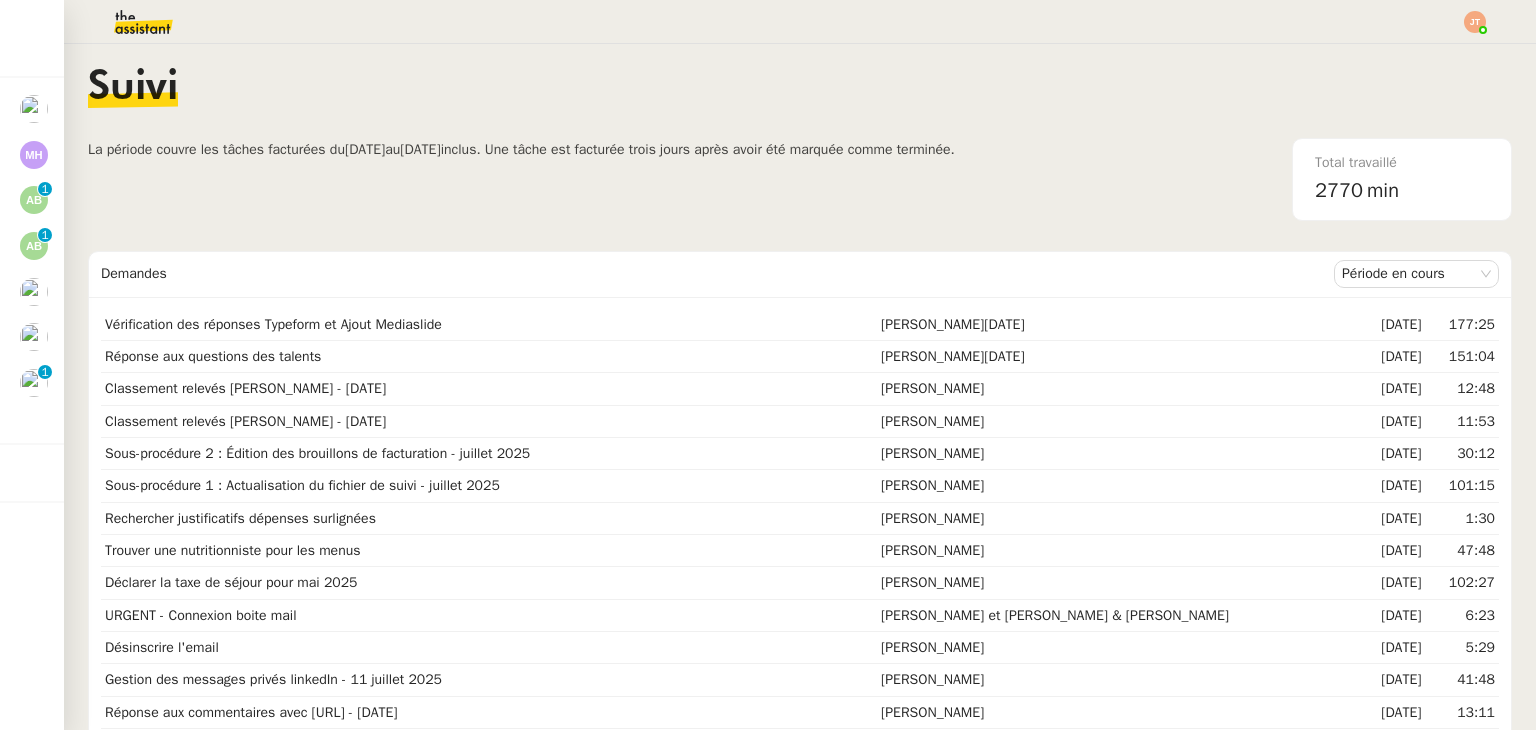 scroll, scrollTop: 0, scrollLeft: 0, axis: both 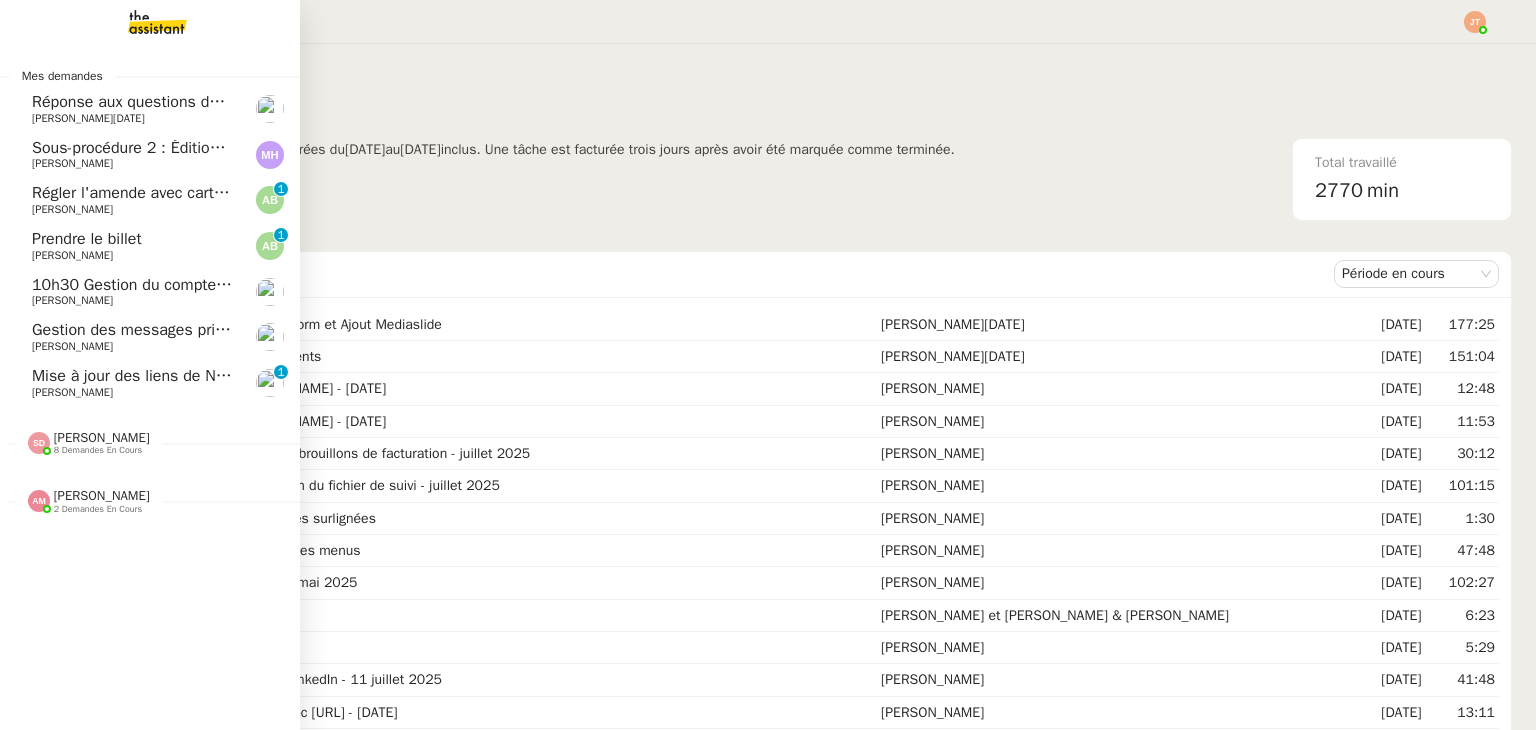 click on "[PERSON_NAME]" 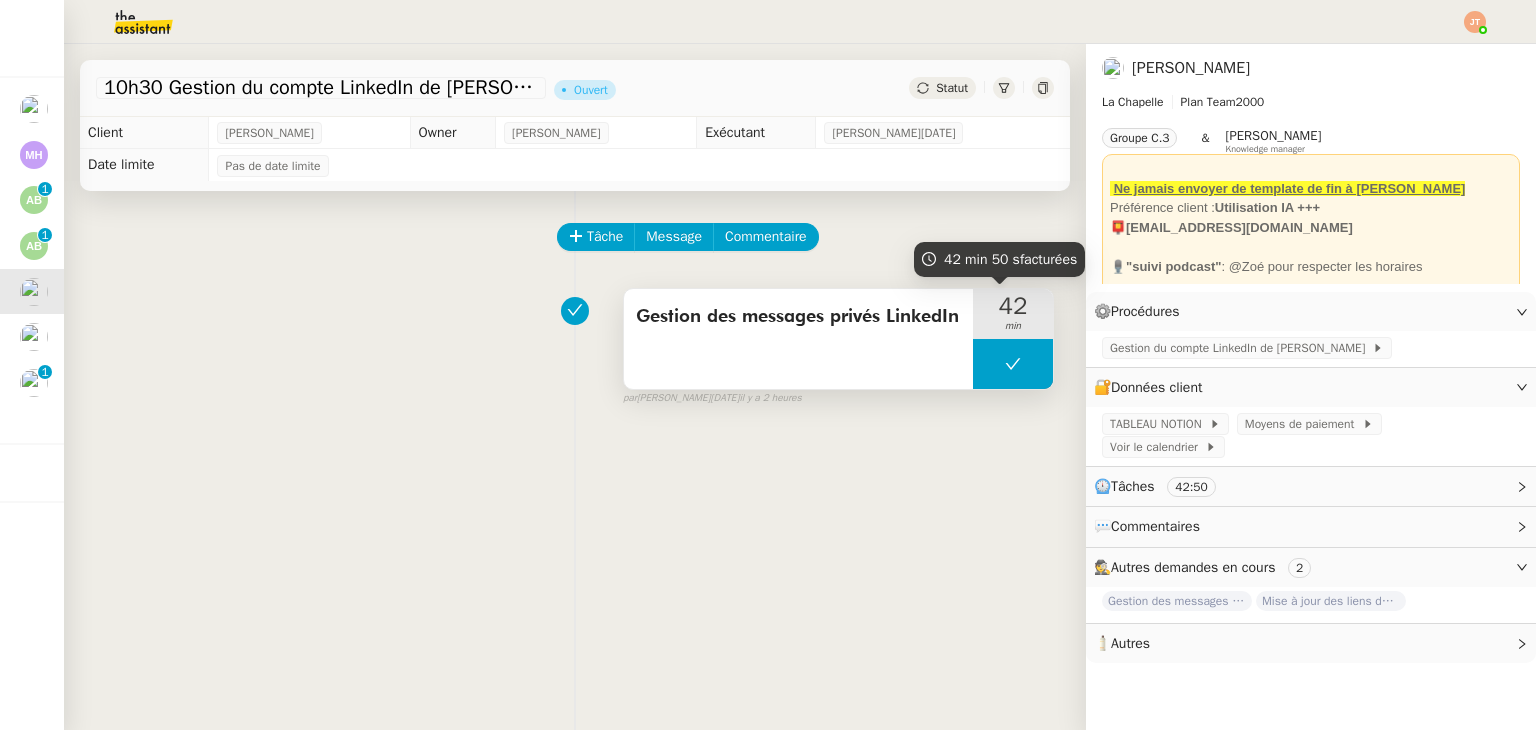 click at bounding box center (1013, 364) 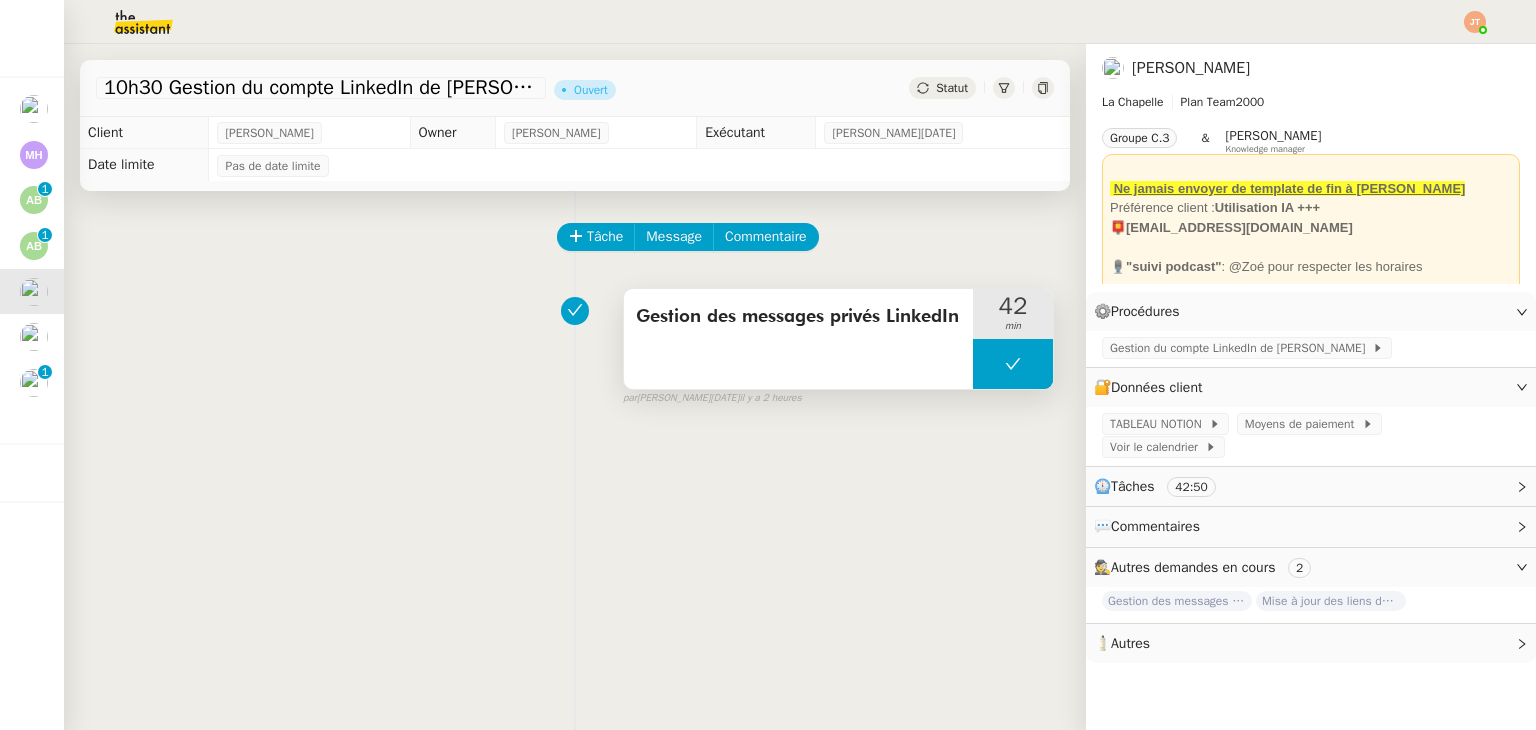 click at bounding box center (973, 364) 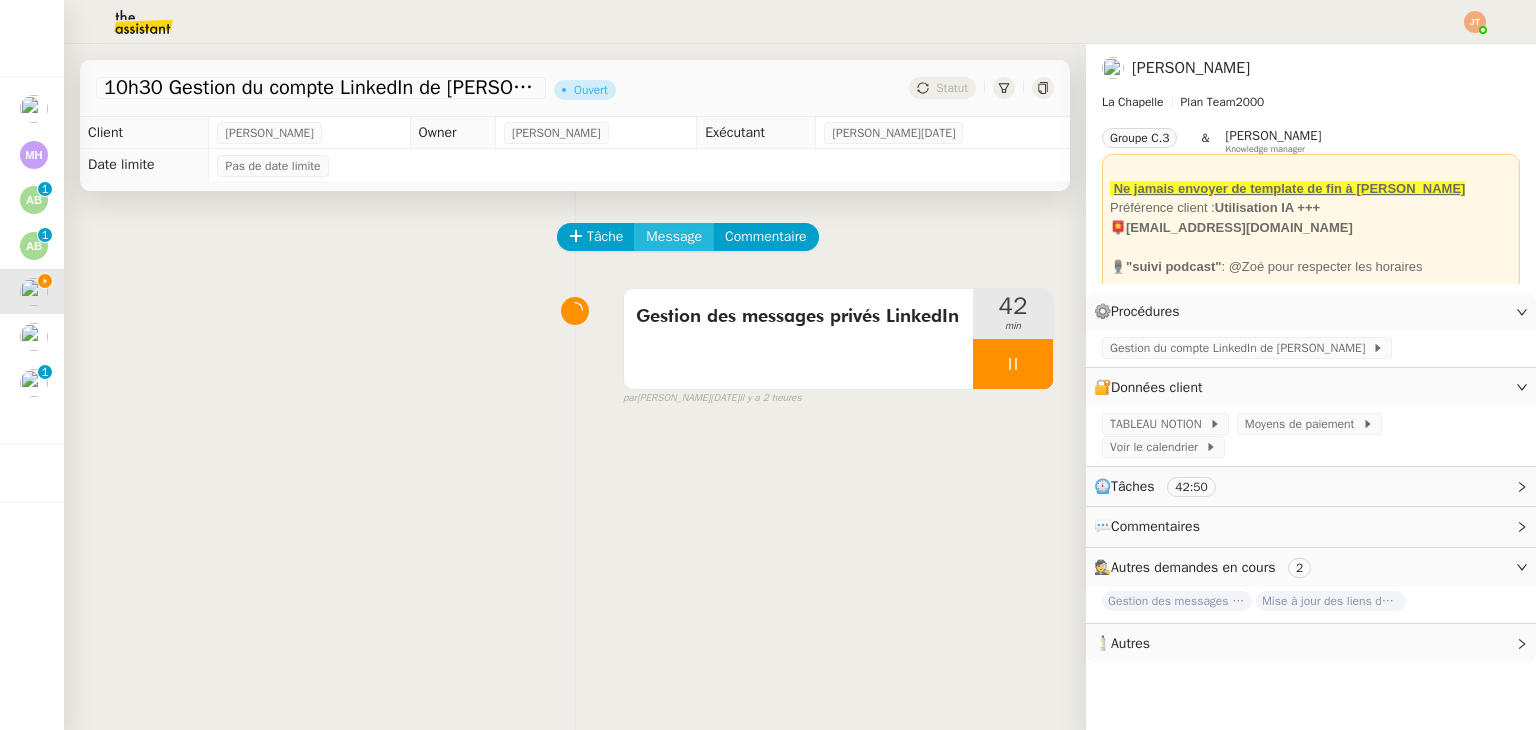 click on "Message" 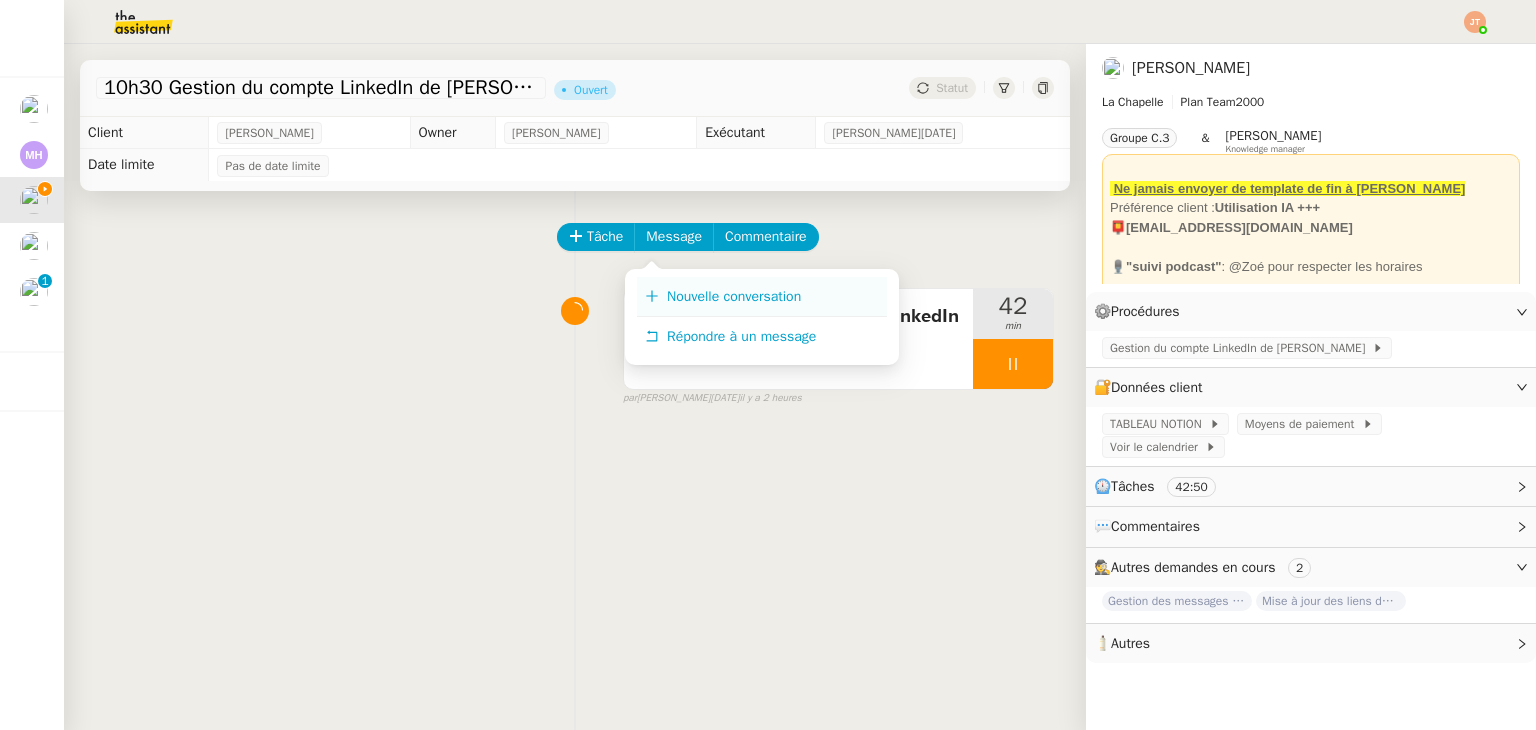 click on "Nouvelle conversation" at bounding box center (734, 296) 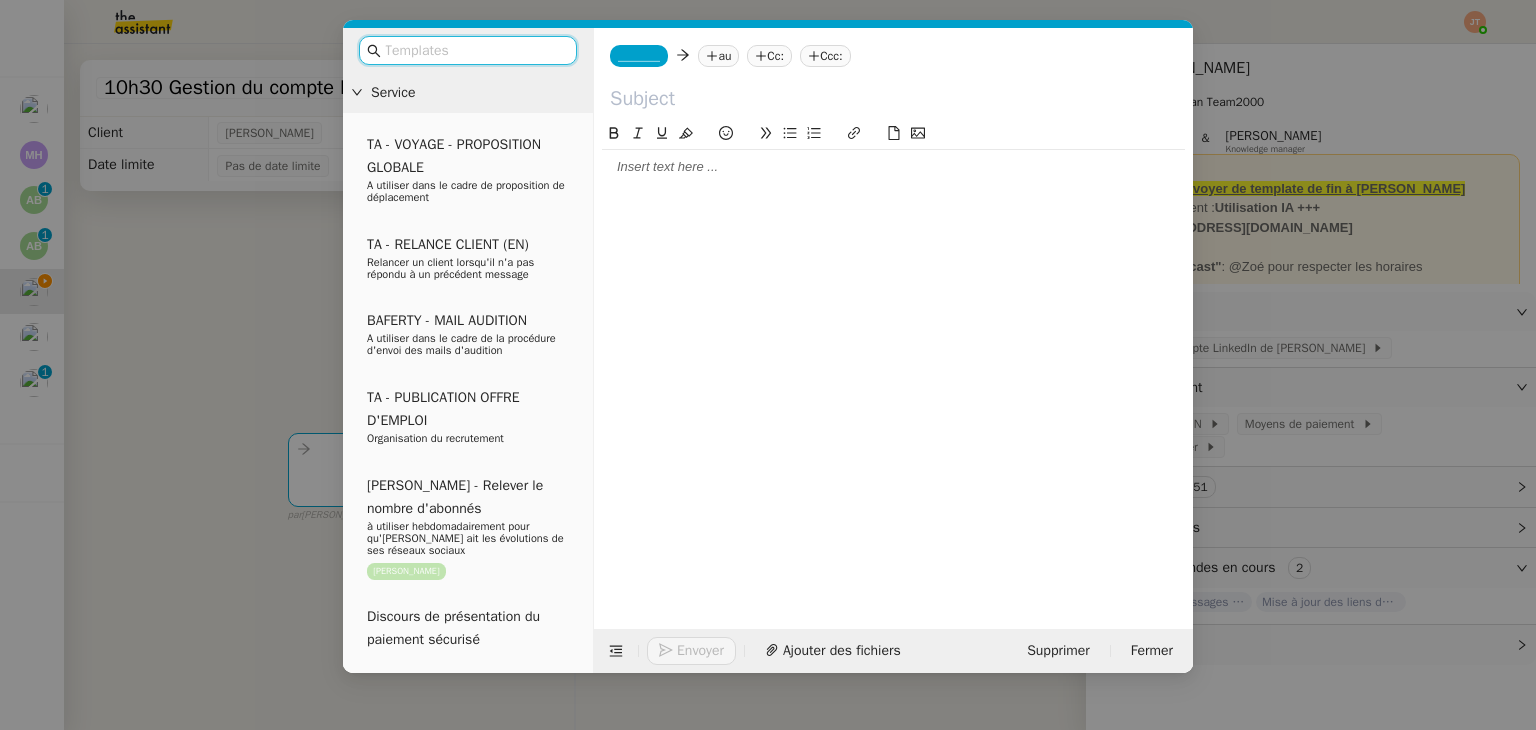 click 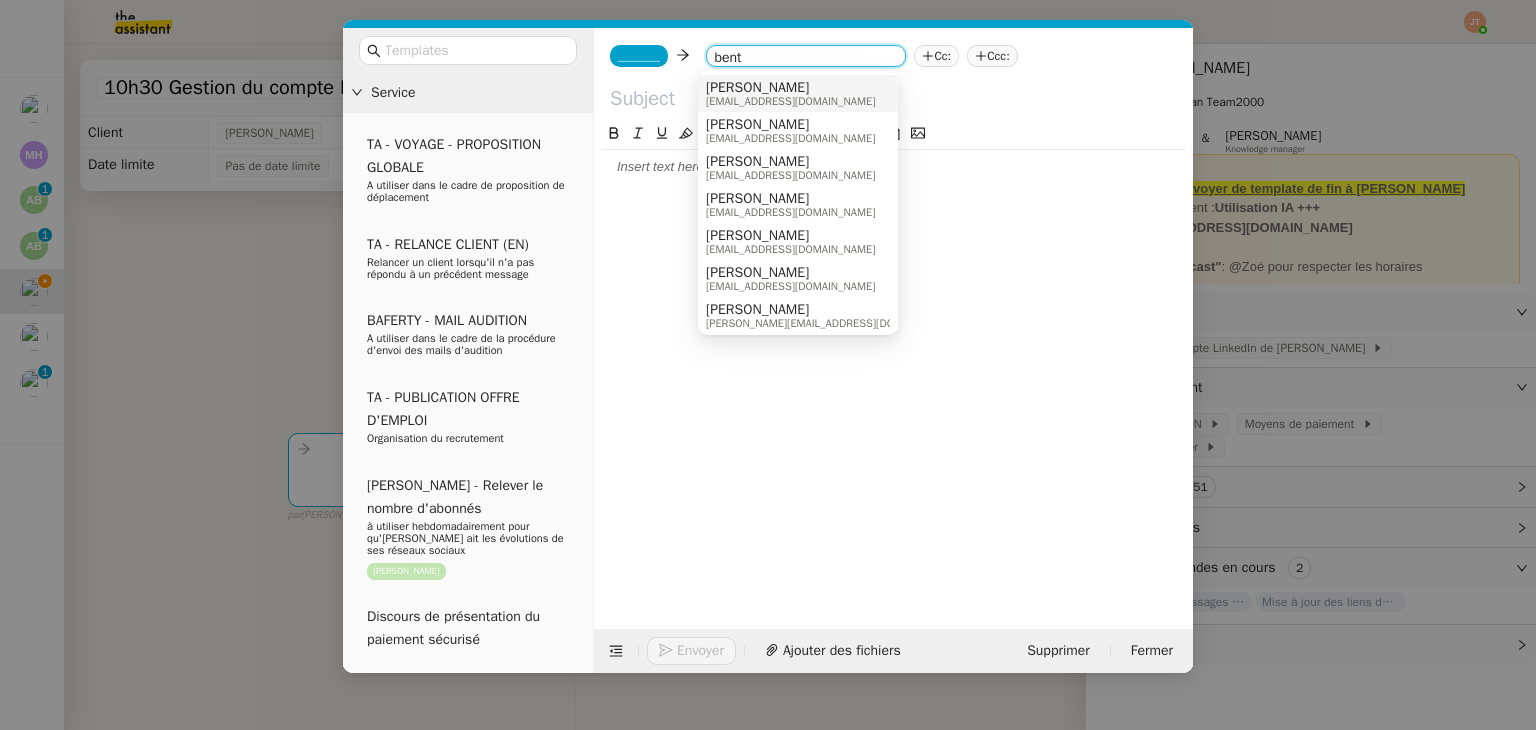 type on "bent" 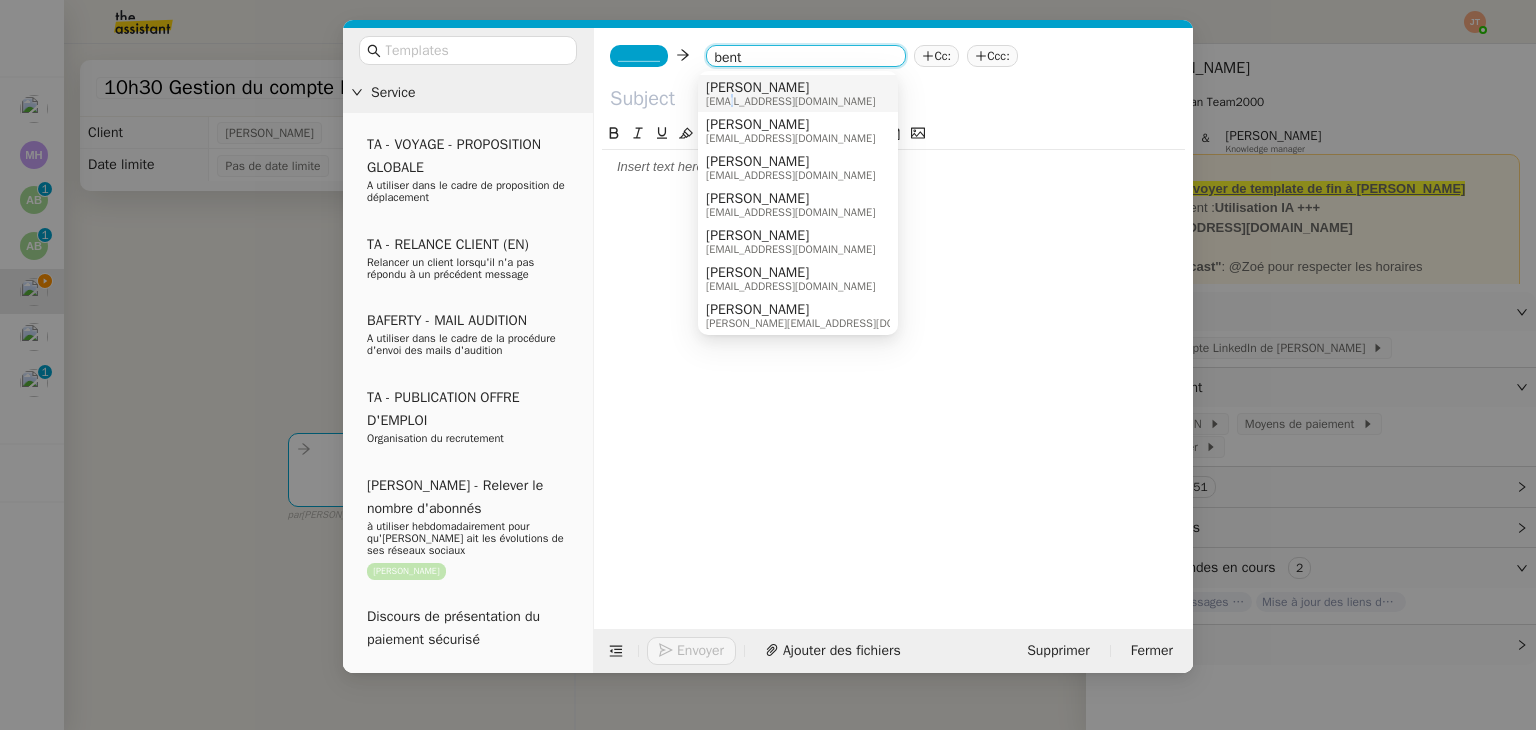 click on "[EMAIL_ADDRESS][DOMAIN_NAME]" at bounding box center [790, 101] 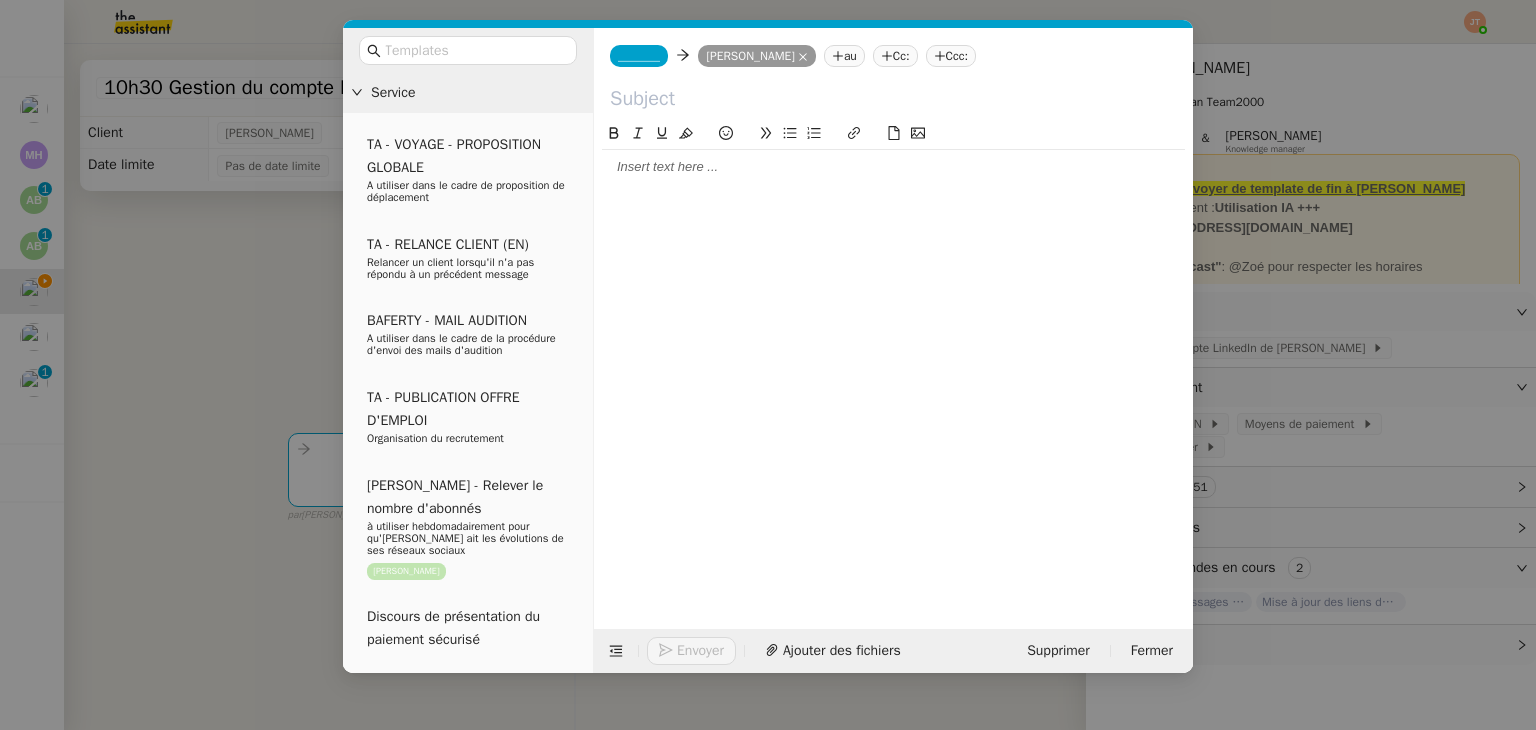 click on "_______" 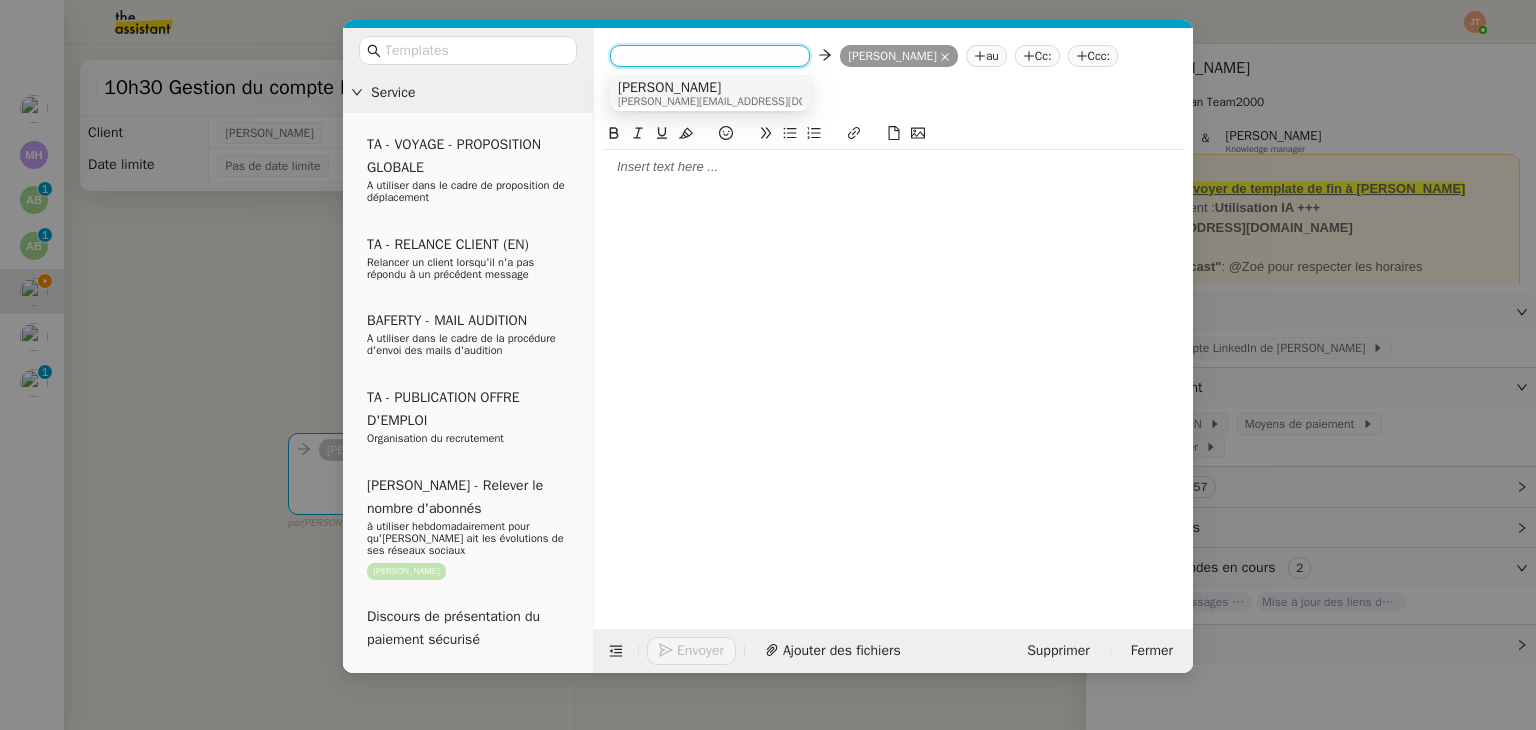 click on "[PERSON_NAME]" at bounding box center (743, 88) 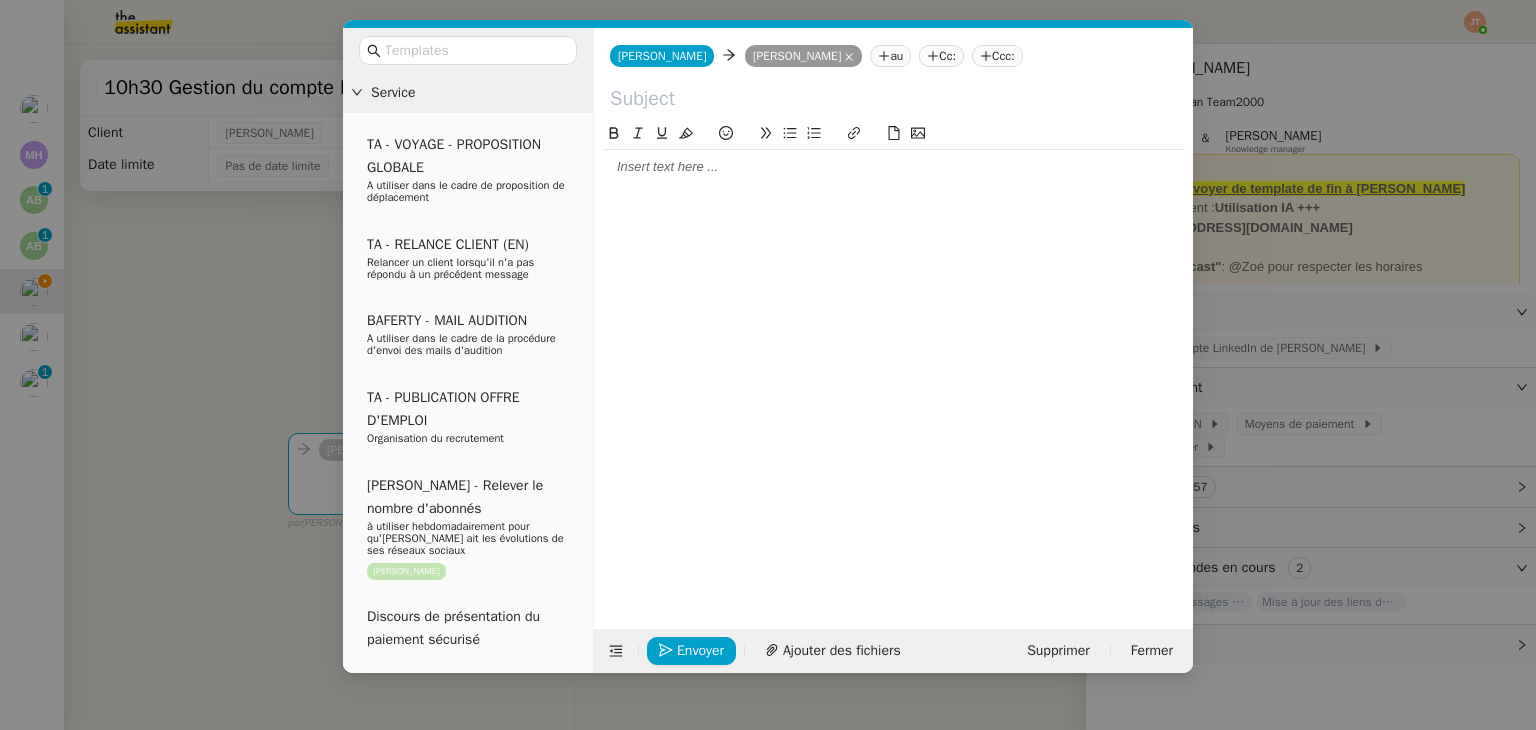 click on "Service TA - VOYAGE - PROPOSITION GLOBALE    A utiliser dans le cadre de proposition de déplacement TA - RELANCE CLIENT (EN)    Relancer un client lorsqu'il n'a pas répondu à un précédent message BAFERTY - MAIL AUDITION    A utiliser dans le cadre de la procédure d'envoi des mails d'audition TA - PUBLICATION OFFRE D'EMPLOI     Organisation du recrutement [PERSON_NAME] - Relever le nombre d'abonnés    à utiliser hebdomadairement pour qu'[PERSON_NAME] ait les évolutions de ses réseaux sociaux  [PERSON_NAME] Discours de présentation du paiement sécurisé    TA - VOYAGES - PROPOSITION ITINERAIRE    Soumettre les résultats d'une recherche TA - CONFIRMATION PAIEMENT (EN)    Confirmer avec le client de modèle de transaction - Attention Plan Pro nécessaire. TA - COURRIER EXPEDIE (recommandé)    A utiliser dans le cadre de l'envoi d'un courrier recommandé TA - PARTAGE DE CALENDRIER (EN)    A utiliser pour demander au client de partager son calendrier afin de faciliter l'accès et la gestion" at bounding box center (768, 365) 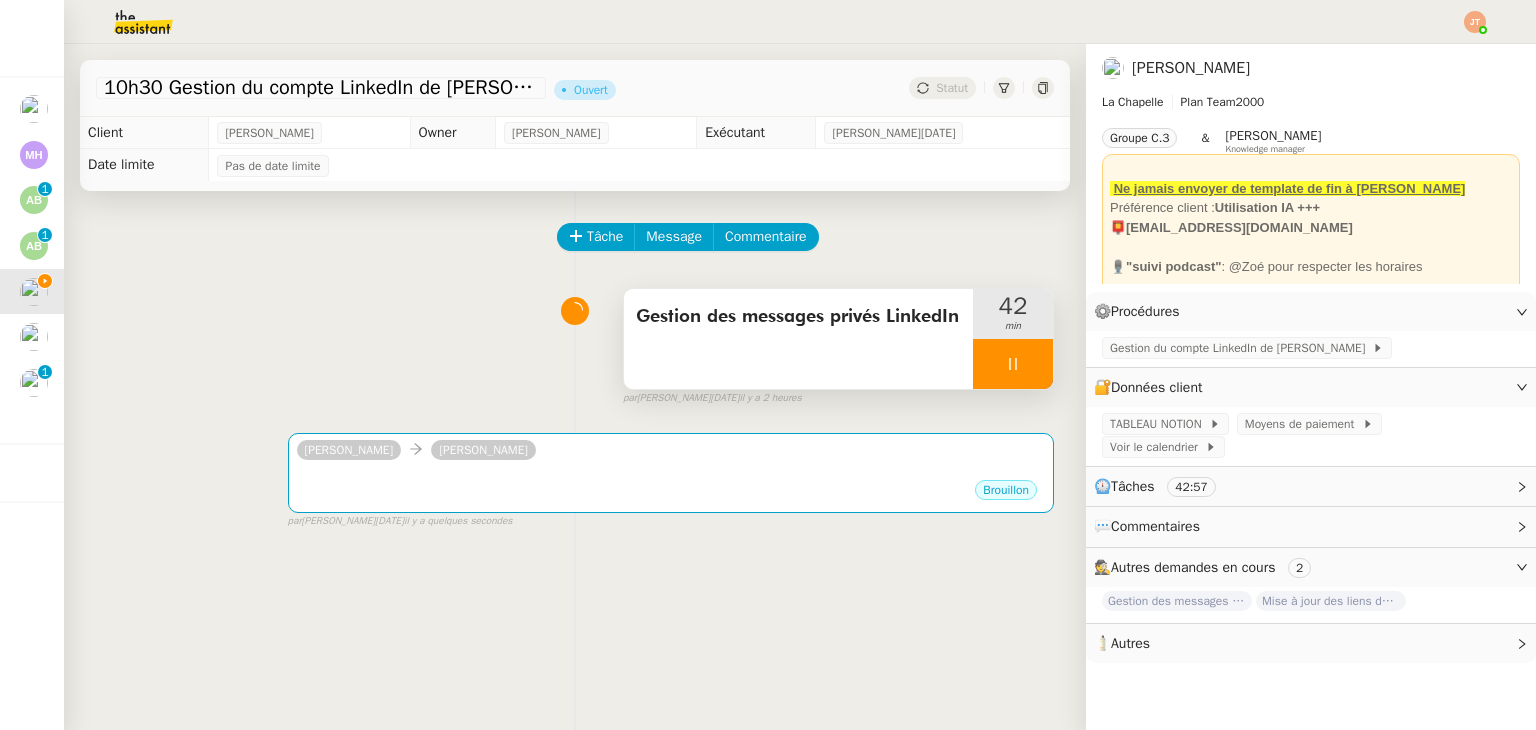click on "Gestion des messages privés LinkedIn" at bounding box center [798, 317] 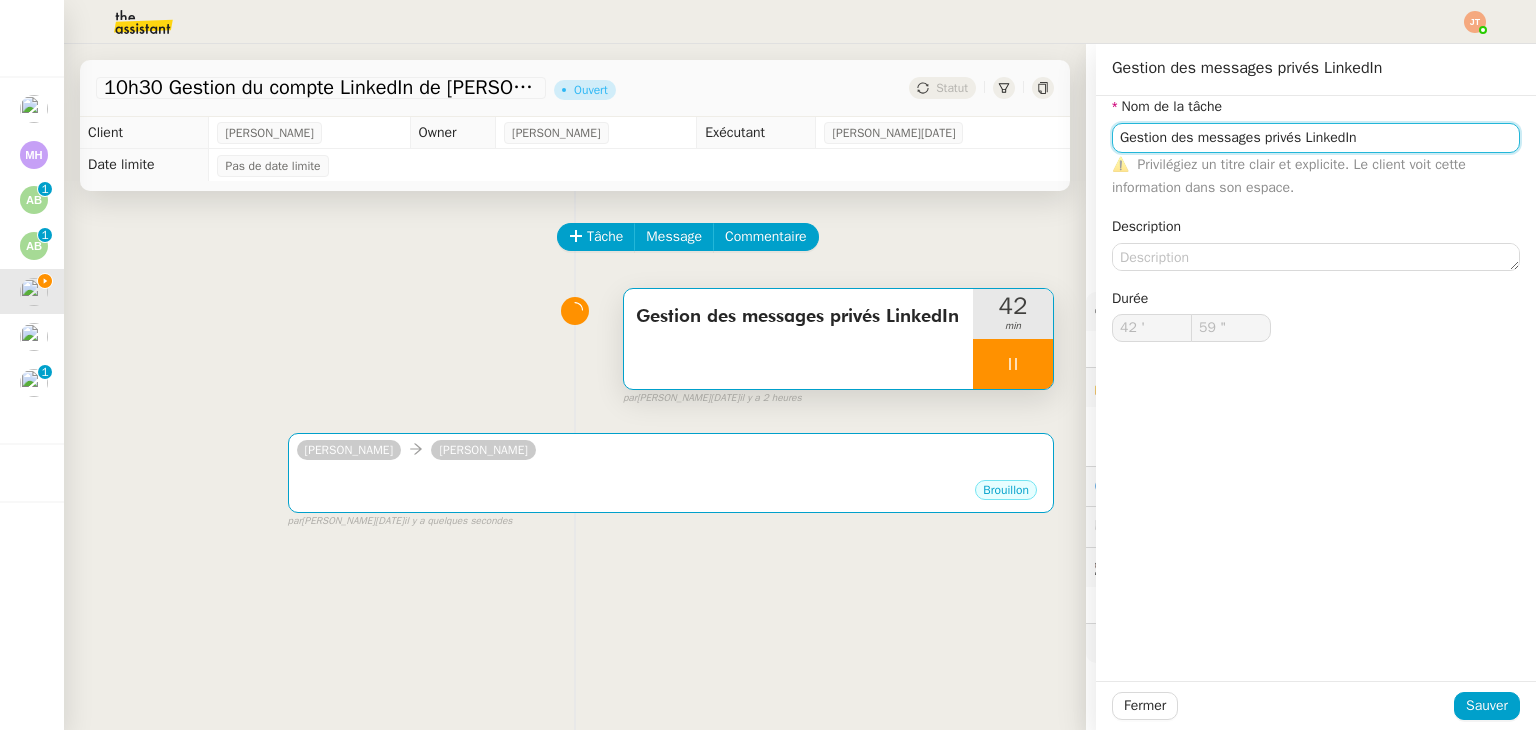click on "Gestion des messages privés LinkedIn" 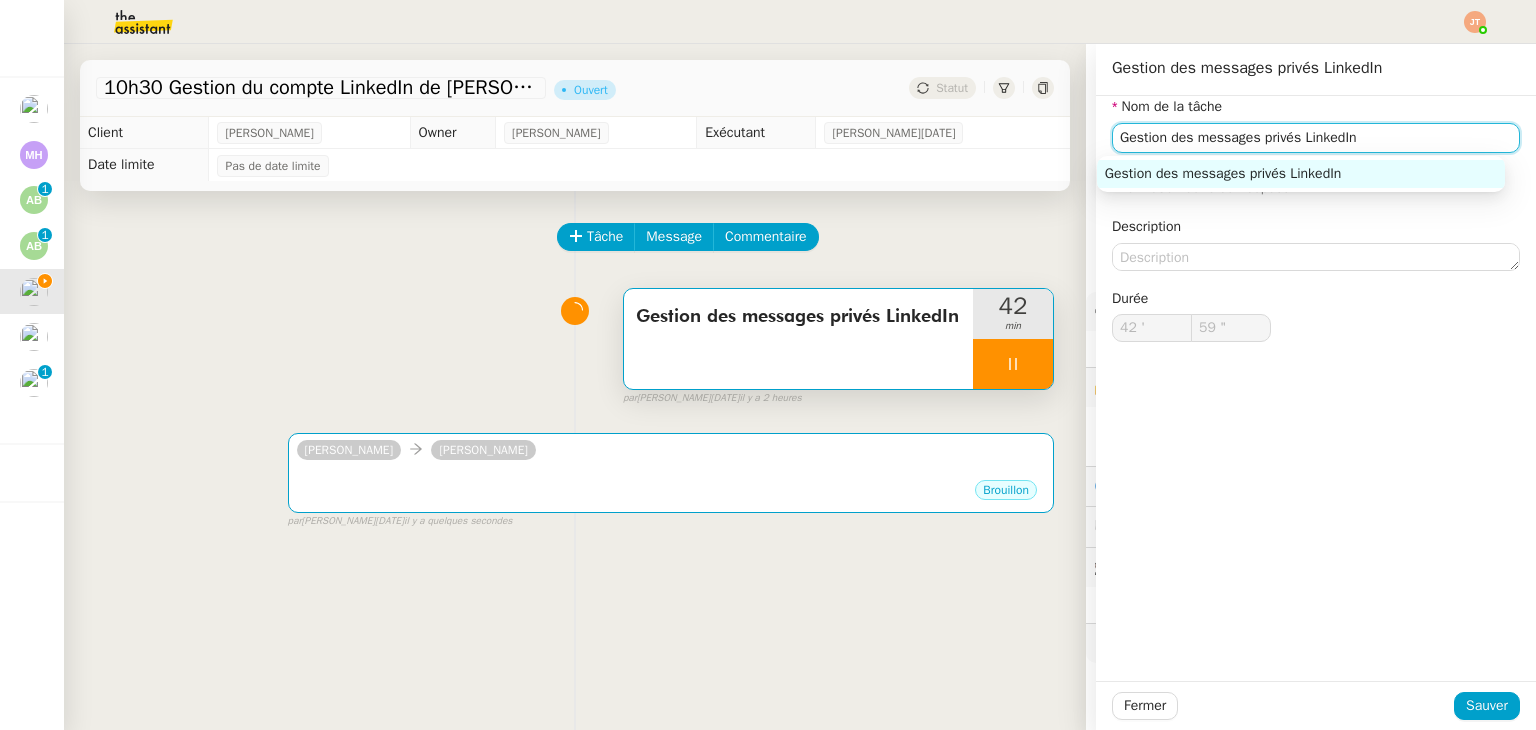 type on "43 '" 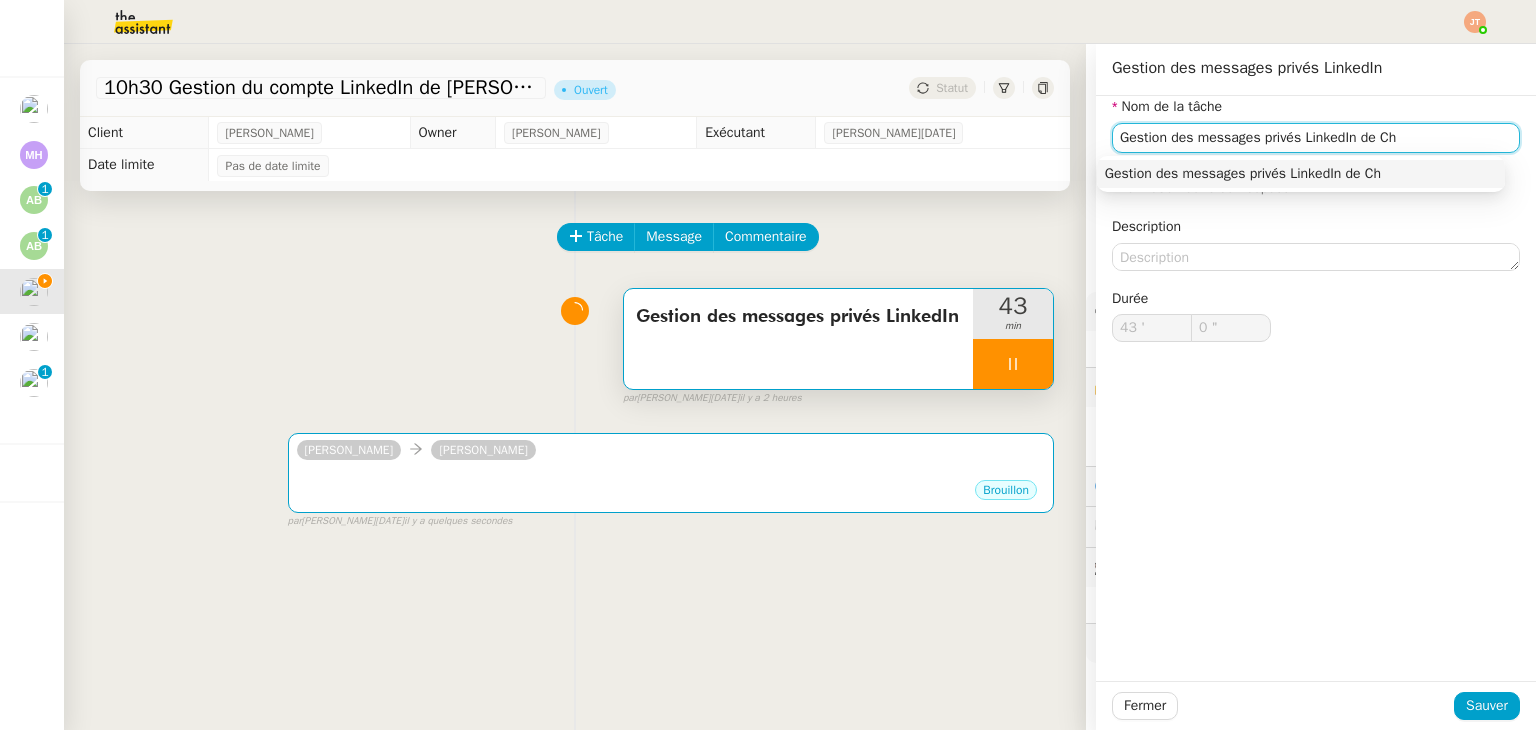 type on "Gestion des messages privés LinkedIn de Cha" 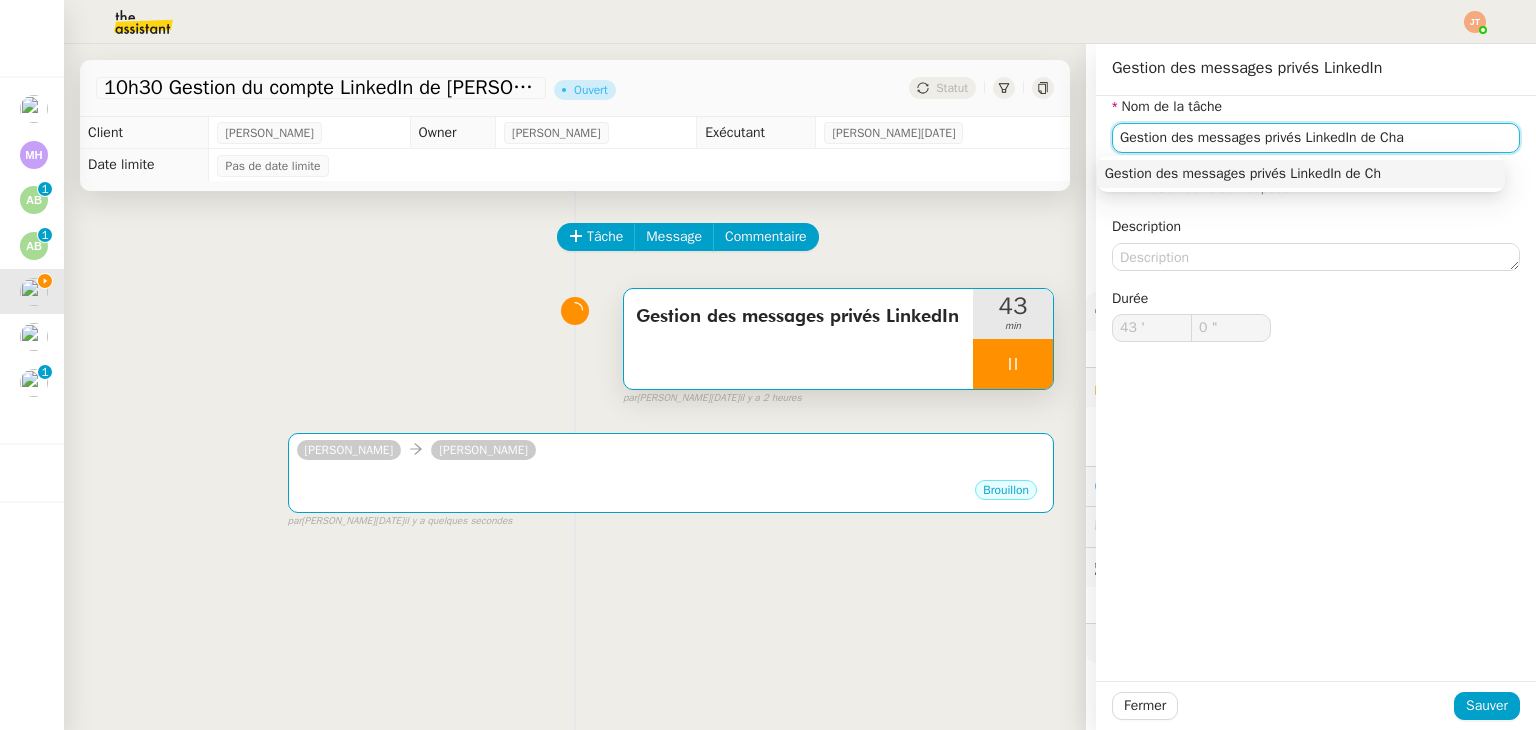 type on "1 "" 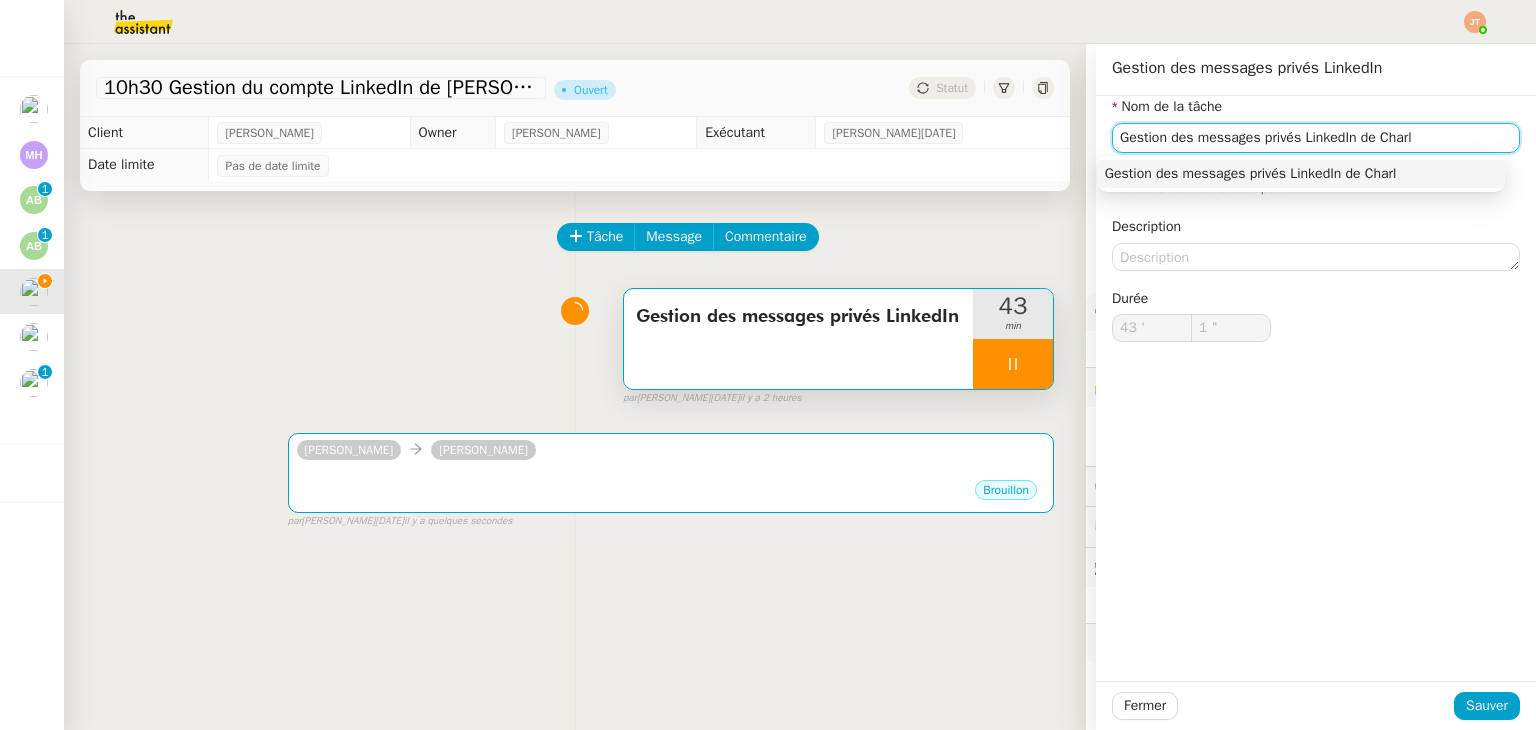 type on "Gestion des messages privés LinkedIn de [PERSON_NAME]" 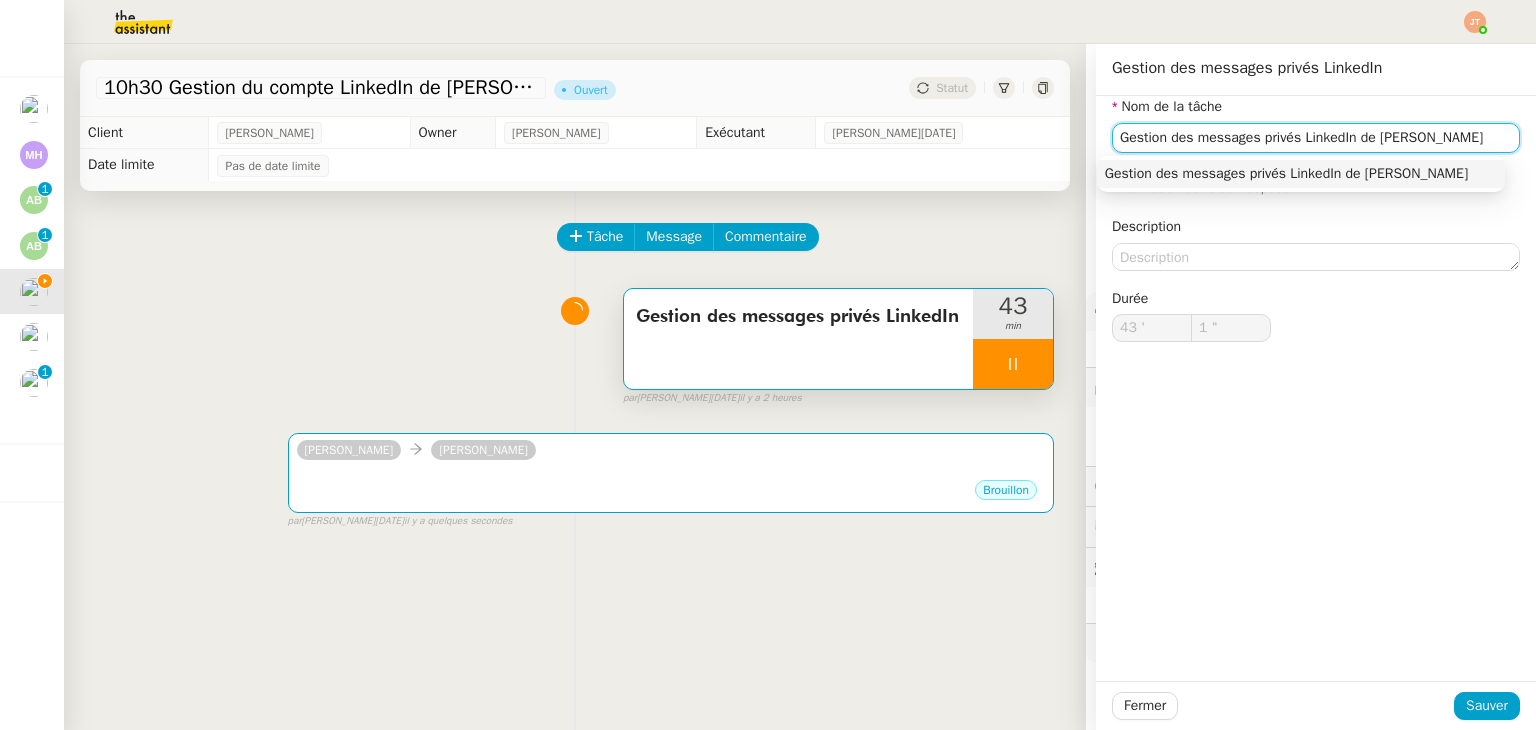 type on "2 "" 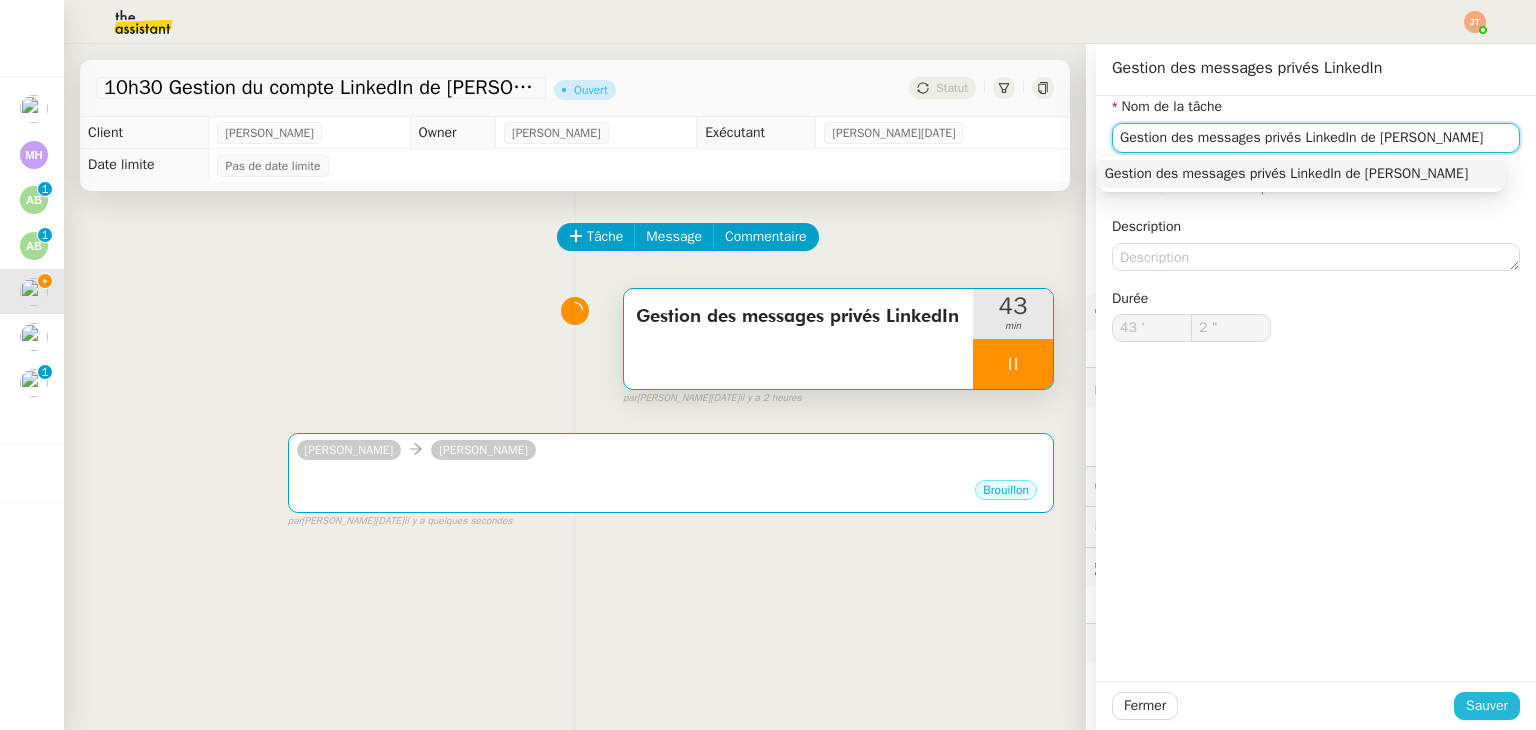 type on "Gestion des messages privés LinkedIn de [PERSON_NAME]" 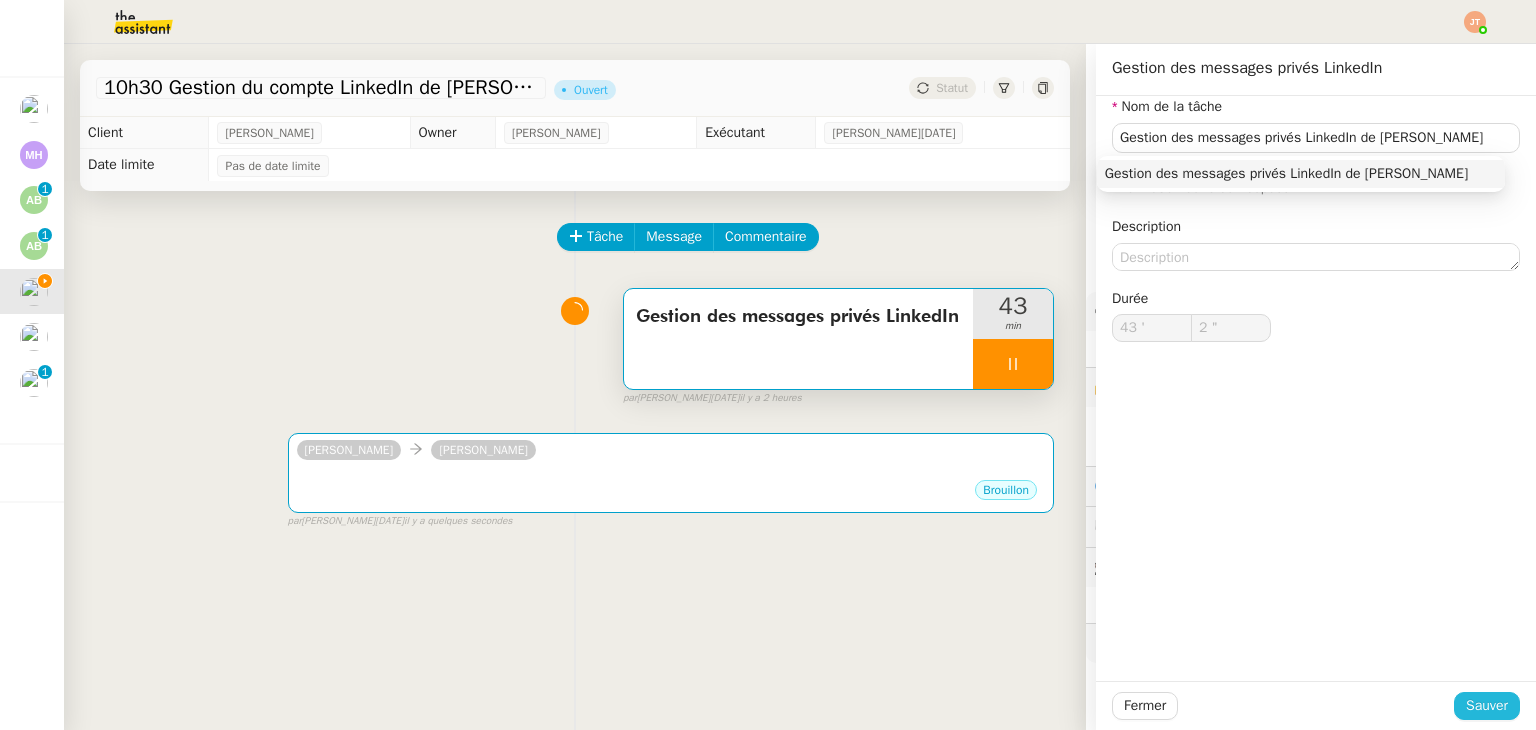 click on "Sauver" 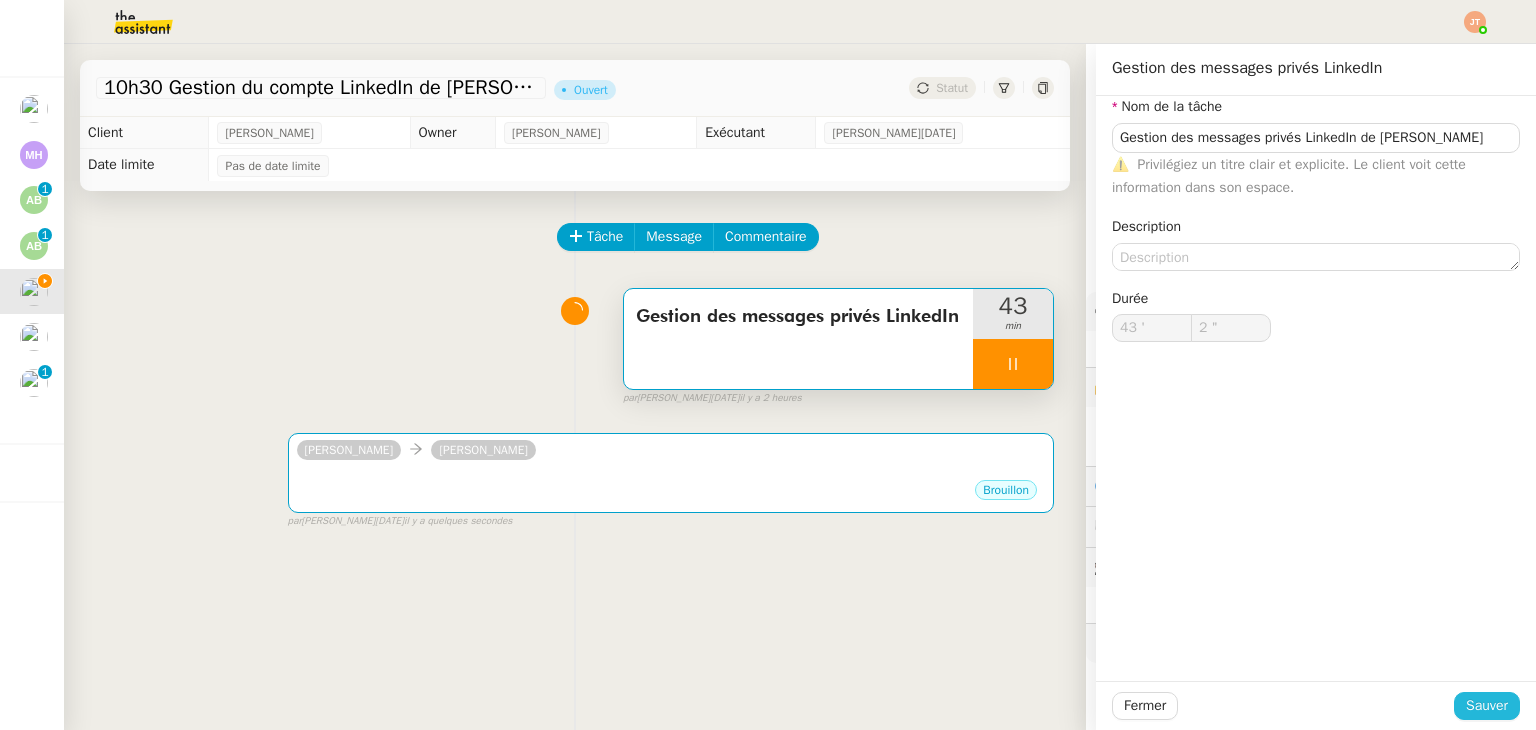 type on "3 "" 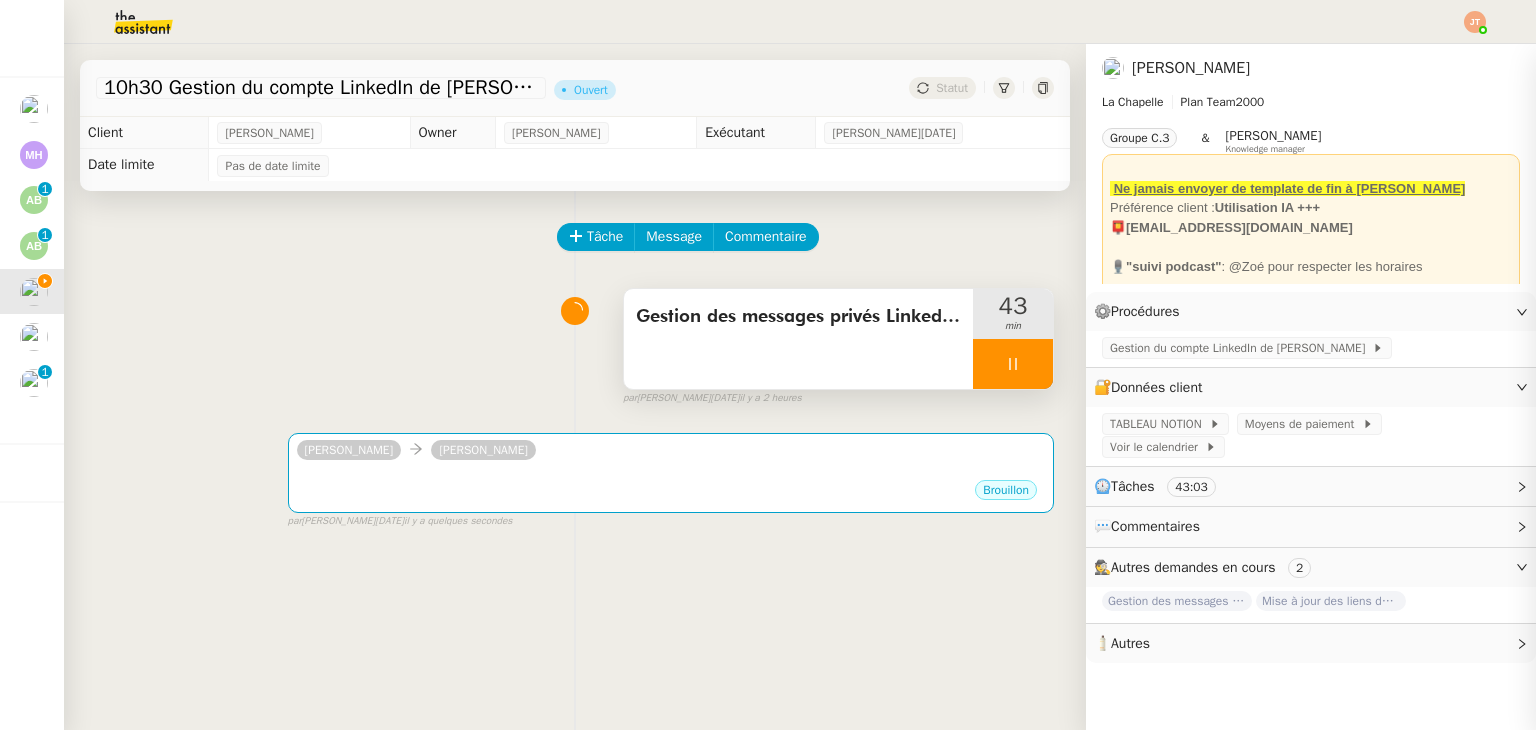 click on "Gestion des messages privés LinkedIn de [PERSON_NAME]" at bounding box center (798, 317) 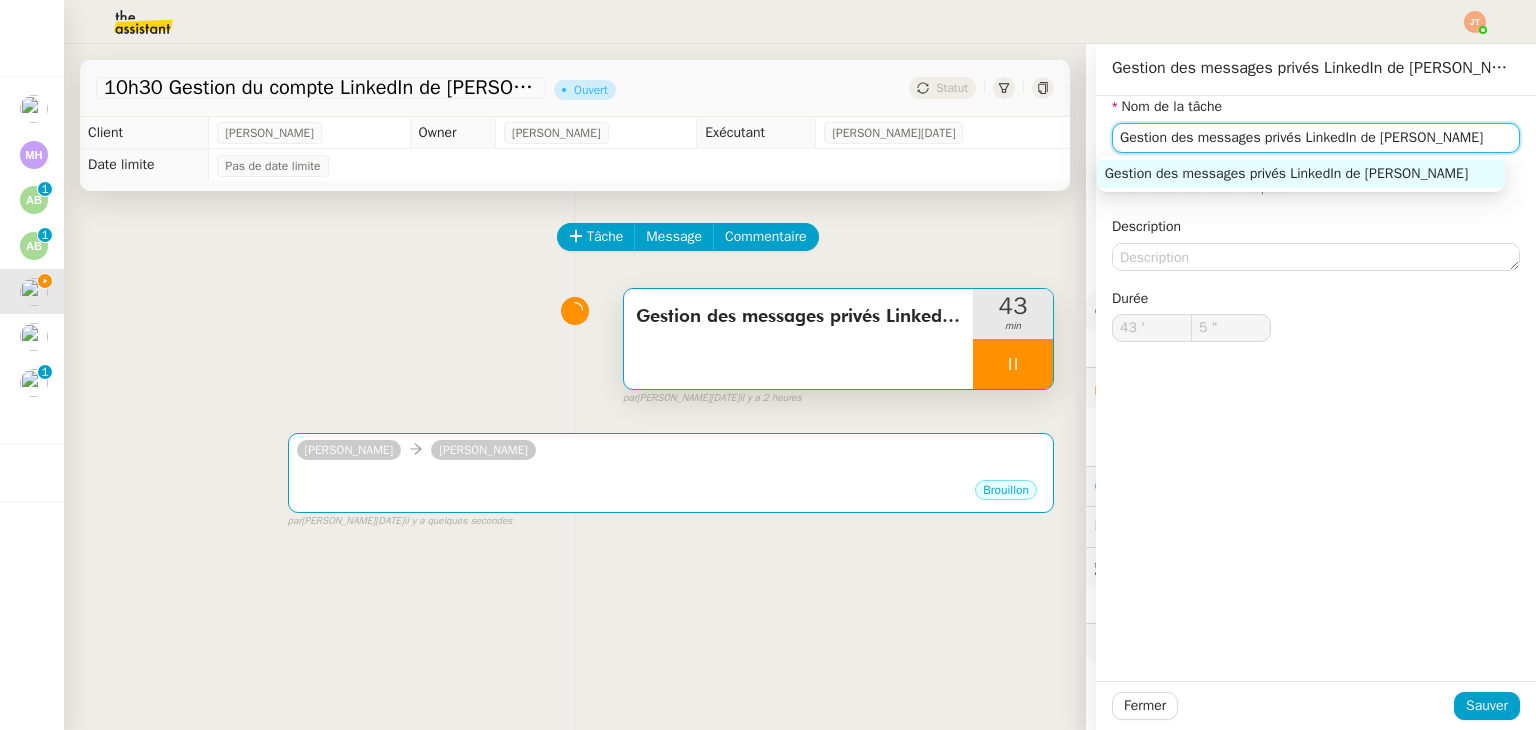 drag, startPoint x: 1441, startPoint y: 130, endPoint x: 972, endPoint y: 165, distance: 470.30417 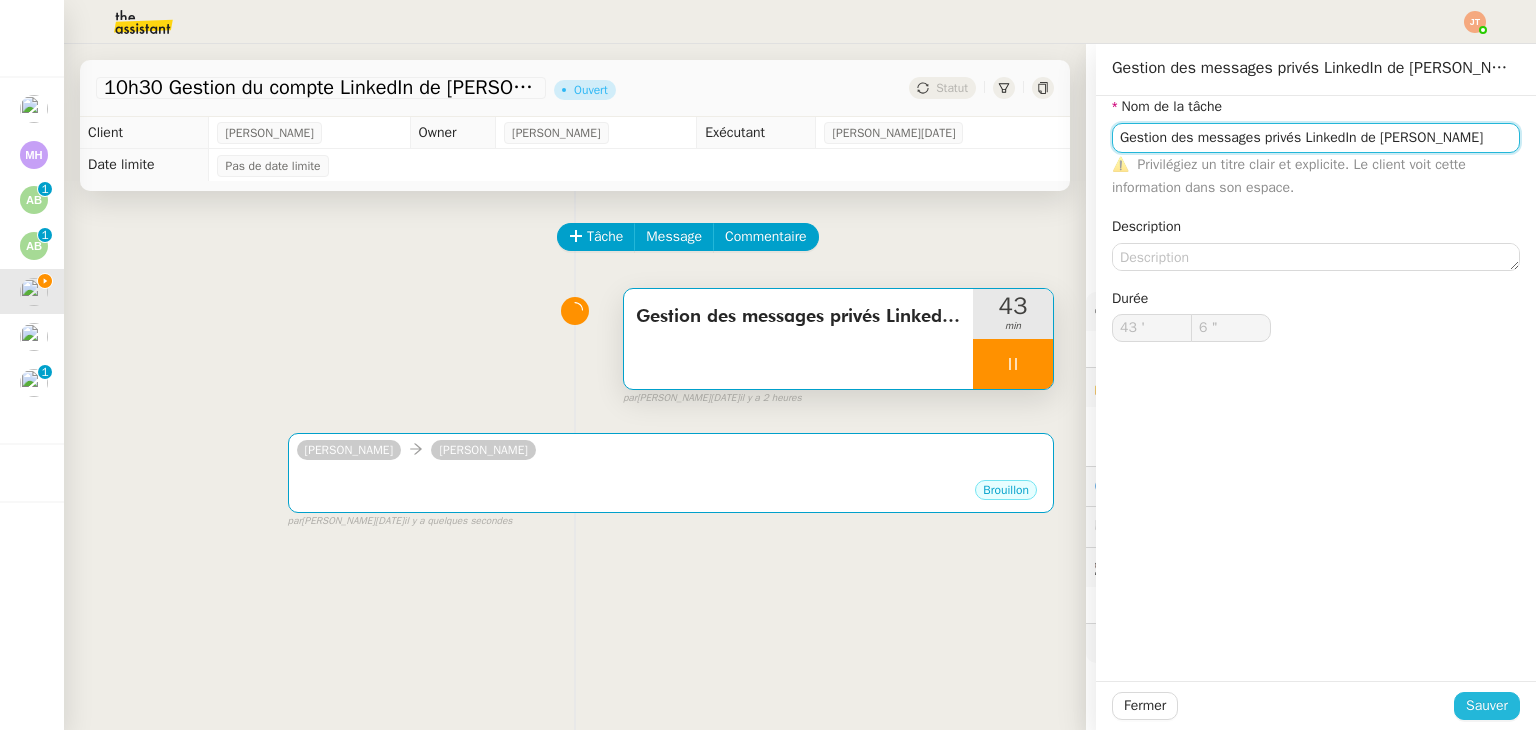type on "7 "" 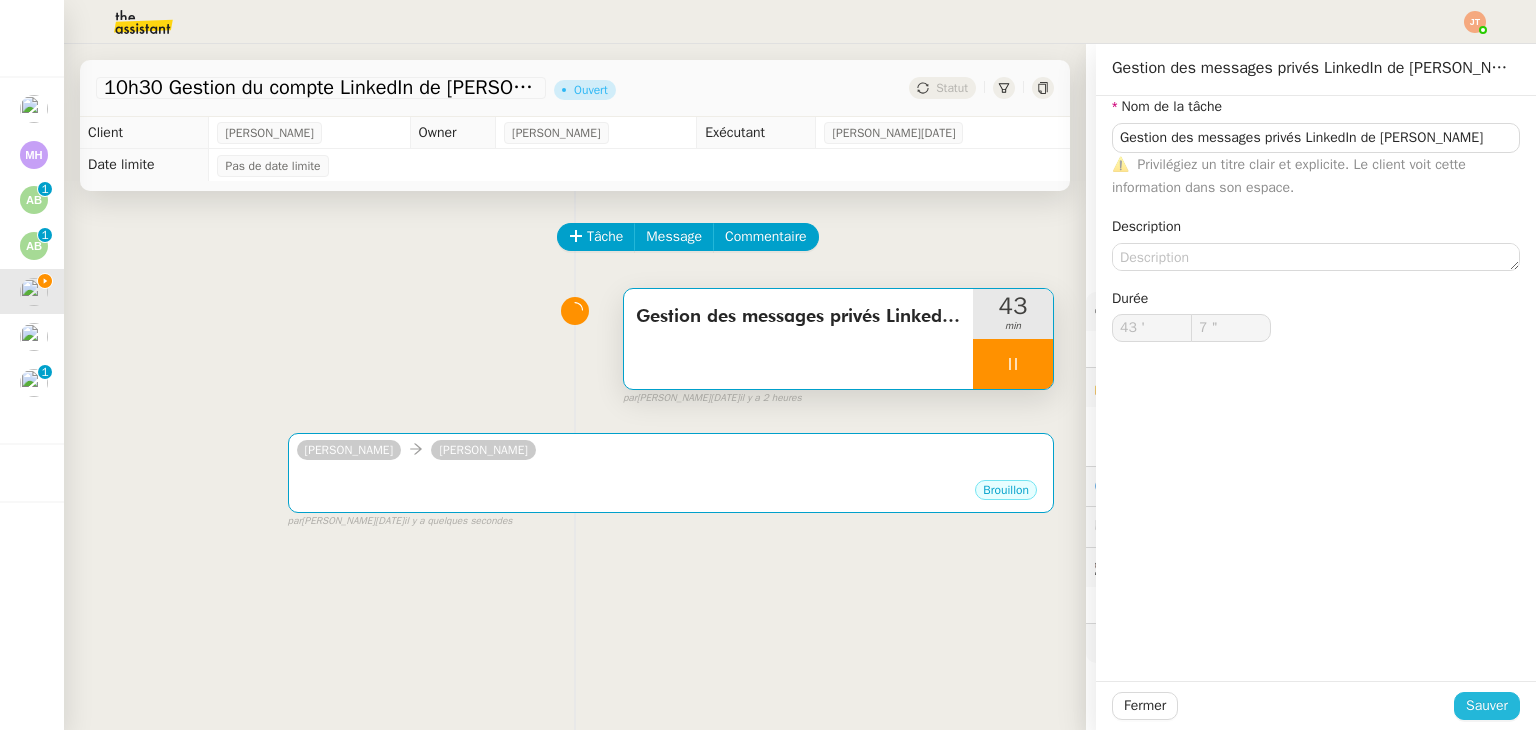 click on "Sauver" 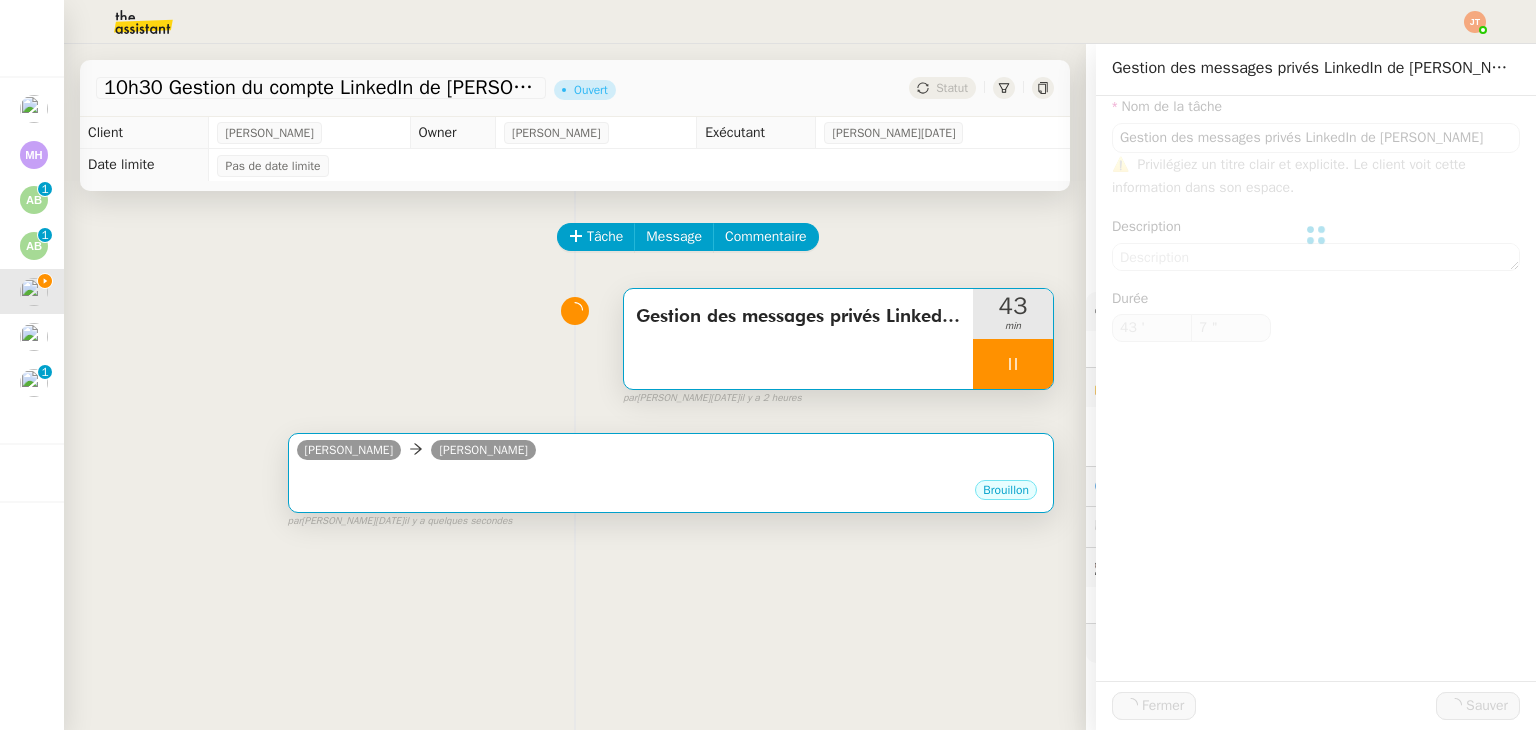 type on "Gestion des messages privés LinkedIn de [PERSON_NAME]" 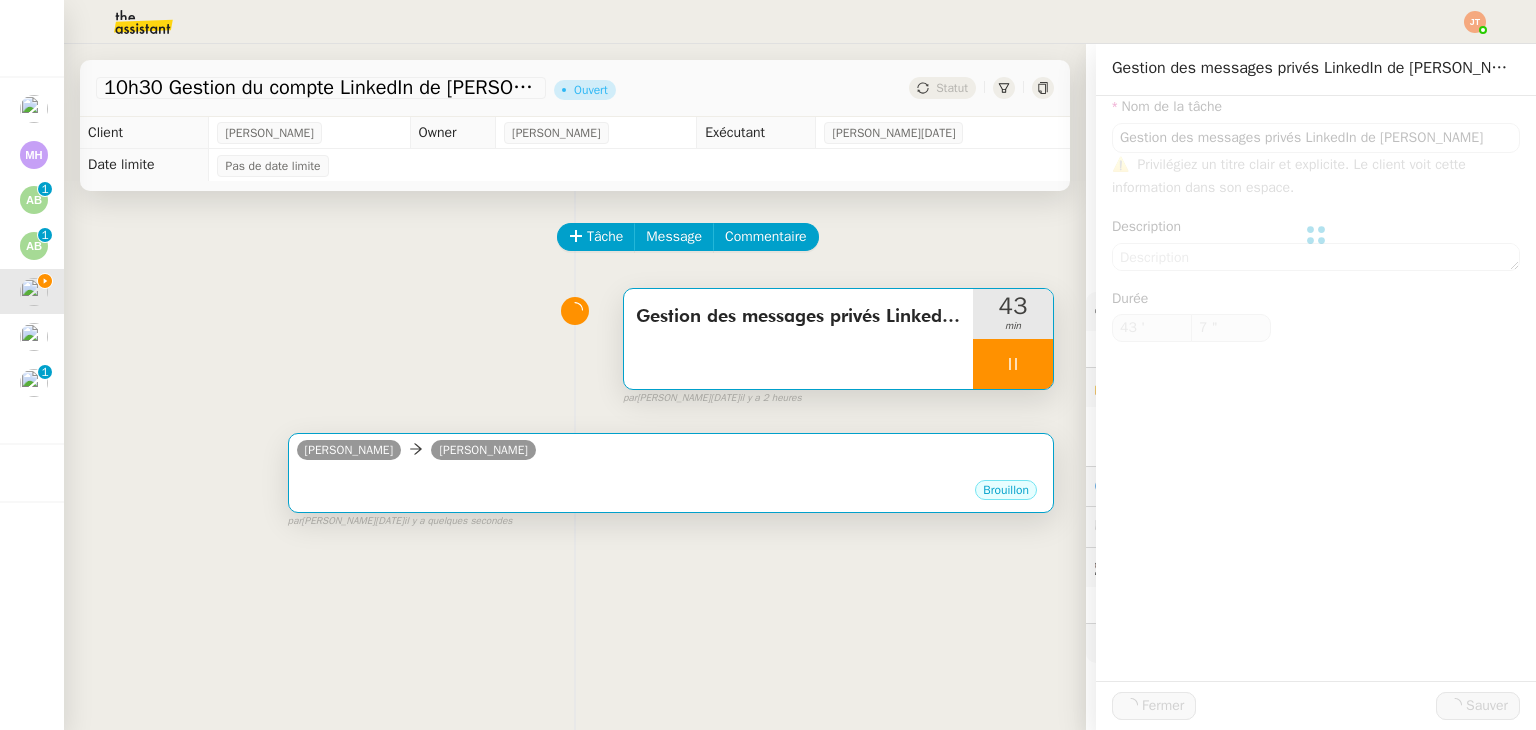type on "43 '" 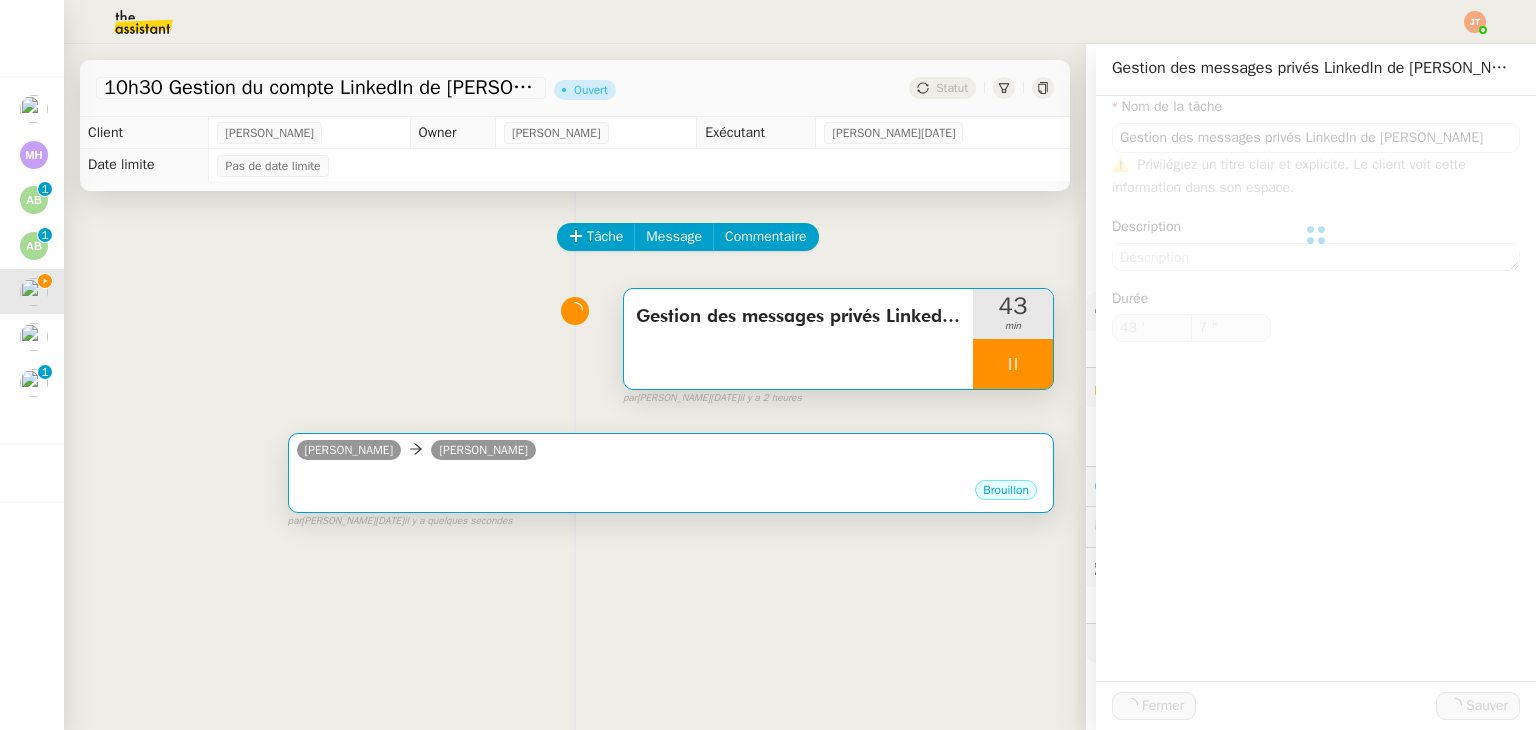 click on "•••" at bounding box center (671, 473) 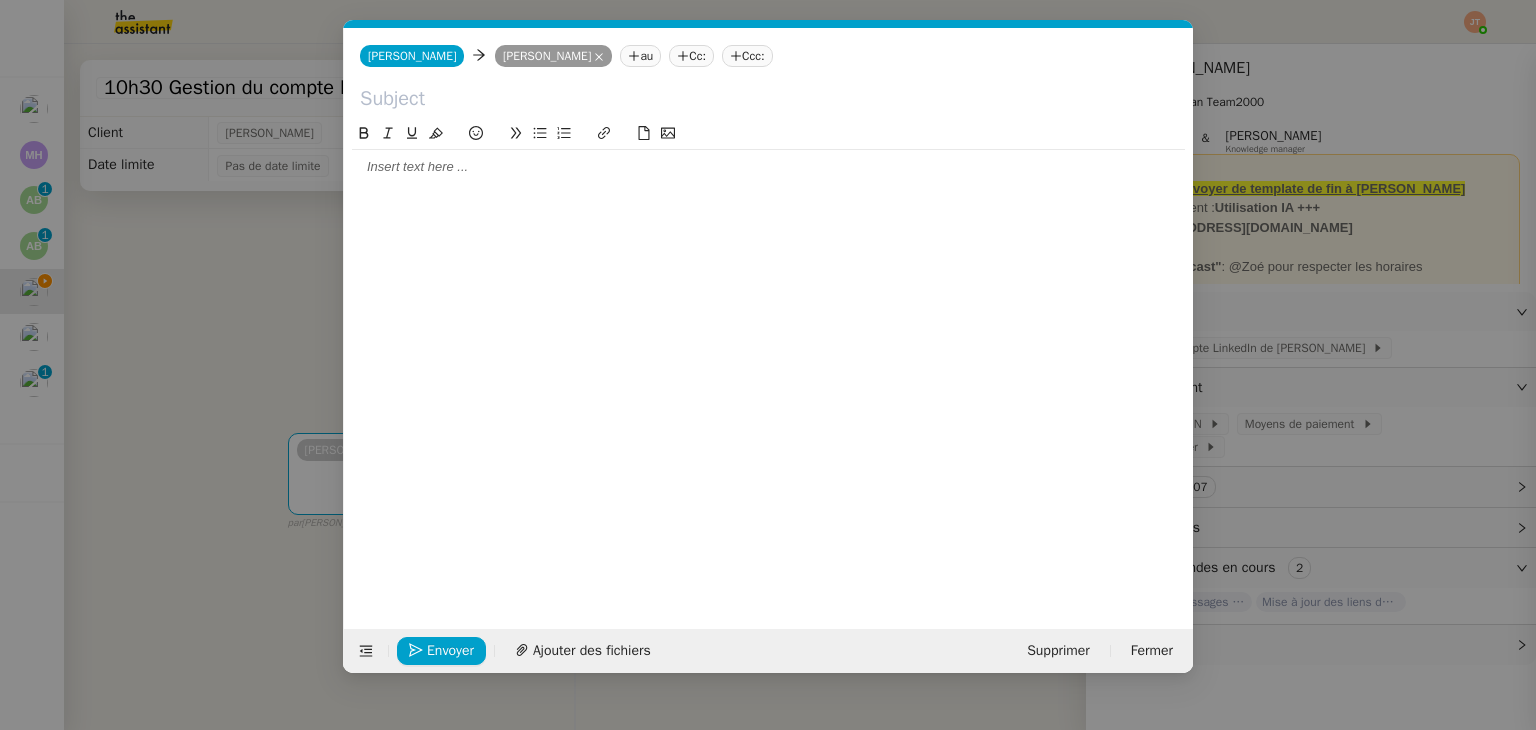 scroll, scrollTop: 0, scrollLeft: 42, axis: horizontal 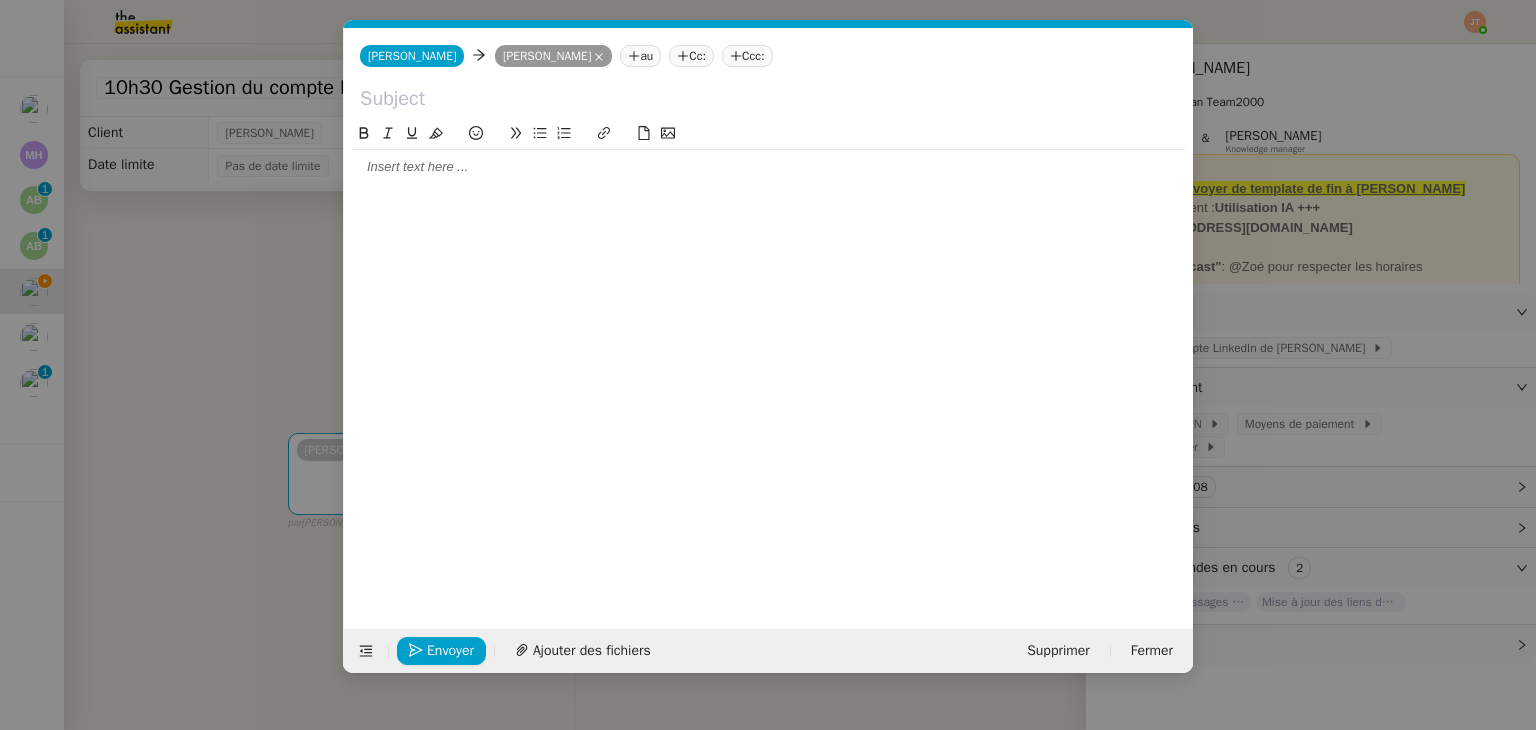 click 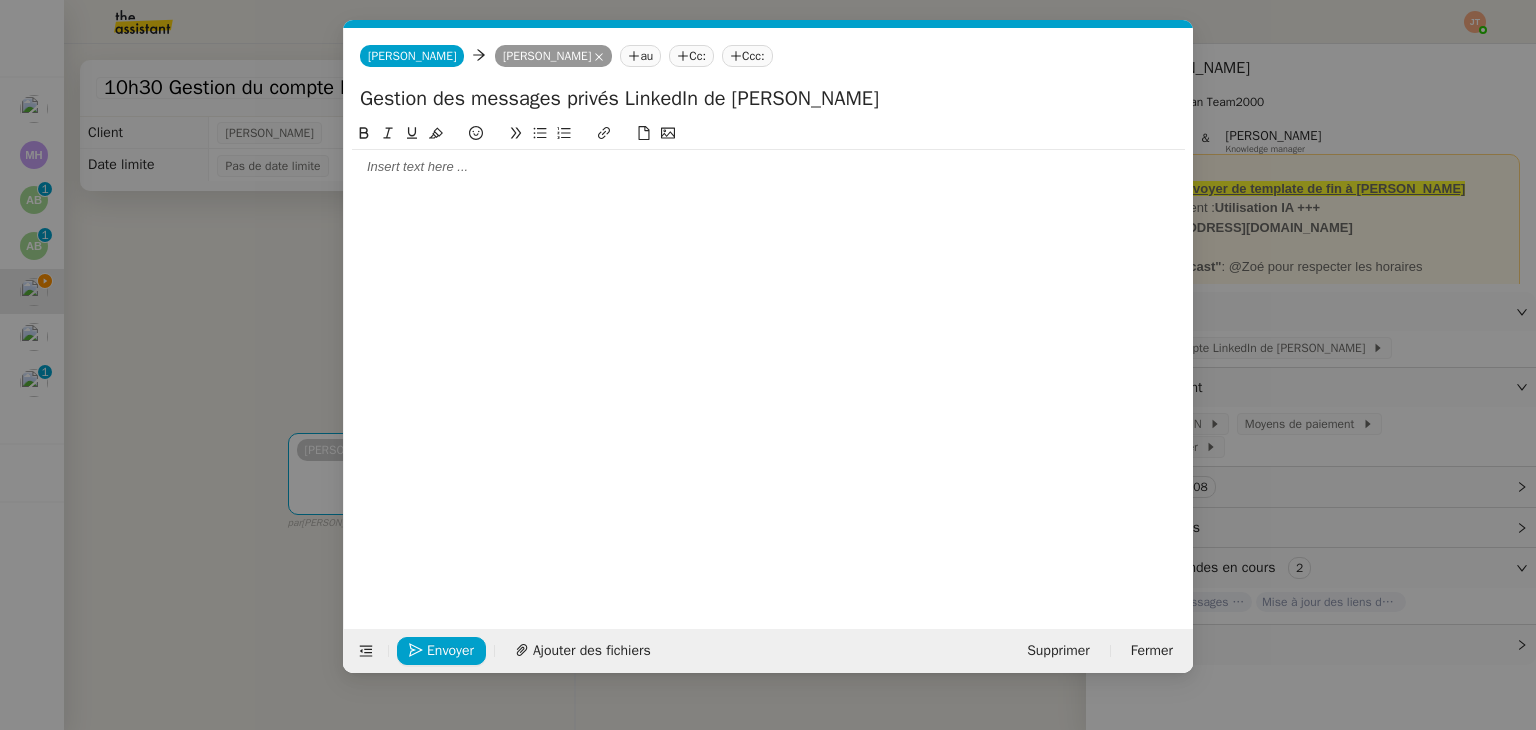 type on "Gestion des messages privés LinkedIn de [PERSON_NAME]" 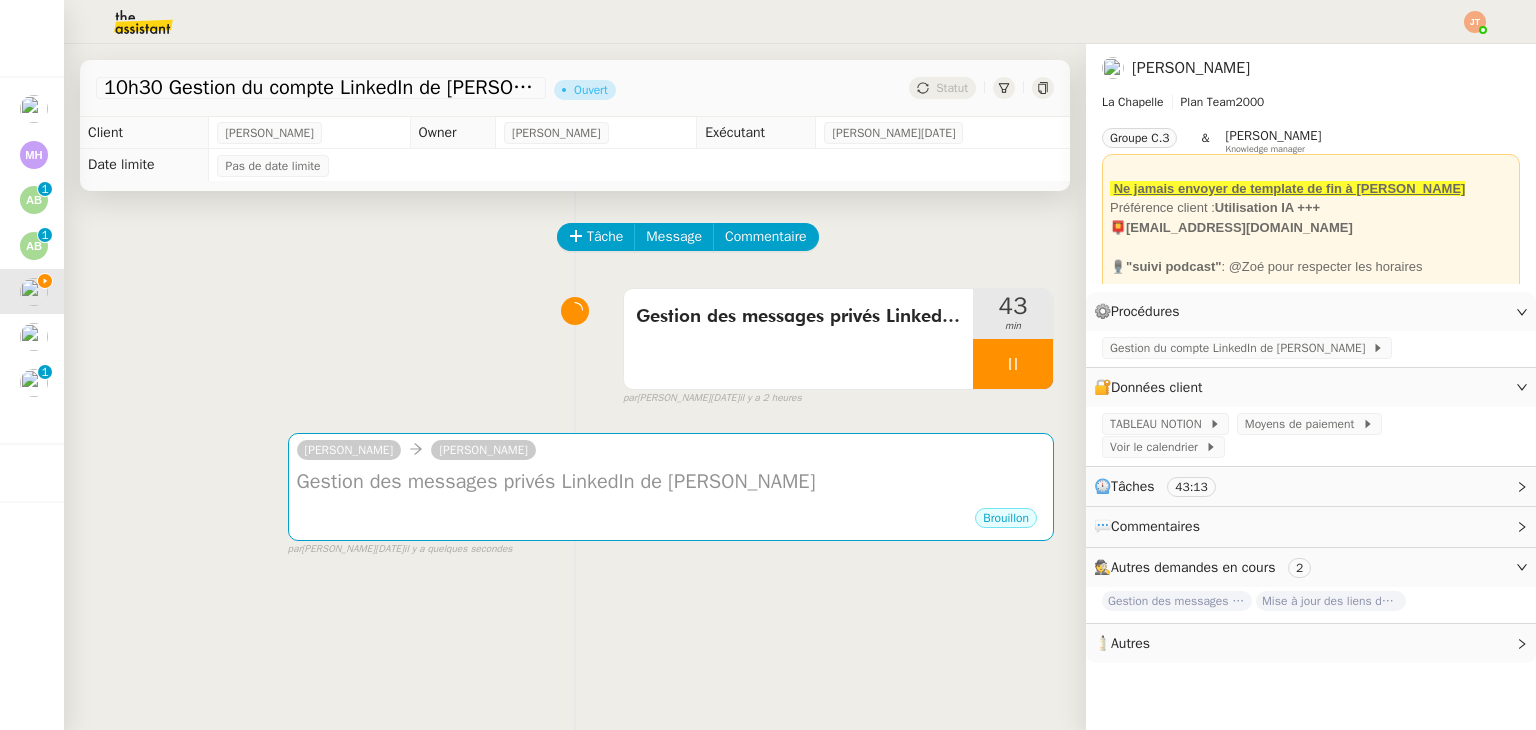click 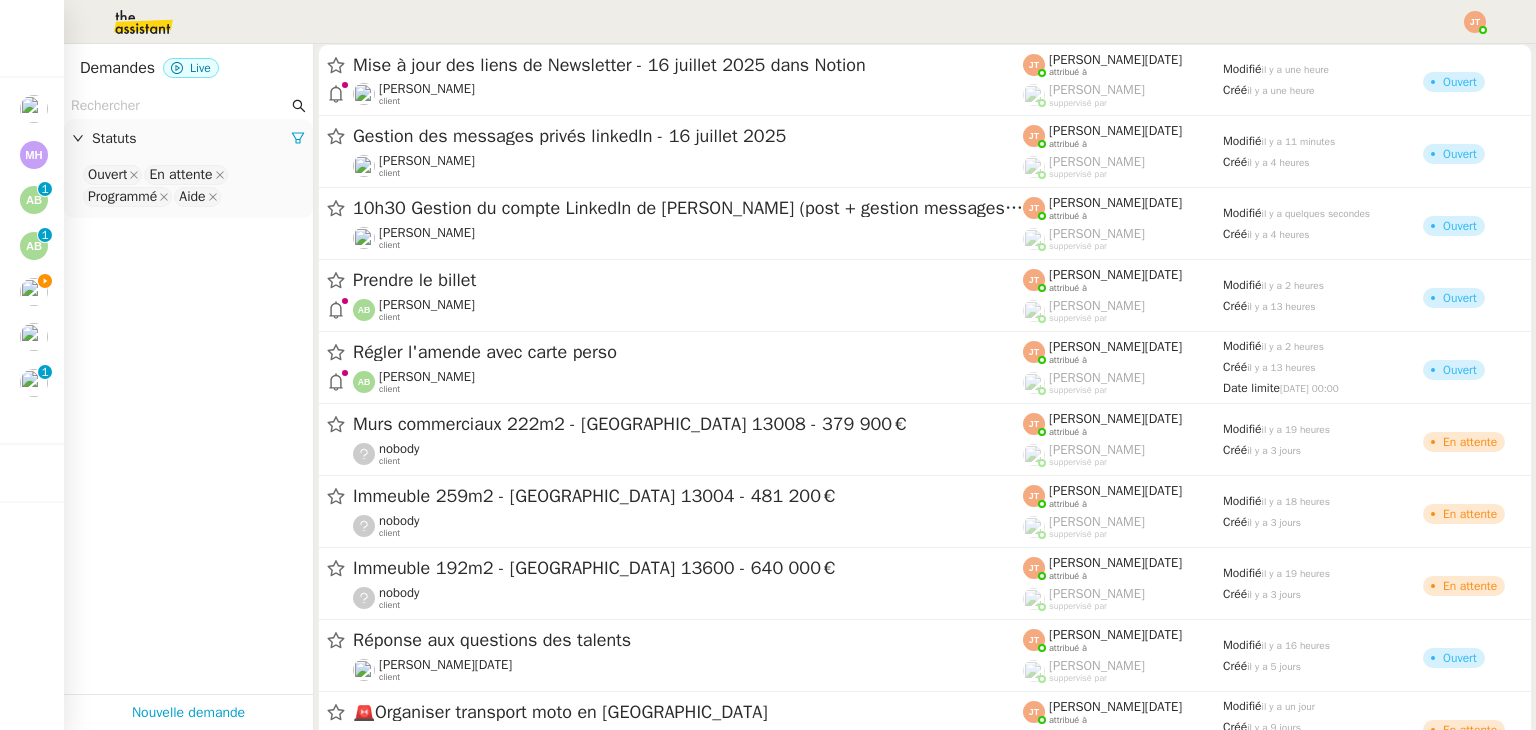 click 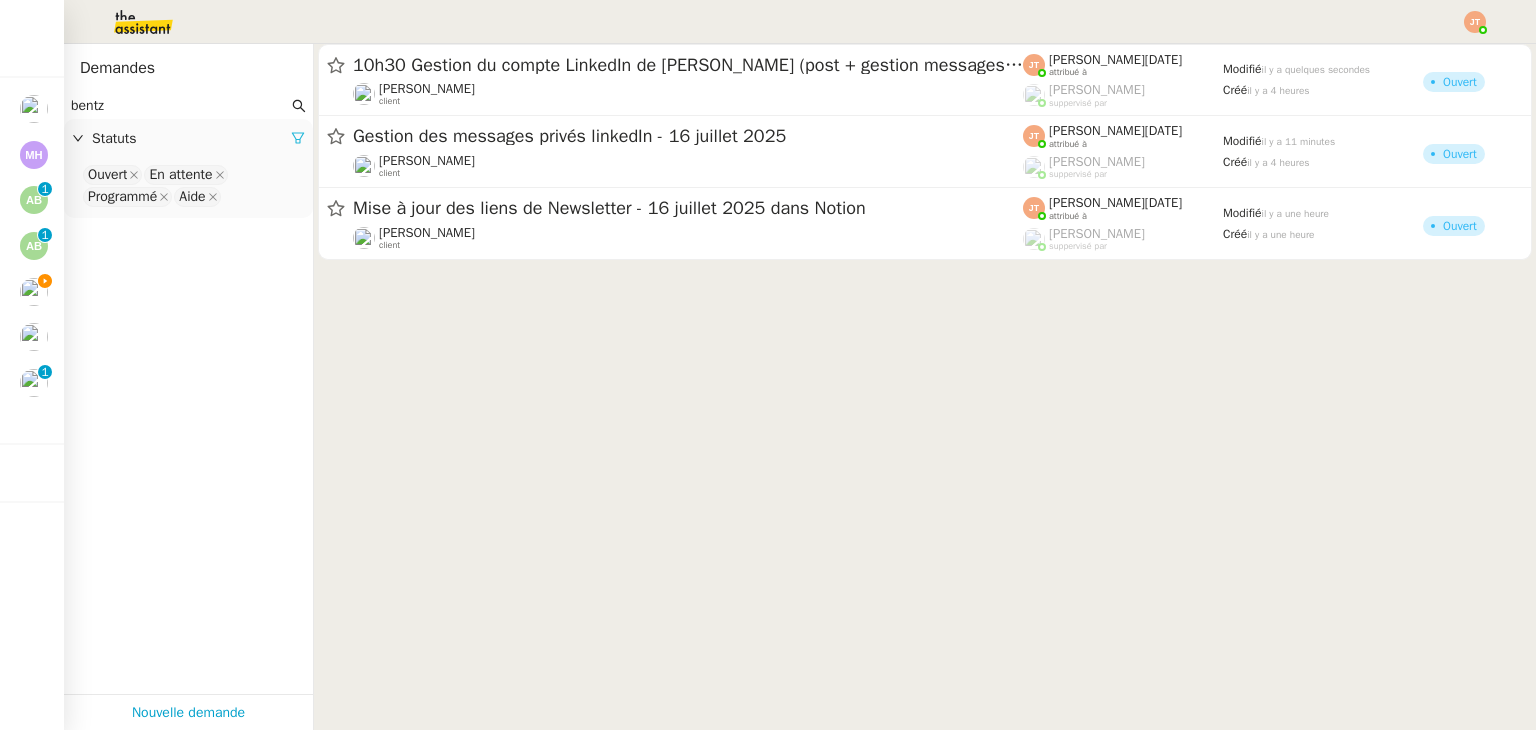 type on "bentz" 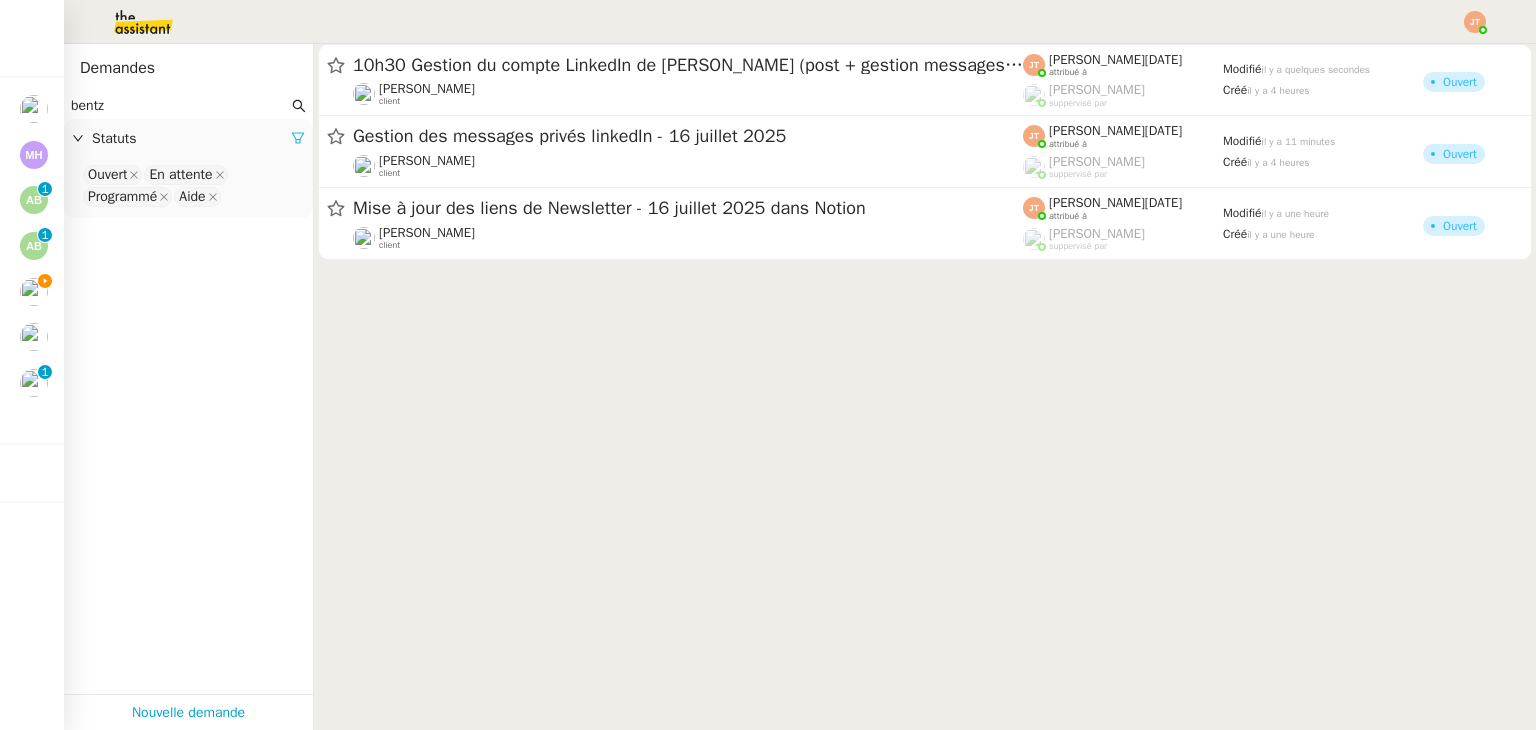 click 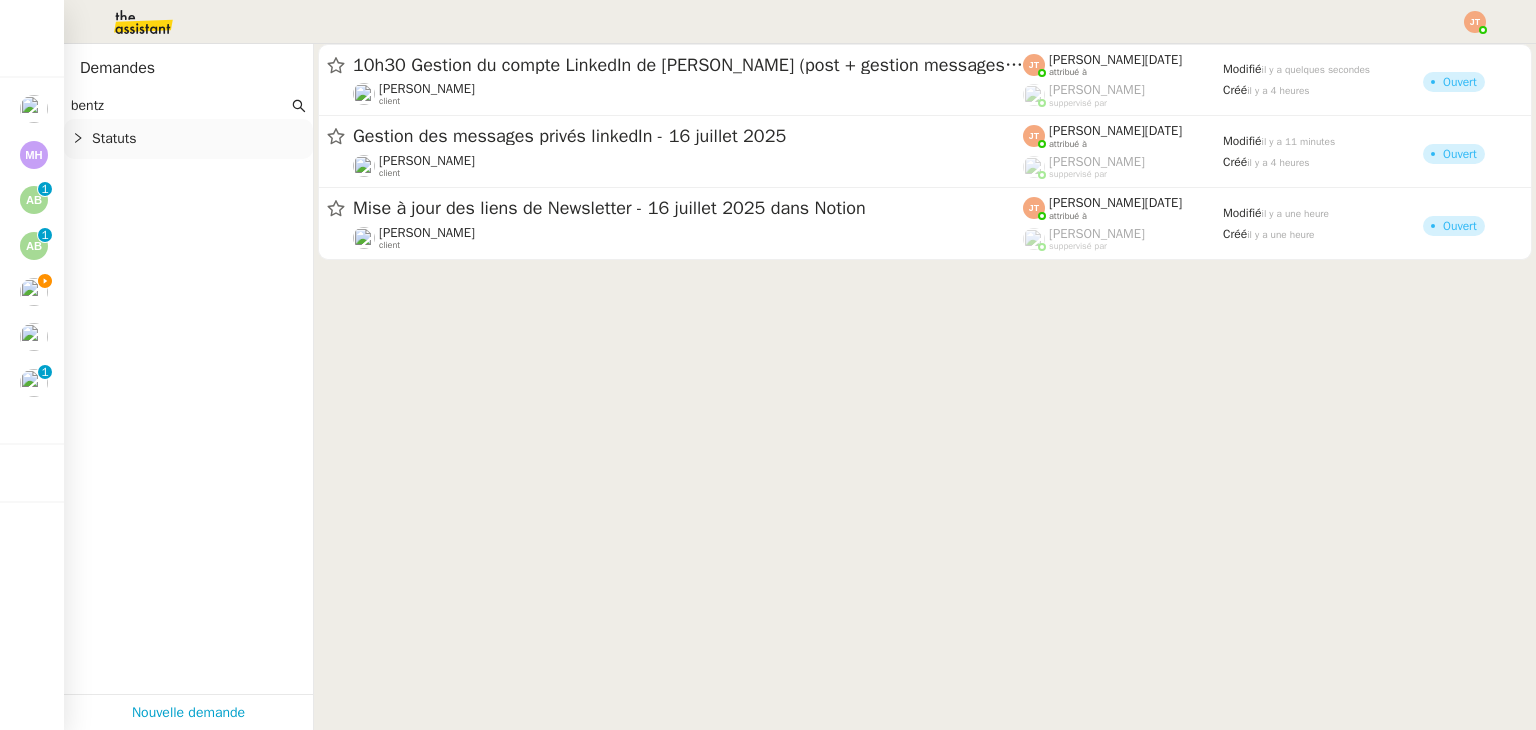 click on "Statuts" 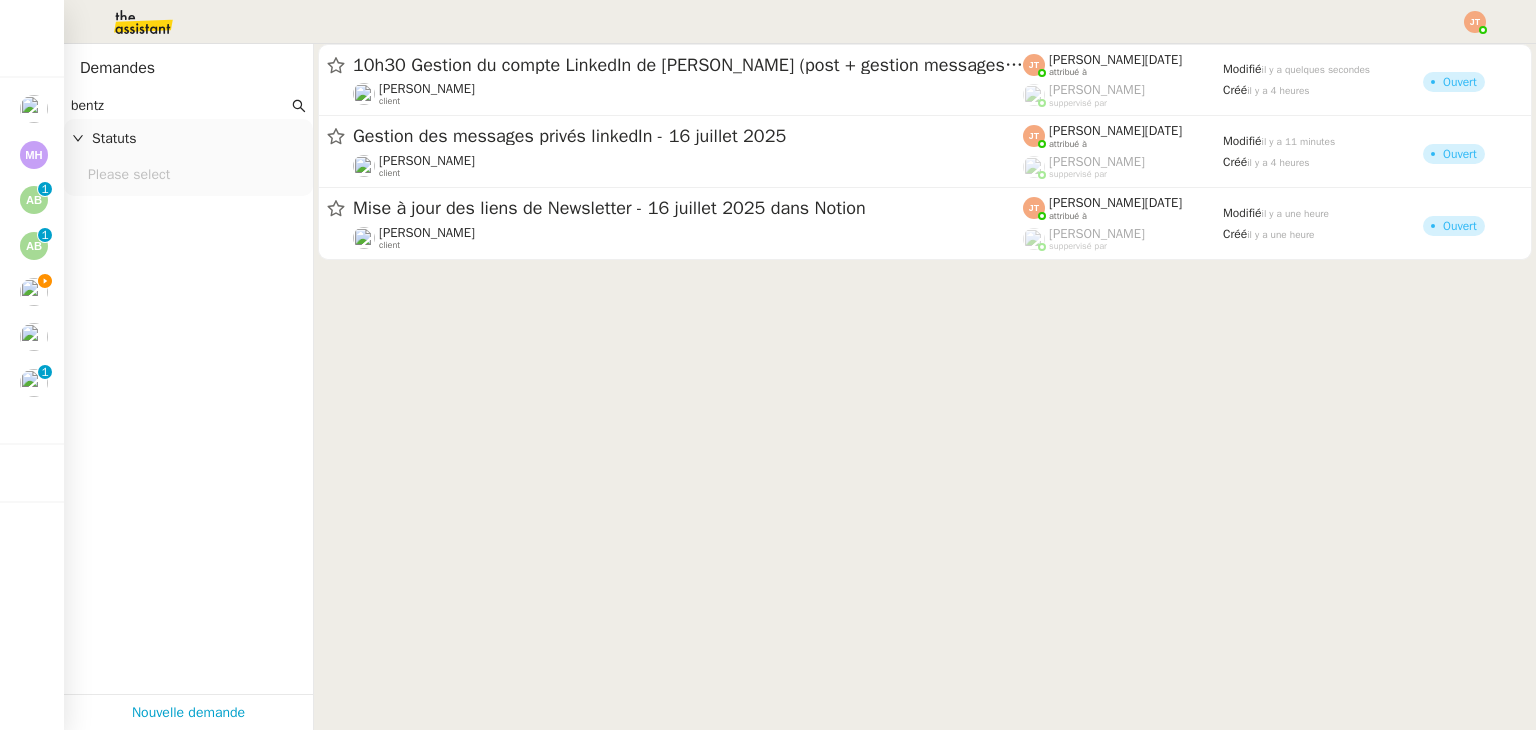 click on "Please select" 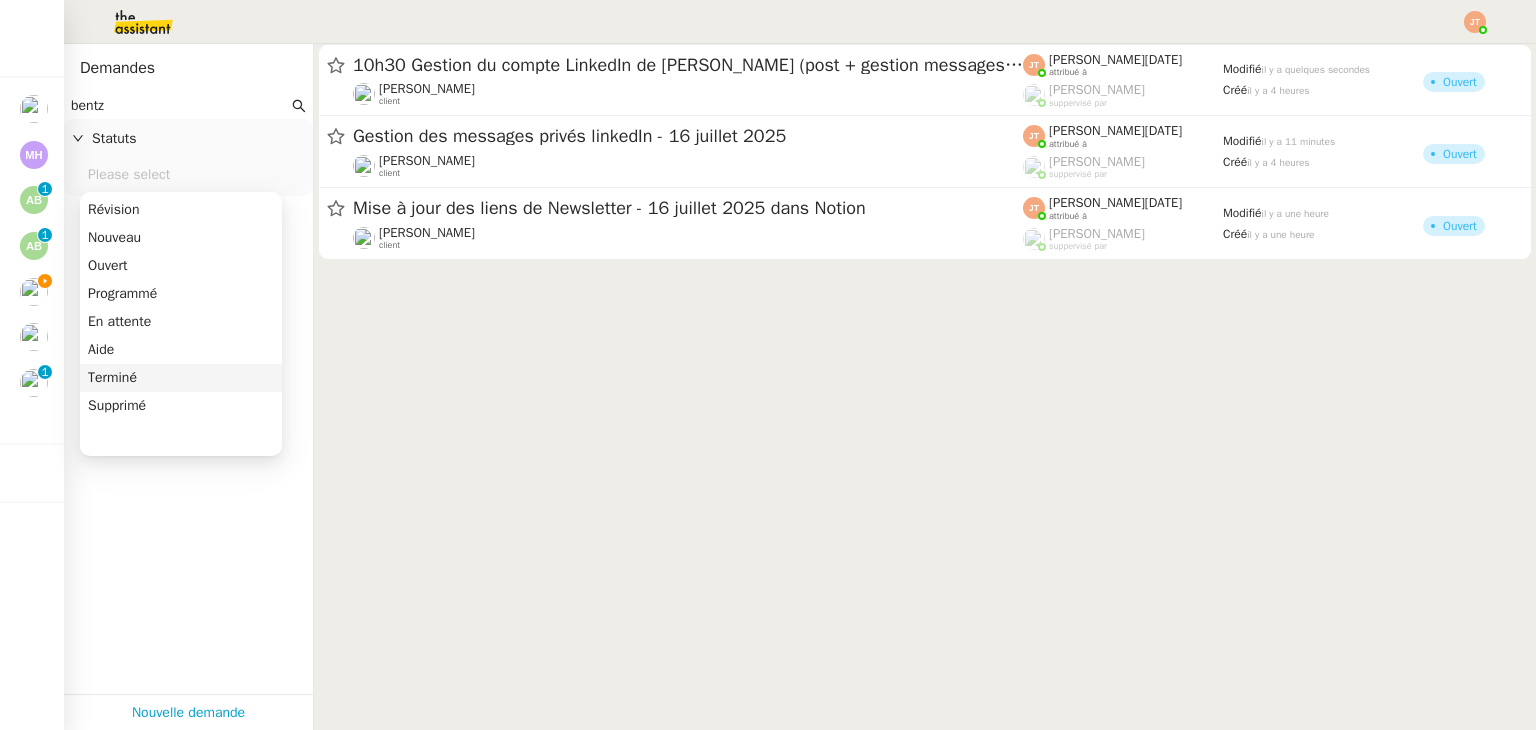 click on "Terminé" at bounding box center (181, 378) 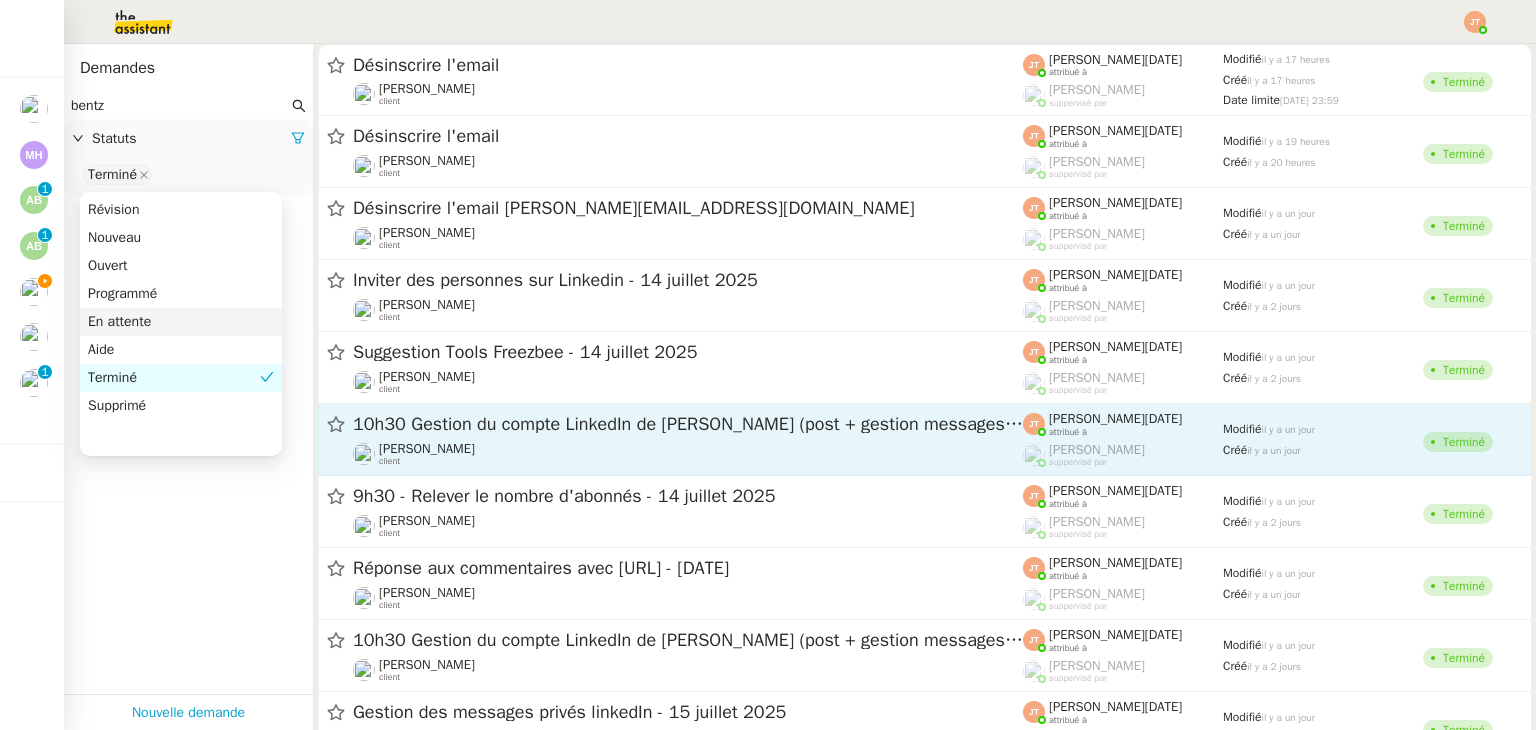 click on "[PERSON_NAME]    client" 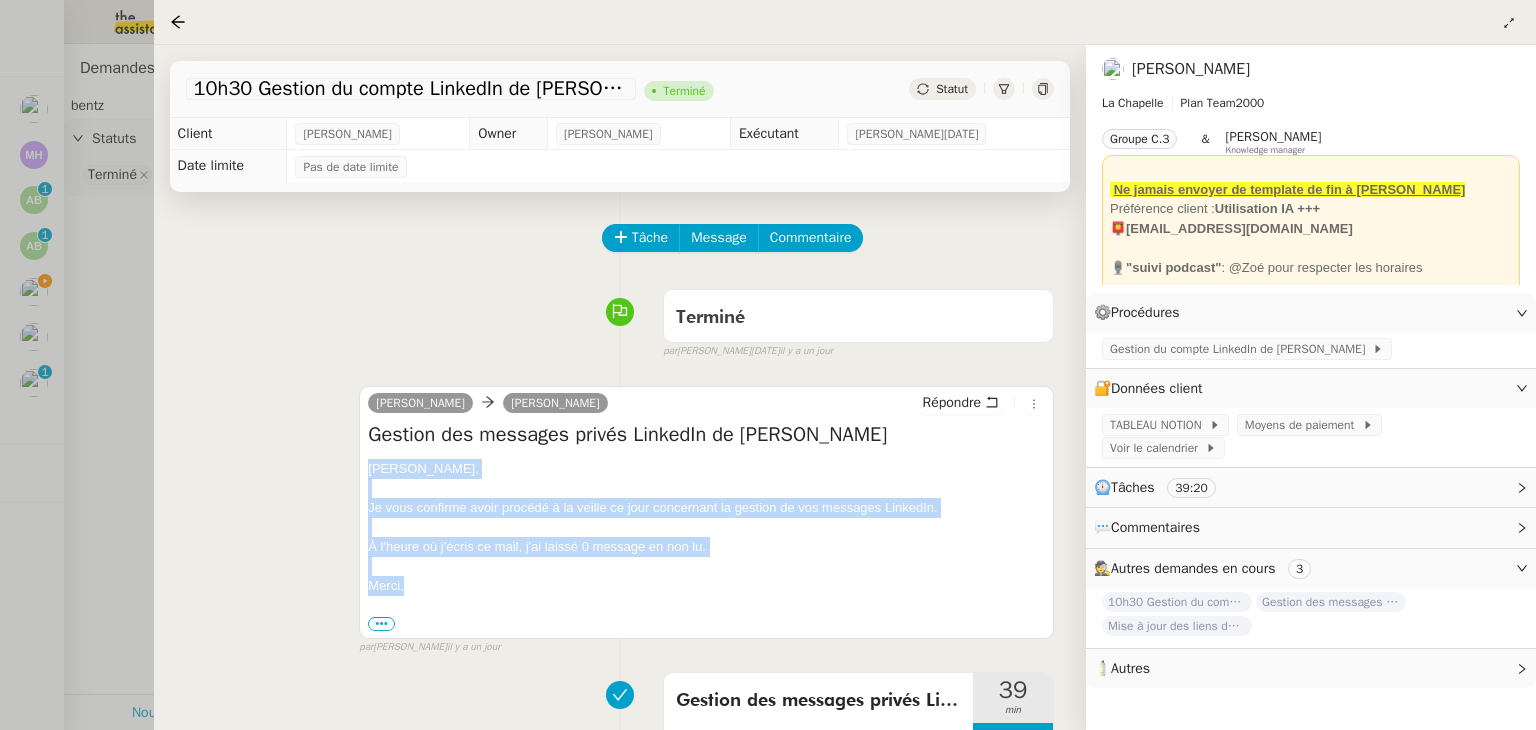 drag, startPoint x: 369, startPoint y: 470, endPoint x: 440, endPoint y: 599, distance: 147.2481 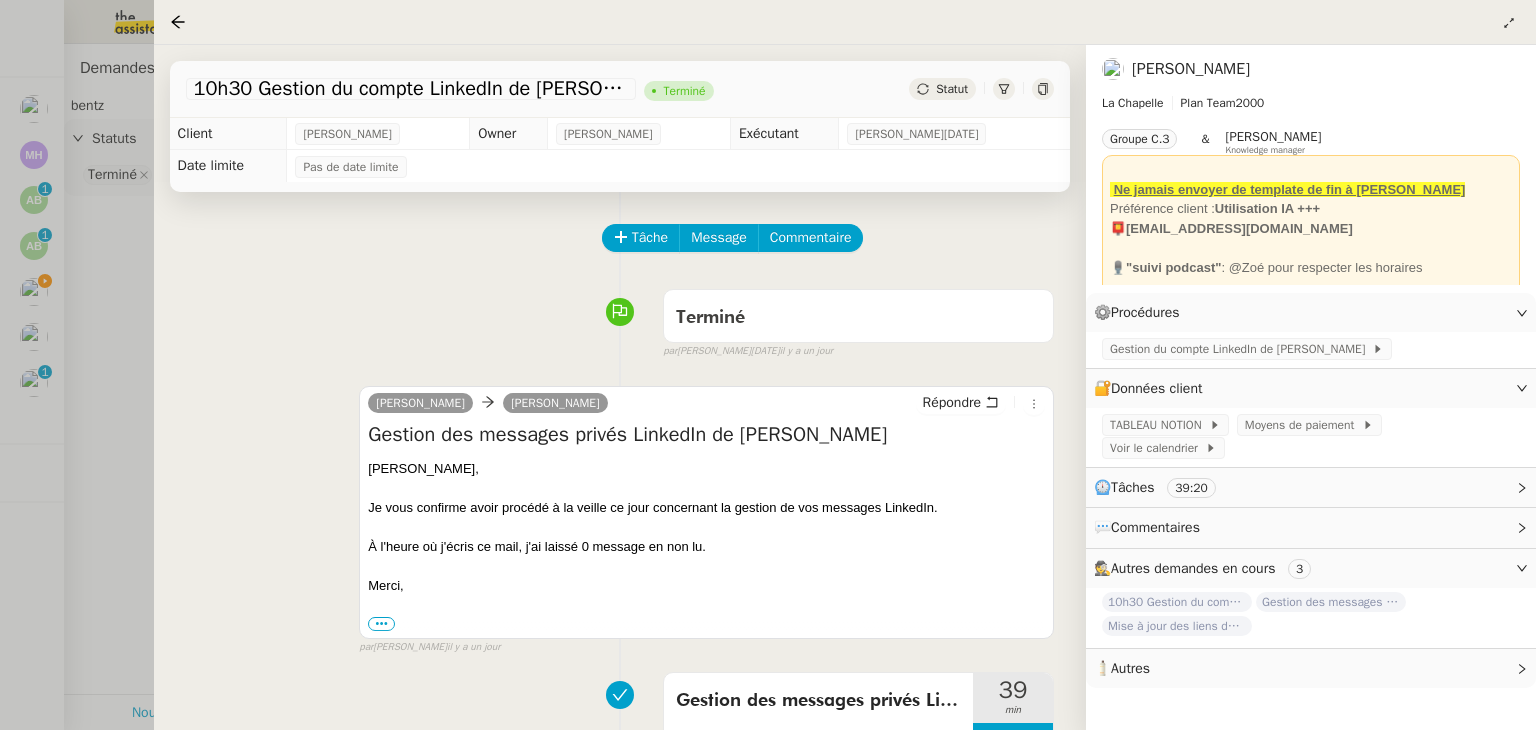 click at bounding box center (768, 365) 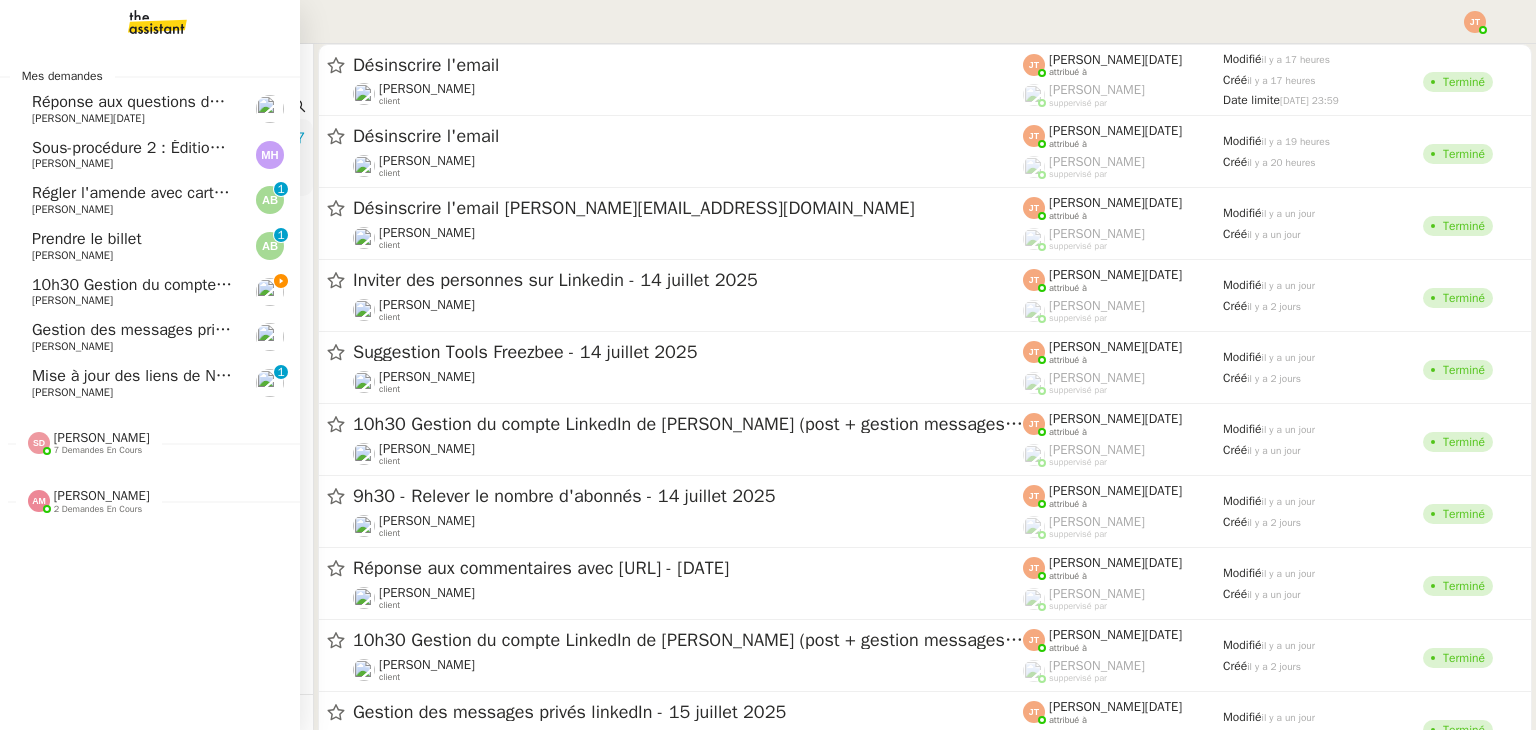 click on "10h30 Gestion du compte LinkedIn de [PERSON_NAME] (post + gestion messages) - [DATE]" 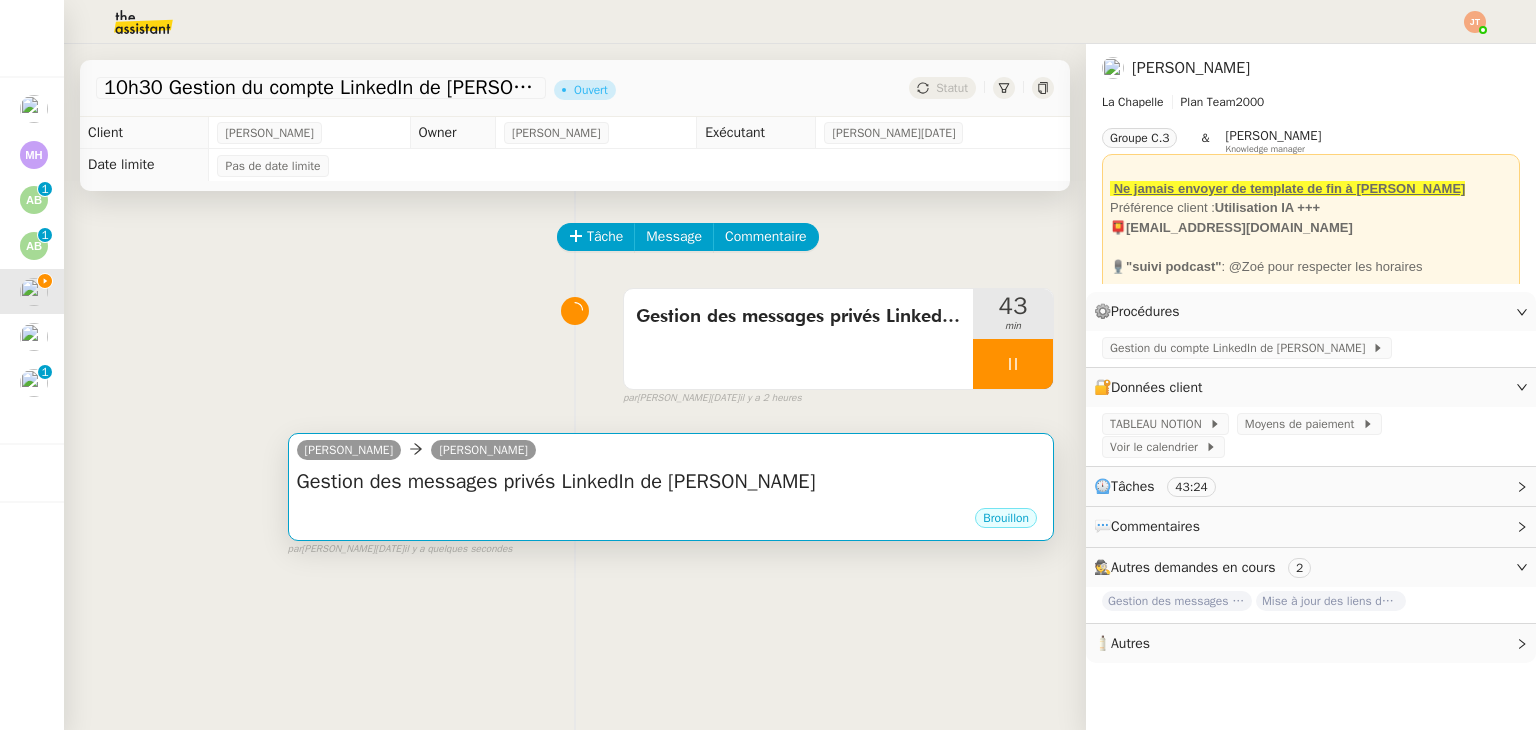click on "Gestion des messages privés LinkedIn de [PERSON_NAME]" at bounding box center [671, 482] 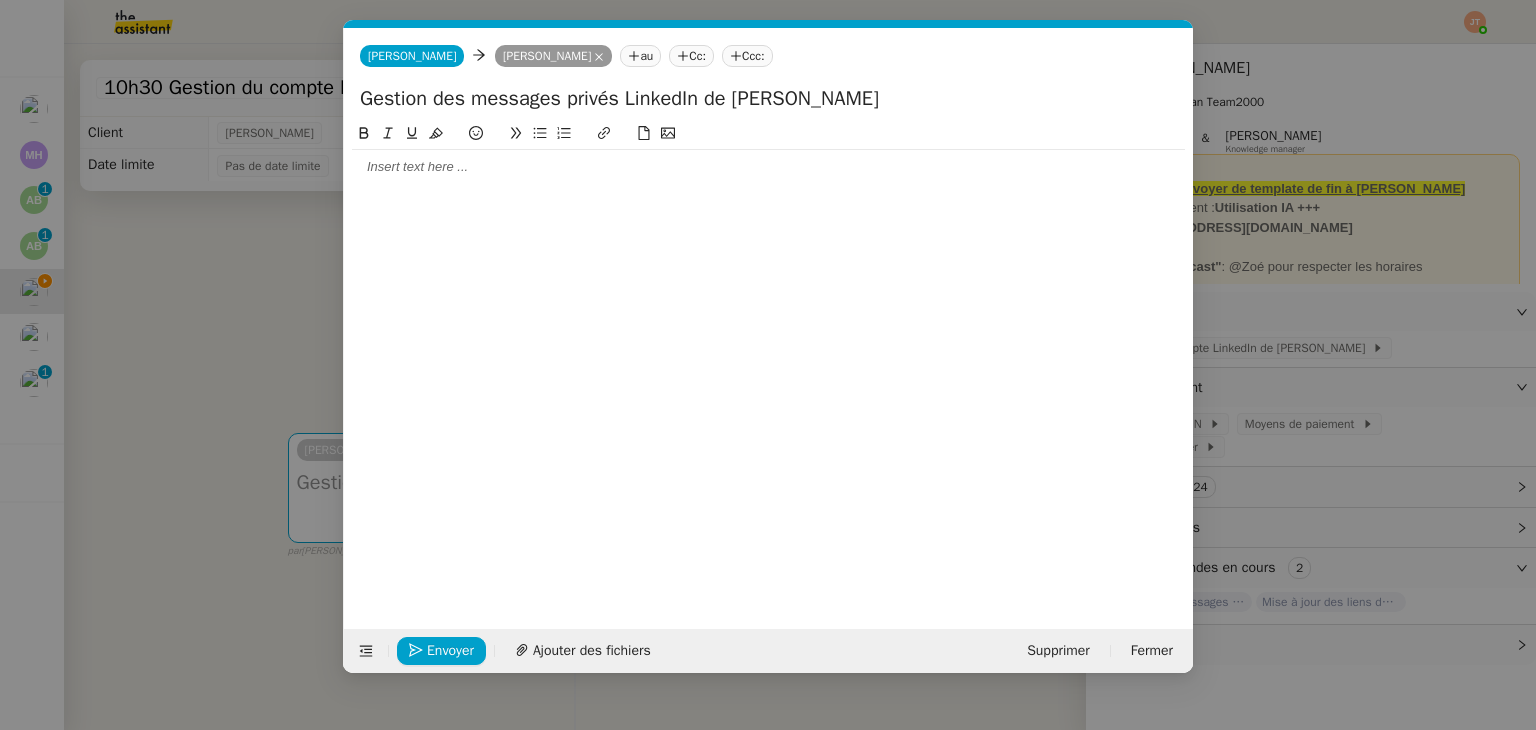 scroll, scrollTop: 0, scrollLeft: 42, axis: horizontal 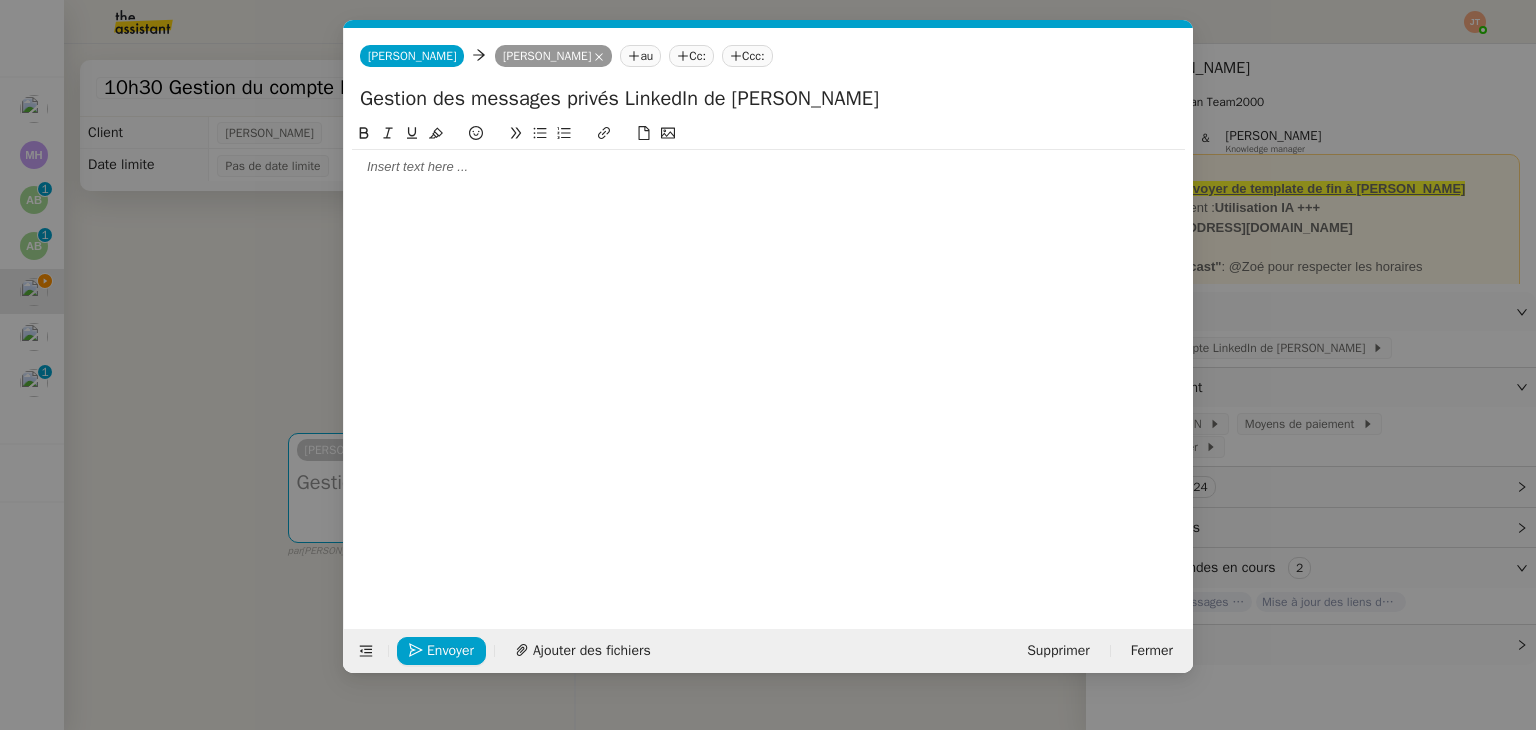 click 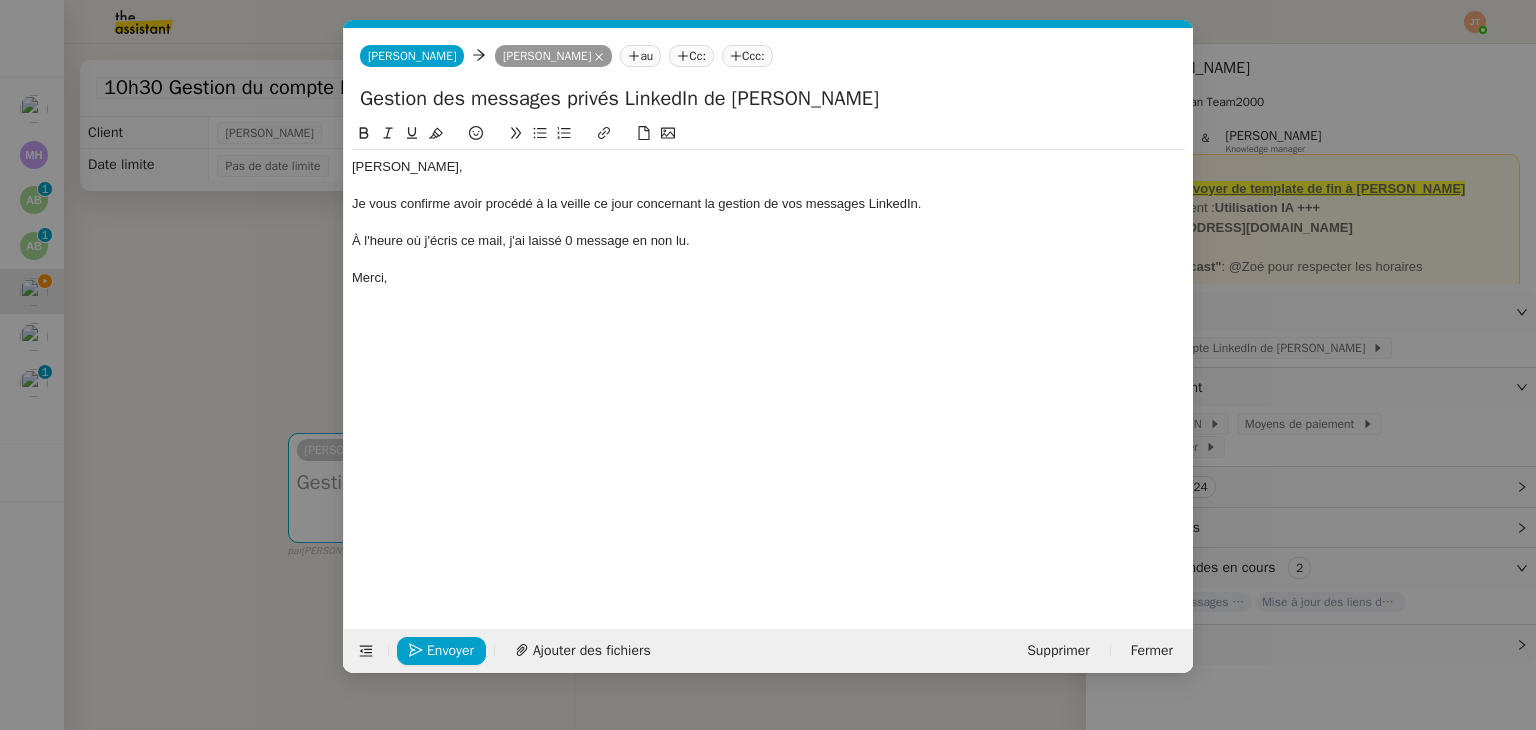 scroll, scrollTop: 0, scrollLeft: 0, axis: both 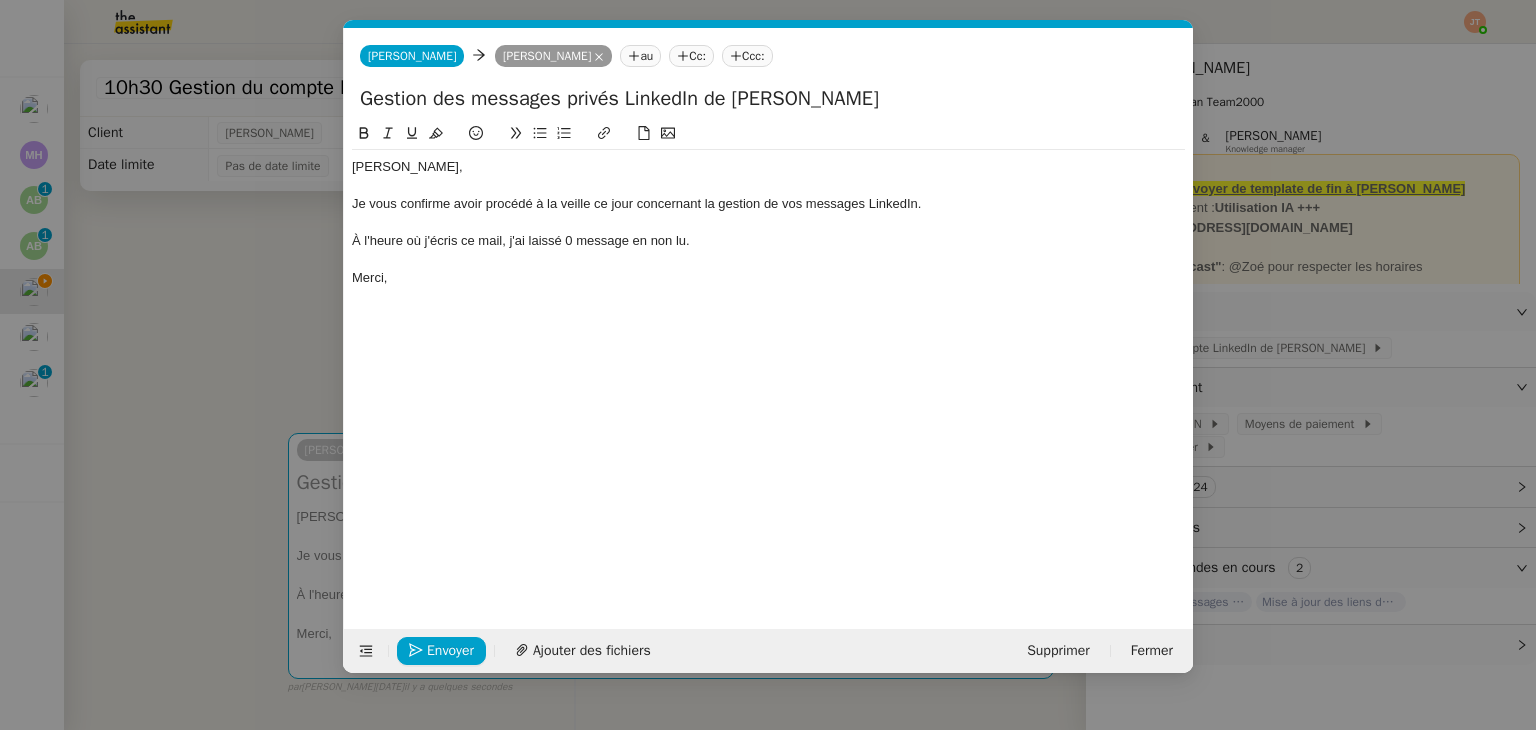 click on "Service TA - VOYAGE - PROPOSITION GLOBALE    A utiliser dans le cadre de proposition de déplacement TA - RELANCE CLIENT (EN)    Relancer un client lorsqu'il n'a pas répondu à un précédent message BAFERTY - MAIL AUDITION    A utiliser dans le cadre de la procédure d'envoi des mails d'audition TA - PUBLICATION OFFRE D'EMPLOI     Organisation du recrutement [PERSON_NAME] - Relever le nombre d'abonnés    à utiliser hebdomadairement pour qu'[PERSON_NAME] ait les évolutions de ses réseaux sociaux  [PERSON_NAME] Discours de présentation du paiement sécurisé    TA - VOYAGES - PROPOSITION ITINERAIRE    Soumettre les résultats d'une recherche TA - CONFIRMATION PAIEMENT (EN)    Confirmer avec le client de modèle de transaction - Attention Plan Pro nécessaire. TA - COURRIER EXPEDIE (recommandé)    A utiliser dans le cadre de l'envoi d'un courrier recommandé TA - PARTAGE DE CALENDRIER (EN)    A utiliser pour demander au client de partager son calendrier afin de faciliter l'accès et la gestion" at bounding box center [768, 365] 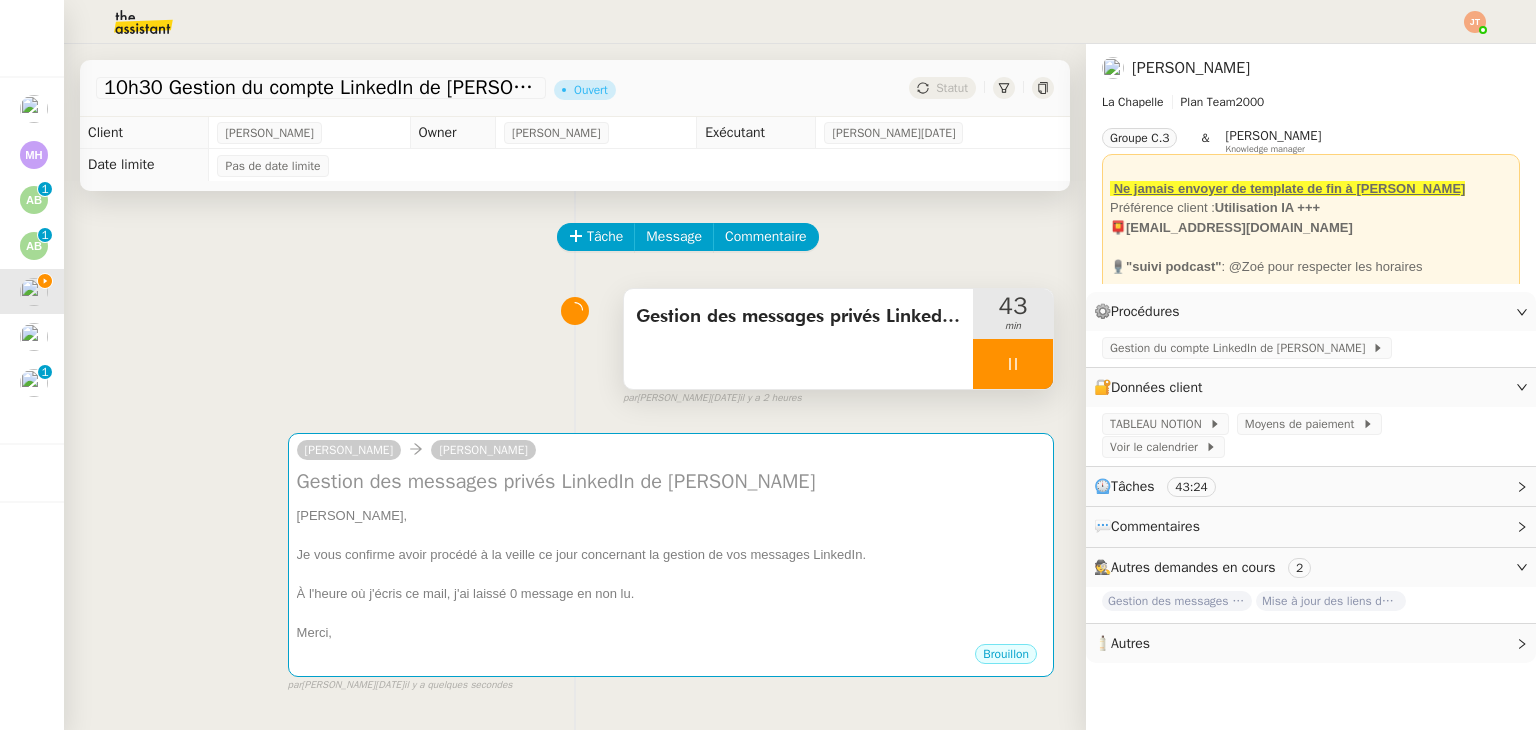 click at bounding box center [1013, 364] 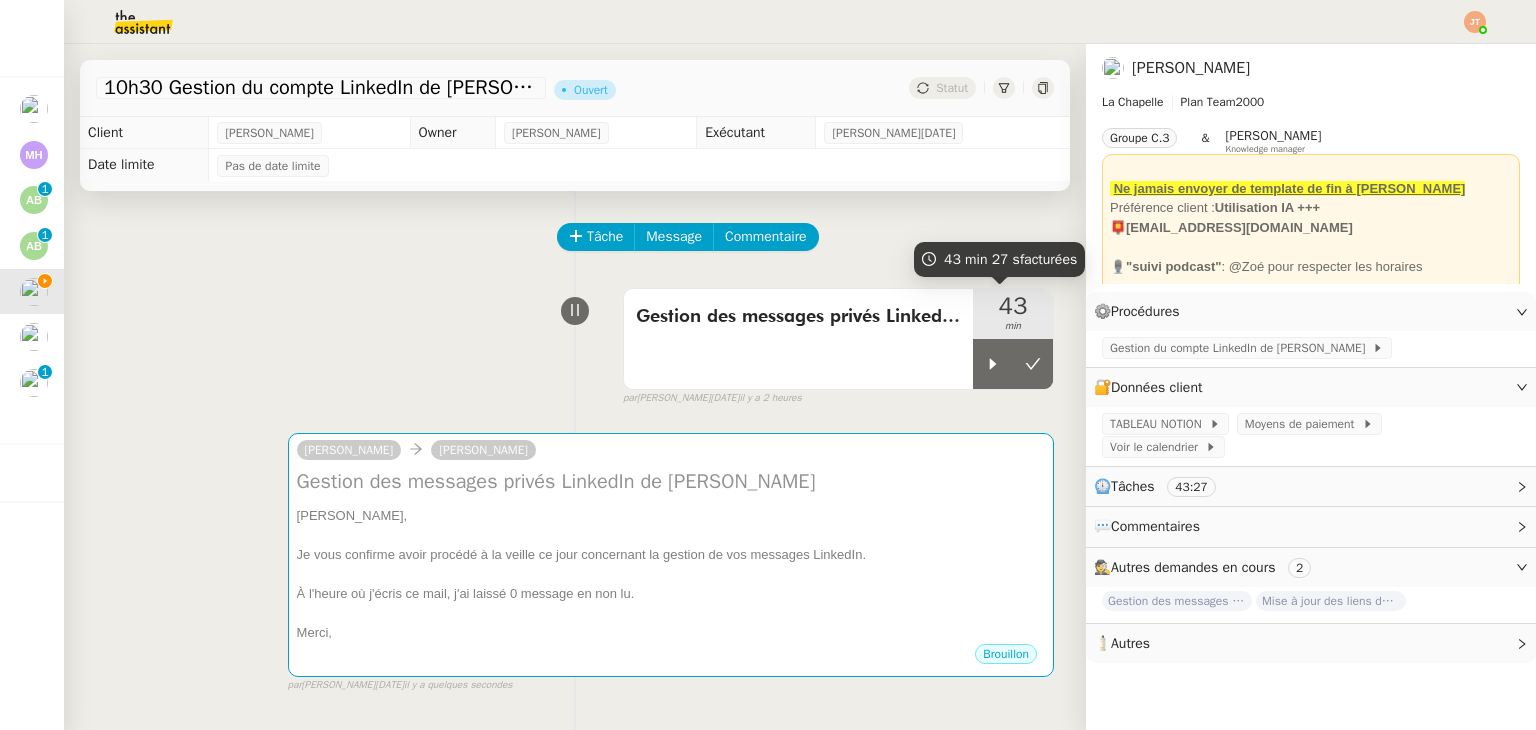 click on "Tâche Message Commentaire Veuillez patienter une erreur s'est produite 👌👌👌 message envoyé ✌️✌️✌️ [PERSON_NAME] d'abord attribuer un client Une erreur s'est produite, veuillez réessayer  Gestion des messages privés LinkedIn de [PERSON_NAME]     43 min false par   [PERSON_NAME][DATE]   il y a 2 heures 👌👌👌 message envoyé ✌️✌️✌️ une erreur s'est produite 👌👌👌 message envoyé ✌️✌️✌️ Votre message va être revu ✌️✌️✌️ une erreur s'est produite La taille des fichiers doit être de 10Mb au maximum.  [PERSON_NAME] des messages privés LinkedIn de [PERSON_NAME], Je vous confirme avoir procédé à la veille ce jour concernant la gestion de vos messages LinkedIn. À l'heure où j'écris ce mail, j'ai laissé 0 message en non lu. [GEOGRAPHIC_DATA], ••• Brouillon false par   [PERSON_NAME][DATE]   il y a quelques secondes 👌👌👌 message envoyé ✌️✌️✌️ une erreur s'est produite 👌👌👌 message envoyé ✌️✌️✌️" 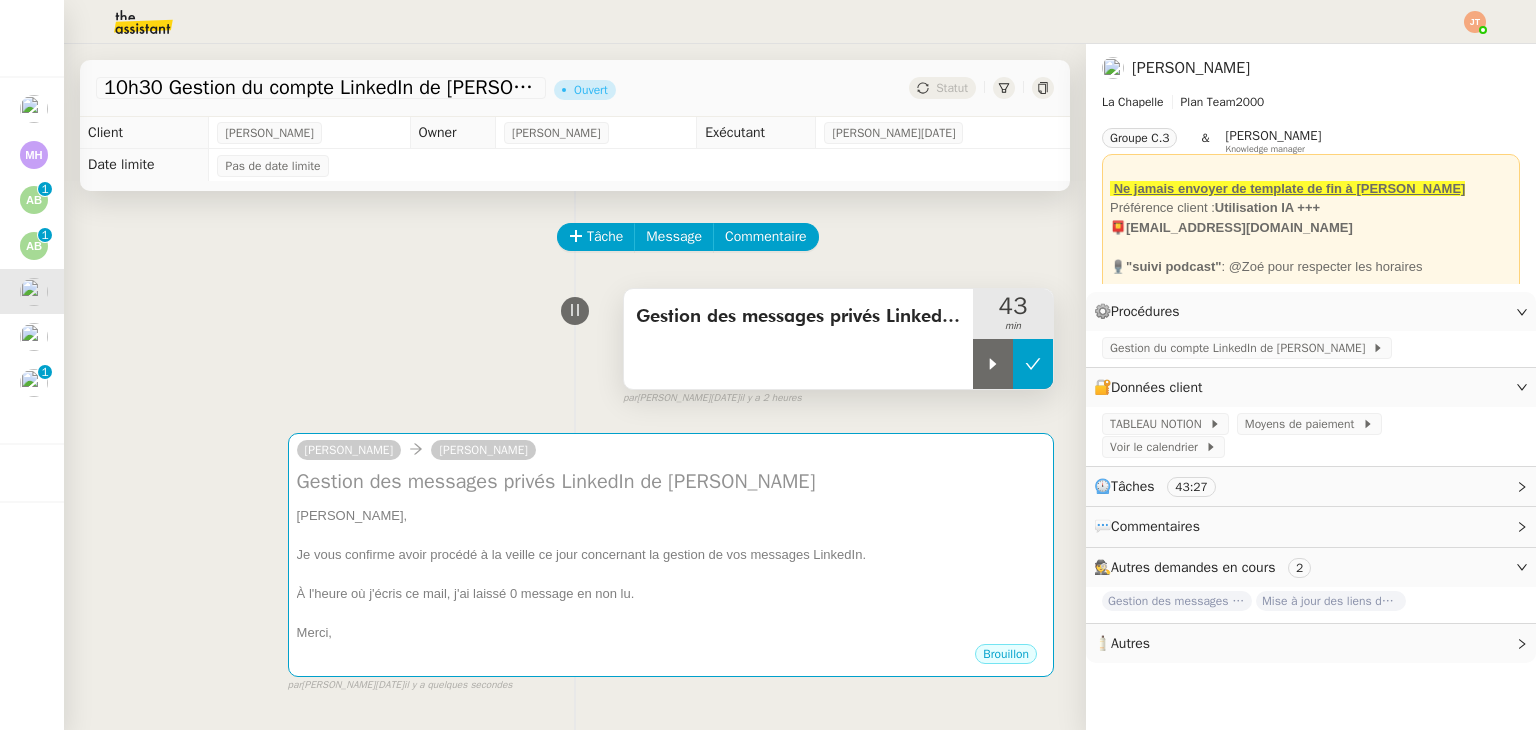 click at bounding box center (1033, 364) 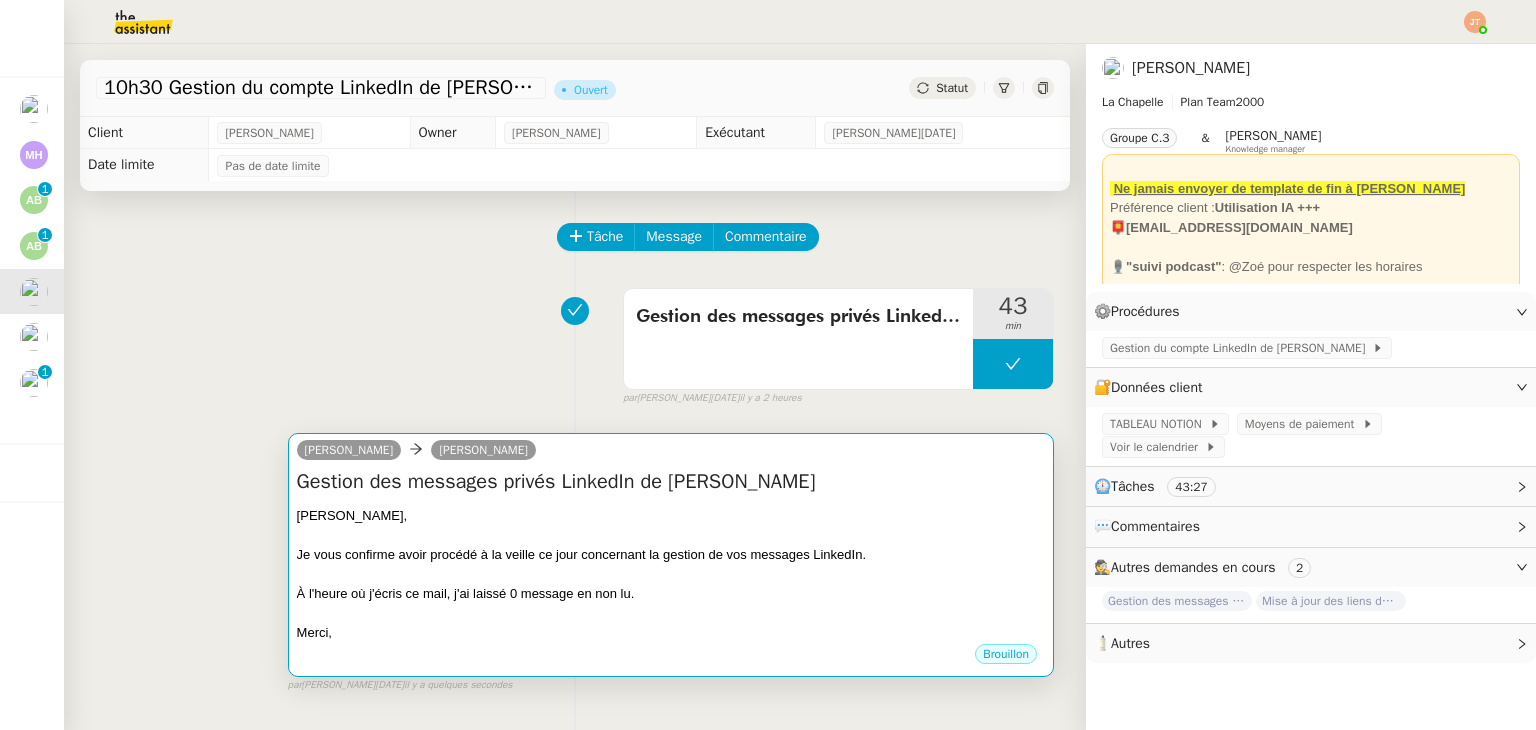 click on "Gestion des messages privés LinkedIn de [PERSON_NAME]" at bounding box center [671, 482] 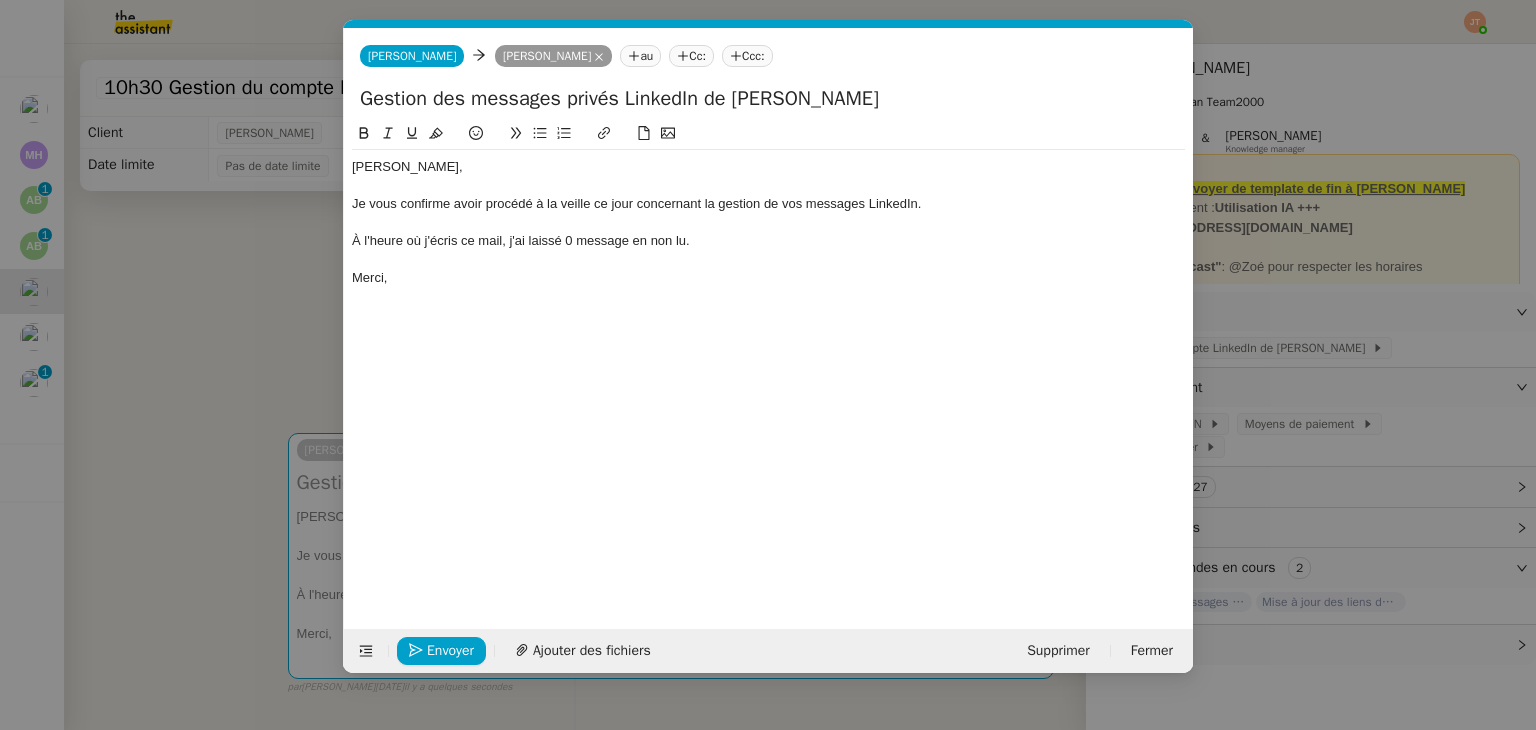 scroll, scrollTop: 0, scrollLeft: 42, axis: horizontal 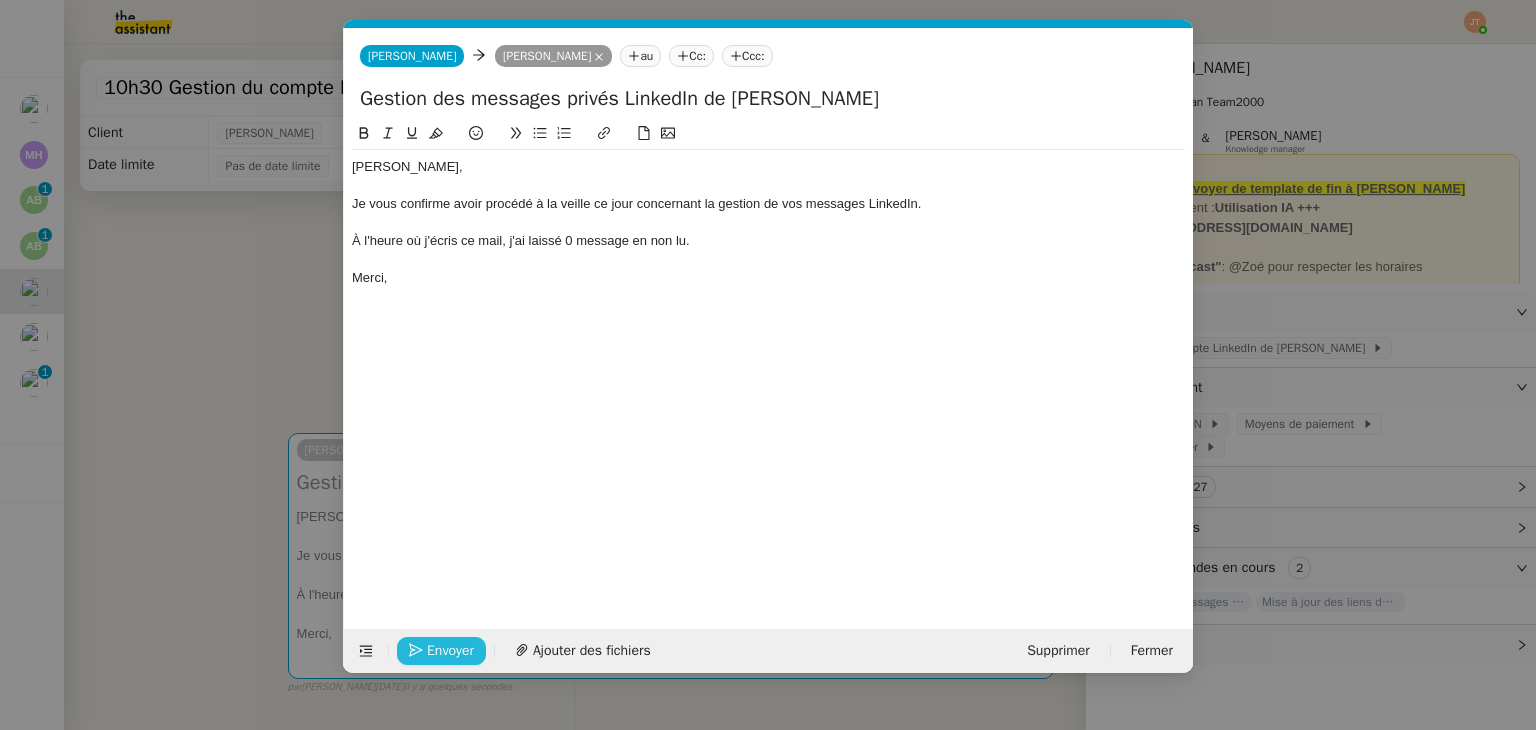 click on "Envoyer" 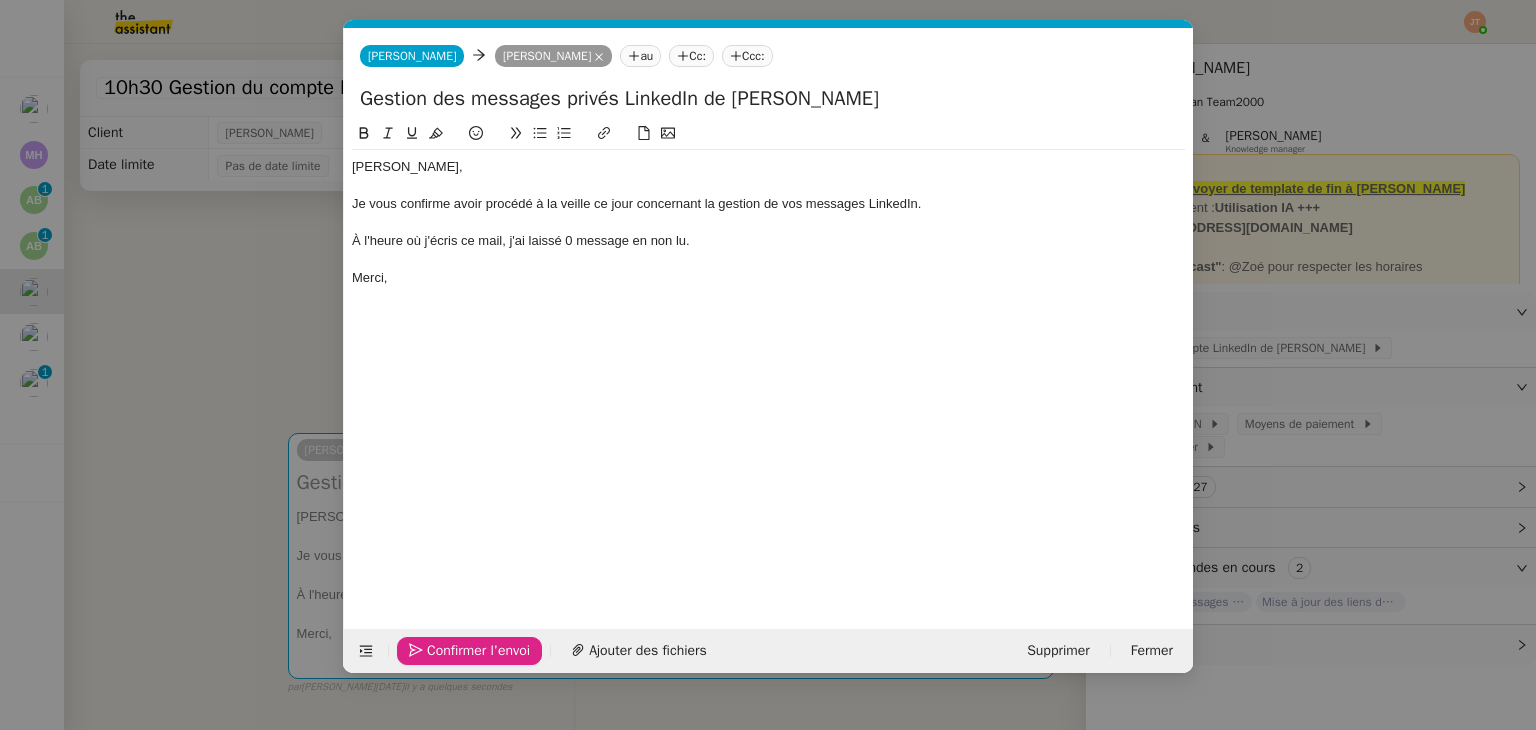 click on "Confirmer l'envoi" 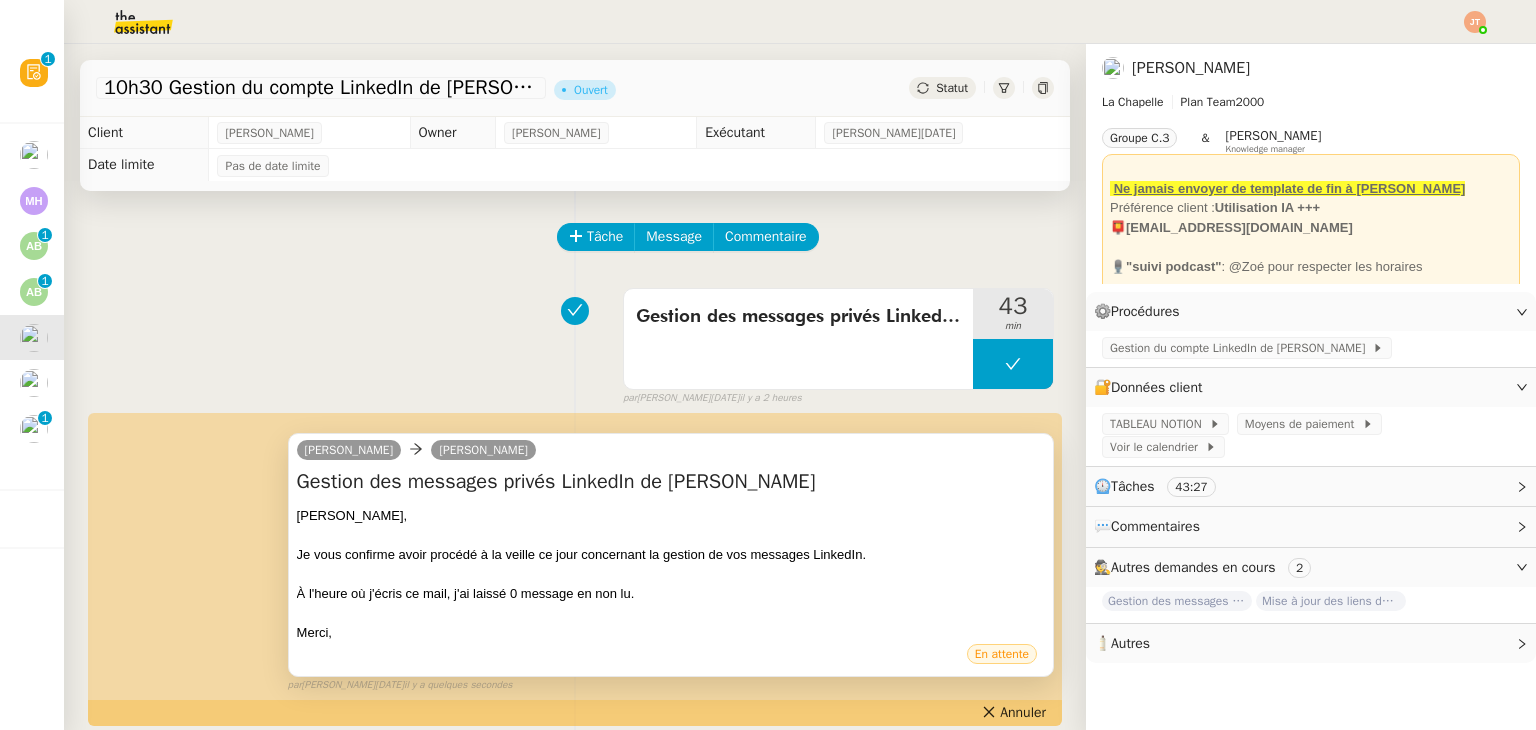 click at bounding box center (671, 613) 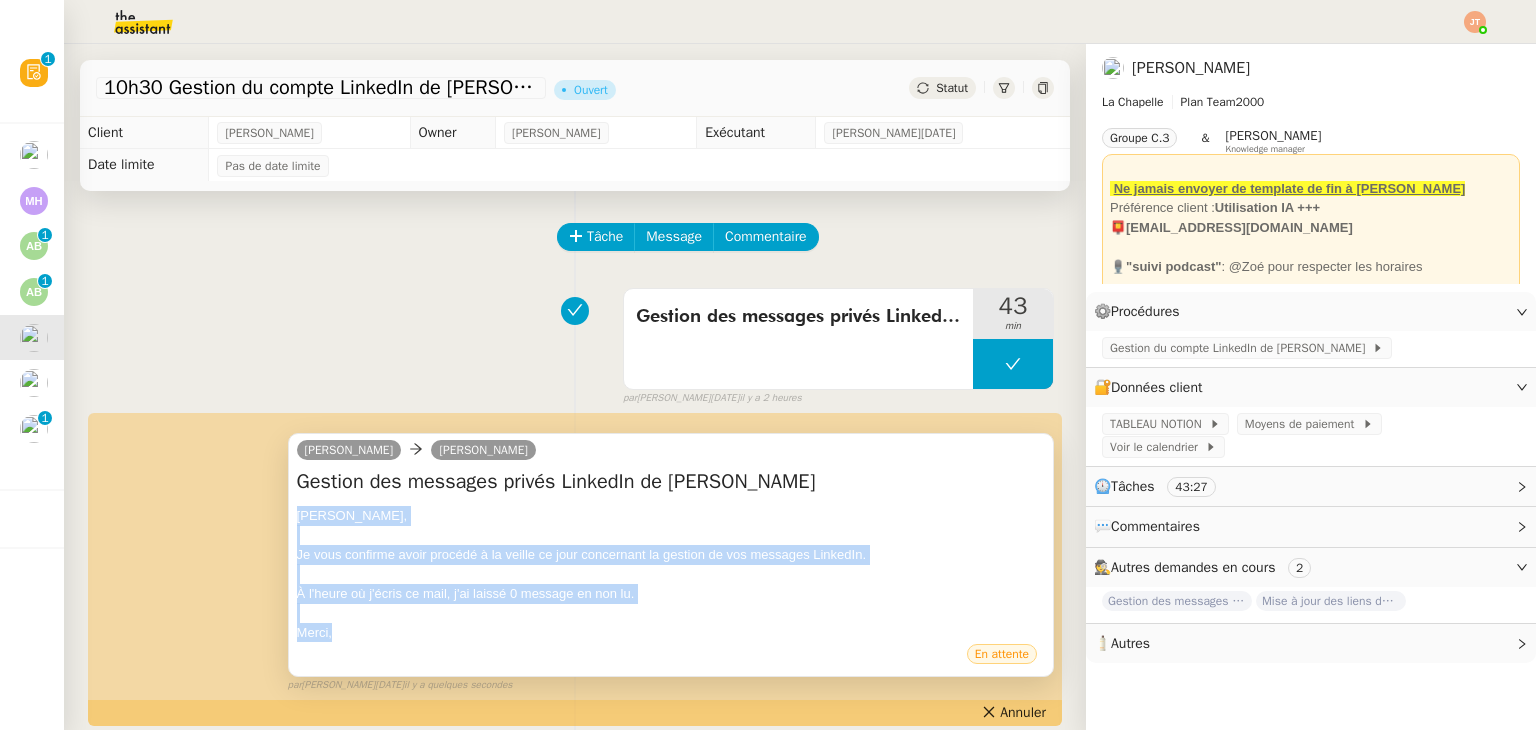 copy on "[PERSON_NAME], Je vous confirme avoir procédé à la veille ce jour concernant la gestion de vos messages LinkedIn. À l'heure où j'écris ce mail, j'ai laissé 0 message en non lu. [GEOGRAPHIC_DATA]," 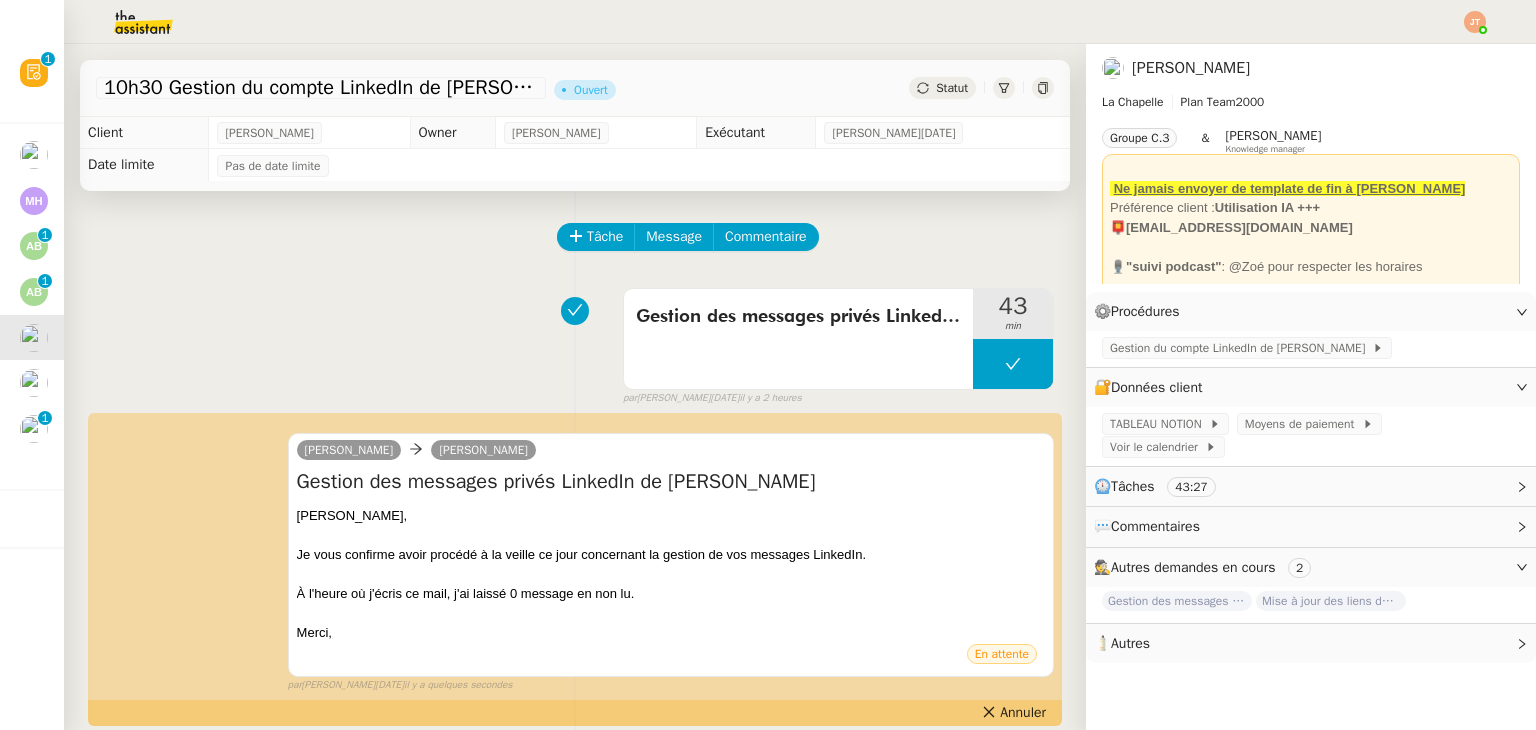 click on "Gestion des messages privés LinkedIn de [PERSON_NAME]     43 min false par   [PERSON_NAME][DATE]   il y a 2 heures" at bounding box center (575, 343) 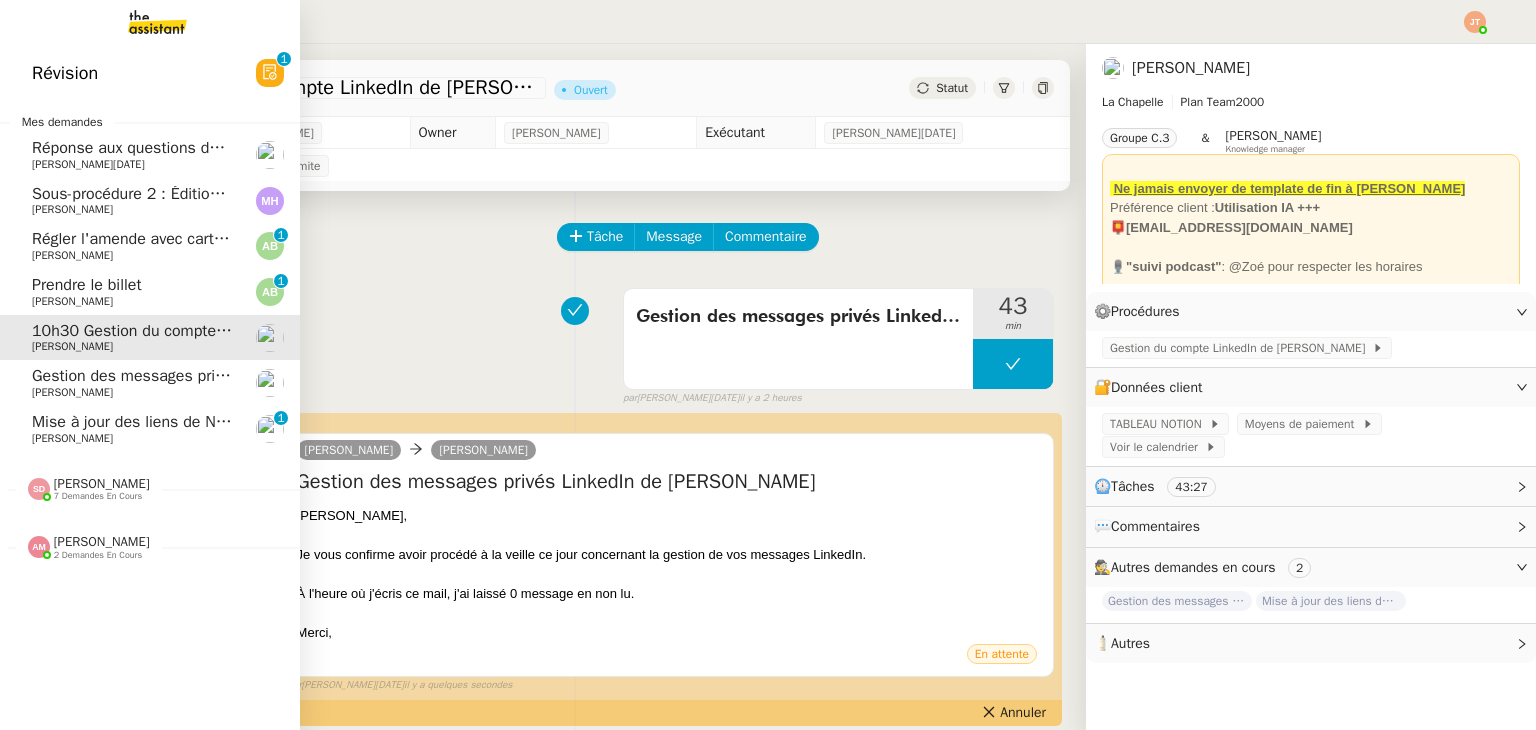 click on "[PERSON_NAME]" 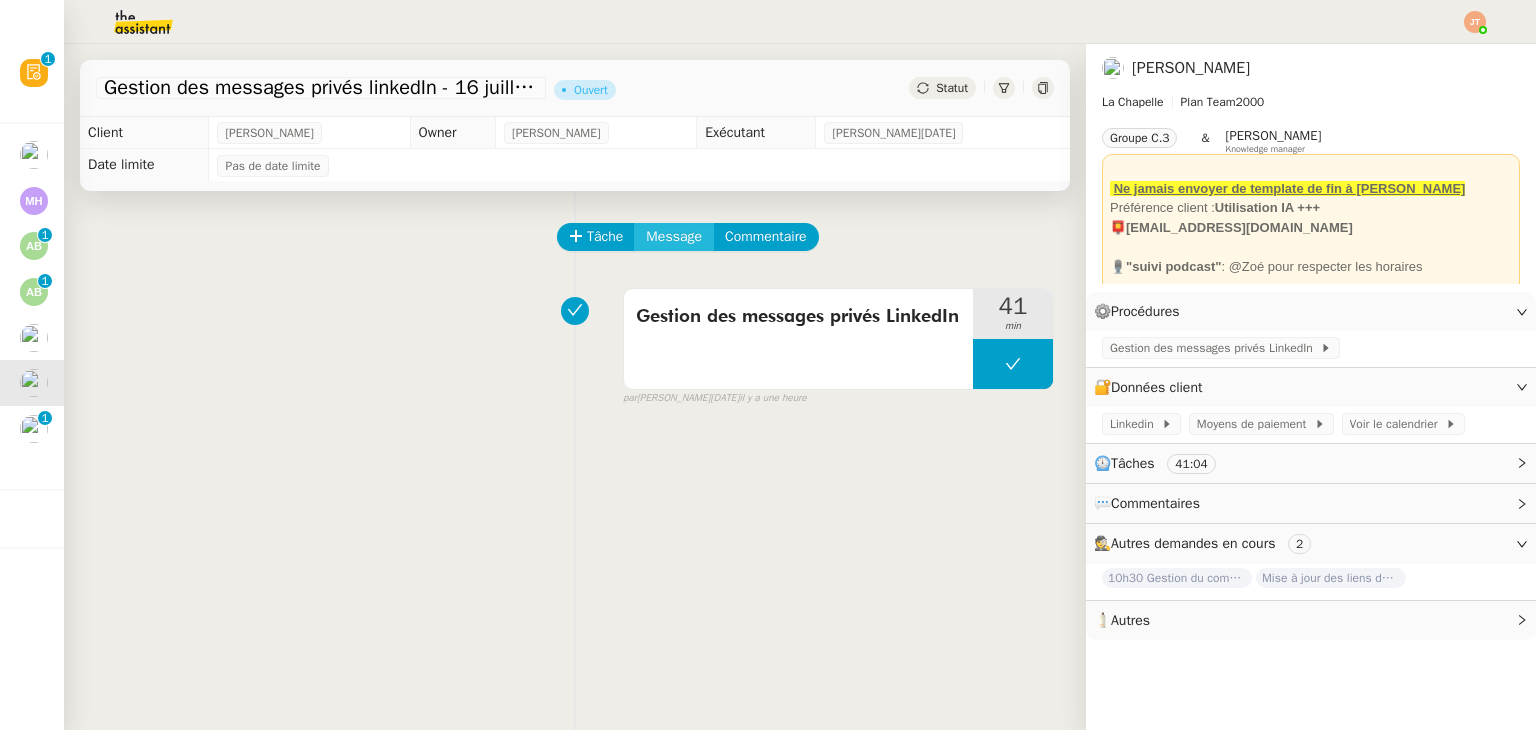 click on "Message" 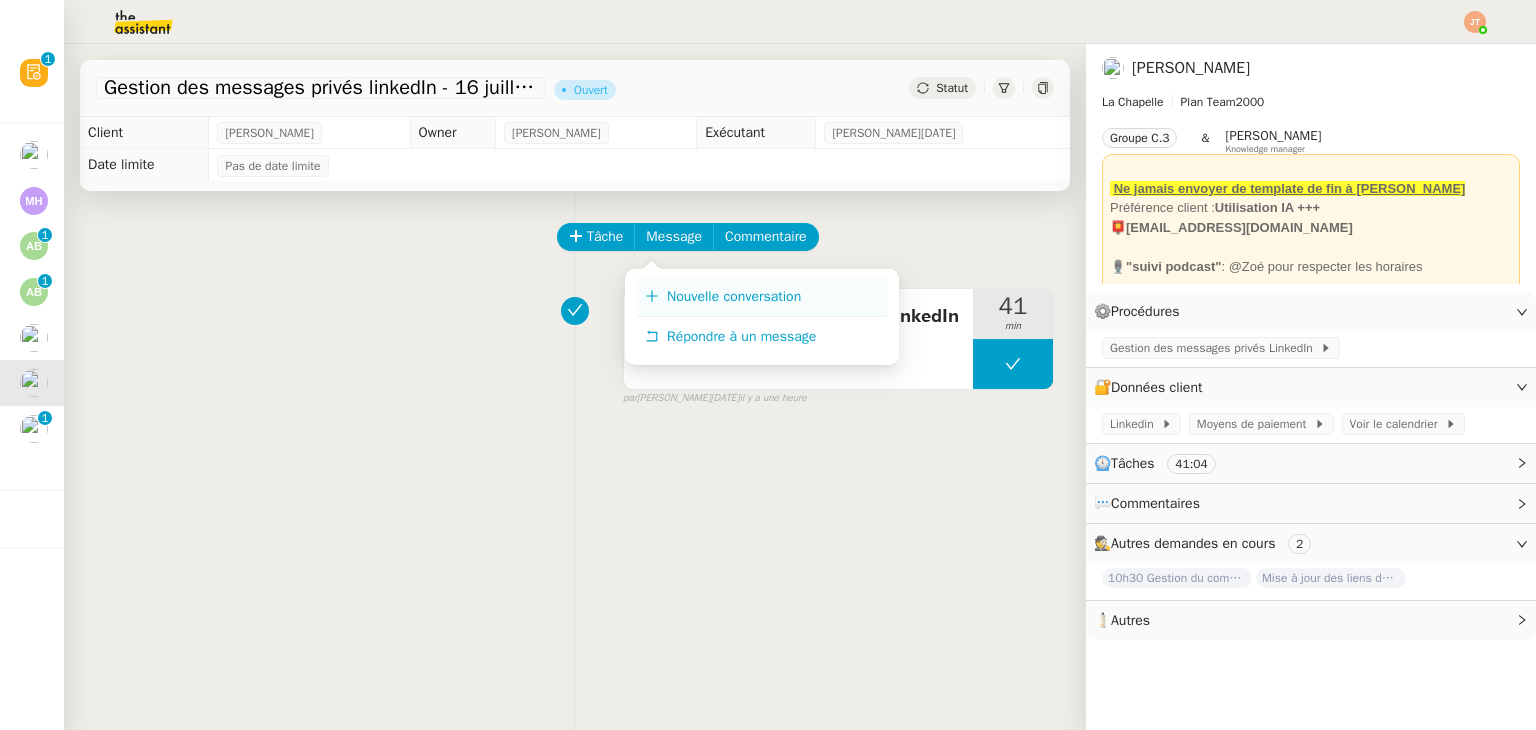 click on "Nouvelle conversation" at bounding box center (734, 296) 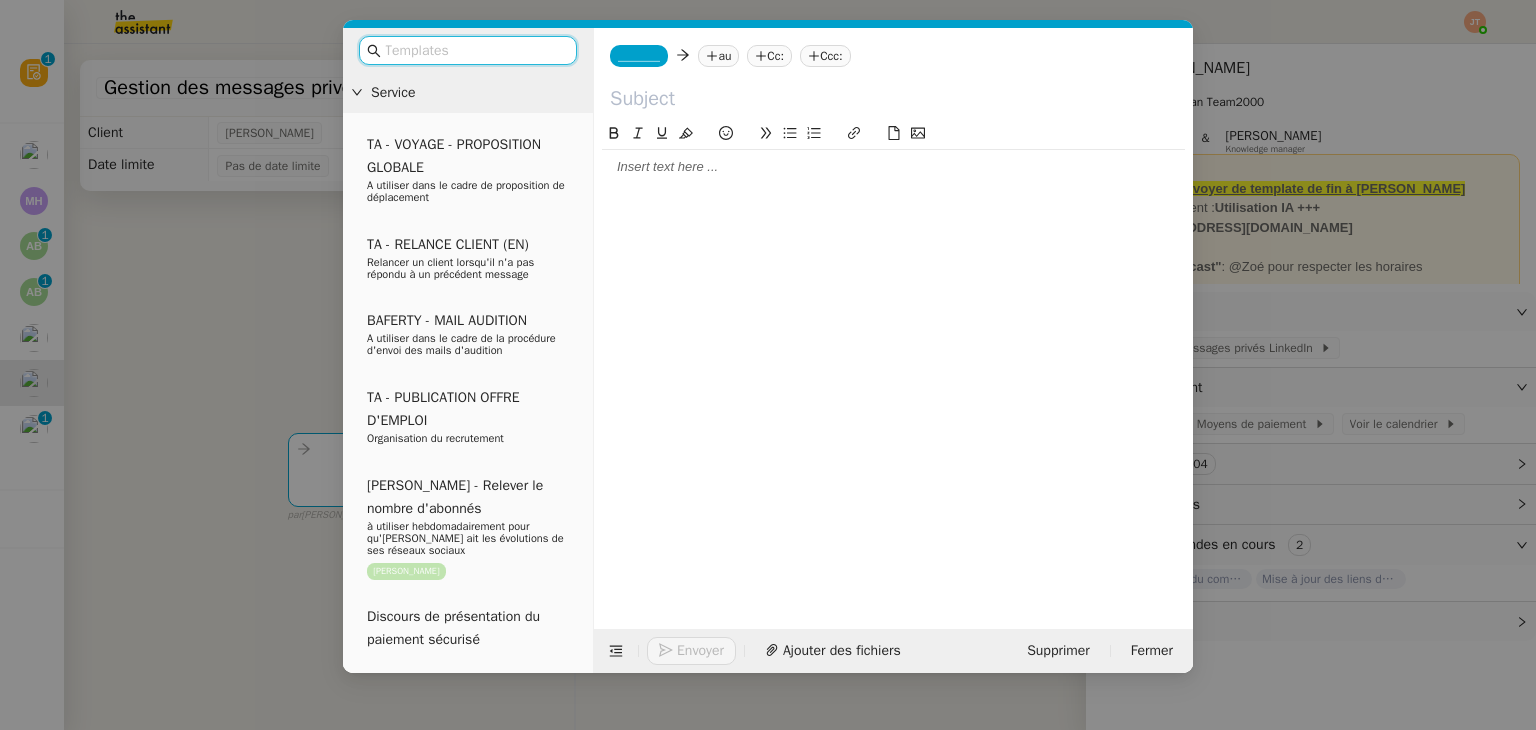 click 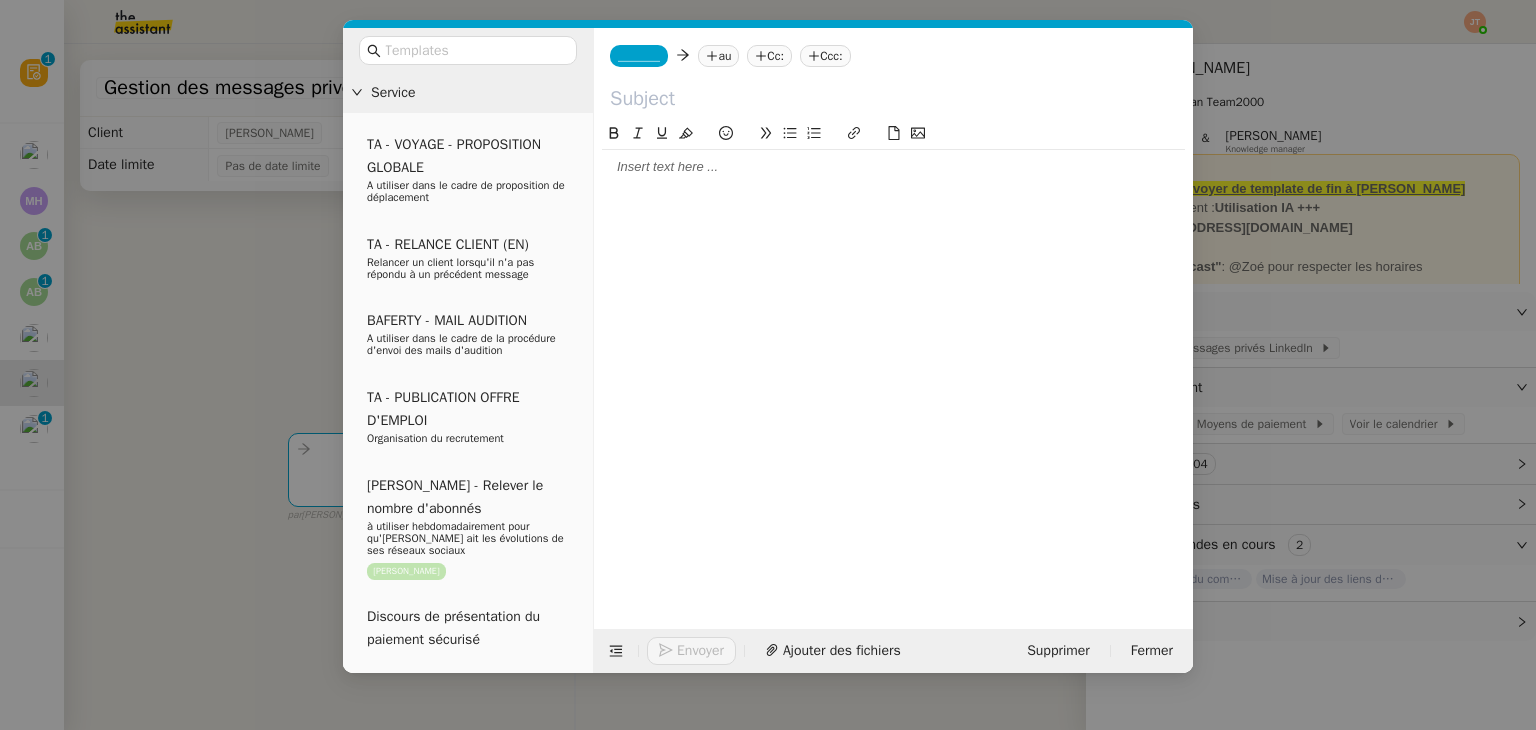 scroll, scrollTop: 0, scrollLeft: 0, axis: both 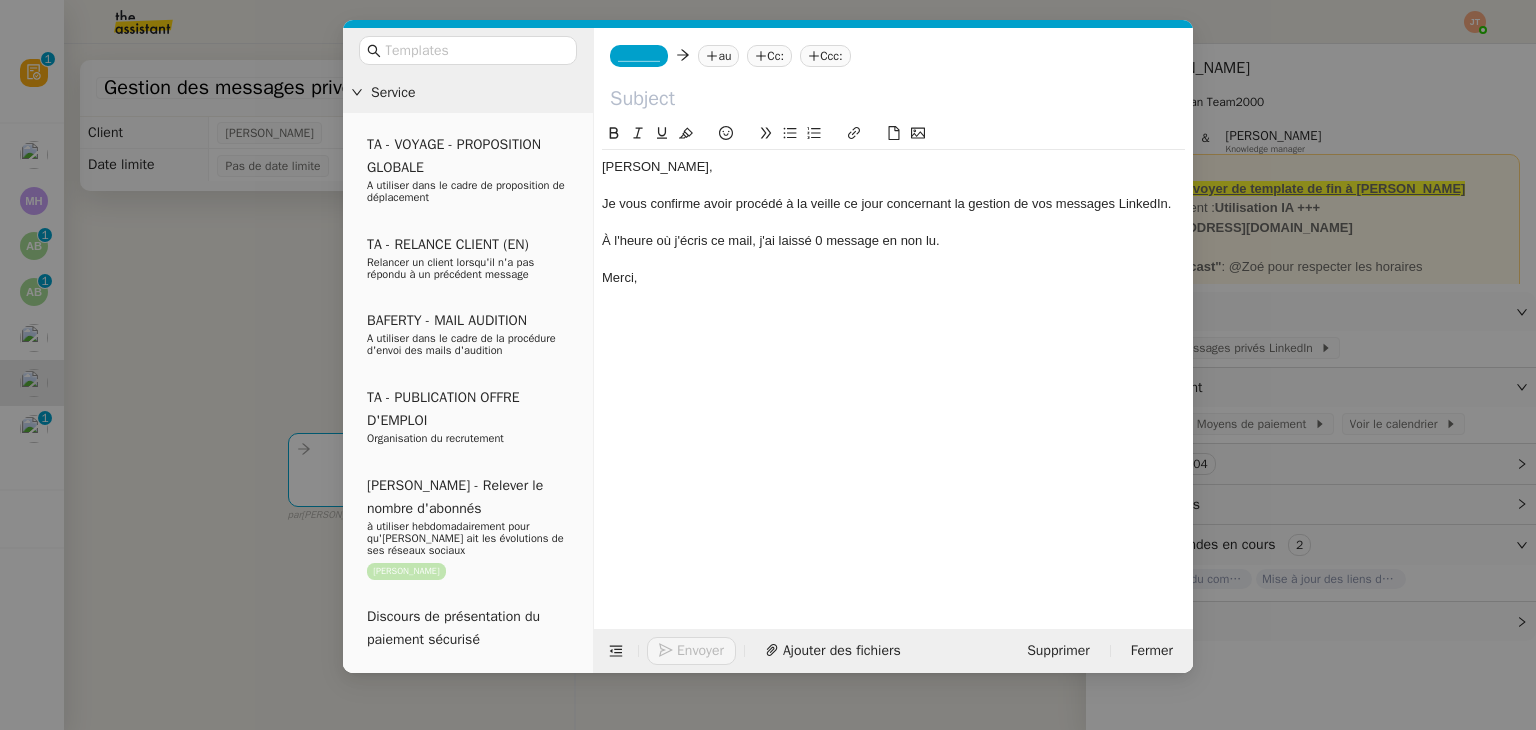 click on "Service TA - VOYAGE - PROPOSITION GLOBALE    A utiliser dans le cadre de proposition de déplacement TA - RELANCE CLIENT (EN)    Relancer un client lorsqu'il n'a pas répondu à un précédent message BAFERTY - MAIL AUDITION    A utiliser dans le cadre de la procédure d'envoi des mails d'audition TA - PUBLICATION OFFRE D'EMPLOI     Organisation du recrutement [PERSON_NAME] - Relever le nombre d'abonnés    à utiliser hebdomadairement pour qu'[PERSON_NAME] ait les évolutions de ses réseaux sociaux  [PERSON_NAME] Discours de présentation du paiement sécurisé    TA - VOYAGES - PROPOSITION ITINERAIRE    Soumettre les résultats d'une recherche TA - CONFIRMATION PAIEMENT (EN)    Confirmer avec le client de modèle de transaction - Attention Plan Pro nécessaire. TA - COURRIER EXPEDIE (recommandé)    A utiliser dans le cadre de l'envoi d'un courrier recommandé TA - PARTAGE DE CALENDRIER (EN)    A utiliser pour demander au client de partager son calendrier afin de faciliter l'accès et la gestion" at bounding box center (768, 365) 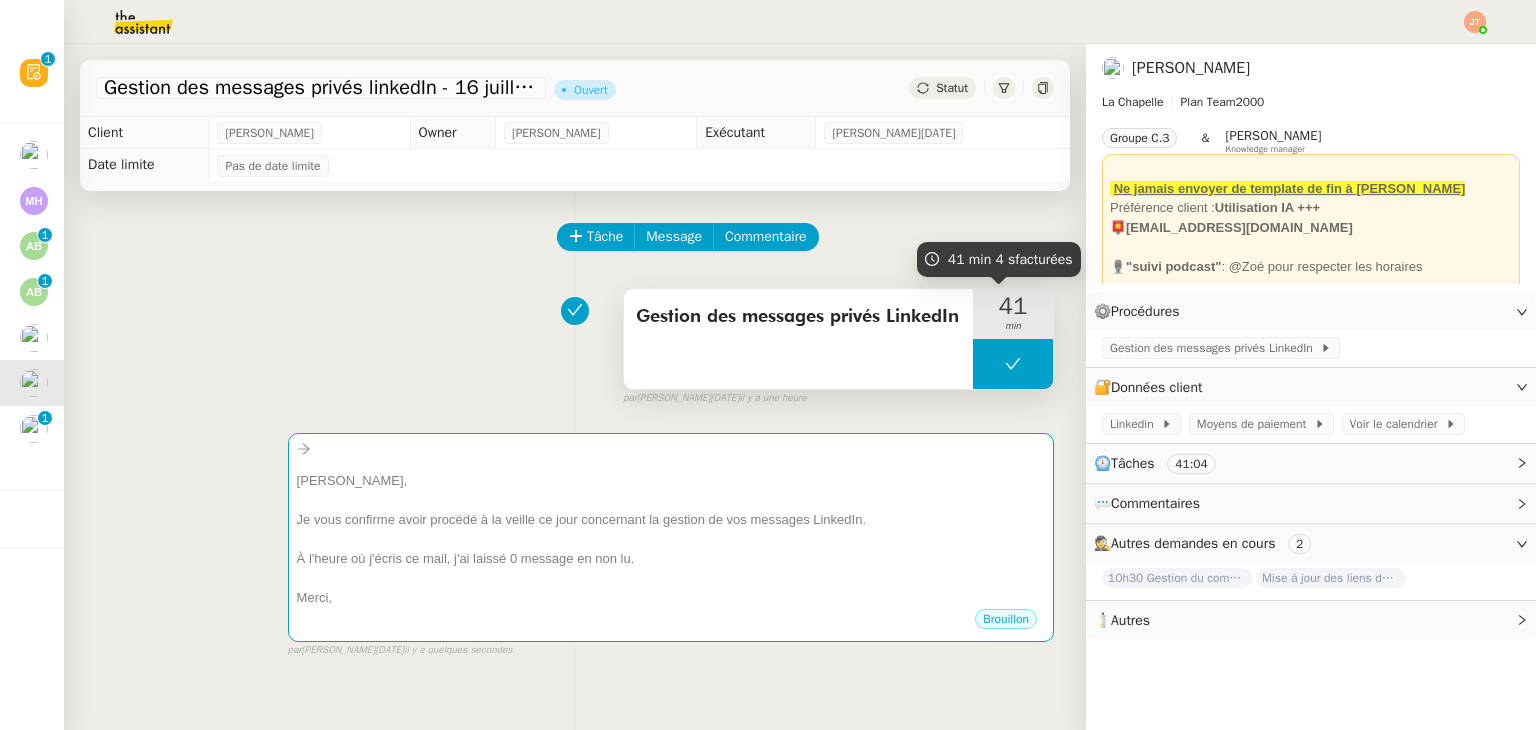 click 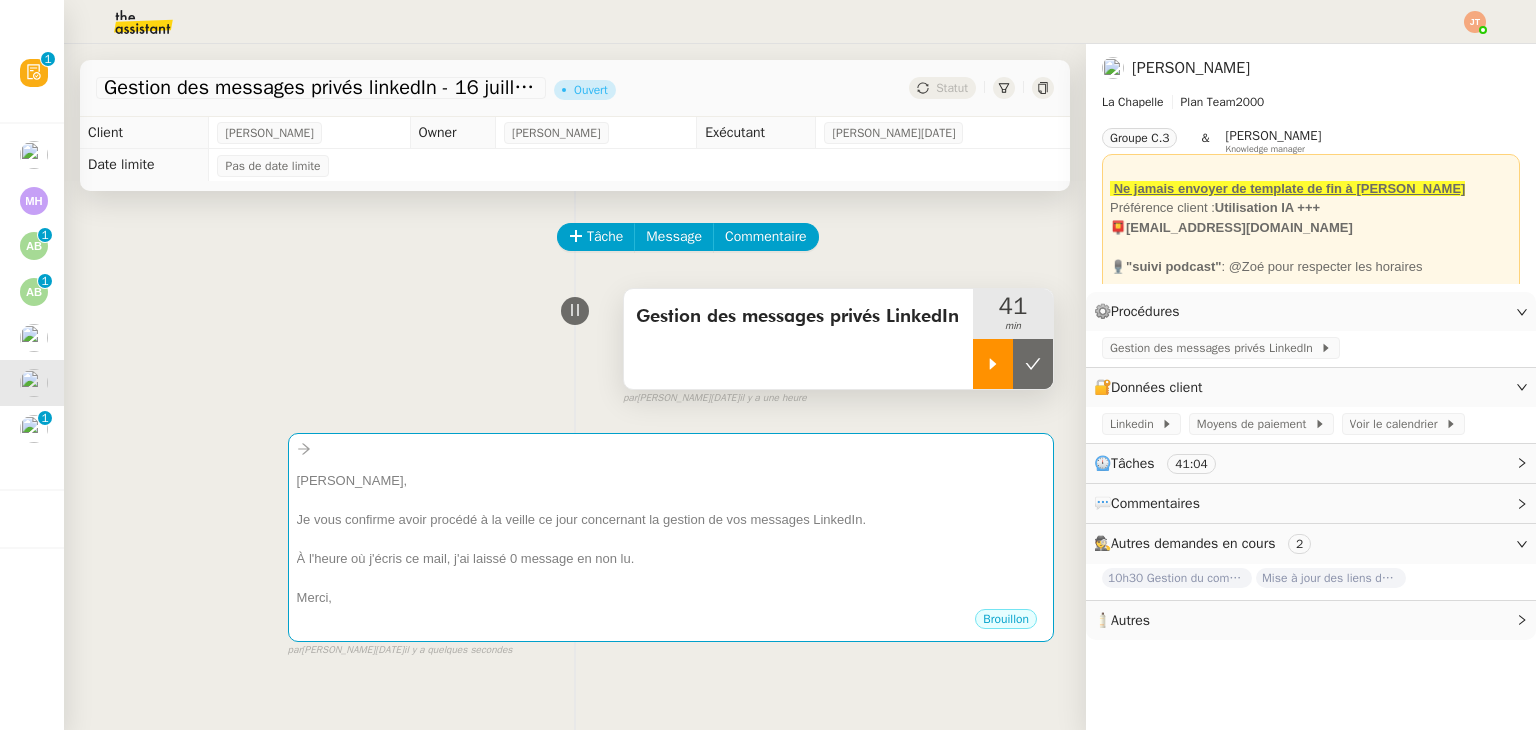 click at bounding box center [993, 364] 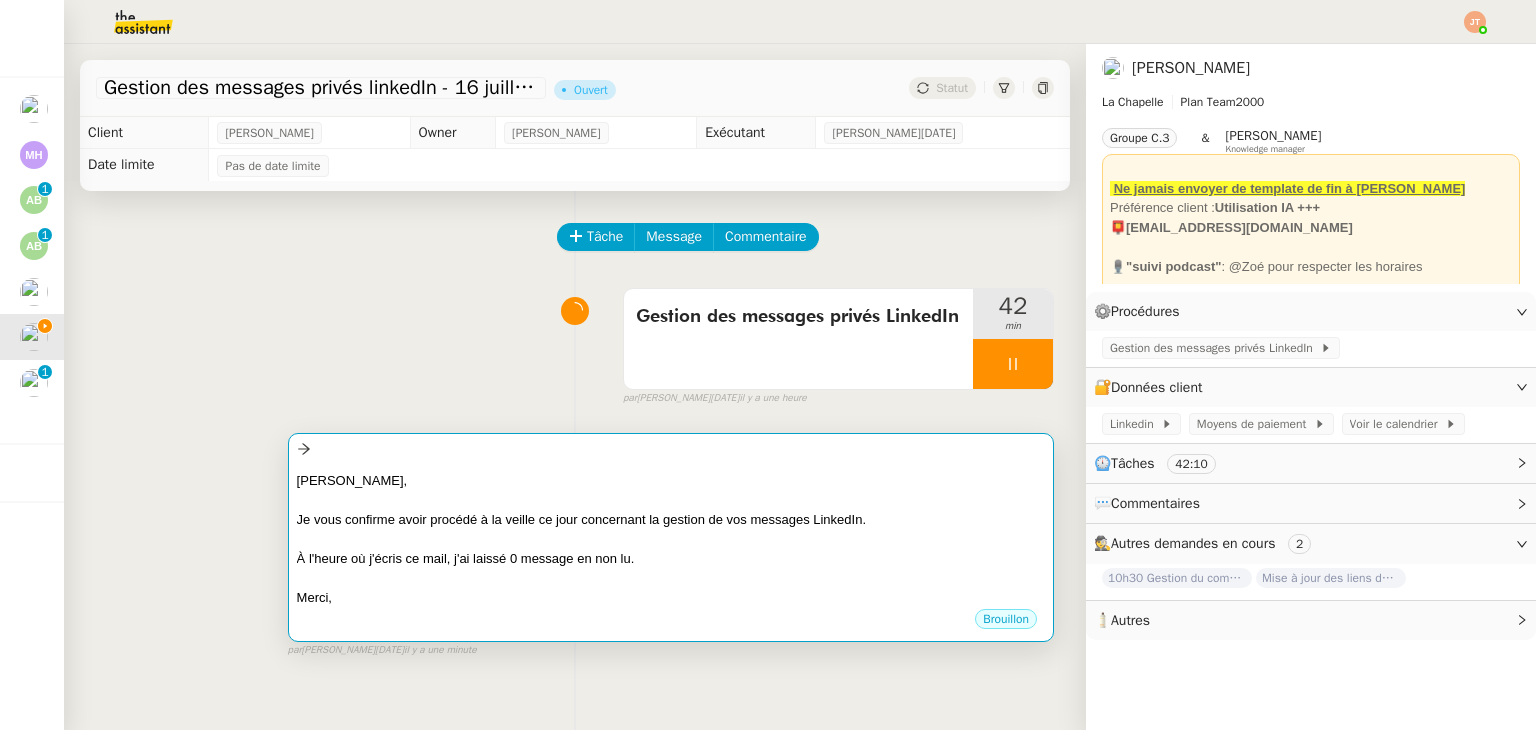 click on "Je vous confirme avoir procédé à la veille ce jour concernant la gestion de vos messages LinkedIn." at bounding box center (671, 520) 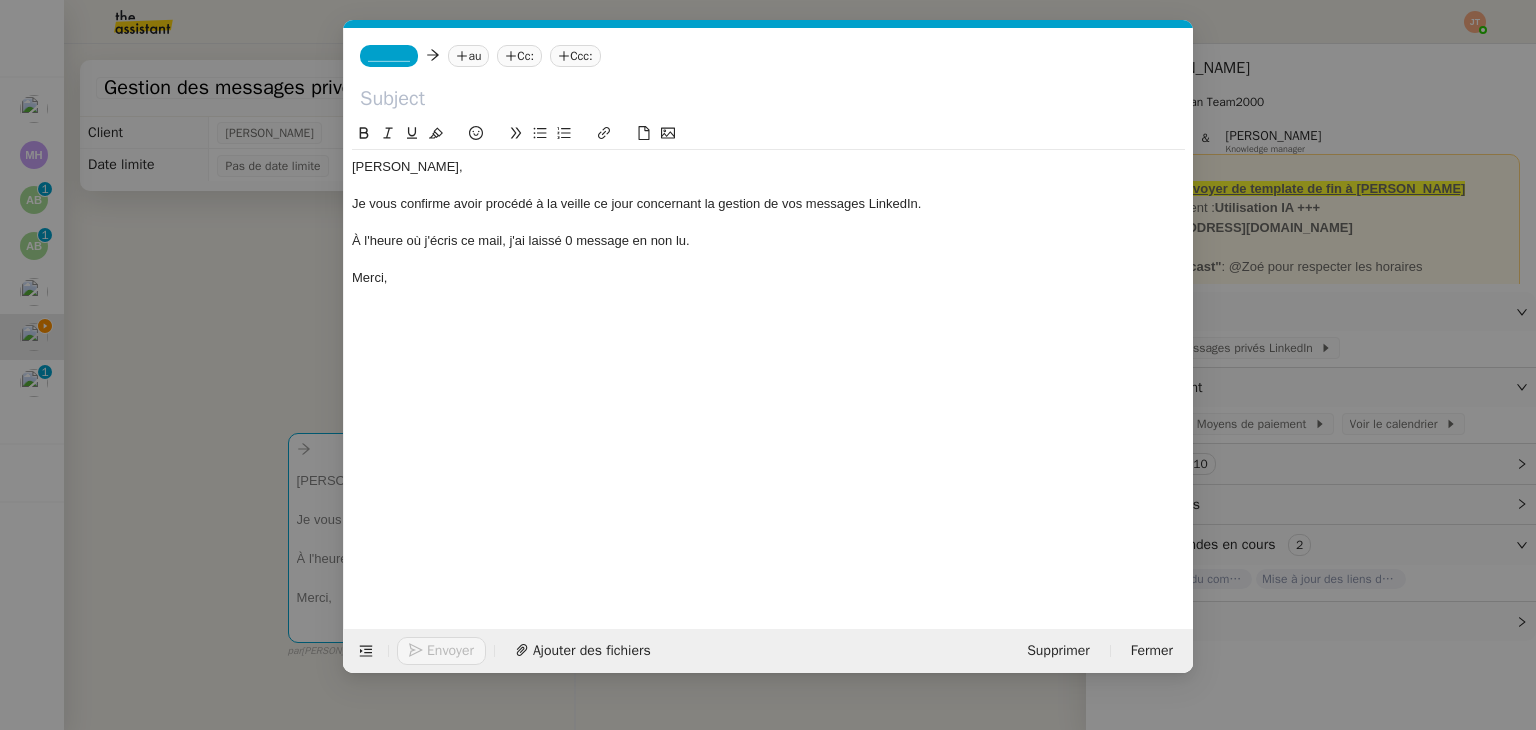 scroll, scrollTop: 0, scrollLeft: 42, axis: horizontal 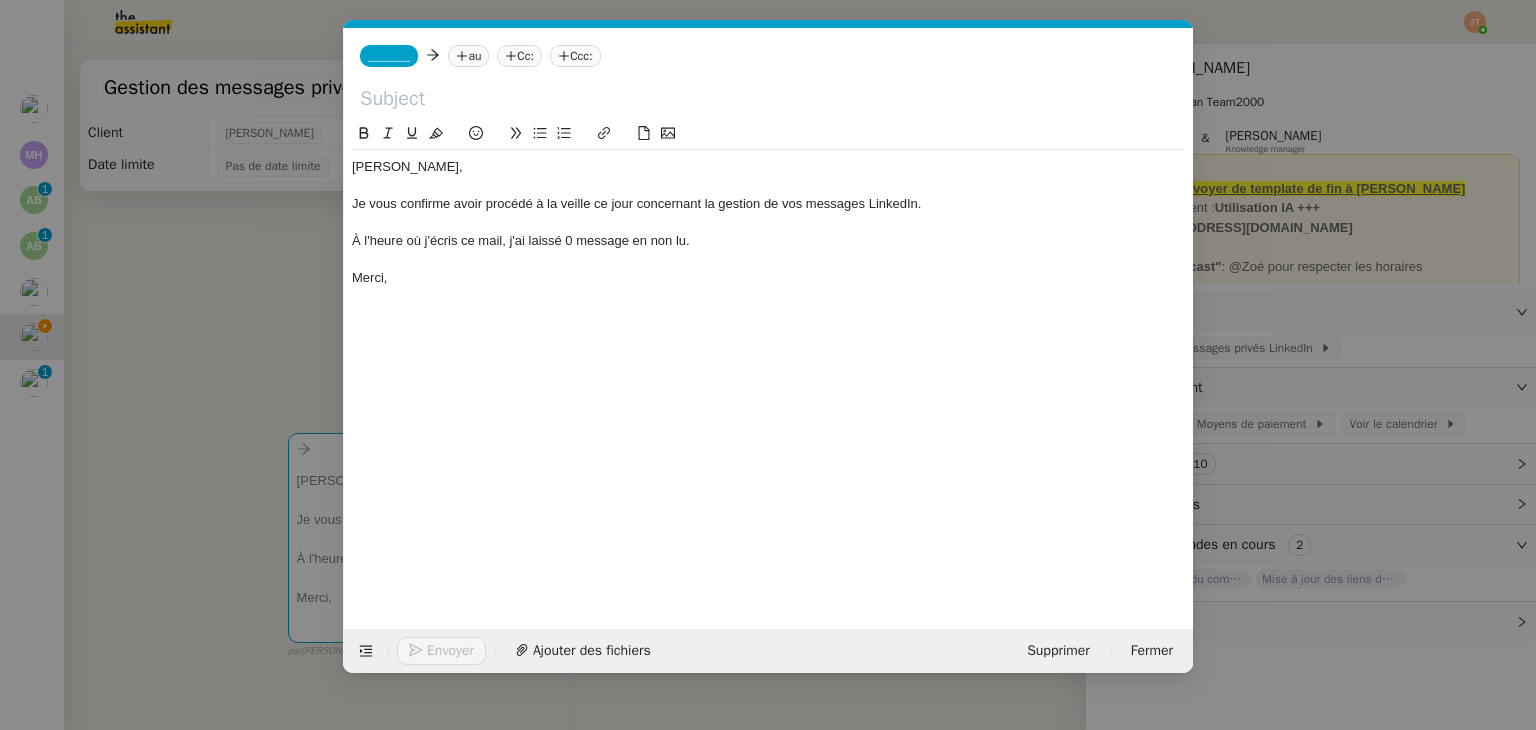 click 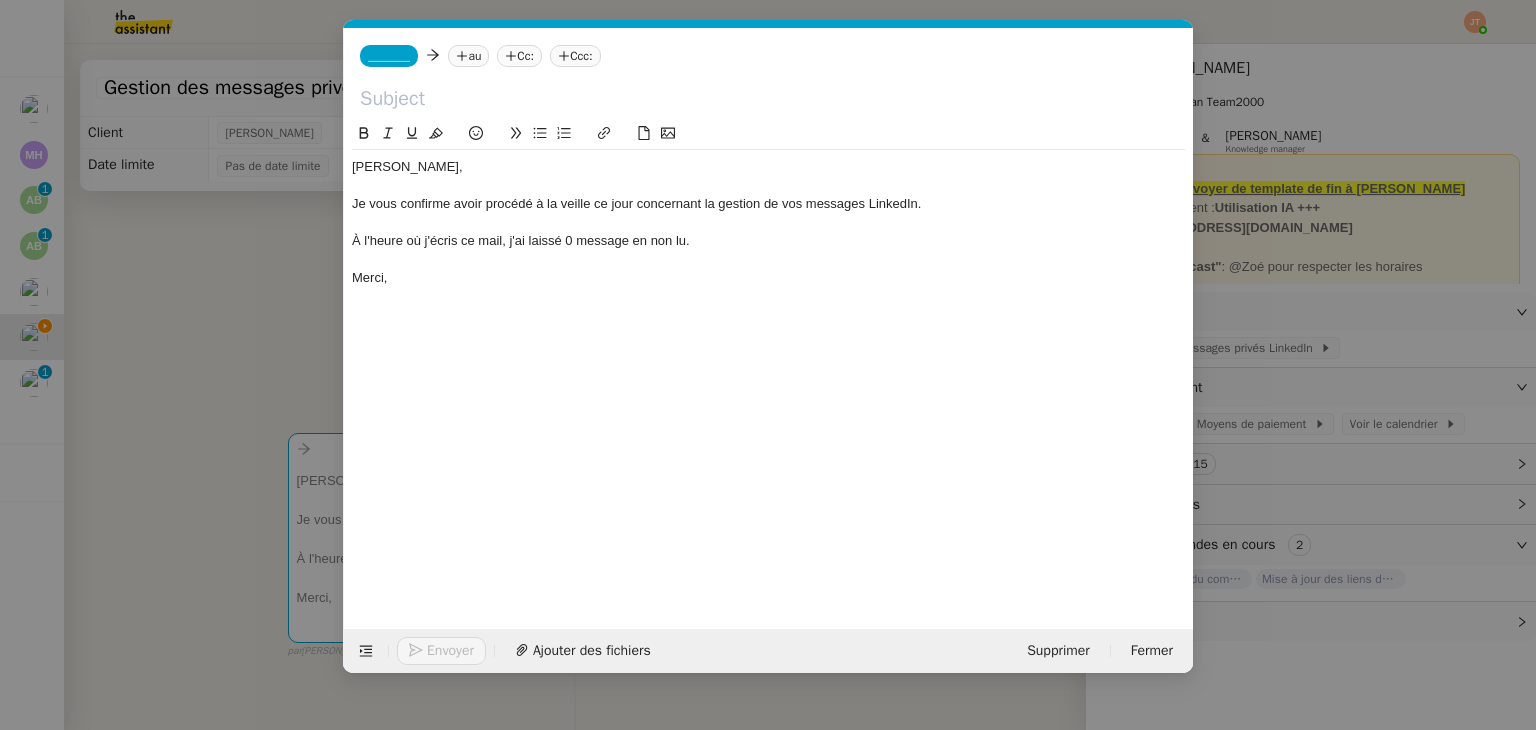 type 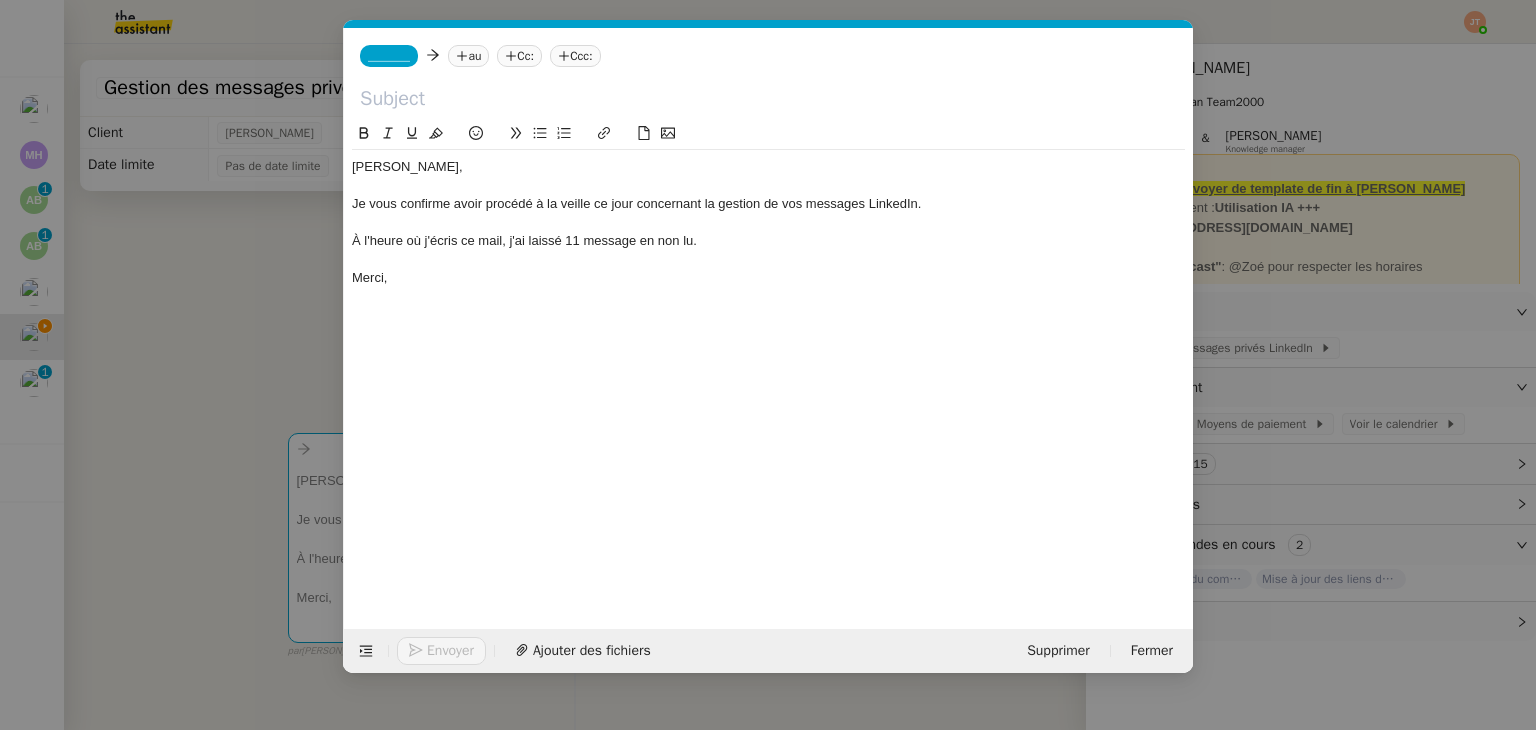 click on "À l'heure où j'écris ce mail, j'ai laissé 11 message en non lu." 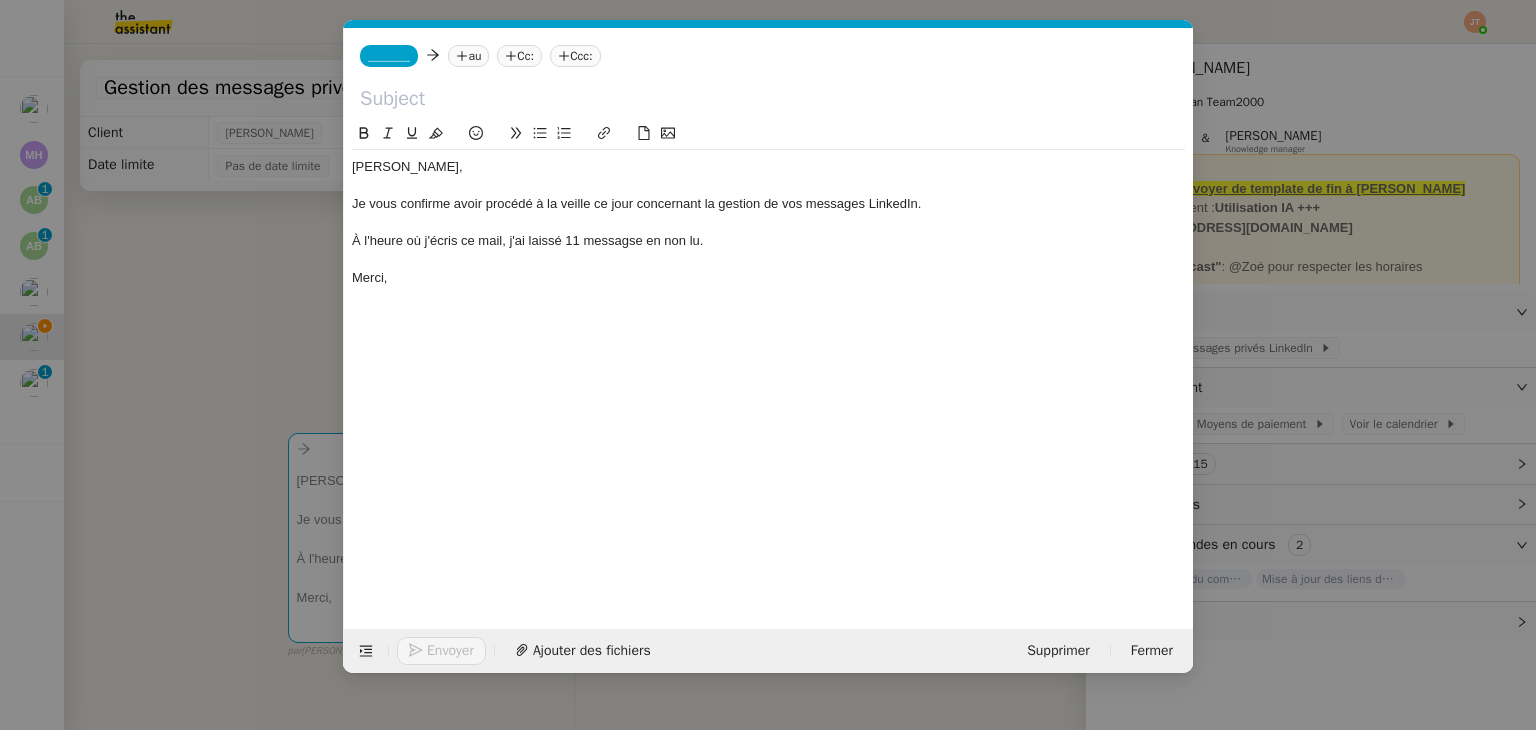 click on "À l'heure où j'écris ce mail, j'ai laissé 11 messagse en non lu." 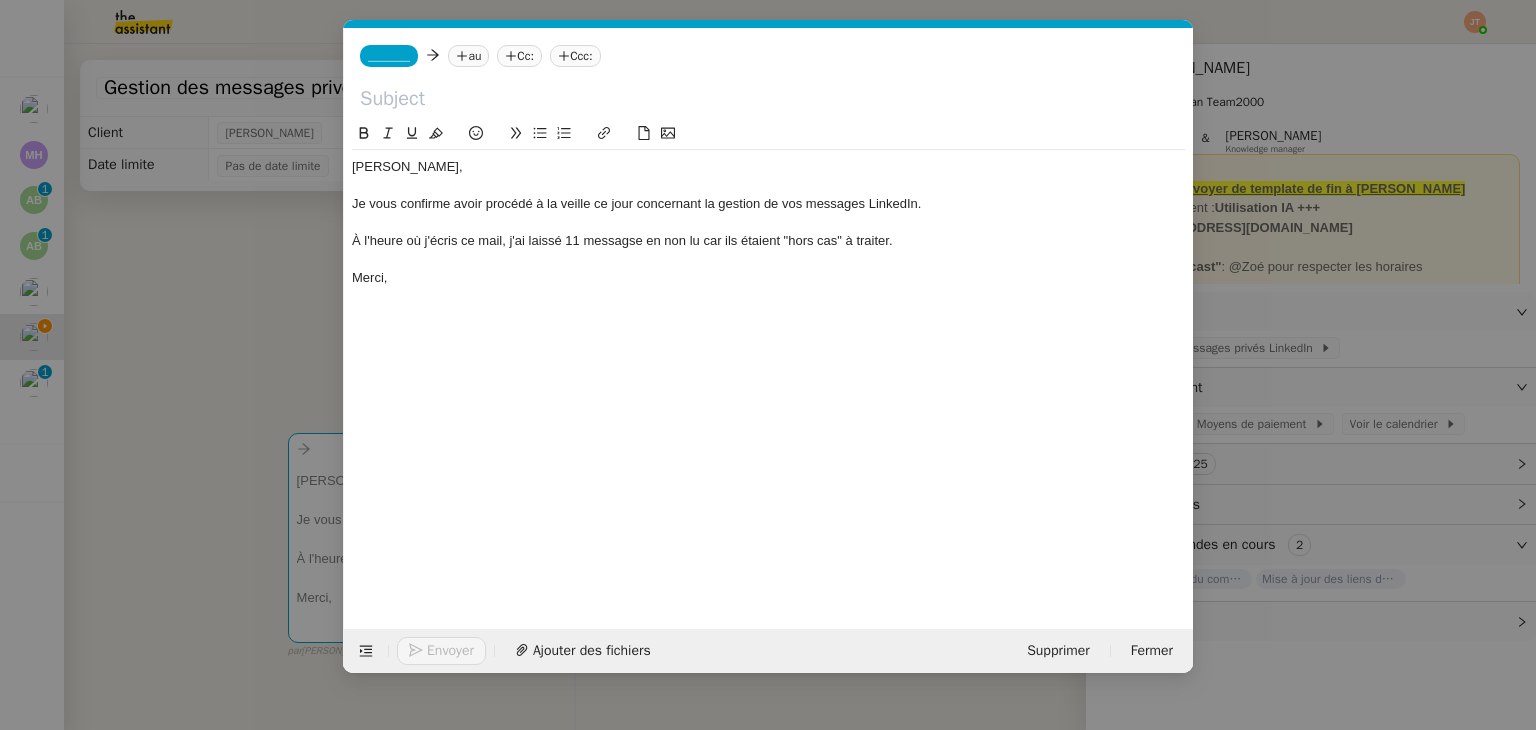 click 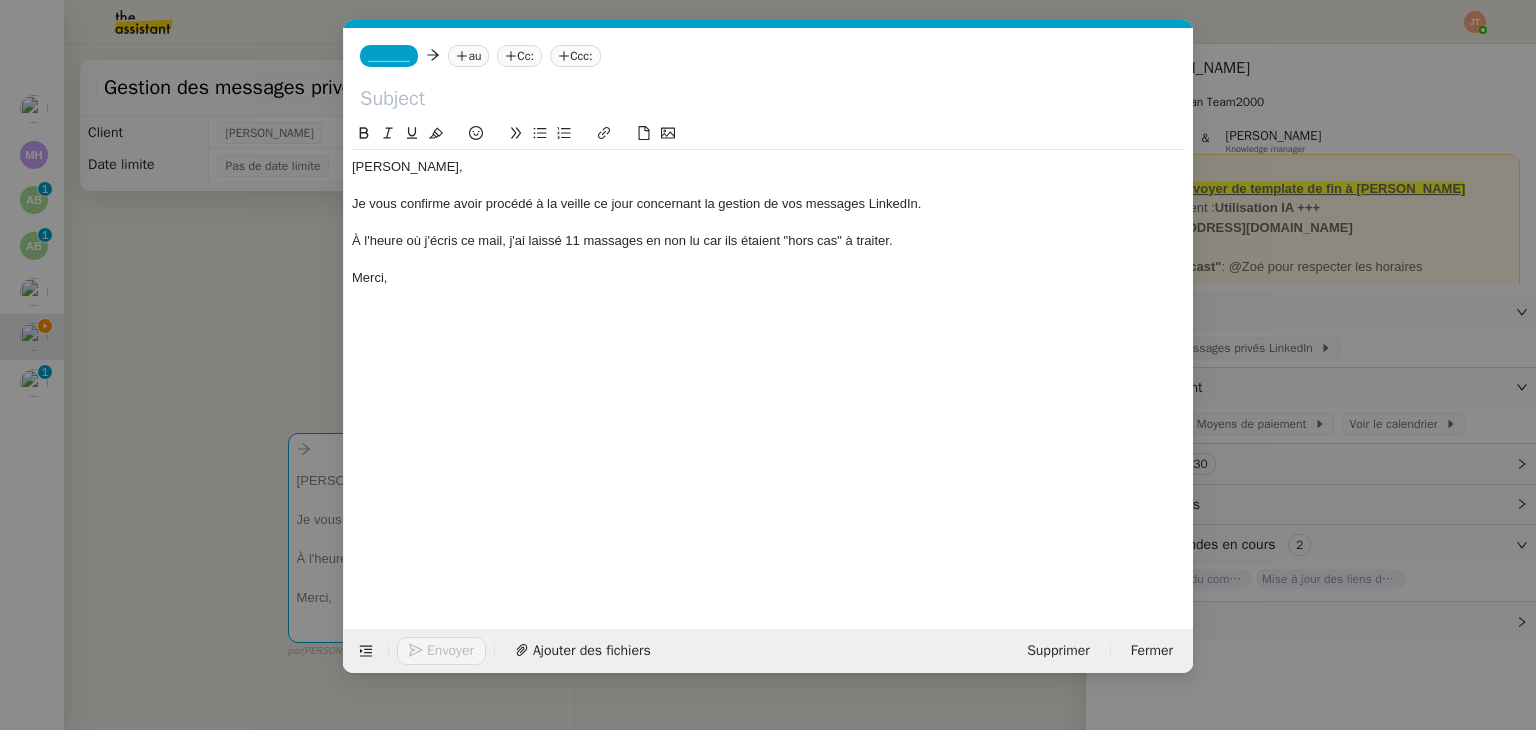 click on "À l'heure où j'écris ce mail, j'ai laissé 11 massages en non lu car ils étaient "hors cas" à traiter." 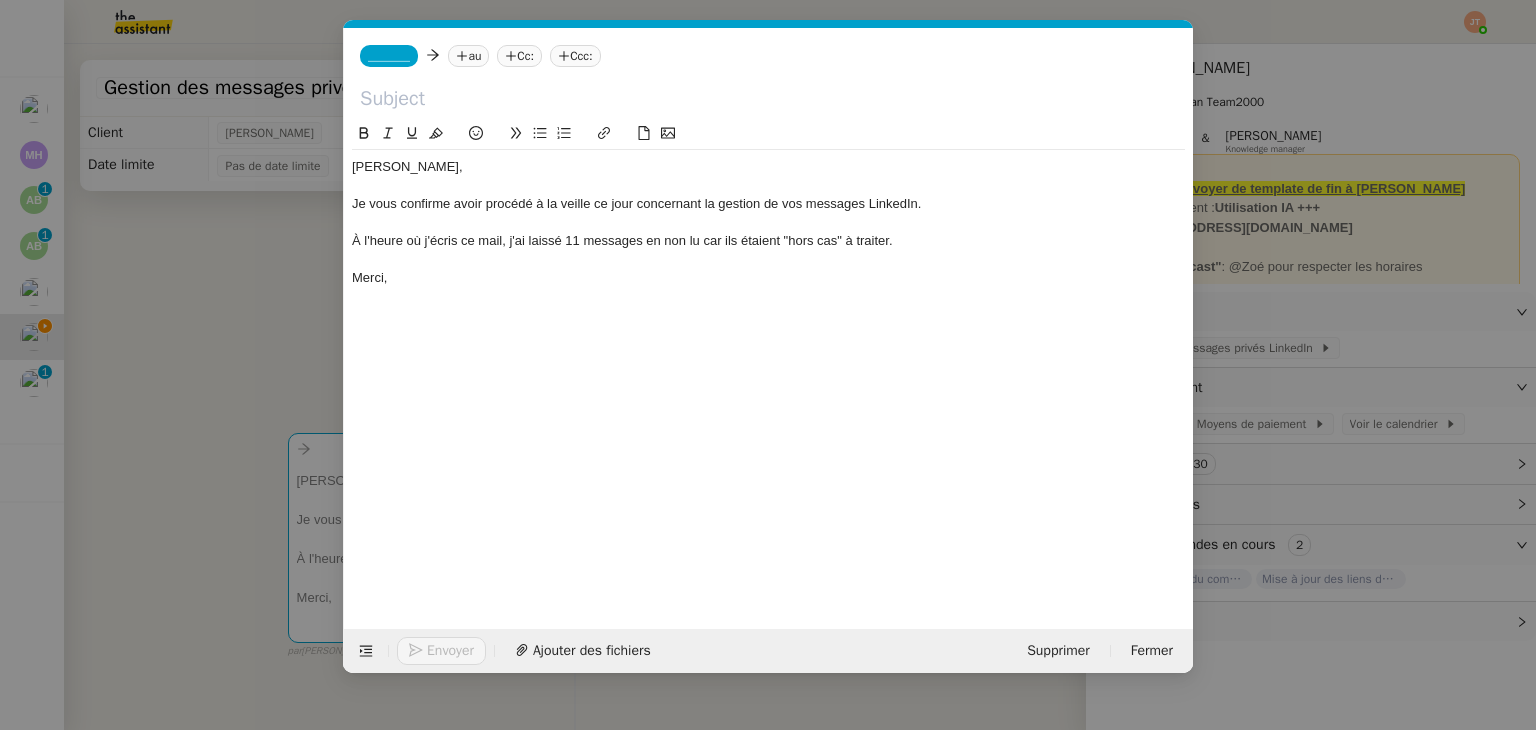 click on "À l'heure où j'écris ce mail, j'ai laissé 11 messages en non lu car ils étaient "hors cas" à traiter." 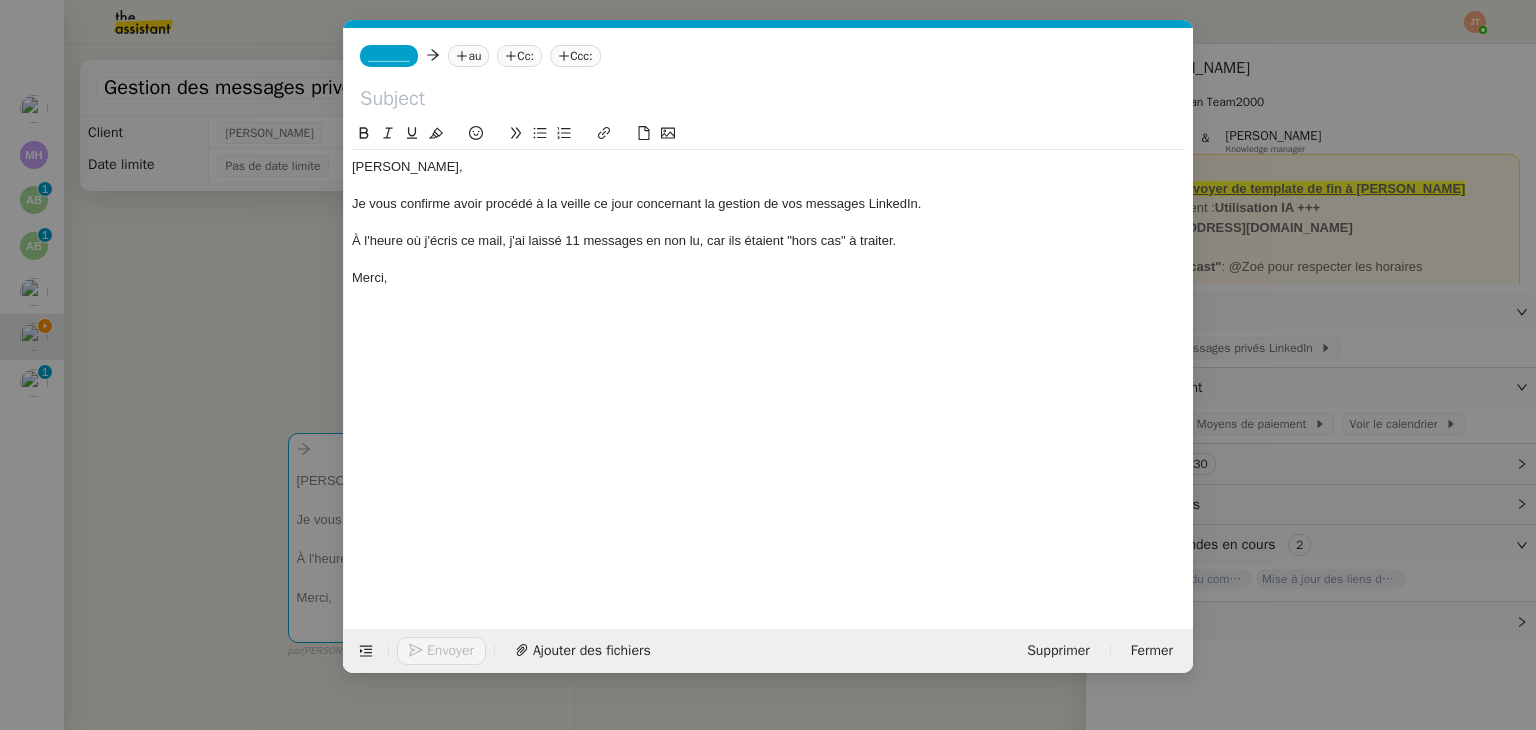 click on "Service TA - VOYAGE - PROPOSITION GLOBALE    A utiliser dans le cadre de proposition de déplacement TA - RELANCE CLIENT (EN)    Relancer un client lorsqu'il n'a pas répondu à un précédent message BAFERTY - MAIL AUDITION    A utiliser dans le cadre de la procédure d'envoi des mails d'audition TA - PUBLICATION OFFRE D'EMPLOI     Organisation du recrutement [PERSON_NAME] - Relever le nombre d'abonnés    à utiliser hebdomadairement pour qu'[PERSON_NAME] ait les évolutions de ses réseaux sociaux  [PERSON_NAME] Discours de présentation du paiement sécurisé    TA - VOYAGES - PROPOSITION ITINERAIRE    Soumettre les résultats d'une recherche TA - CONFIRMATION PAIEMENT (EN)    Confirmer avec le client de modèle de transaction - Attention Plan Pro nécessaire. TA - COURRIER EXPEDIE (recommandé)    A utiliser dans le cadre de l'envoi d'un courrier recommandé TA - PARTAGE DE CALENDRIER (EN)    A utiliser pour demander au client de partager son calendrier afin de faciliter l'accès et la gestion" at bounding box center (768, 365) 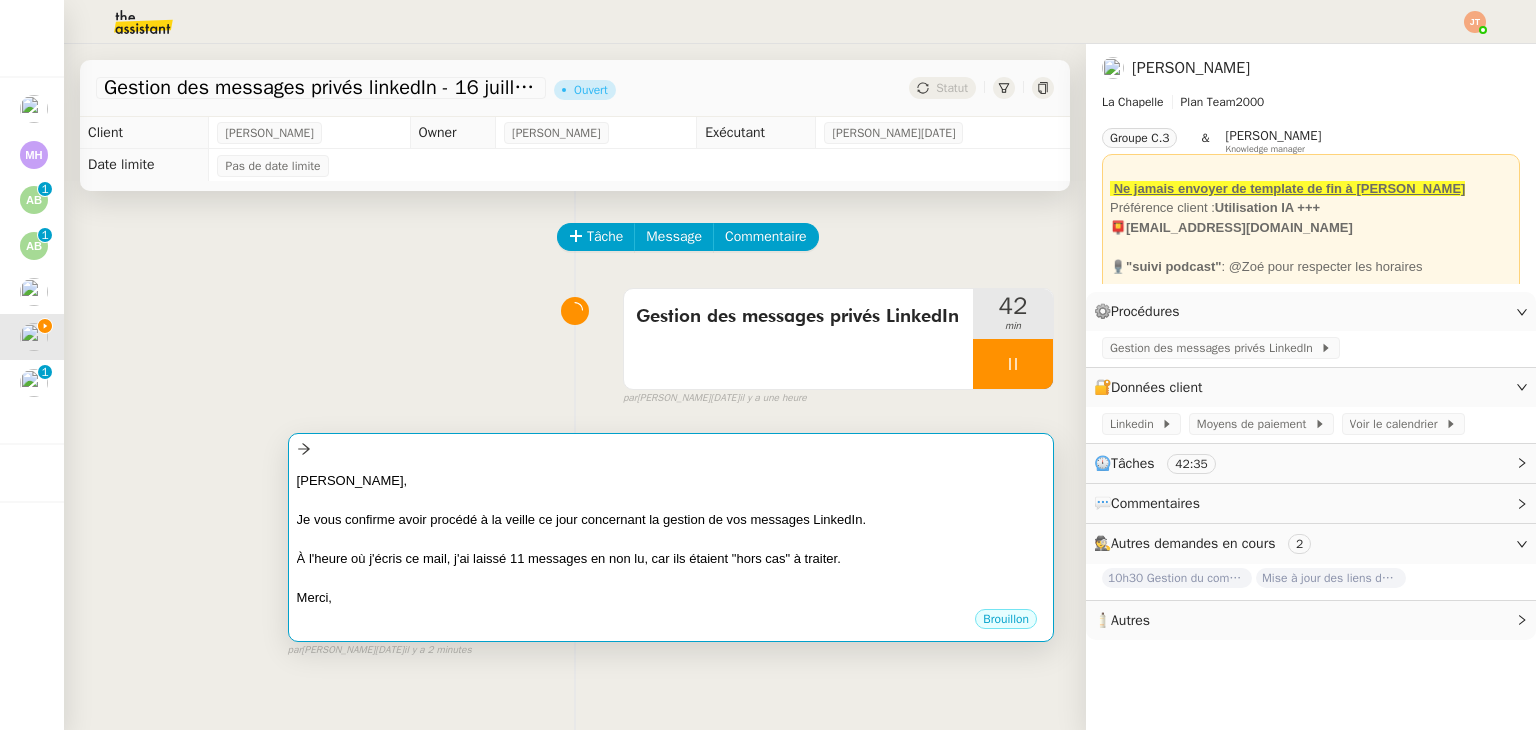 click on "[PERSON_NAME]," at bounding box center (671, 481) 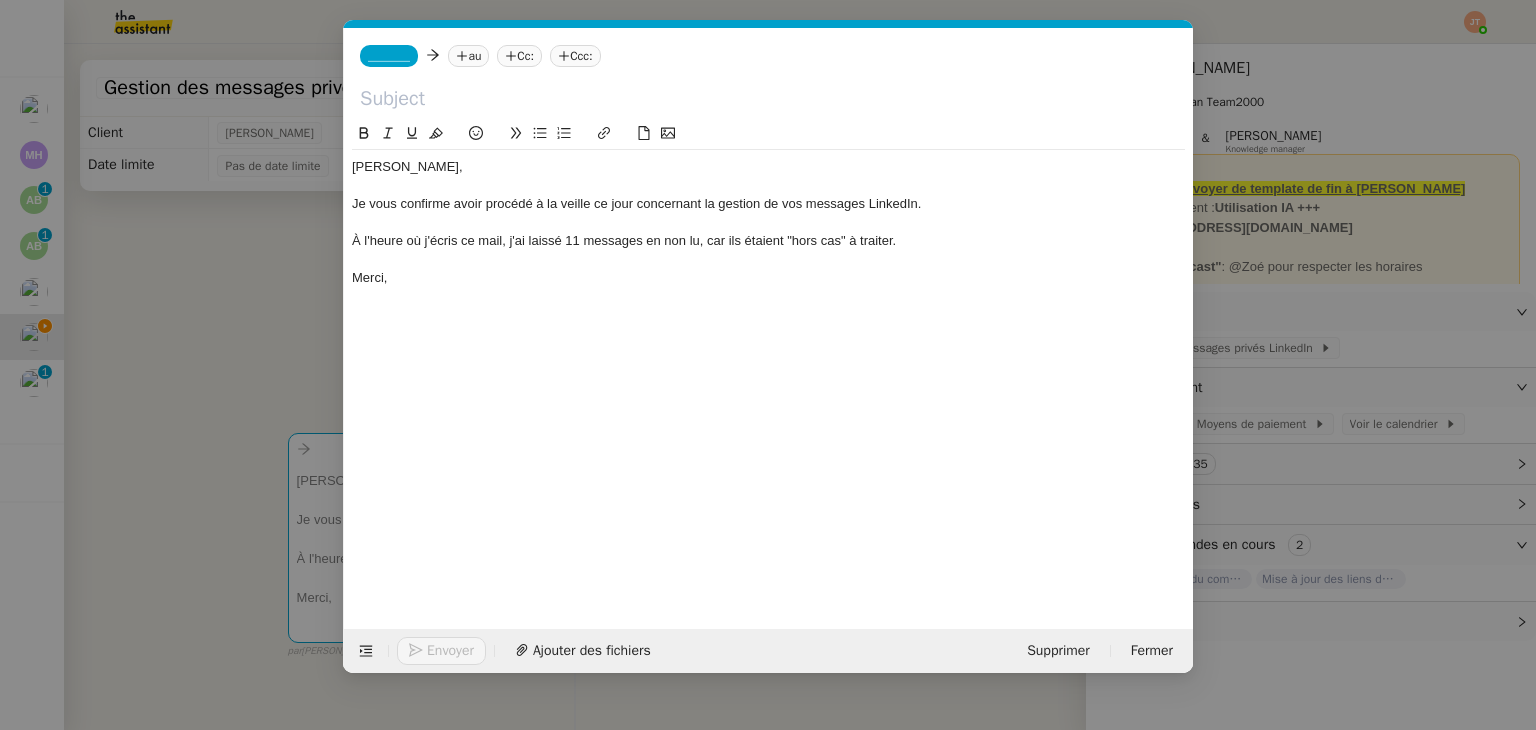scroll, scrollTop: 0, scrollLeft: 42, axis: horizontal 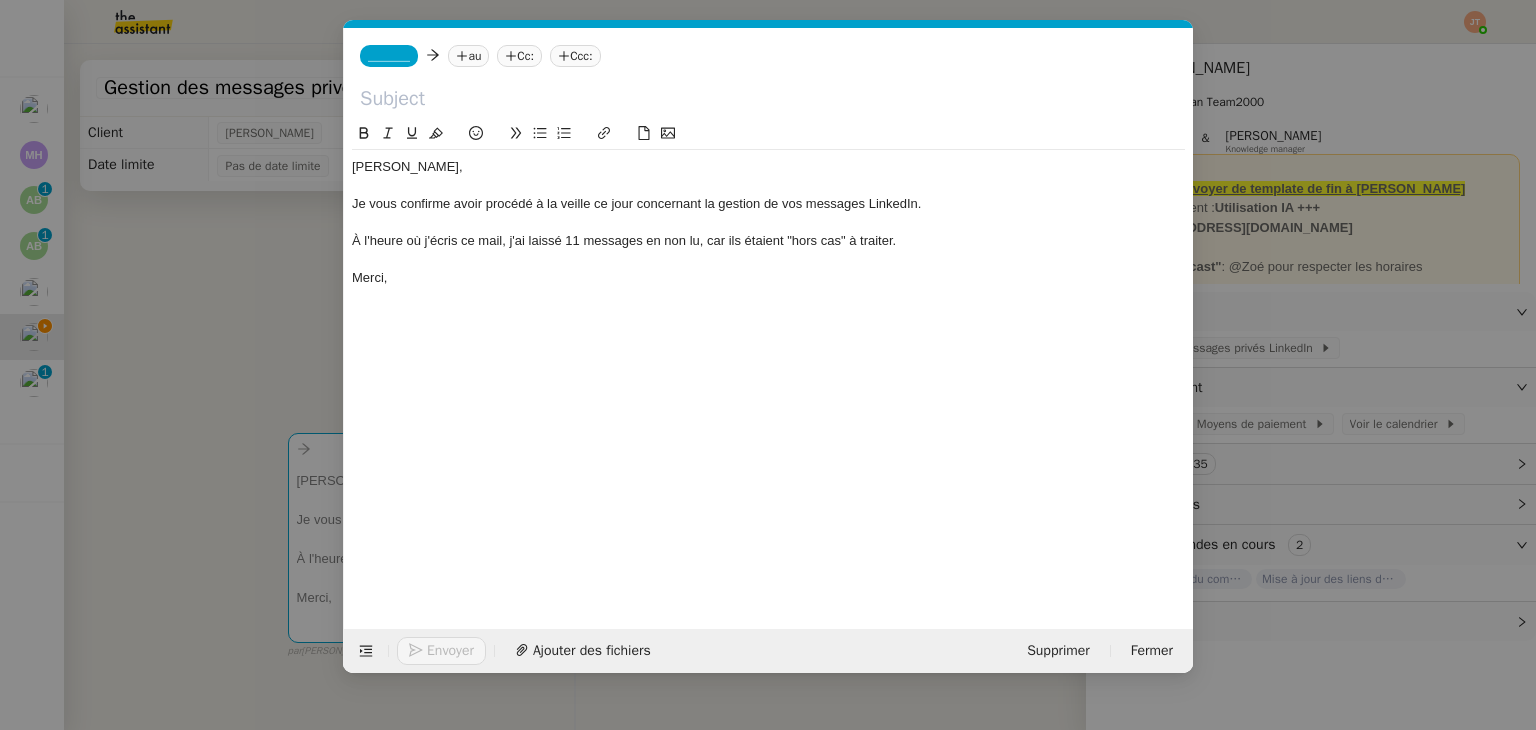 click on "Service TA - VOYAGE - PROPOSITION GLOBALE    A utiliser dans le cadre de proposition de déplacement TA - RELANCE CLIENT (EN)    Relancer un client lorsqu'il n'a pas répondu à un précédent message BAFERTY - MAIL AUDITION    A utiliser dans le cadre de la procédure d'envoi des mails d'audition TA - PUBLICATION OFFRE D'EMPLOI     Organisation du recrutement [PERSON_NAME] - Relever le nombre d'abonnés    à utiliser hebdomadairement pour qu'[PERSON_NAME] ait les évolutions de ses réseaux sociaux  [PERSON_NAME] Discours de présentation du paiement sécurisé    TA - VOYAGES - PROPOSITION ITINERAIRE    Soumettre les résultats d'une recherche TA - CONFIRMATION PAIEMENT (EN)    Confirmer avec le client de modèle de transaction - Attention Plan Pro nécessaire. TA - COURRIER EXPEDIE (recommandé)    A utiliser dans le cadre de l'envoi d'un courrier recommandé TA - PARTAGE DE CALENDRIER (EN)    A utiliser pour demander au client de partager son calendrier afin de faciliter l'accès et la gestion" at bounding box center [768, 365] 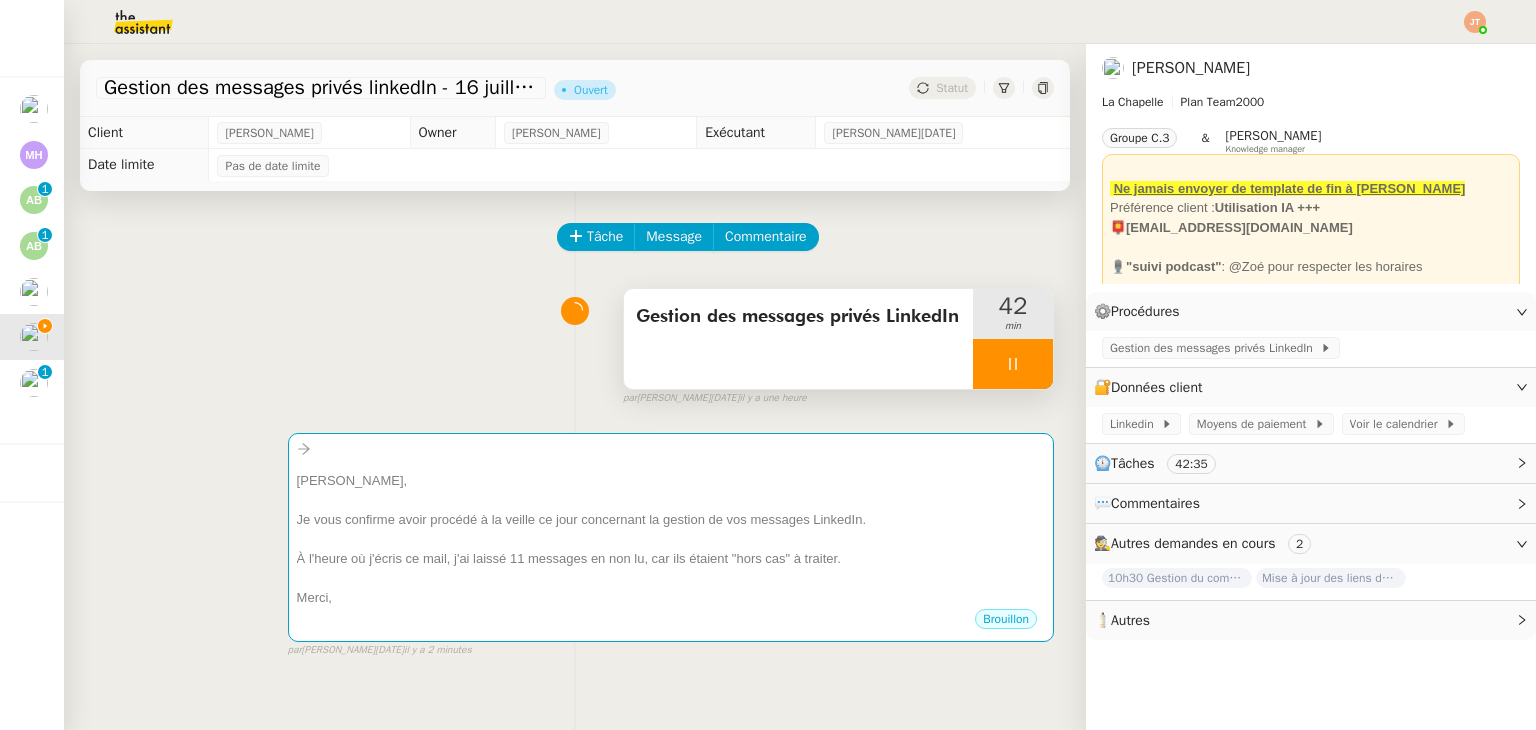 click on "Gestion des messages privés LinkedIn" at bounding box center [798, 317] 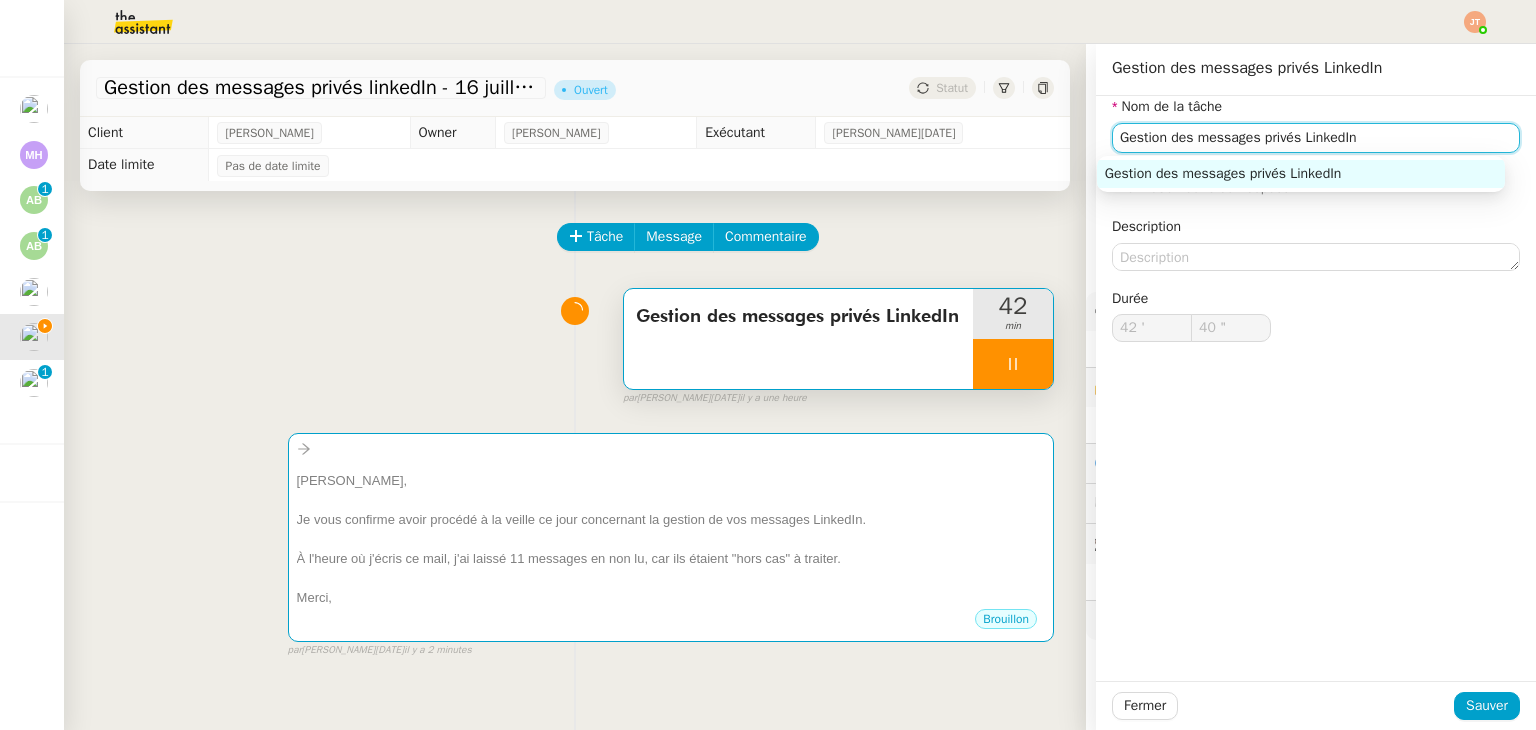 drag, startPoint x: 1354, startPoint y: 145, endPoint x: 949, endPoint y: 156, distance: 405.14935 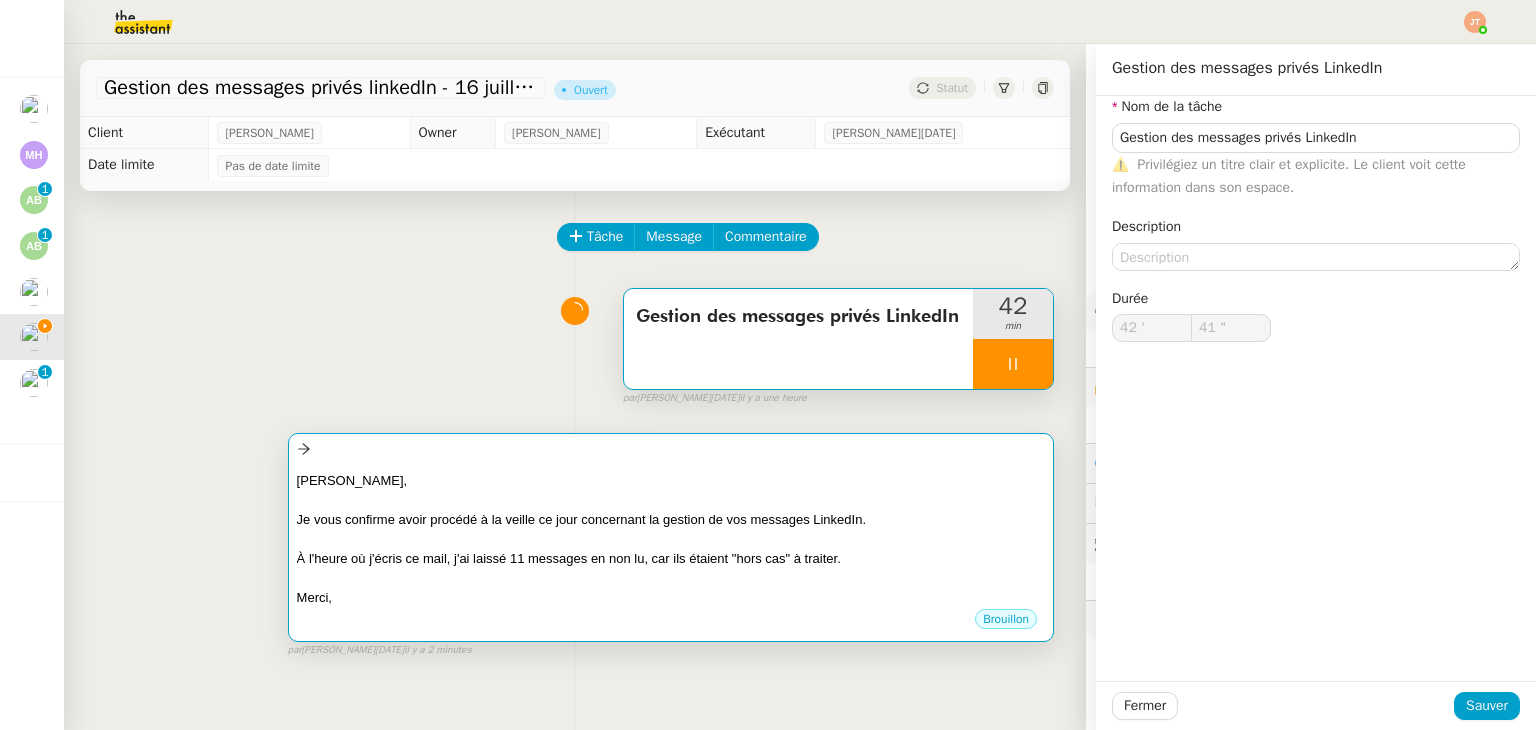 click on "[PERSON_NAME]," at bounding box center [671, 481] 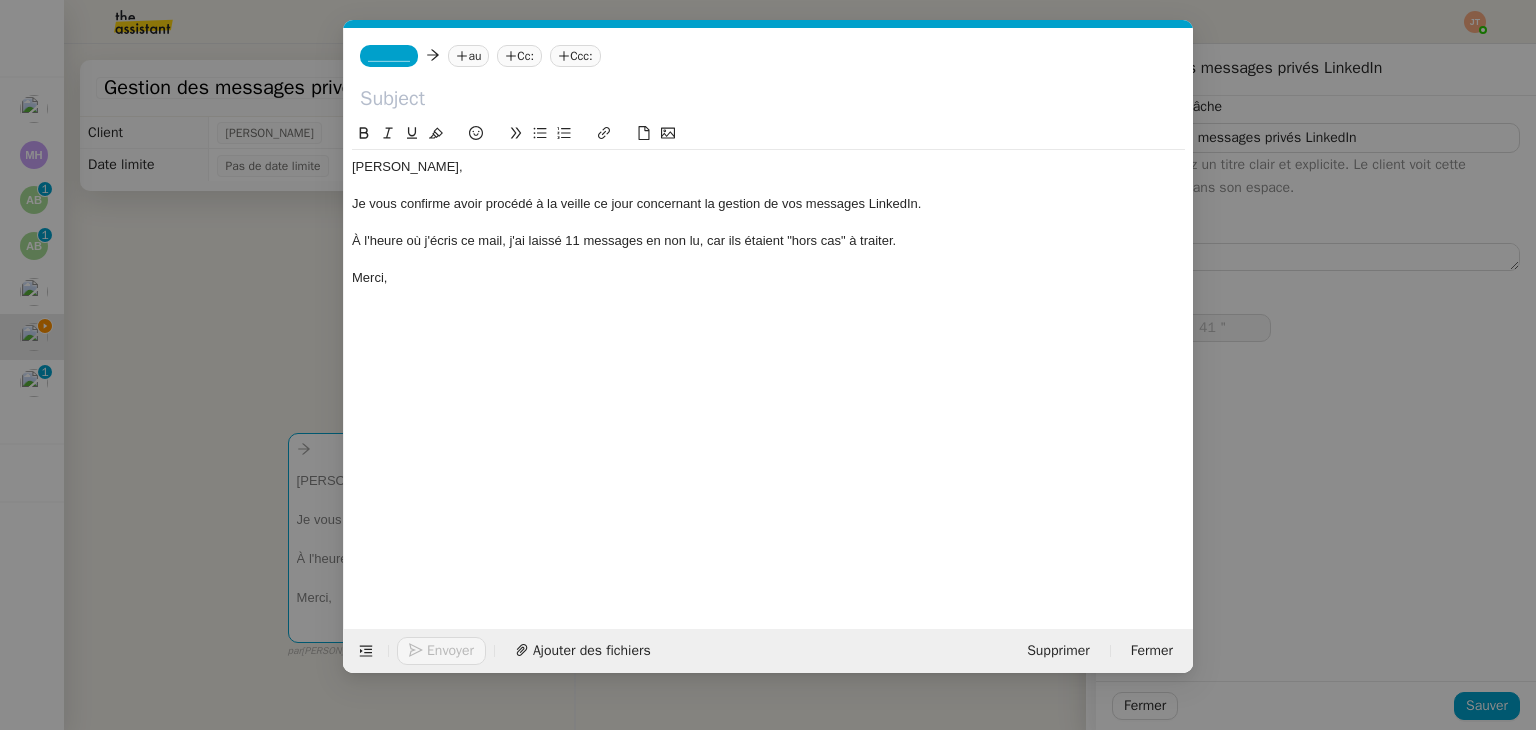 scroll, scrollTop: 0, scrollLeft: 42, axis: horizontal 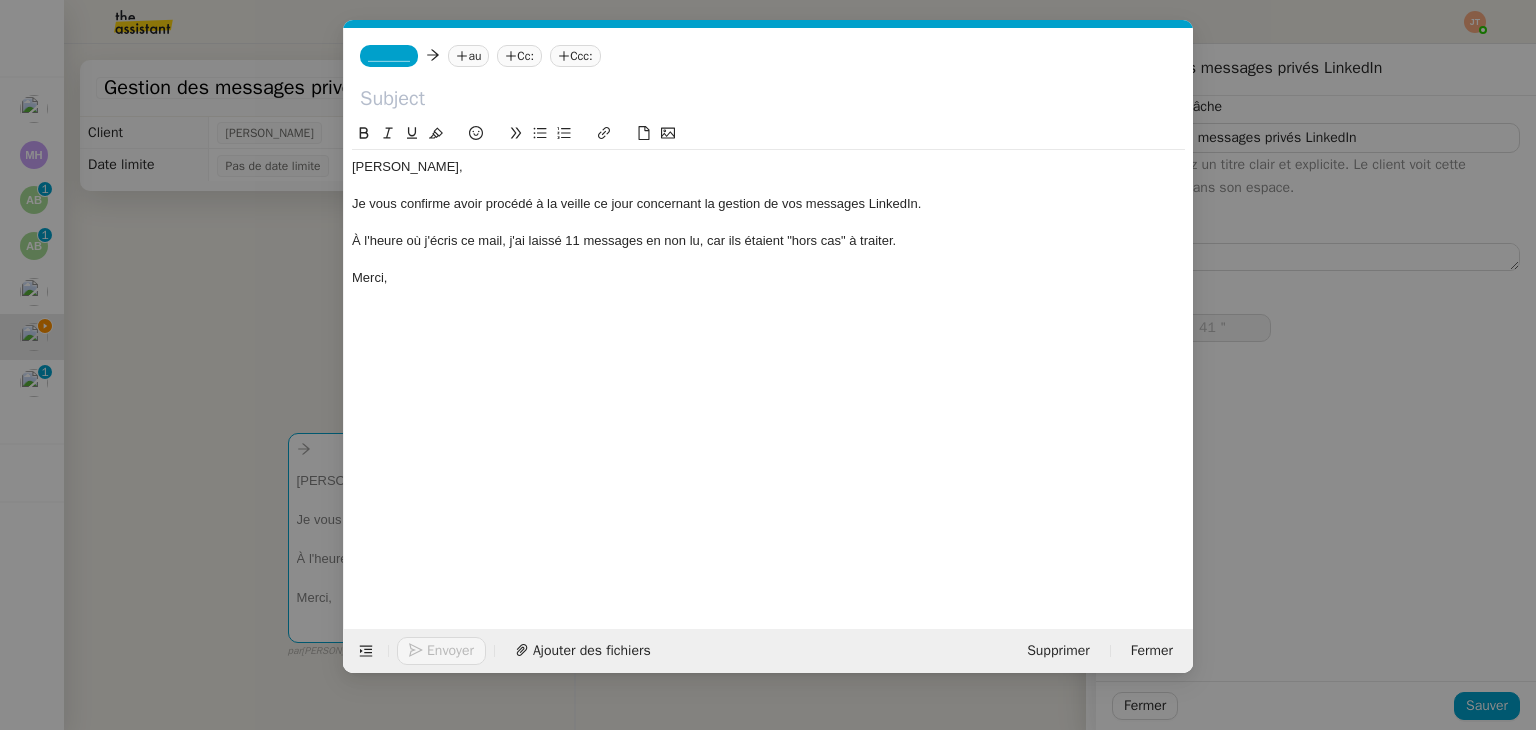 type on "42 "" 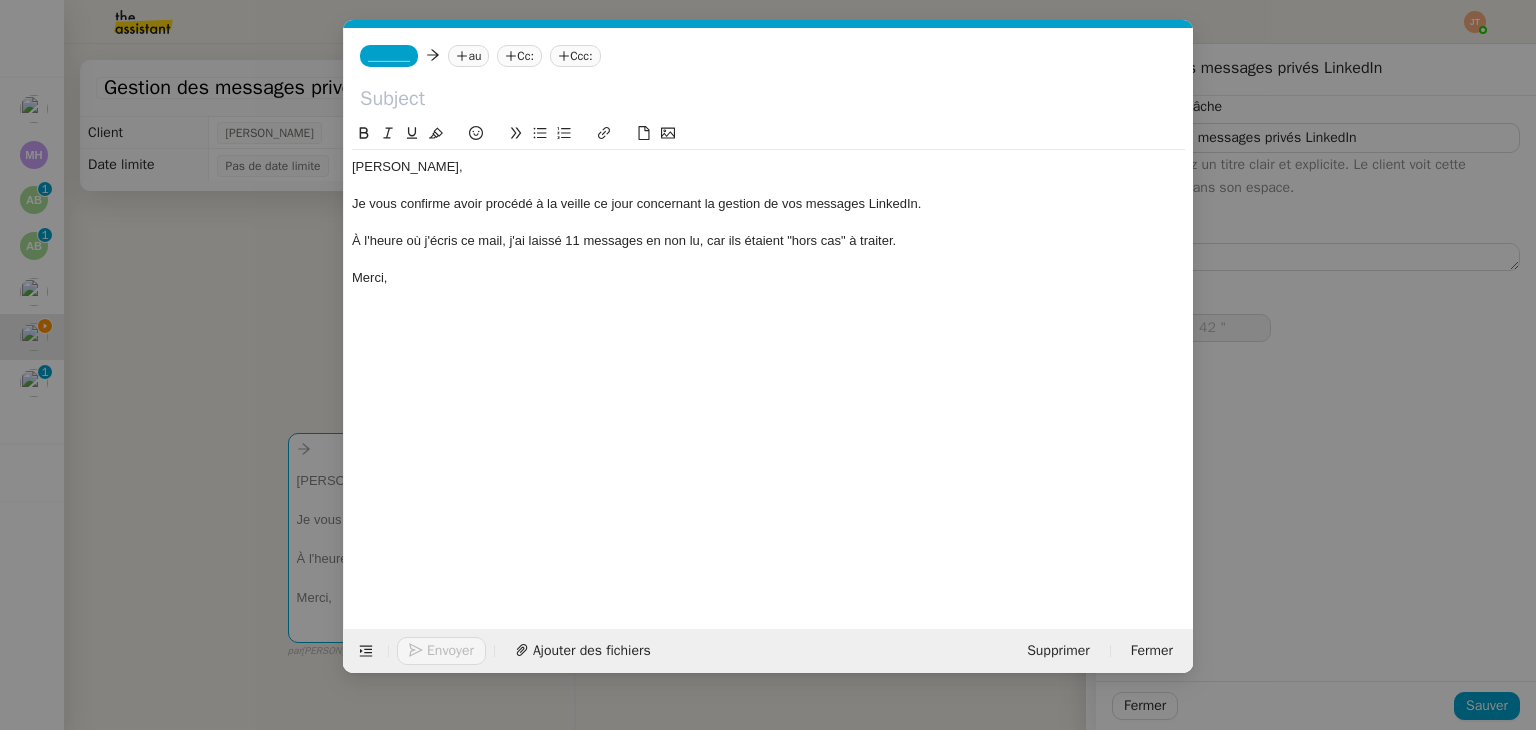 click 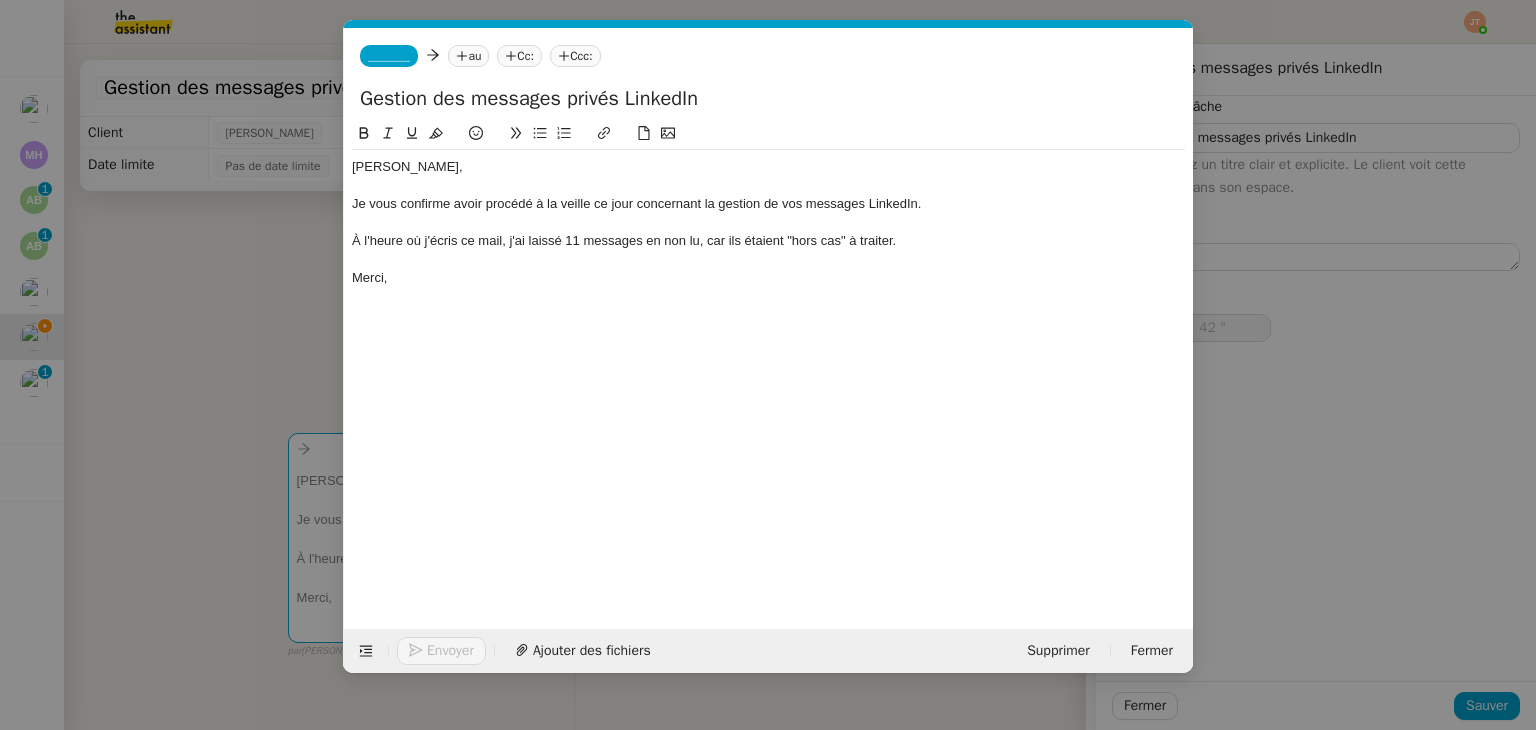 type on "Gestion des messages privés LinkedIn" 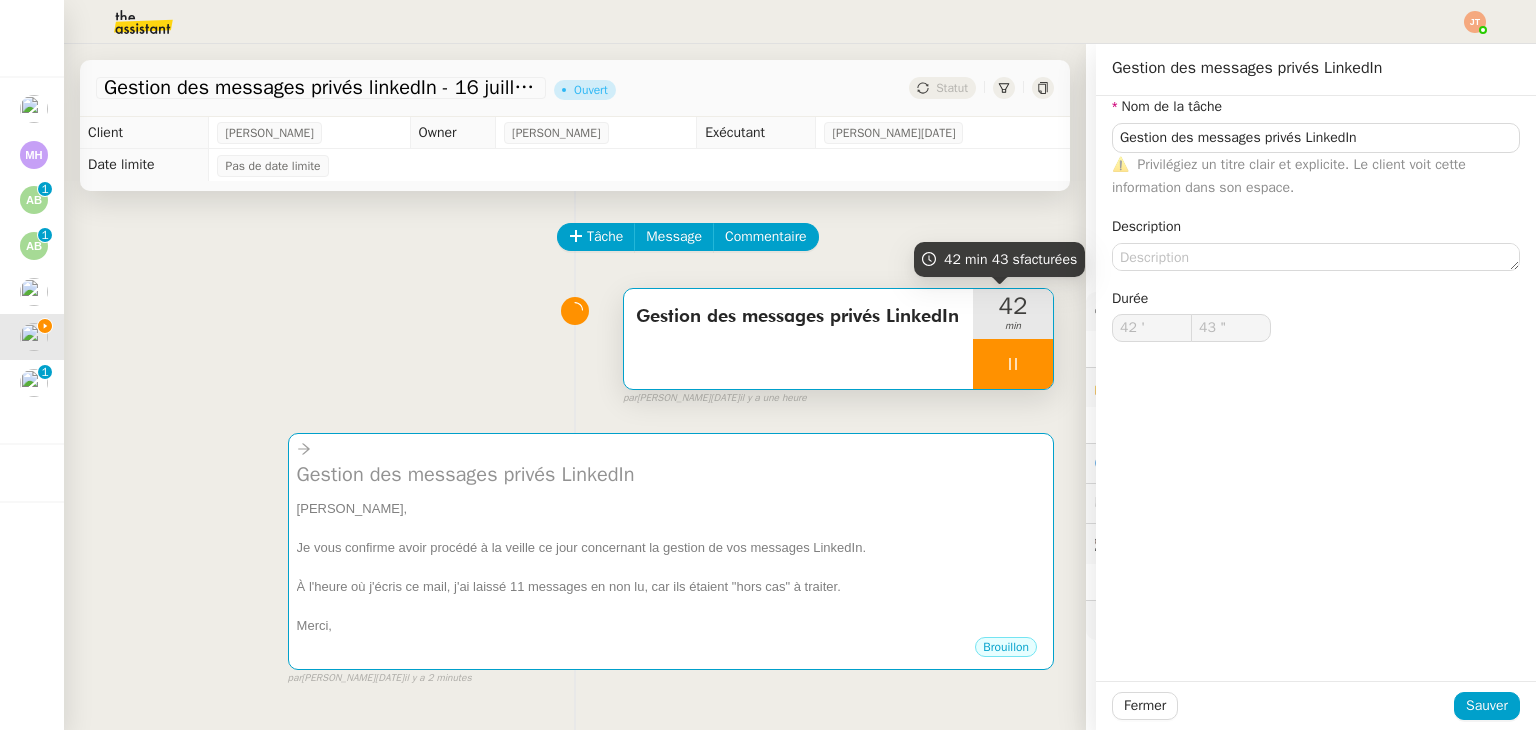 type on "44 "" 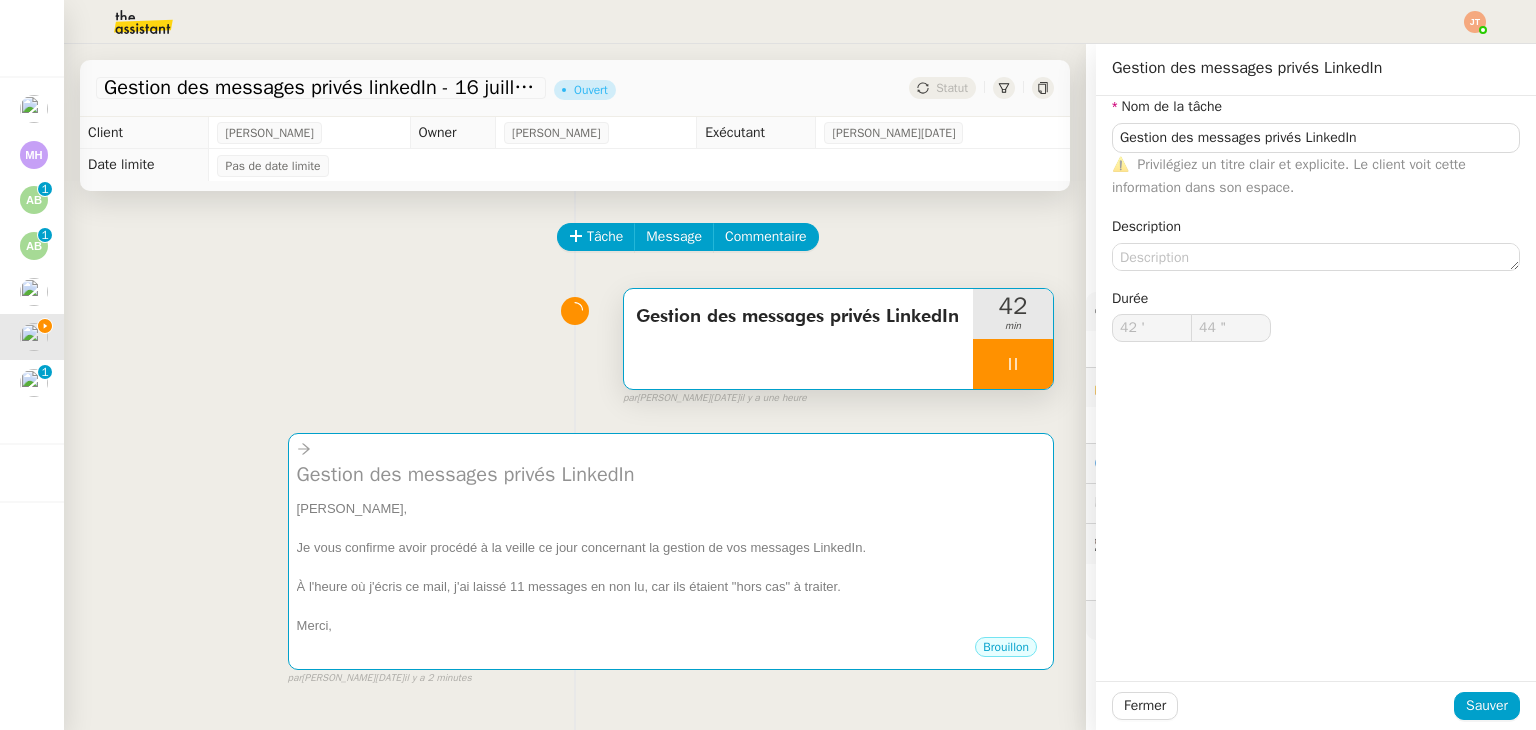click 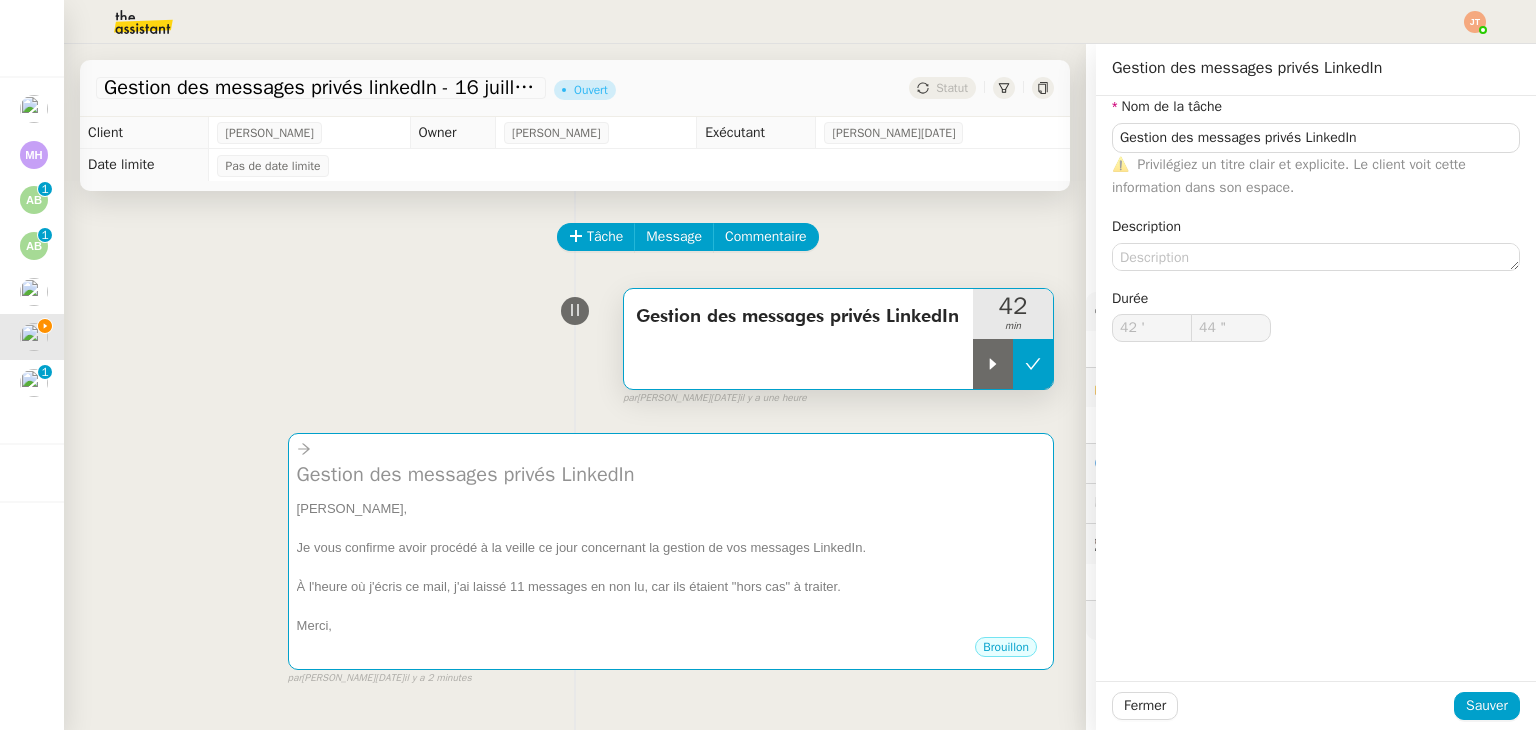 click 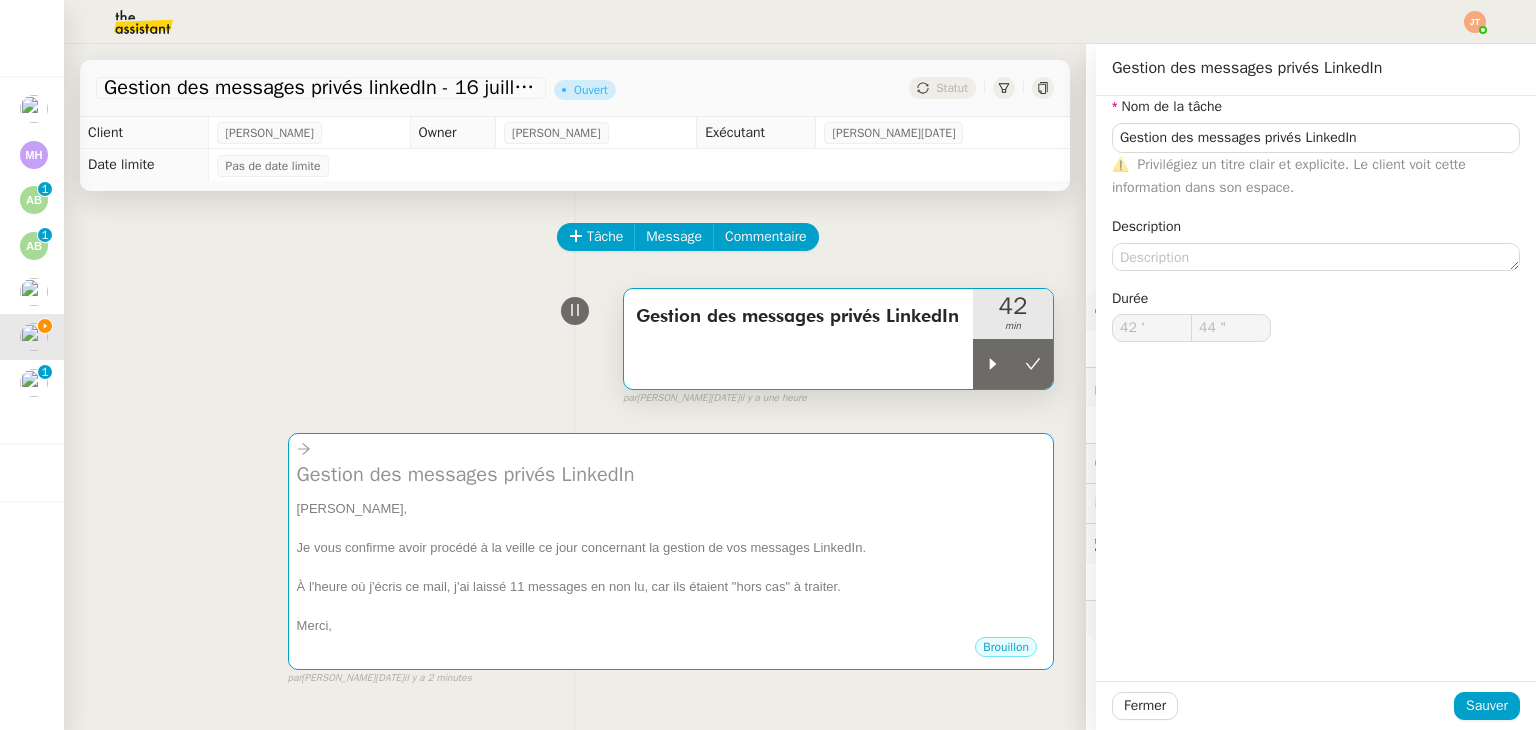 type on "Gestion des messages privés LinkedIn" 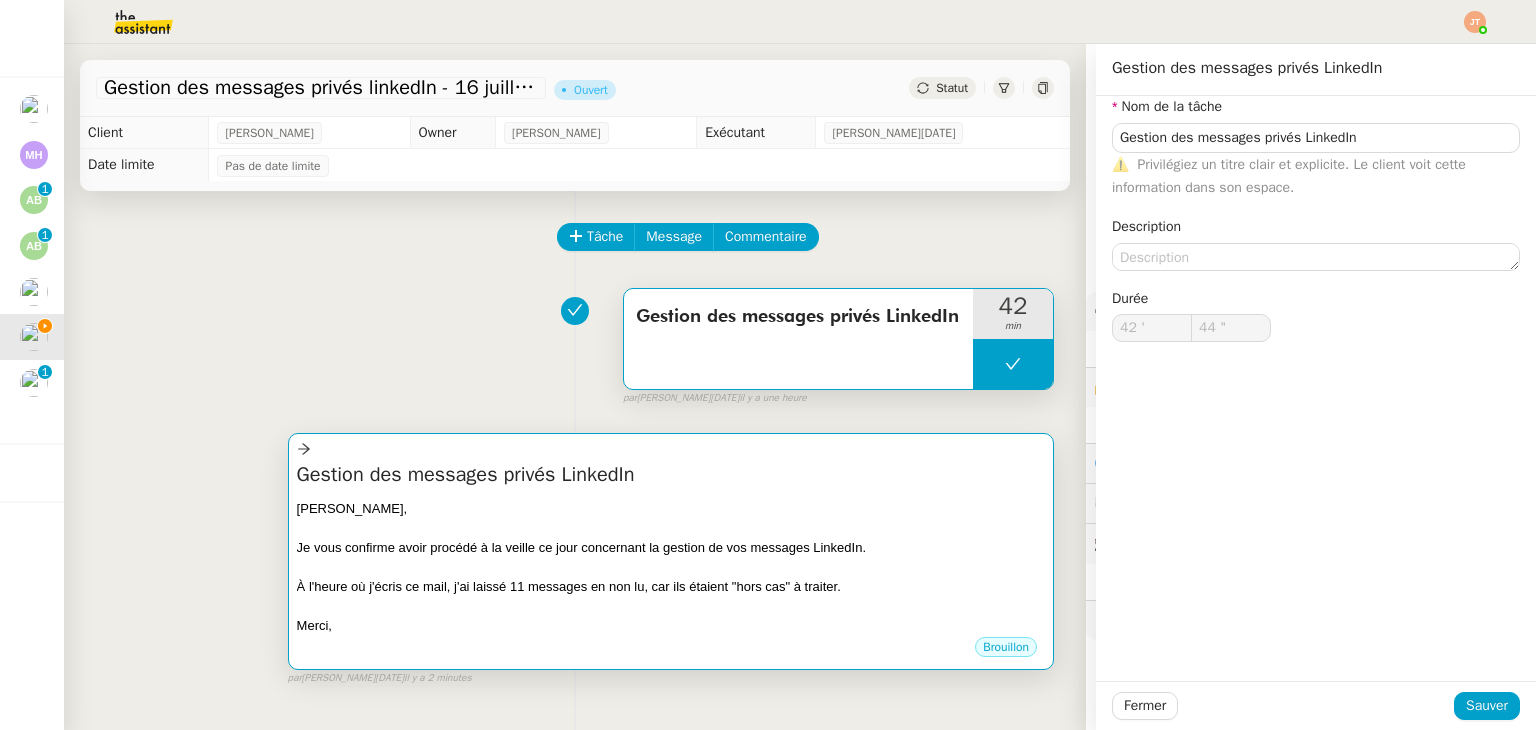 type on "Gestion des messages privés LinkedIn" 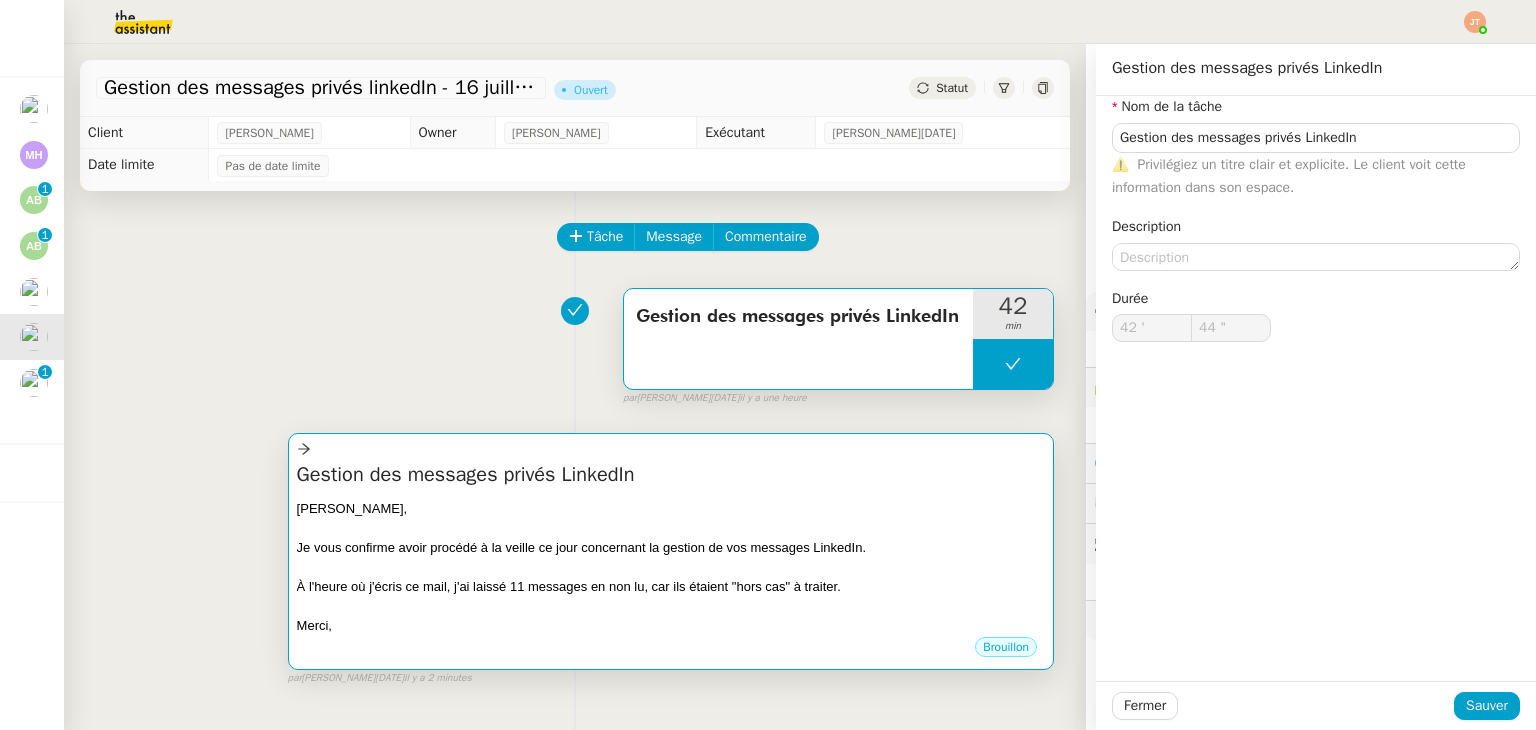 click on "[PERSON_NAME]," at bounding box center [671, 509] 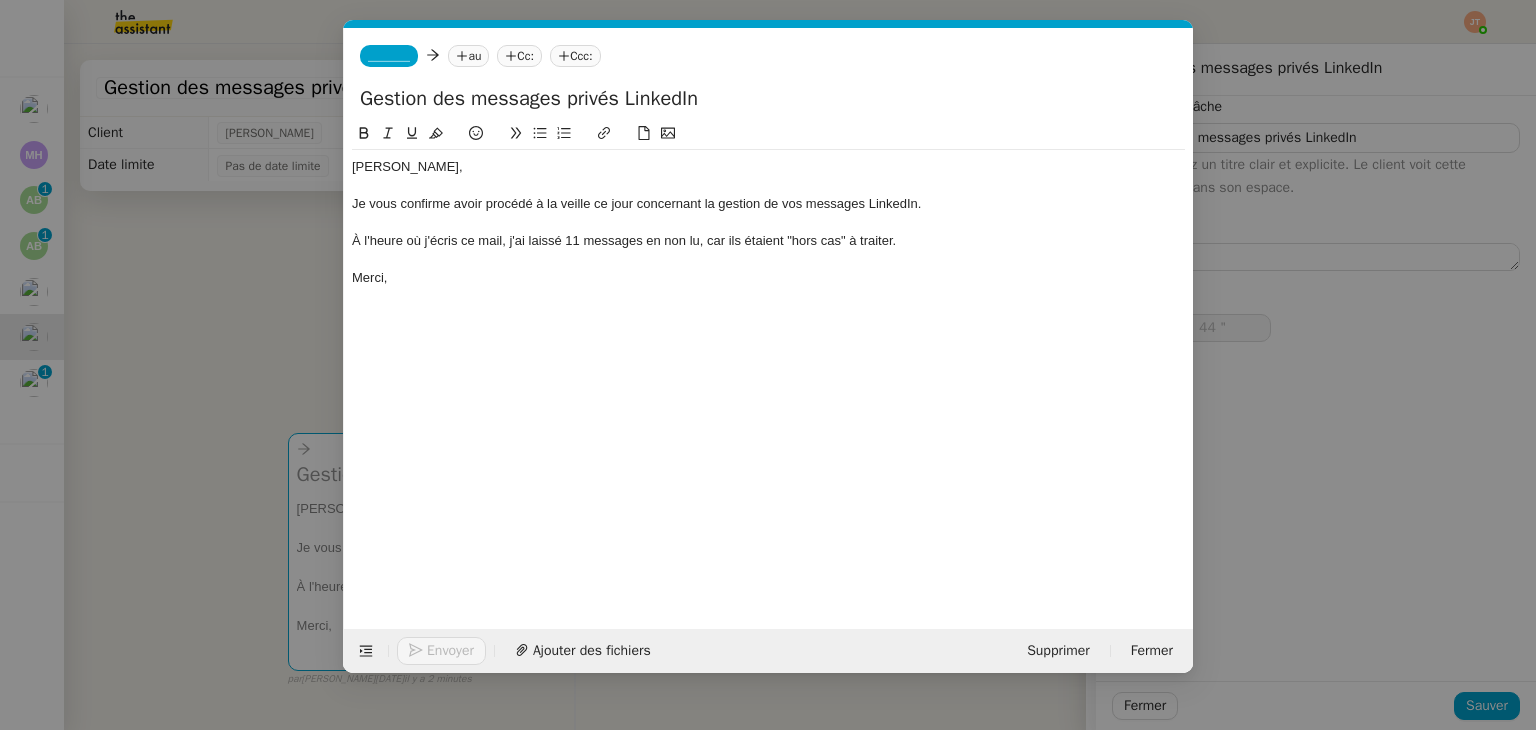 scroll, scrollTop: 0, scrollLeft: 42, axis: horizontal 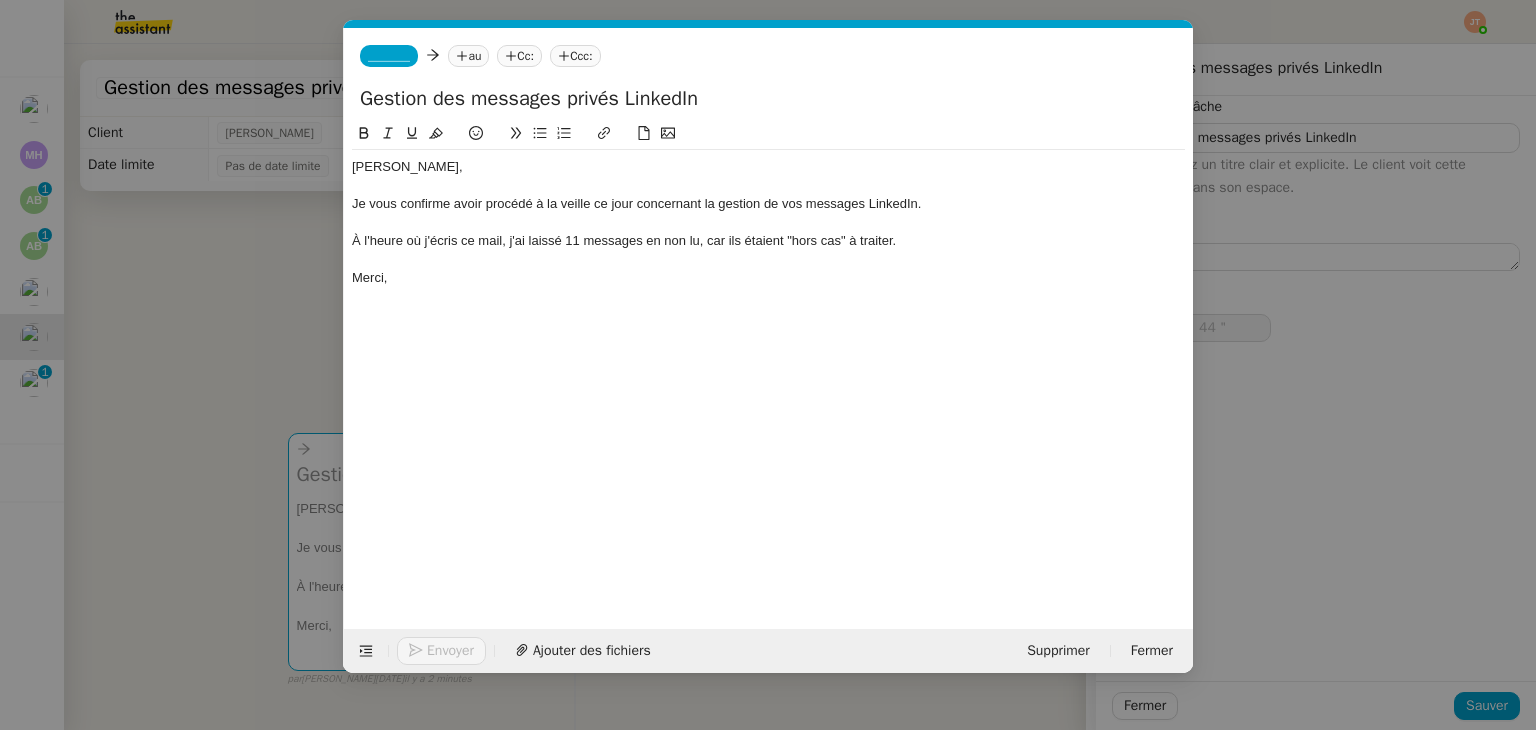 click on "au" 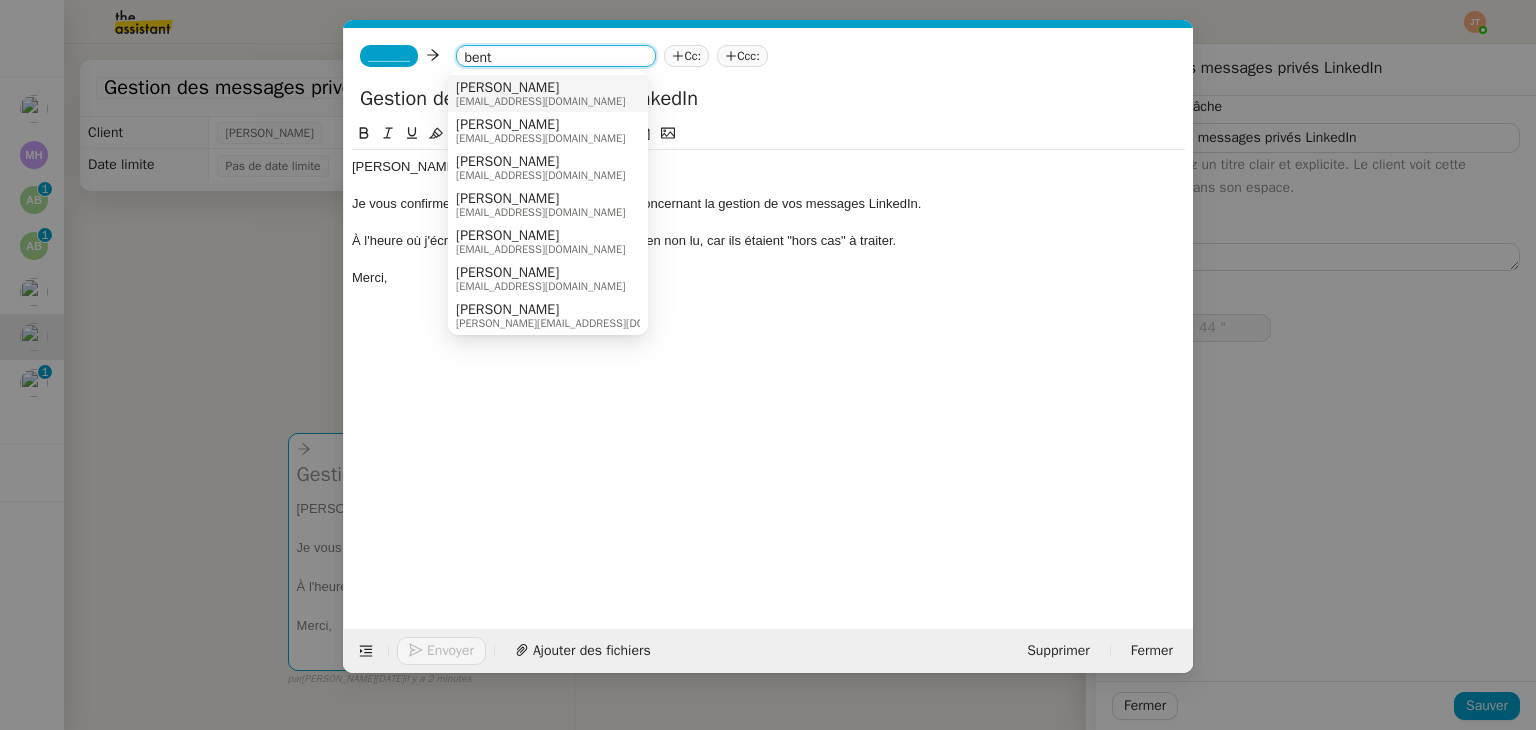 type on "bent" 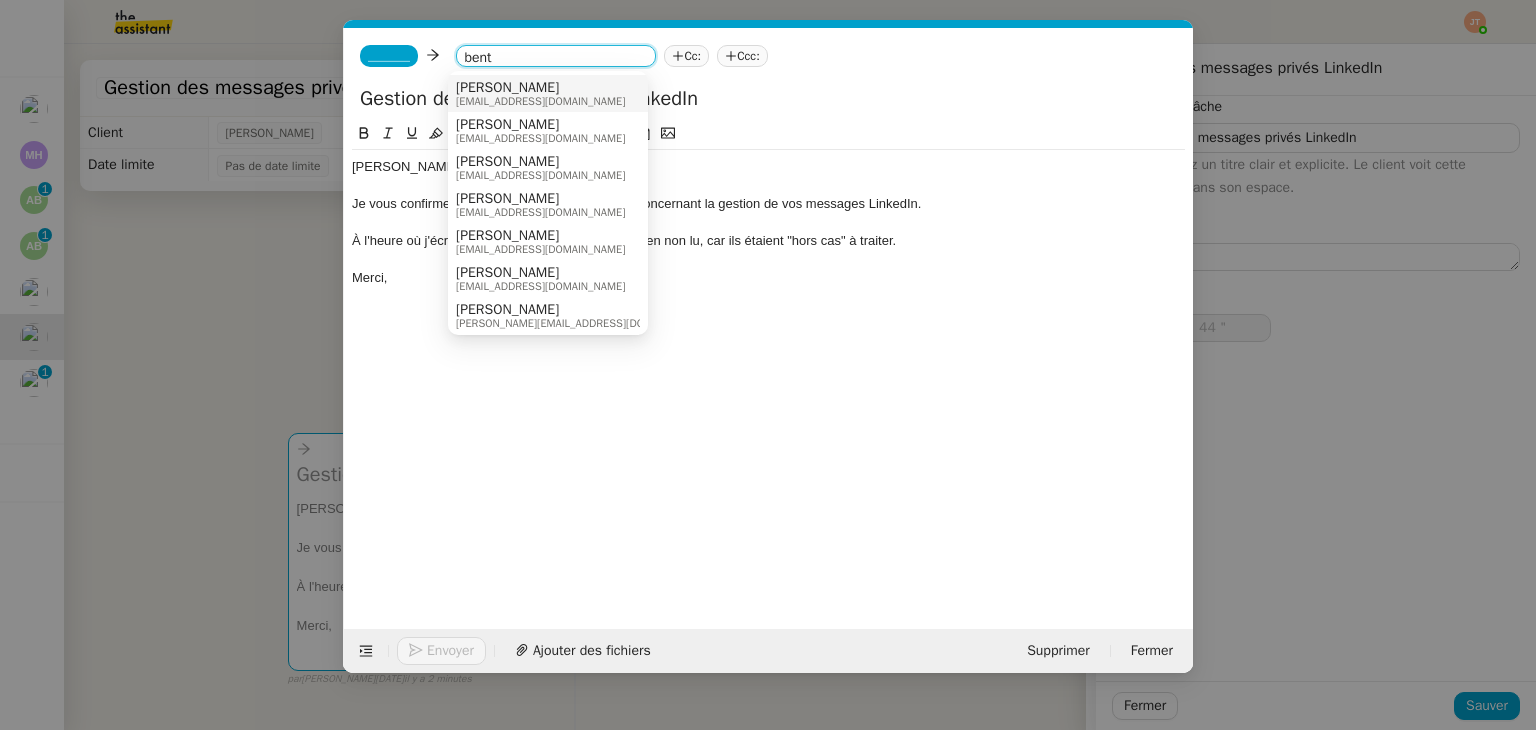 click on "[PERSON_NAME]" at bounding box center [540, 88] 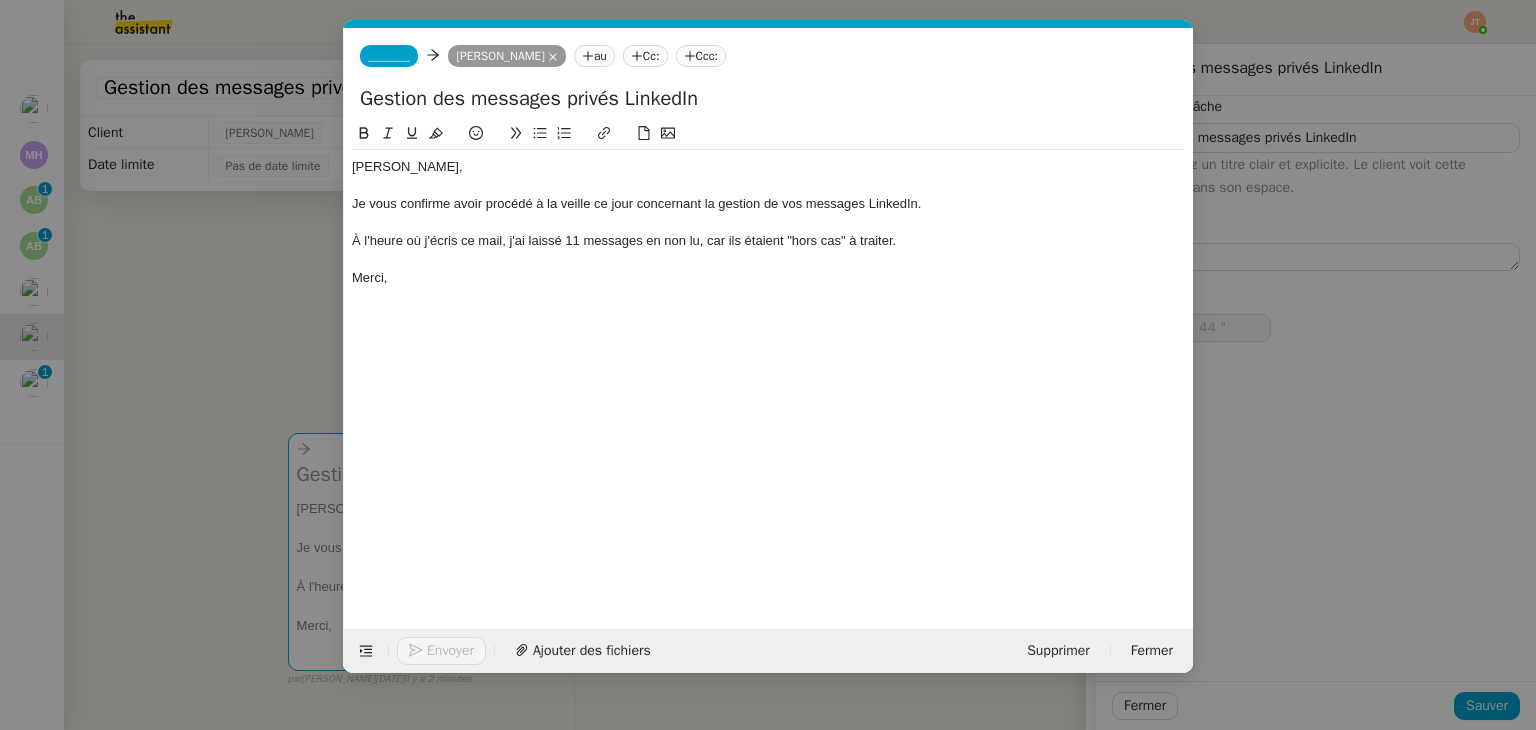 click on "_______" 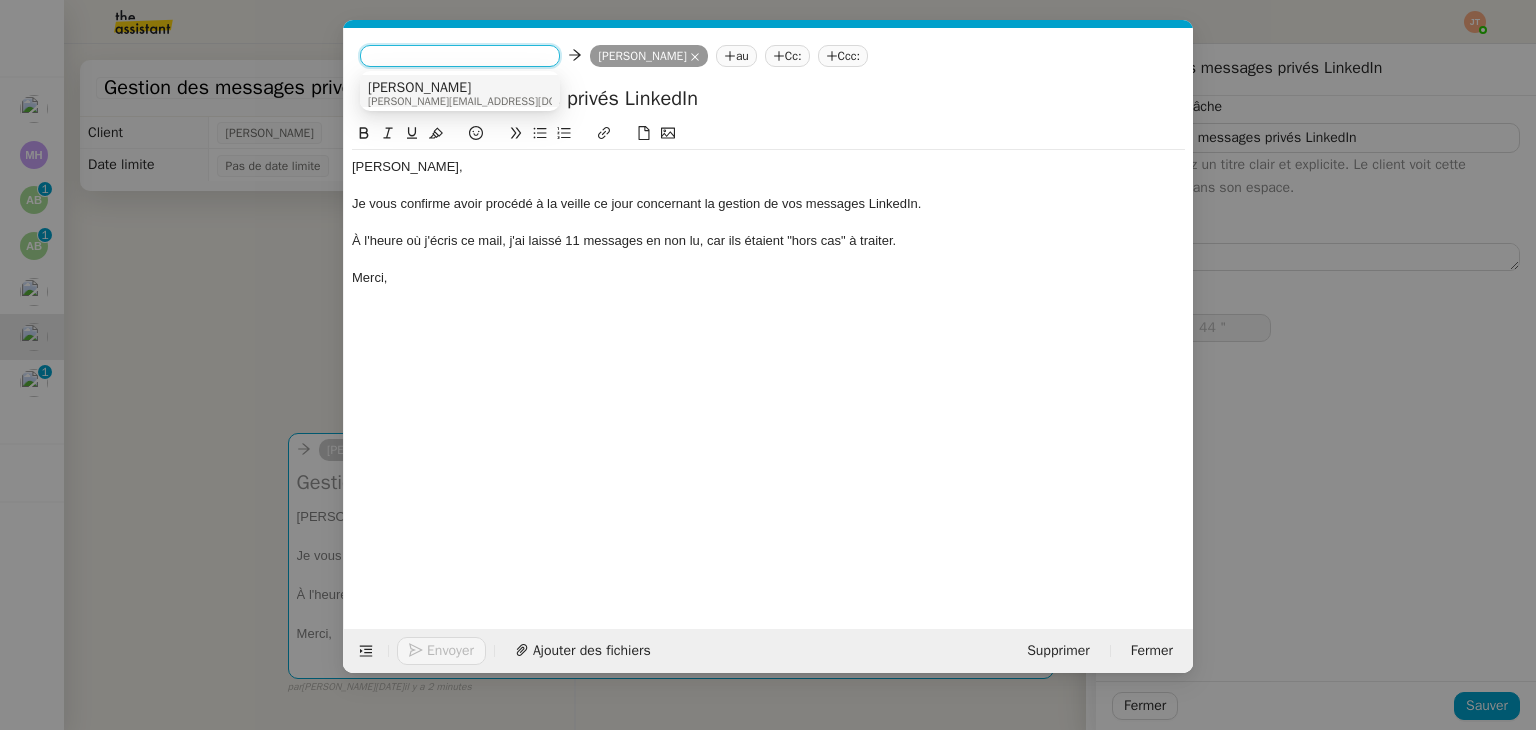 click on "[PERSON_NAME]" at bounding box center (493, 88) 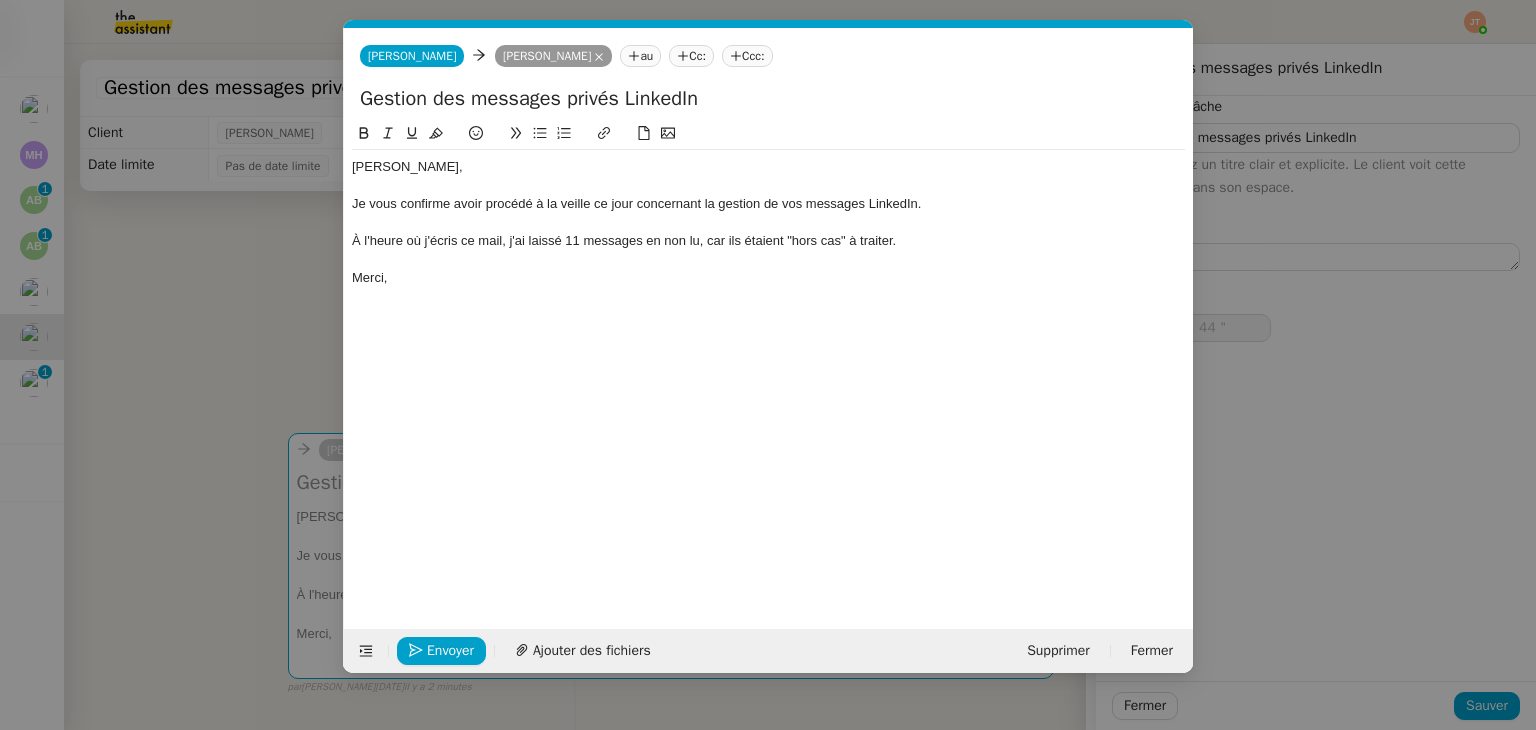 click on "Service TA - VOYAGE - PROPOSITION GLOBALE    A utiliser dans le cadre de proposition de déplacement TA - RELANCE CLIENT (EN)    Relancer un client lorsqu'il n'a pas répondu à un précédent message BAFERTY - MAIL AUDITION    A utiliser dans le cadre de la procédure d'envoi des mails d'audition TA - PUBLICATION OFFRE D'EMPLOI     Organisation du recrutement [PERSON_NAME] - Relever le nombre d'abonnés    à utiliser hebdomadairement pour qu'[PERSON_NAME] ait les évolutions de ses réseaux sociaux  [PERSON_NAME] Discours de présentation du paiement sécurisé    TA - VOYAGES - PROPOSITION ITINERAIRE    Soumettre les résultats d'une recherche TA - CONFIRMATION PAIEMENT (EN)    Confirmer avec le client de modèle de transaction - Attention Plan Pro nécessaire. TA - COURRIER EXPEDIE (recommandé)    A utiliser dans le cadre de l'envoi d'un courrier recommandé TA - PARTAGE DE CALENDRIER (EN)    A utiliser pour demander au client de partager son calendrier afin de faciliter l'accès et la gestion" at bounding box center (768, 365) 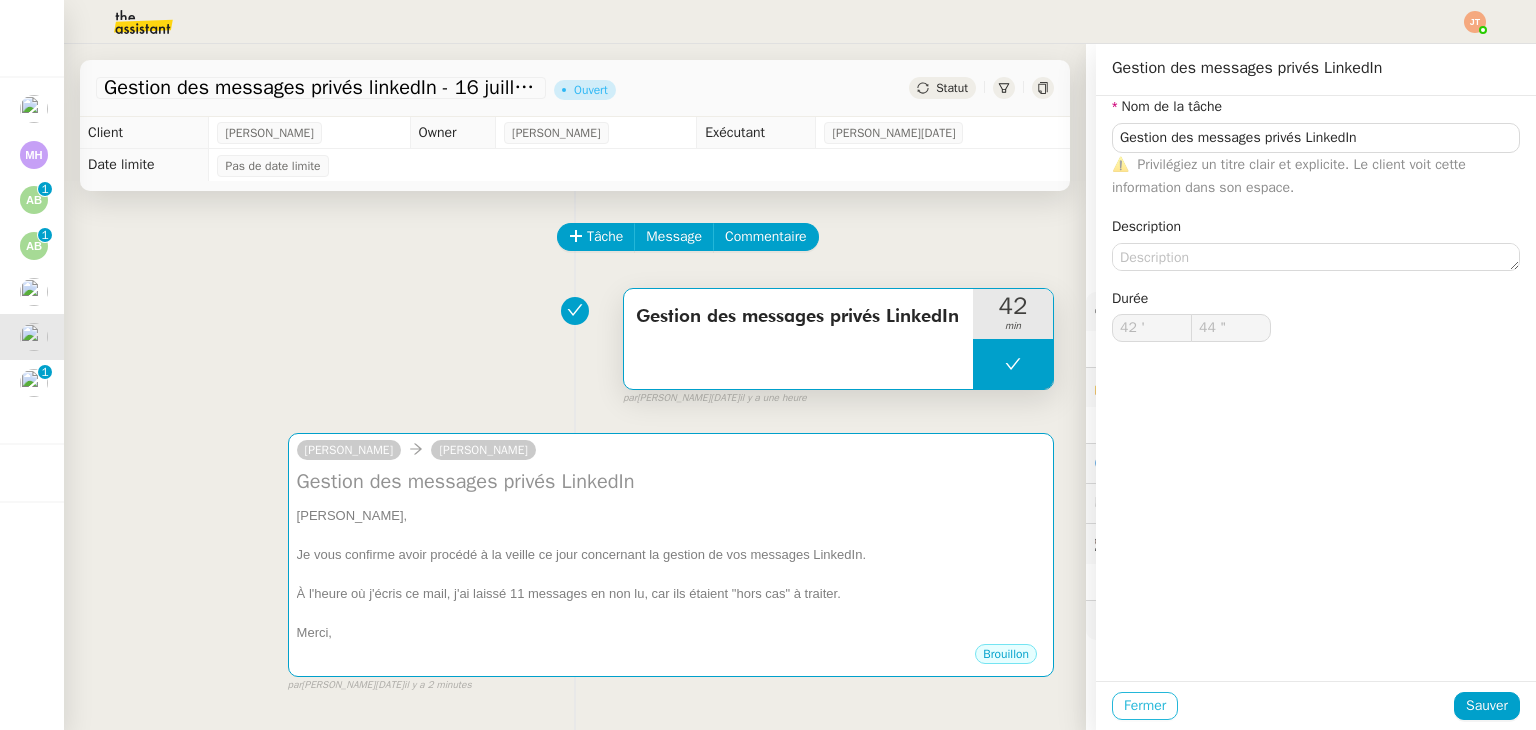 click on "Fermer" 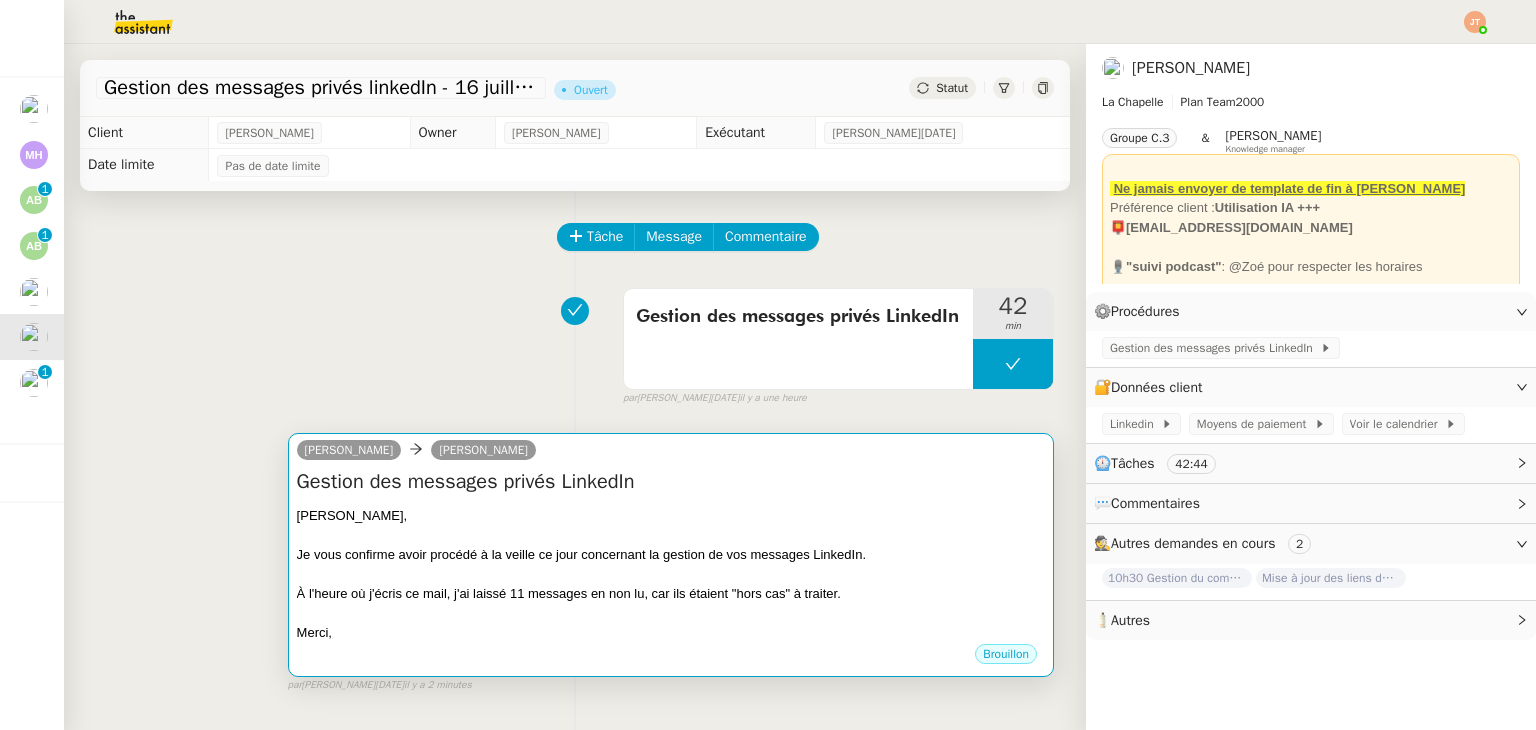 click on "[PERSON_NAME]," at bounding box center (671, 516) 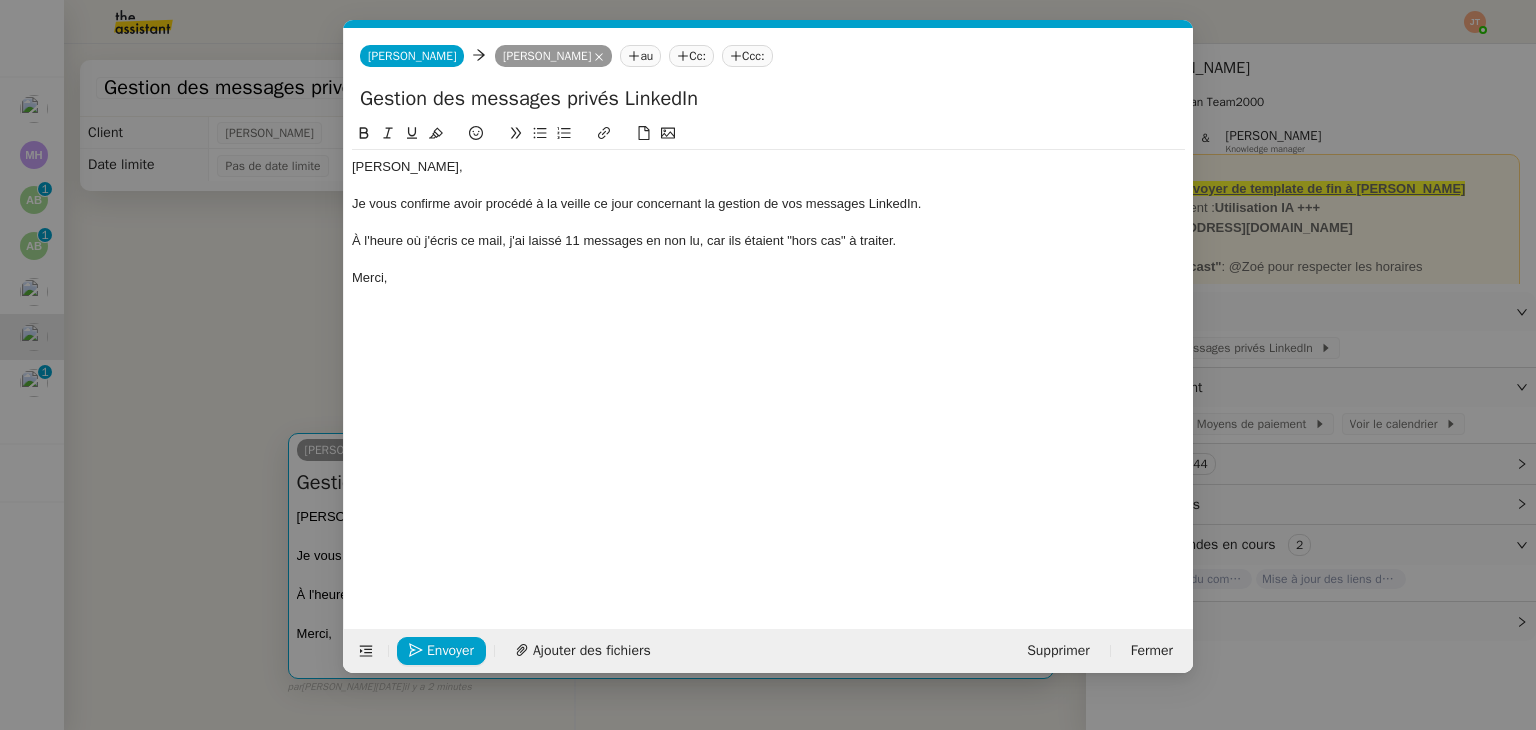 scroll, scrollTop: 0, scrollLeft: 42, axis: horizontal 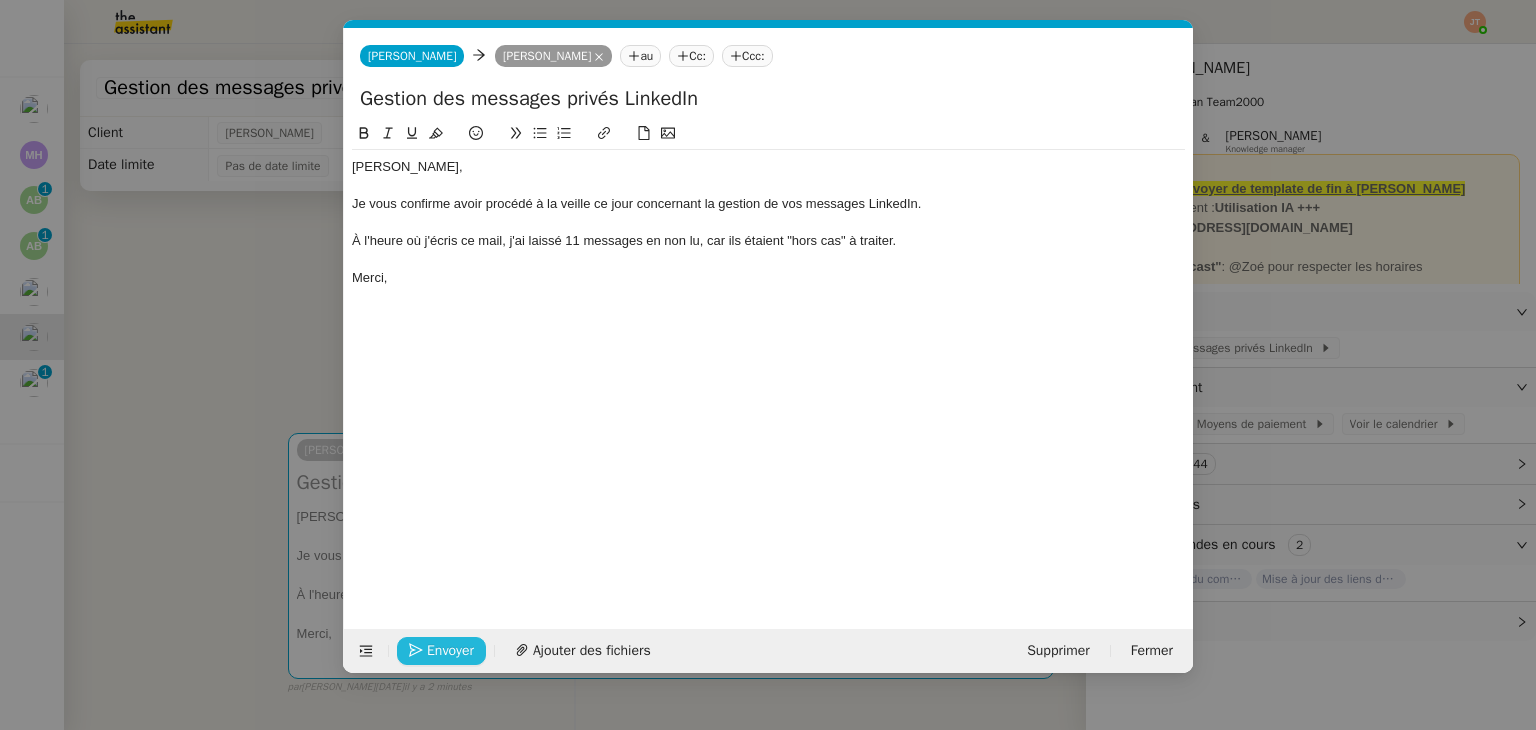 click on "Envoyer" 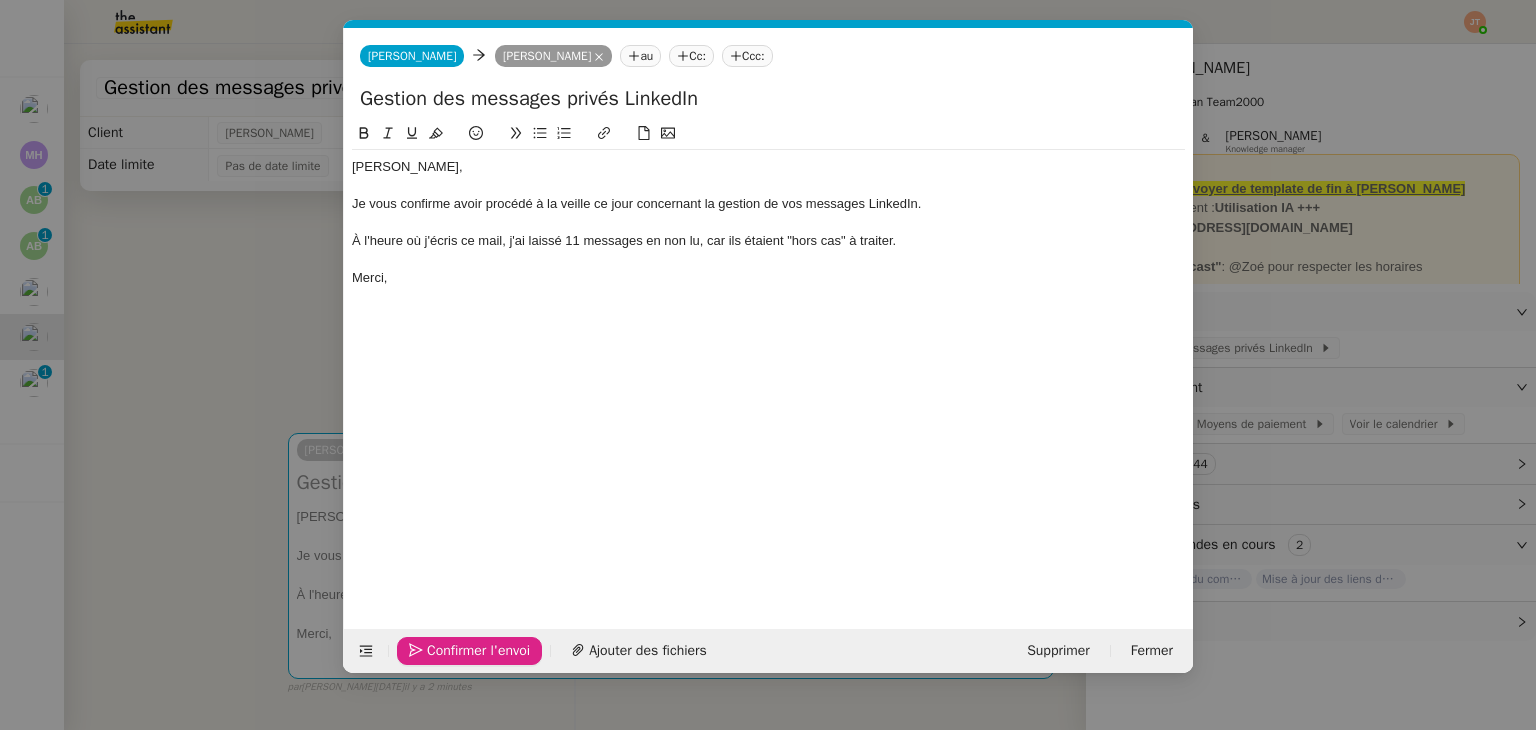 click on "Confirmer l'envoi" 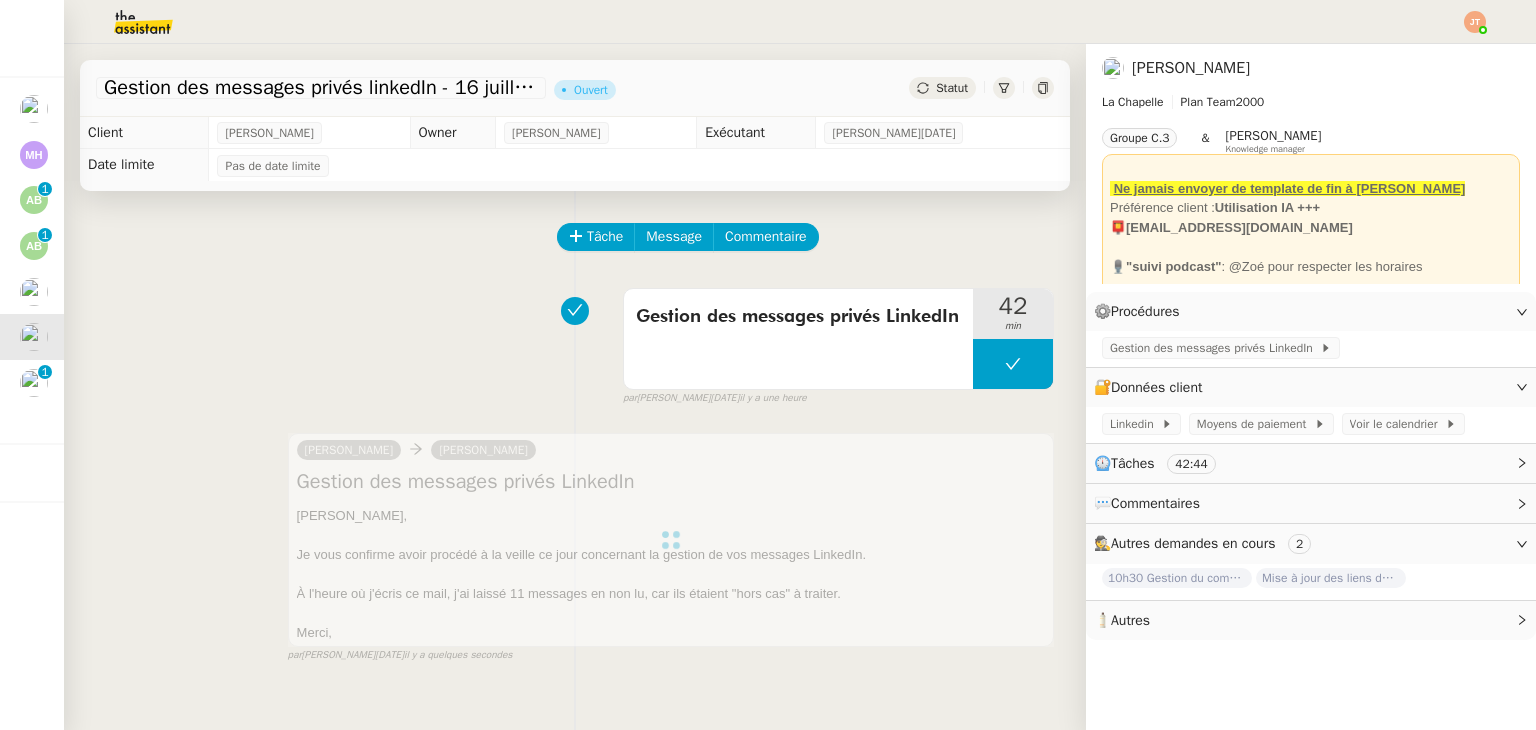 click on "Statut" 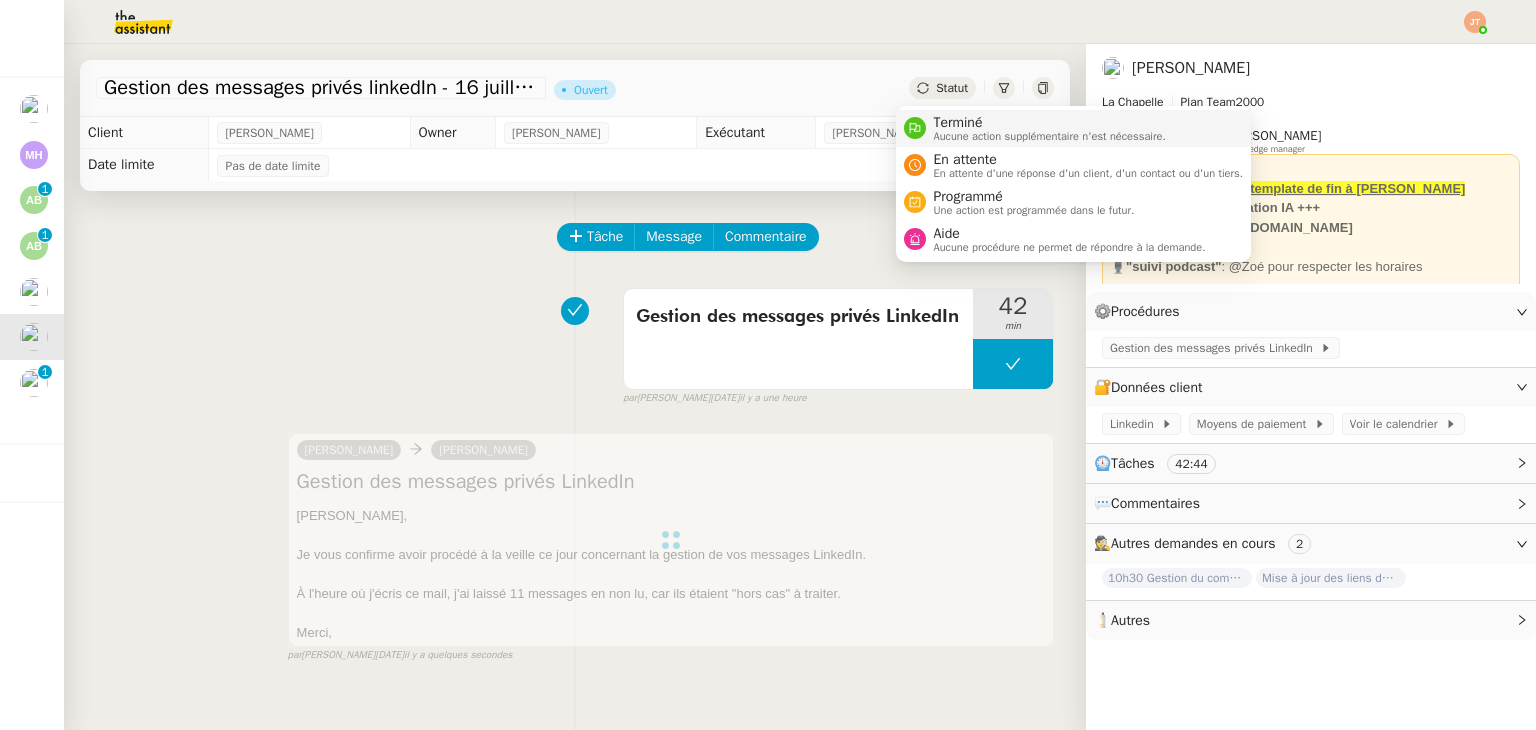 click on "Terminé Aucune action supplémentaire n'est nécessaire." at bounding box center (1046, 128) 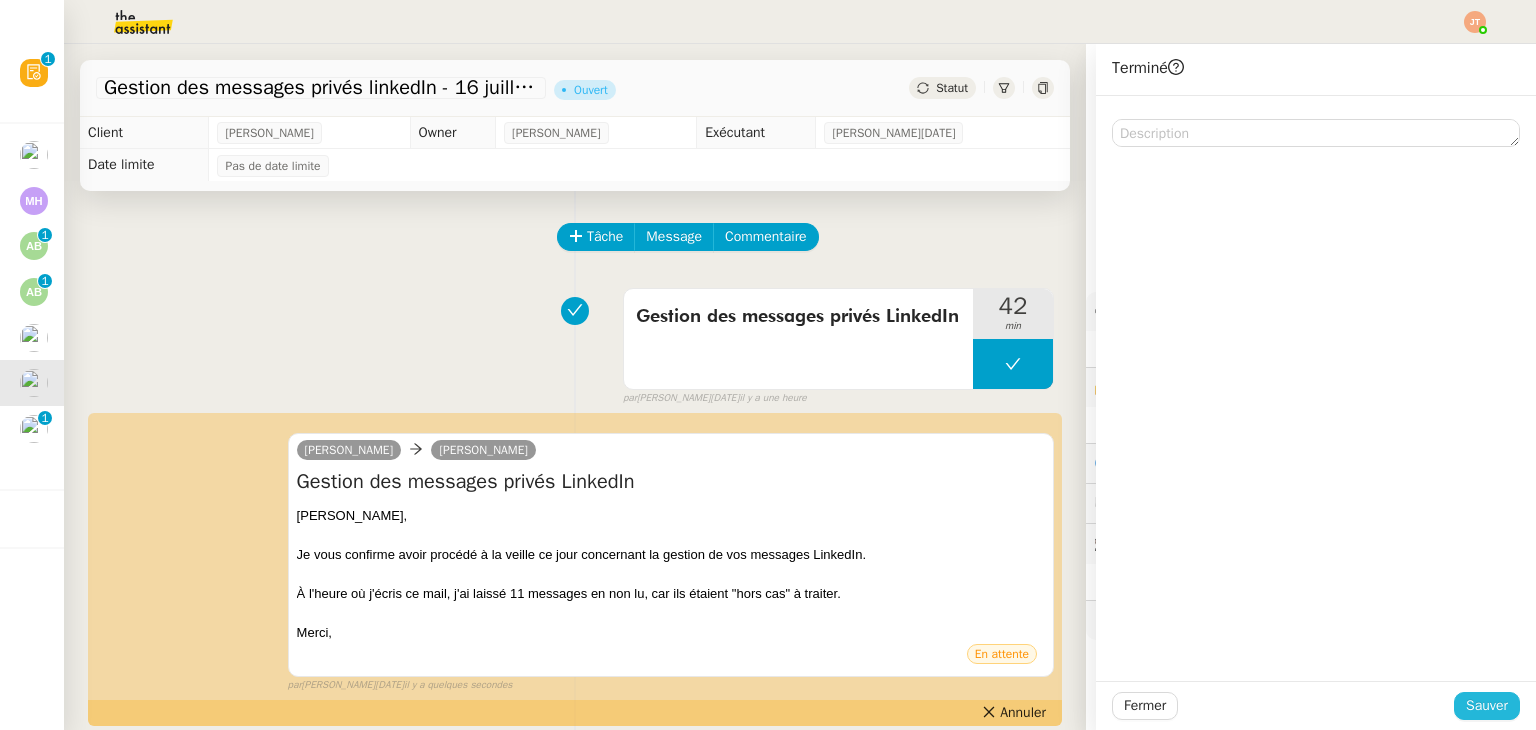 click on "Sauver" 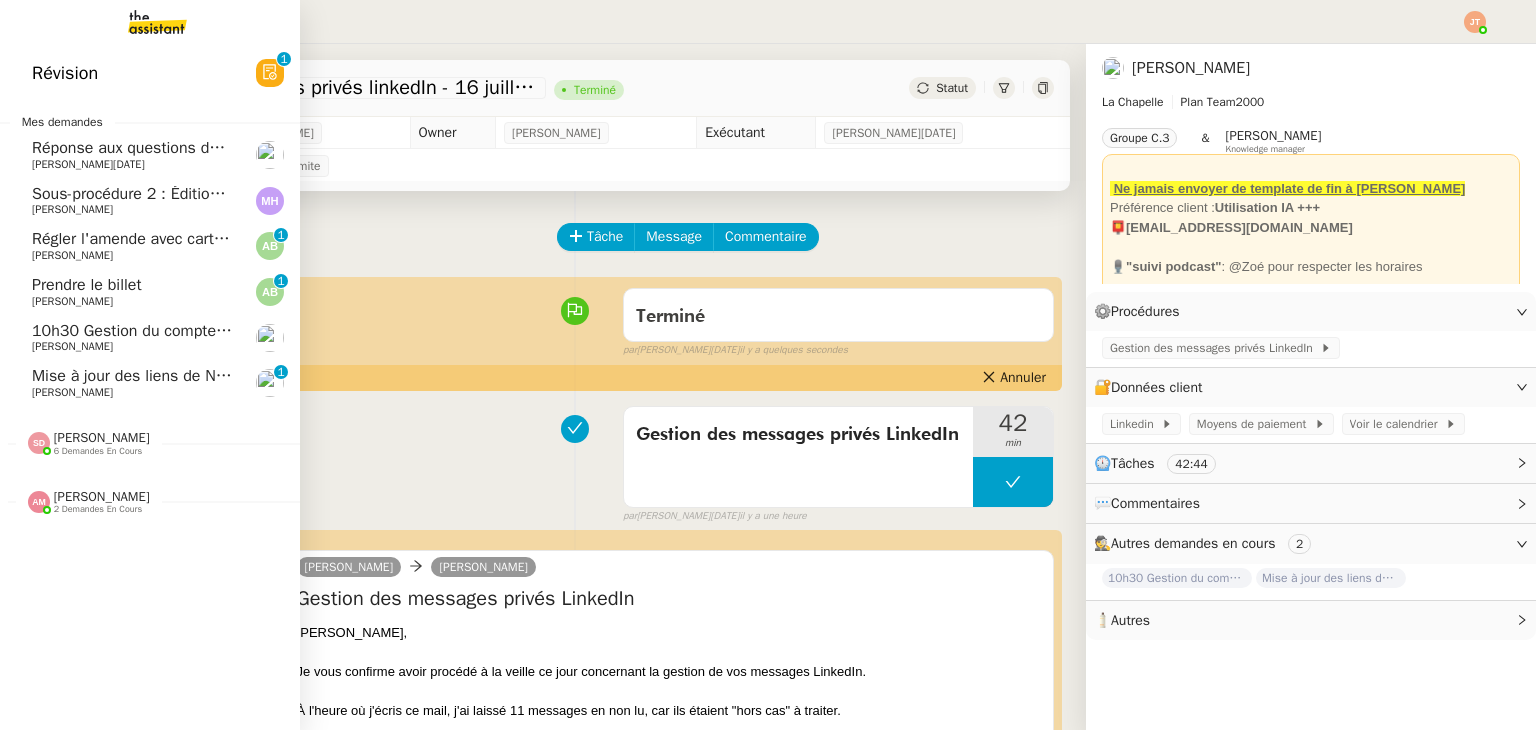 click on "10h30 Gestion du compte LinkedIn de [PERSON_NAME] (post + gestion messages) - [DATE]" 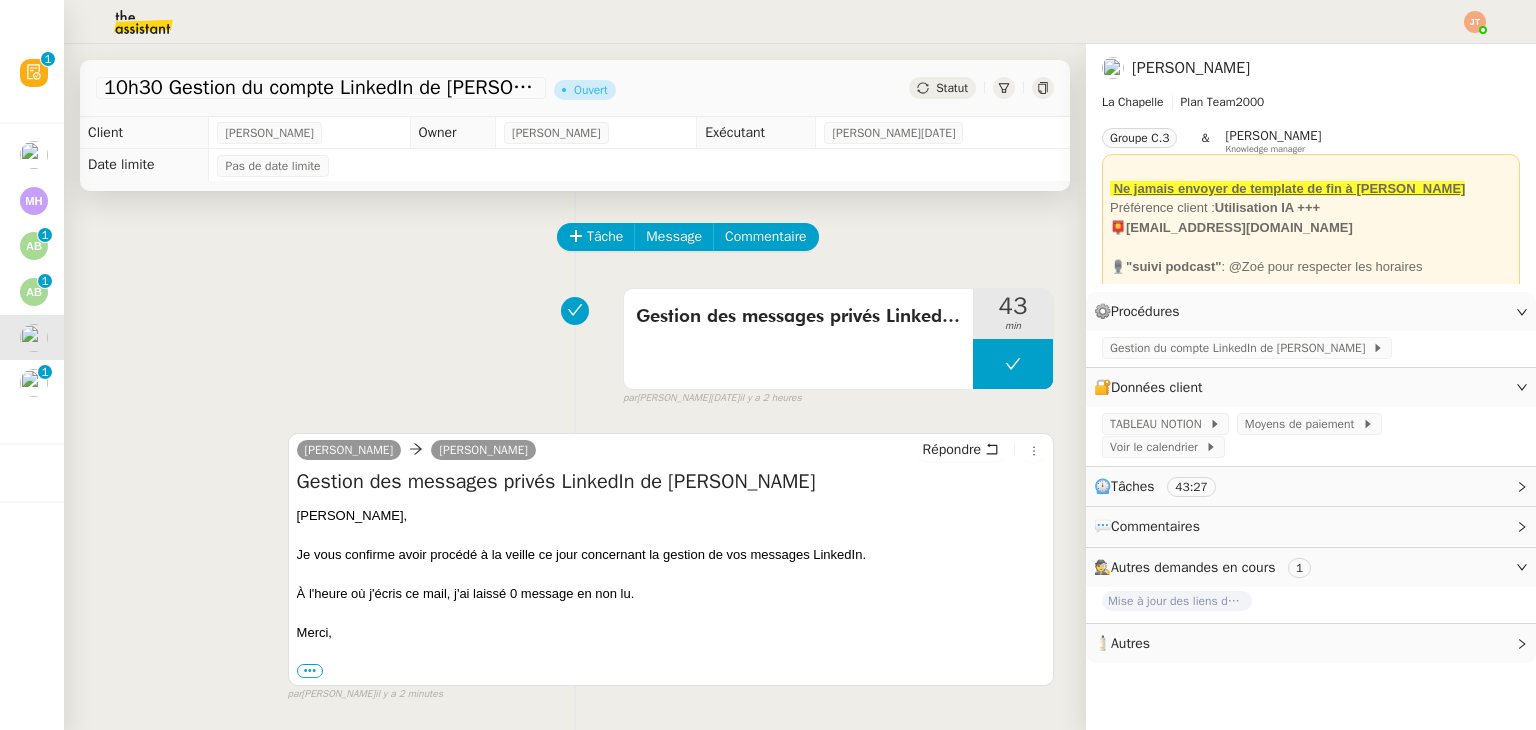 click on "10h30 Gestion du compte LinkedIn de [PERSON_NAME] (post + gestion messages) - [DATE]      Ouvert     Statut" 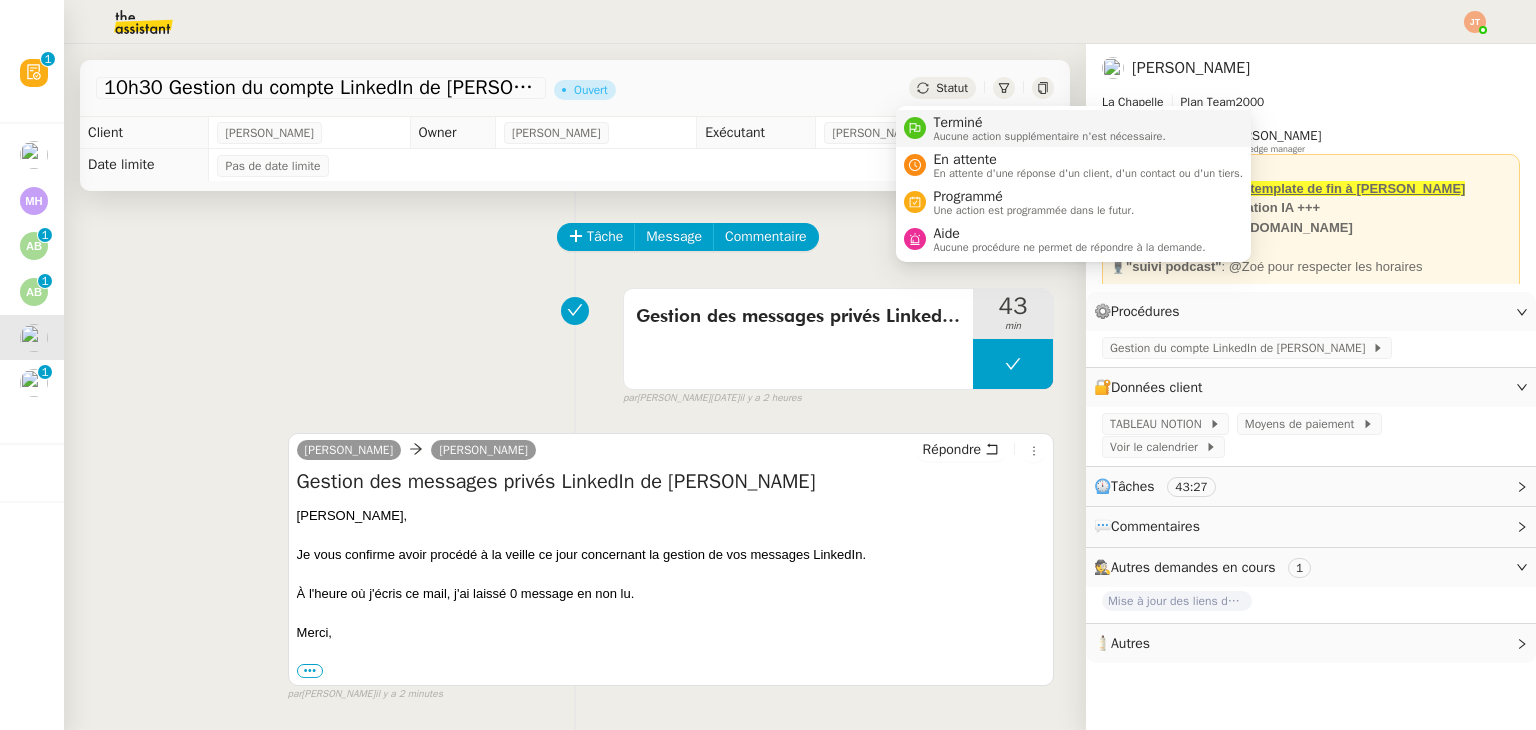 click on "Terminé" at bounding box center [1050, 123] 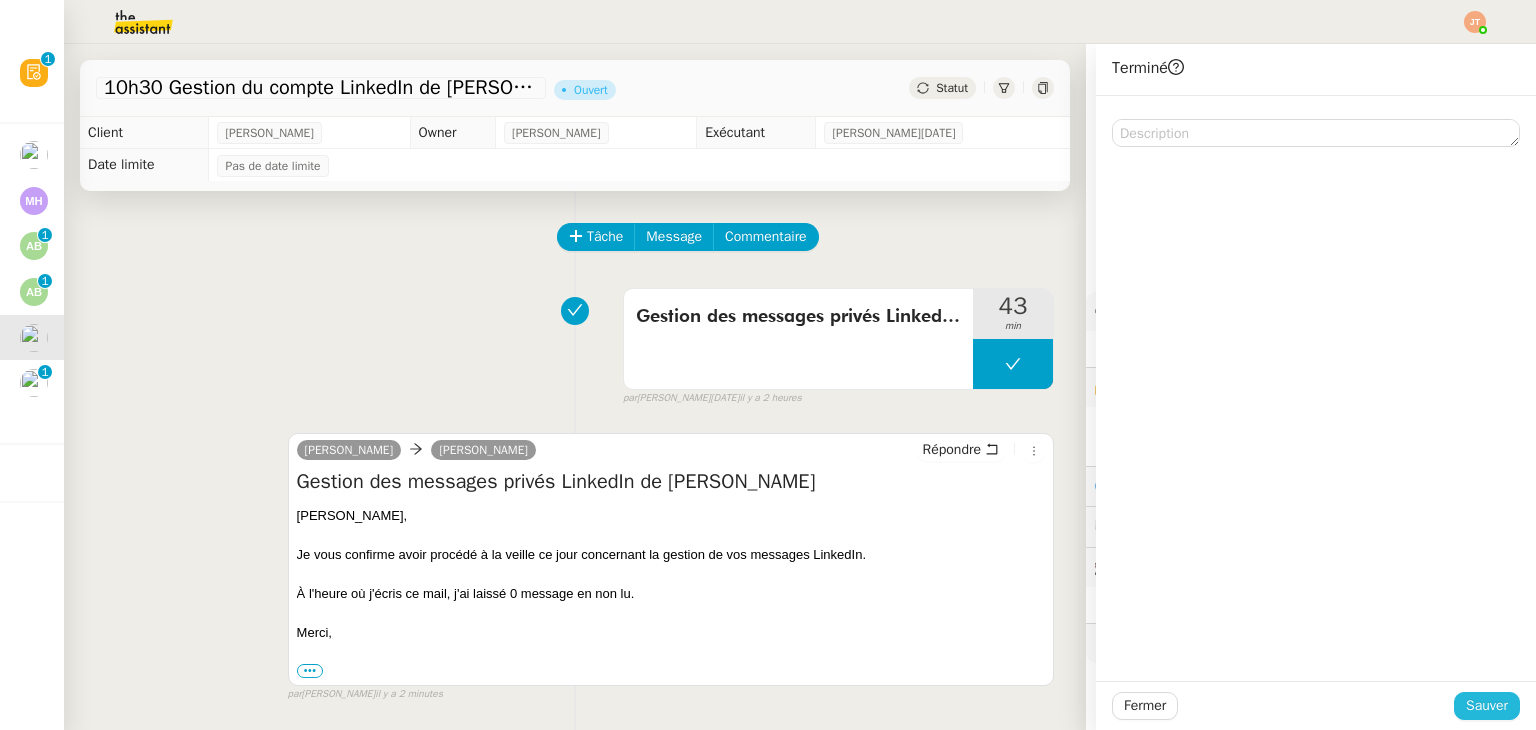 click on "Sauver" 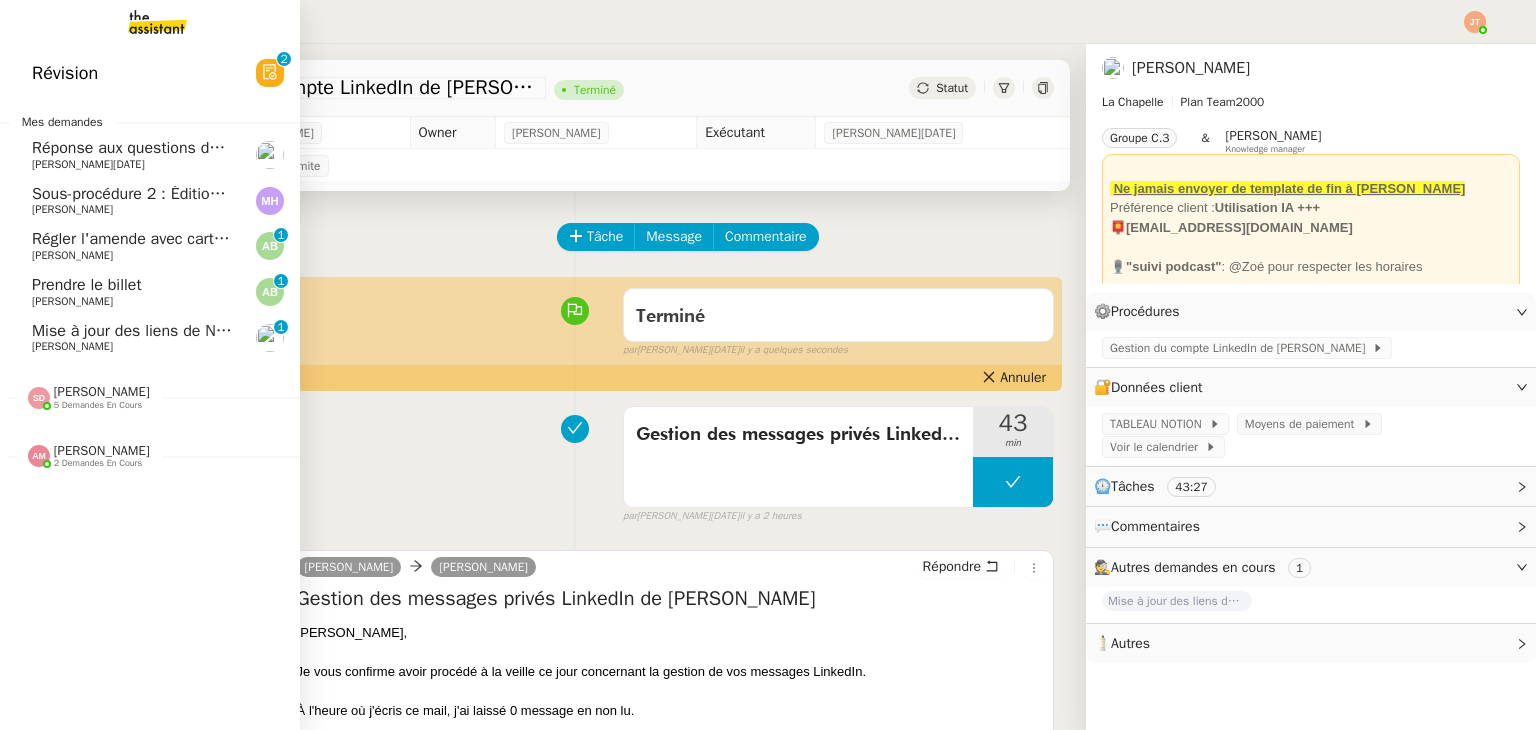 click on "Mise à jour des liens de Newsletter  - 16 juillet 2025 dans Notion" 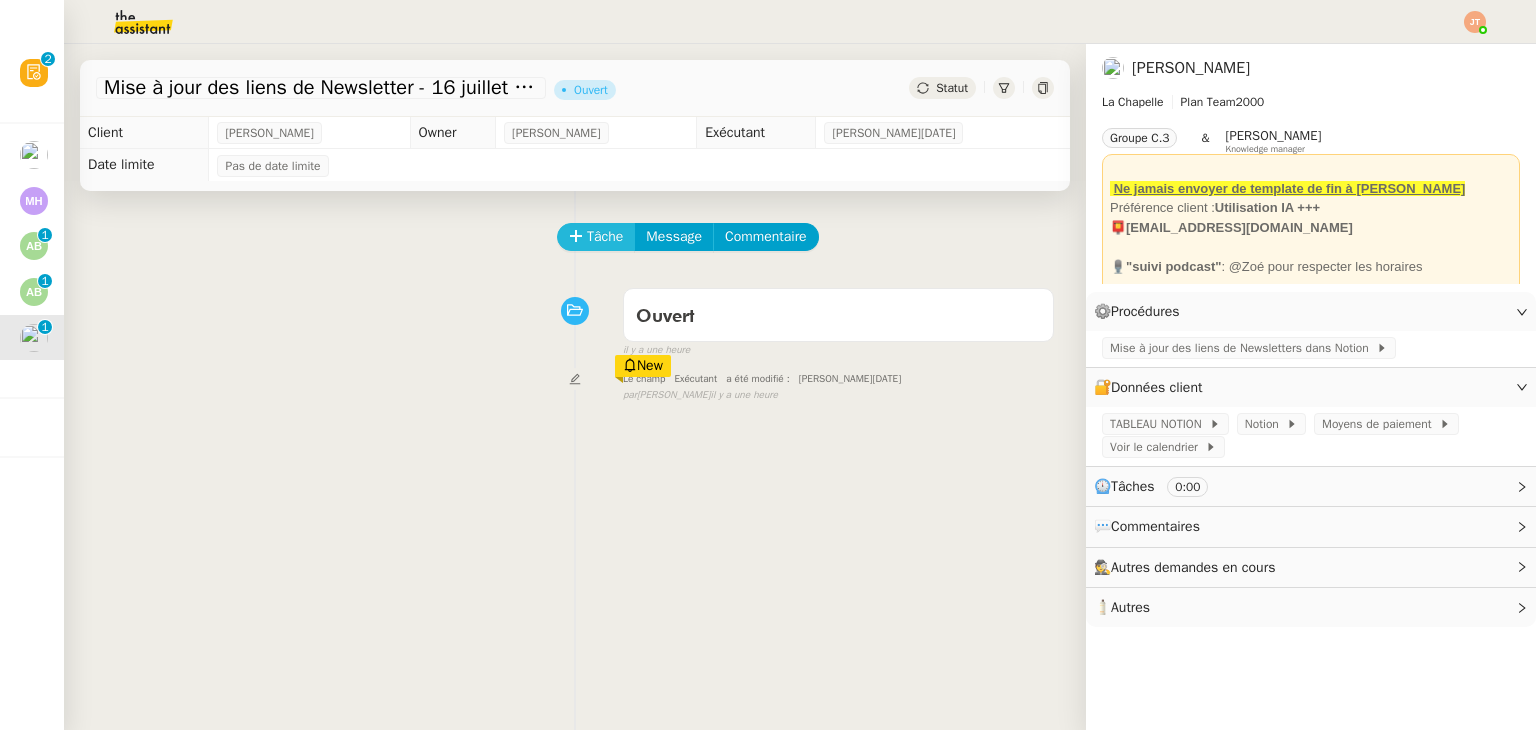 click on "Tâche" 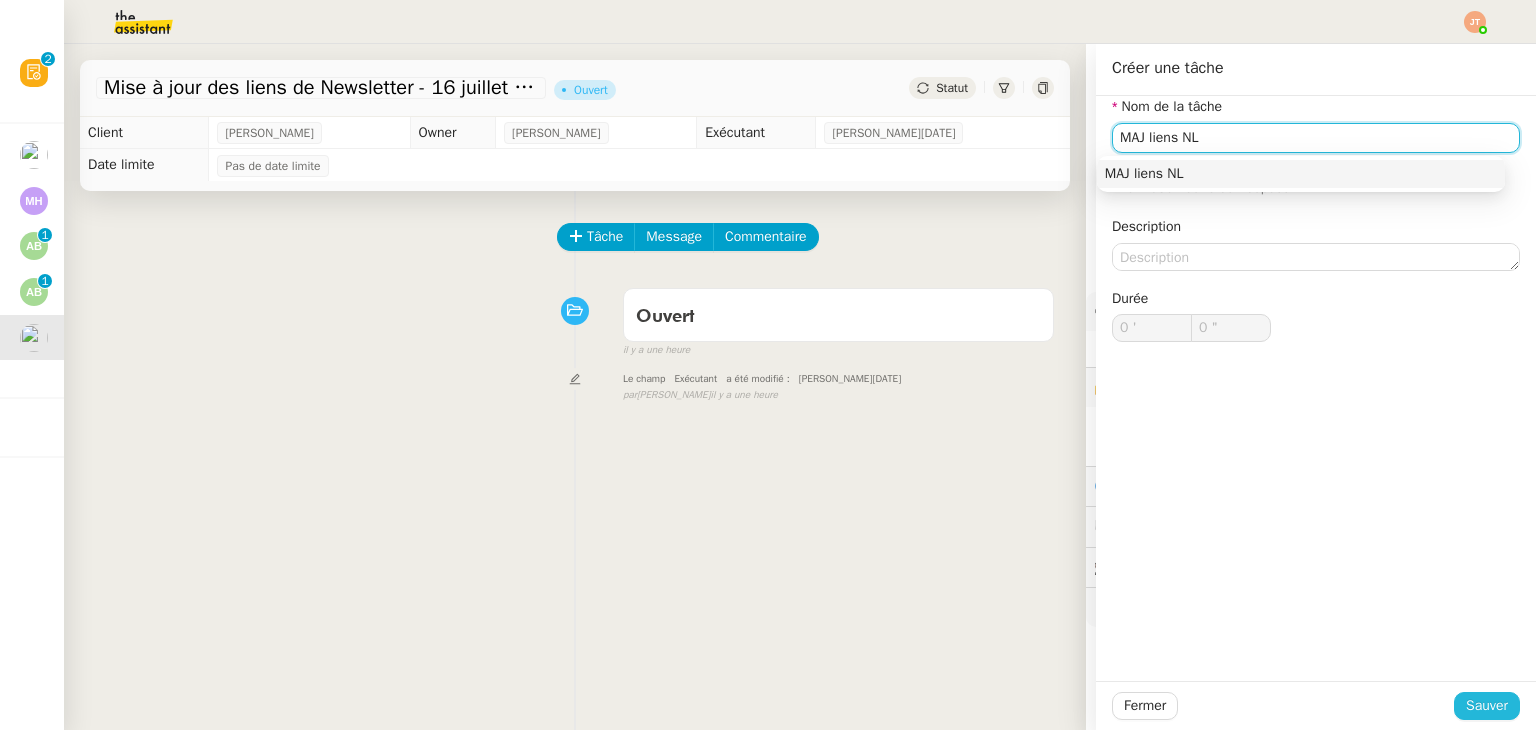 type on "MAJ liens NL" 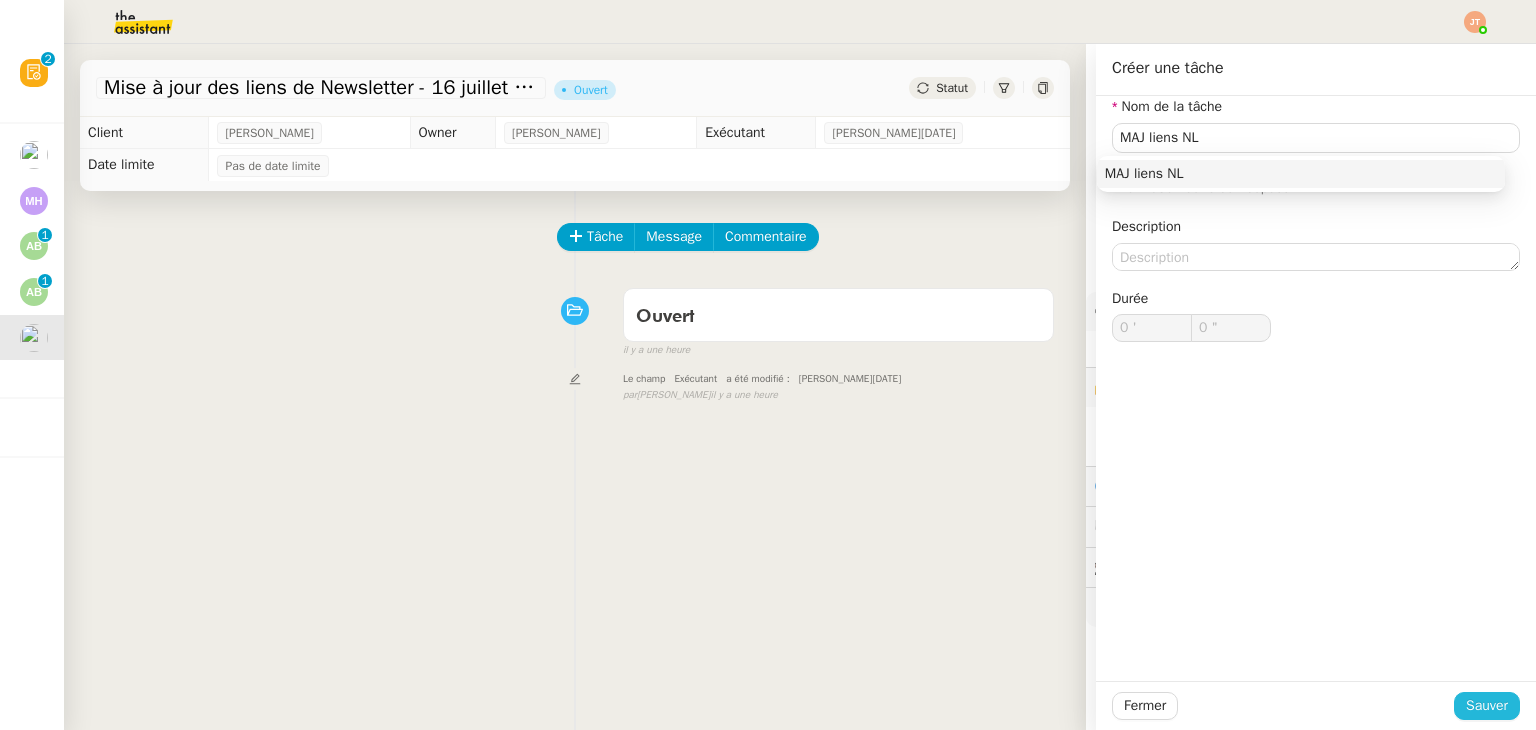 drag, startPoint x: 1475, startPoint y: 705, endPoint x: 1178, endPoint y: 555, distance: 332.7296 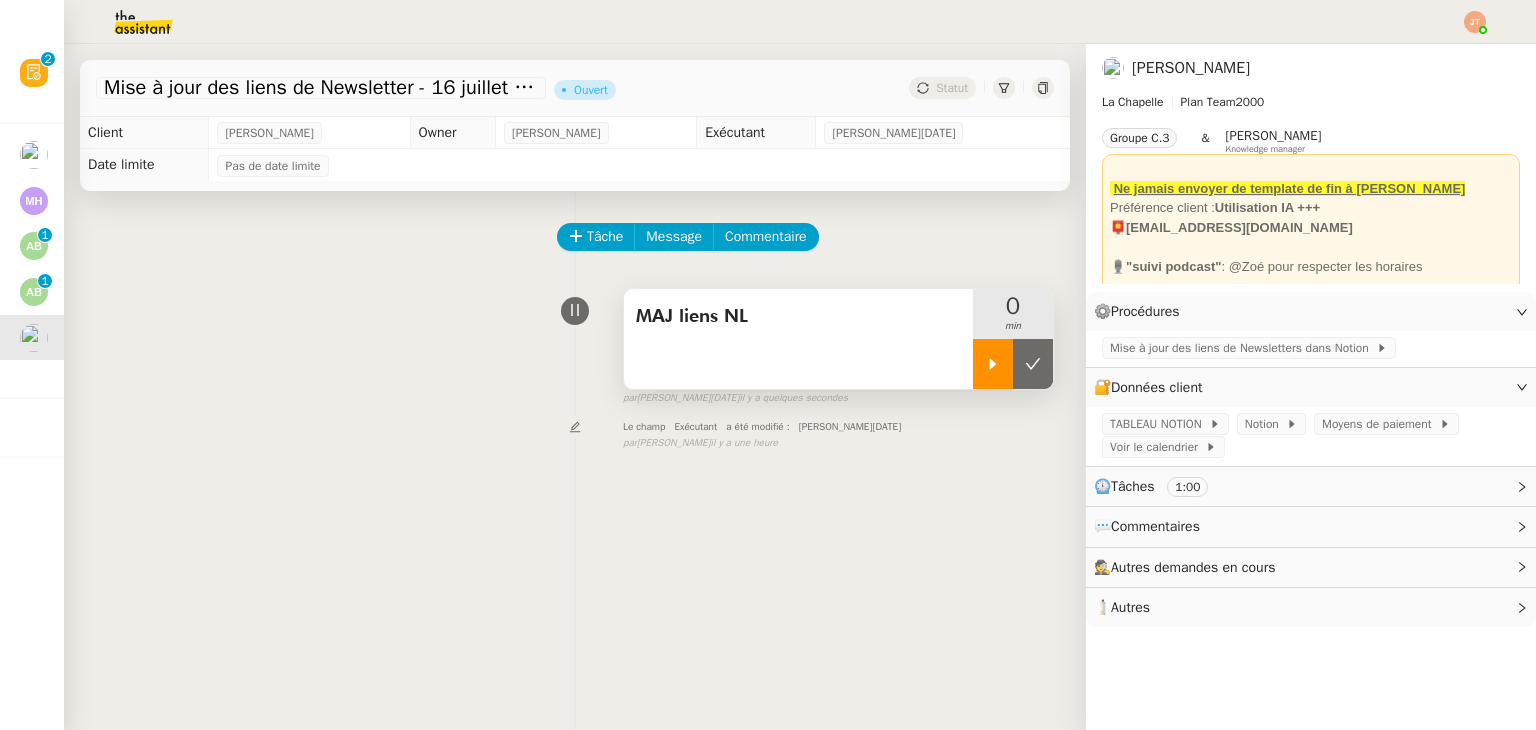 click at bounding box center [993, 364] 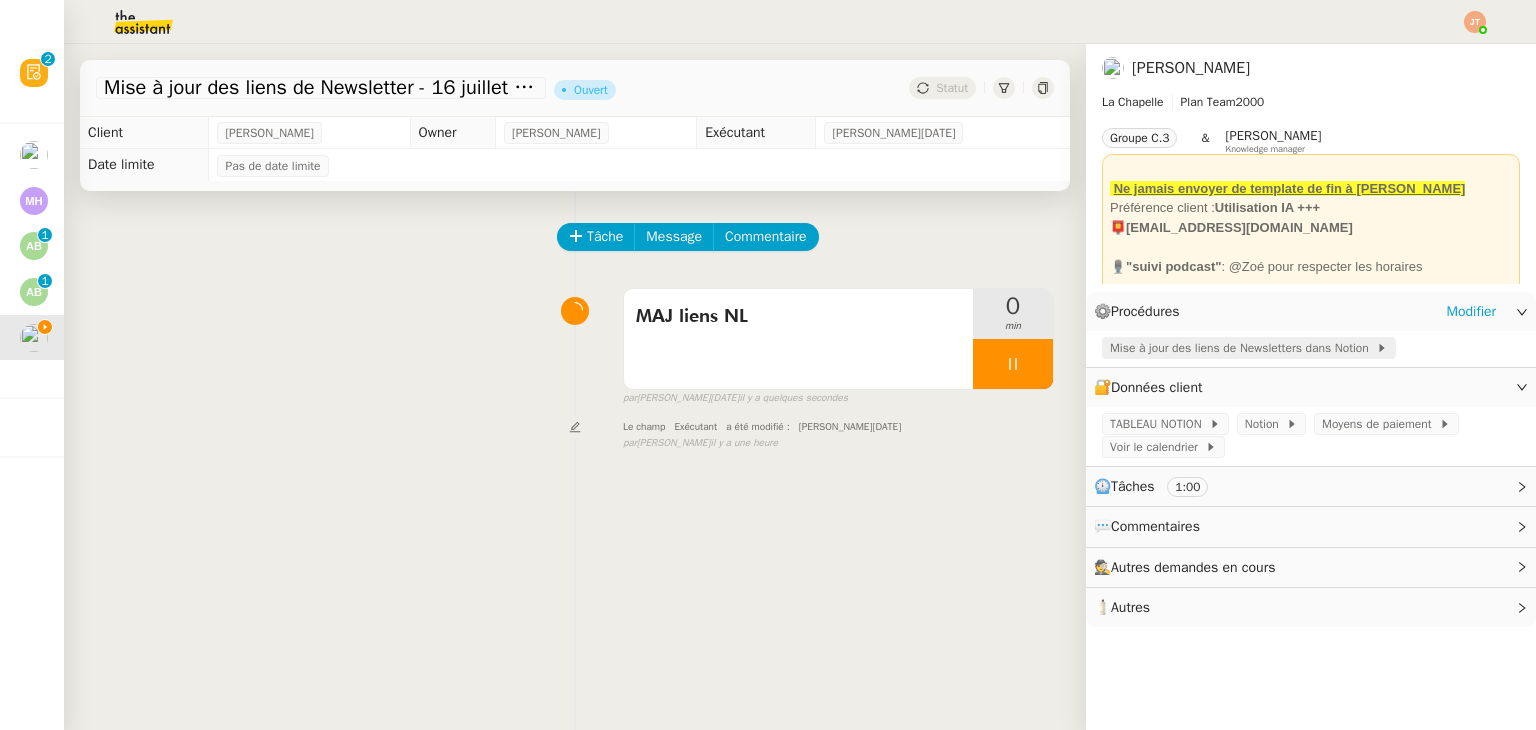 click on "Mise à jour des liens de Newsletters dans Notion" 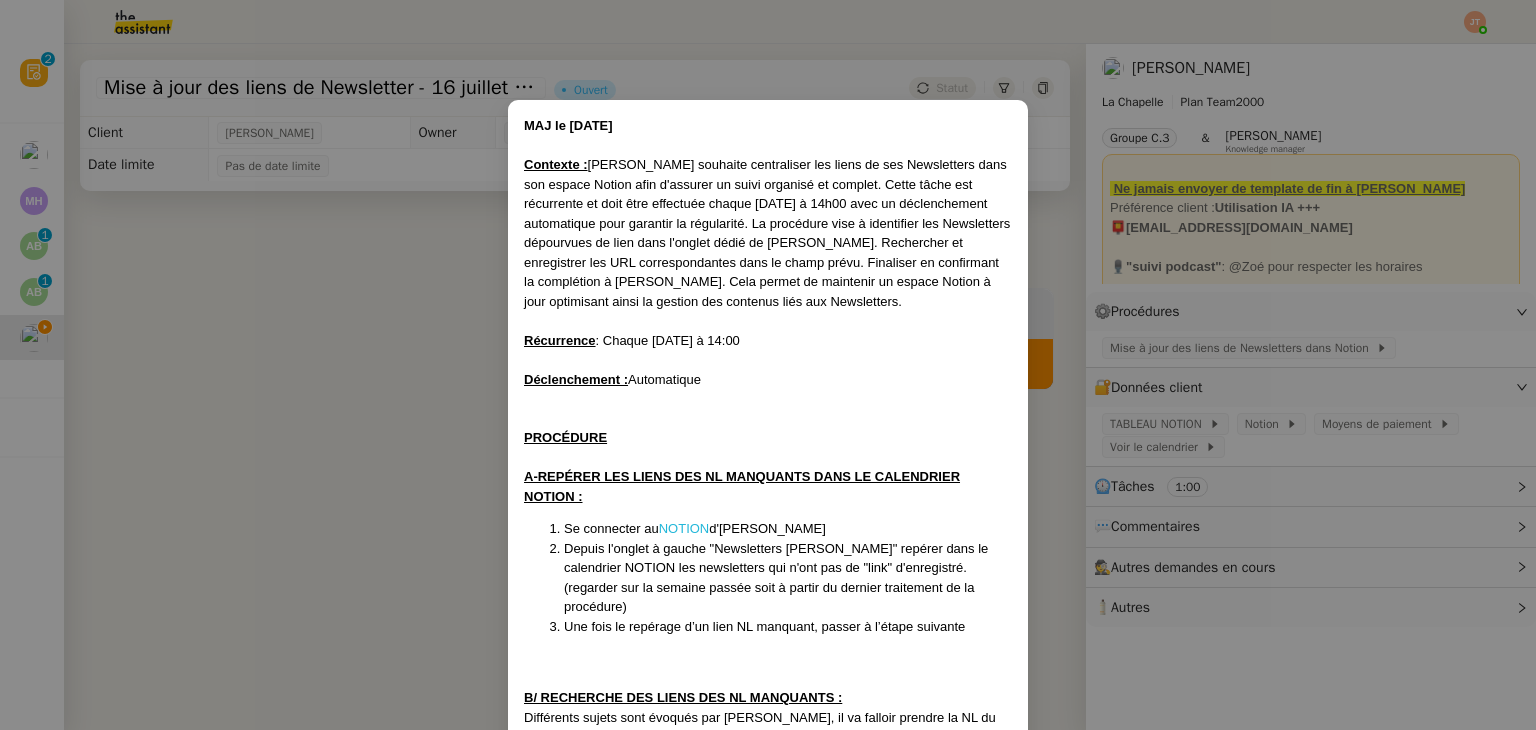 click on "NOTION" at bounding box center [684, 528] 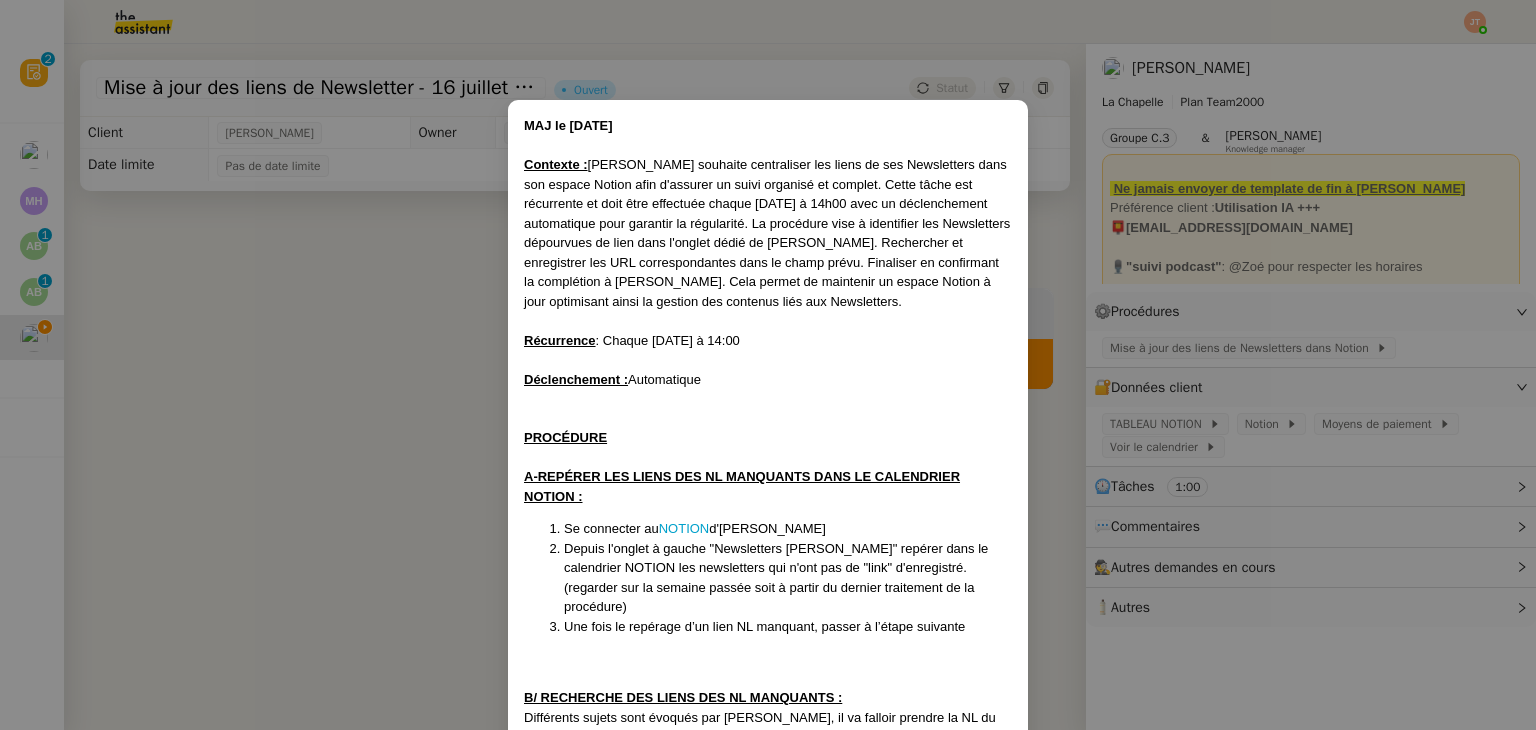 click on "MAJ le [DATE] Contexte : [PERSON_NAME] souhaite centraliser les liens de ses Newsletters dans son espace Notion afin d'assurer un suivi organisé et complet. Cette tâche est récurrente et doit être effectuée chaque [DATE] à 14h00 avec un déclenchement automatique pour garantir la régularité. La procédure vise à identifier les Newsletters dépourvues de lien dans l'onglet dédié de [PERSON_NAME]. Rechercher et enregistrer les URL correspondantes dans le champ prévu. Finaliser en confirmant la complétion à [PERSON_NAME]. Cela permet de maintenir un espace Notion à jour optimisant ainsi la gestion des contenus liés aux Newsletters. Récurrence  : Chaque [DATE] à 14:00 Déclenchement :  Automatique PROCÉDURE A-REPÉRER LES LIENS DES NL MANQUANTS DANS LE CALENDRIER NOTION :  Se connecter au  NOTION  d'[PERSON_NAME] Une fois le repérage d’un lien NL manquant, passer à l’étape suivante  B/ RECHERCHE DES LIENS DES NL MANQUANTS :  (orga/freezbee/perso/ Kaboom Kitchen/[GEOGRAPHIC_DATA]/[GEOGRAPHIC_DATA]/)  à la bonne date LIEN" at bounding box center [768, 365] 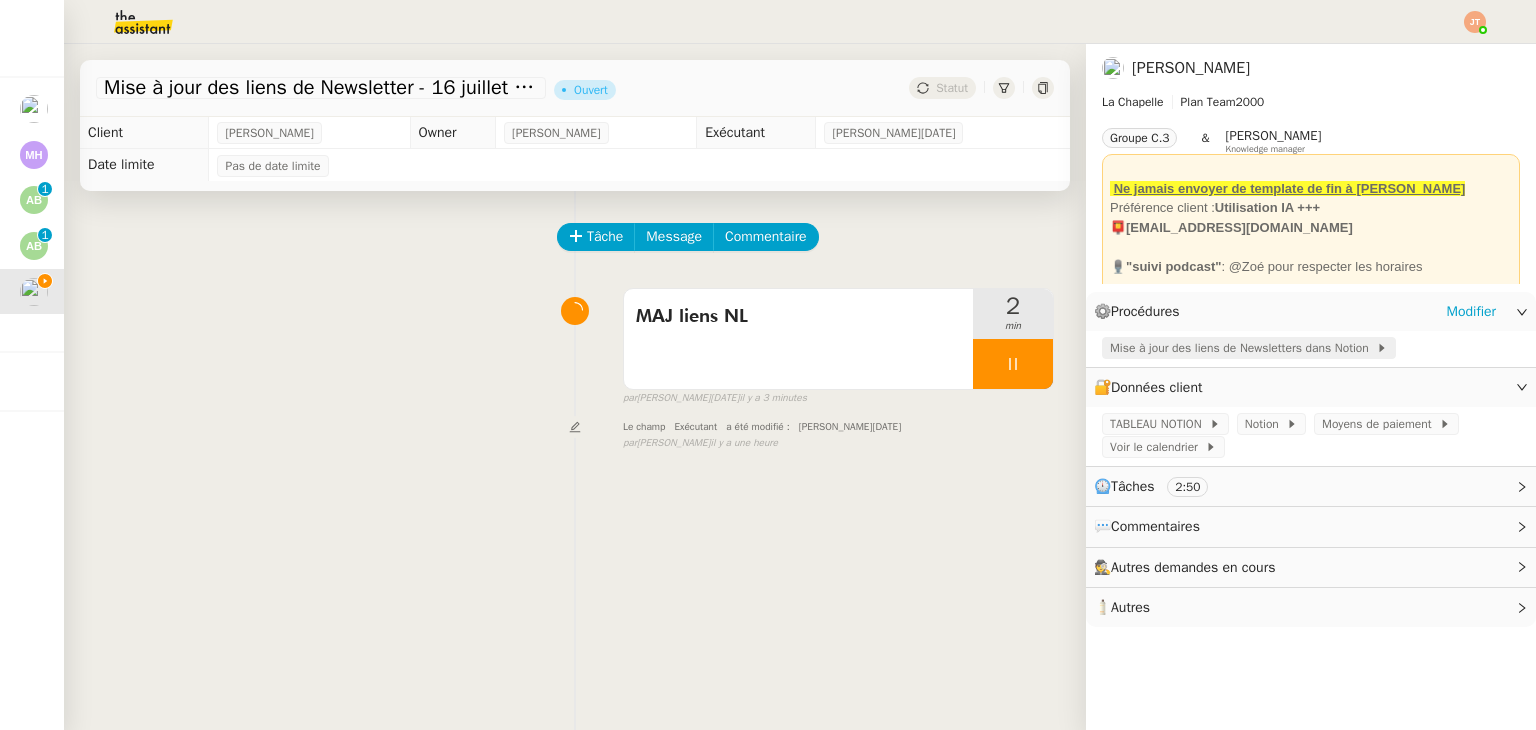click on "Mise à jour des liens de Newsletters dans Notion" 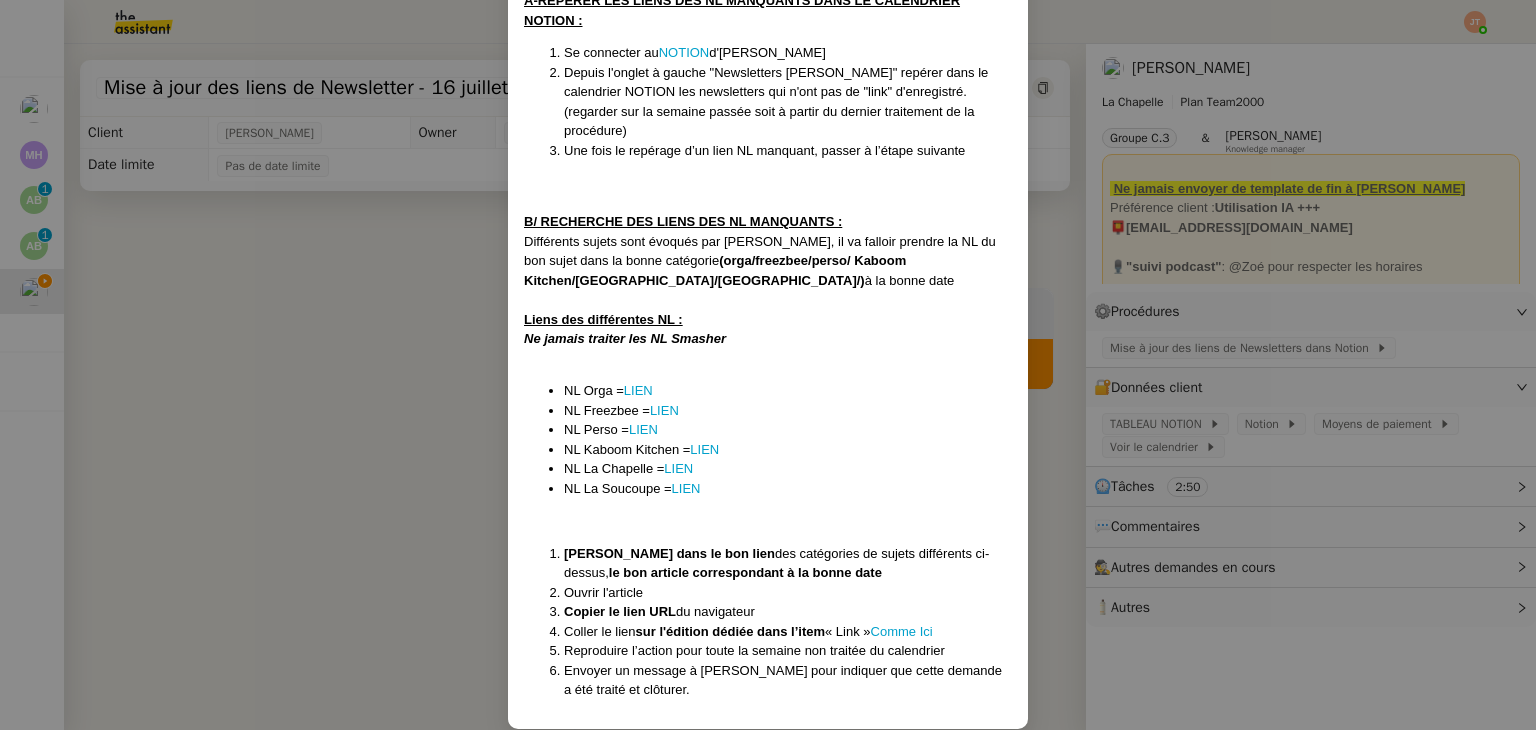 scroll, scrollTop: 479, scrollLeft: 0, axis: vertical 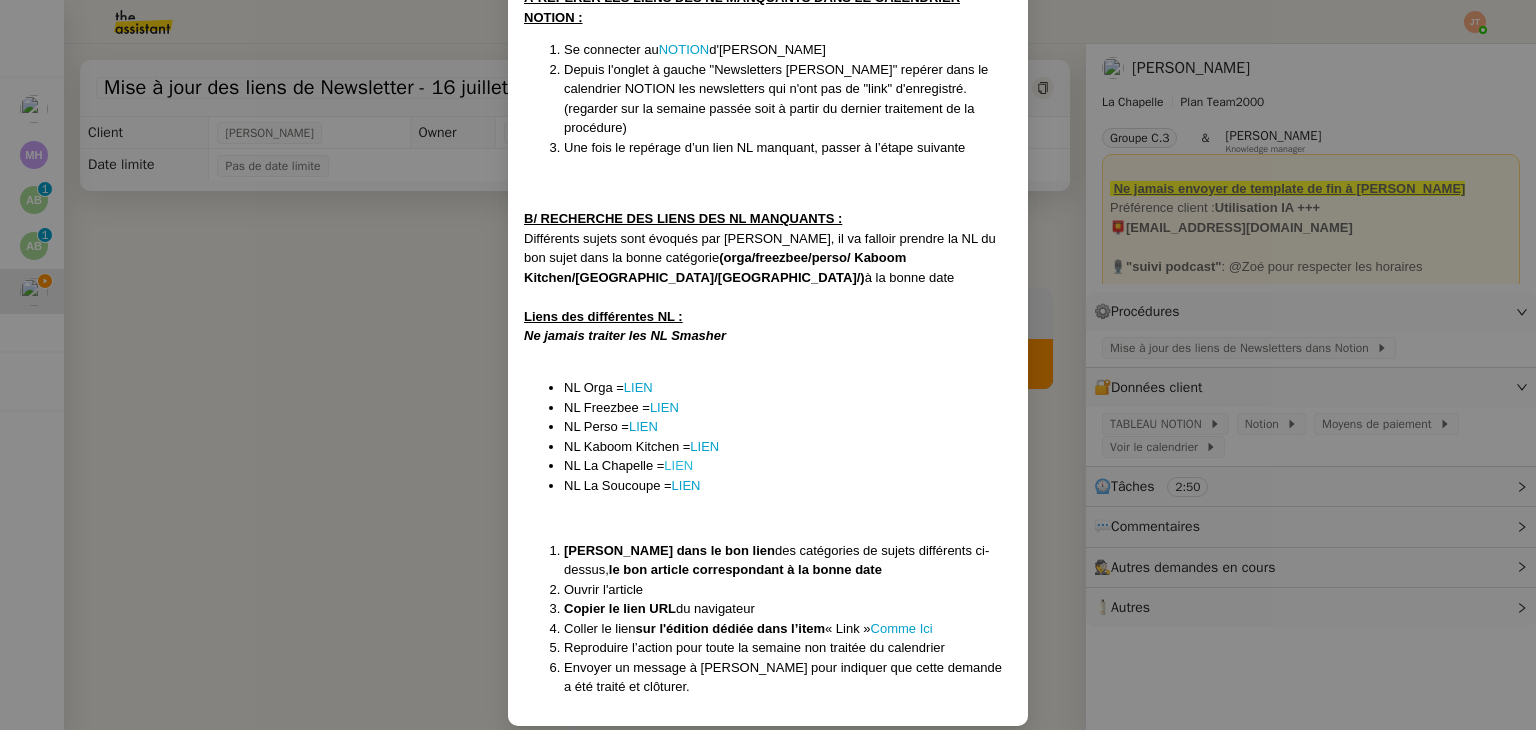click on "LIEN" at bounding box center (678, 465) 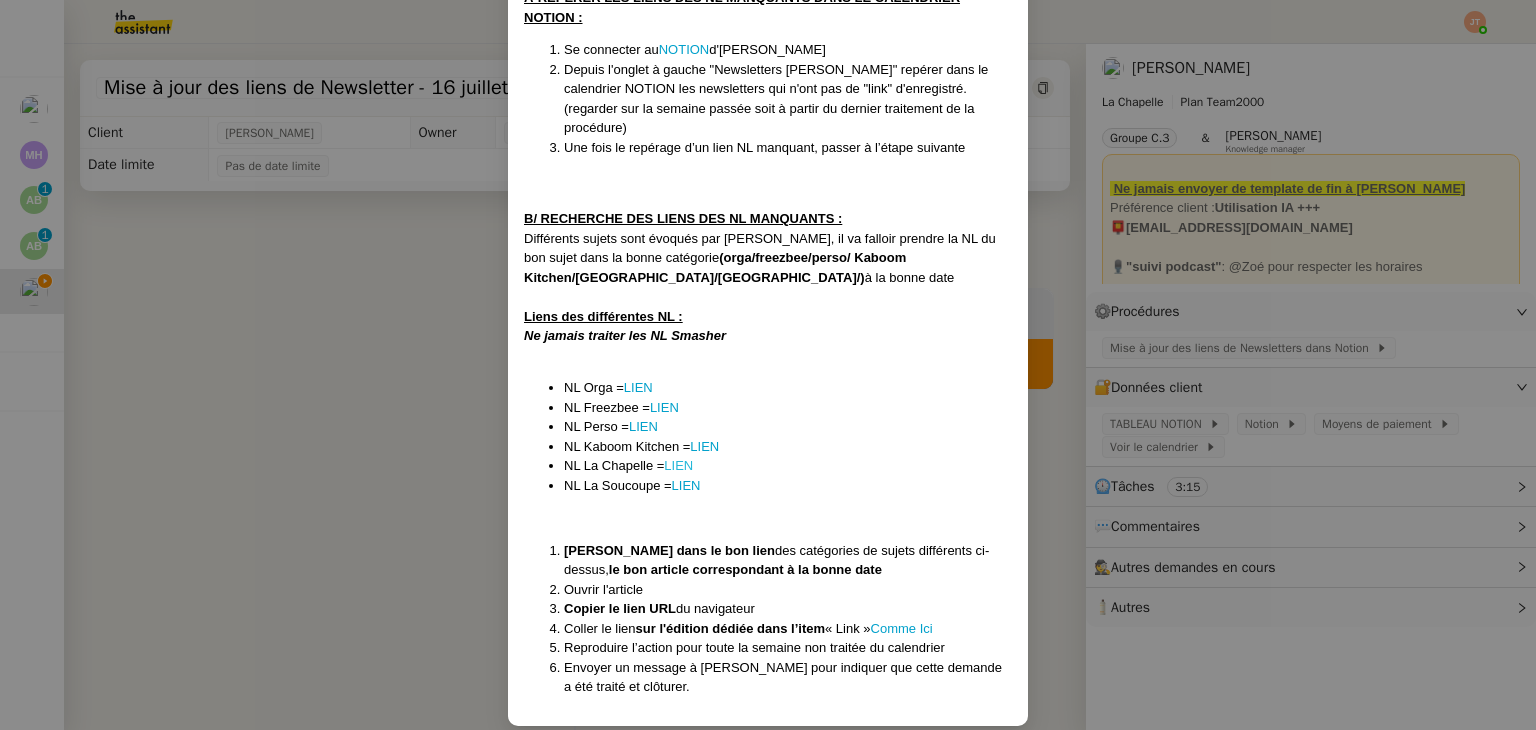 click on "LIEN" at bounding box center (678, 465) 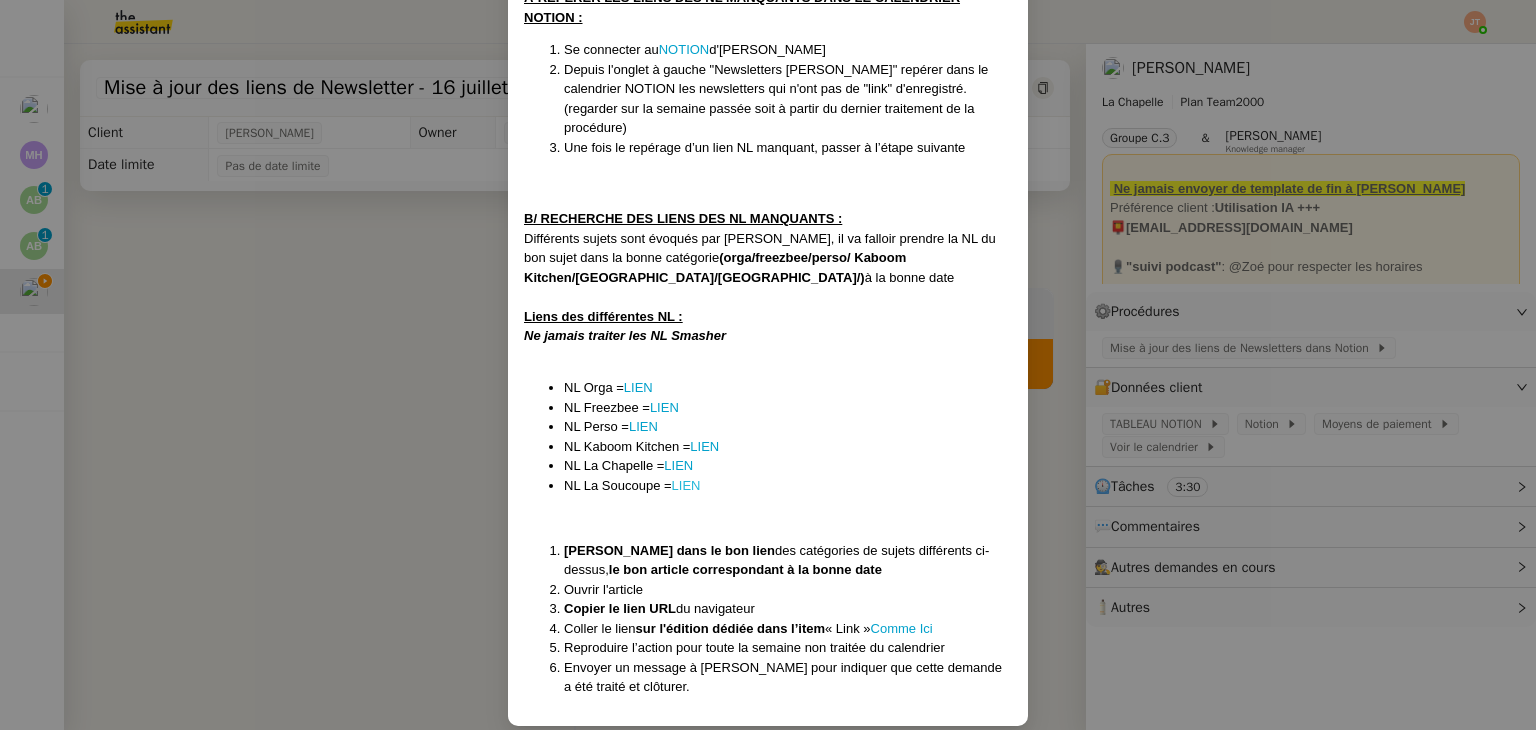 click on "LIEN" at bounding box center [686, 485] 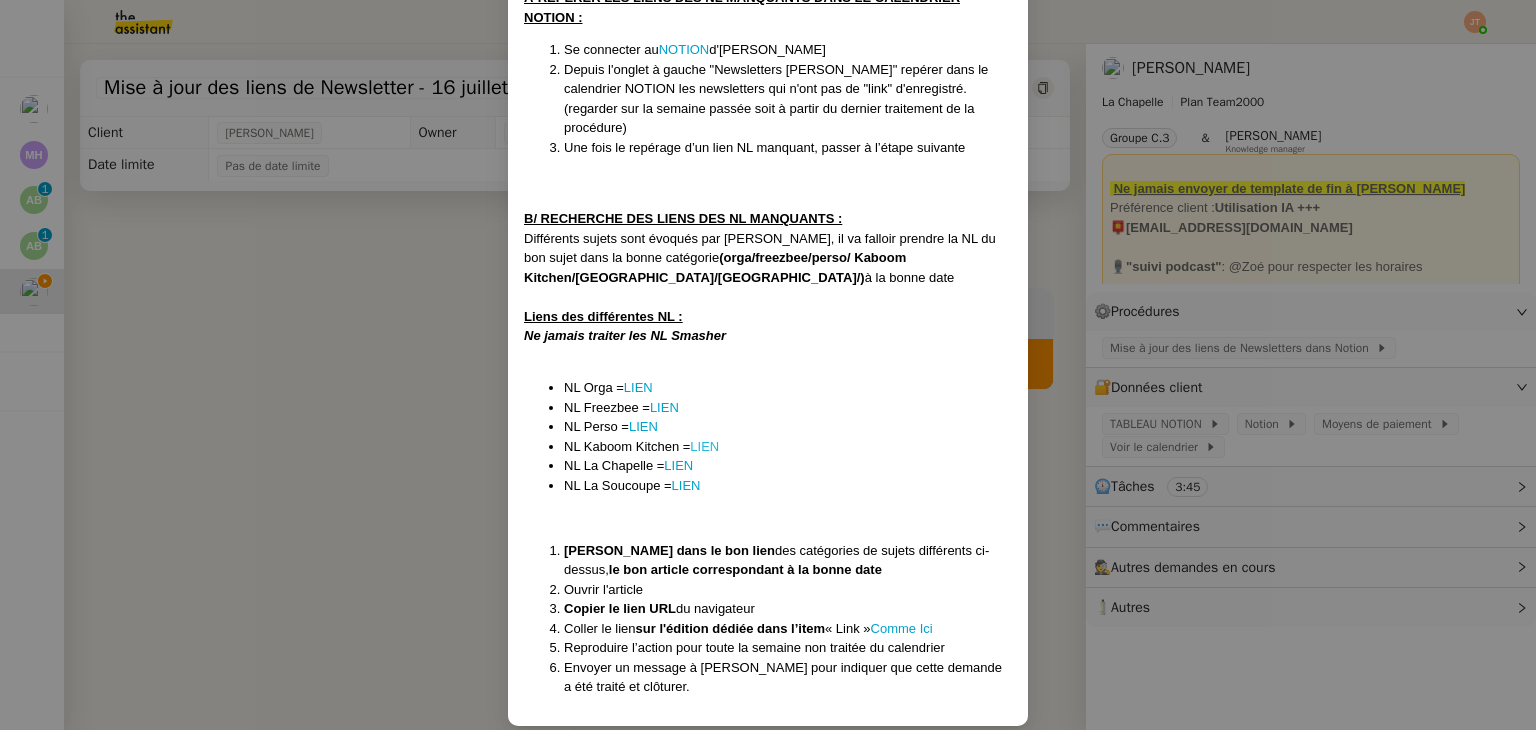 click on "LIEN" at bounding box center (704, 446) 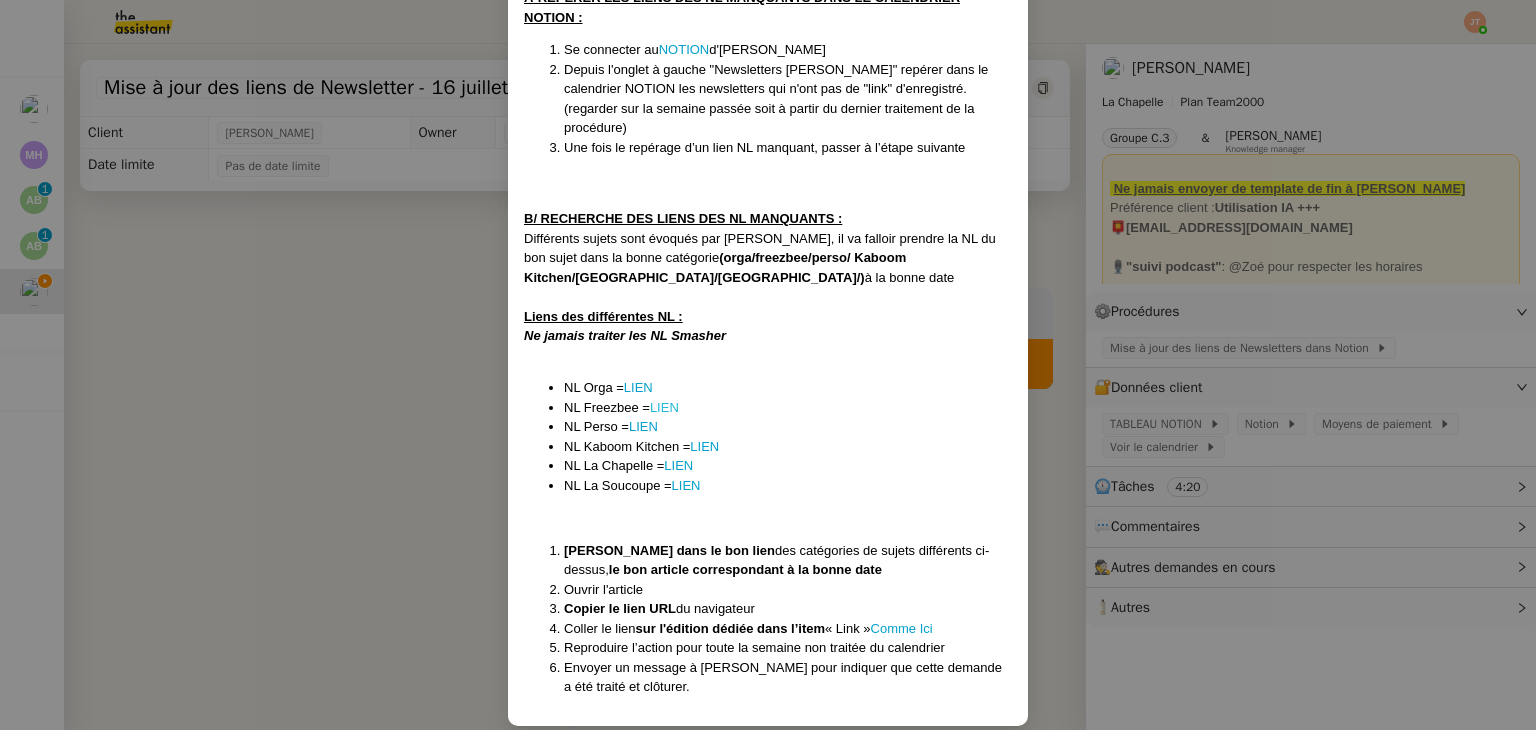 click on "LIEN" at bounding box center (664, 407) 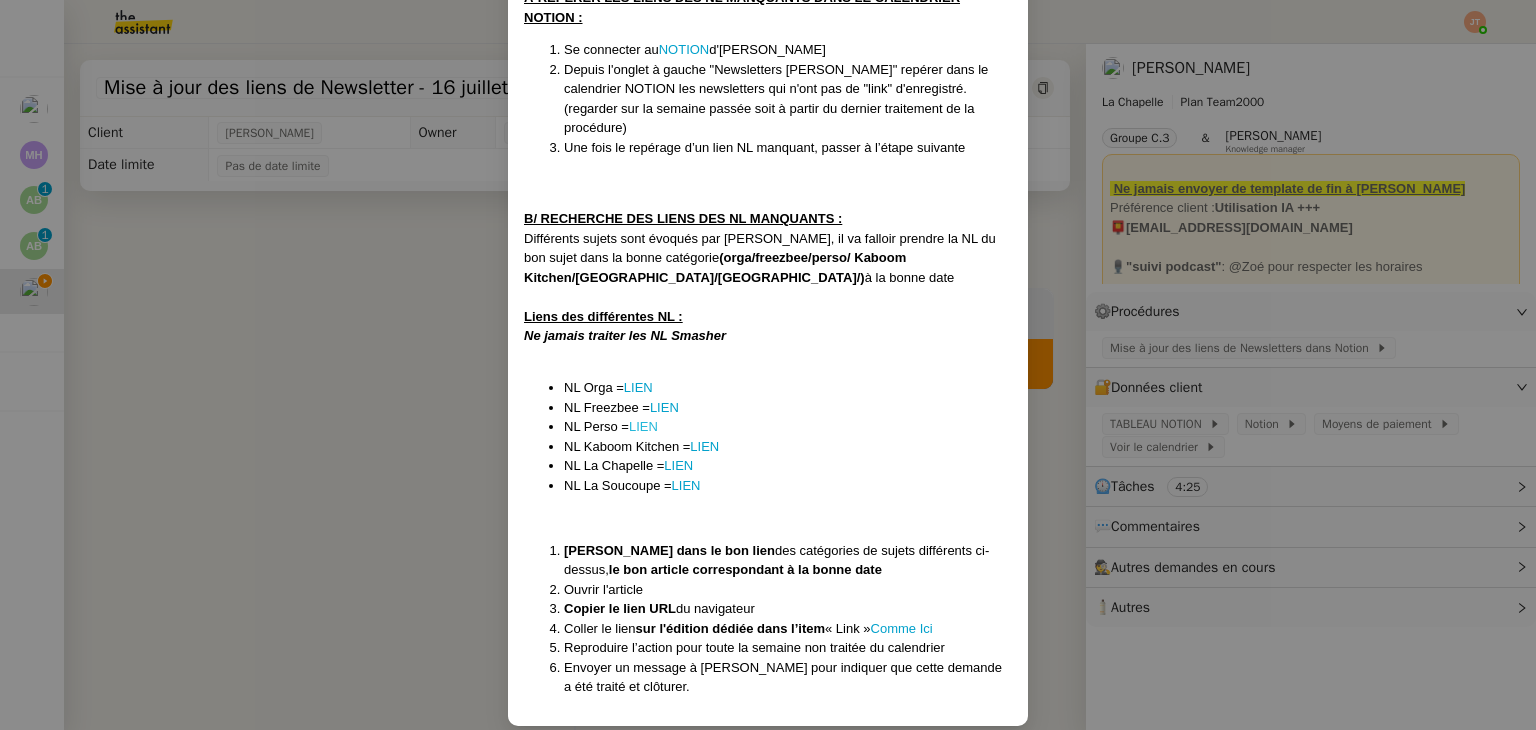 click on "LIEN" at bounding box center (643, 426) 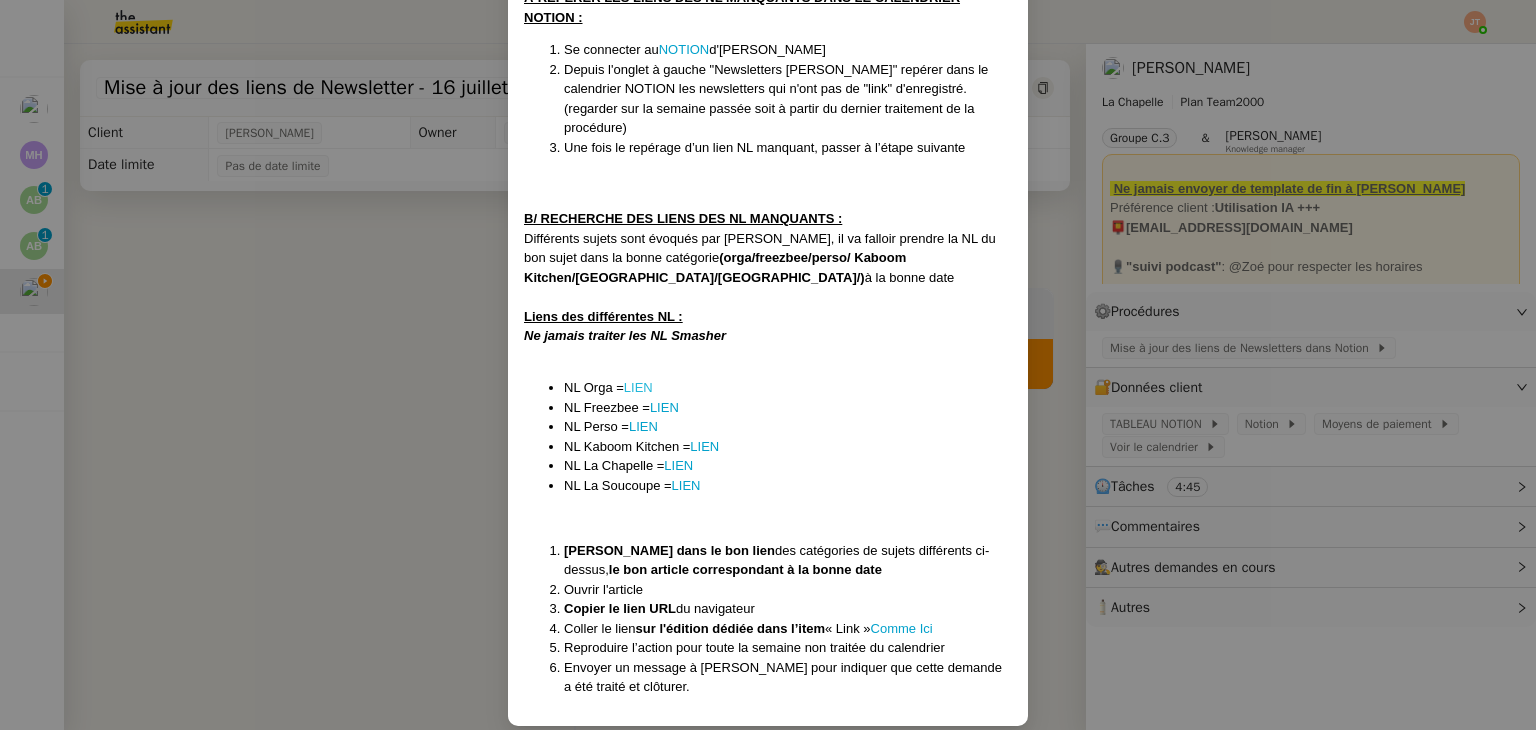 click on "LIEN" at bounding box center [638, 387] 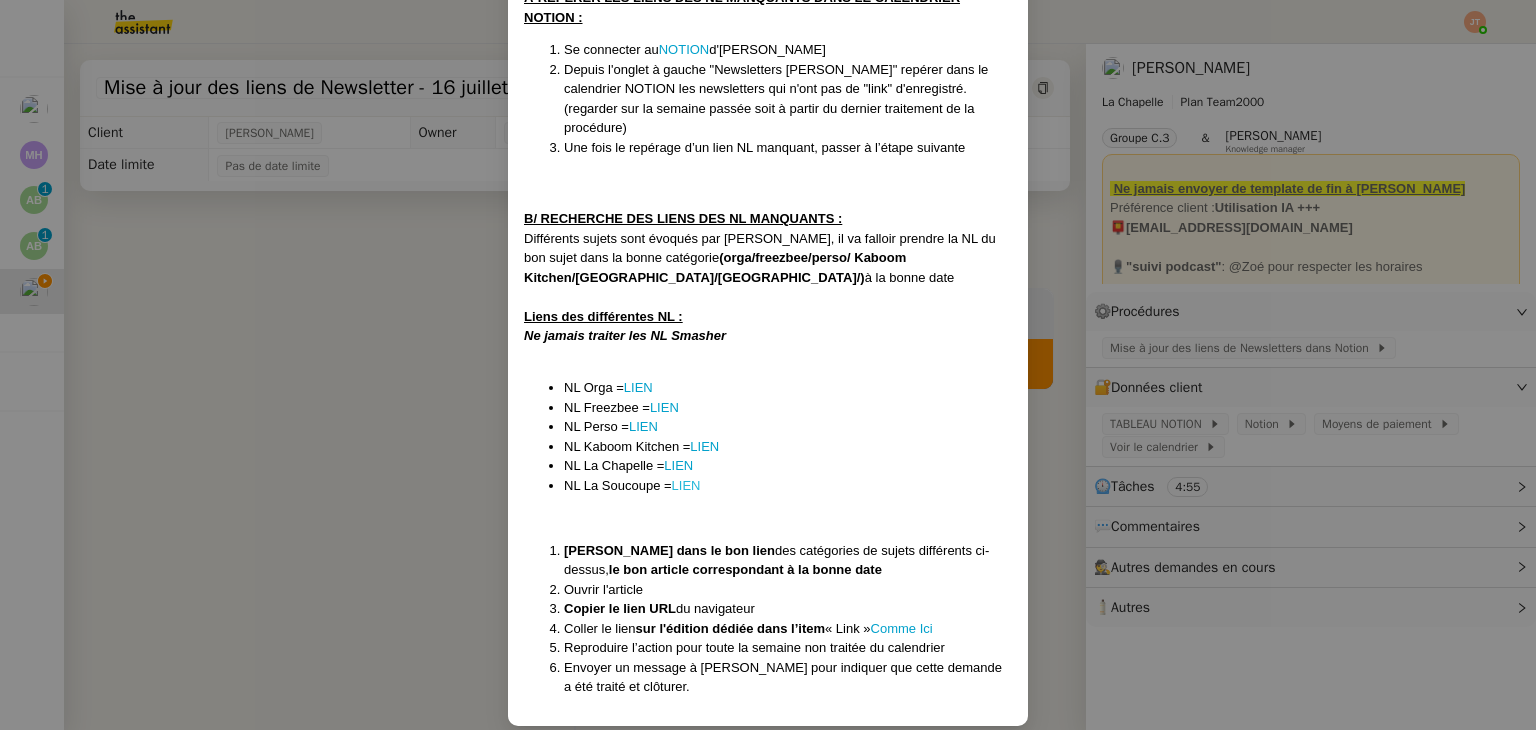 click on "LIEN" at bounding box center (686, 485) 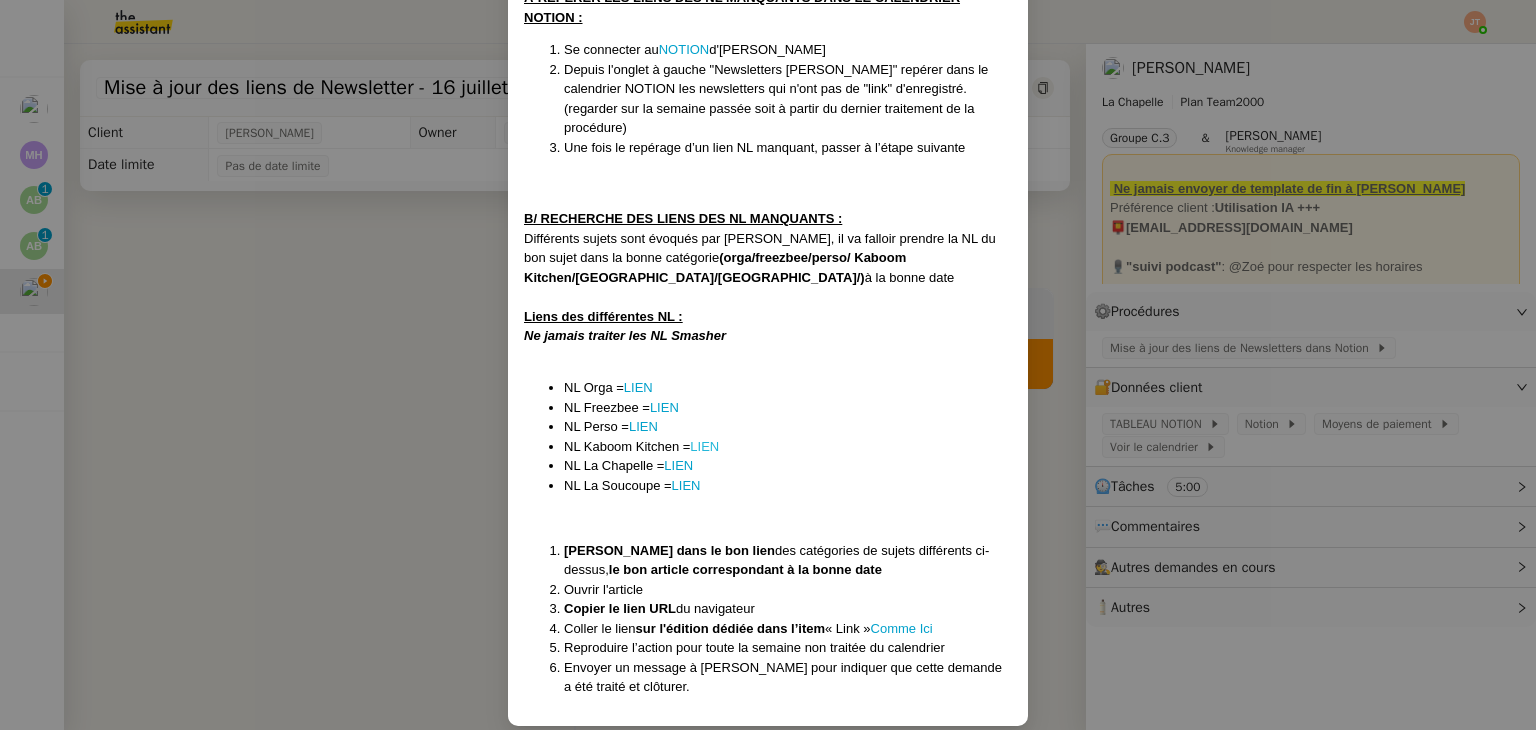 click on "LIEN" at bounding box center (704, 446) 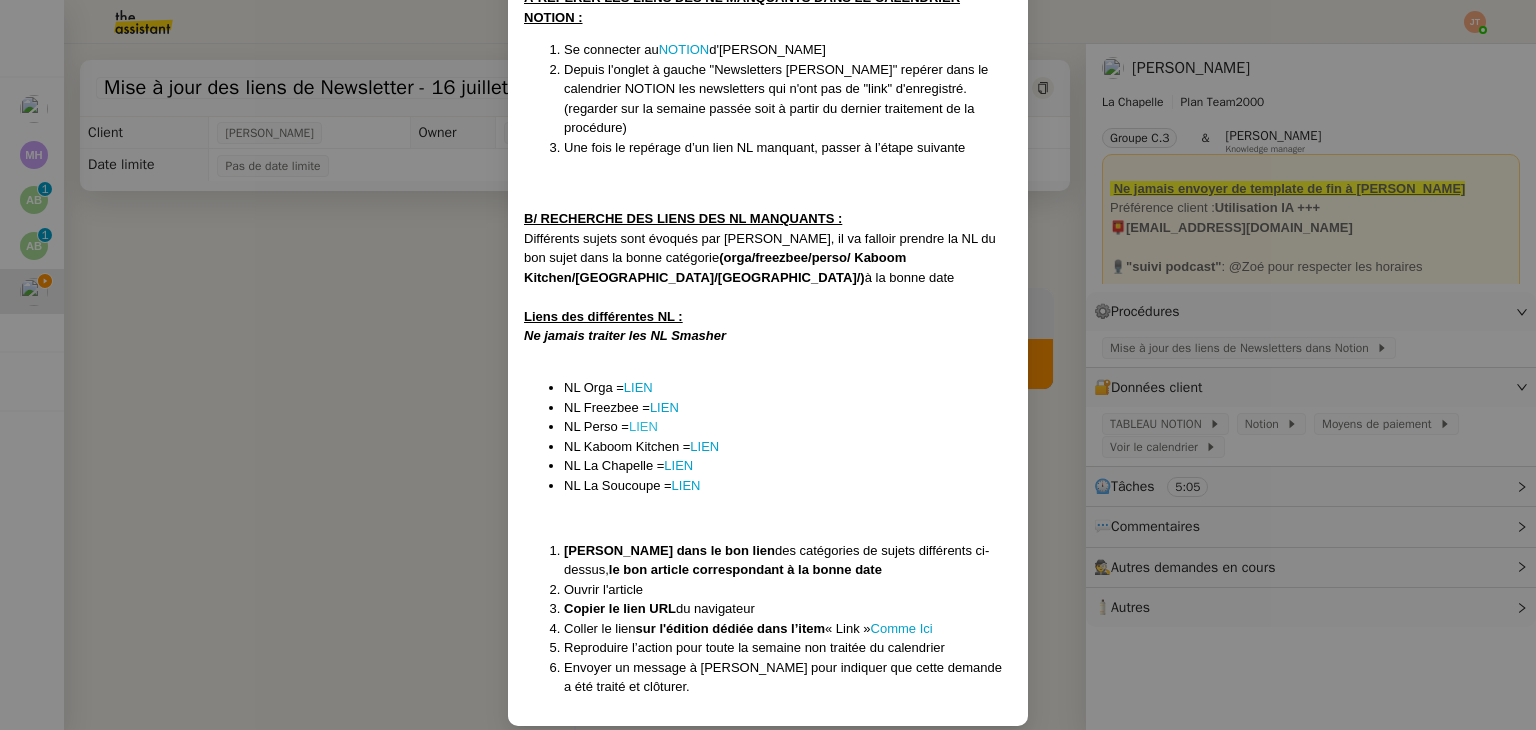 click on "LIEN" at bounding box center (643, 426) 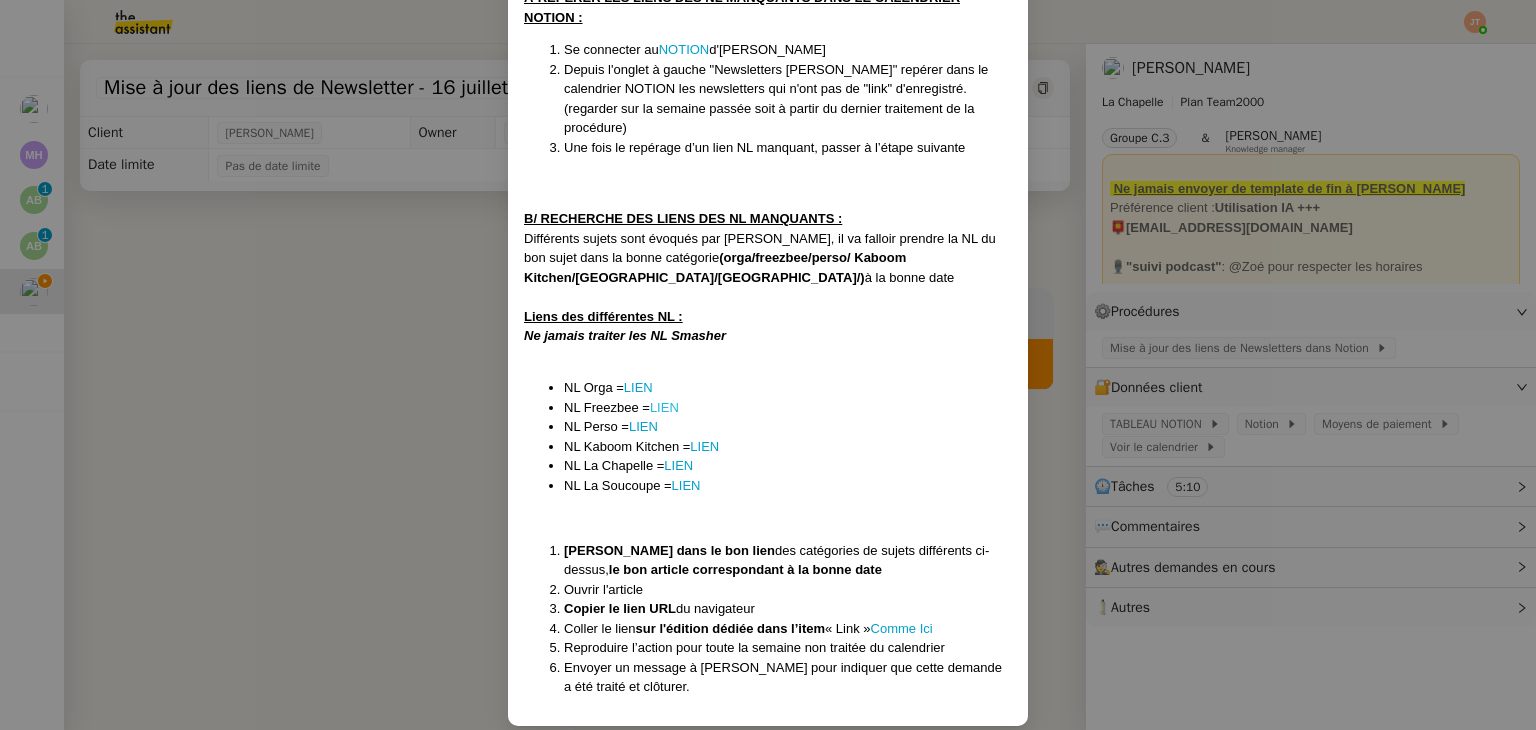 click on "LIEN" at bounding box center [664, 407] 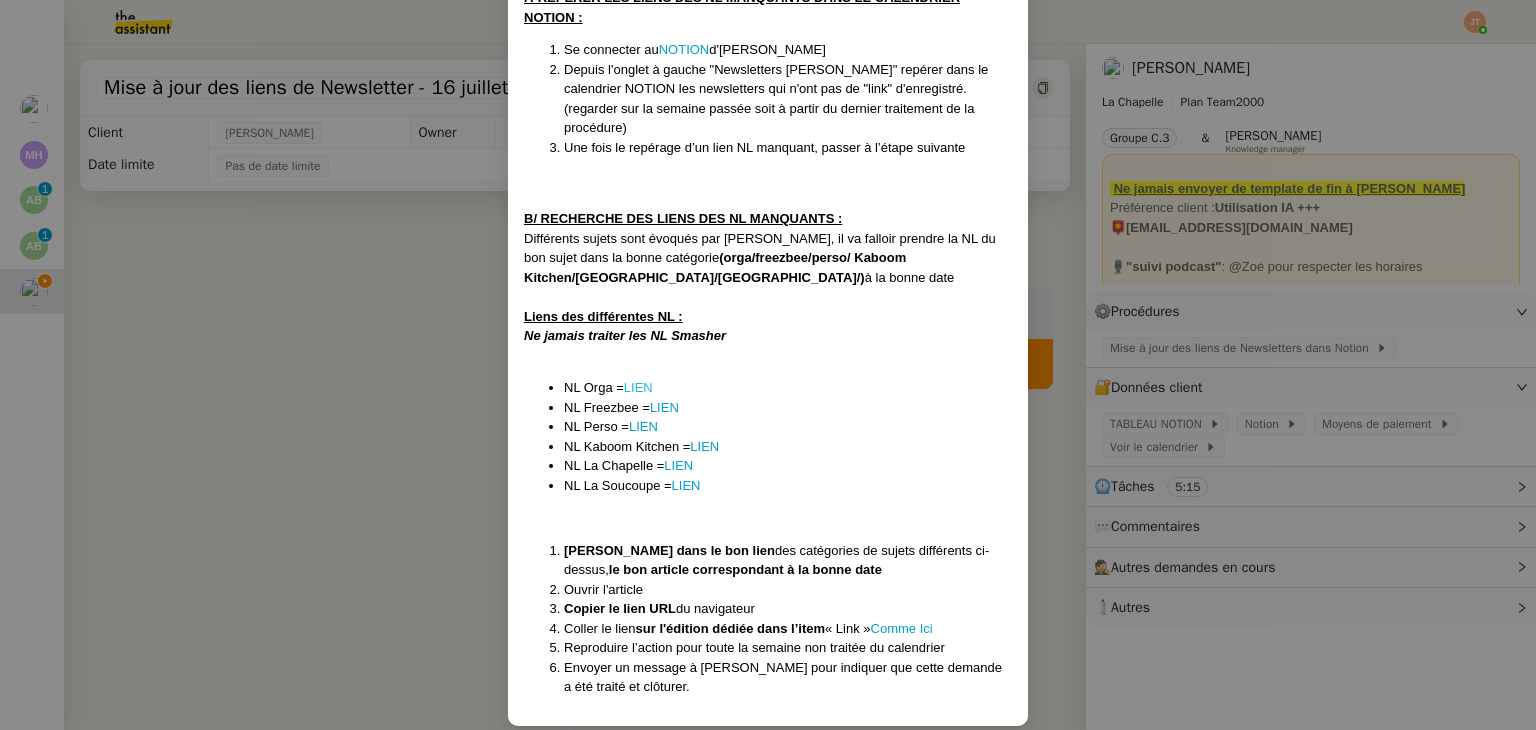 click on "LIEN" at bounding box center [638, 387] 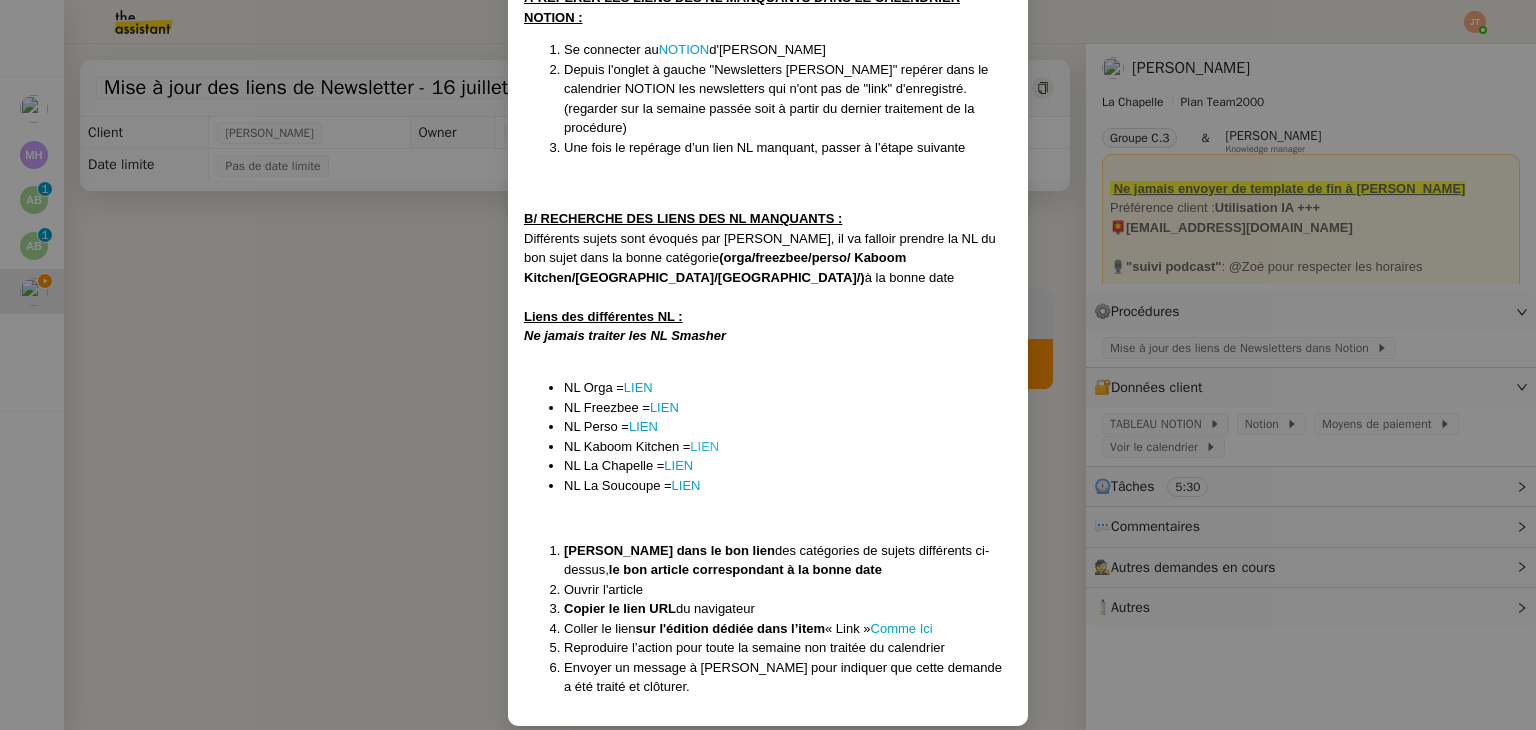 click on "LIEN" at bounding box center (704, 446) 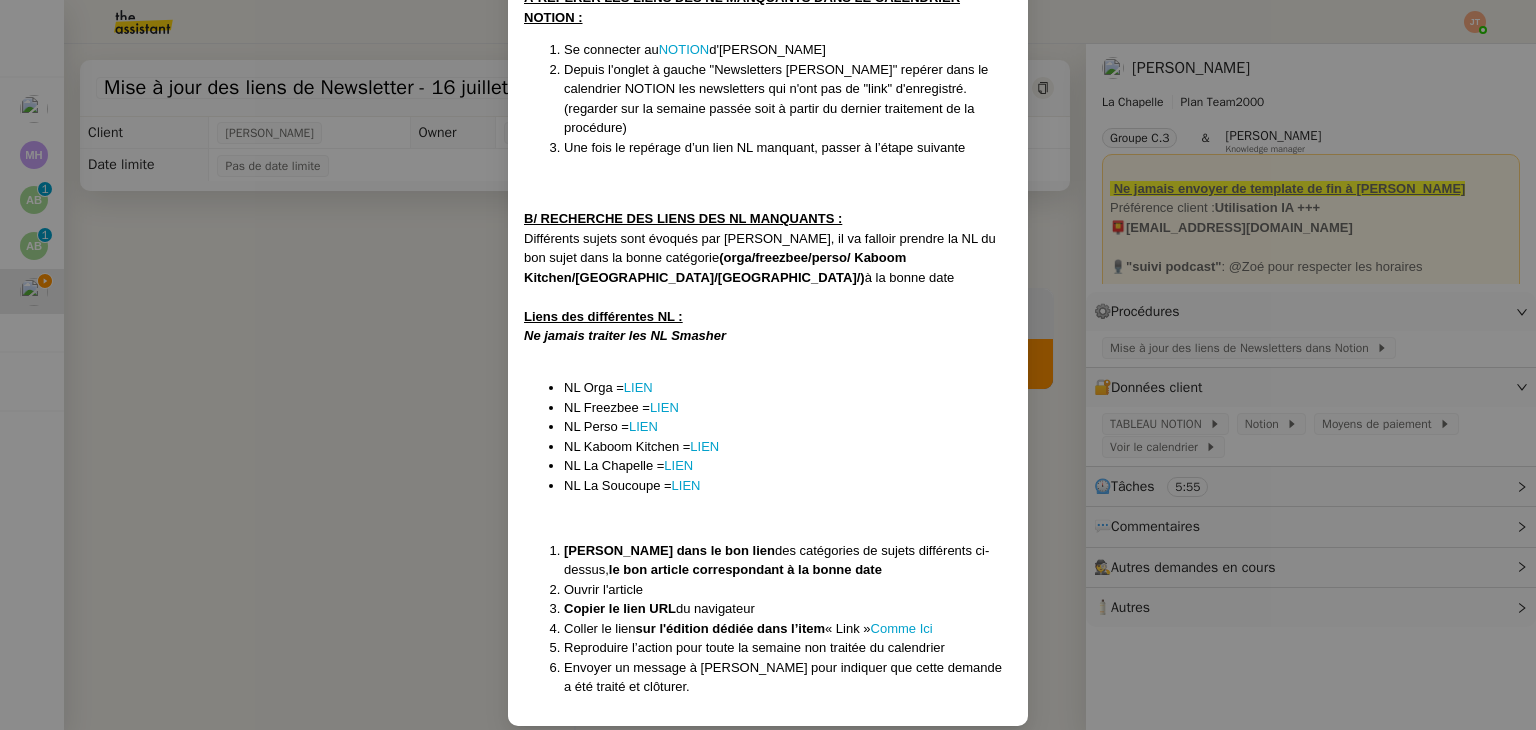 click on "NL Freezbee =  LIEN" at bounding box center (788, 408) 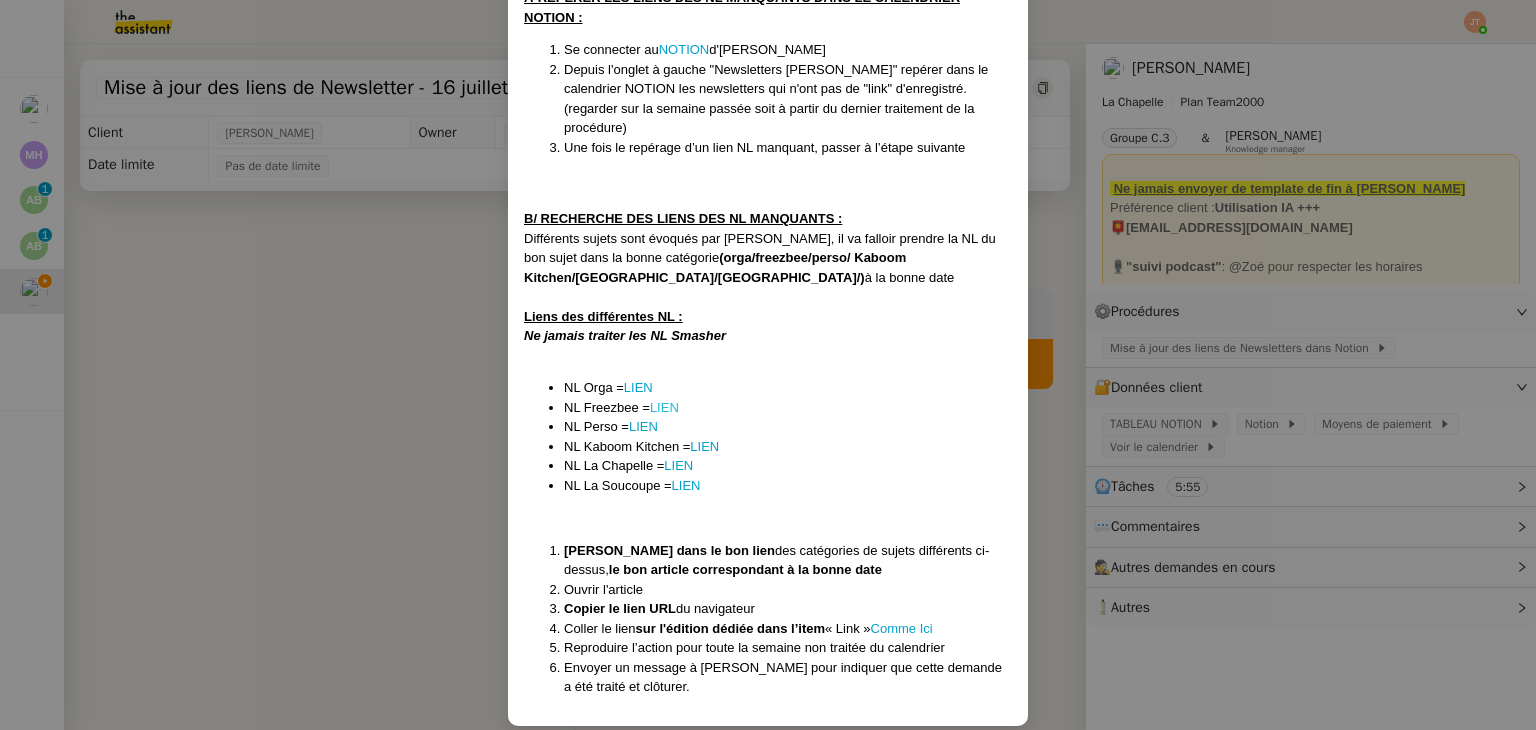 click on "LIEN" at bounding box center [664, 407] 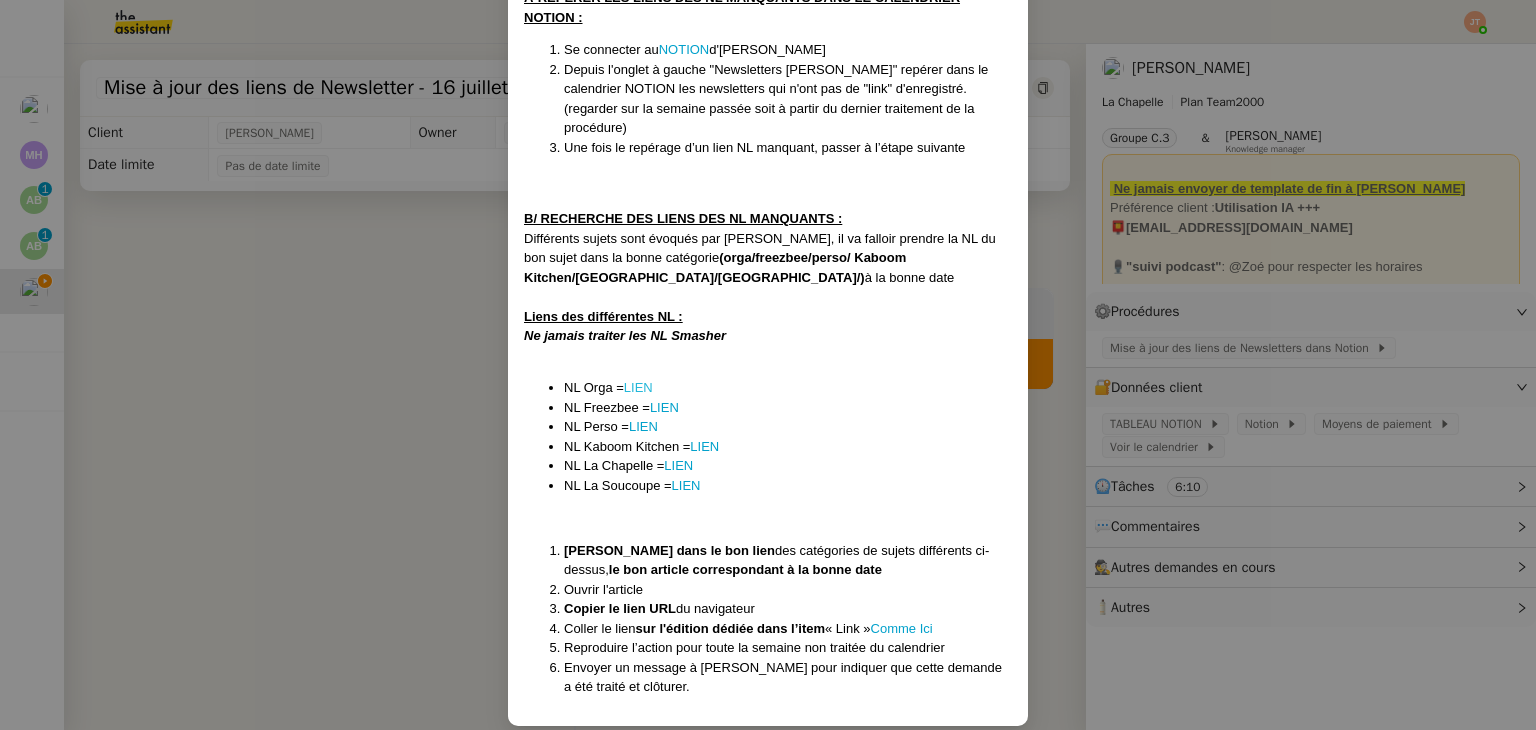 click on "LIEN" at bounding box center [638, 387] 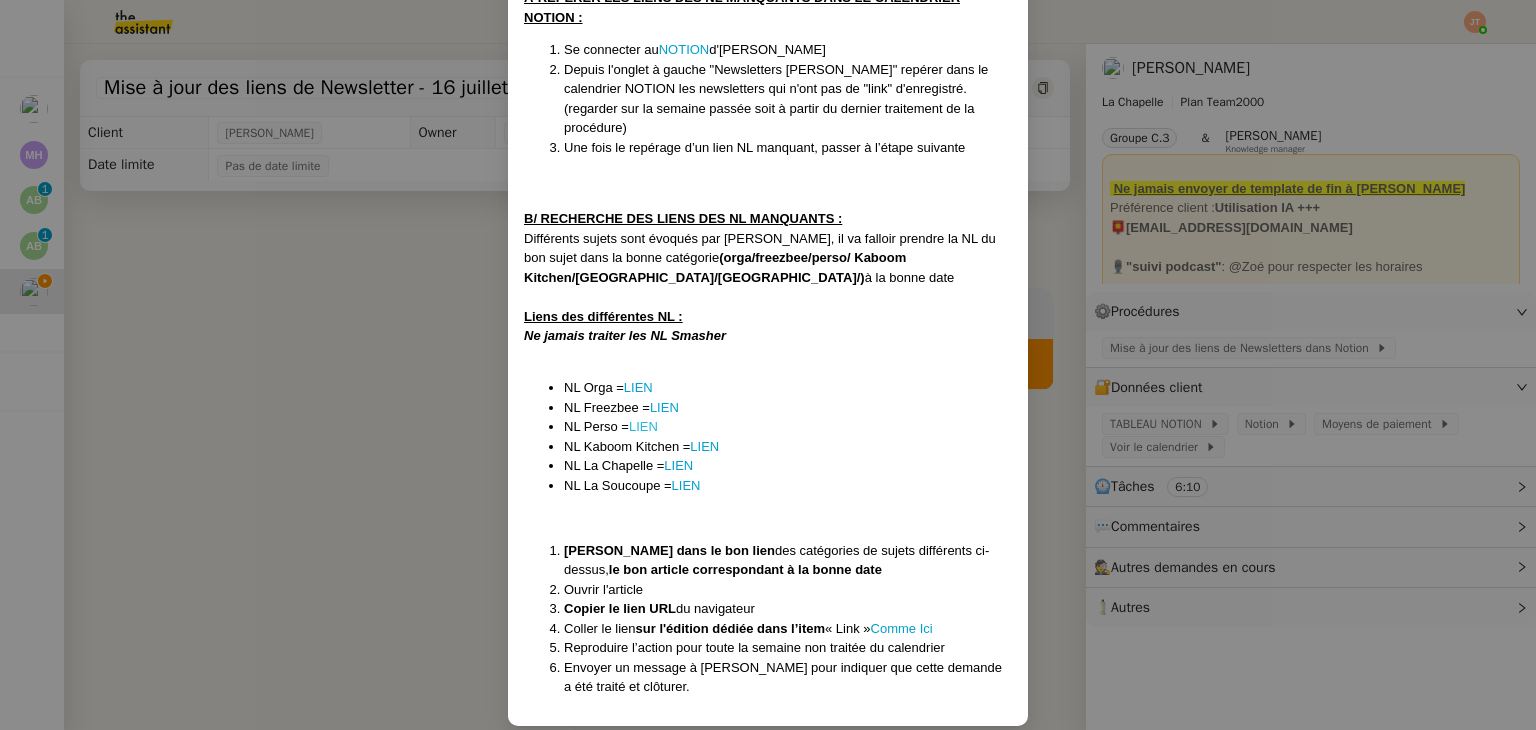 click on "LIEN" at bounding box center [643, 426] 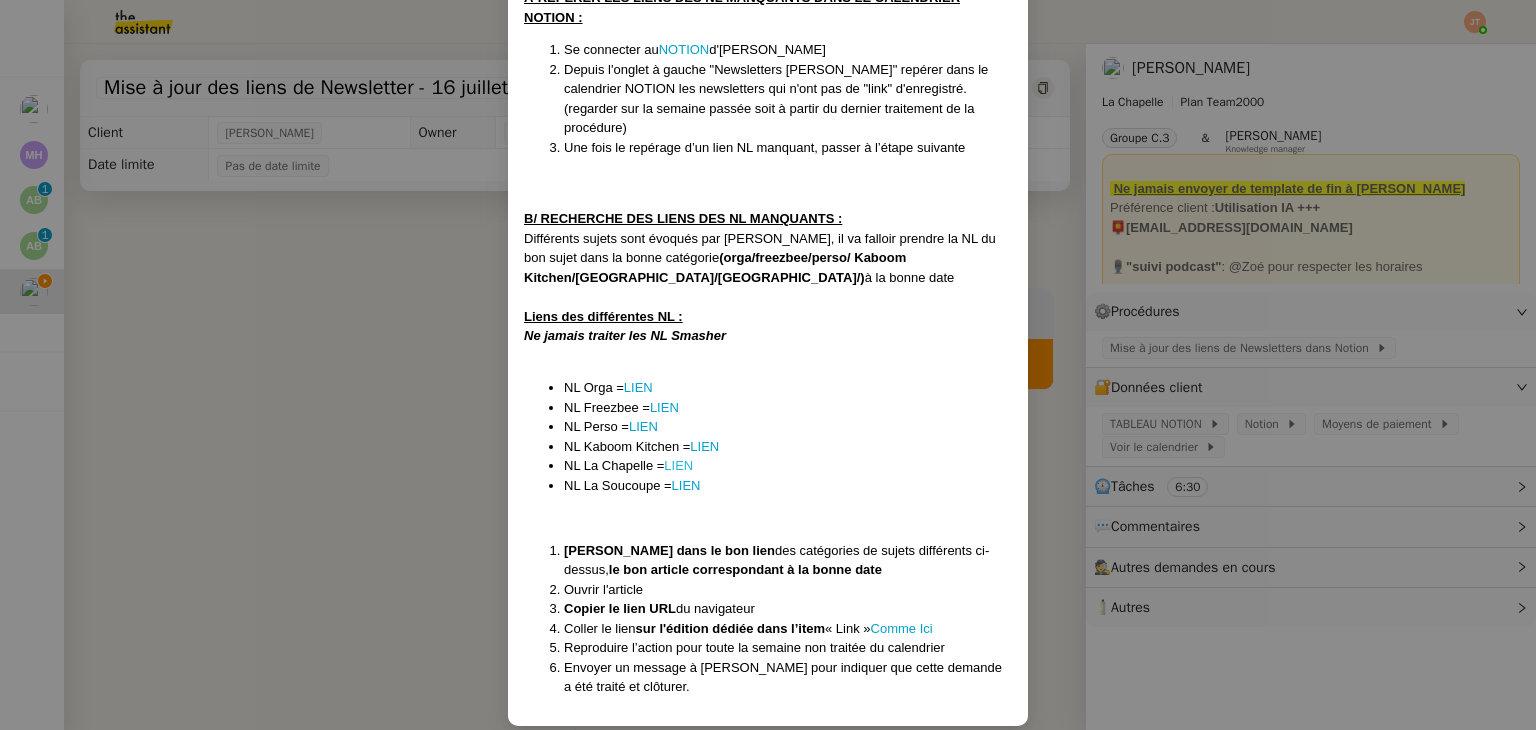 click on "LIEN" at bounding box center [678, 465] 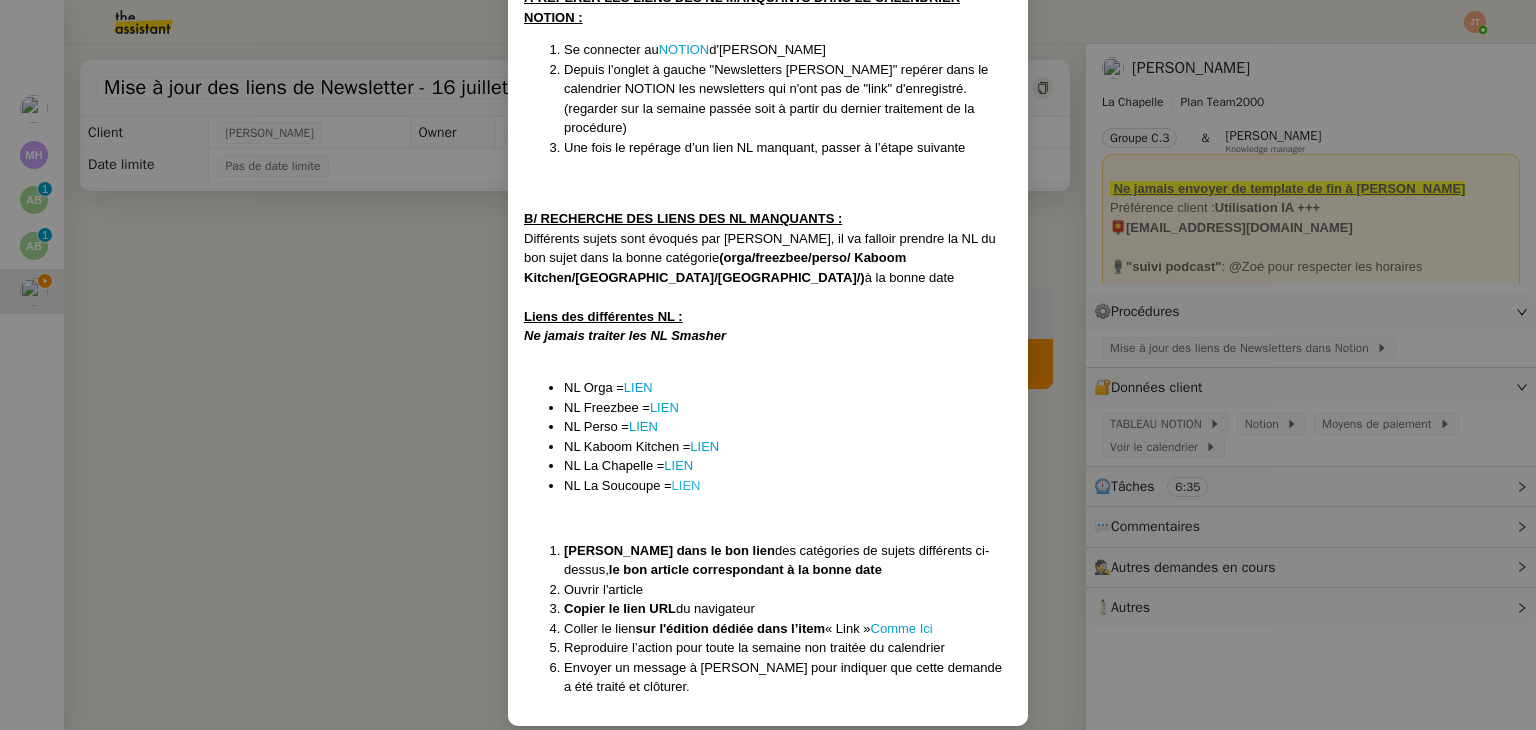 click on "LIEN" at bounding box center (686, 485) 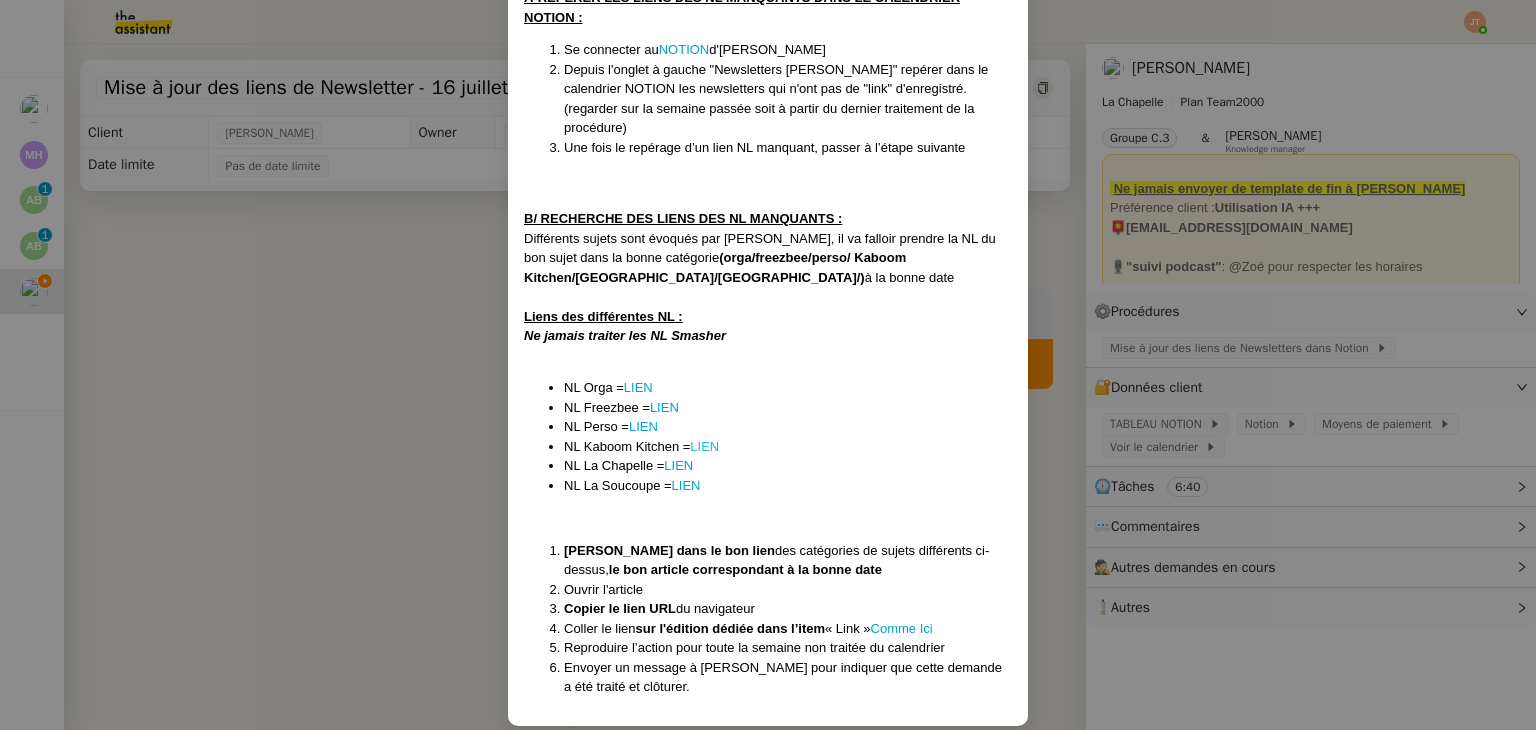 click on "LIEN" at bounding box center (704, 446) 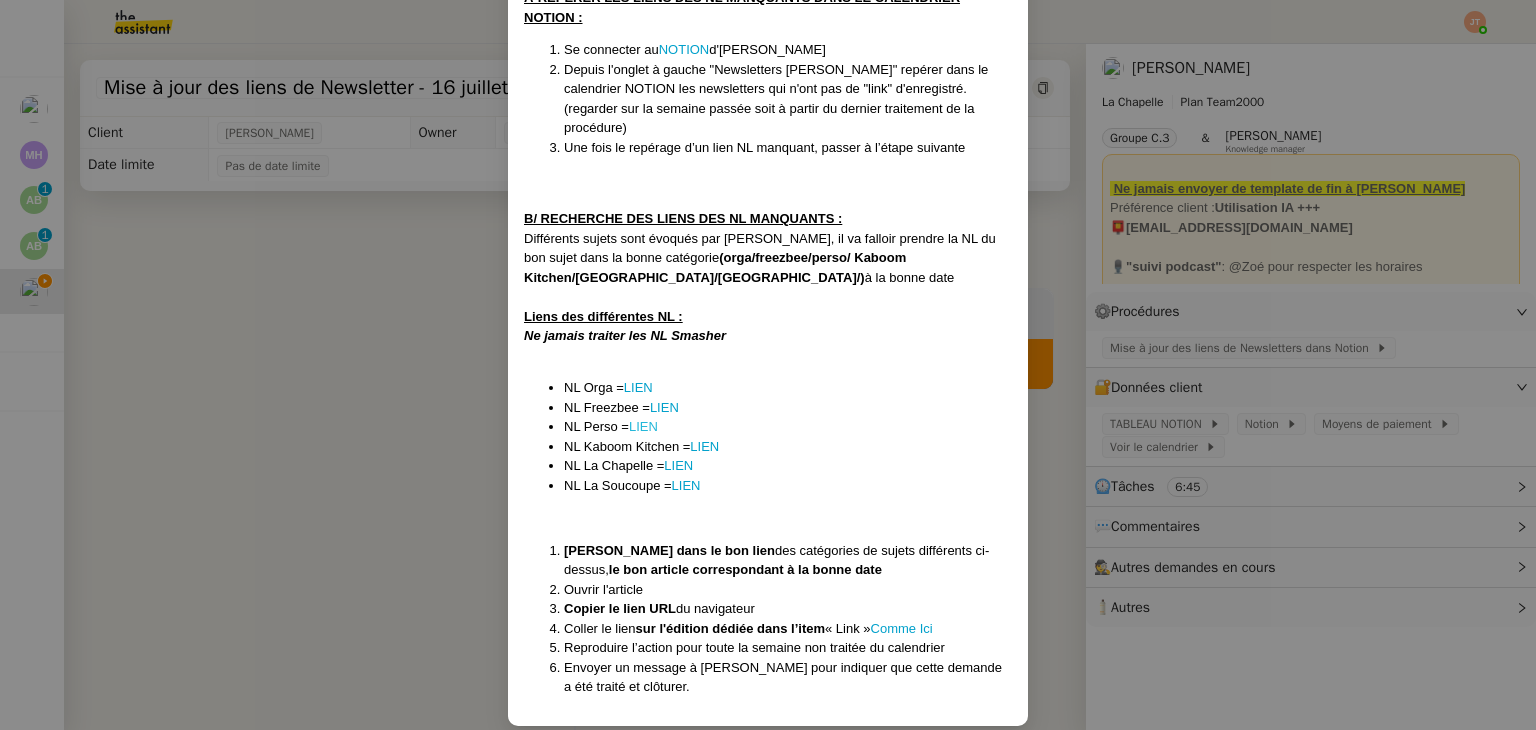 click on "LIEN" at bounding box center (643, 426) 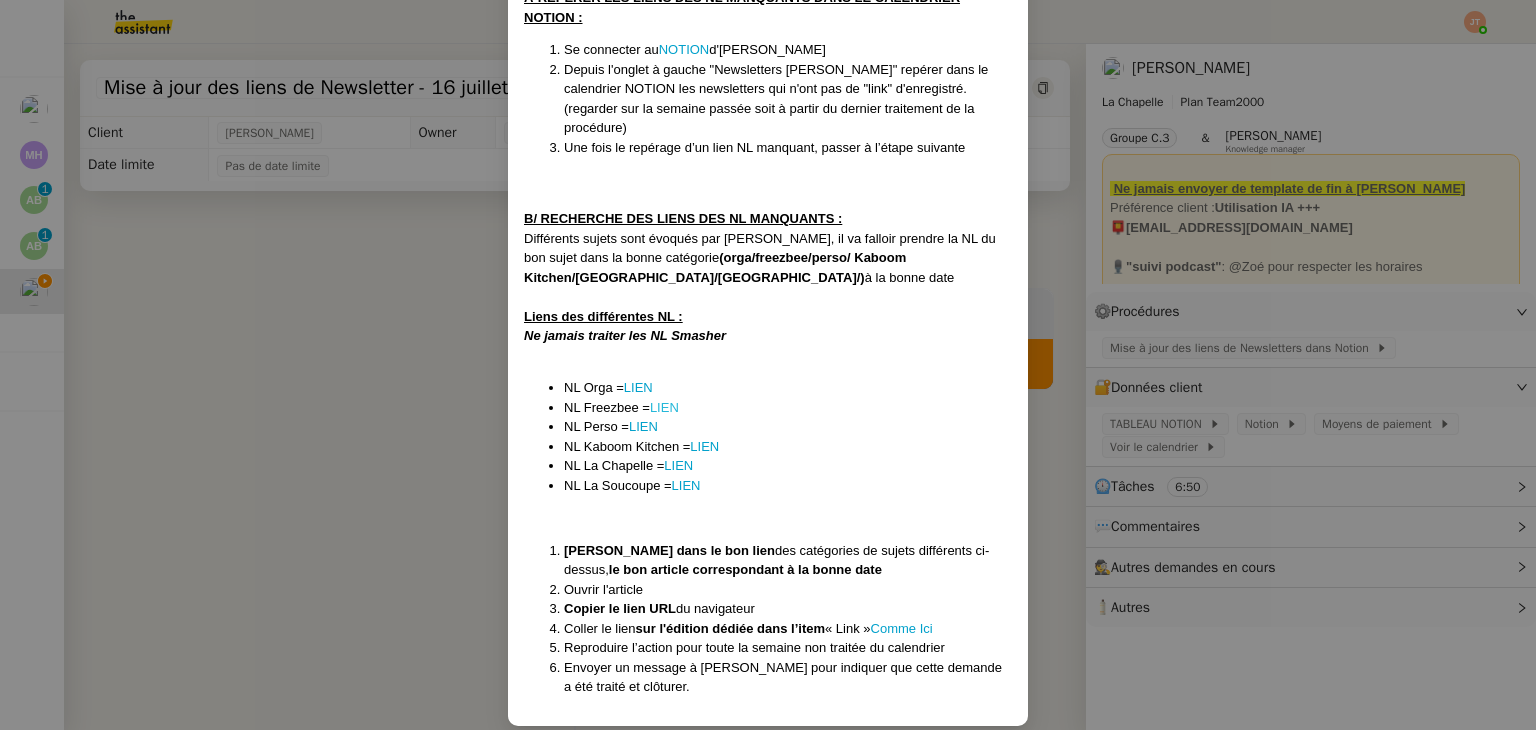 click on "LIEN" at bounding box center [664, 407] 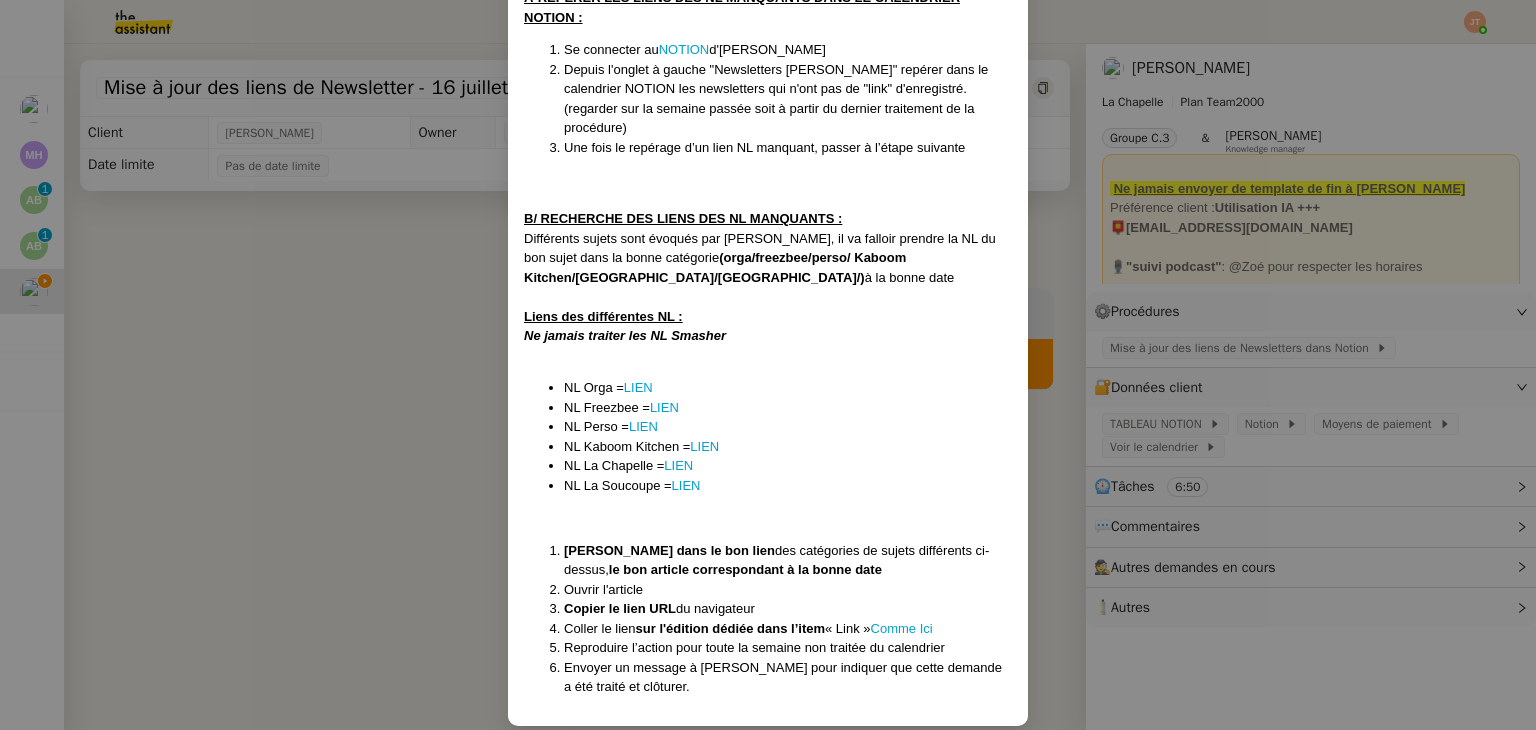 click on "NL Orga =  LIEN" at bounding box center (788, 388) 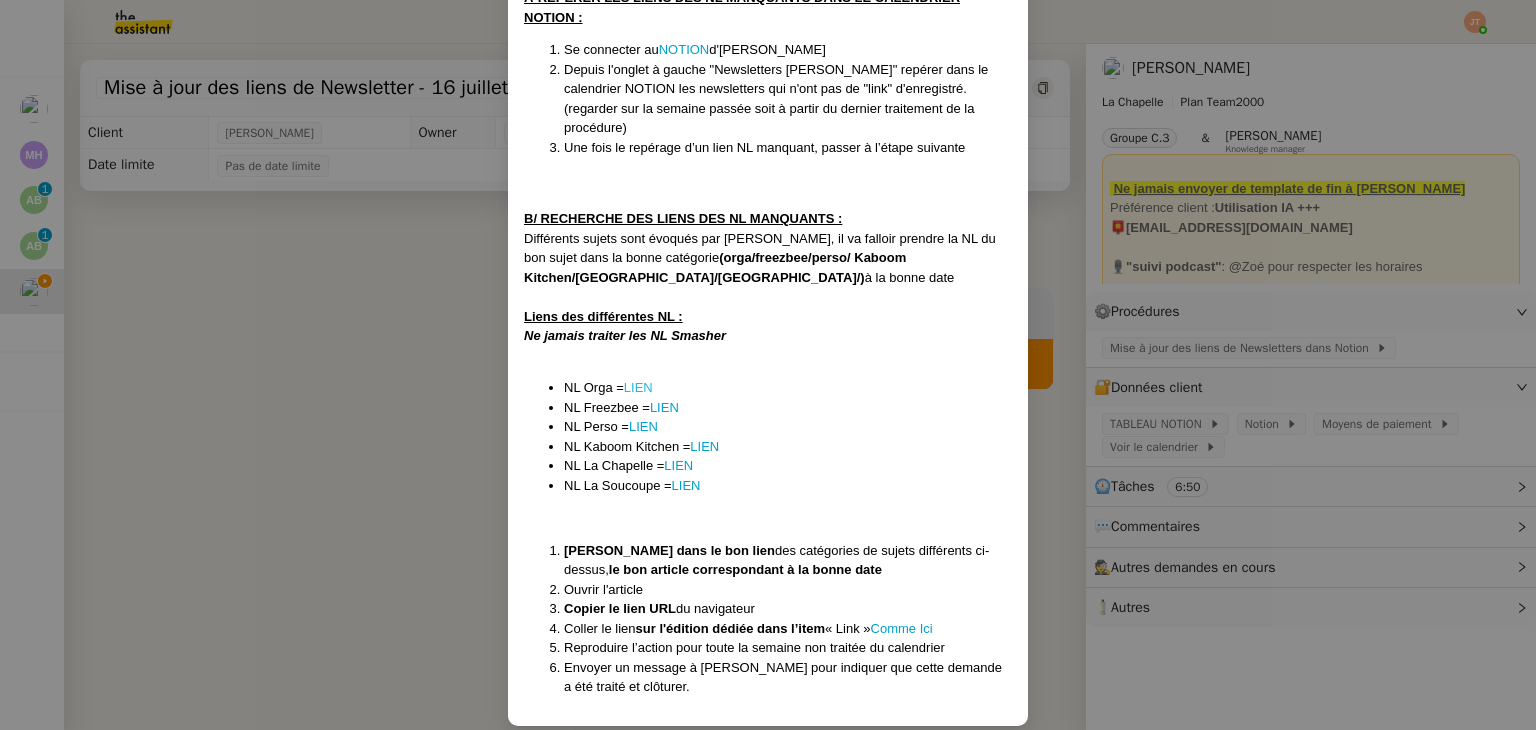 click on "LIEN" at bounding box center [638, 387] 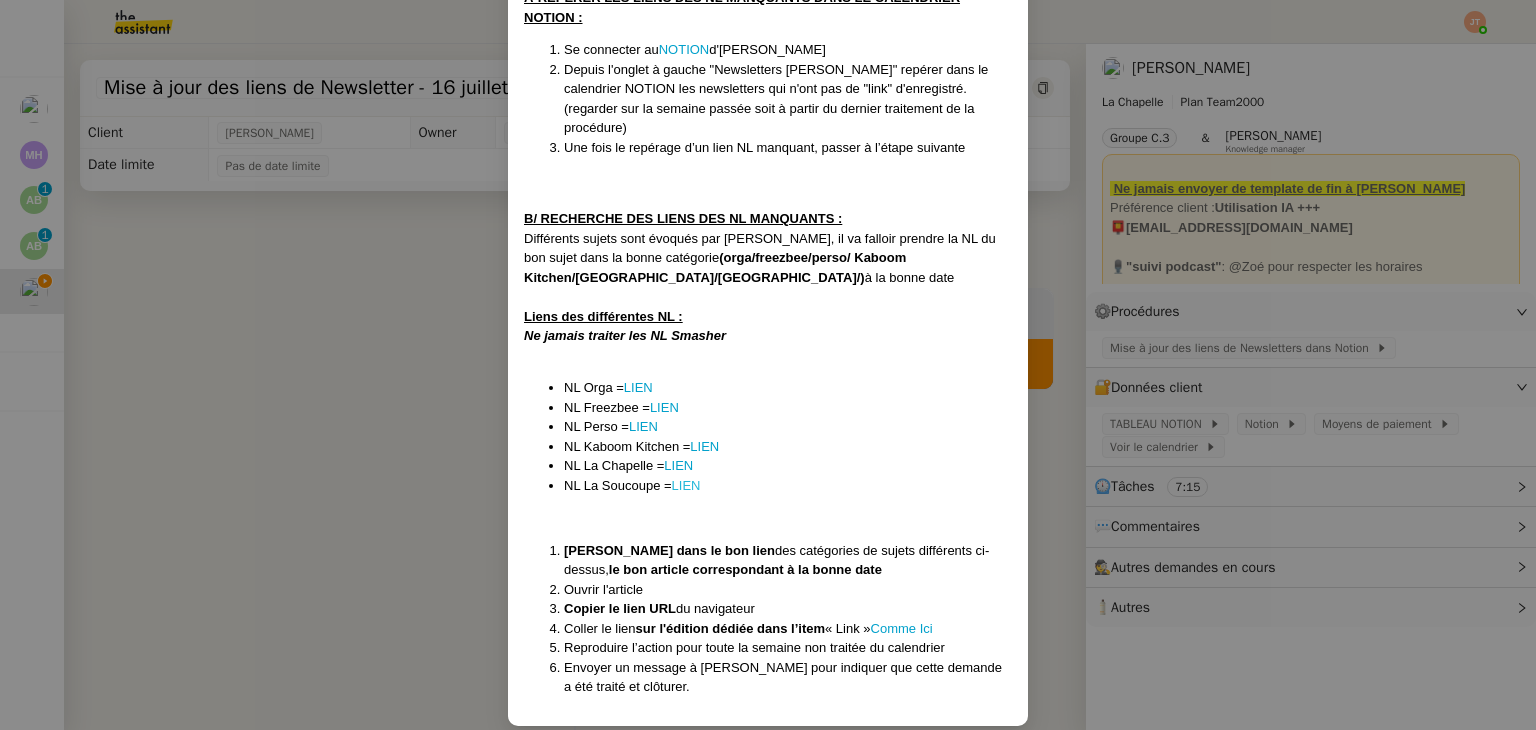 click on "LIEN" at bounding box center [686, 485] 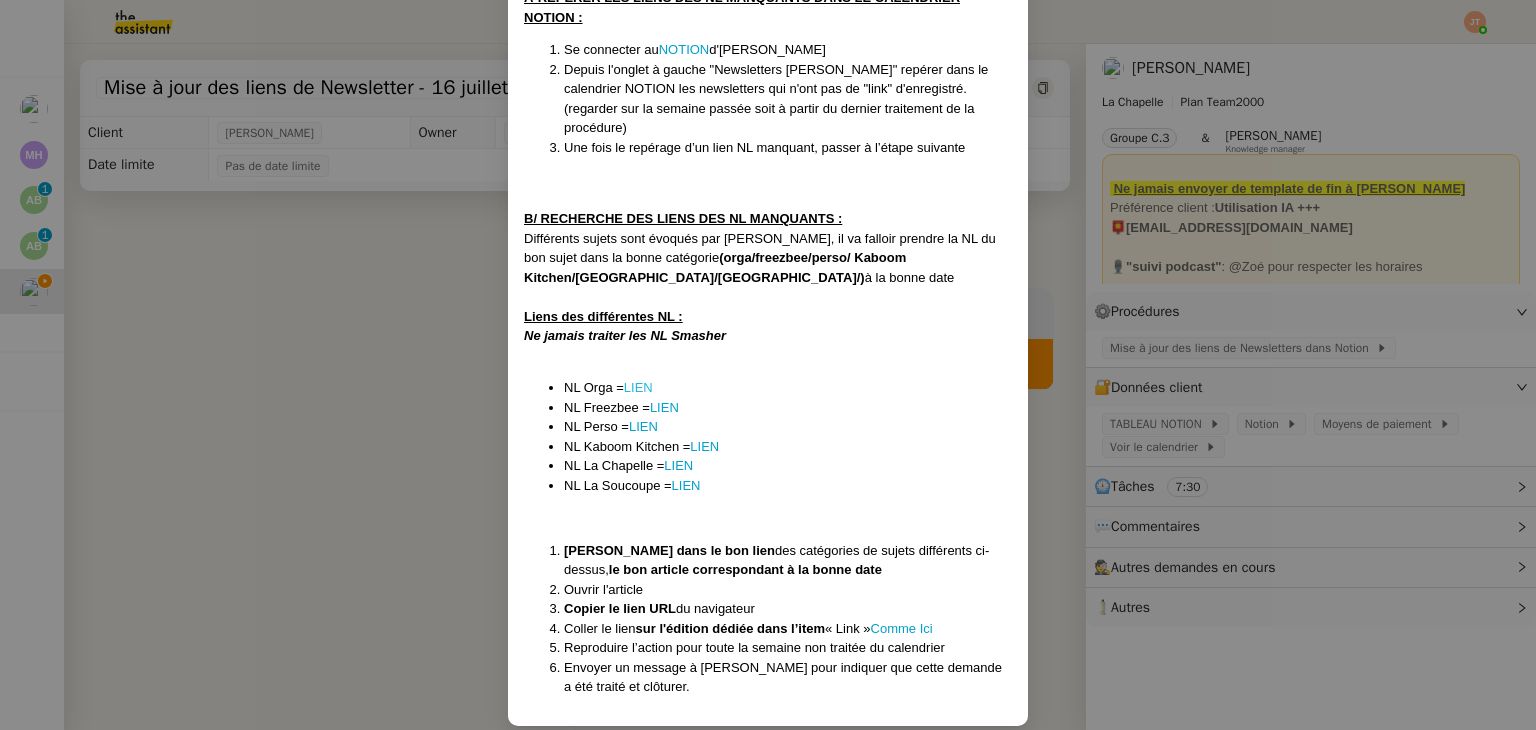 click on "LIEN" at bounding box center [638, 387] 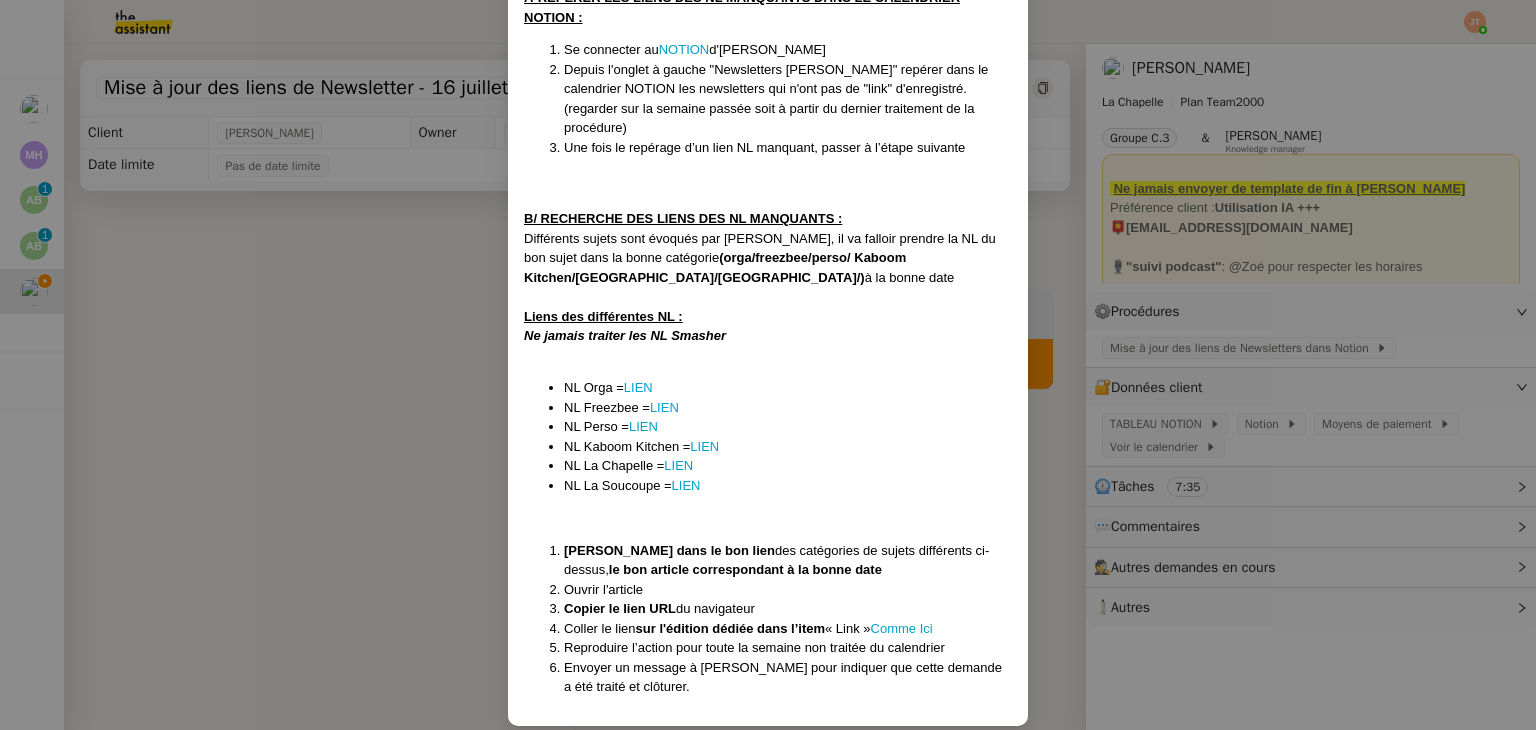 click on "MAJ le [DATE] Contexte : [PERSON_NAME] souhaite centraliser les liens de ses Newsletters dans son espace Notion afin d'assurer un suivi organisé et complet. Cette tâche est récurrente et doit être effectuée chaque [DATE] à 14h00 avec un déclenchement automatique pour garantir la régularité. La procédure vise à identifier les Newsletters dépourvues de lien dans l'onglet dédié de [PERSON_NAME]. Rechercher et enregistrer les URL correspondantes dans le champ prévu. Finaliser en confirmant la complétion à [PERSON_NAME]. Cela permet de maintenir un espace Notion à jour optimisant ainsi la gestion des contenus liés aux Newsletters. Récurrence  : Chaque [DATE] à 14:00 Déclenchement :  Automatique PROCÉDURE A-REPÉRER LES LIENS DES NL MANQUANTS DANS LE CALENDRIER NOTION :  Se connecter au  NOTION  d'[PERSON_NAME] Une fois le repérage d’un lien NL manquant, passer à l’étape suivante  B/ RECHERCHE DES LIENS DES NL MANQUANTS :  (orga/freezbee/perso/ Kaboom Kitchen/[GEOGRAPHIC_DATA]/[GEOGRAPHIC_DATA]/)  à la bonne date LIEN" at bounding box center (768, 365) 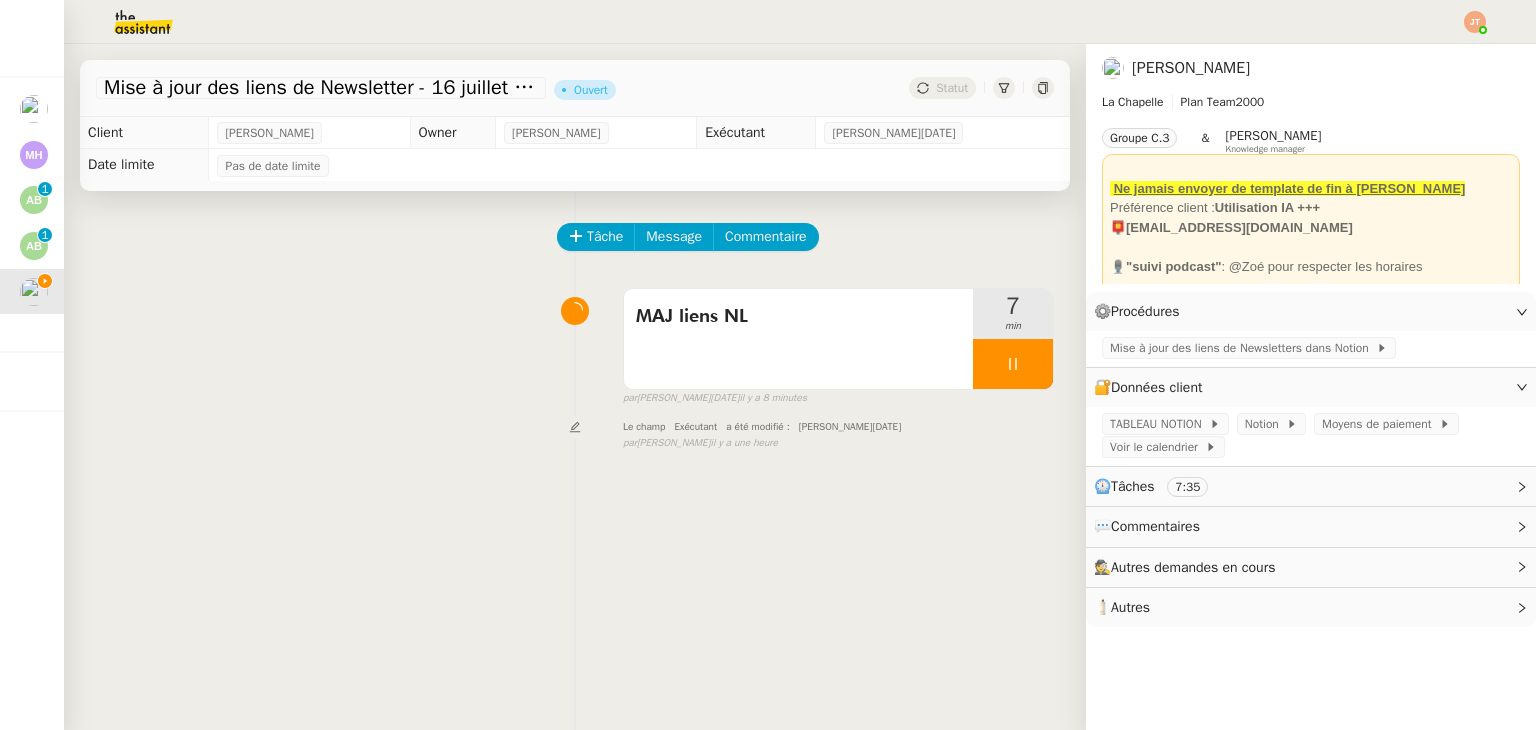 scroll, scrollTop: 379, scrollLeft: 0, axis: vertical 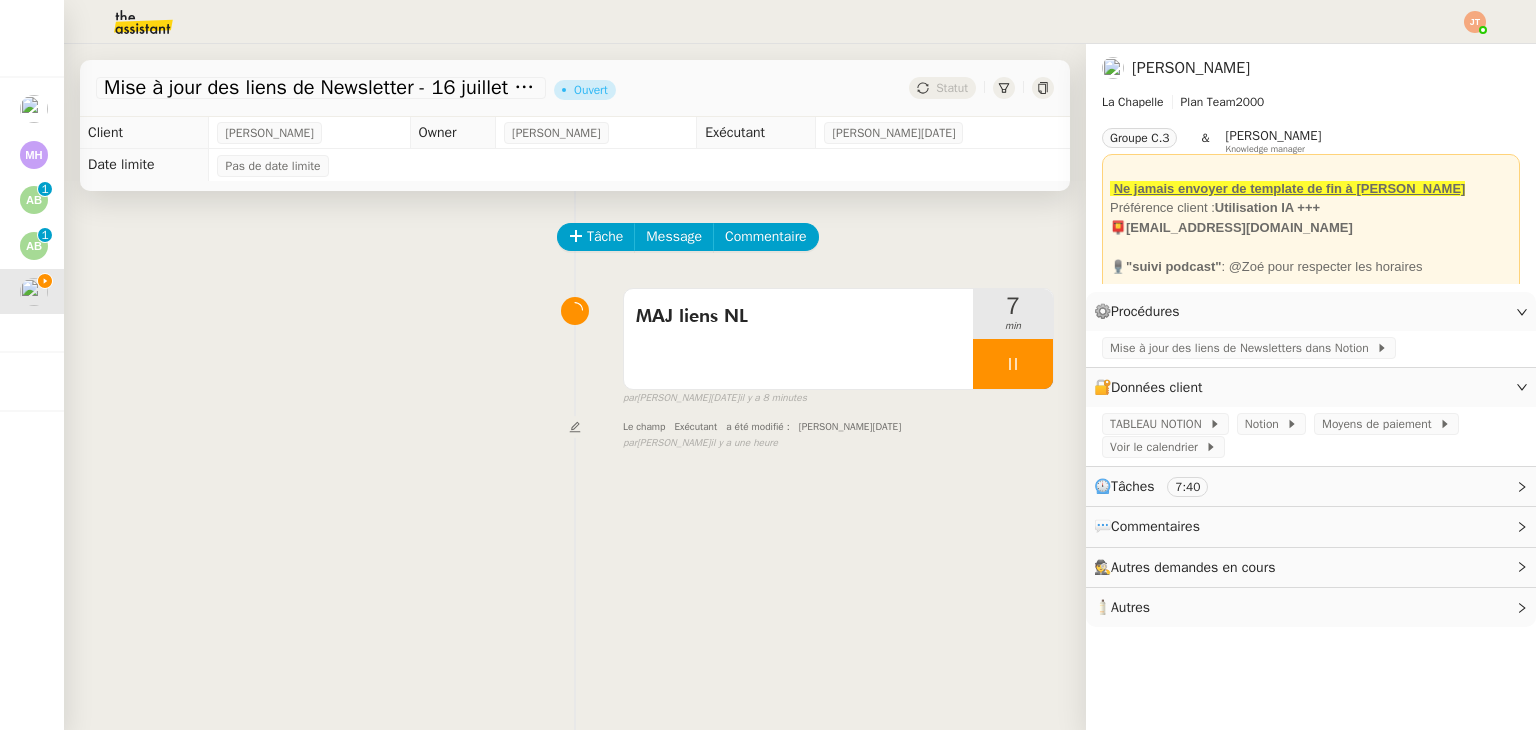 click on "MAJ liens NL     7 min false par   [PERSON_NAME][DATE]   il y a 8 minutes" at bounding box center [575, 343] 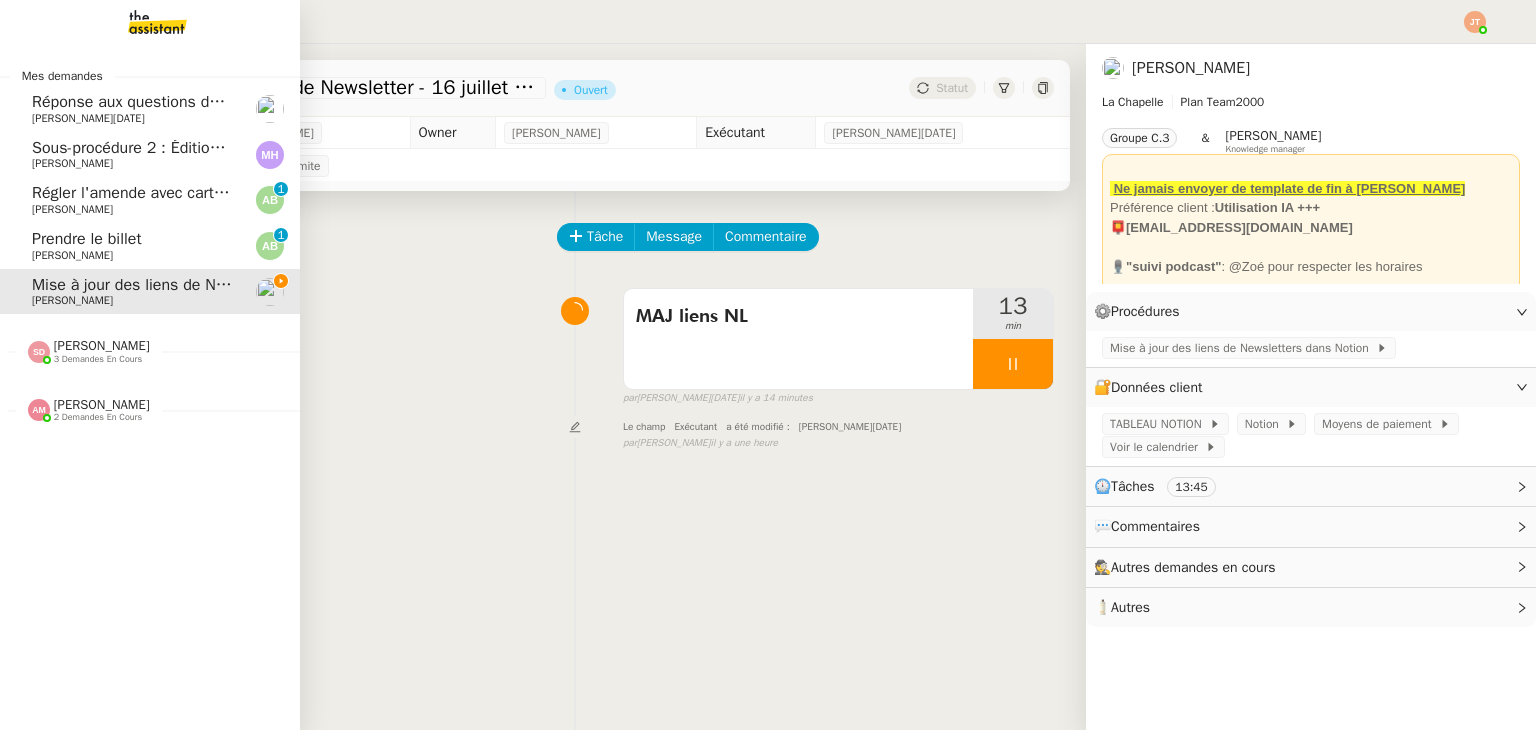 click on "Sous-procédure 2 : Édition des brouillons de facturation - juillet 2025" 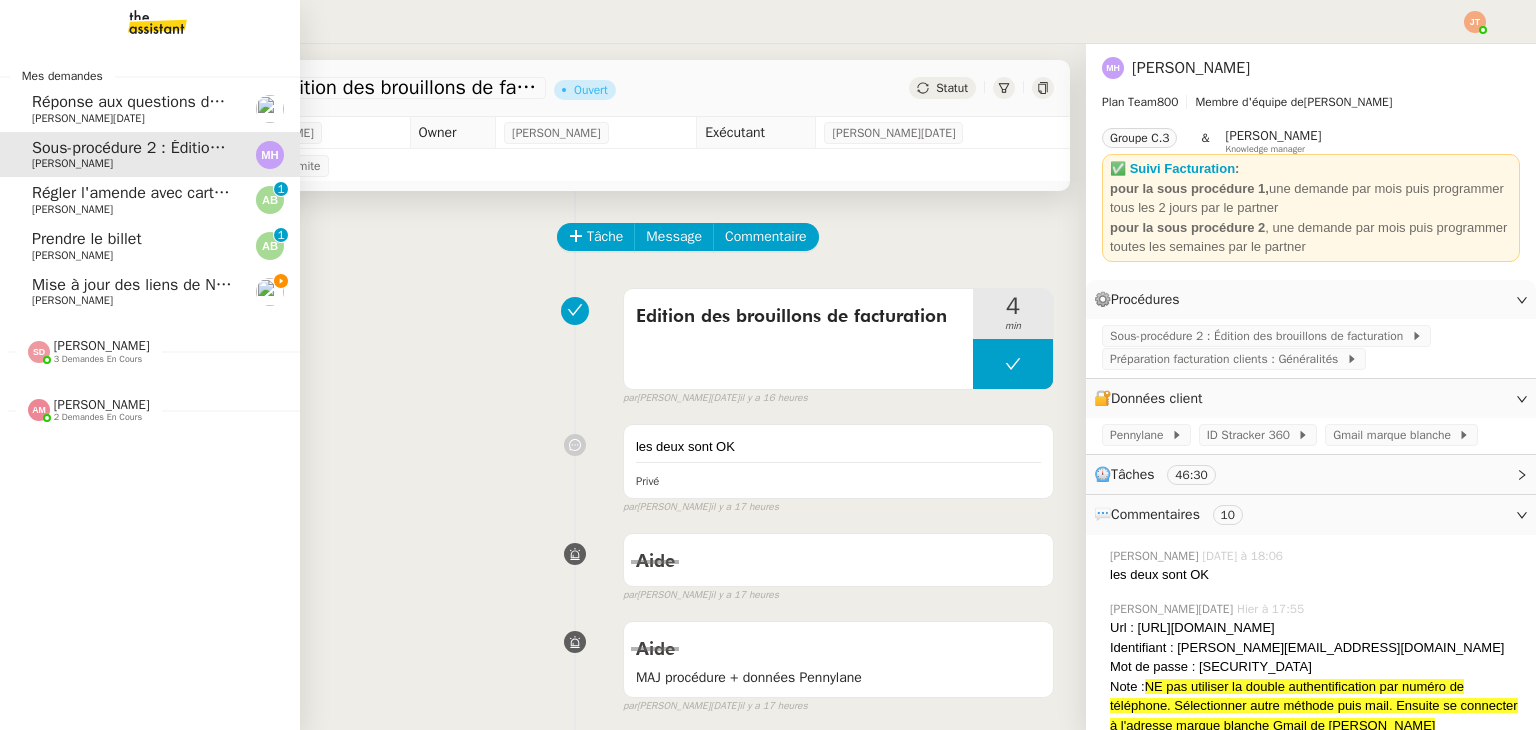 click on "Réponse aux questions des talents" 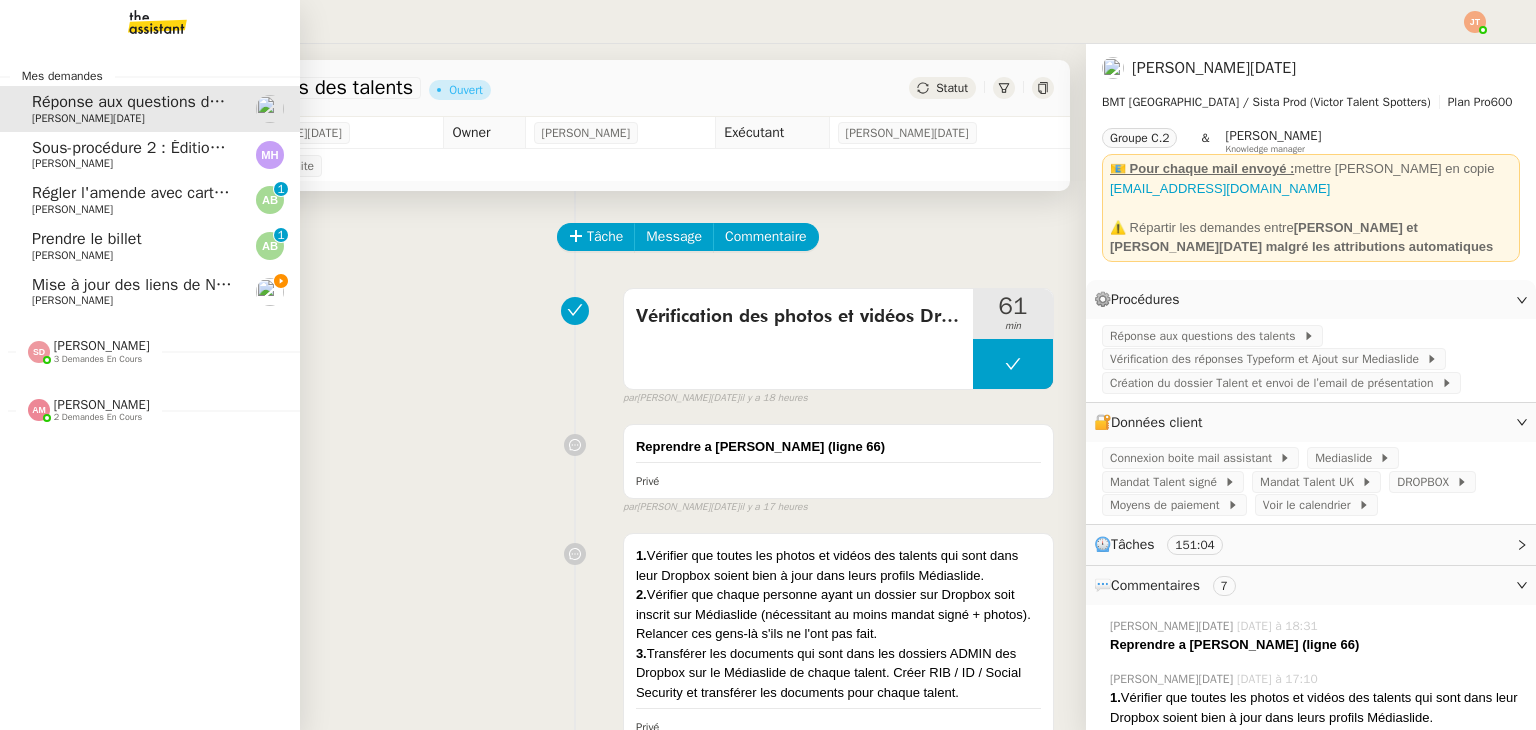 click on "Mise à jour des liens de Newsletter  - 16 juillet 2025 dans Notion" 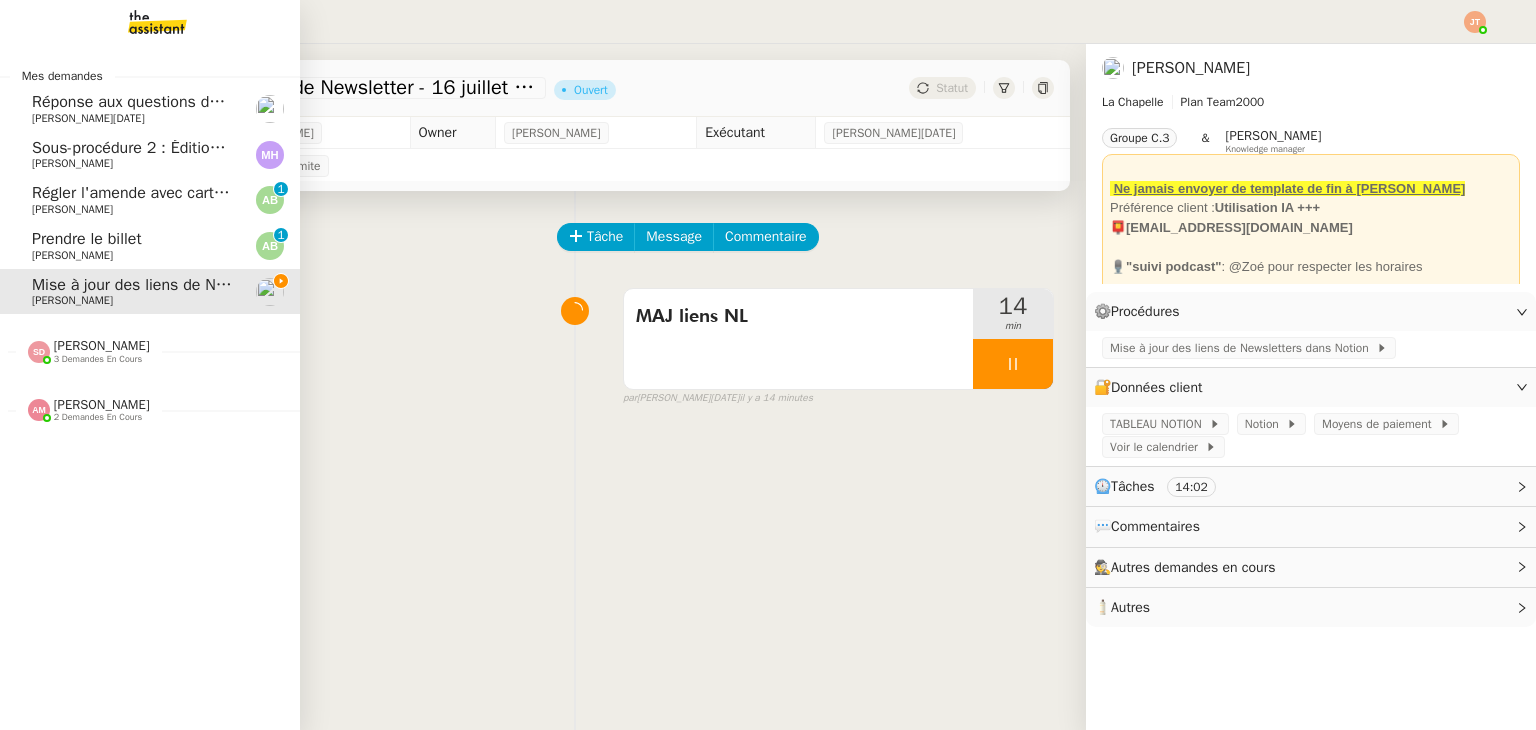 click on "[PERSON_NAME][DATE]" 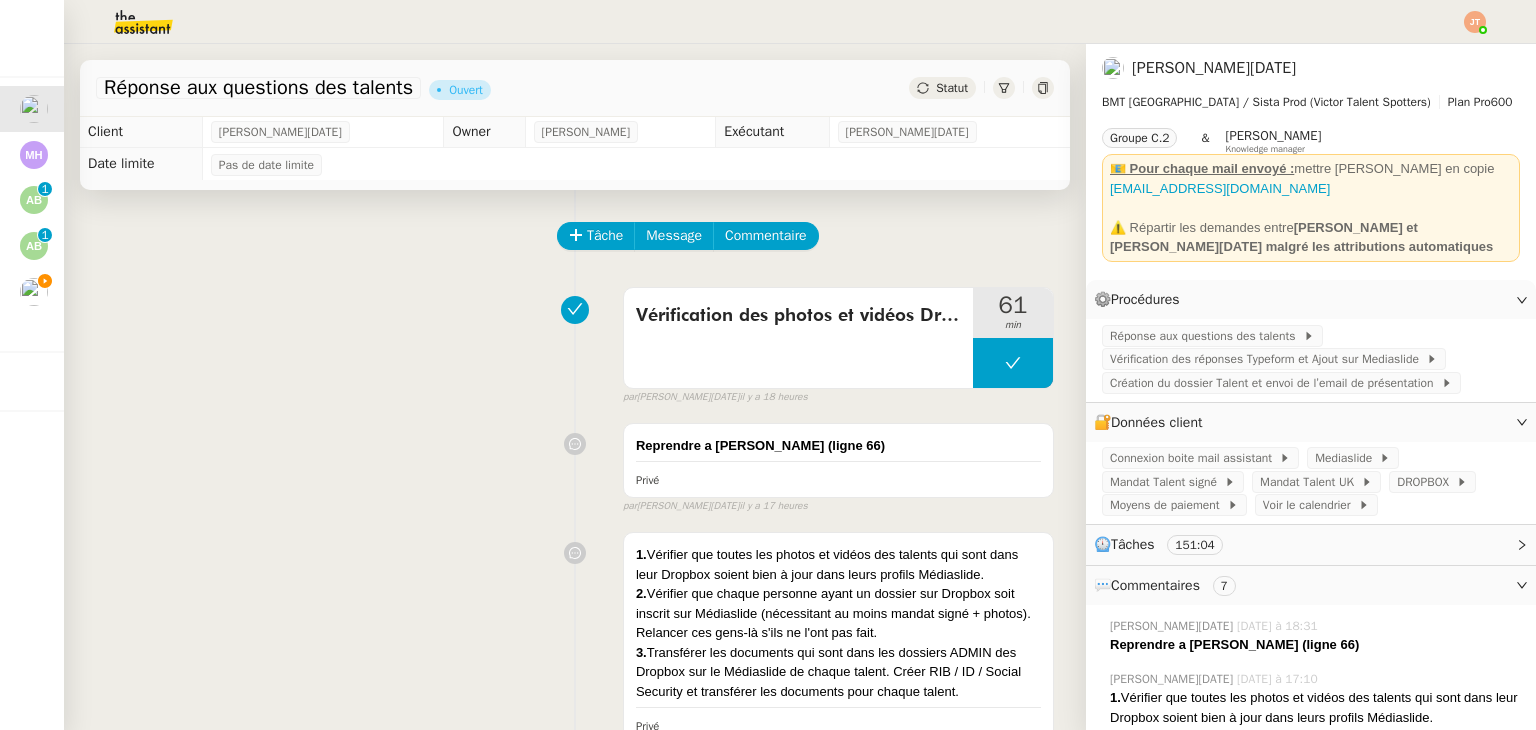 scroll, scrollTop: 0, scrollLeft: 0, axis: both 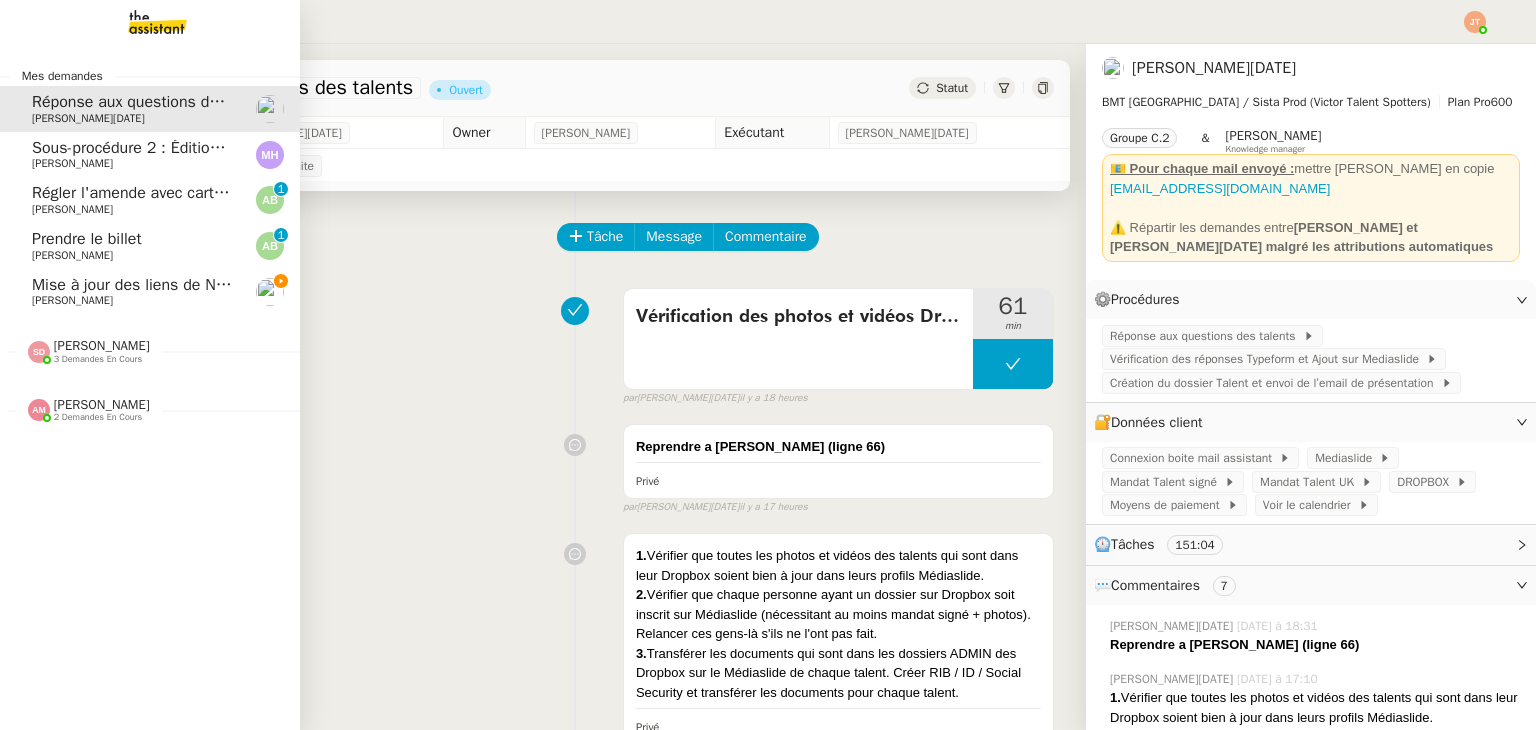 click on "Sous-procédure 2 : Édition des brouillons de facturation - juillet 2025" 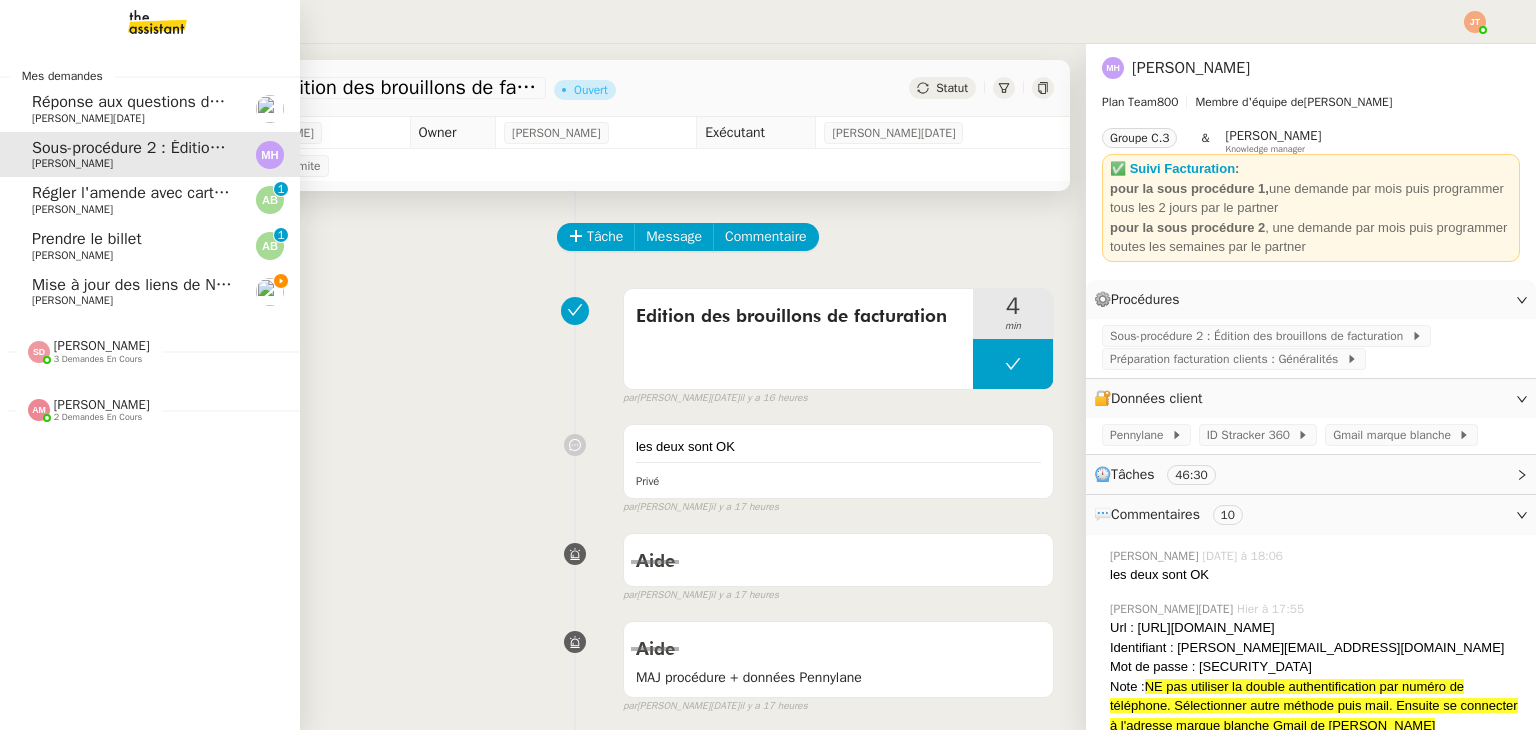 click on "Réponse aux questions des talents" 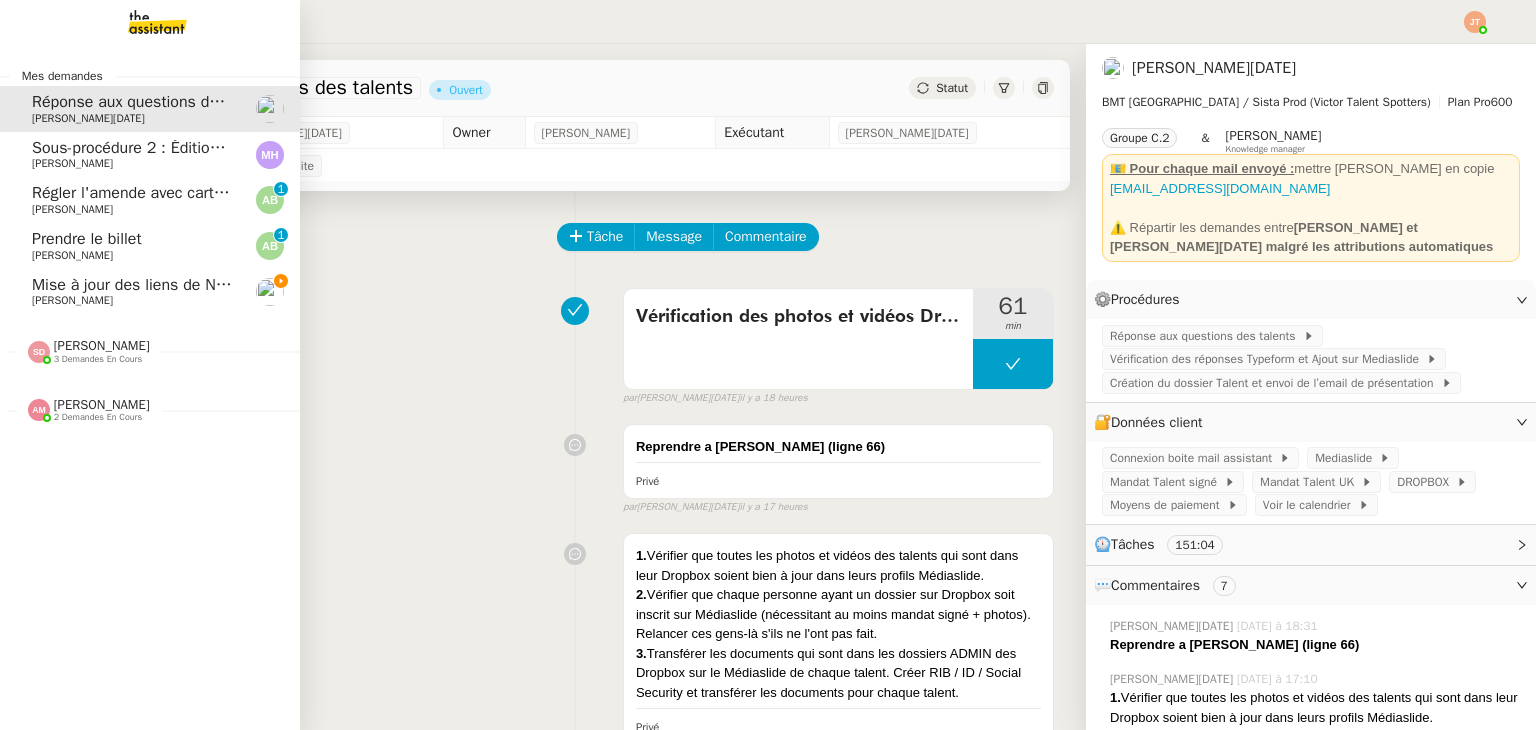click on "Mise à jour des liens de Newsletter  - 16 juillet 2025 dans Notion" 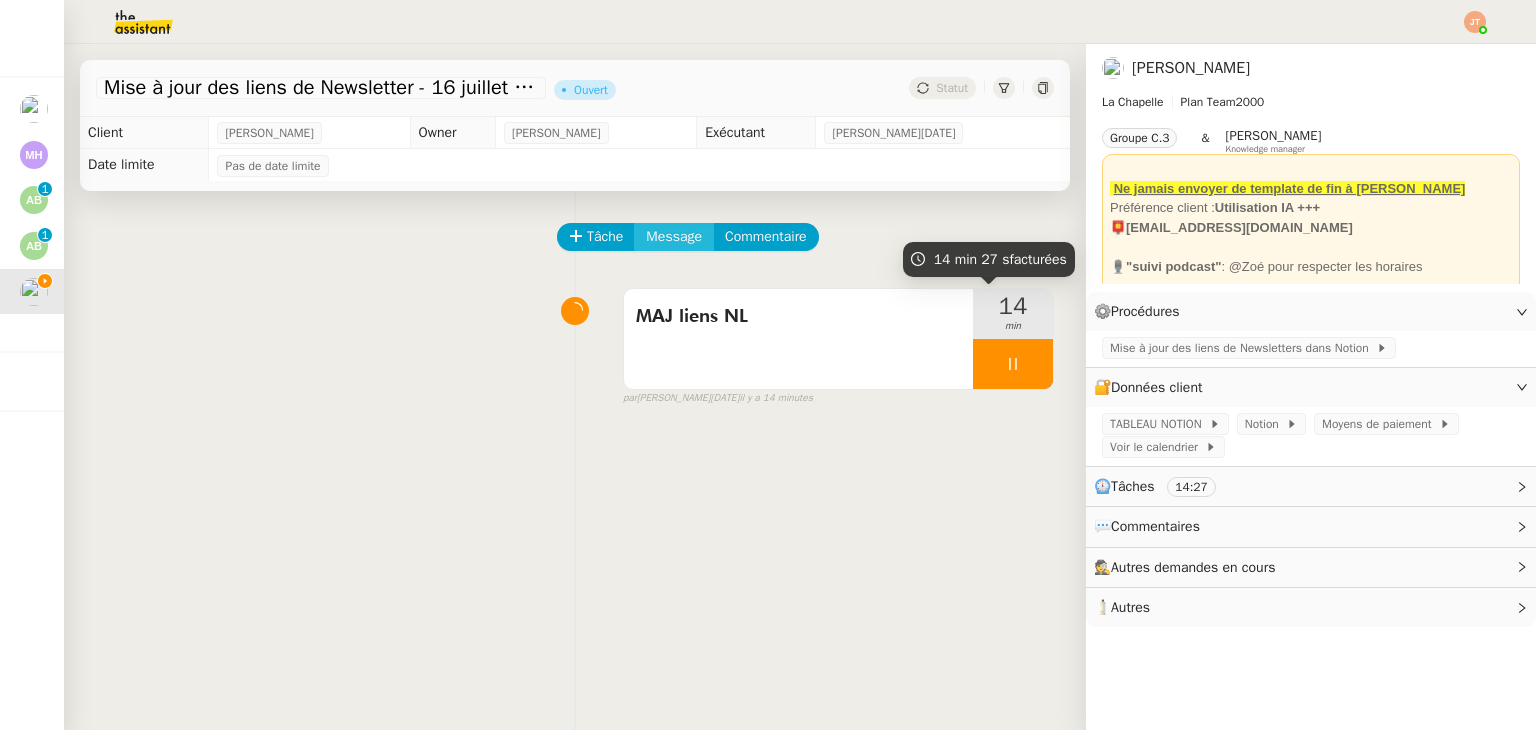 click on "Message" 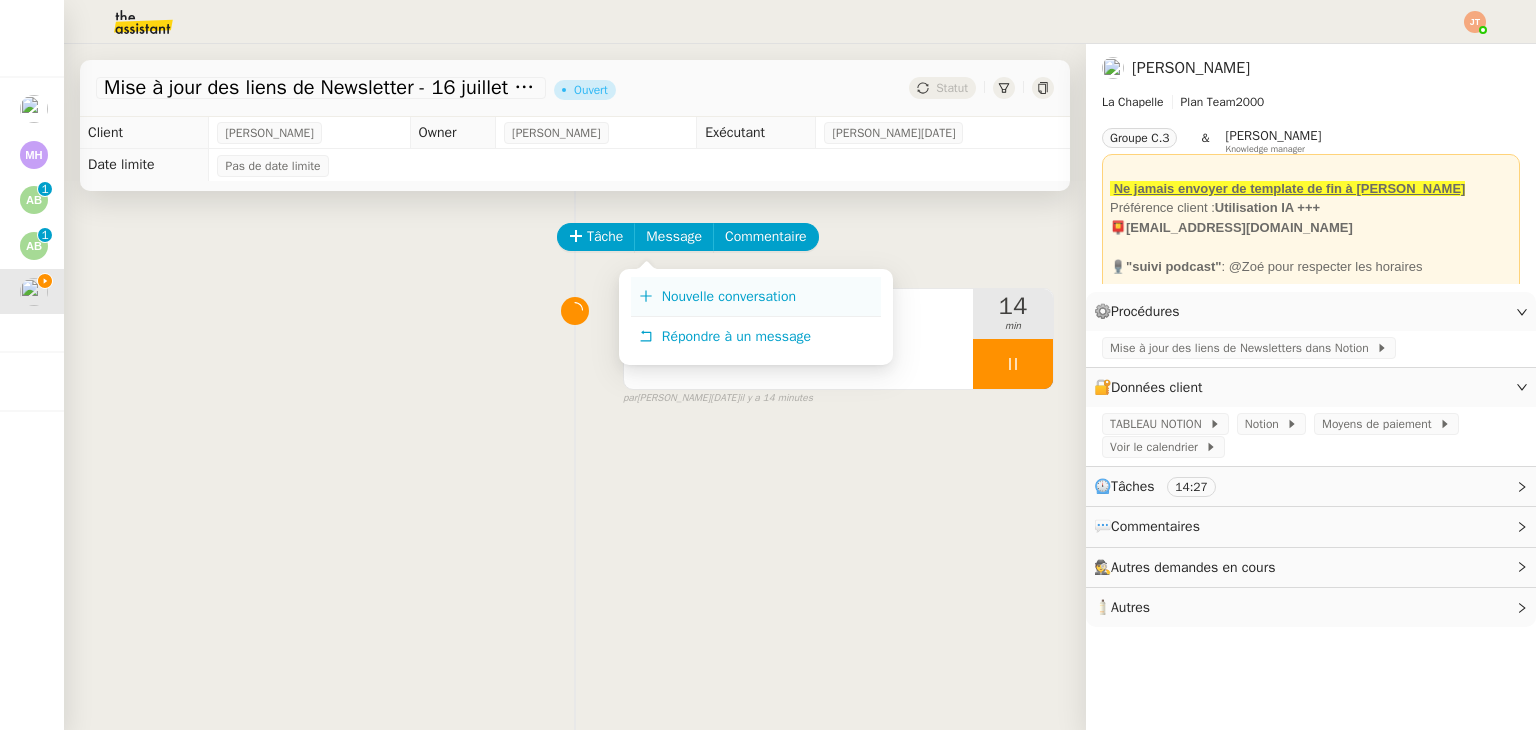 click on "Nouvelle conversation" at bounding box center (729, 296) 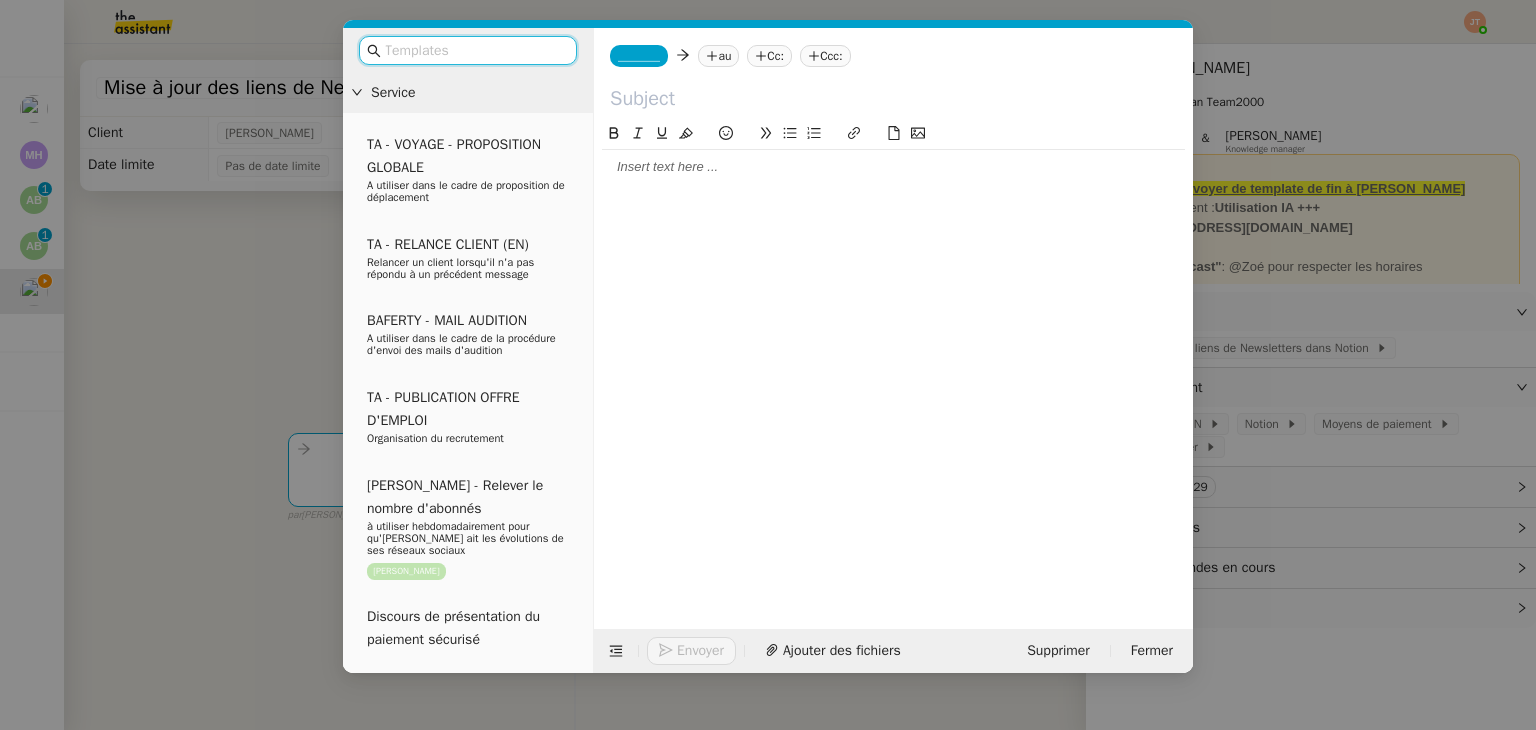 click on "au" 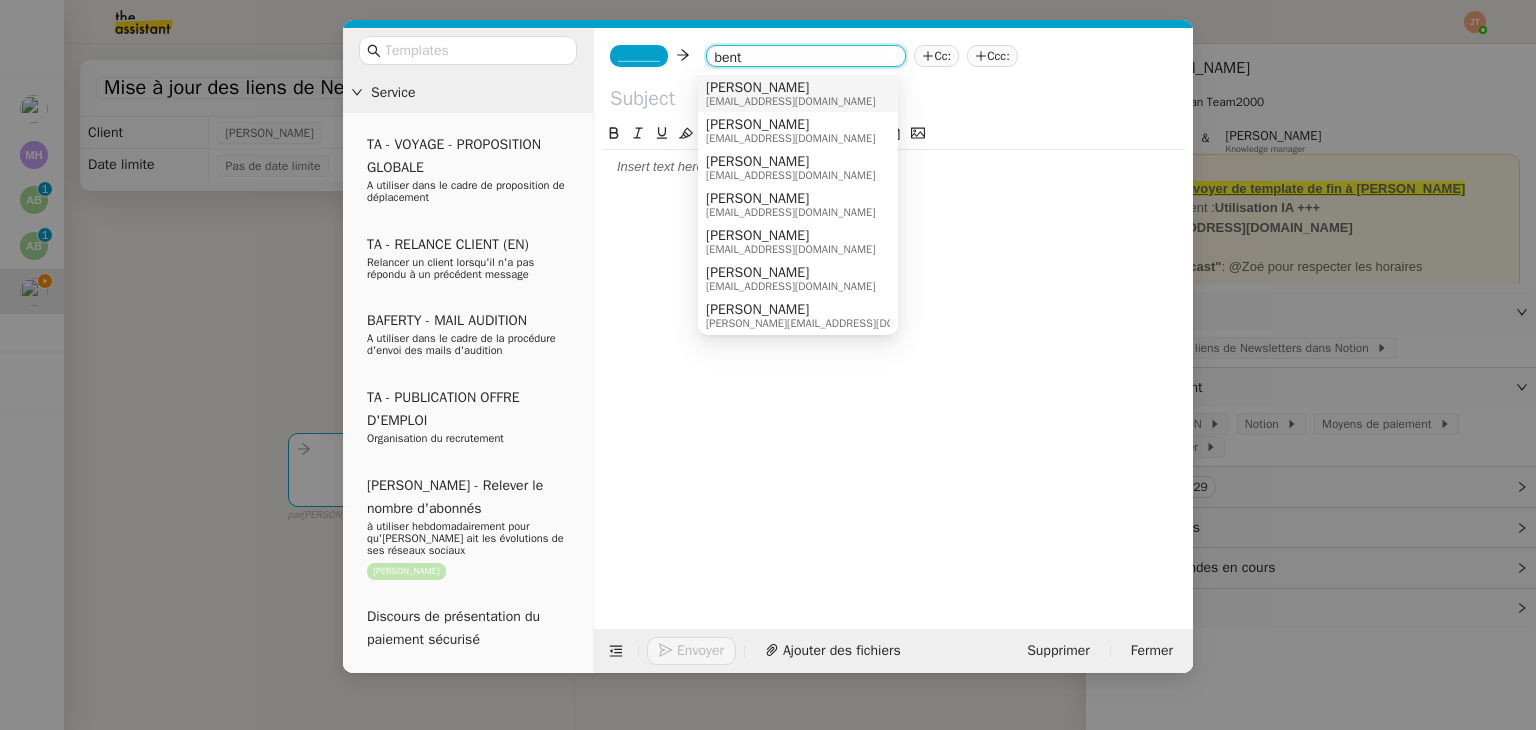 type on "bent" 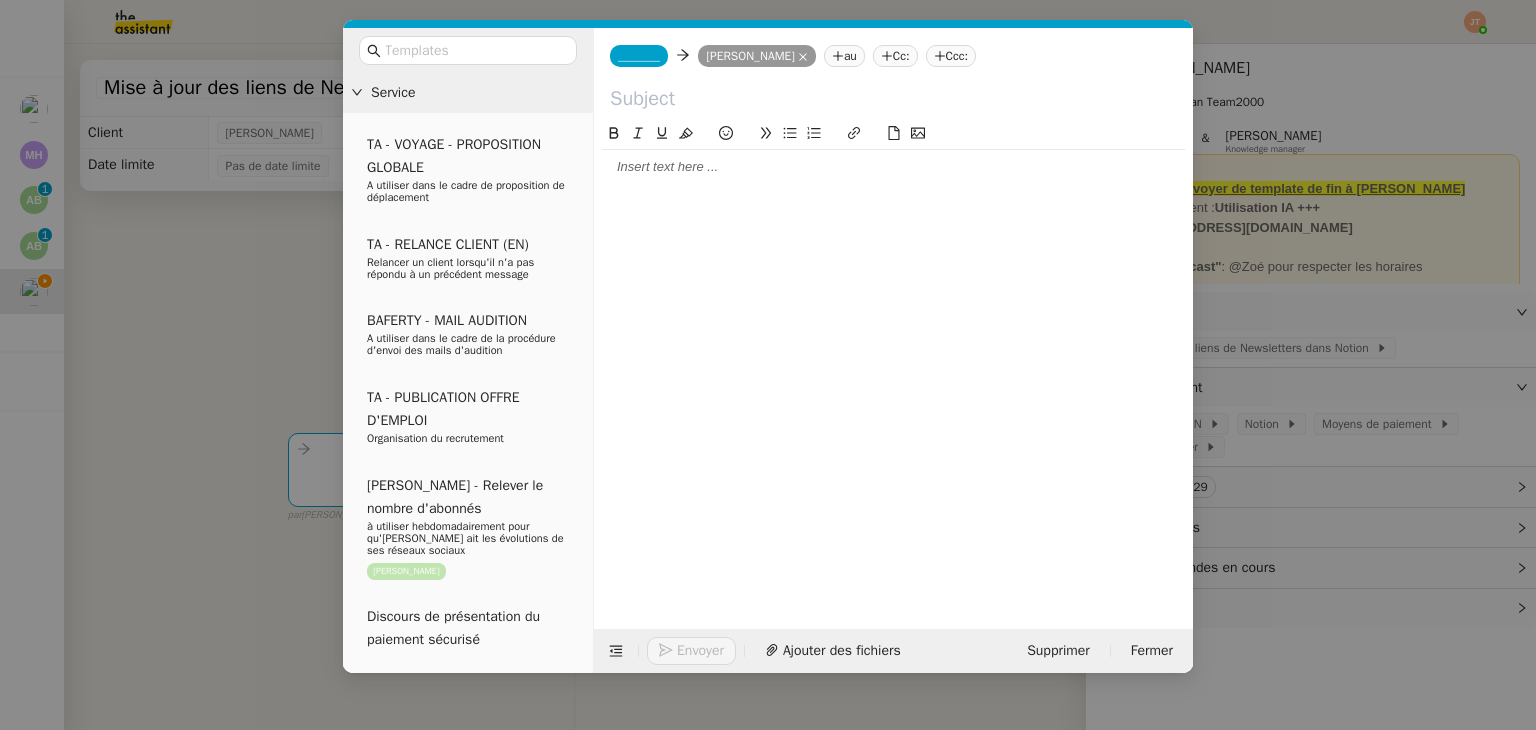 click on "_______" 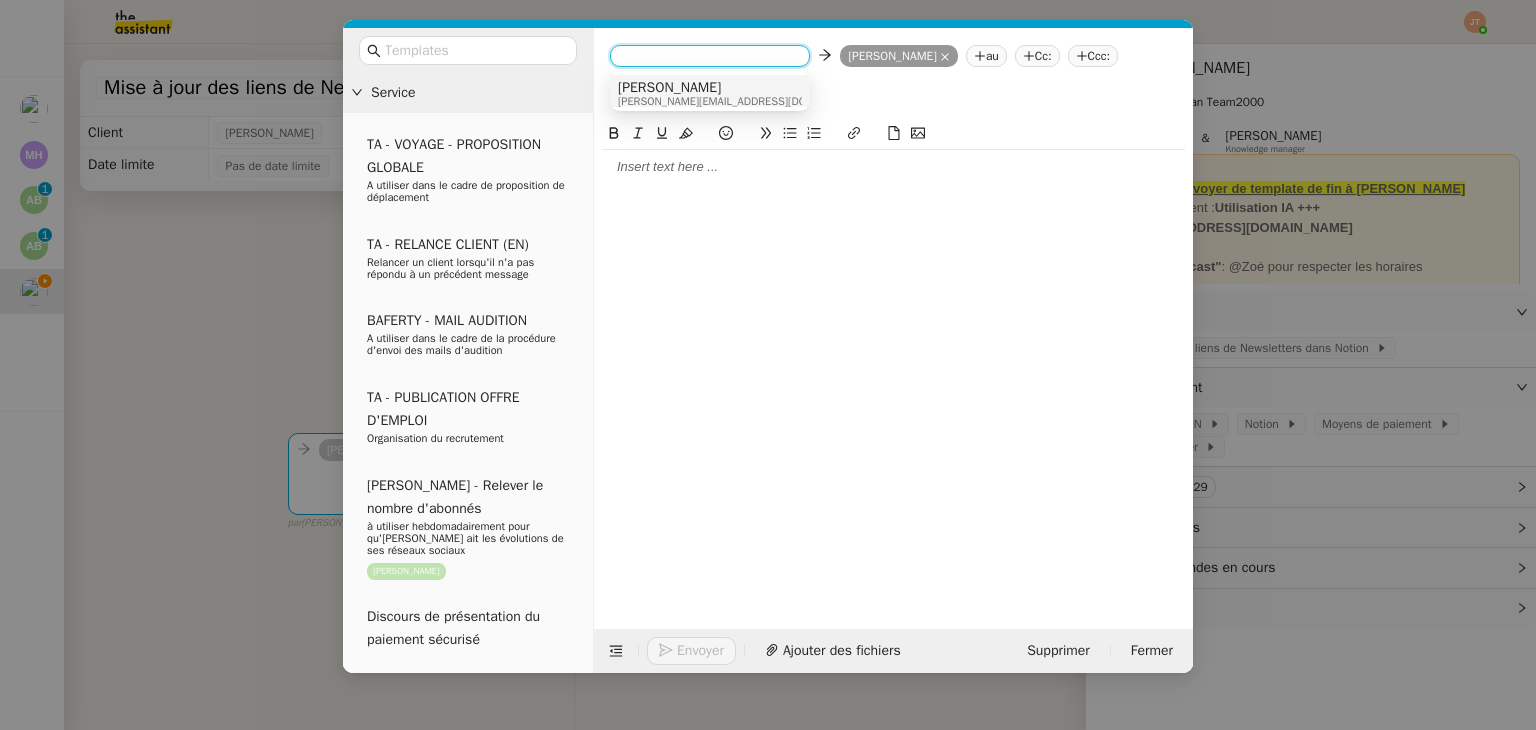 click on "[PERSON_NAME][EMAIL_ADDRESS][DOMAIN_NAME]" at bounding box center (743, 101) 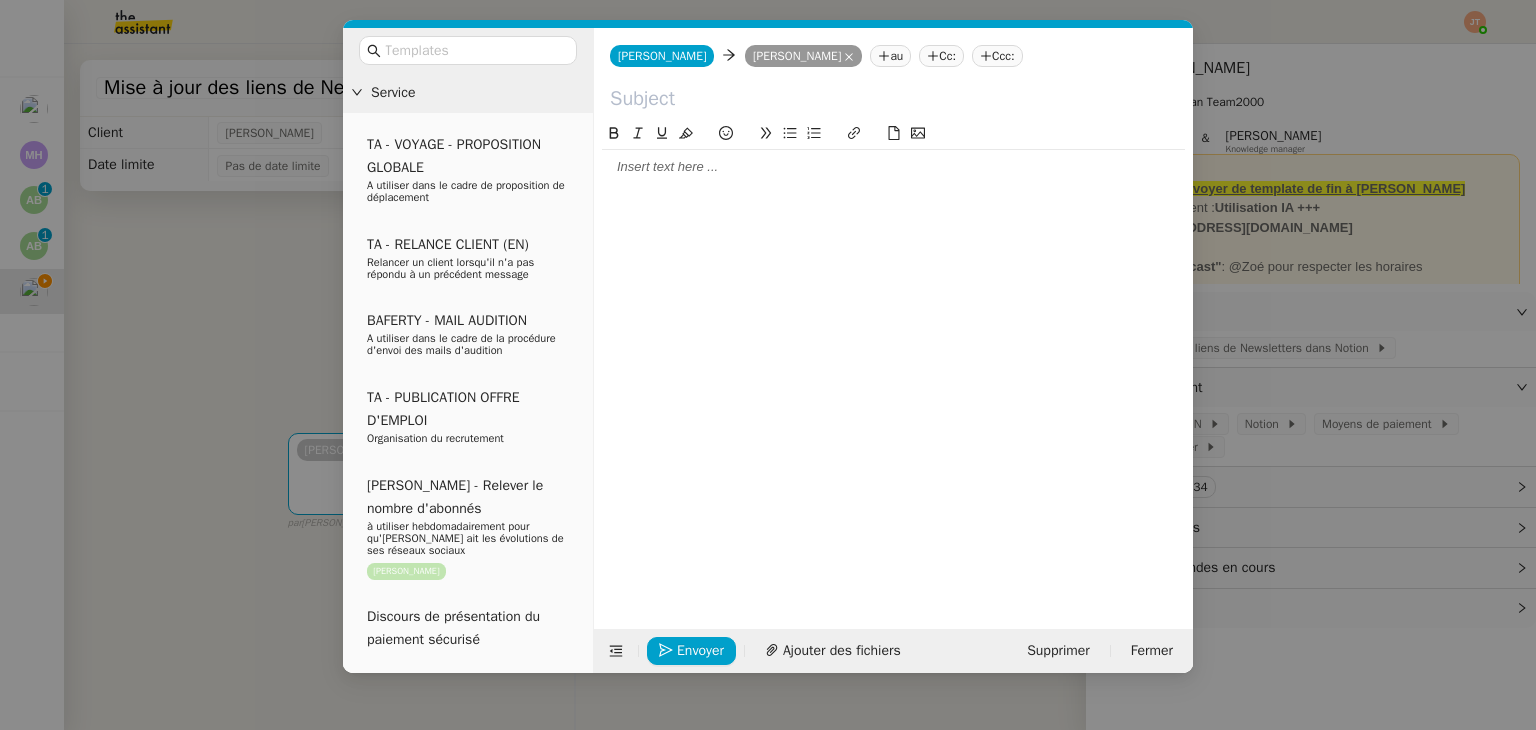 drag, startPoint x: 177, startPoint y: 232, endPoint x: 128, endPoint y: 138, distance: 106.004715 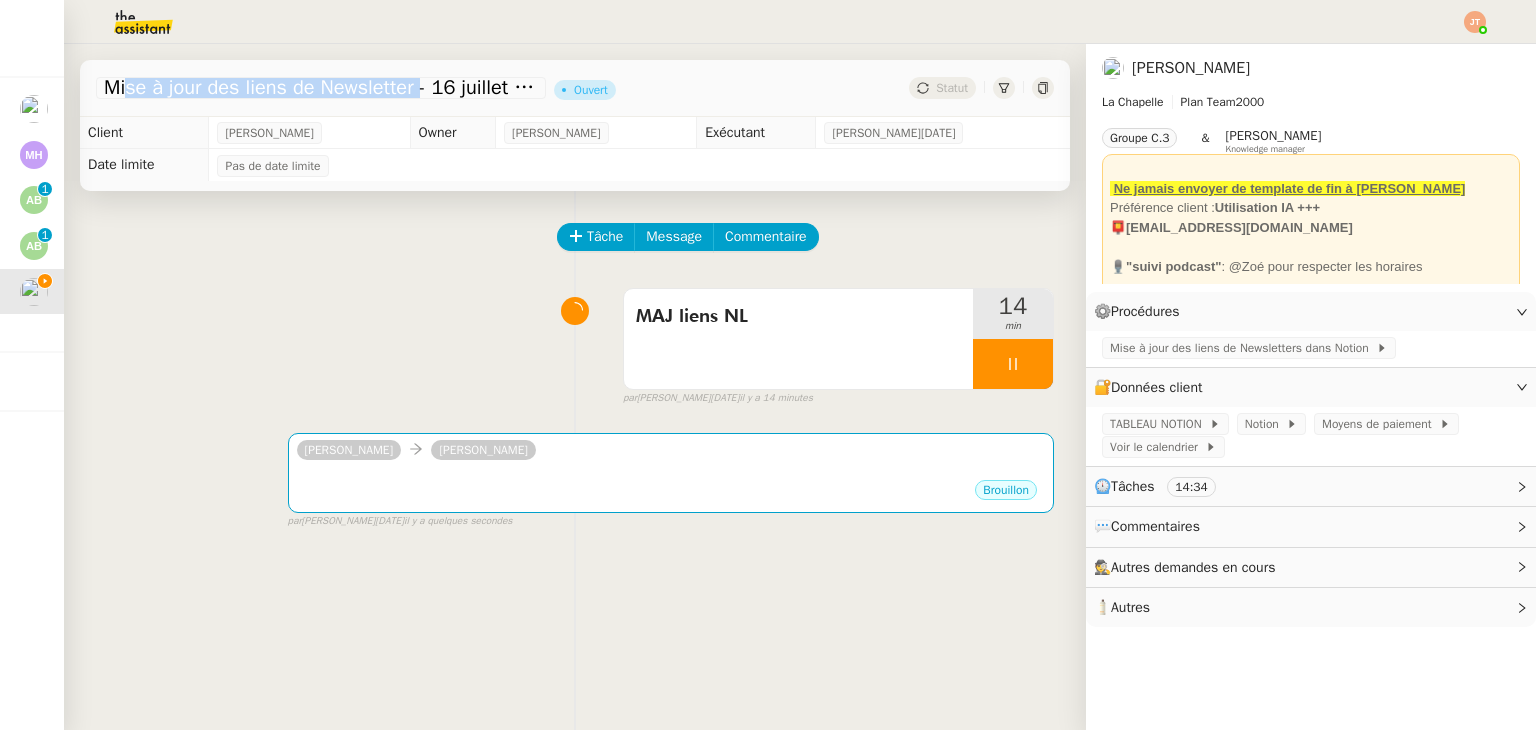 drag, startPoint x: 104, startPoint y: 87, endPoint x: 419, endPoint y: 89, distance: 315.00635 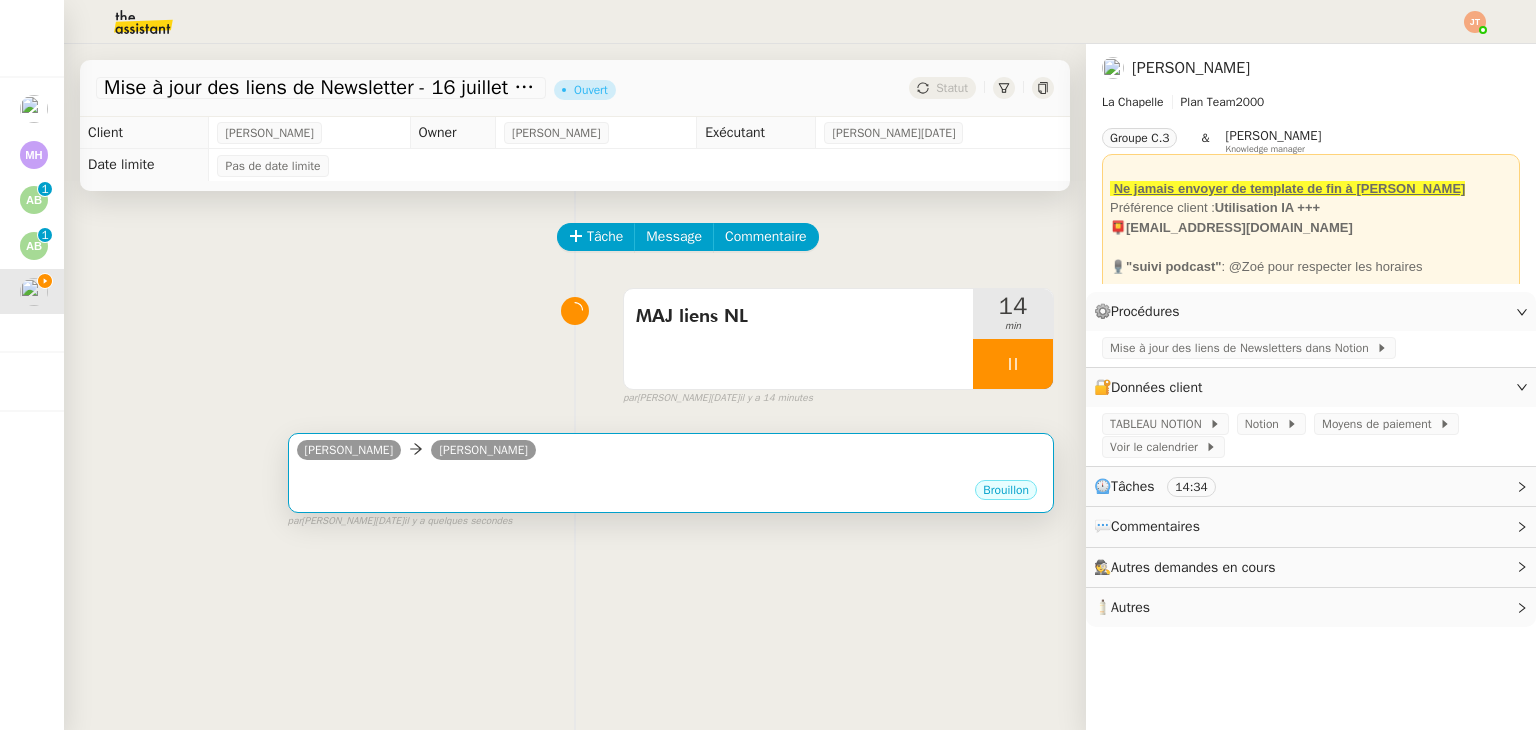 click on "[PERSON_NAME]" at bounding box center [671, 453] 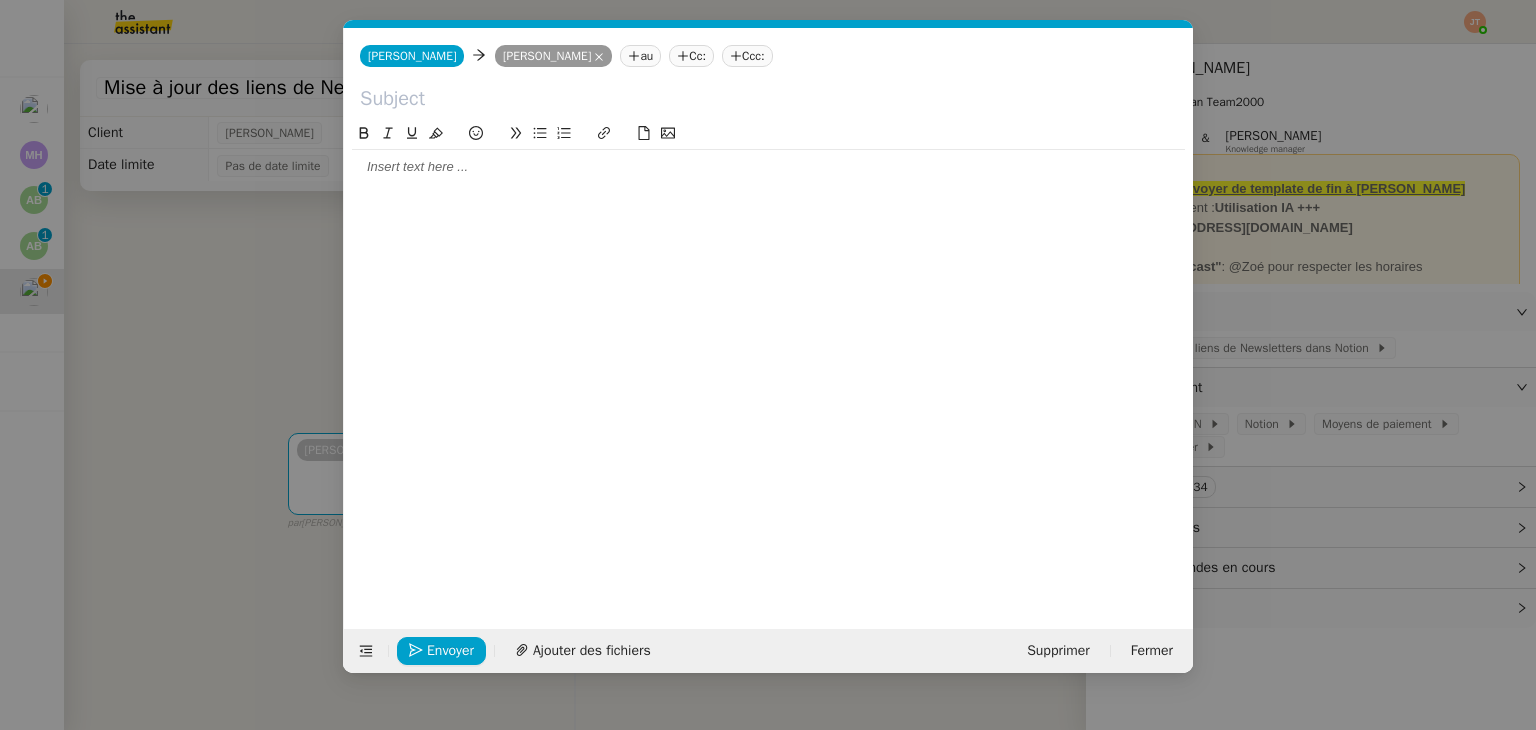 scroll, scrollTop: 0, scrollLeft: 42, axis: horizontal 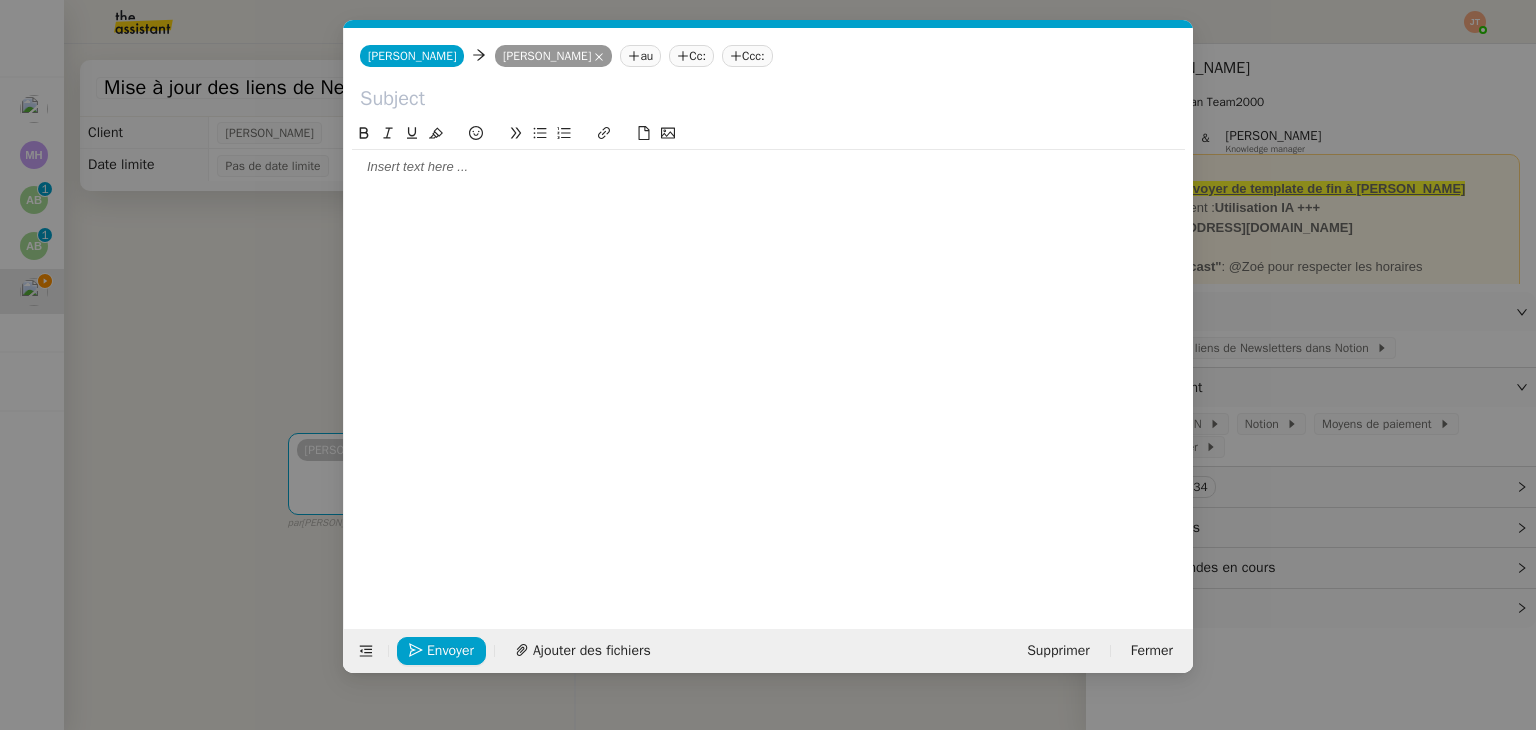 click 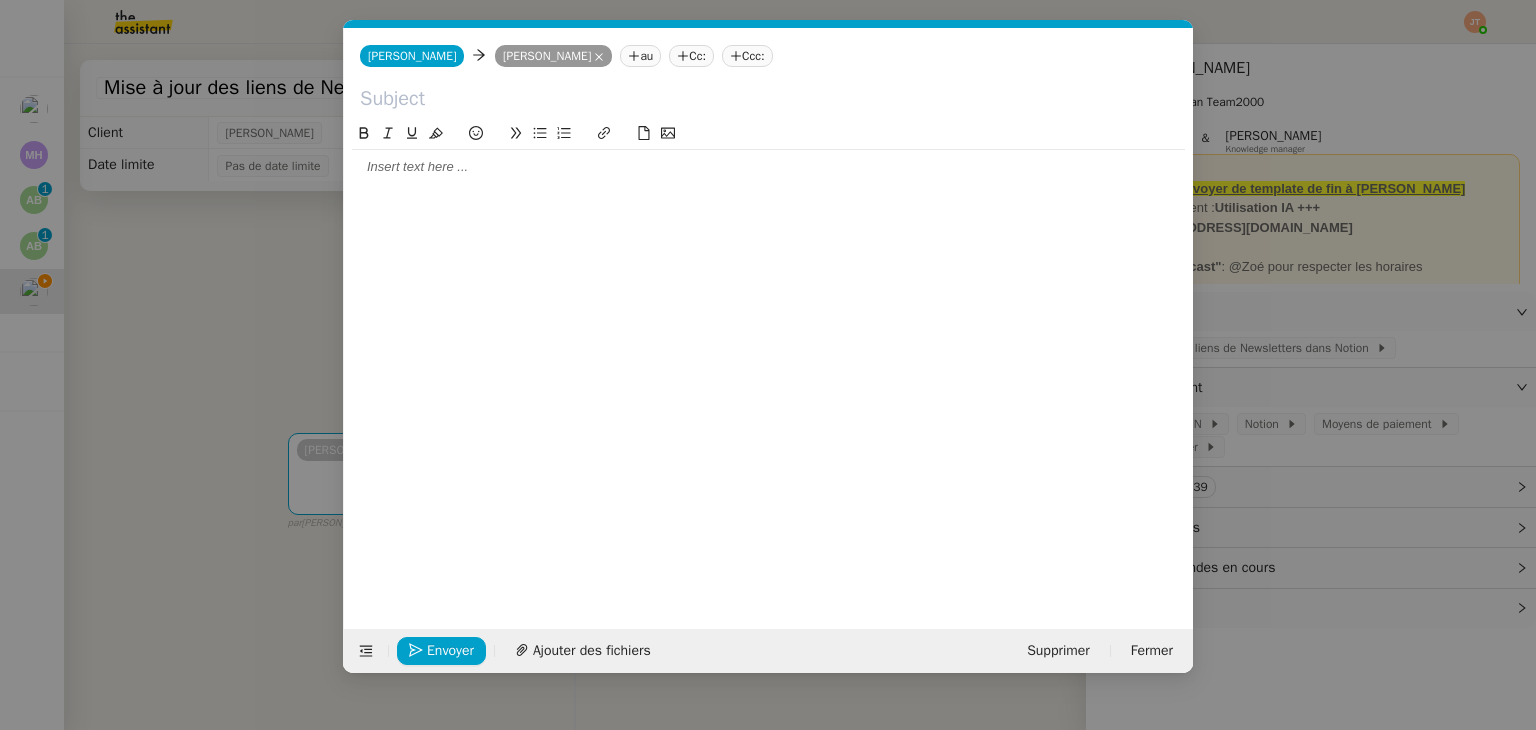 paste on "Mise à jour des liens de Newsletter" 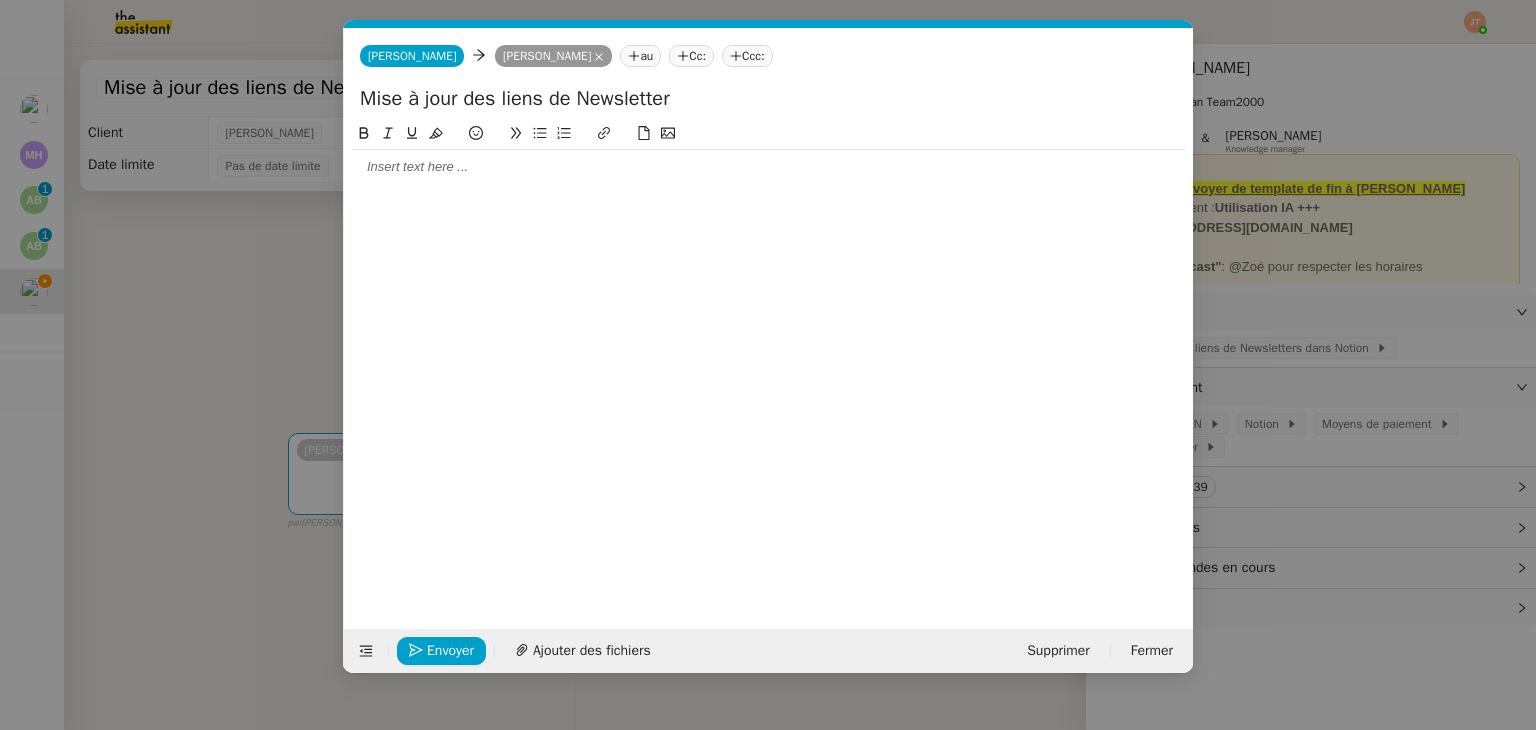 type on "Mise à jour des liens de Newsletter" 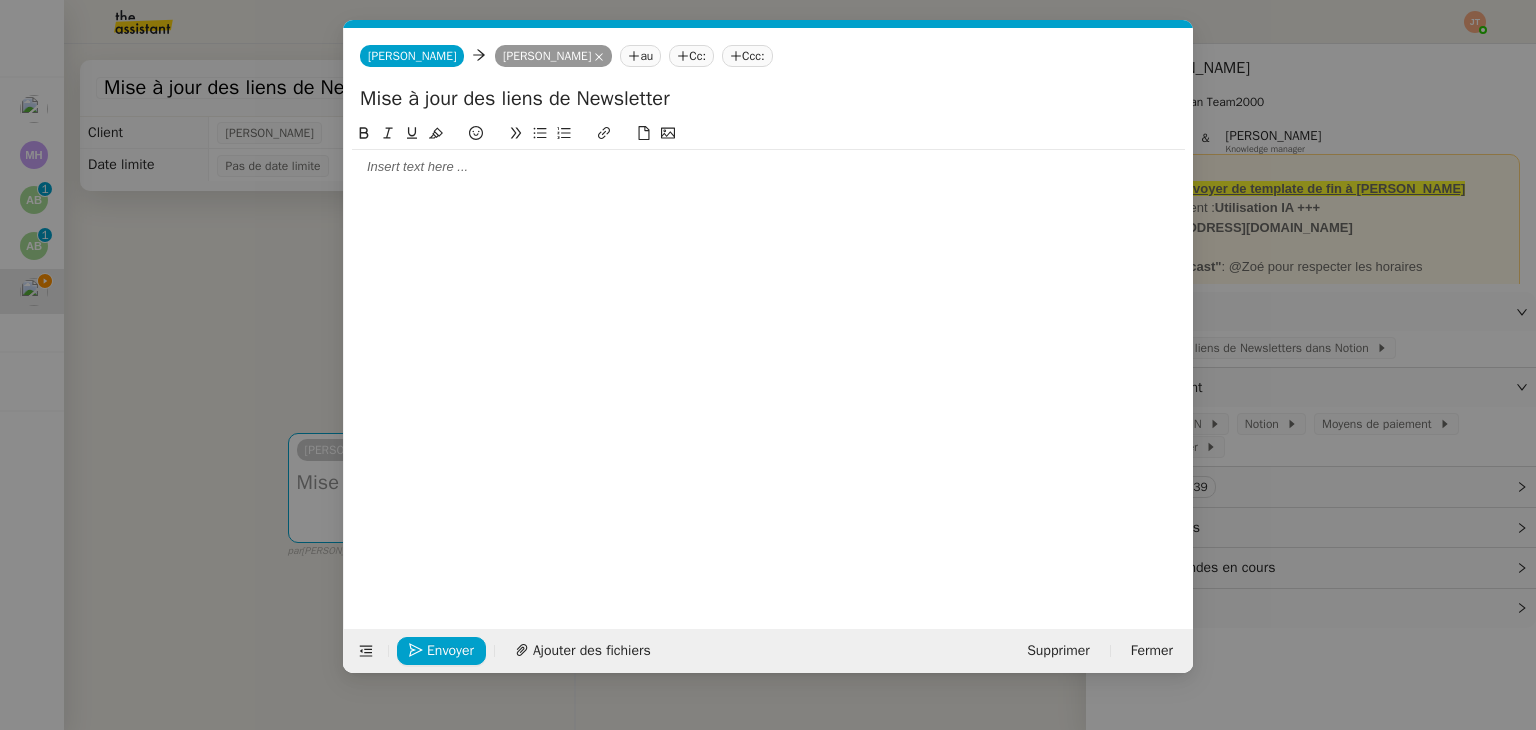 type 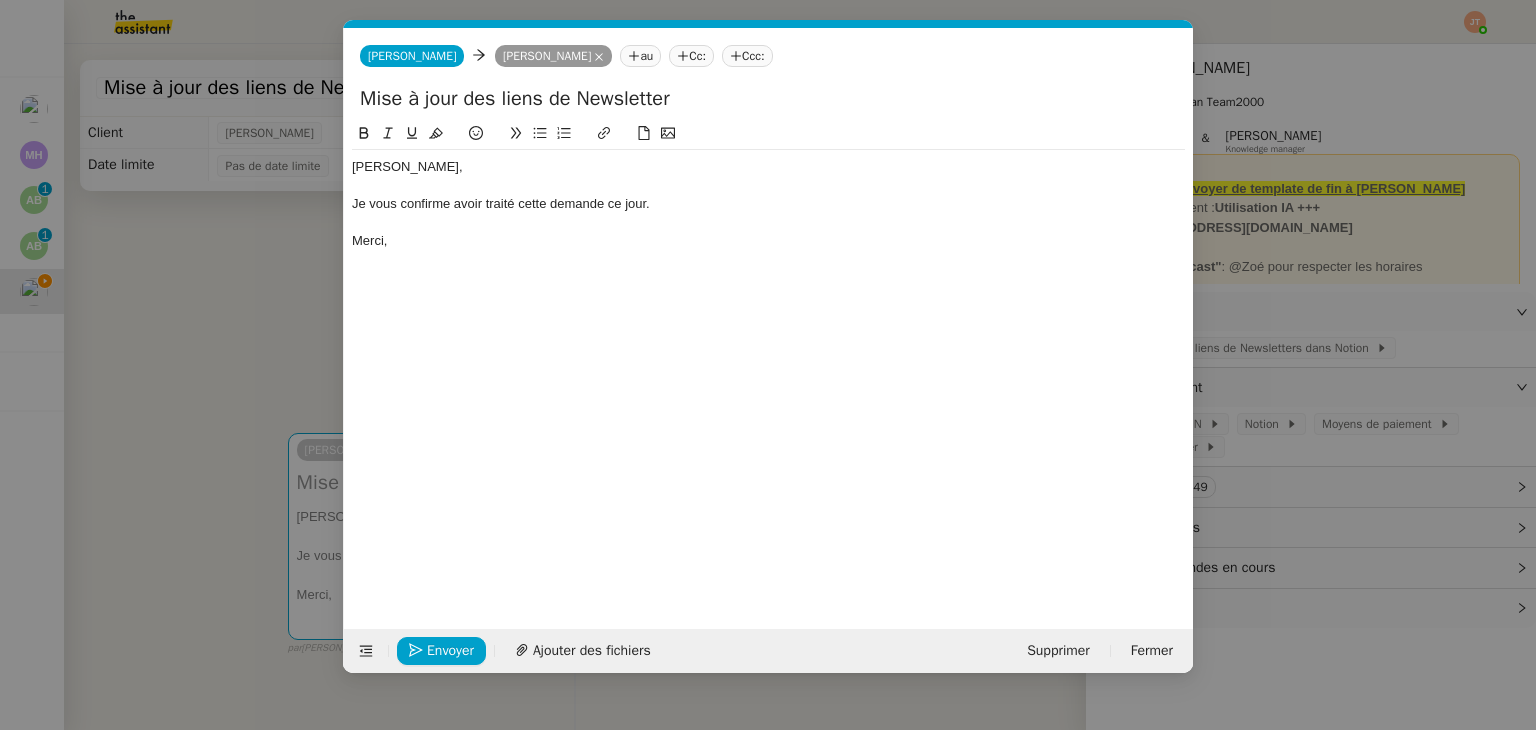 click on "Service TA - VOYAGE - PROPOSITION GLOBALE    A utiliser dans le cadre de proposition de déplacement TA - RELANCE CLIENT (EN)    Relancer un client lorsqu'il n'a pas répondu à un précédent message BAFERTY - MAIL AUDITION    A utiliser dans le cadre de la procédure d'envoi des mails d'audition TA - PUBLICATION OFFRE D'EMPLOI     Organisation du recrutement [PERSON_NAME] - Relever le nombre d'abonnés    à utiliser hebdomadairement pour qu'[PERSON_NAME] ait les évolutions de ses réseaux sociaux  [PERSON_NAME] Discours de présentation du paiement sécurisé    TA - VOYAGES - PROPOSITION ITINERAIRE    Soumettre les résultats d'une recherche TA - CONFIRMATION PAIEMENT (EN)    Confirmer avec le client de modèle de transaction - Attention Plan Pro nécessaire. TA - COURRIER EXPEDIE (recommandé)    A utiliser dans le cadre de l'envoi d'un courrier recommandé TA - PARTAGE DE CALENDRIER (EN)    A utiliser pour demander au client de partager son calendrier afin de faciliter l'accès et la gestion" at bounding box center [768, 365] 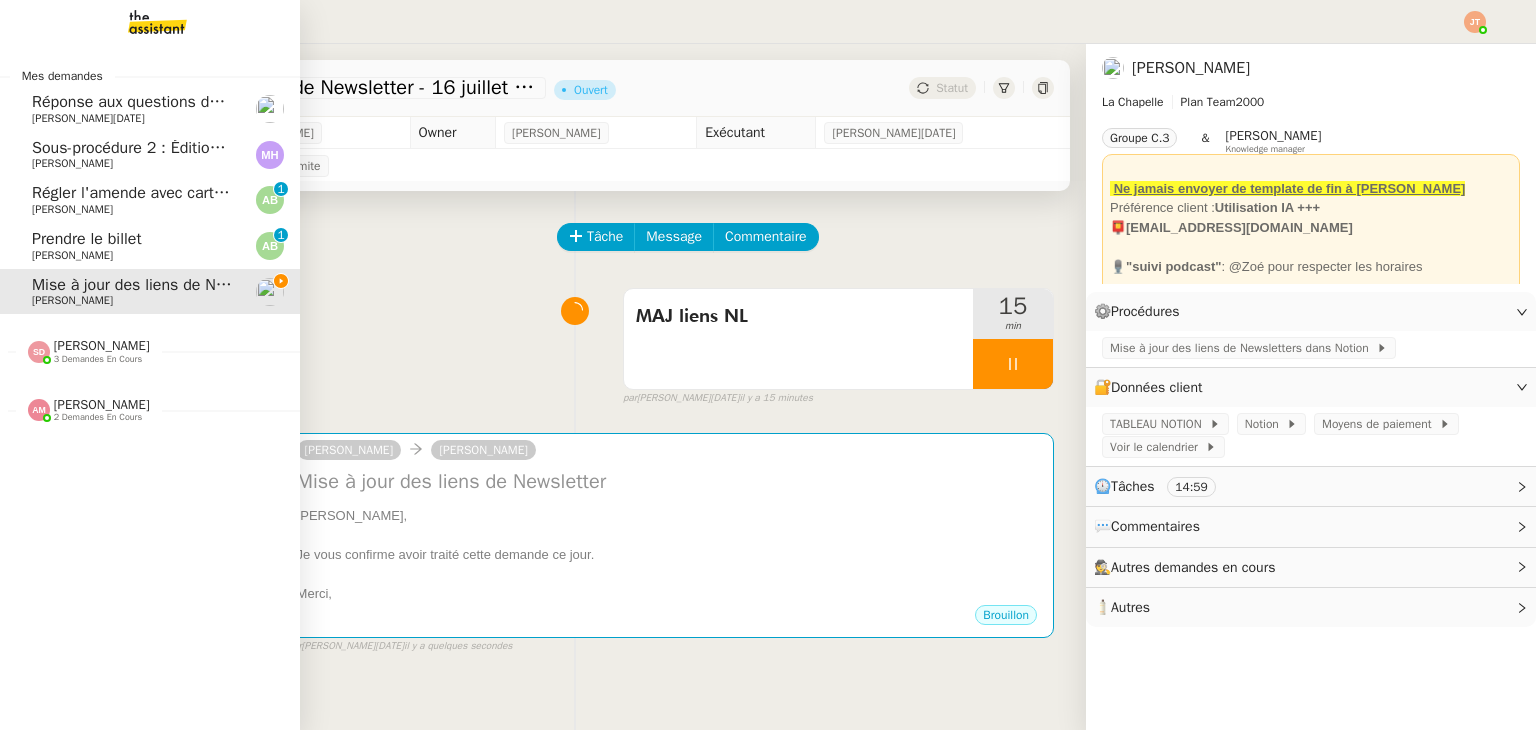 click on "[PERSON_NAME]" 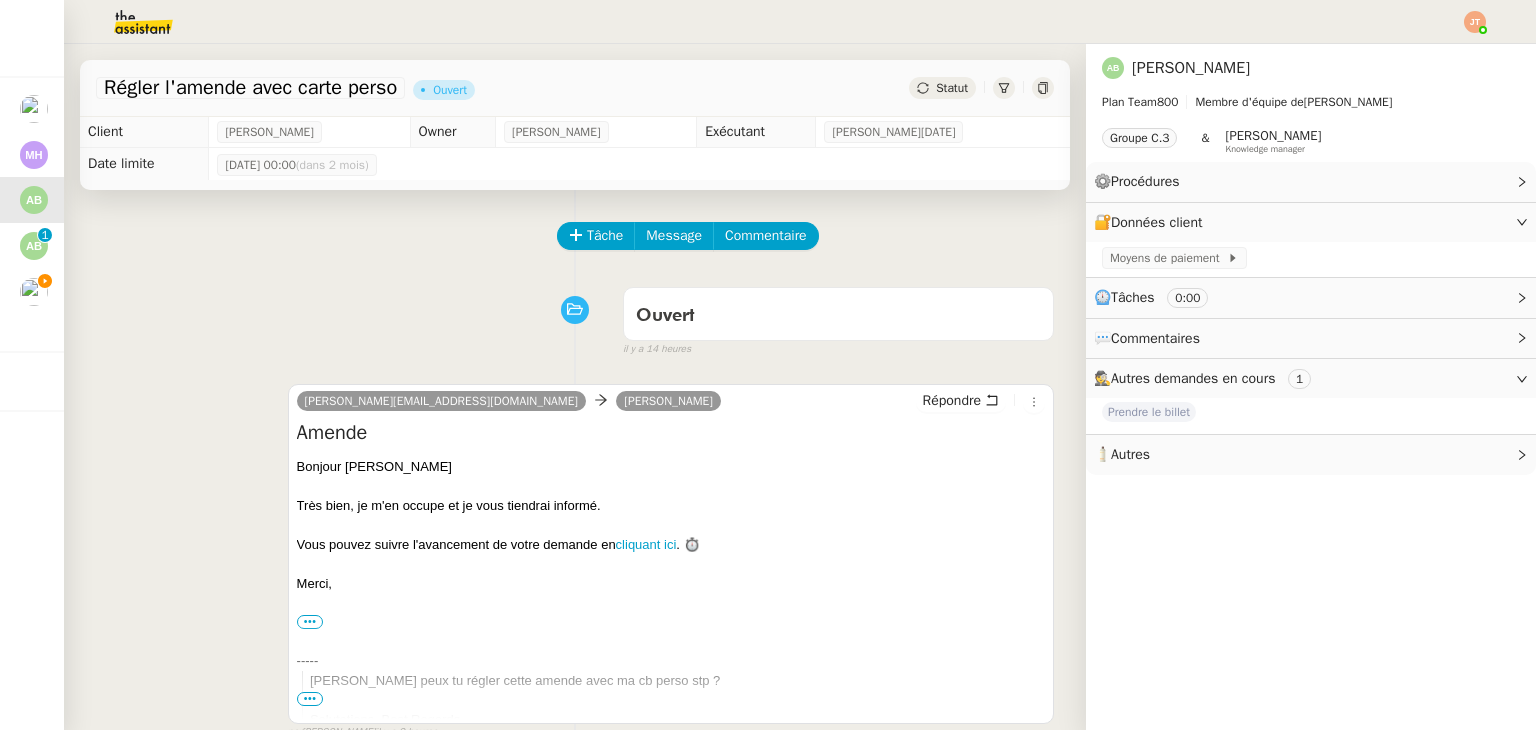 scroll, scrollTop: 0, scrollLeft: 0, axis: both 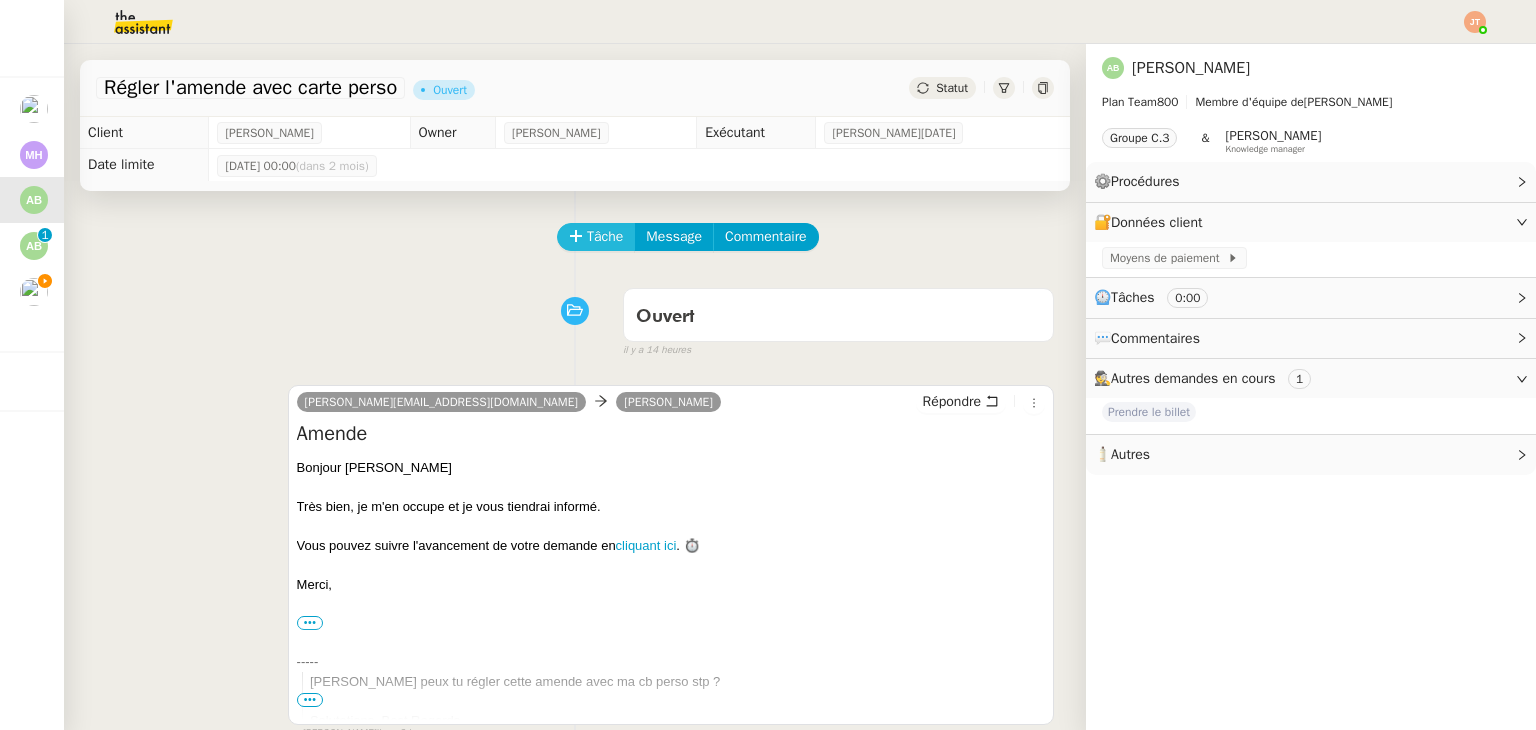 click on "Tâche" 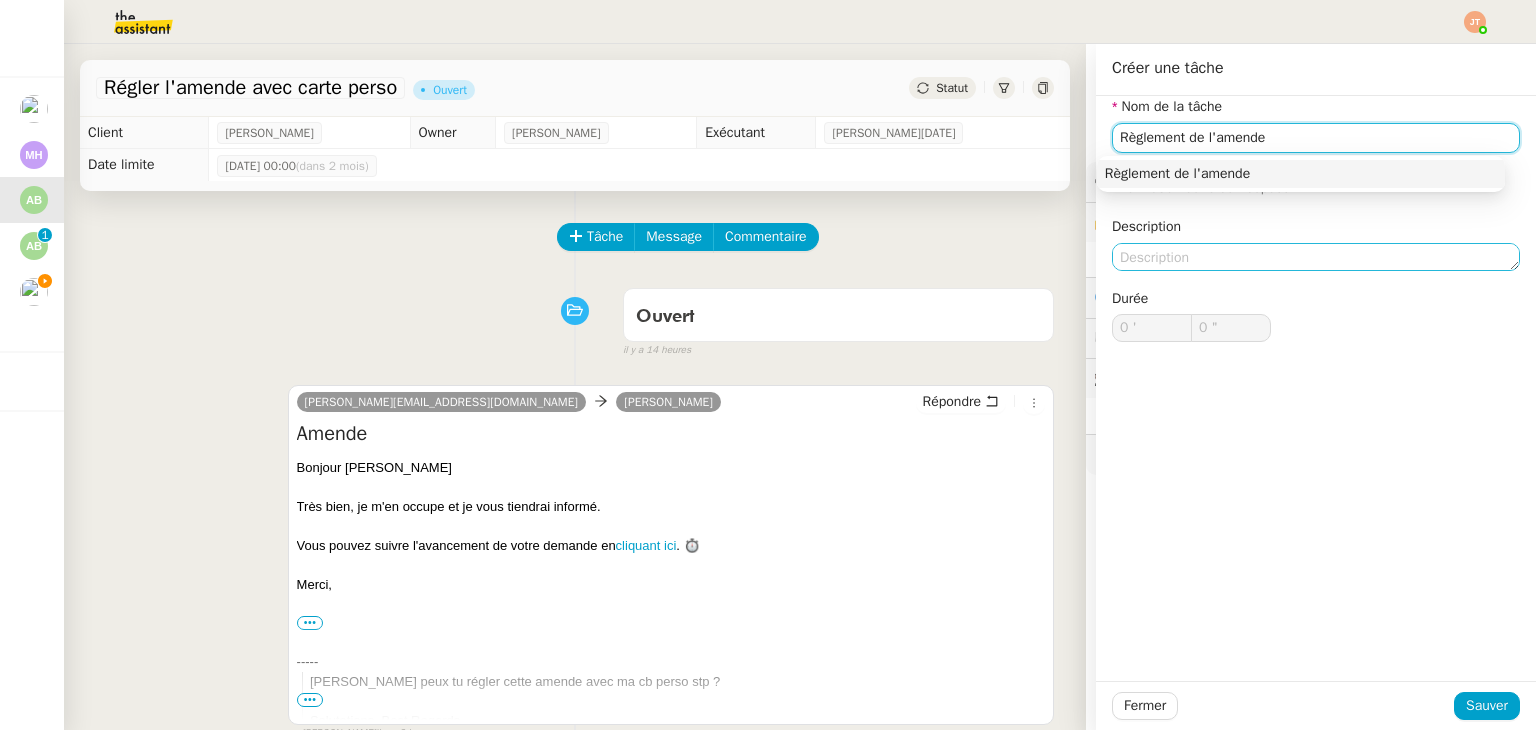 type on "Règlement de l'amende" 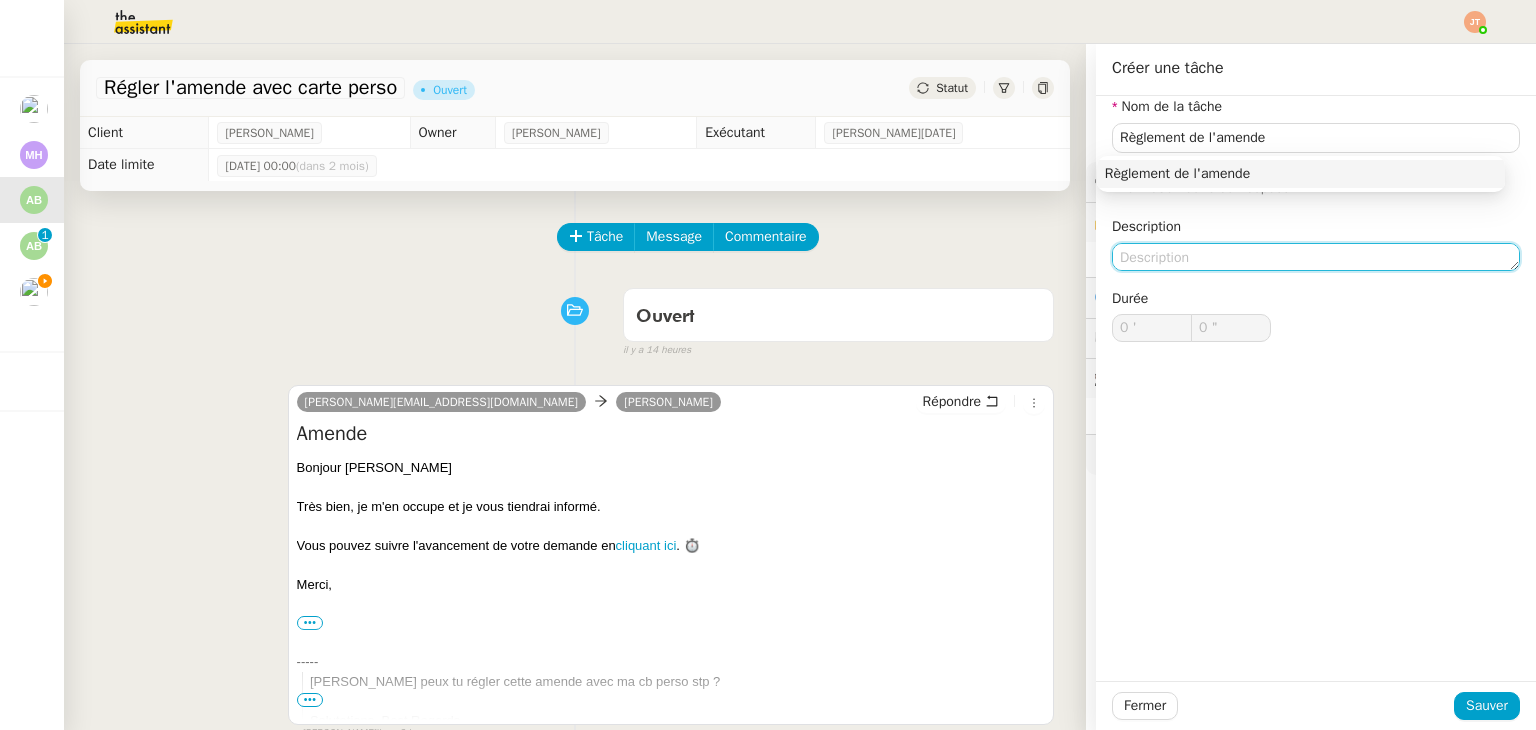 click 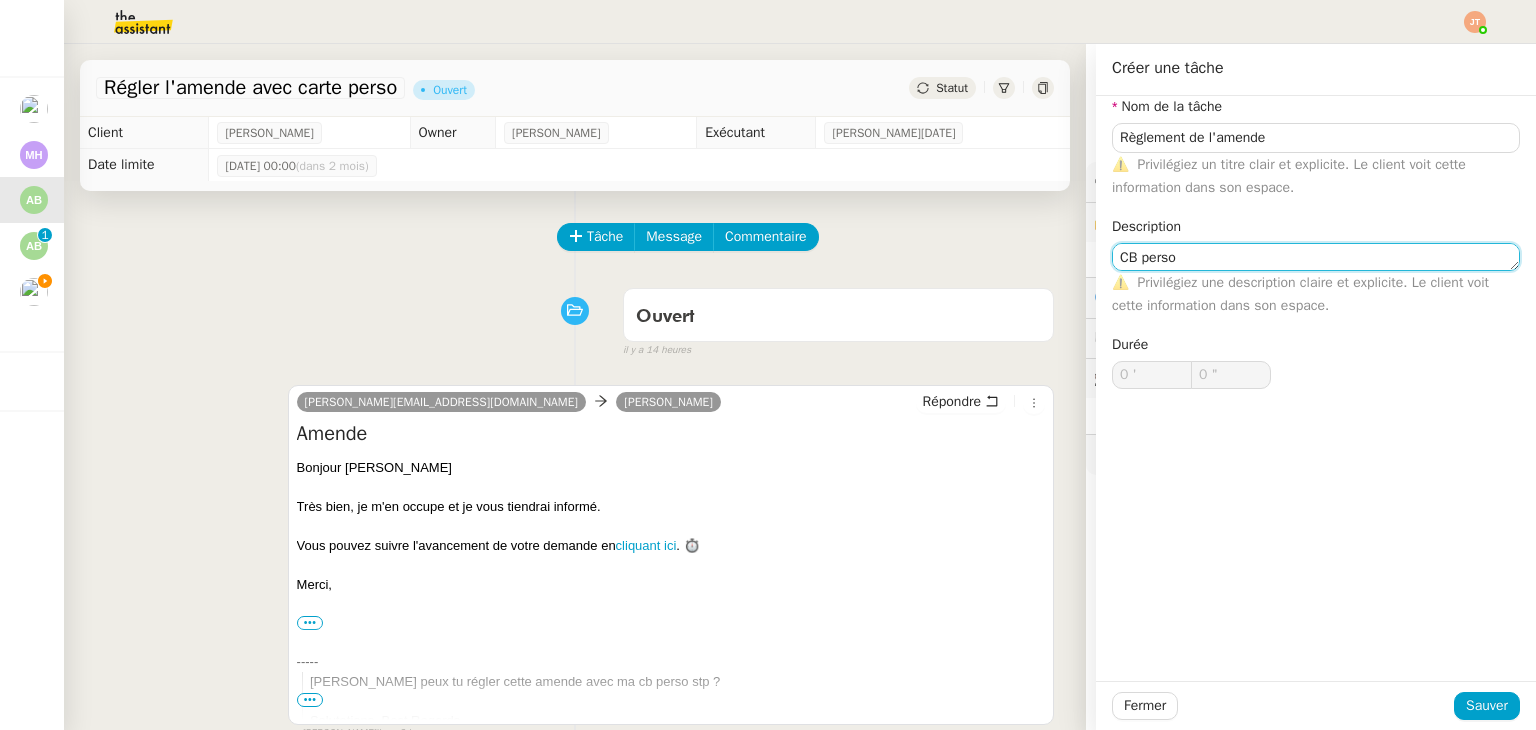 type on "CB perso" 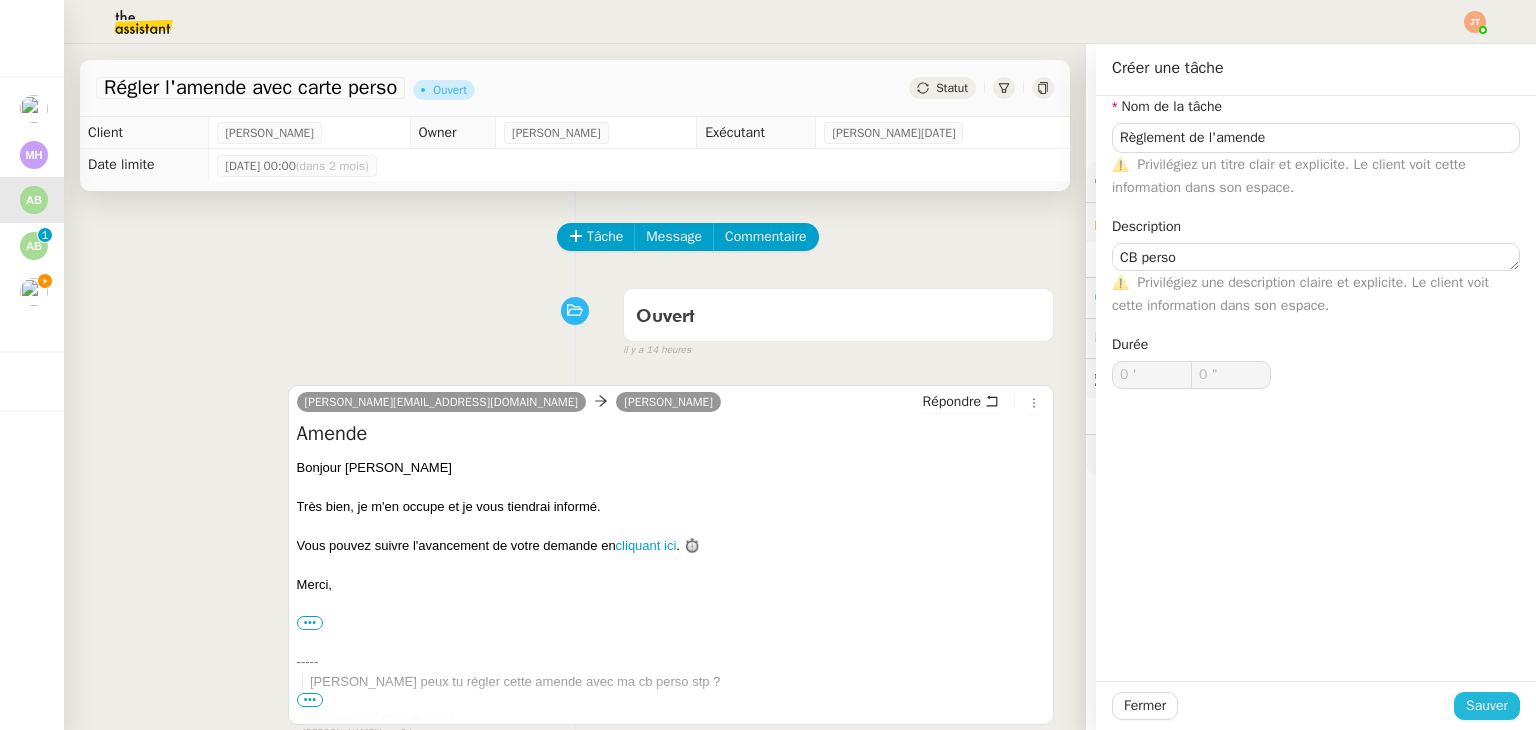 click on "Fermer Sauver" 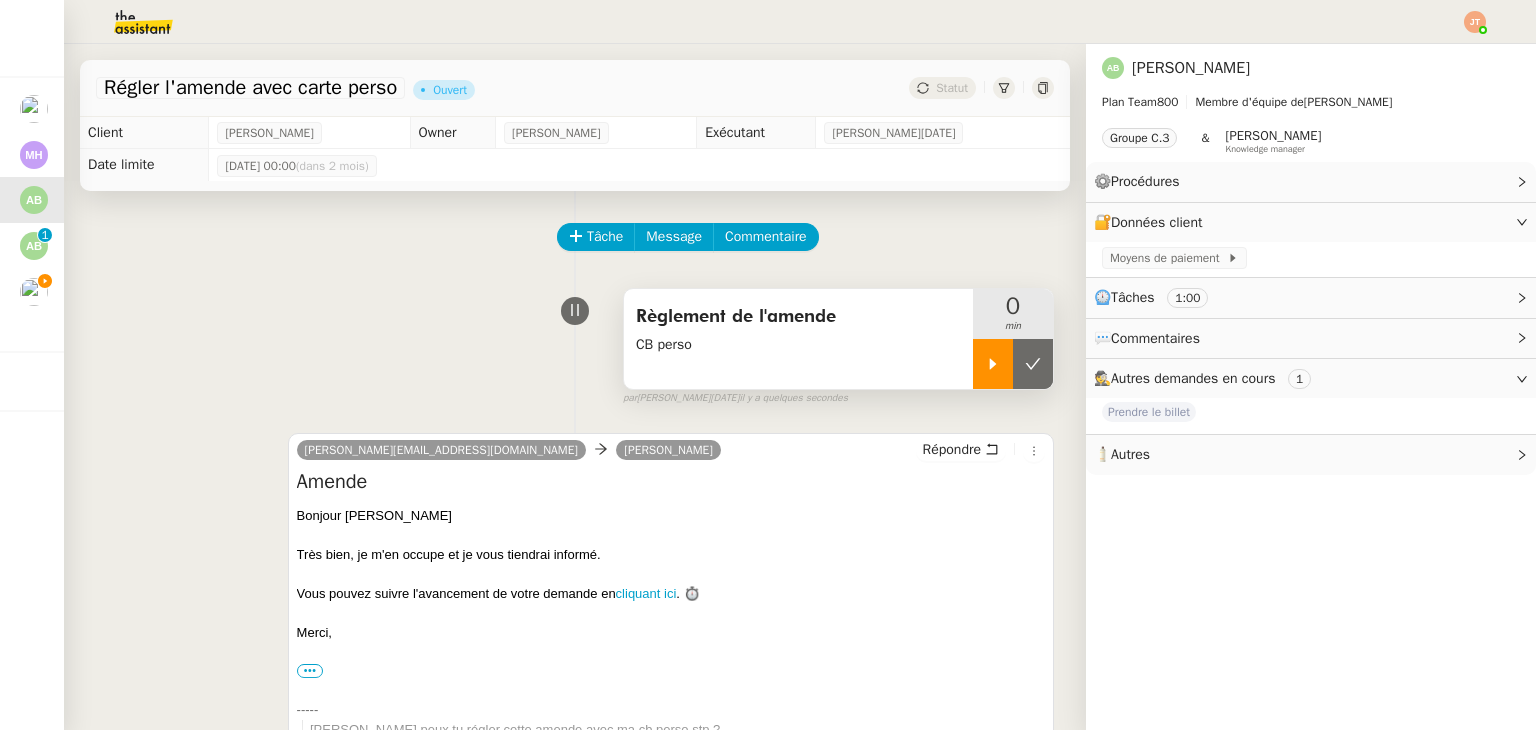 click at bounding box center (993, 364) 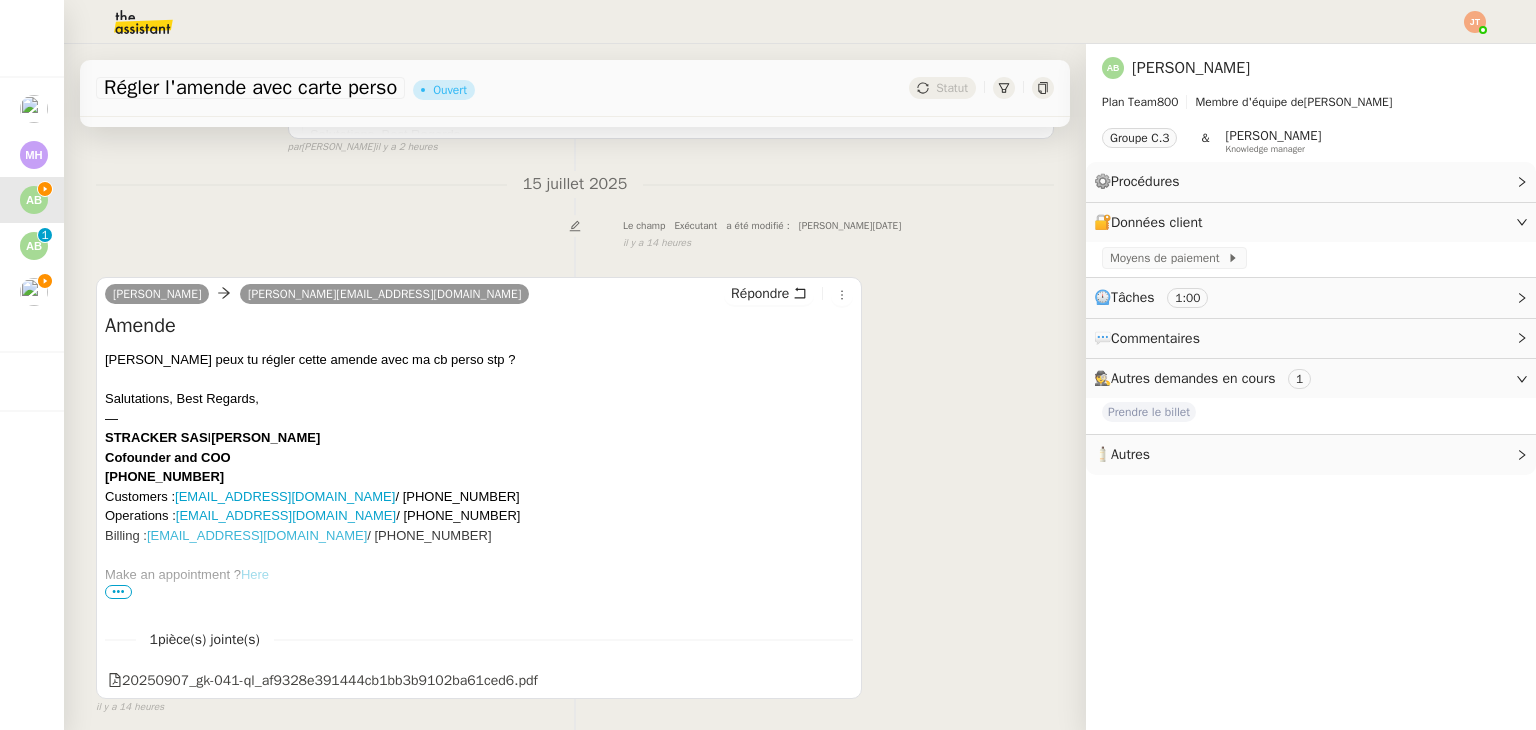 scroll, scrollTop: 700, scrollLeft: 0, axis: vertical 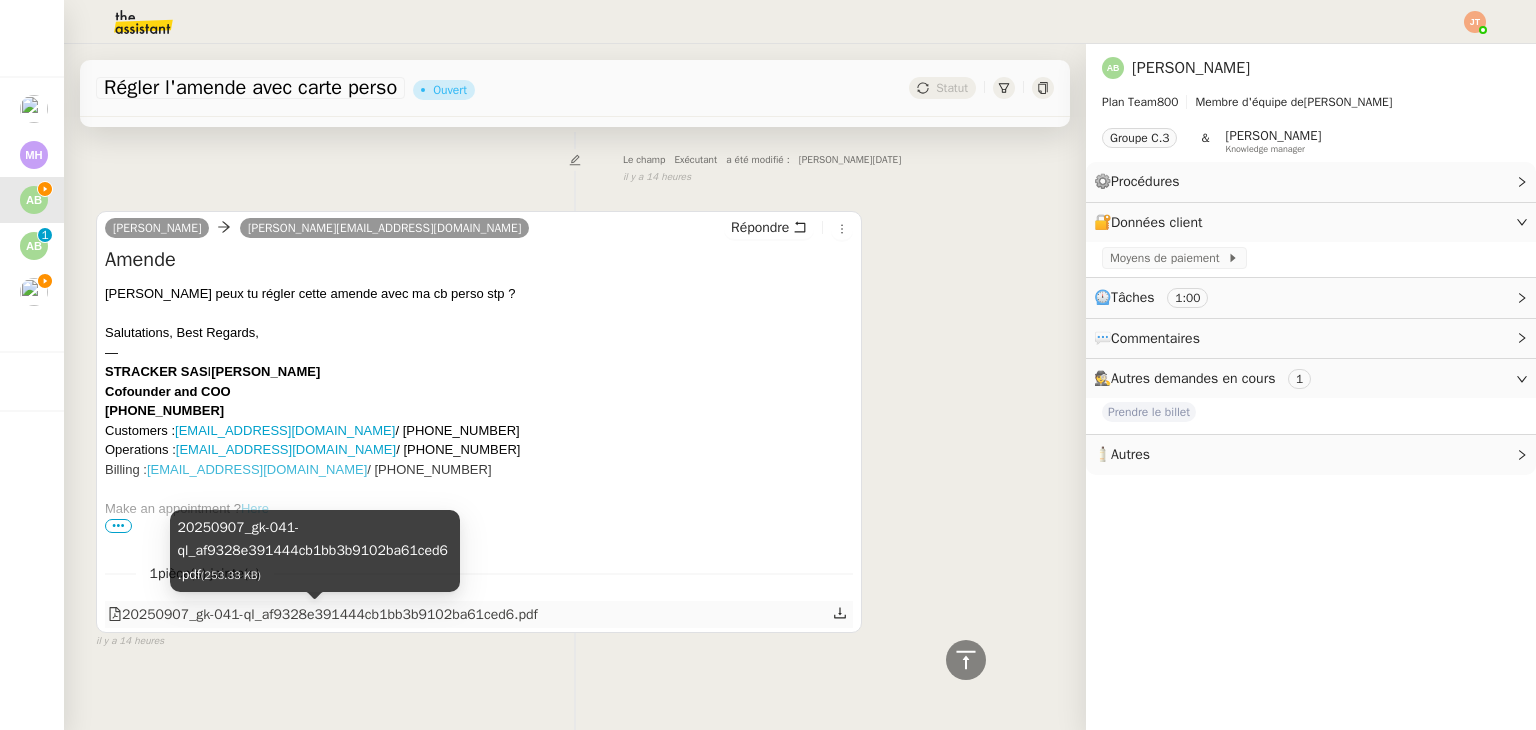 click on "20250907_gk-041-ql_af9328e391444cb1bb3b9102ba61ced6.pdf" 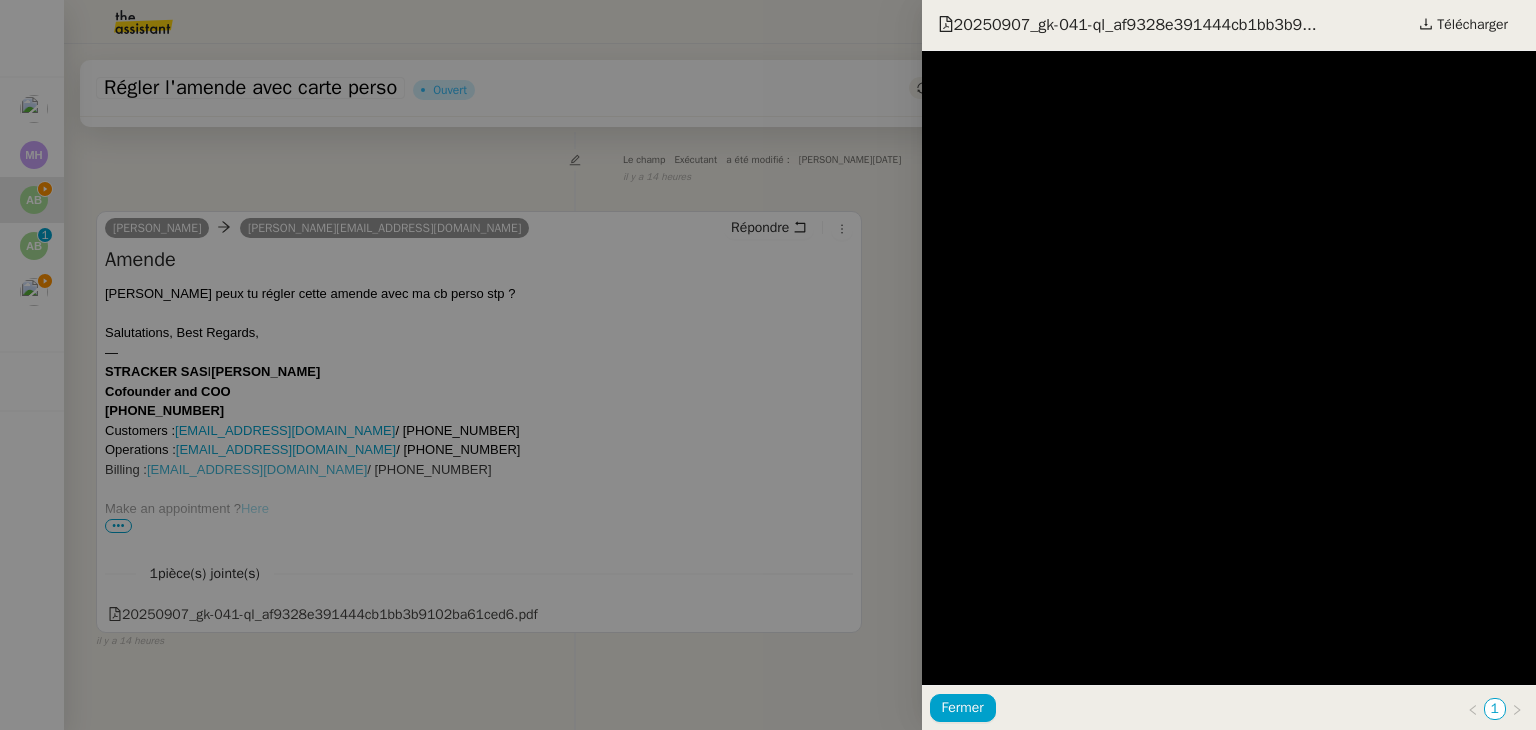 drag, startPoint x: 705, startPoint y: 492, endPoint x: 599, endPoint y: 581, distance: 138.40881 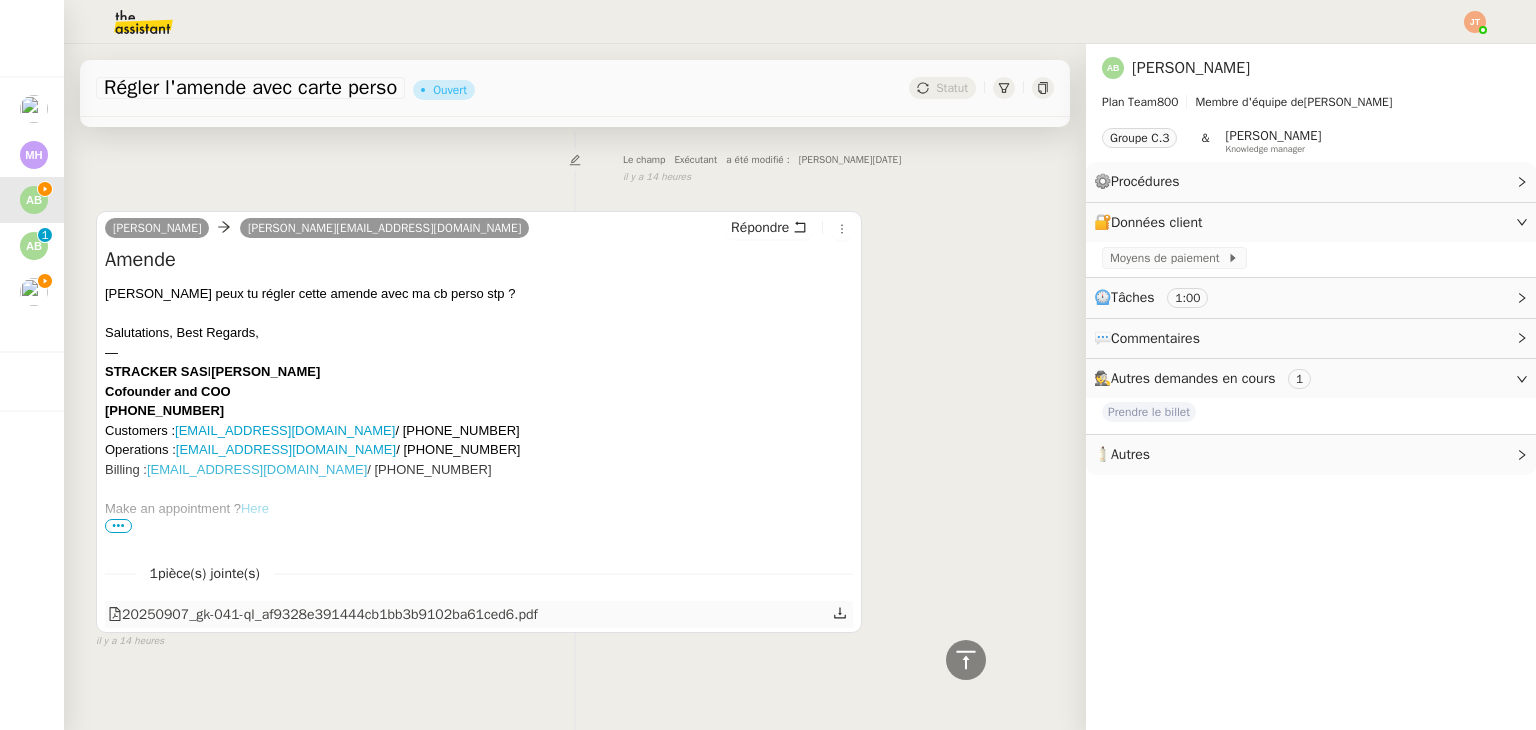 click 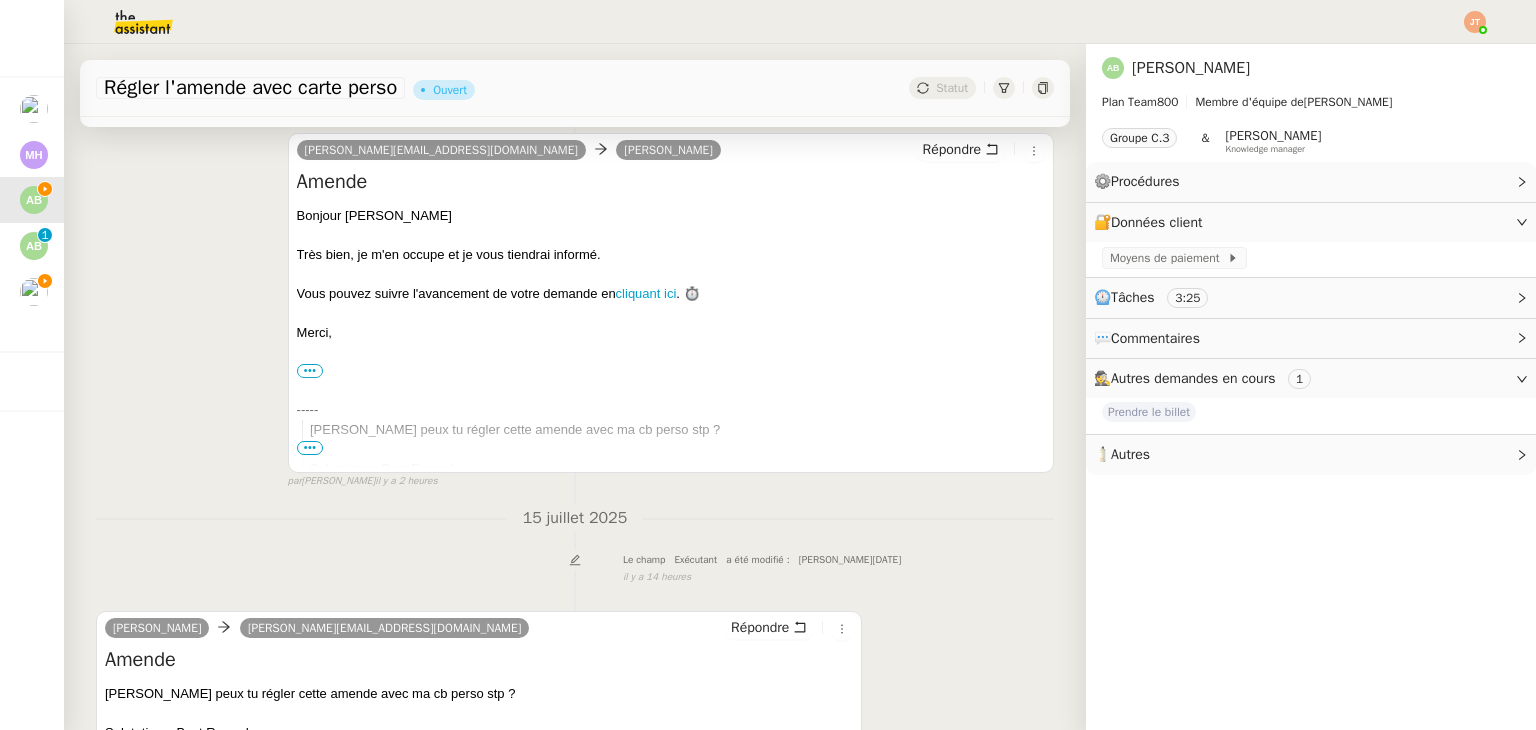 scroll, scrollTop: 0, scrollLeft: 0, axis: both 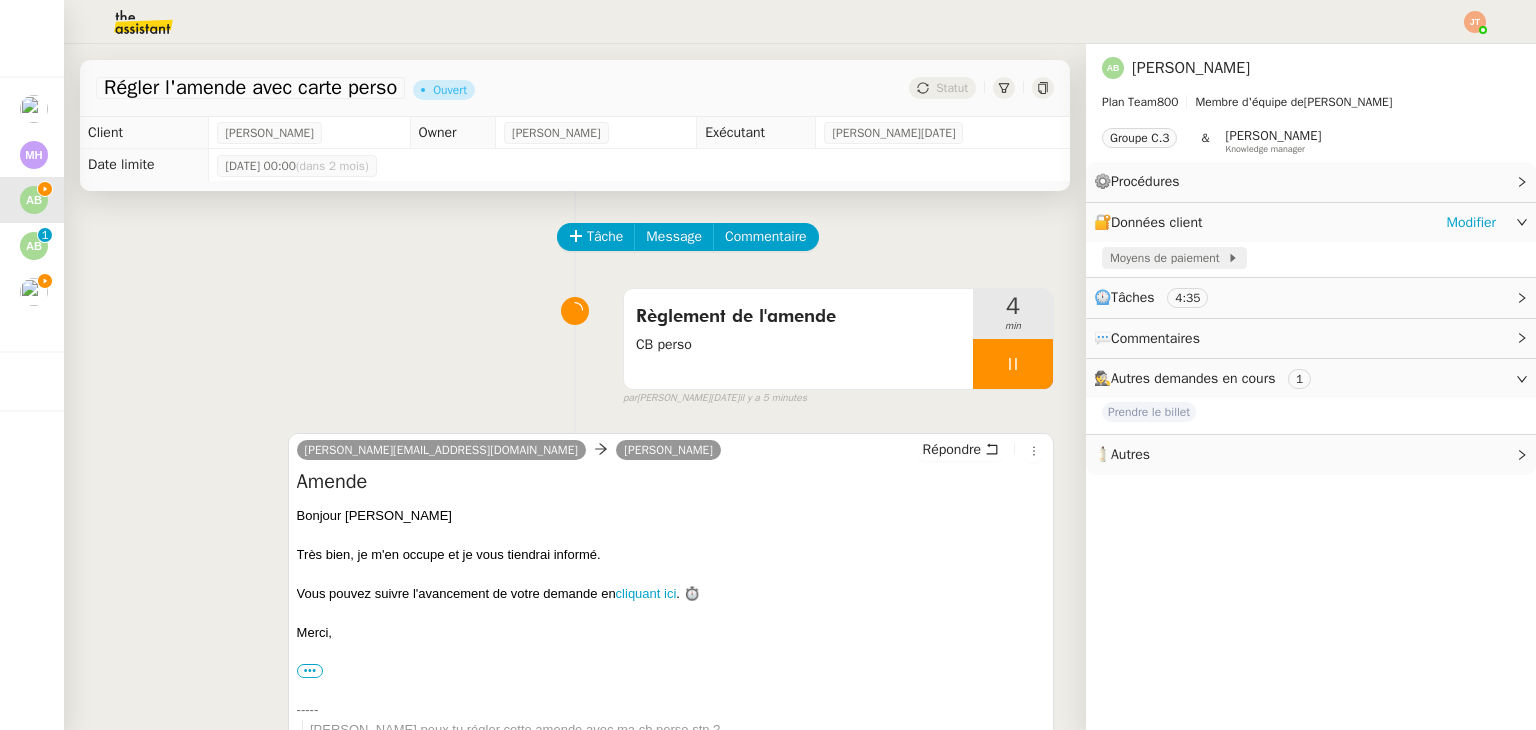 click on "Moyens de paiement" 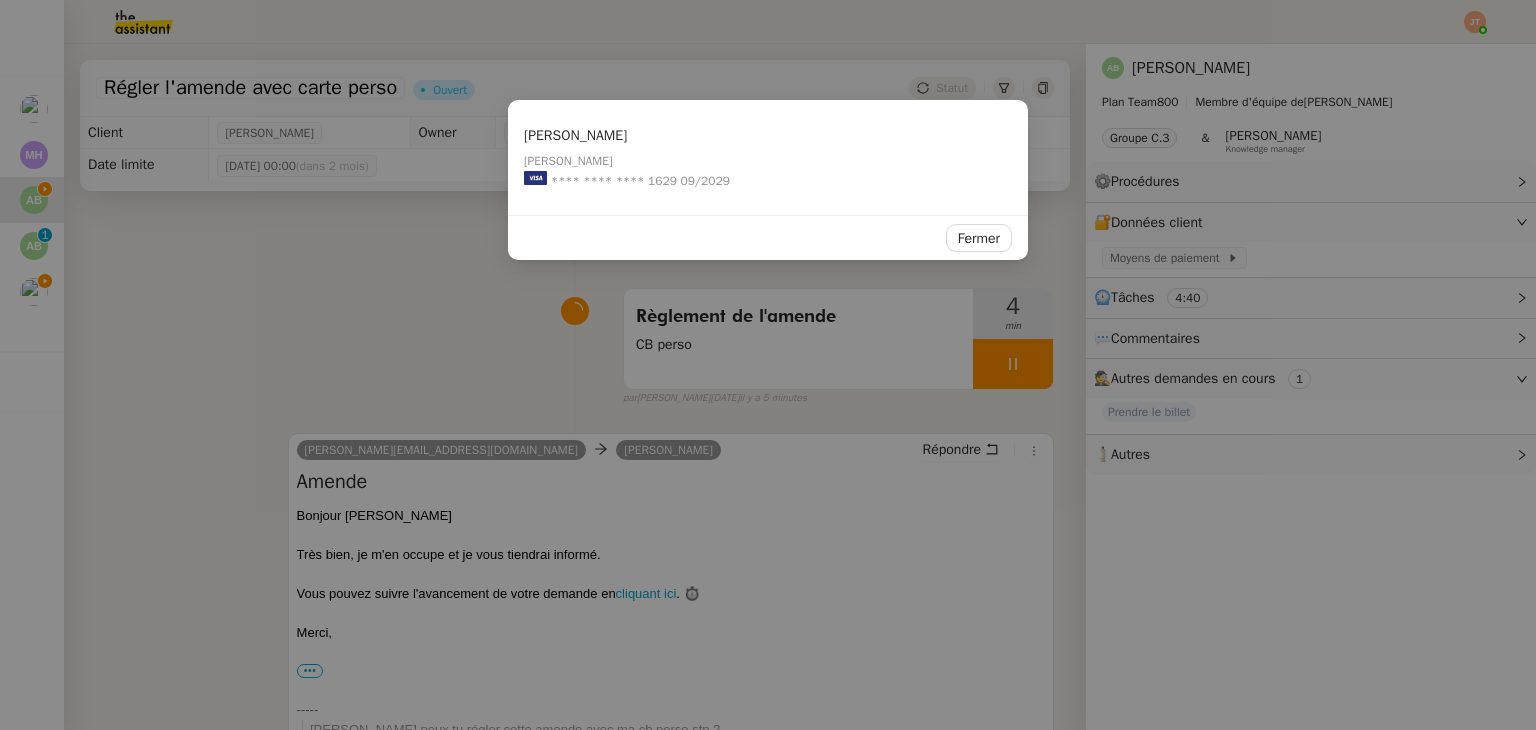 click on "[PERSON_NAME]  [PERSON_NAME]    **** **** **** 1629    09/2029 Fermer" at bounding box center (768, 365) 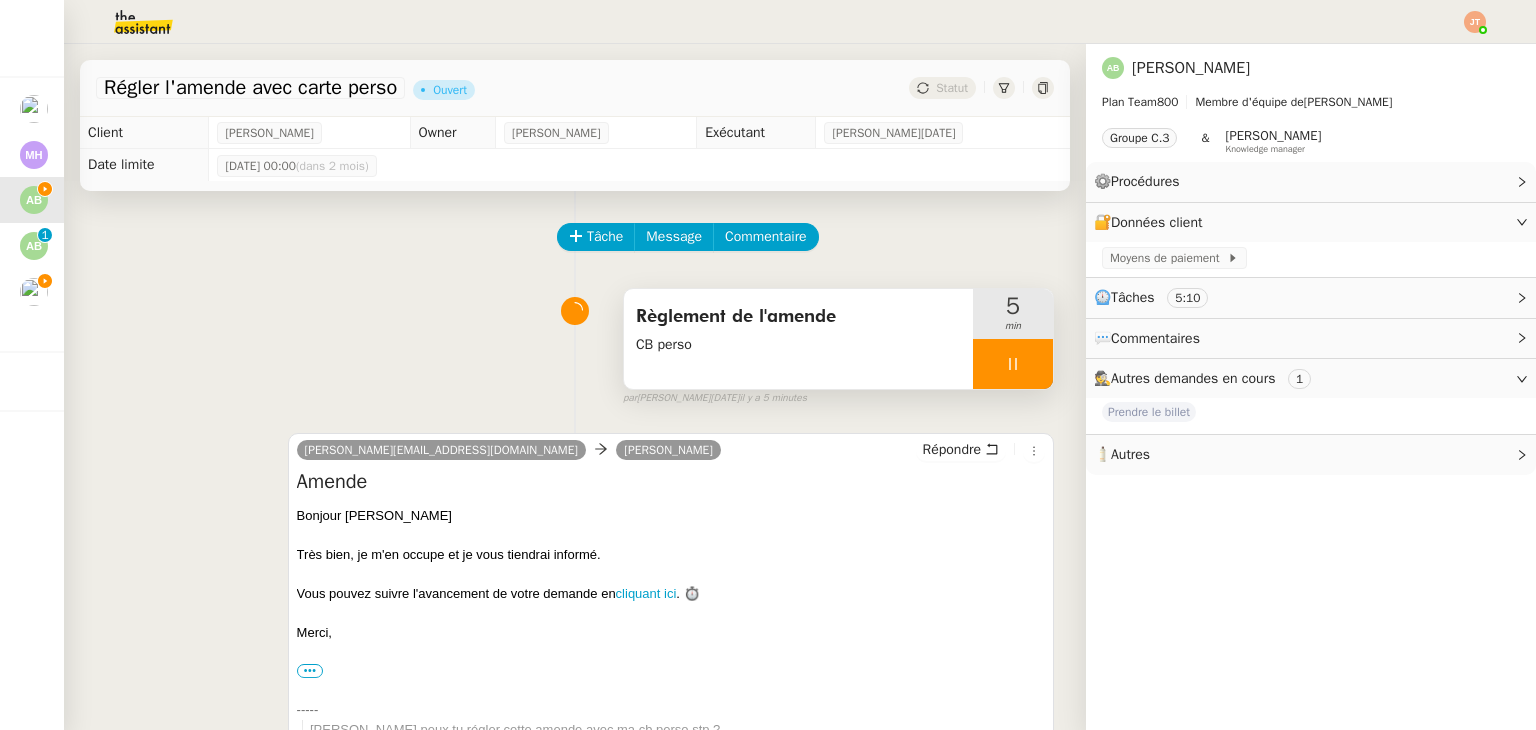 click at bounding box center (1013, 364) 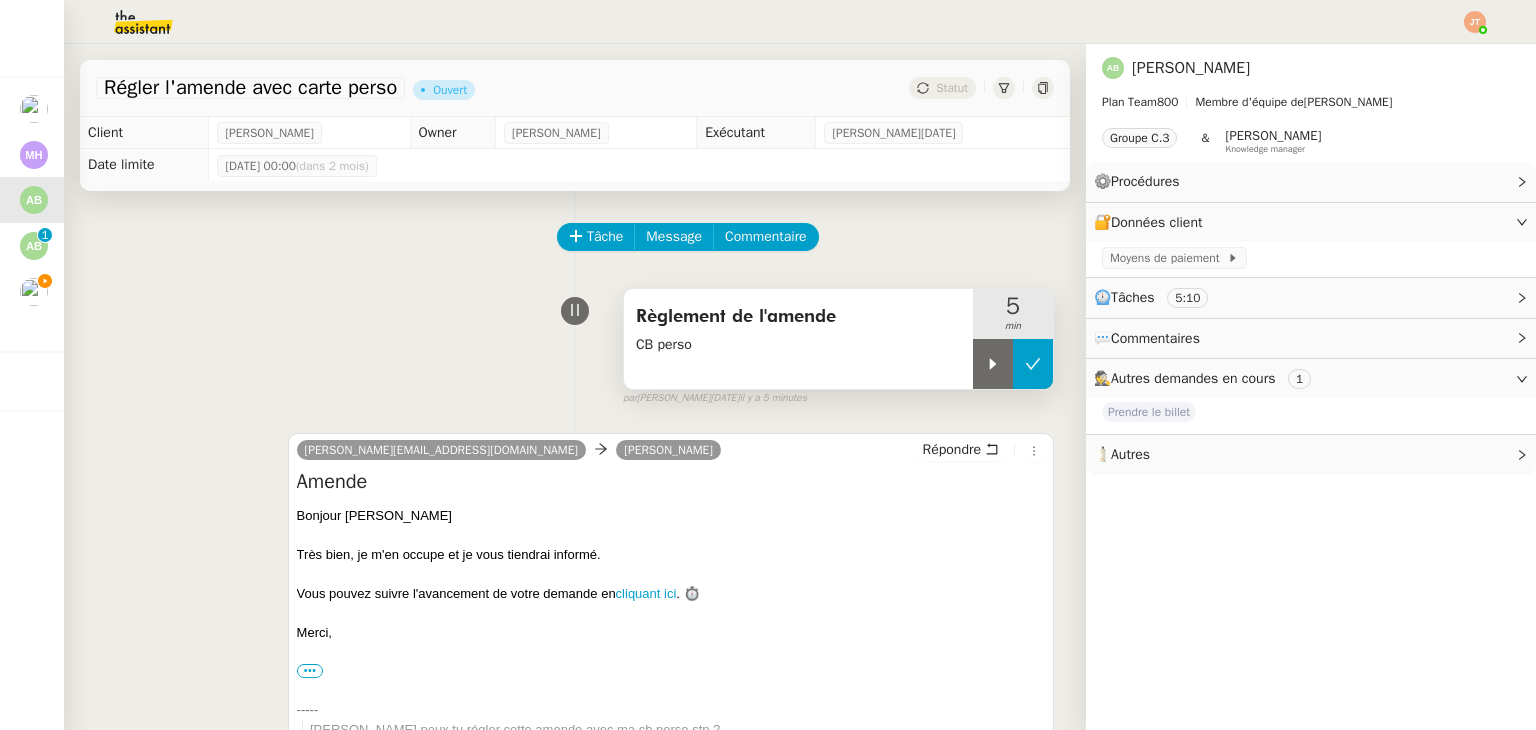 click at bounding box center (1033, 364) 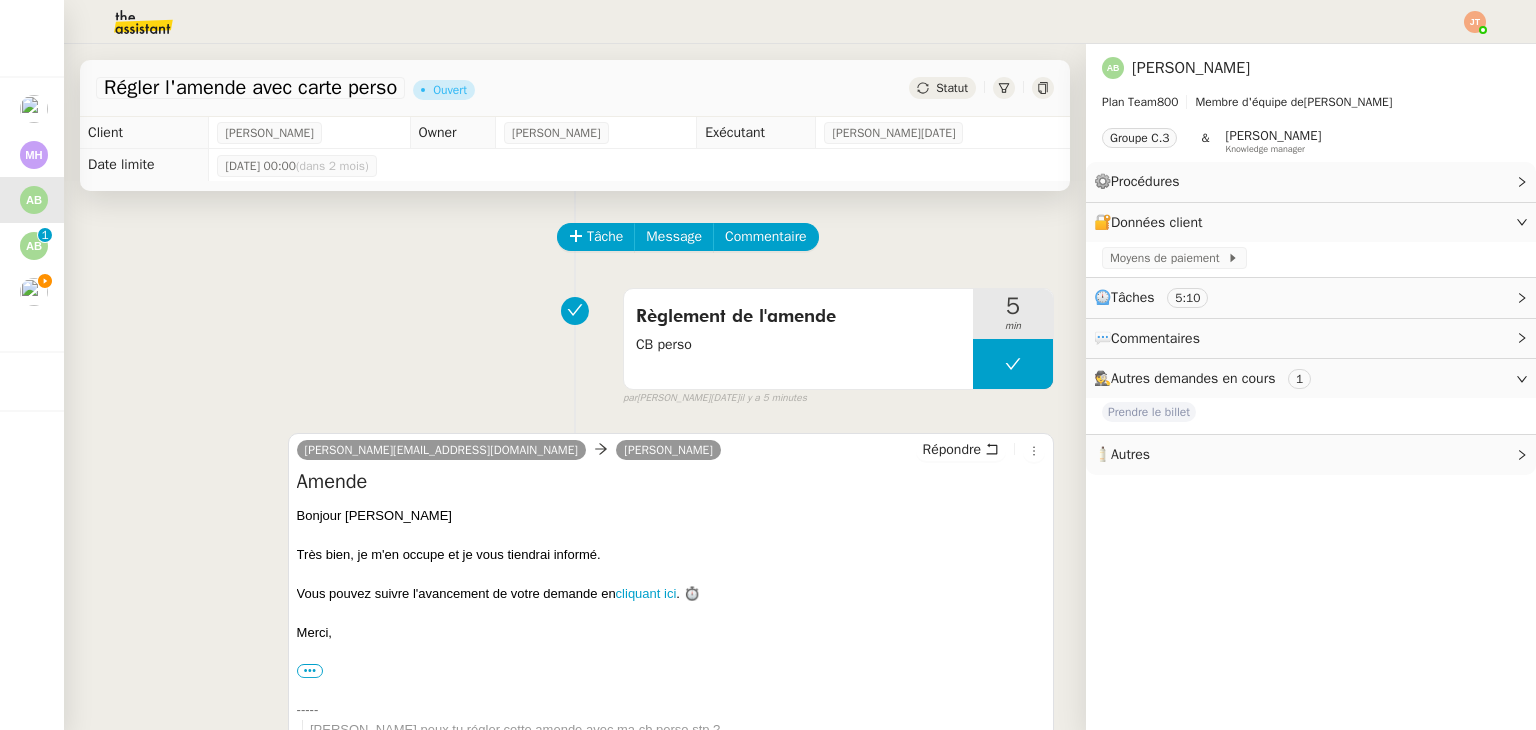 click on "Statut" 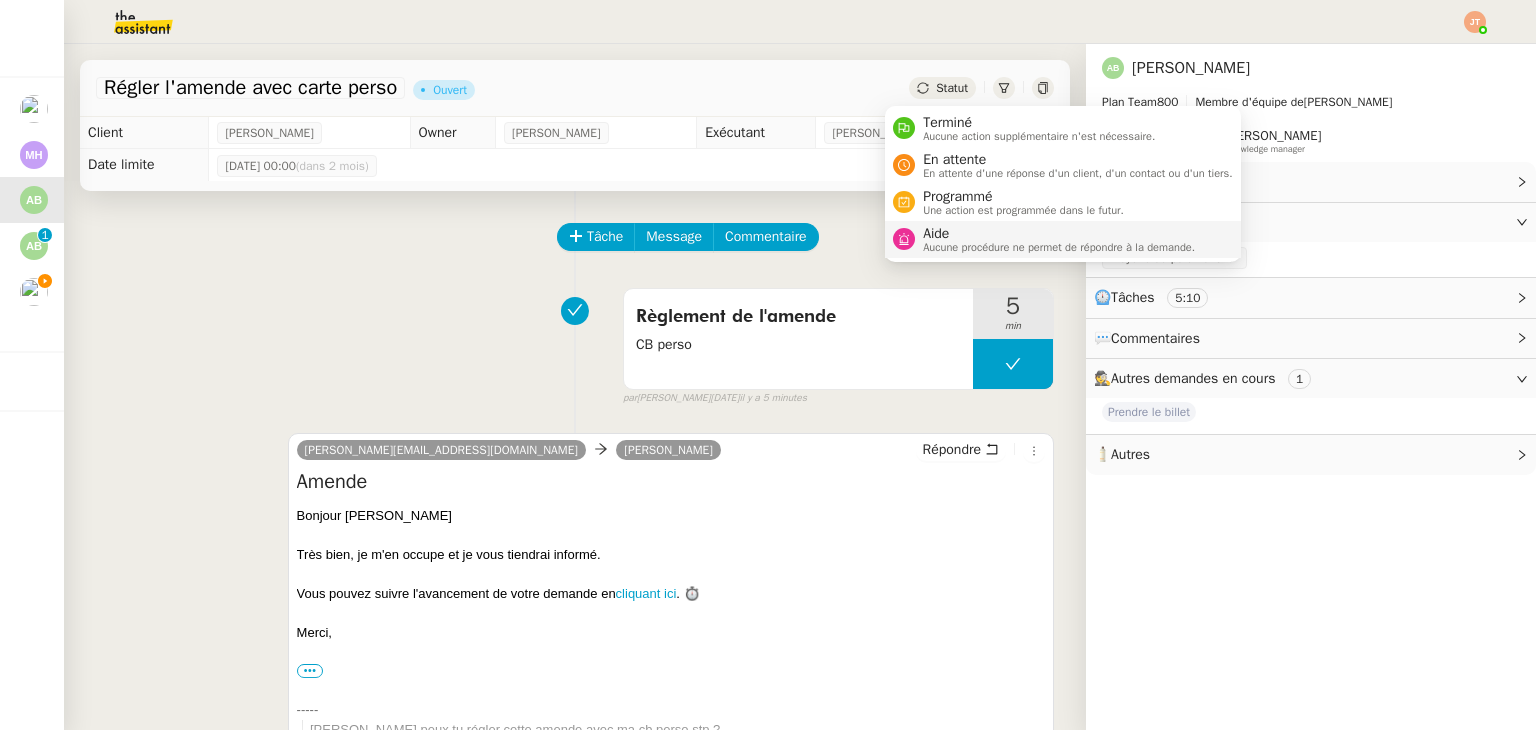 click on "Aucune procédure ne permet de répondre à la demande." at bounding box center [1059, 247] 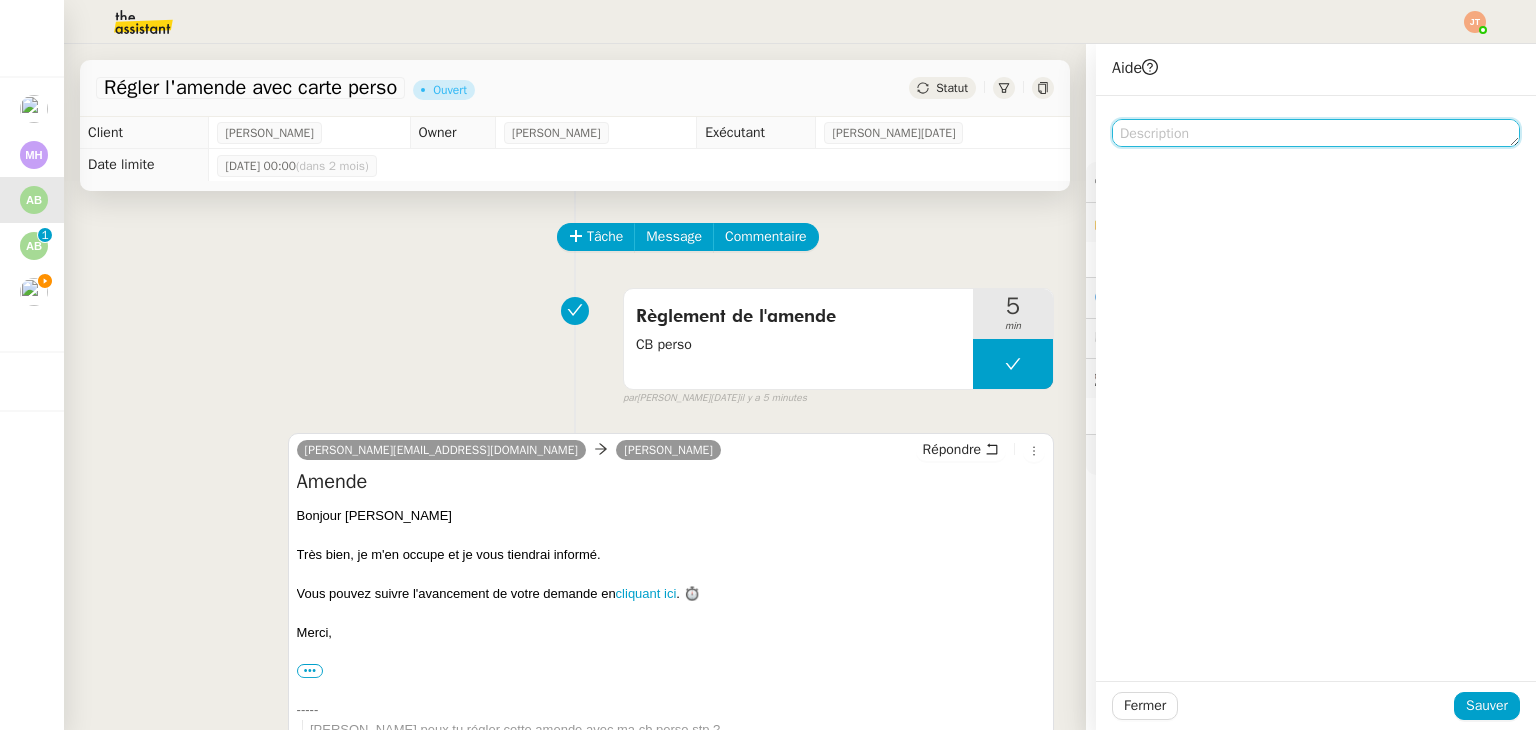 click 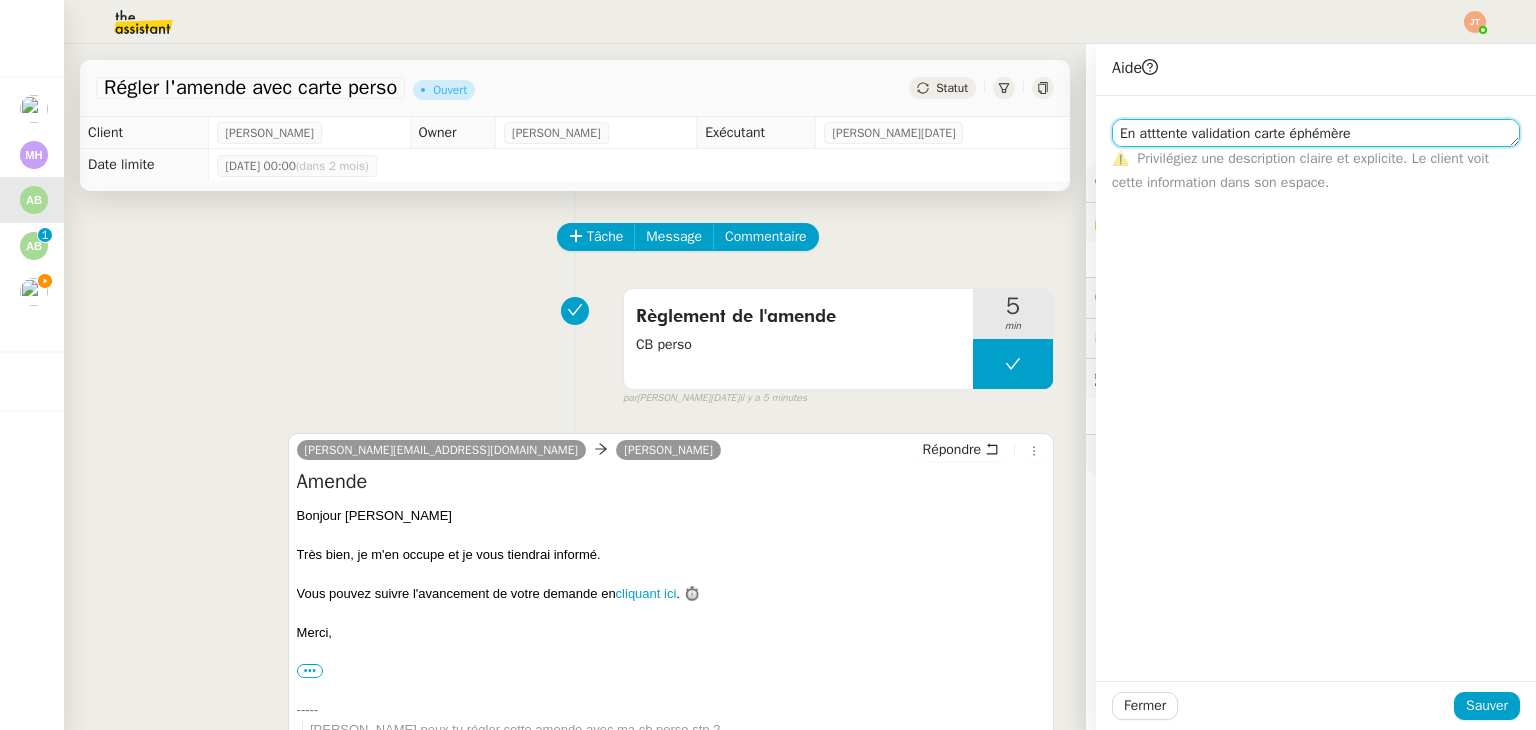 click on "En atttente validation carte éphémère" 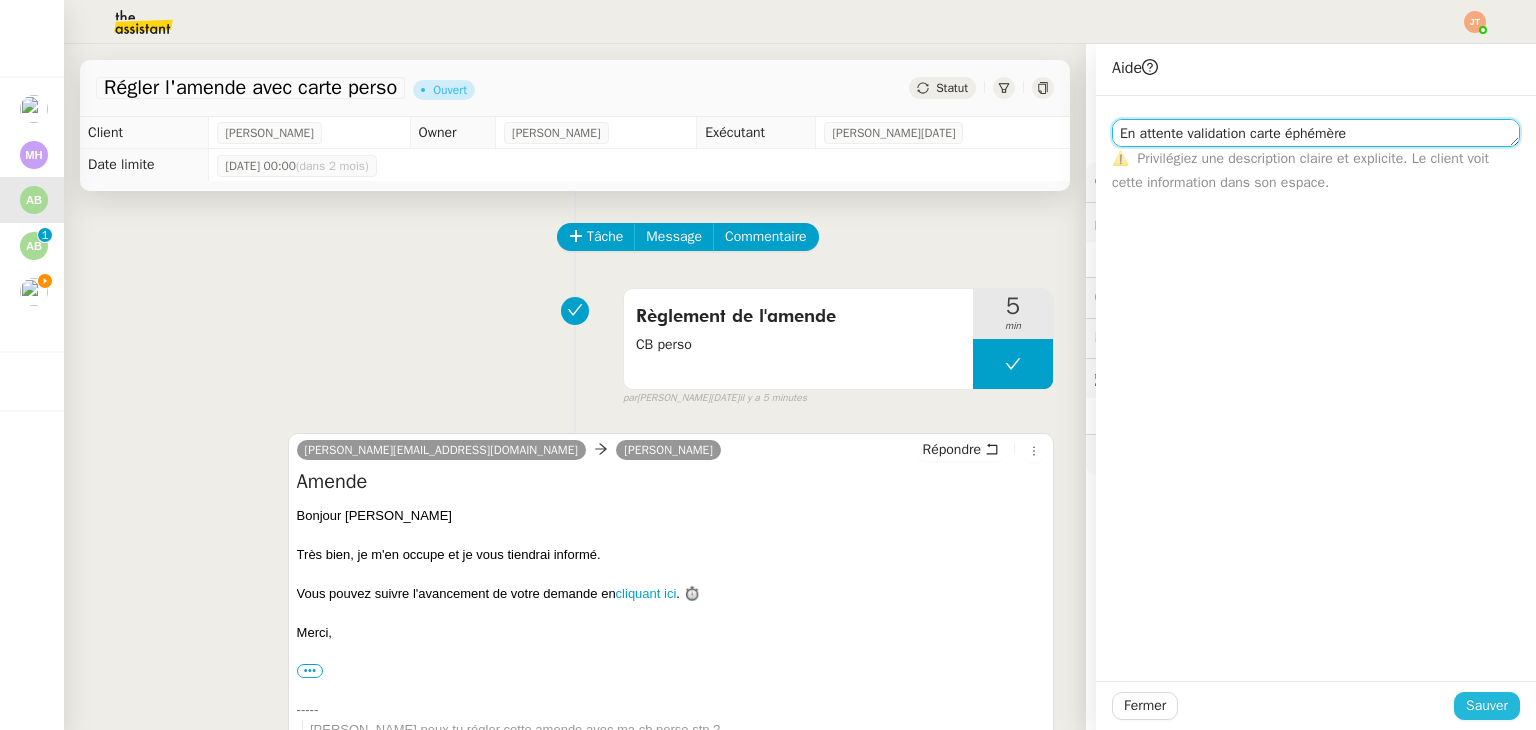 type on "En attente validation carte éphémère" 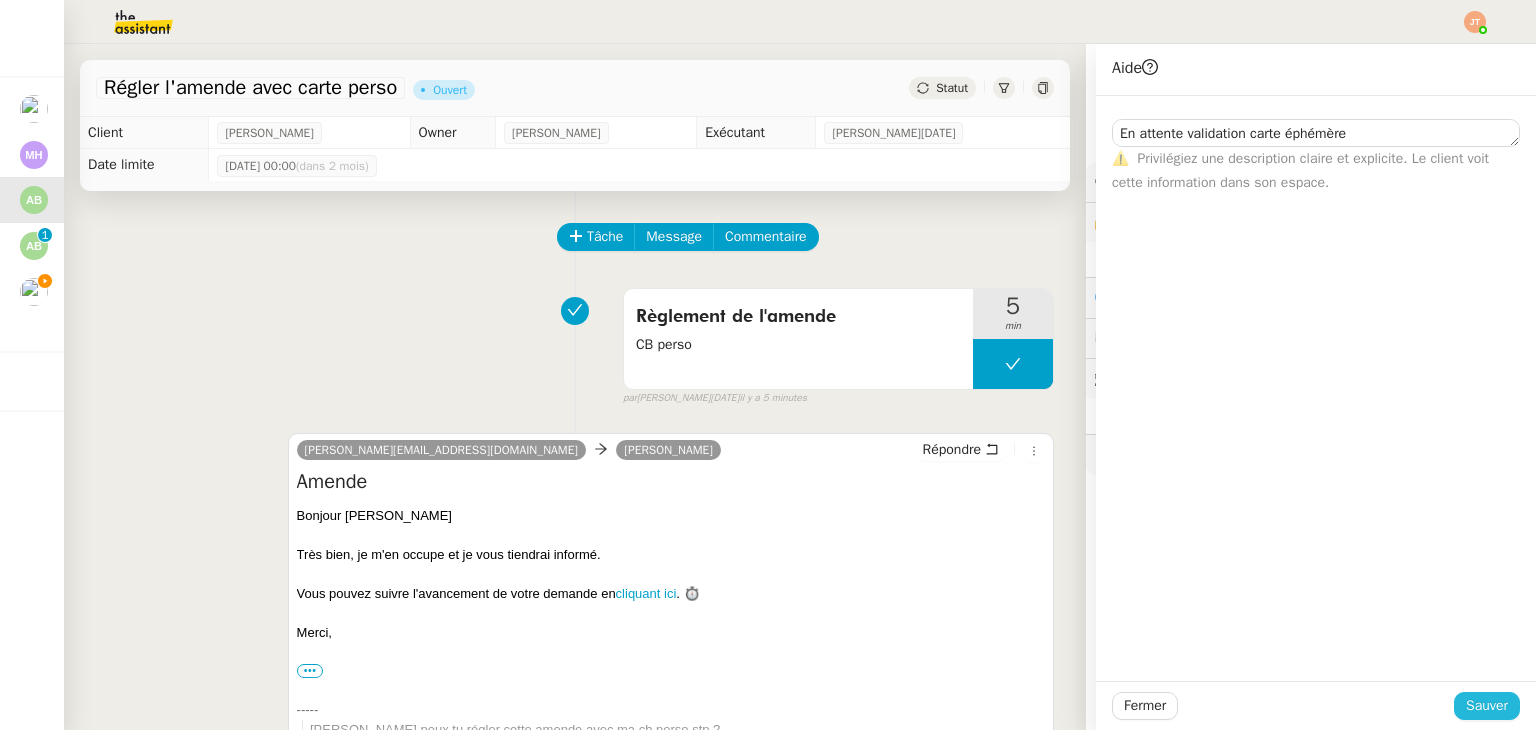 click on "Sauver" 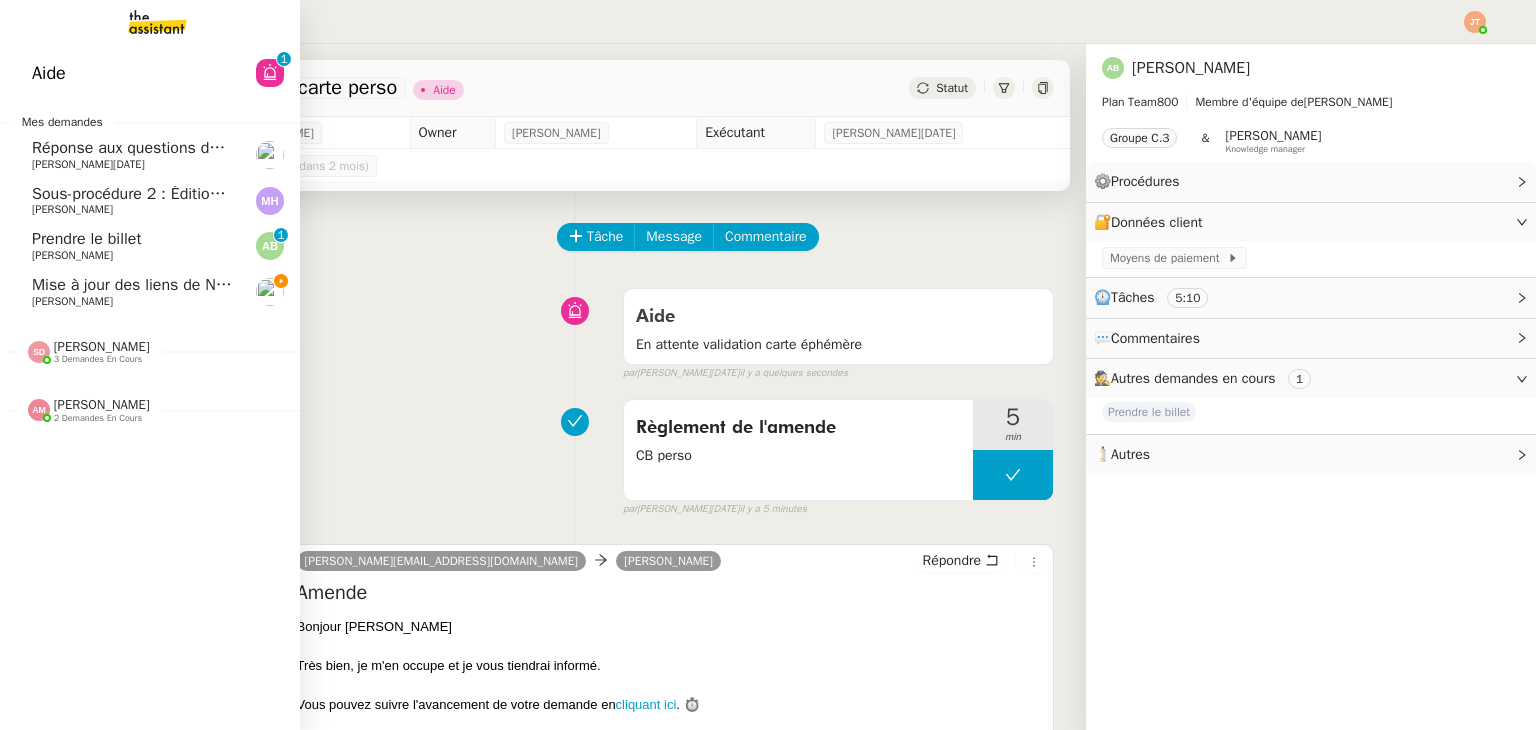 click on "Mise à jour des liens de Newsletter  - 16 juillet 2025 dans Notion" 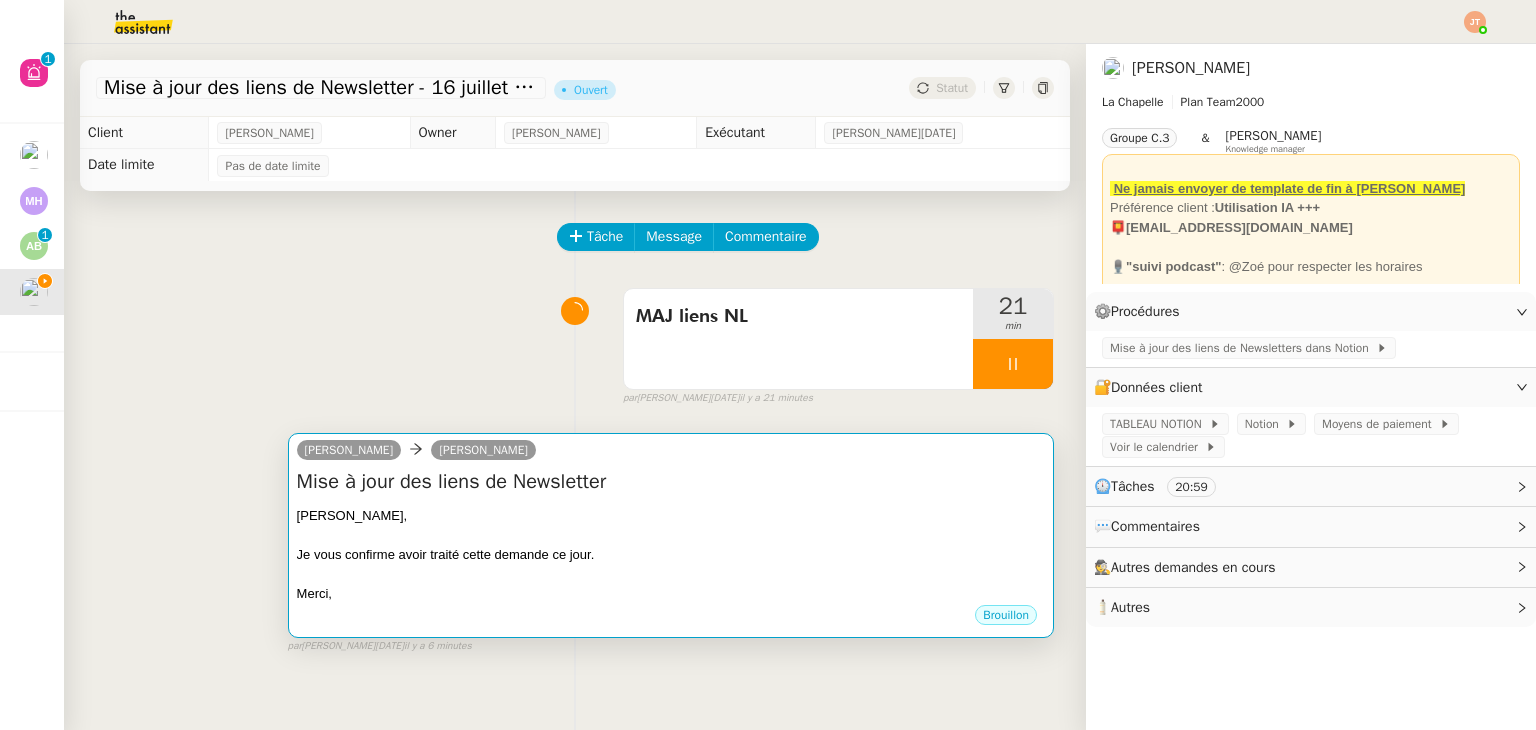 click on "Mise à jour des liens de Newsletter" at bounding box center (671, 482) 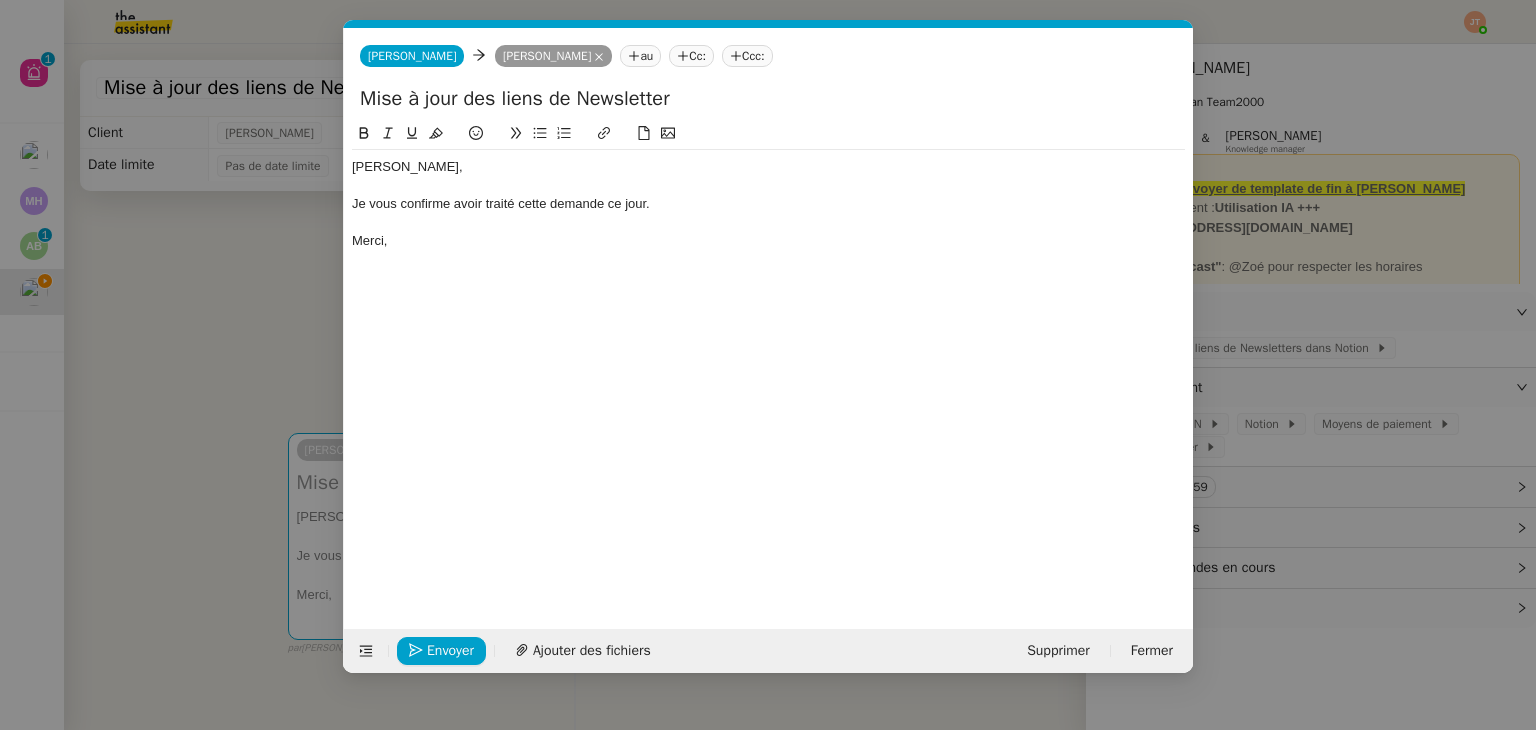 scroll, scrollTop: 0, scrollLeft: 42, axis: horizontal 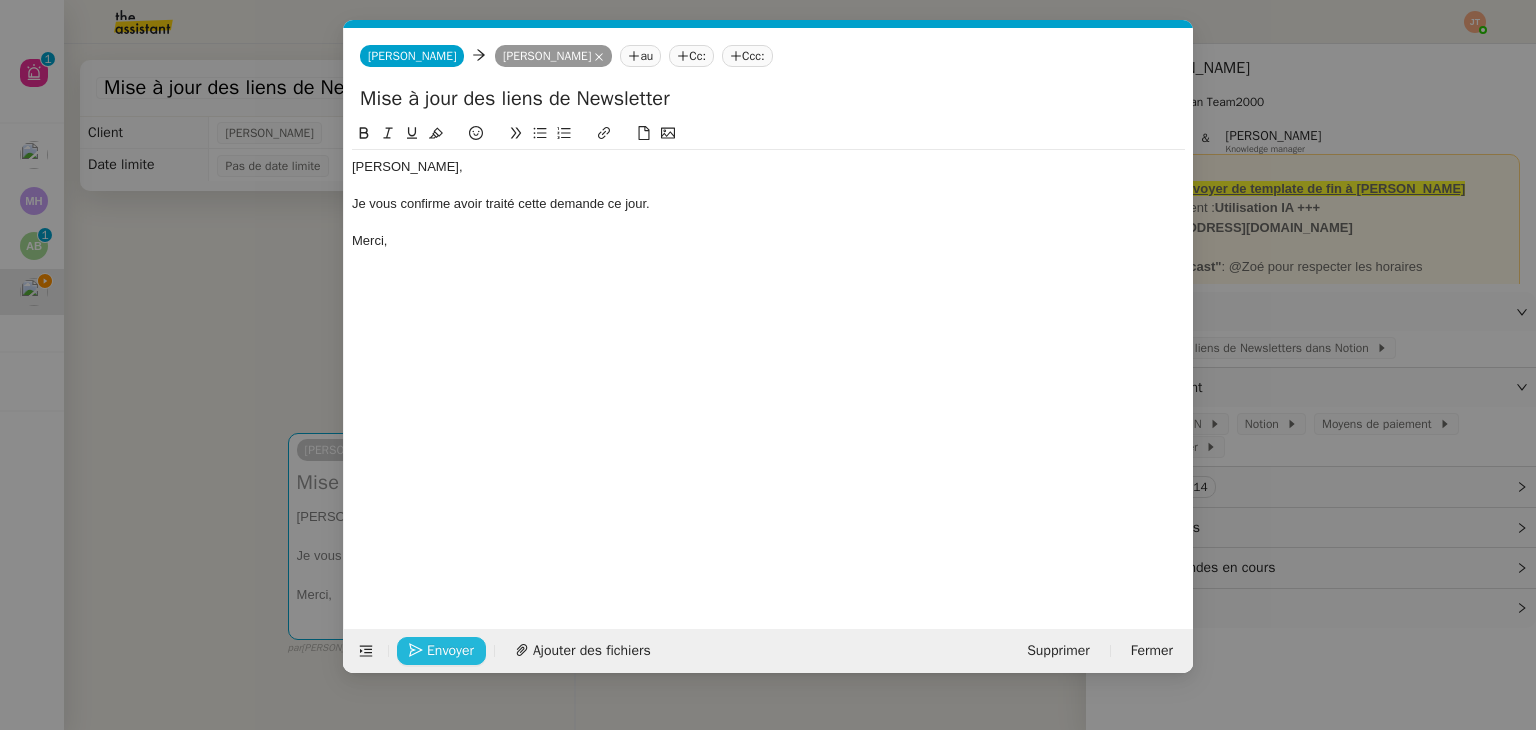 click on "Envoyer" 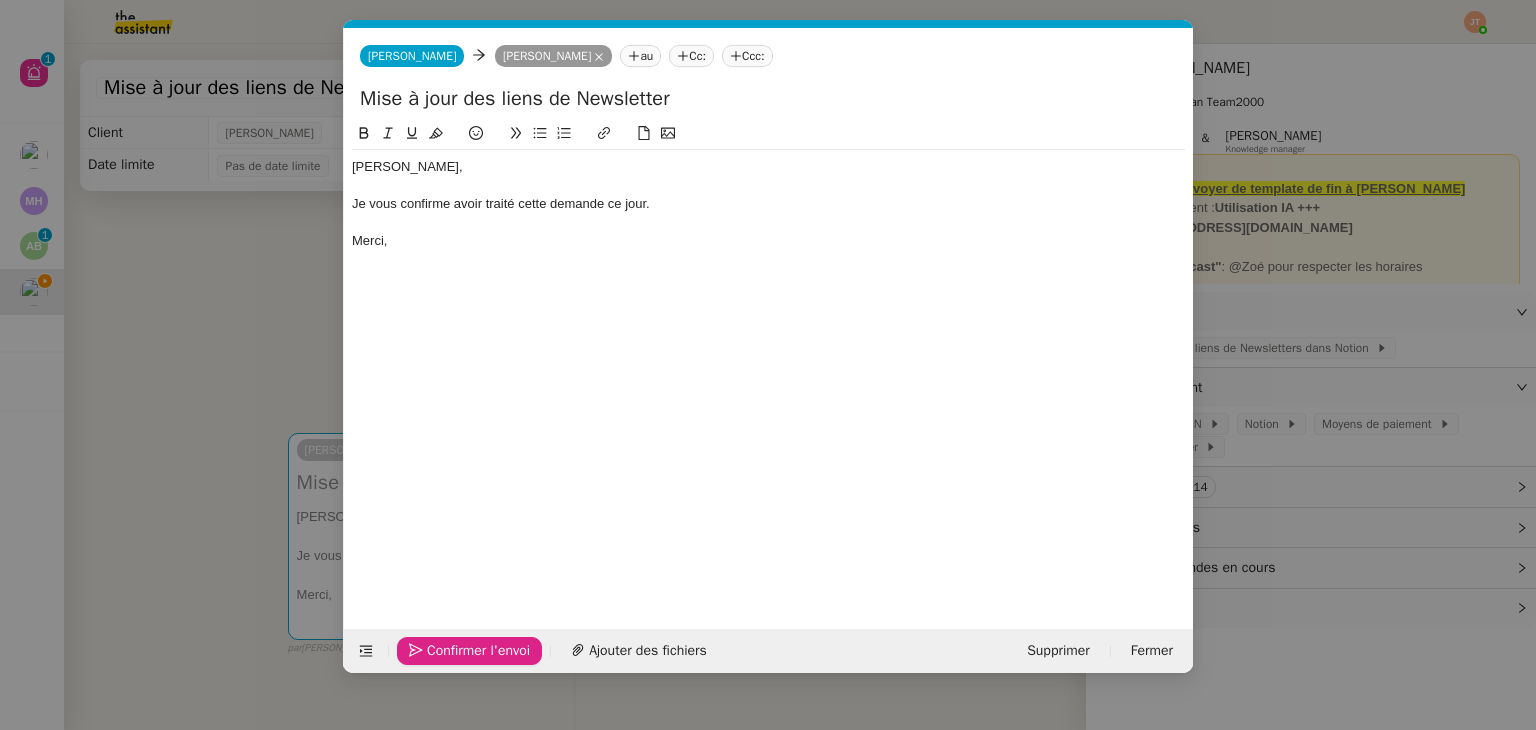 click on "Confirmer l'envoi" 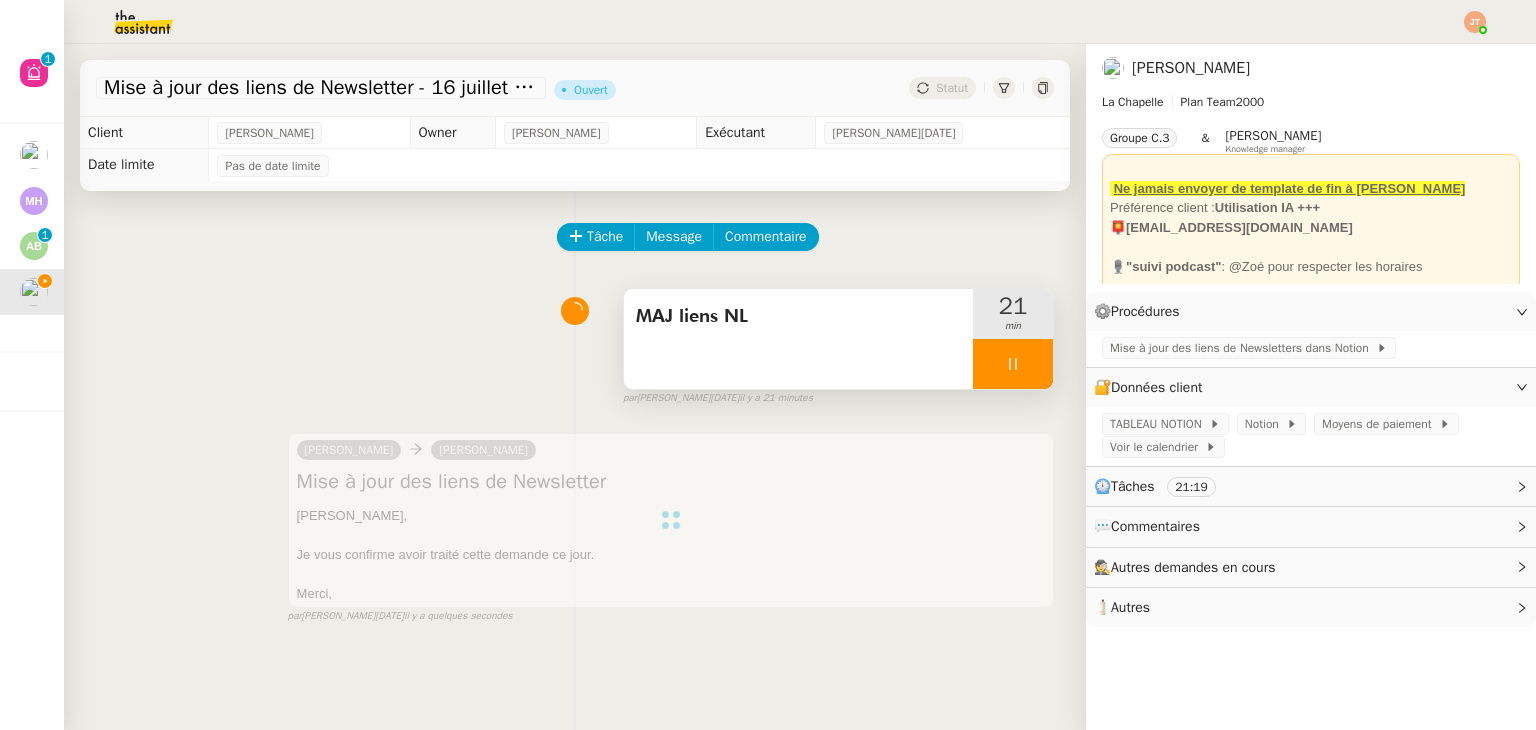 click at bounding box center [1013, 364] 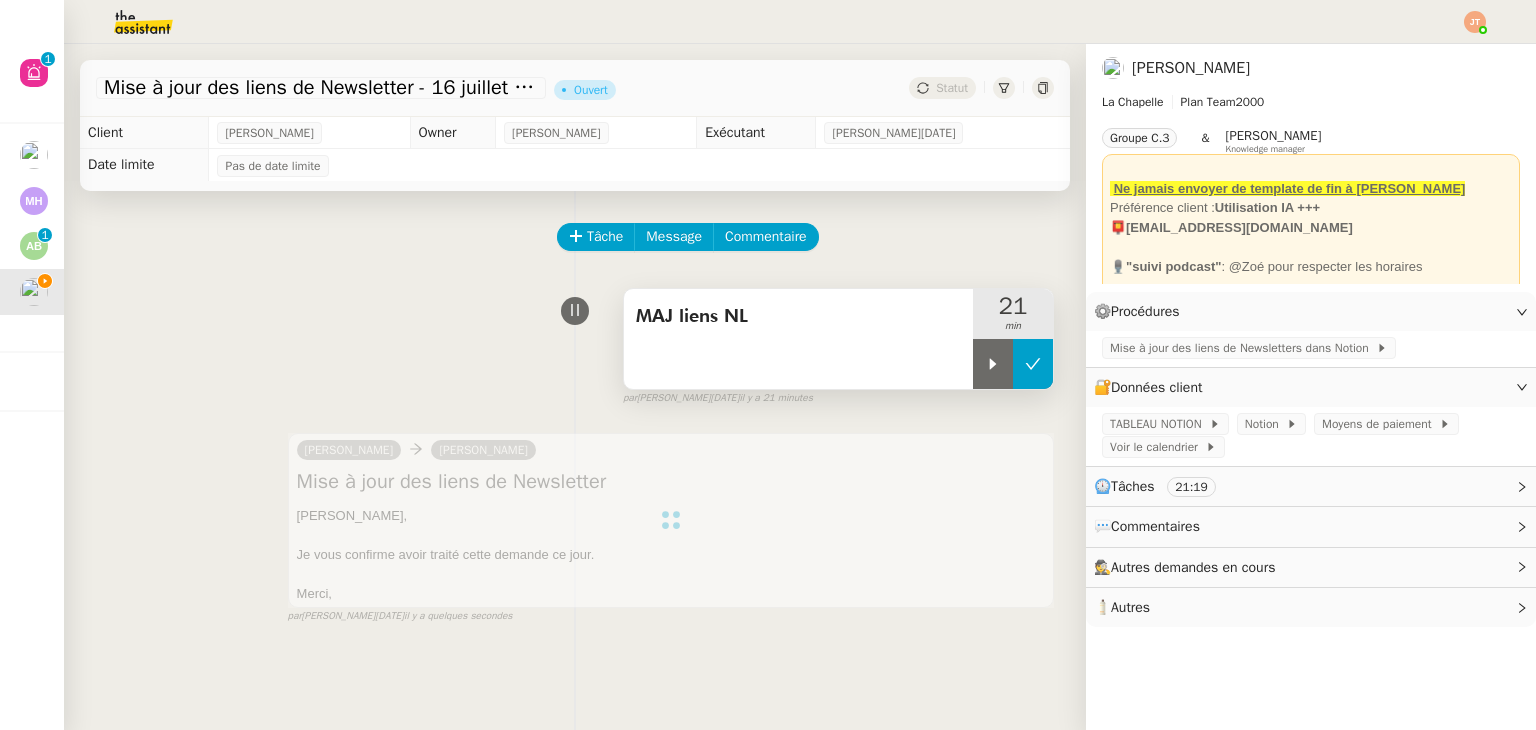 click at bounding box center (1033, 364) 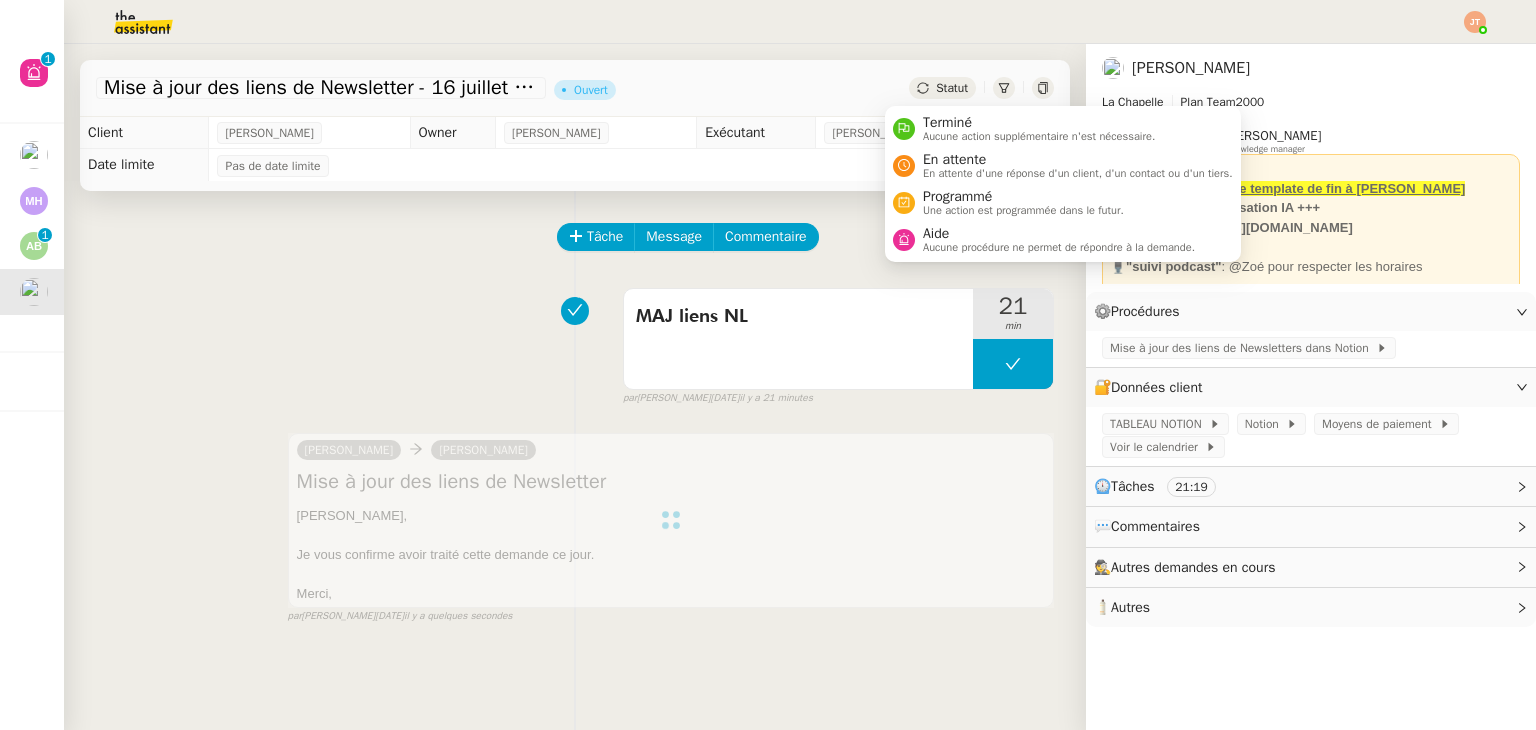 click on "Statut" 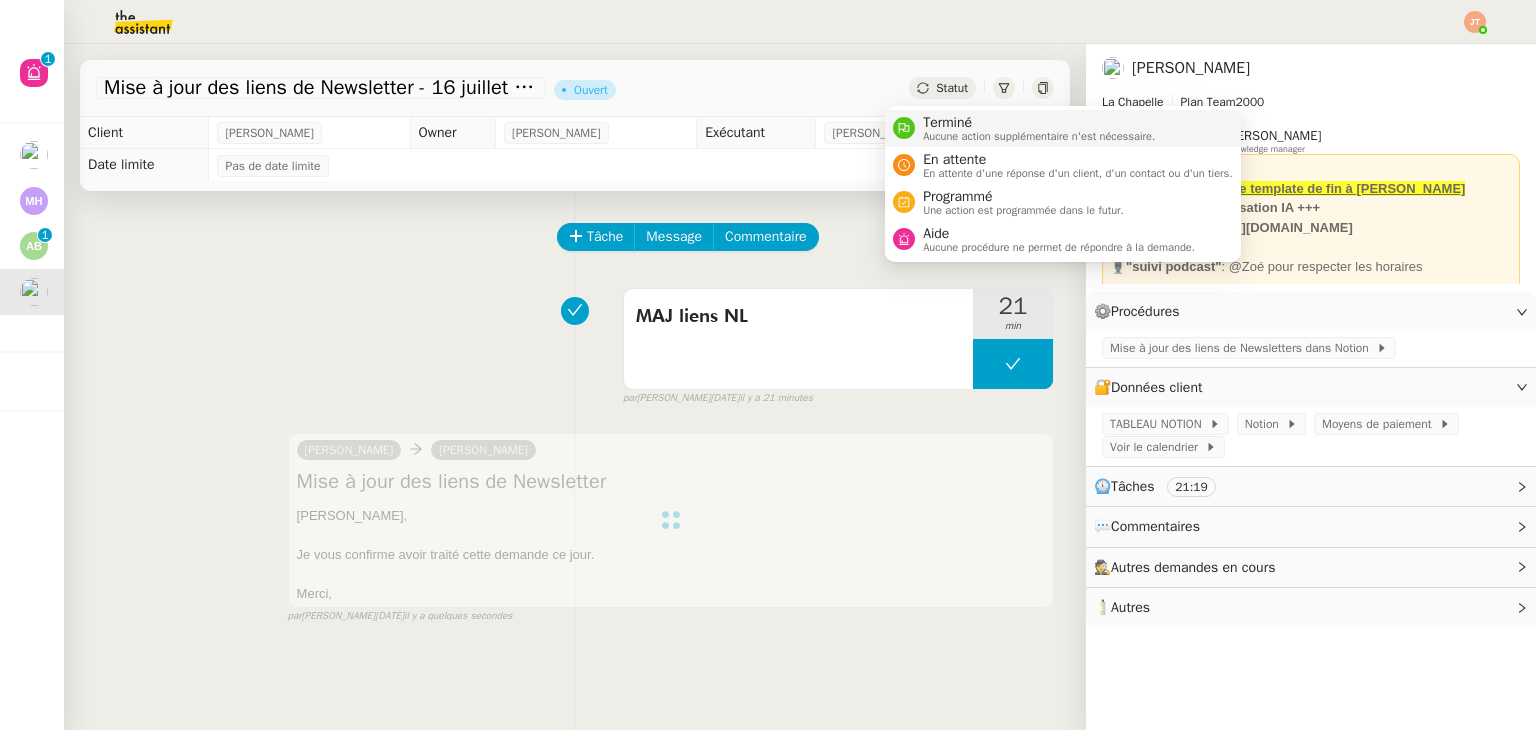click on "Aucune action supplémentaire n'est nécessaire." at bounding box center [1039, 136] 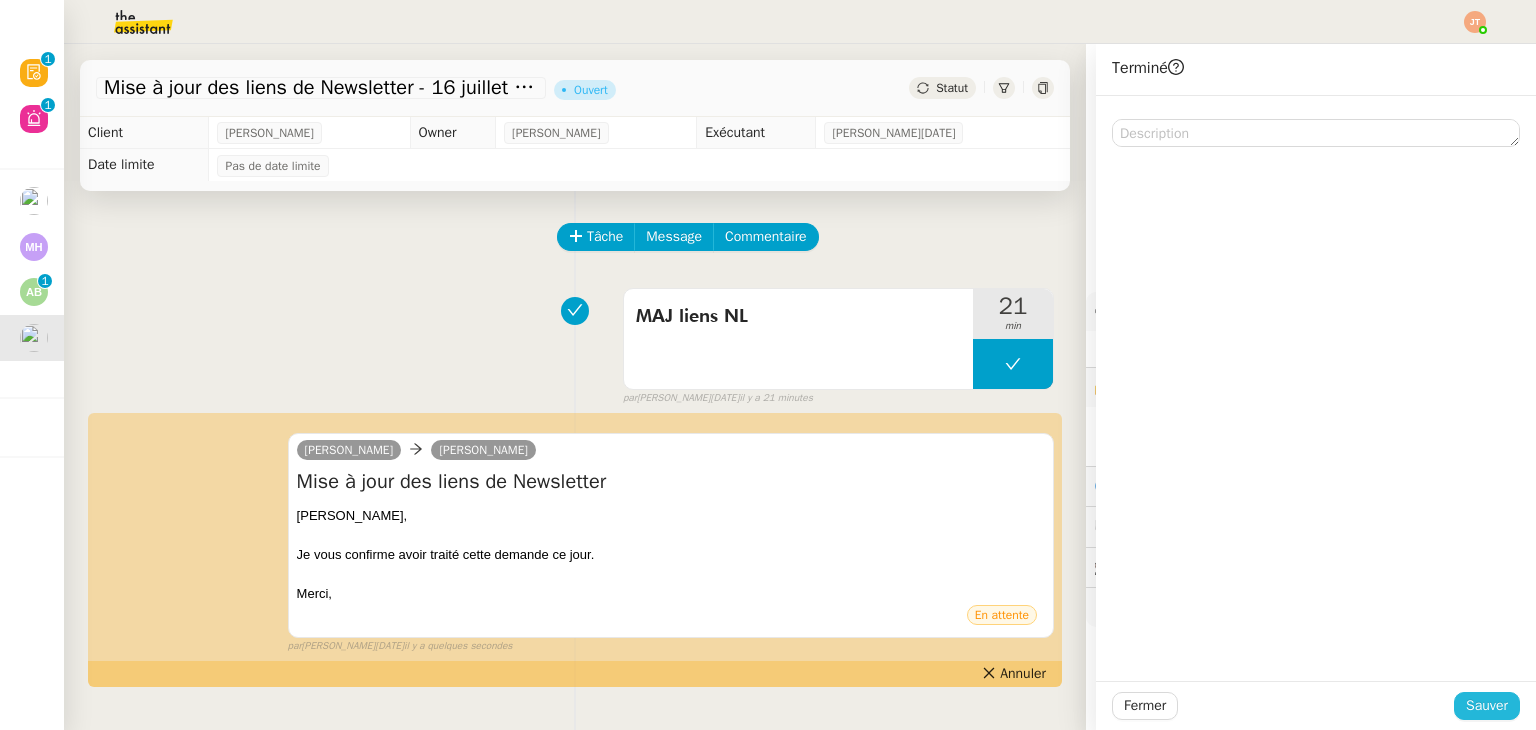 click on "Sauver" 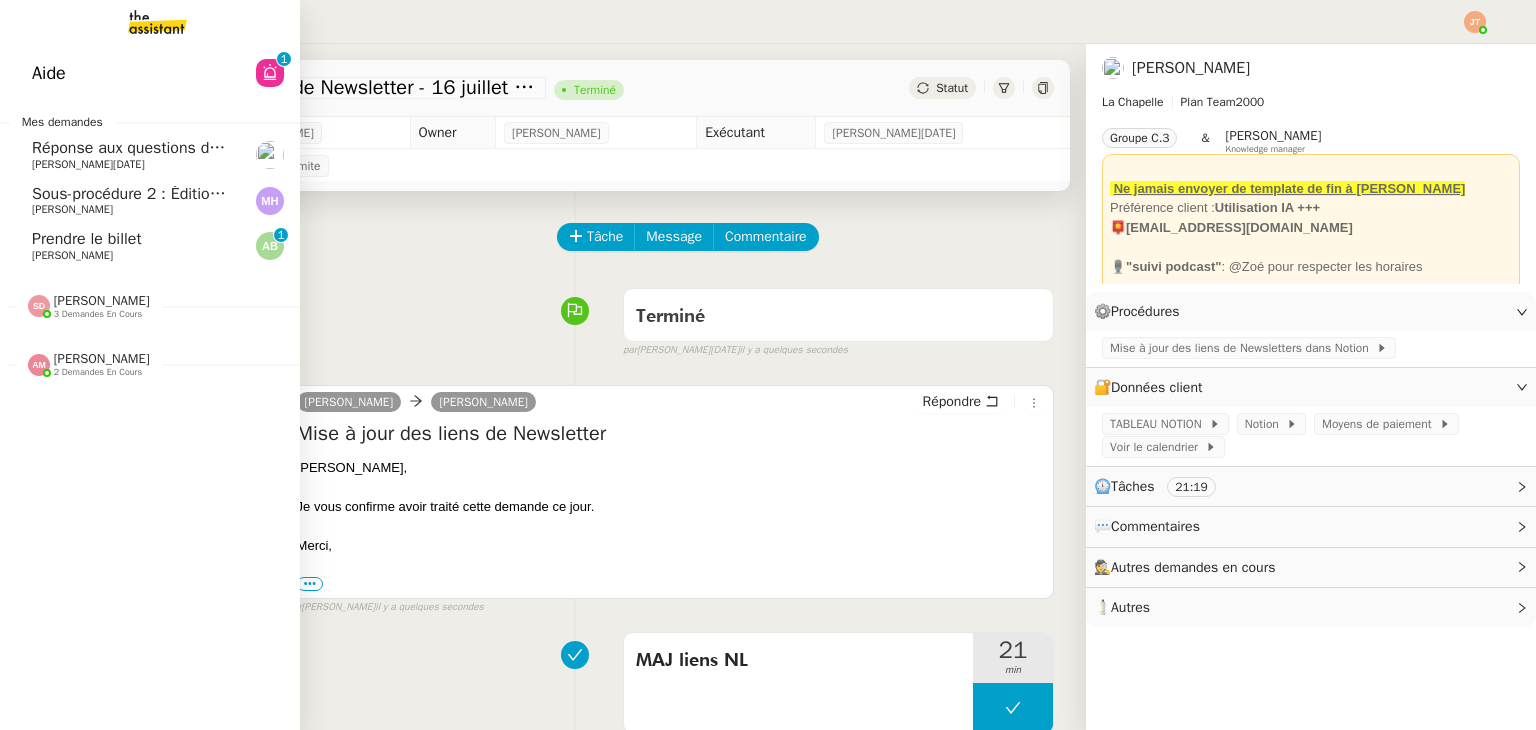 click on "Prendre le billet" 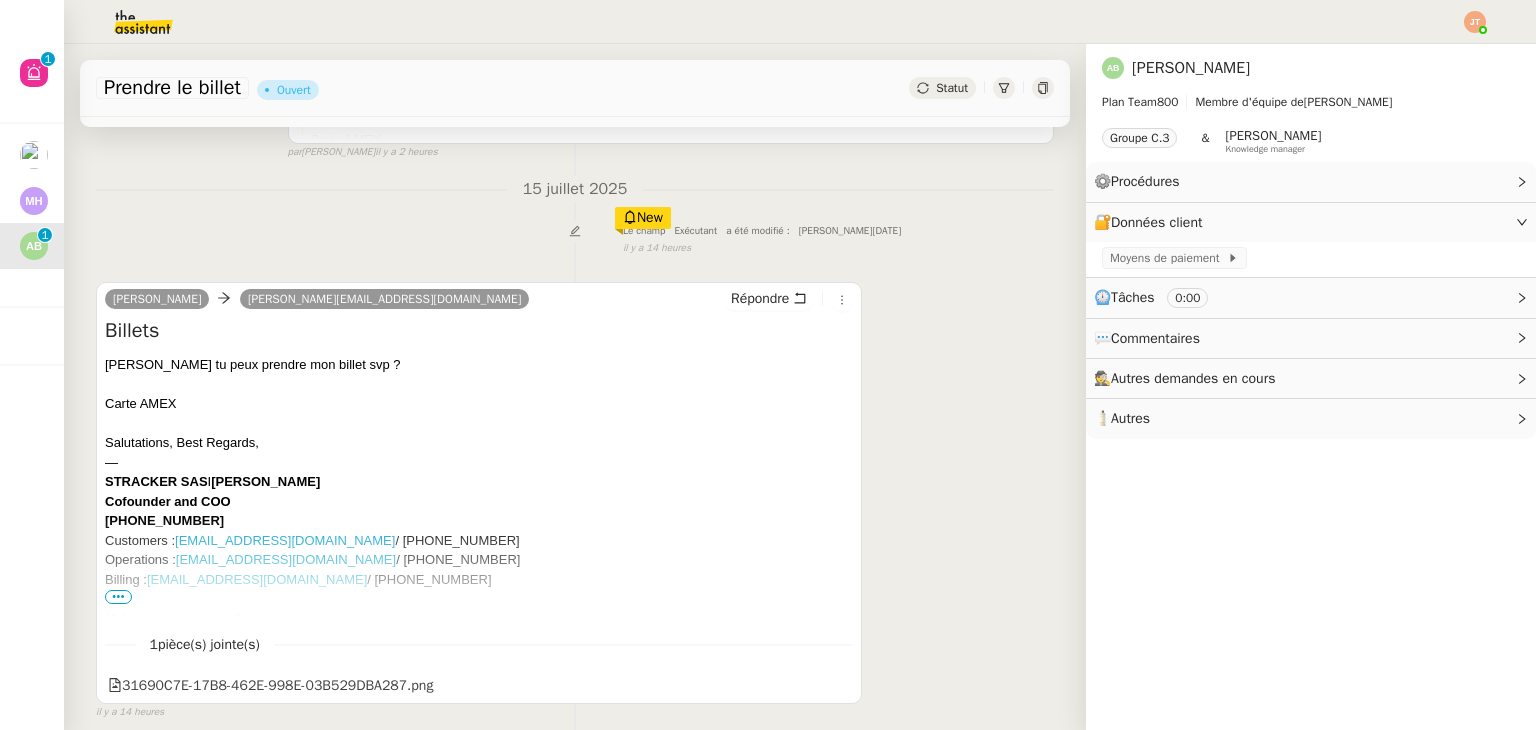 scroll, scrollTop: 600, scrollLeft: 0, axis: vertical 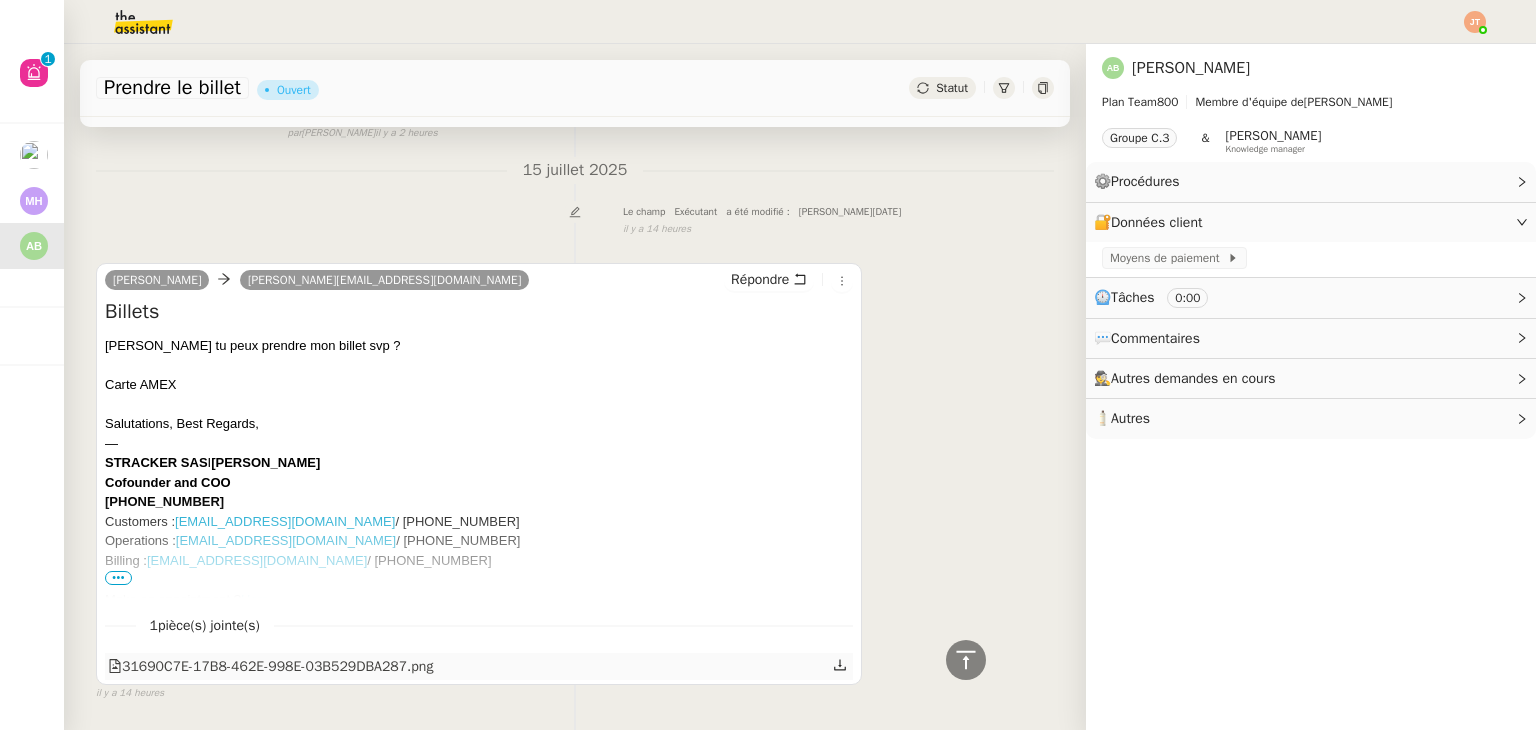 click 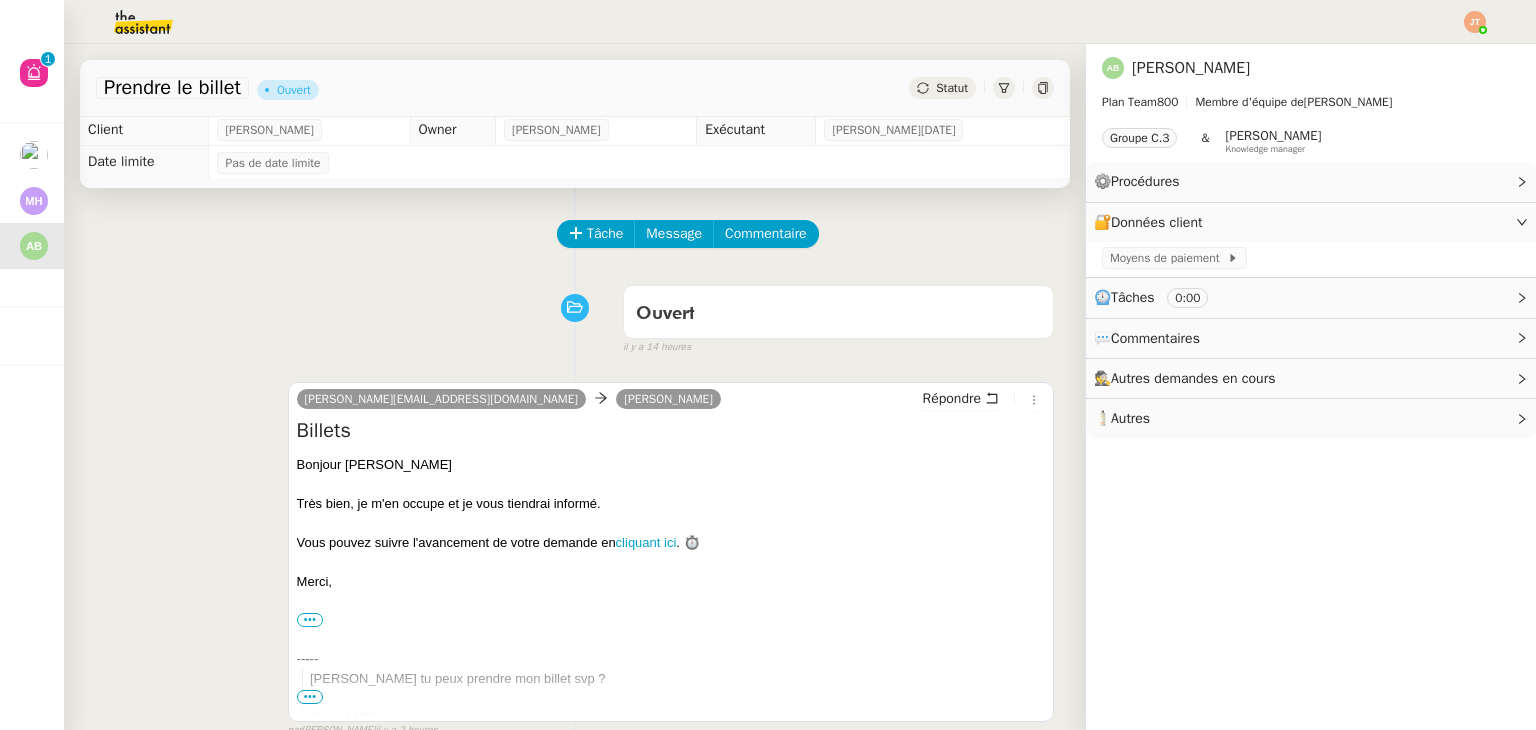 scroll, scrollTop: 0, scrollLeft: 0, axis: both 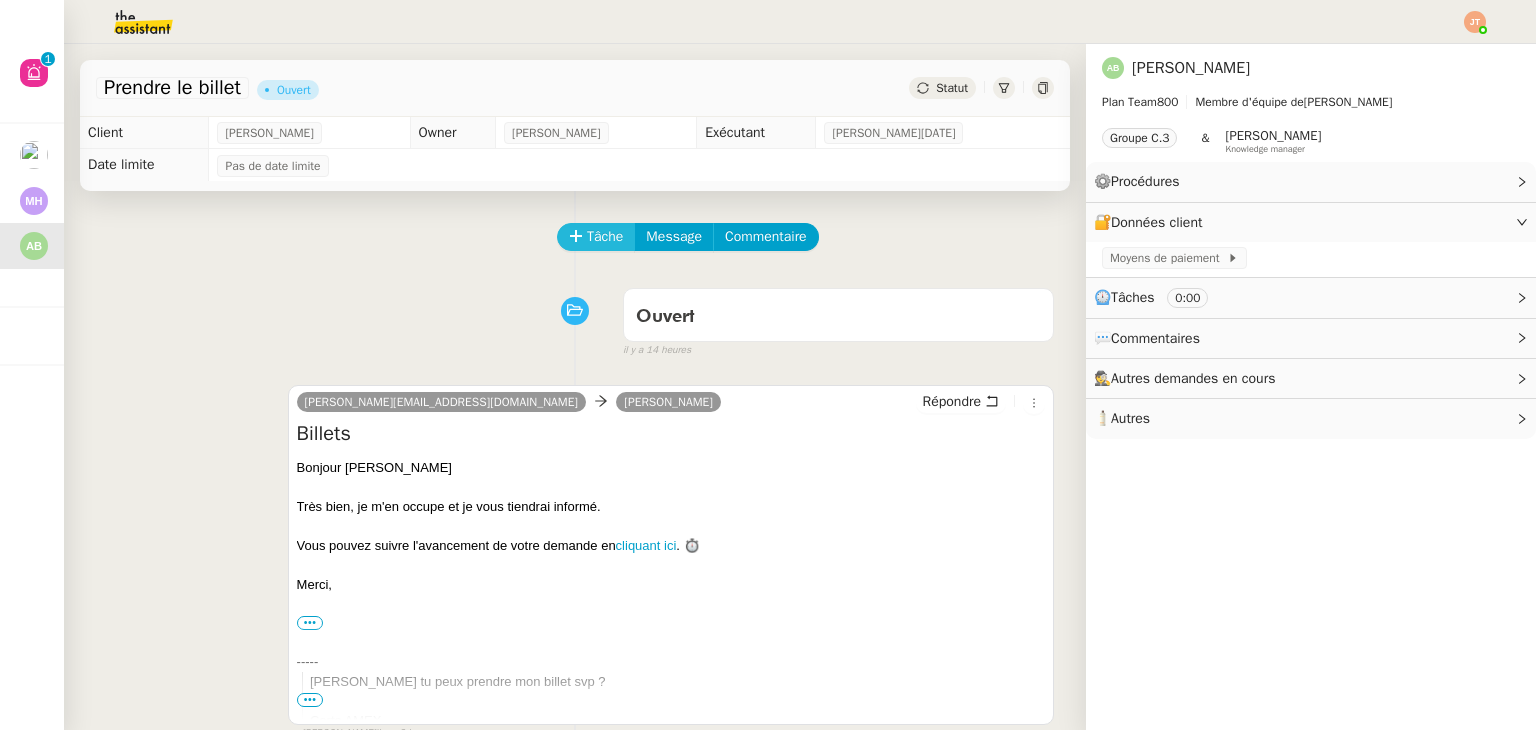 click on "Tâche" 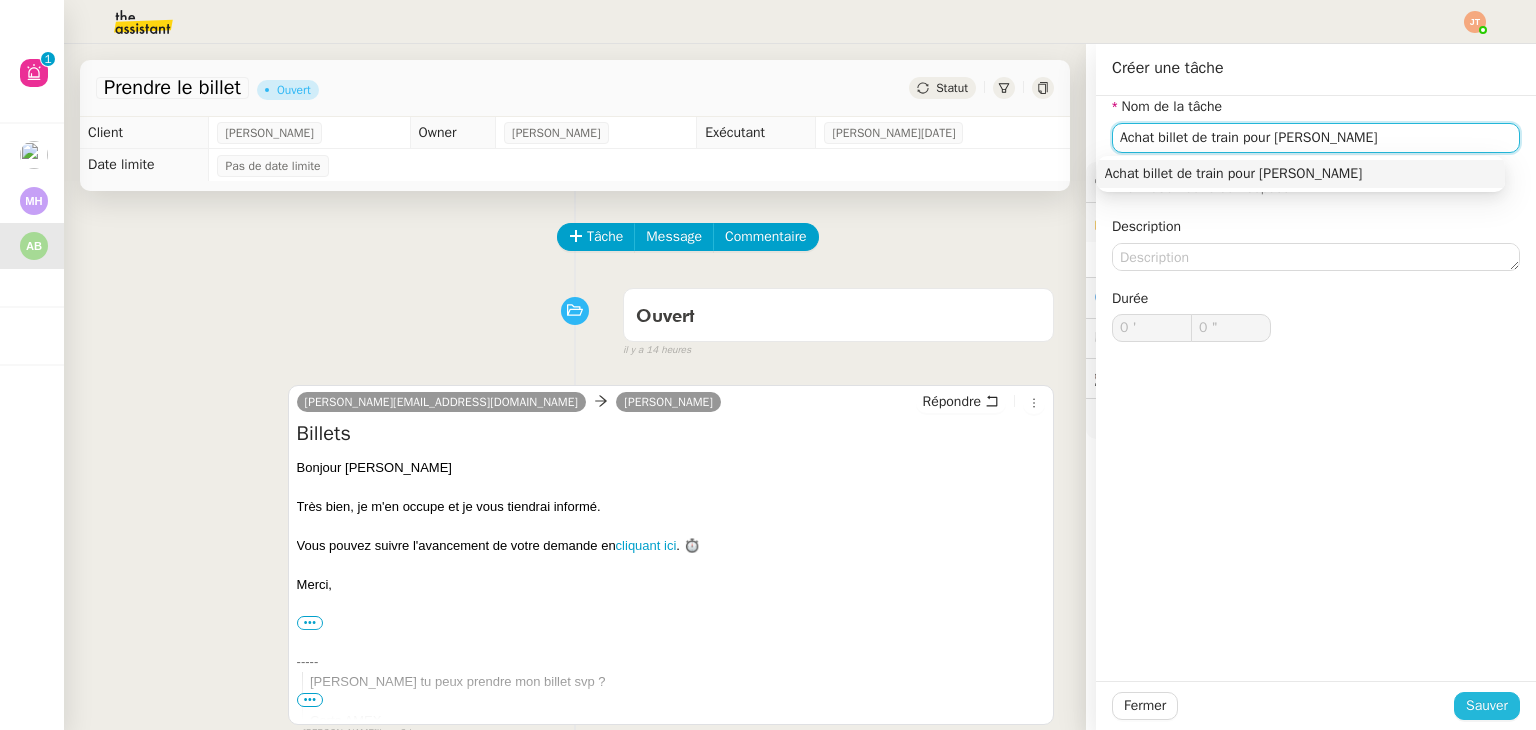 type on "Achat billet de train pour [PERSON_NAME]" 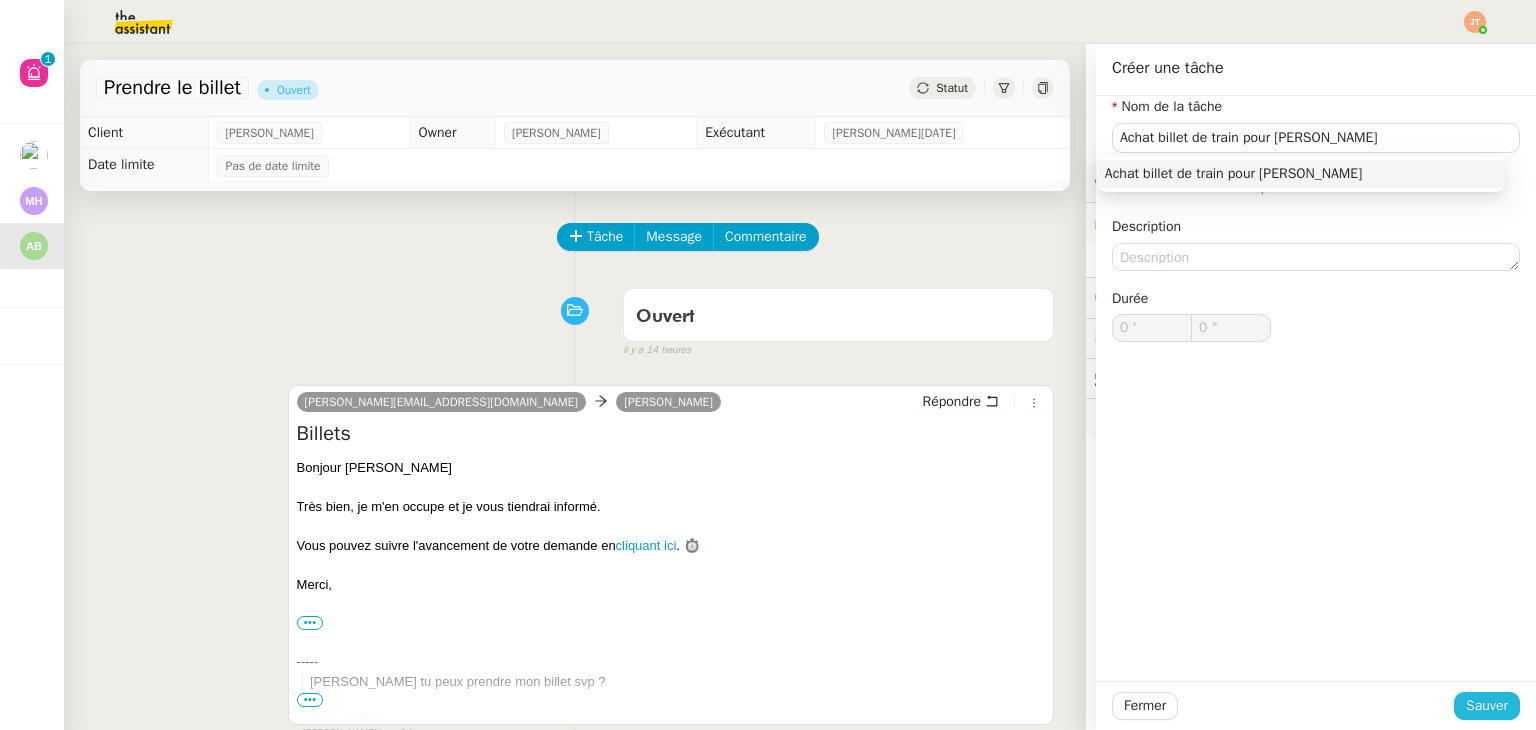 click on "Sauver" 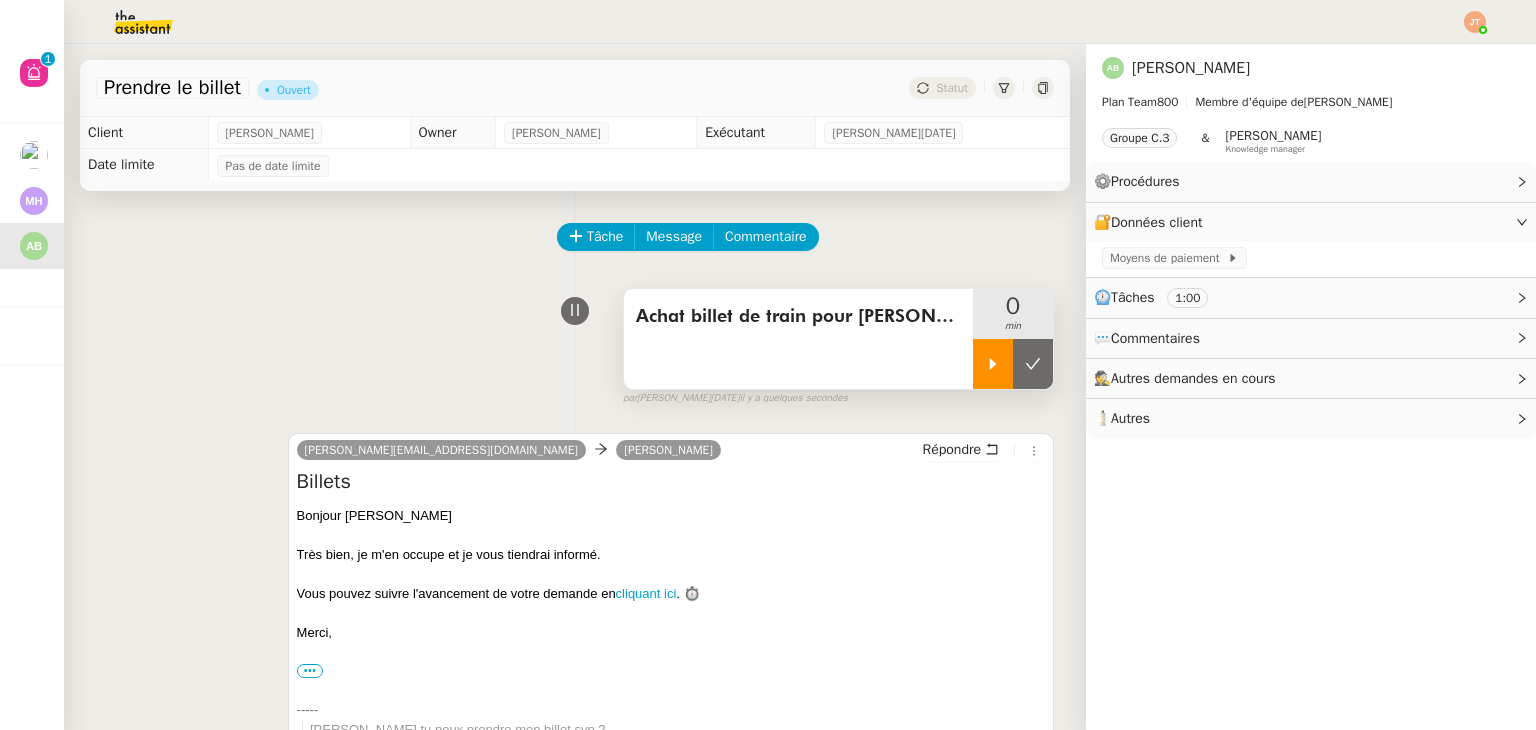 click 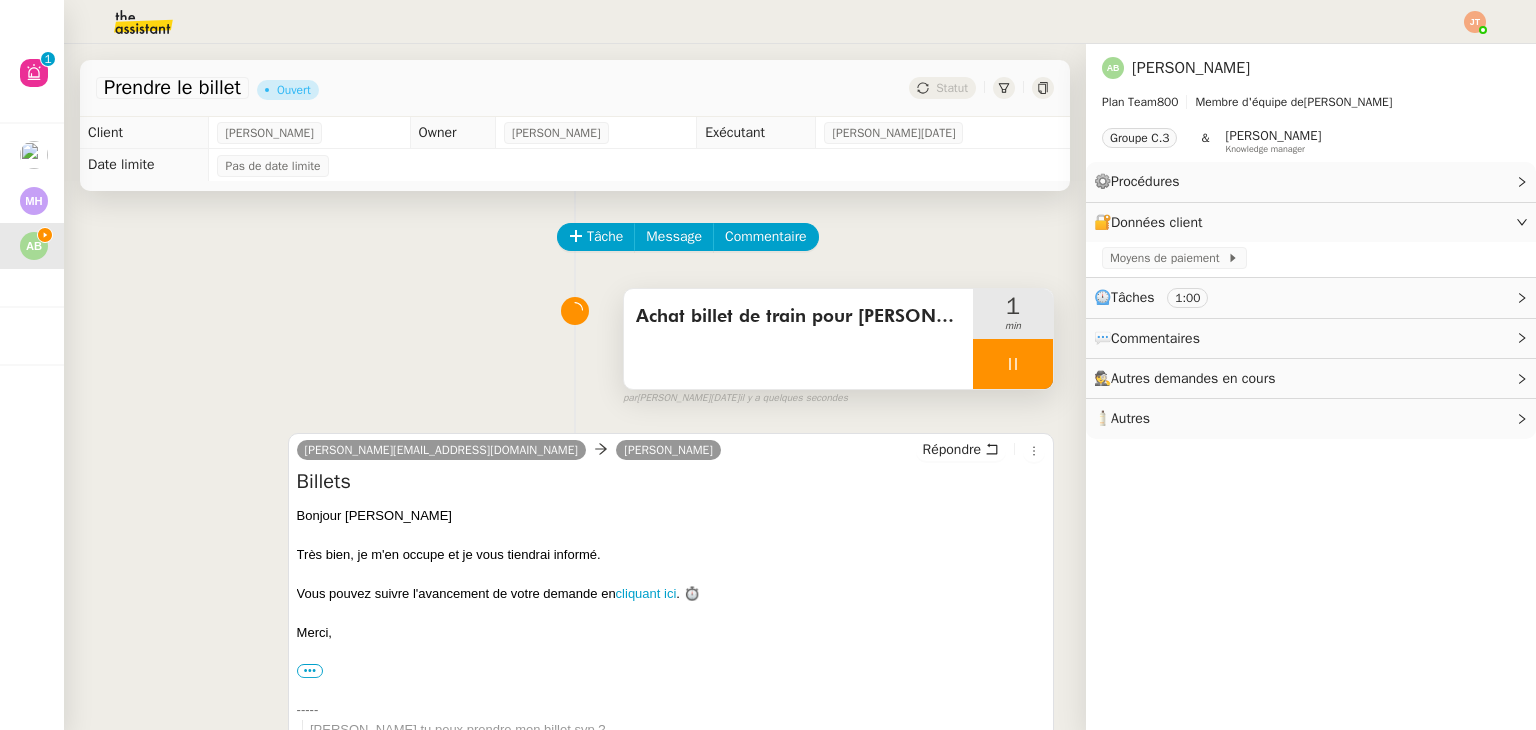click on "Achat billet de train pour [PERSON_NAME]     1 min false par   [PERSON_NAME][DATE]   il y a quelques secondes" at bounding box center (575, 343) 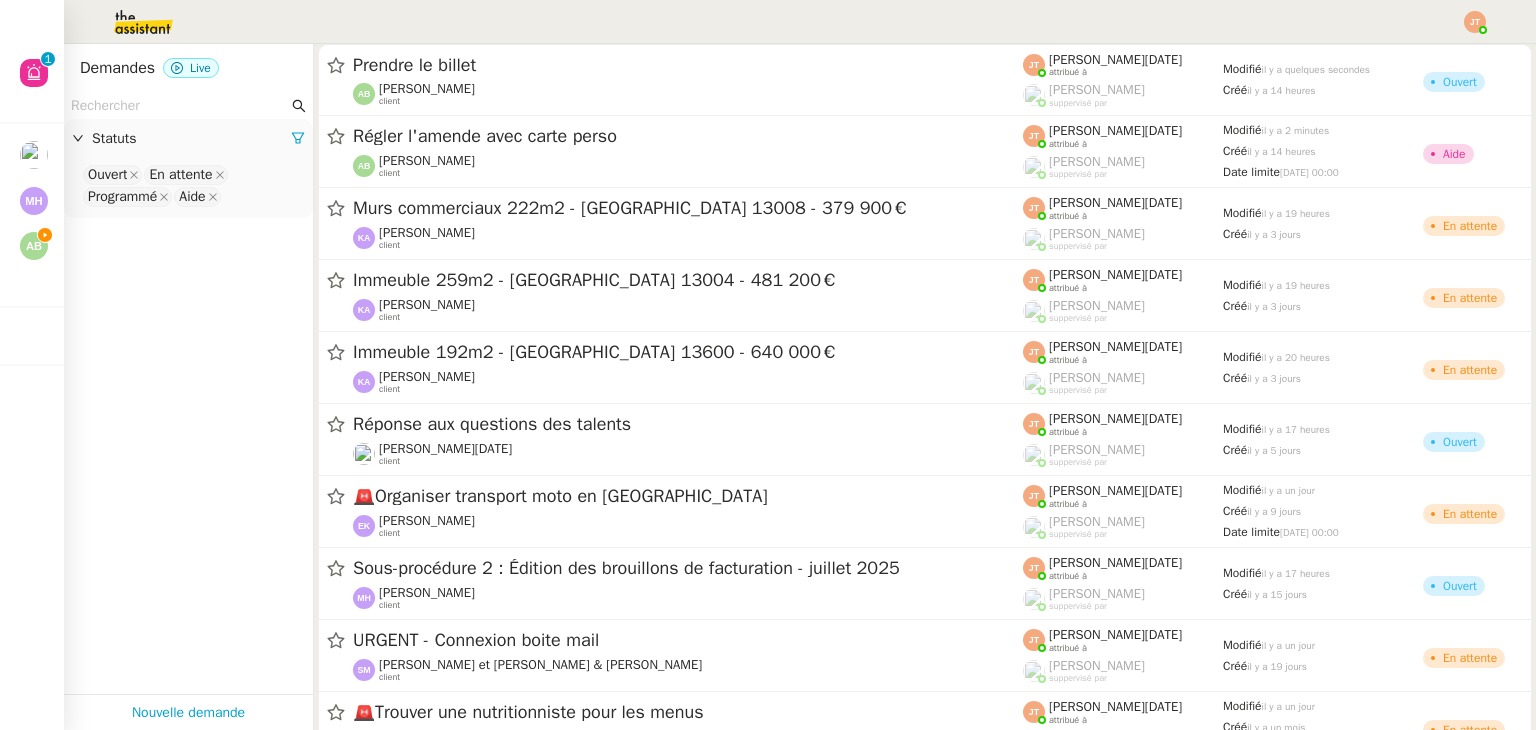 click 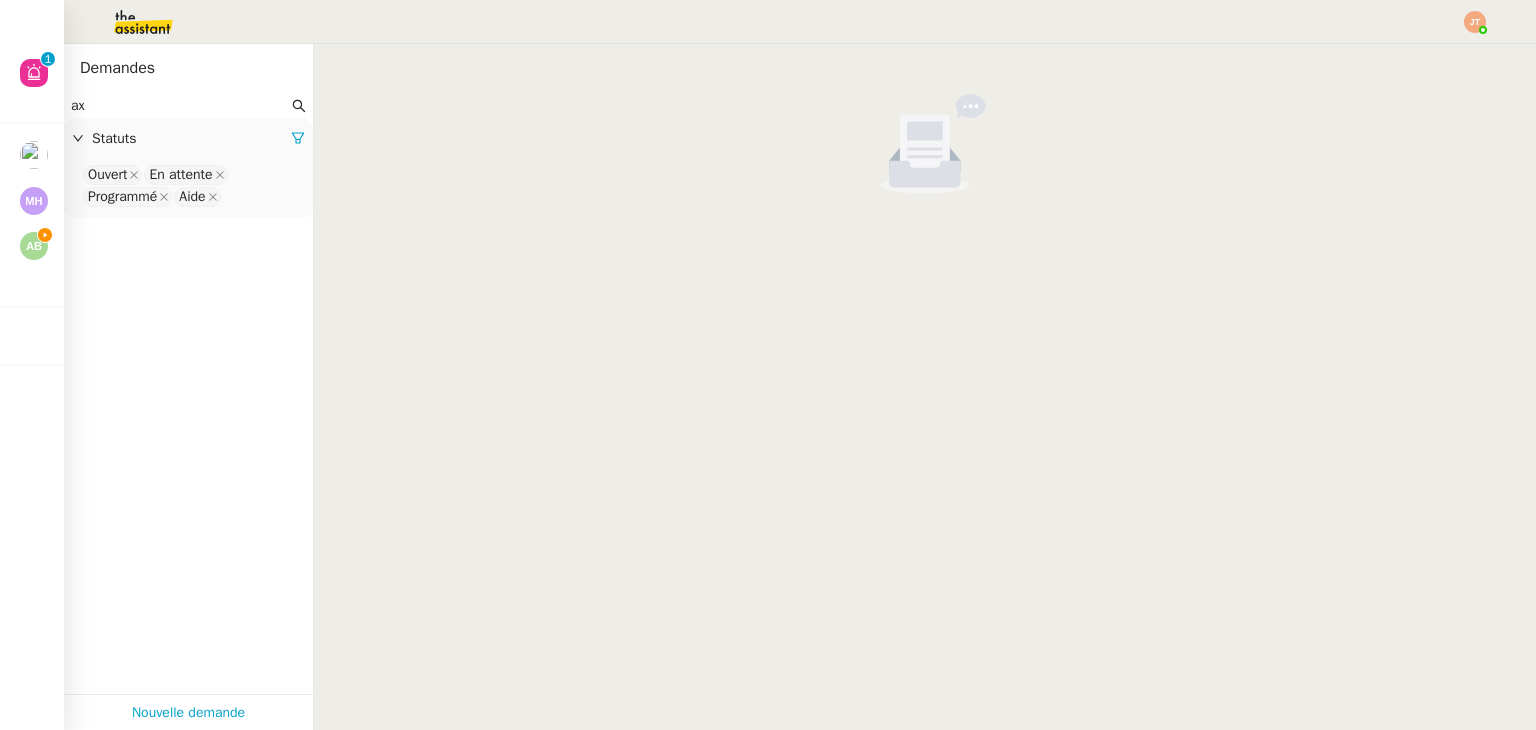 type on "a" 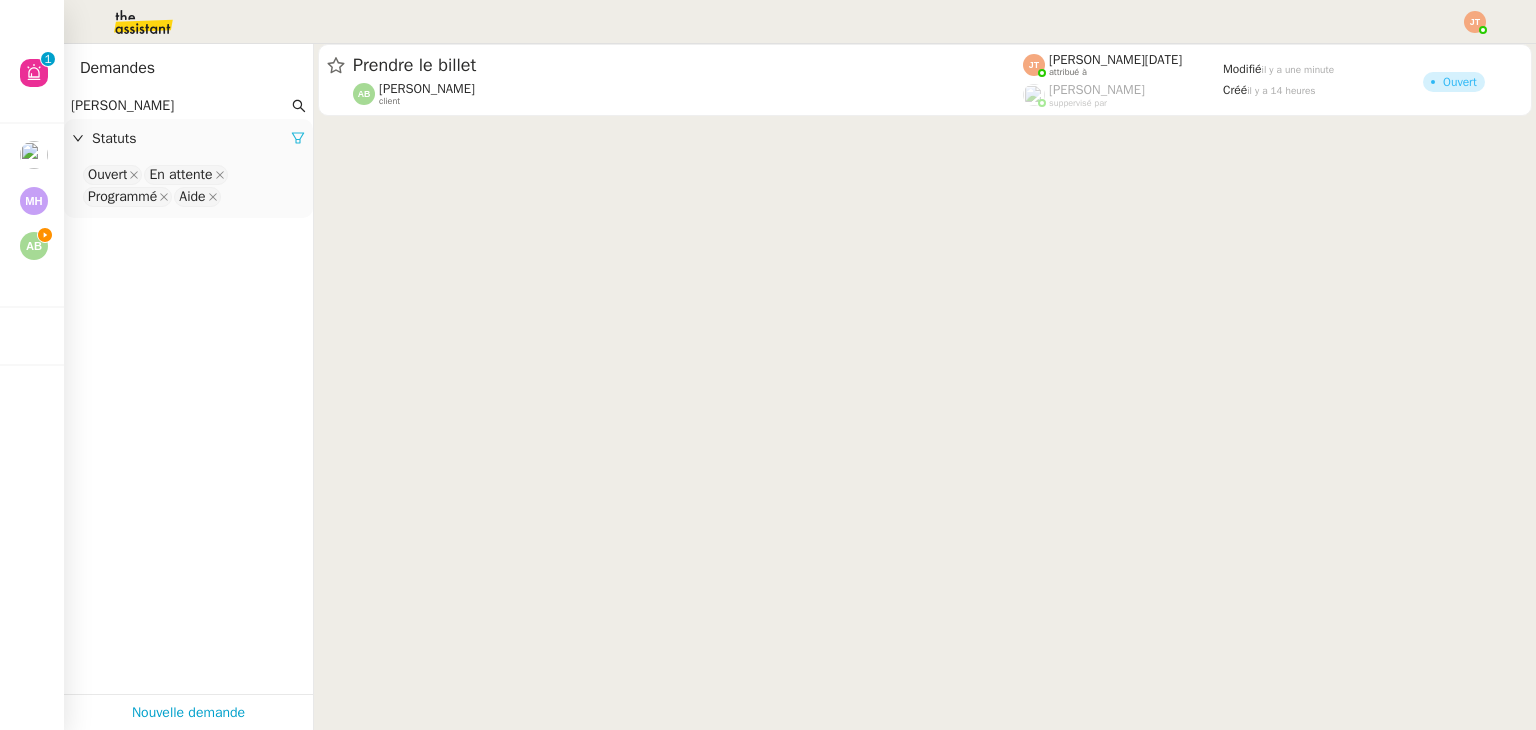 type on "[PERSON_NAME]" 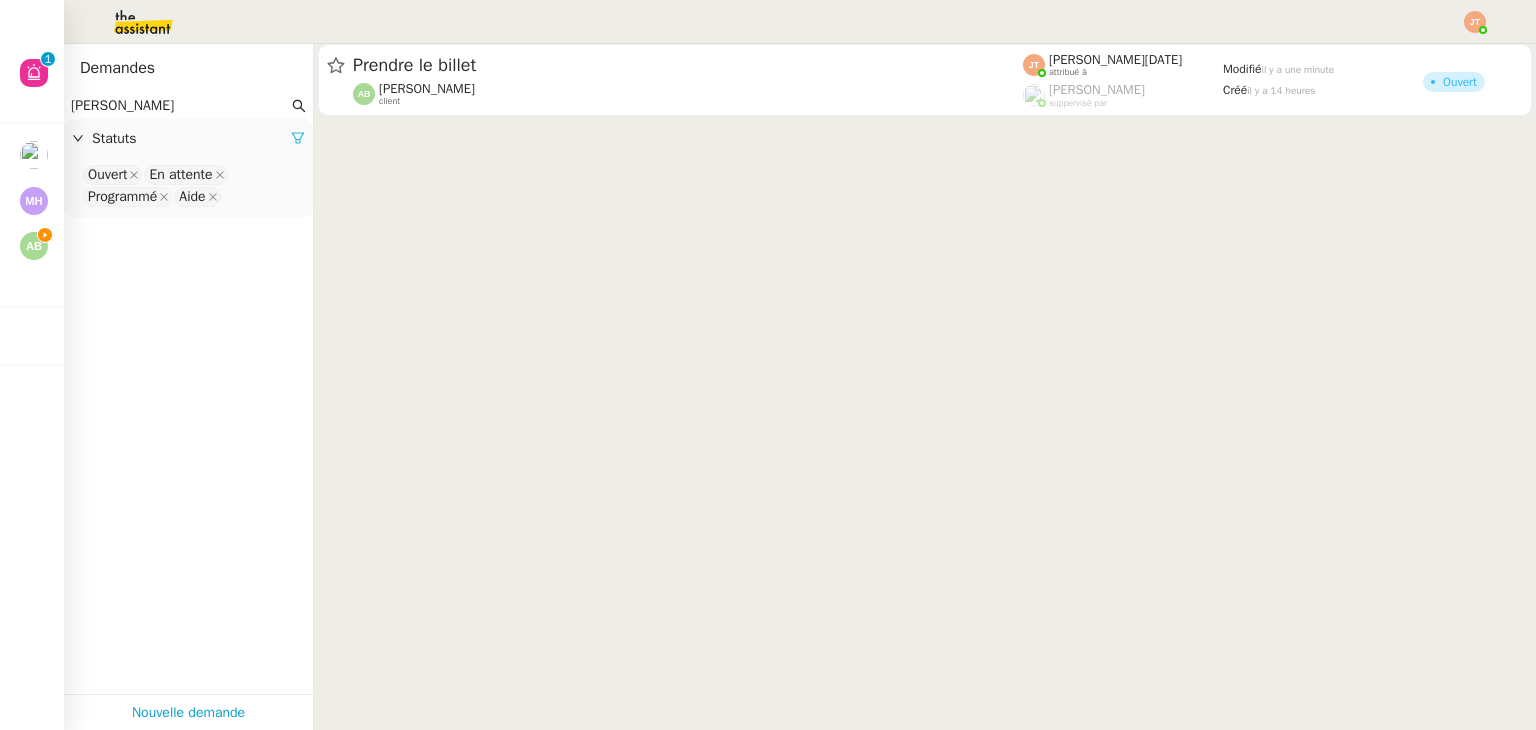 click 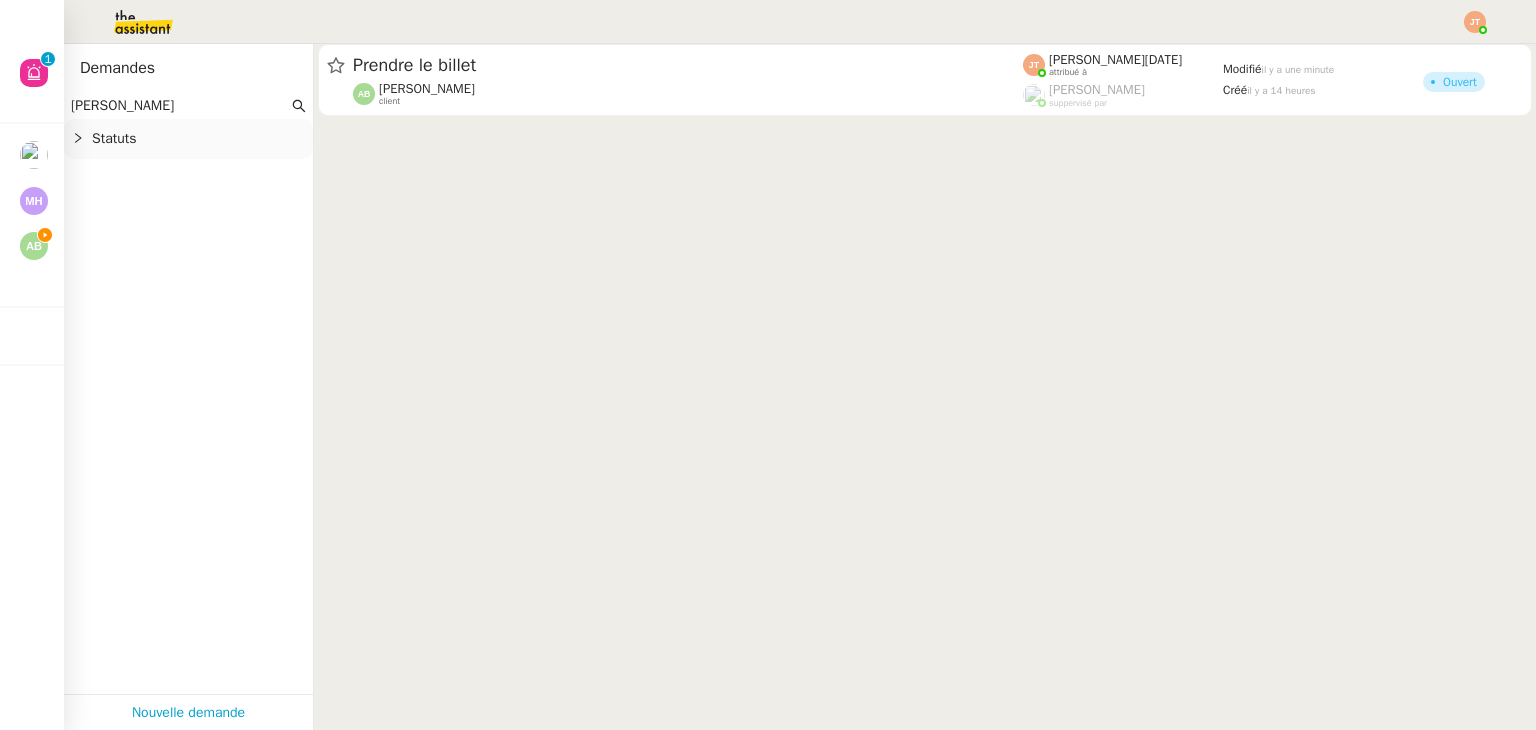 click on "Statuts" 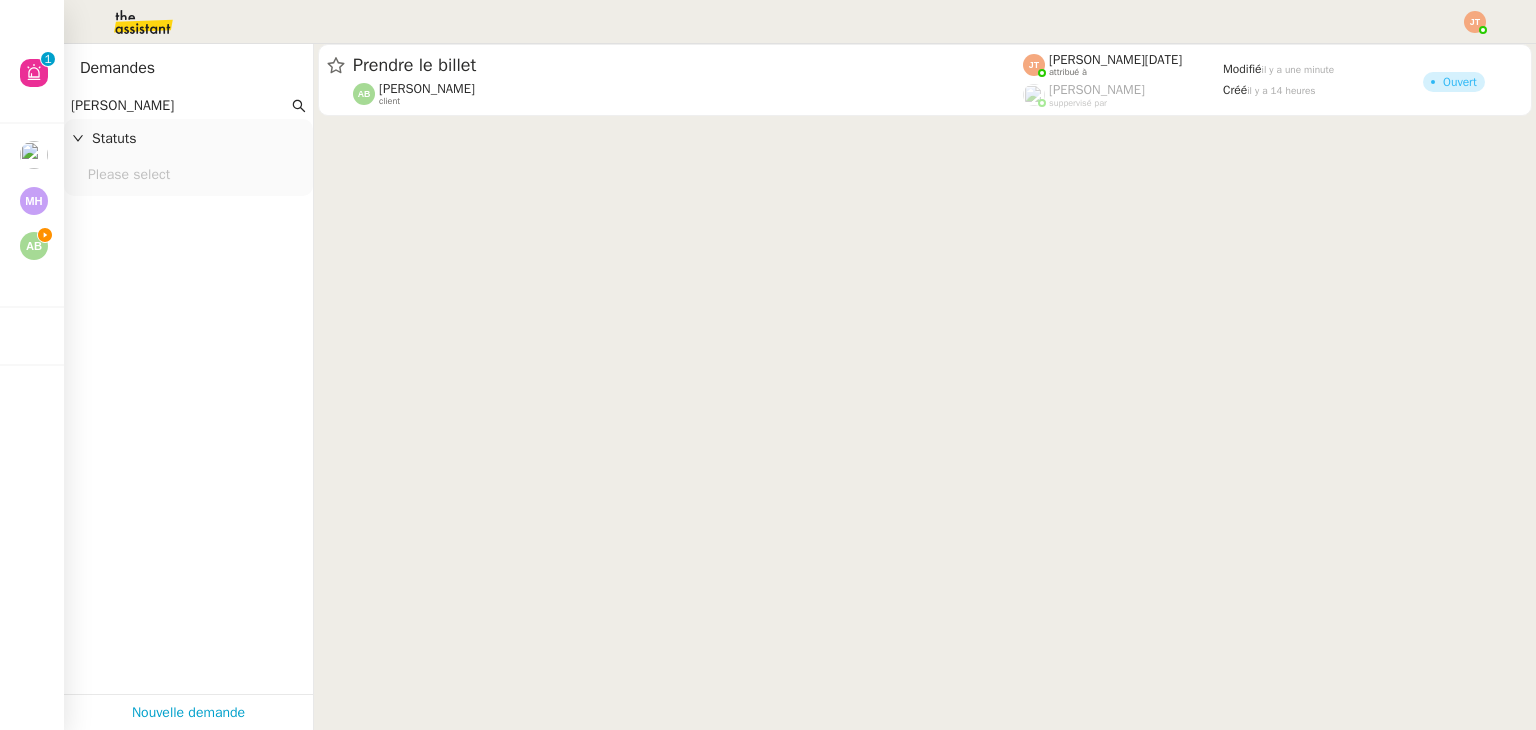 click on "Please select" 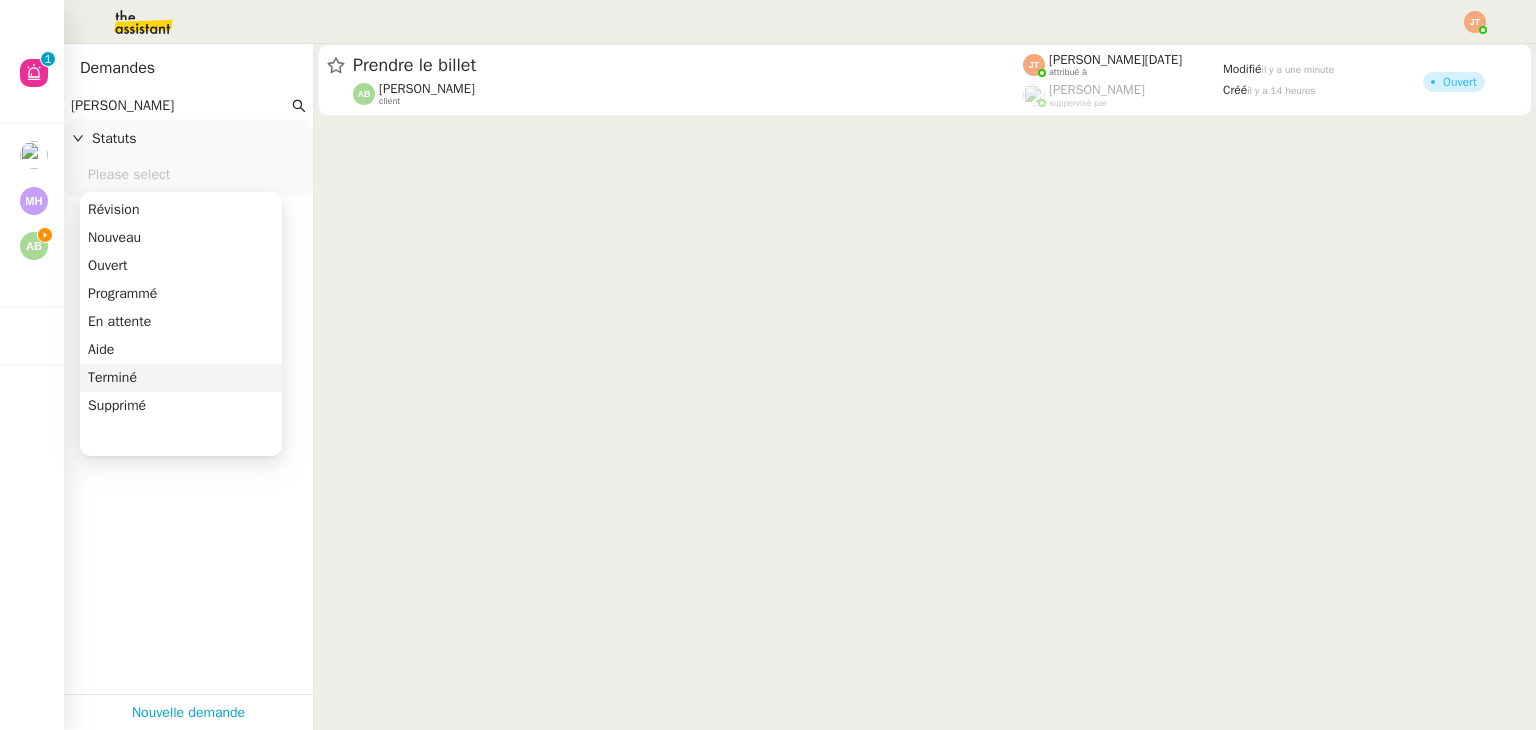 click on "Terminé" at bounding box center [181, 378] 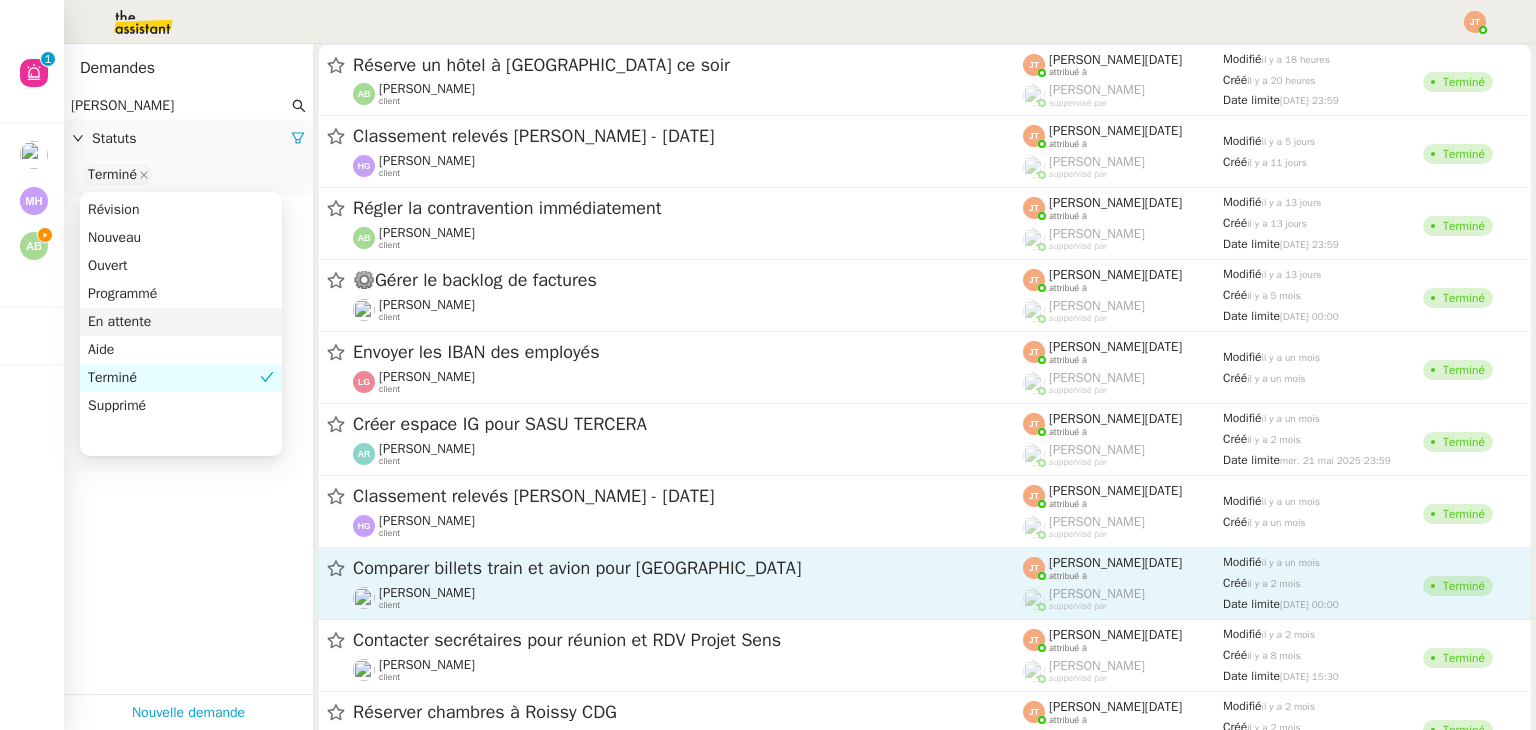 click on "[PERSON_NAME]    client" 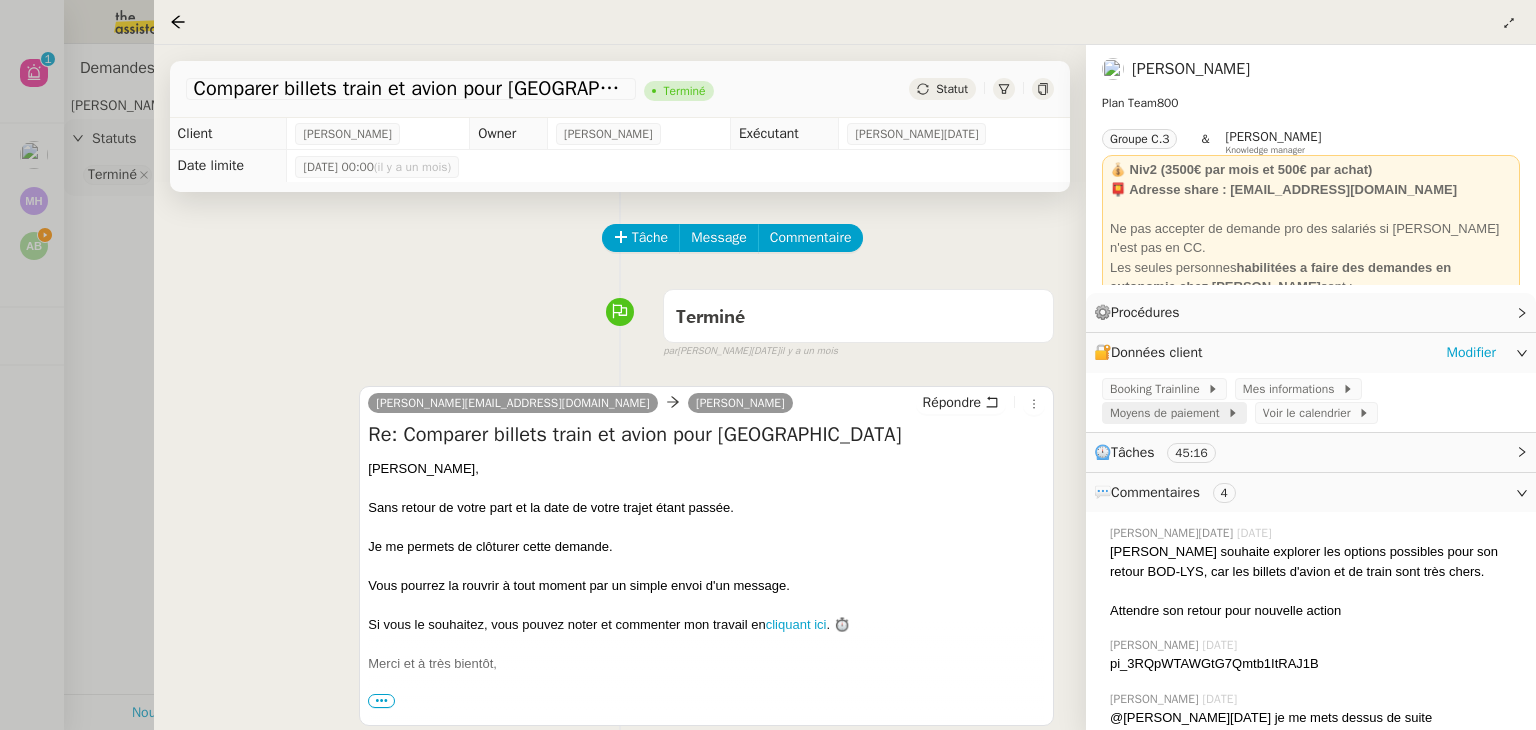click on "Moyens de paiement" 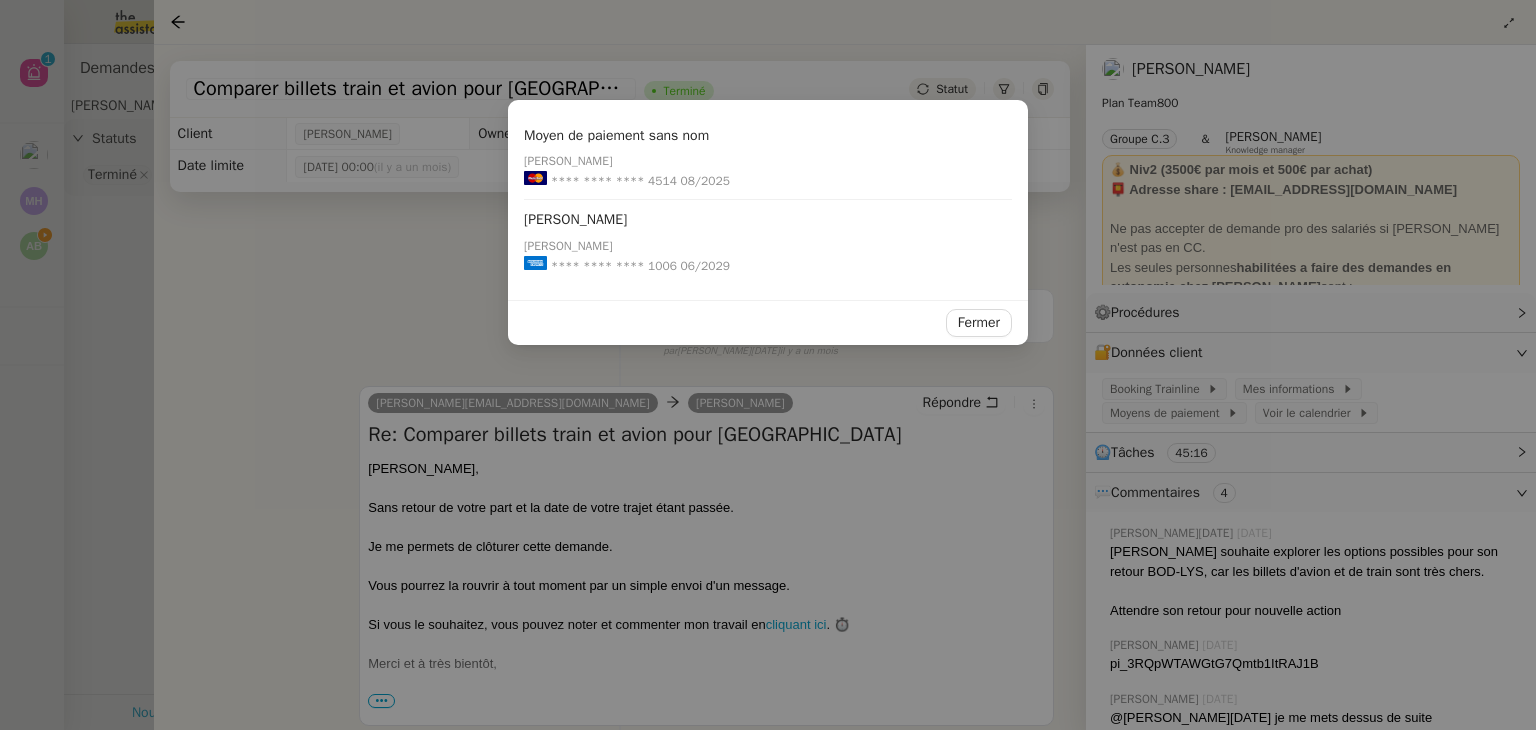 click on "Moyen de paiement sans nom  [PERSON_NAME]    **** **** **** 4514    08/2025  [PERSON_NAME]  [PERSON_NAME]    **** **** **** 1006    06/2029 Fermer" at bounding box center [768, 365] 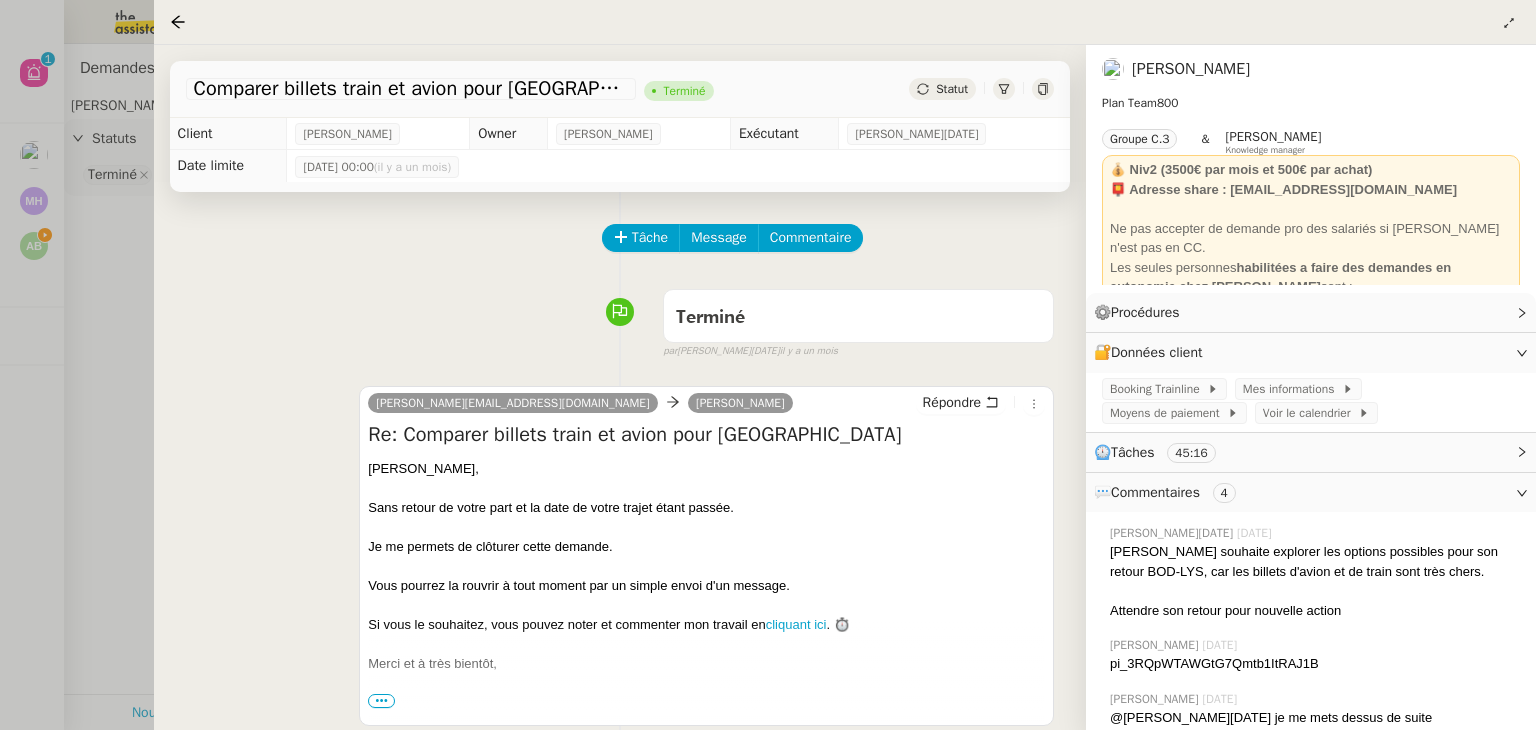 click at bounding box center (768, 365) 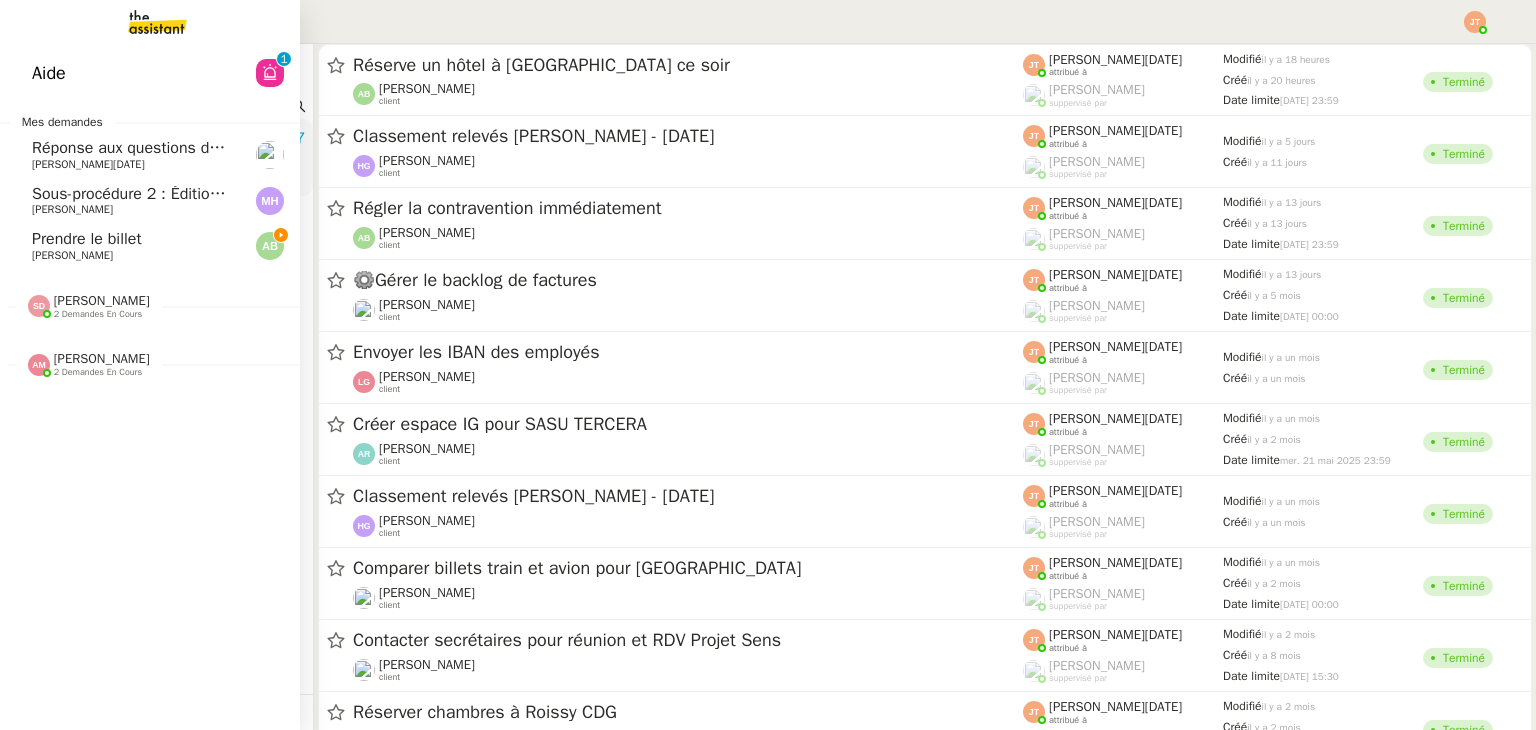click on "[PERSON_NAME]" 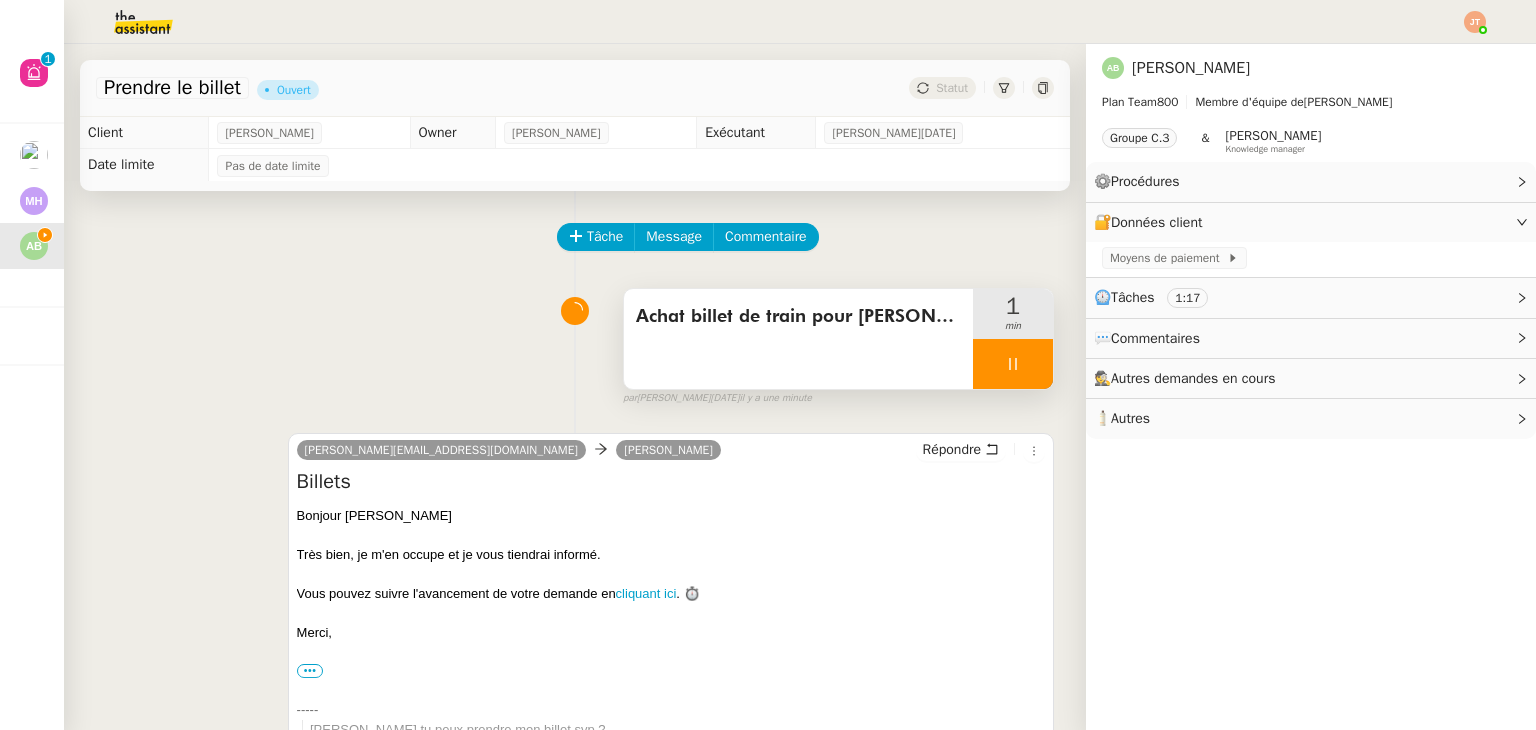 click 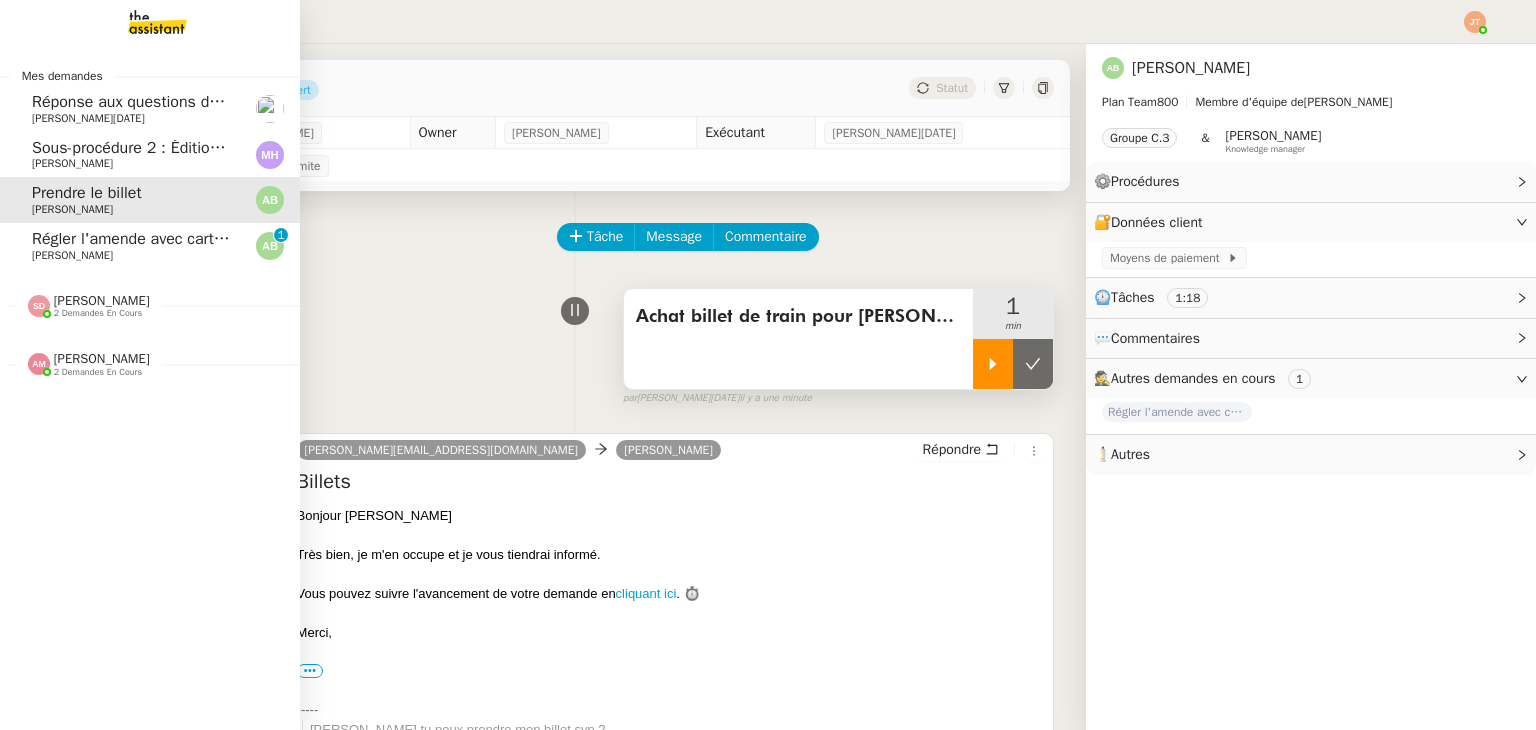 click on "[PERSON_NAME]" 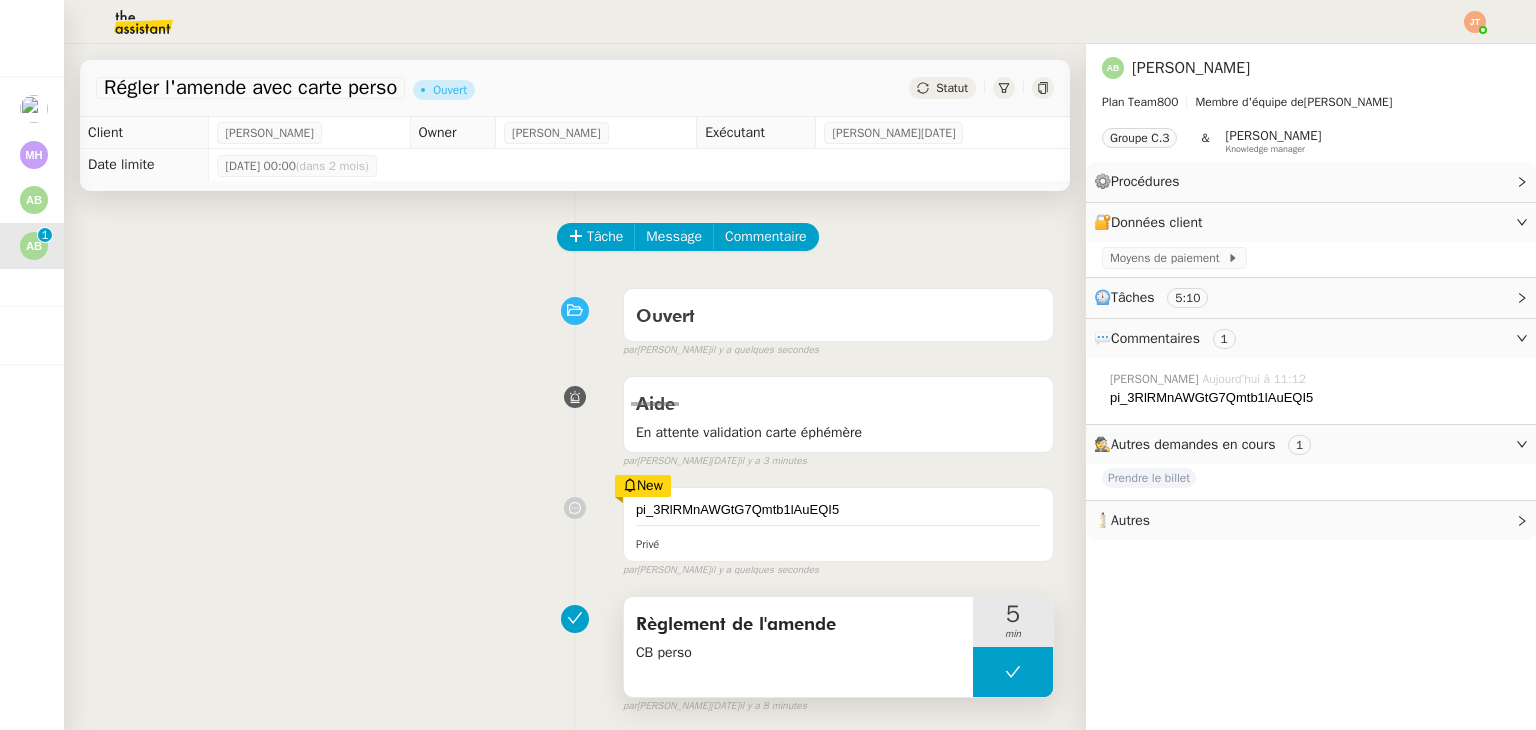 click at bounding box center [1013, 672] 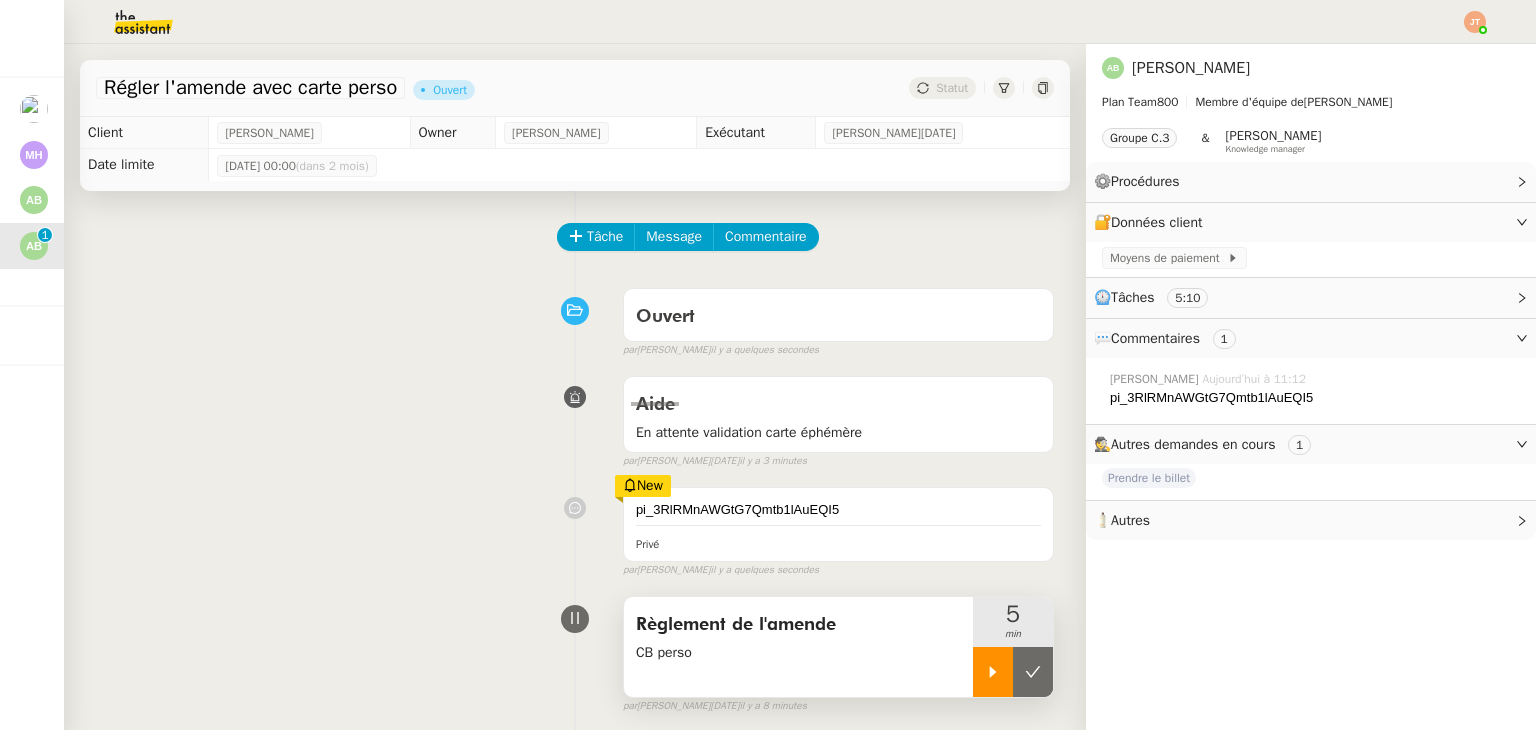 click at bounding box center (993, 672) 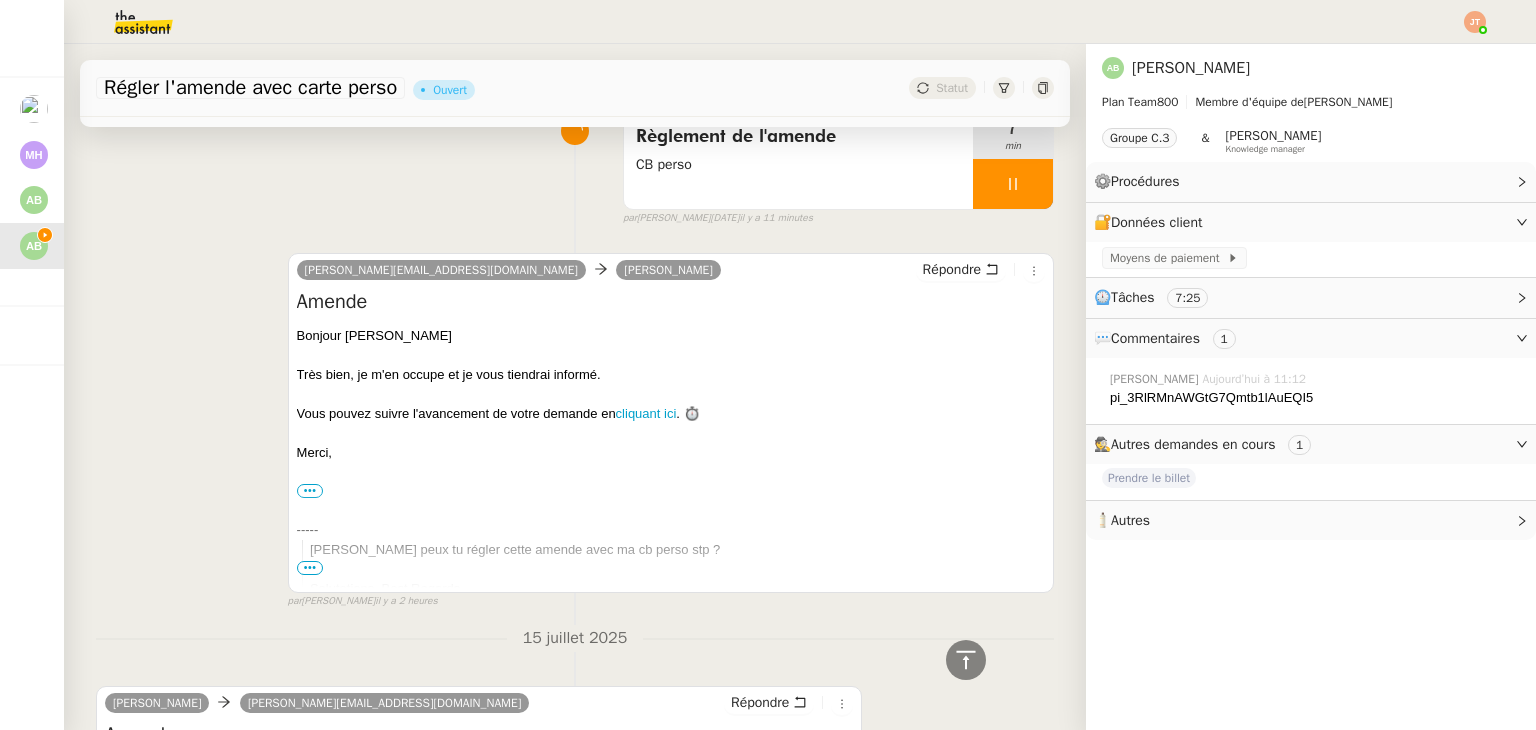scroll, scrollTop: 500, scrollLeft: 0, axis: vertical 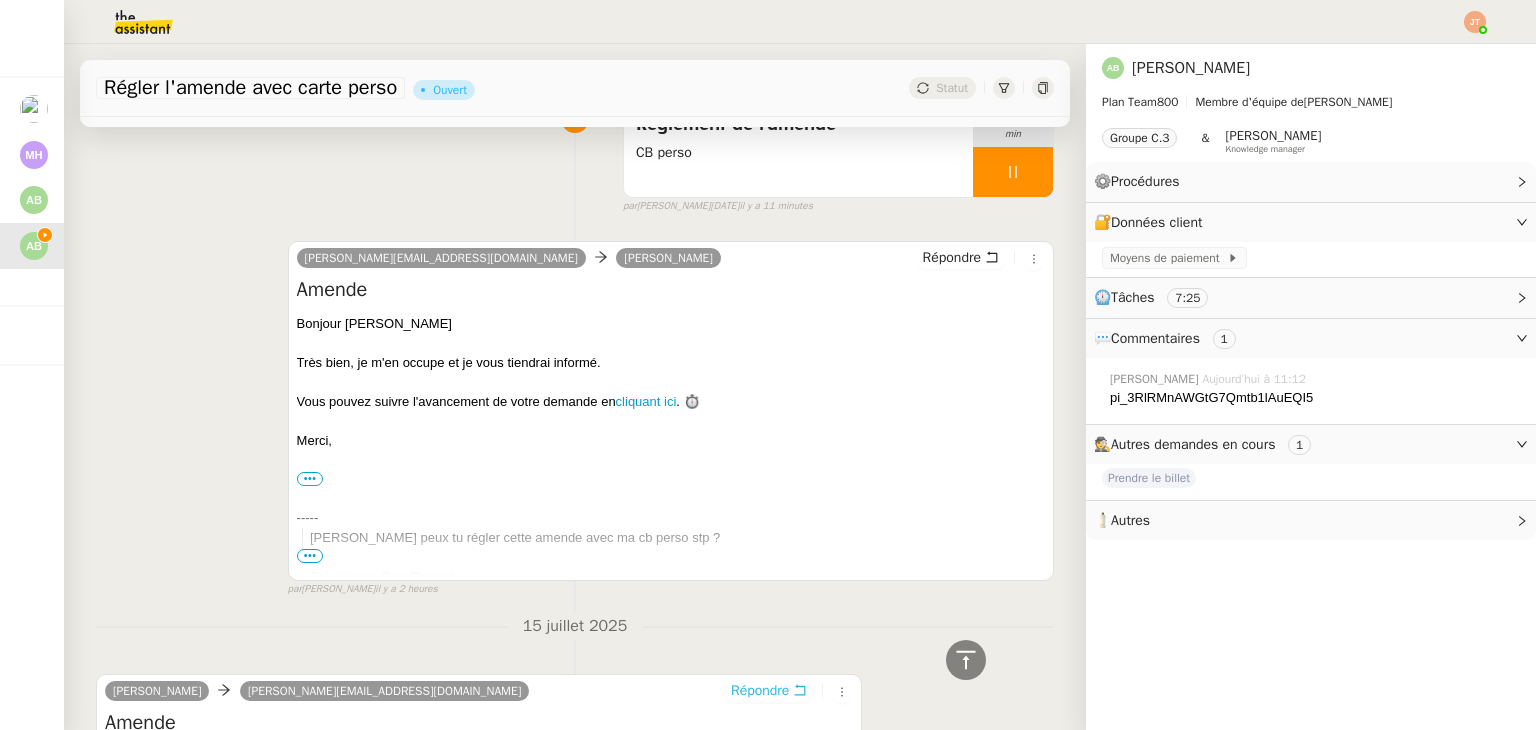 click on "Répondre" at bounding box center [760, 691] 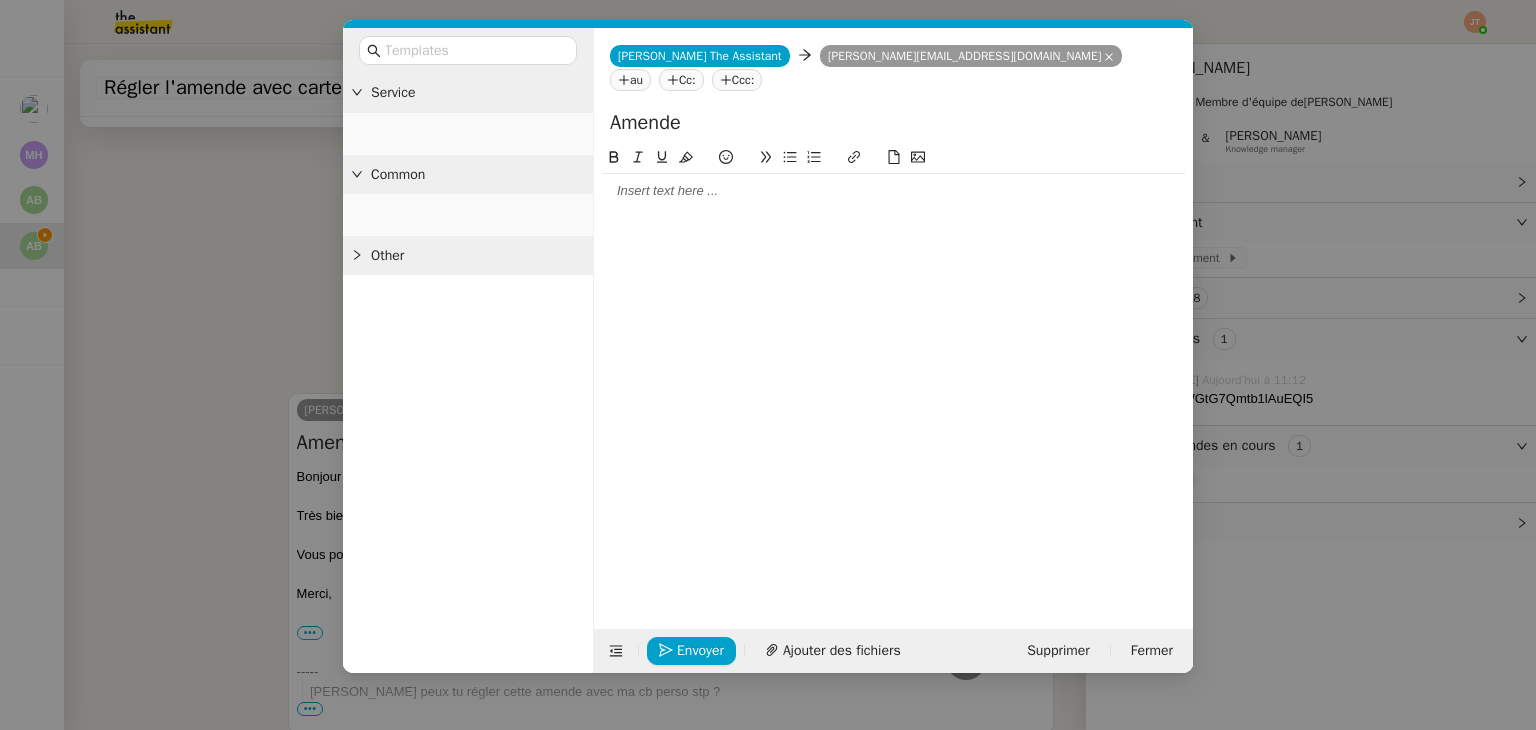 scroll, scrollTop: 654, scrollLeft: 0, axis: vertical 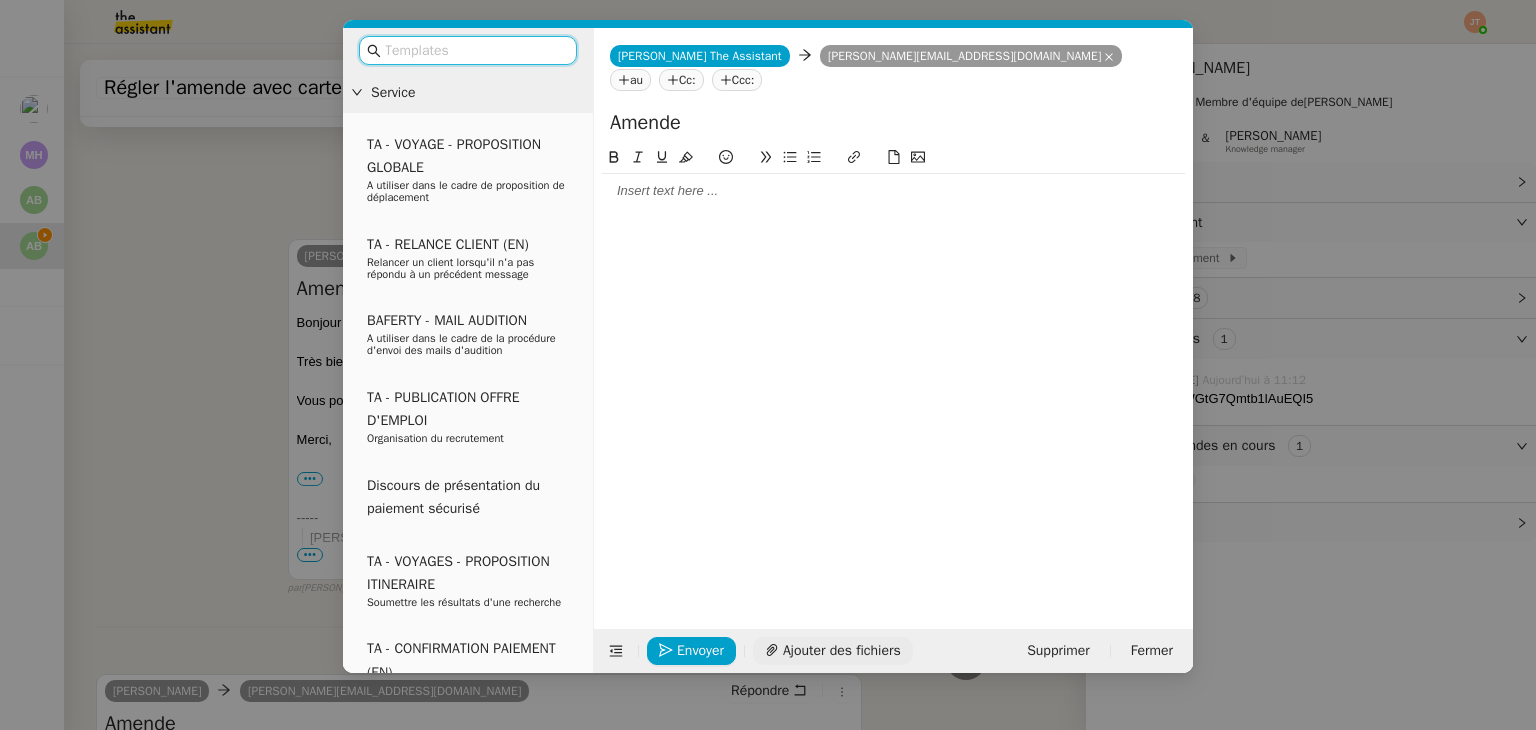 click on "Ajouter des fichiers" 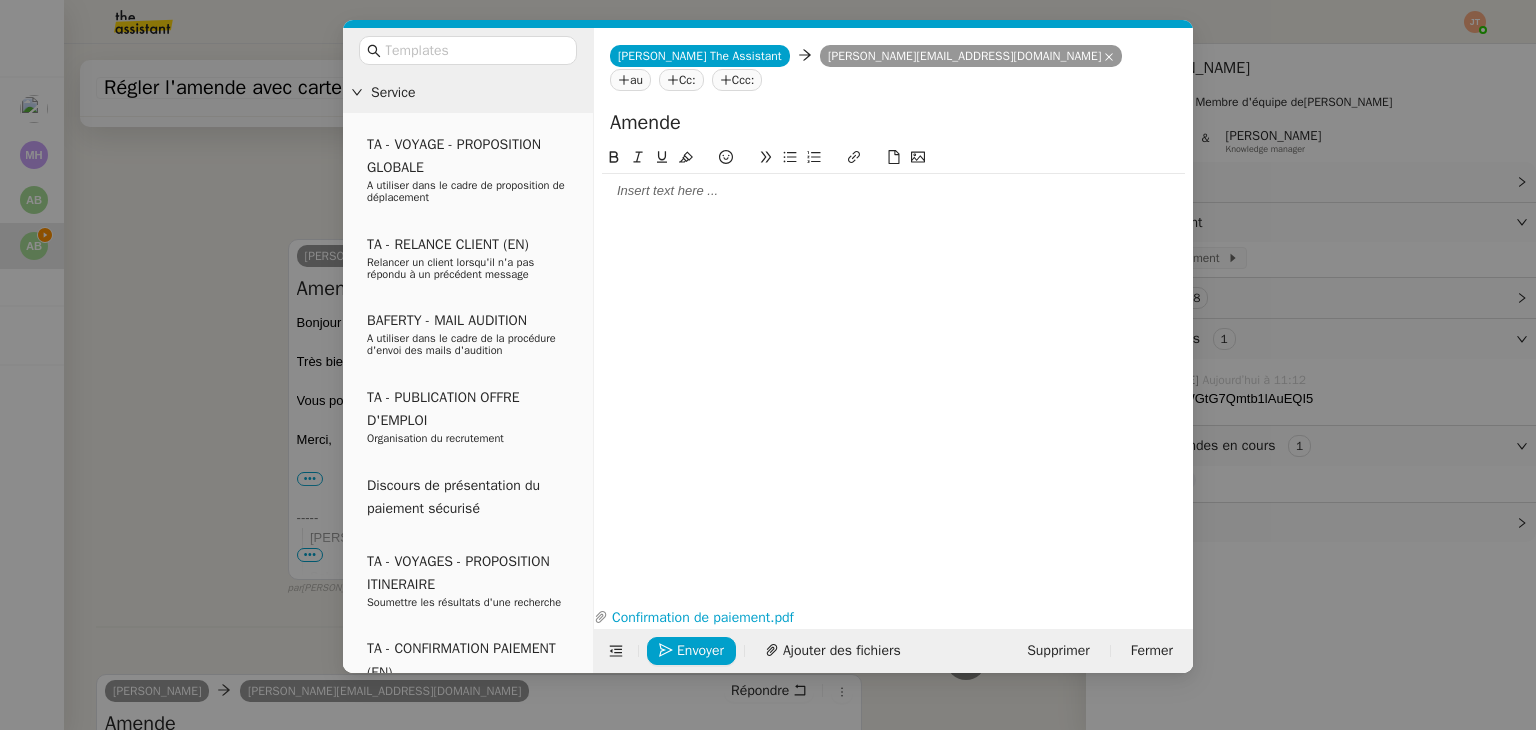 click on "Service TA - VOYAGE - PROPOSITION GLOBALE    A utiliser dans le cadre de proposition de déplacement TA - RELANCE CLIENT (EN)    Relancer un client lorsqu'il n'a pas répondu à un précédent message BAFERTY - MAIL AUDITION    A utiliser dans le cadre de la procédure d'envoi des mails d'audition TA - PUBLICATION OFFRE D'EMPLOI     Organisation du recrutement Discours de présentation du paiement sécurisé    TA - VOYAGES - PROPOSITION ITINERAIRE    Soumettre les résultats d'une recherche TA - CONFIRMATION PAIEMENT (EN)    Confirmer avec le client de modèle de transaction - Attention Plan Pro nécessaire. TA - COURRIER EXPEDIE (recommandé)    A utiliser dans le cadre de l'envoi d'un courrier recommandé TA - PARTAGE DE CALENDRIER (EN)    A utiliser pour demander au client de partager son calendrier afin de faciliter l'accès et la gestion PSPI - Appel de fonds MJL    A utiliser dans le cadre de la procédure d'appel de fonds MJL TA - RELANCE CLIENT    TA - AR PROCEDURES        21 YIELD" at bounding box center (768, 365) 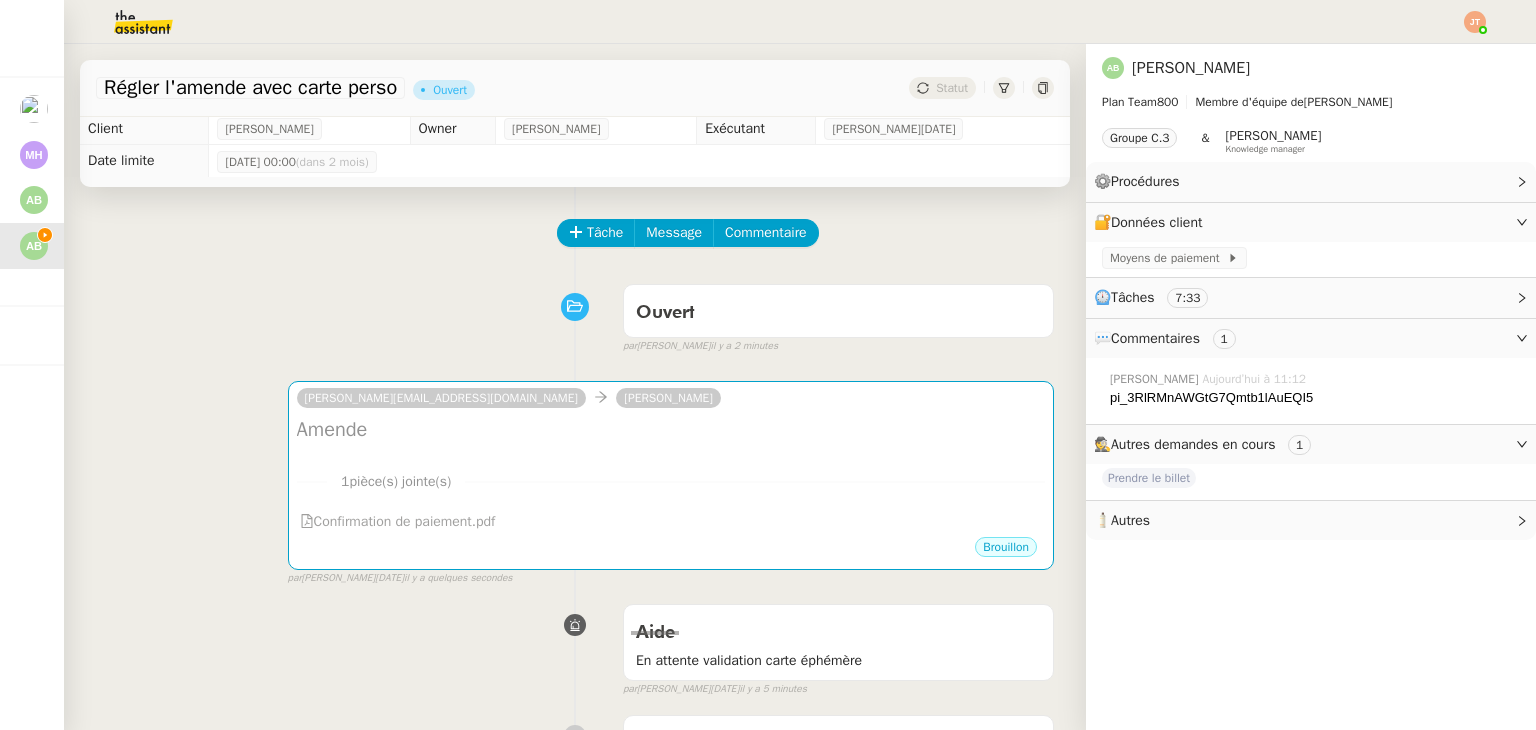 scroll, scrollTop: 0, scrollLeft: 0, axis: both 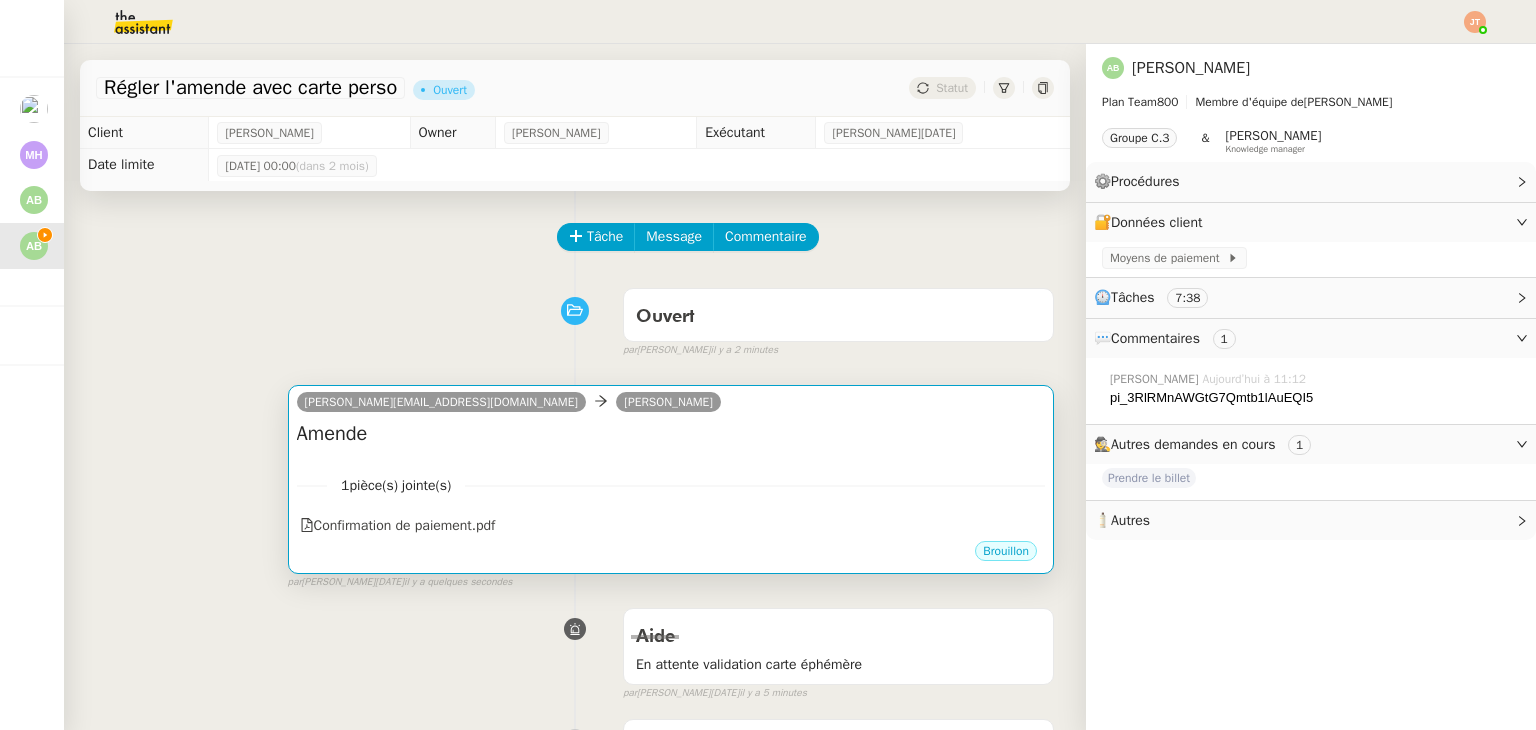 click on "Amende    •••" at bounding box center (671, 439) 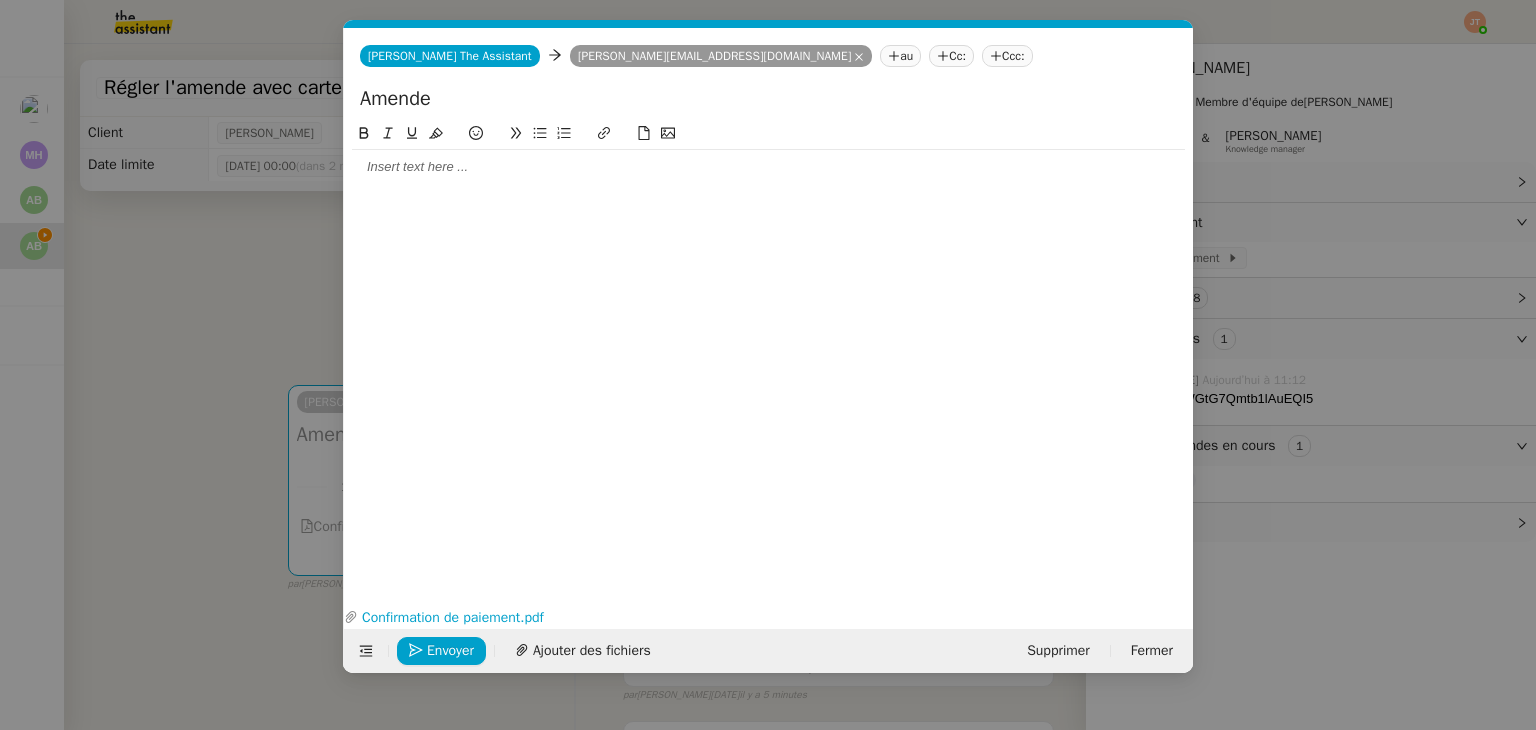 scroll, scrollTop: 0, scrollLeft: 42, axis: horizontal 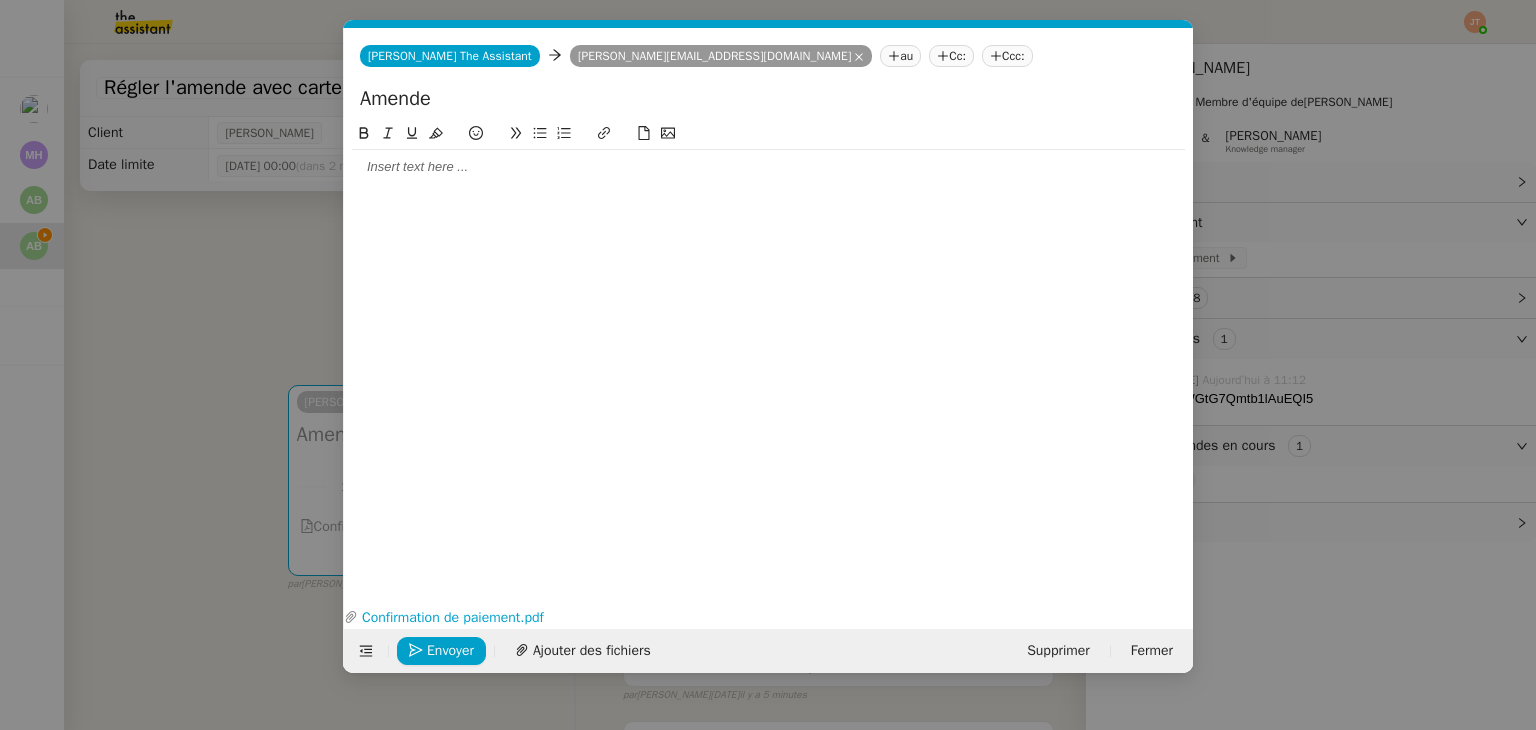 click 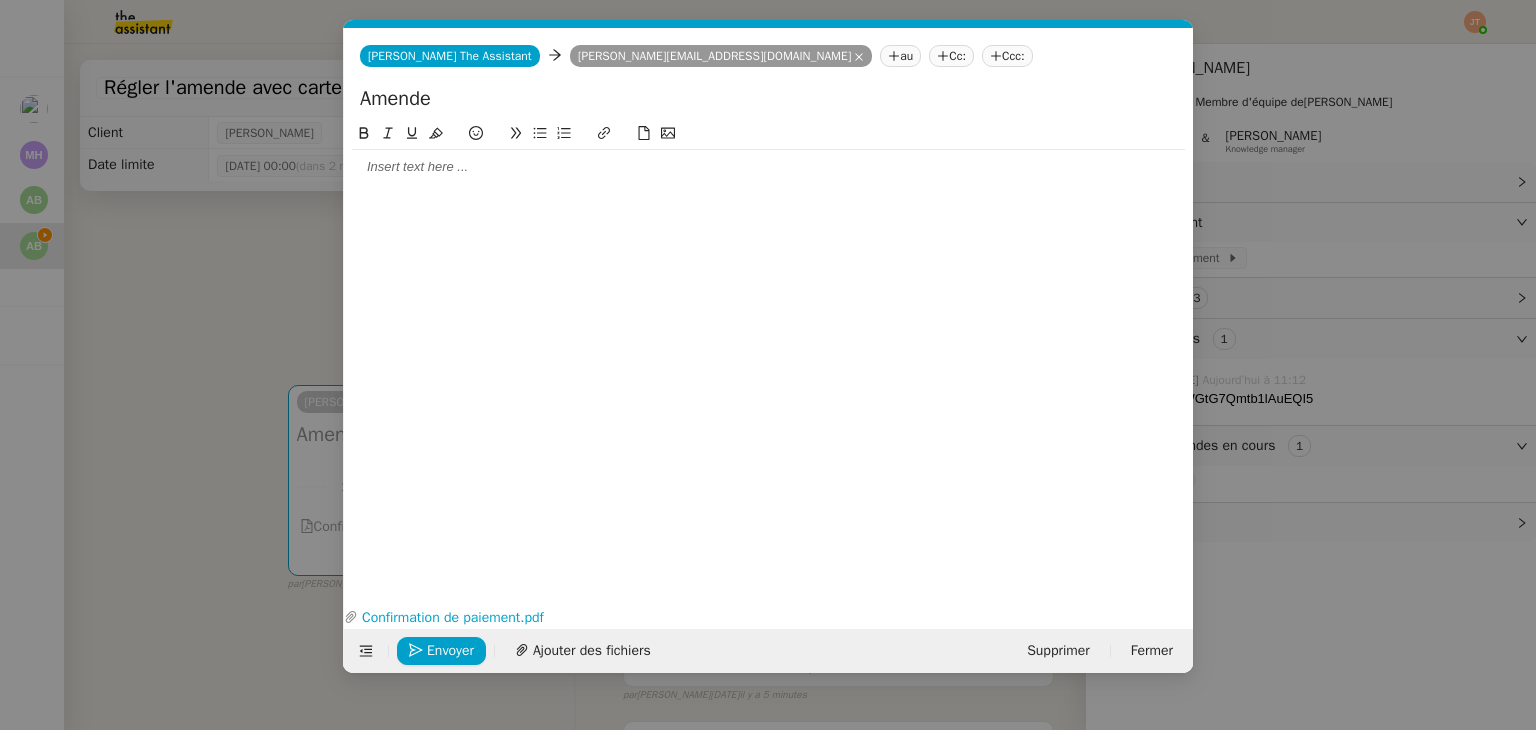 drag, startPoint x: 231, startPoint y: 230, endPoint x: 126, endPoint y: 107, distance: 161.72198 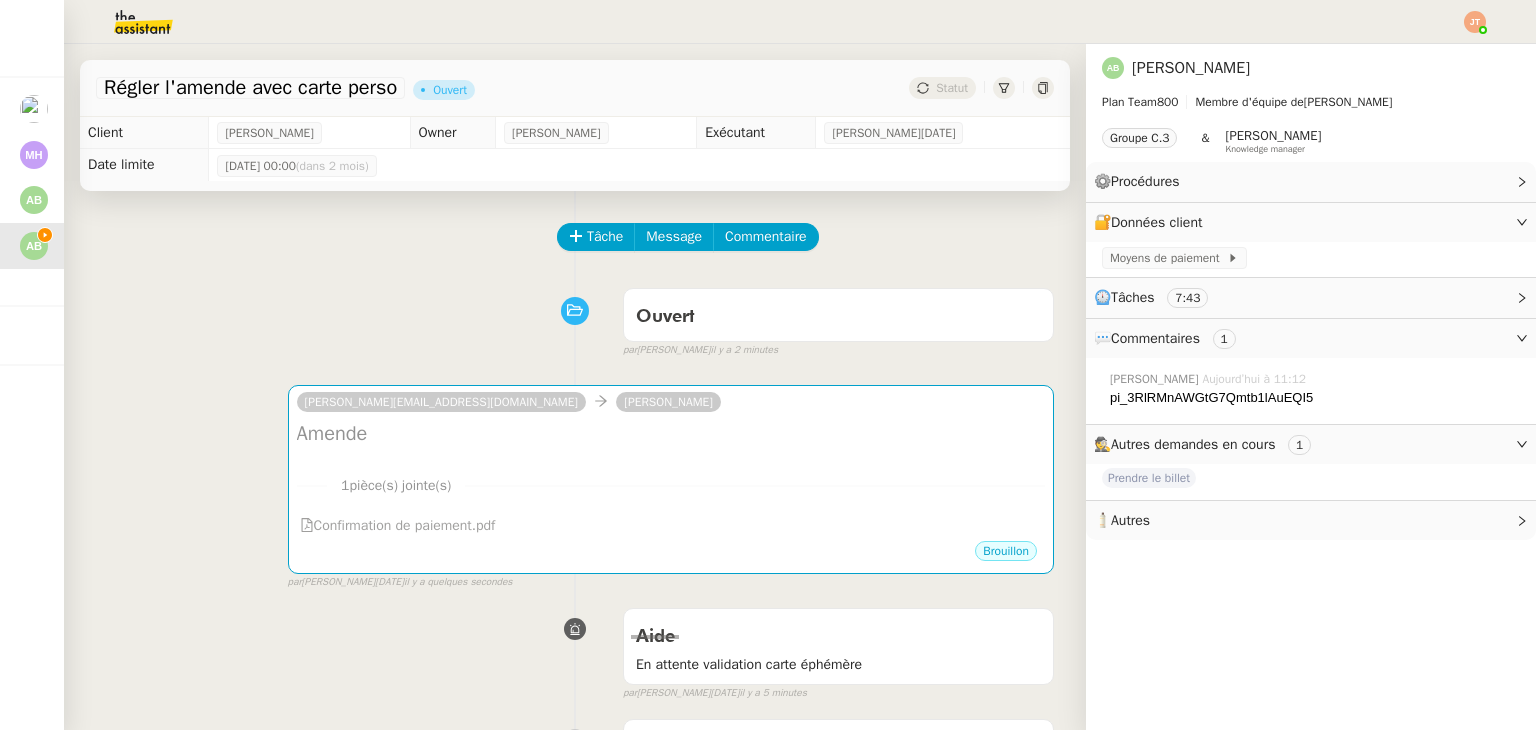 drag, startPoint x: 102, startPoint y: 88, endPoint x: 401, endPoint y: 96, distance: 299.107 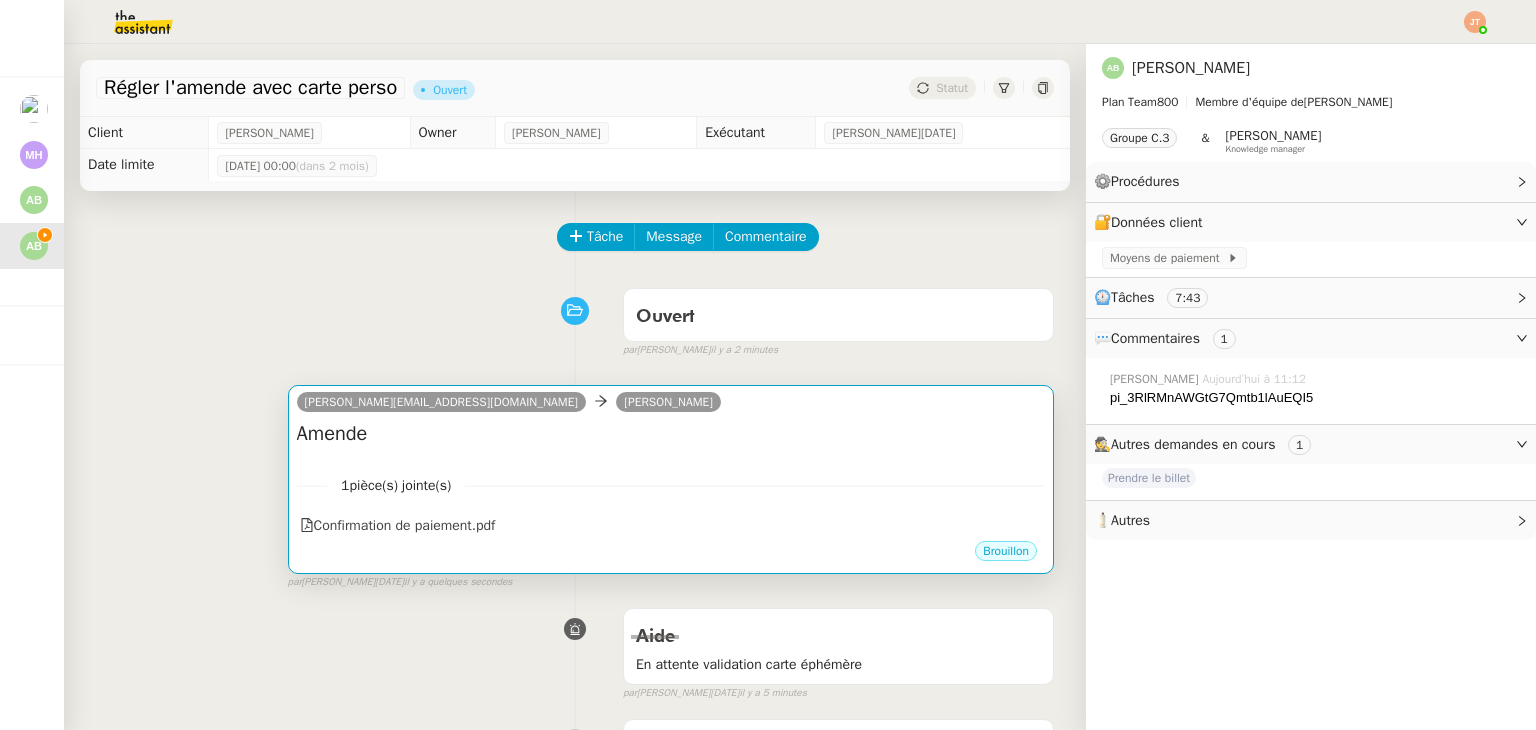 click on "1  pièce(s) jointe(s)  Confirmation de paiement.pdf" at bounding box center [671, 499] 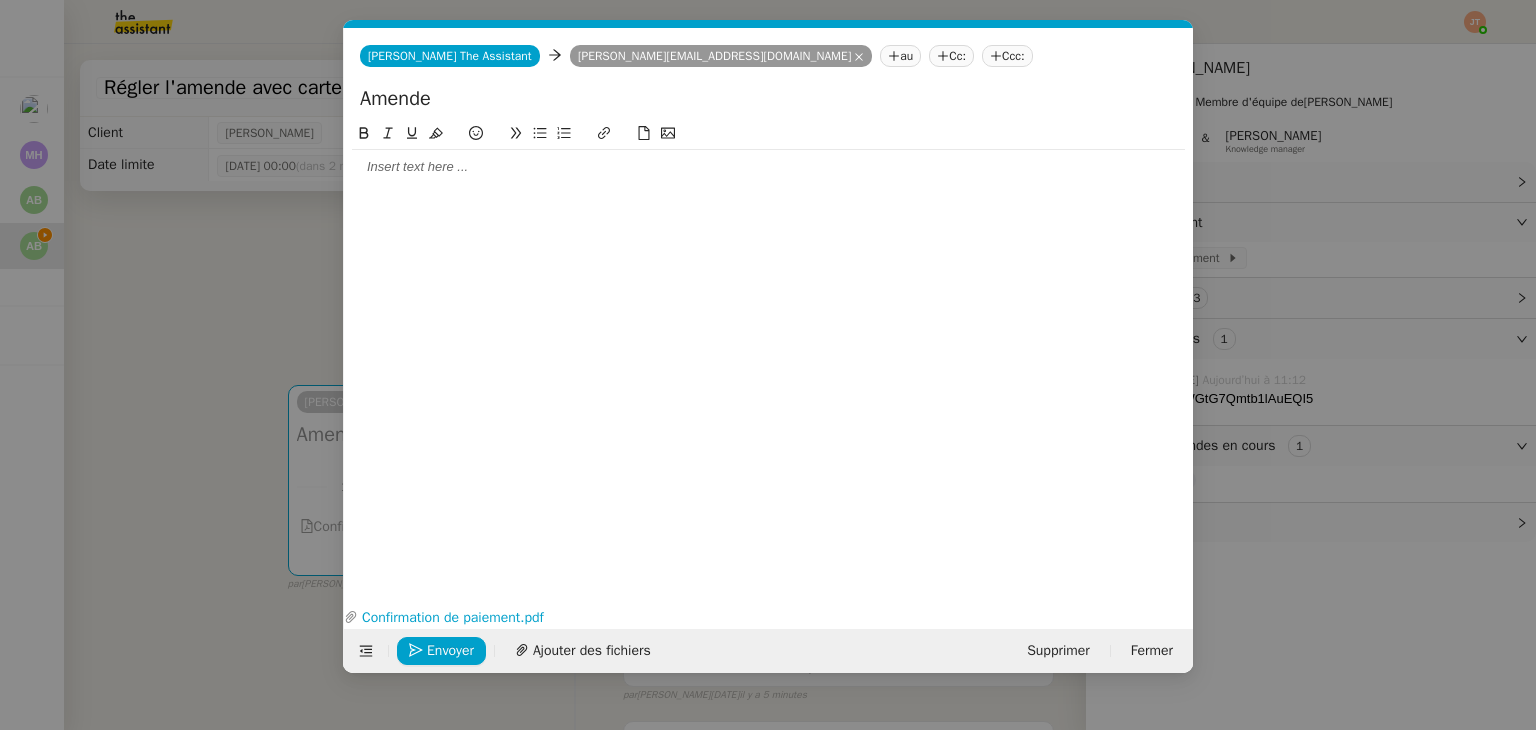 scroll, scrollTop: 0, scrollLeft: 42, axis: horizontal 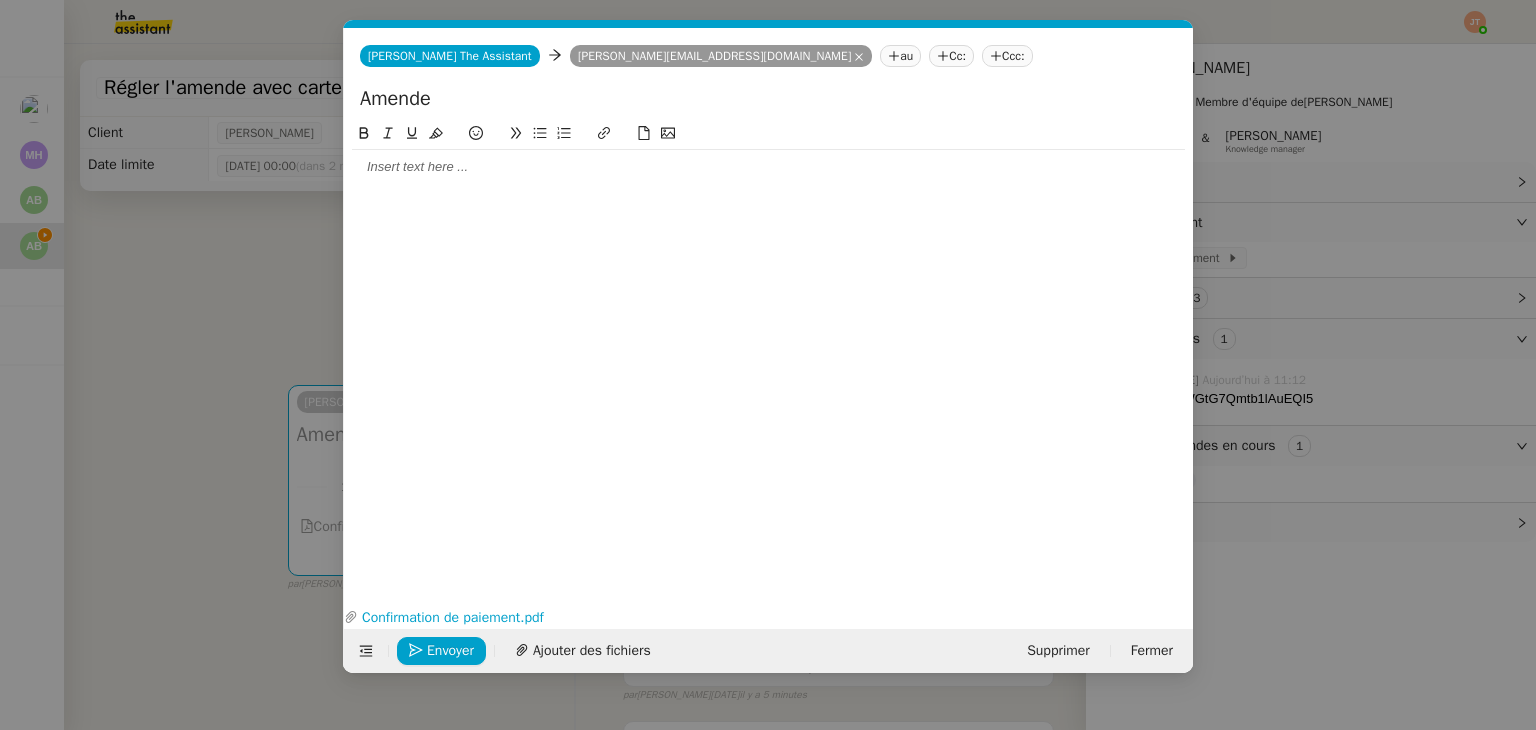 drag, startPoint x: 439, startPoint y: 105, endPoint x: 326, endPoint y: 102, distance: 113.03982 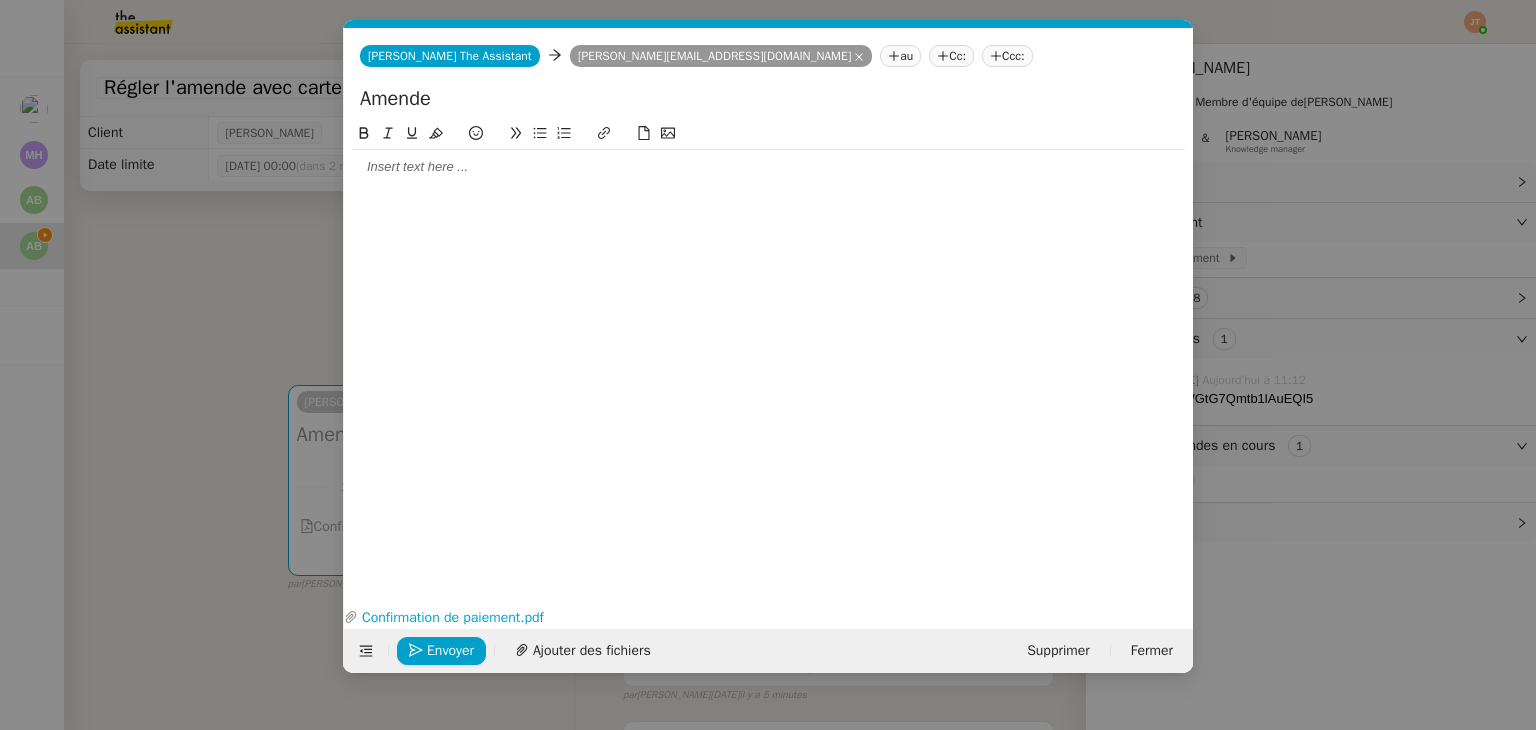 paste on "Régler l'amende avec carte perso" 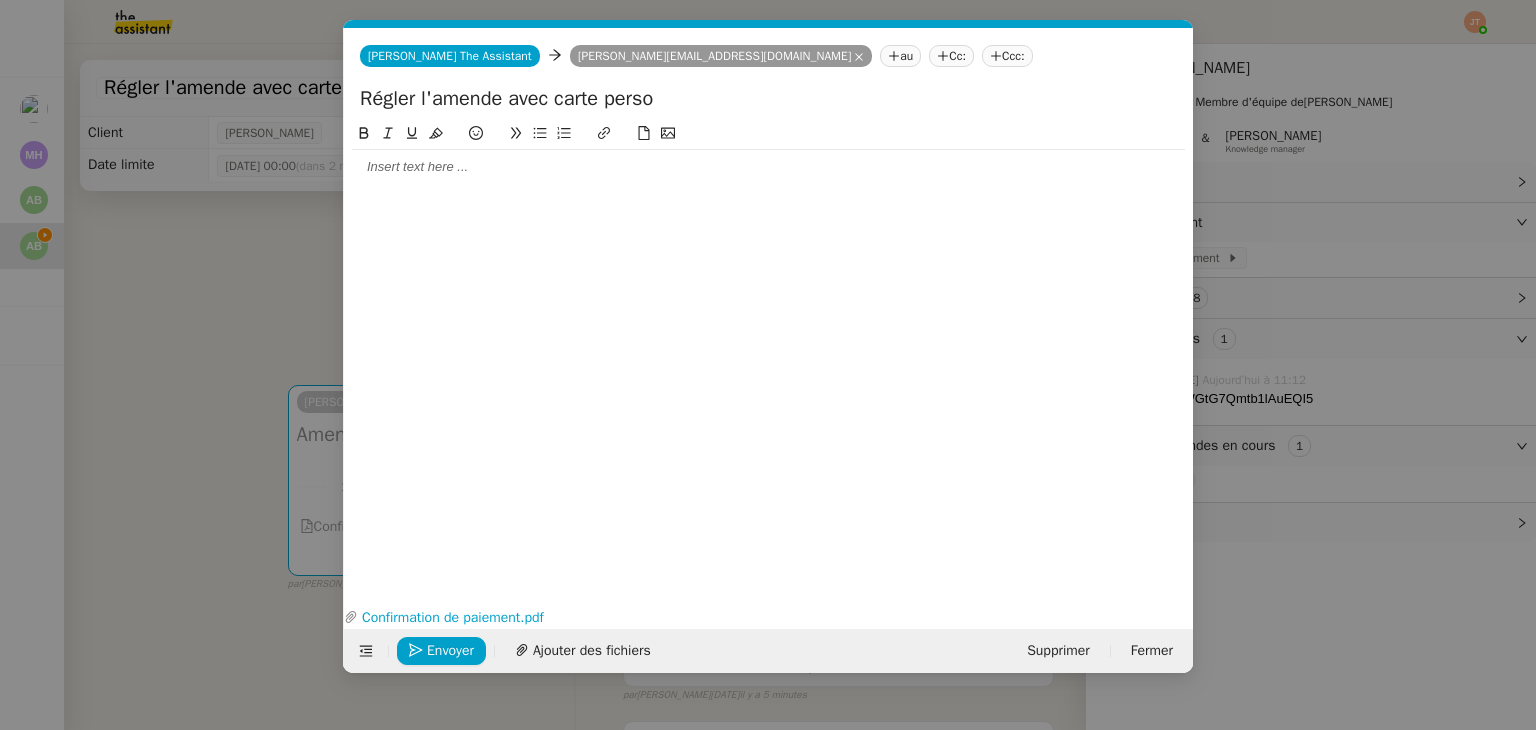 type on "Régler l'amende avec carte perso" 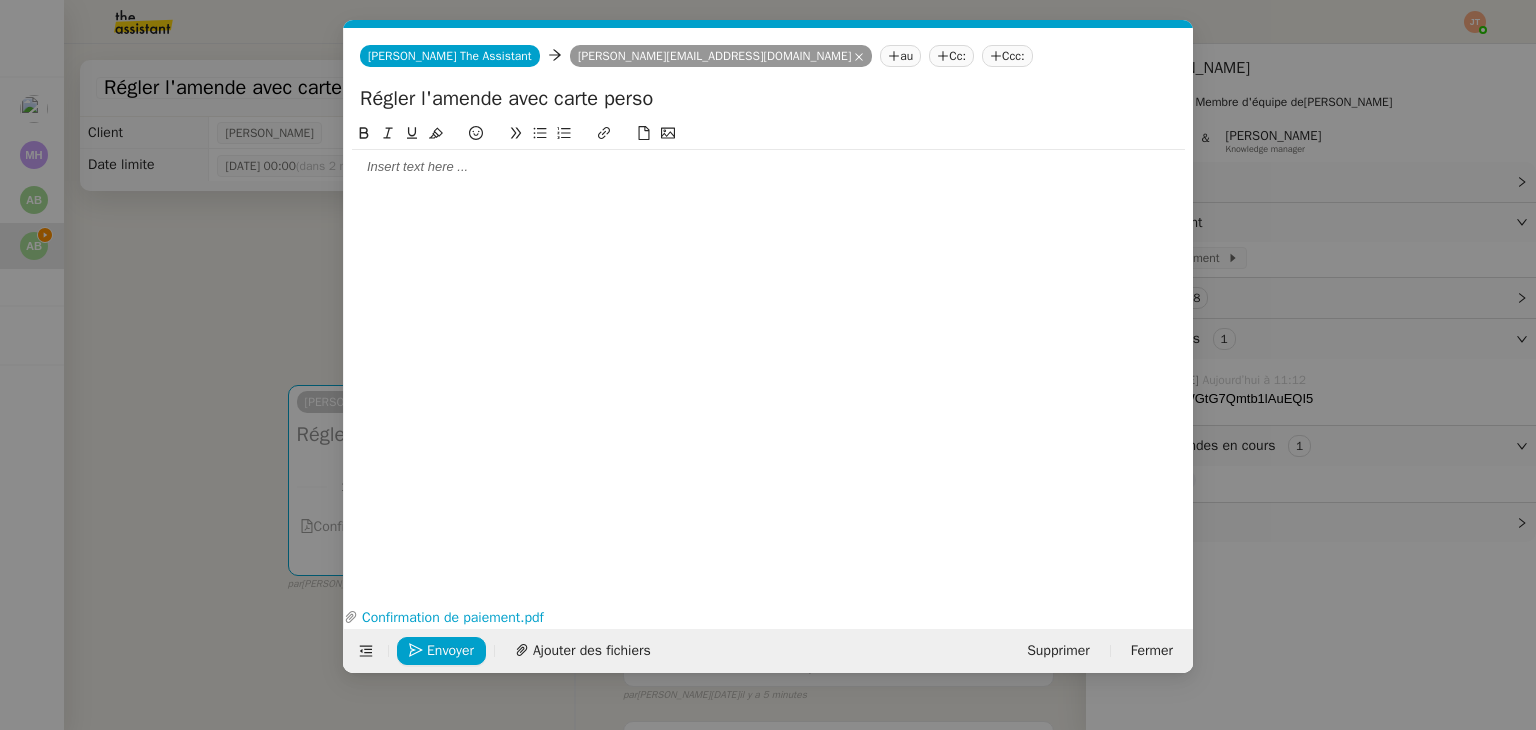 type 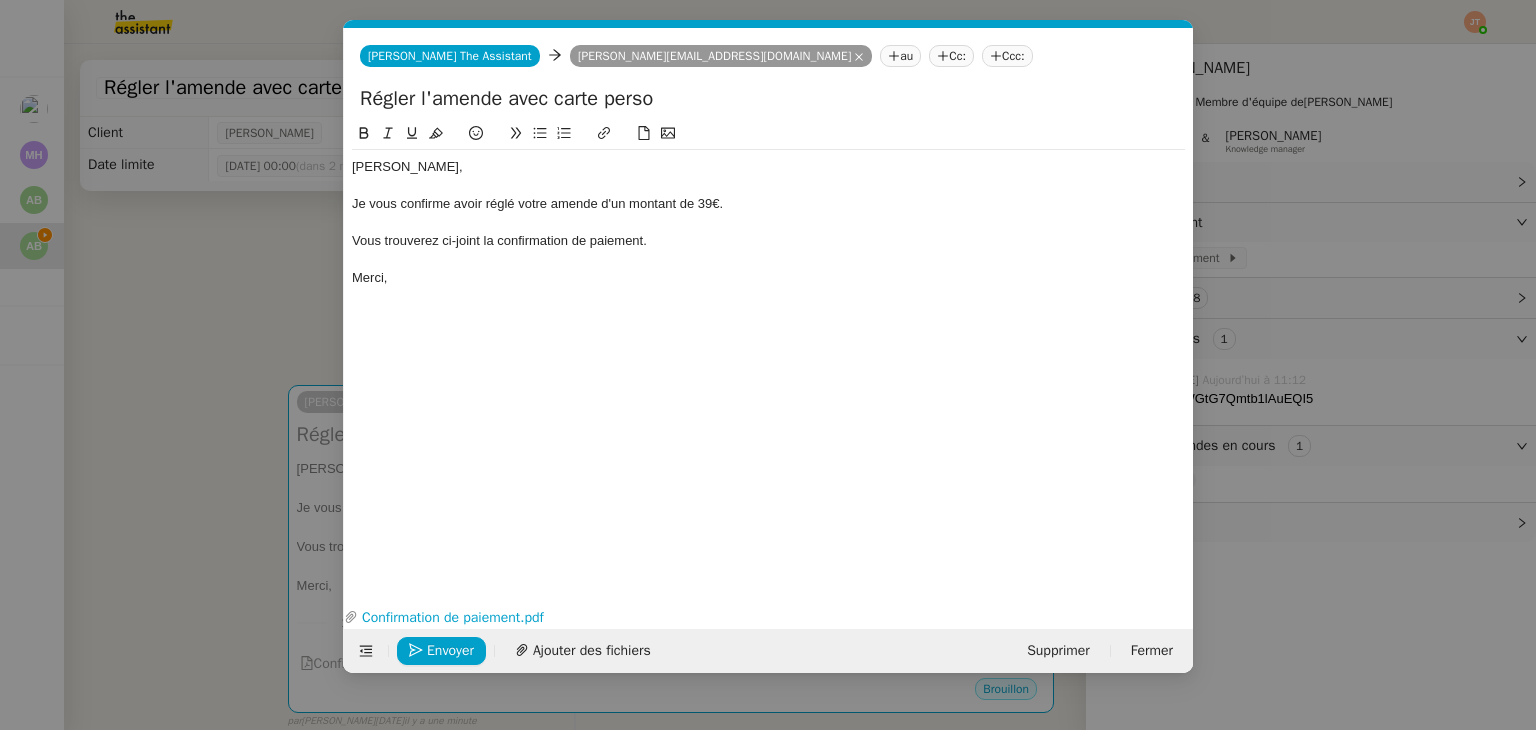 click on "Service TA - VOYAGE - PROPOSITION GLOBALE    A utiliser dans le cadre de proposition de déplacement TA - RELANCE CLIENT (EN)    Relancer un client lorsqu'il n'a pas répondu à un précédent message BAFERTY - MAIL AUDITION    A utiliser dans le cadre de la procédure d'envoi des mails d'audition TA - PUBLICATION OFFRE D'EMPLOI     Organisation du recrutement Discours de présentation du paiement sécurisé    TA - VOYAGES - PROPOSITION ITINERAIRE    Soumettre les résultats d'une recherche TA - CONFIRMATION PAIEMENT (EN)    Confirmer avec le client de modèle de transaction - Attention Plan Pro nécessaire. TA - COURRIER EXPEDIE (recommandé)    A utiliser dans le cadre de l'envoi d'un courrier recommandé TA - PARTAGE DE CALENDRIER (EN)    A utiliser pour demander au client de partager son calendrier afin de faciliter l'accès et la gestion PSPI - Appel de fonds MJL    A utiliser dans le cadre de la procédure d'appel de fonds MJL TA - RELANCE CLIENT    TA - AR PROCEDURES        21 YIELD" at bounding box center (768, 365) 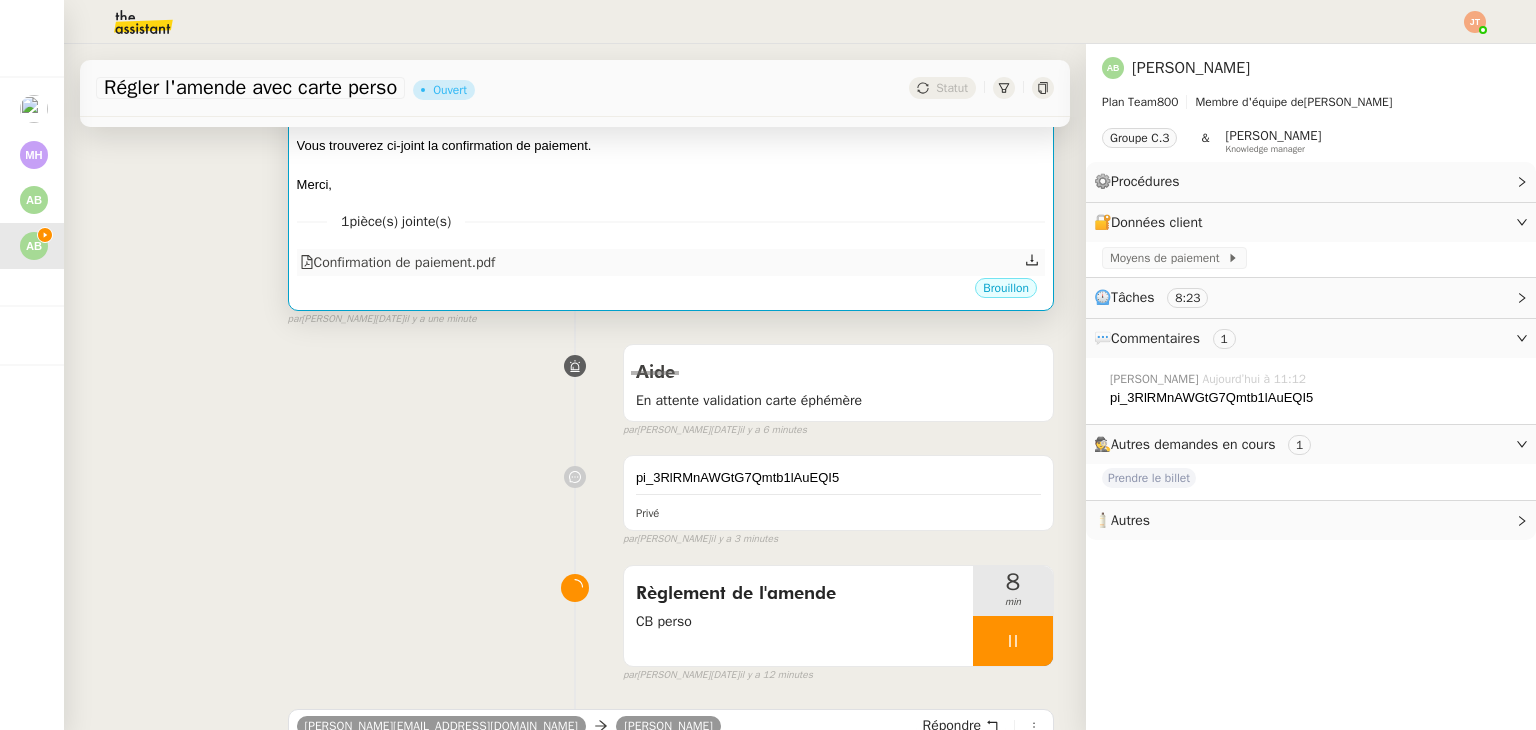 scroll, scrollTop: 300, scrollLeft: 0, axis: vertical 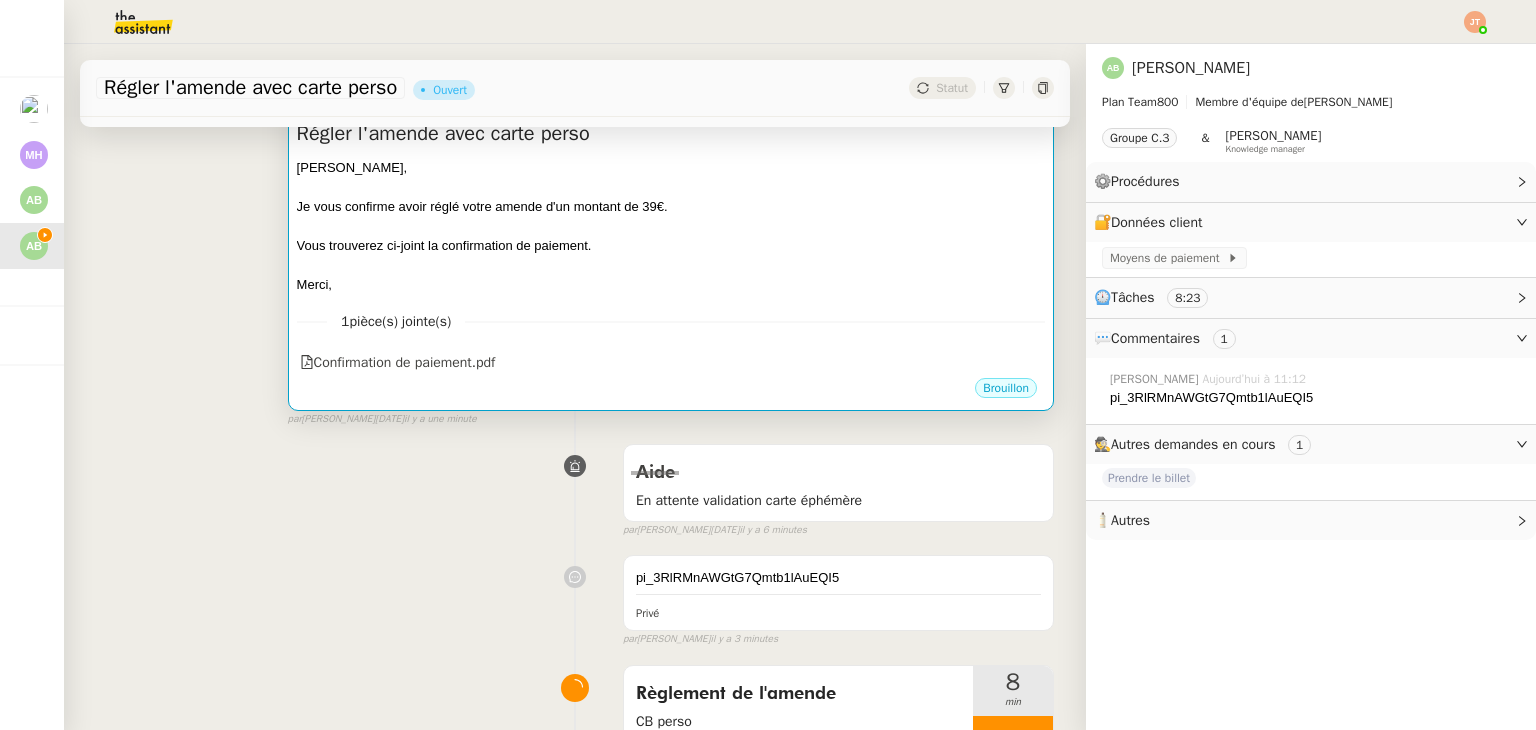 click on "Merci," at bounding box center (671, 285) 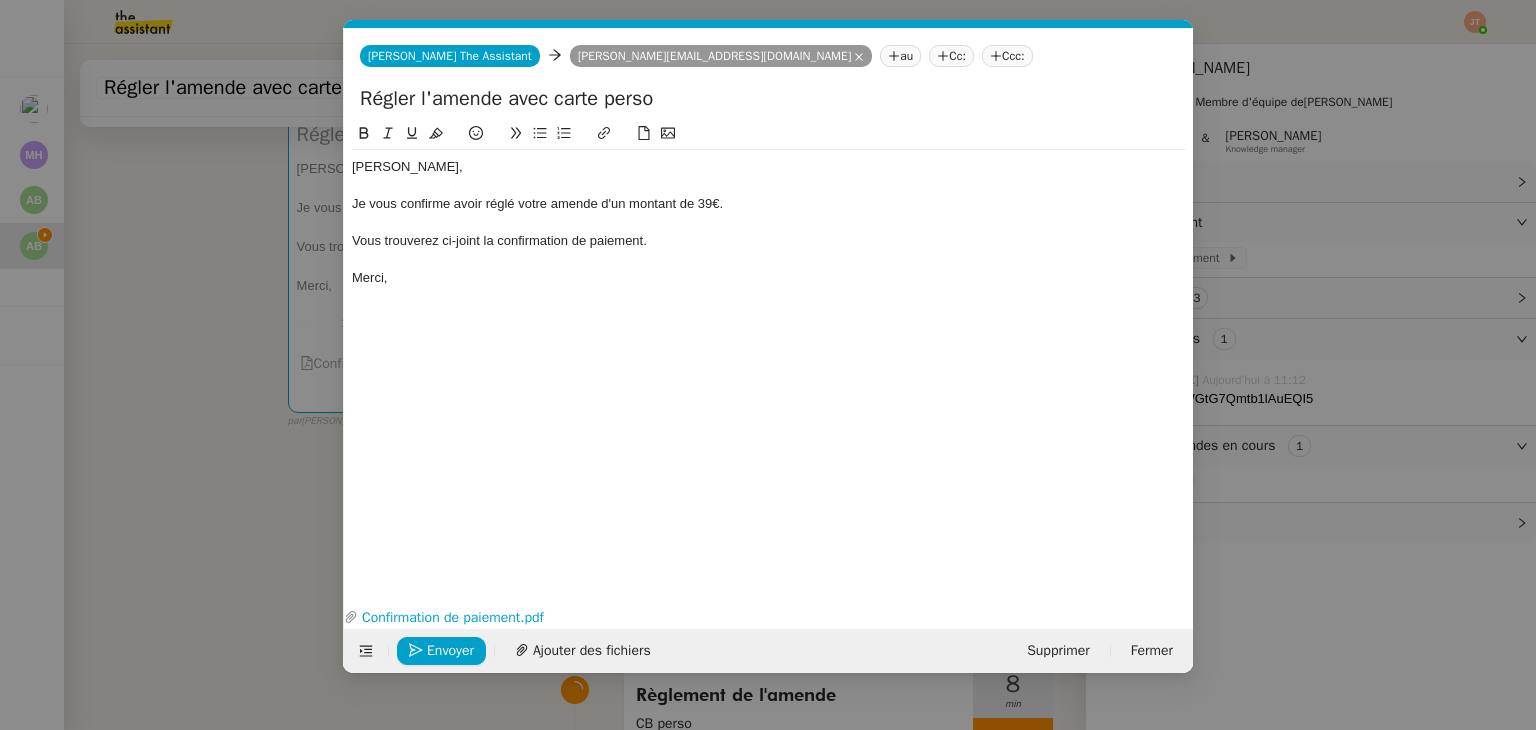 scroll, scrollTop: 0, scrollLeft: 42, axis: horizontal 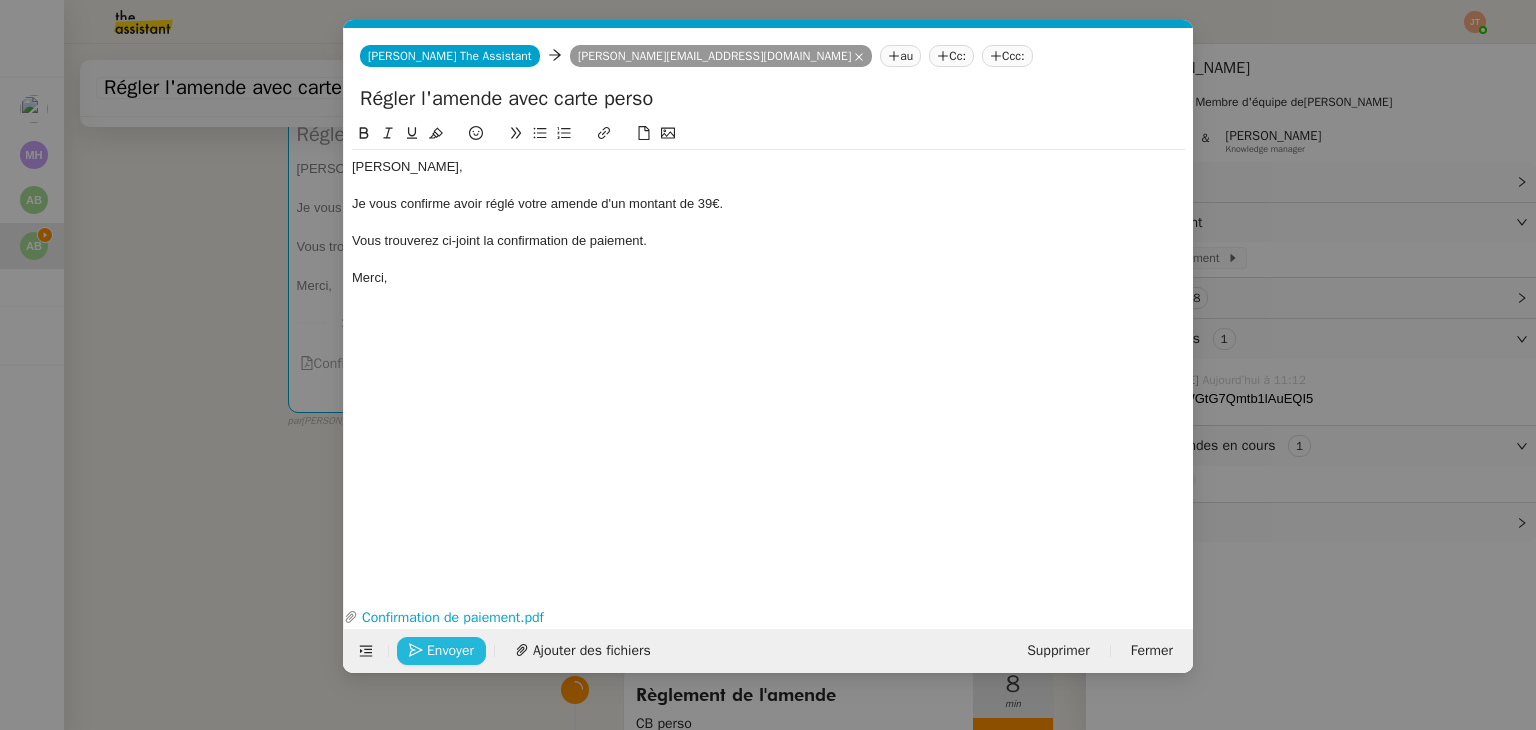 click on "Envoyer" 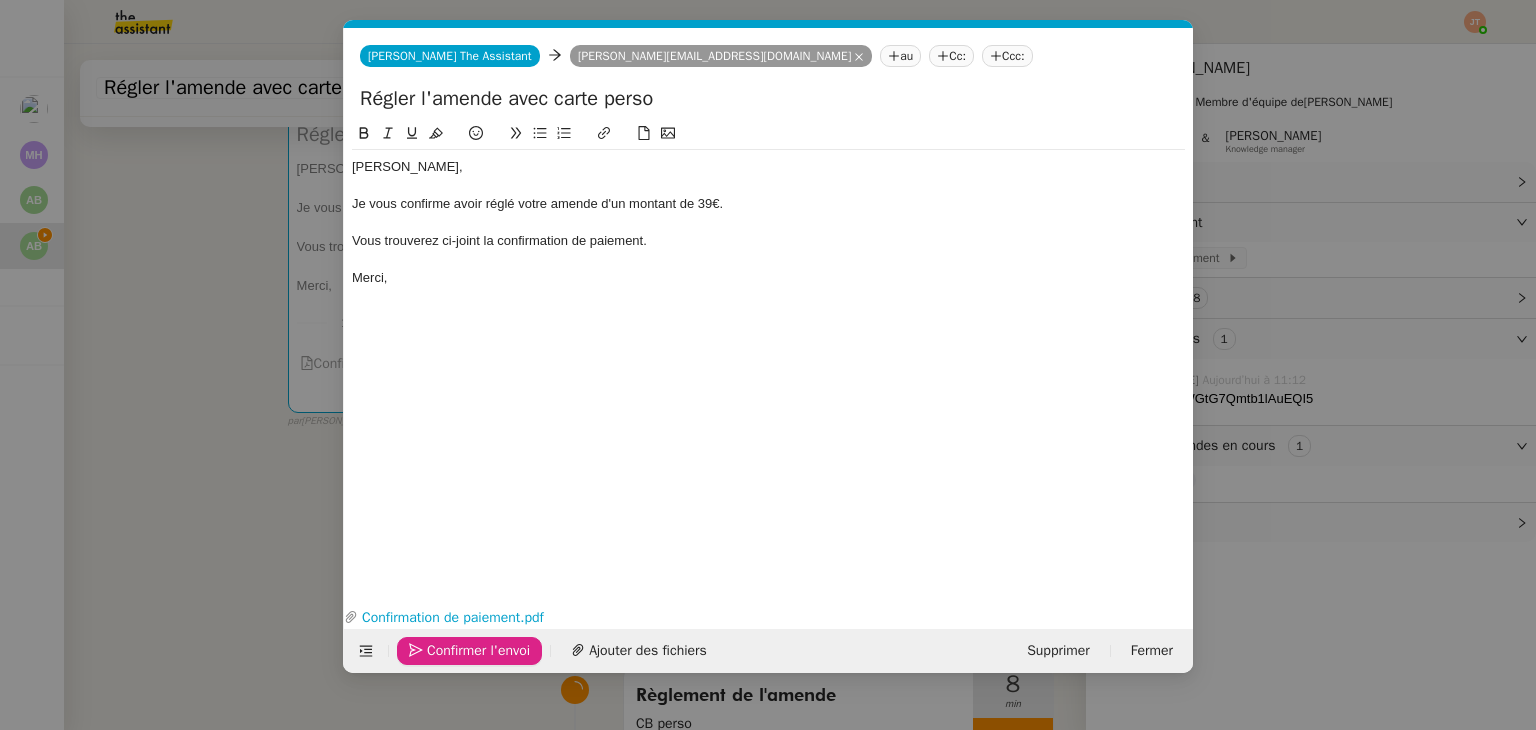 click on "Confirmer l'envoi" 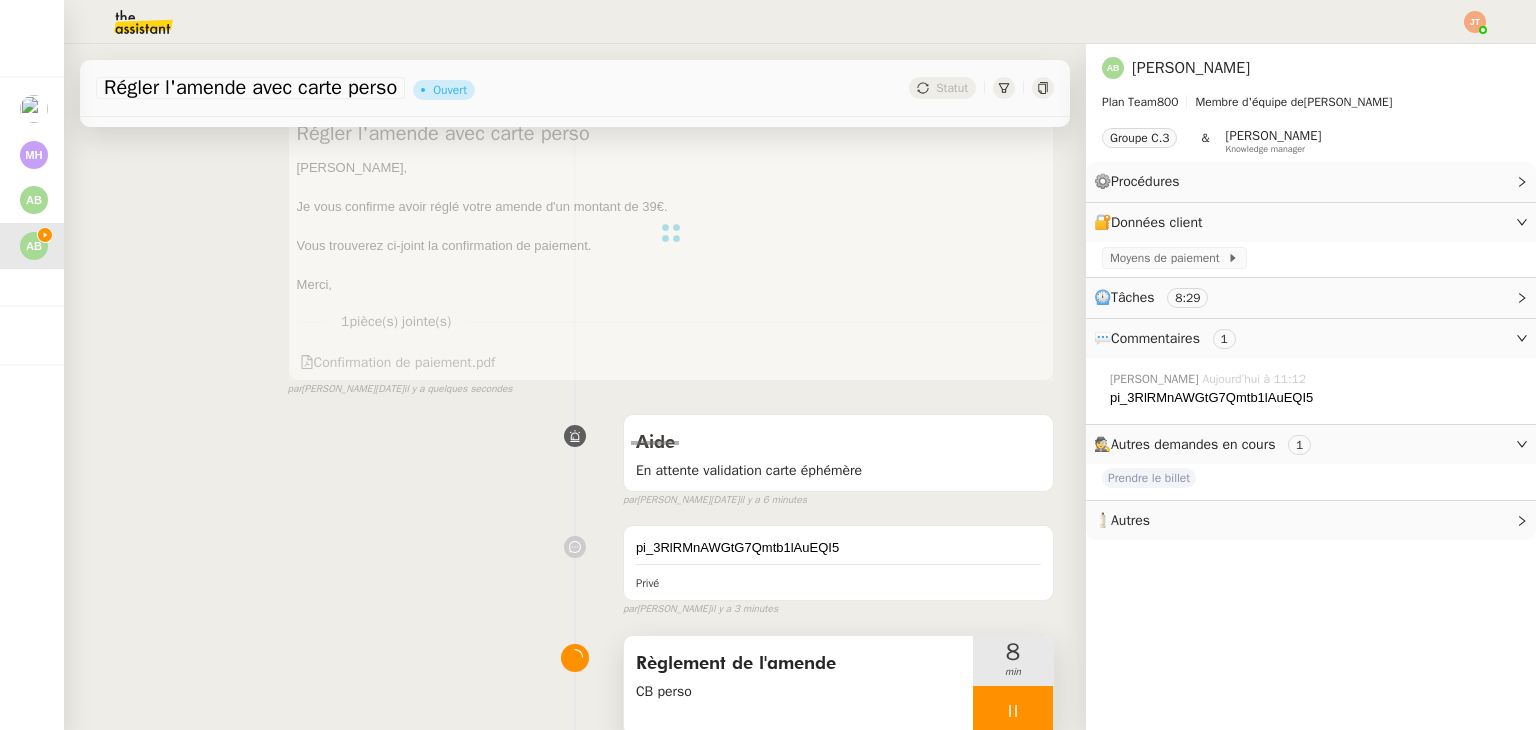 click at bounding box center [1013, 711] 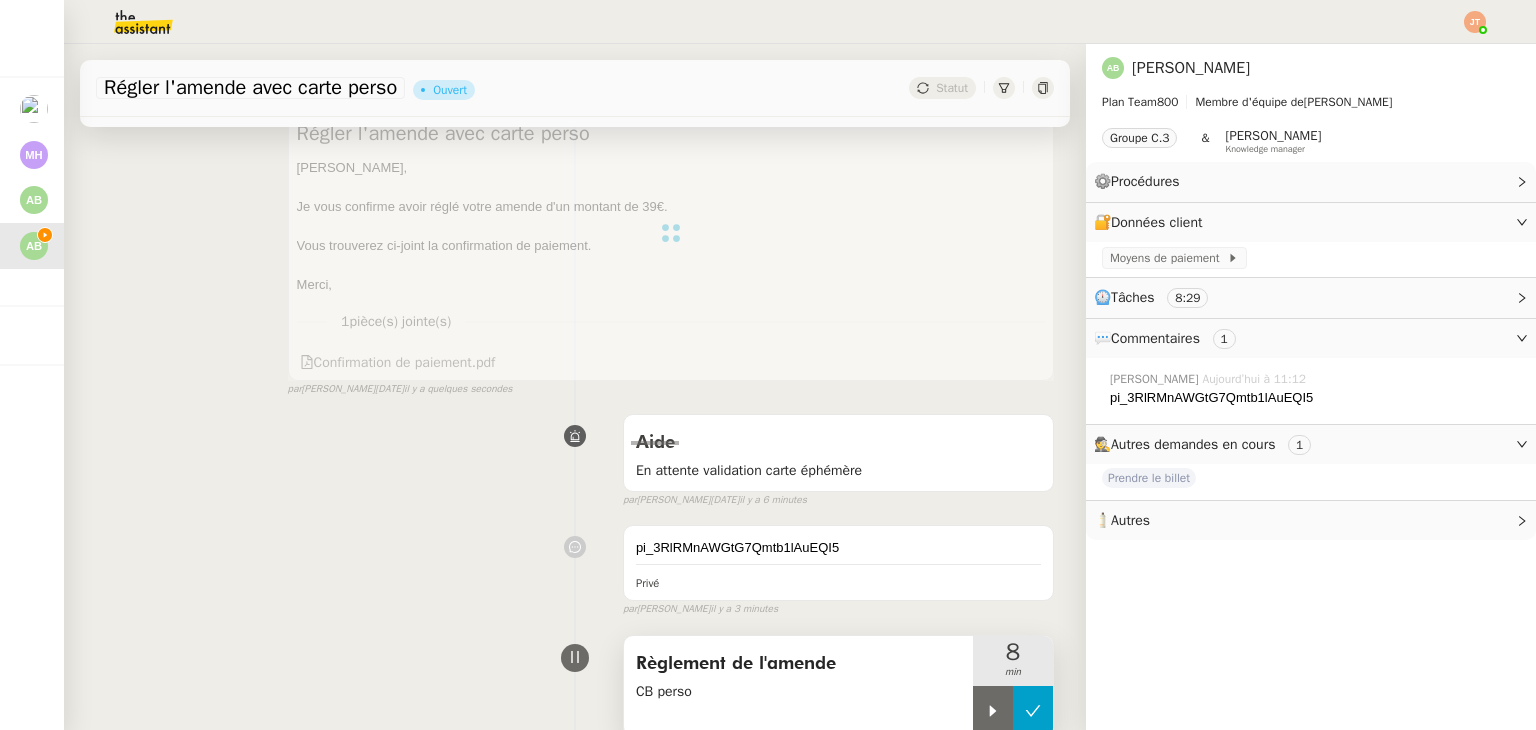 click at bounding box center [1033, 711] 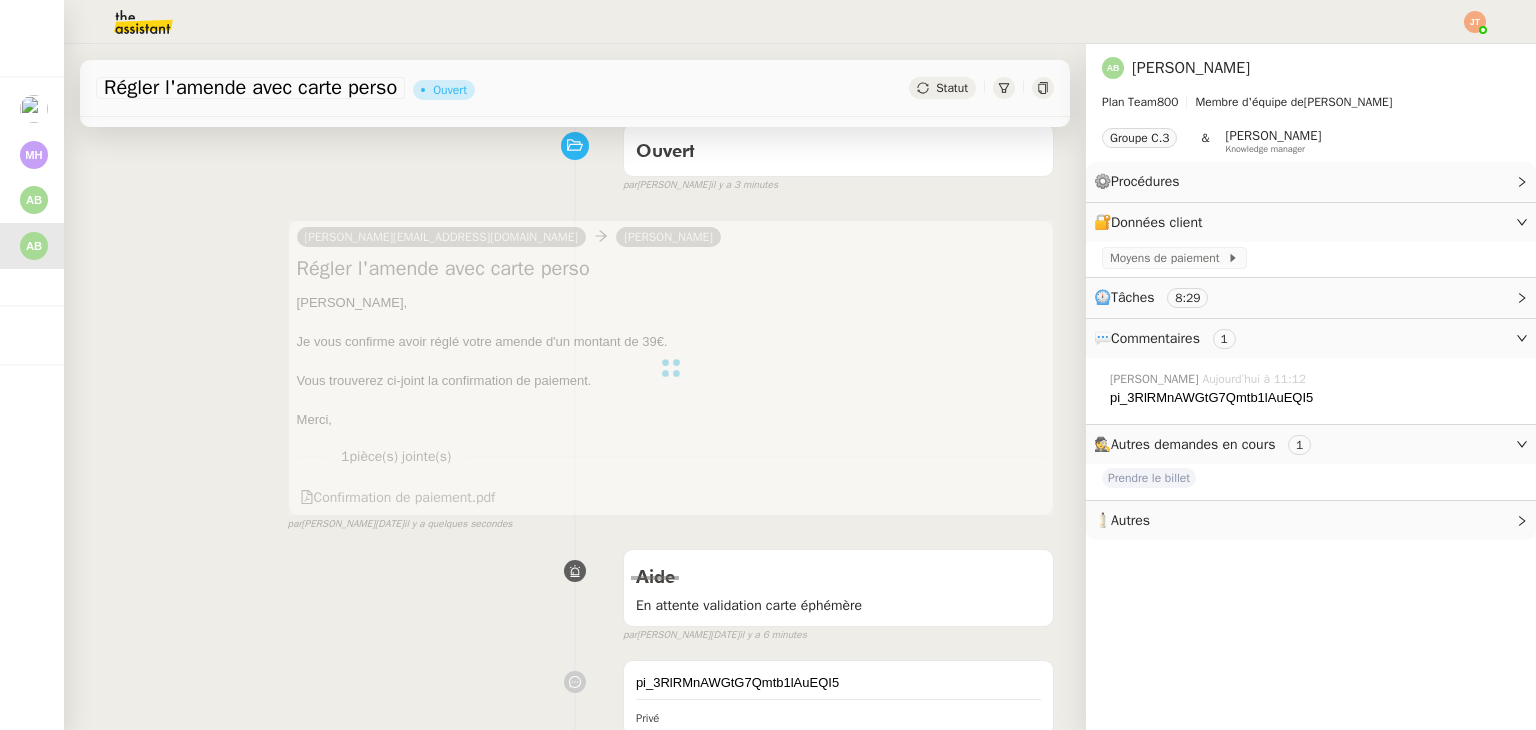 scroll, scrollTop: 0, scrollLeft: 0, axis: both 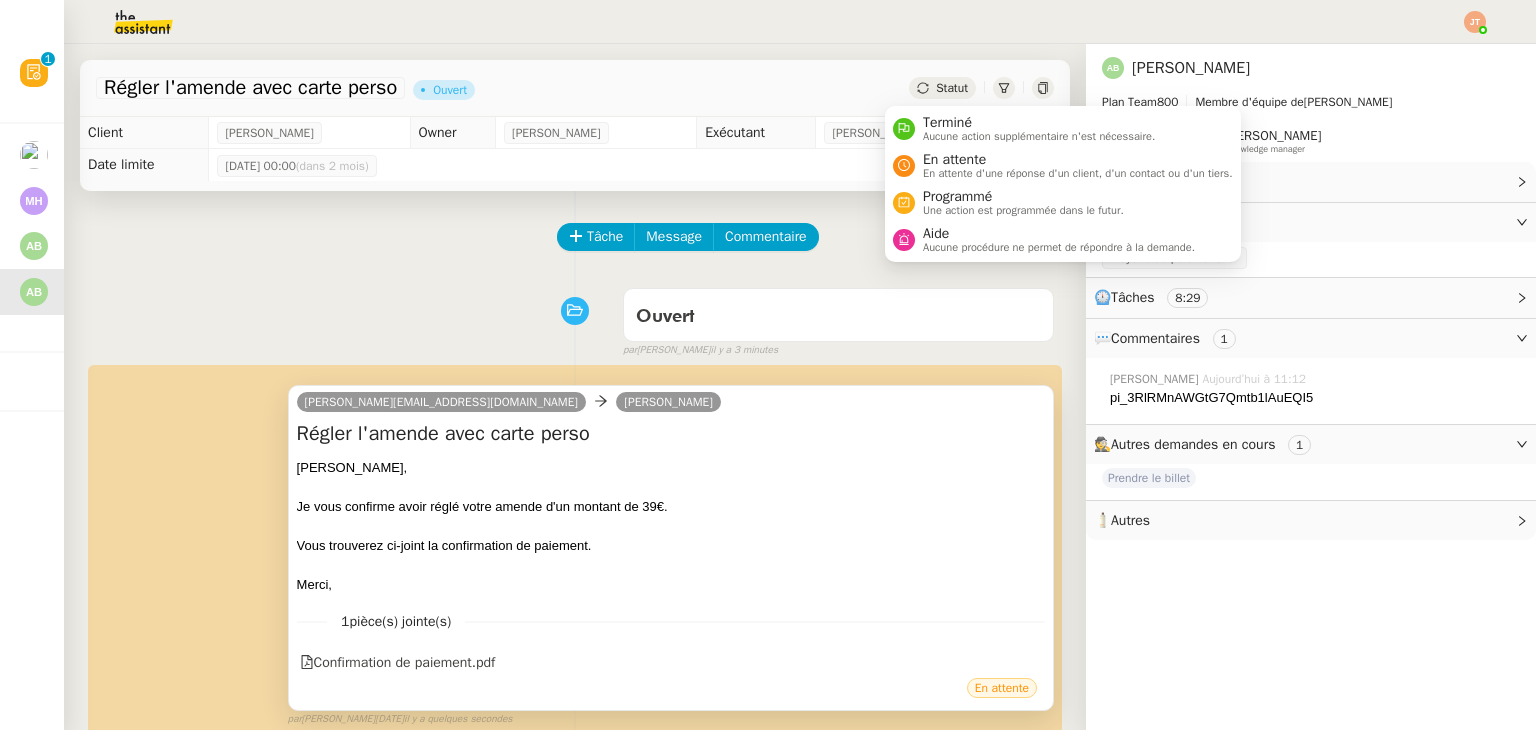 click on "Statut" 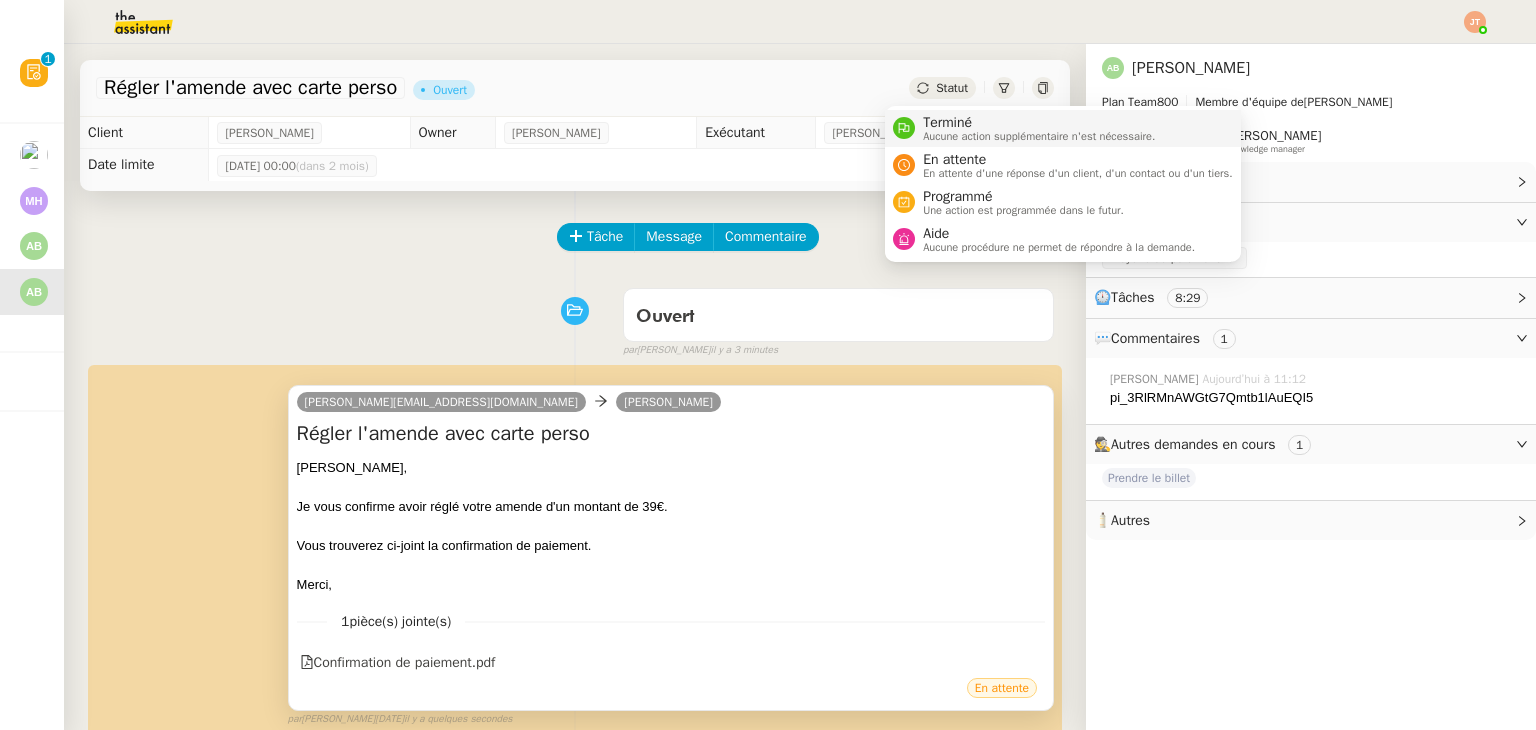 click on "Terminé" at bounding box center (1039, 123) 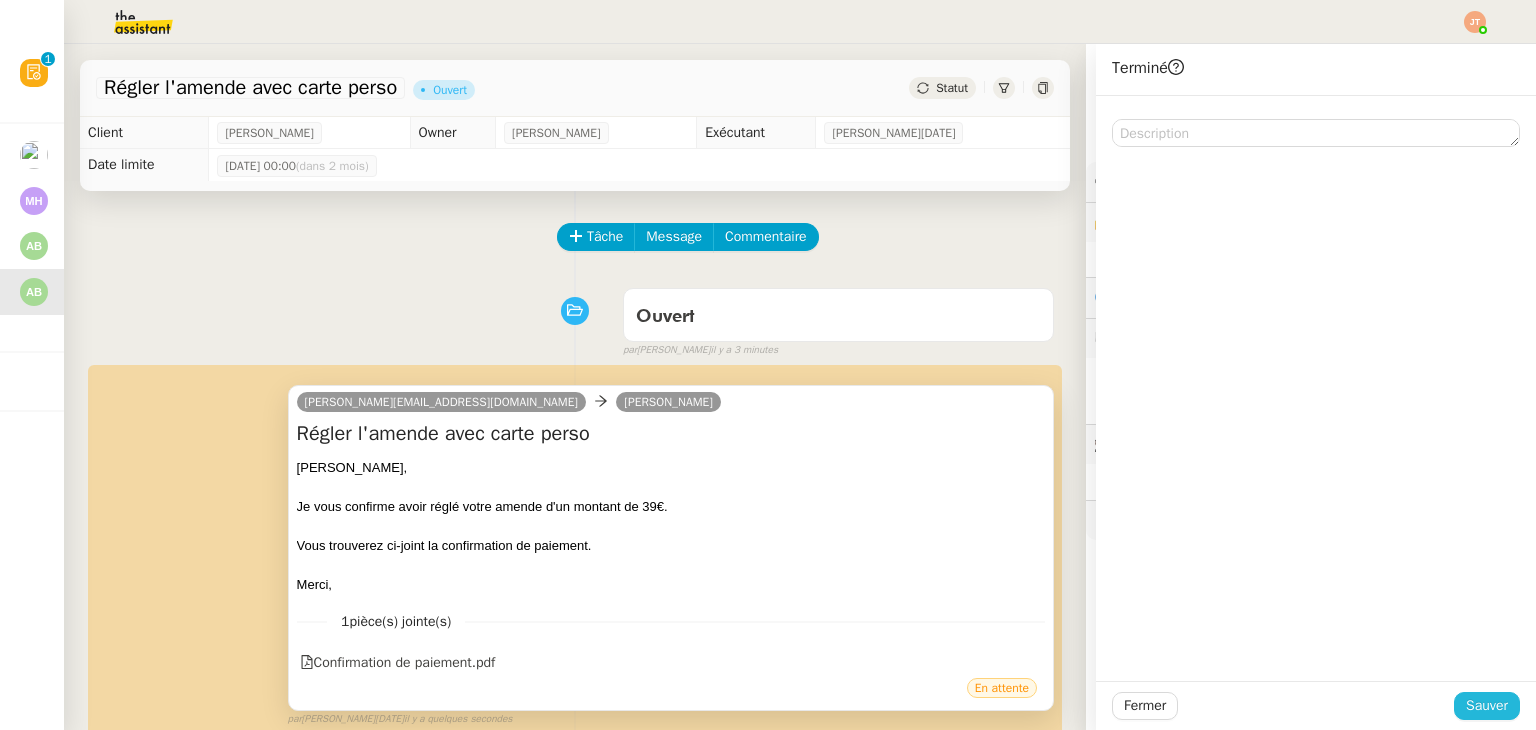 click on "Sauver" 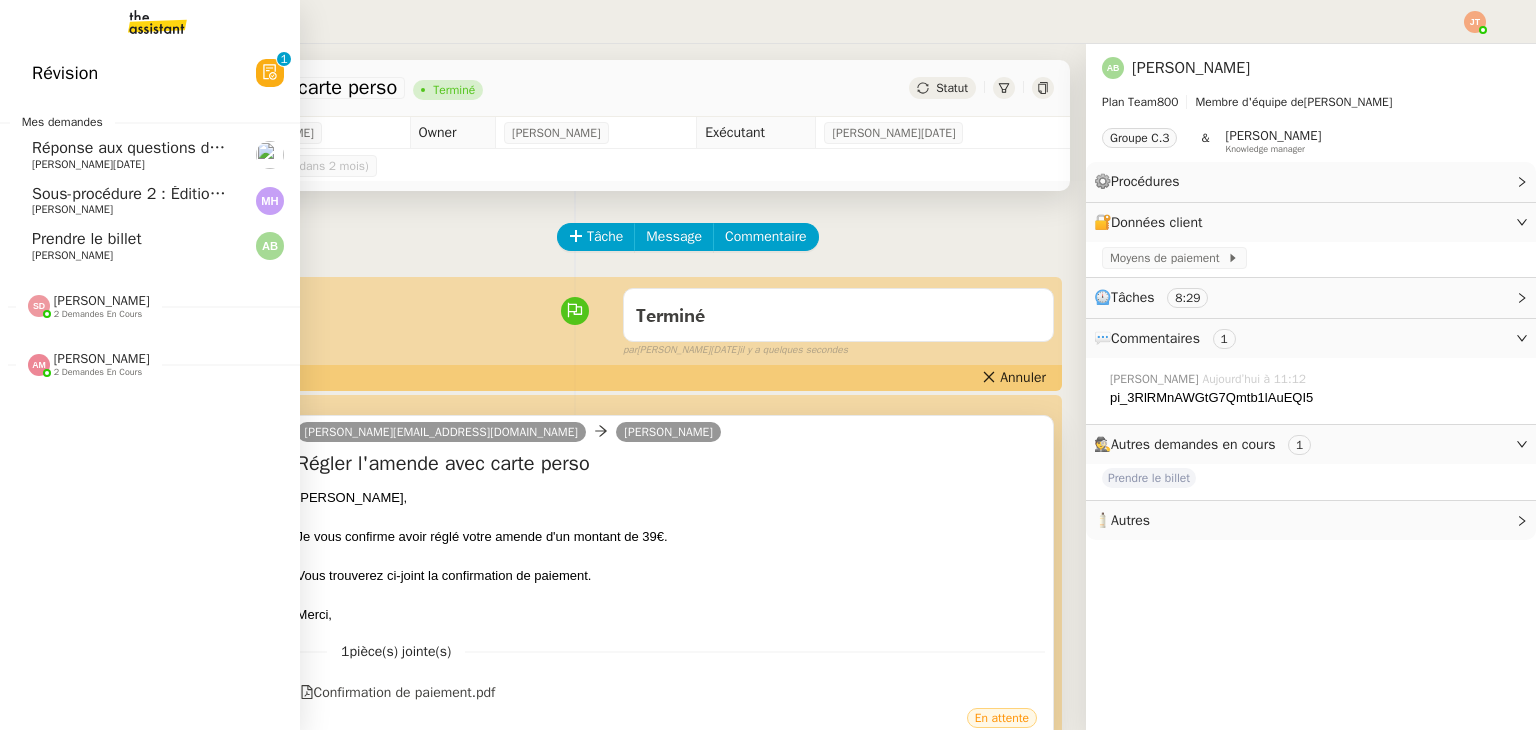 click on "Prendre le billet" 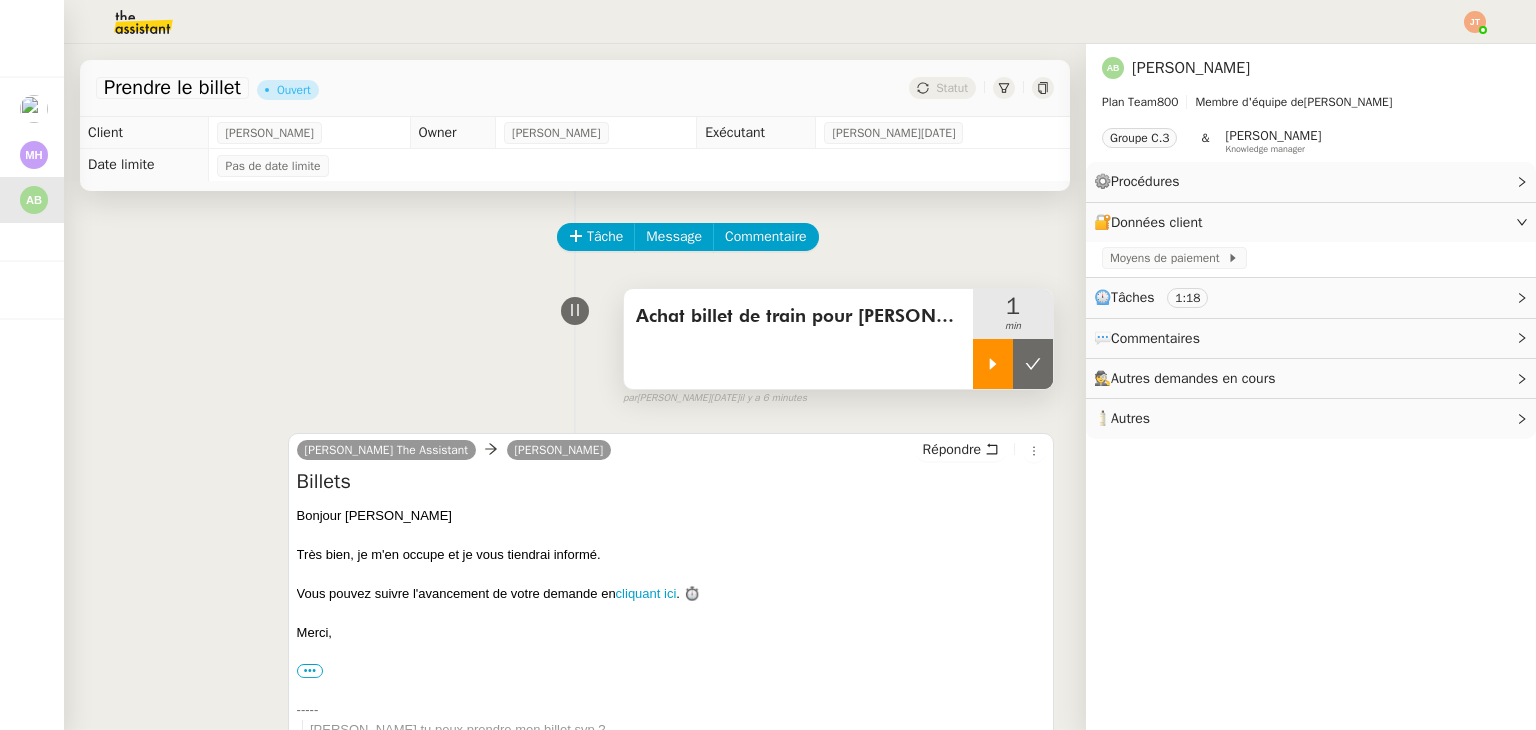 click at bounding box center (993, 364) 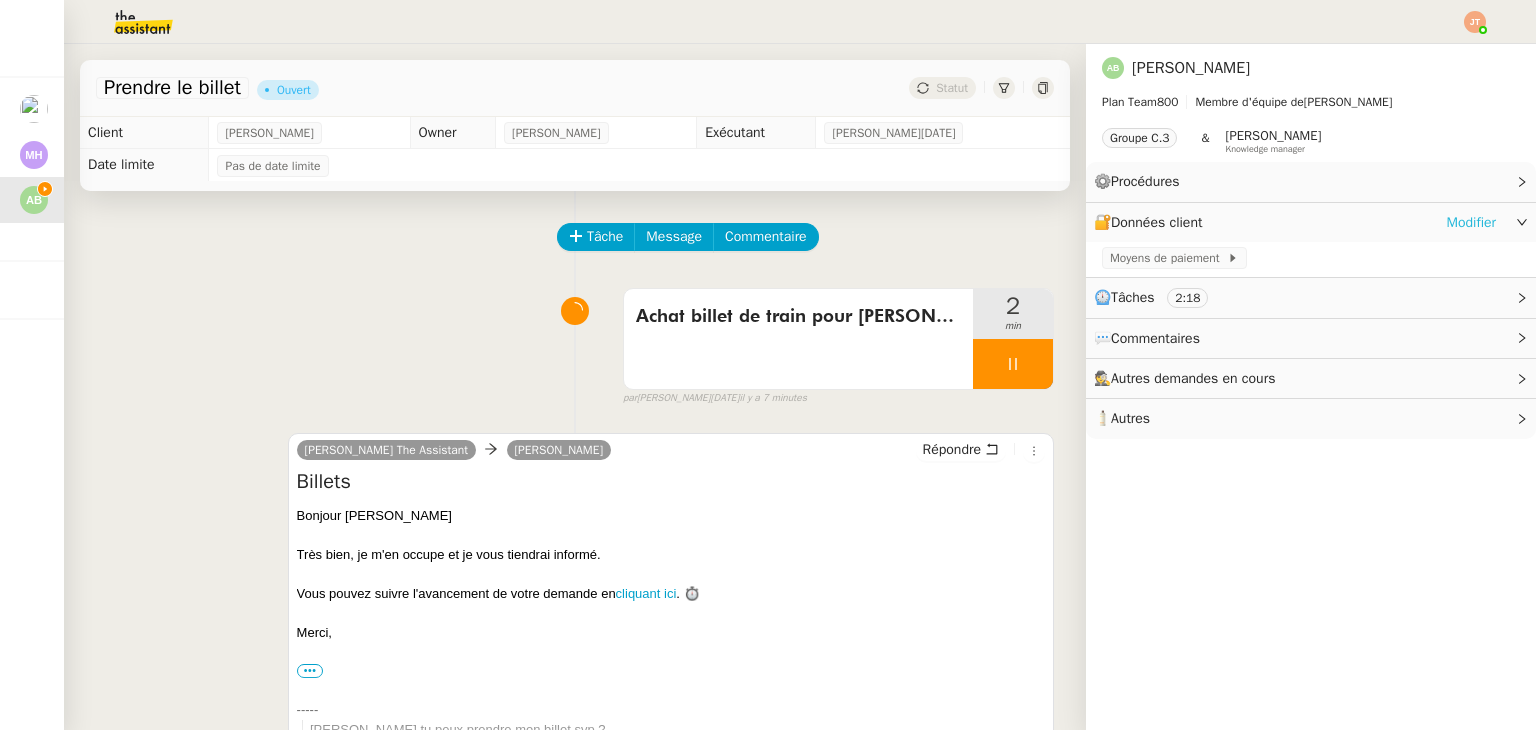 click on "Modifier" 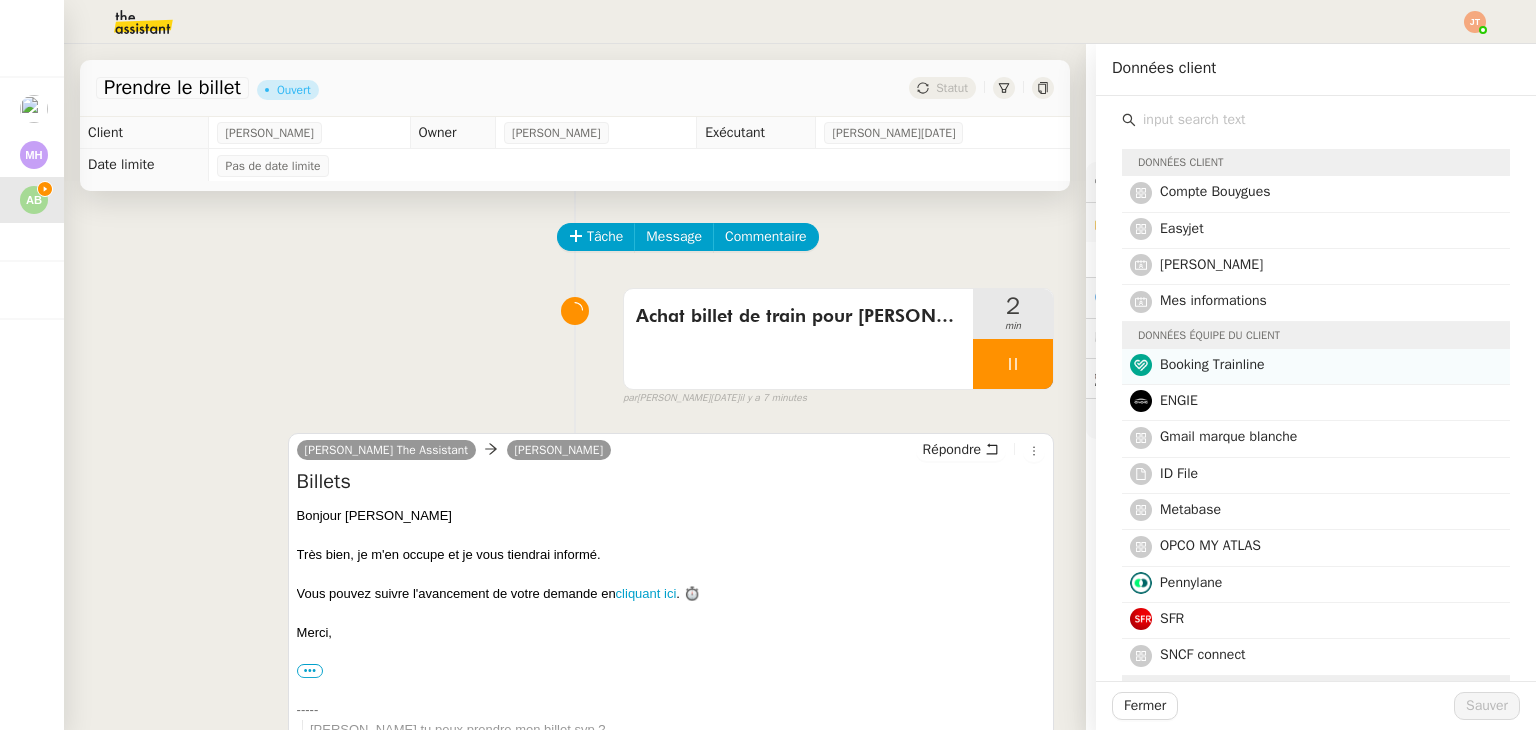 click on "Booking Trainline" 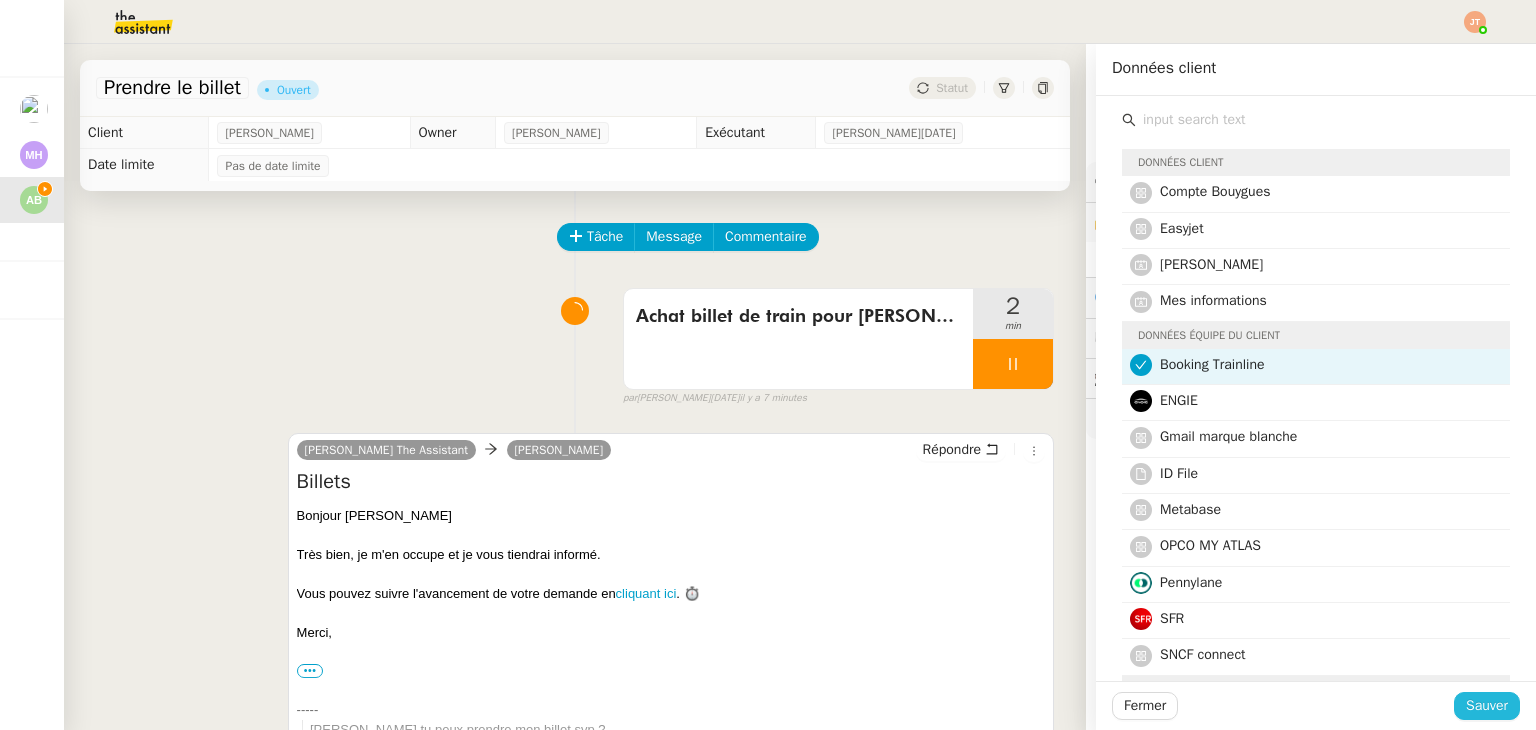 click on "Sauver" 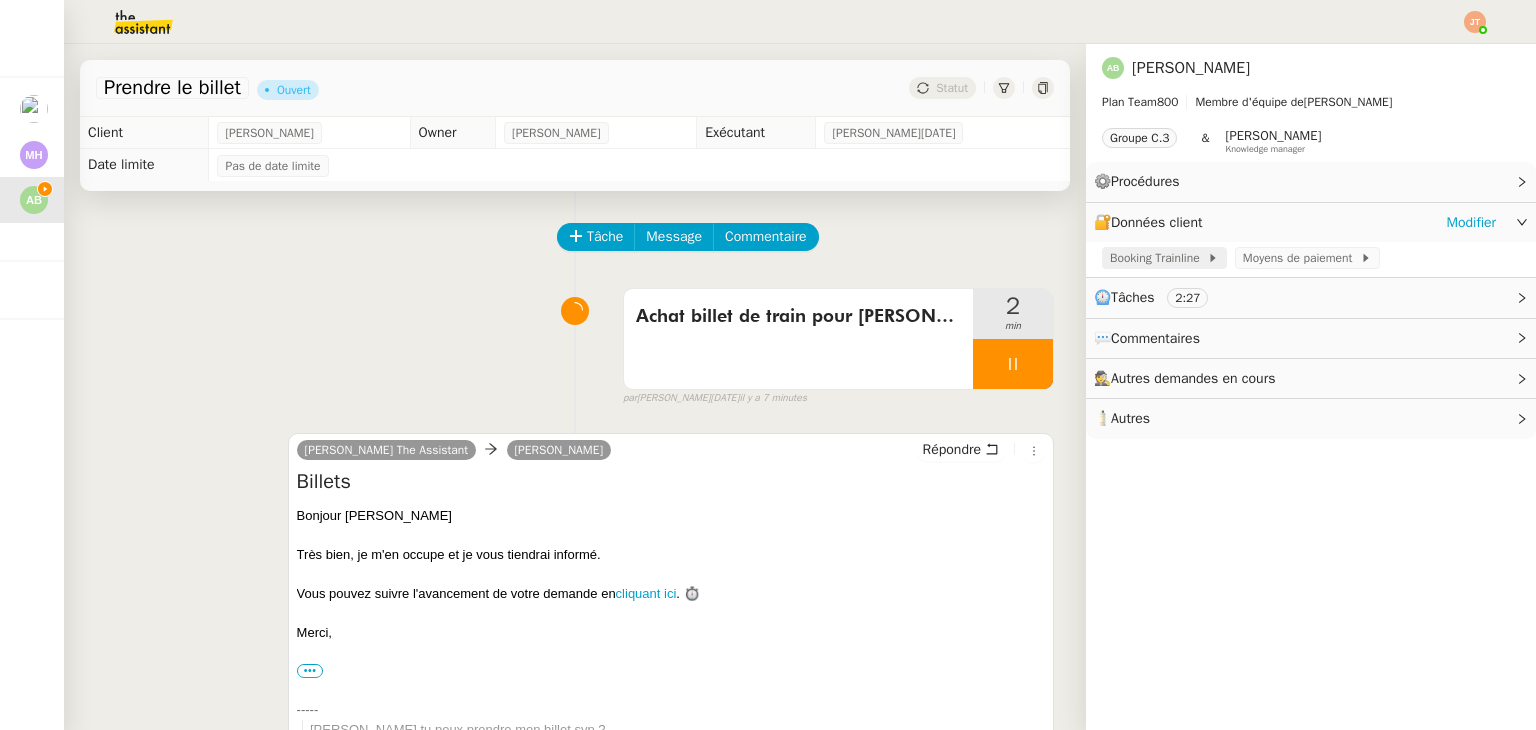 click on "Booking Trainline" 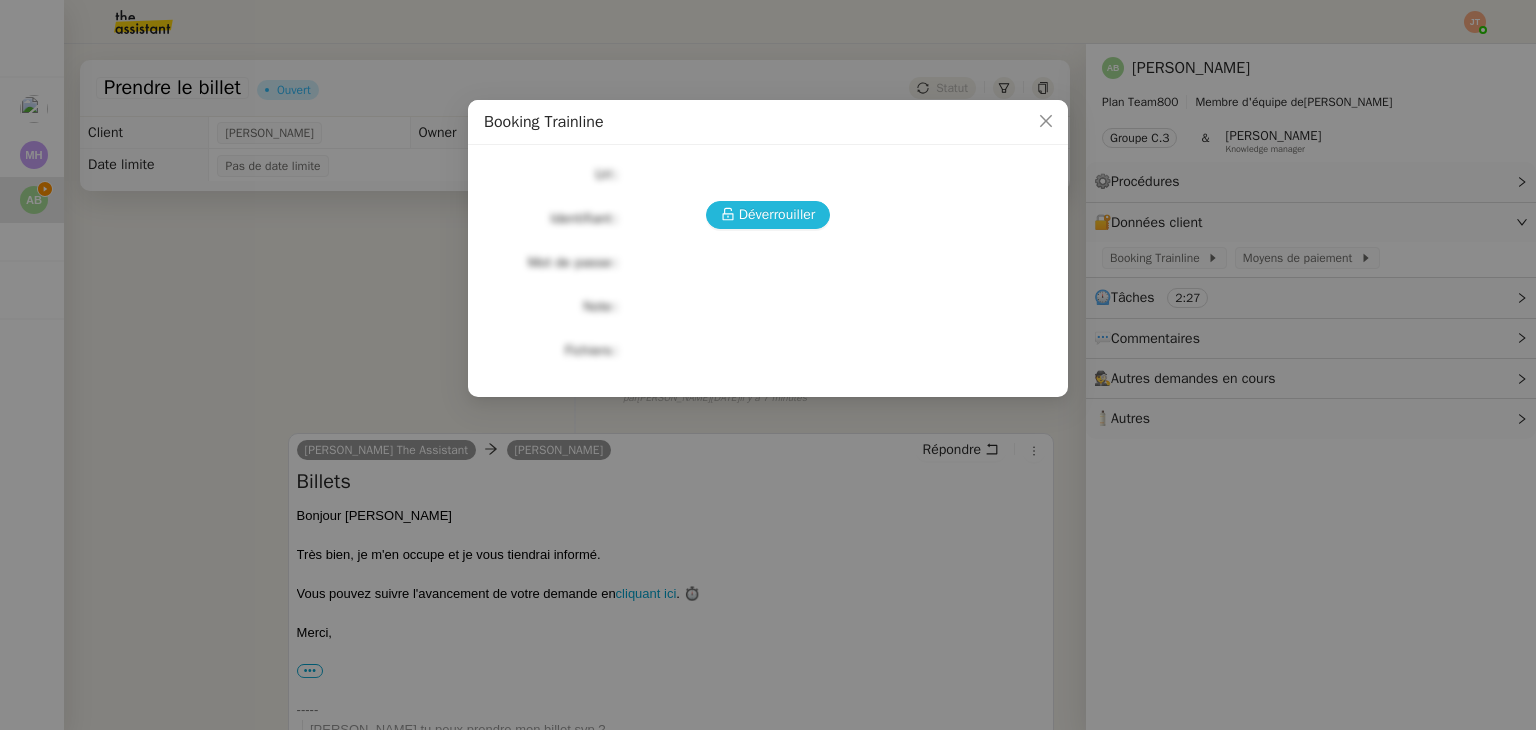 click on "Déverrouiller" at bounding box center [777, 214] 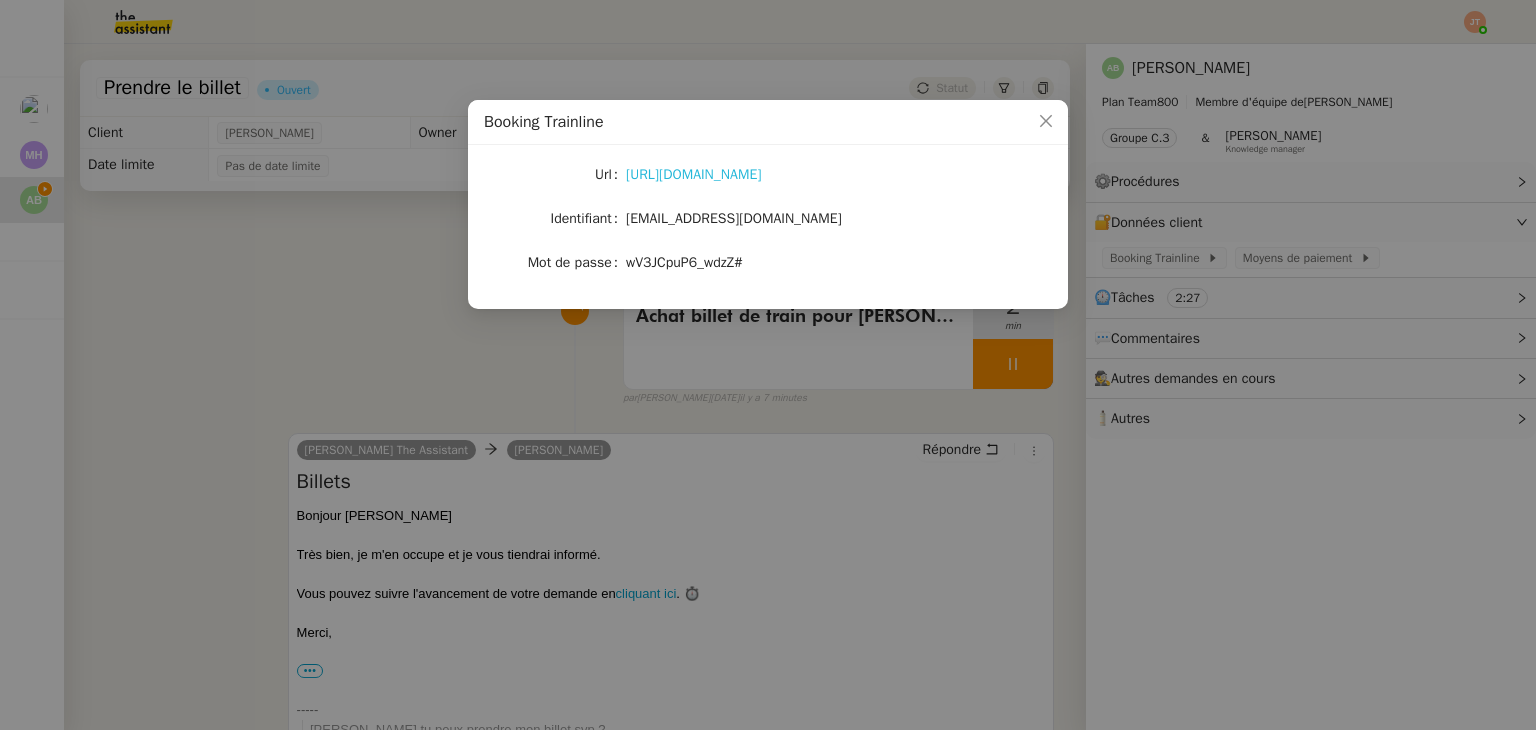 click on "[URL][DOMAIN_NAME]" 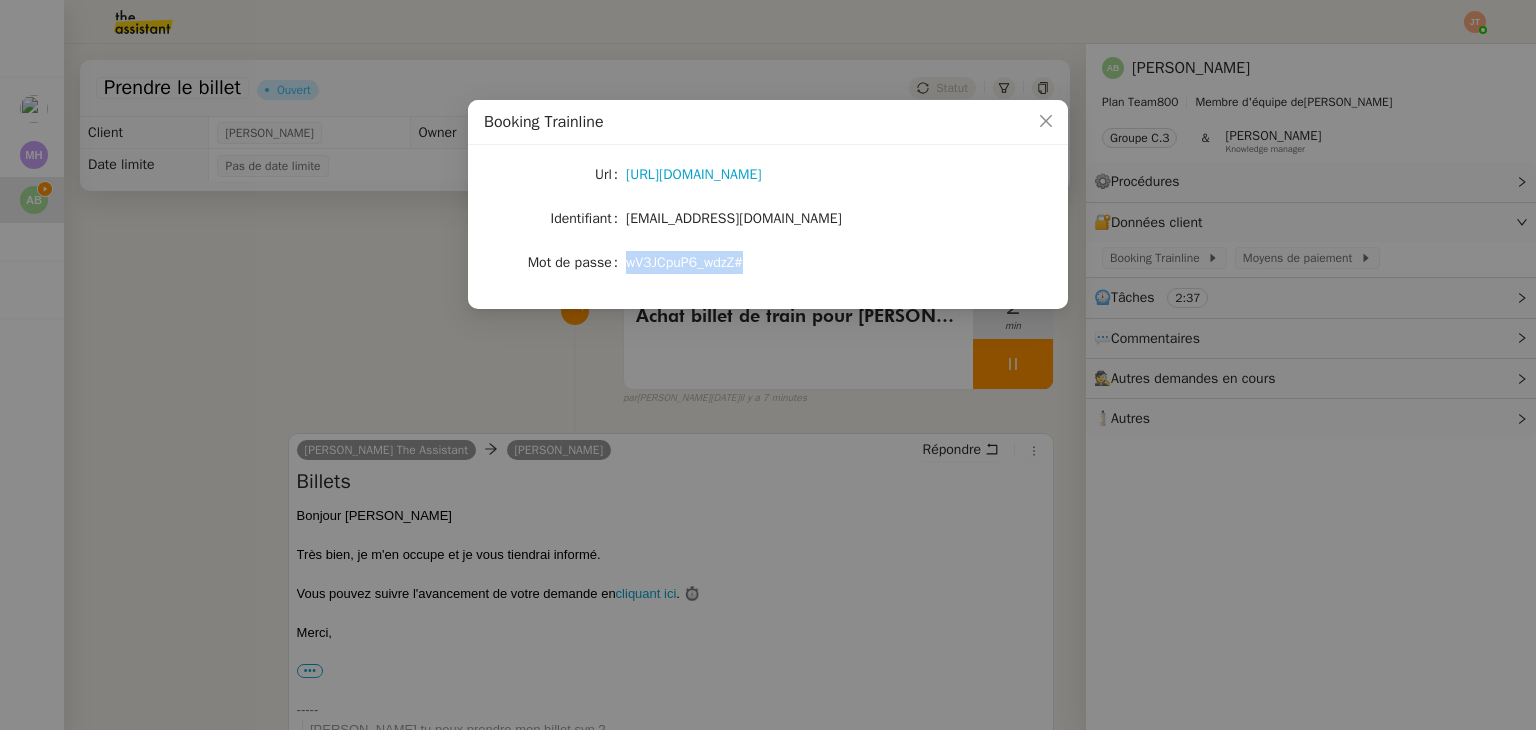 drag, startPoint x: 628, startPoint y: 260, endPoint x: 745, endPoint y: 261, distance: 117.00427 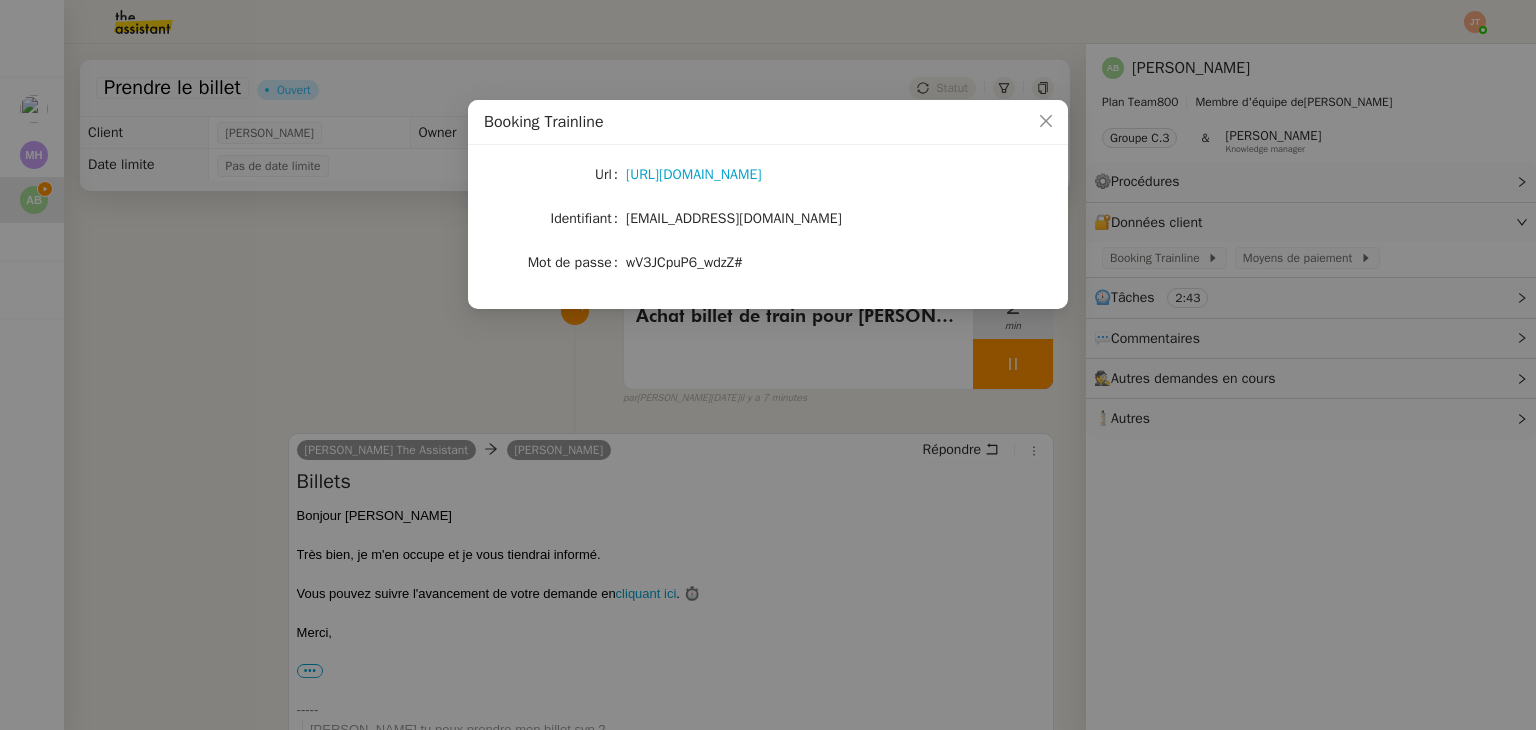 click on "Booking Trainline Url [URL][DOMAIN_NAME]    Identifiant [EMAIL_ADDRESS][DOMAIN_NAME] Mot de passe [SECURITY_DATA]" at bounding box center (768, 365) 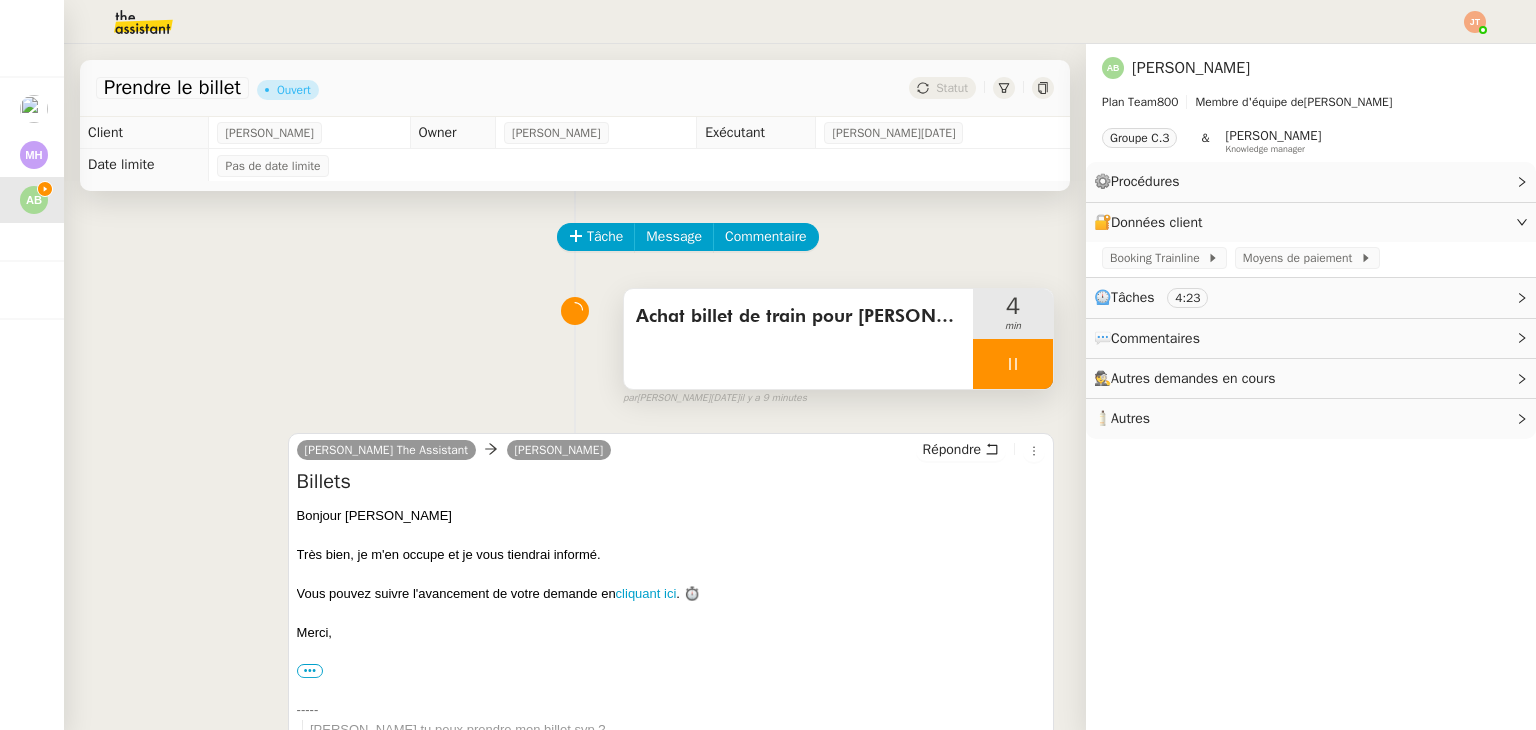 click 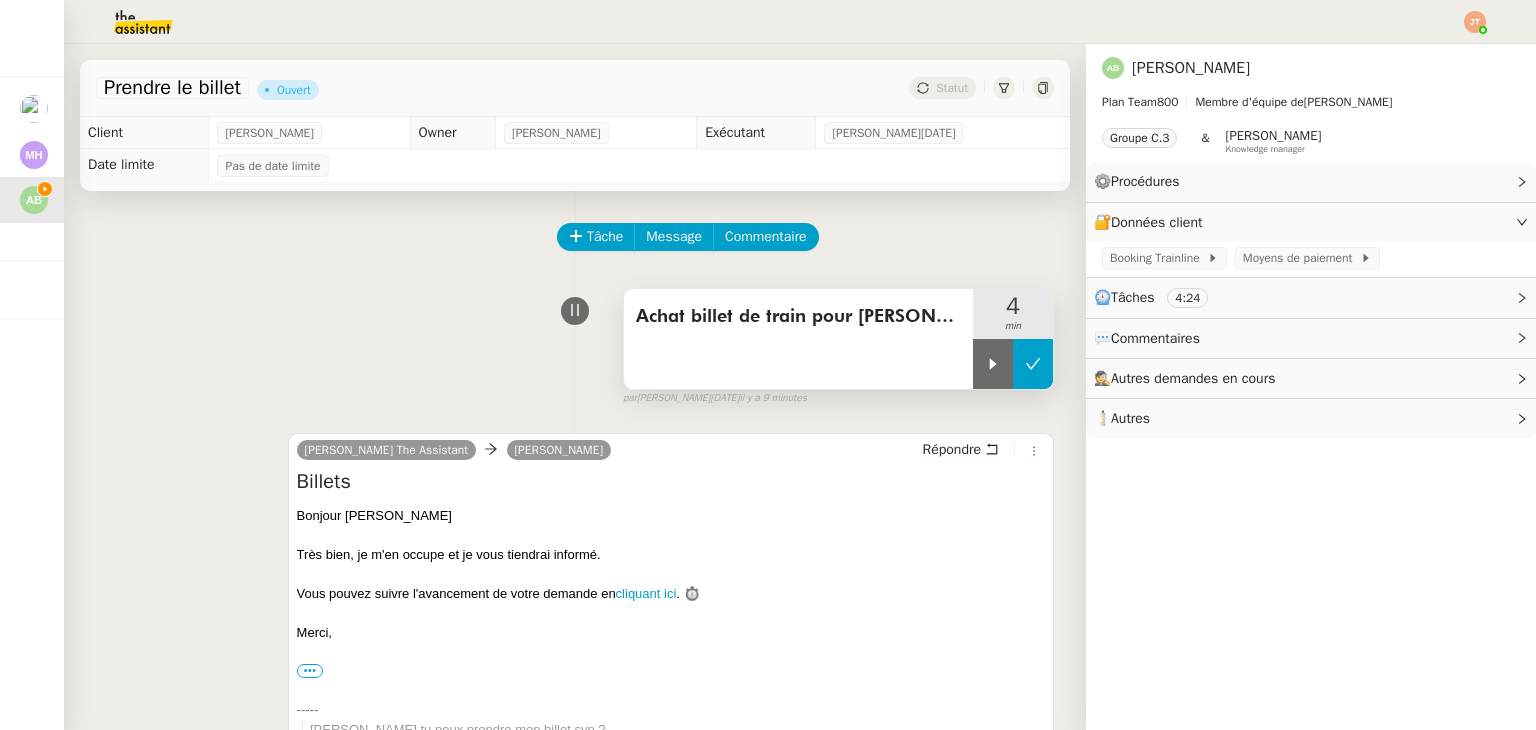 click 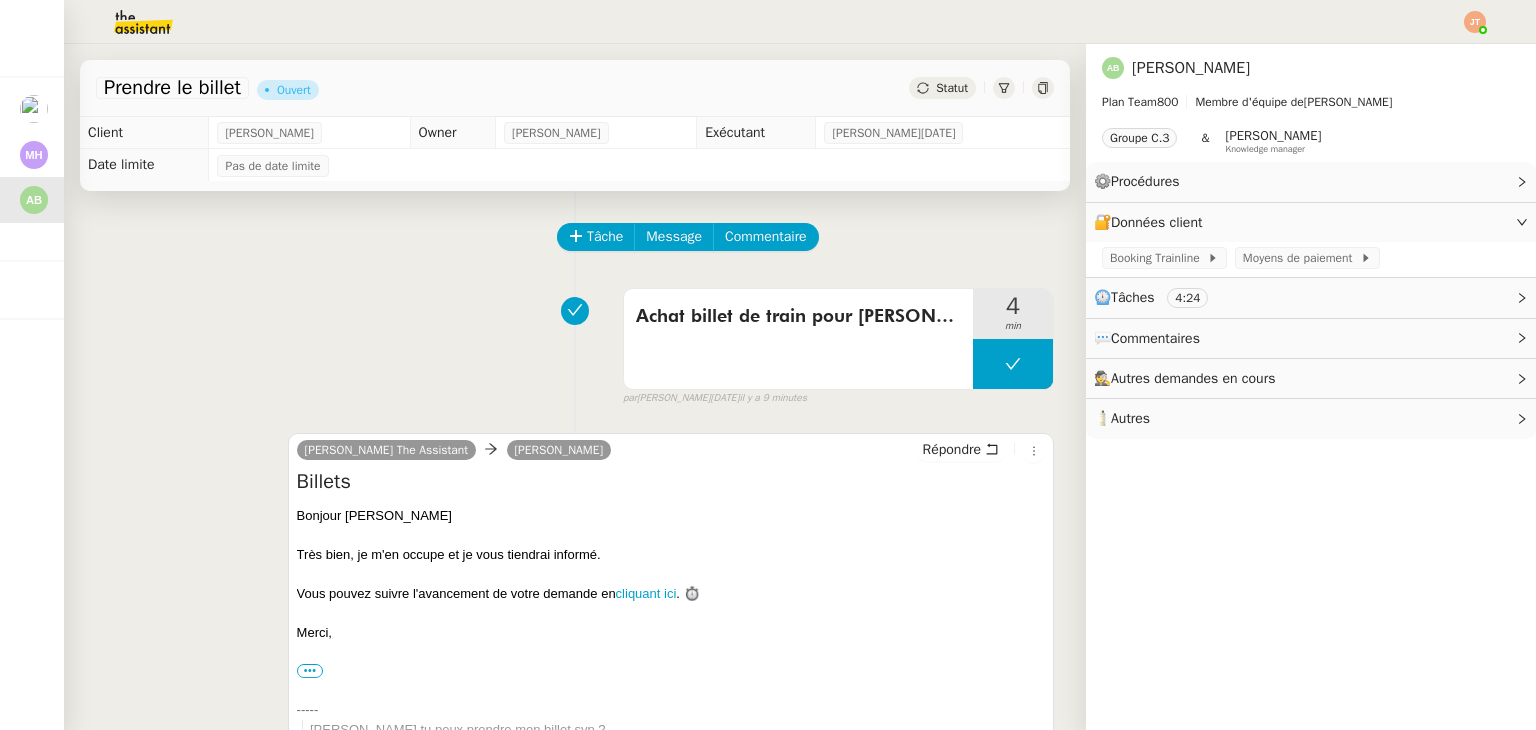 click on "Statut" 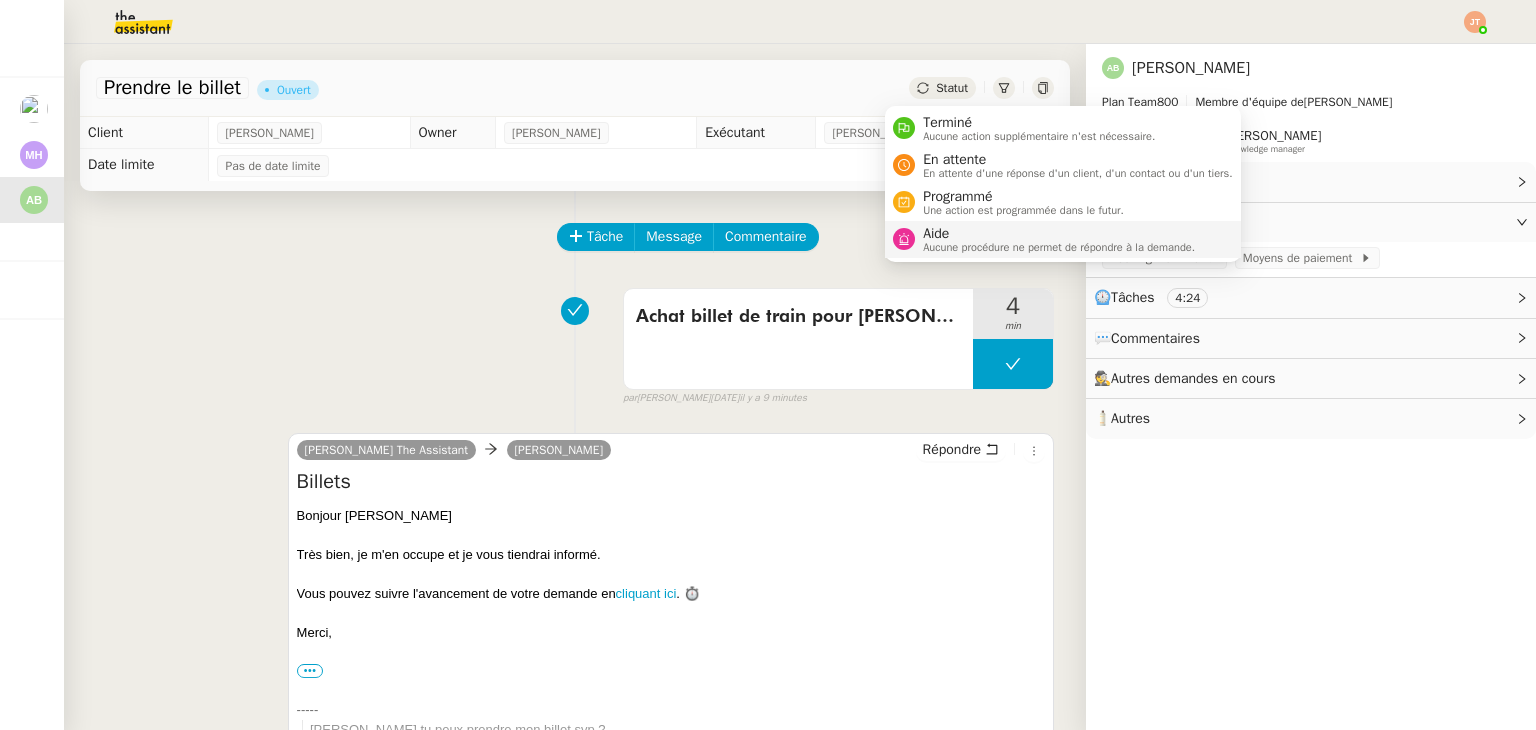 click on "Aide Aucune procédure ne permet de répondre à la demande." at bounding box center [1063, 239] 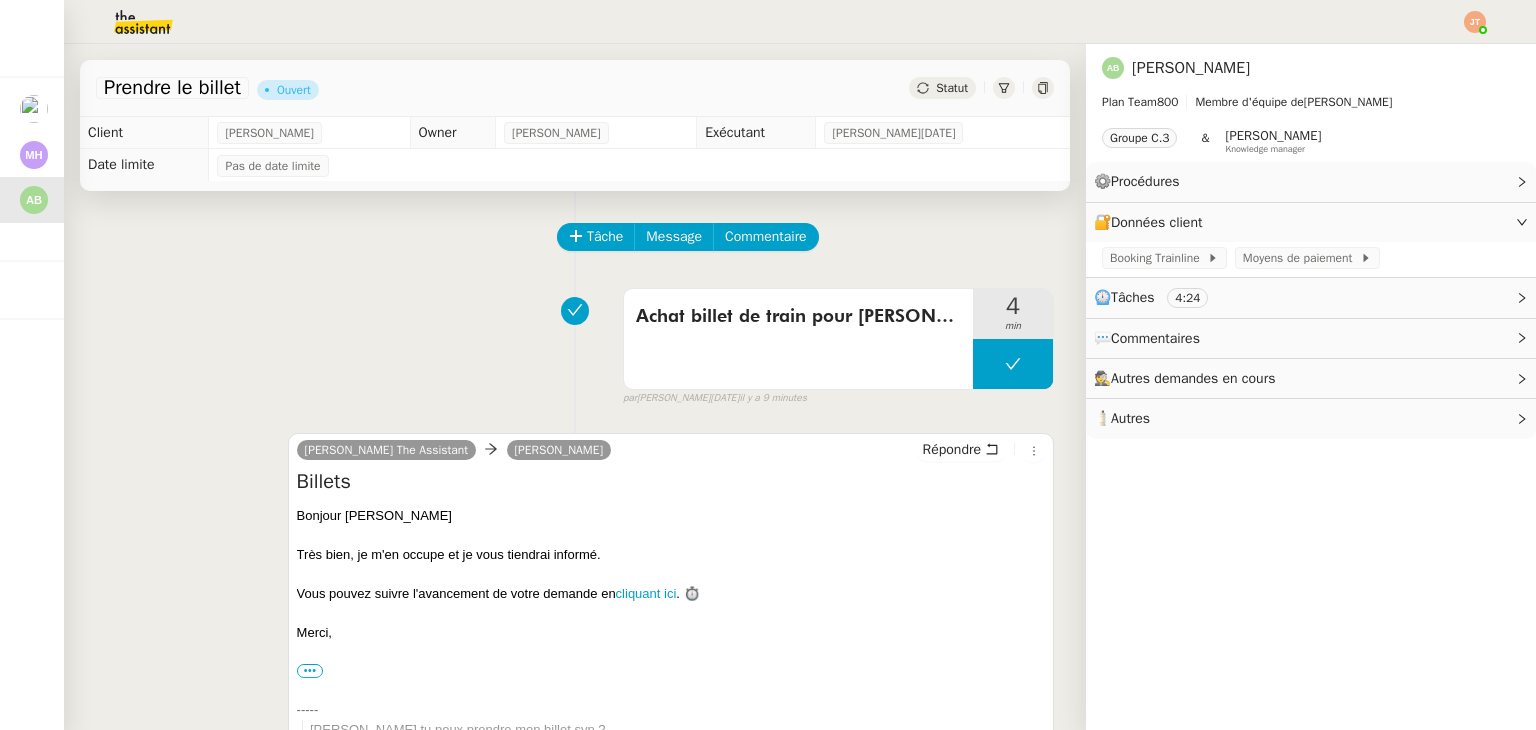 click on "Mes demandes Réponse aux questions des talents    [PERSON_NAME][DATE]-procédure 2 : Édition des brouillons de facturation - [DATE]    [PERSON_NAME]    Prendre le billet    [PERSON_NAME]    2 demandes en cours    31/12 Croisière Egypte    [PERSON_NAME]    Skyler - Prélèvement à la source    [PERSON_NAME]    [PERSON_NAME]    2 demandes en cours    Sous-procédure 1 : Actualisation du fichier de suivi - [DATE]    [PERSON_NAME]    Trouver un lieu pour un Offsite d' une journée pour l'équipe la dernière semaine de juillet.     [PERSON_NAME]     Prendre le billet      Ouvert     Statut     Client  [PERSON_NAME]     Owner  [PERSON_NAME]     Exécutant  [PERSON_NAME][DATE]     Date limite  Pas de date limite    Tâche Message Commentaire Veuillez patienter une erreur s'est produite 👌👌👌 message envoyé ✌️✌️✌️ Veuillez d'abord attribuer un client Une erreur s'est produite, veuillez réessayer" at bounding box center (768, 365) 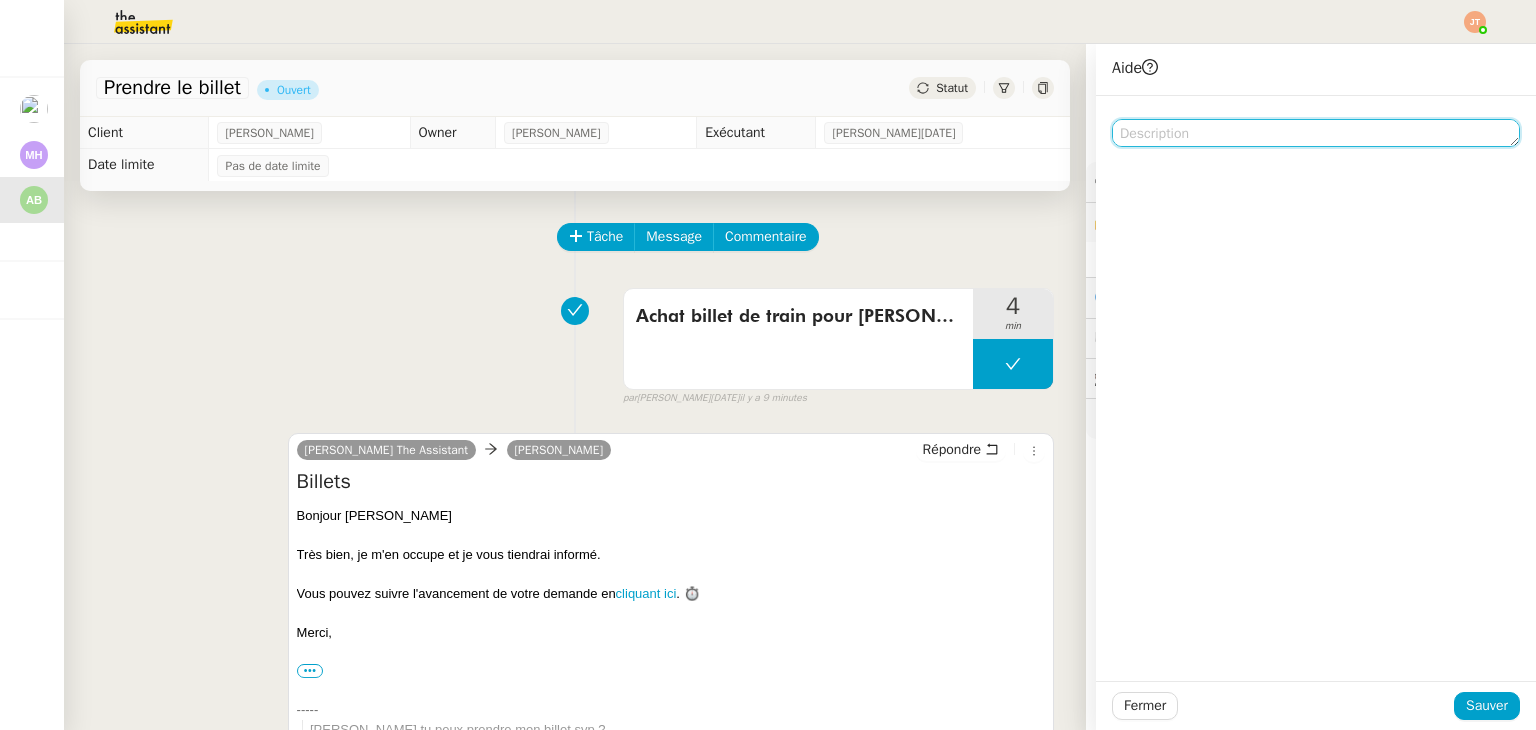 click 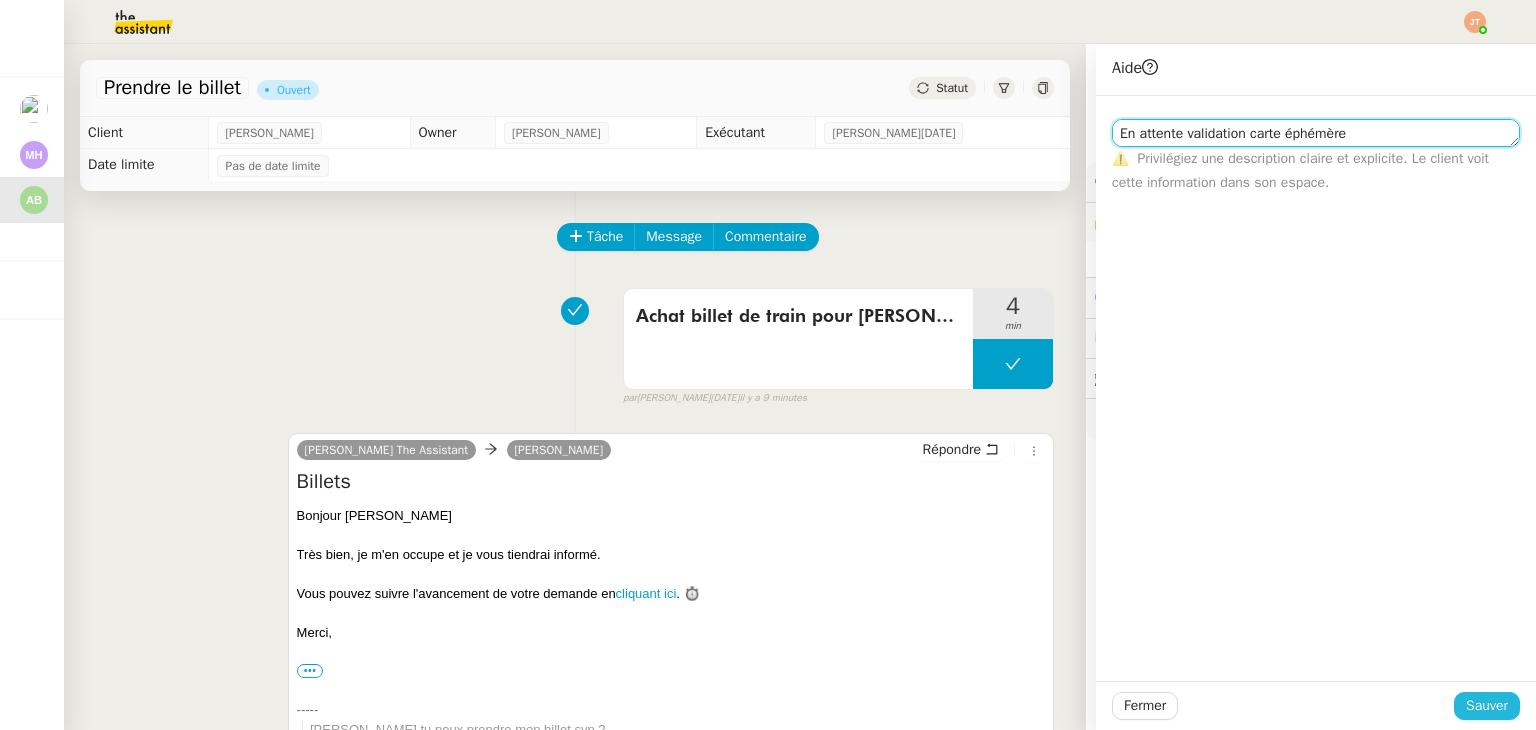 type on "En attente validation carte éphémère" 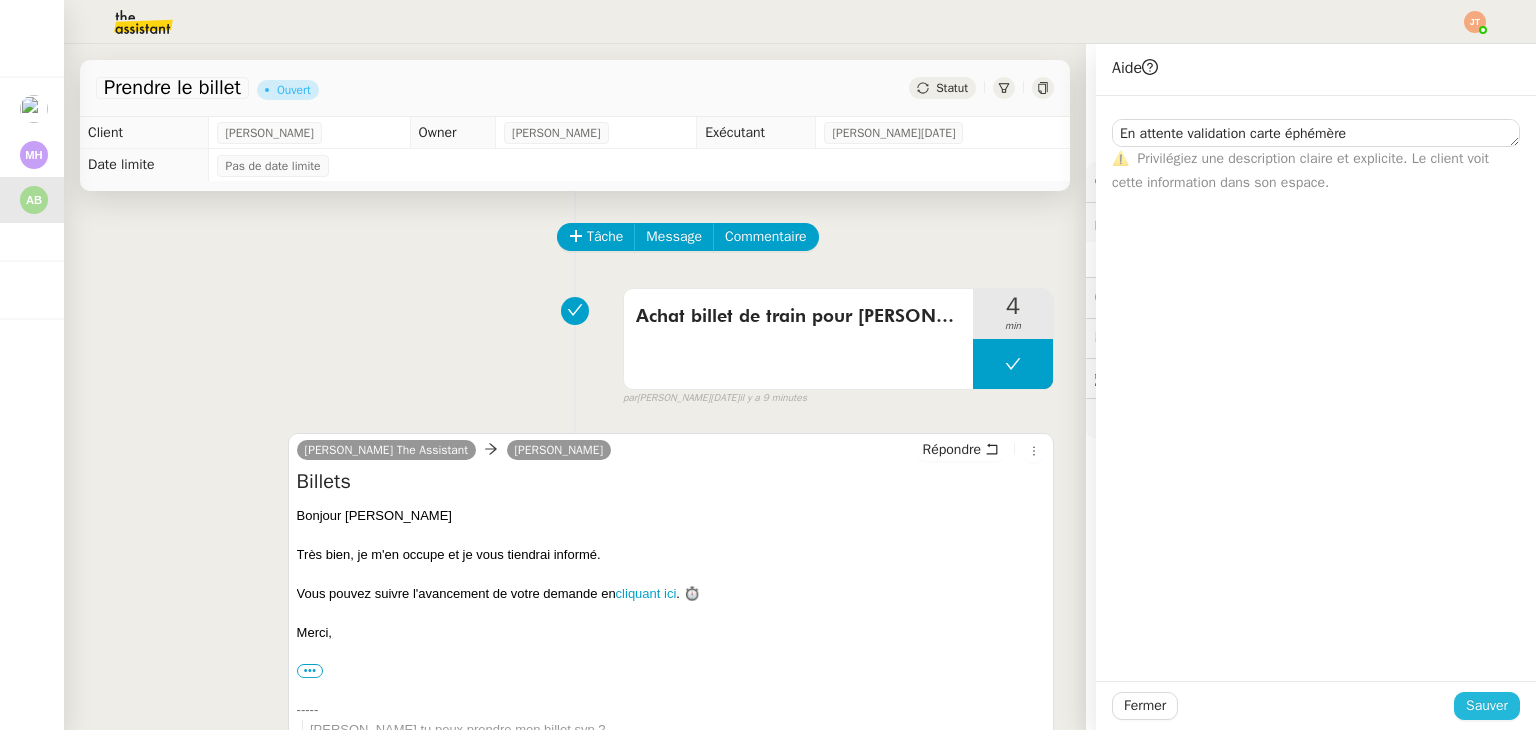 click on "Sauver" 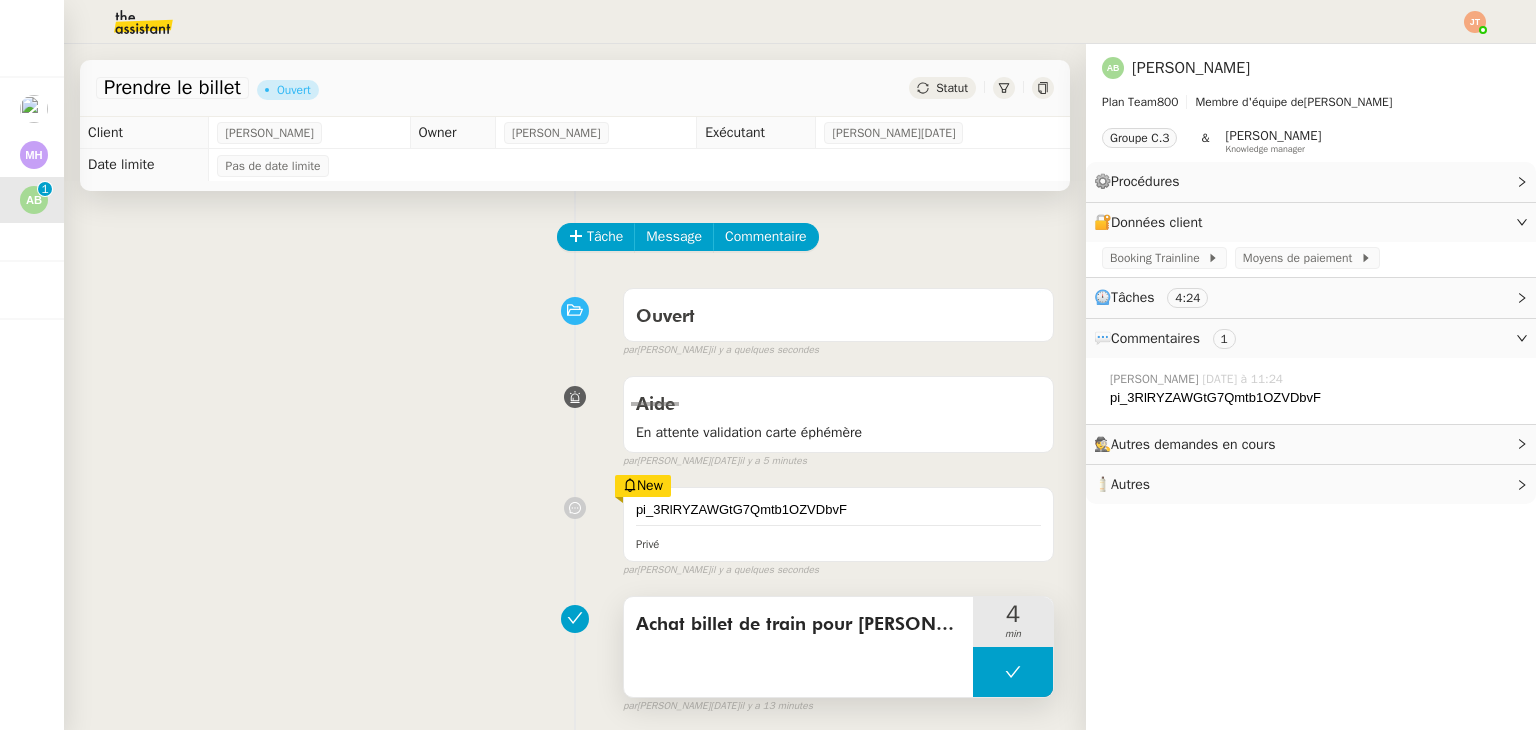 click 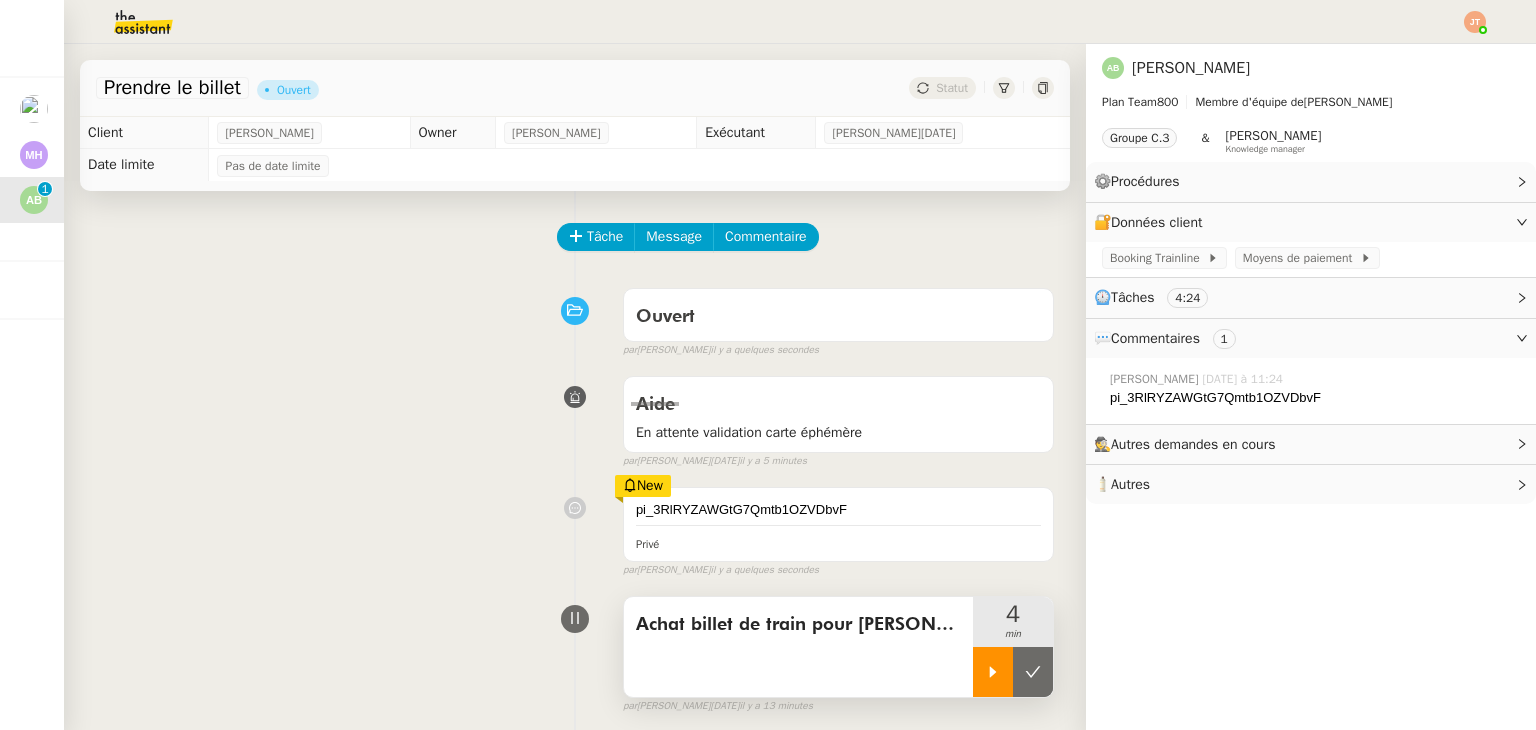 click 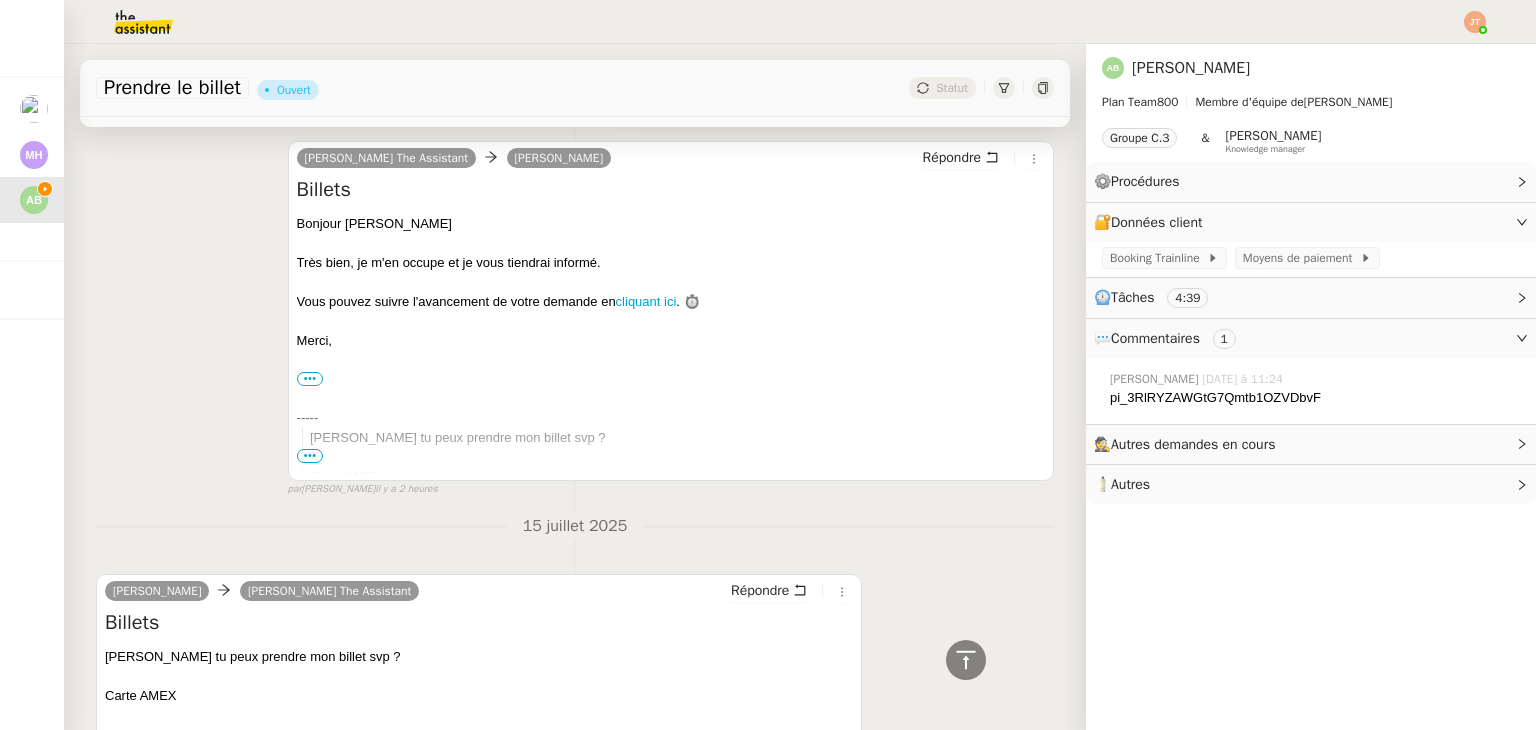 scroll, scrollTop: 991, scrollLeft: 0, axis: vertical 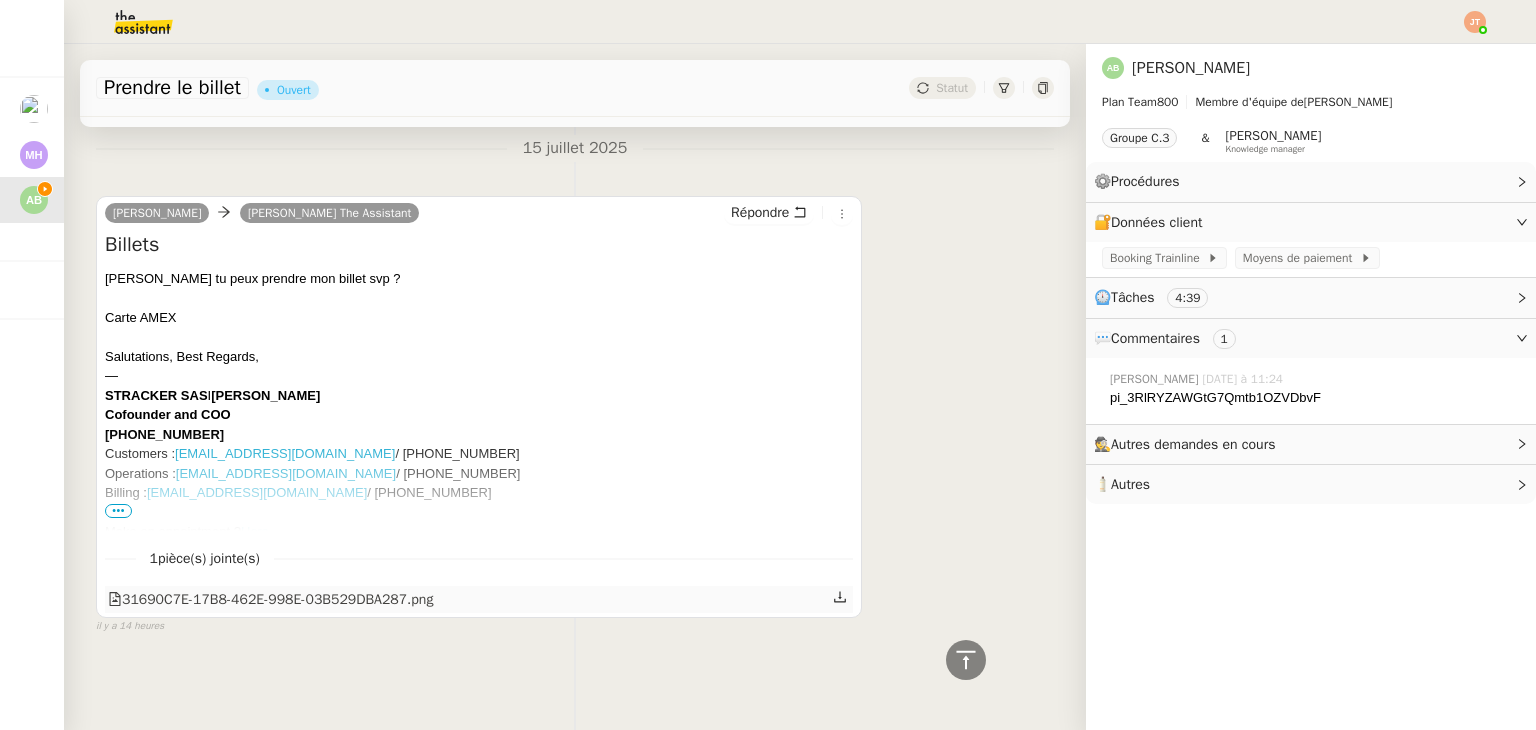 click 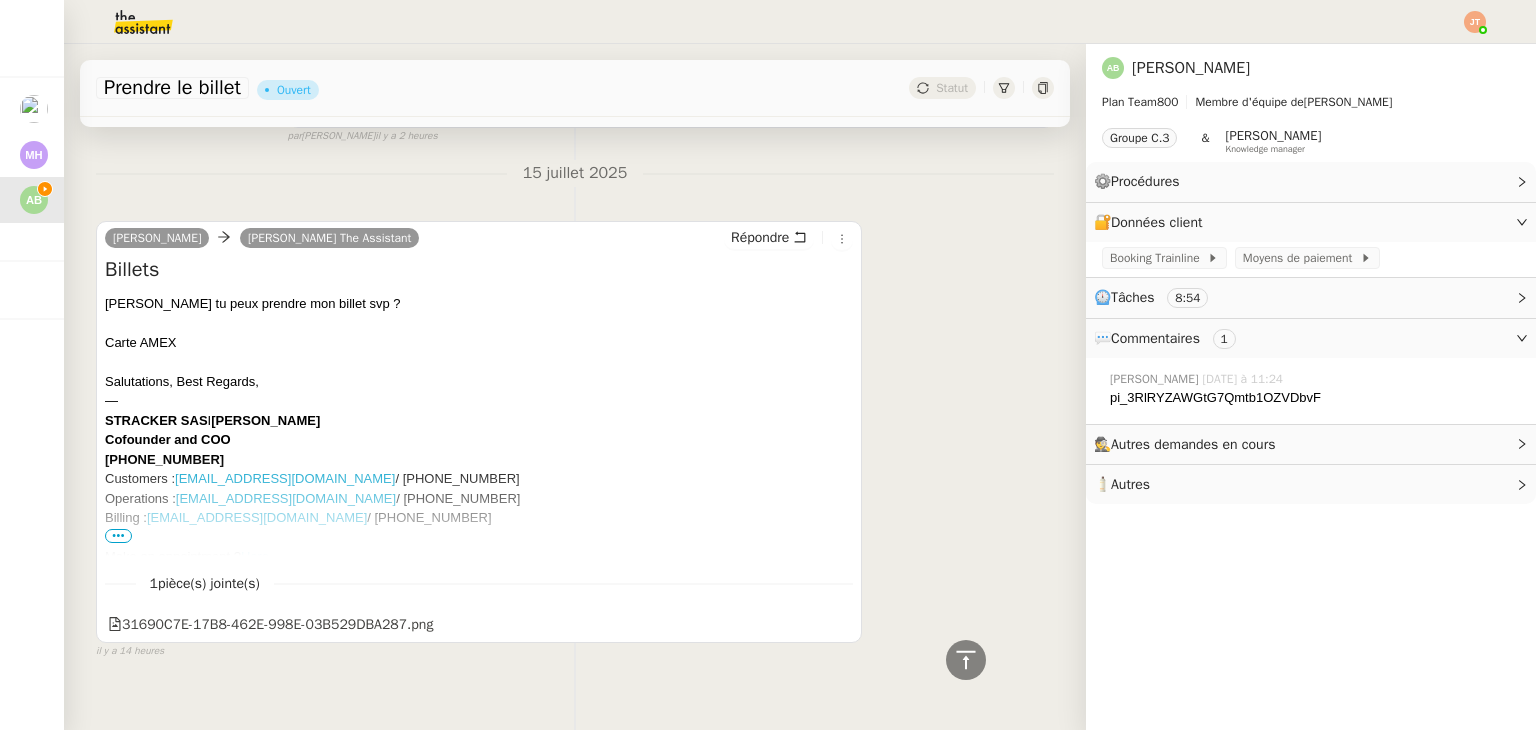 scroll, scrollTop: 991, scrollLeft: 0, axis: vertical 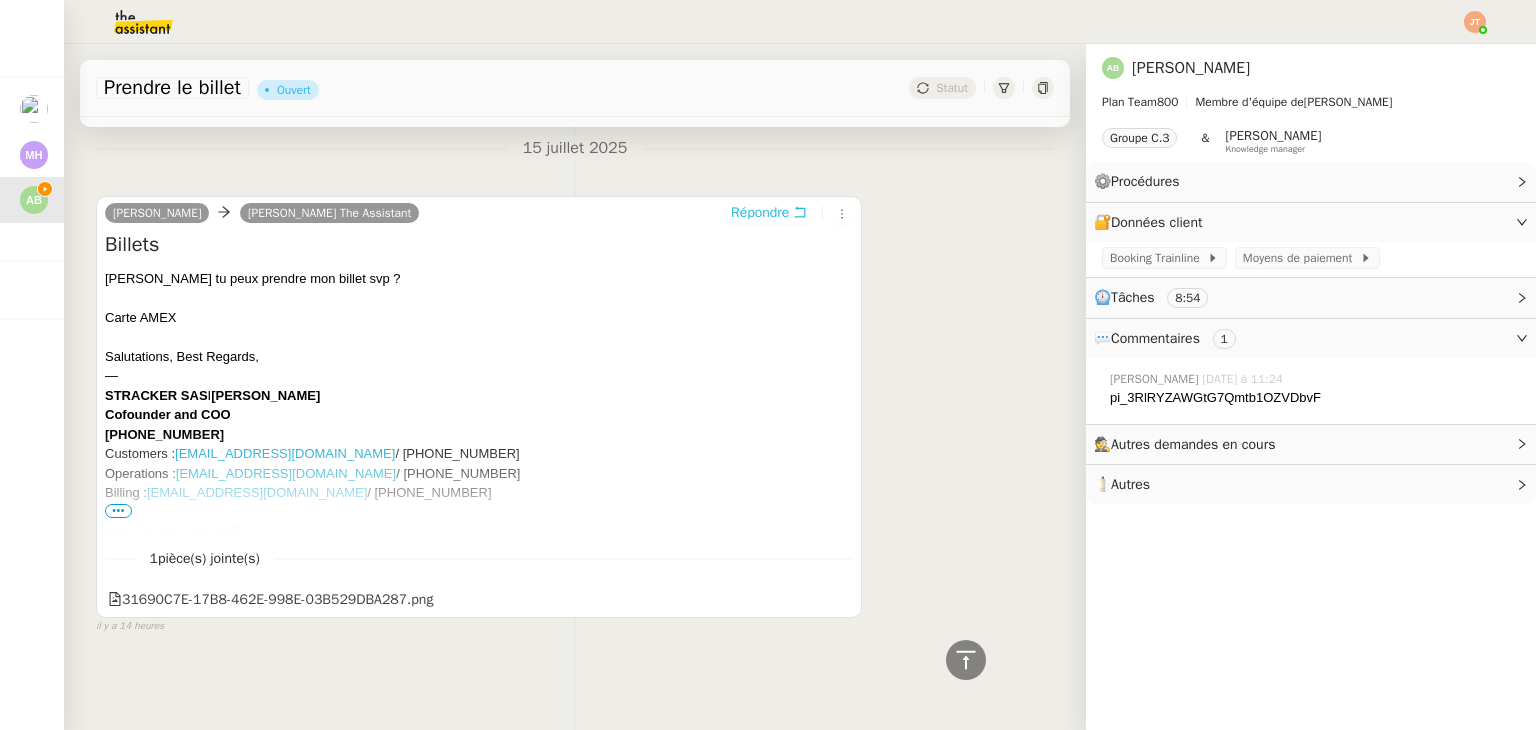 click on "Répondre" at bounding box center (760, 213) 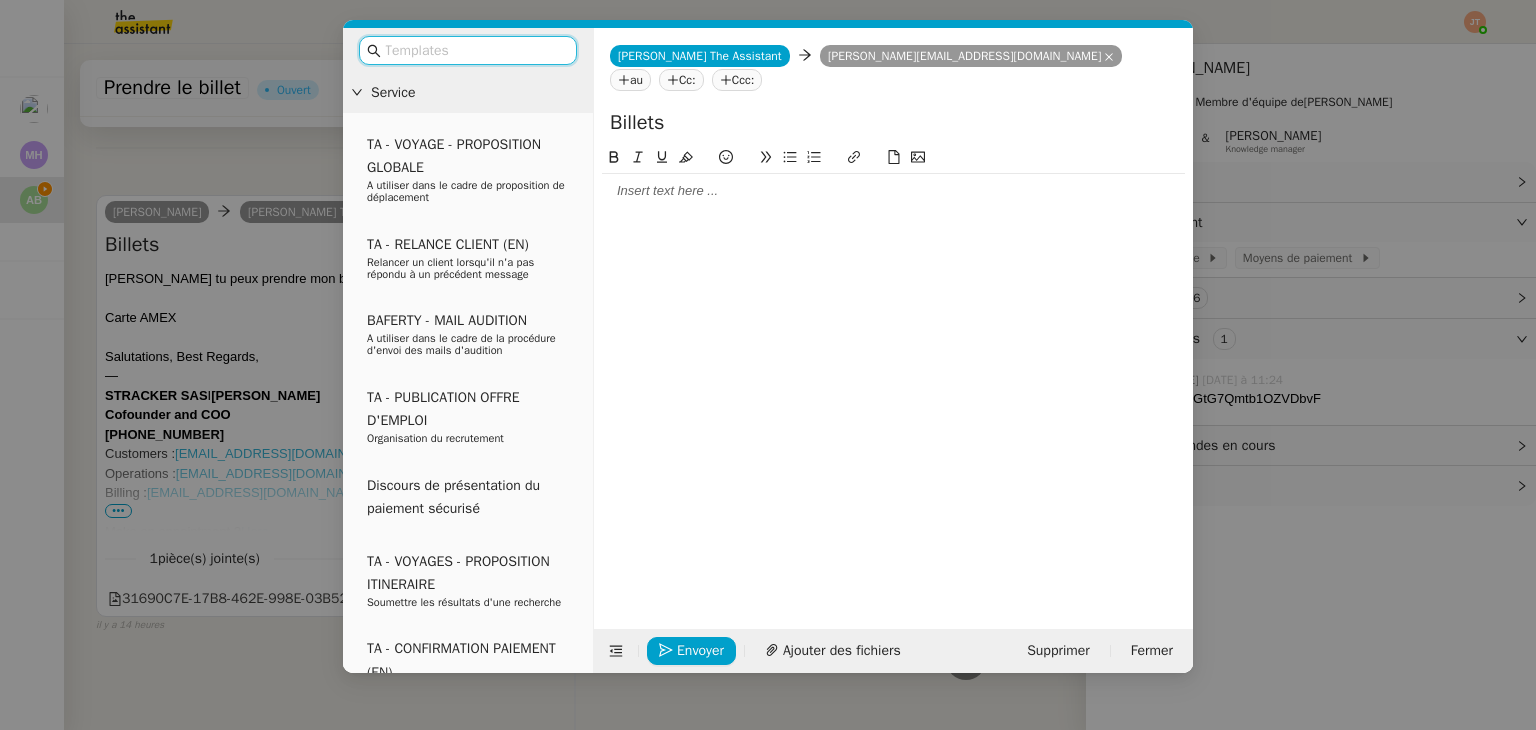 scroll, scrollTop: 1146, scrollLeft: 0, axis: vertical 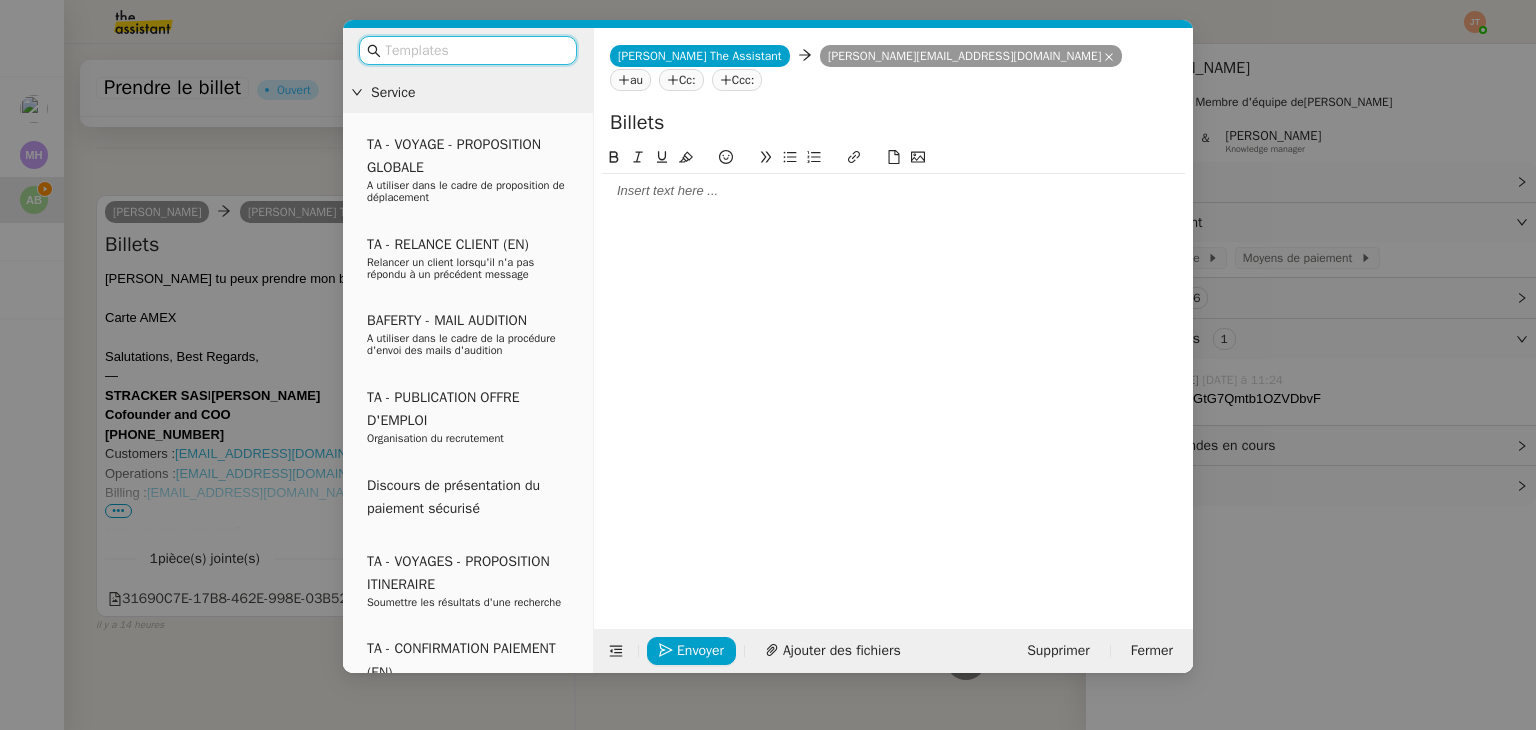 click 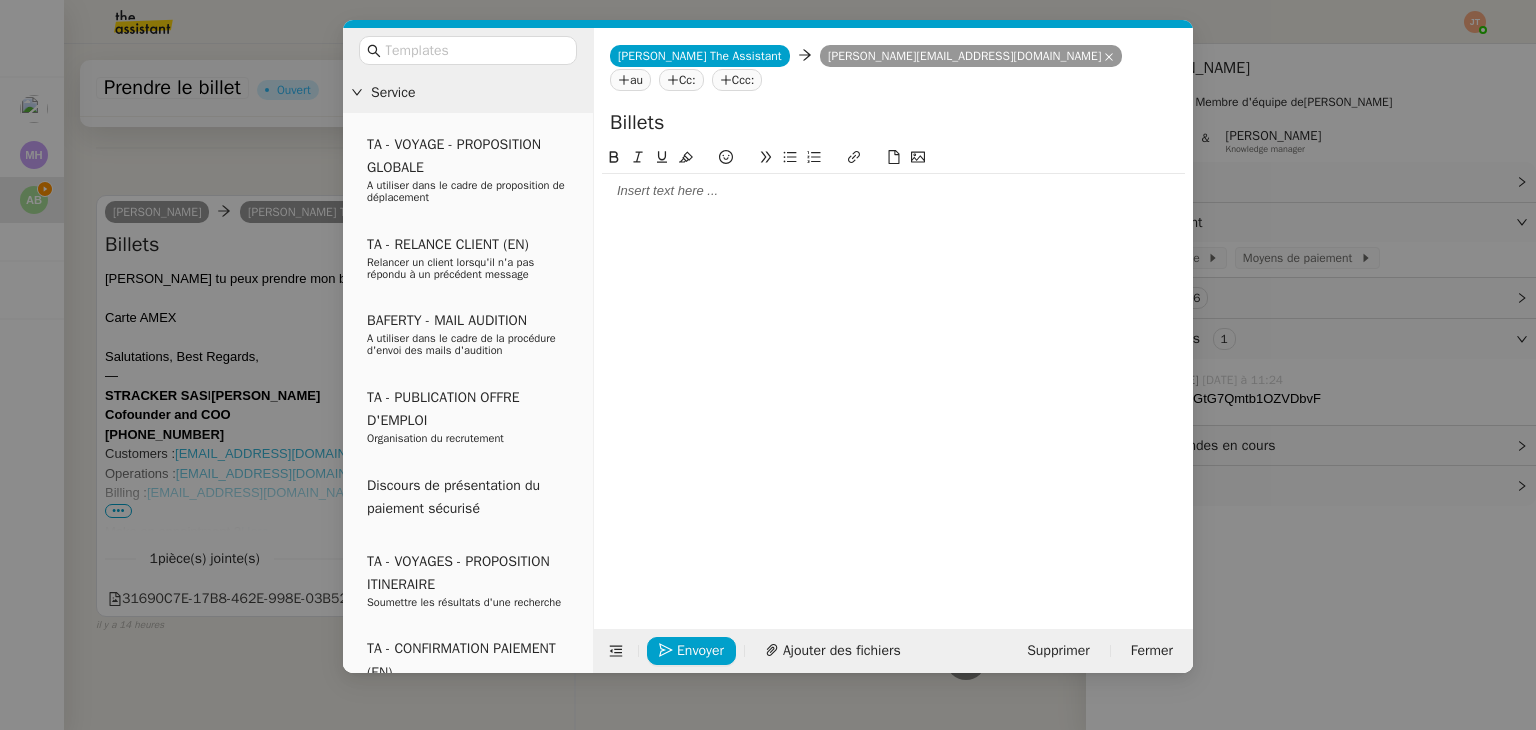 type 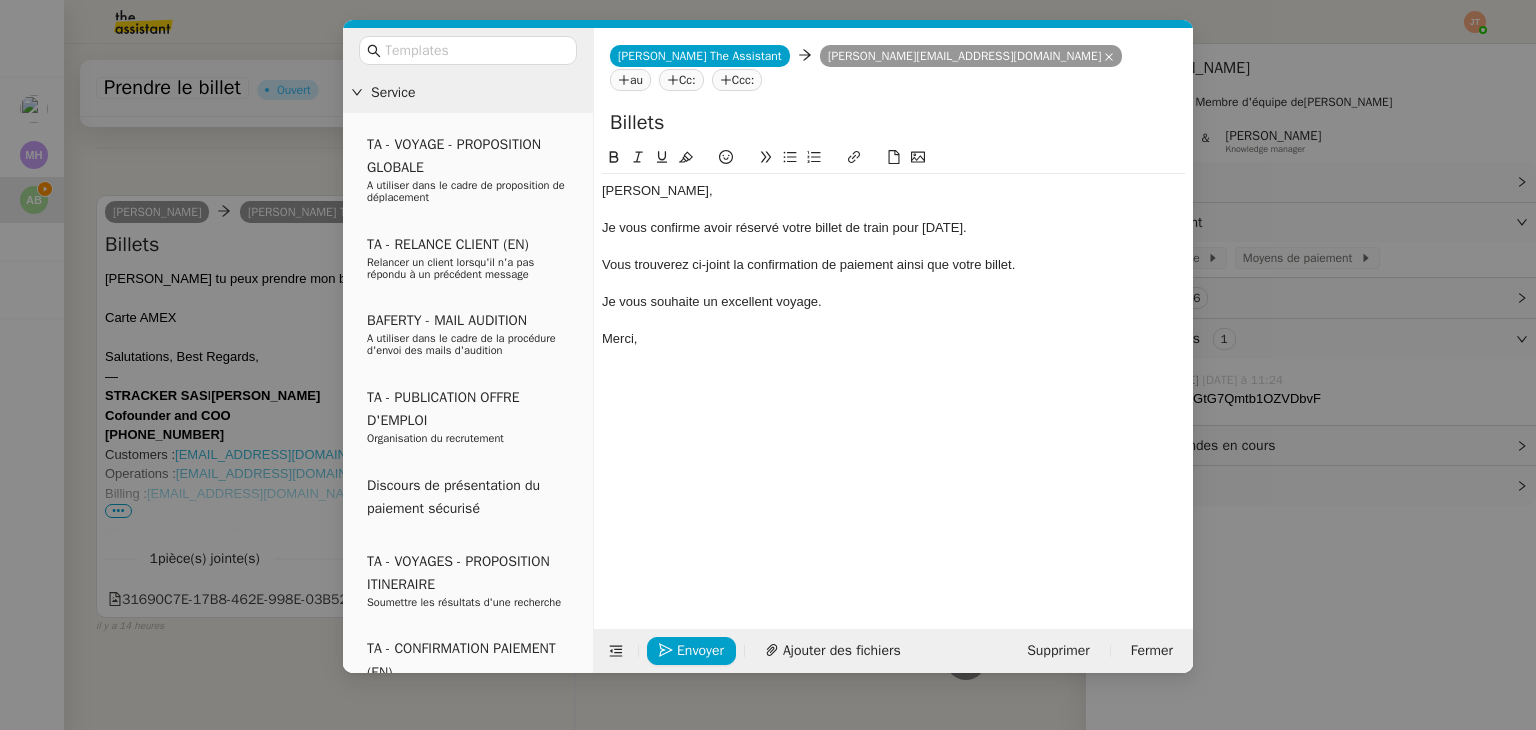 scroll, scrollTop: 1321, scrollLeft: 0, axis: vertical 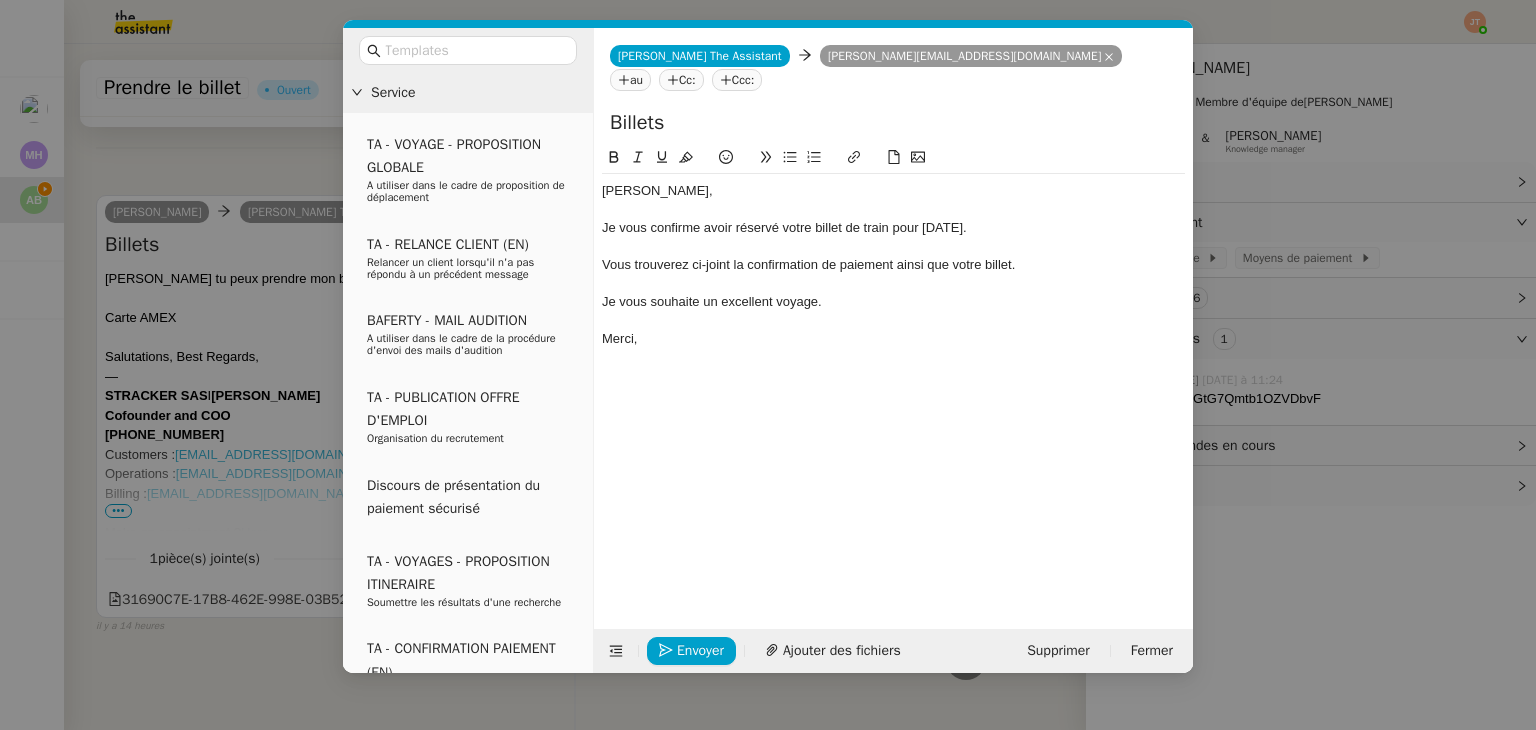 click on "Je vous confirme avoir réservé votre billet de train pour [DATE]." 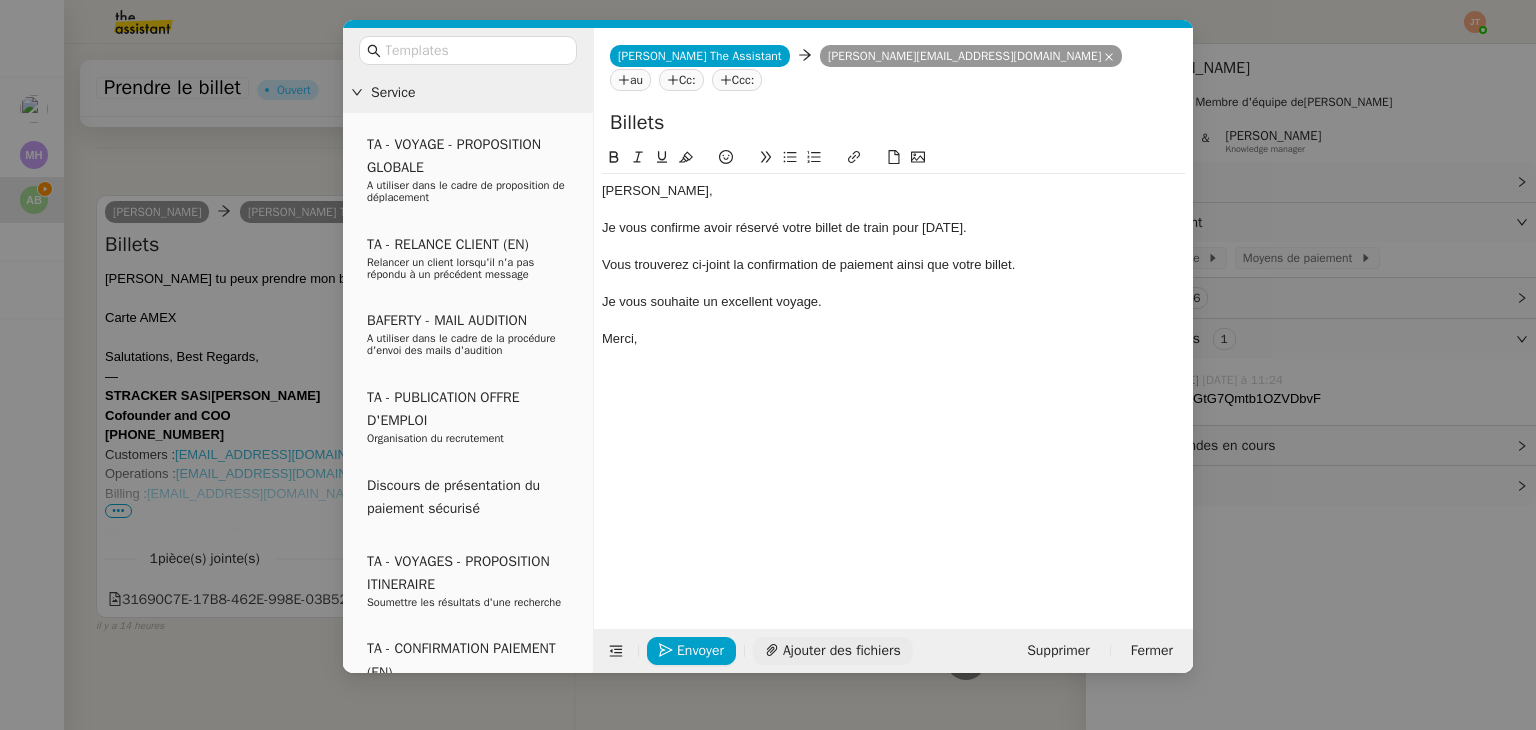 click on "Ajouter des fichiers" 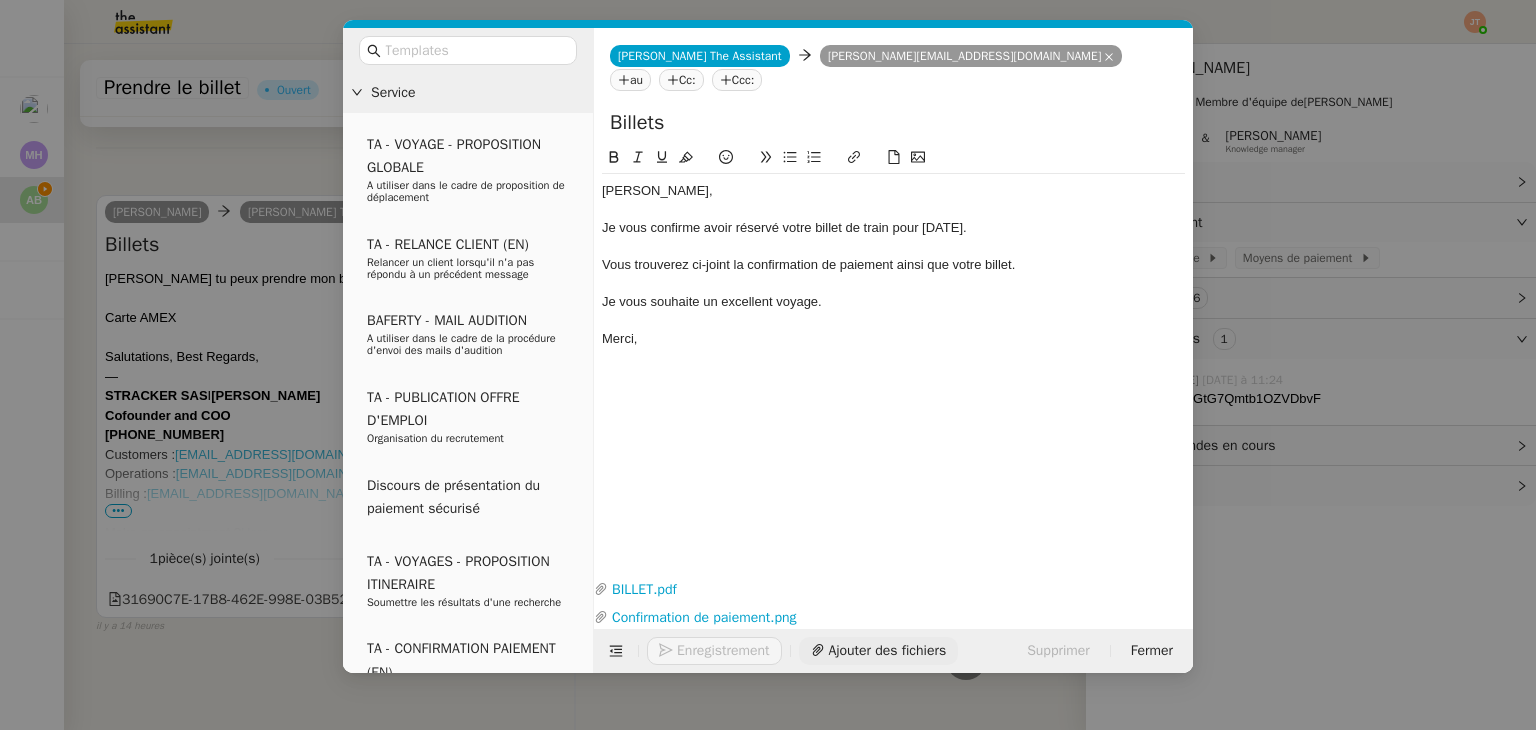 scroll, scrollTop: 1429, scrollLeft: 0, axis: vertical 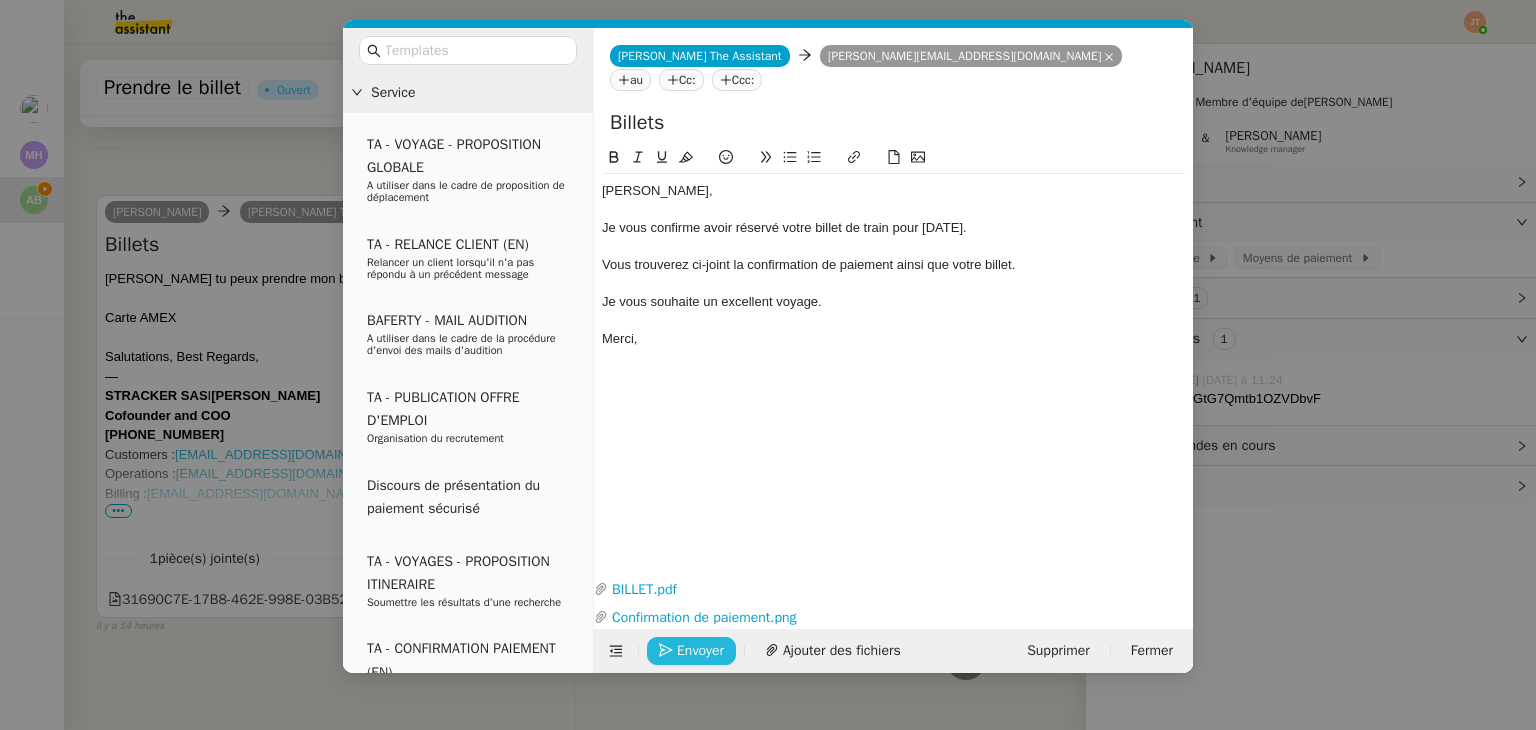 click on "Envoyer" 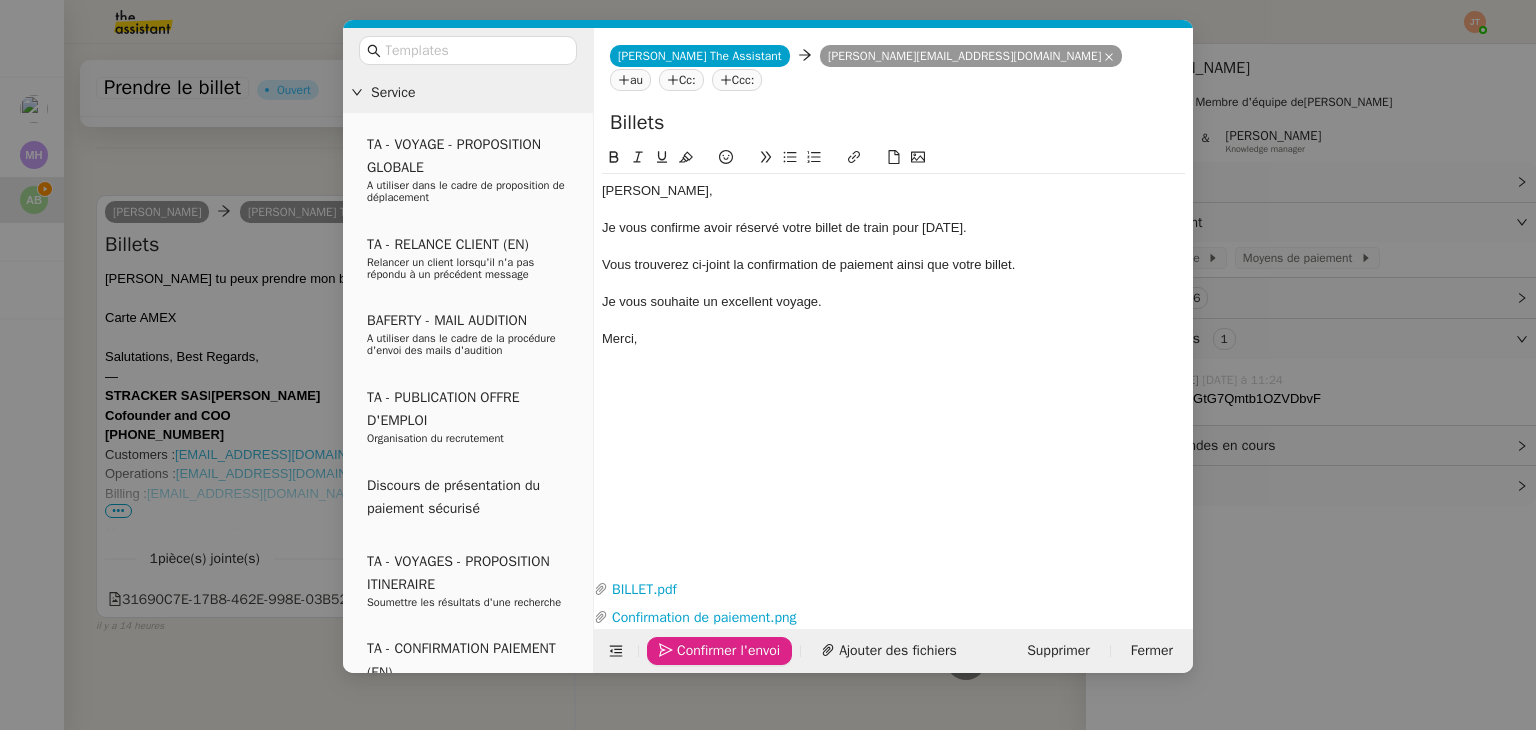 click on "Confirmer l'envoi" 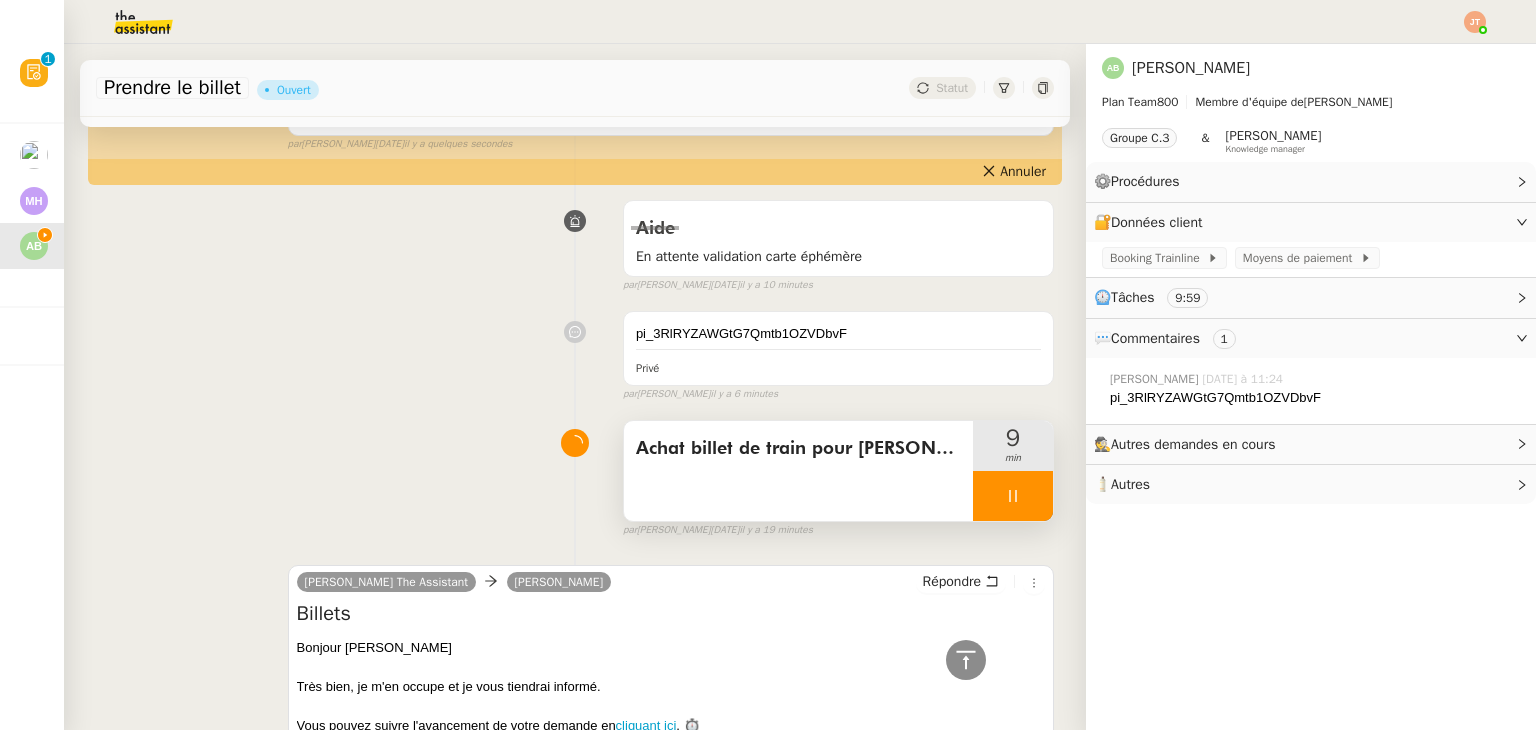 scroll, scrollTop: 695, scrollLeft: 0, axis: vertical 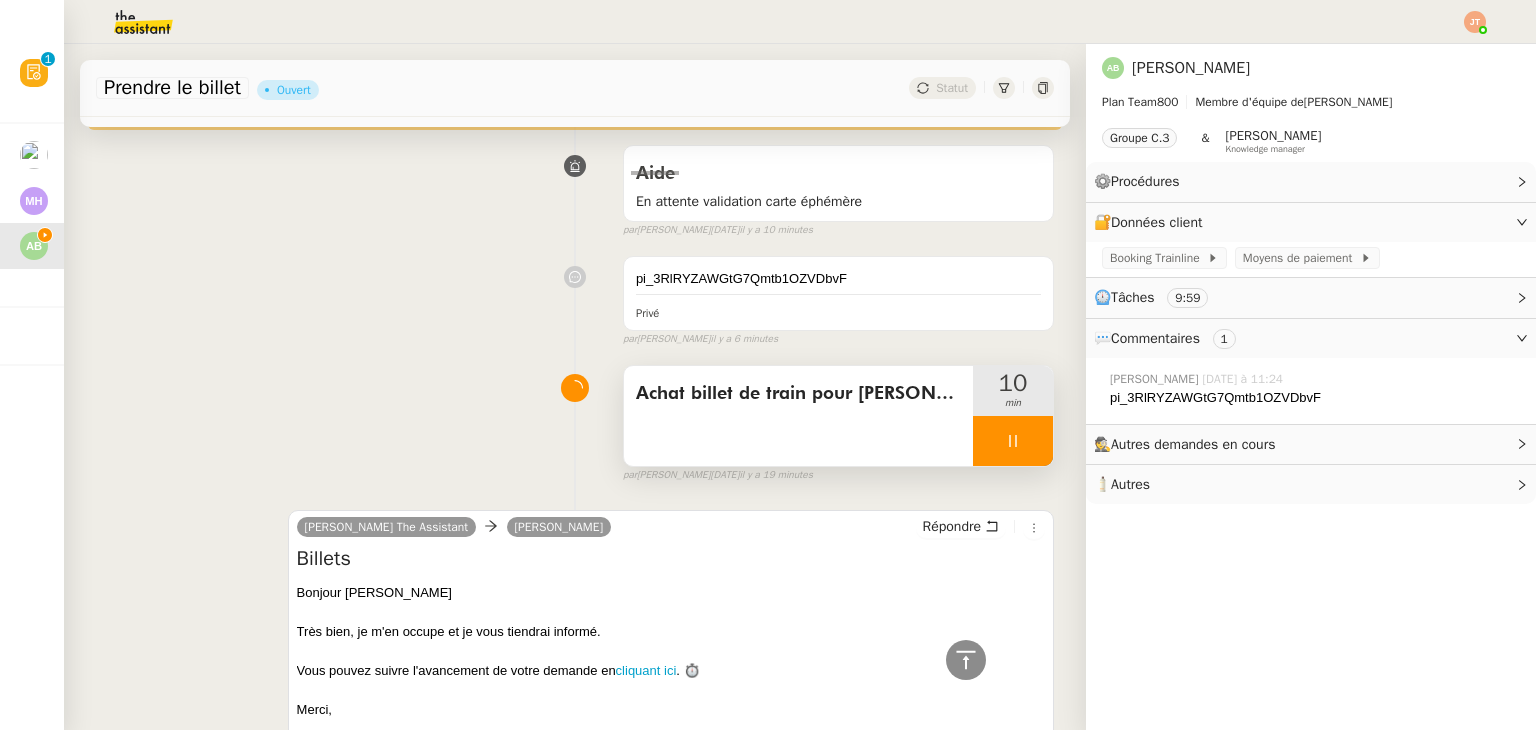 click at bounding box center (1013, 441) 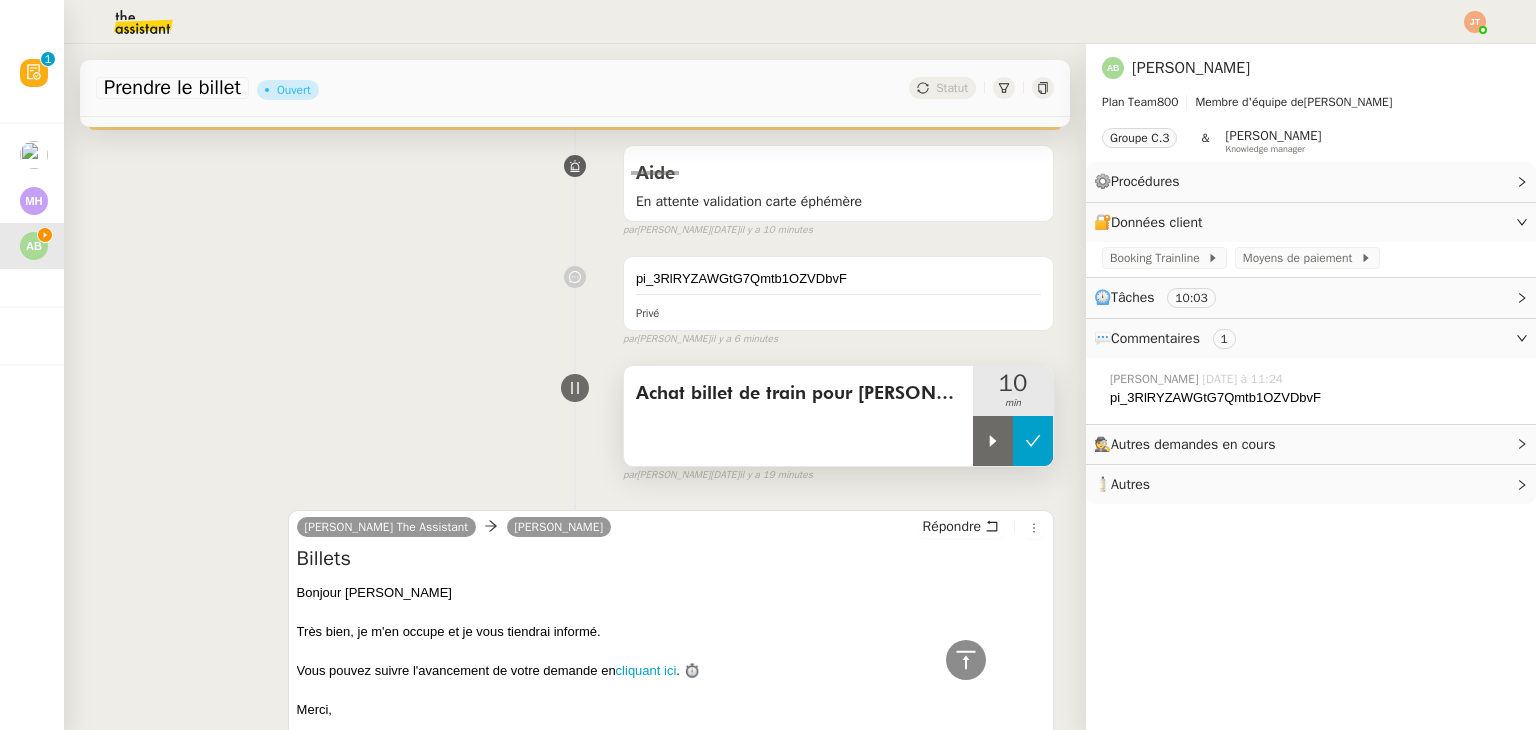click at bounding box center [1033, 441] 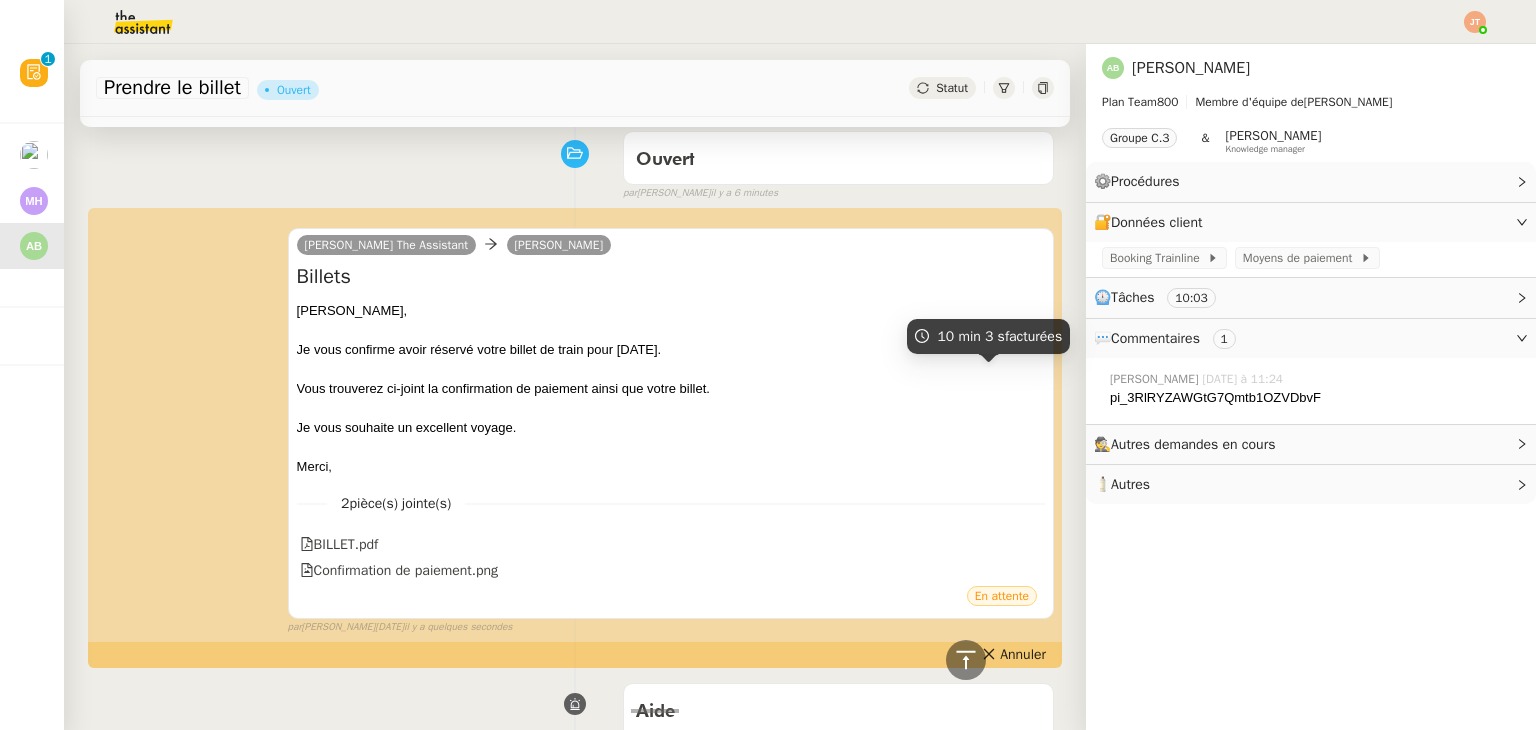 scroll, scrollTop: 0, scrollLeft: 0, axis: both 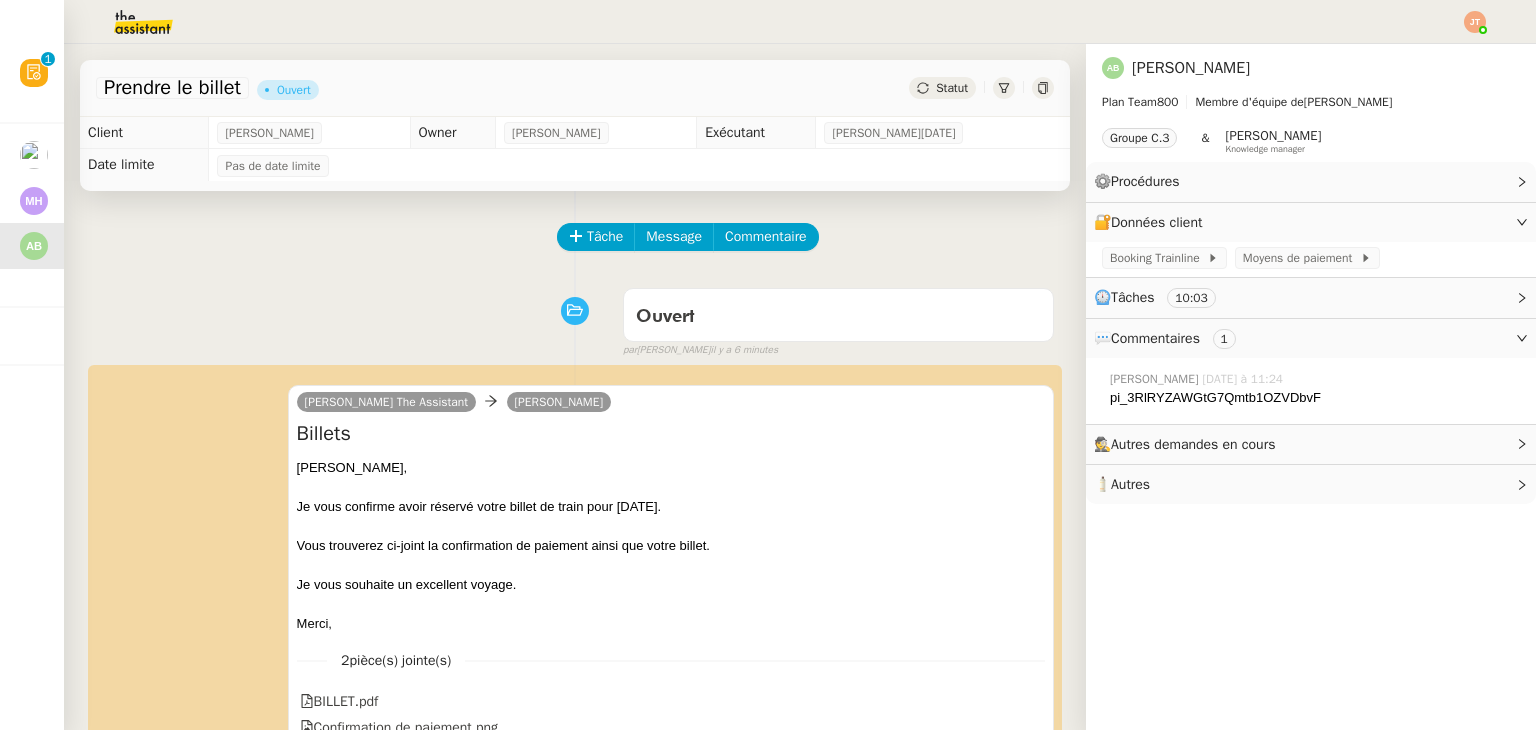 click on "Statut" 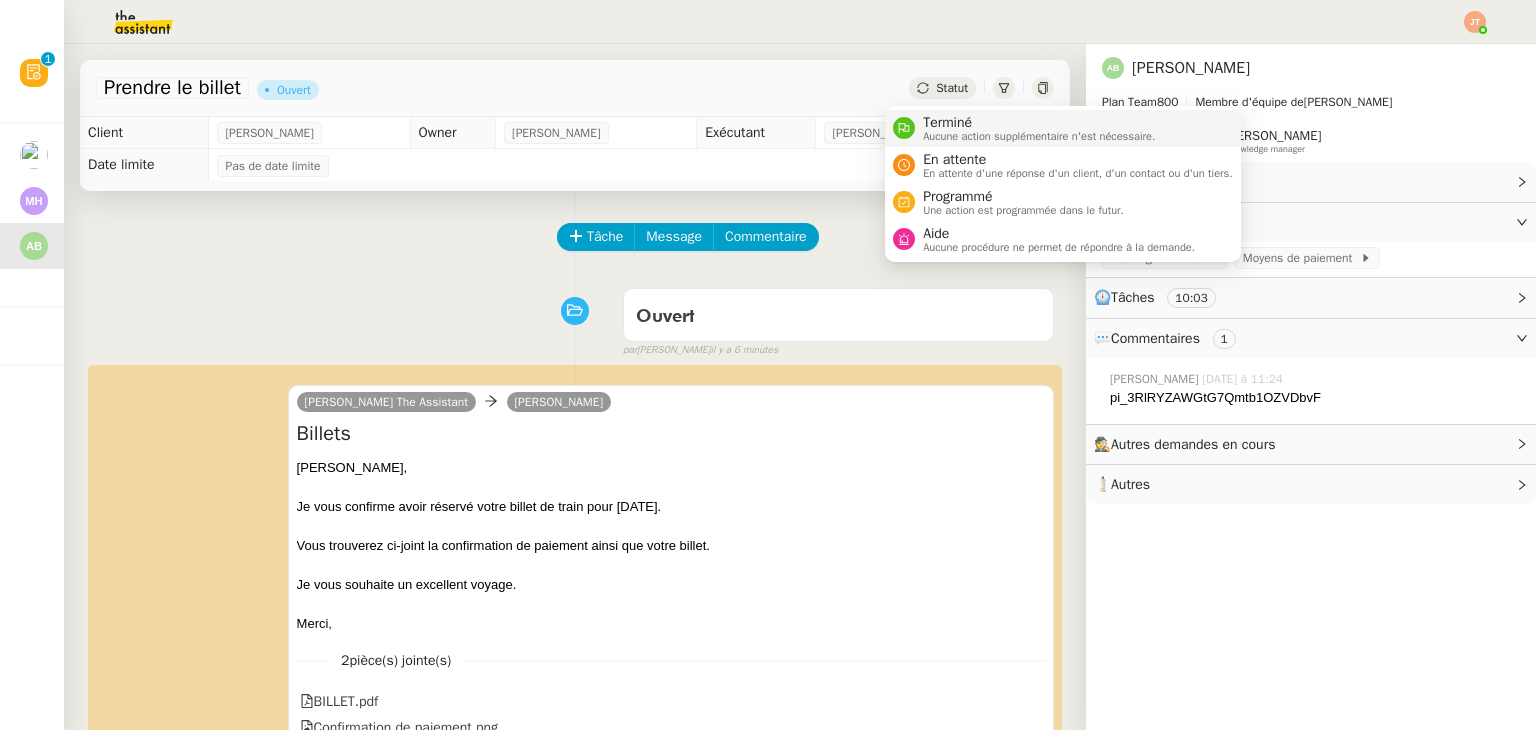 click on "Terminé" at bounding box center [1039, 123] 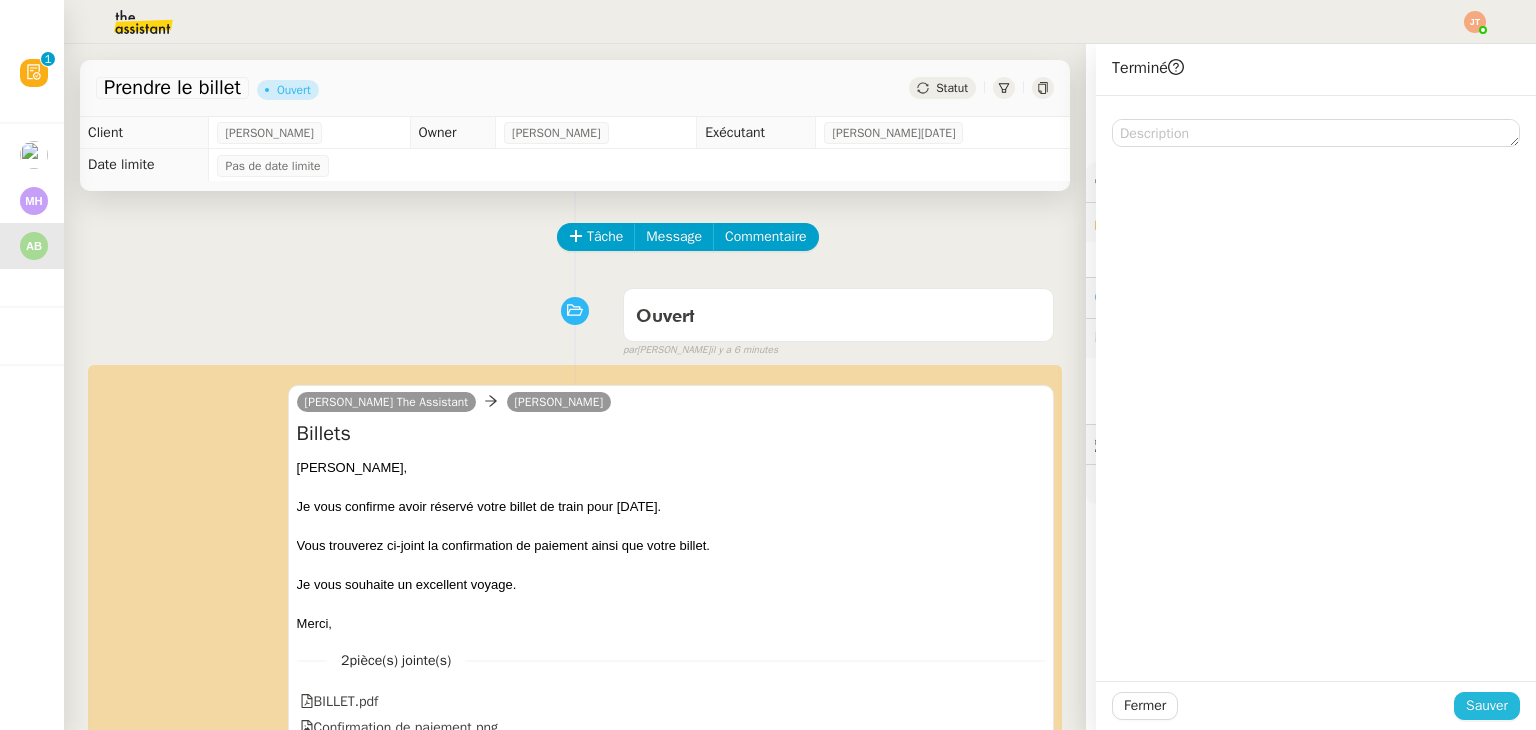 click on "Sauver" 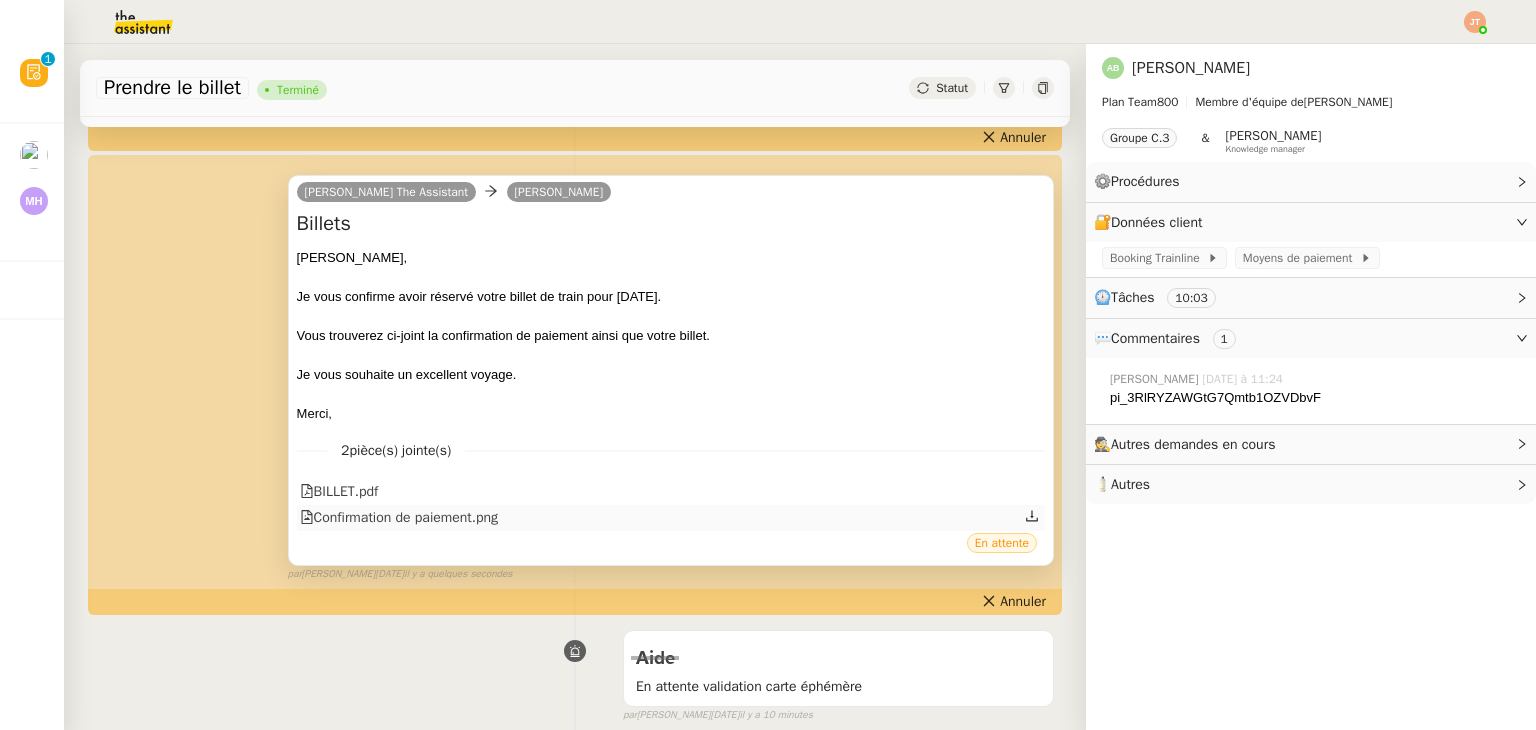 scroll, scrollTop: 0, scrollLeft: 0, axis: both 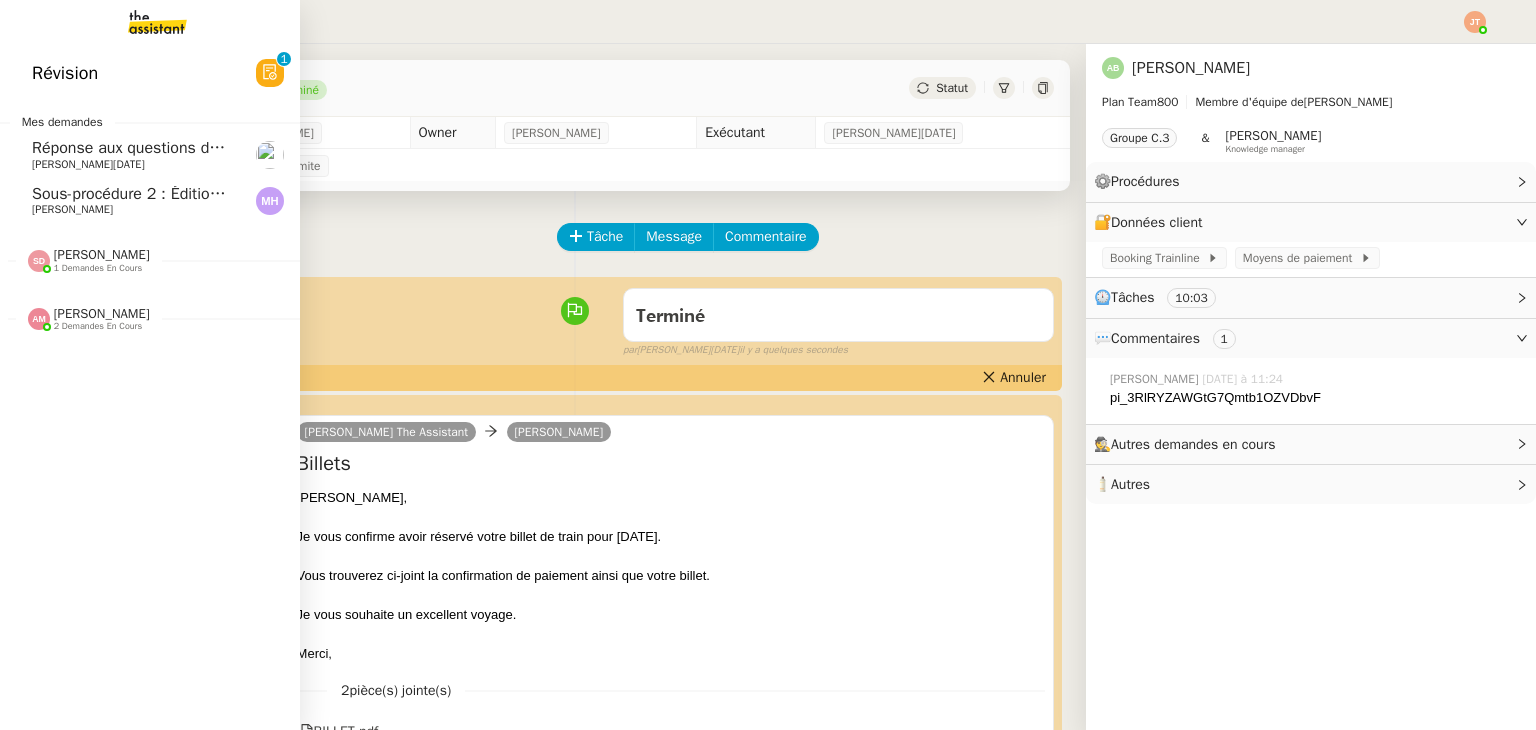 click on "[PERSON_NAME][DATE]" 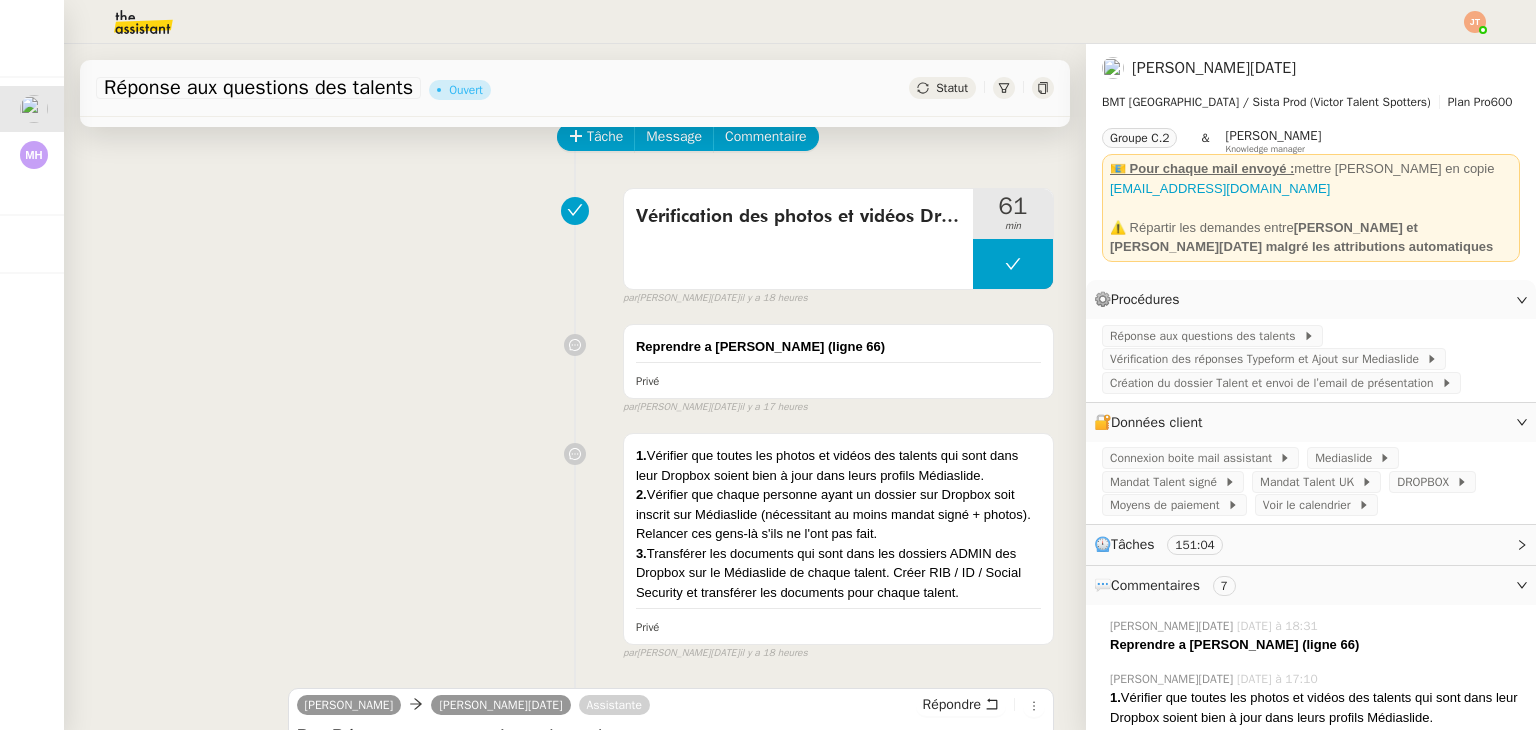 scroll, scrollTop: 0, scrollLeft: 0, axis: both 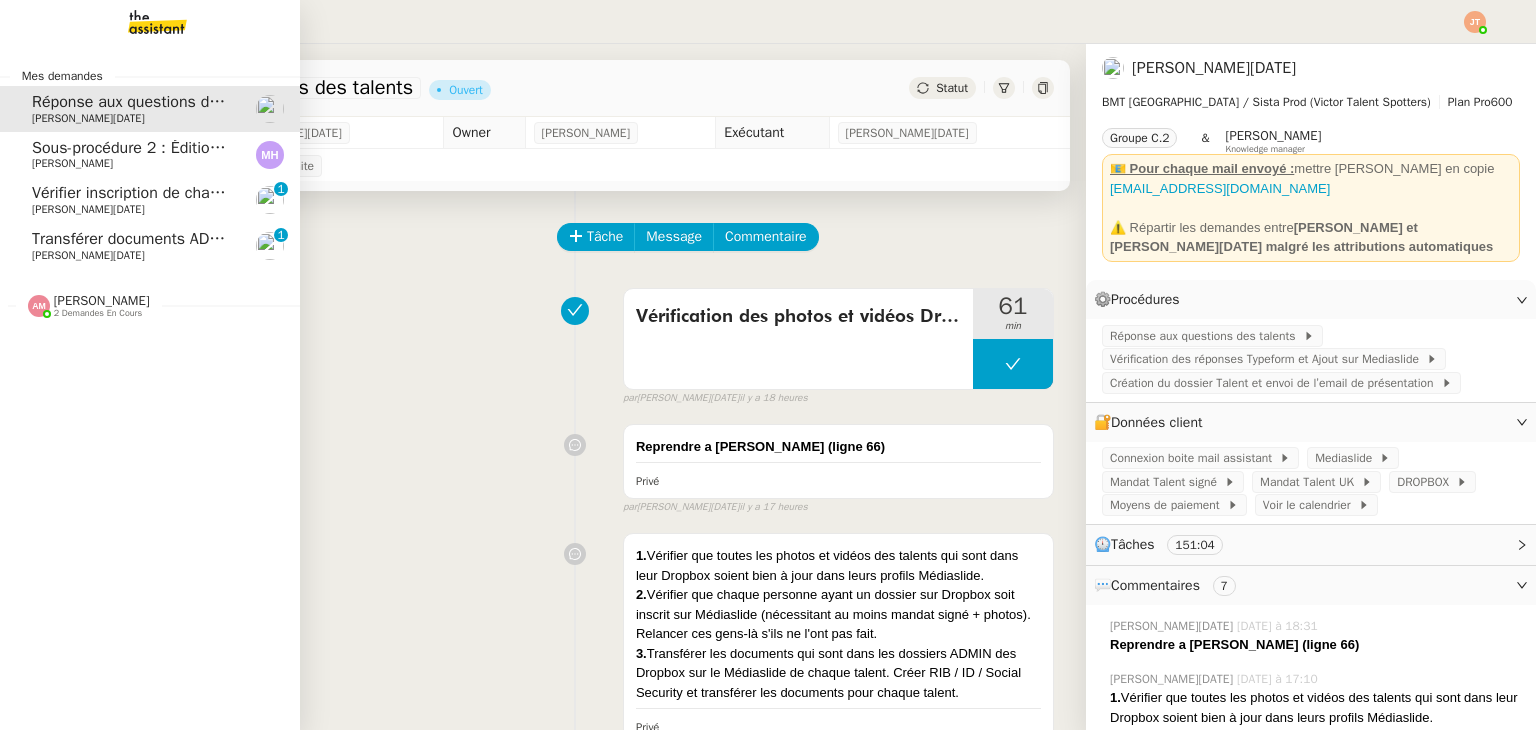click on "[PERSON_NAME][DATE]" 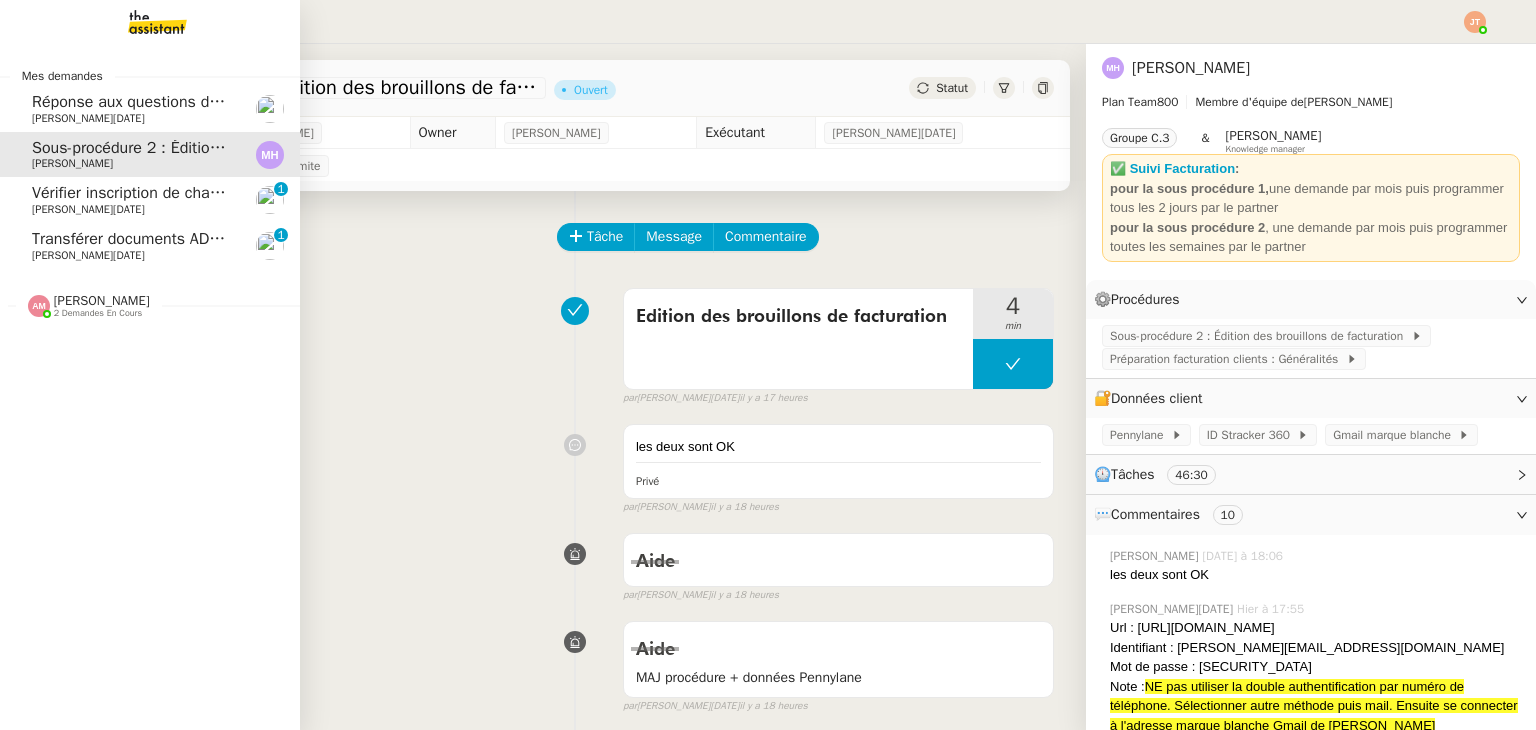 click on "[PERSON_NAME][DATE]" 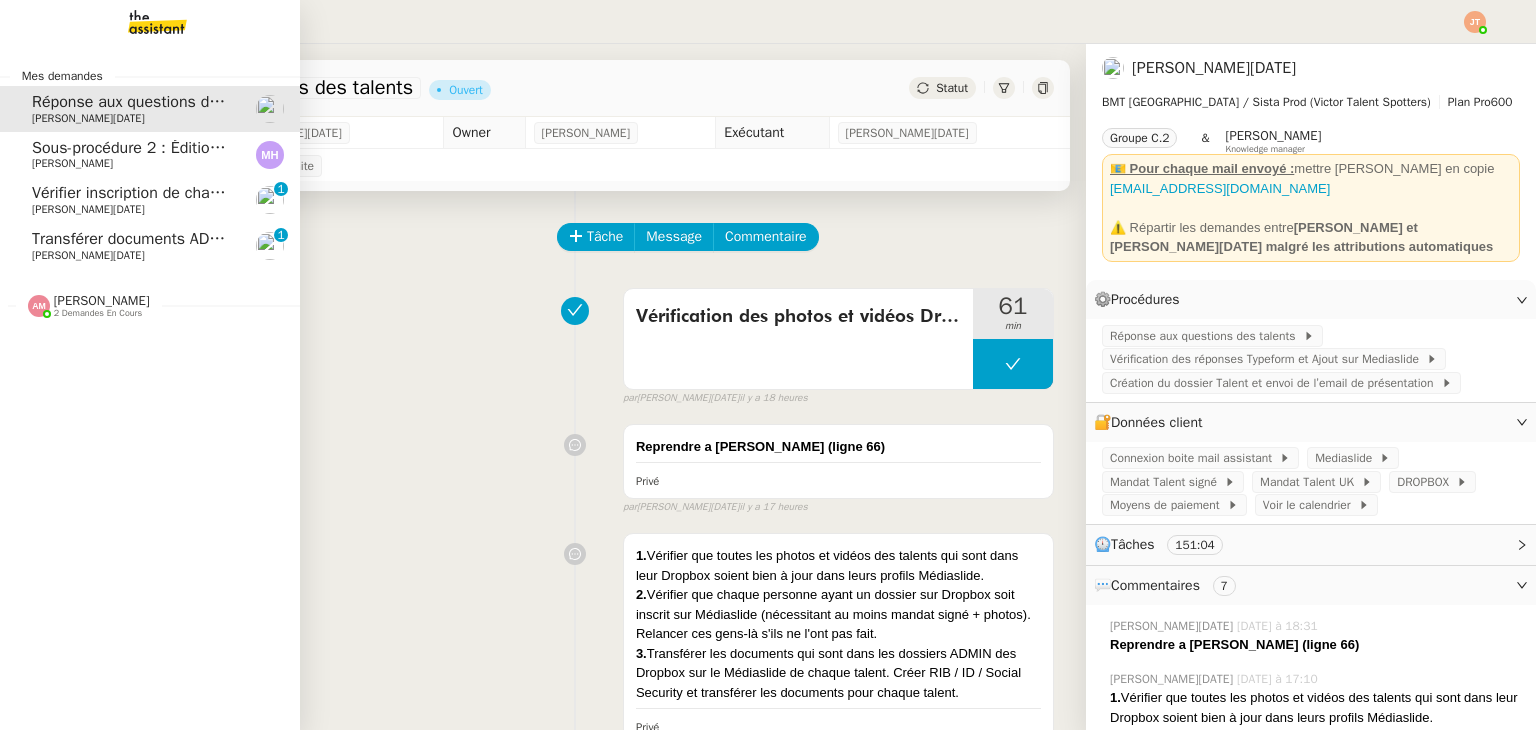 click on "Sous-procédure 2 : Édition des brouillons de facturation - juillet 2025" 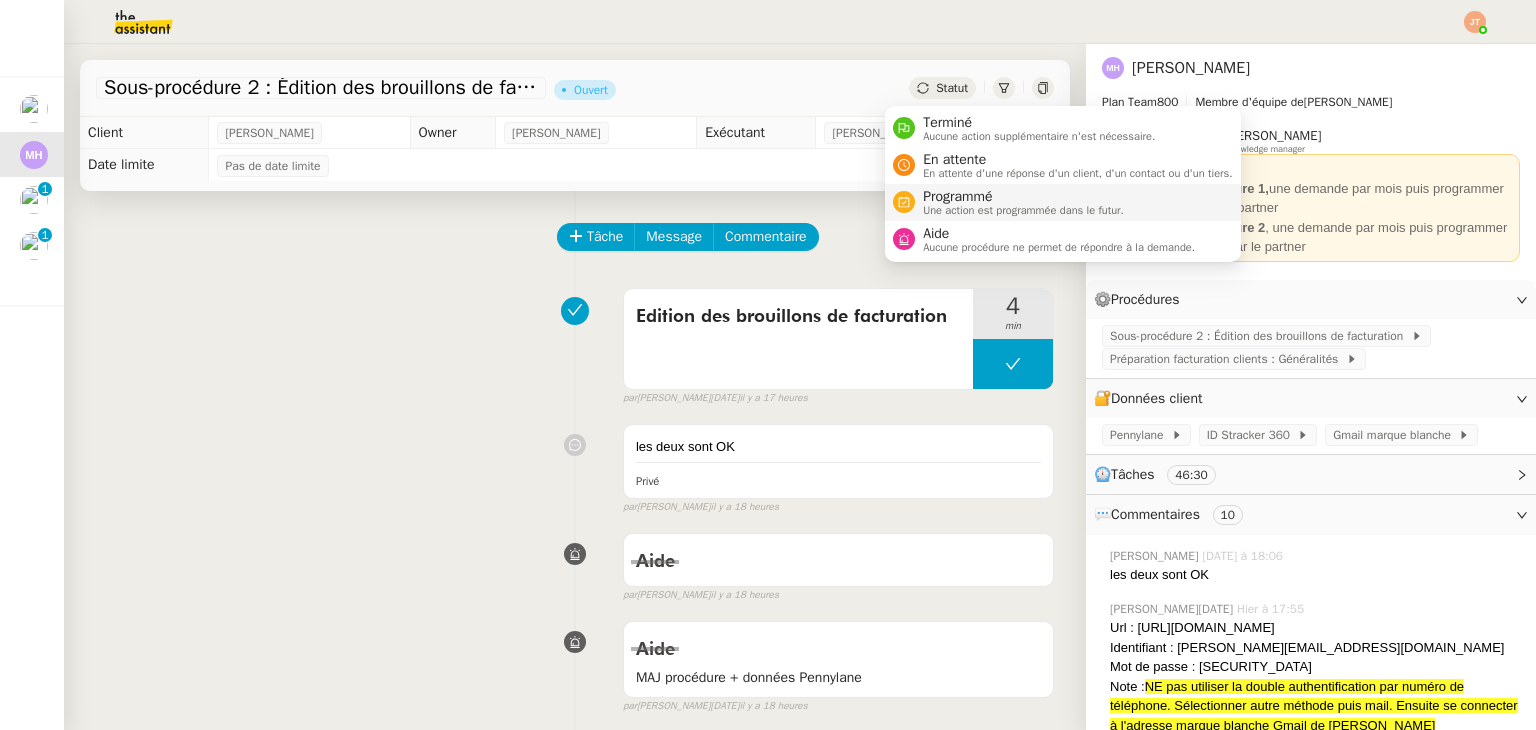 click on "Une action est programmée dans le futur." at bounding box center (1023, 210) 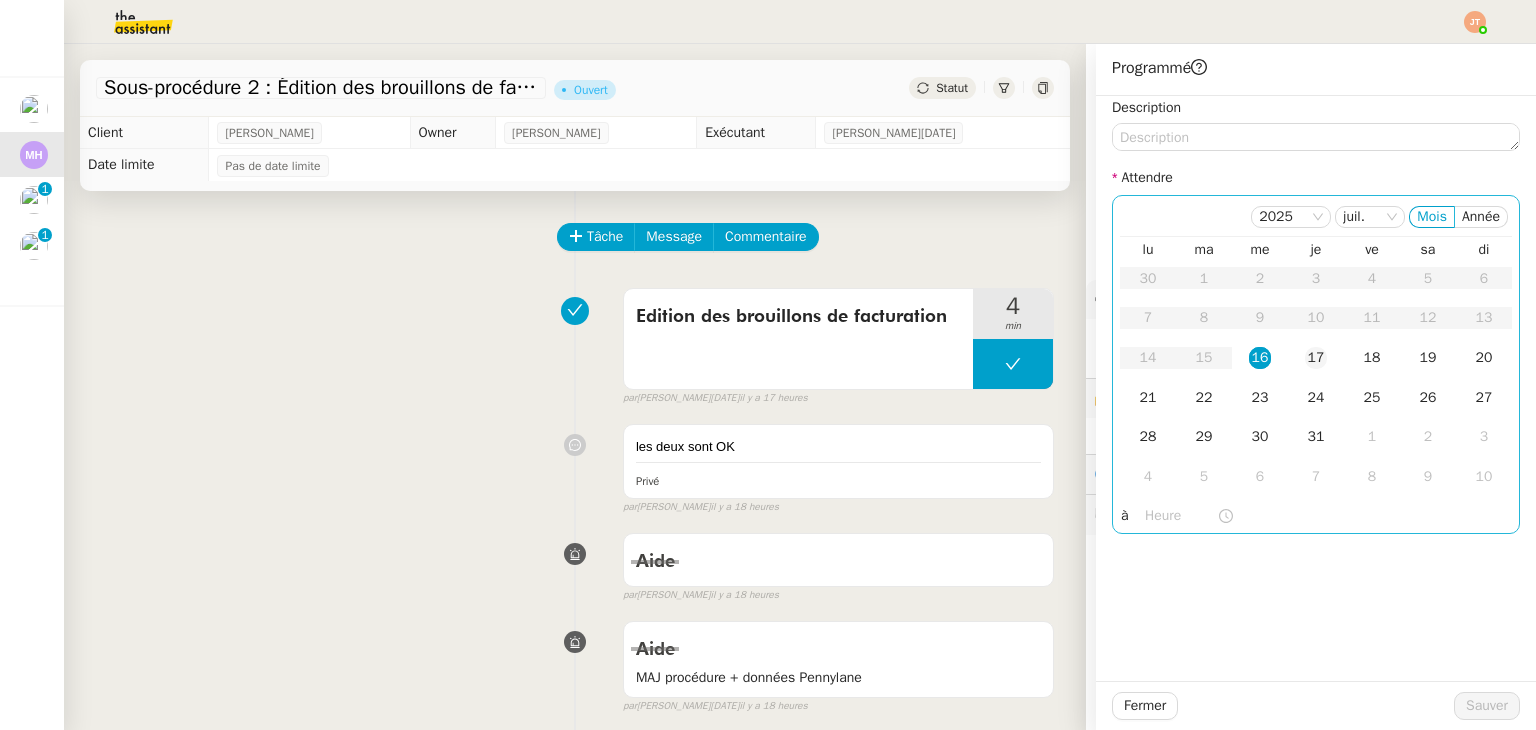 drag, startPoint x: 1298, startPoint y: 374, endPoint x: 1285, endPoint y: 365, distance: 15.811388 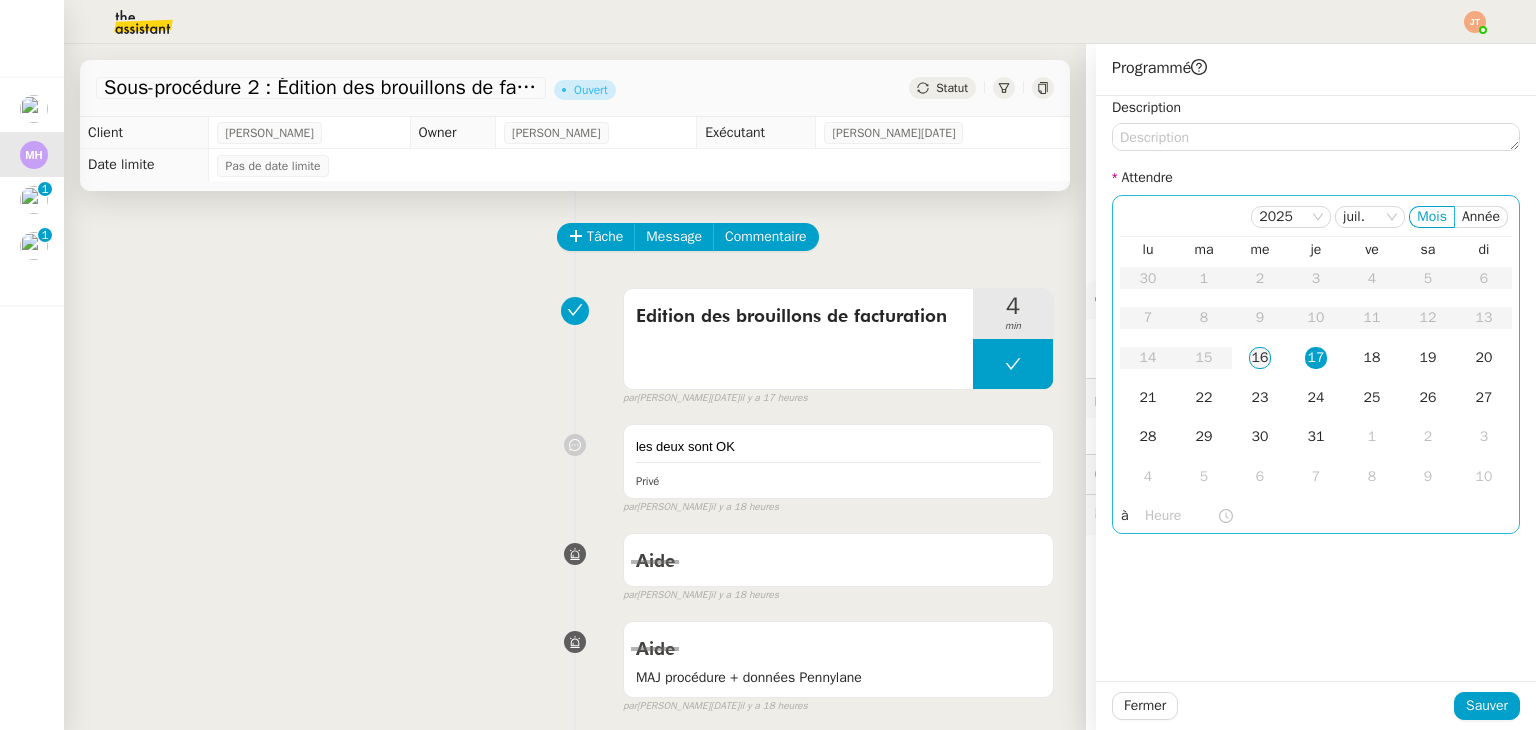 click on "16" 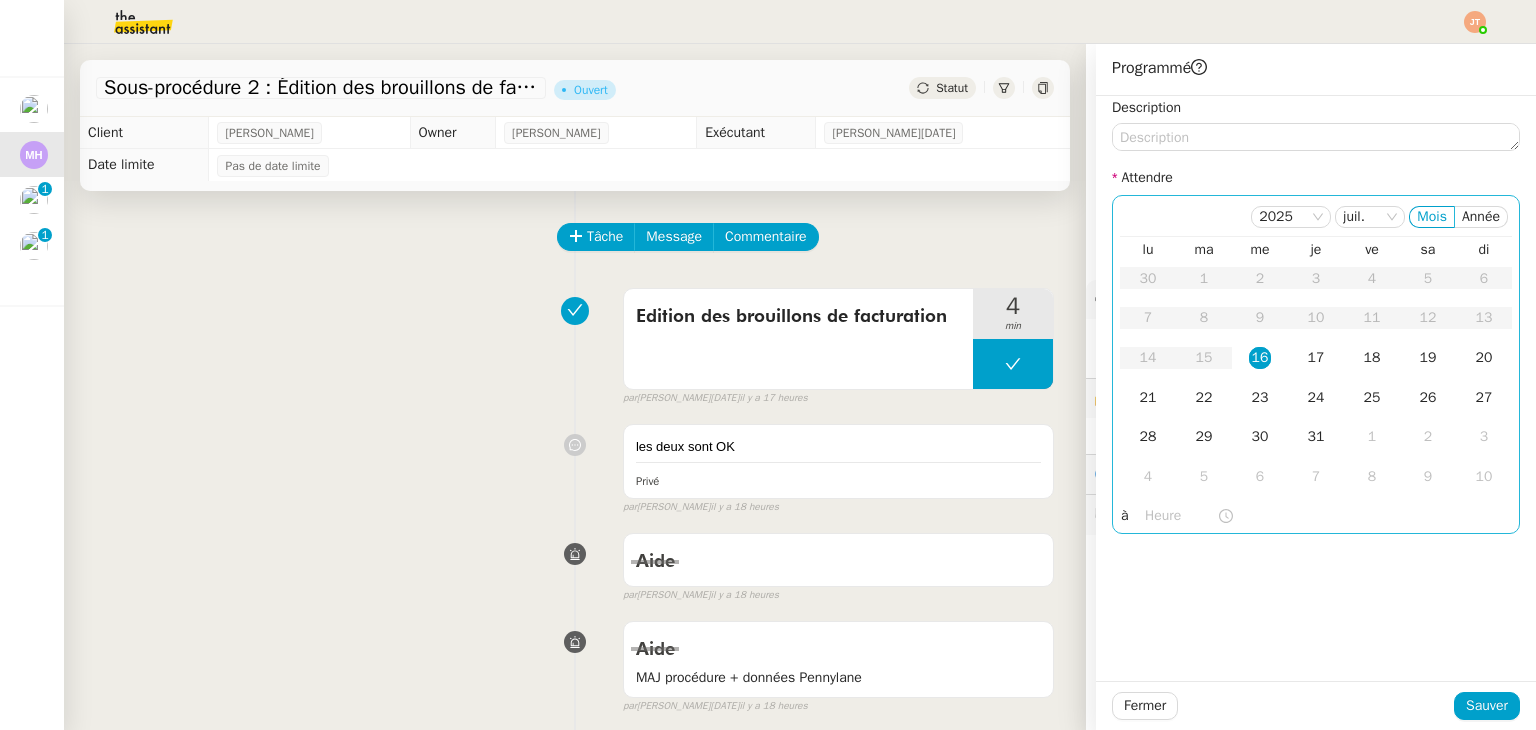 click 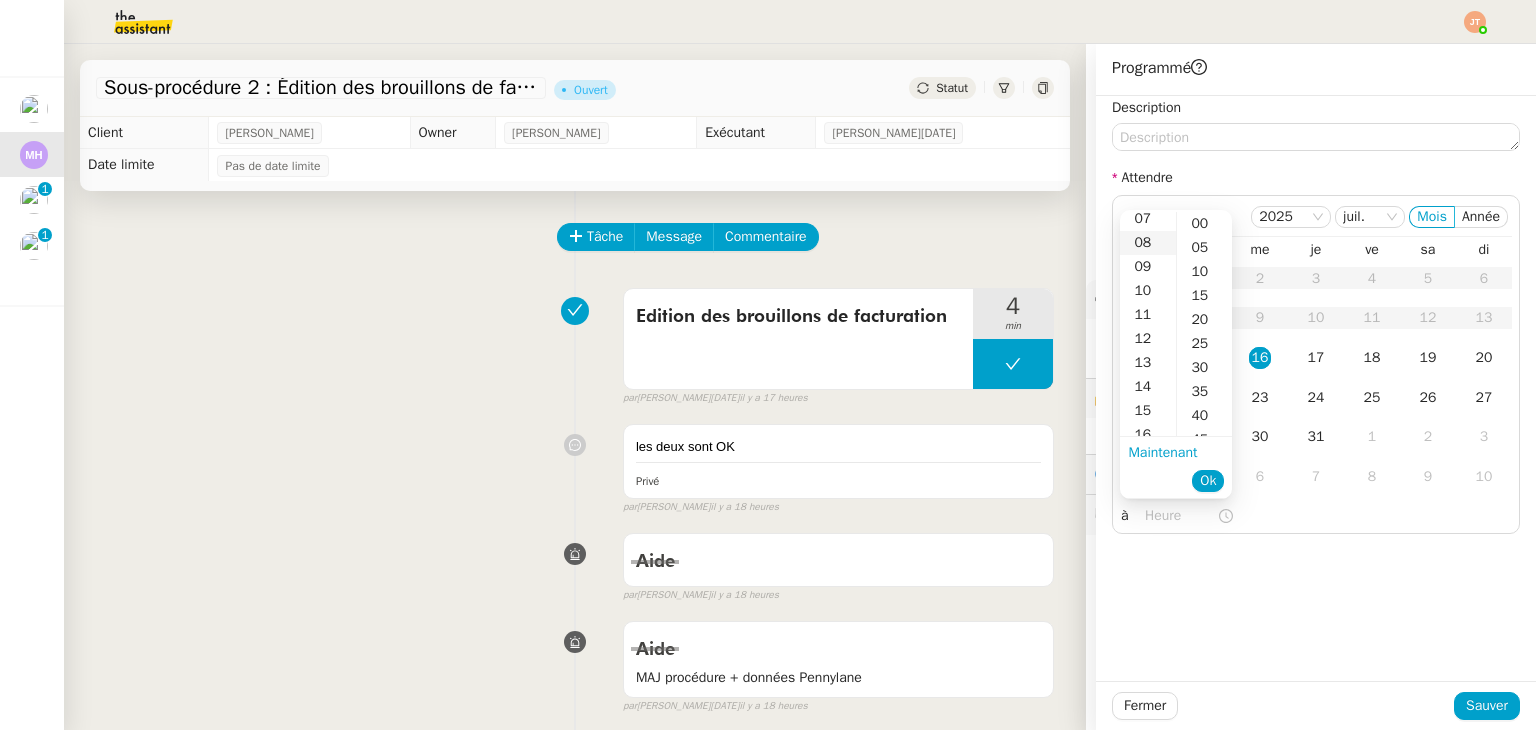 scroll, scrollTop: 200, scrollLeft: 0, axis: vertical 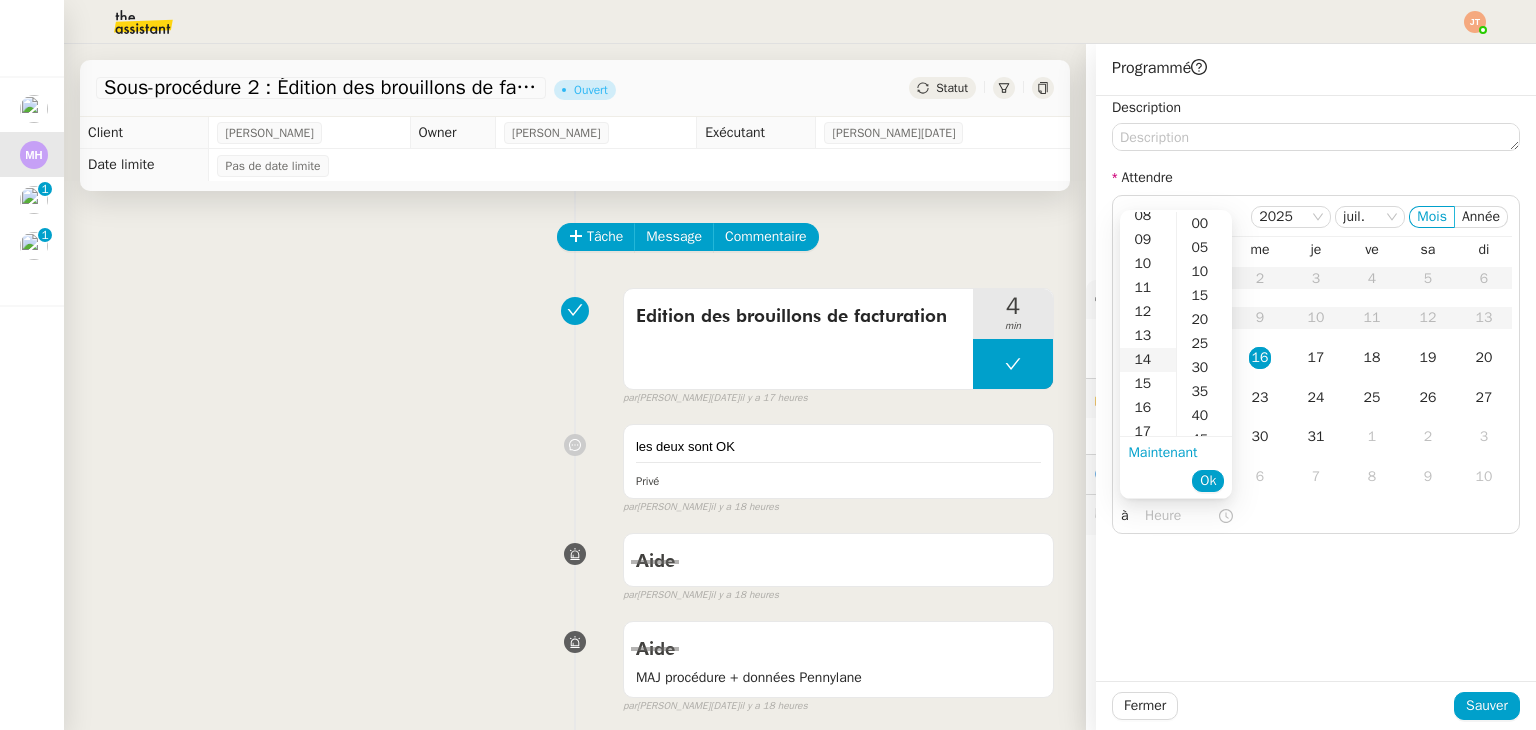 click on "14" at bounding box center (1148, 360) 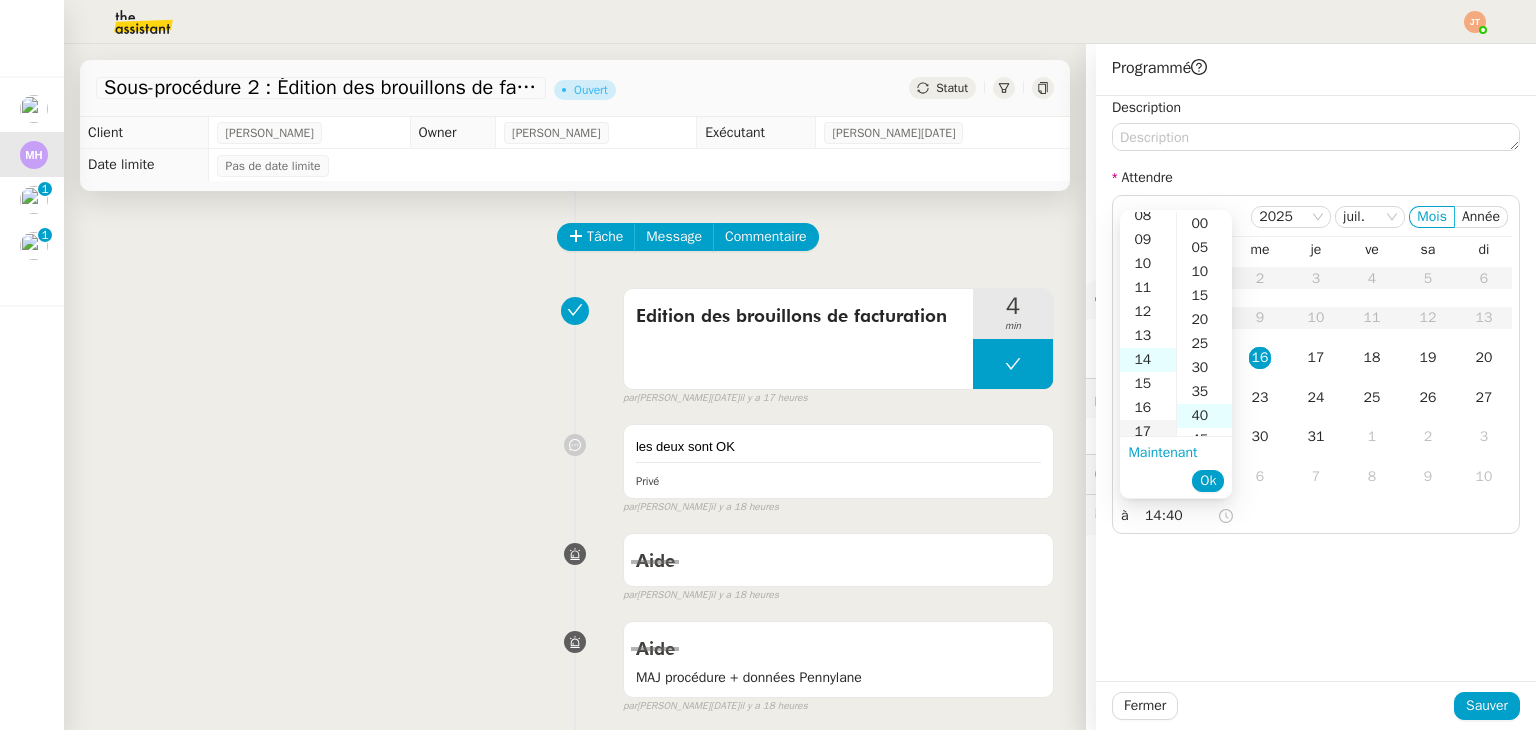 scroll, scrollTop: 336, scrollLeft: 0, axis: vertical 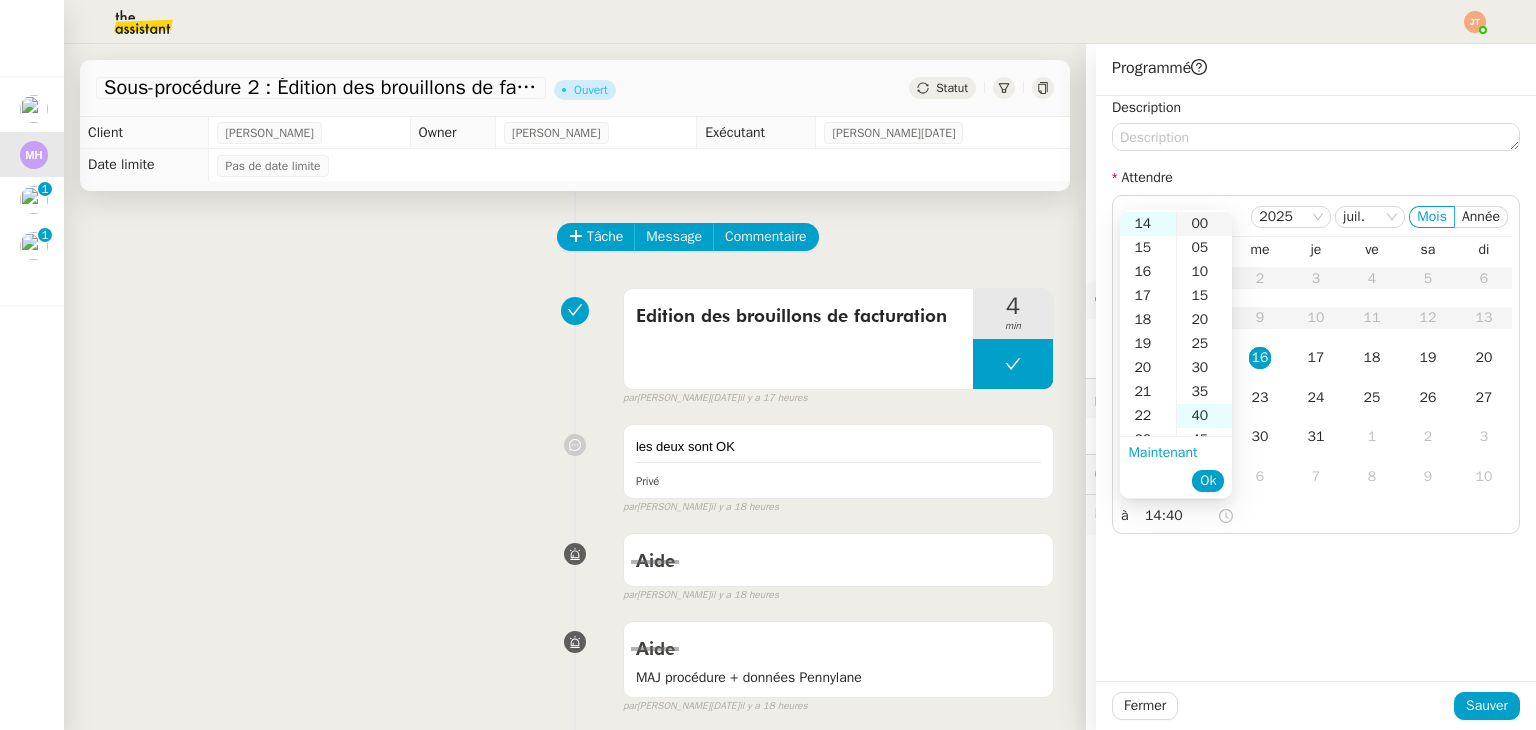 click on "00" at bounding box center [1204, 224] 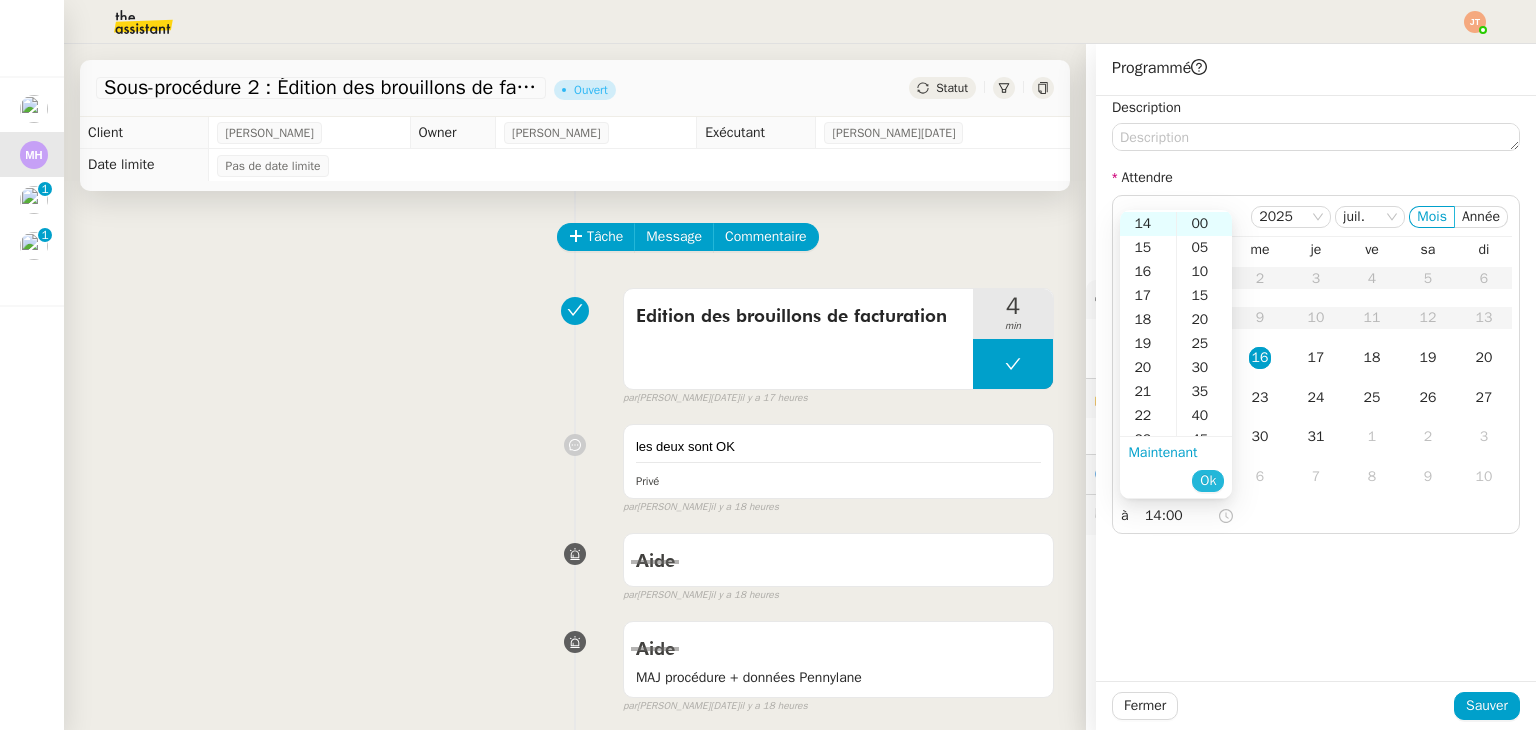 click on "Ok" at bounding box center (1208, 481) 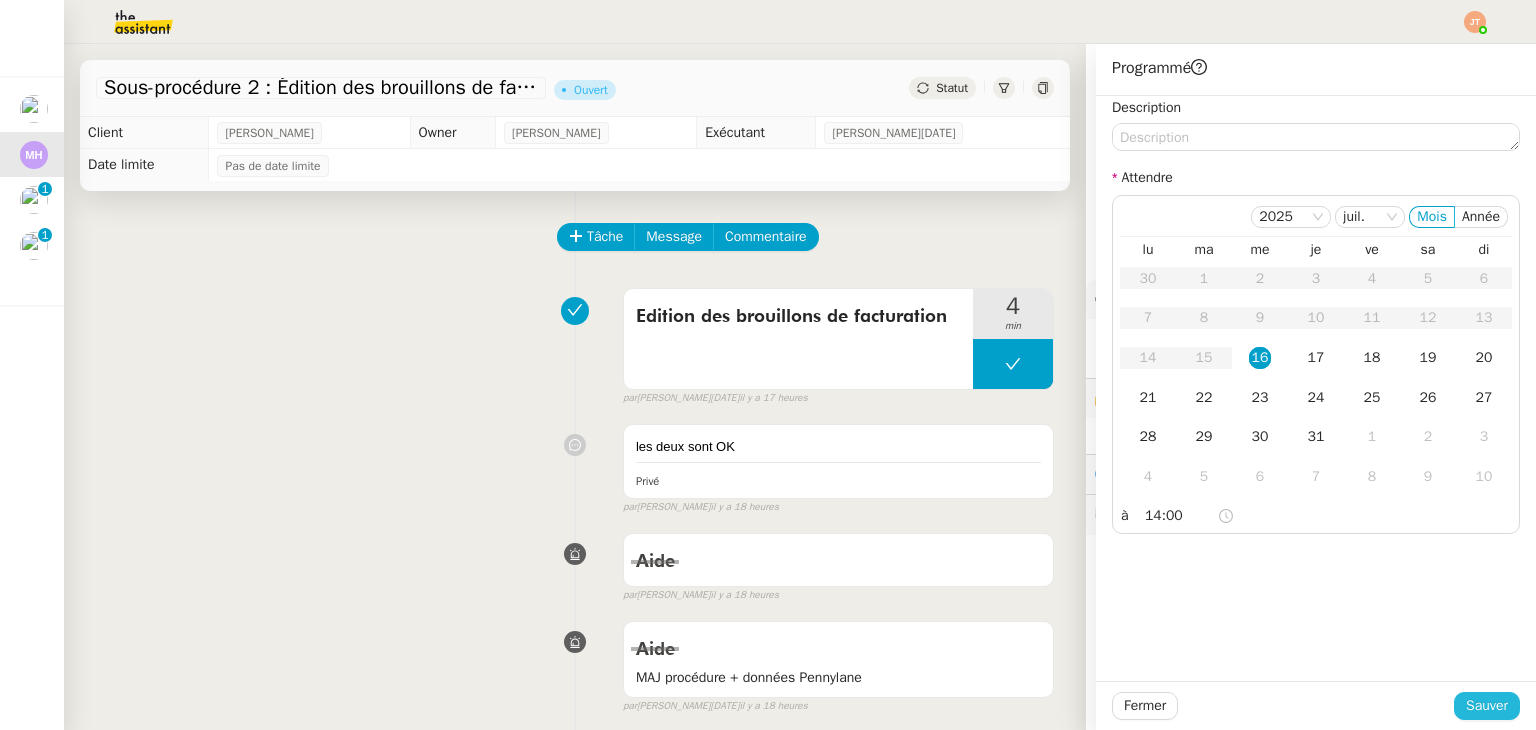 click on "Sauver" 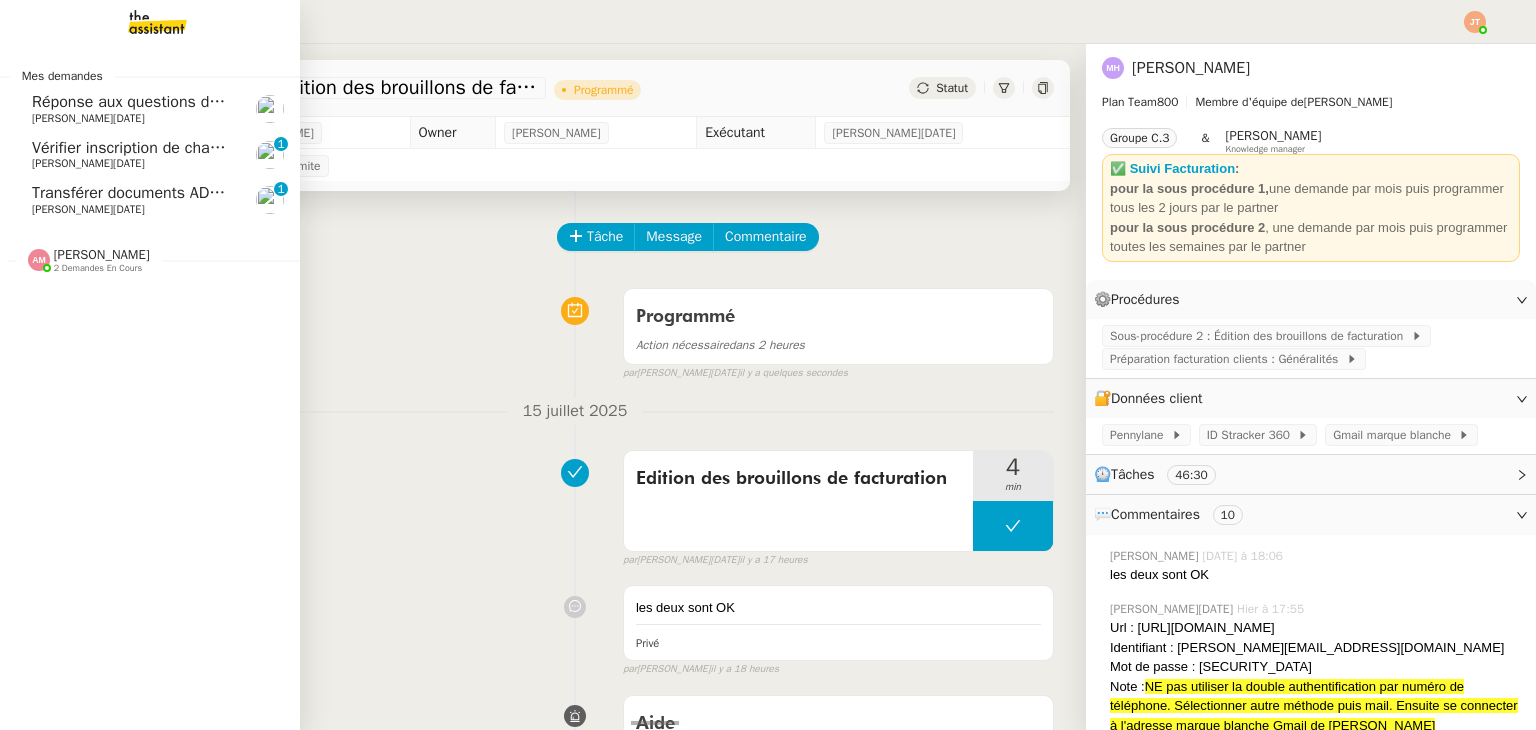 click on "[PERSON_NAME][DATE]" 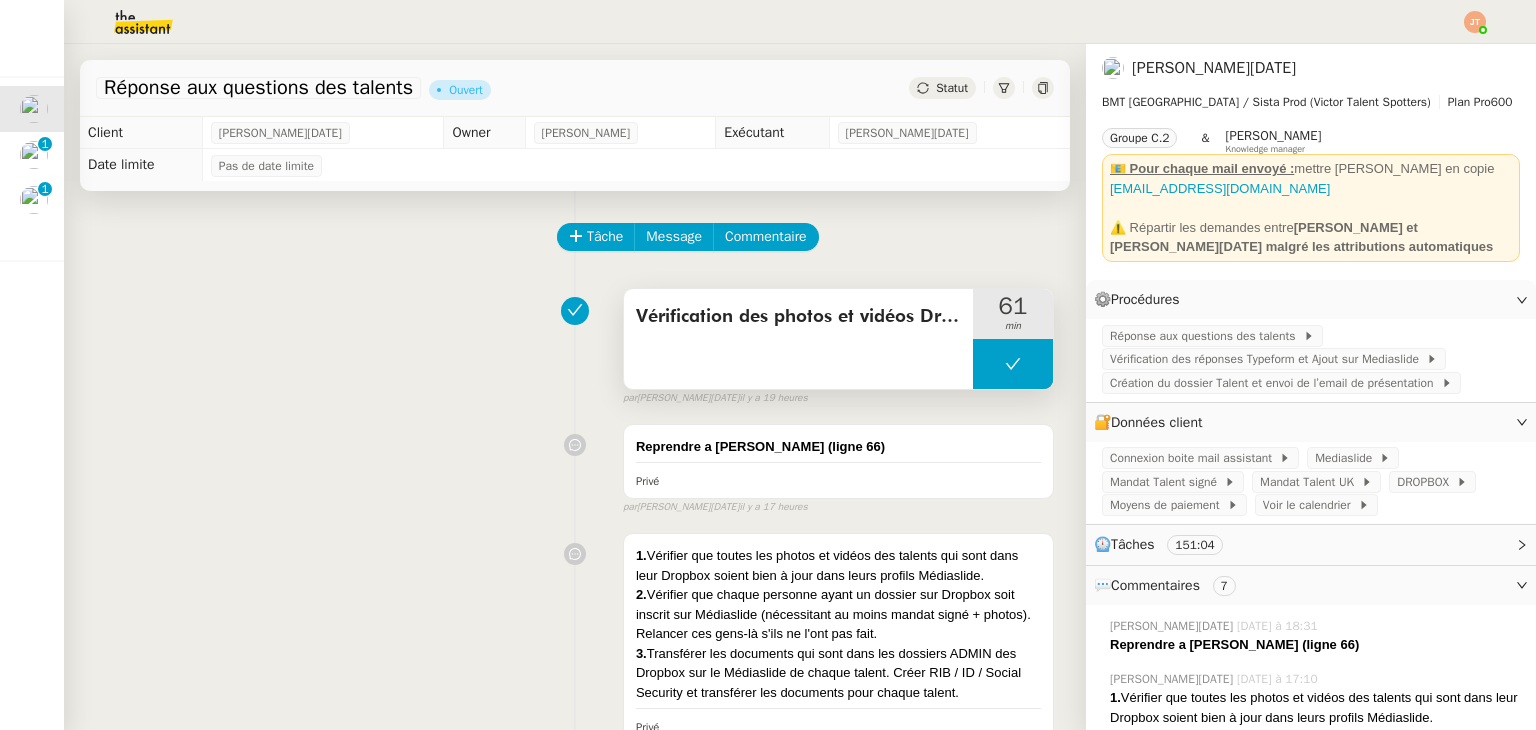 click on "Vérification des photos et vidéos Dropbox vers [GEOGRAPHIC_DATA]" at bounding box center (798, 317) 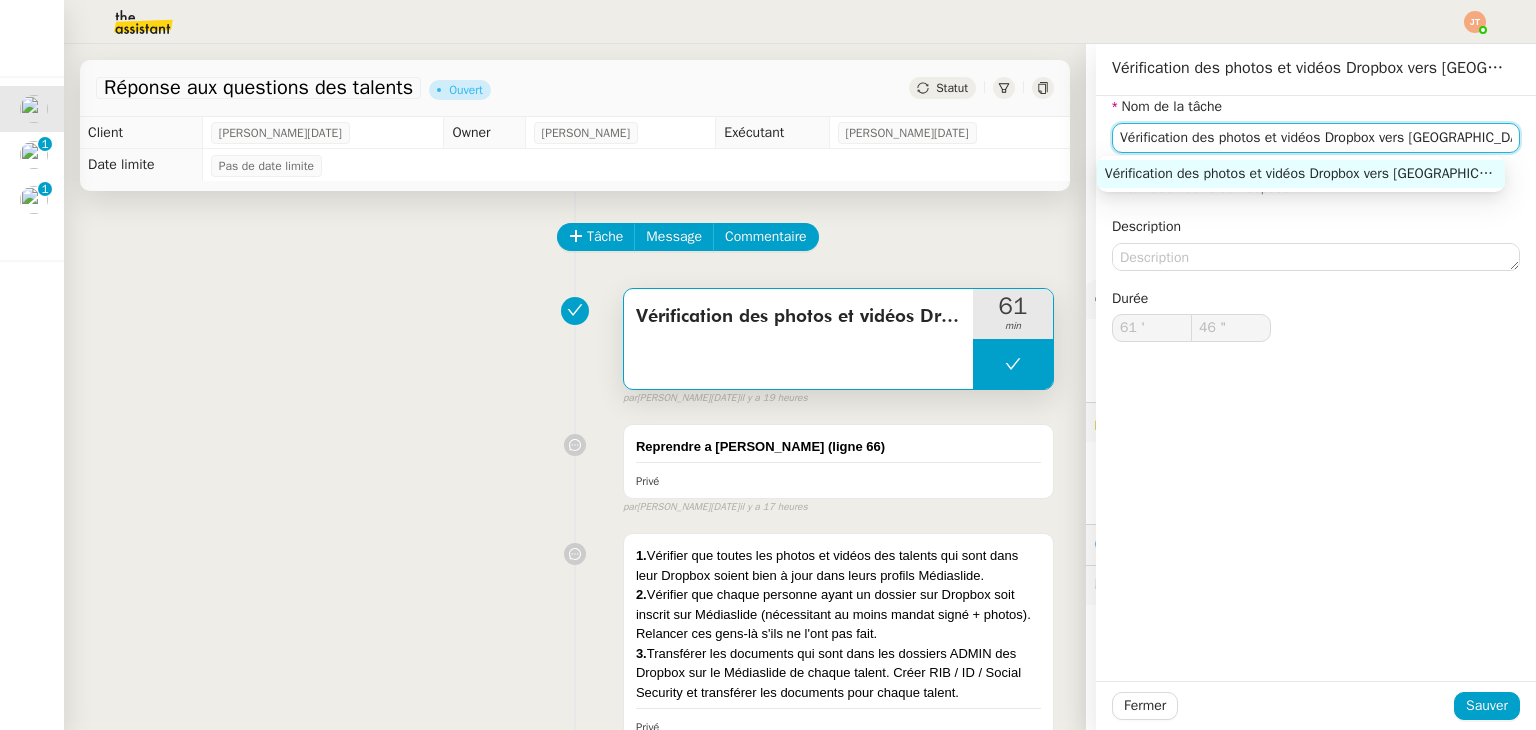 drag, startPoint x: 1464, startPoint y: 141, endPoint x: 1066, endPoint y: 137, distance: 398.0201 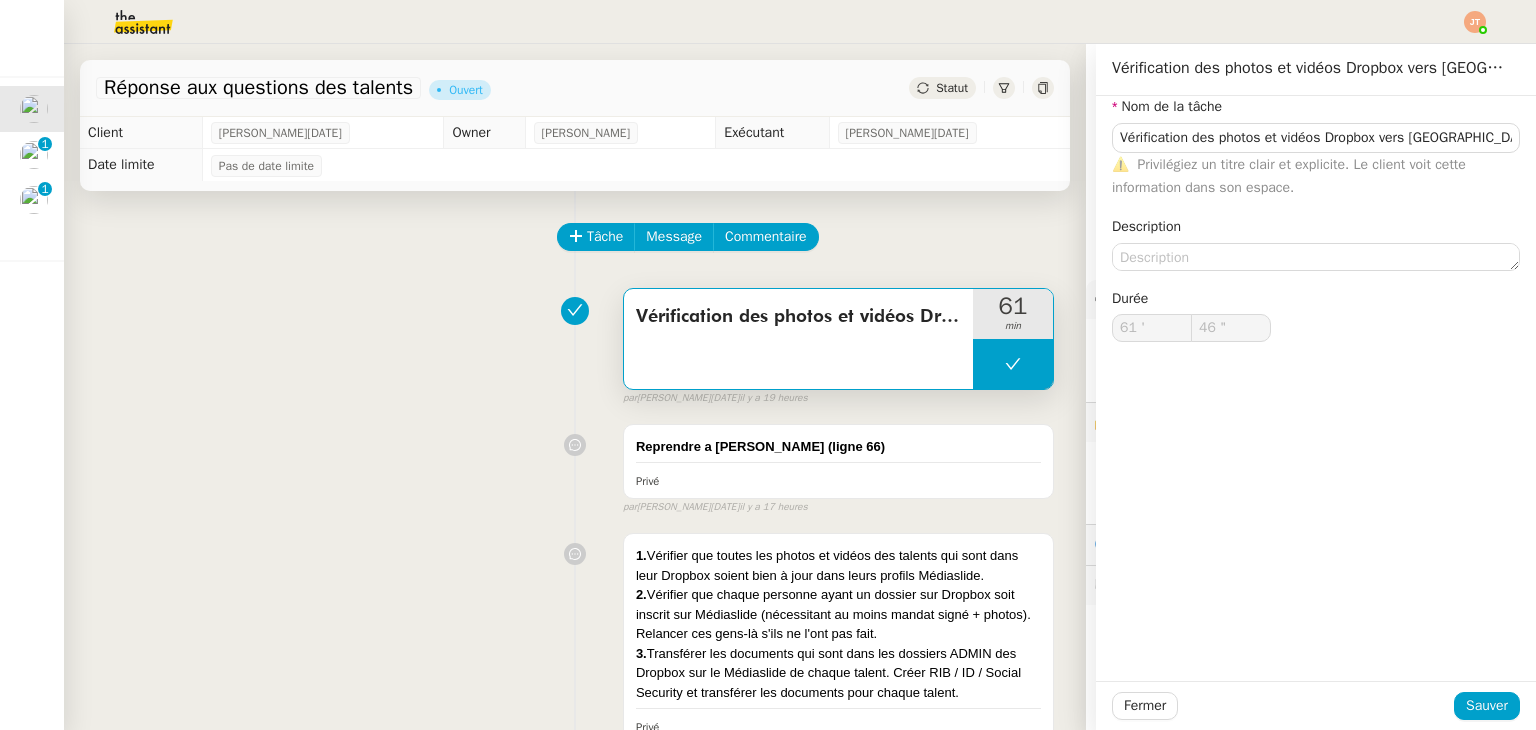 click on "Vérification des photos et vidéos Dropbox vers Médiaslide     61 min false par   [PERSON_NAME][DATE]   il y a 19 heures" at bounding box center (575, 343) 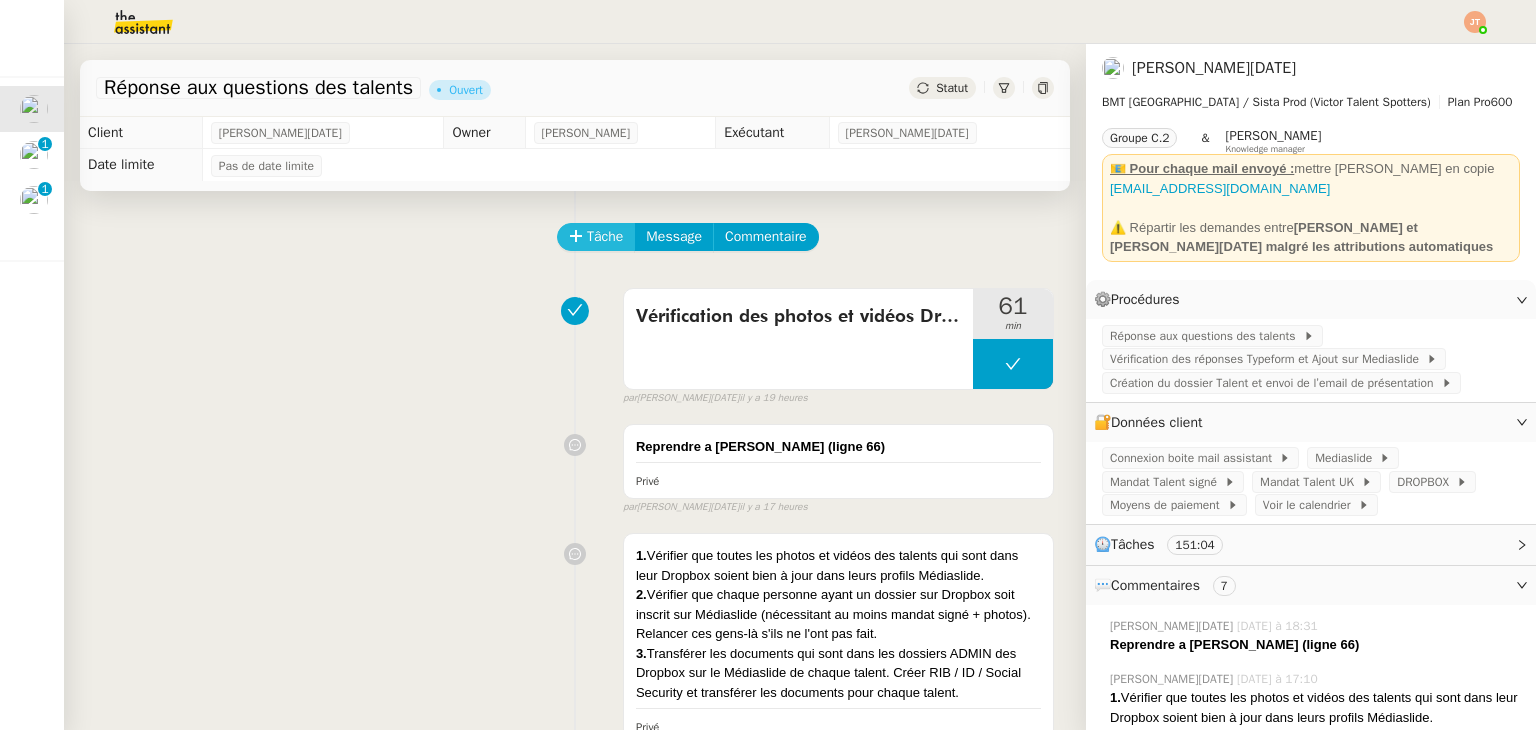click on "Tâche" 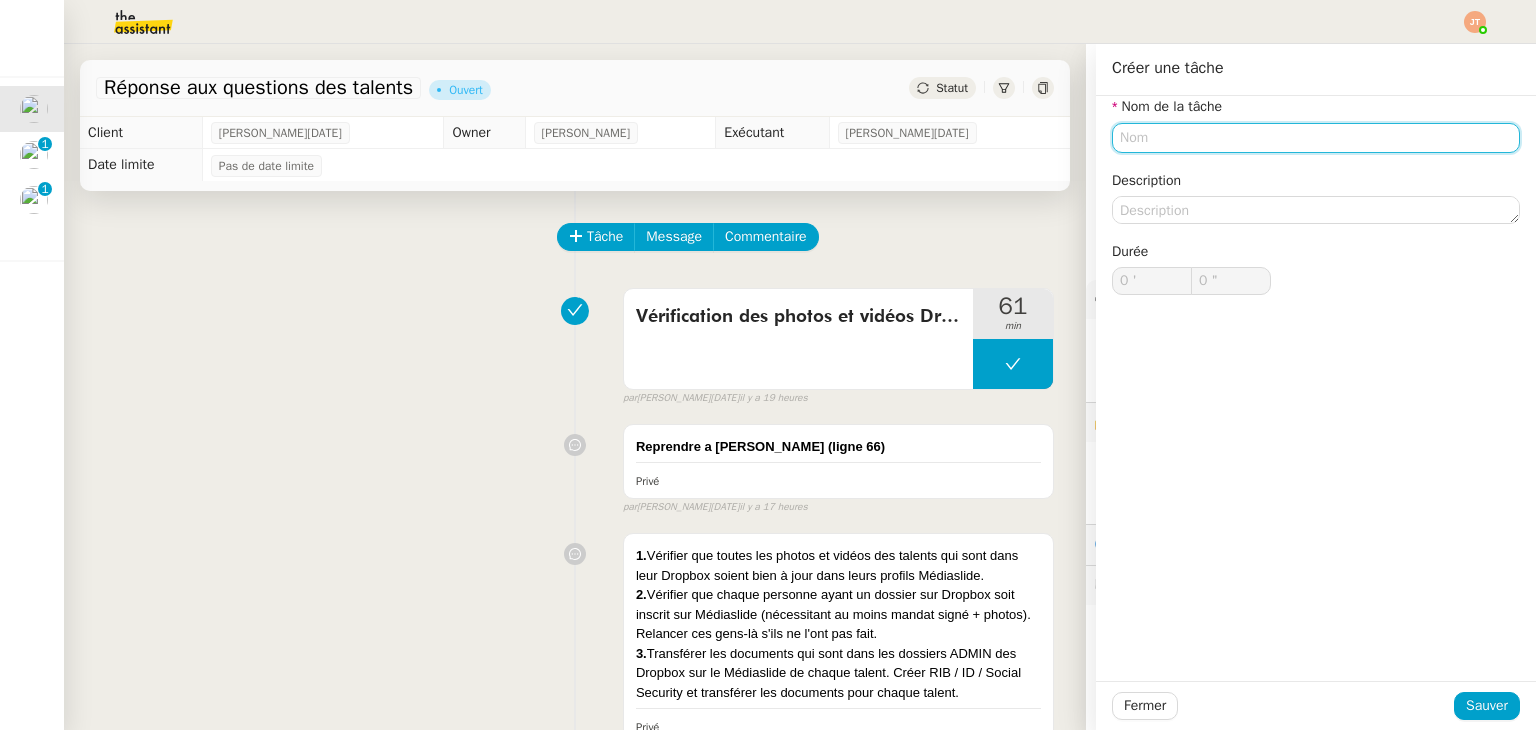 click 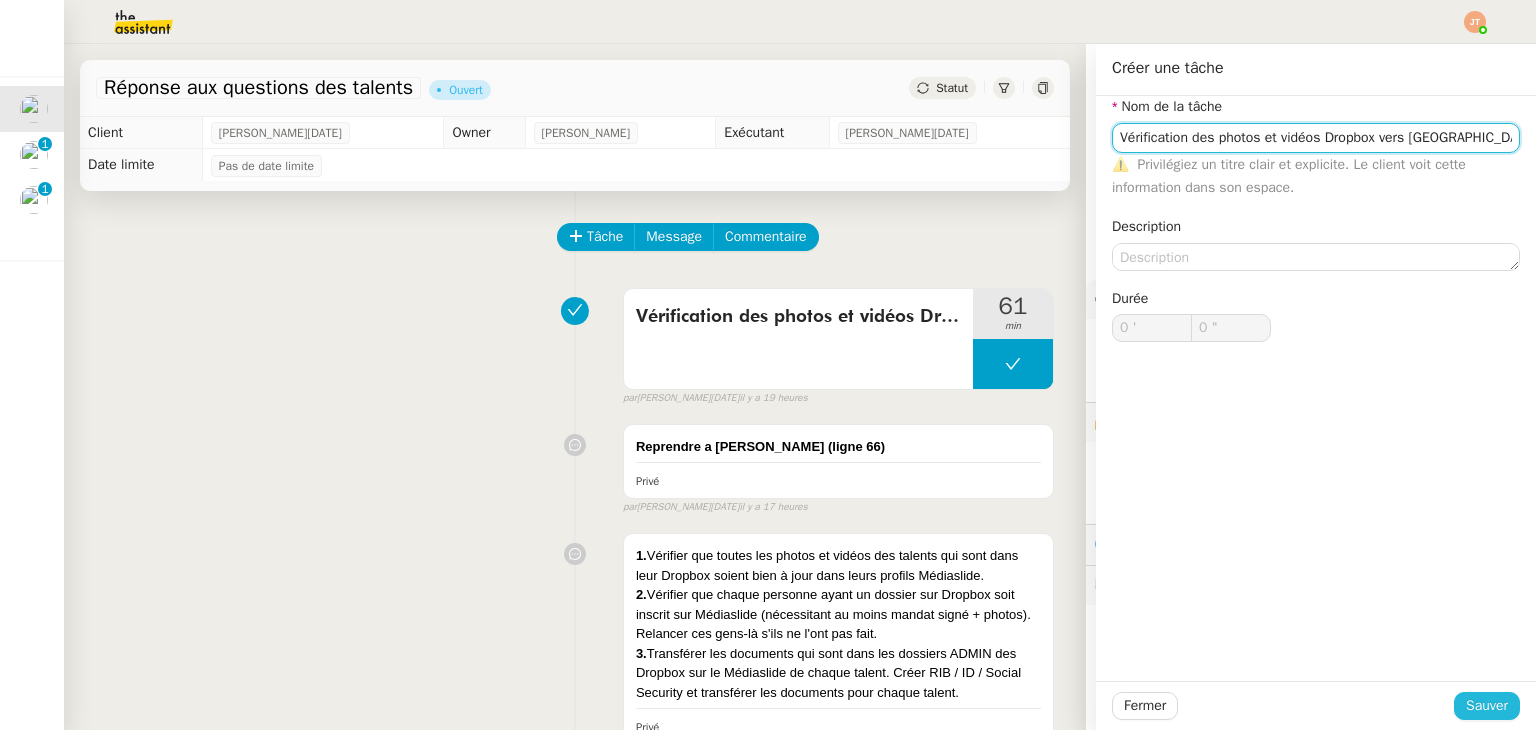 type on "Vérification des photos et vidéos Dropbox vers [GEOGRAPHIC_DATA]" 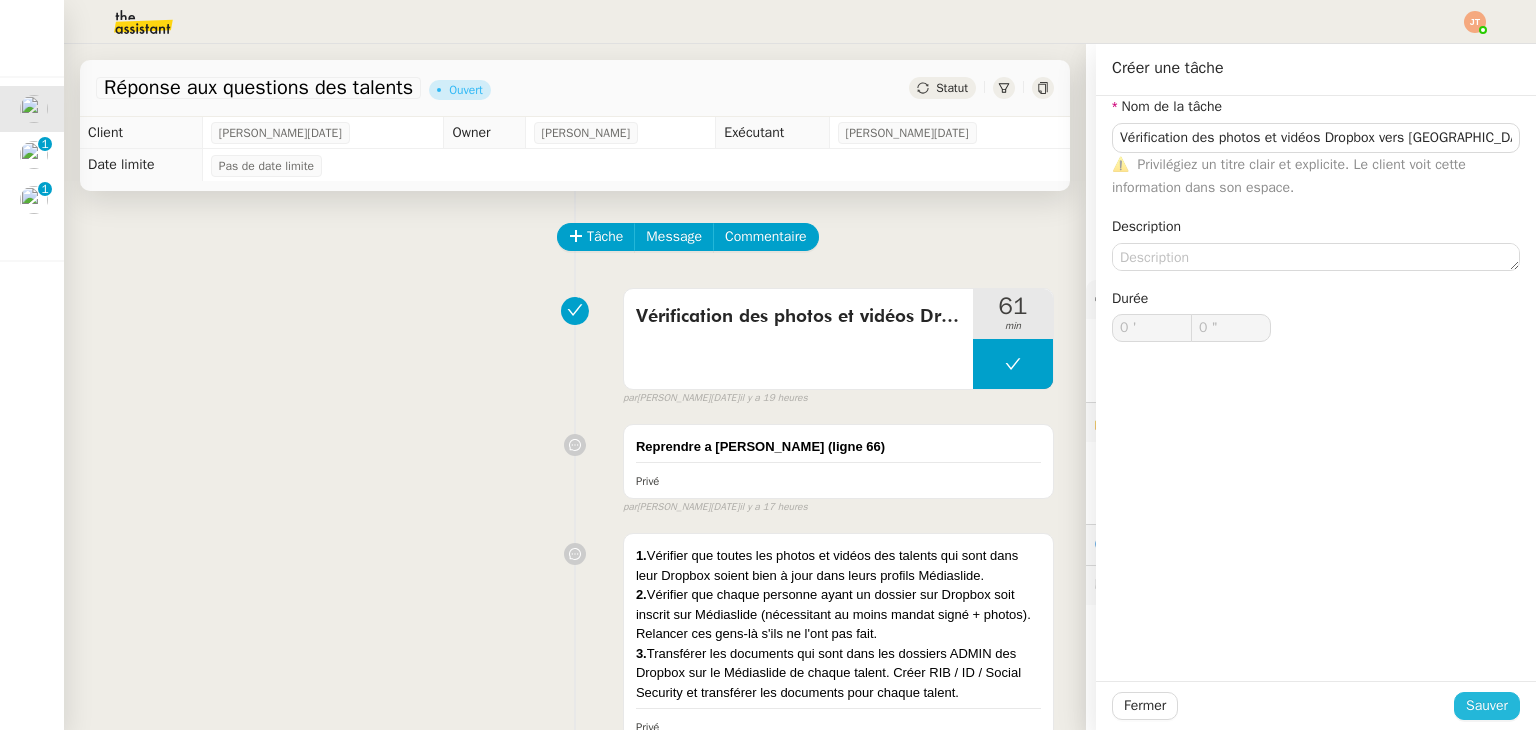 click on "Sauver" 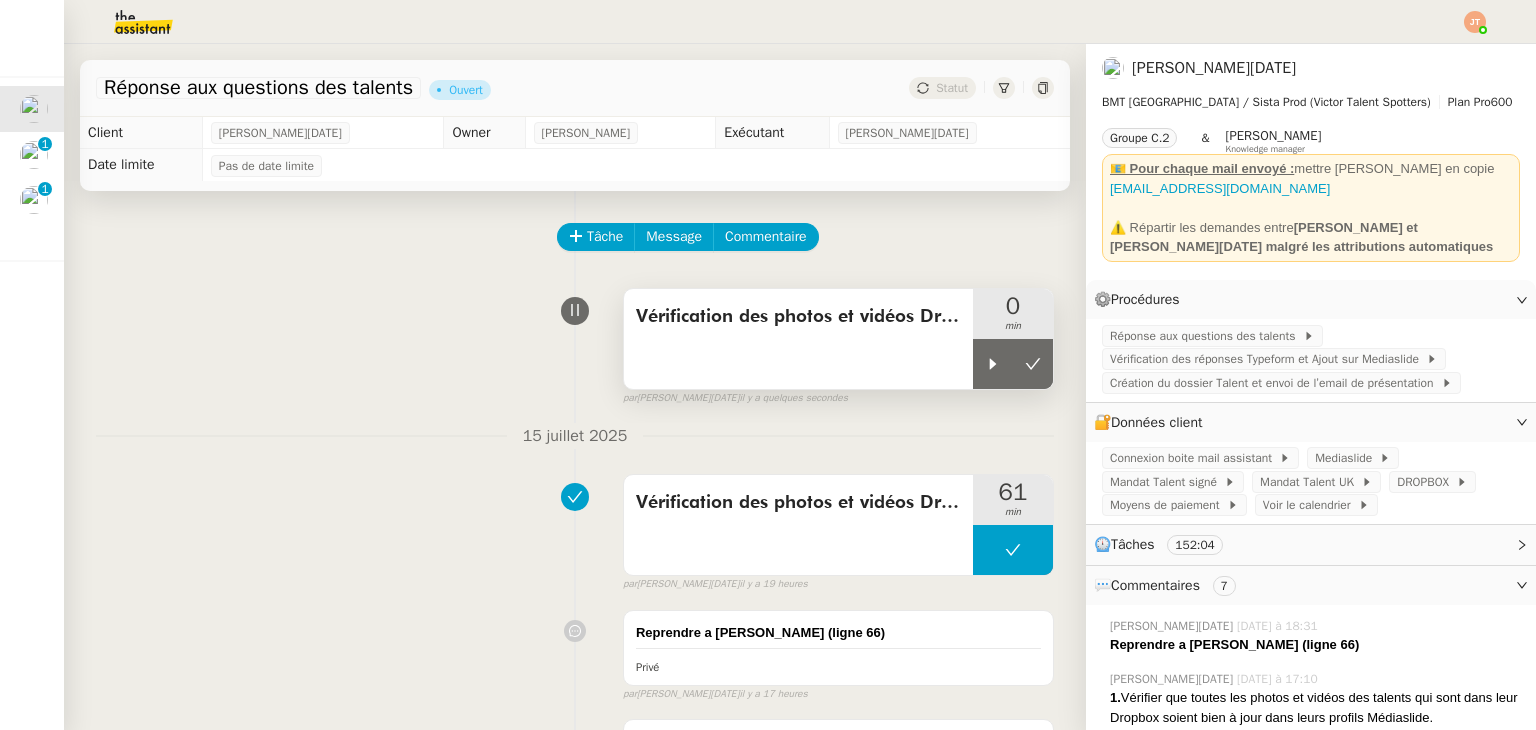 click on "Vérification des photos et vidéos Dropbox vers [GEOGRAPHIC_DATA]" at bounding box center (798, 317) 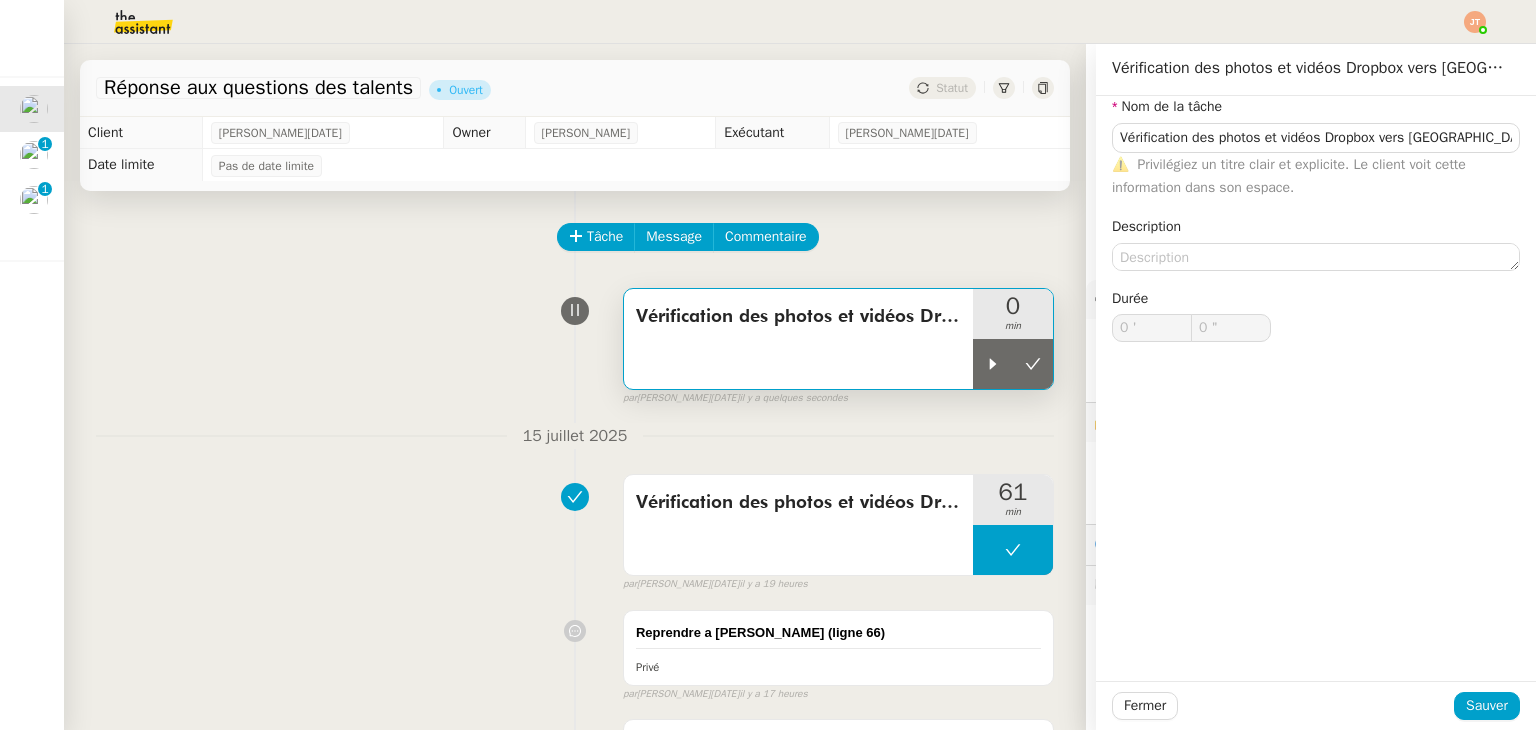 click on "Vérification des photos et vidéos Dropbox vers Médiaslide     0 min false par   [PERSON_NAME][DATE]   il y a quelques secondes" at bounding box center (575, 343) 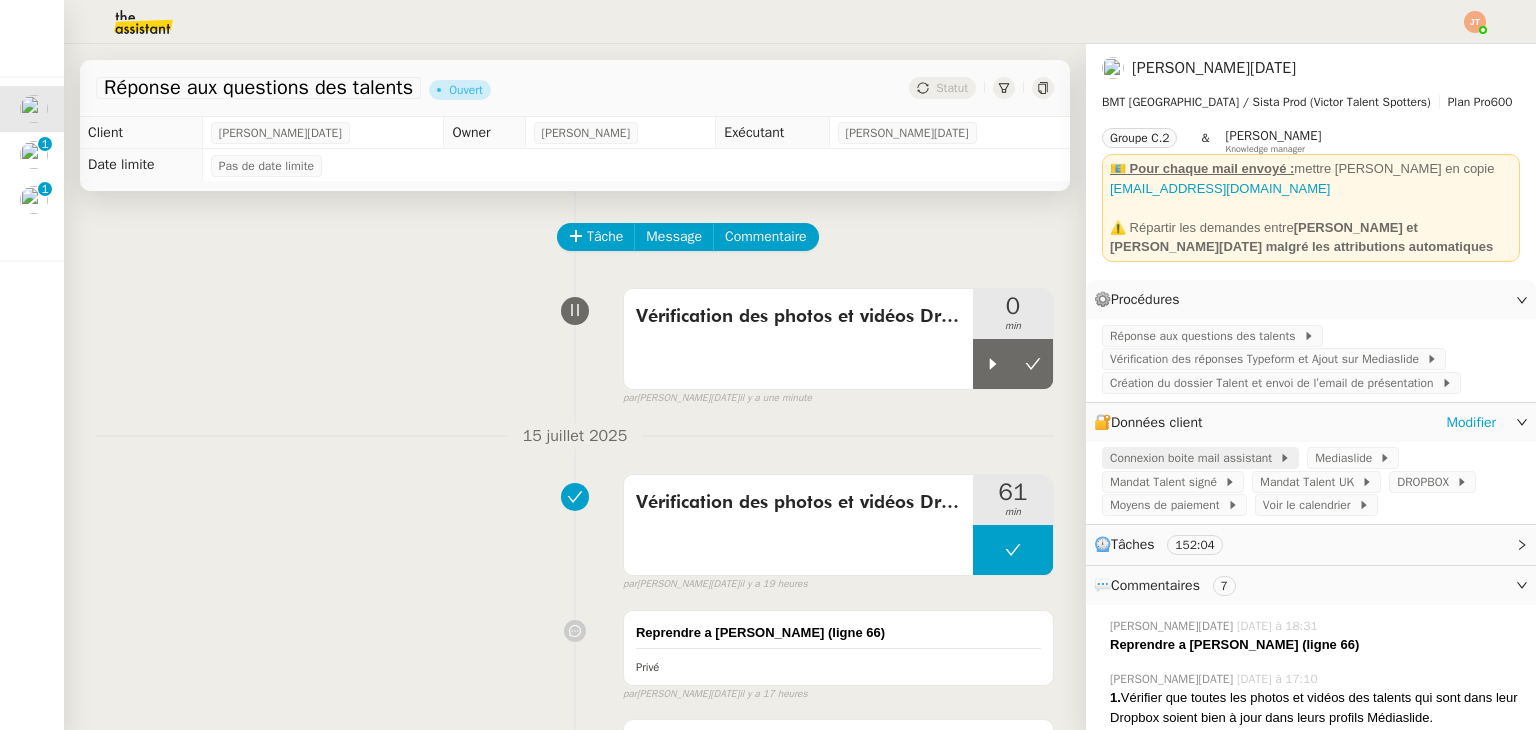 click on "Connexion boite mail assistant" 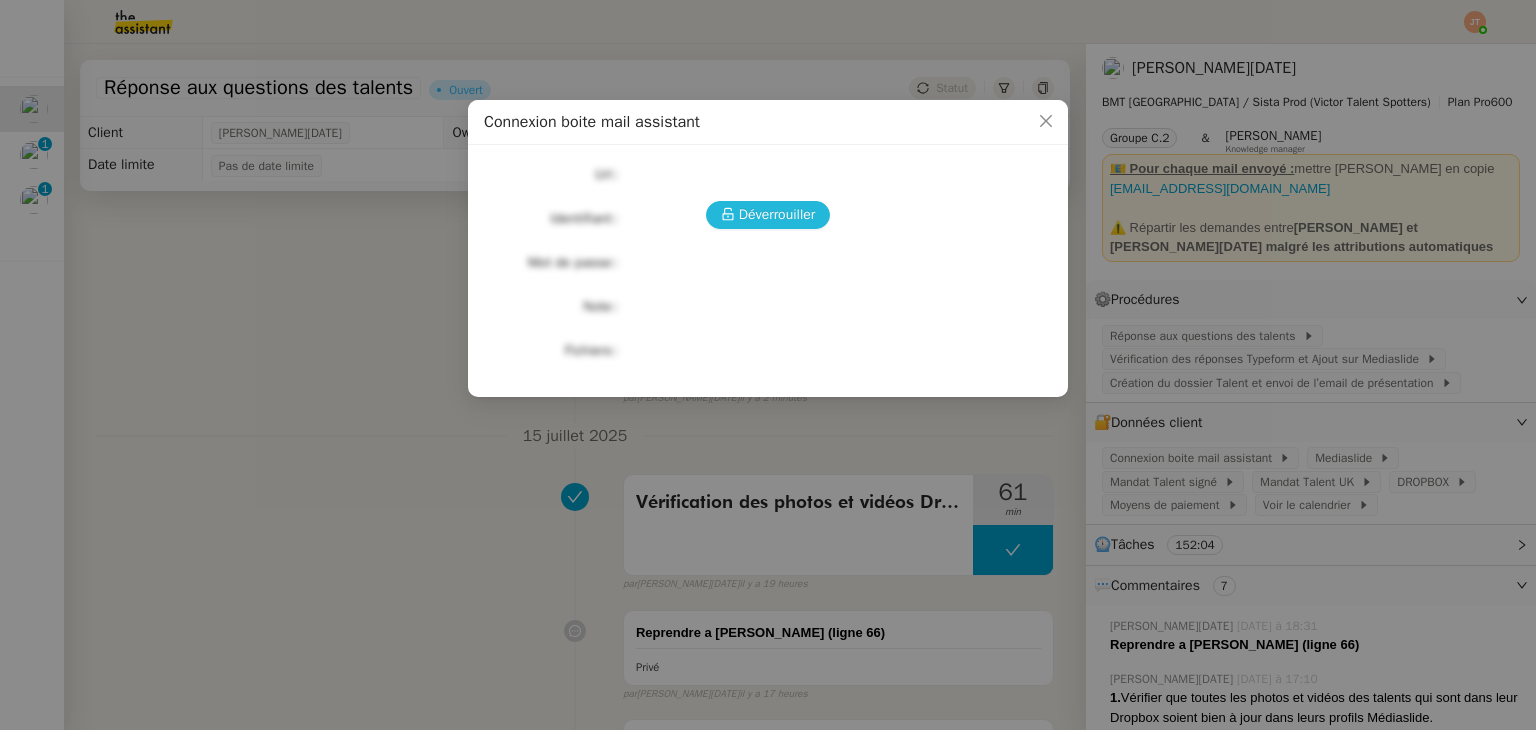 click on "Déverrouiller" at bounding box center (777, 214) 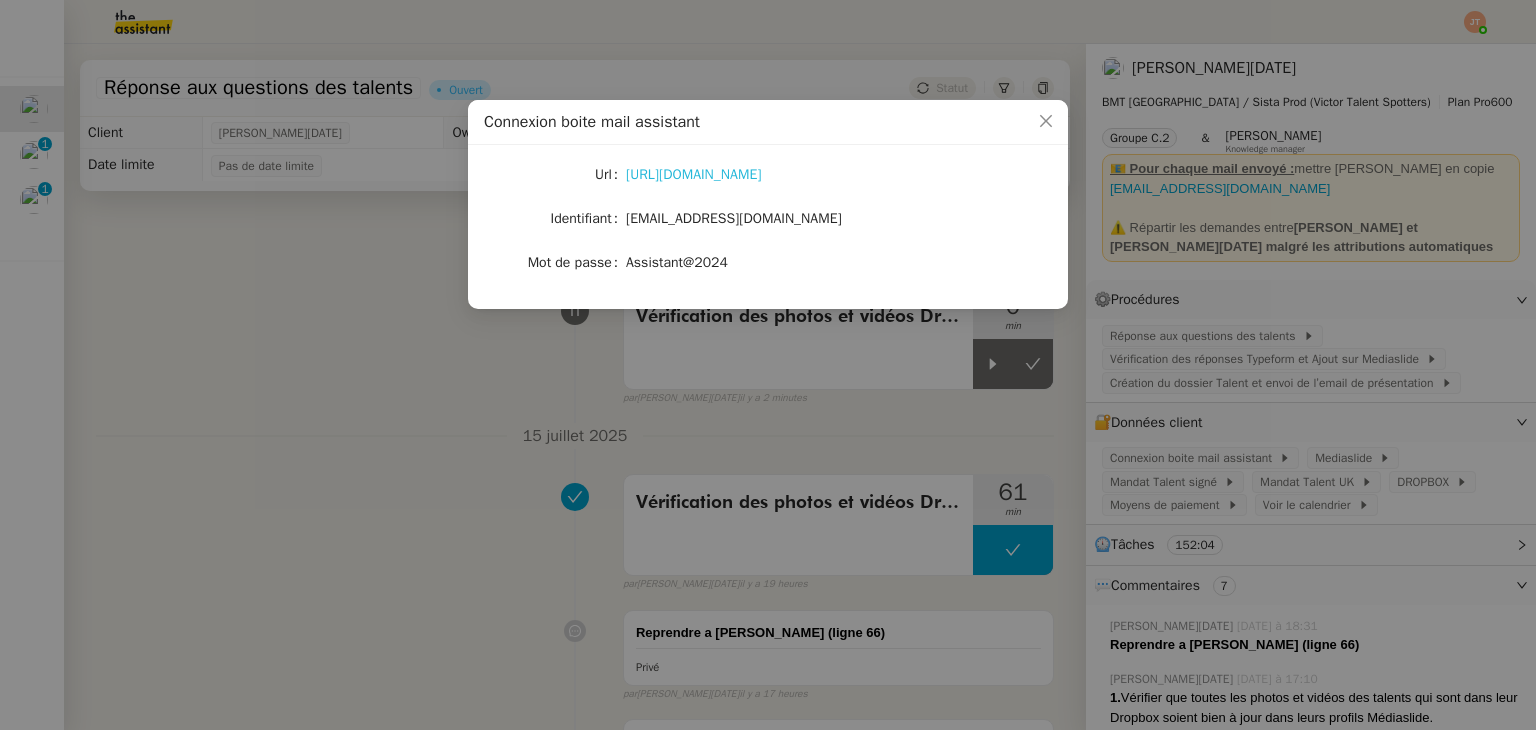 click on "[URL][DOMAIN_NAME]" 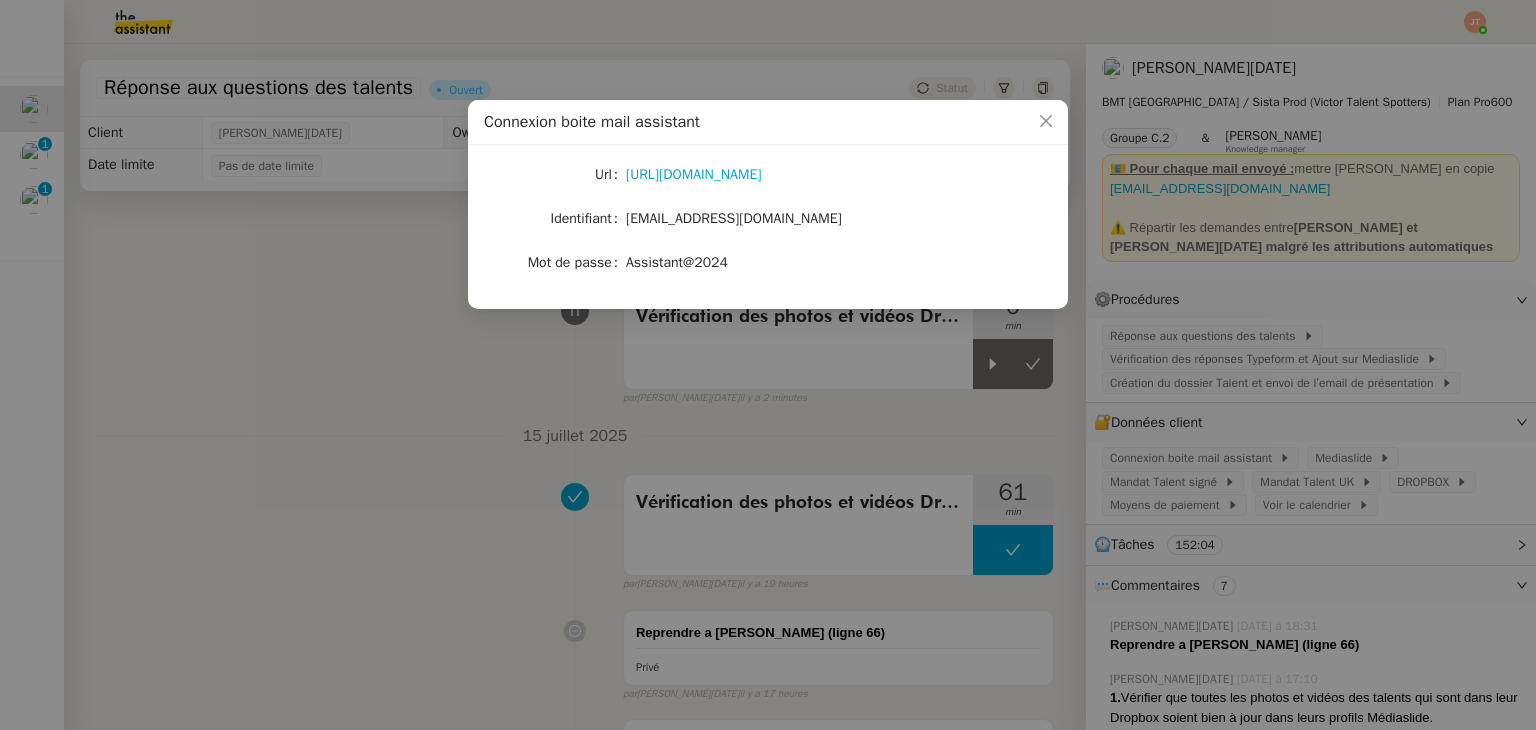 click on "Connexion boite mail assistant  Url [URL][DOMAIN_NAME]    Identifiant [EMAIL_ADDRESS][DOMAIN_NAME] Mot de passe [SECURITY_DATA]" at bounding box center [768, 365] 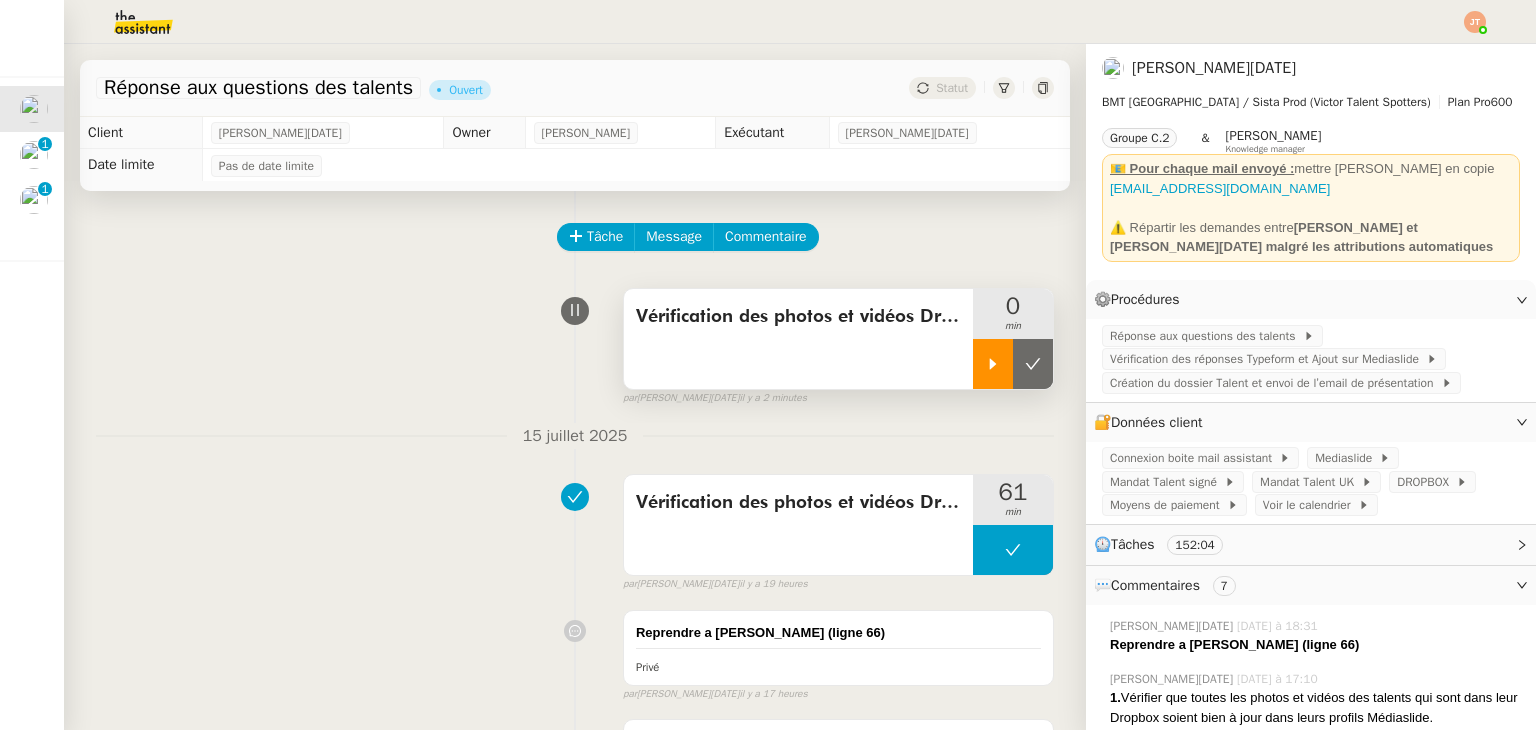 click 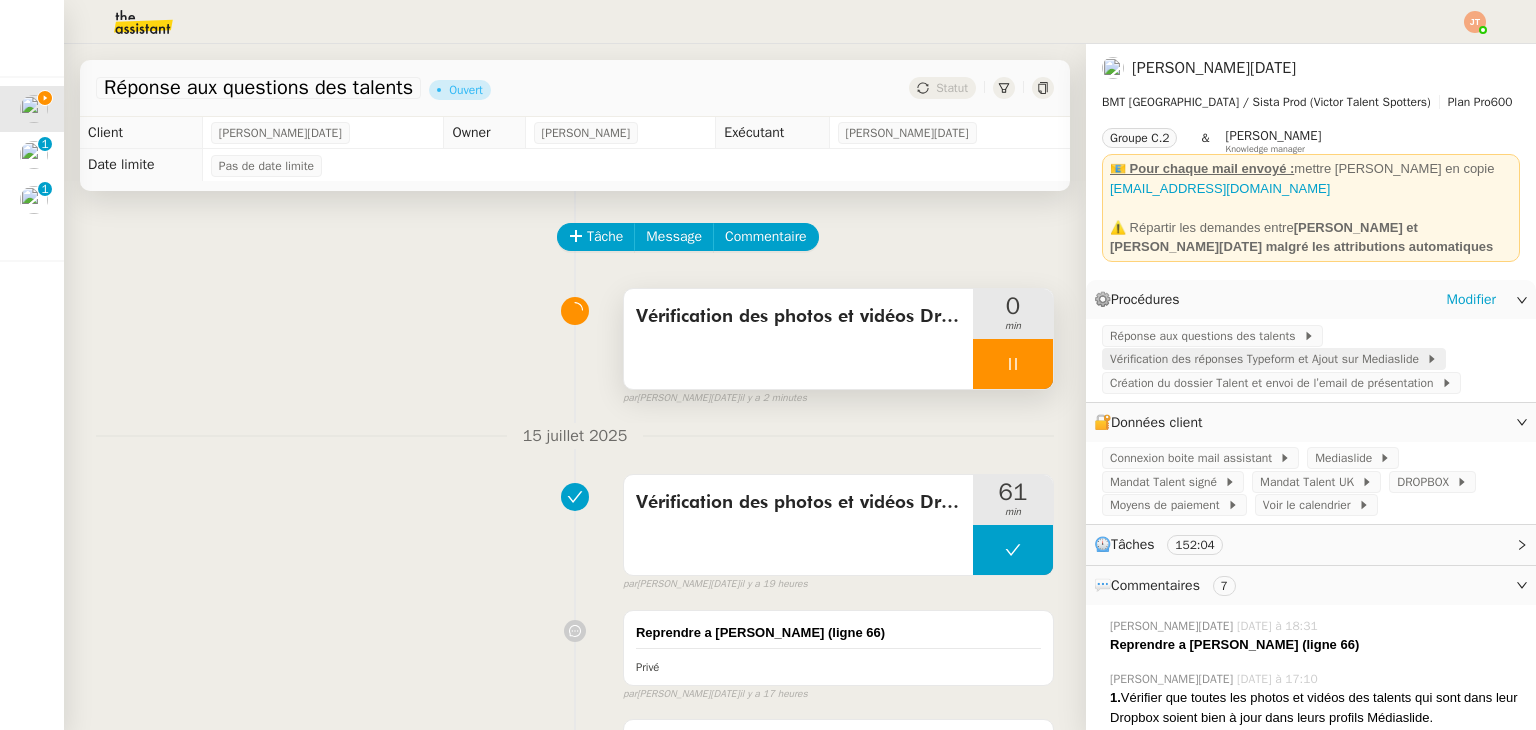 click on "Vérification des réponses Typeform et Ajout sur Mediaslide" 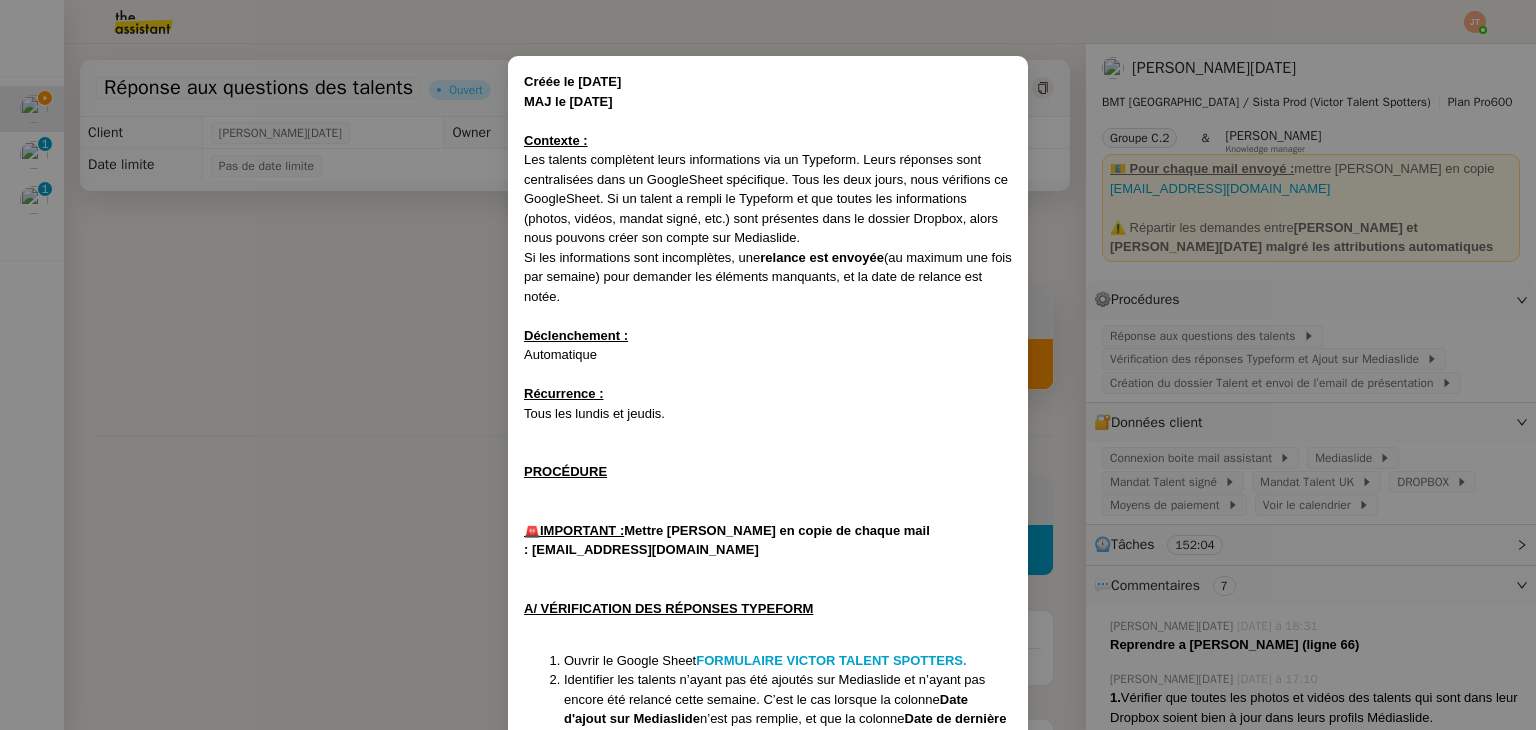 scroll, scrollTop: 400, scrollLeft: 0, axis: vertical 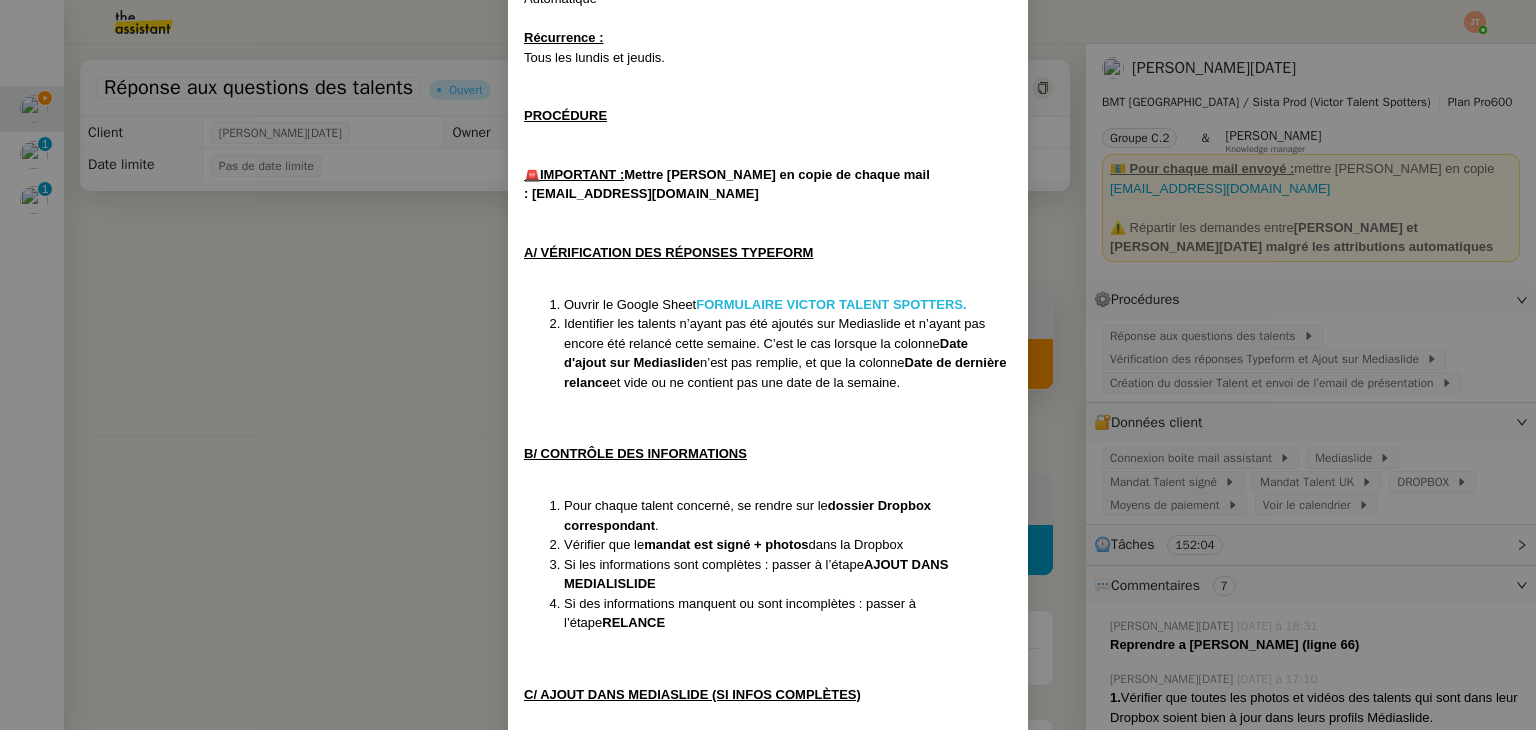 click on "FORMULAIRE VICTOR TALENT SPOTTERS." at bounding box center [831, 304] 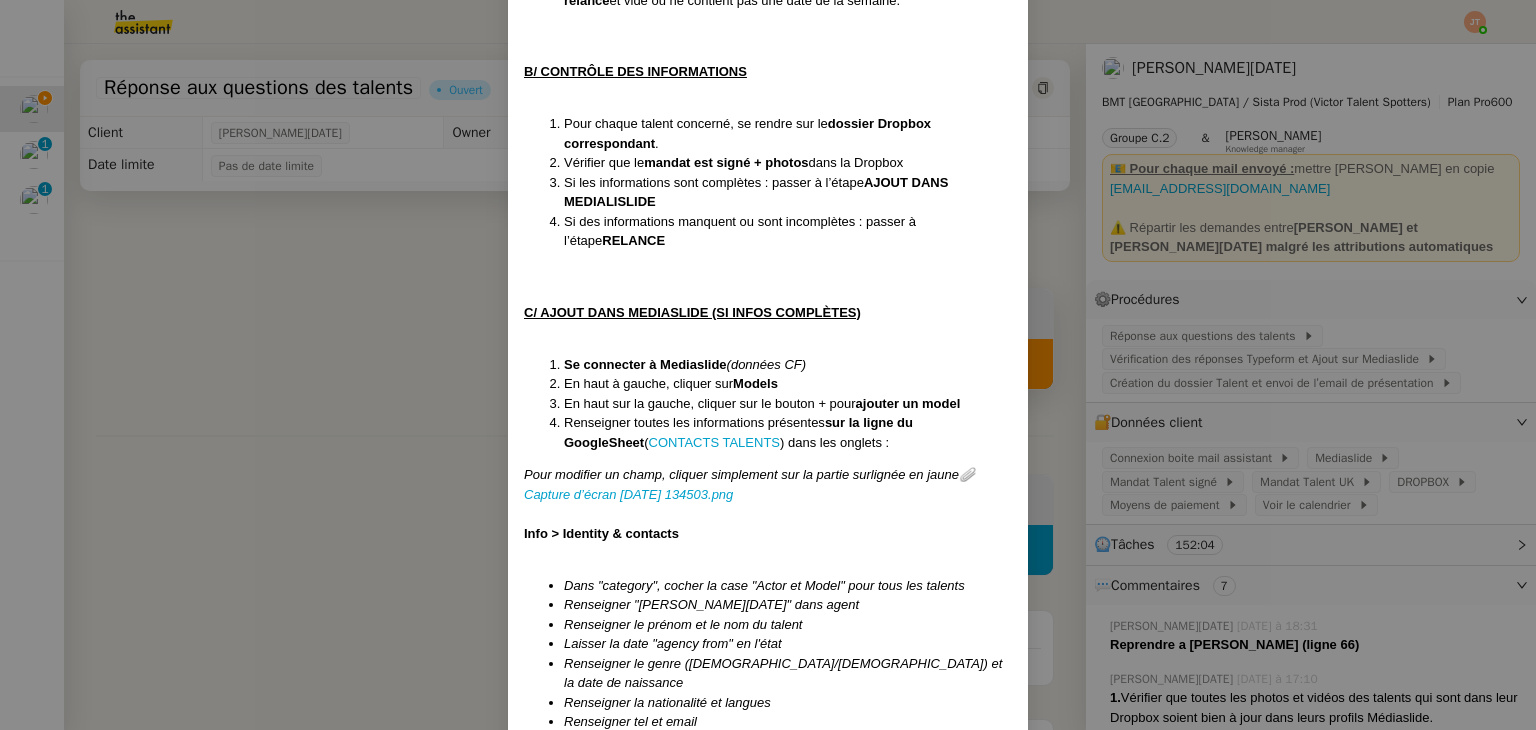 scroll, scrollTop: 800, scrollLeft: 0, axis: vertical 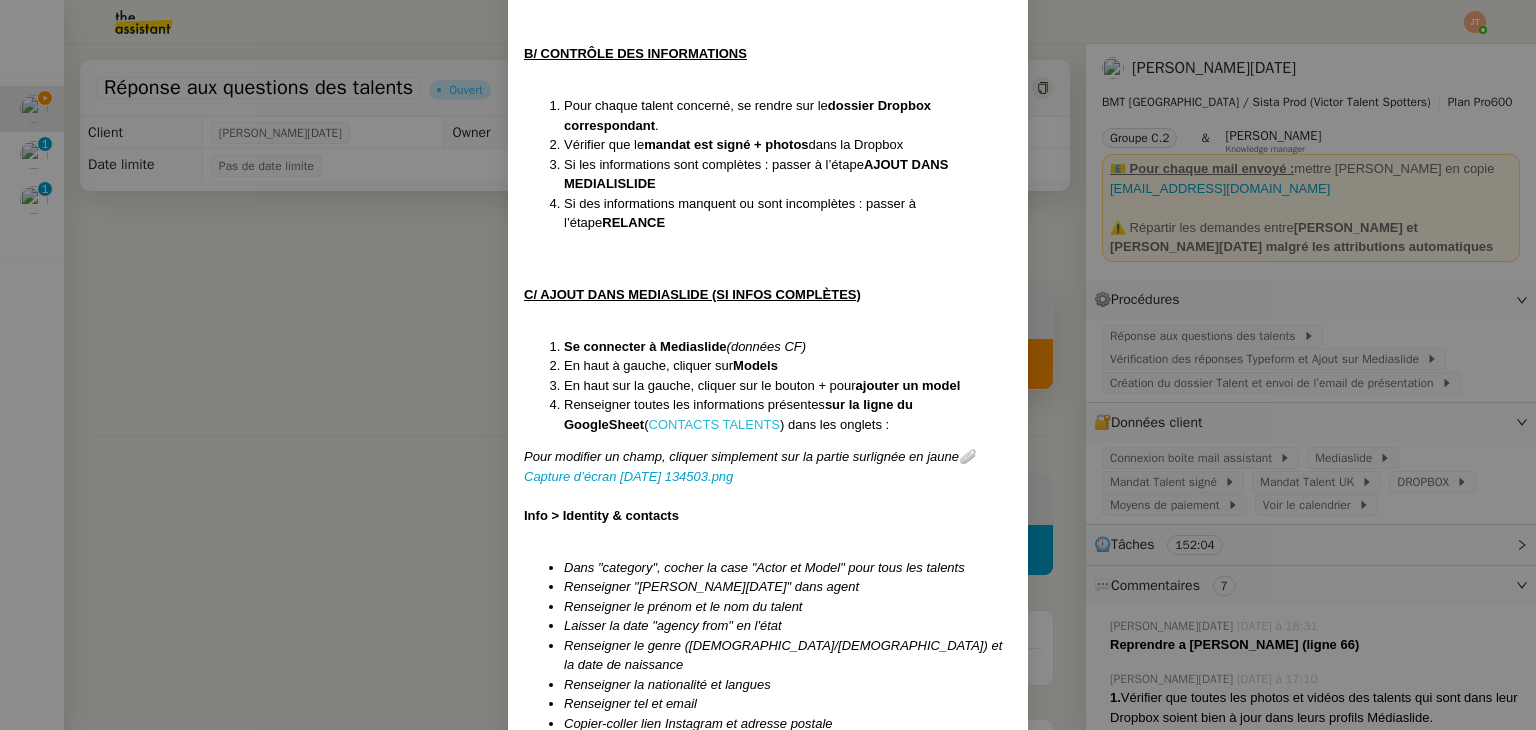 click on "CONTACTS TALENTS" at bounding box center [714, 424] 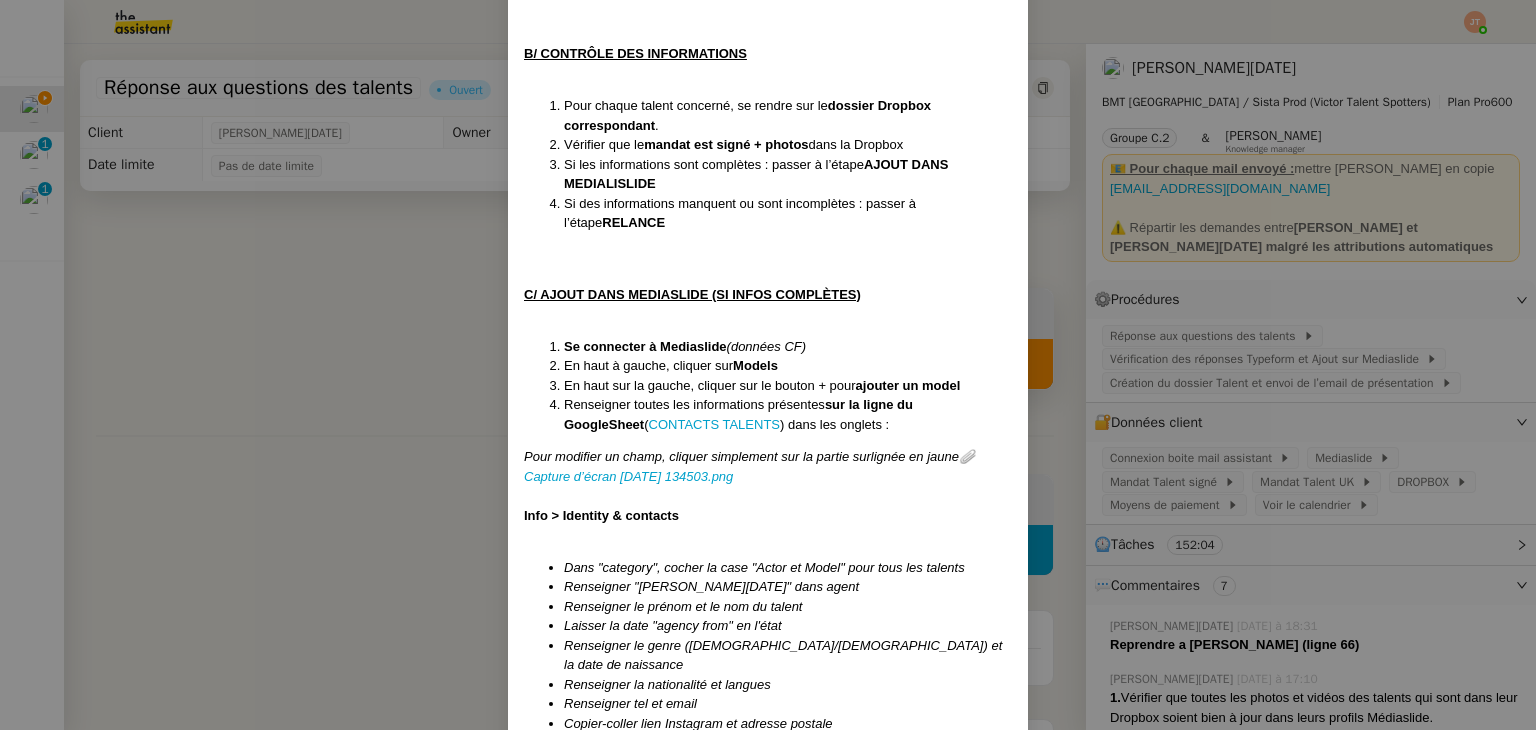 click on "Créée le [DATE] MAJ le [DATE] Contexte : Les talents complètent leurs informations via un Typeform. Leurs réponses sont centralisées dans un GoogleSheet spécifique. Tous les deux jours, nous vérifions ce GoogleSheet. Si un talent a rempli le Typeform et que toutes les informations (photos, vidéos, mandat signé, etc.) sont présentes dans le dossier Dropbox, alors nous pouvons créer son compte sur Mediaslide. Si les informations sont incomplètes, une  relance est envoyée  (au maximum une fois par semaine) pour demander les éléments manquants, et la date de relance est notée. Déclenchement : Automatique Récurrence : Tous les lundis et jeudis. PROCÉDURE 🚨IMPORTANT : Mettre [PERSON_NAME] en copie de chaque mail : [EMAIL_ADDRESS][DOMAIN_NAME] A/ VÉRIFICATION DES RÉPONSES TYPEFORM Ouvrir le Google Sheet  FORMULAIRE VICTOR TALENT SPOTTERS. Date d'ajout sur Mediaslide  n’est pas remplie, et que la colonne  Date de dernière relance B/ CONTRÔLE DES INFORMATIONS . RELANCE Models (" at bounding box center (768, 365) 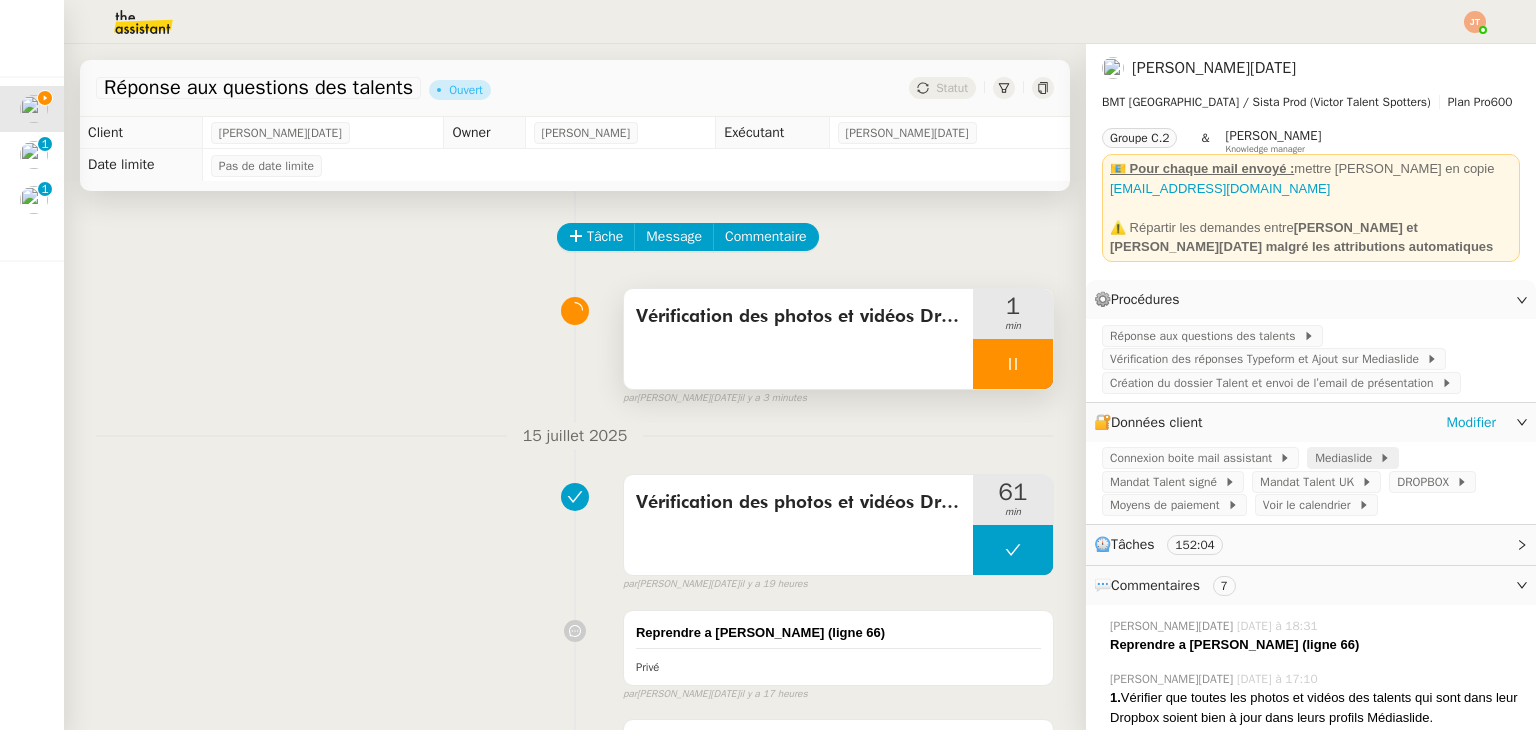 click on "Mediaslide" 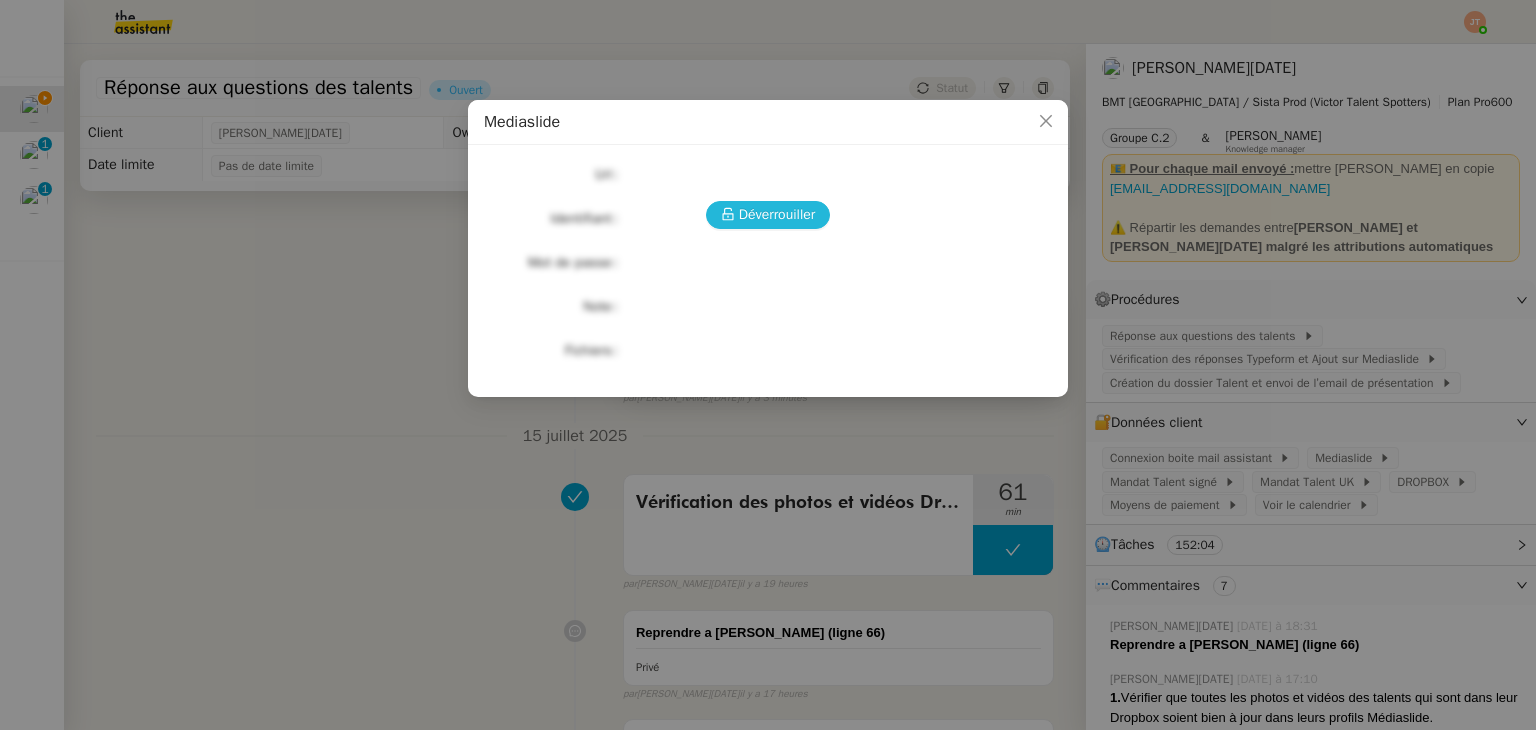 click on "Déverrouiller" at bounding box center [777, 214] 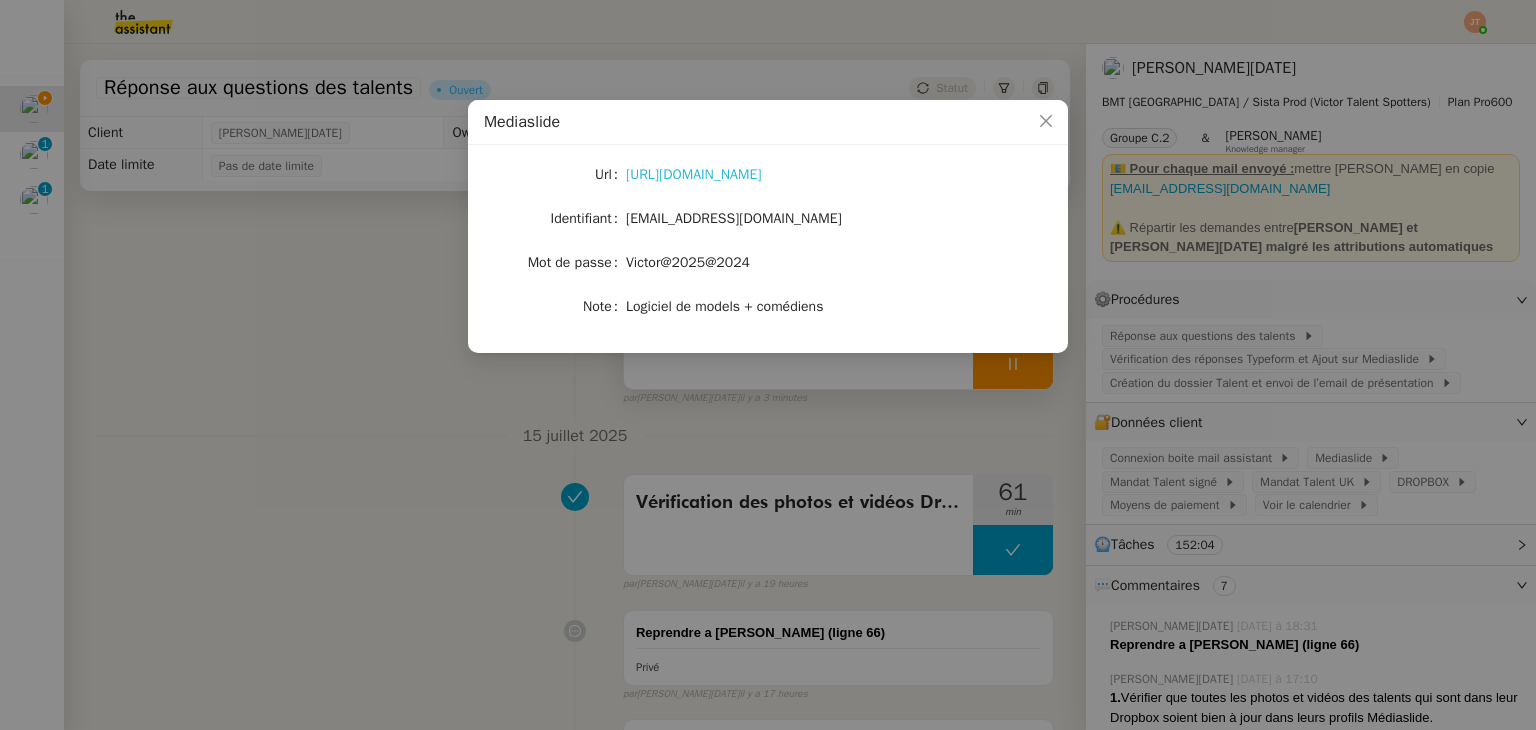click on "[URL][DOMAIN_NAME]" 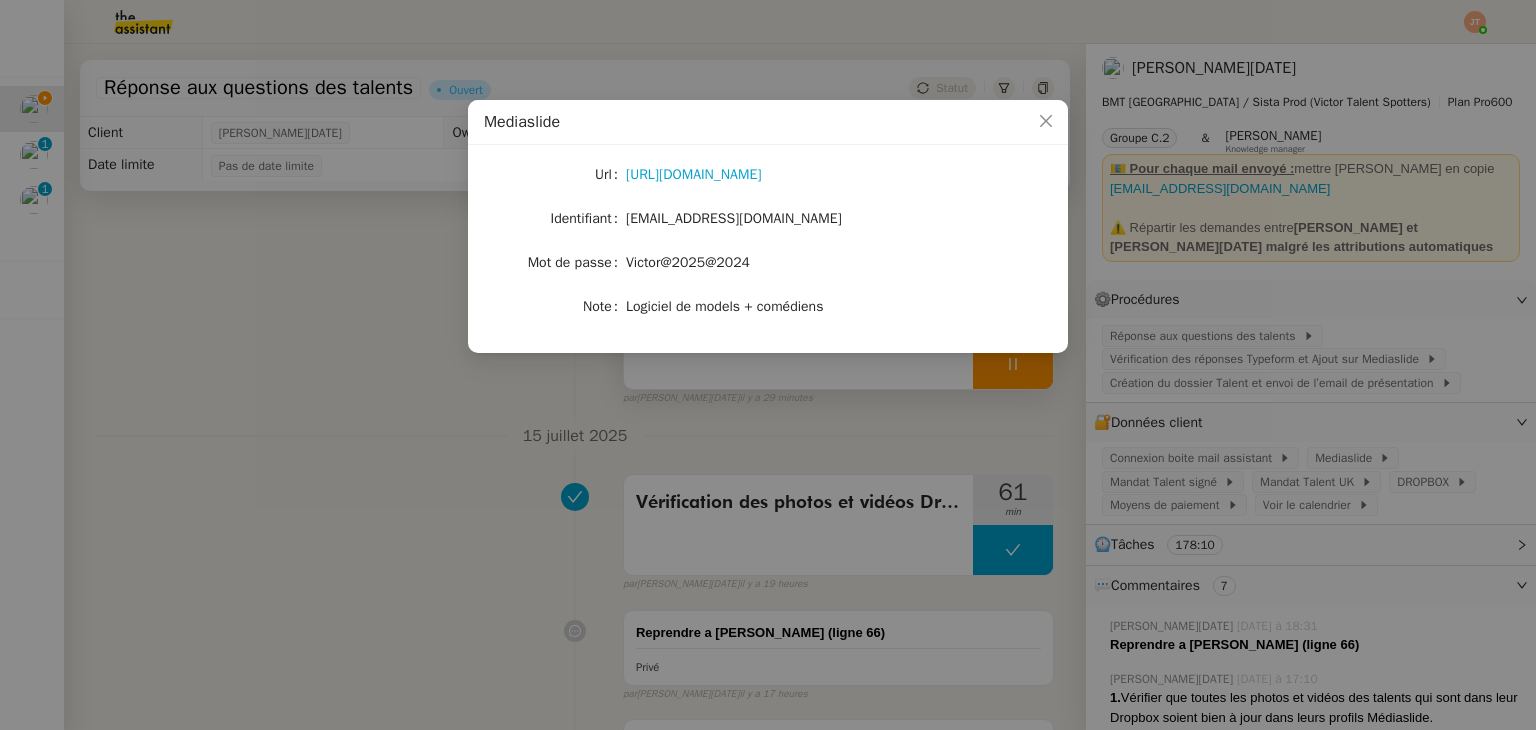click on "Mediaslide Url [URL][DOMAIN_NAME]    Identifiant [EMAIL_ADDRESS][DOMAIN_NAME] Mot de passe [SECURITY_DATA] Note Logiciel de models + comédiens" at bounding box center (768, 365) 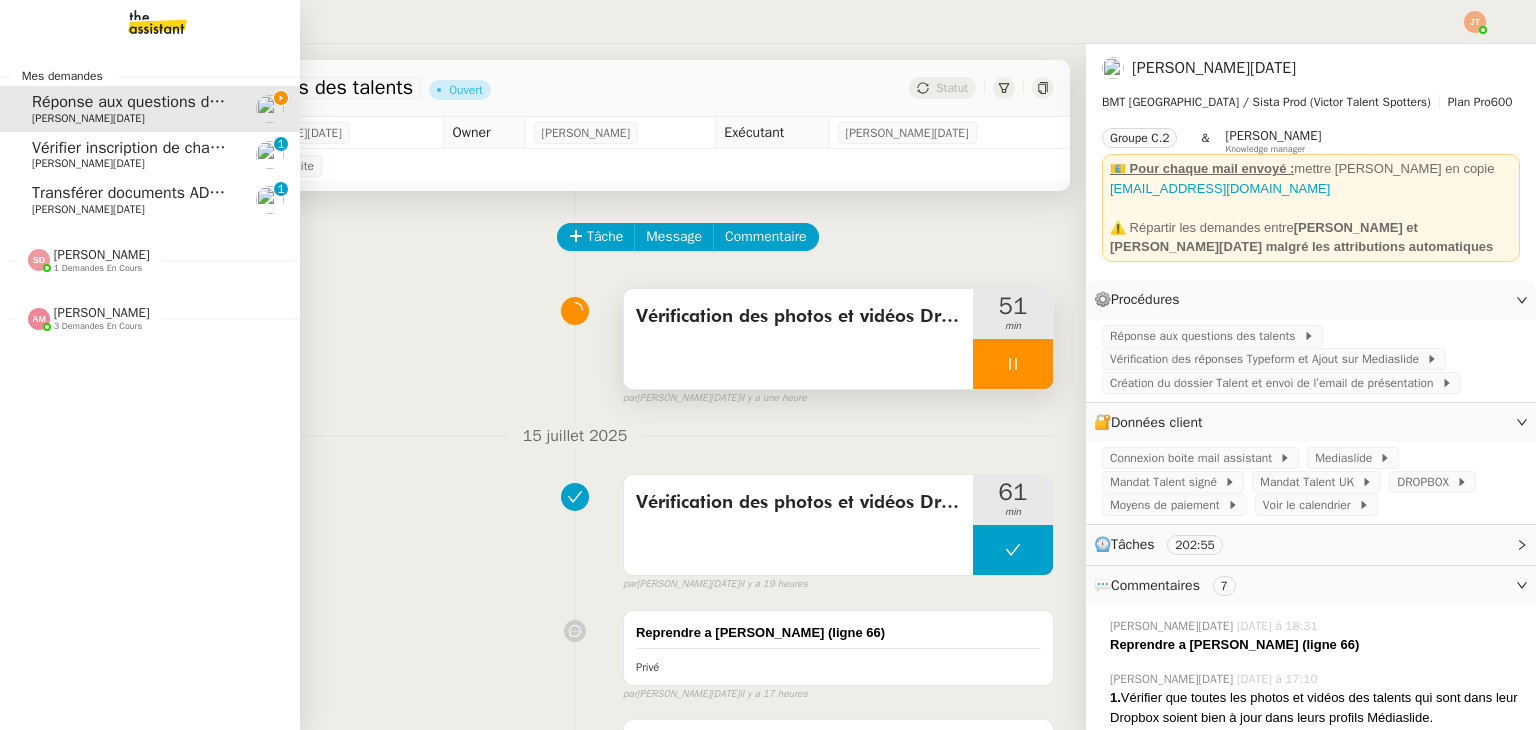 click on "[PERSON_NAME]" 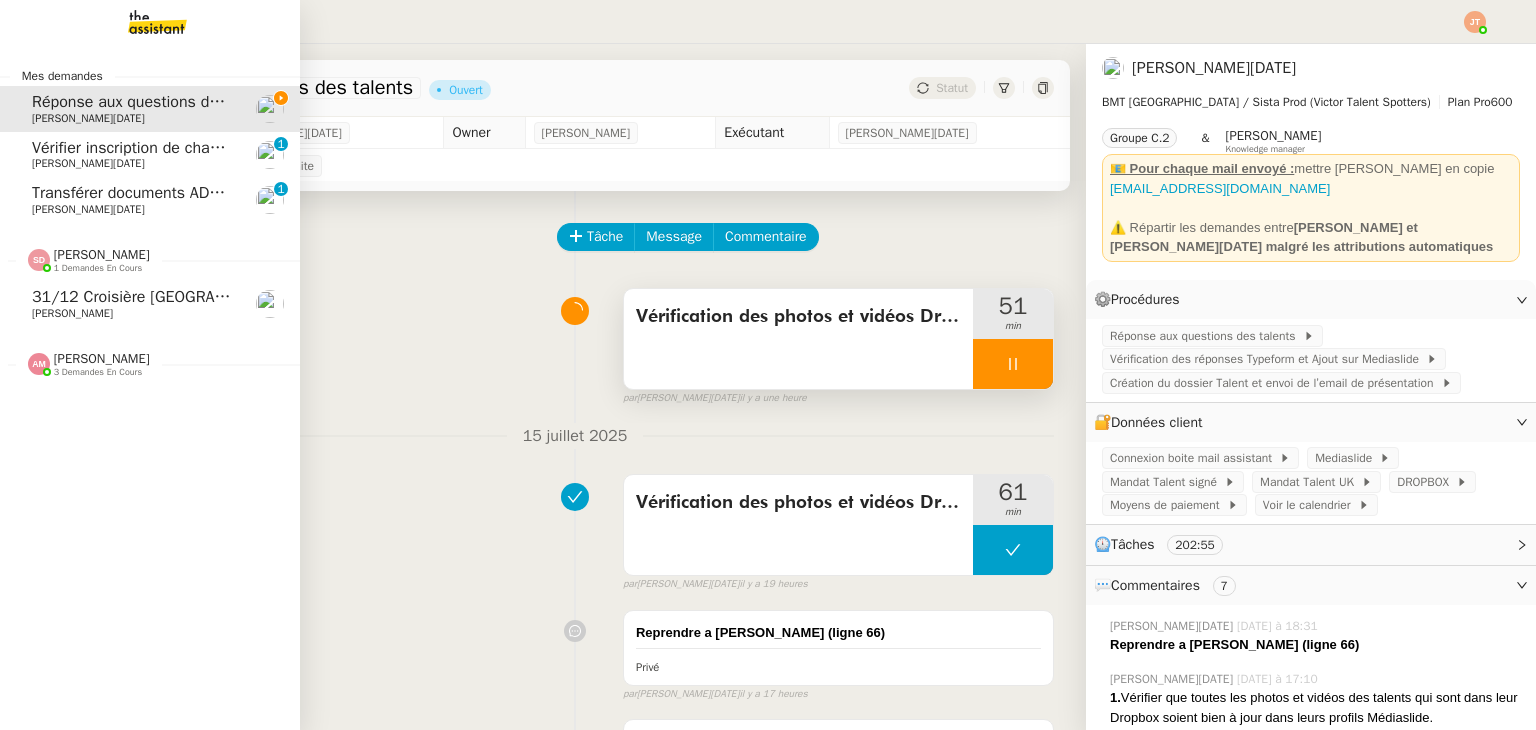 click on "[PERSON_NAME]" 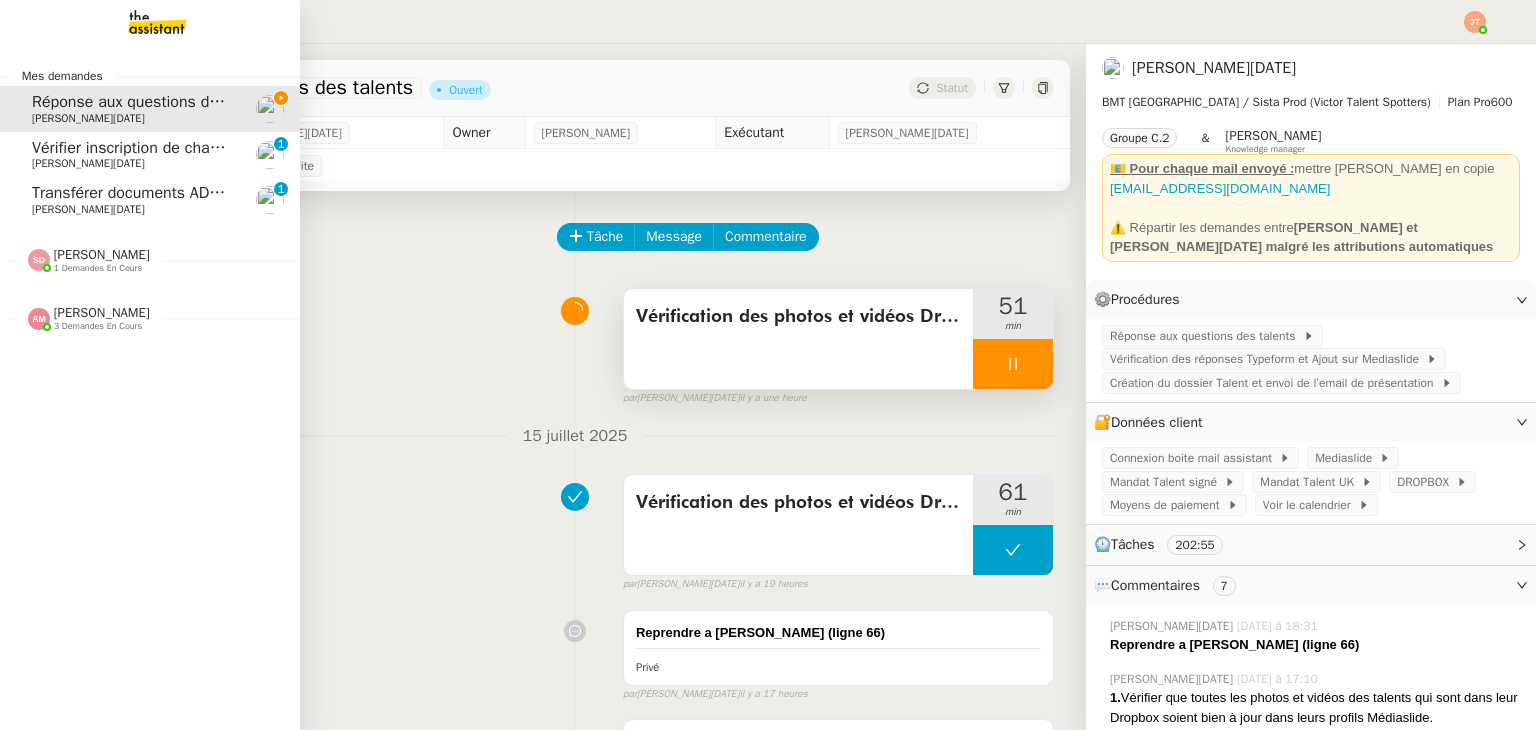 click on "3 demandes en cours" 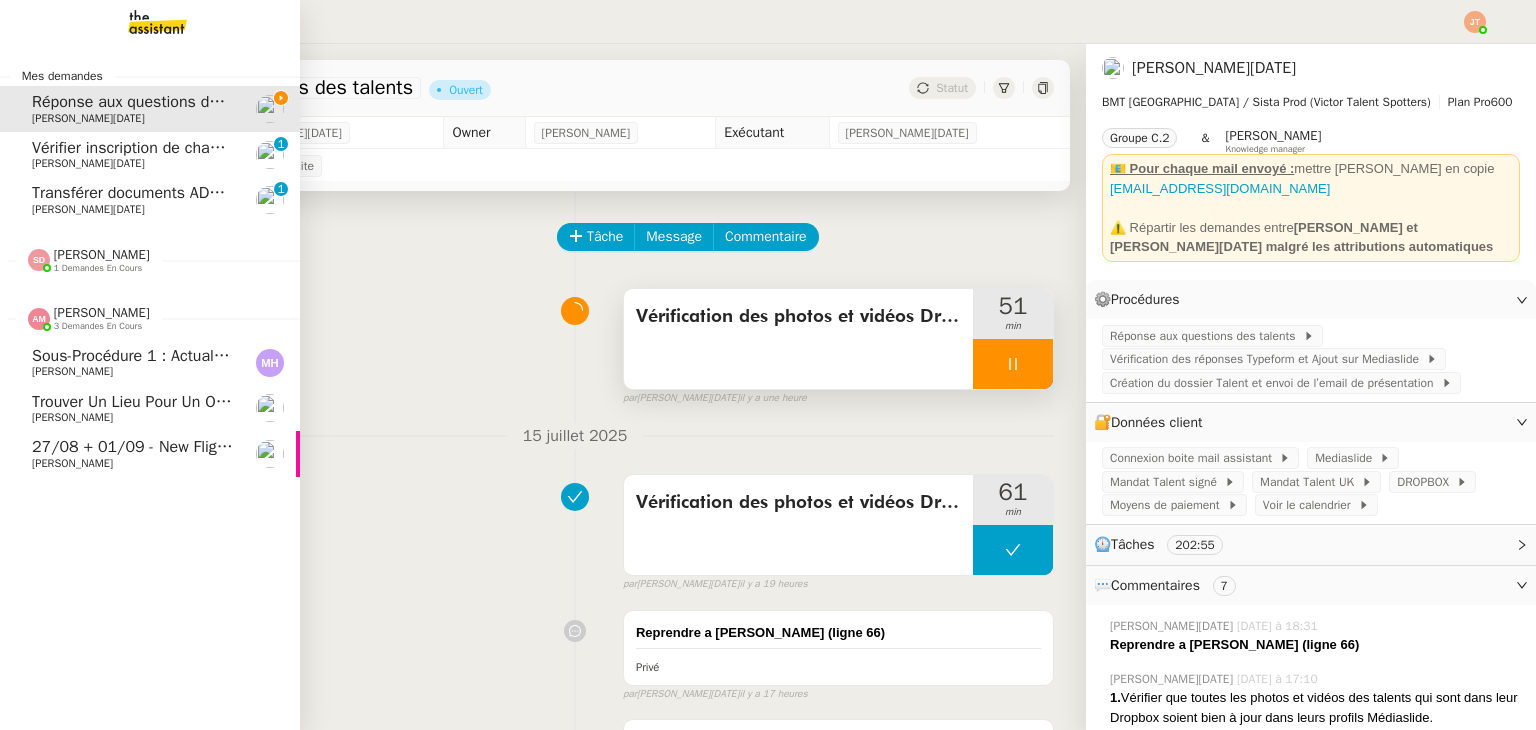 click on "3 demandes en cours" 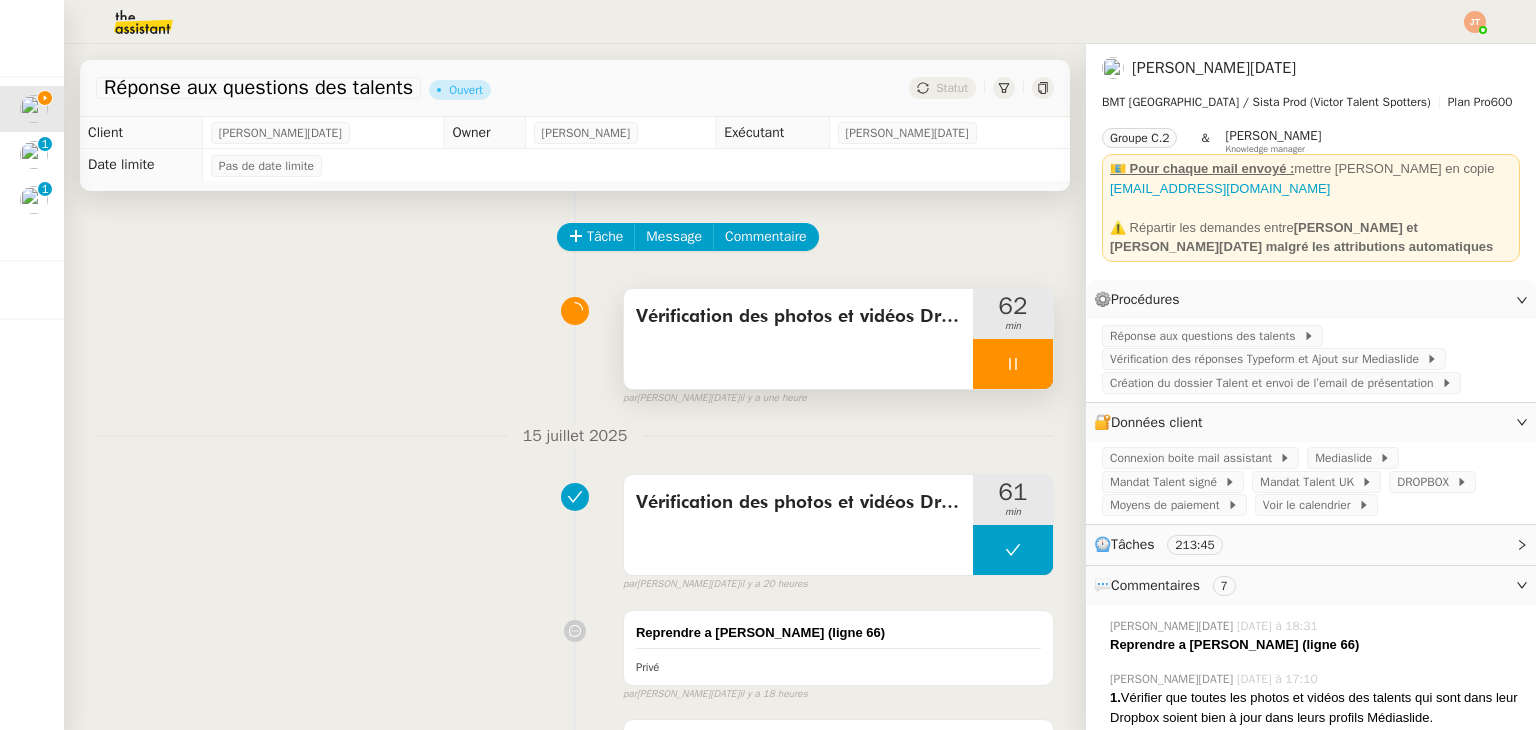 click at bounding box center (1013, 364) 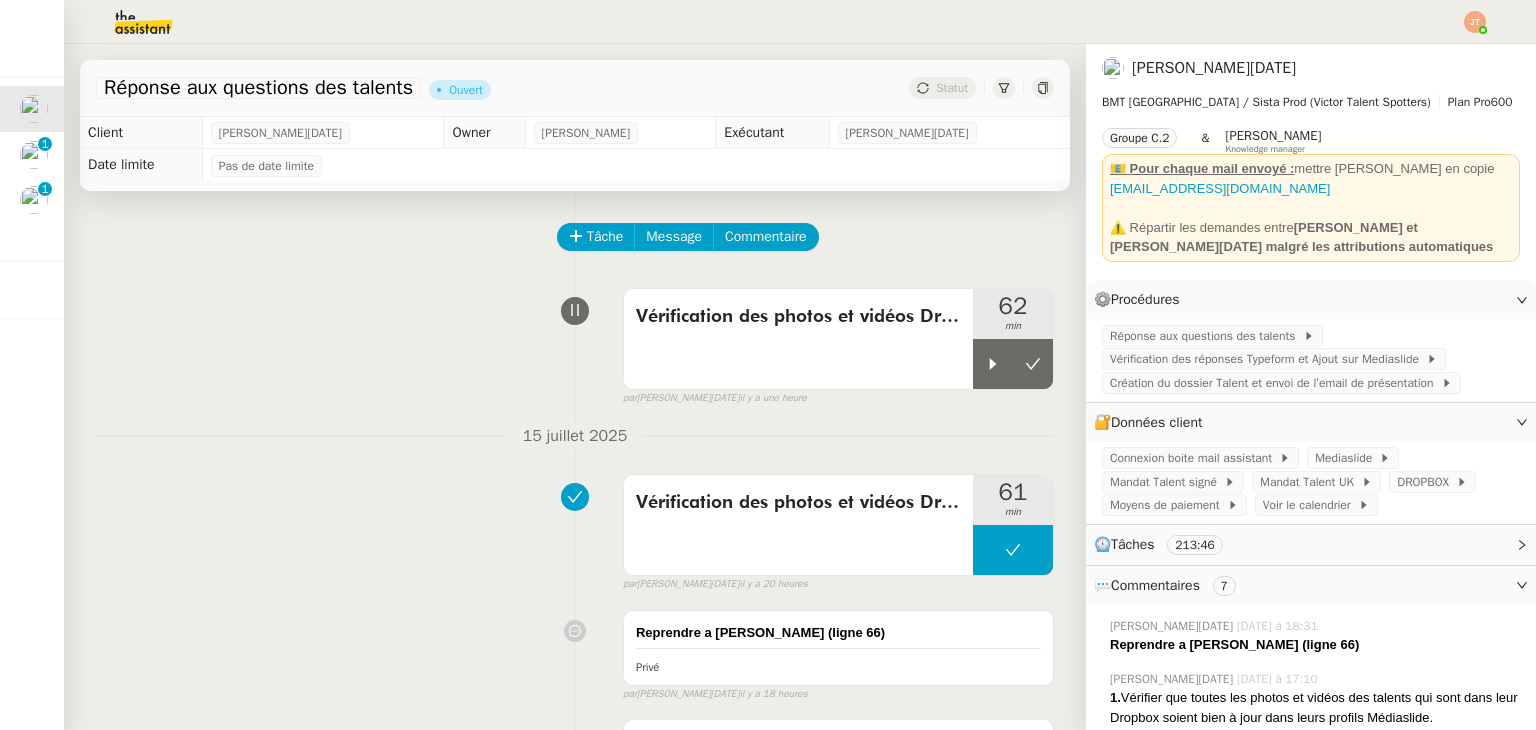 click on "Vérification des photos et vidéos Dropbox vers Médiaslide     62 min false par   [PERSON_NAME][DATE]   il y a une heure" at bounding box center (575, 343) 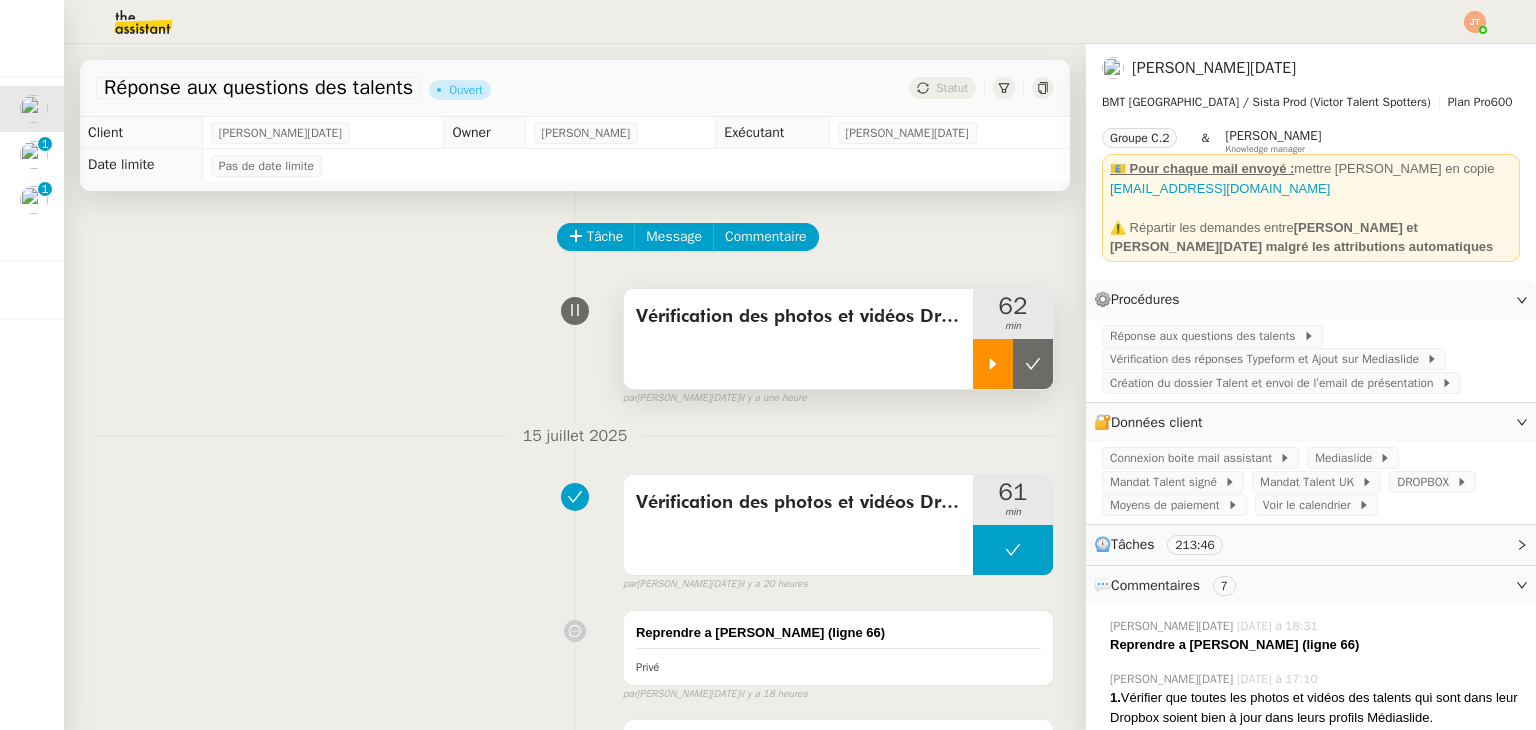 click 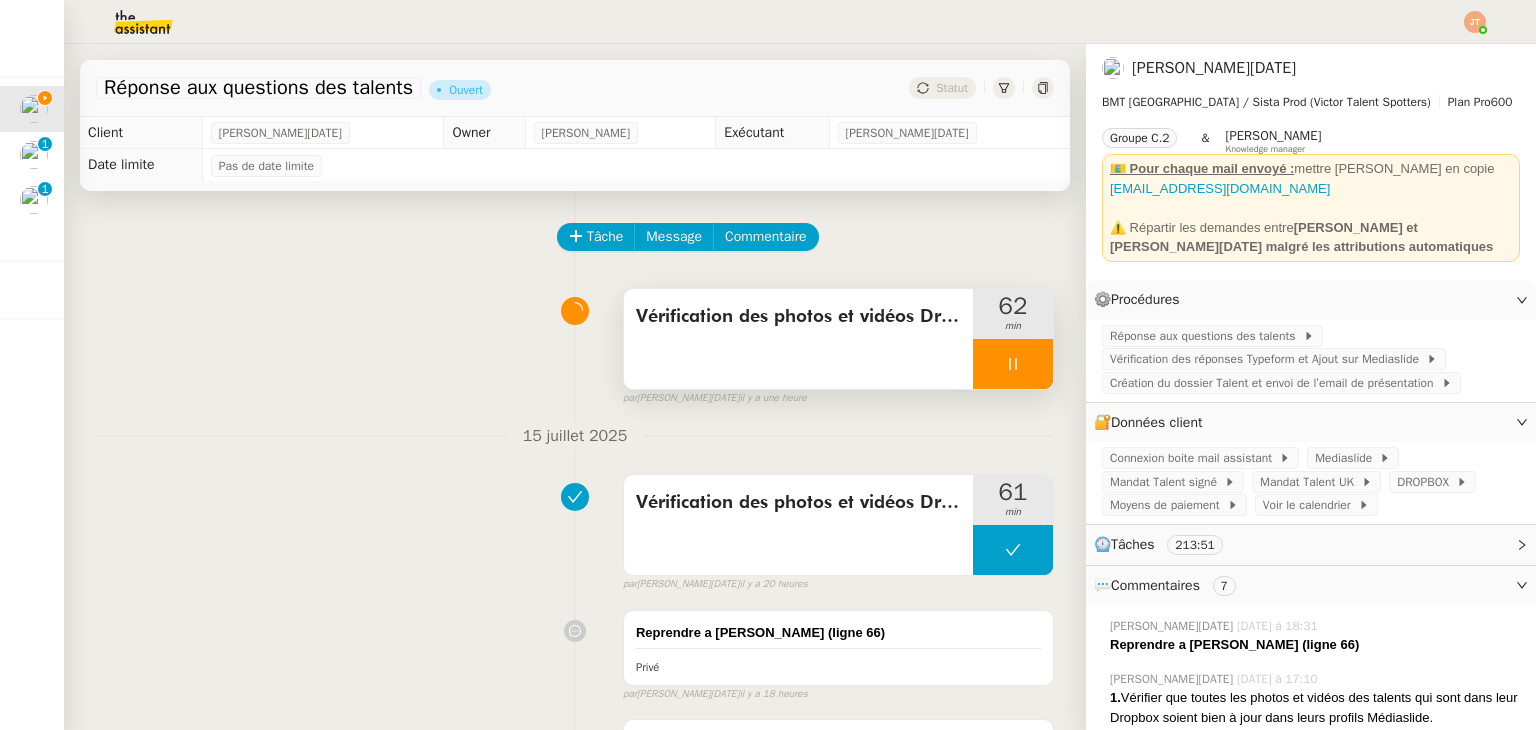 click on "Vérification des photos et vidéos Dropbox vers [GEOGRAPHIC_DATA]" at bounding box center (798, 339) 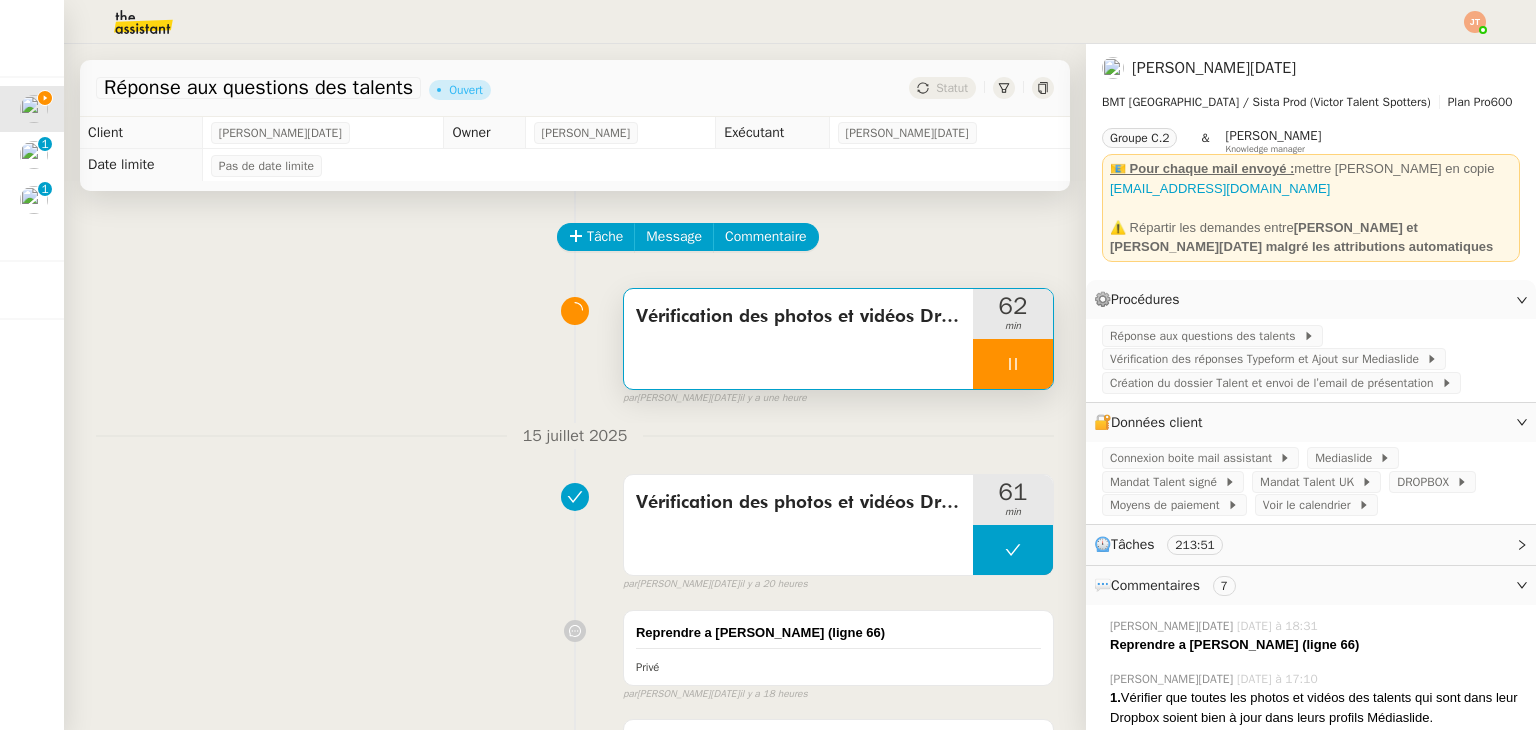 click at bounding box center (1013, 364) 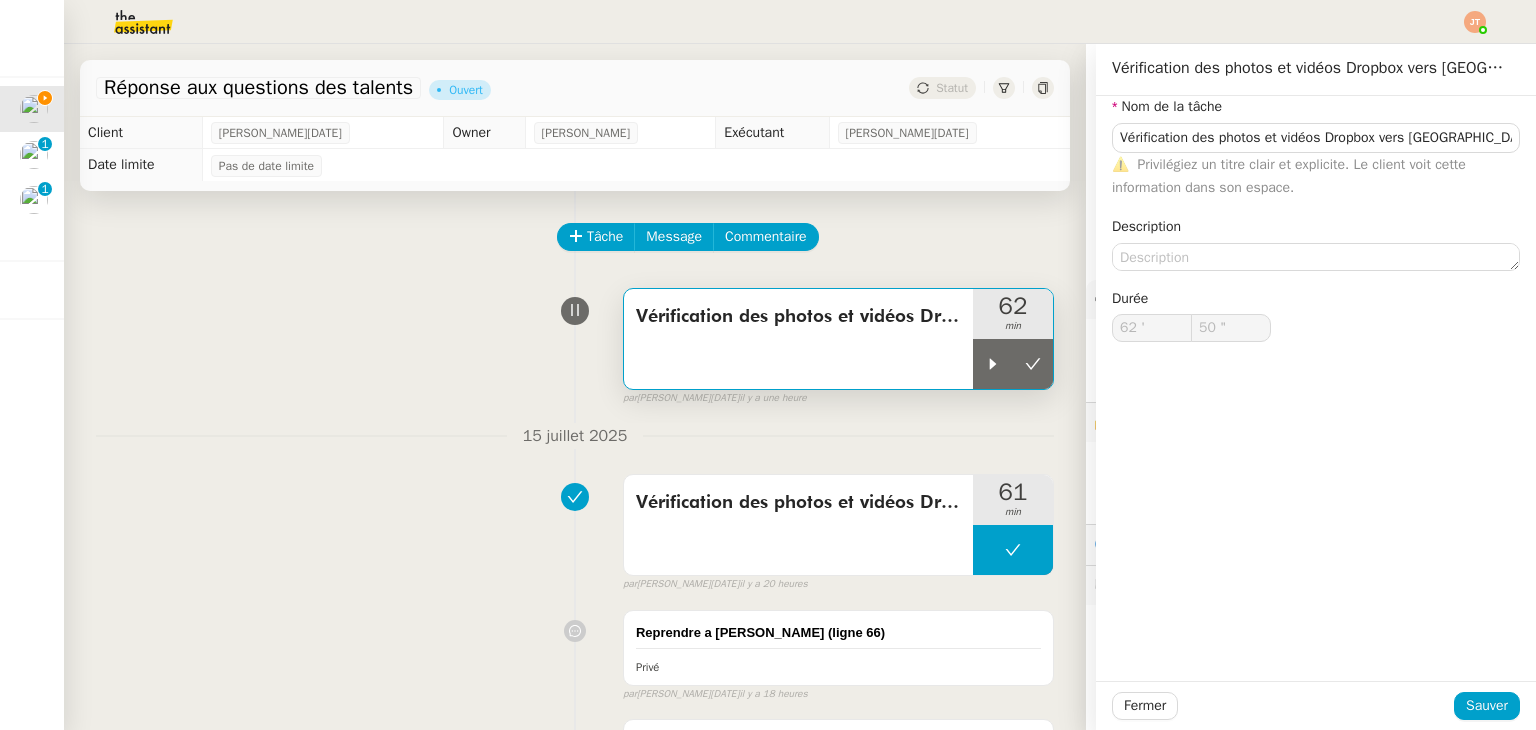 type on "Vérification des photos et vidéos Dropbox vers [GEOGRAPHIC_DATA]" 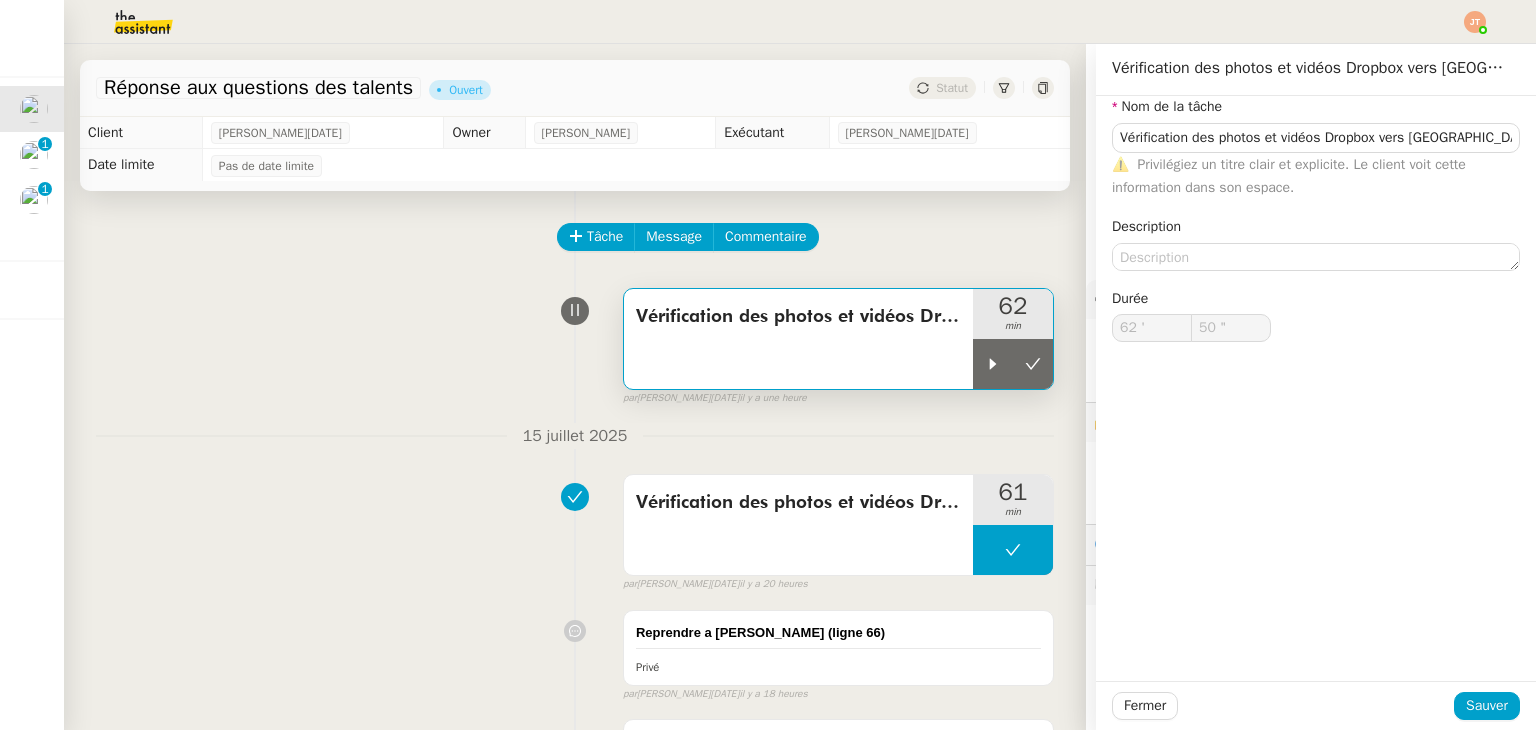 type on "Vérification des photos et vidéos Dropbox vers [GEOGRAPHIC_DATA]" 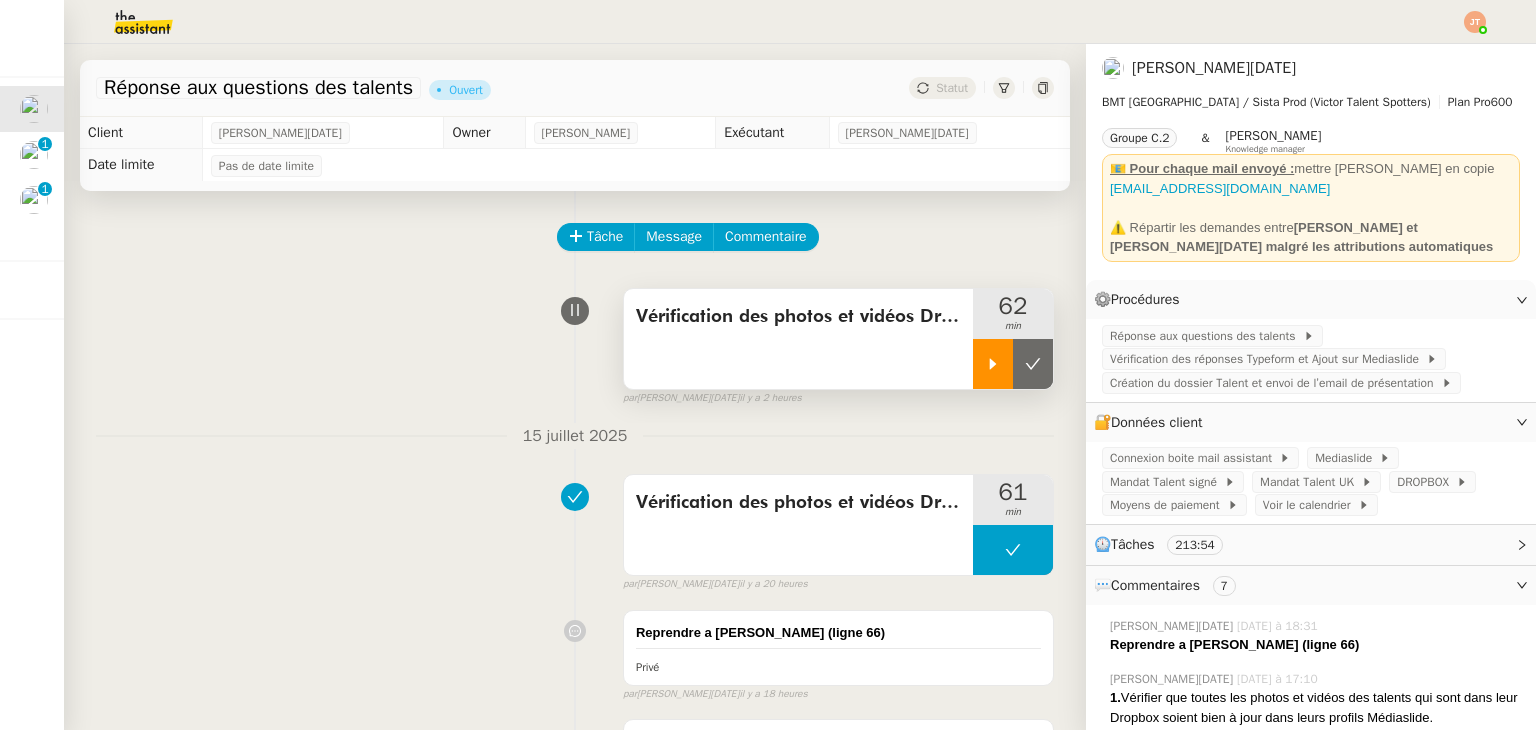 click 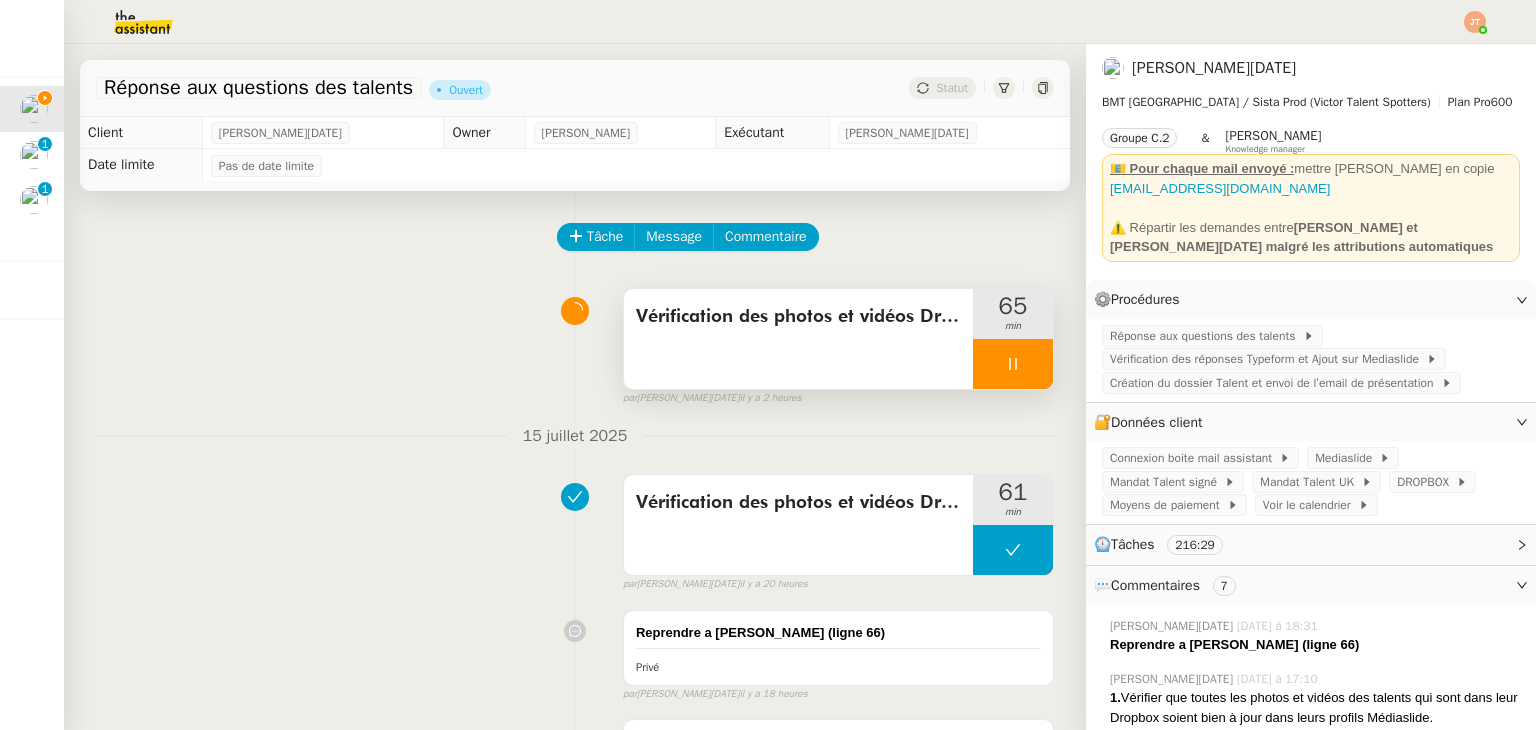 click at bounding box center [1013, 364] 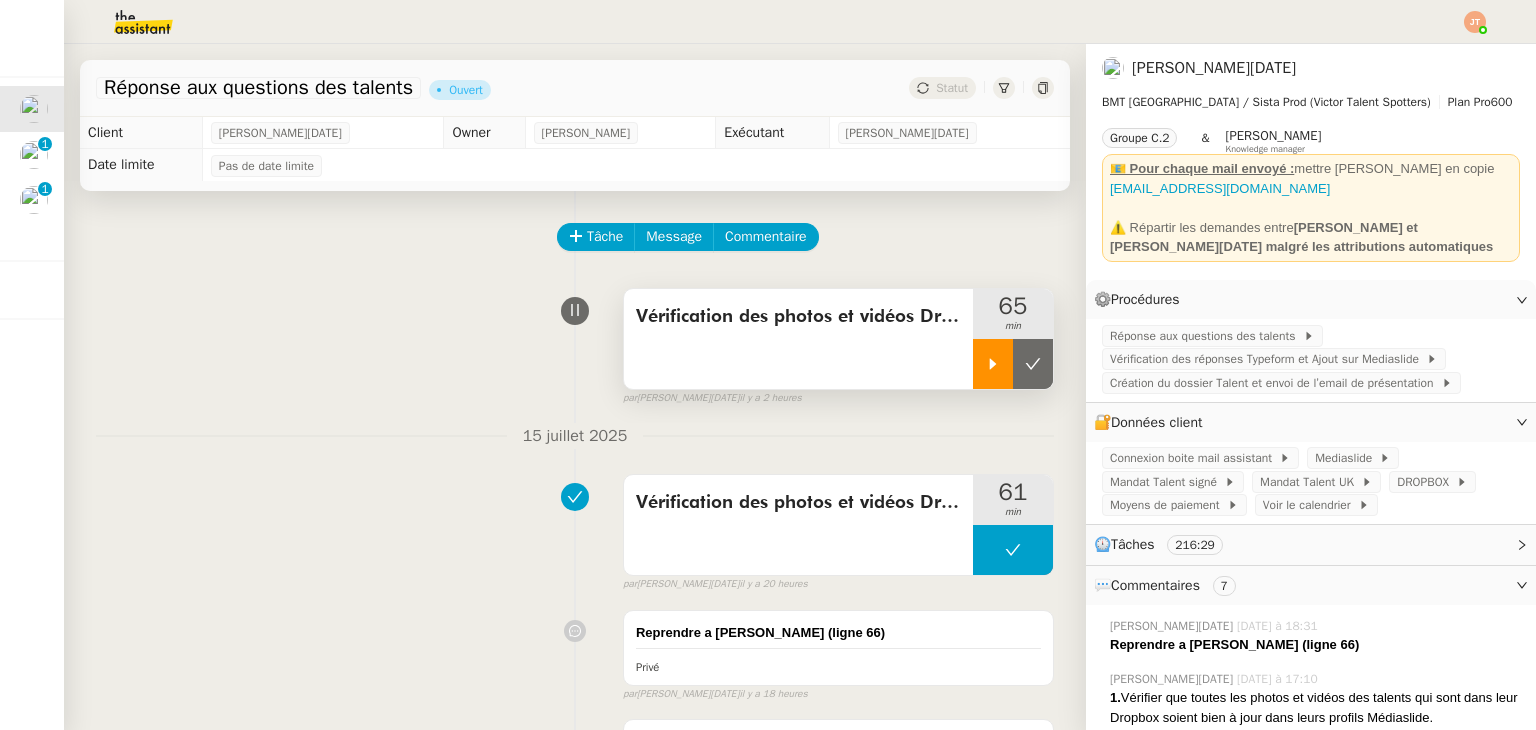 click 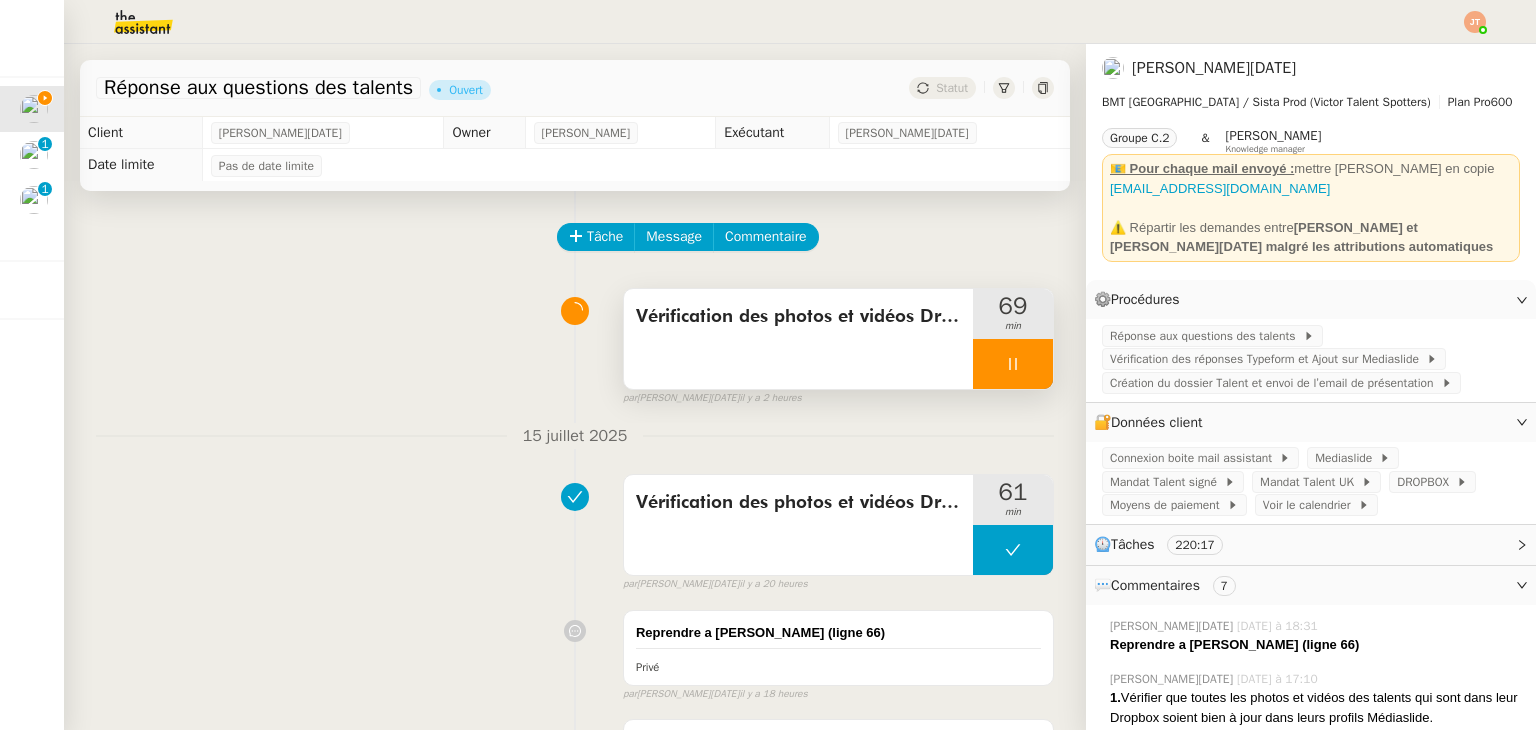 click at bounding box center (1013, 364) 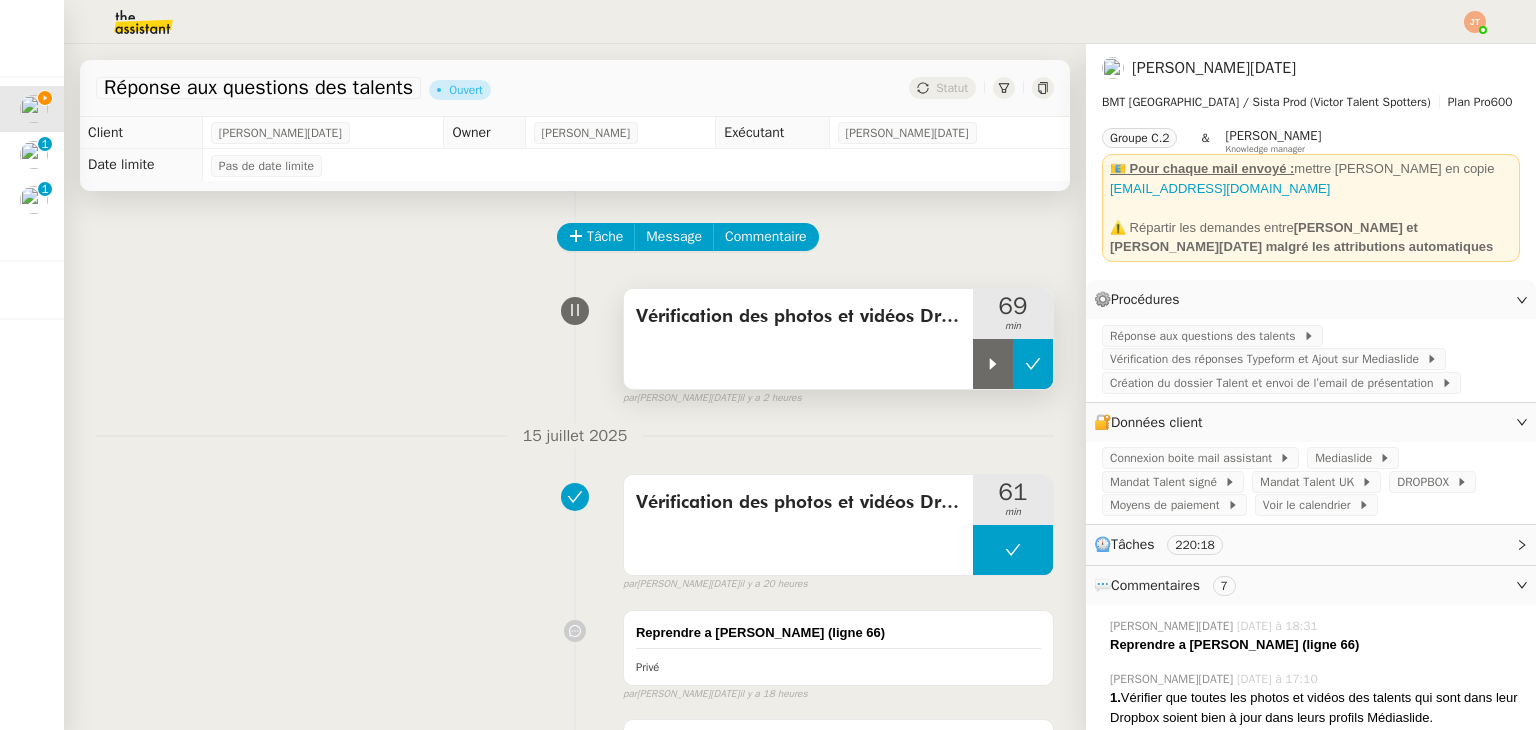 click at bounding box center [1033, 364] 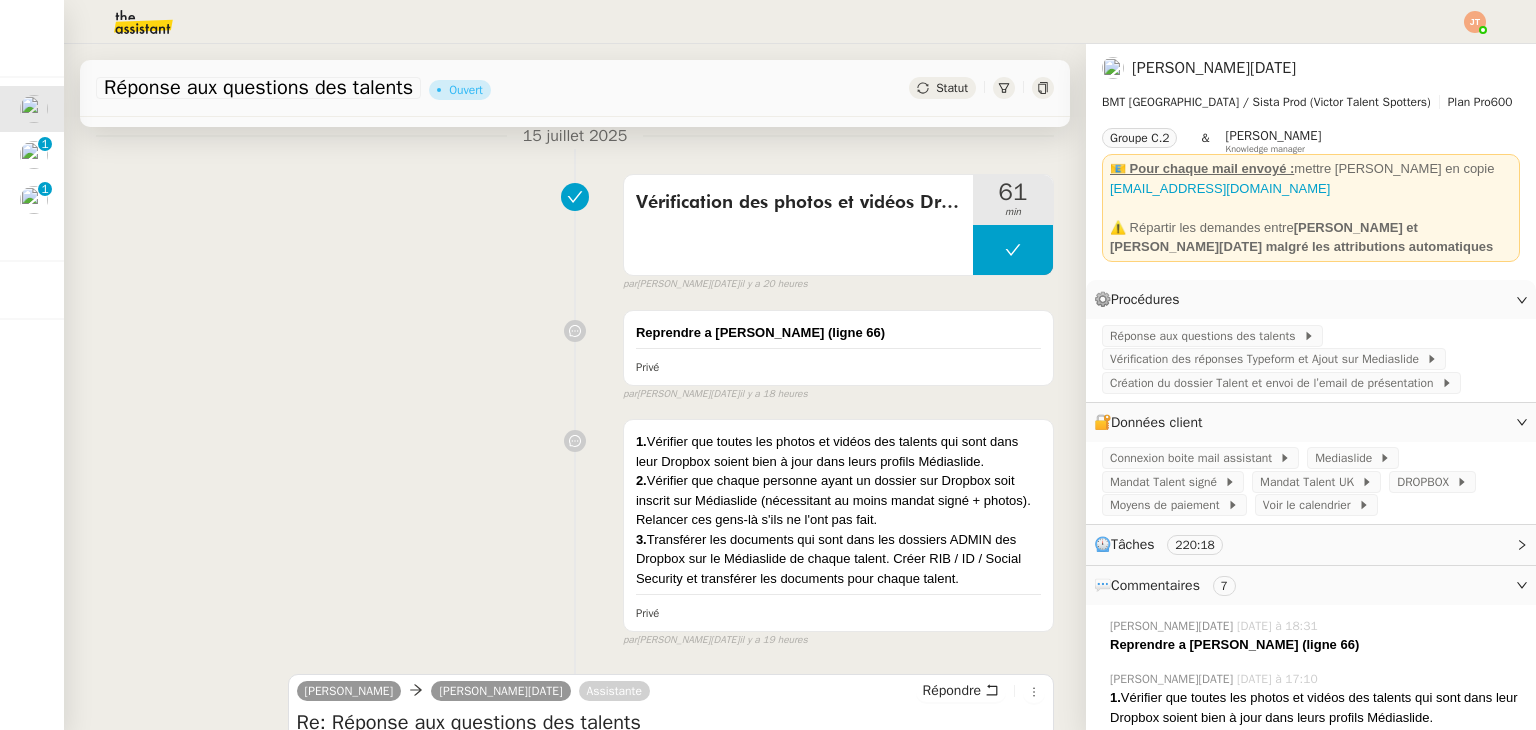 scroll, scrollTop: 0, scrollLeft: 0, axis: both 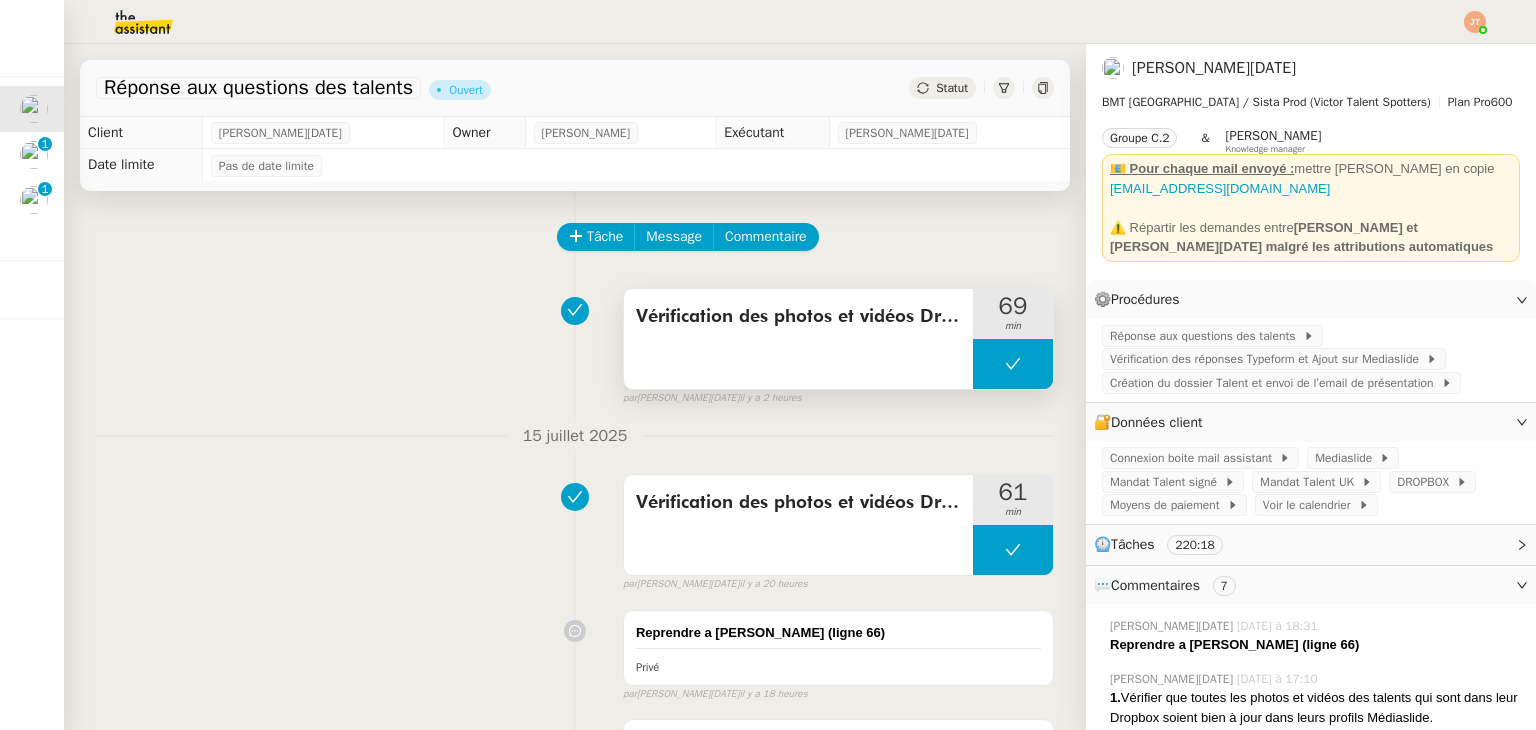 click at bounding box center (1013, 364) 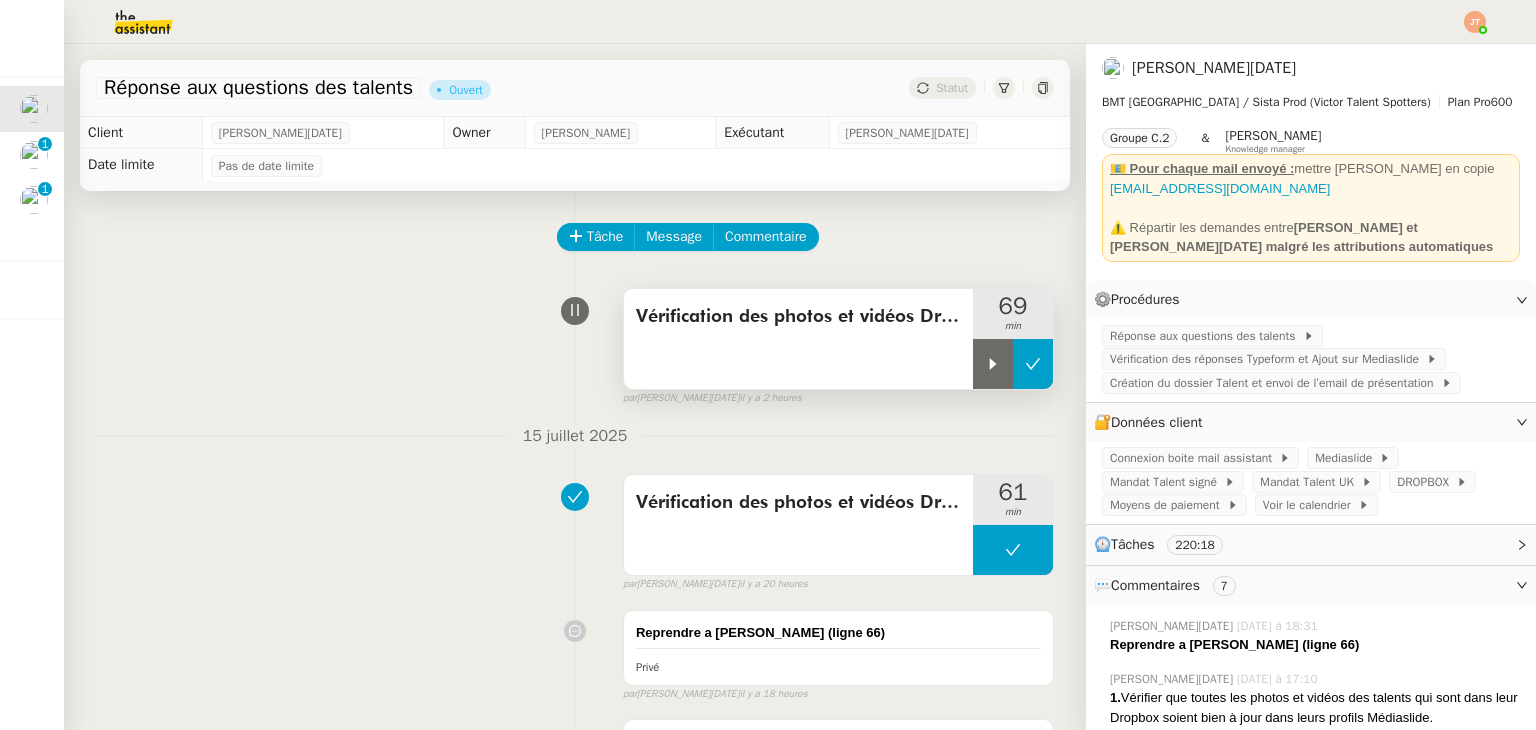 click 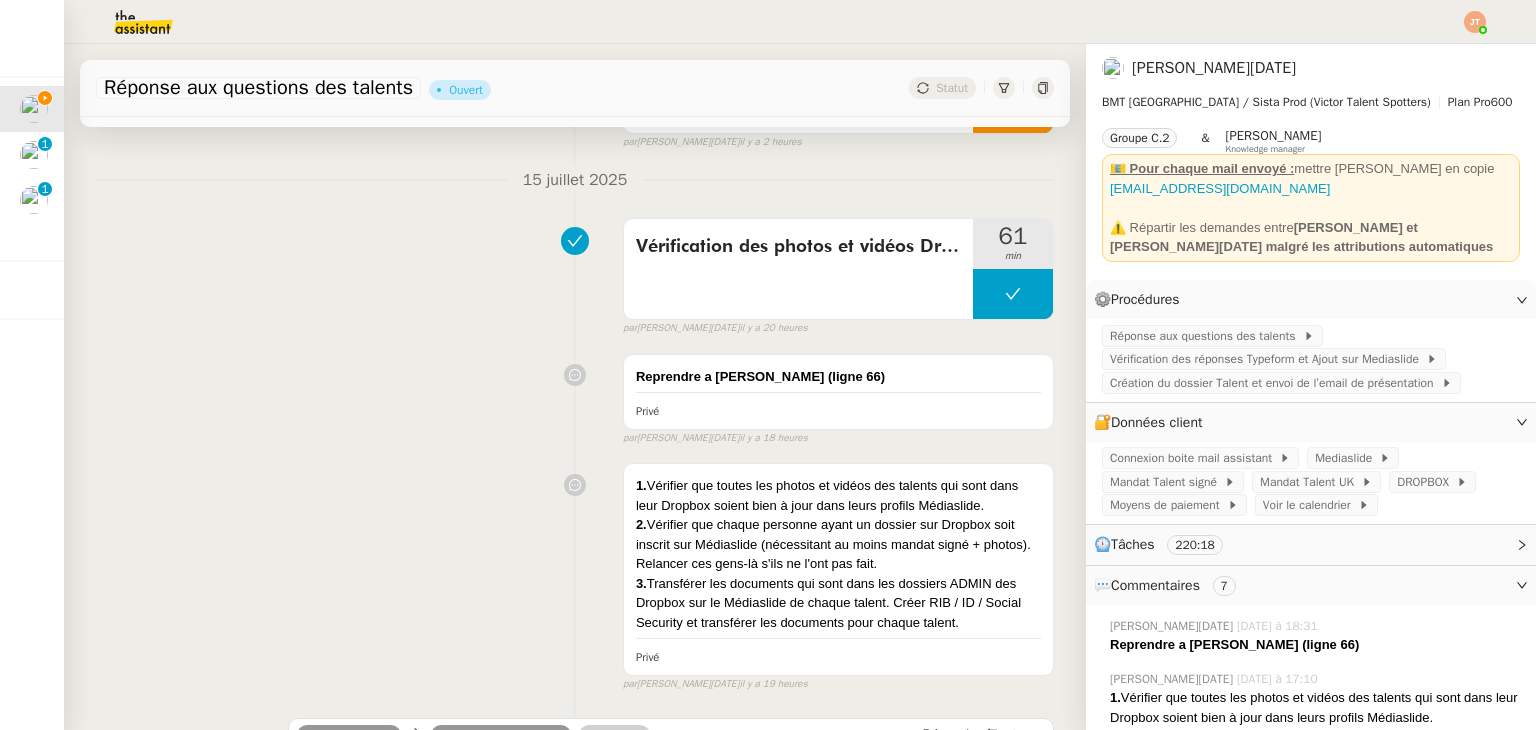 scroll, scrollTop: 500, scrollLeft: 0, axis: vertical 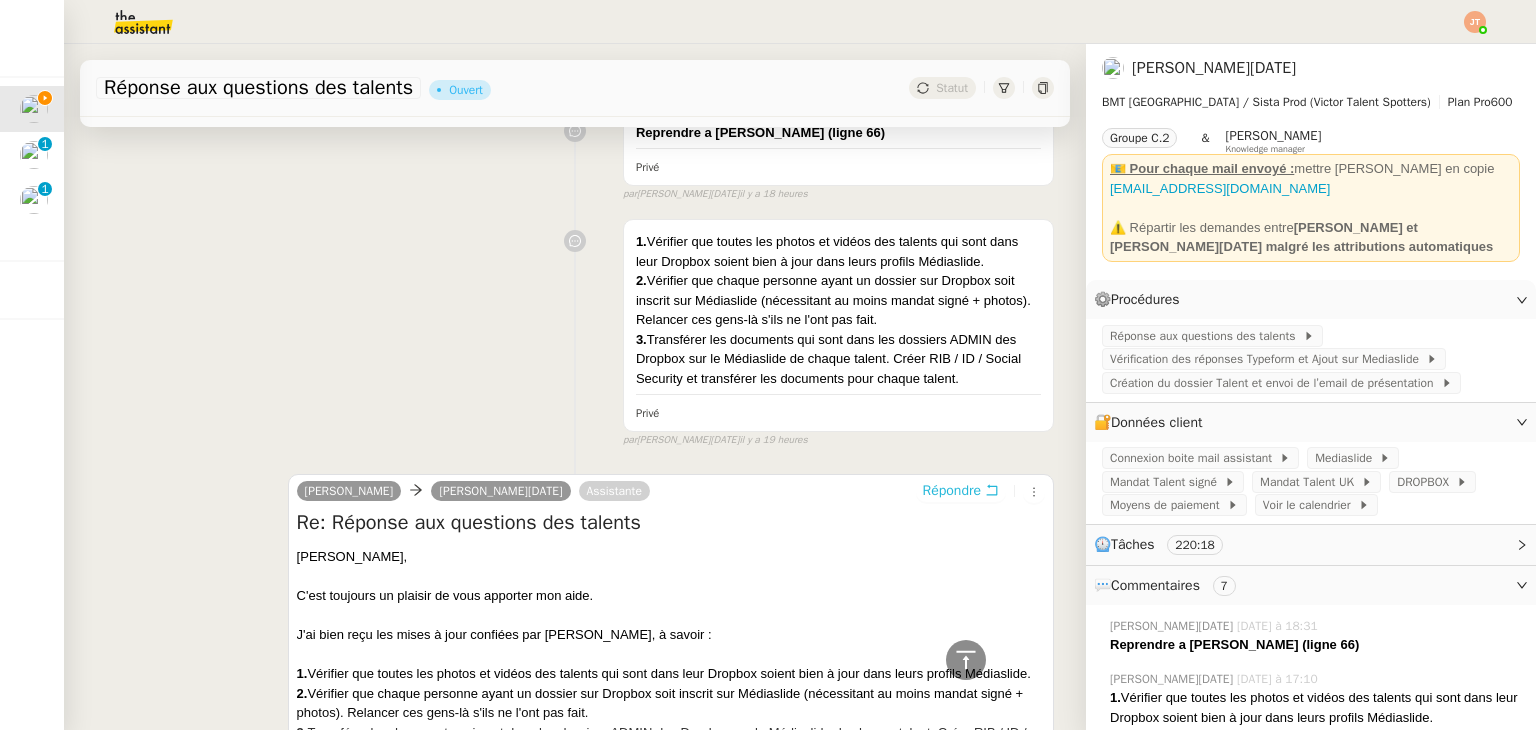 click on "Répondre" at bounding box center [952, 491] 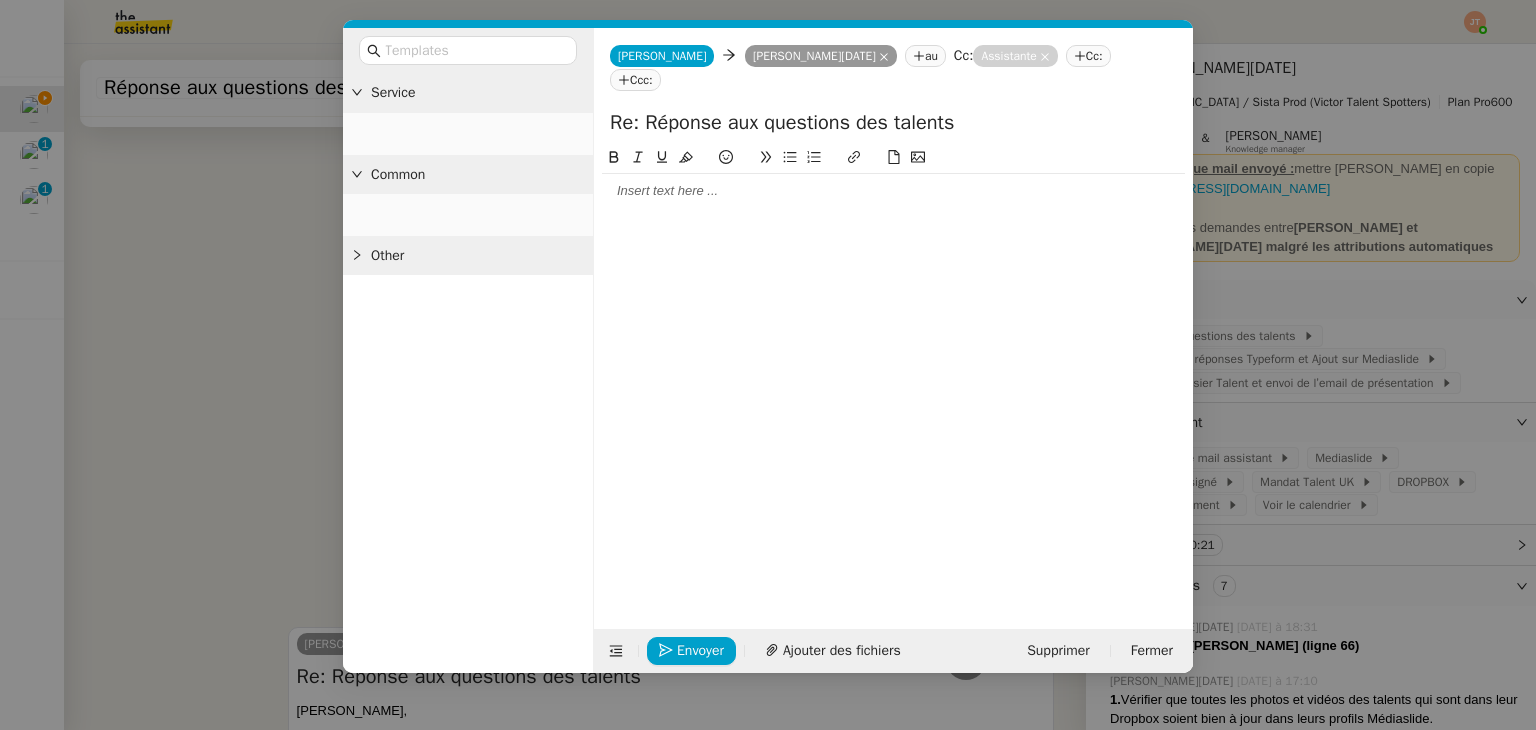 scroll, scrollTop: 653, scrollLeft: 0, axis: vertical 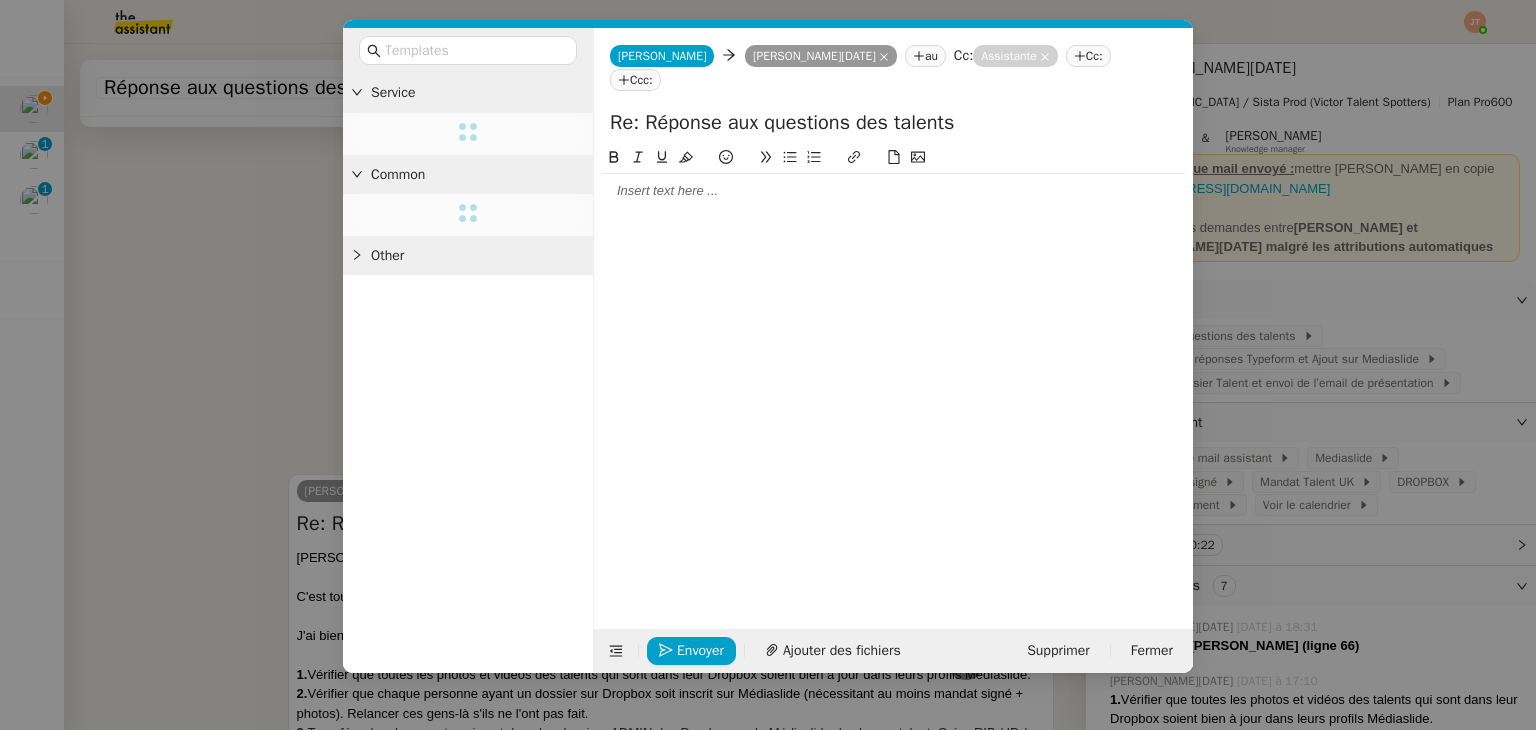 click 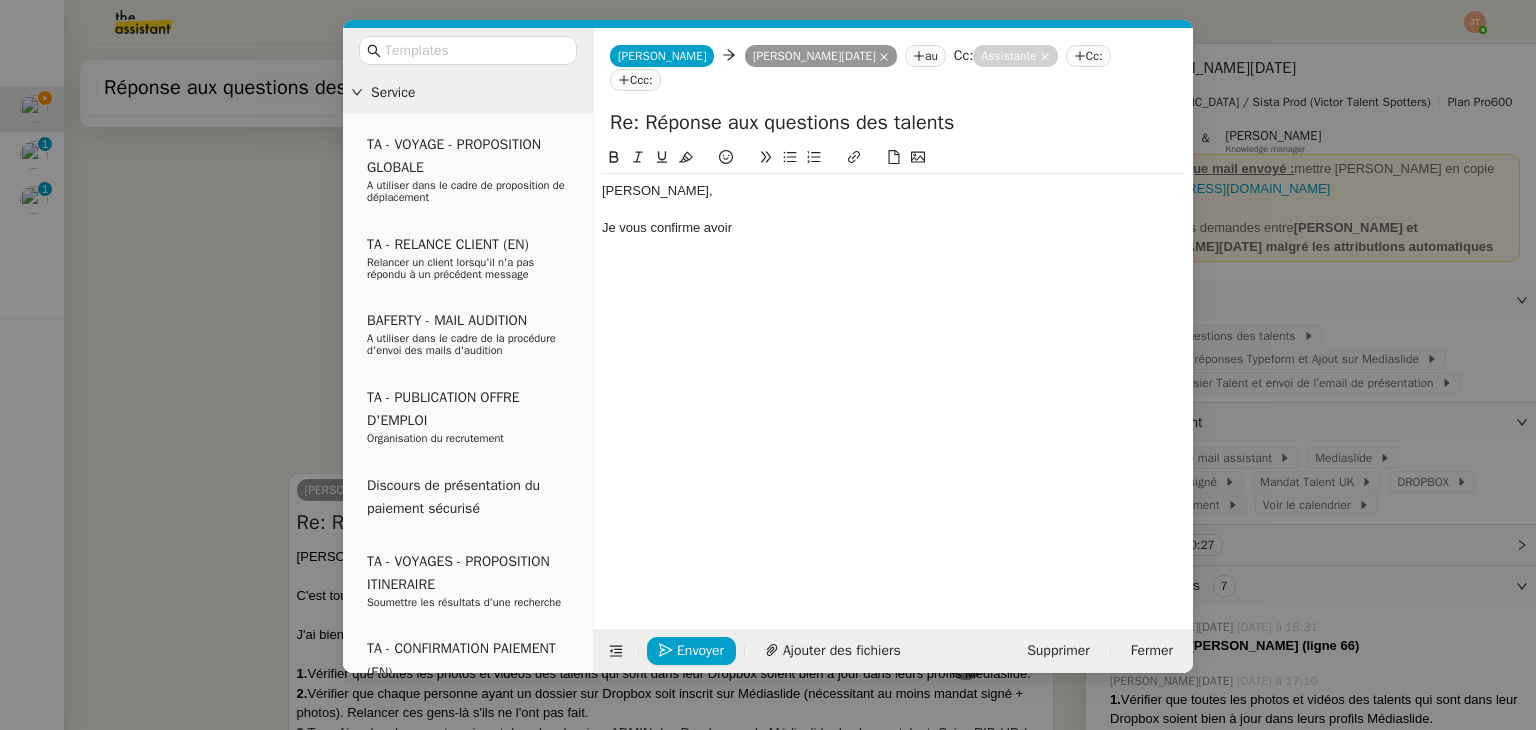 click on "Service TA - VOYAGE - PROPOSITION GLOBALE    A utiliser dans le cadre de proposition de déplacement TA - RELANCE CLIENT (EN)    Relancer un client lorsqu'il n'a pas répondu à un précédent message BAFERTY - MAIL AUDITION    A utiliser dans le cadre de la procédure d'envoi des mails d'audition TA - PUBLICATION OFFRE D'EMPLOI     Organisation du recrutement Discours de présentation du paiement sécurisé    TA - VOYAGES - PROPOSITION ITINERAIRE    Soumettre les résultats d'une recherche TA - CONFIRMATION PAIEMENT (EN)    Confirmer avec le client de modèle de transaction - Attention Plan Pro nécessaire. TA - COURRIER EXPEDIE (recommandé)    A utiliser dans le cadre de l'envoi d'un courrier recommandé TA - PARTAGE DE CALENDRIER (EN)    A utiliser pour demander au client de partager son calendrier afin de faciliter l'accès et la gestion PSPI - Appel de fonds MJL    A utiliser dans le cadre de la procédure d'appel de fonds MJL TA - RELANCE CLIENT    TA - AR PROCEDURES        21 YIELD" at bounding box center (768, 365) 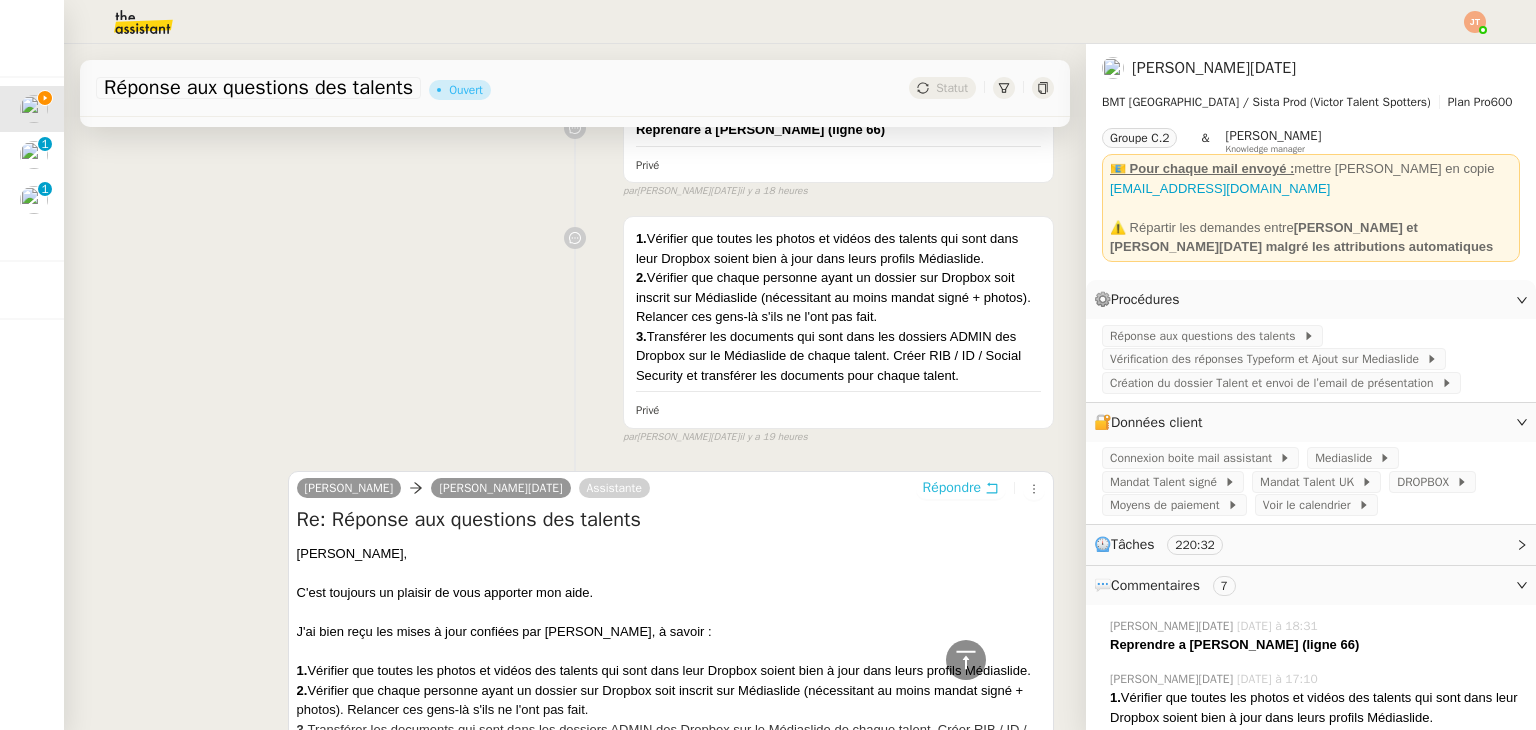 scroll, scrollTop: 710, scrollLeft: 0, axis: vertical 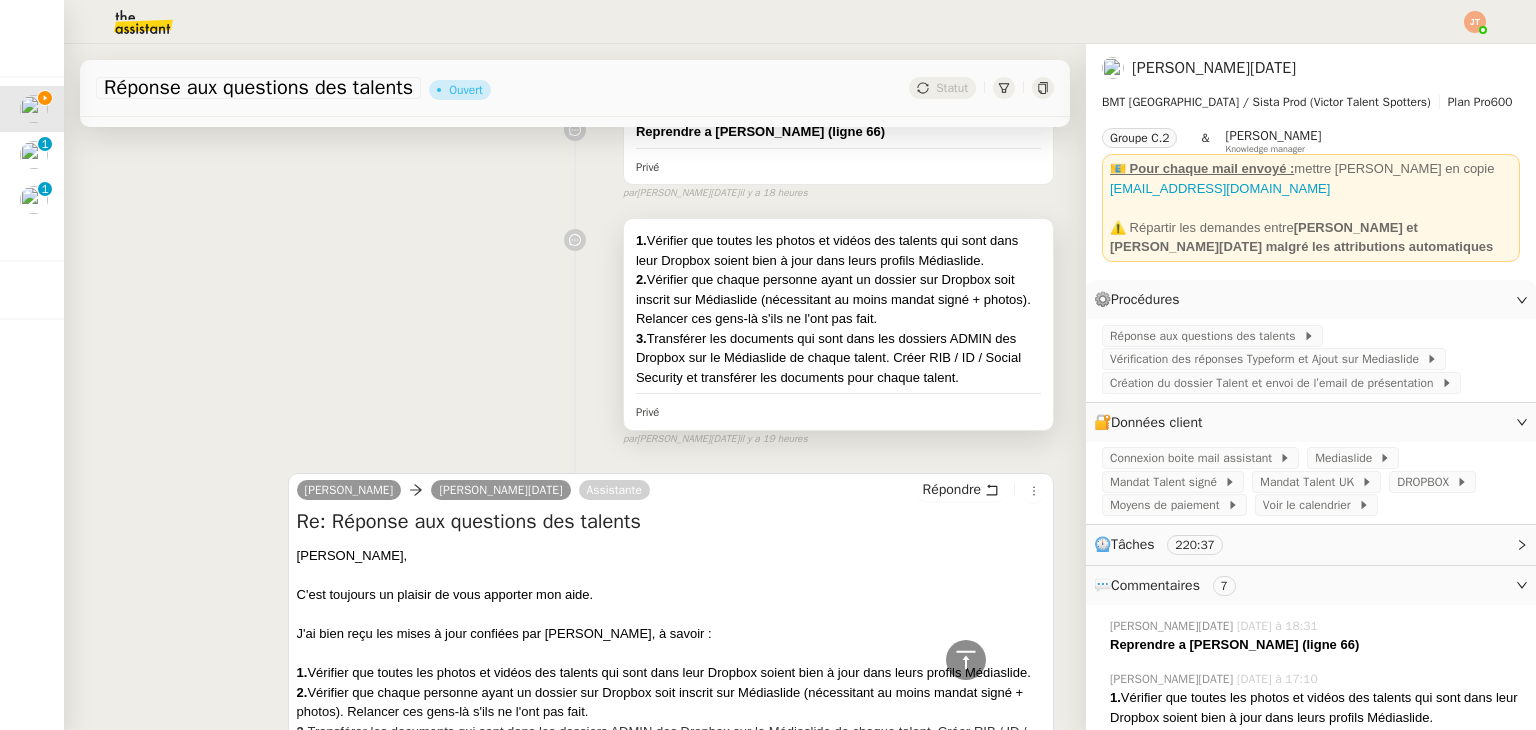 drag, startPoint x: 640, startPoint y: 241, endPoint x: 970, endPoint y: 259, distance: 330.49054 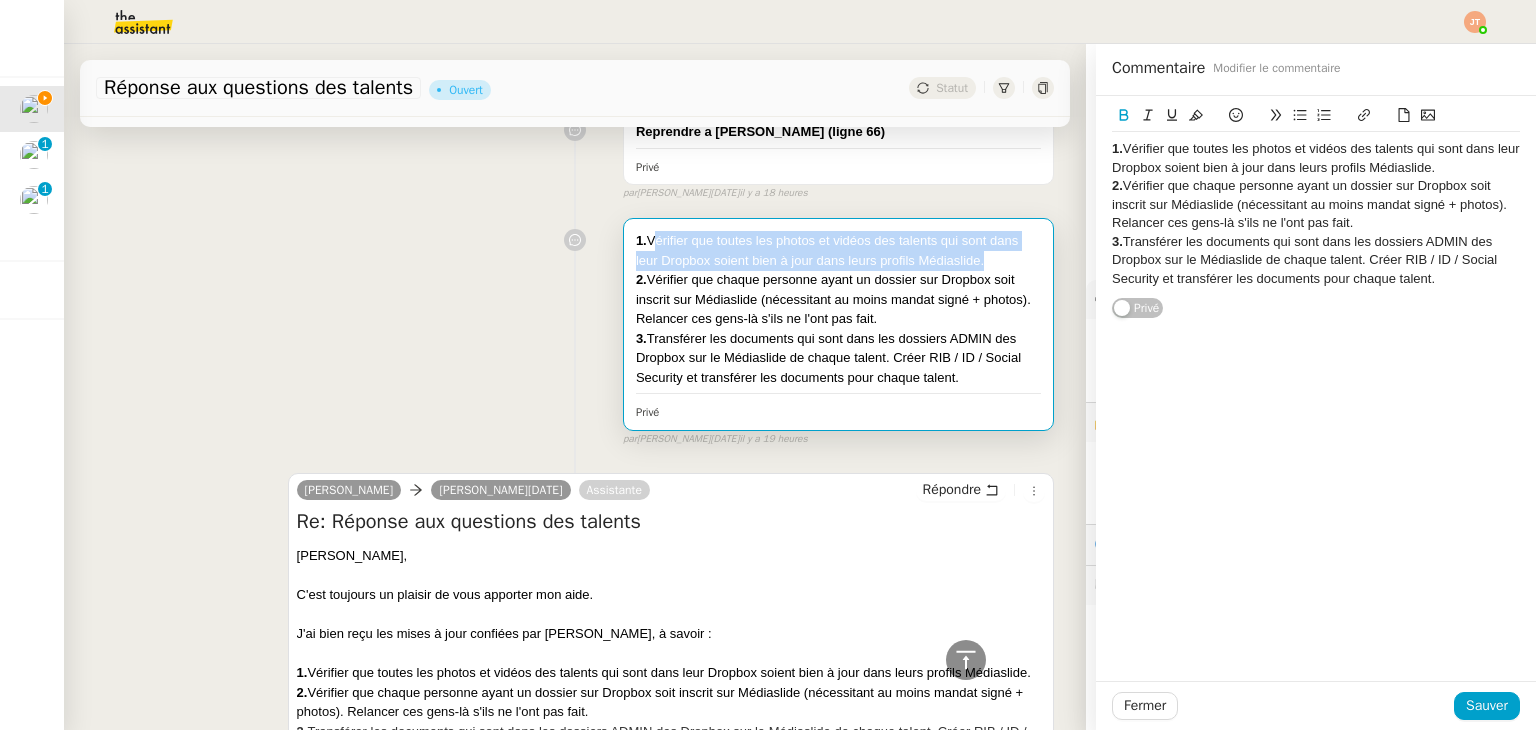 drag, startPoint x: 636, startPoint y: 241, endPoint x: 965, endPoint y: 264, distance: 329.80298 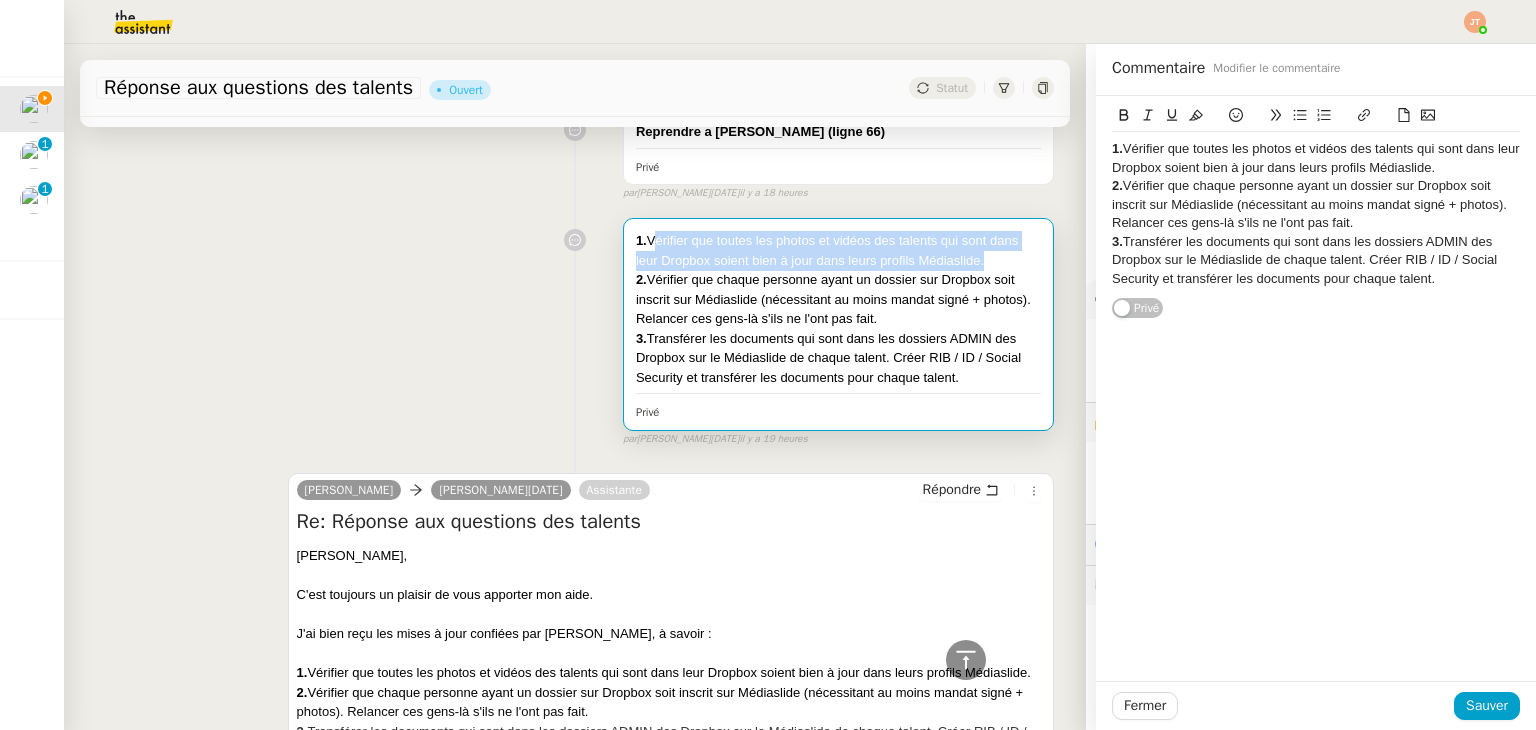 copy on "Vérifier que toutes les photos et vidéos des talents qui sont dans leur Dropbox soient bien à jour dans leurs profils Médiaslide" 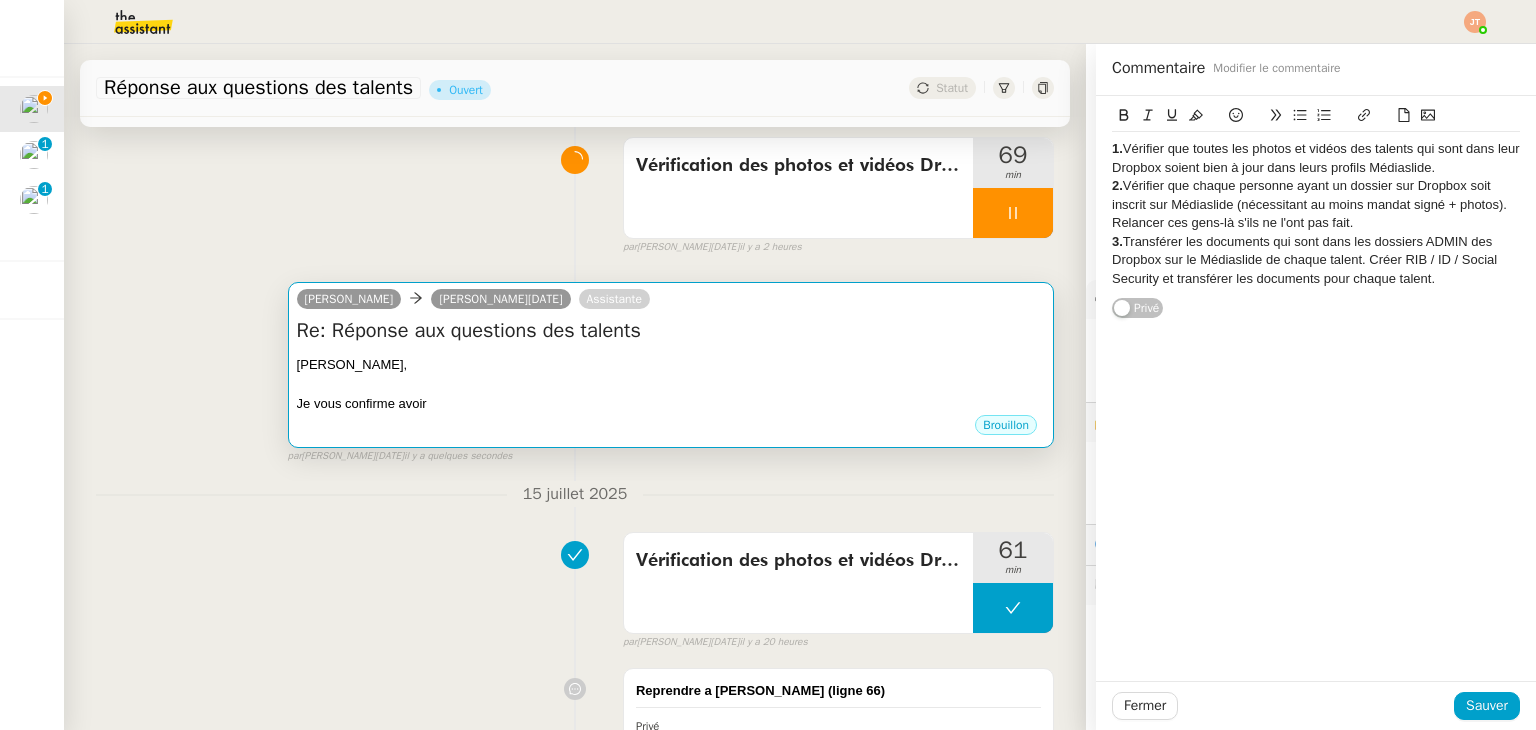 scroll, scrollTop: 410, scrollLeft: 0, axis: vertical 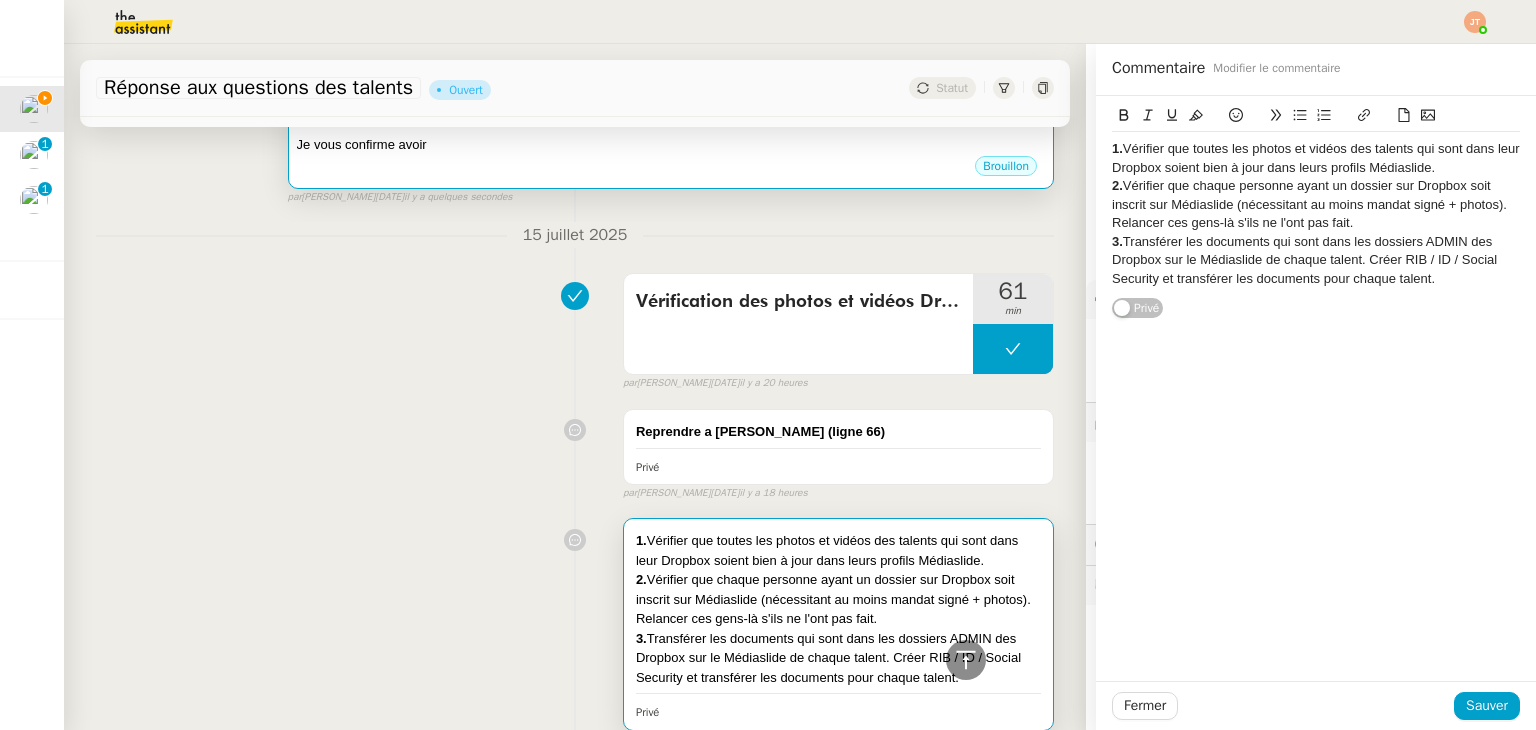 click on "Brouillon" at bounding box center (671, 169) 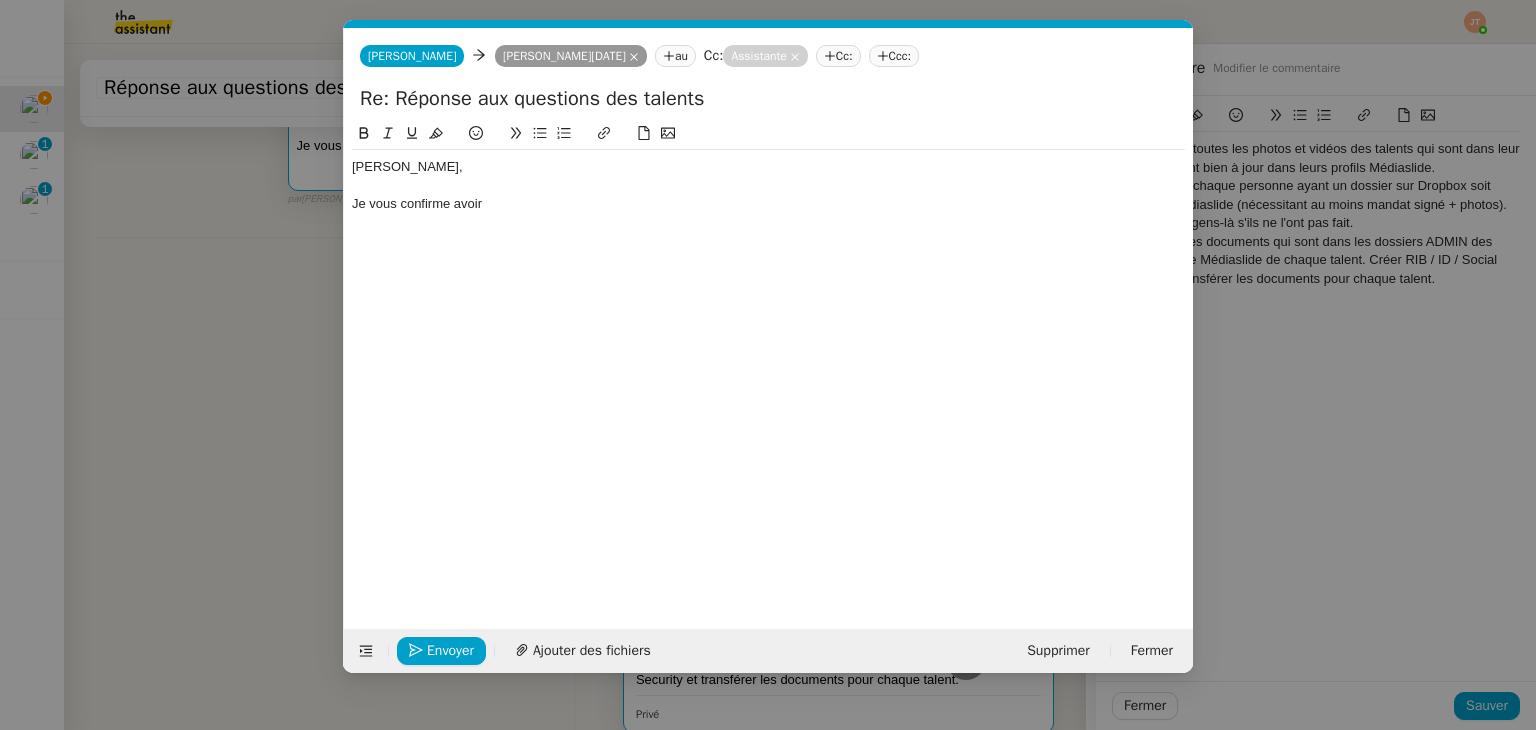 scroll, scrollTop: 0, scrollLeft: 42, axis: horizontal 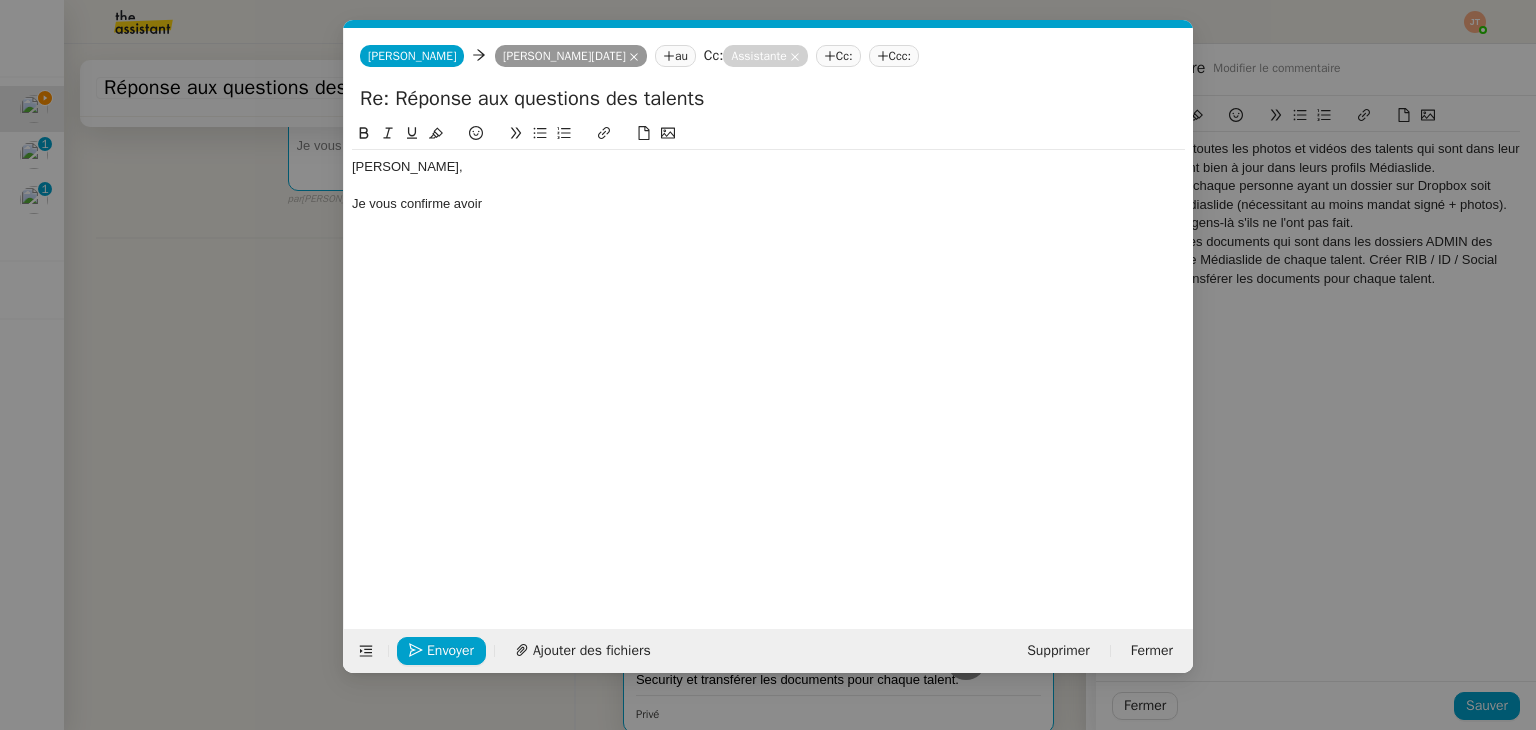 click on "Je vous confirme avoir" 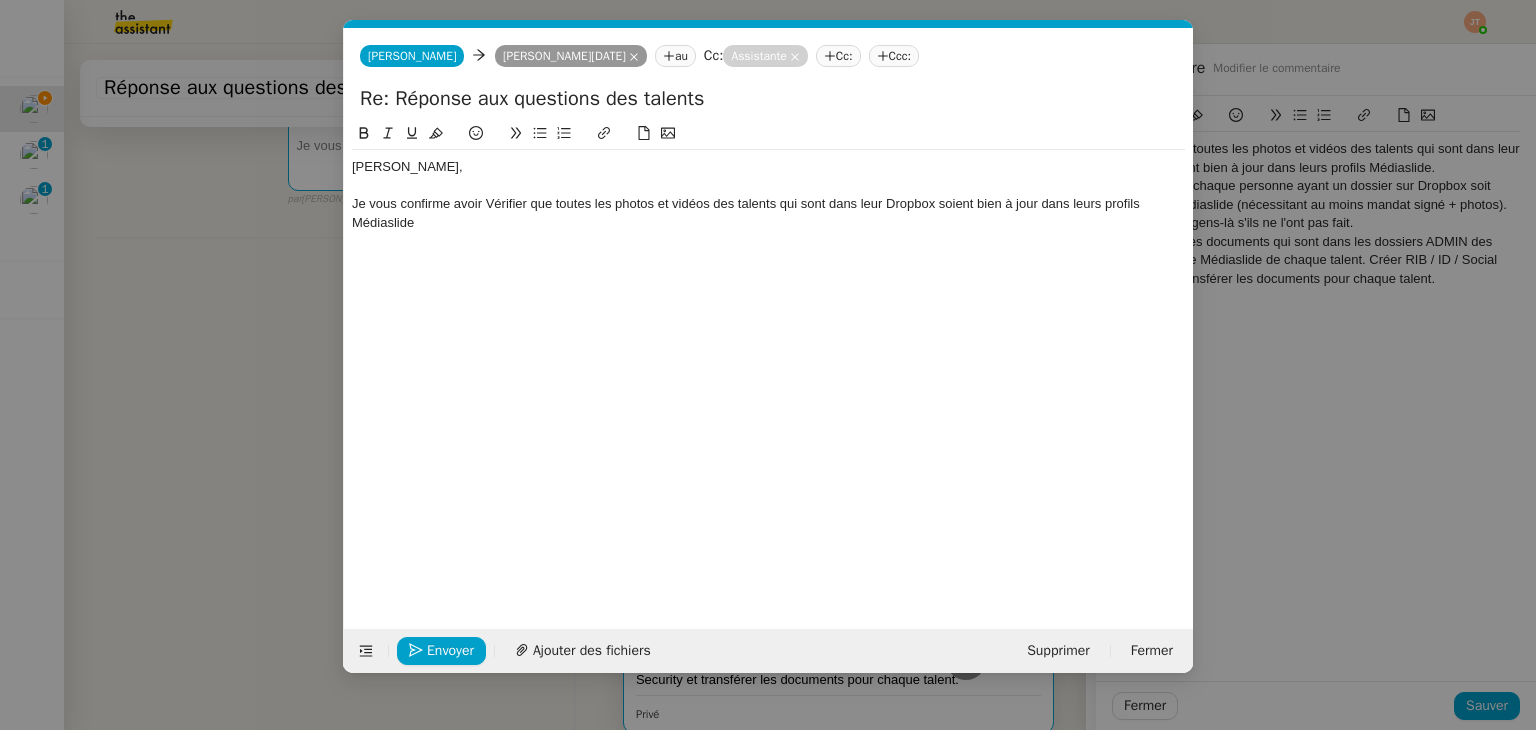 scroll, scrollTop: 0, scrollLeft: 0, axis: both 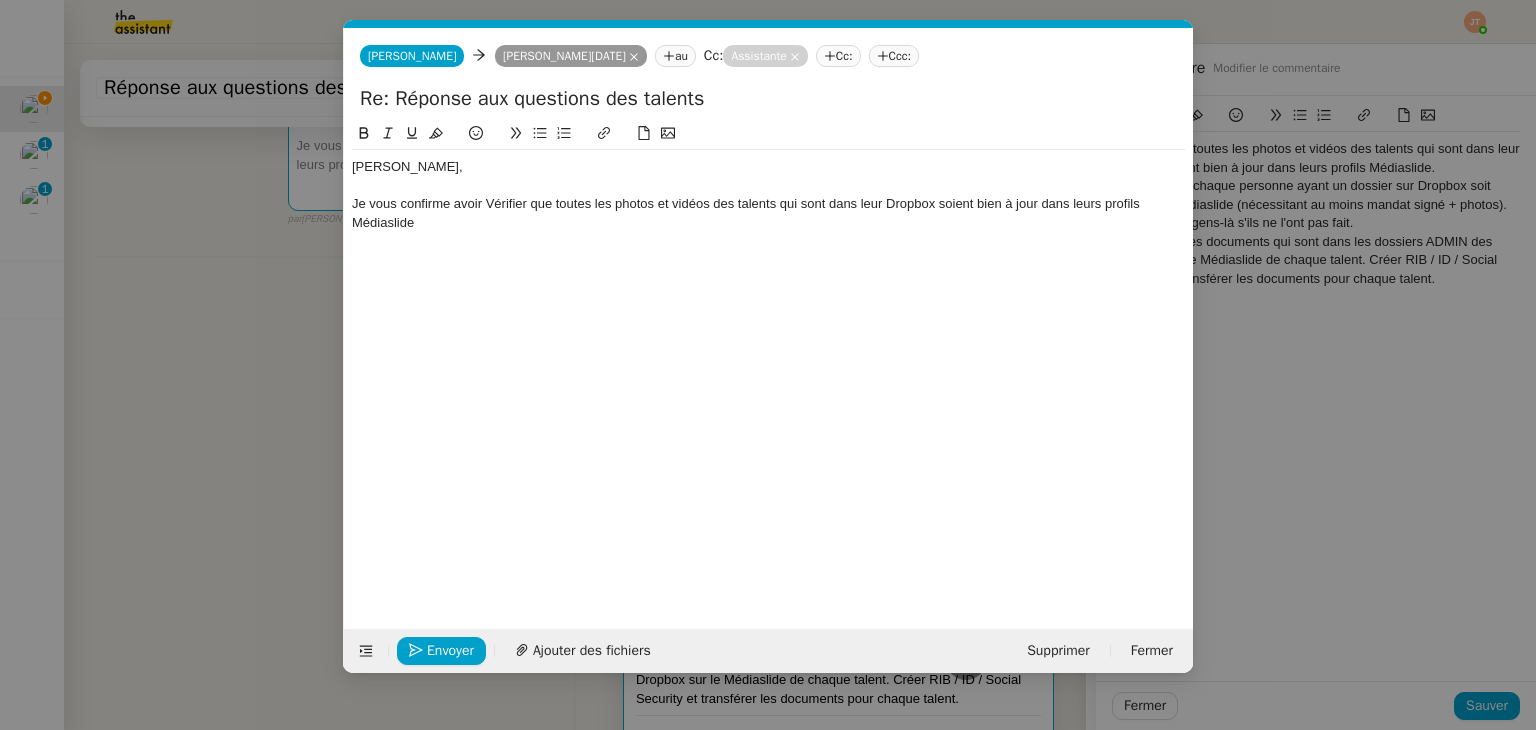 click on "Je vous confirme avoir Vérifier que toutes les photos et vidéos des talents qui sont dans leur Dropbox soient bien à jour dans leurs profils Médiaslide" 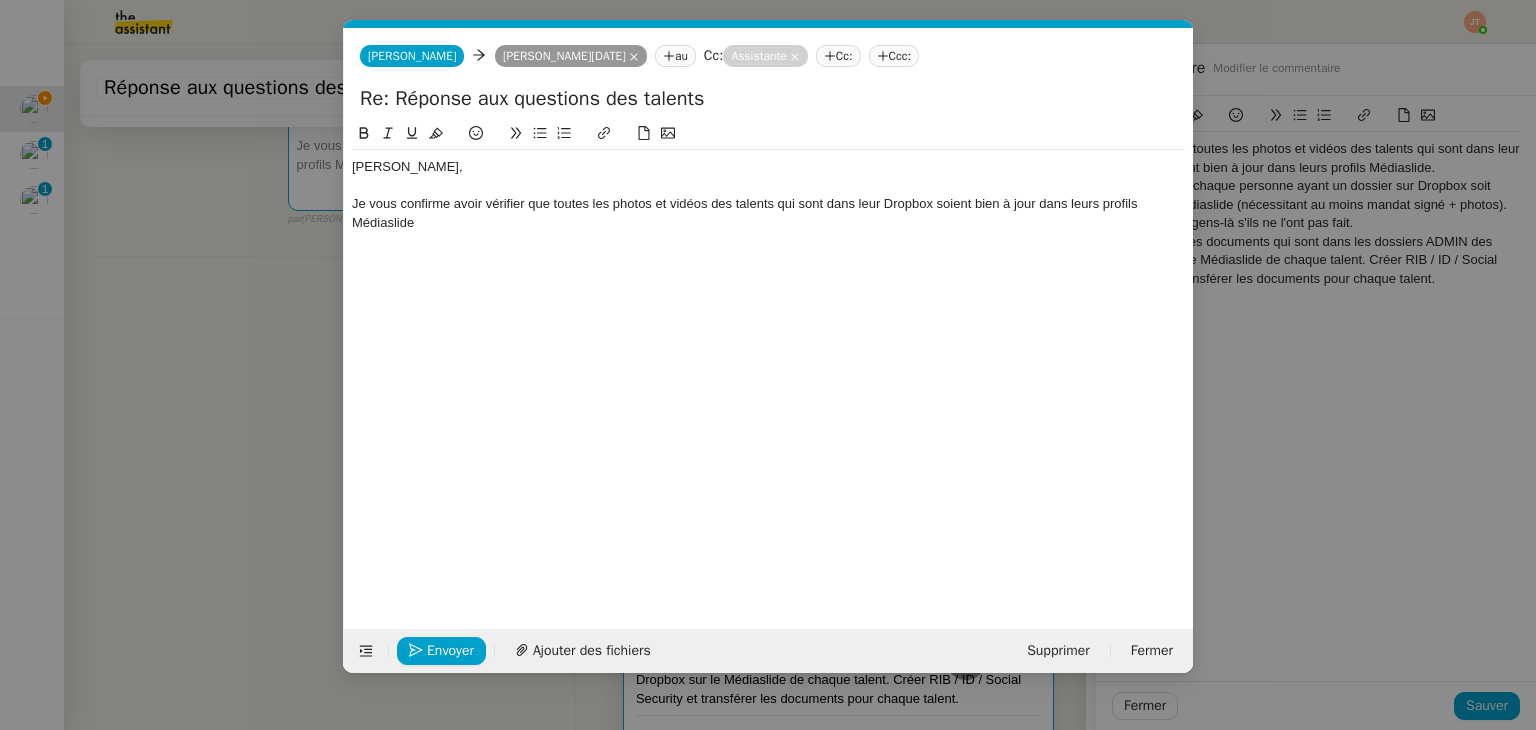 click on "Je vous confirme avoir vérifier que toutes les photos et vidéos des talents qui sont dans leur Dropbox soient bien à jour dans leurs profils Médiaslide" 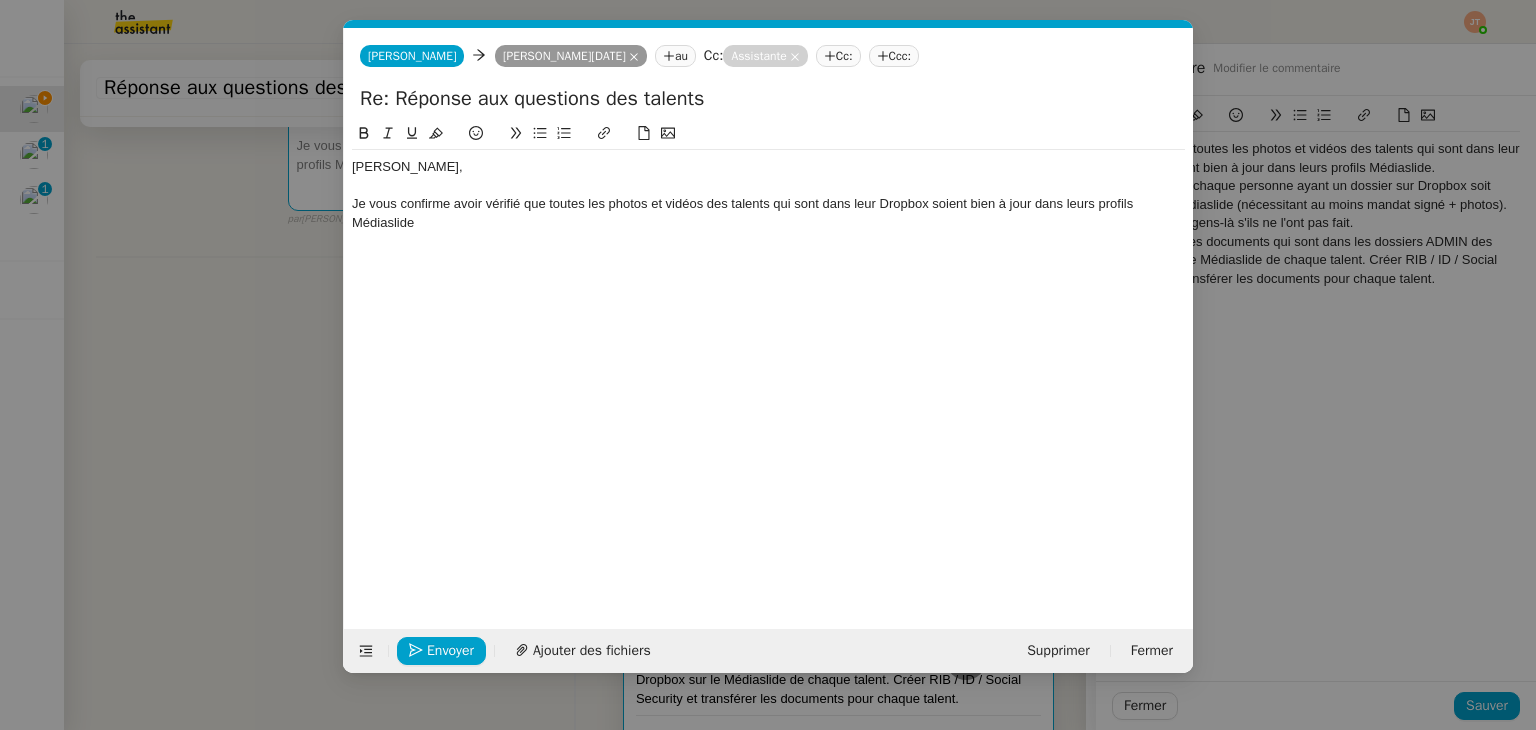 drag, startPoint x: 790, startPoint y: 101, endPoint x: 344, endPoint y: 104, distance: 446.0101 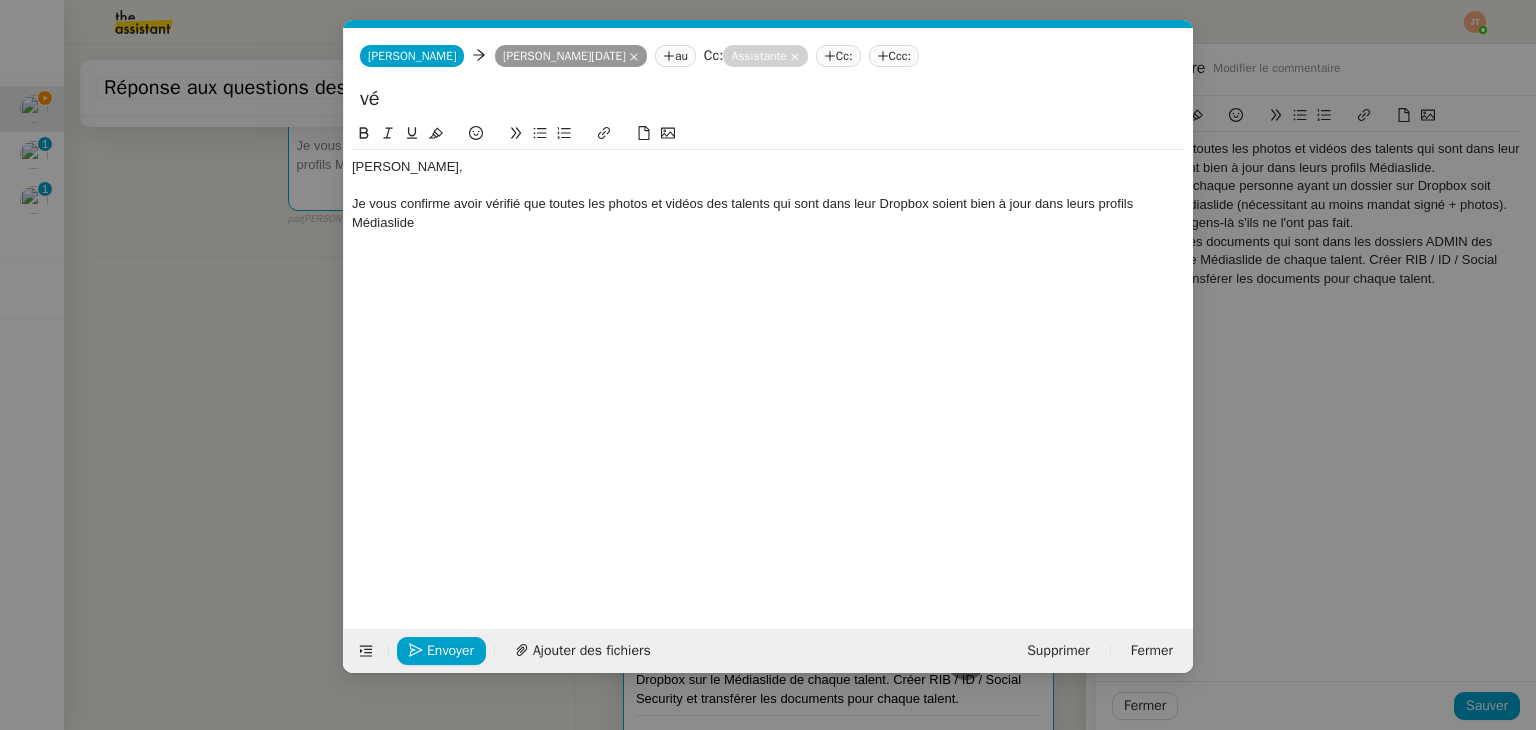 type on "v" 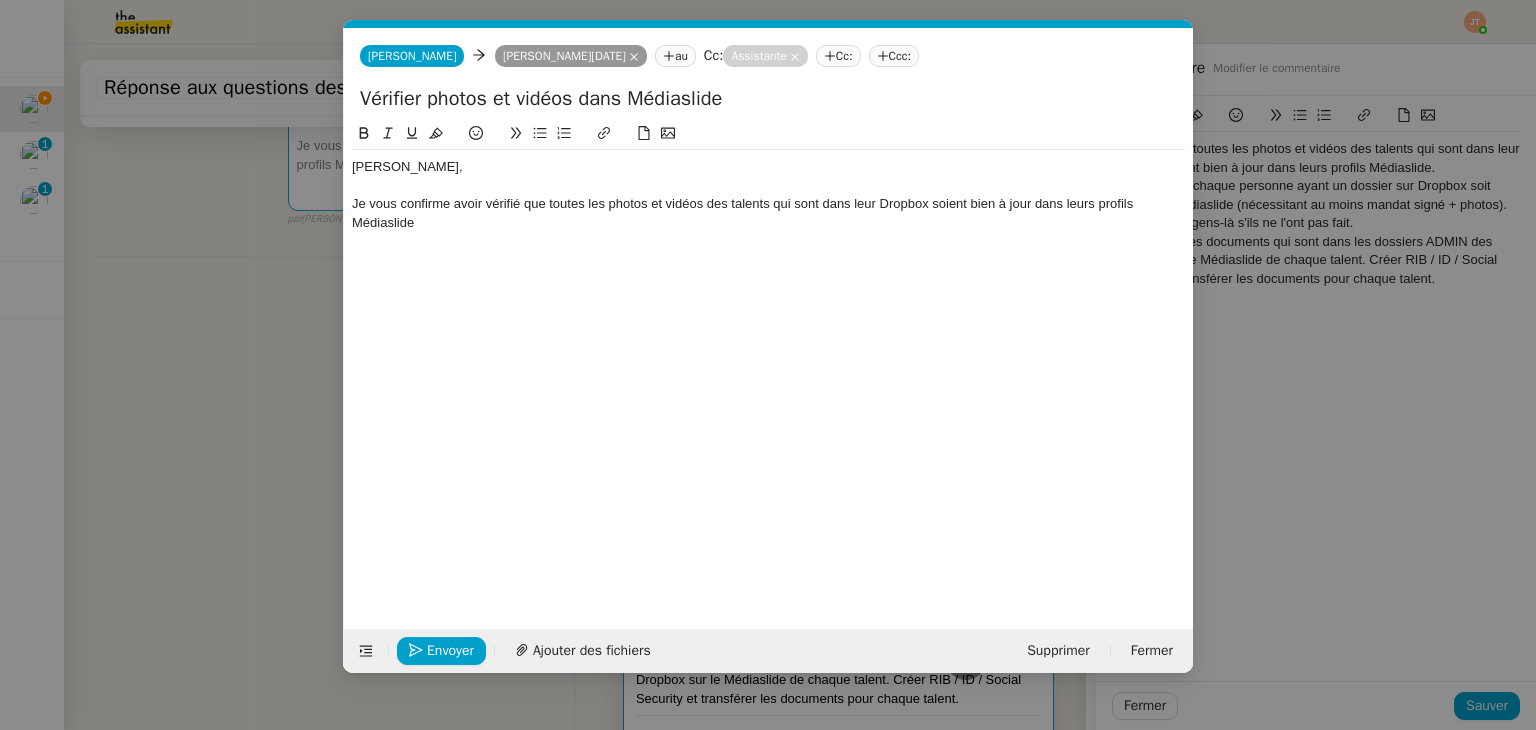 type on "Vérifier photos et vidéos dans Médiaslide" 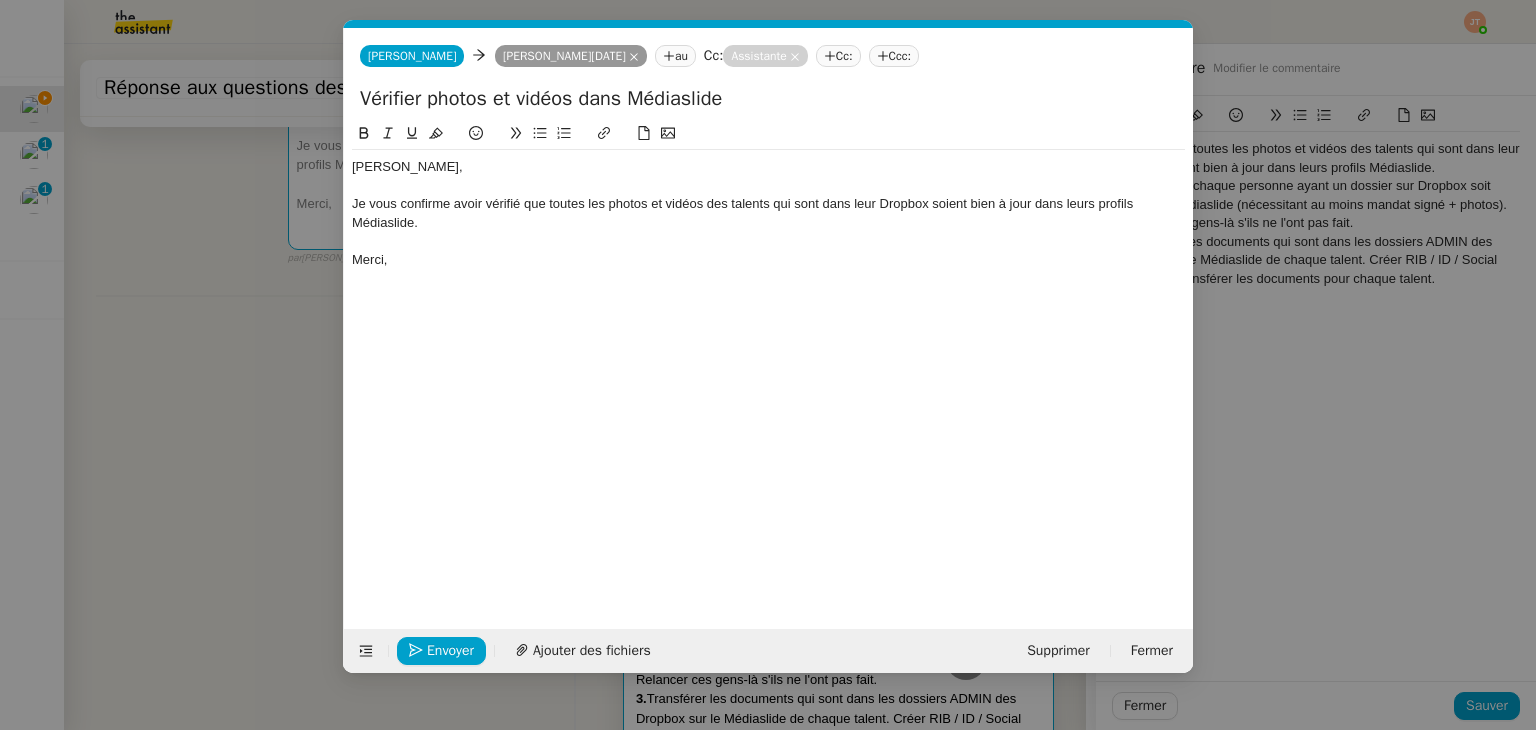 click 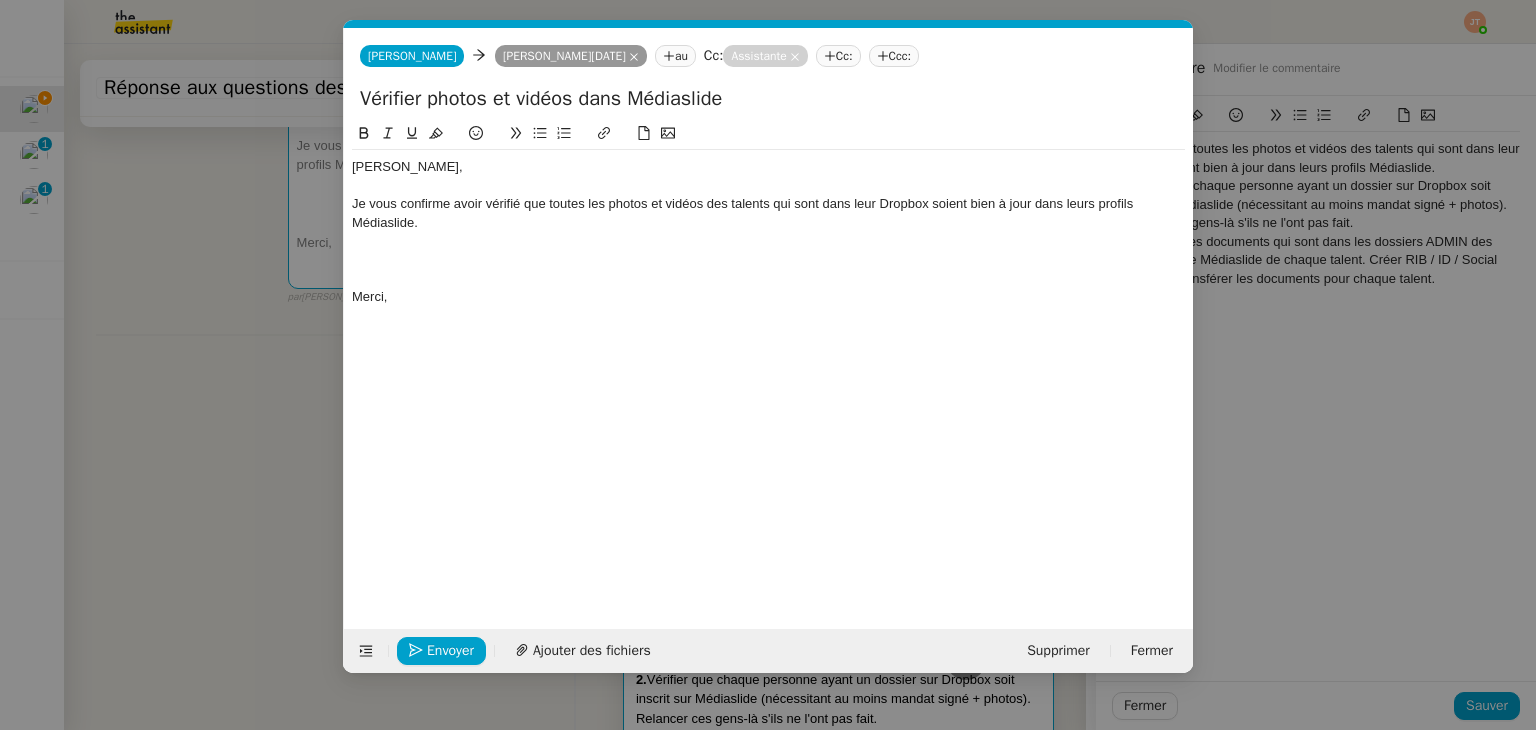 click 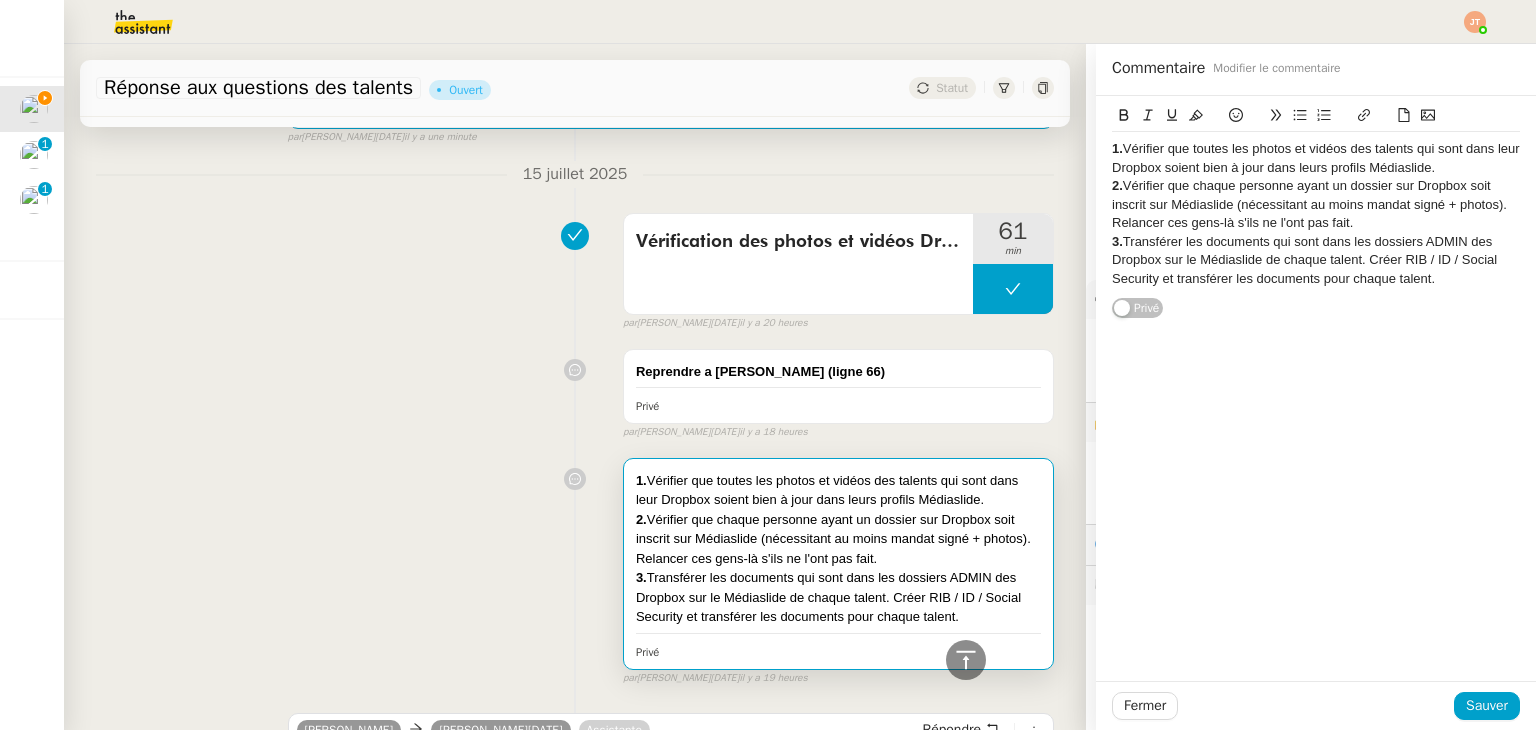 scroll, scrollTop: 610, scrollLeft: 0, axis: vertical 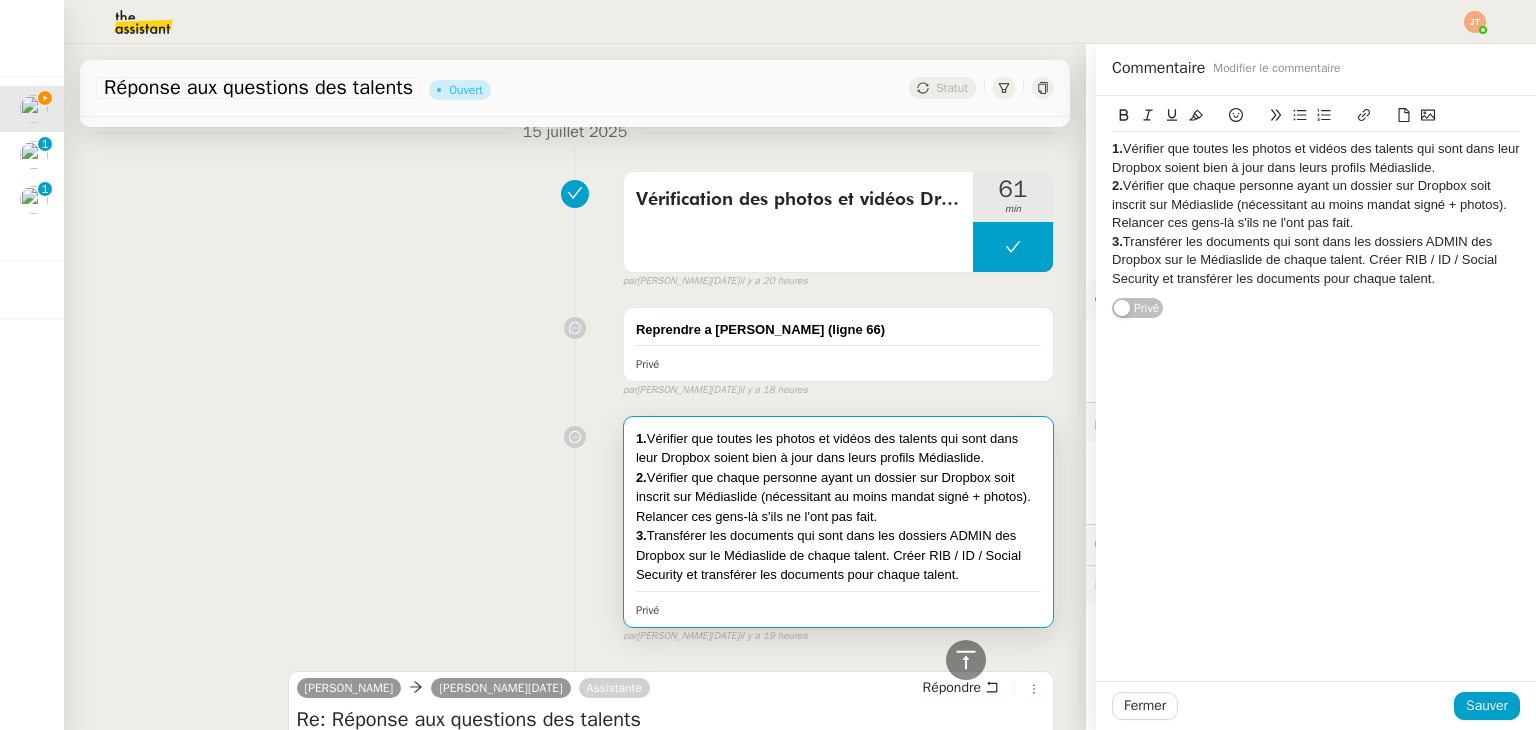 drag, startPoint x: 639, startPoint y: 479, endPoint x: 918, endPoint y: 517, distance: 281.57593 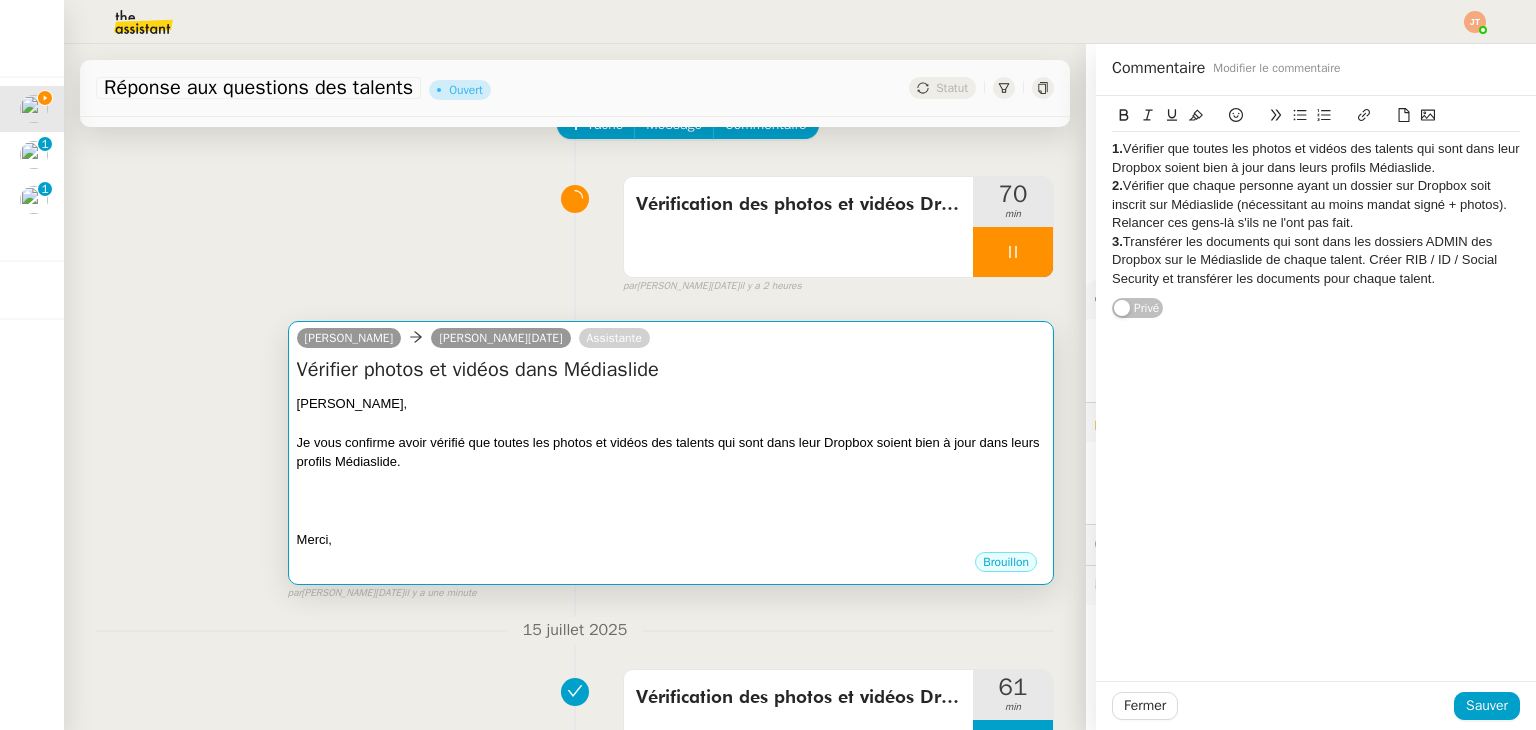 scroll, scrollTop: 110, scrollLeft: 0, axis: vertical 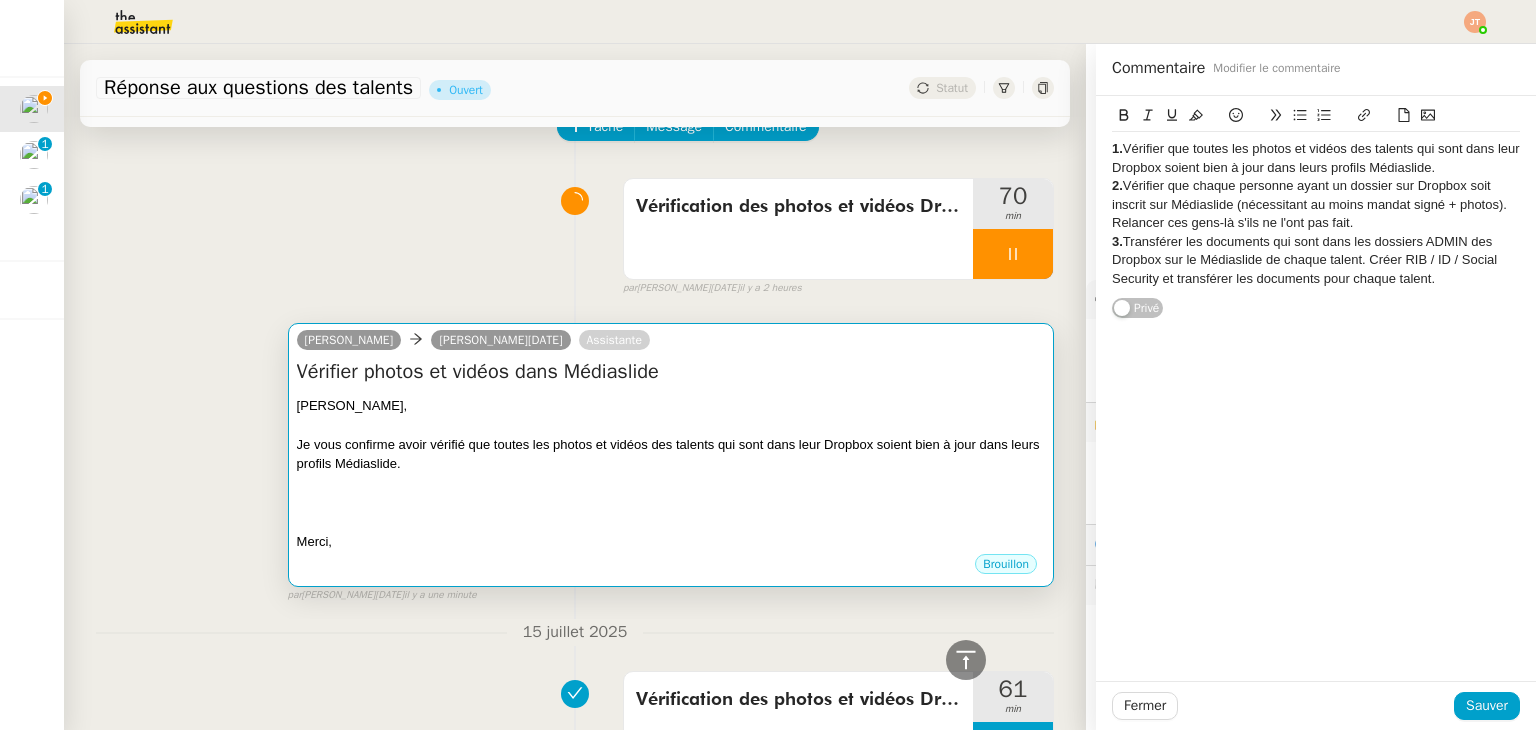 click at bounding box center [671, 425] 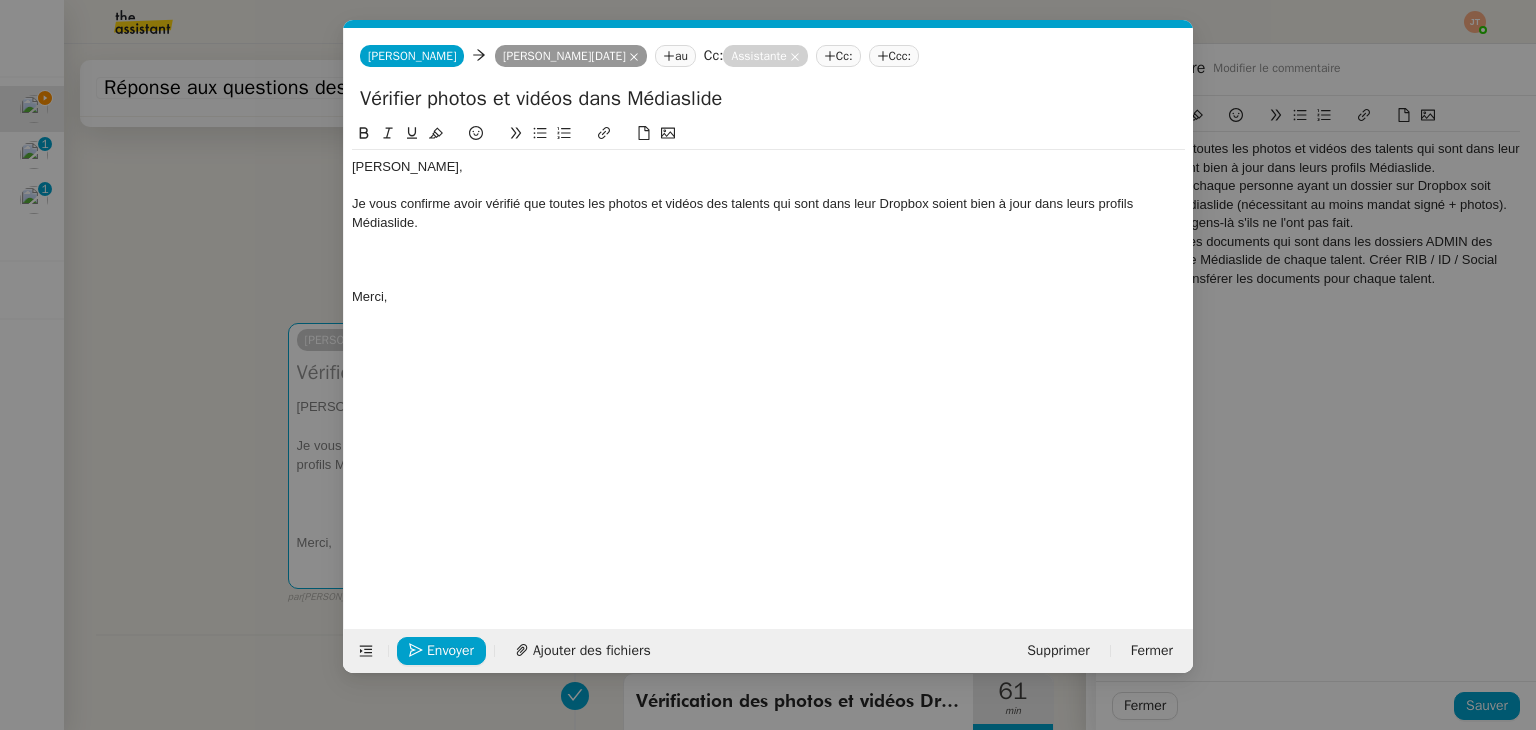 scroll, scrollTop: 0, scrollLeft: 42, axis: horizontal 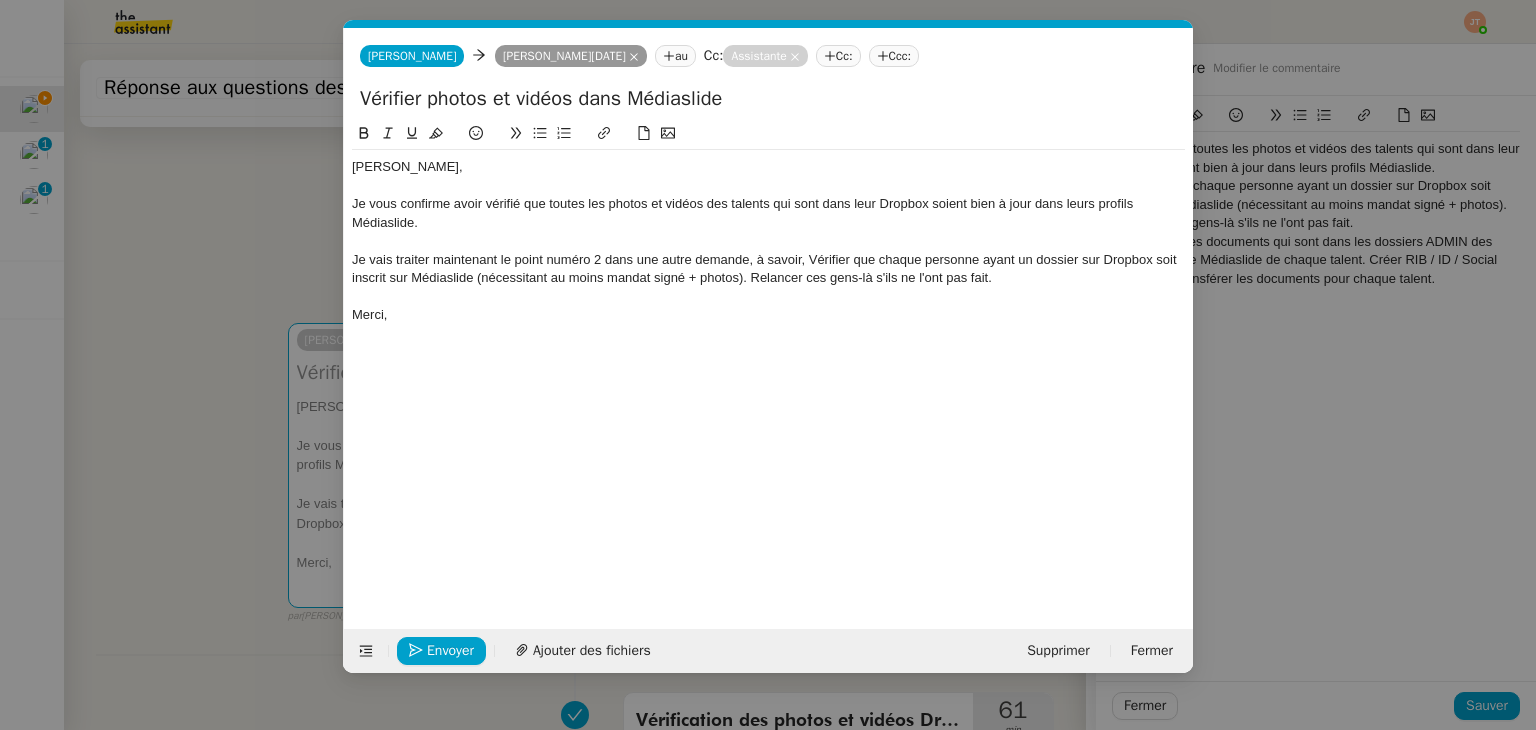 click on "Je vais traiter maintenant le point numéro 2 dans une autre demande, à savoir, Vérifier que chaque personne ayant un dossier sur Dropbox soit inscrit sur Médiaslide (nécessitant au moins mandat signé + photos). Relancer ces gens-là s'ils ne l'ont pas fait." 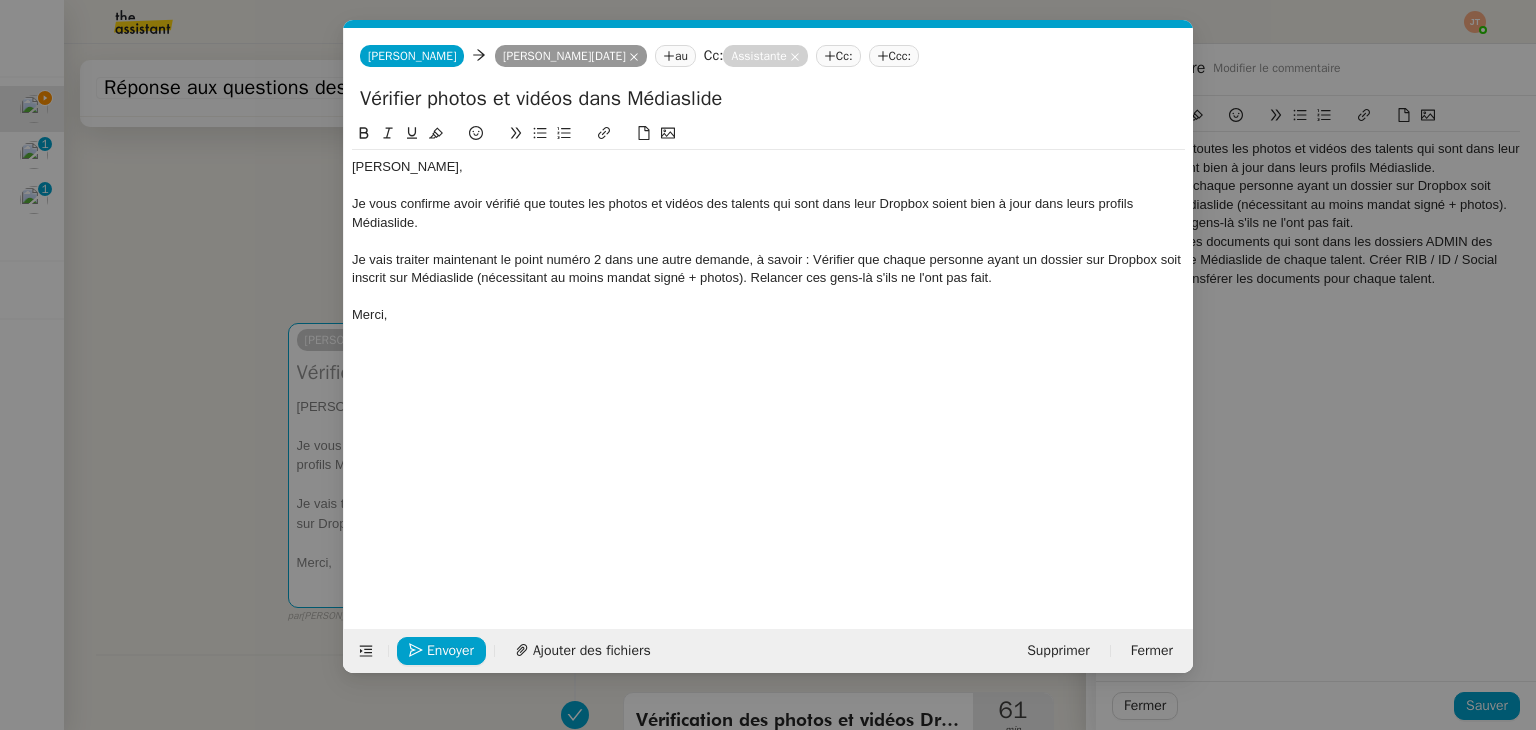 click on "Je vais traiter maintenant le point numéro 2 dans une autre demande, à savoir : Vérifier que chaque personne ayant un dossier sur Dropbox soit inscrit sur Médiaslide (nécessitant au moins mandat signé + photos). Relancer ces gens-là s'ils ne l'ont pas fait." 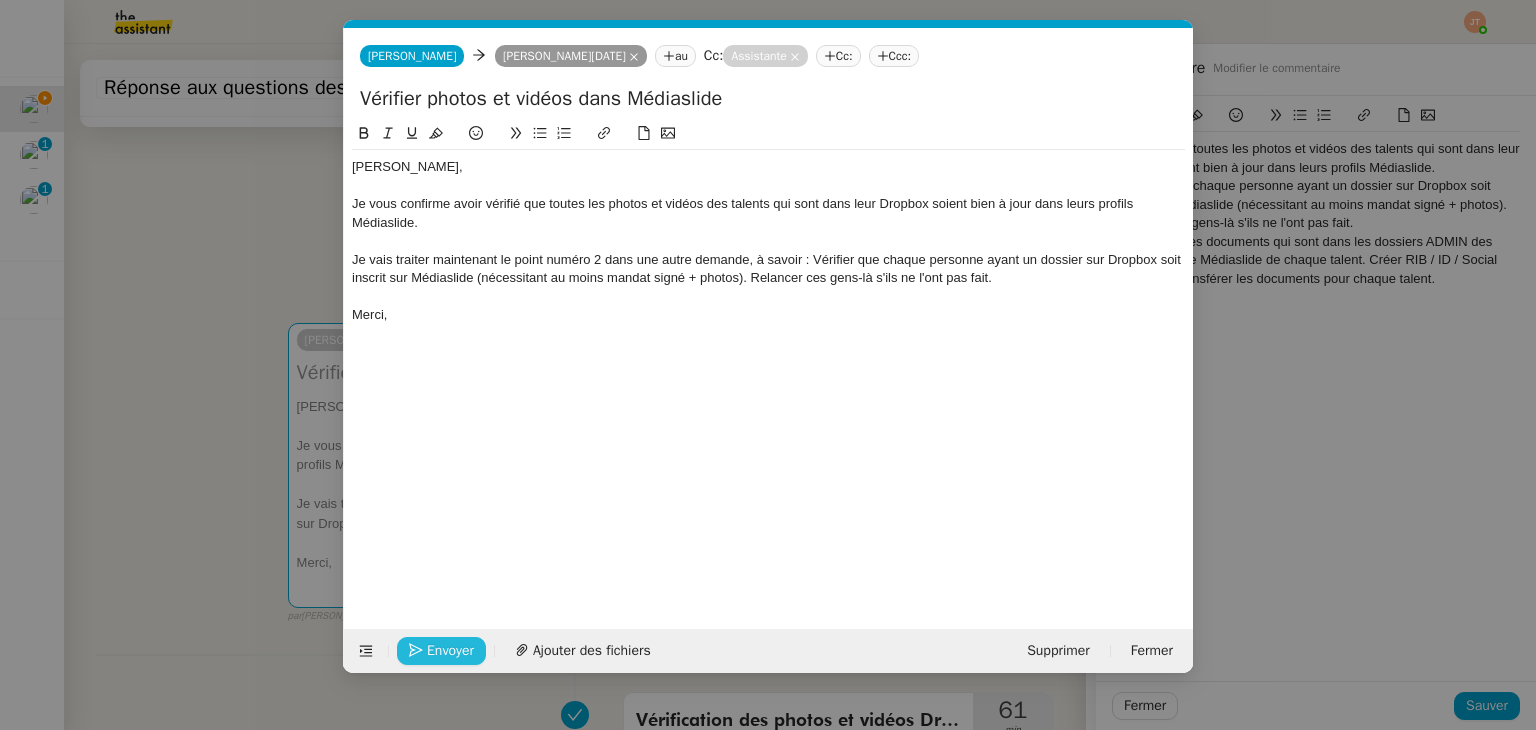 click on "Envoyer" 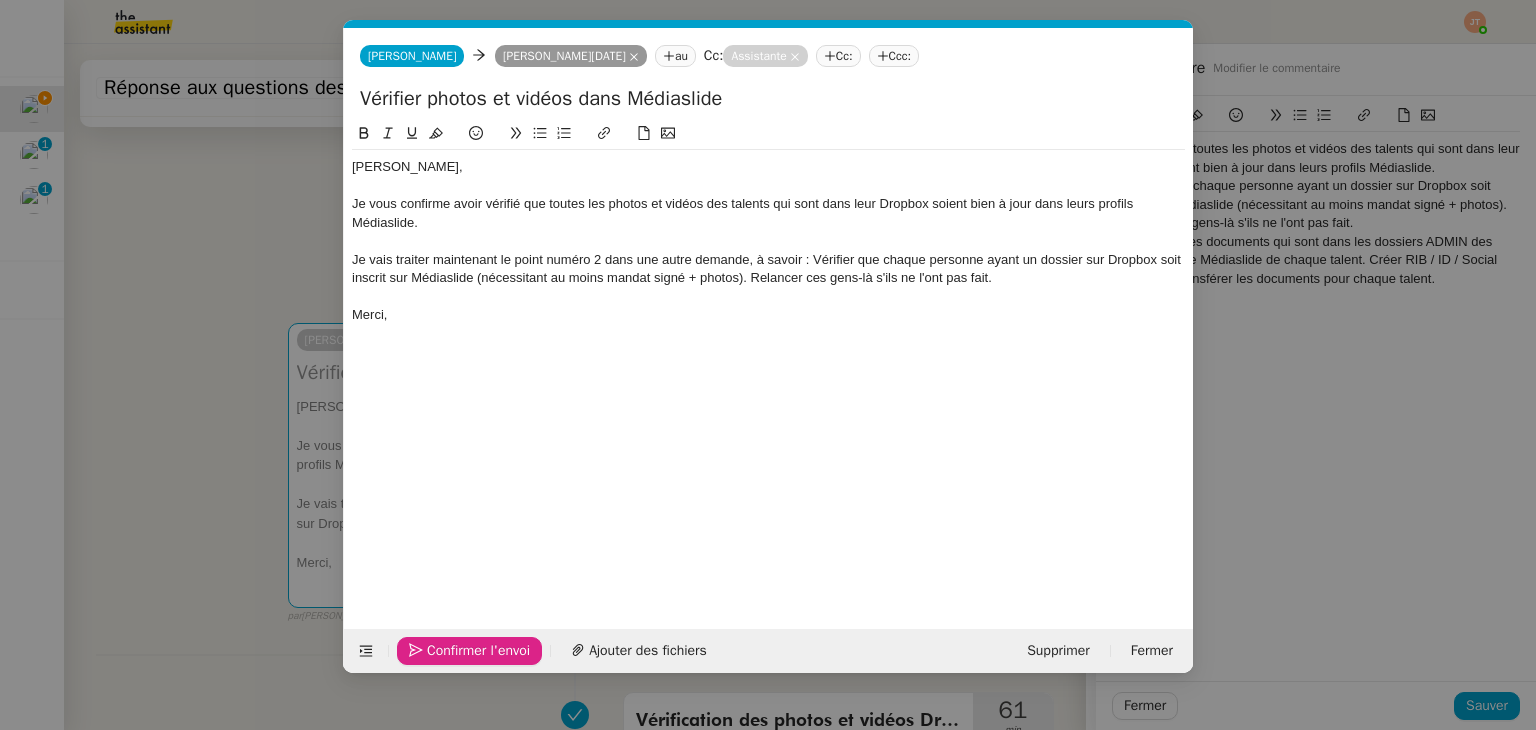 click on "Confirmer l'envoi" 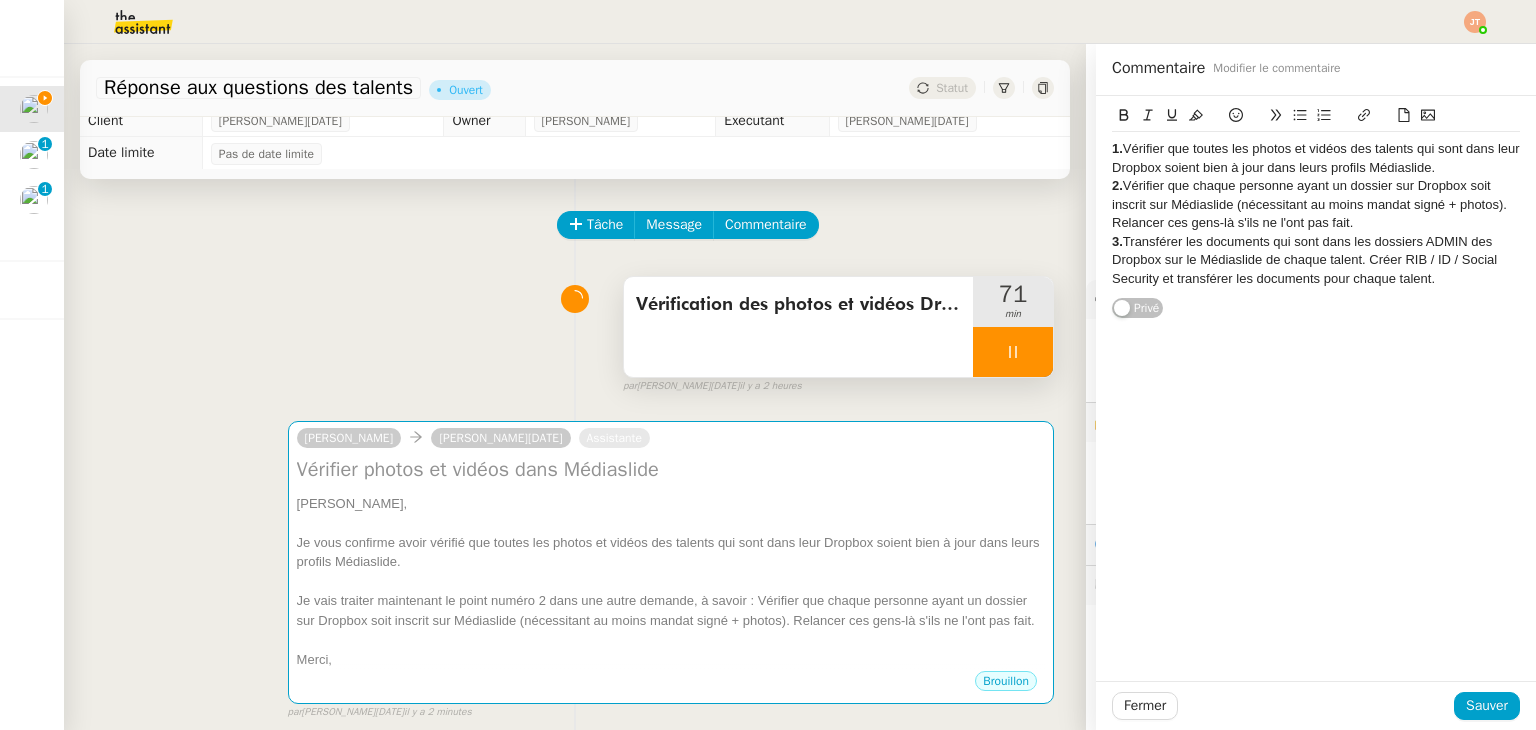 scroll, scrollTop: 0, scrollLeft: 0, axis: both 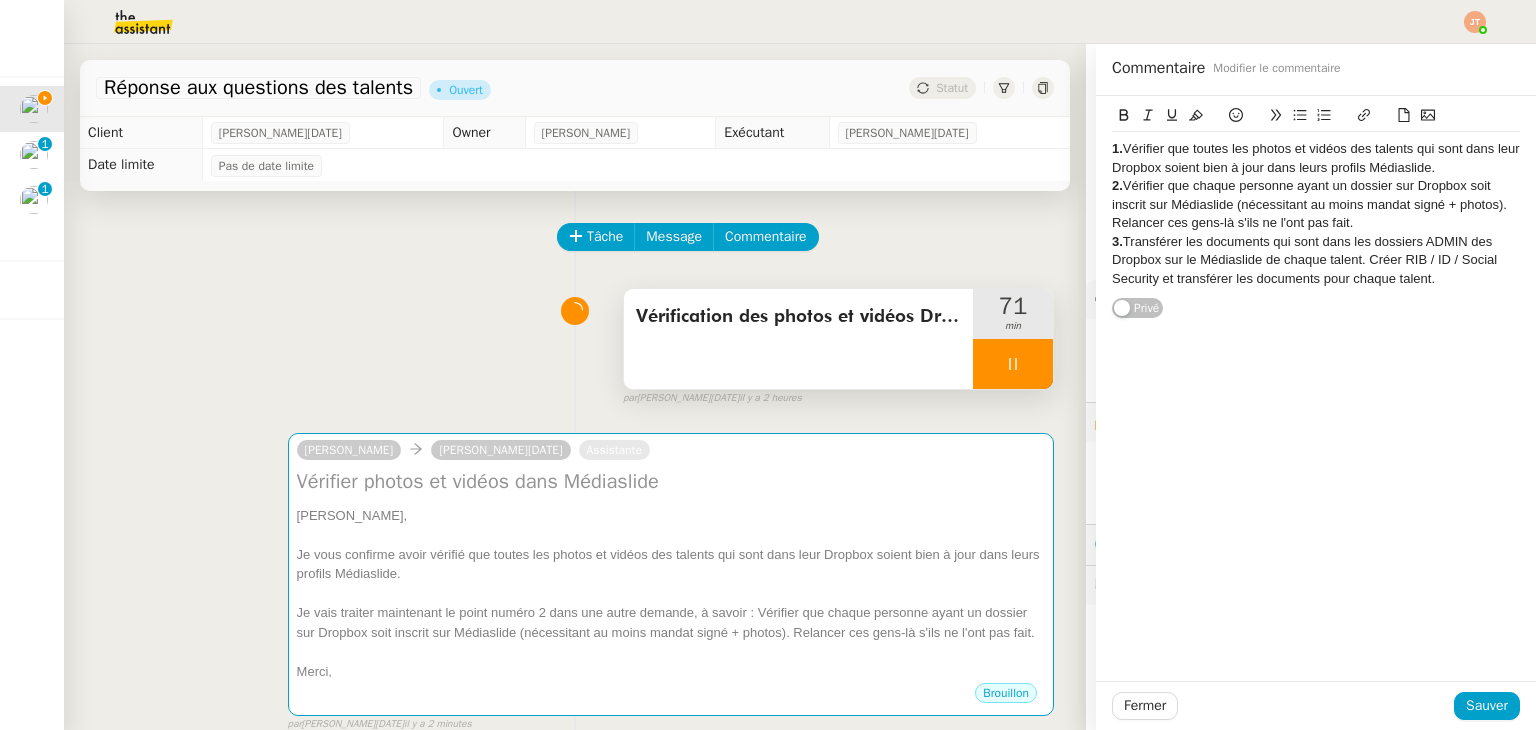 click 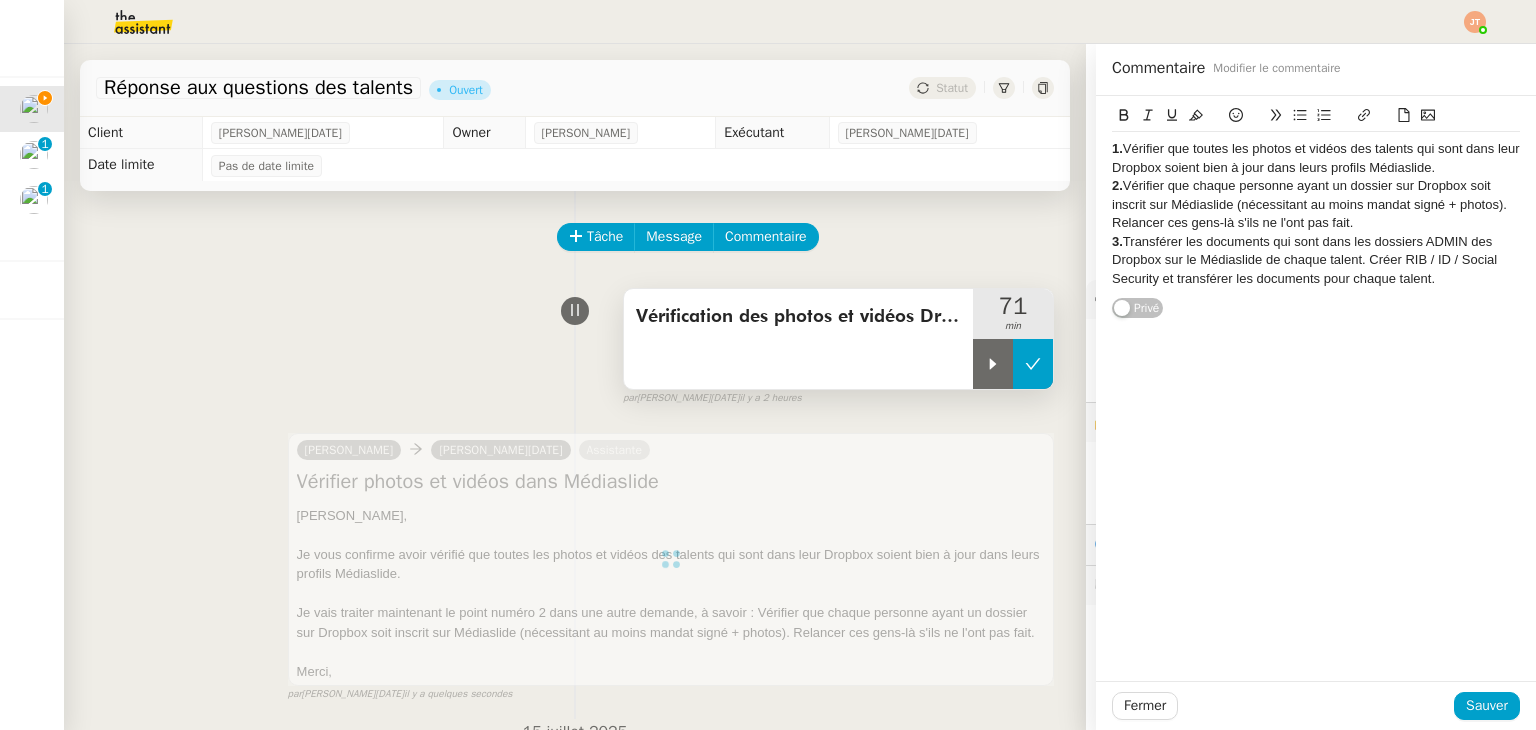 click 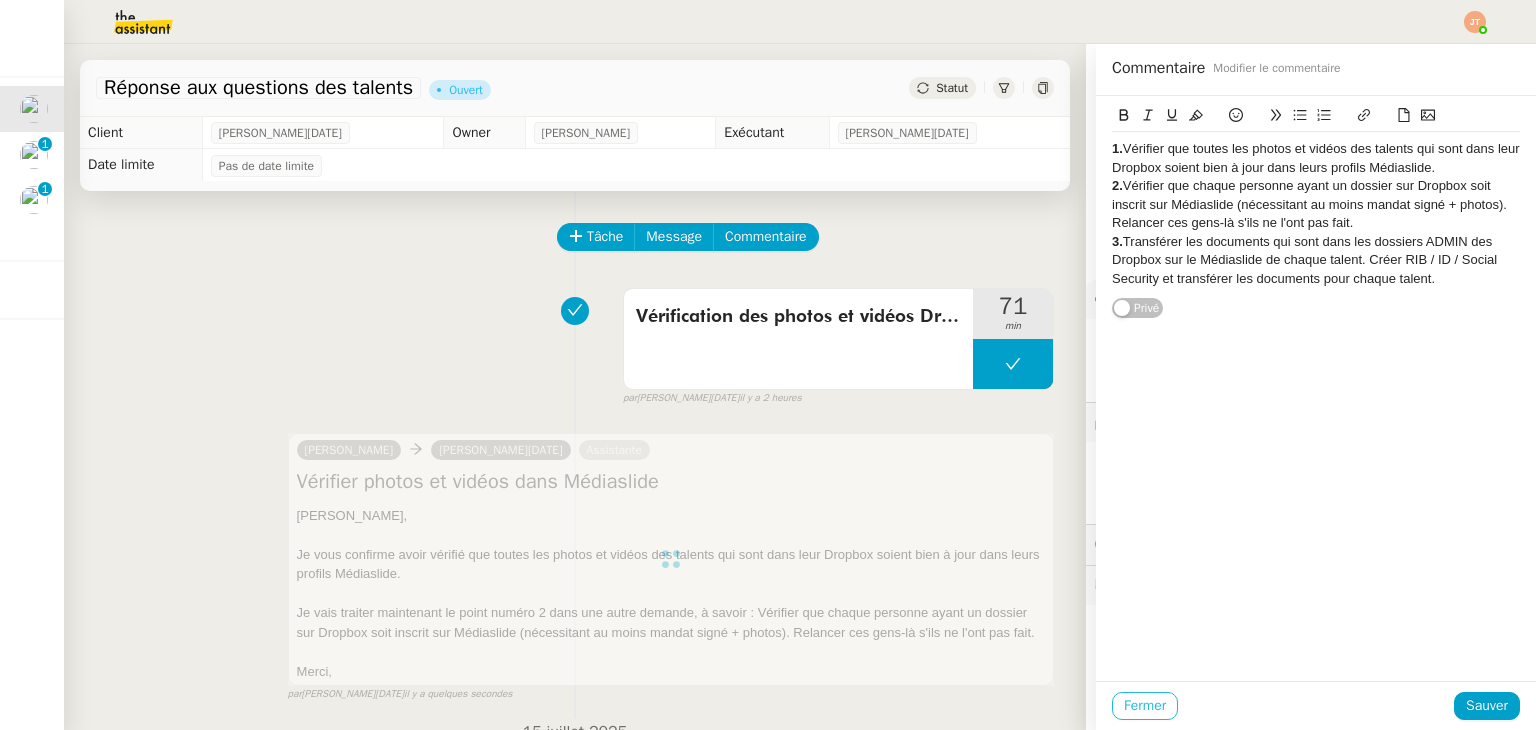 click on "Fermer" 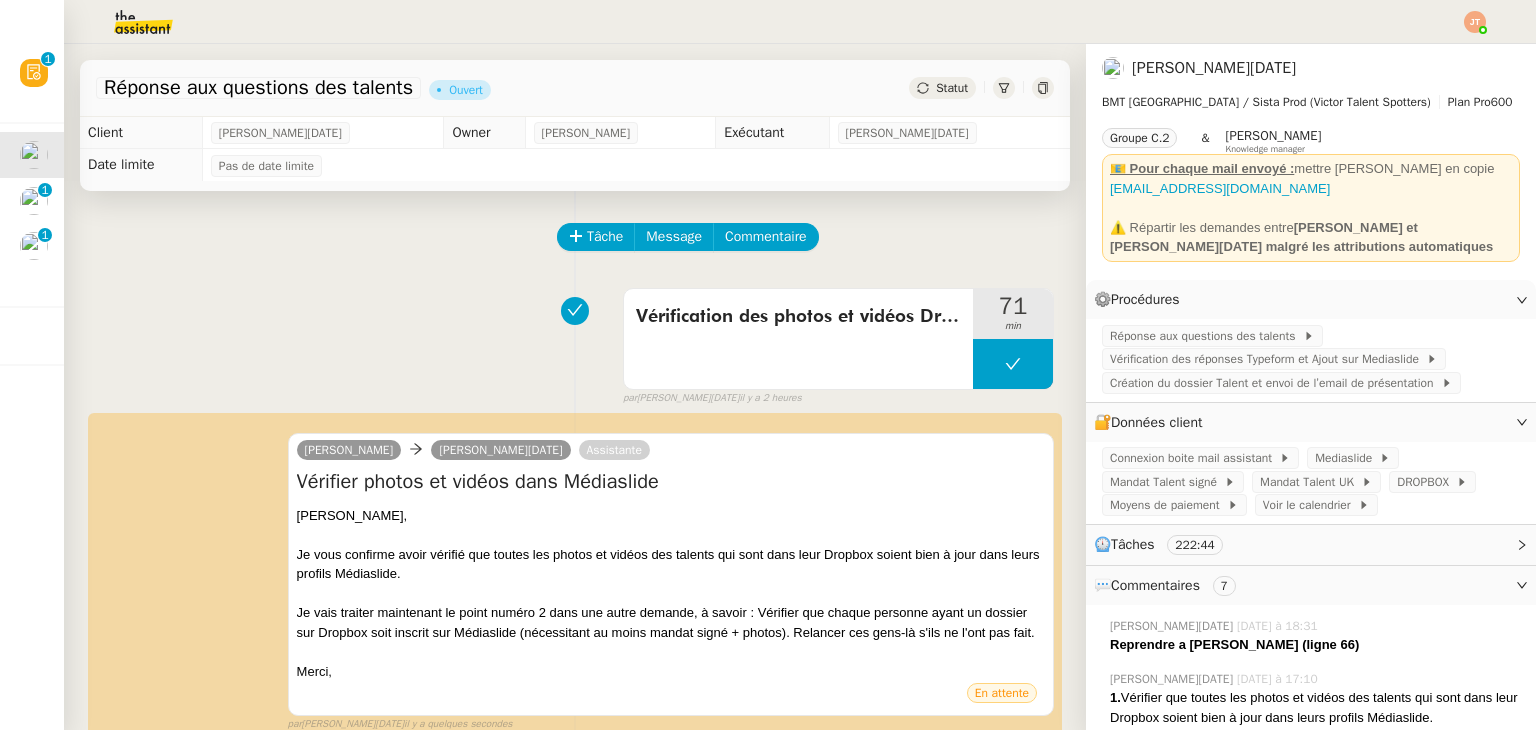 click on "Statut" 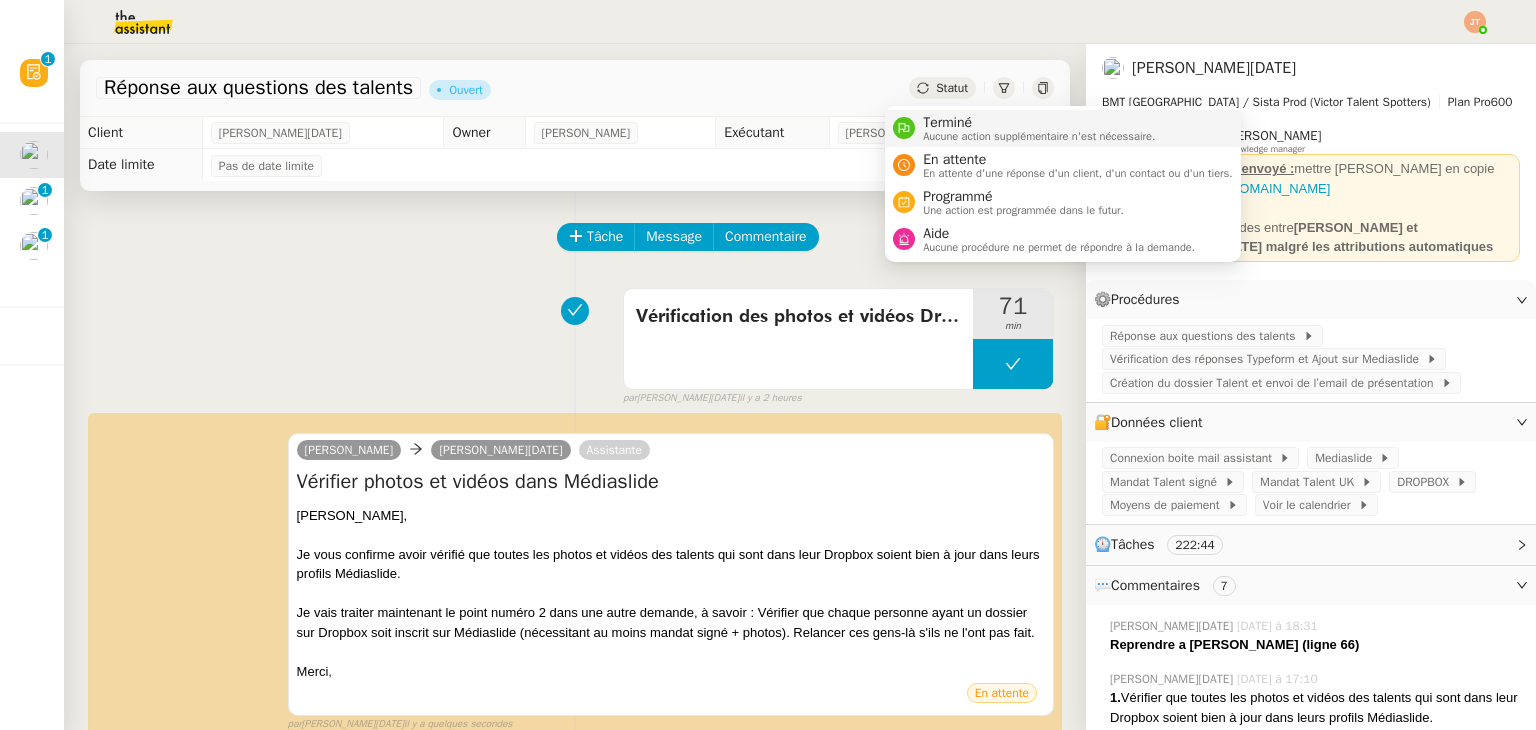 click on "Aucune action supplémentaire n'est nécessaire." at bounding box center (1039, 136) 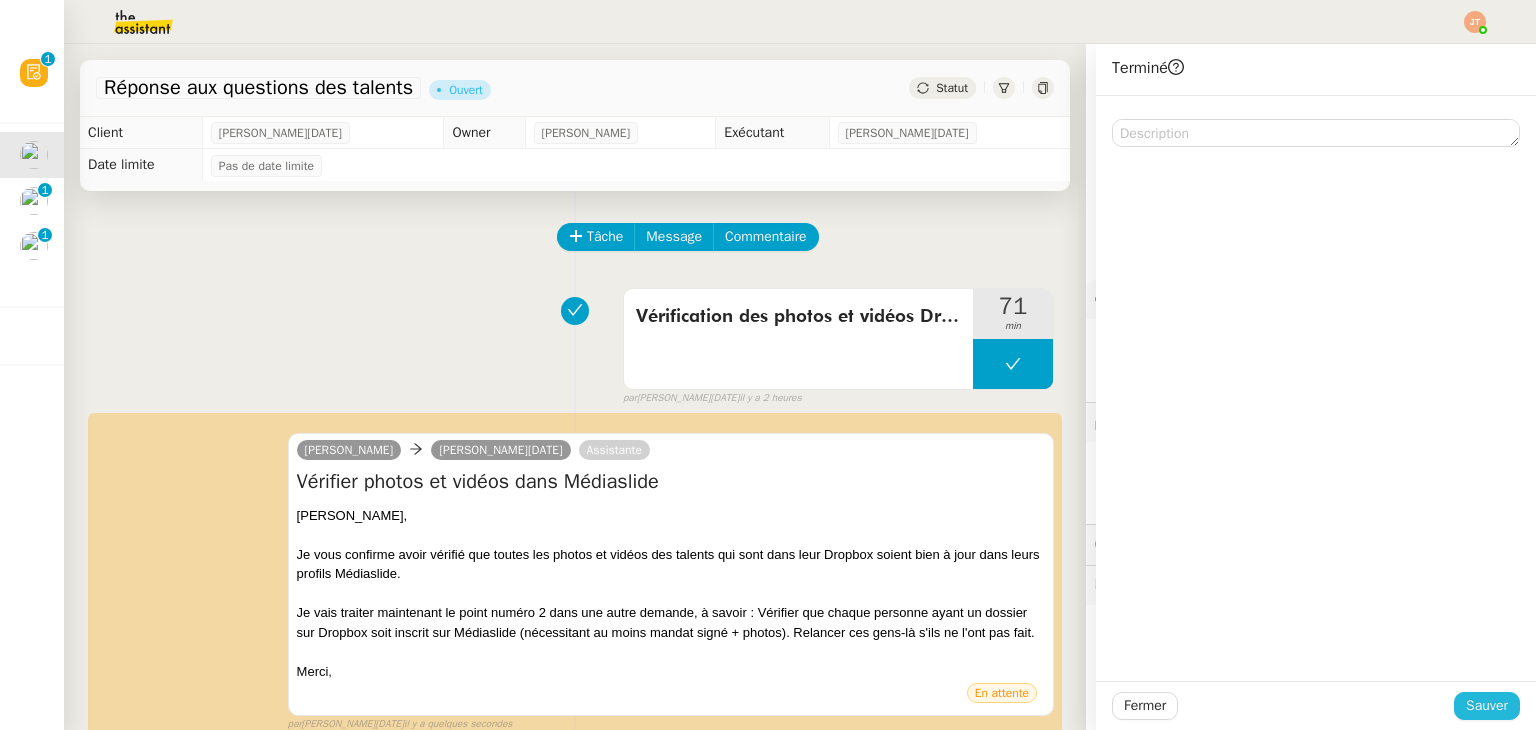 click on "Sauver" 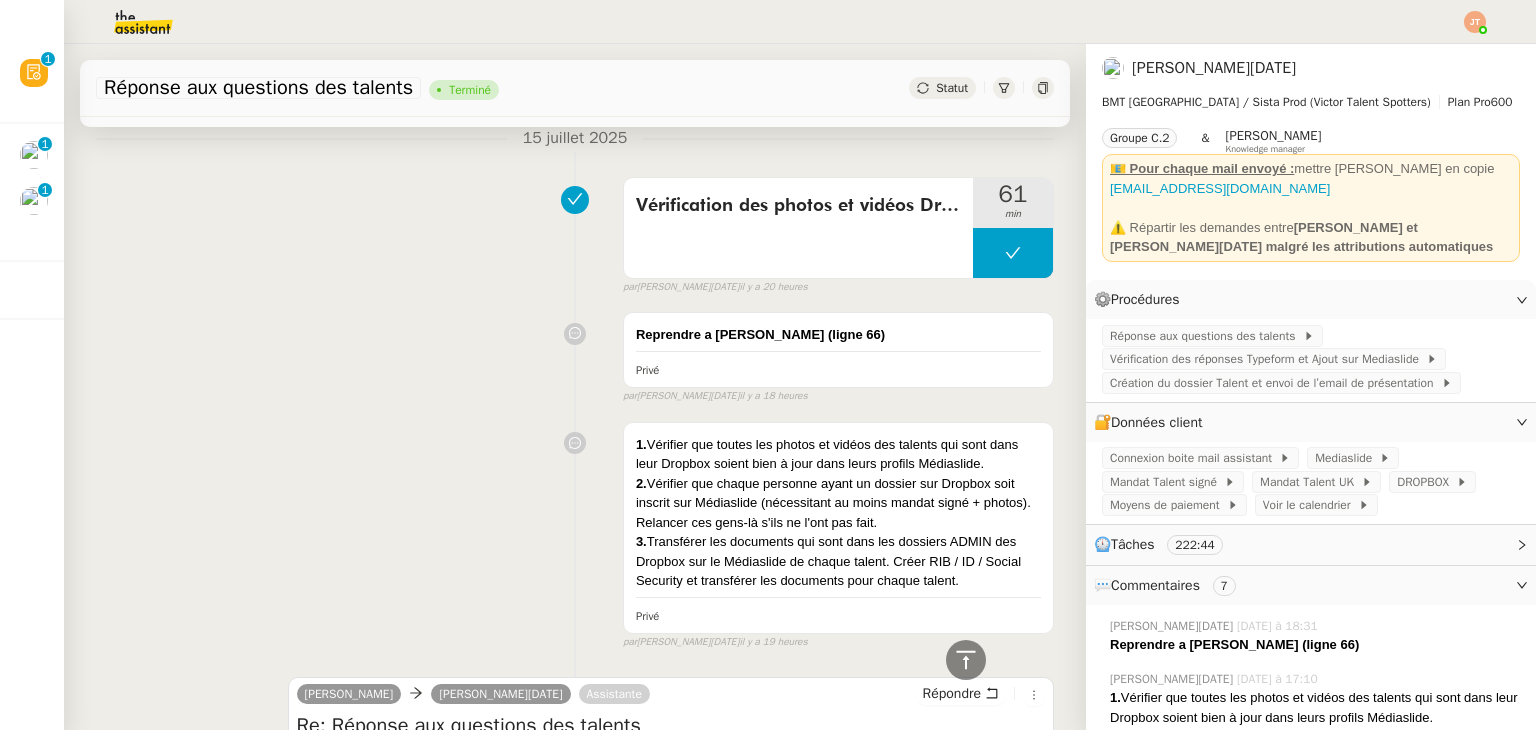 scroll, scrollTop: 800, scrollLeft: 0, axis: vertical 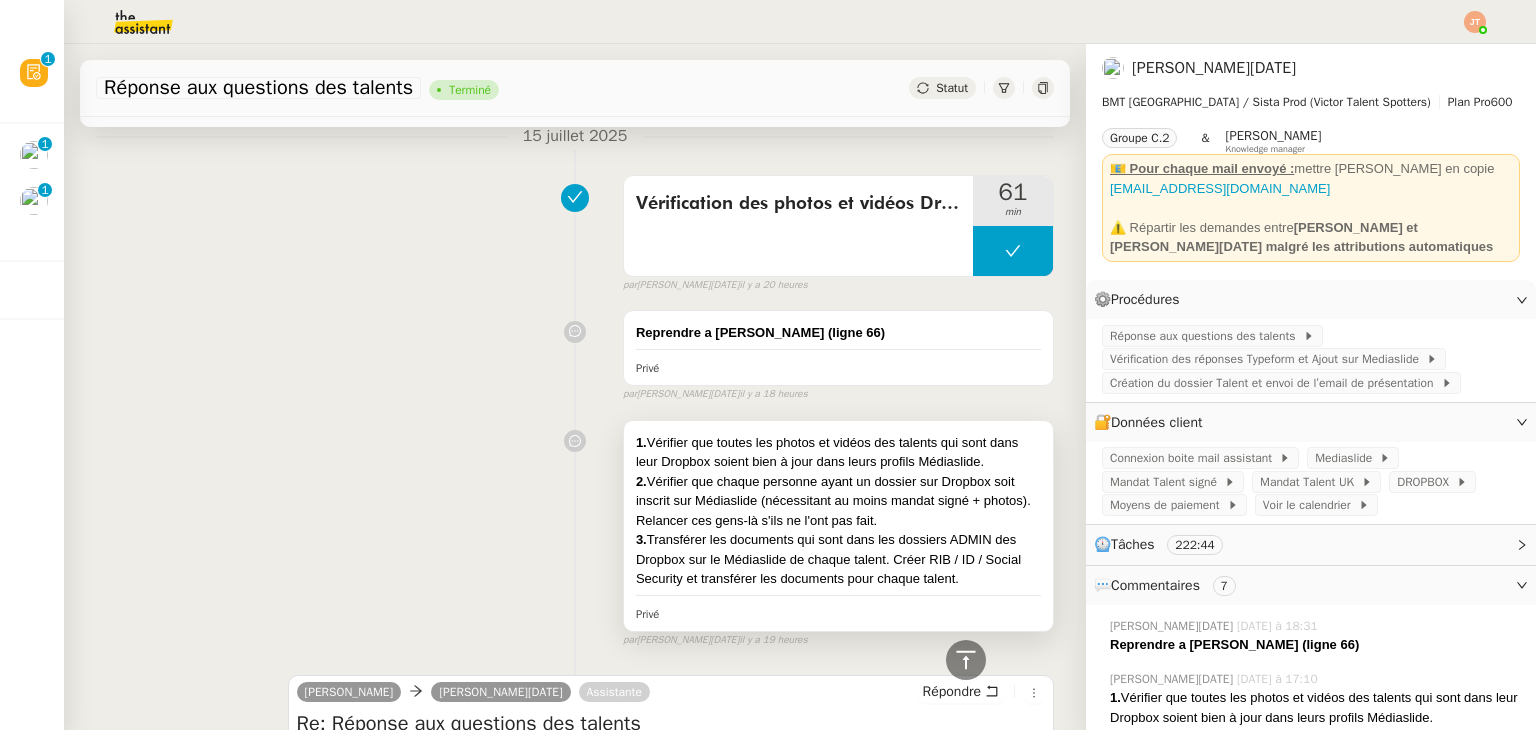drag, startPoint x: 639, startPoint y: 478, endPoint x: 959, endPoint y: 515, distance: 322.13196 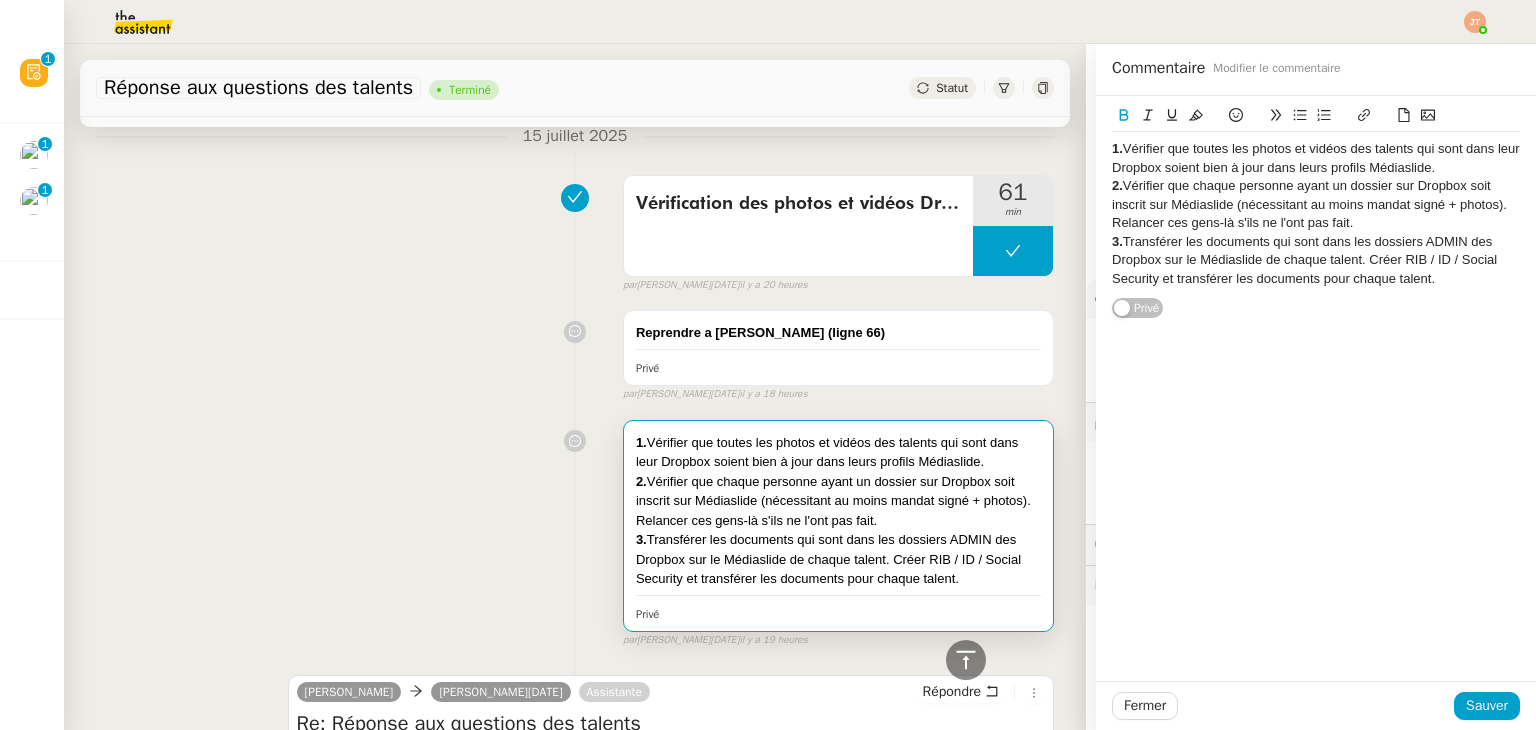 drag, startPoint x: 1112, startPoint y: 185, endPoint x: 1342, endPoint y: 226, distance: 233.62576 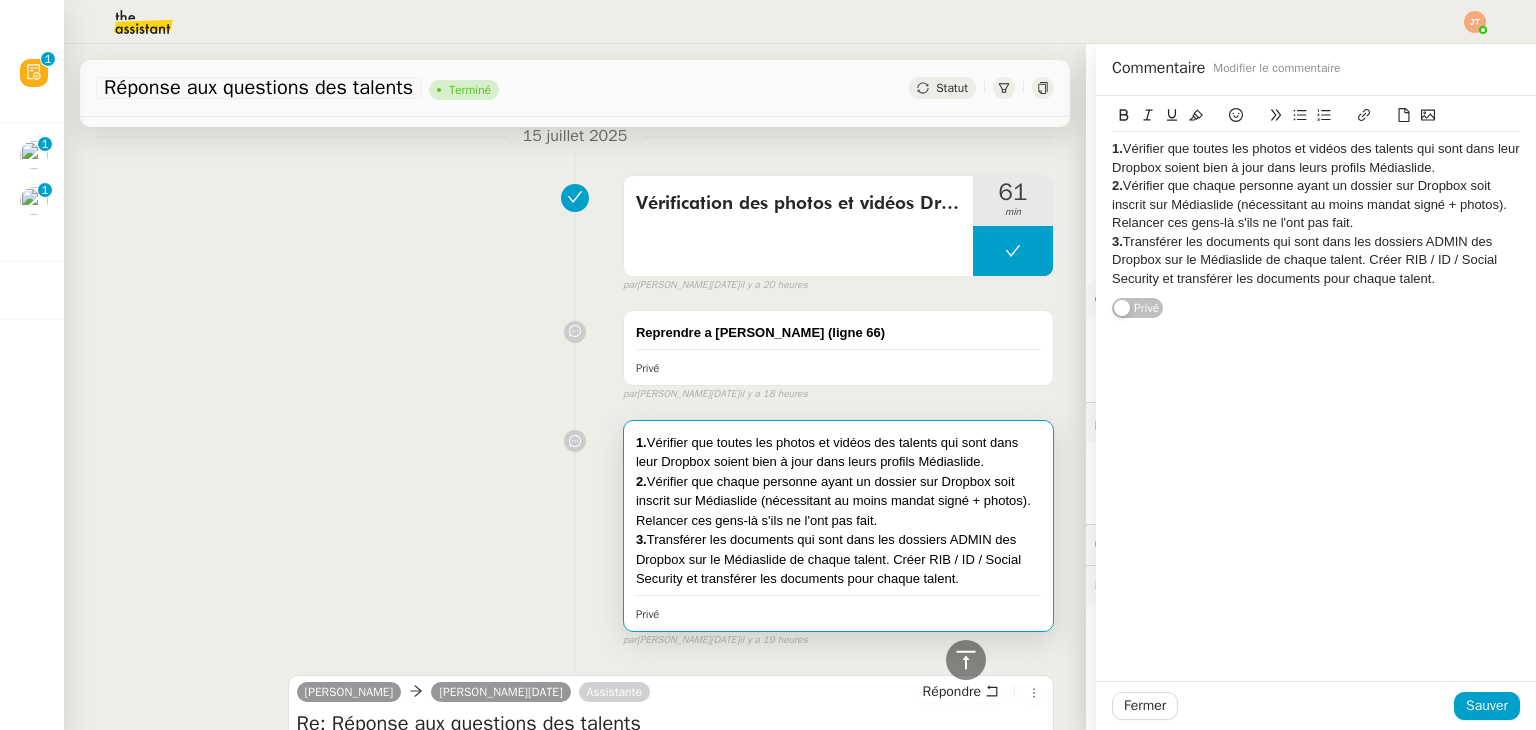 copy on "Vérifier que chaque personne ayant un dossier sur Dropbox soit inscrit sur Médiaslide (nécessitant au moins mandat signé + photos). Relancer ces gens-là s'ils ne l'ont pas fait." 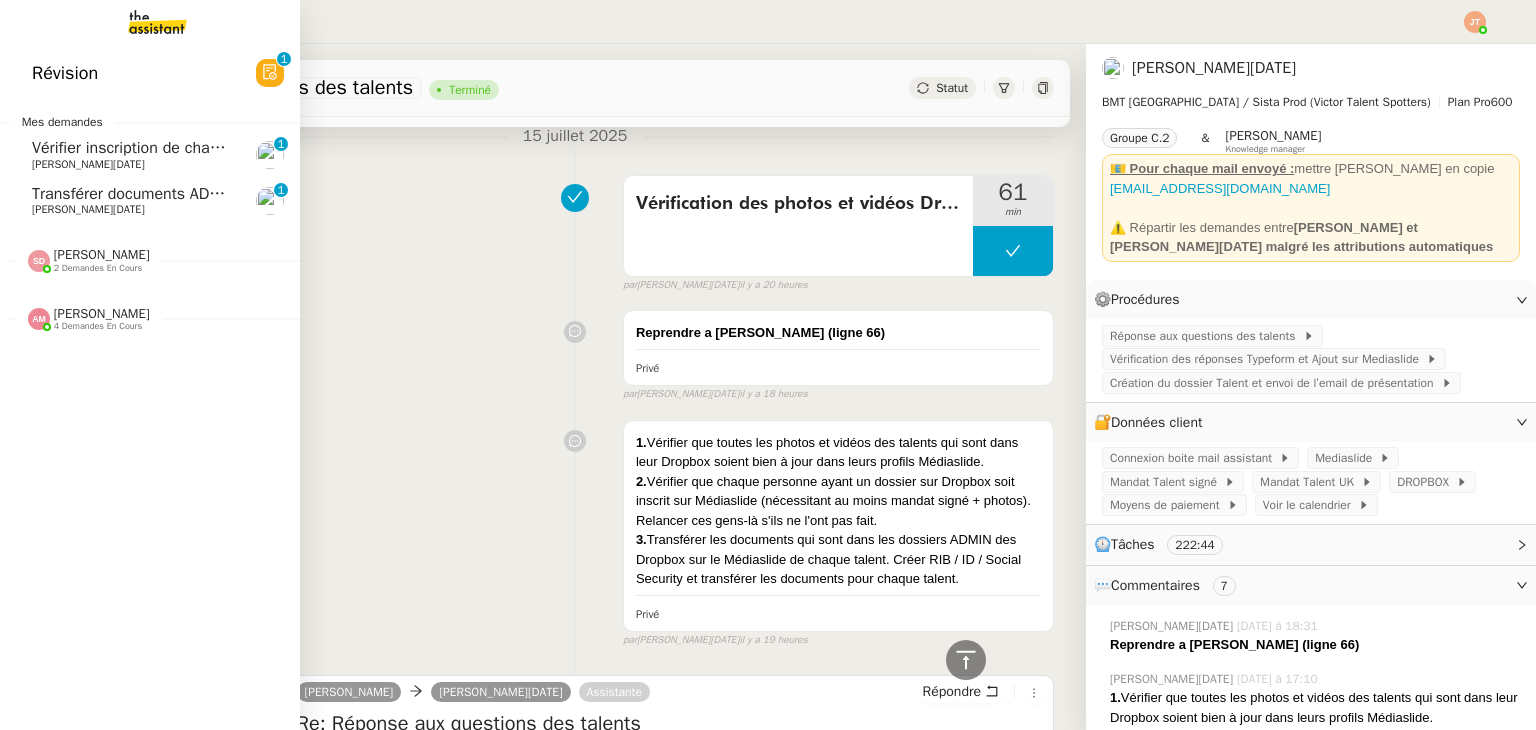 click on "Vérifier inscription de chaque dossier sur Médiaslide" 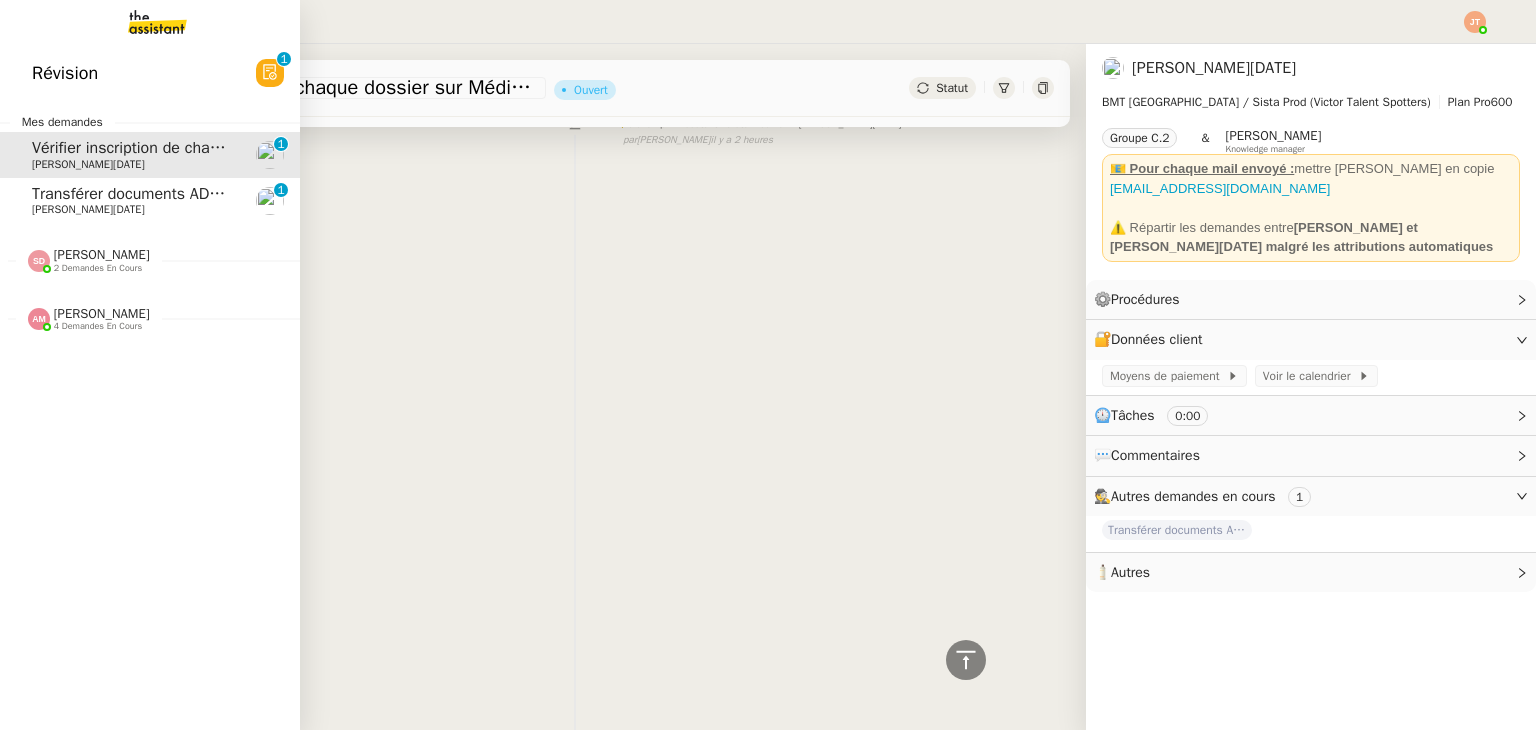 scroll, scrollTop: 268, scrollLeft: 0, axis: vertical 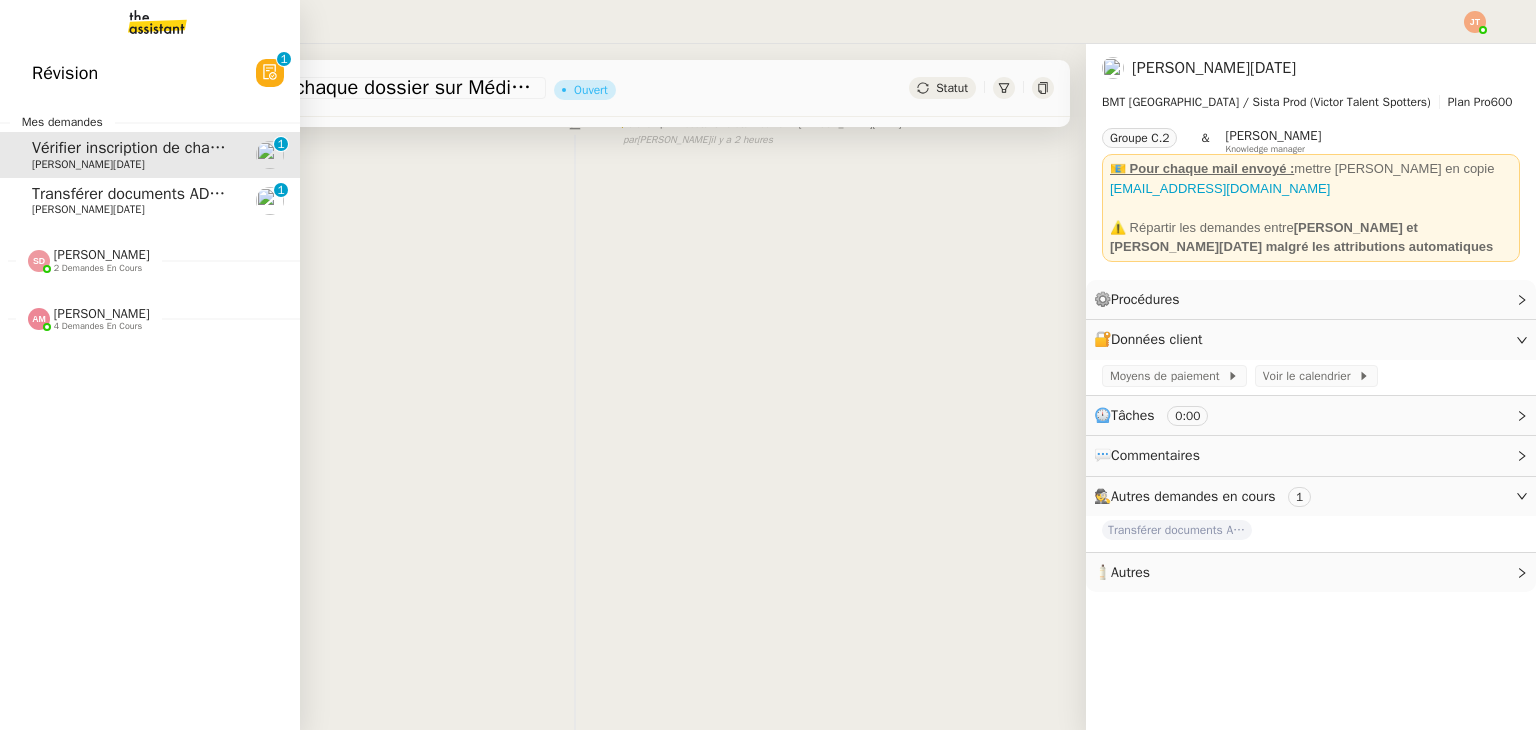 click on "Transférer documents ADMIN vers Médiaslide" 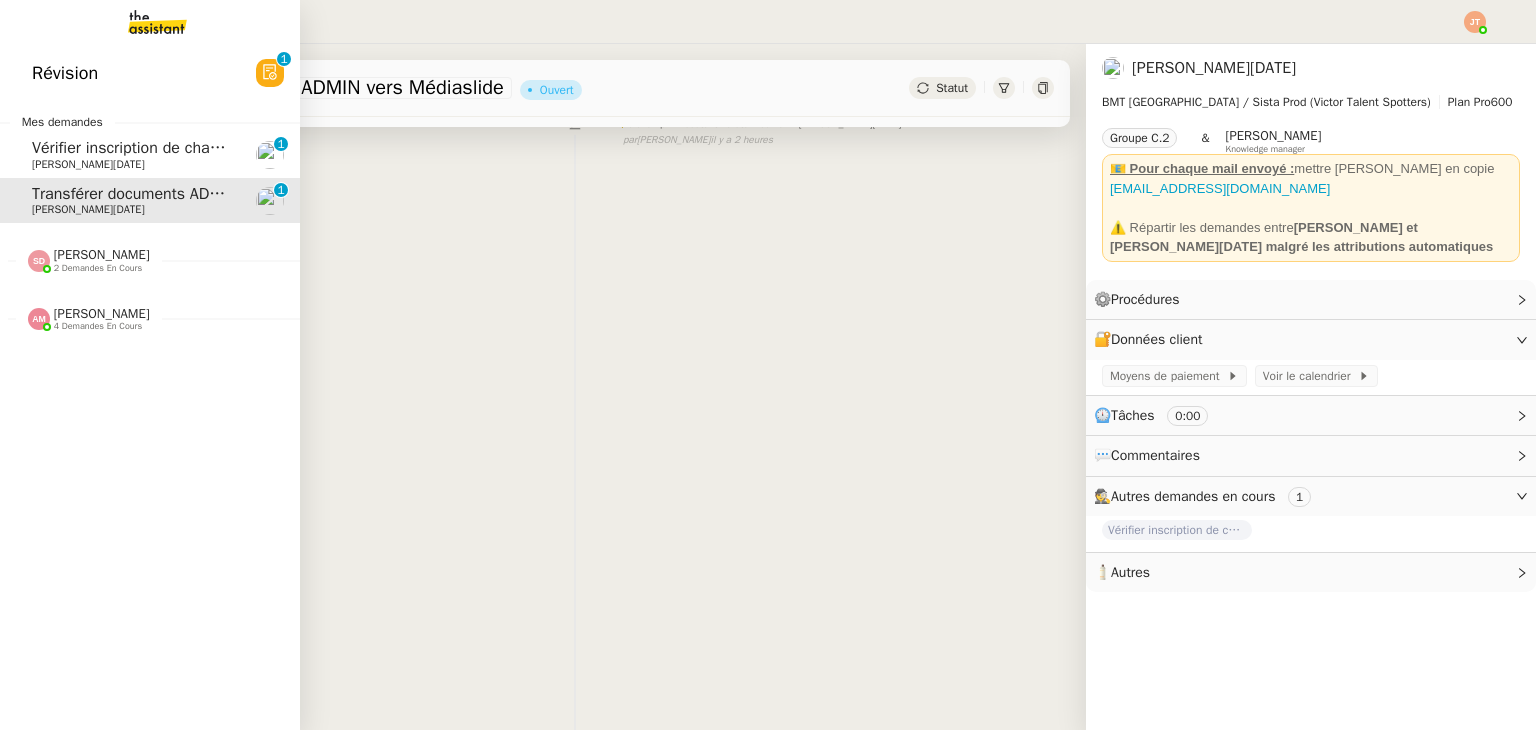 click on "[PERSON_NAME][DATE]" 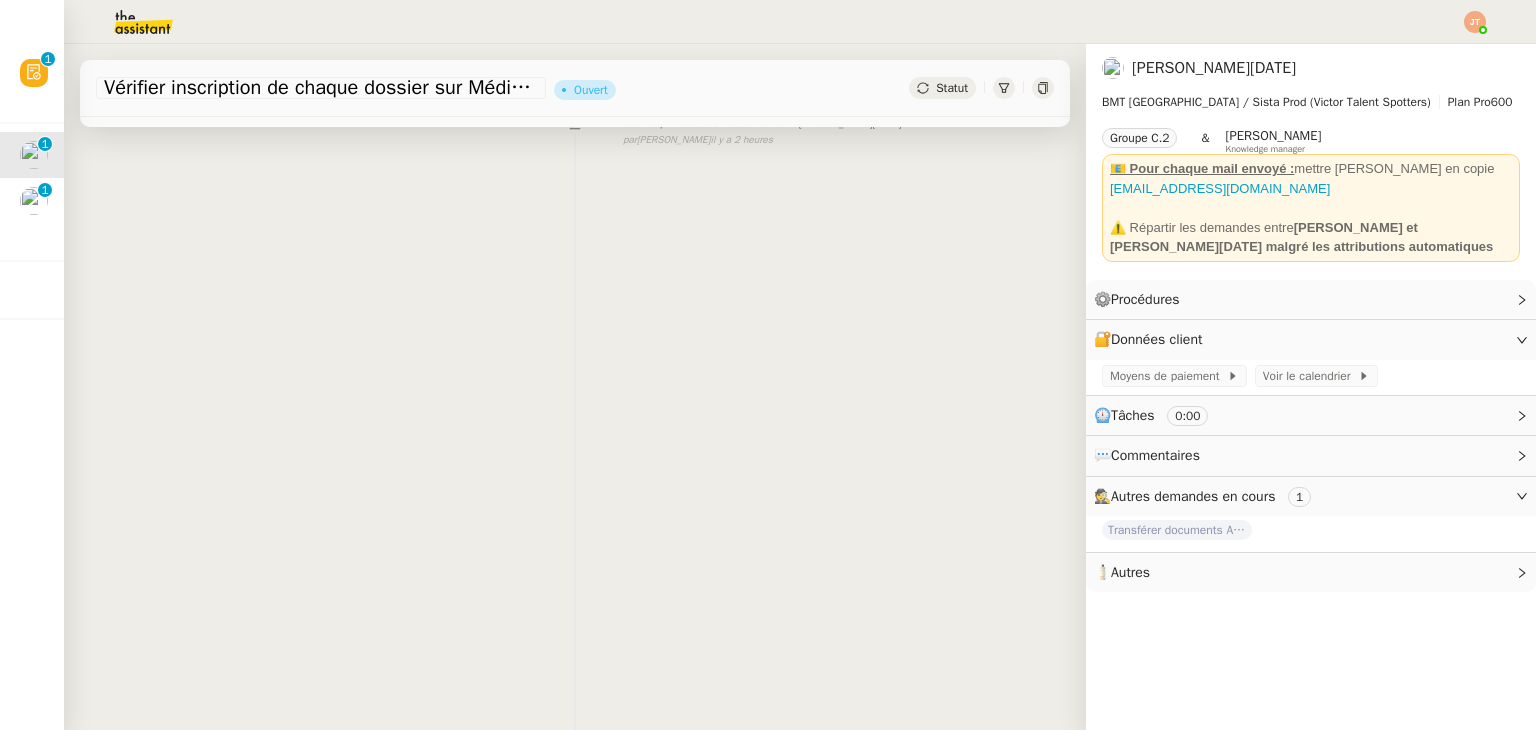 scroll, scrollTop: 0, scrollLeft: 0, axis: both 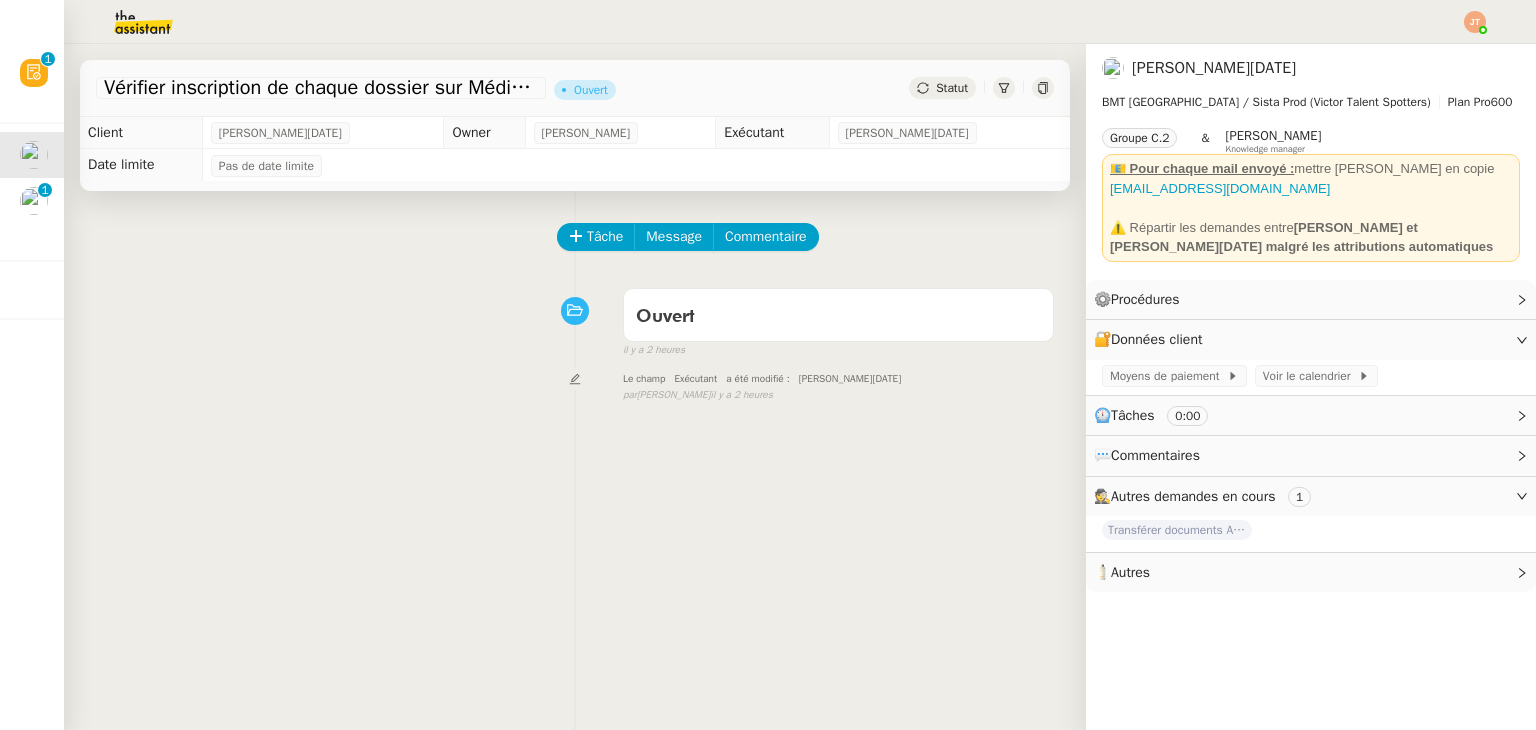 click on "Tâche Message Commentaire" 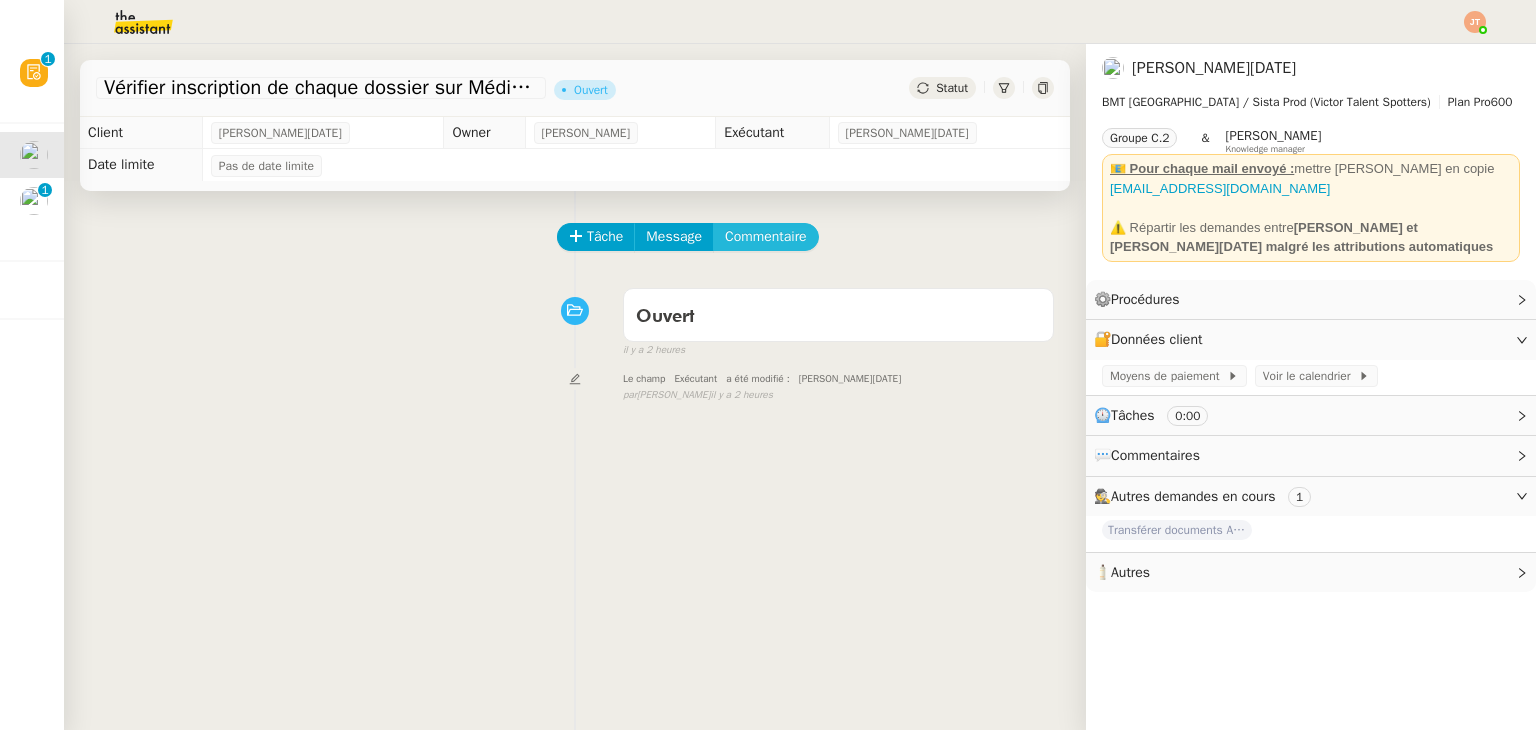 click on "Commentaire" 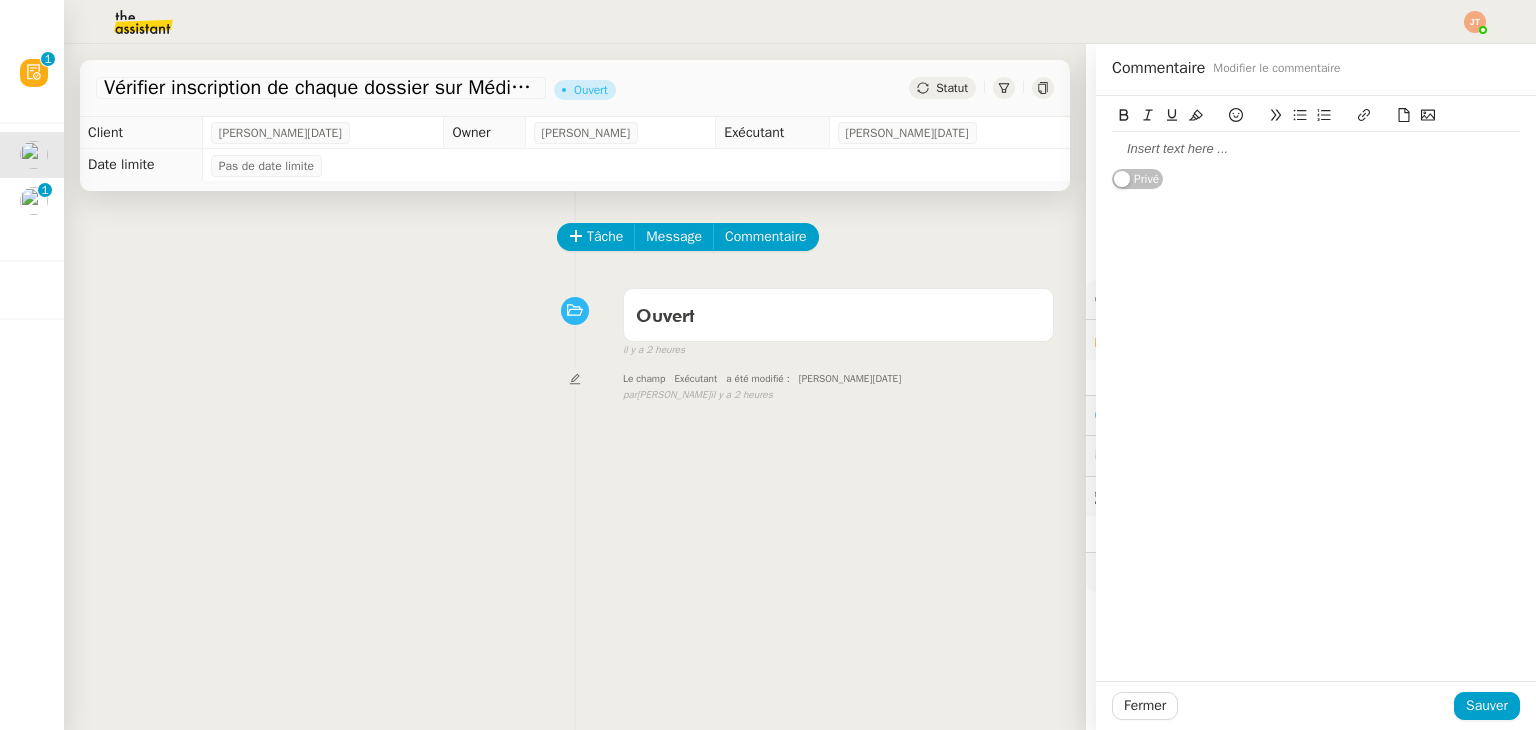 click on "Privé" 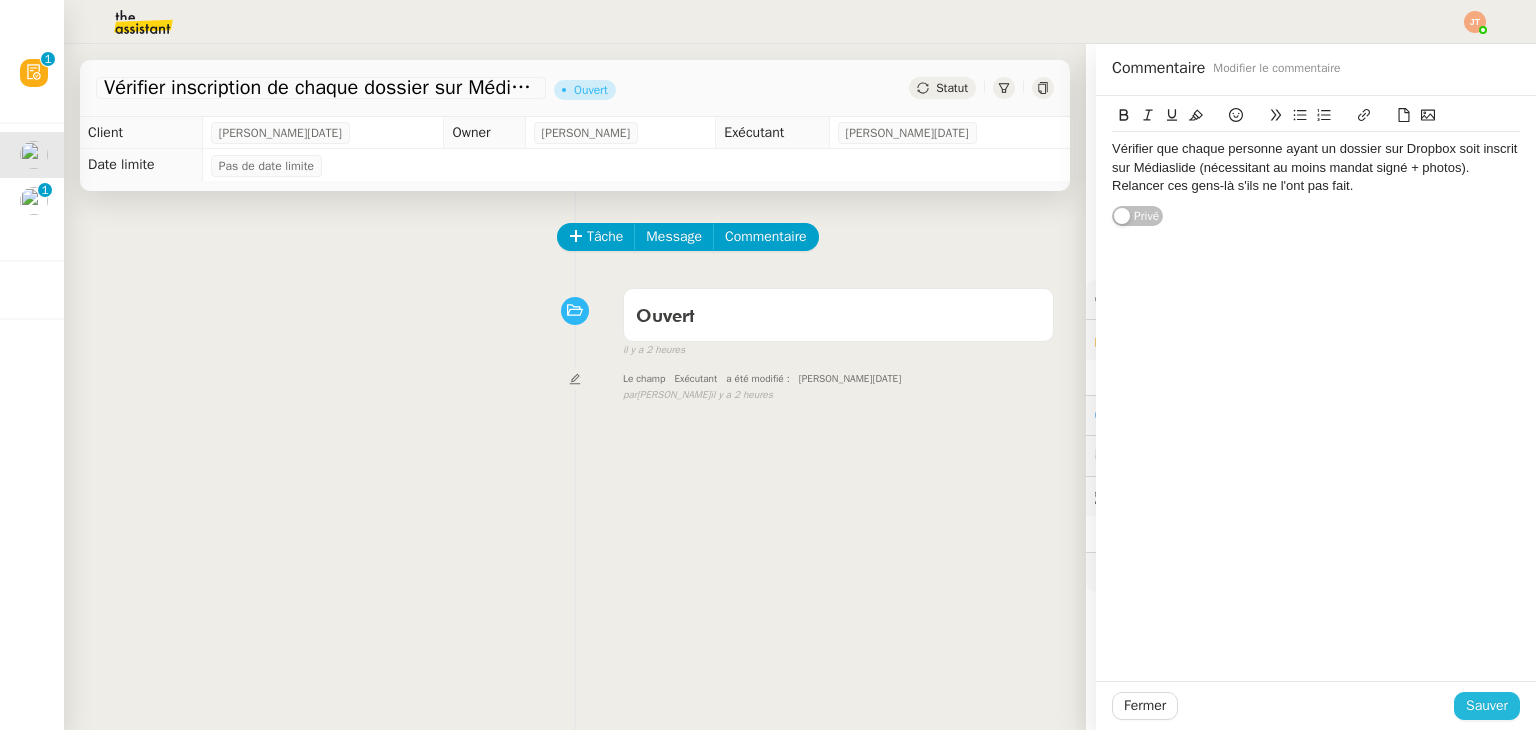 click on "Sauver" 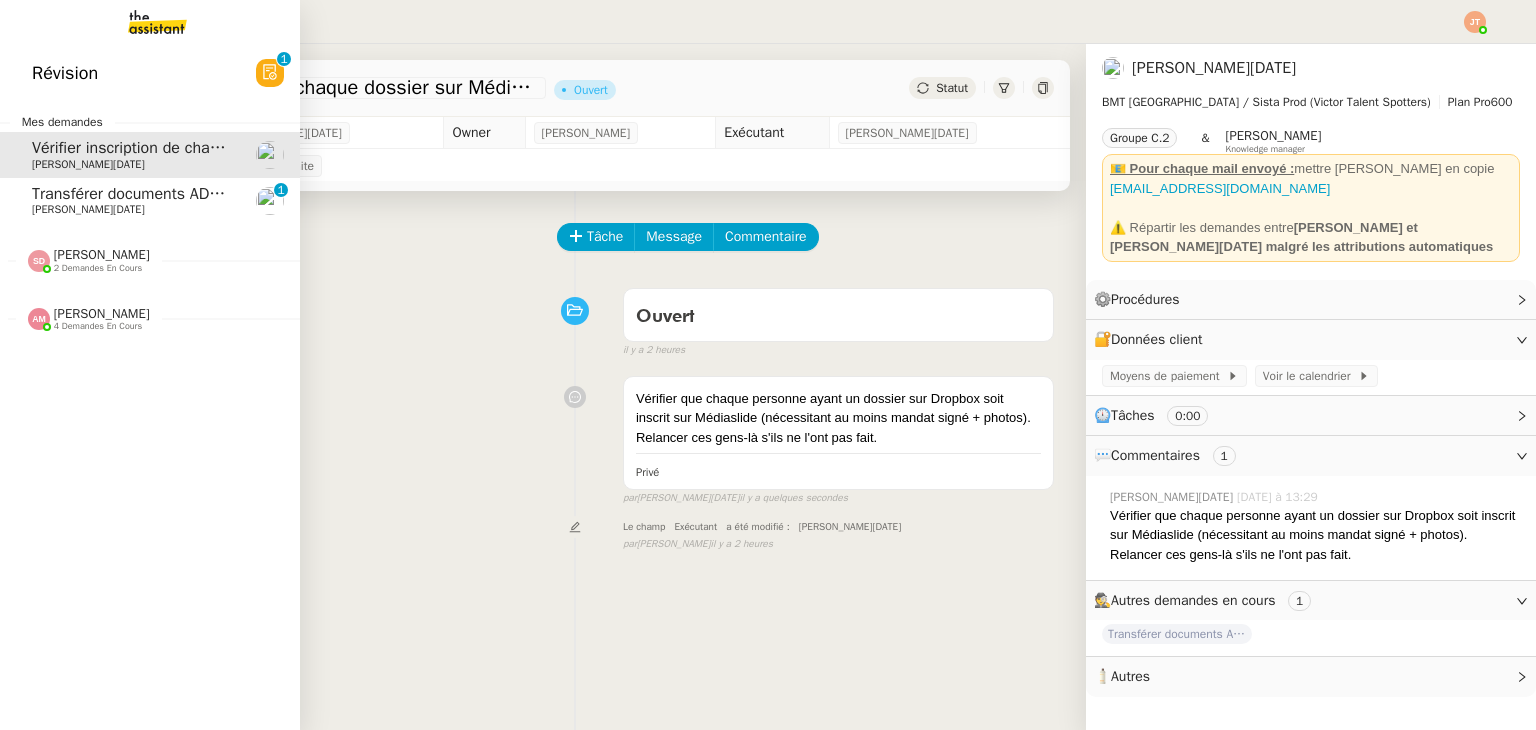 click on "Révision" 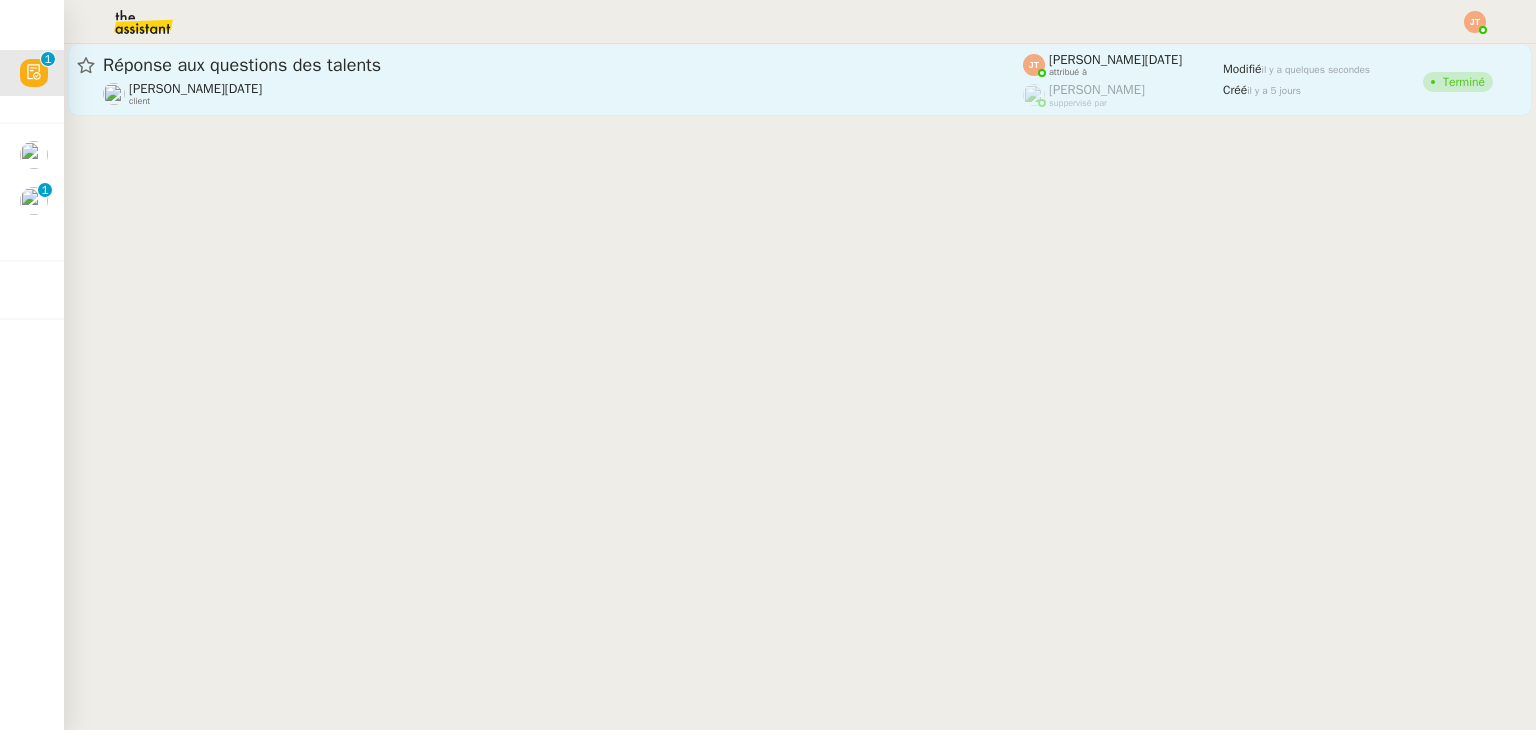 click on "Réponse aux questions des talents" 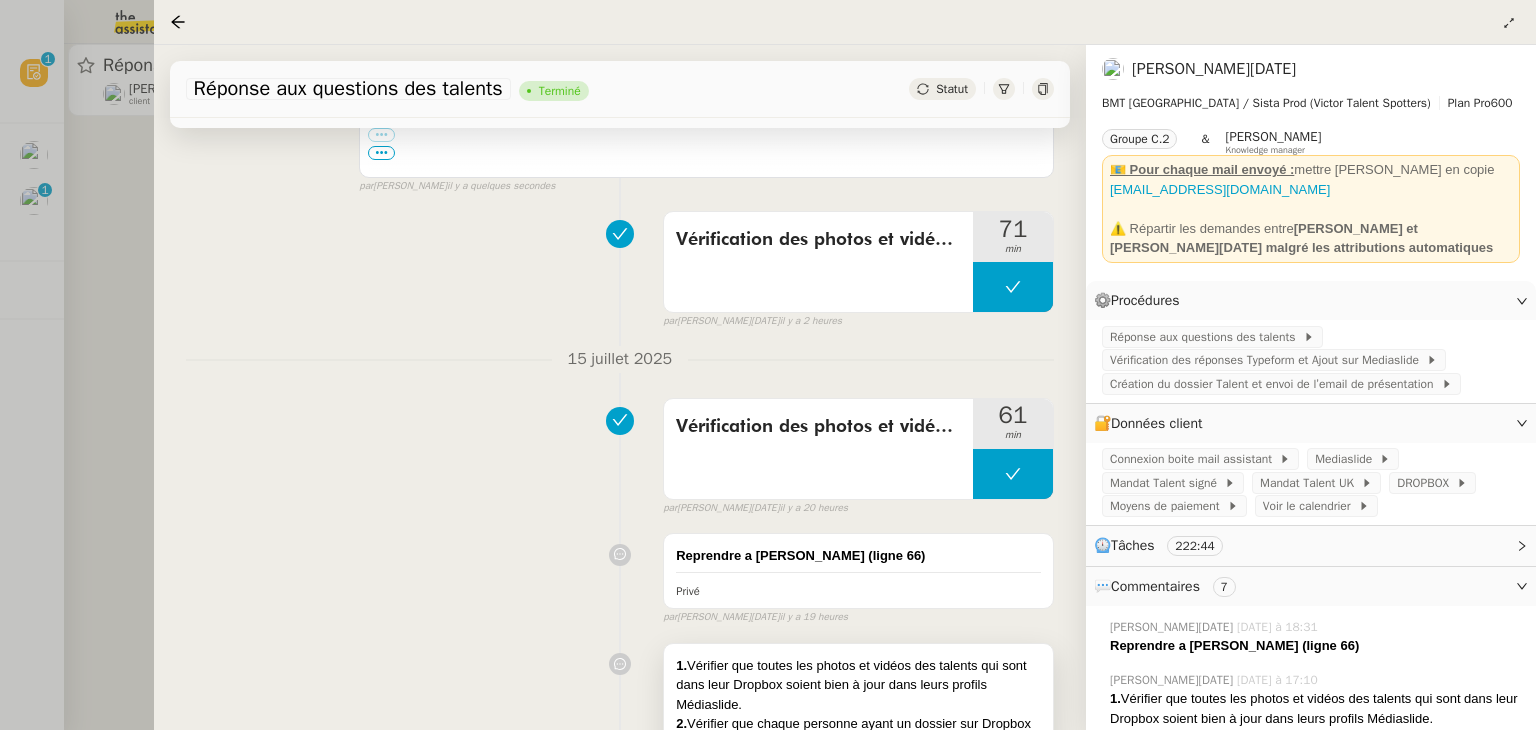 scroll, scrollTop: 900, scrollLeft: 0, axis: vertical 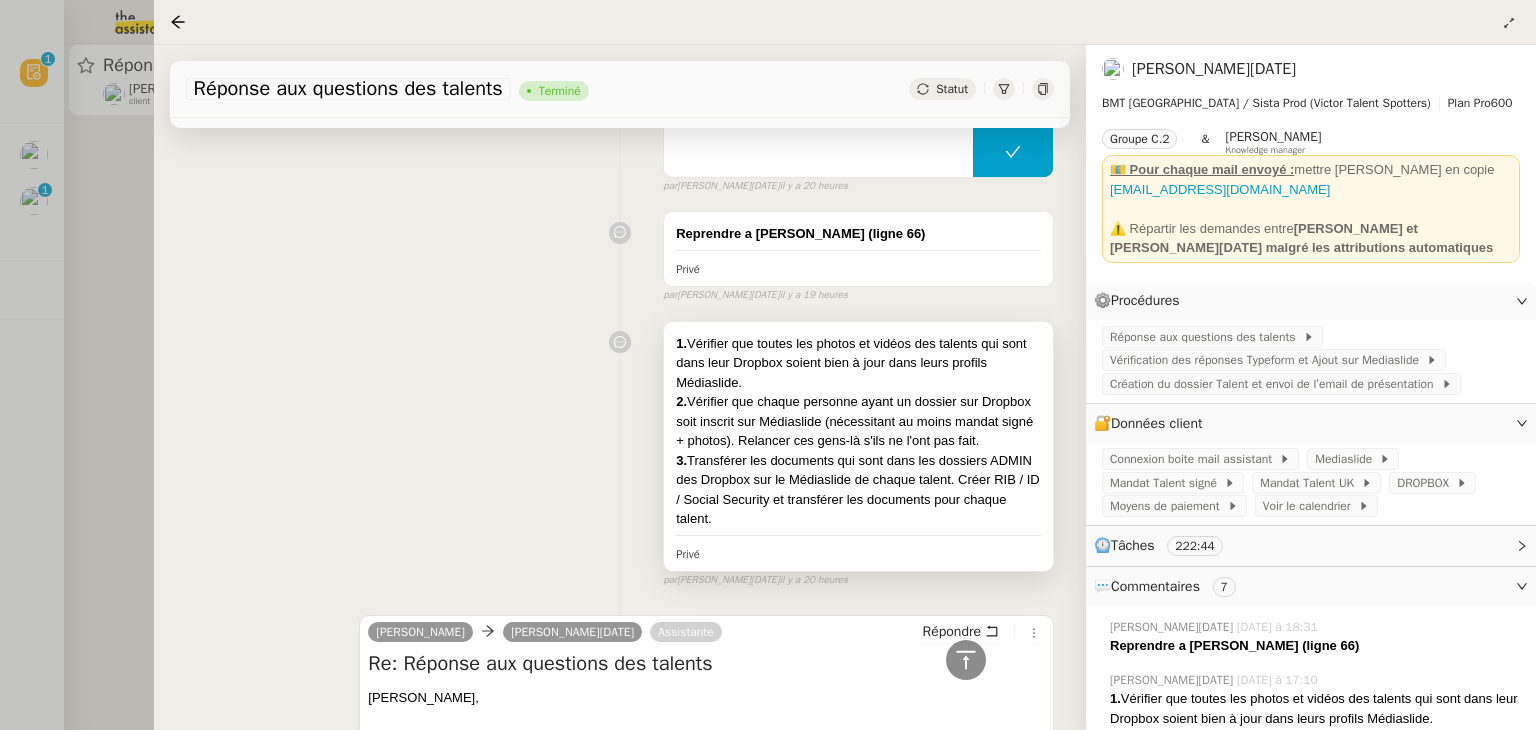 click on "3.  Transférer les documents qui sont dans les dossiers ADMIN des Dropbox sur le Médiaslide de chaque talent. Créer RIB / ID / Social Security et transférer les documents pour chaque talent." at bounding box center (858, 490) 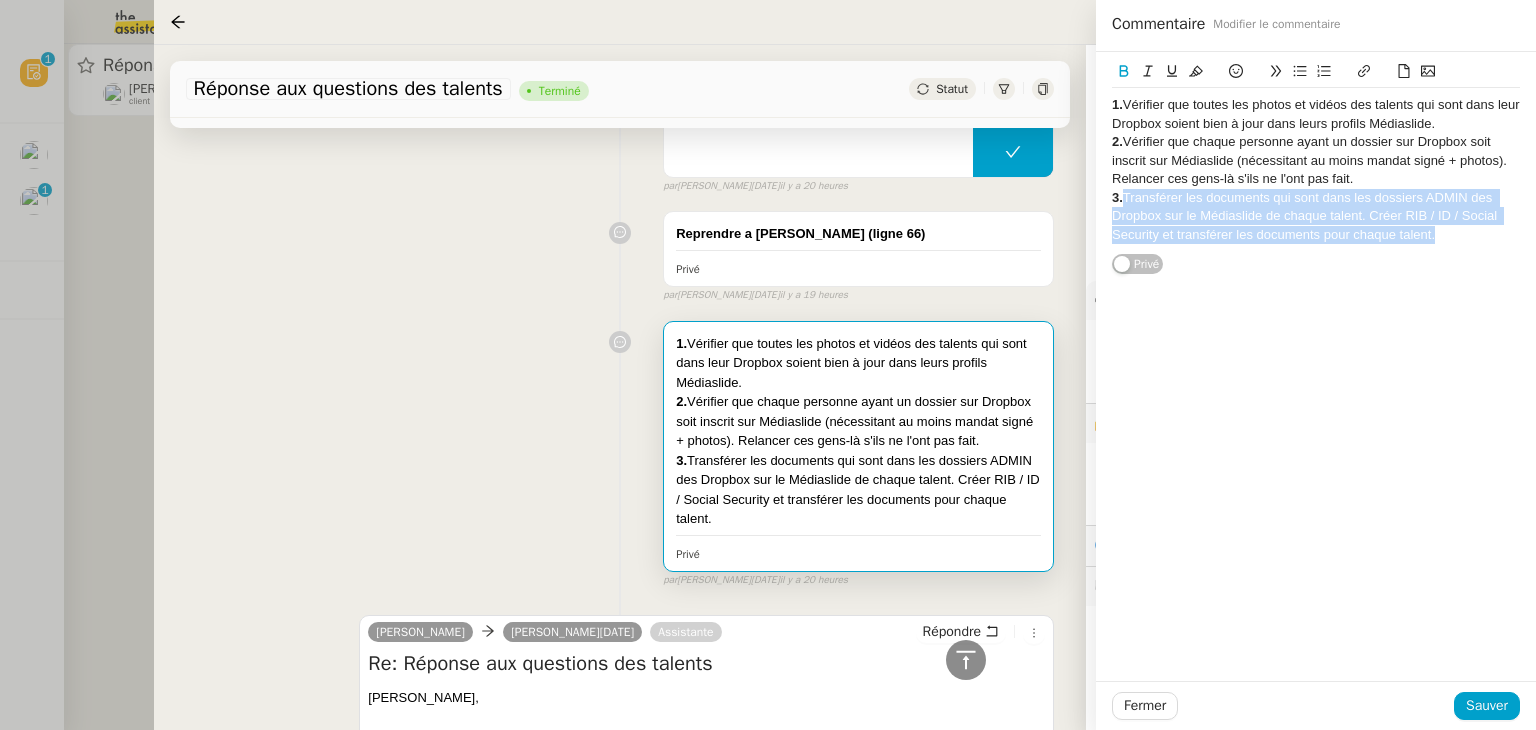 drag, startPoint x: 1128, startPoint y: 193, endPoint x: 1436, endPoint y: 238, distance: 311.27 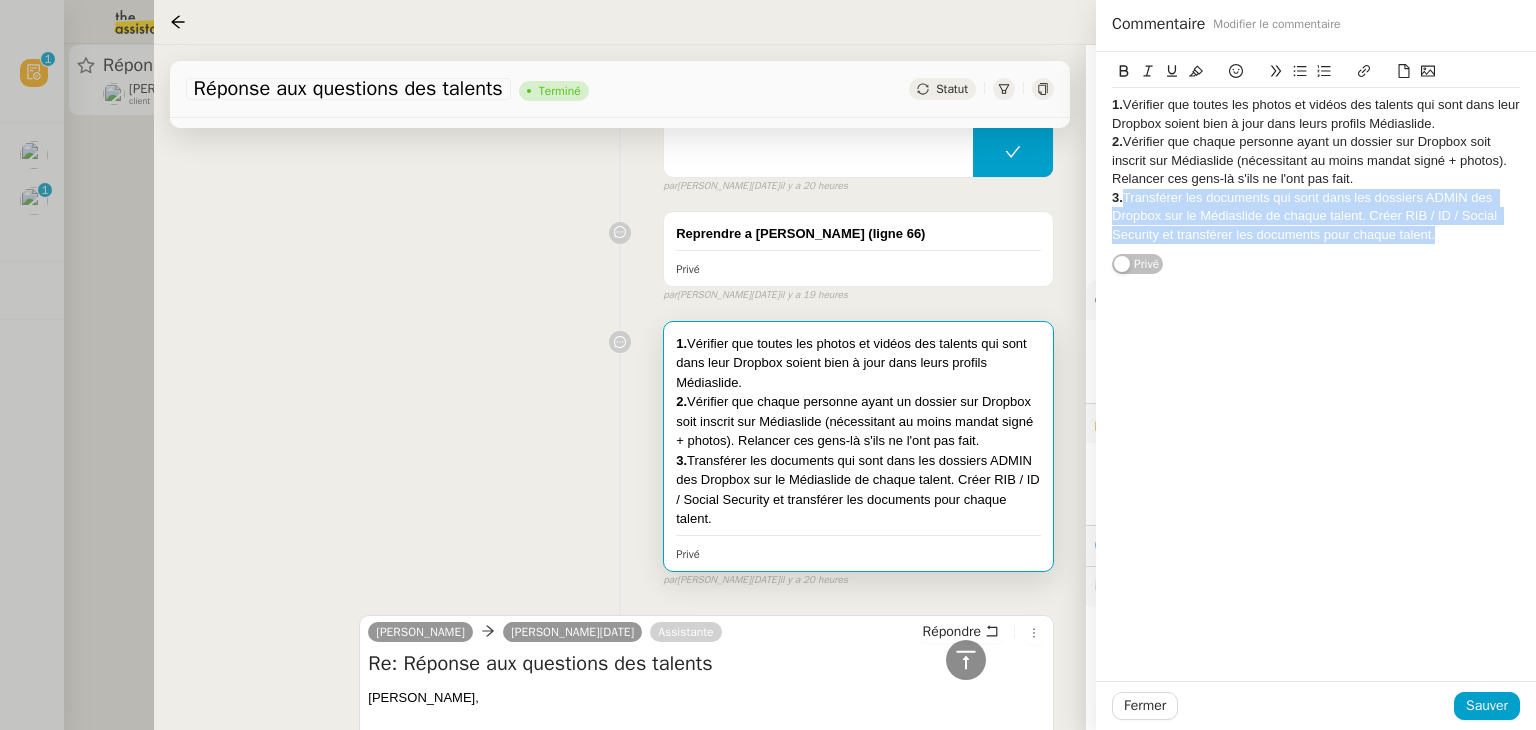 copy on "Transférer les documents qui sont dans les dossiers ADMIN des Dropbox sur le Médiaslide de chaque talent. Créer RIB / ID / Social Security et transférer les documents pour chaque talent." 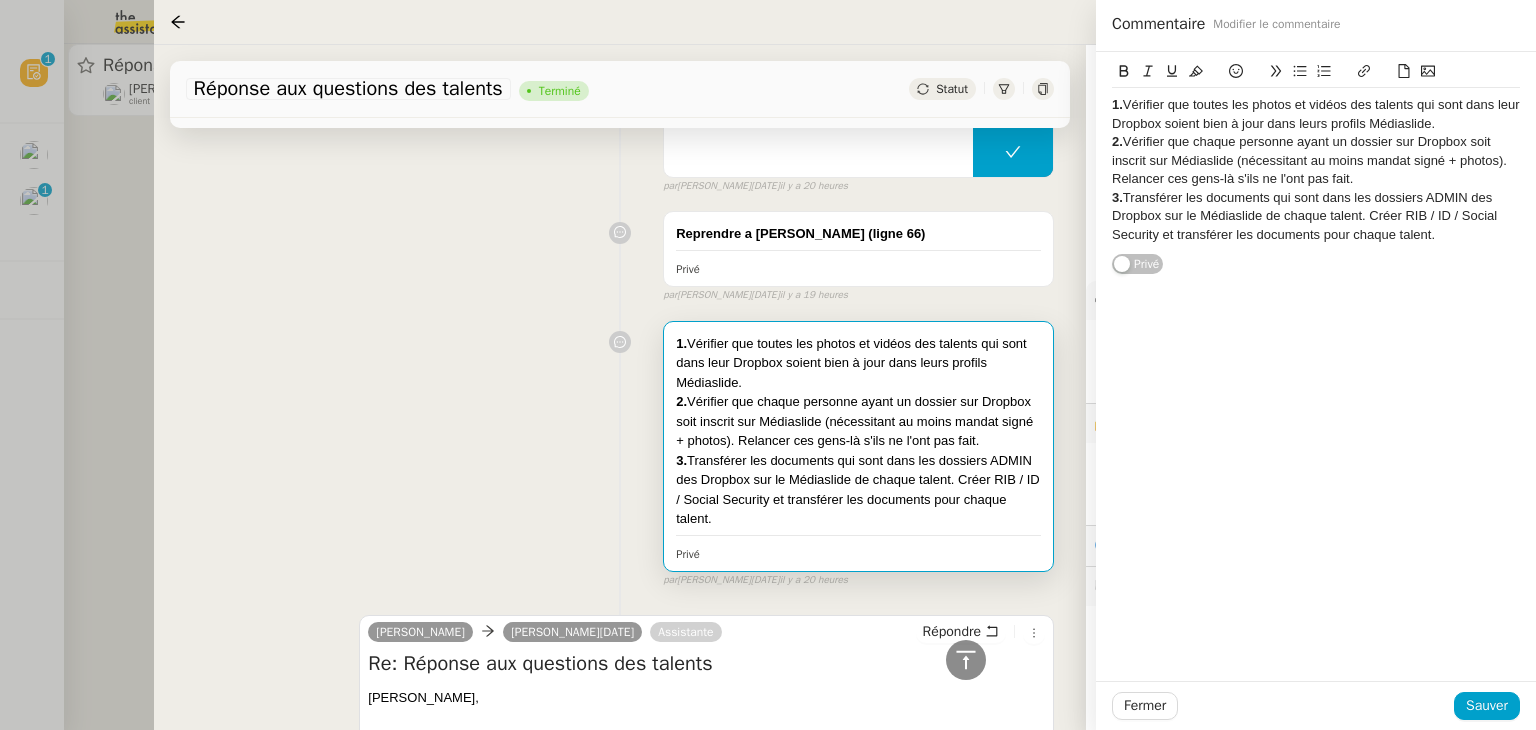 click at bounding box center (768, 365) 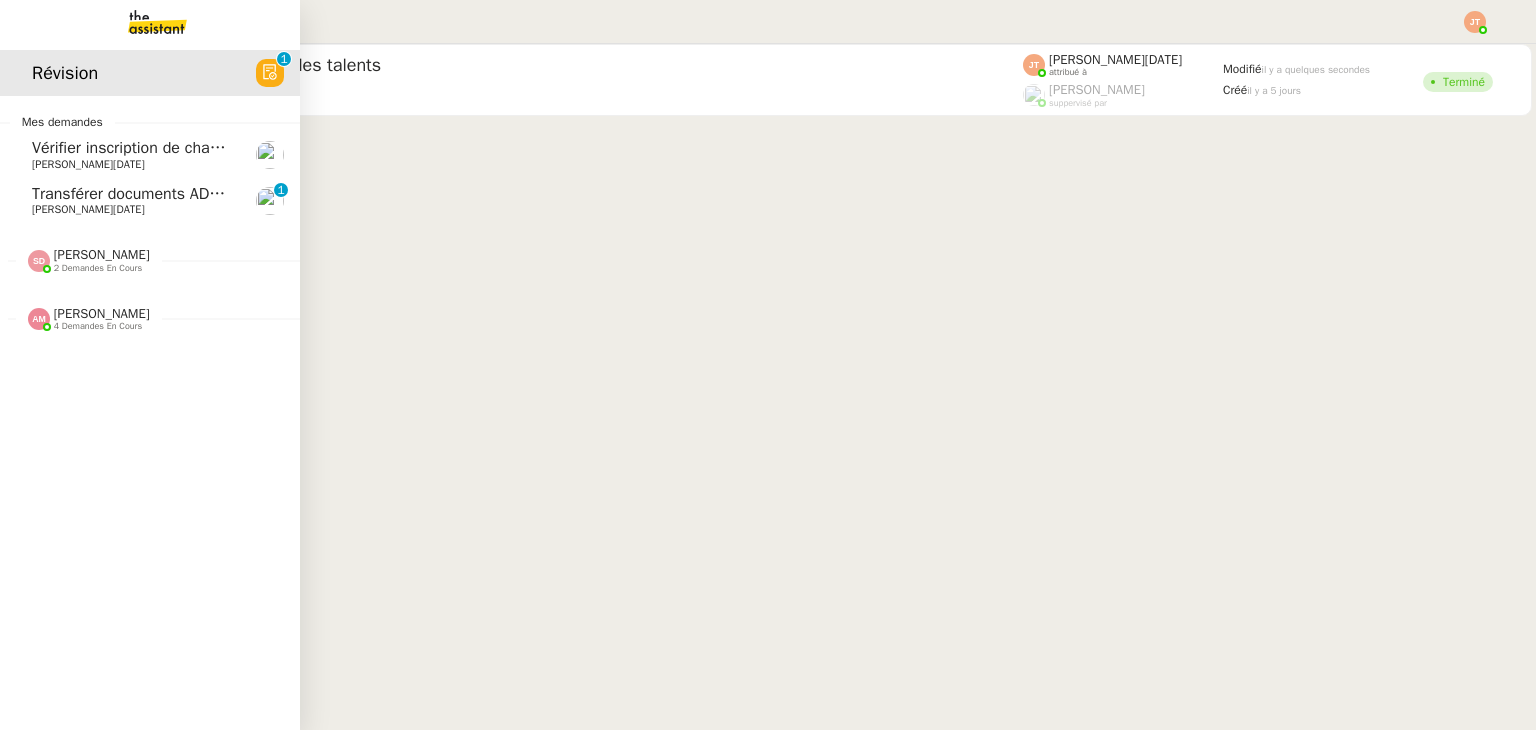 click on "Transférer documents ADMIN vers Médiaslide" 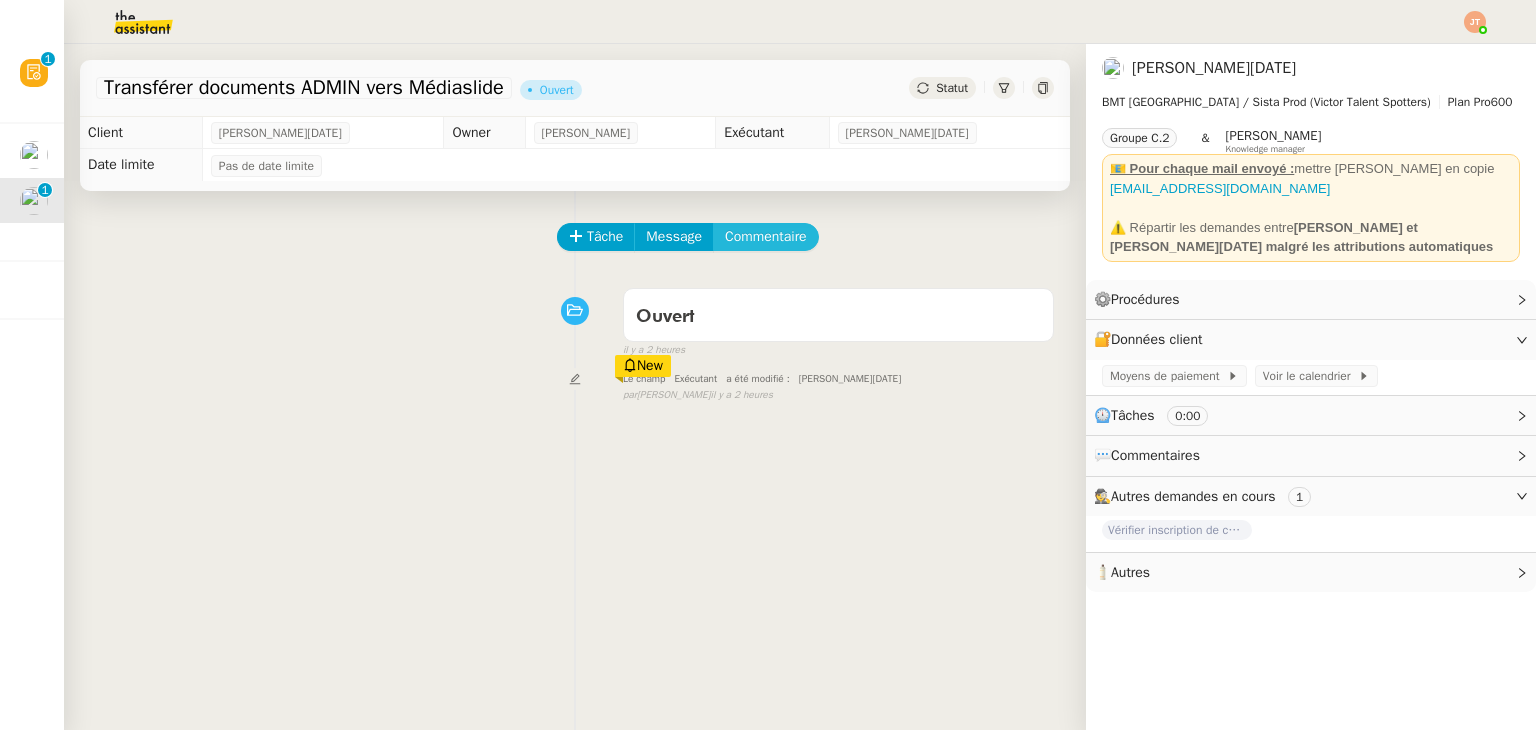 click on "Commentaire" 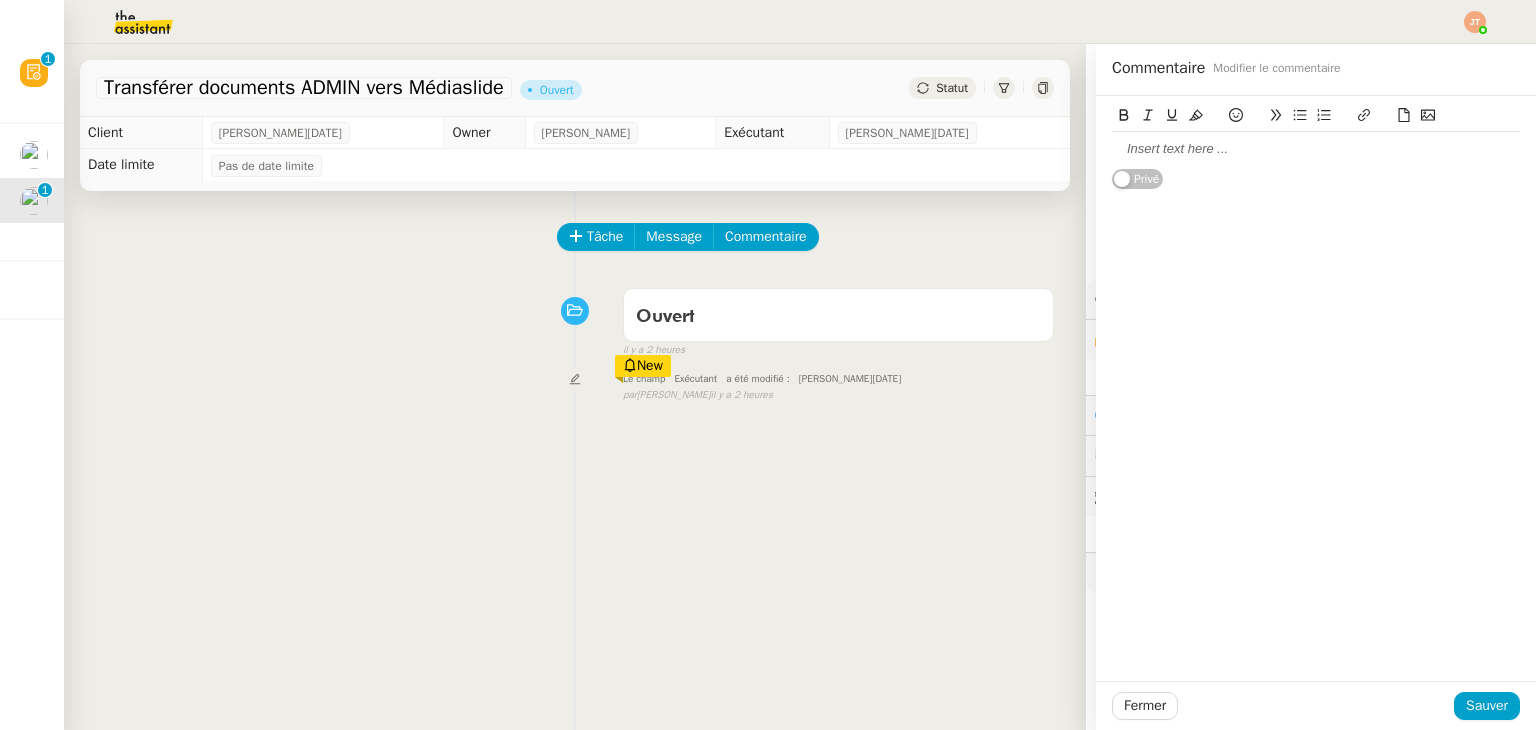 click 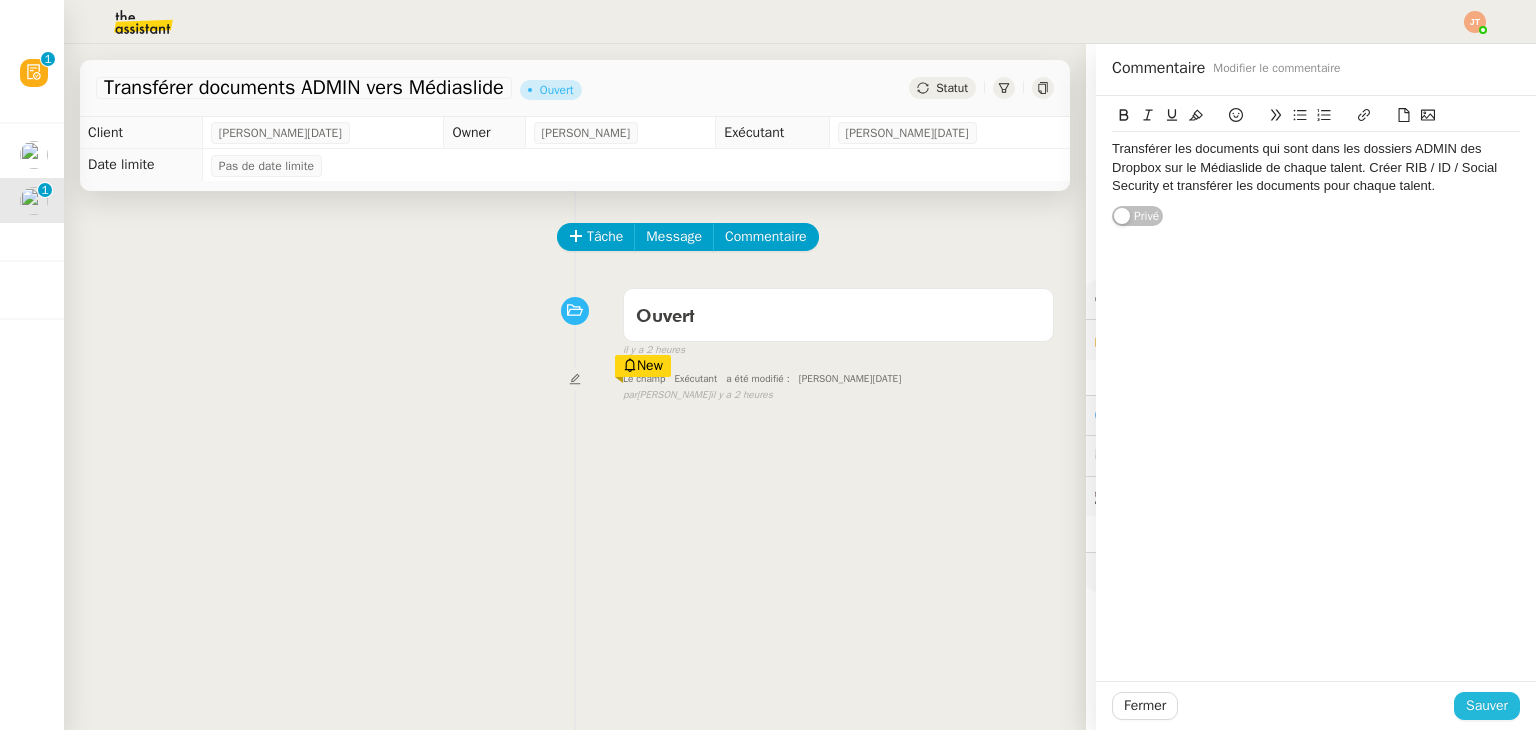 click on "Sauver" 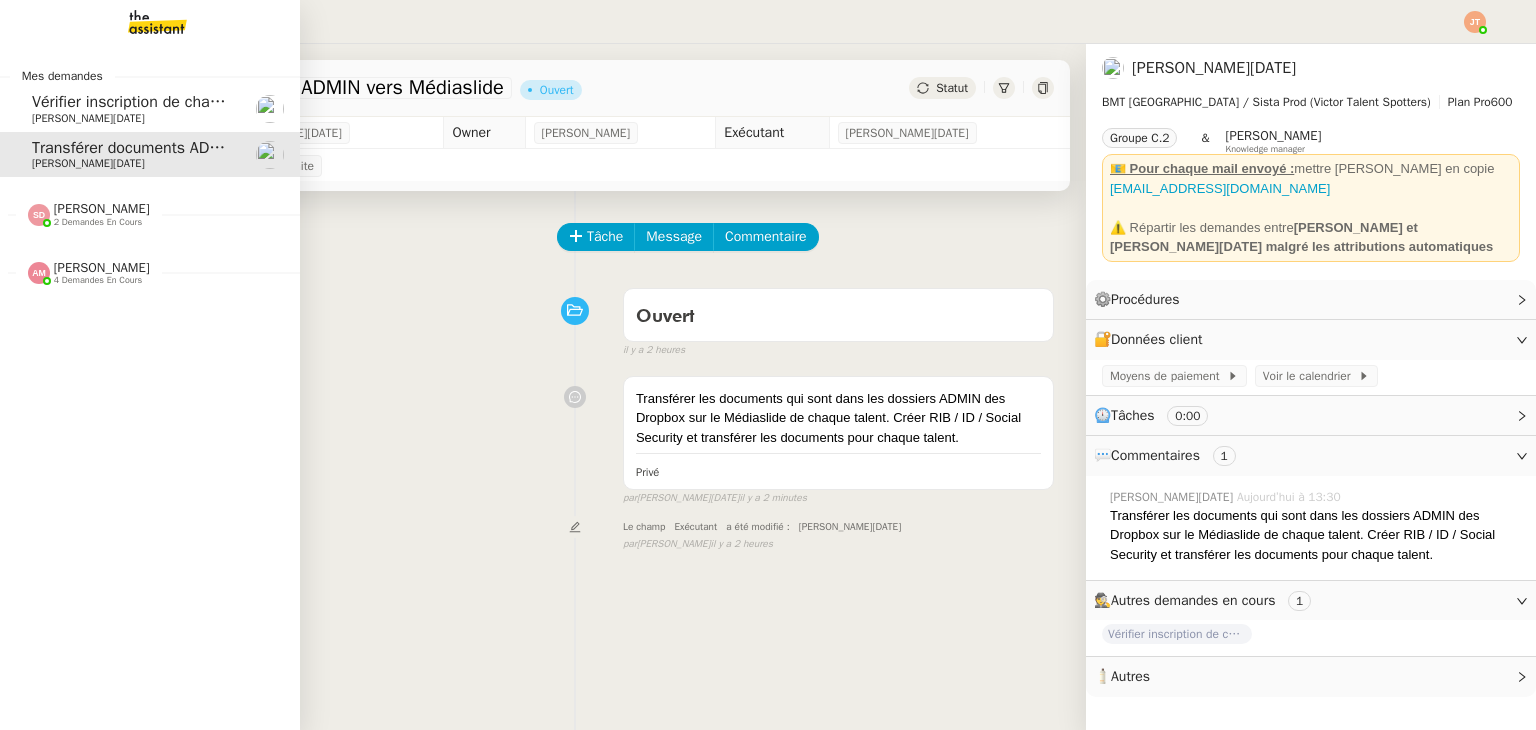 click on "[PERSON_NAME][DATE]" 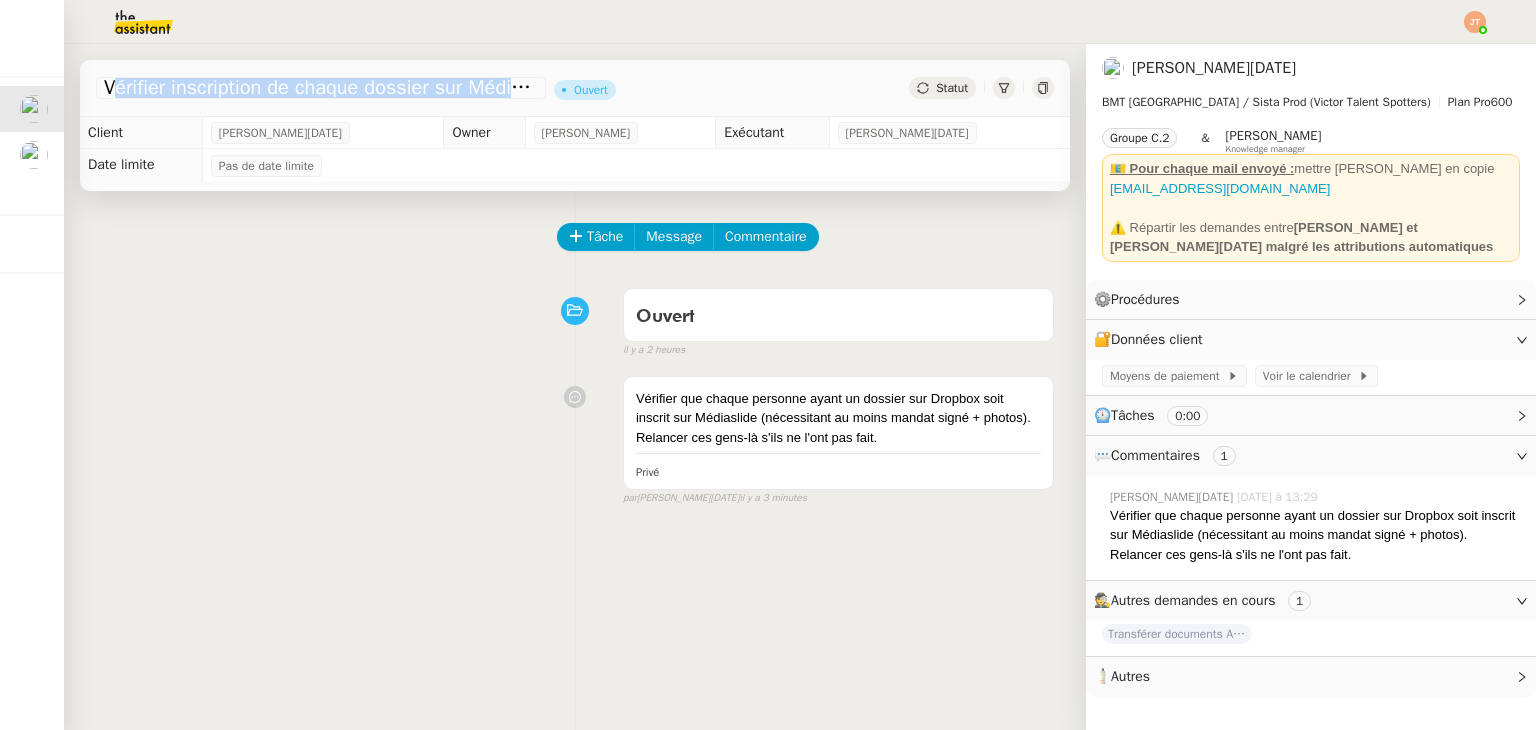 drag, startPoint x: 107, startPoint y: 89, endPoint x: 535, endPoint y: 89, distance: 428 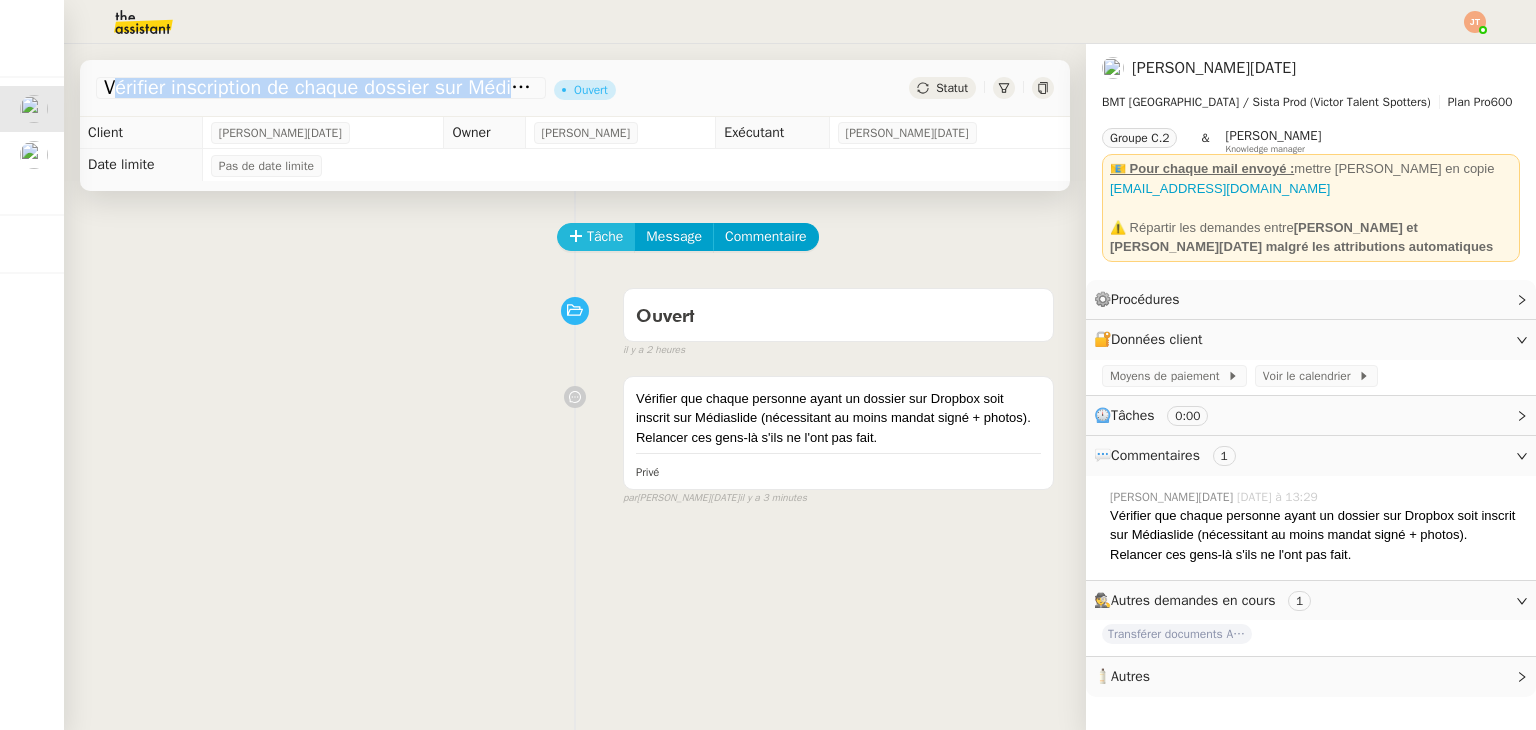 click 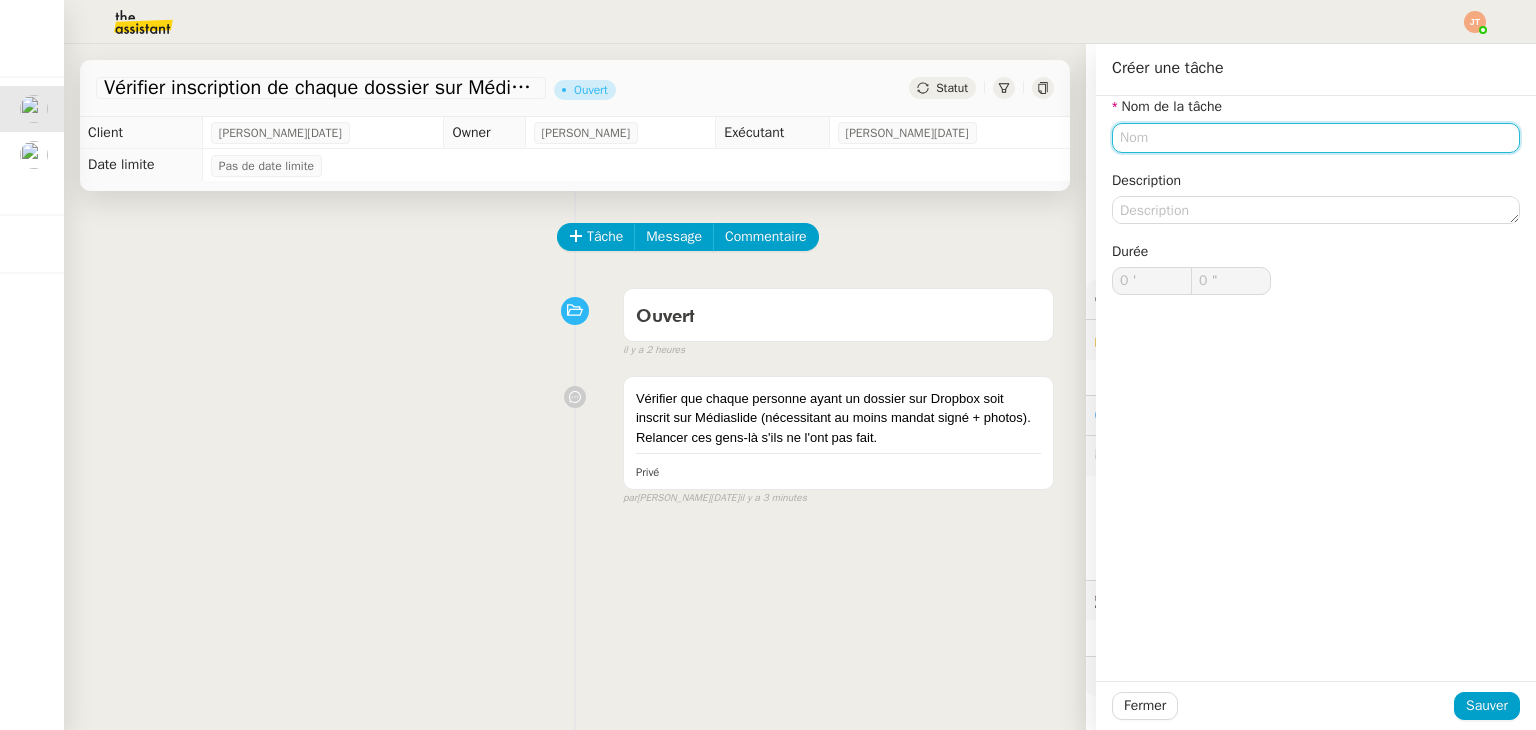 click 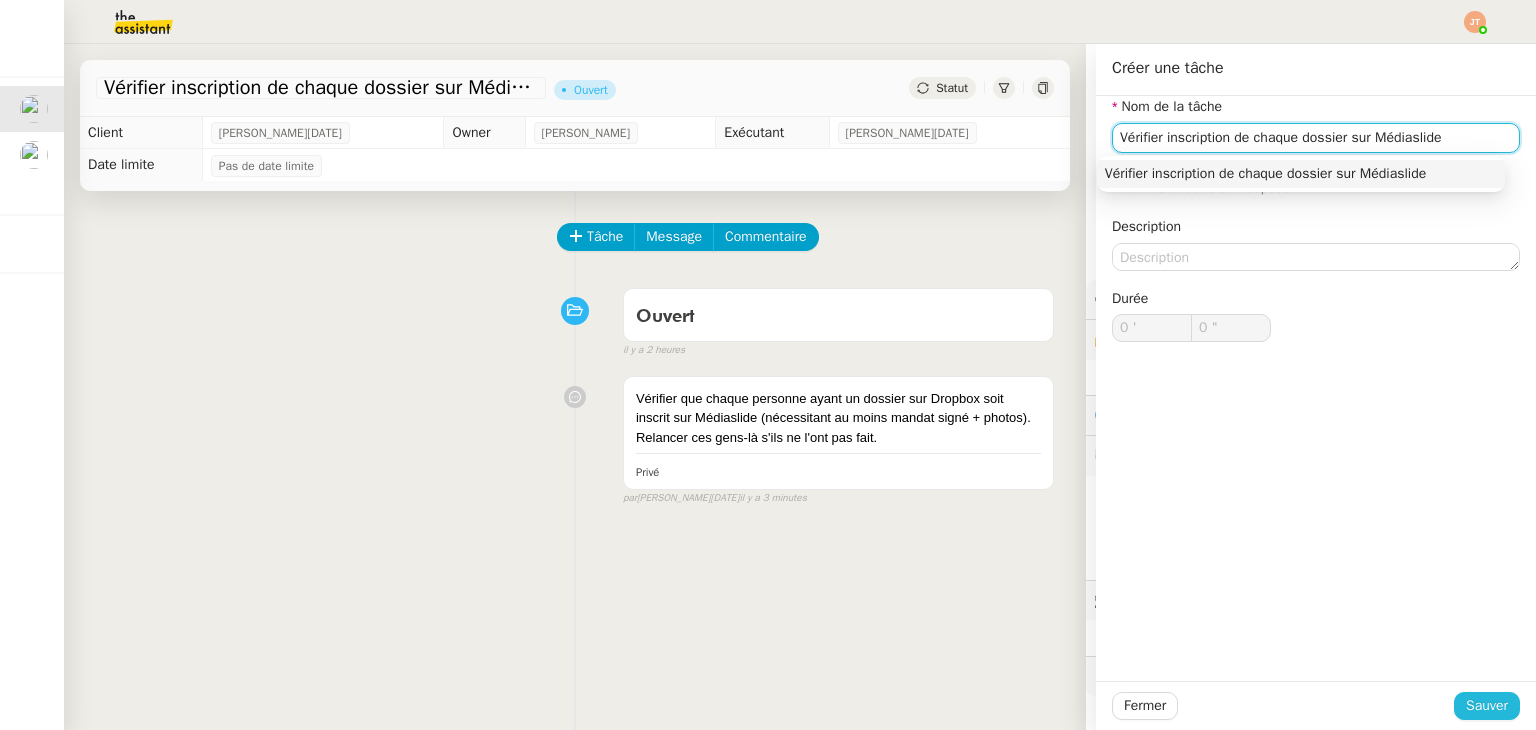 type on "Vérifier inscription de chaque dossier sur Médiaslide" 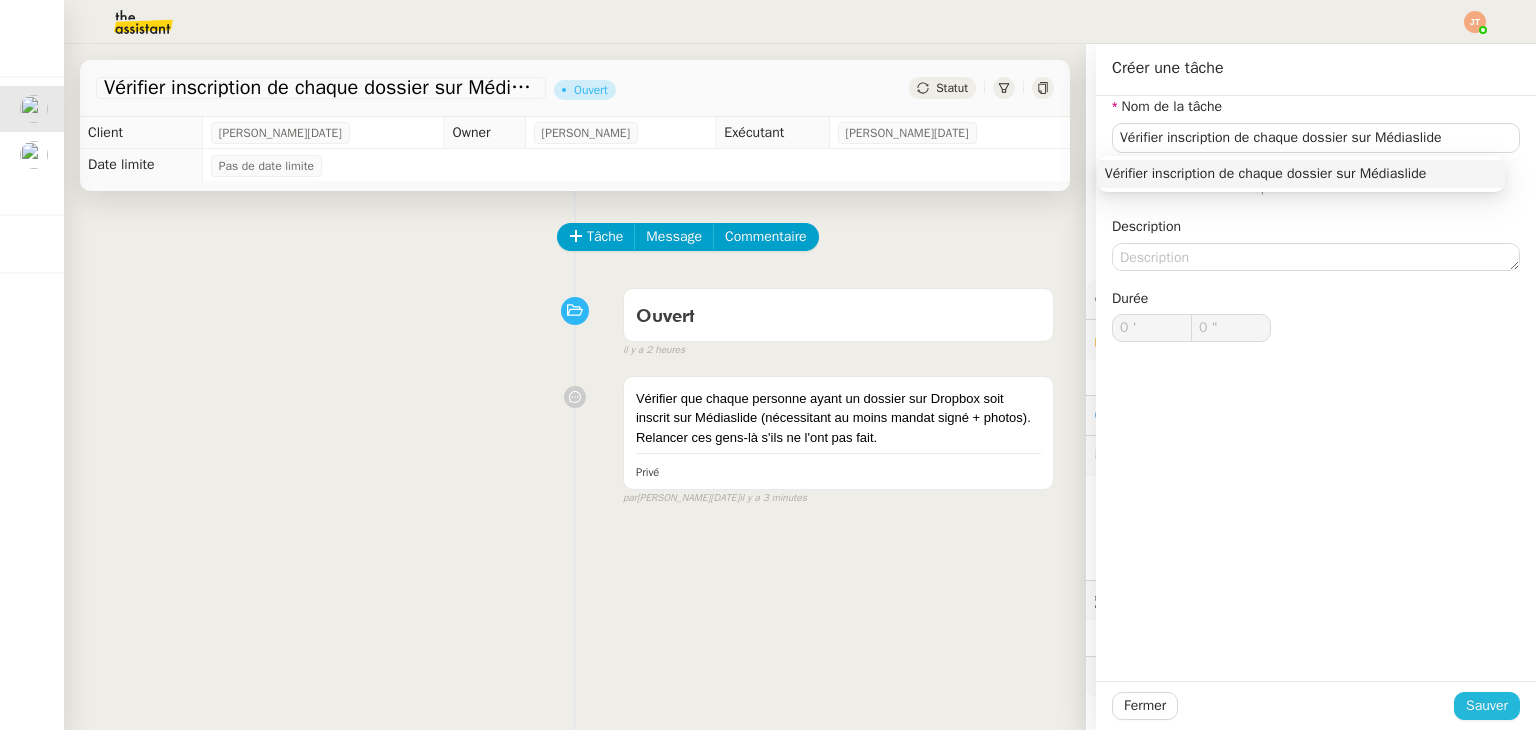 click on "Sauver" 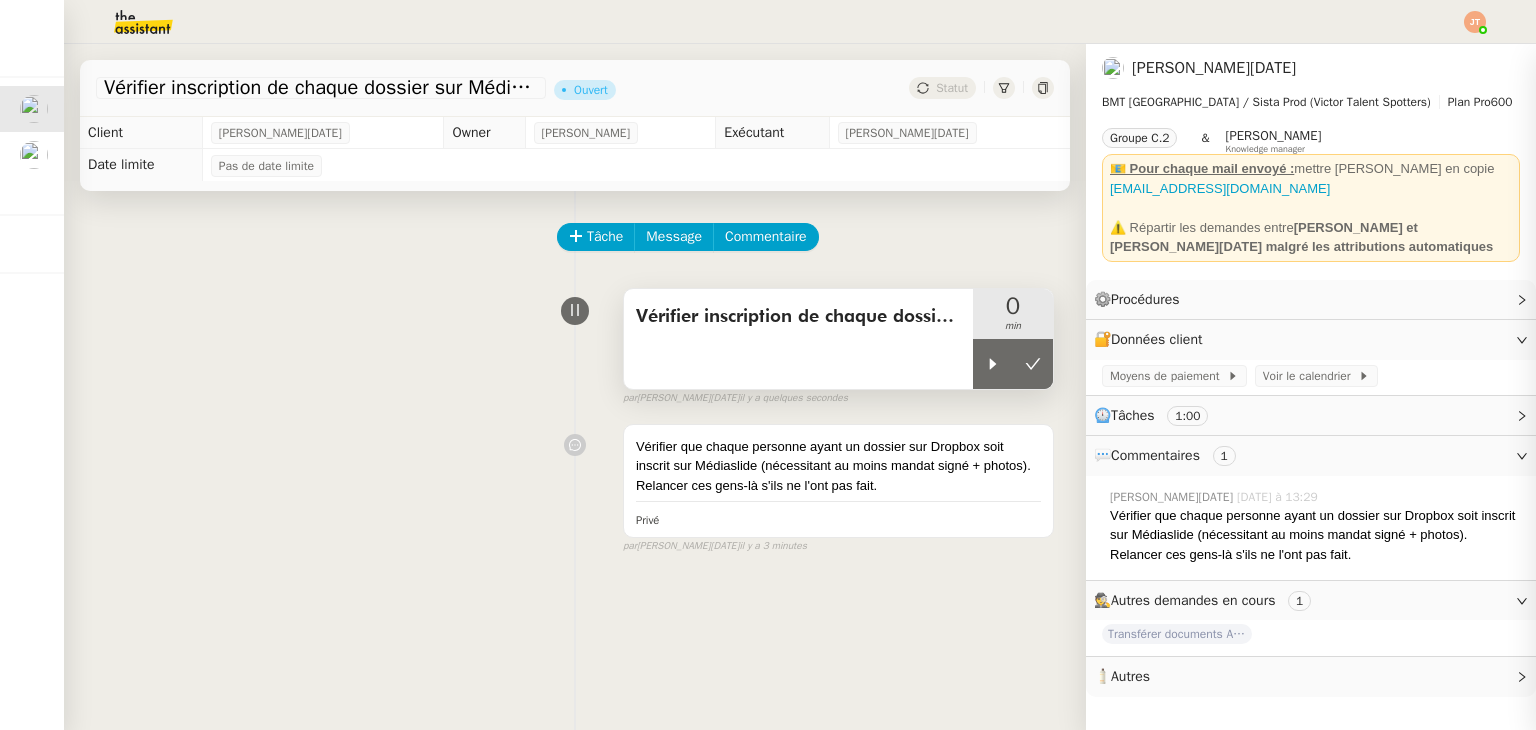 click on "Vérifier inscription de chaque dossier sur Médiaslide" at bounding box center (798, 339) 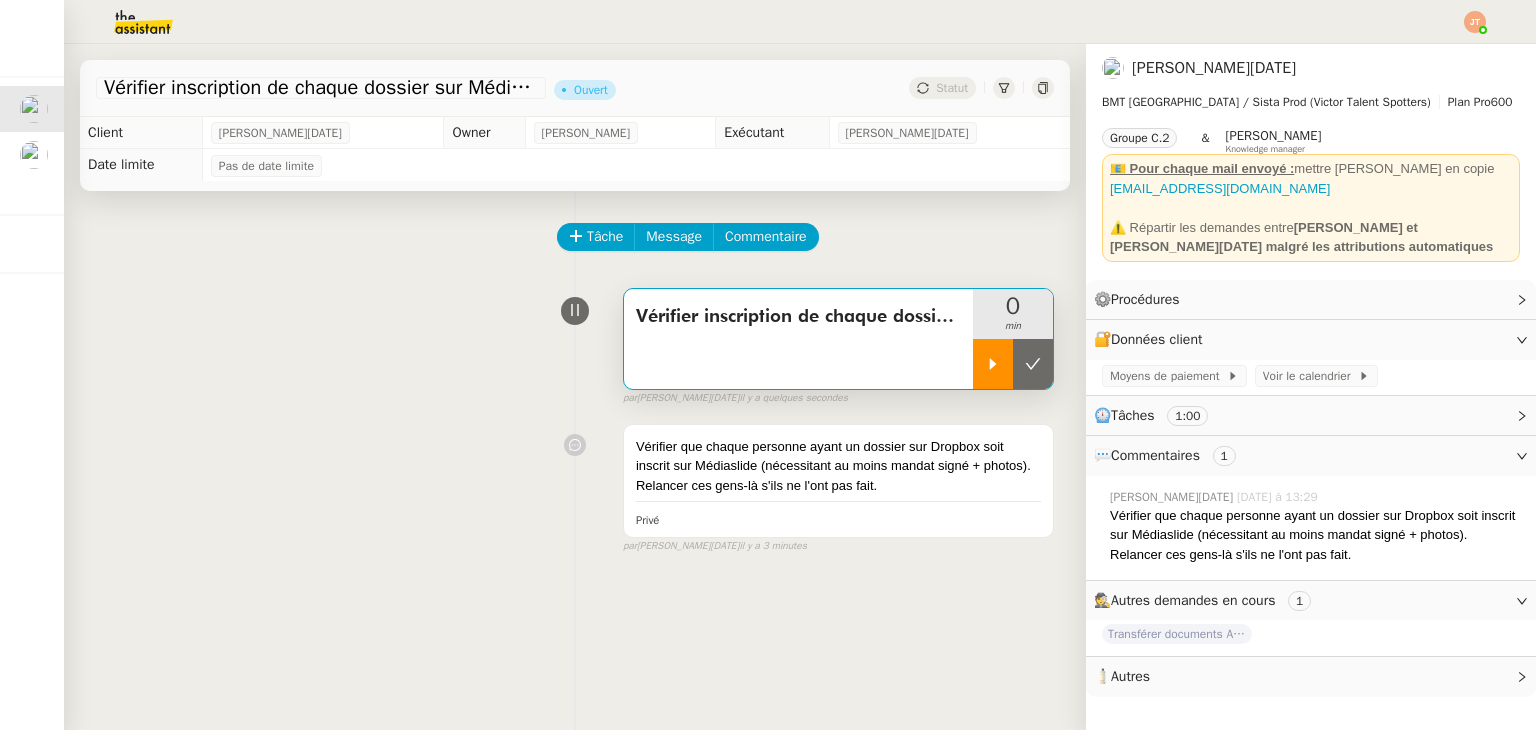 click at bounding box center (993, 364) 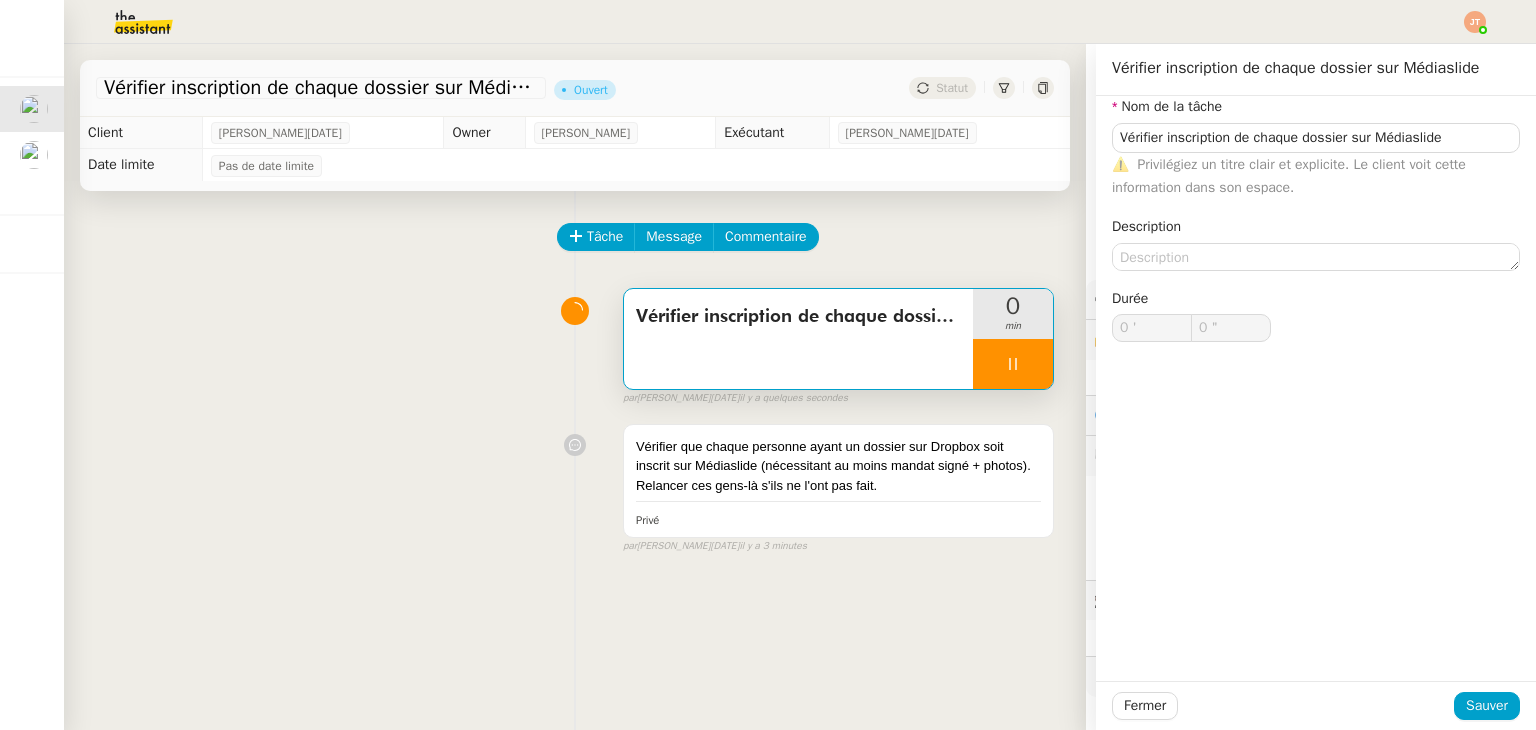 type on "Vérifier inscription de chaque dossier sur Médiaslide" 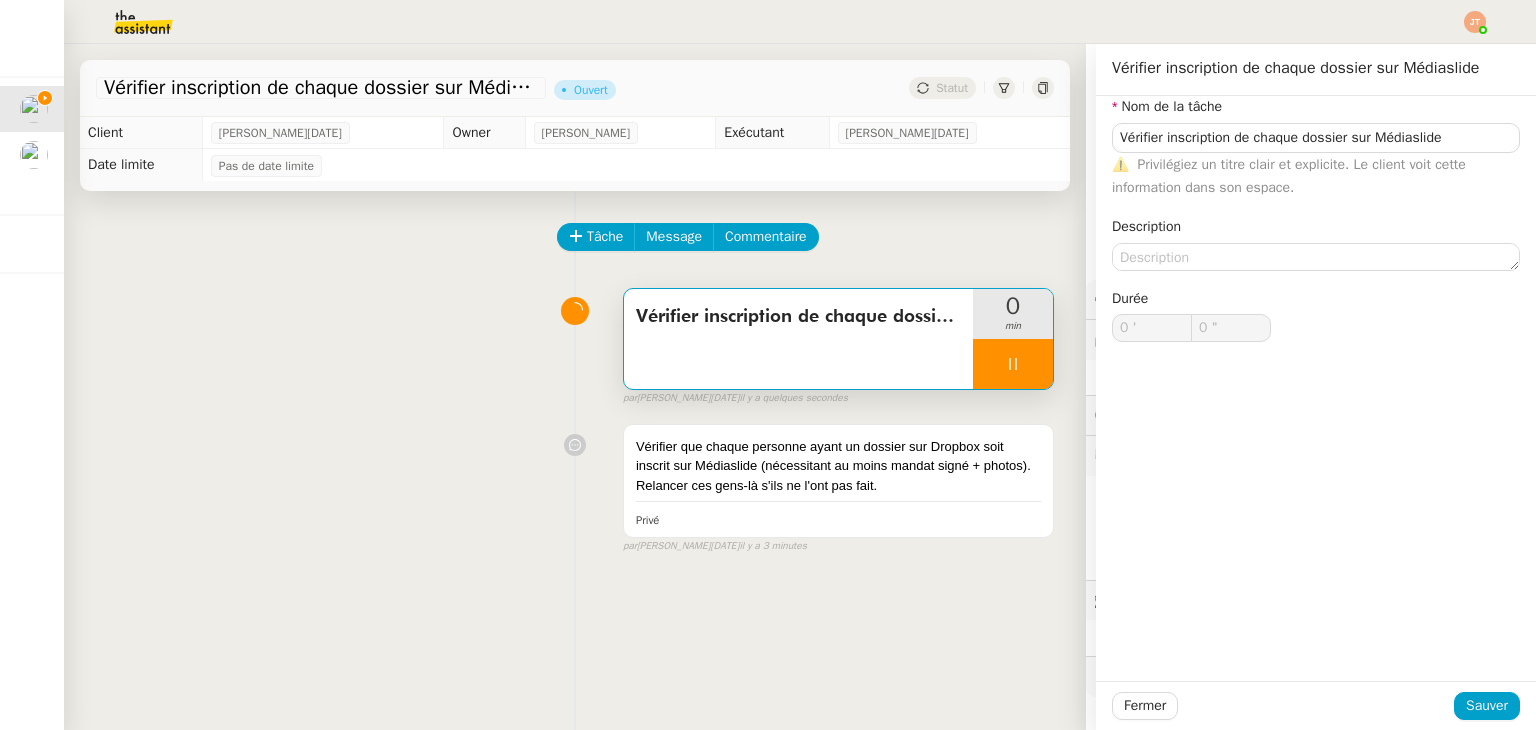 type on "Vérifier inscription de chaque dossier sur Médiaslide" 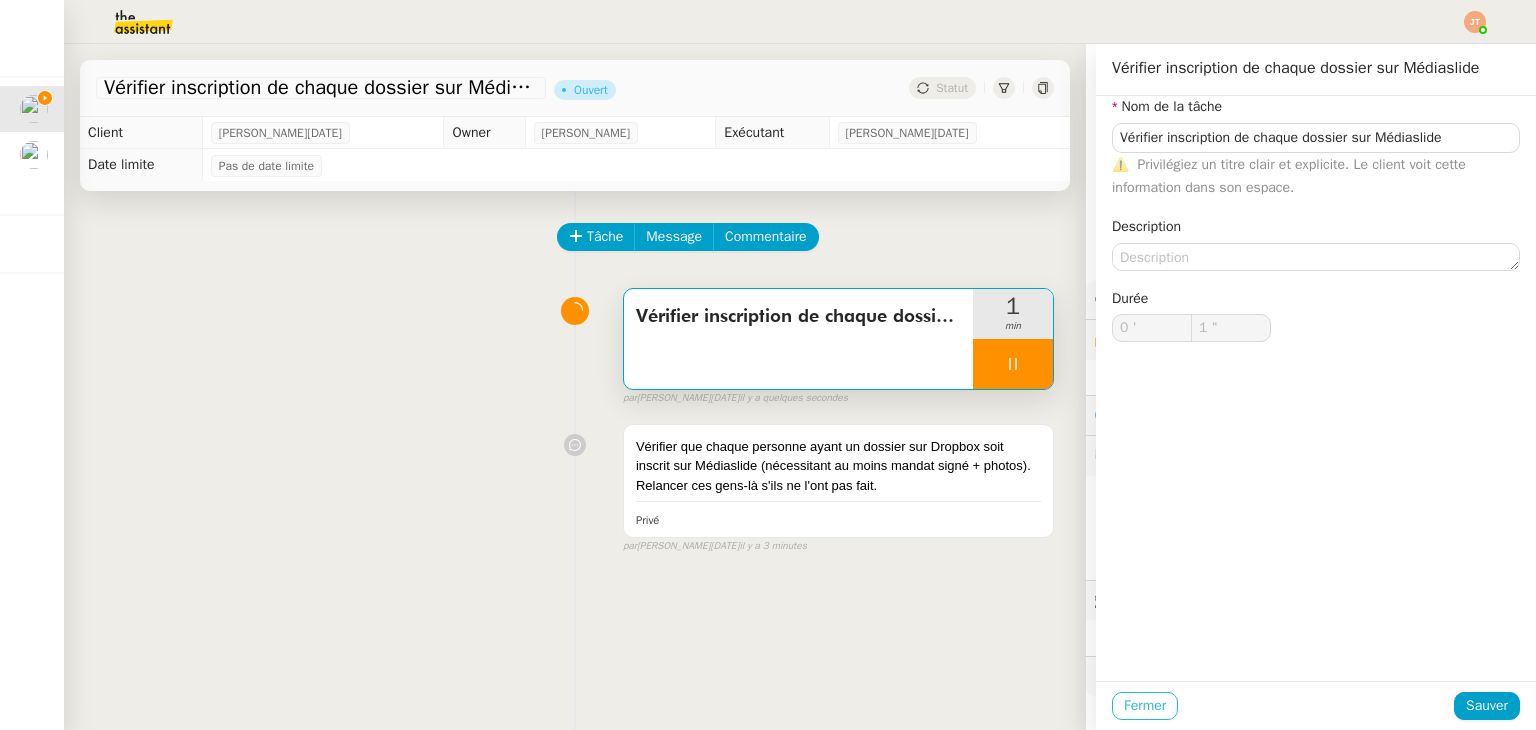 click on "Fermer" 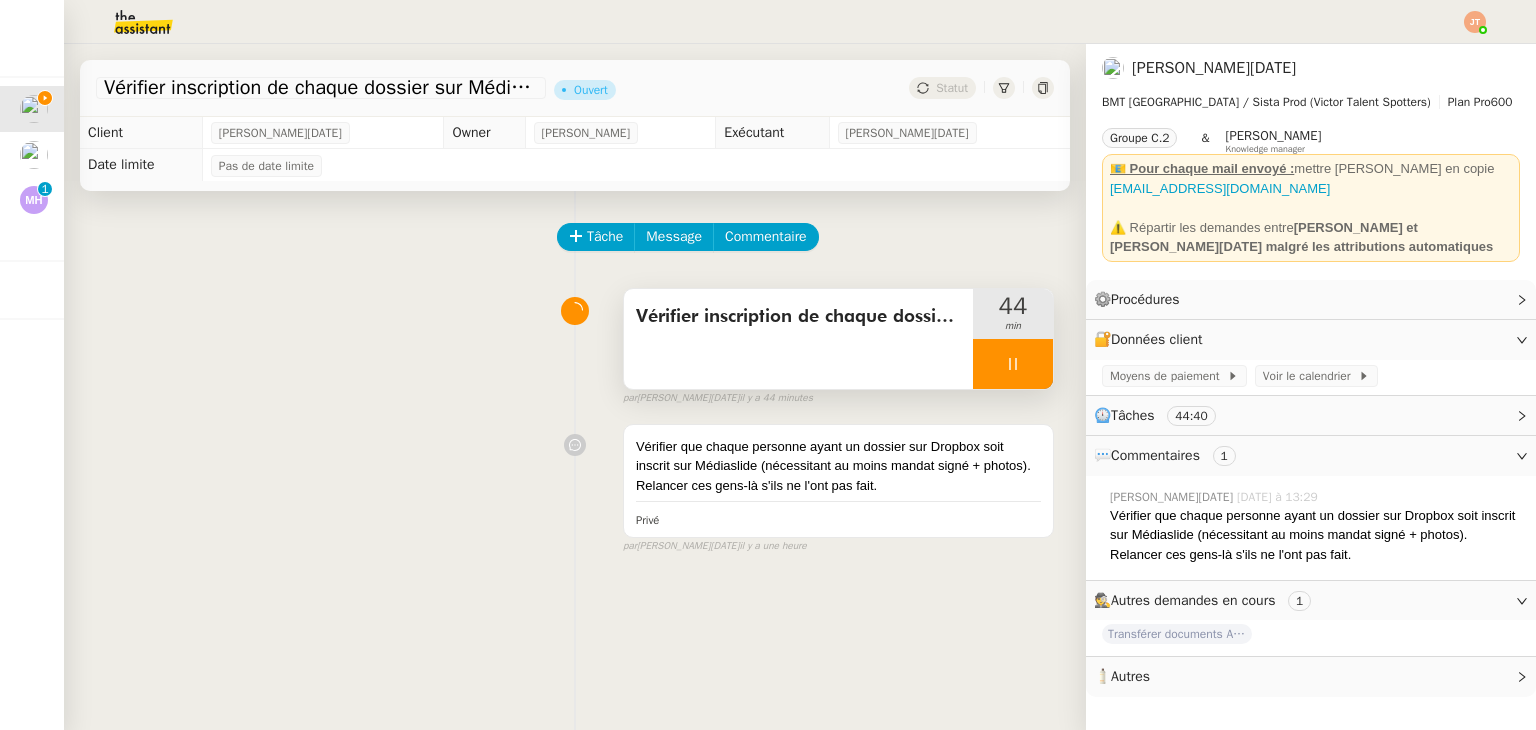 click at bounding box center (1013, 364) 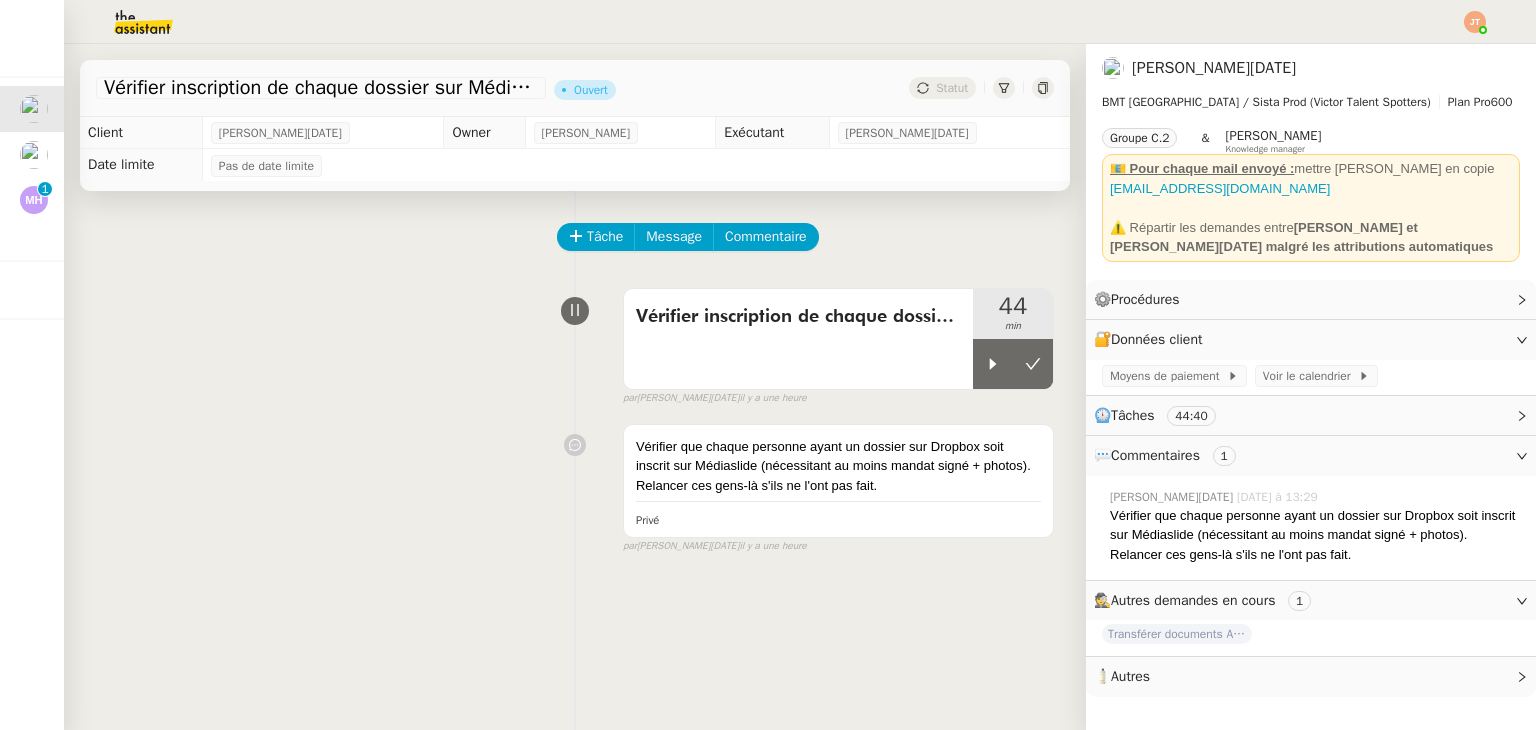 click on "Vérifier inscription de chaque dossier sur Médiaslide     44 min false par   [PERSON_NAME][DATE]   il y a une heure" at bounding box center (575, 343) 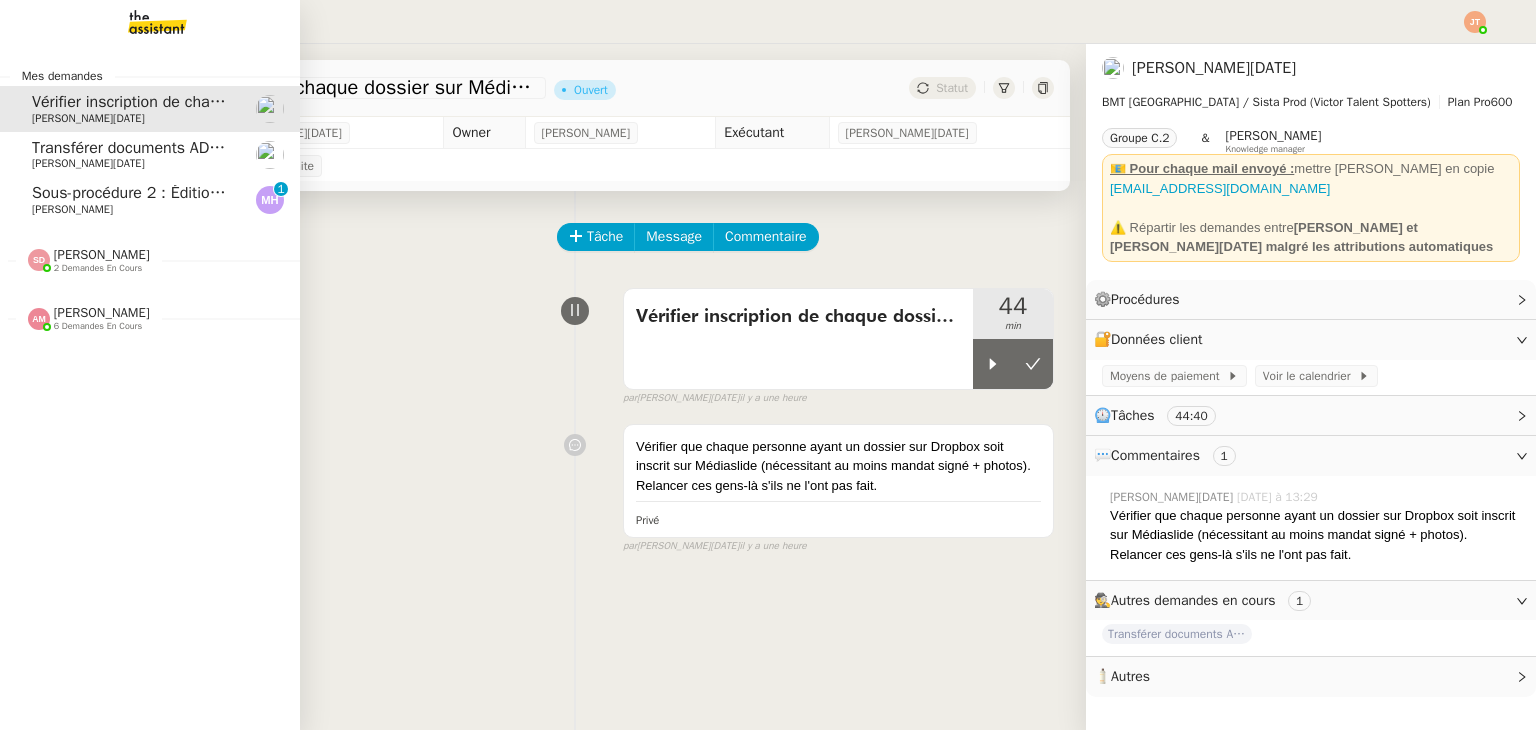 click on "Sous-procédure 2 : Édition des brouillons de facturation - juillet 2025" 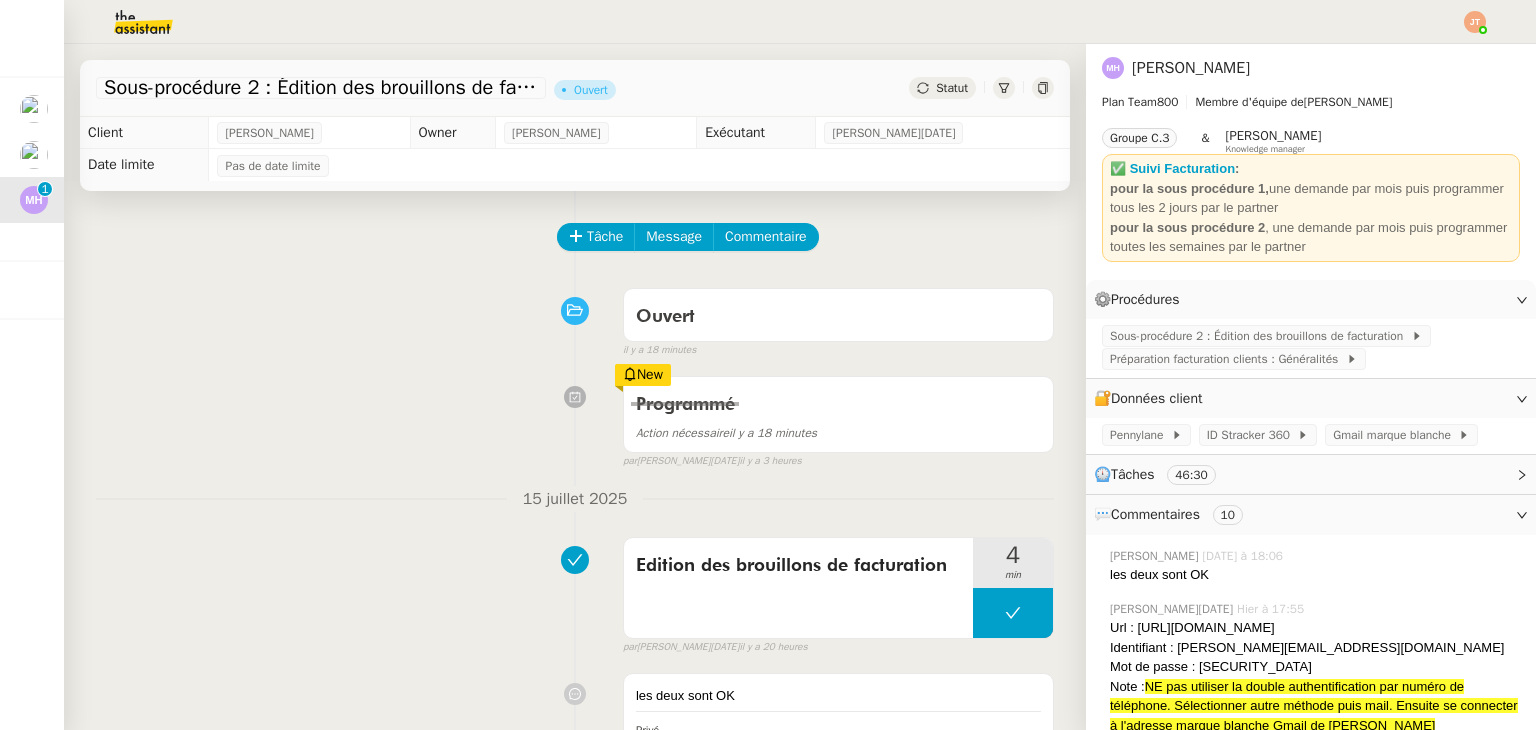 click 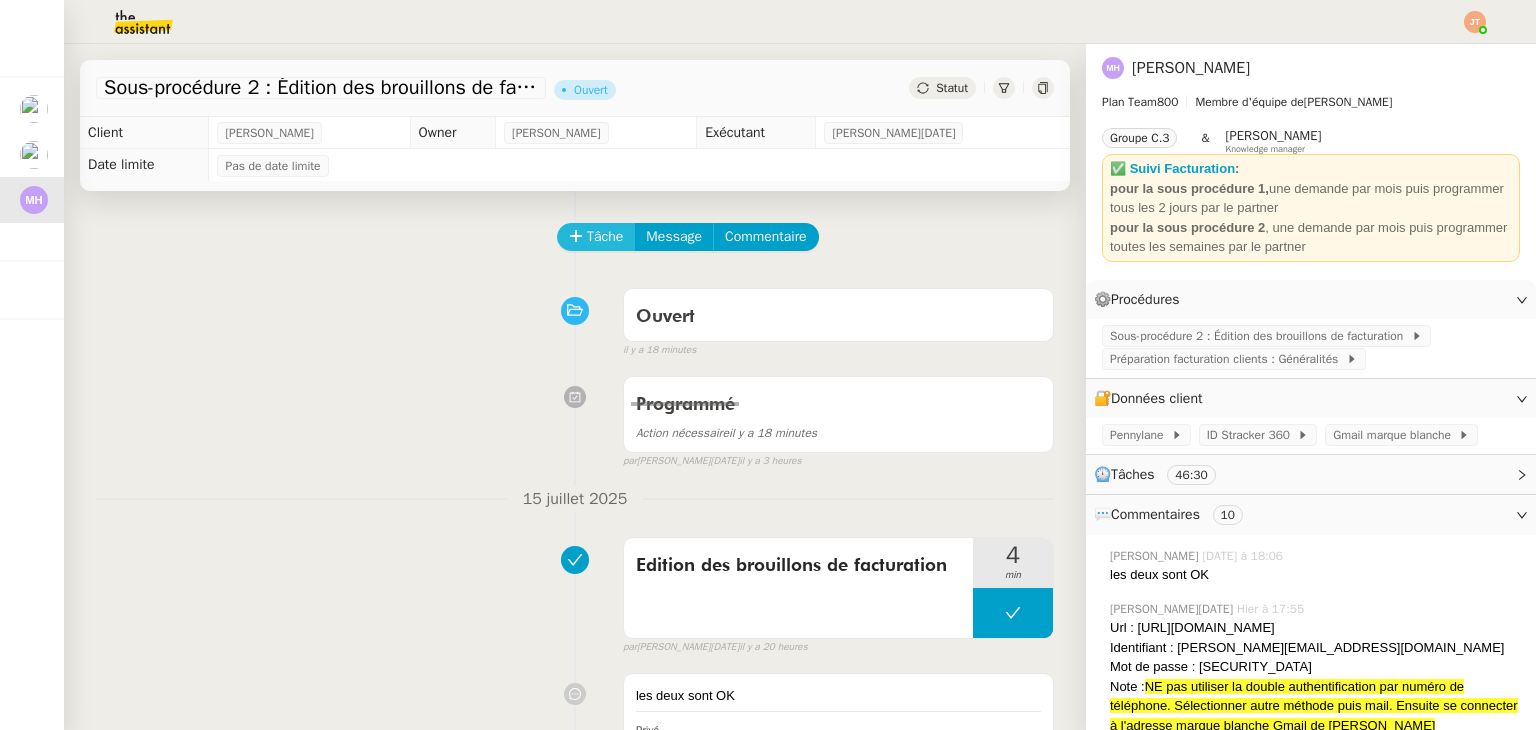 click on "Tâche" 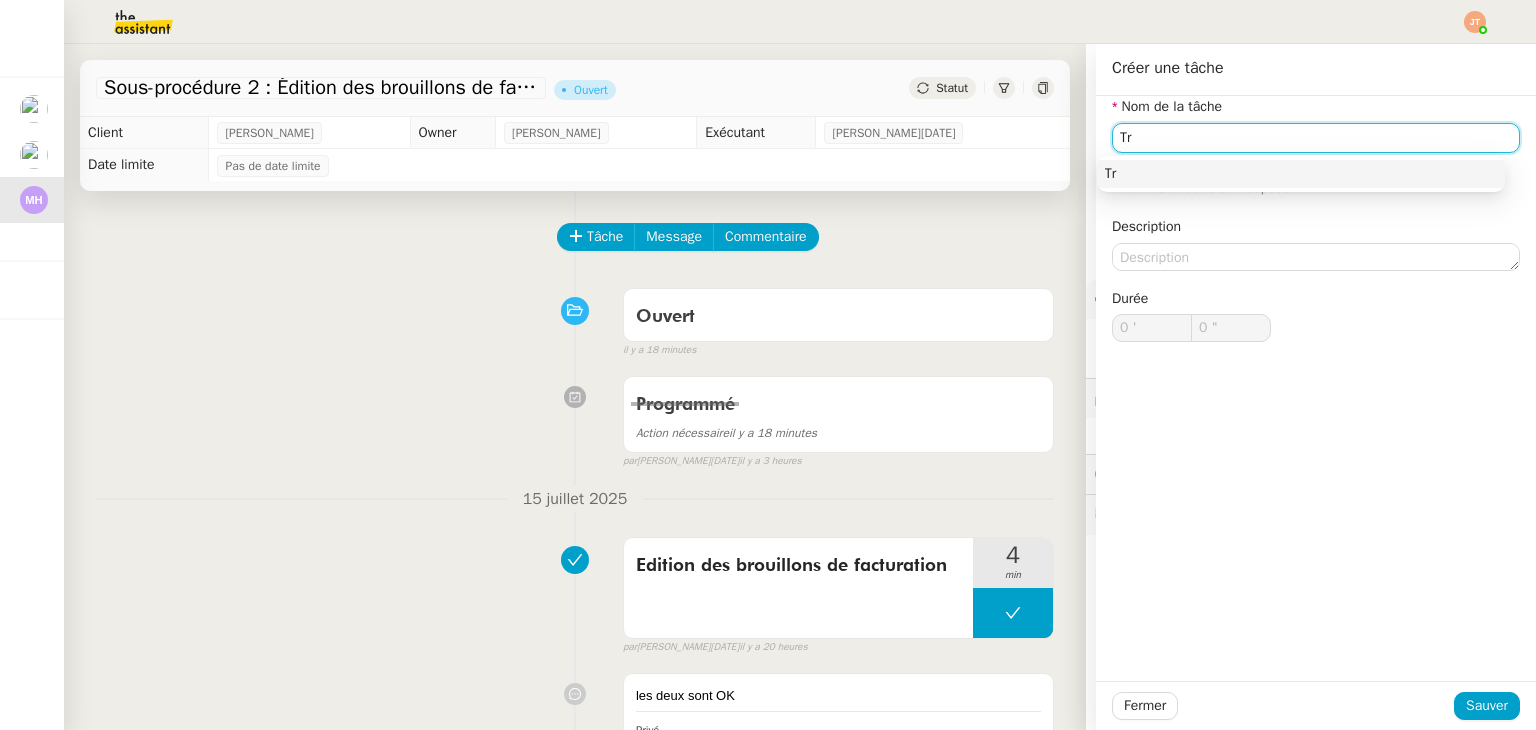 type on "T" 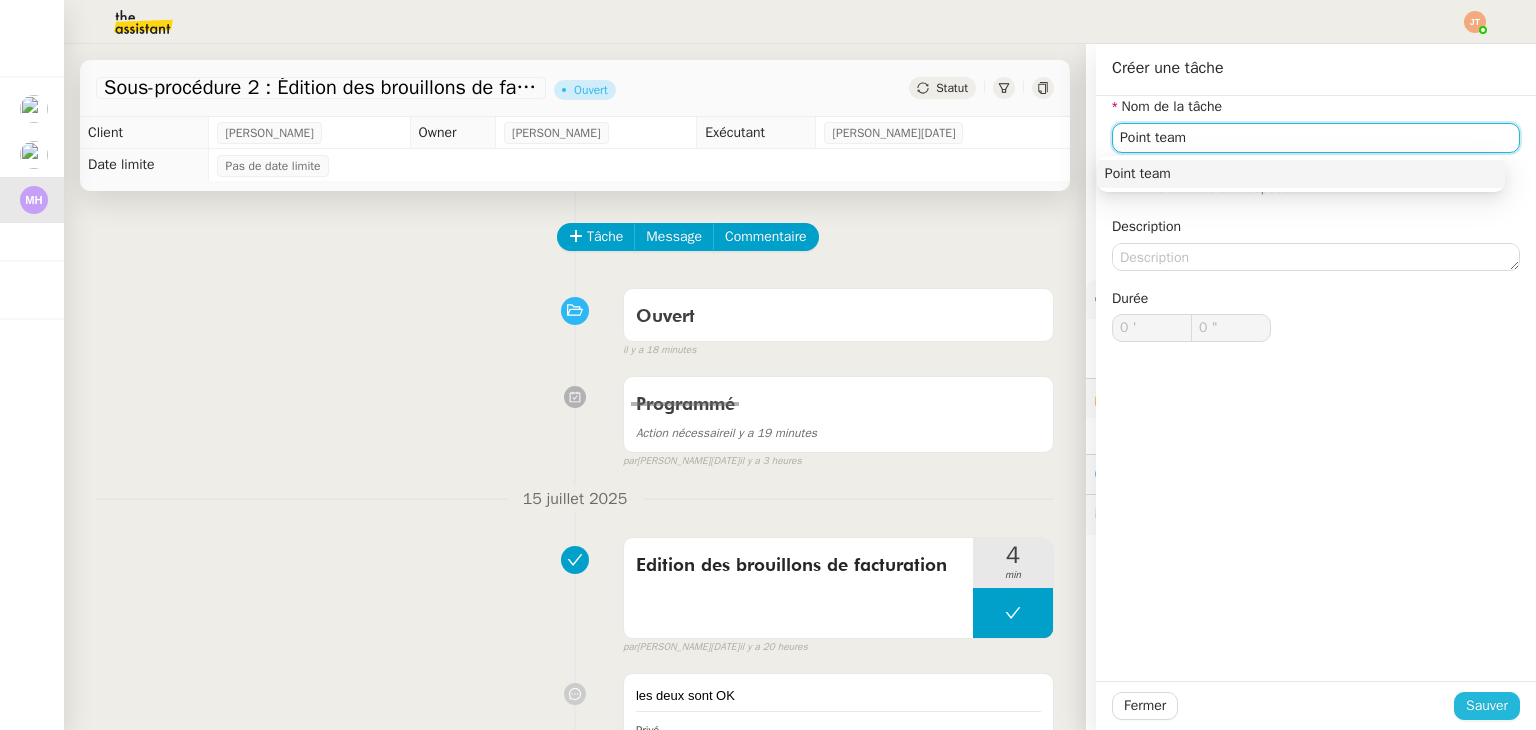 type on "Point team" 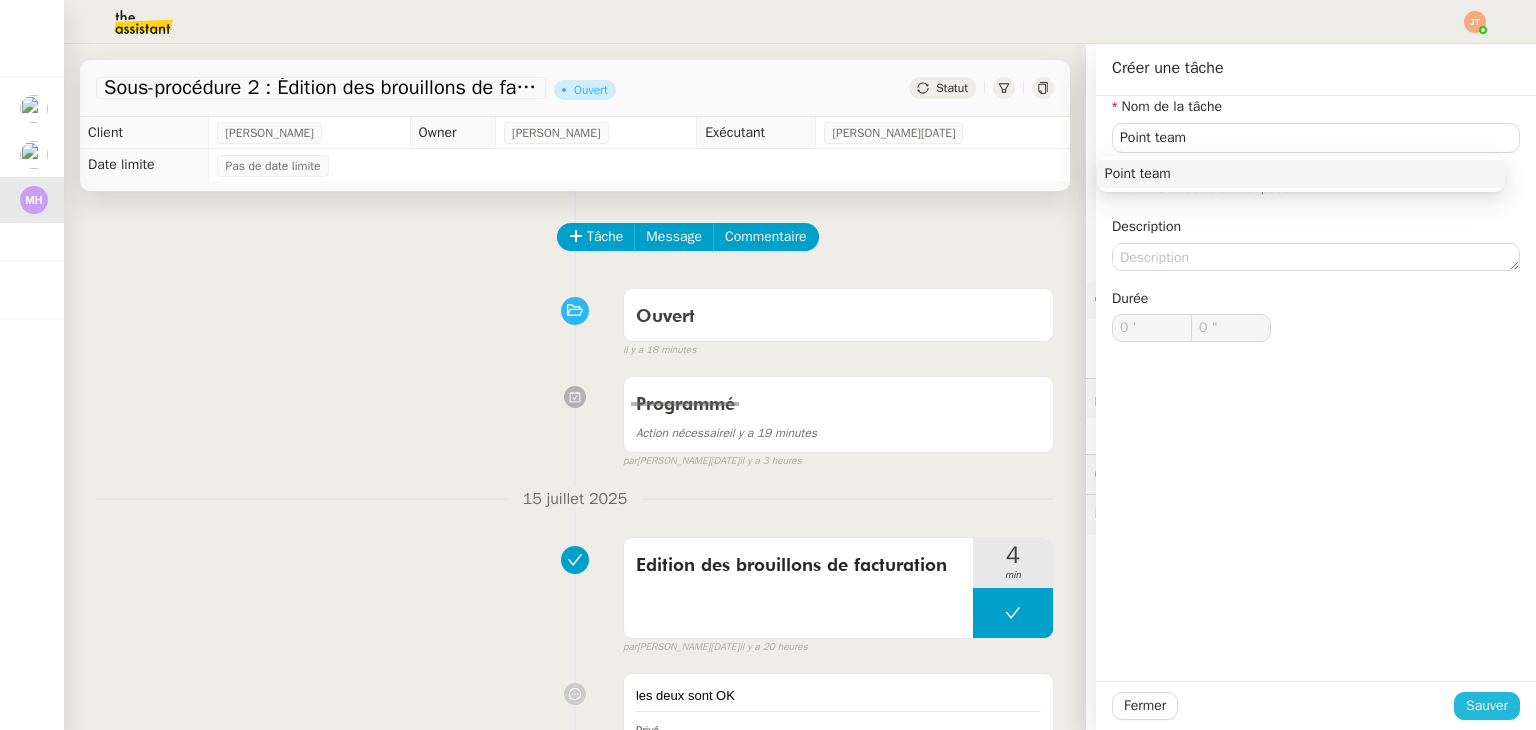 click on "Sauver" 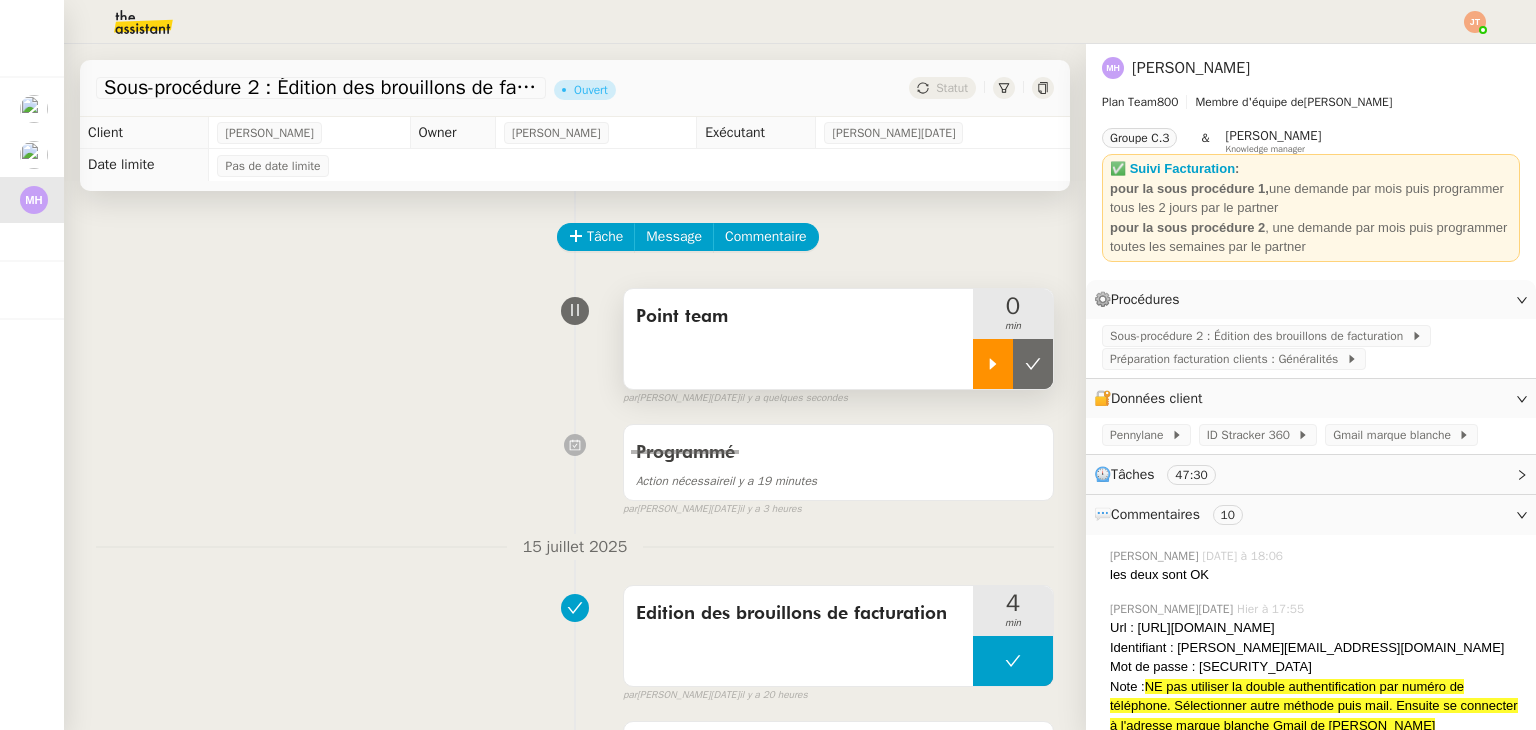click at bounding box center (993, 364) 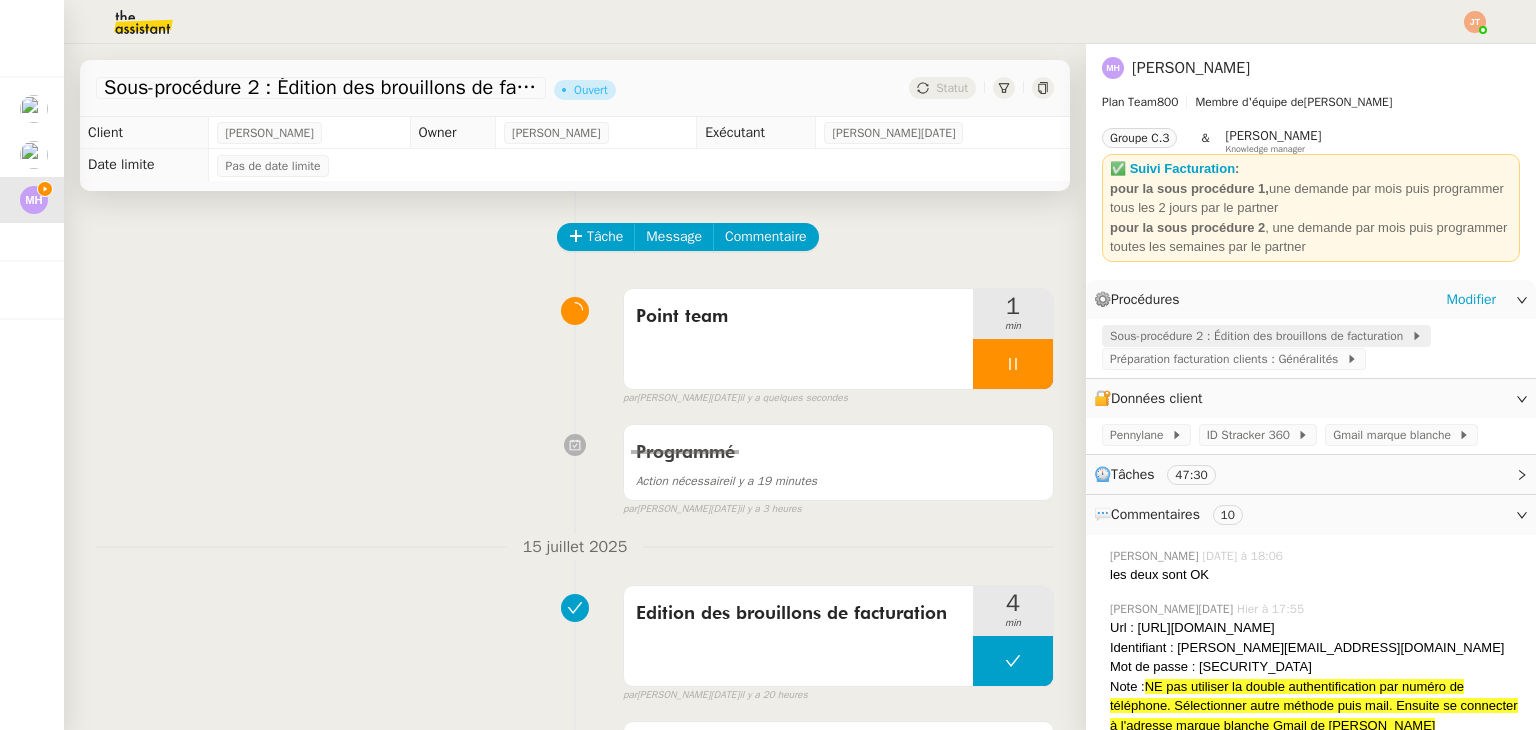 click on "Sous-procédure 2 : Édition des brouillons de facturation" 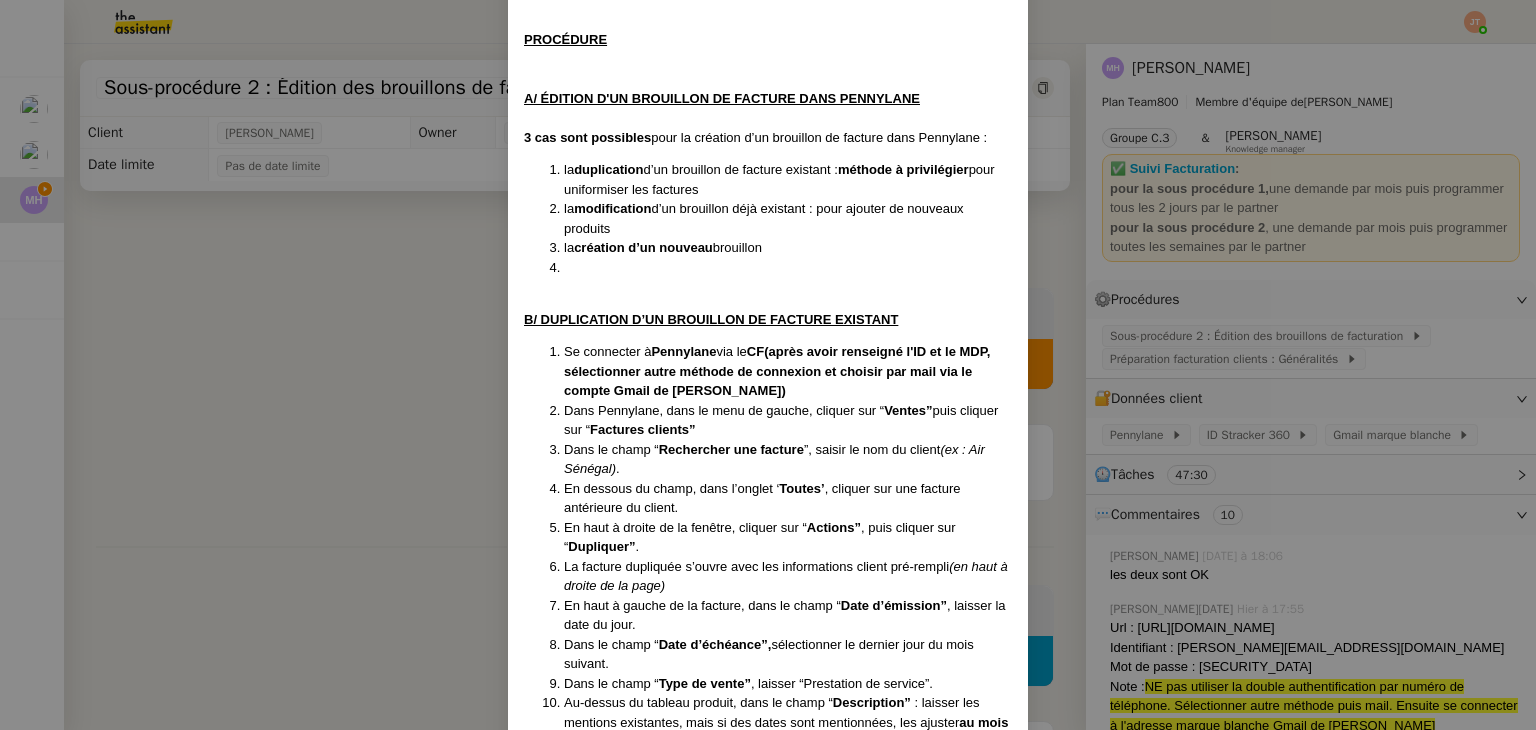 scroll, scrollTop: 71, scrollLeft: 0, axis: vertical 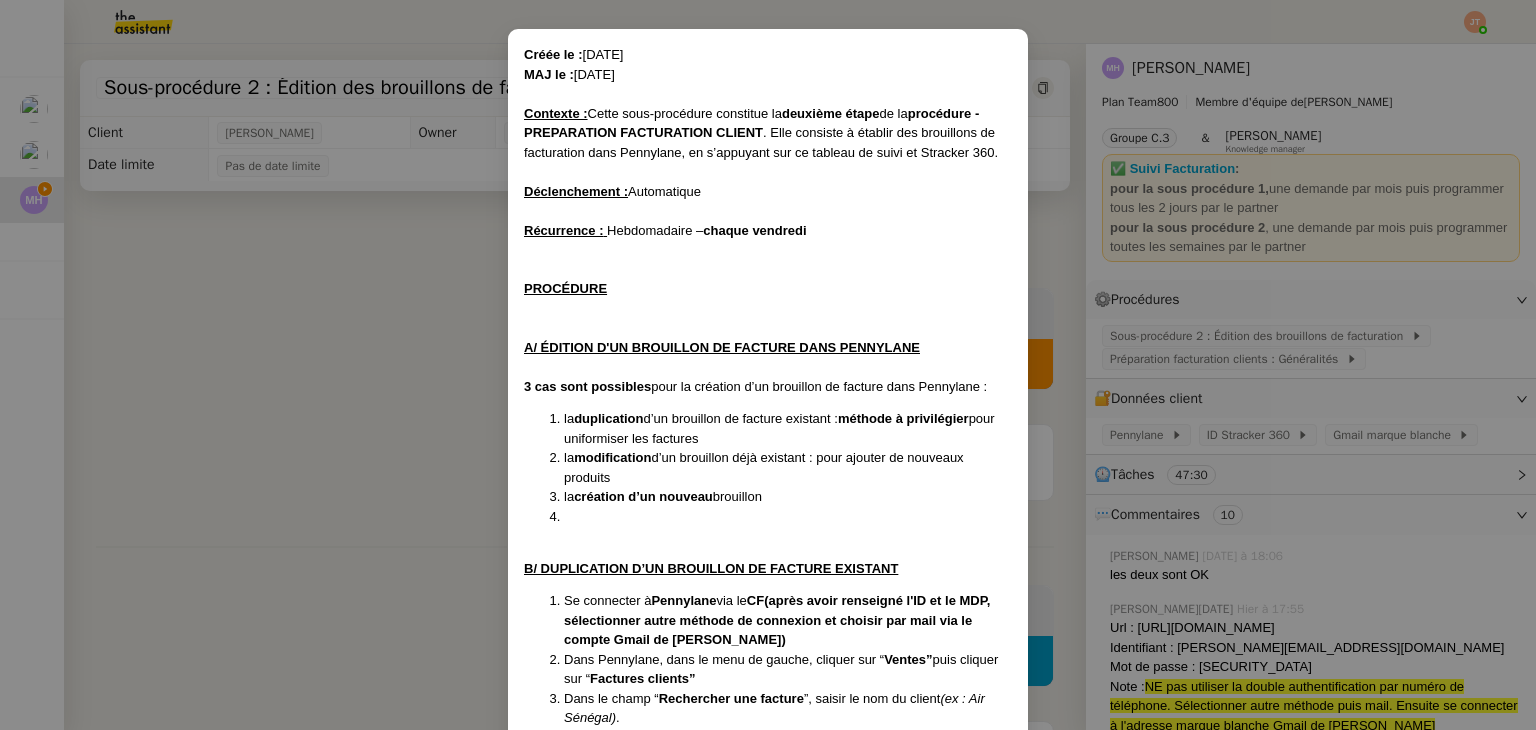 click on "Créée le :  [DATE] MAJ le :  [DATE] Contexte :  Cette sous-procédure constitue la  deuxième étape  de la  procédure - PREPARATION FACTURATION CLIENT . Elle consiste à établir des brouillons de facturation dans Pennylane, en s’appuyant sur ce tableau de suivi et Stracker 360. Déclenchement :  Automatique Récurrence :   Hebdomadaire –  chaque   [DATE] PROCÉDURE A/ ÉDITION D'UN BROUILLON DE FACTURE DANS PENNYLANE 3 cas sont possibles  pour la création d’un brouillon de facture dans Pennylane : la  duplication  d’un brouillon de facture existant :  méthode à privilégier  pour uniformiser les factures la  modification  d’un brouillon déjà existant : pour ajouter de nouveaux produits la  création d’un nouveau  brouillon  B/ DUPLICATION D’UN BROUILLON DE FACTURE EXISTANT Se connecter à  Pennylane  via le  CF  (après avoir renseigné l'ID et le MDP, sélectionner autre méthode de connexion et choisir par mail via le compte Gmail de [PERSON_NAME]) Ventes”  puis cliquer sur “" at bounding box center (768, 365) 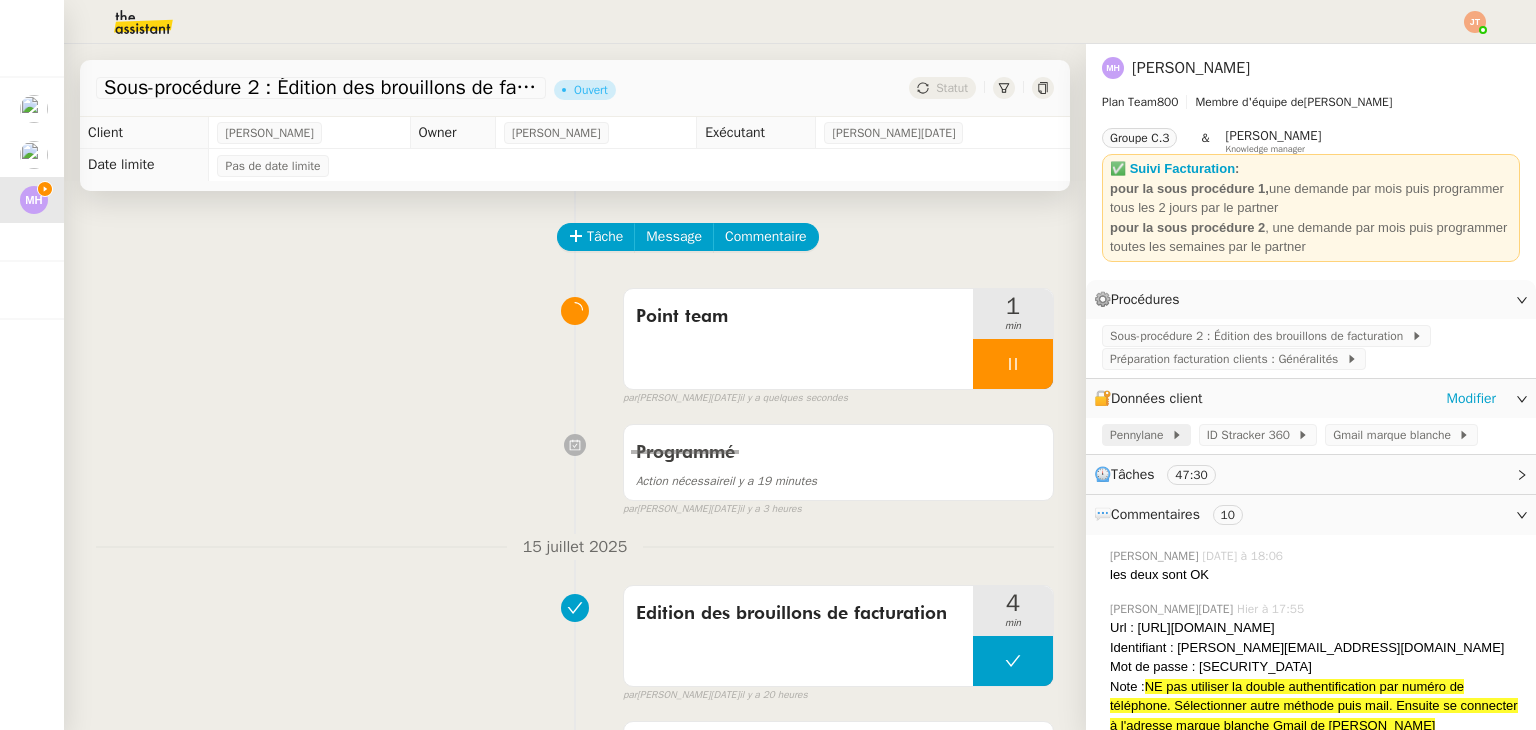 click on "Pennylane" 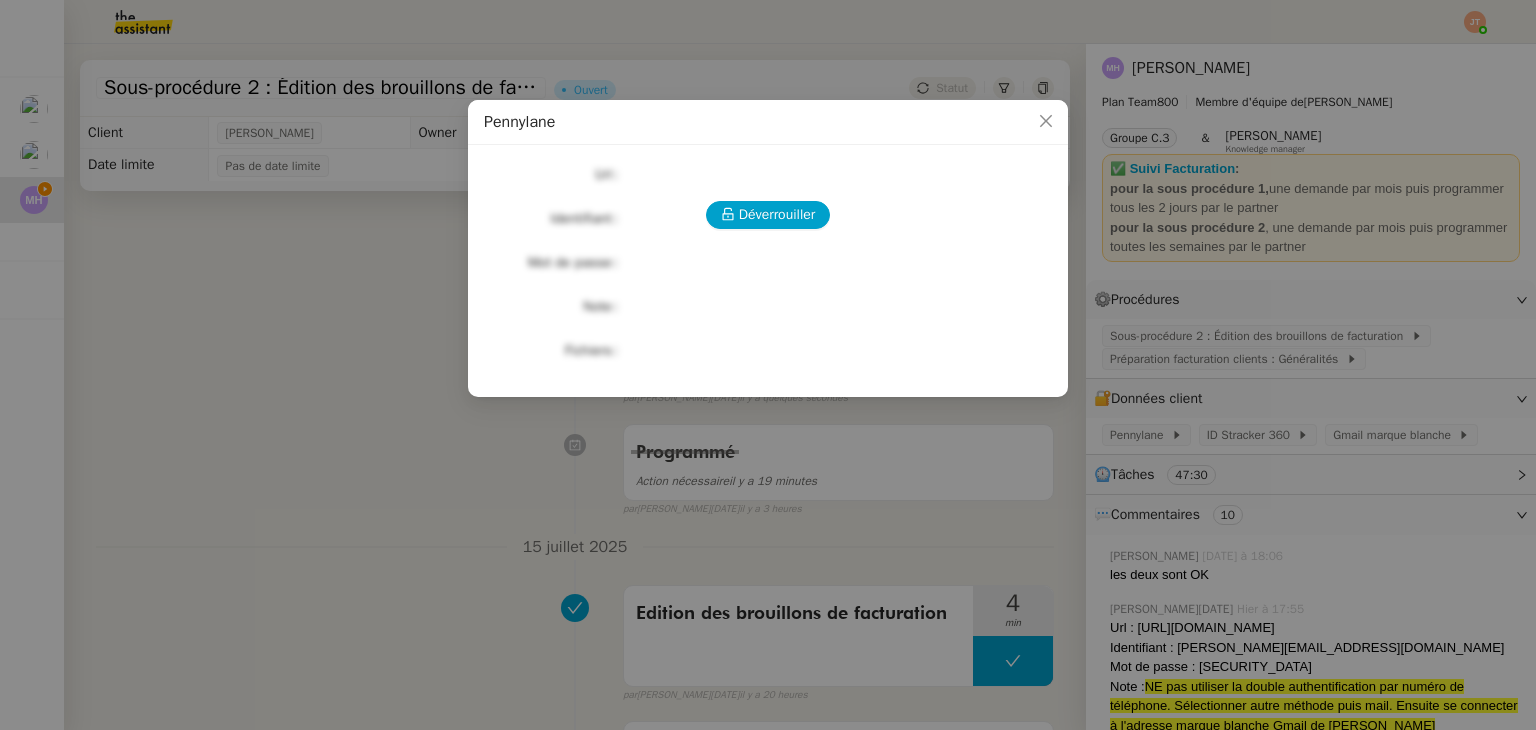 click on "Déverrouiller Url    Identifiant Mot de passe Note Fichiers Upload" at bounding box center [768, 263] 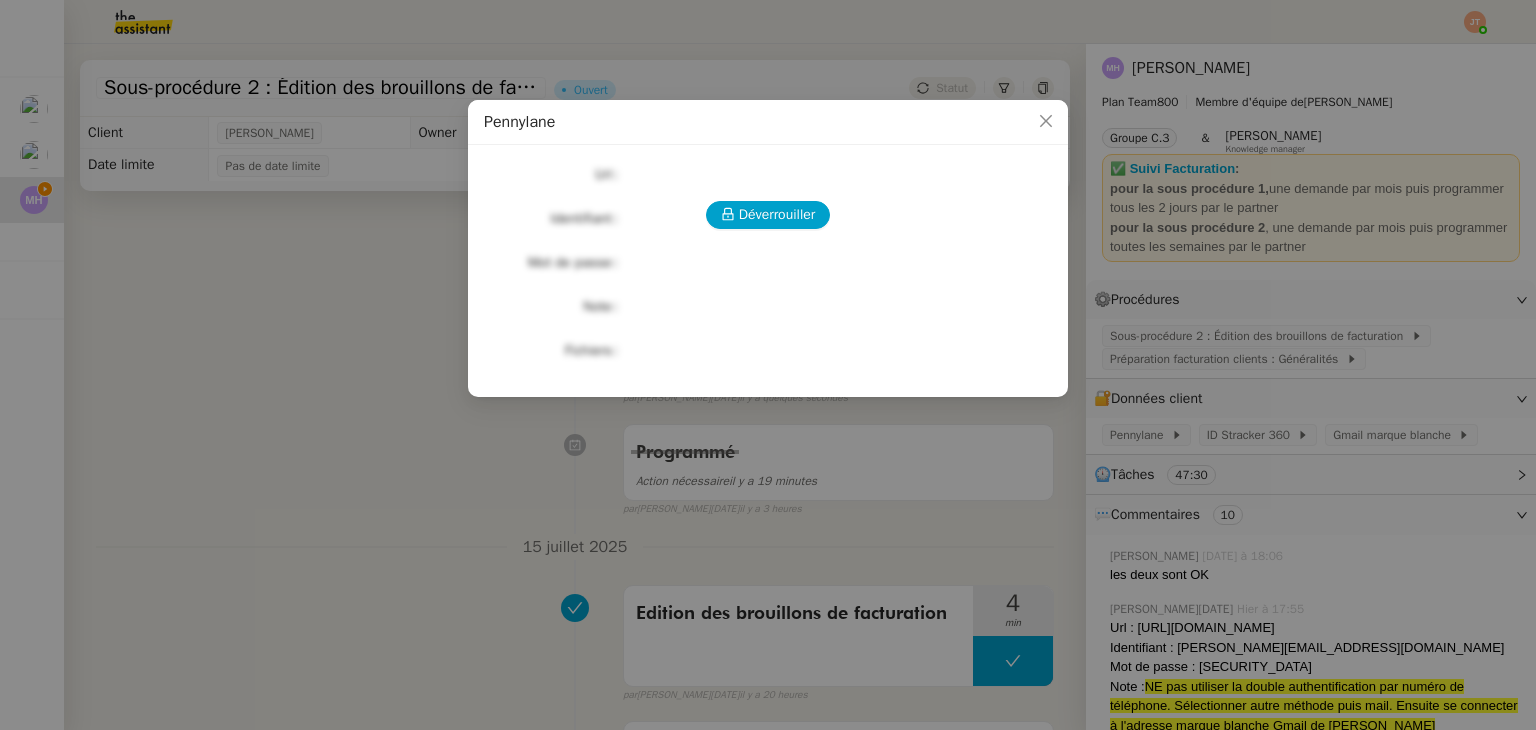 click on "Déverrouiller Url    Identifiant Mot de passe Note Fichiers Upload" at bounding box center [768, 263] 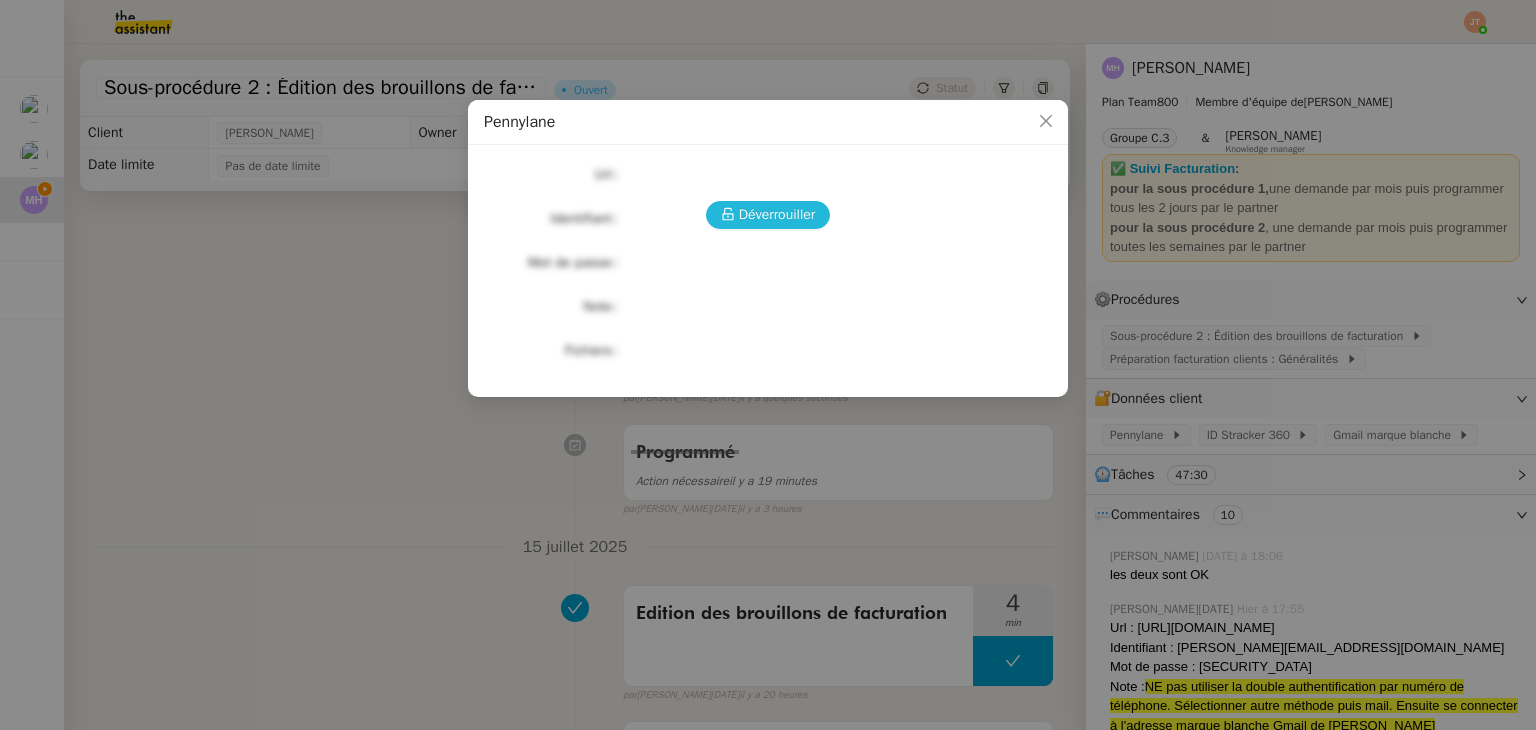 click on "Déverrouiller" at bounding box center (777, 214) 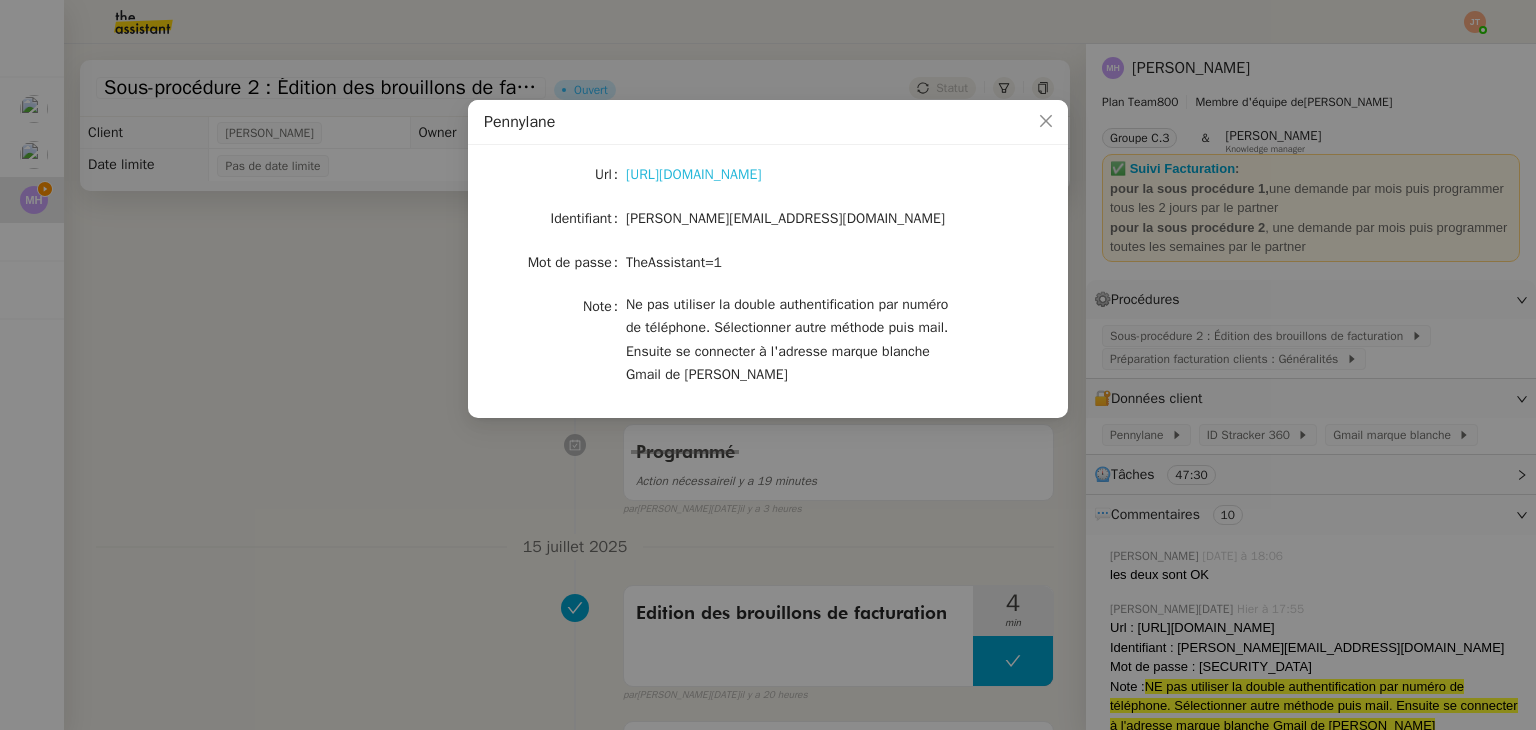 click on "[URL][DOMAIN_NAME]" 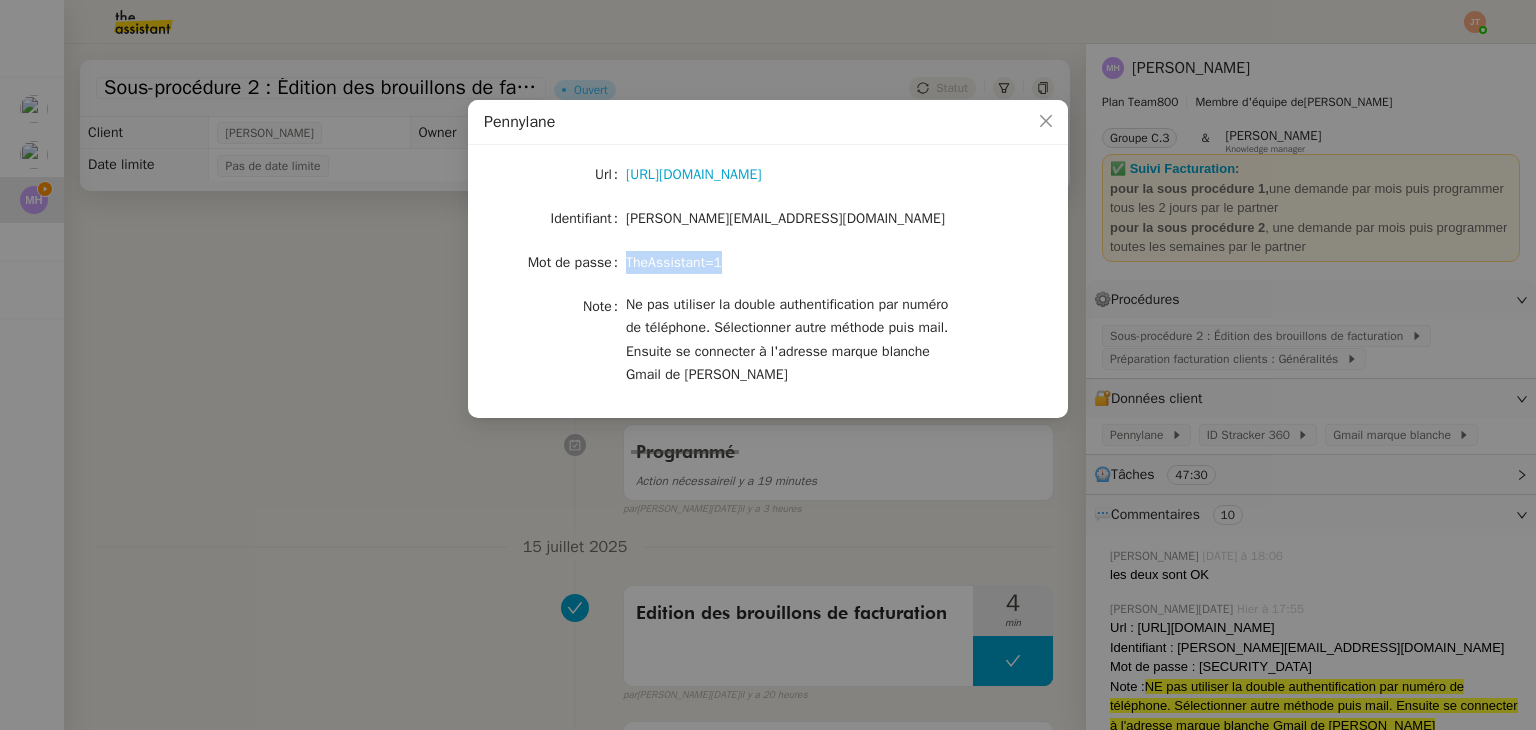 drag, startPoint x: 709, startPoint y: 261, endPoint x: 628, endPoint y: 262, distance: 81.00617 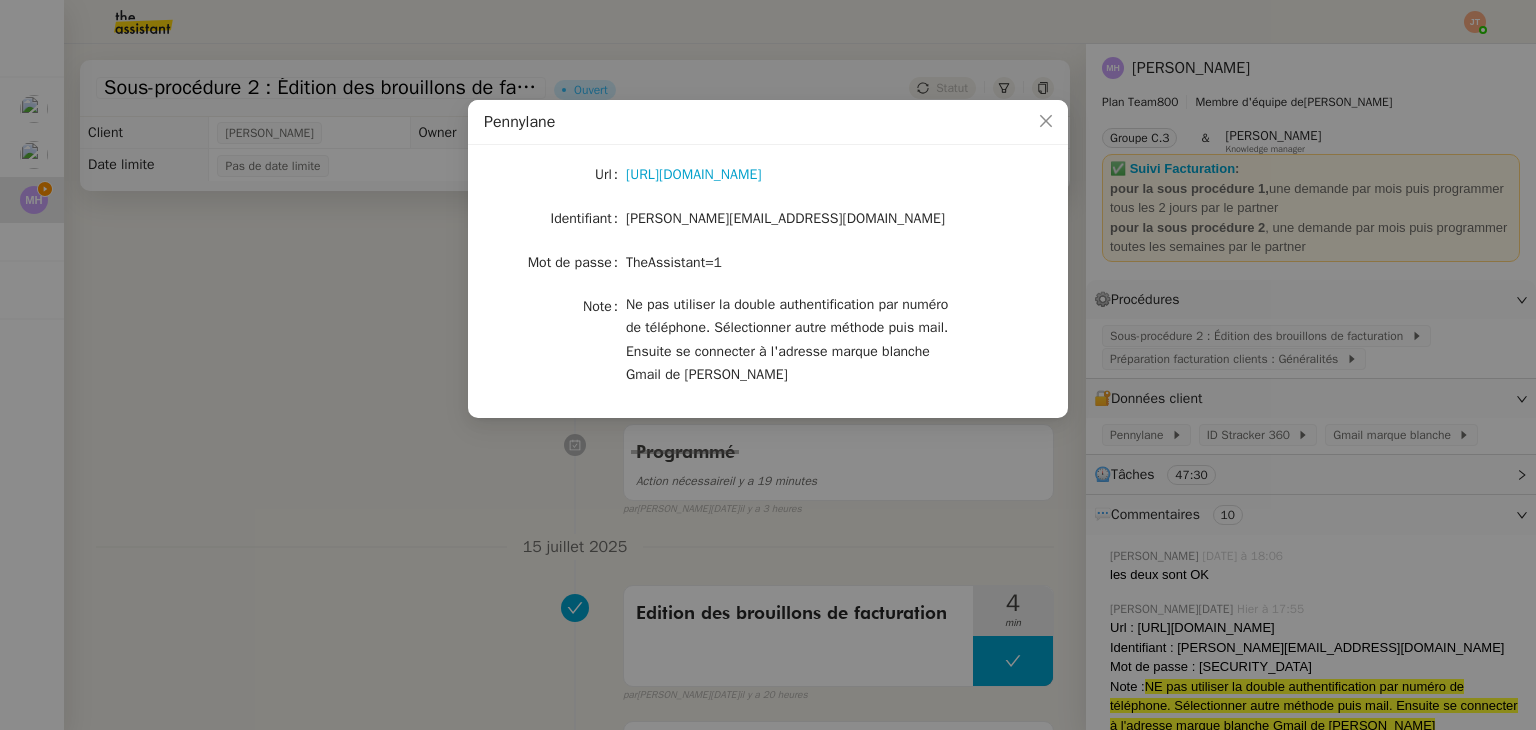 drag, startPoint x: 1068, startPoint y: 509, endPoint x: 1079, endPoint y: 500, distance: 14.21267 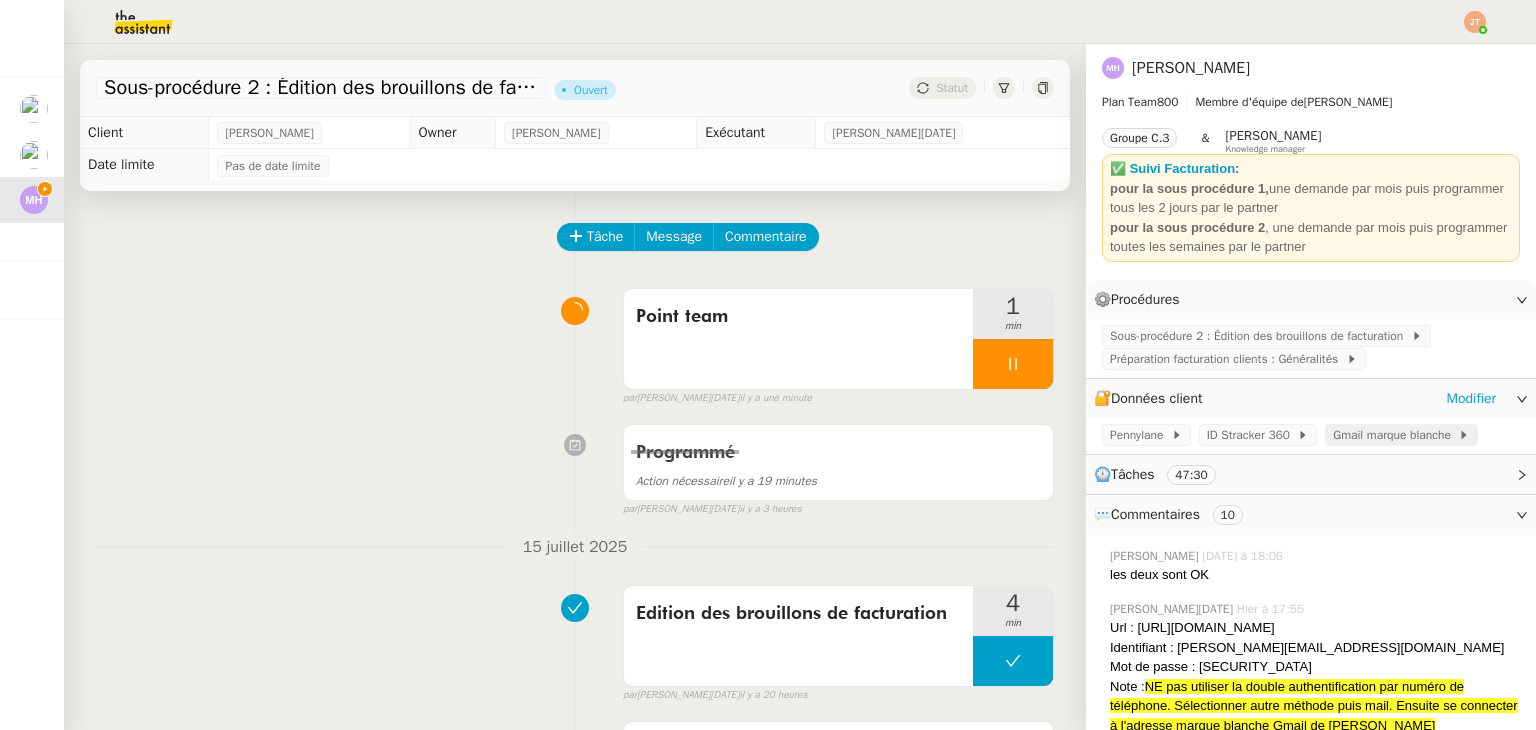 click on "Gmail marque blanche" 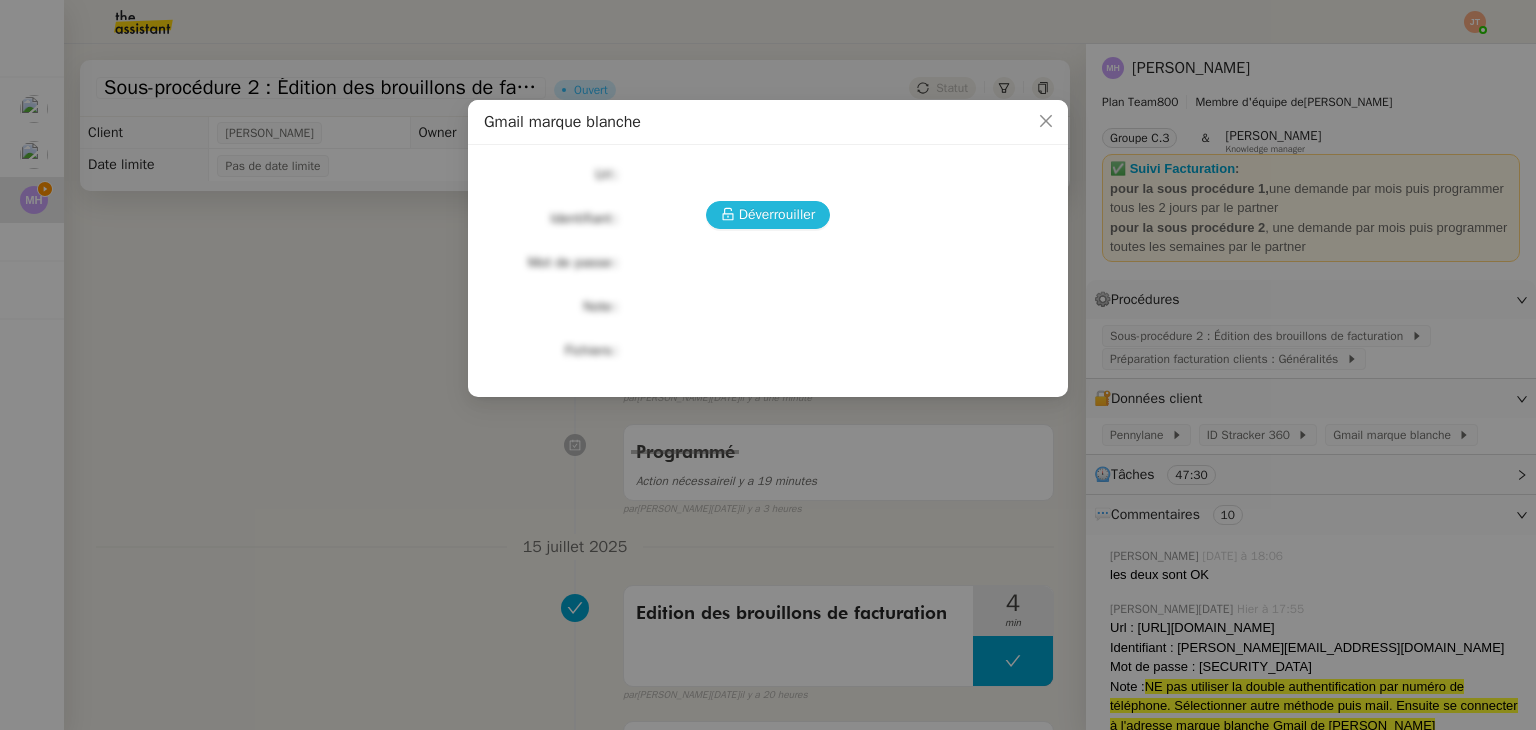 click on "Déverrouiller" at bounding box center (777, 214) 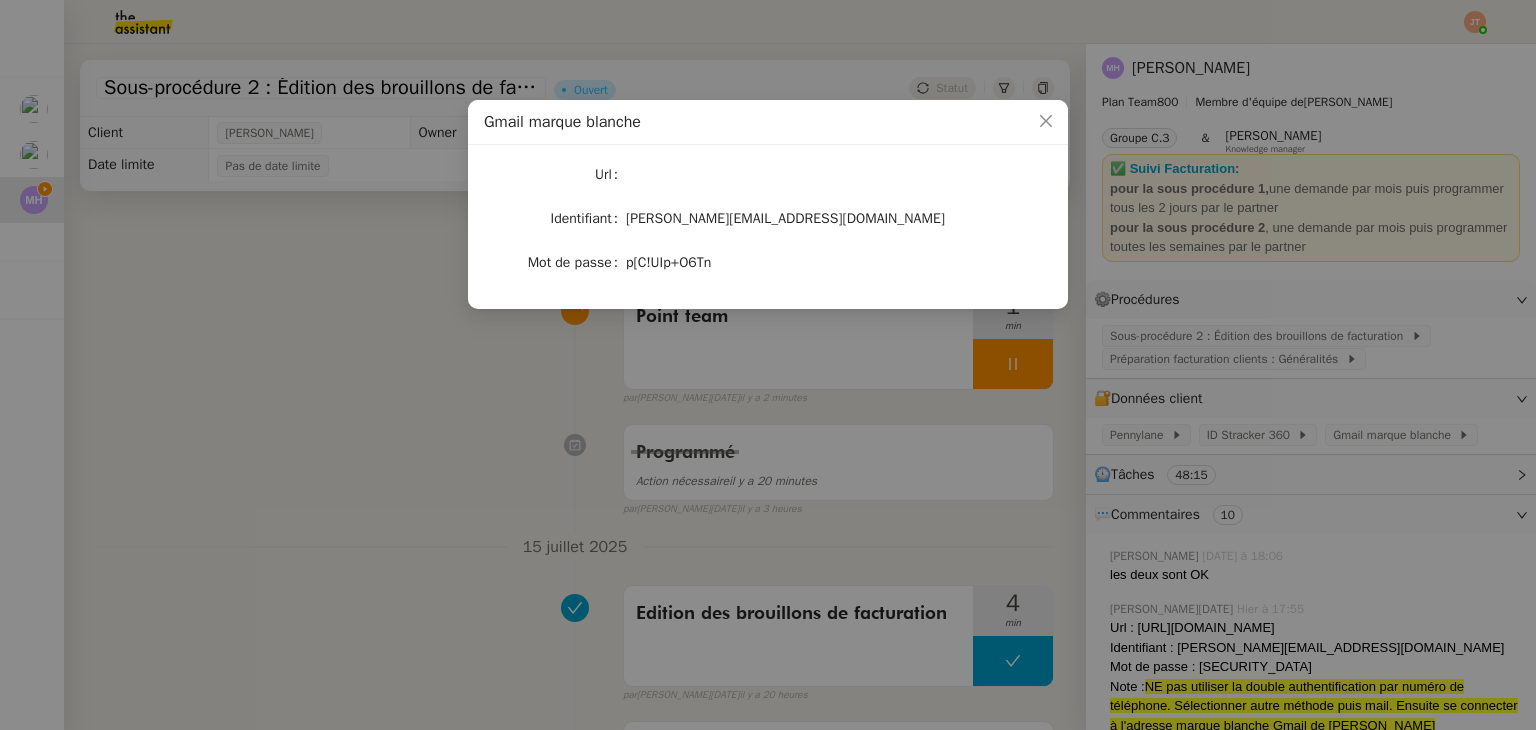 click on "Gmail marque blanche Url    Identifiant [PERSON_NAME][EMAIL_ADDRESS][DOMAIN_NAME] Mot de passe [SECURITY_DATA]" at bounding box center (768, 365) 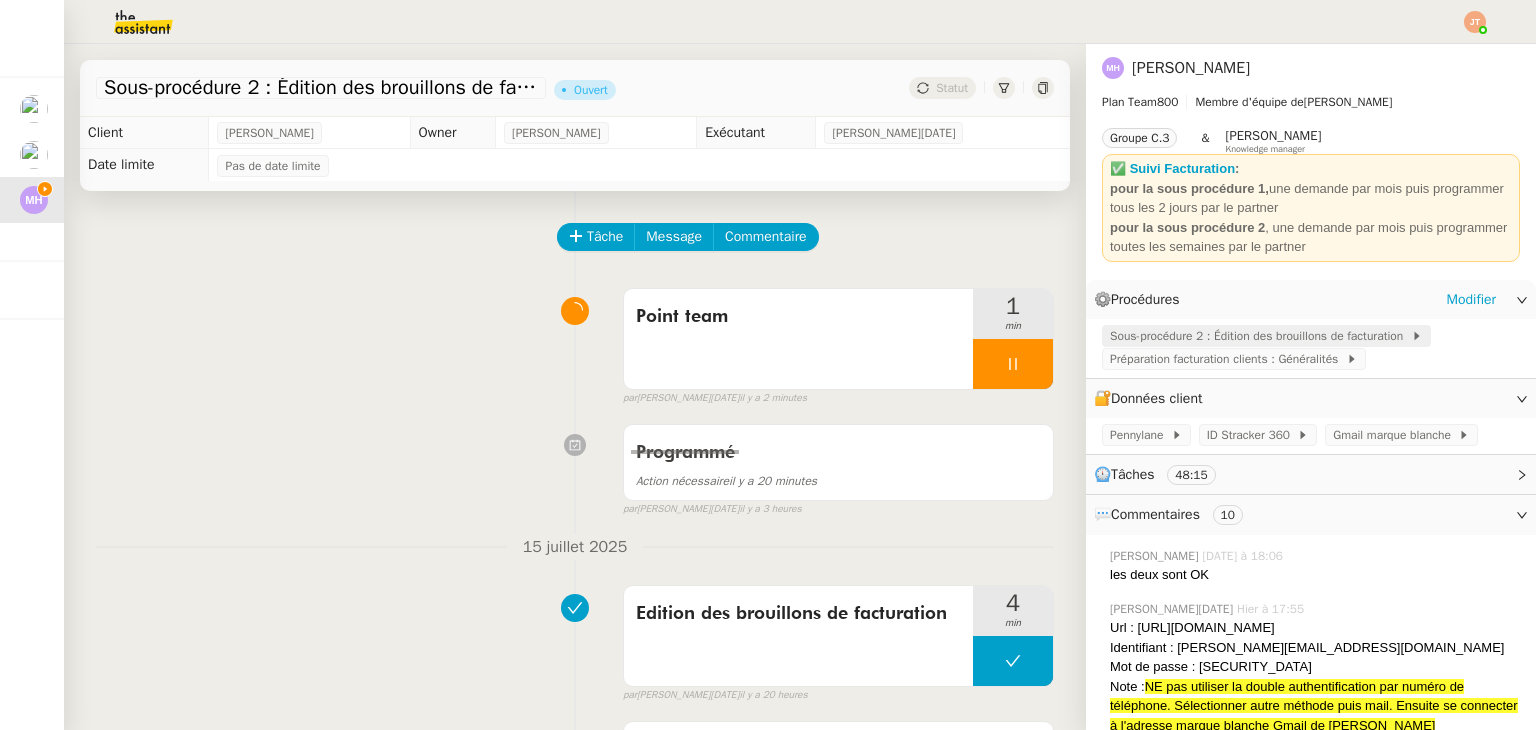 click on "Sous-procédure 2 : Édition des brouillons de facturation" 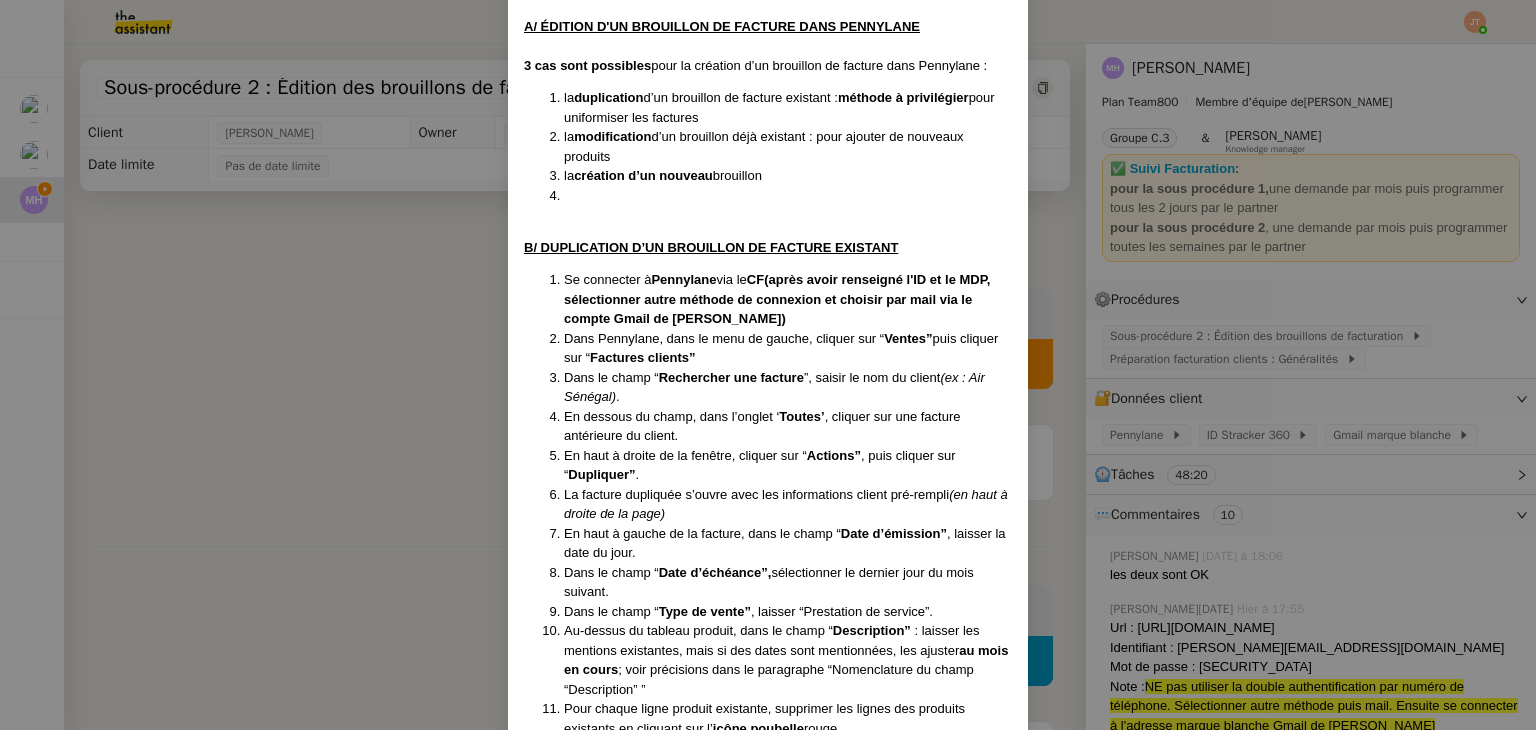 scroll, scrollTop: 400, scrollLeft: 0, axis: vertical 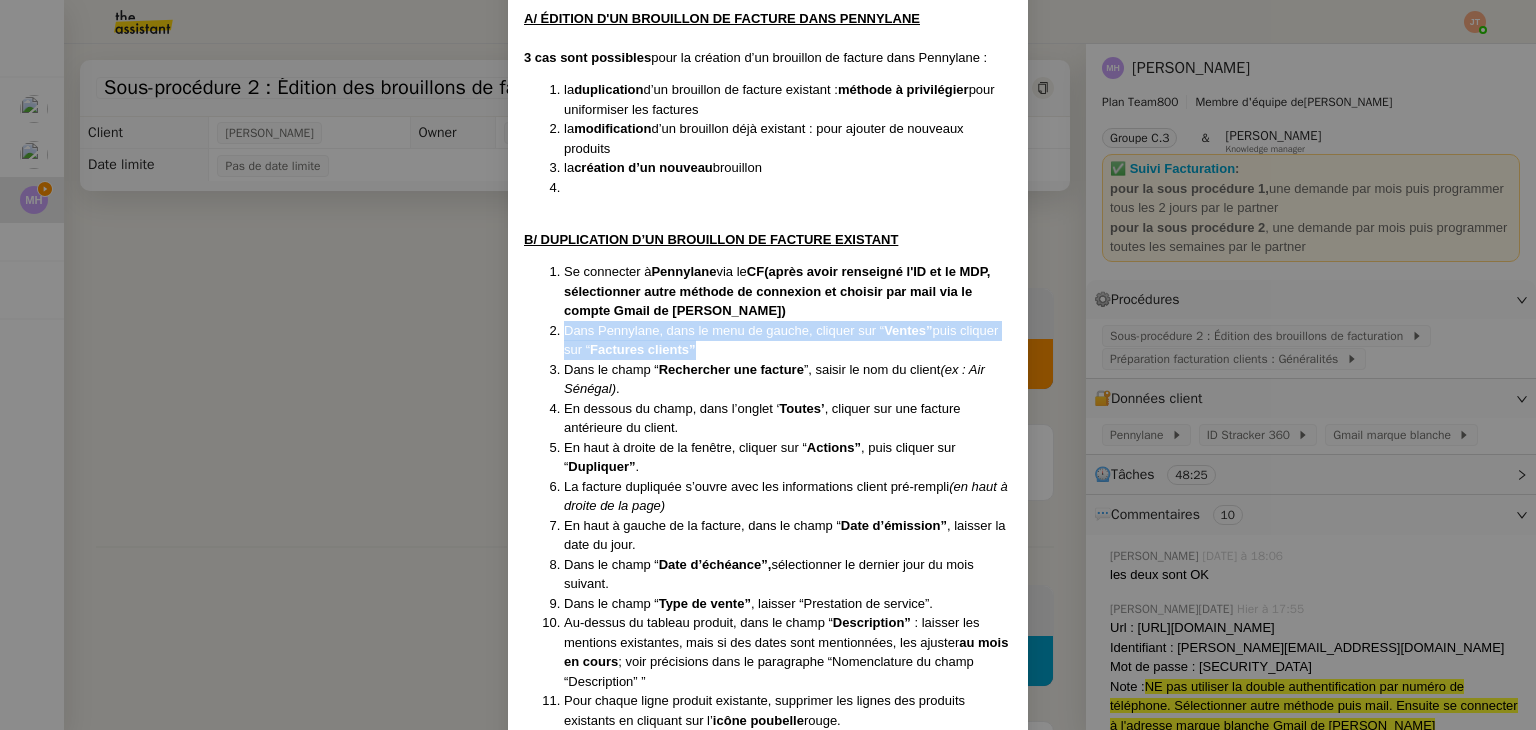 drag, startPoint x: 706, startPoint y: 349, endPoint x: 551, endPoint y: 328, distance: 156.4161 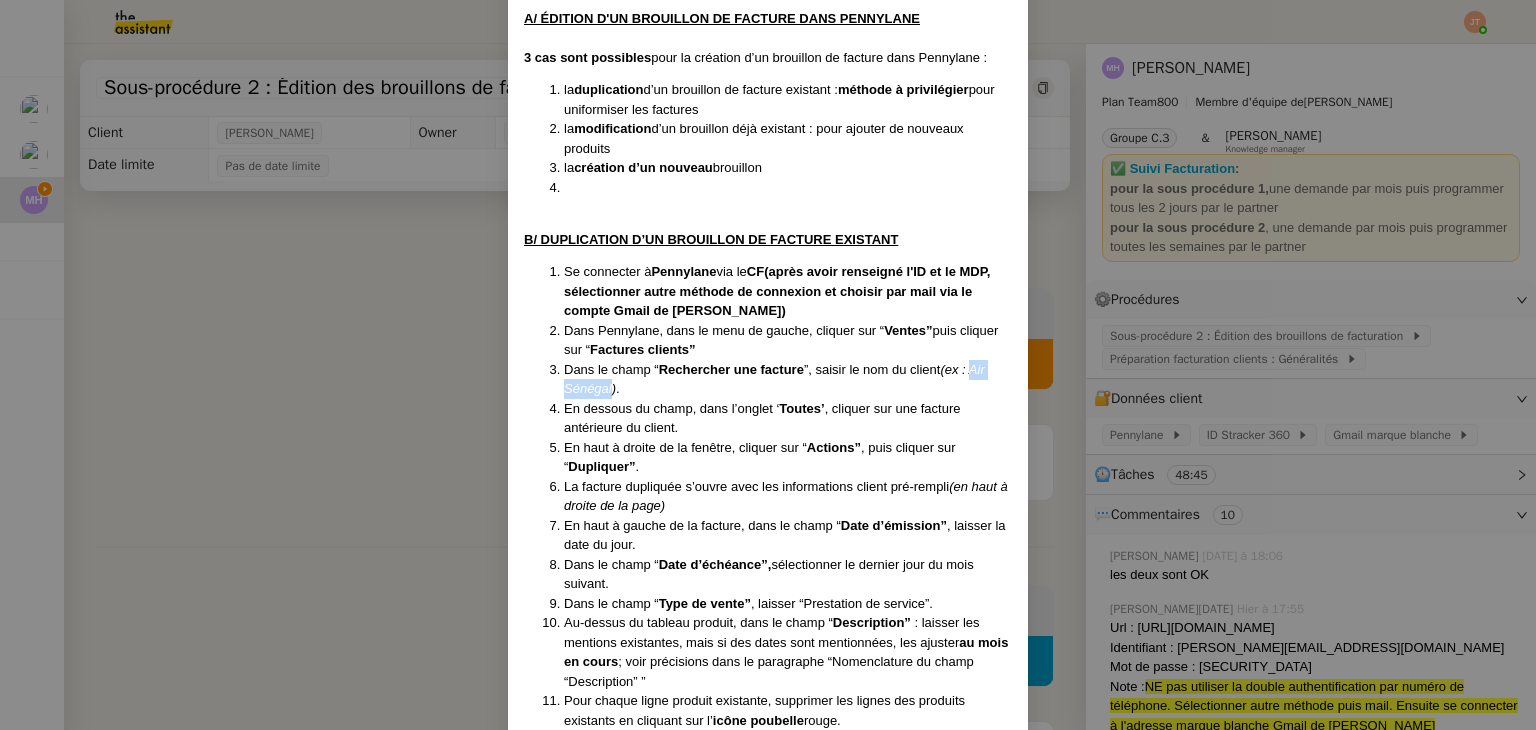 drag, startPoint x: 968, startPoint y: 370, endPoint x: 607, endPoint y: 385, distance: 361.3115 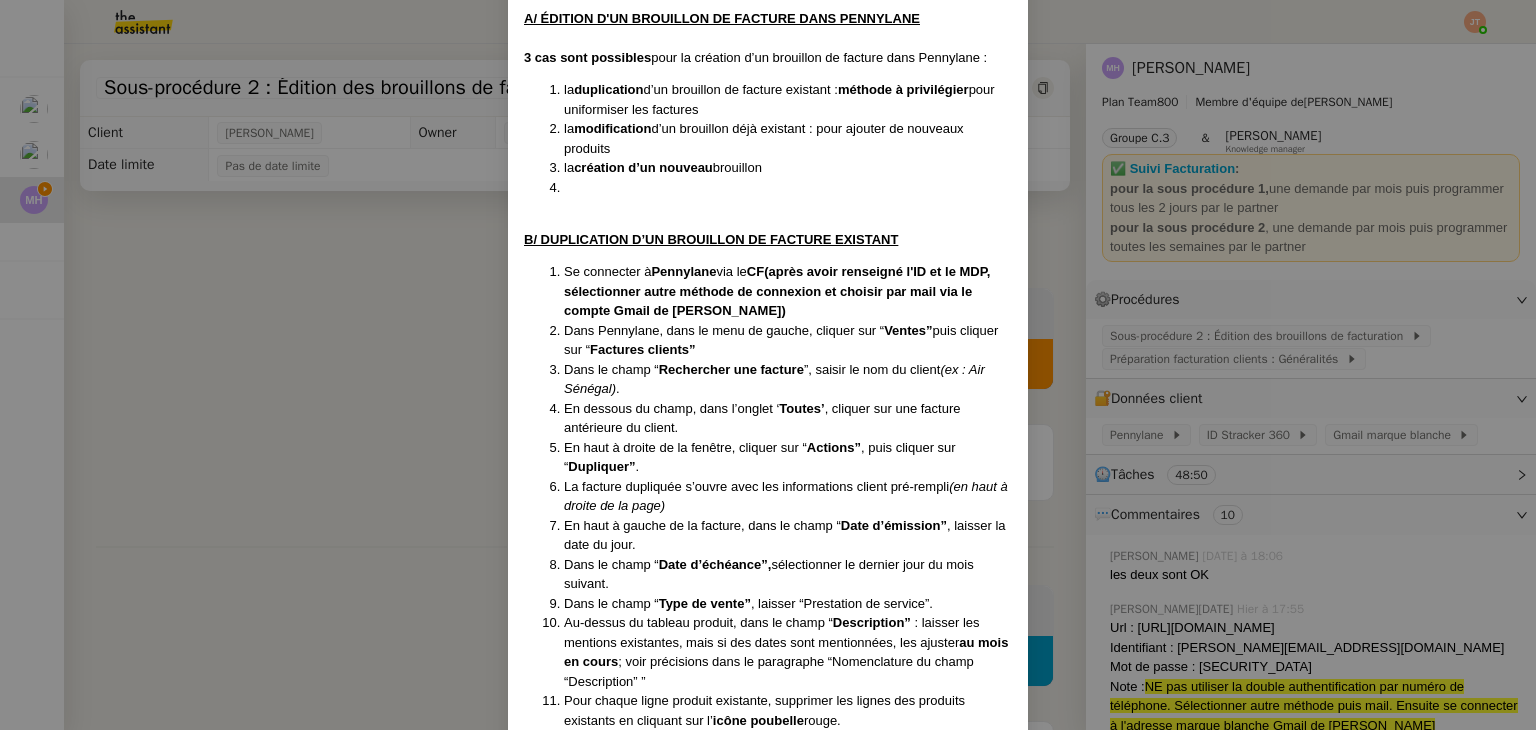 click on "En haut à droite de la fenêtre, cliquer sur “ Actions” ,   puis cliquer sur “ Dupliquer” ." at bounding box center [788, 457] 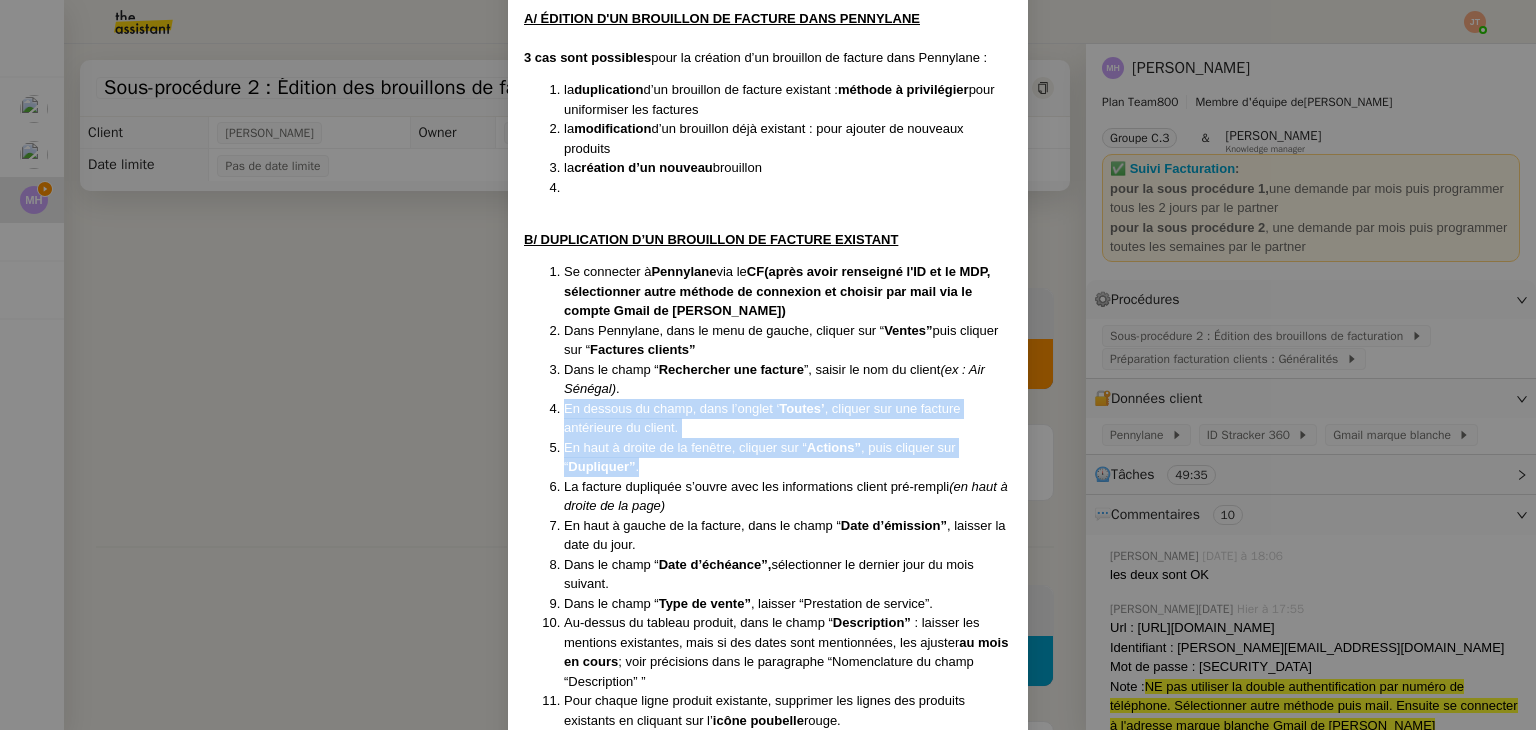 drag, startPoint x: 560, startPoint y: 401, endPoint x: 760, endPoint y: 463, distance: 209.38959 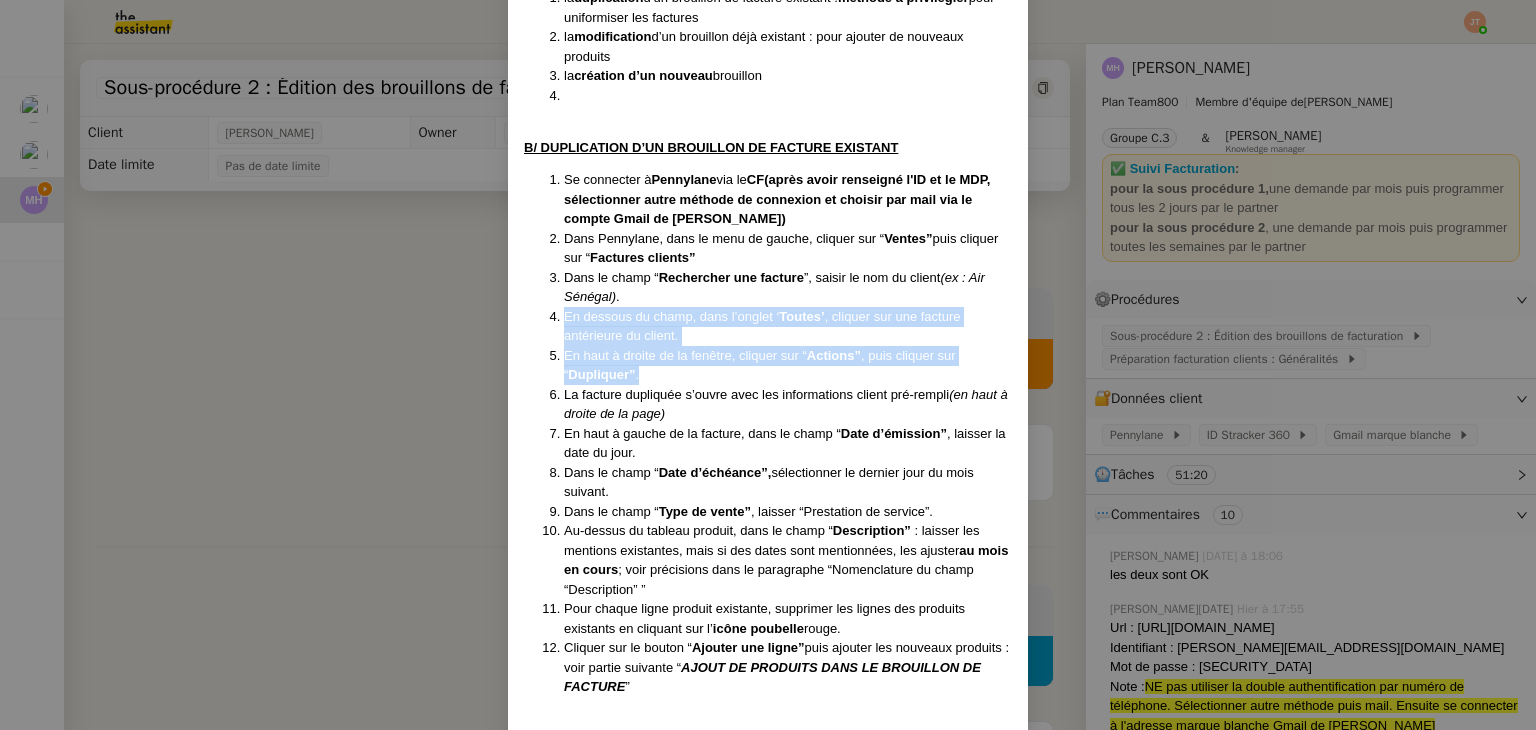 scroll, scrollTop: 500, scrollLeft: 0, axis: vertical 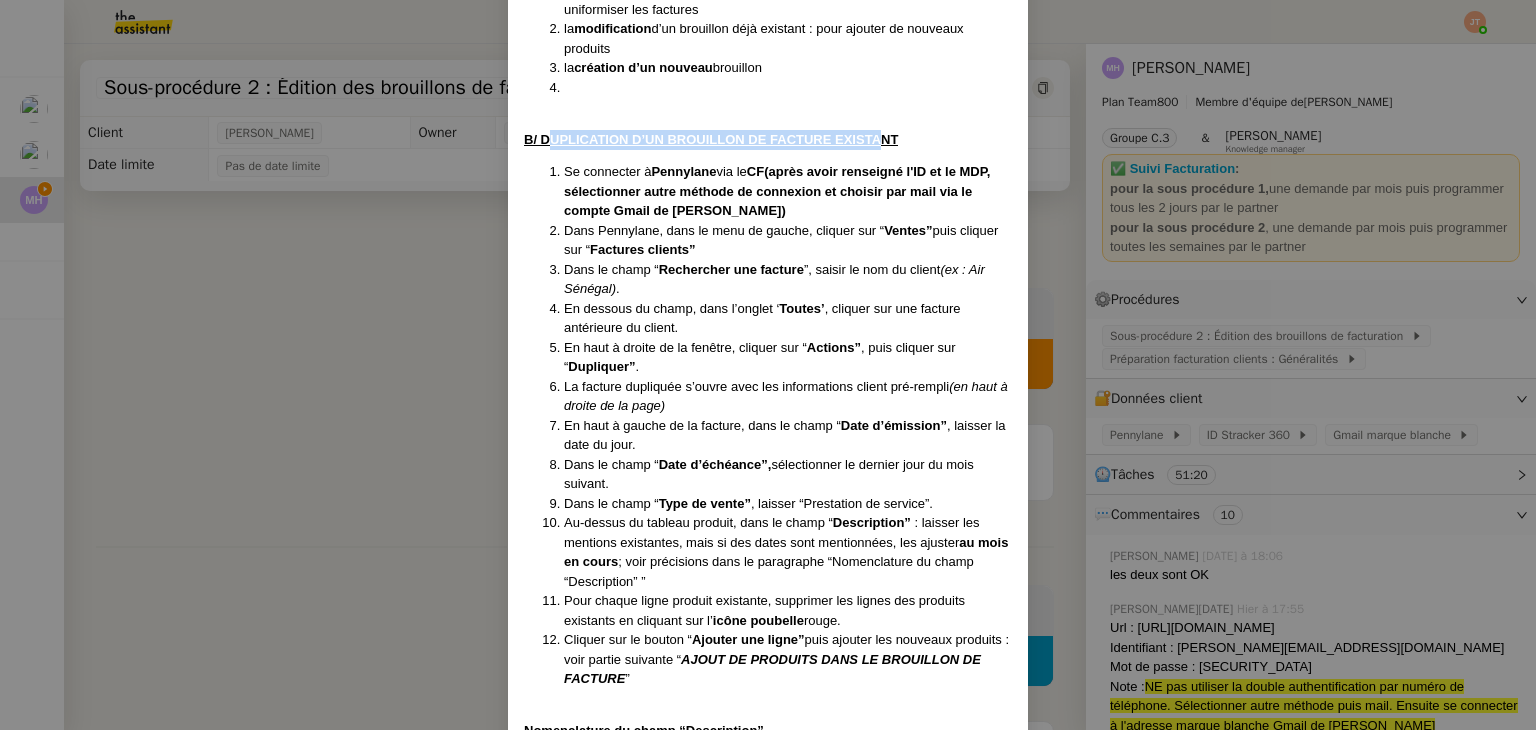 drag, startPoint x: 541, startPoint y: 137, endPoint x: 875, endPoint y: 143, distance: 334.0539 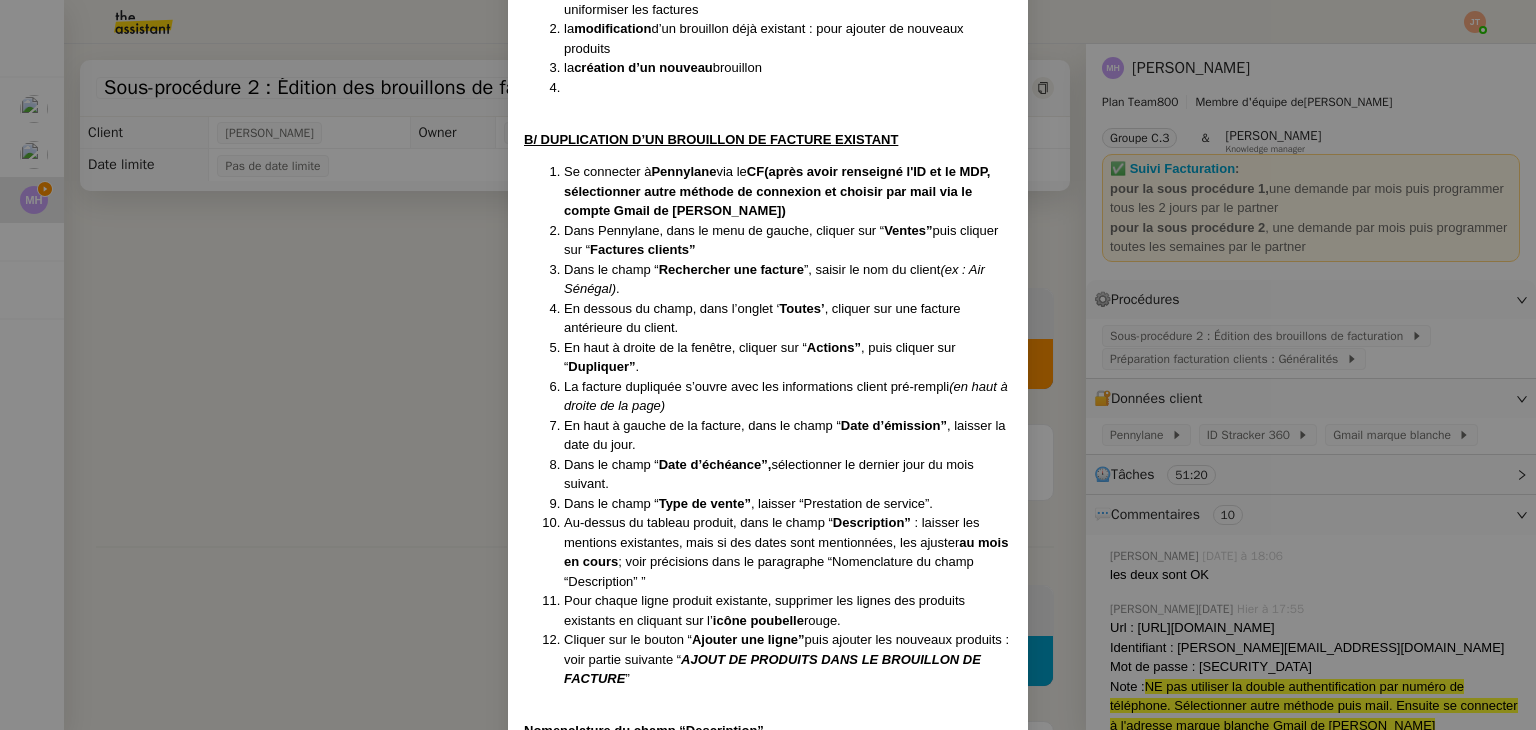 click on "En haut à droite de la fenêtre, cliquer sur “ Actions” ,   puis cliquer sur “ Dupliquer” ." at bounding box center [788, 357] 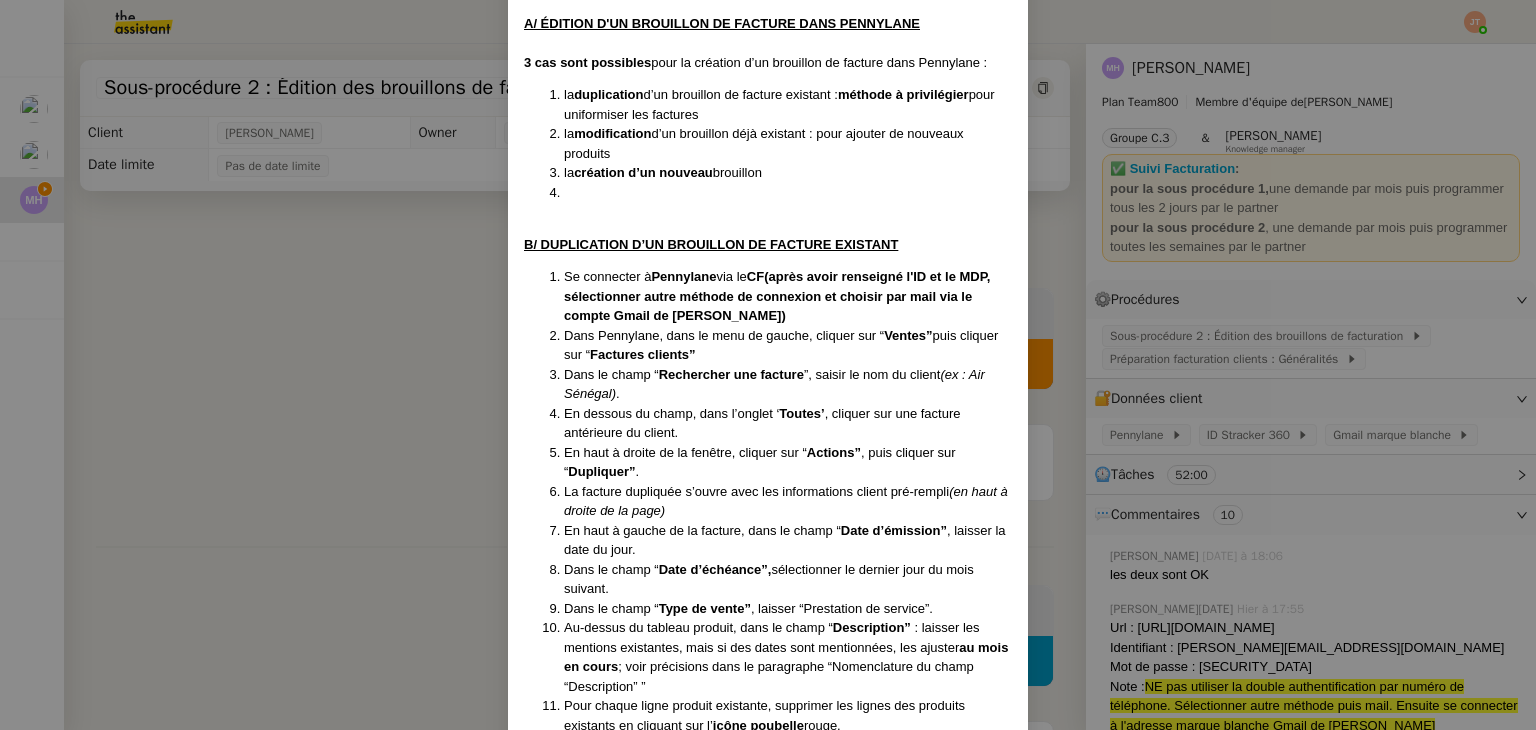scroll, scrollTop: 400, scrollLeft: 0, axis: vertical 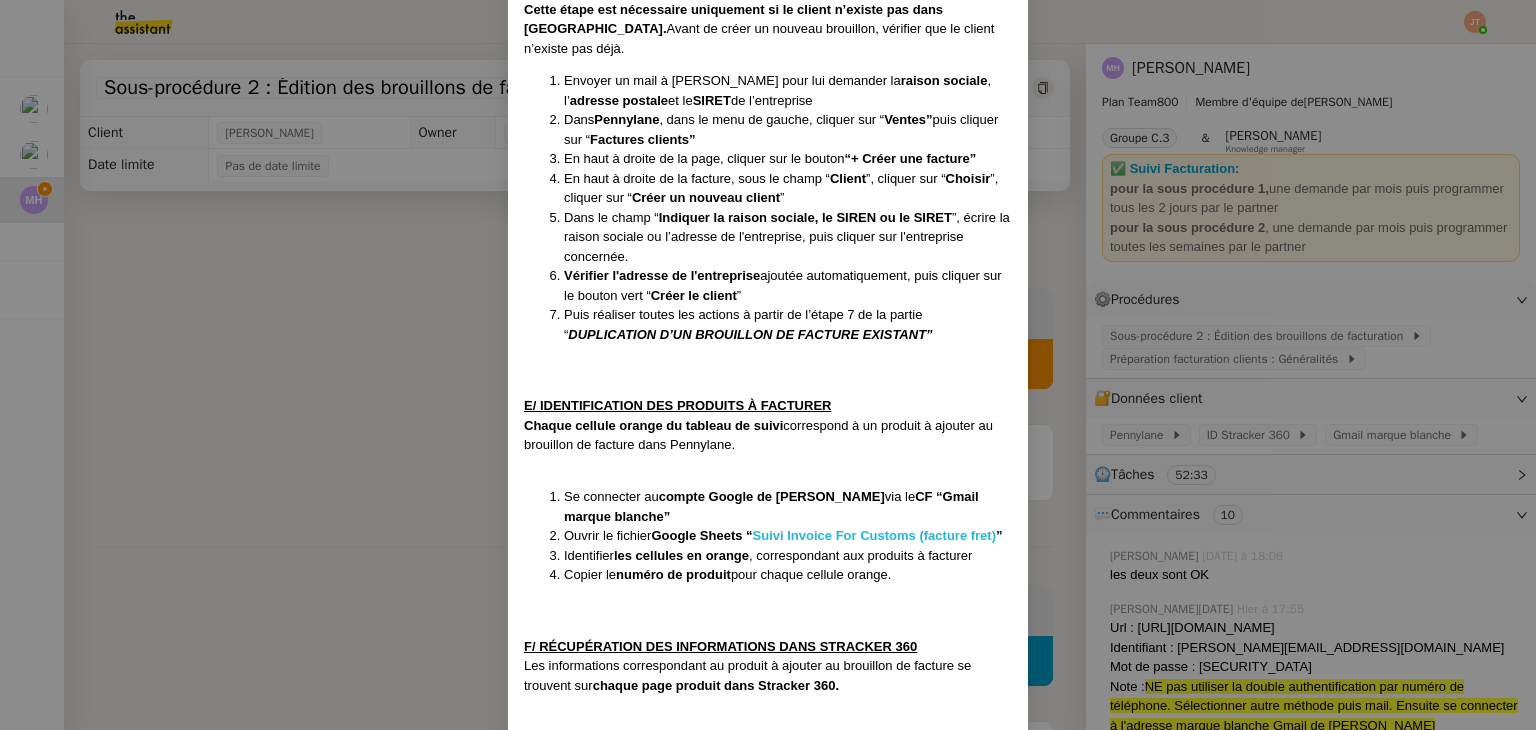 click on "Suivi Invoice For Customs (facture fret)" at bounding box center [874, 535] 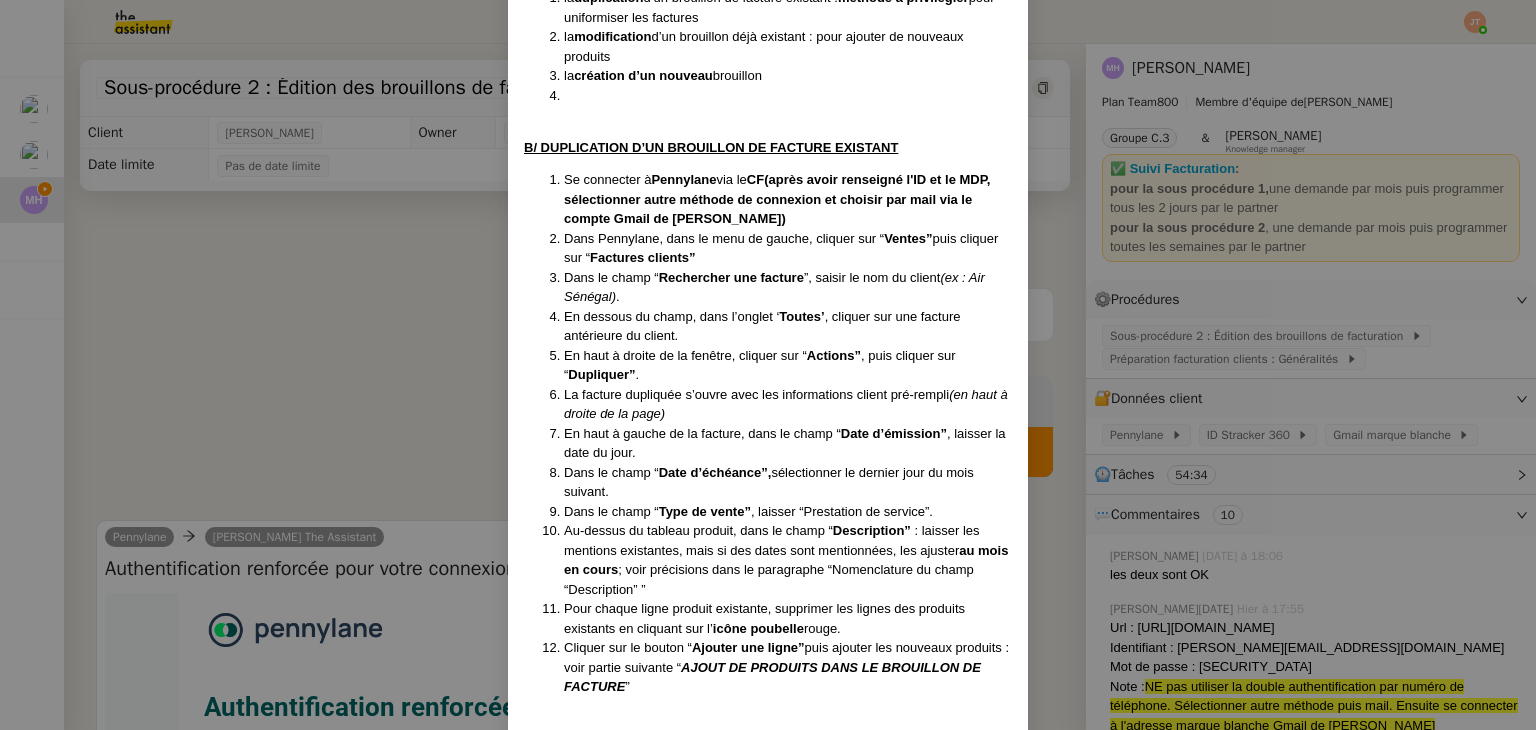 scroll, scrollTop: 500, scrollLeft: 0, axis: vertical 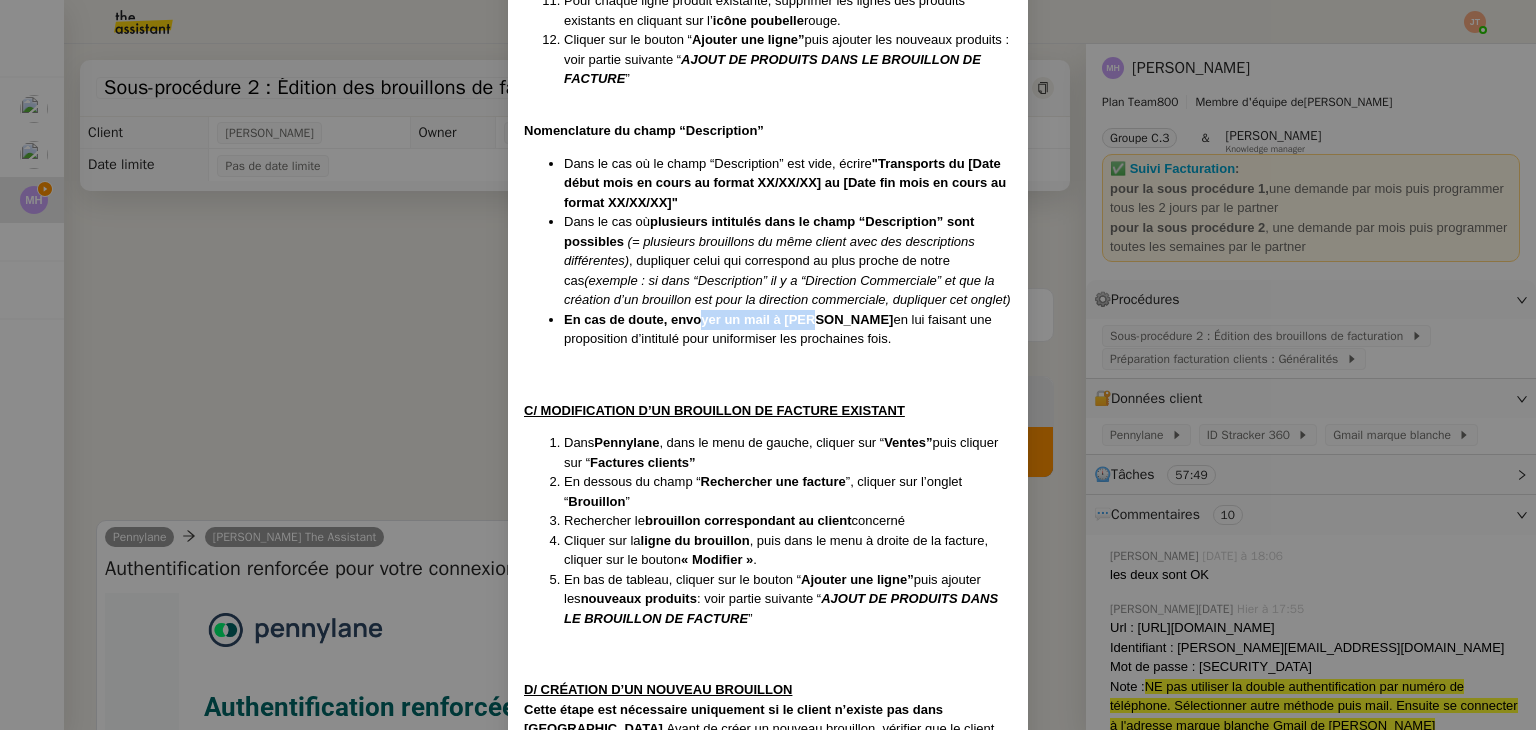 drag, startPoint x: 692, startPoint y: 318, endPoint x: 808, endPoint y: 321, distance: 116.03879 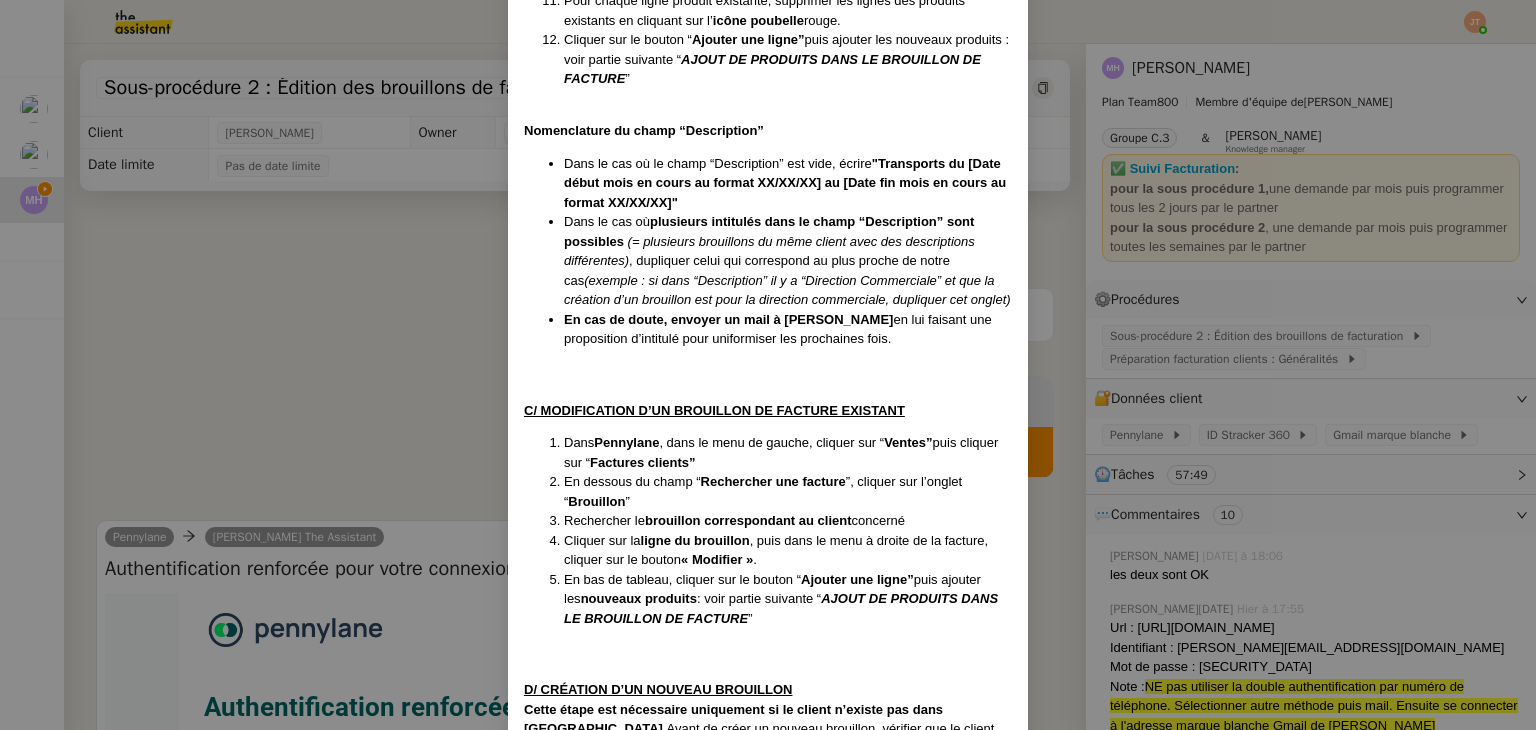 click at bounding box center (768, 372) 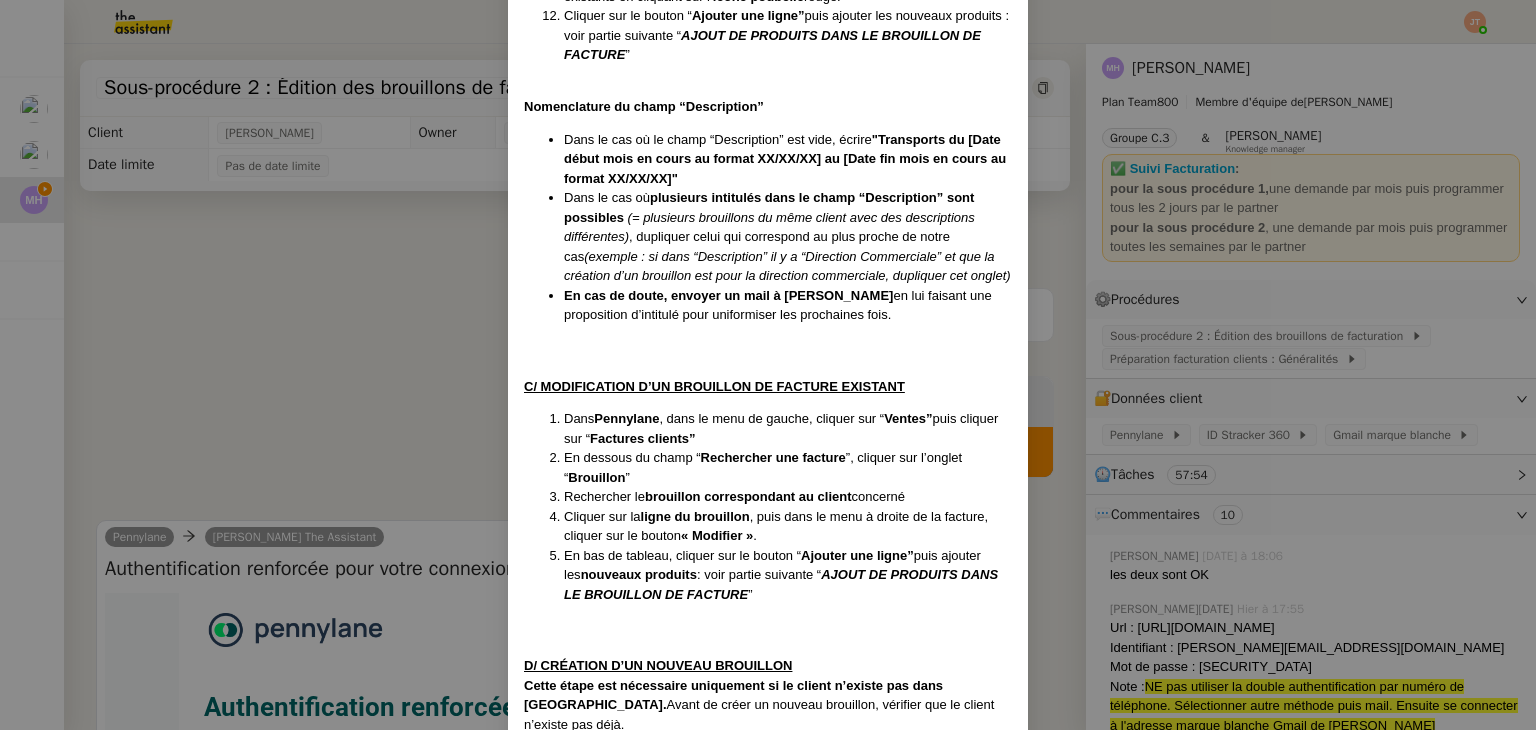 scroll, scrollTop: 1100, scrollLeft: 0, axis: vertical 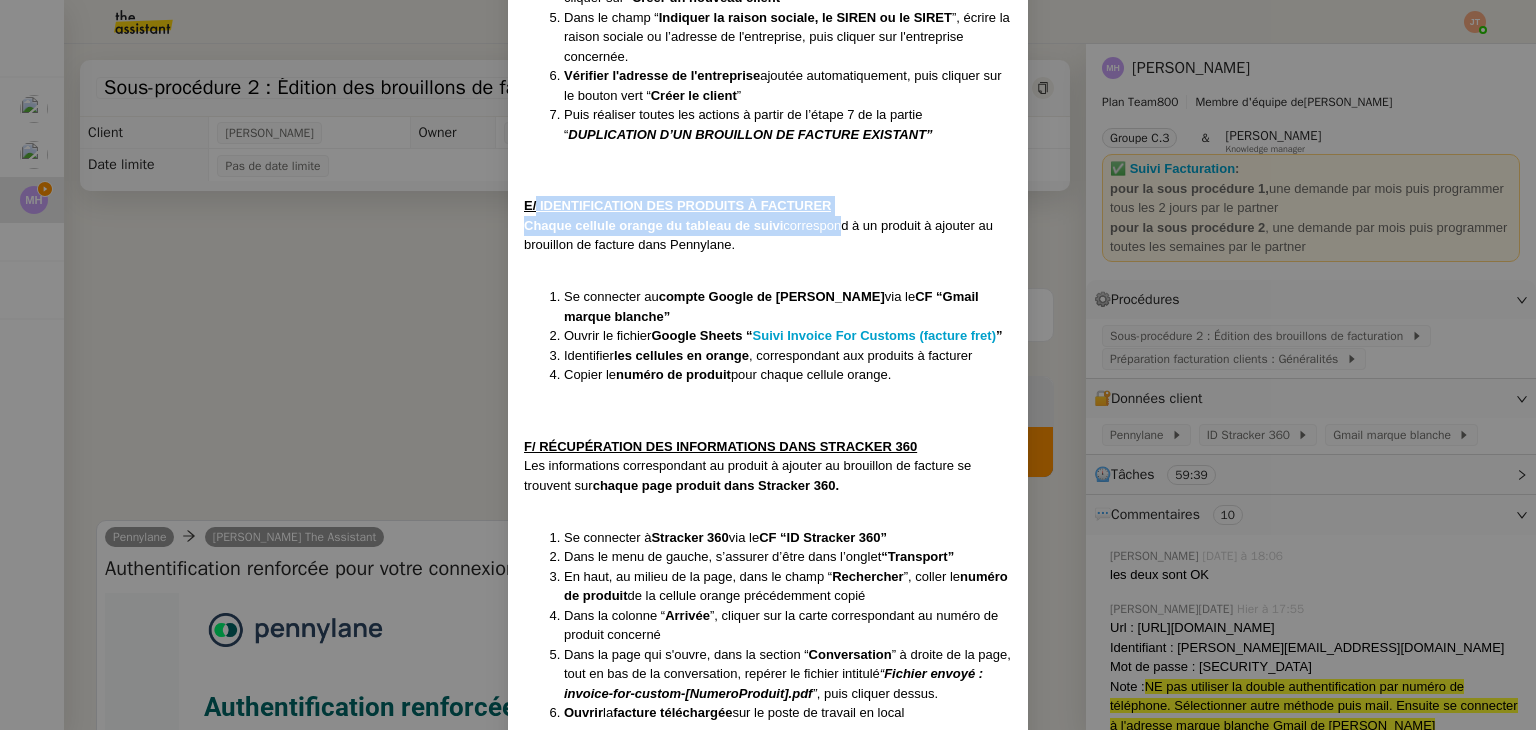 drag, startPoint x: 532, startPoint y: 197, endPoint x: 829, endPoint y: 218, distance: 297.7415 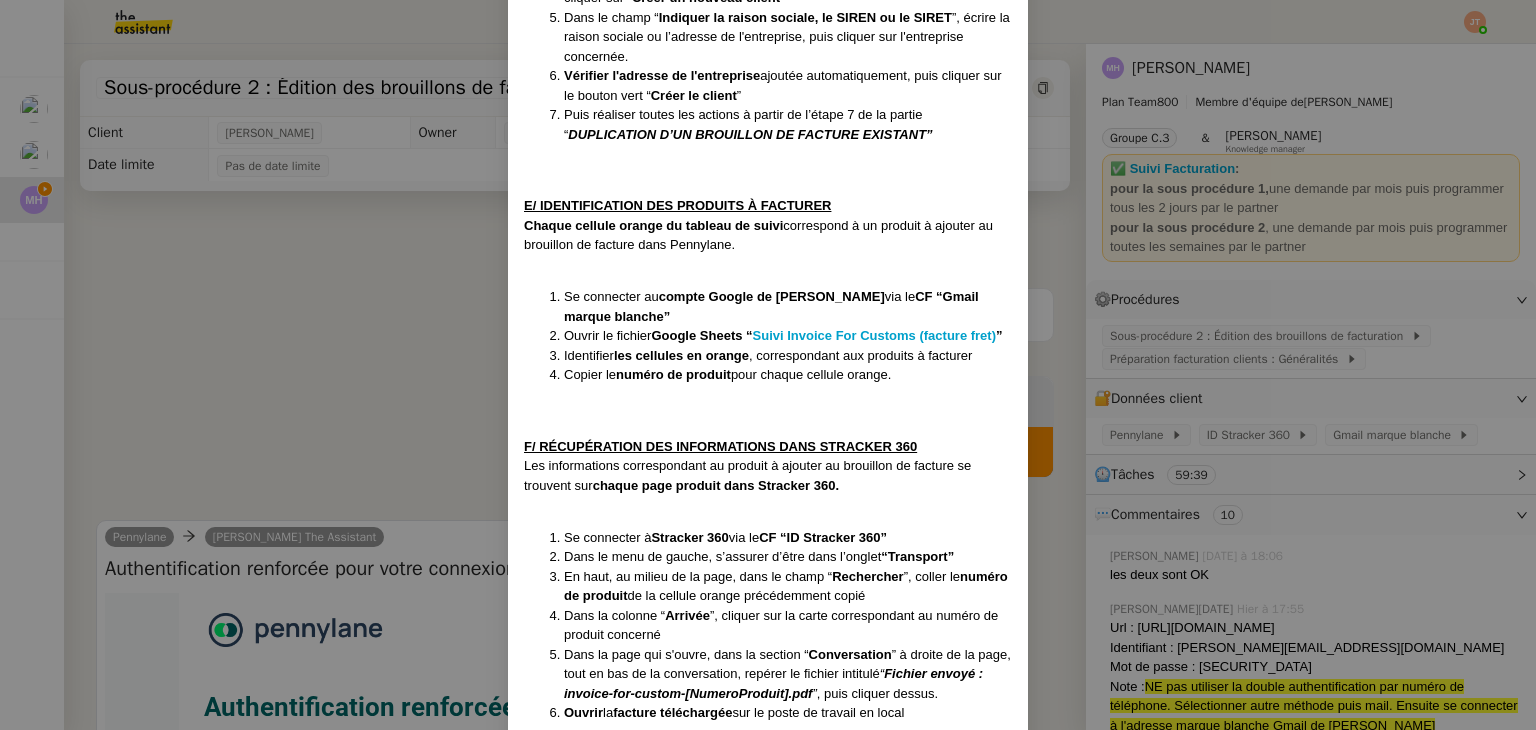 click on "compte Google de [PERSON_NAME]" at bounding box center [772, 296] 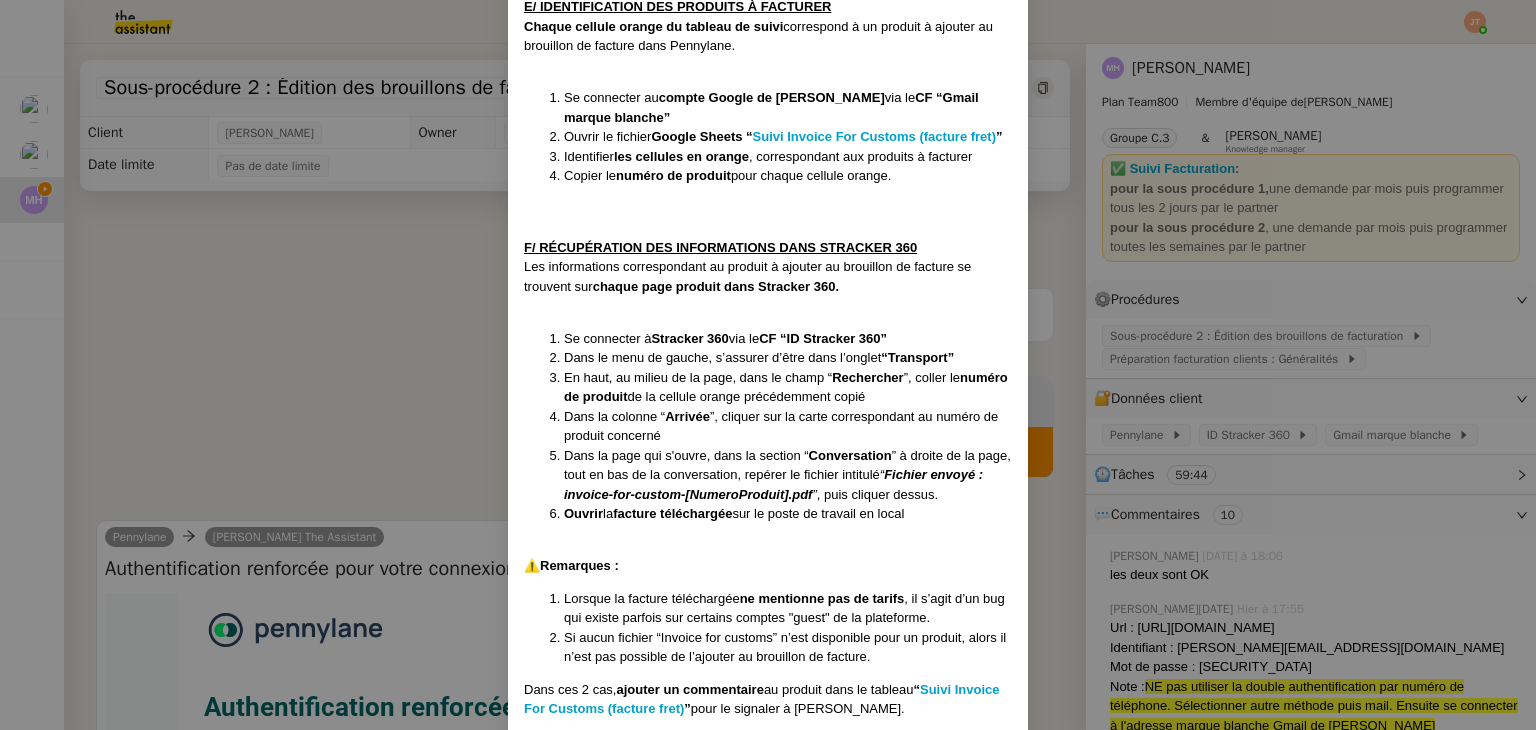 scroll, scrollTop: 2200, scrollLeft: 0, axis: vertical 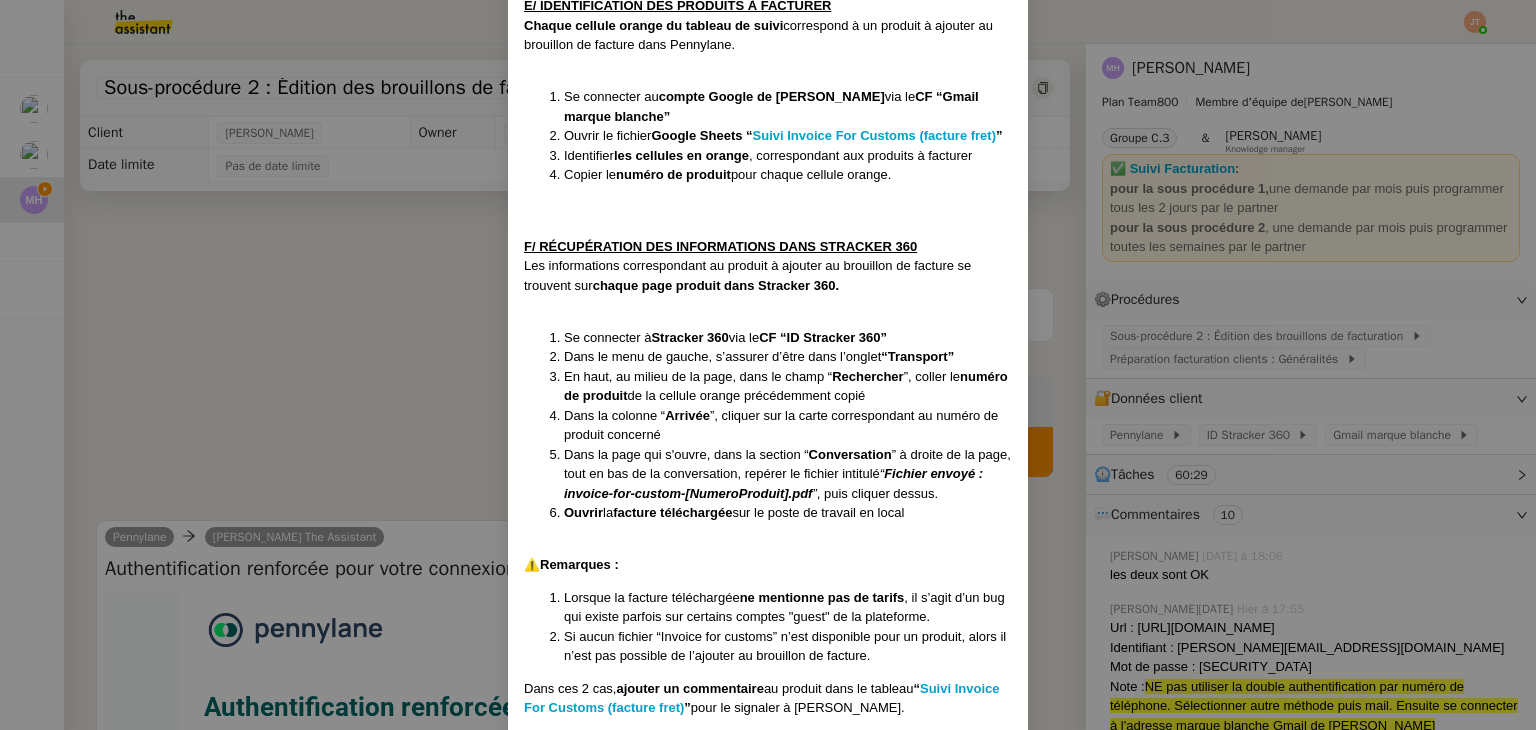 click on "Créée le :  [DATE] MAJ le :  [DATE] Contexte :  Cette sous-procédure constitue la  deuxième étape  de la  procédure - PREPARATION FACTURATION CLIENT . Elle consiste à établir des brouillons de facturation dans Pennylane, en s’appuyant sur ce tableau de suivi et Stracker 360. Déclenchement :  Automatique Récurrence :   Hebdomadaire –  chaque   [DATE] PROCÉDURE A/ ÉDITION D'UN BROUILLON DE FACTURE DANS PENNYLANE 3 cas sont possibles  pour la création d’un brouillon de facture dans Pennylane : la  duplication  d’un brouillon de facture existant :  méthode à privilégier  pour uniformiser les factures la  modification  d’un brouillon déjà existant : pour ajouter de nouveaux produits la  création d’un nouveau  brouillon  B/ DUPLICATION D’UN BROUILLON DE FACTURE EXISTANT Se connecter à  Pennylane  via le  CF  (après avoir renseigné l'ID et le MDP, sélectionner autre méthode de connexion et choisir par mail via le compte Gmail de [PERSON_NAME]) Ventes”  puis cliquer sur “" at bounding box center (768, 365) 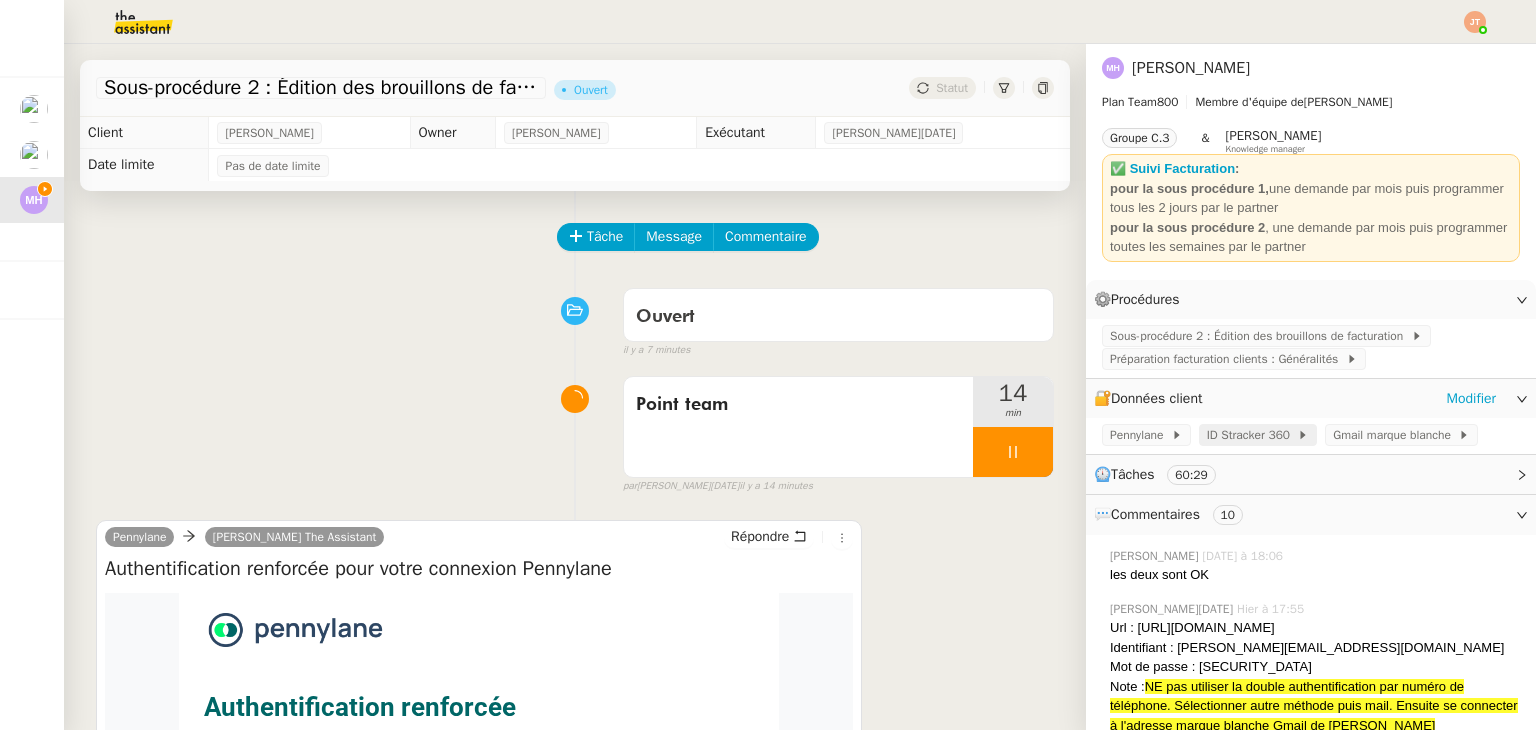 click on "ID Stracker 360" 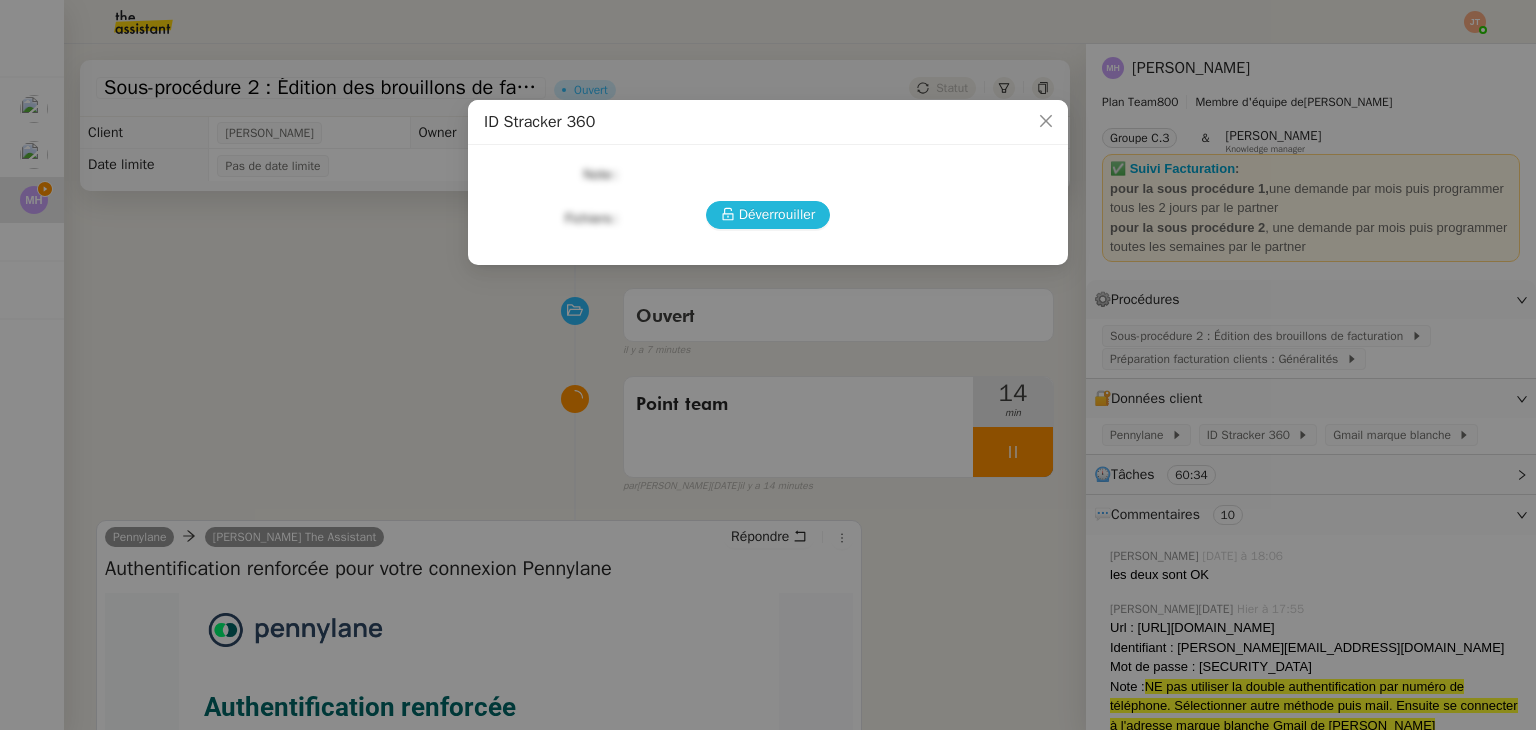 click 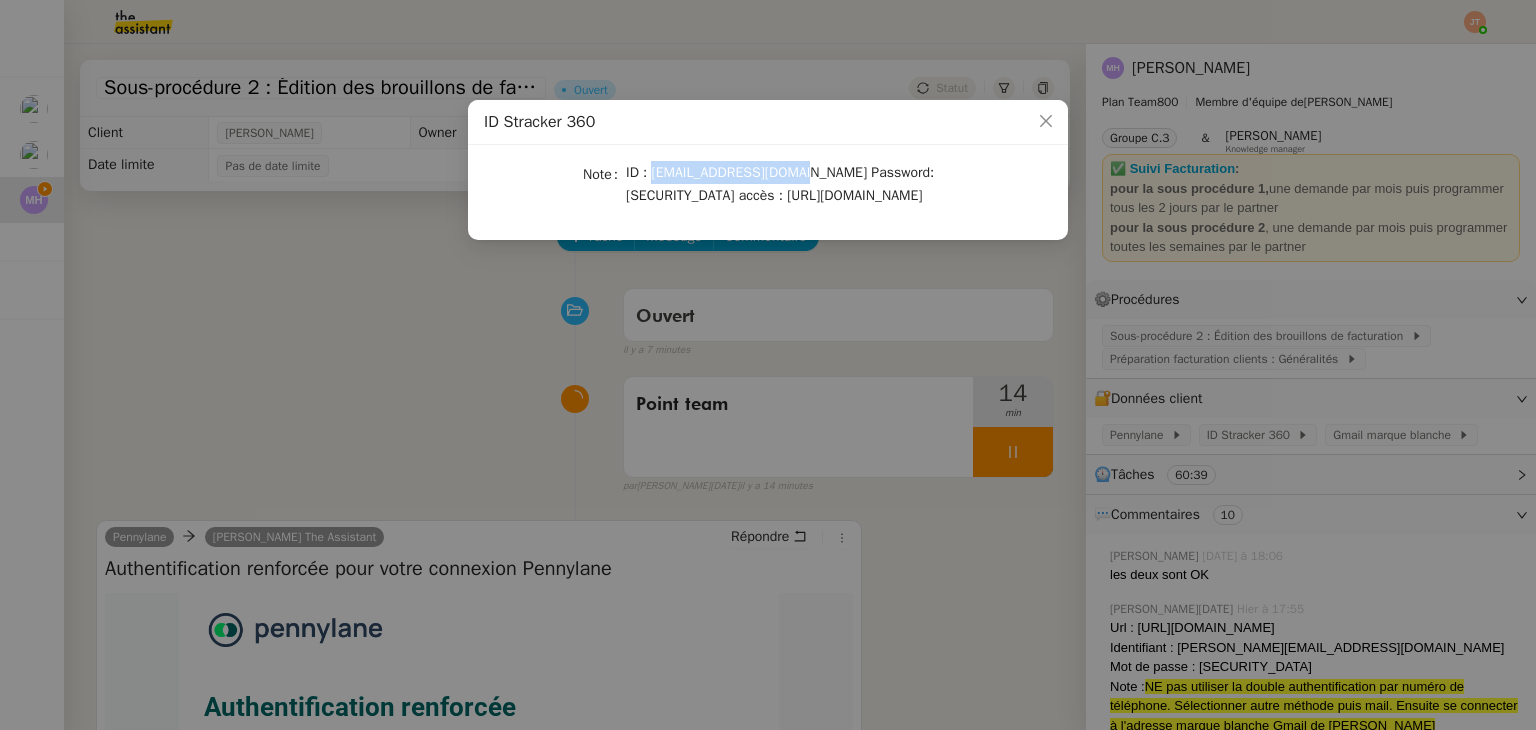 drag, startPoint x: 651, startPoint y: 173, endPoint x: 787, endPoint y: 175, distance: 136.01471 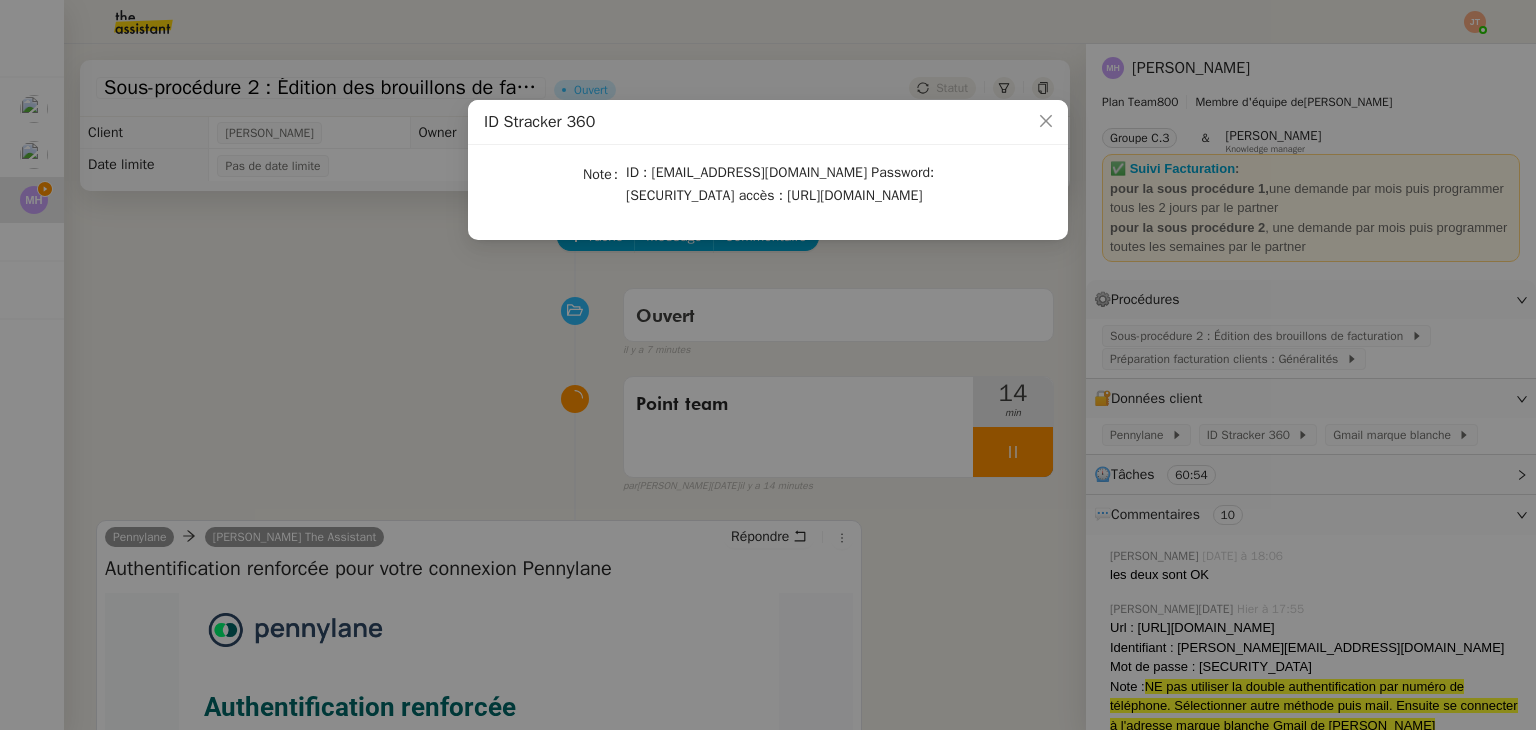 click on "ID : [EMAIL_ADDRESS][DOMAIN_NAME]
Password: [SECURITY_DATA]
accès : [URL][DOMAIN_NAME]" 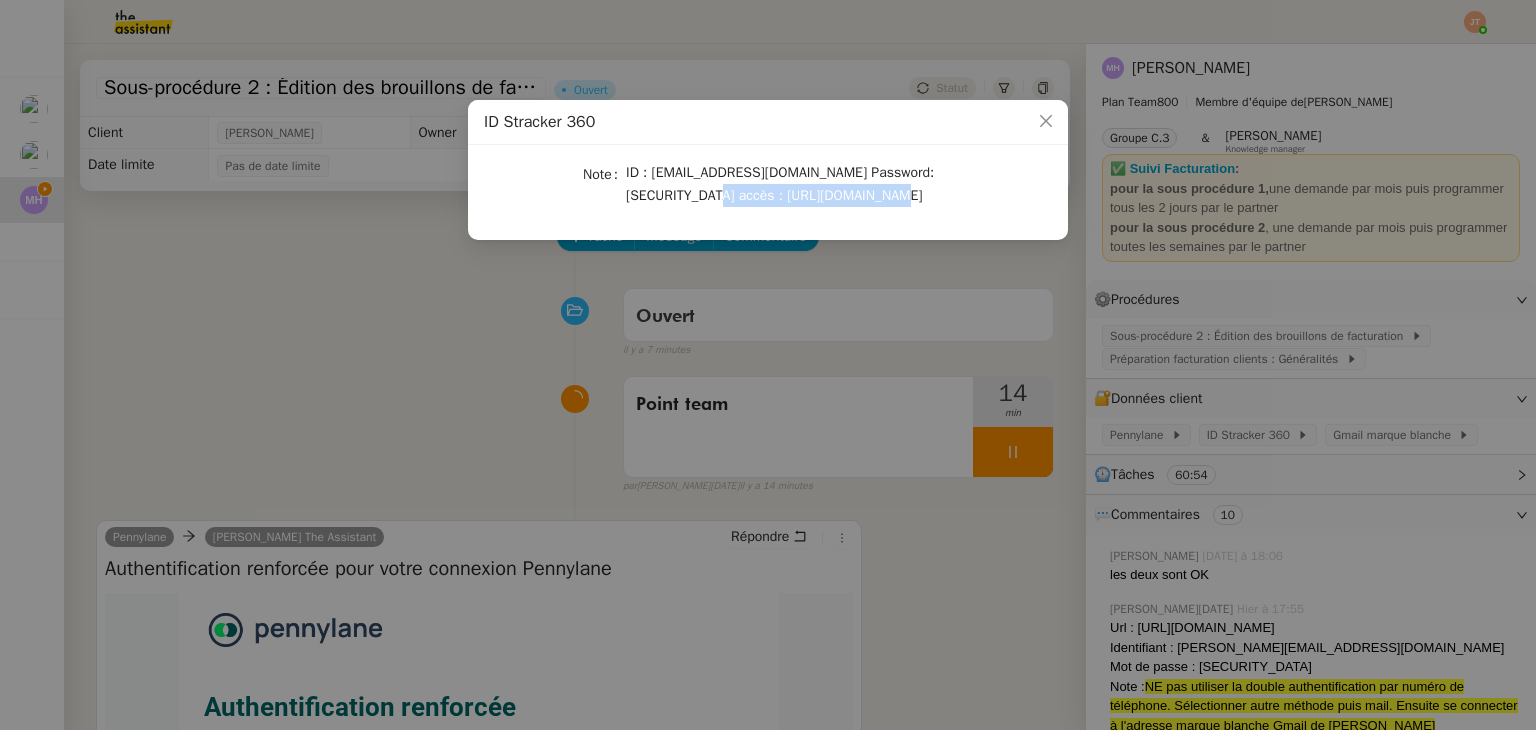 drag, startPoint x: 634, startPoint y: 193, endPoint x: 796, endPoint y: 191, distance: 162.01234 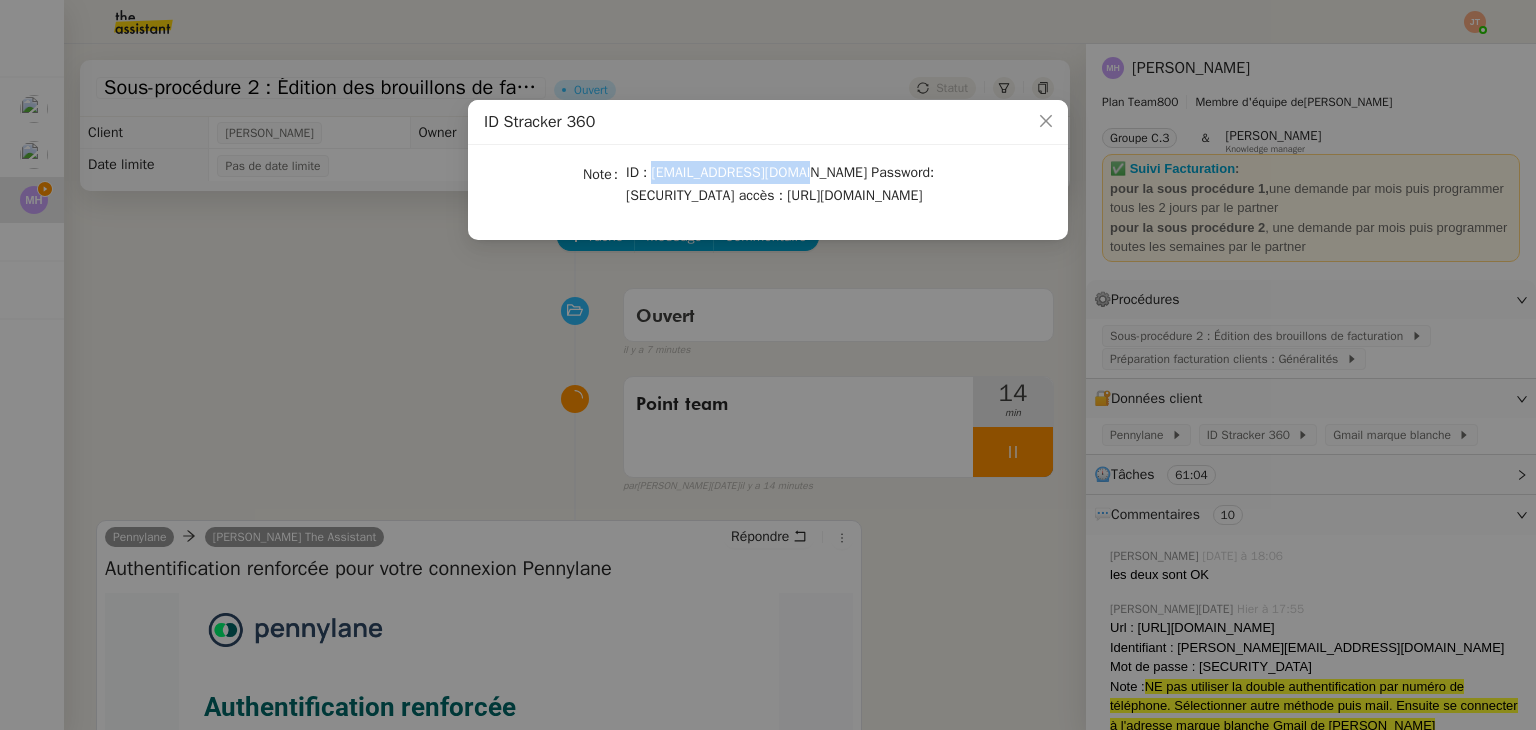 drag, startPoint x: 652, startPoint y: 169, endPoint x: 789, endPoint y: 167, distance: 137.0146 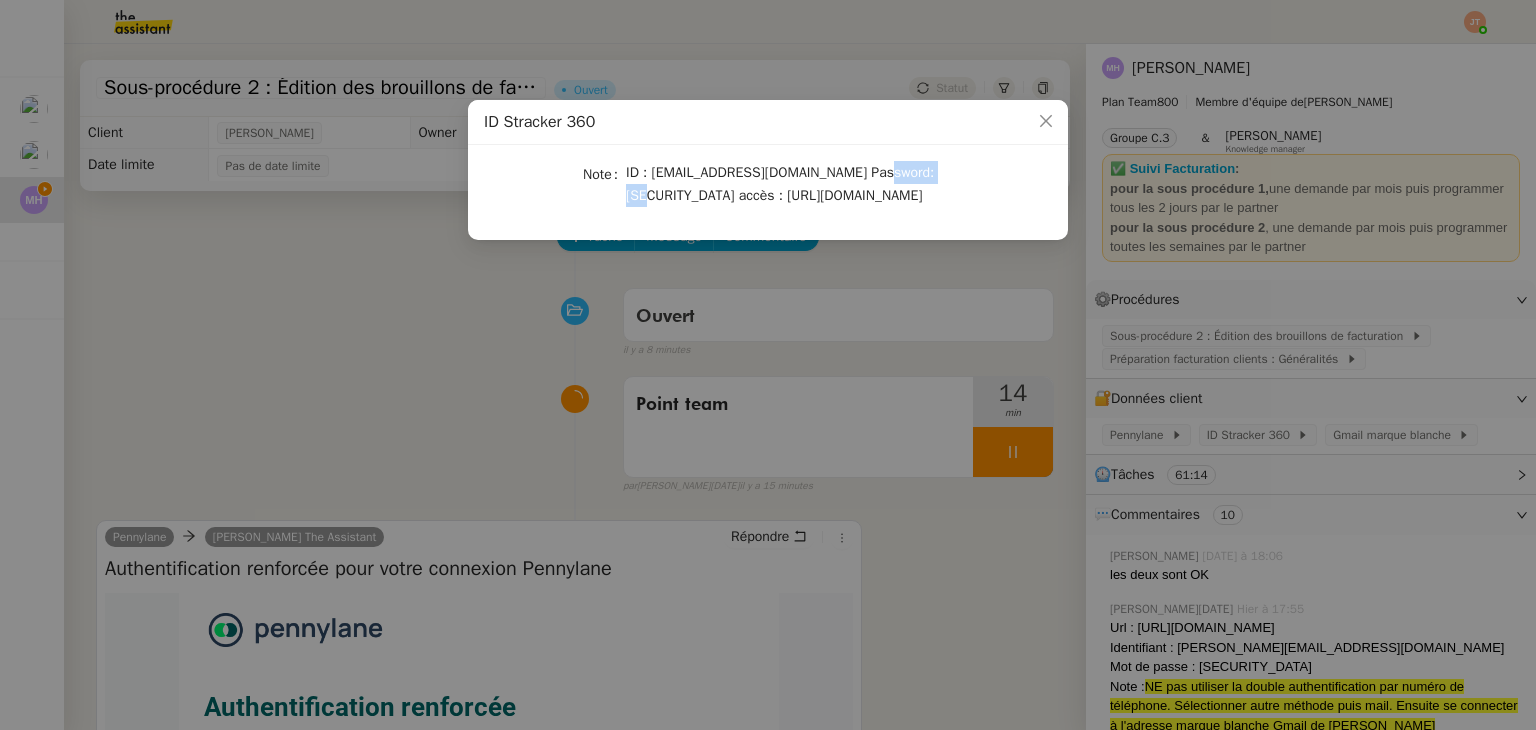 drag, startPoint x: 859, startPoint y: 169, endPoint x: 917, endPoint y: 174, distance: 58.21512 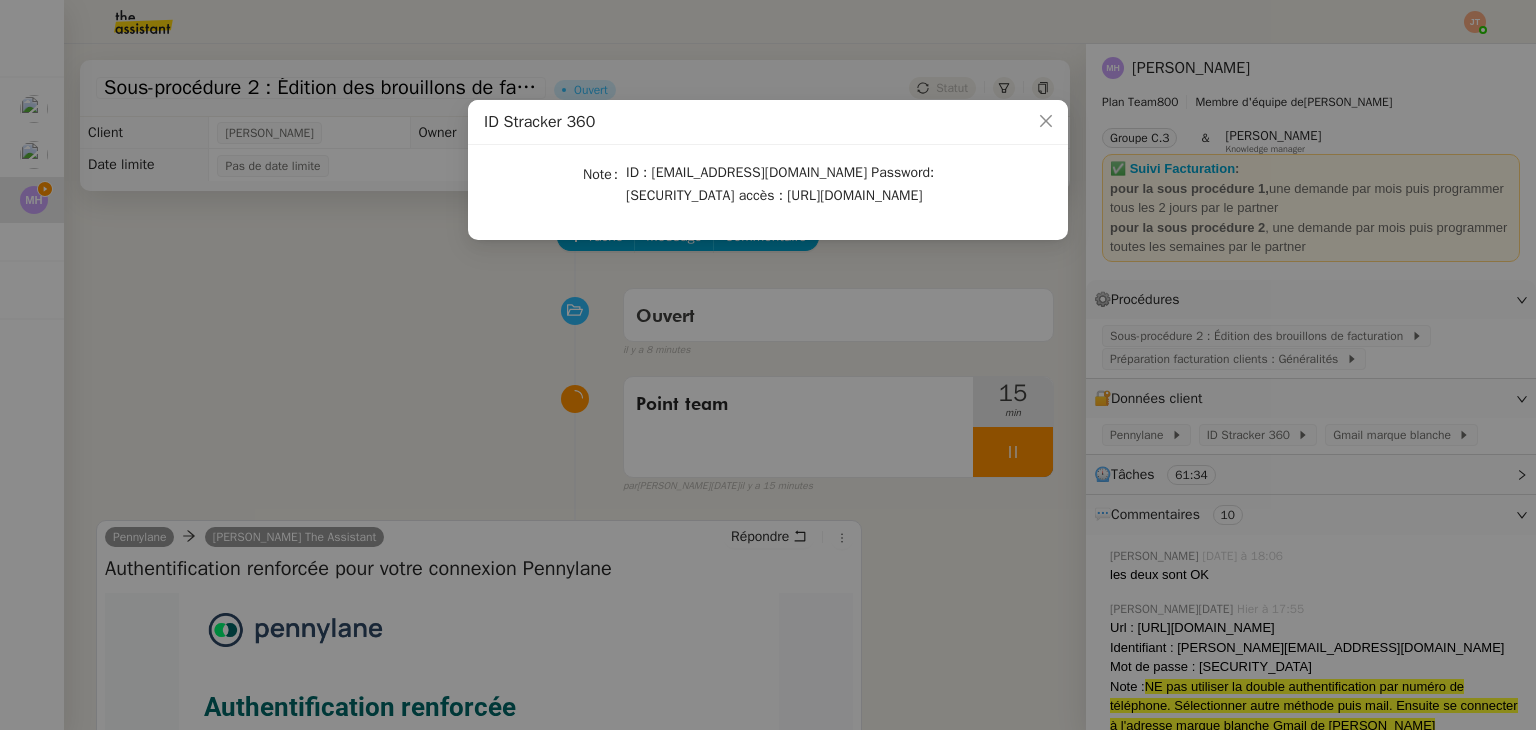 click on "ID Stracker 360 Note ID : [EMAIL_ADDRESS][DOMAIN_NAME]
Password: [SECURITY_DATA]
accès : [URL][DOMAIN_NAME]" at bounding box center [768, 365] 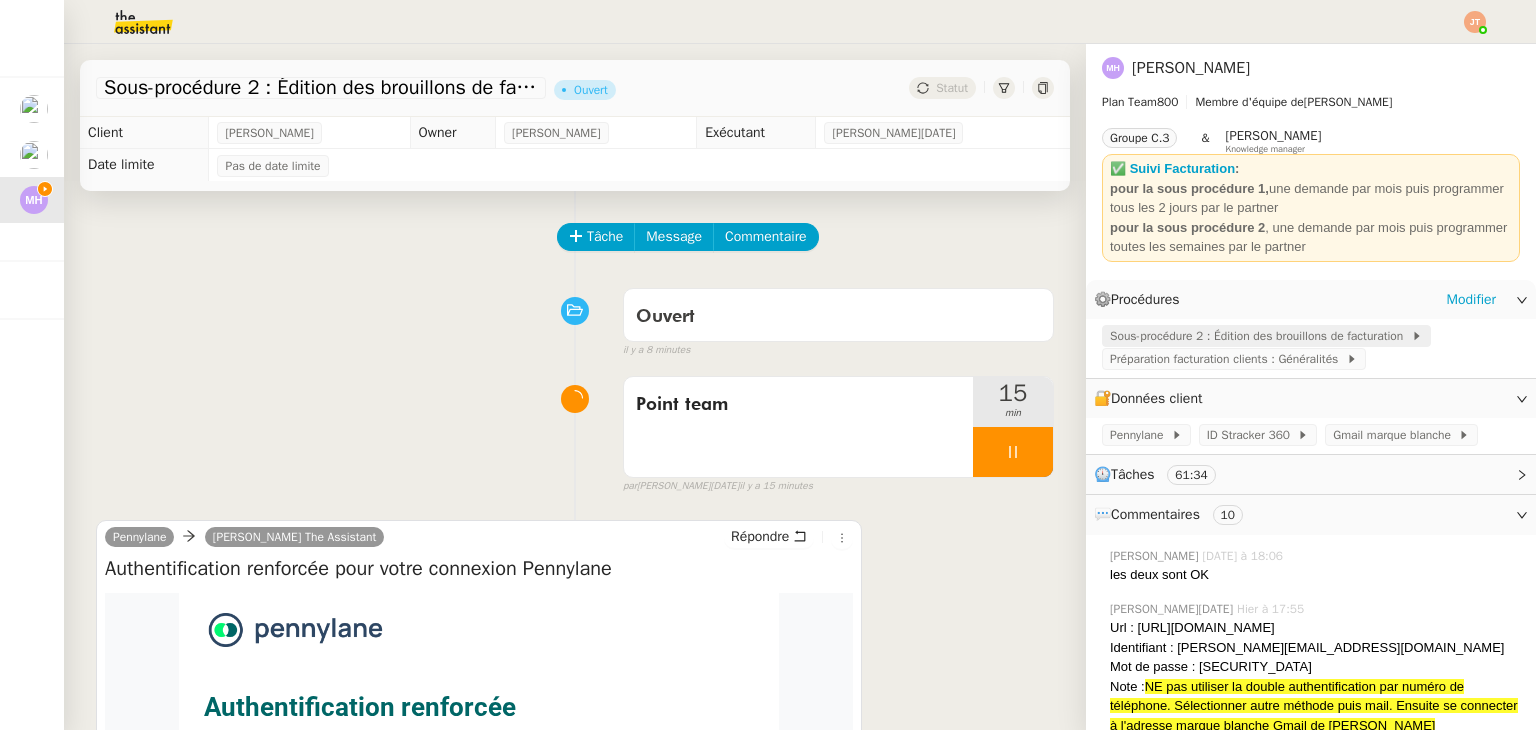 click on "Sous-procédure 2 : Édition des brouillons de facturation" 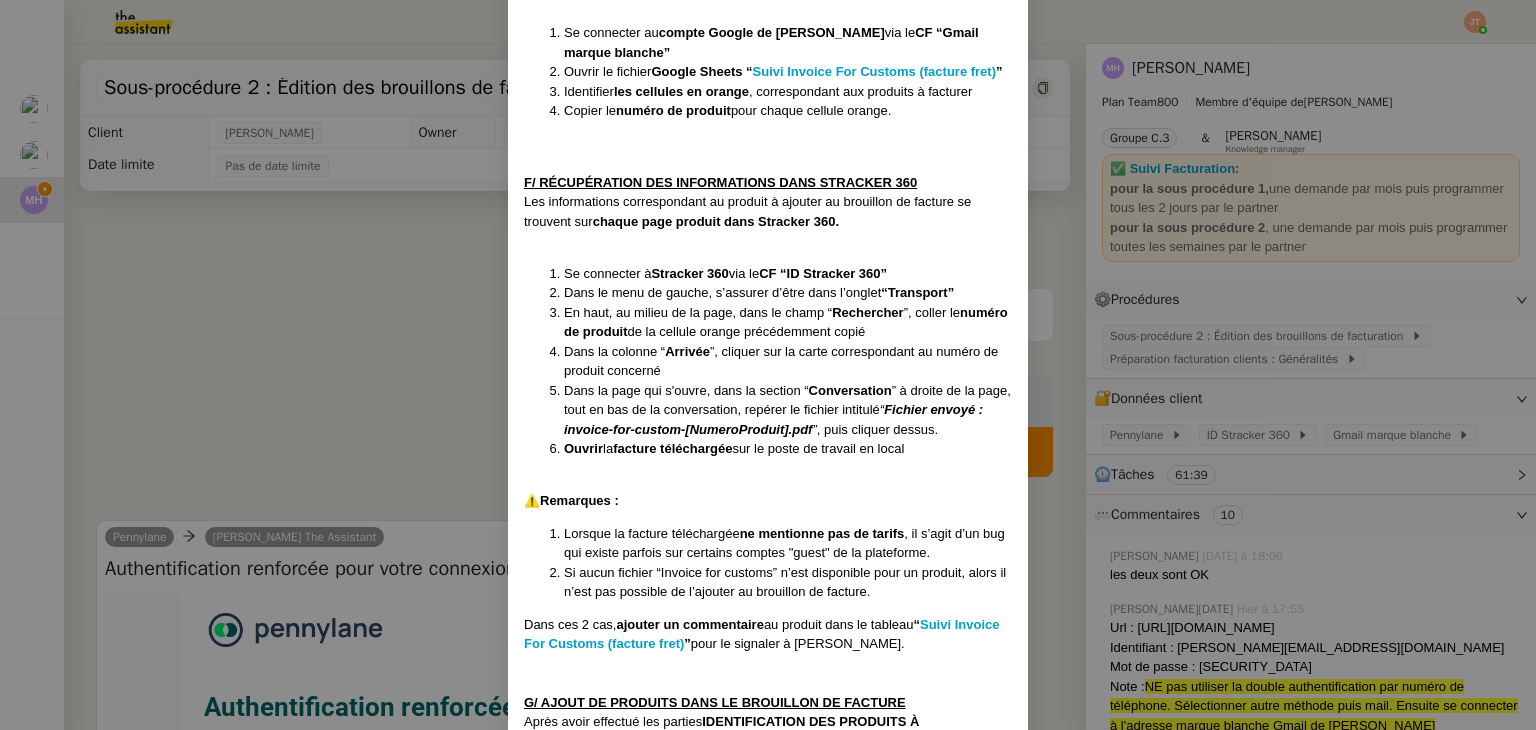 scroll, scrollTop: 2271, scrollLeft: 0, axis: vertical 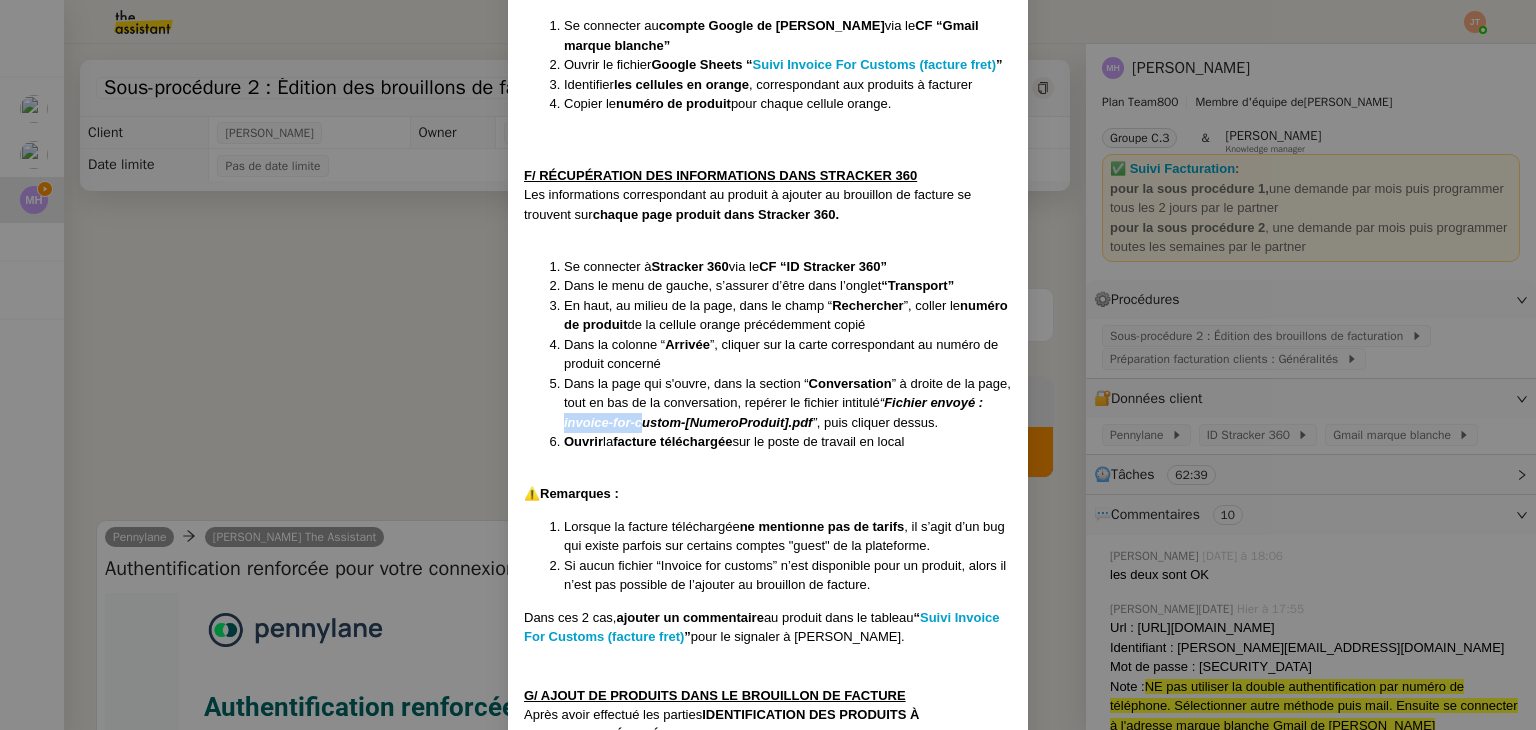 drag, startPoint x: 555, startPoint y: 425, endPoint x: 580, endPoint y: 18, distance: 407.7671 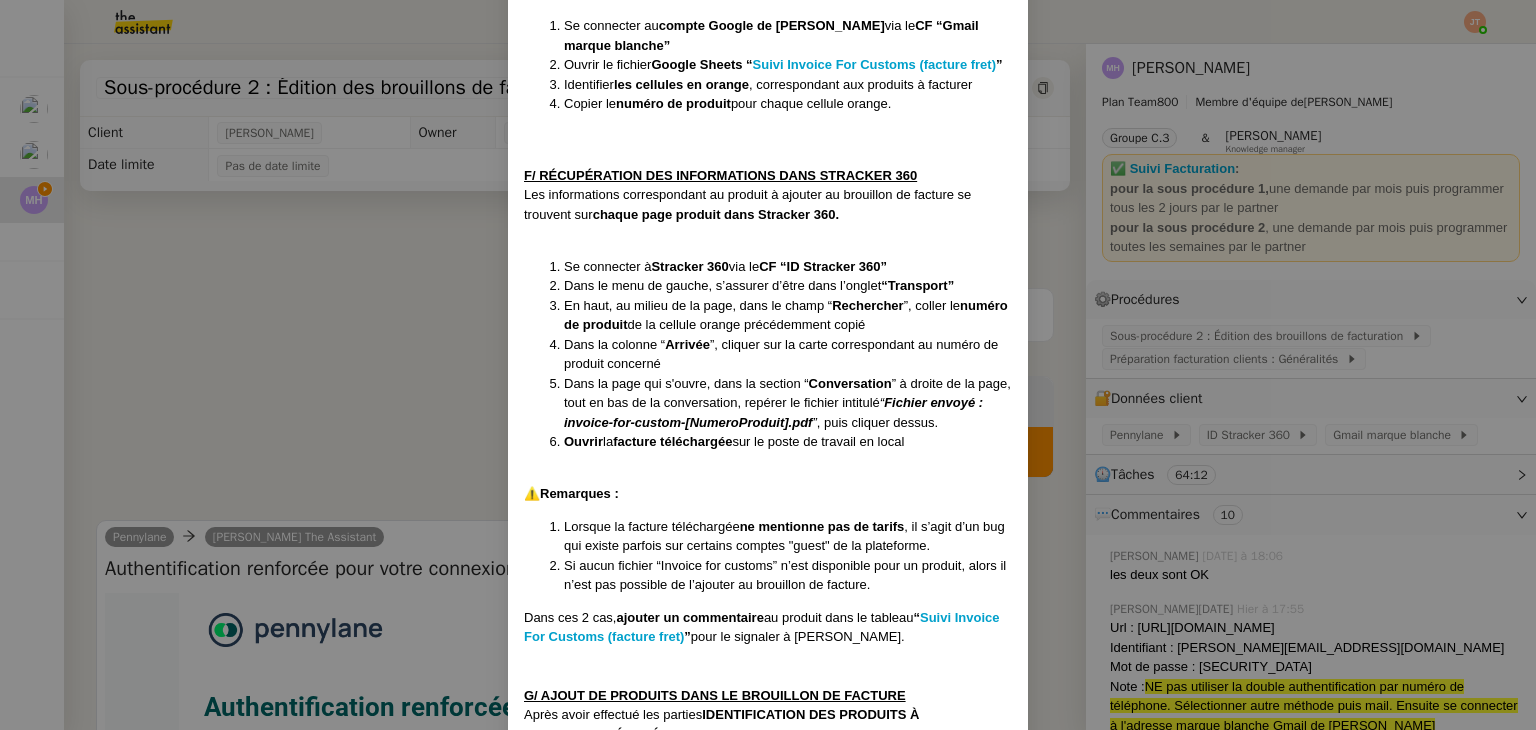 click on "Dans la page qui s'ouvre, dans la section “" at bounding box center (686, 383) 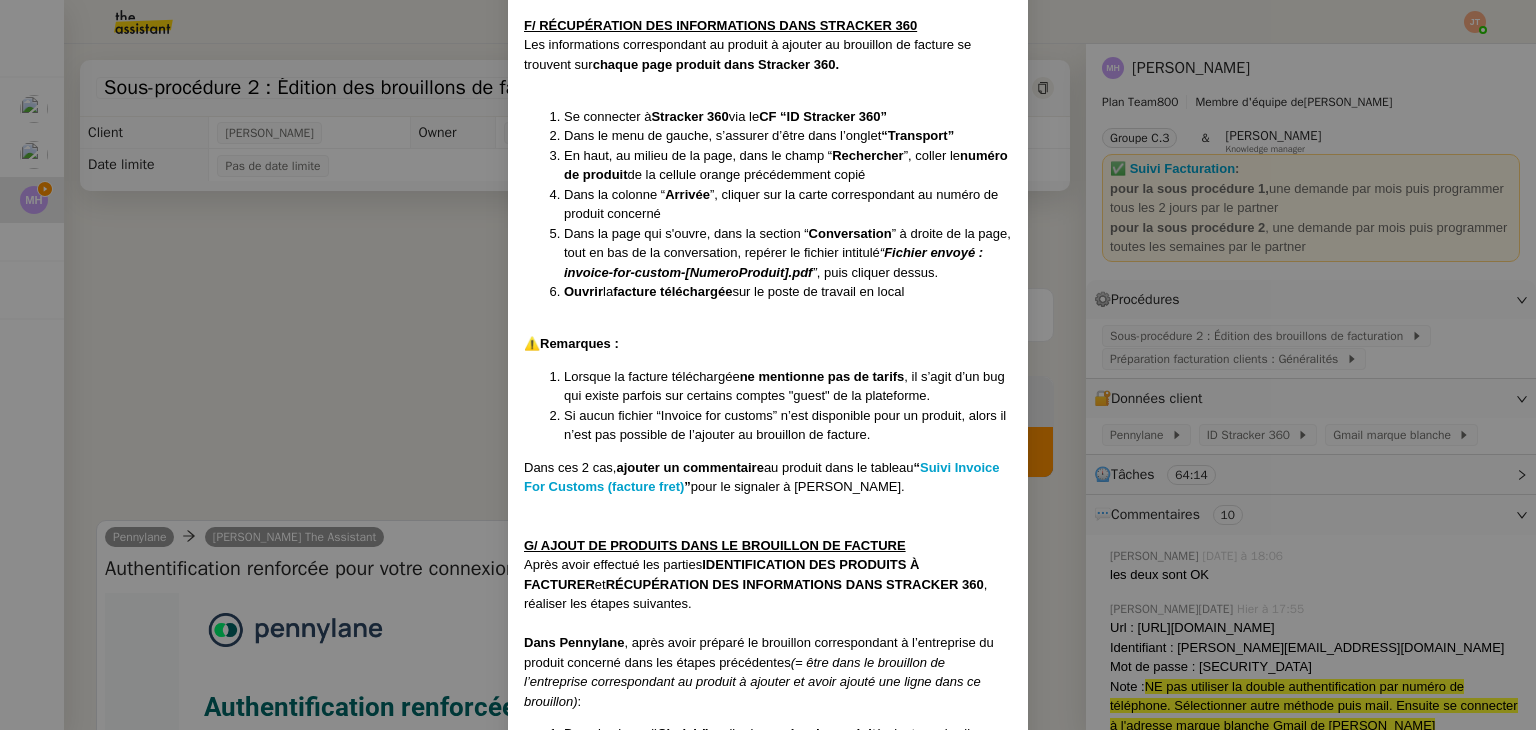 scroll, scrollTop: 2471, scrollLeft: 0, axis: vertical 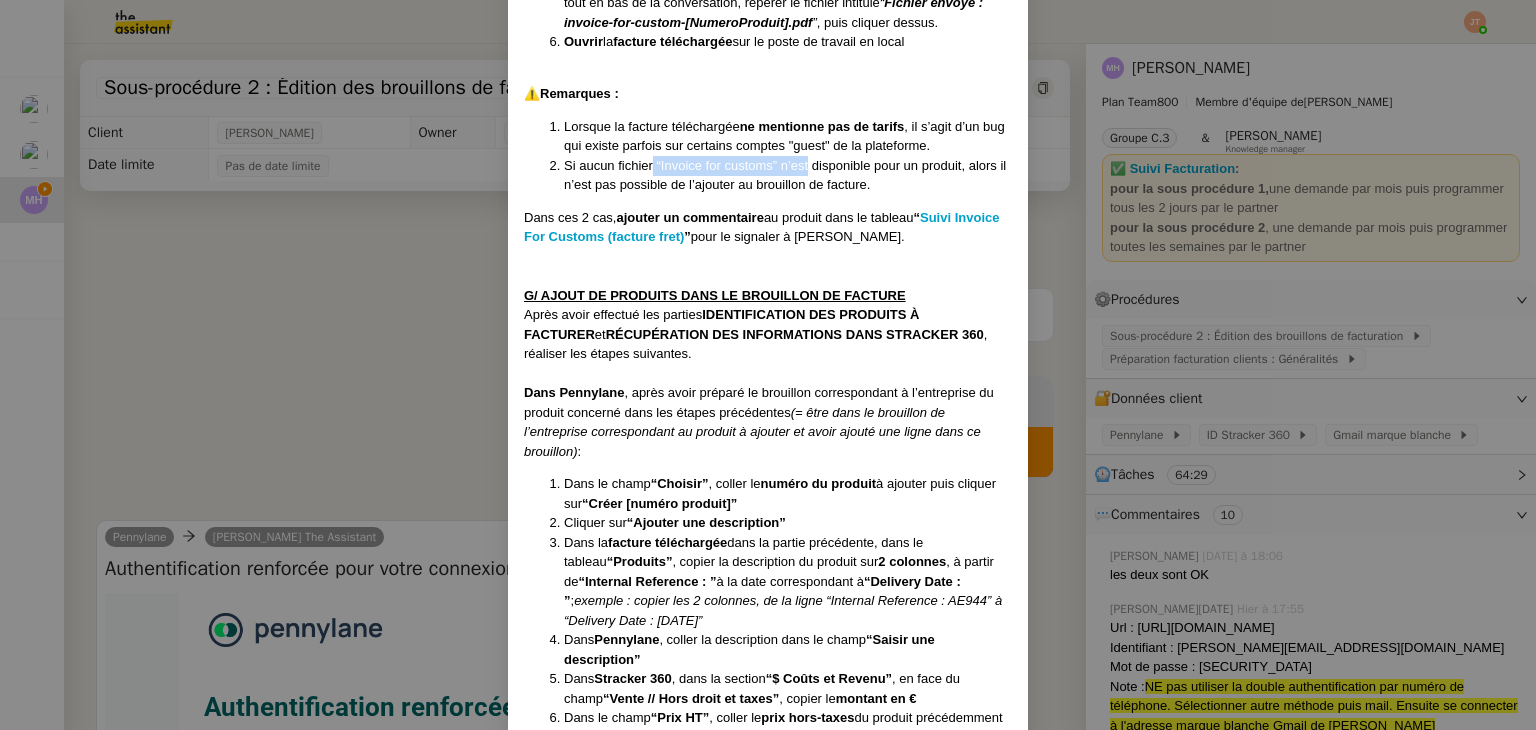 drag, startPoint x: 648, startPoint y: 167, endPoint x: 804, endPoint y: 167, distance: 156 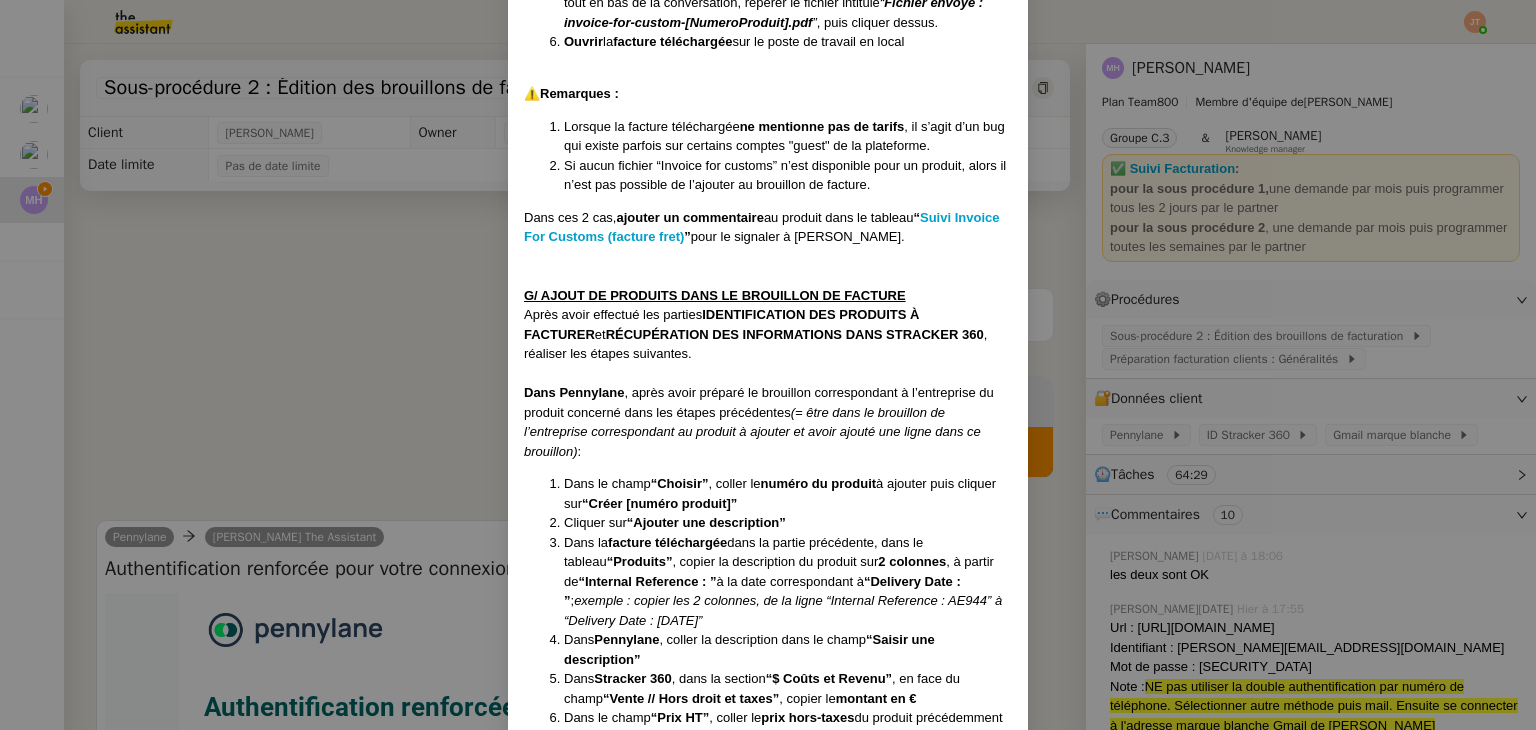 click on "Créée le :  [DATE] MAJ le :  [DATE] Contexte :  Cette sous-procédure constitue la  deuxième étape  de la  procédure - PREPARATION FACTURATION CLIENT . Elle consiste à établir des brouillons de facturation dans Pennylane, en s’appuyant sur ce tableau de suivi et Stracker 360. Déclenchement :  Automatique Récurrence :   Hebdomadaire –  chaque   [DATE] PROCÉDURE A/ ÉDITION D'UN BROUILLON DE FACTURE DANS PENNYLANE 3 cas sont possibles  pour la création d’un brouillon de facture dans Pennylane : la  duplication  d’un brouillon de facture existant :  méthode à privilégier  pour uniformiser les factures la  modification  d’un brouillon déjà existant : pour ajouter de nouveaux produits la  création d’un nouveau  brouillon  B/ DUPLICATION D’UN BROUILLON DE FACTURE EXISTANT Se connecter à  Pennylane  via le  CF  (après avoir renseigné l'ID et le MDP, sélectionner autre méthode de connexion et choisir par mail via le compte Gmail de [PERSON_NAME]) Ventes”  puis cliquer sur “" at bounding box center [768, -631] 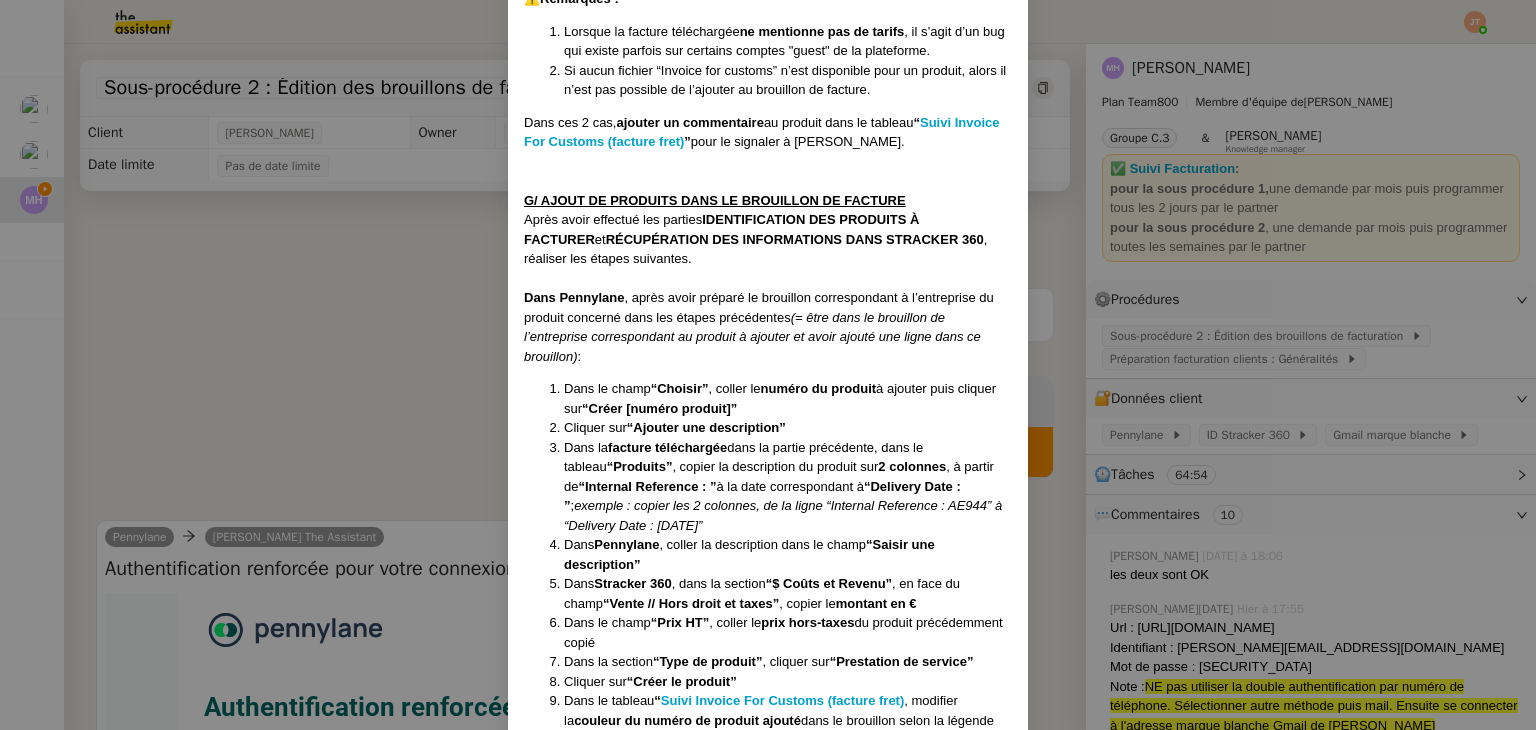 scroll, scrollTop: 2771, scrollLeft: 0, axis: vertical 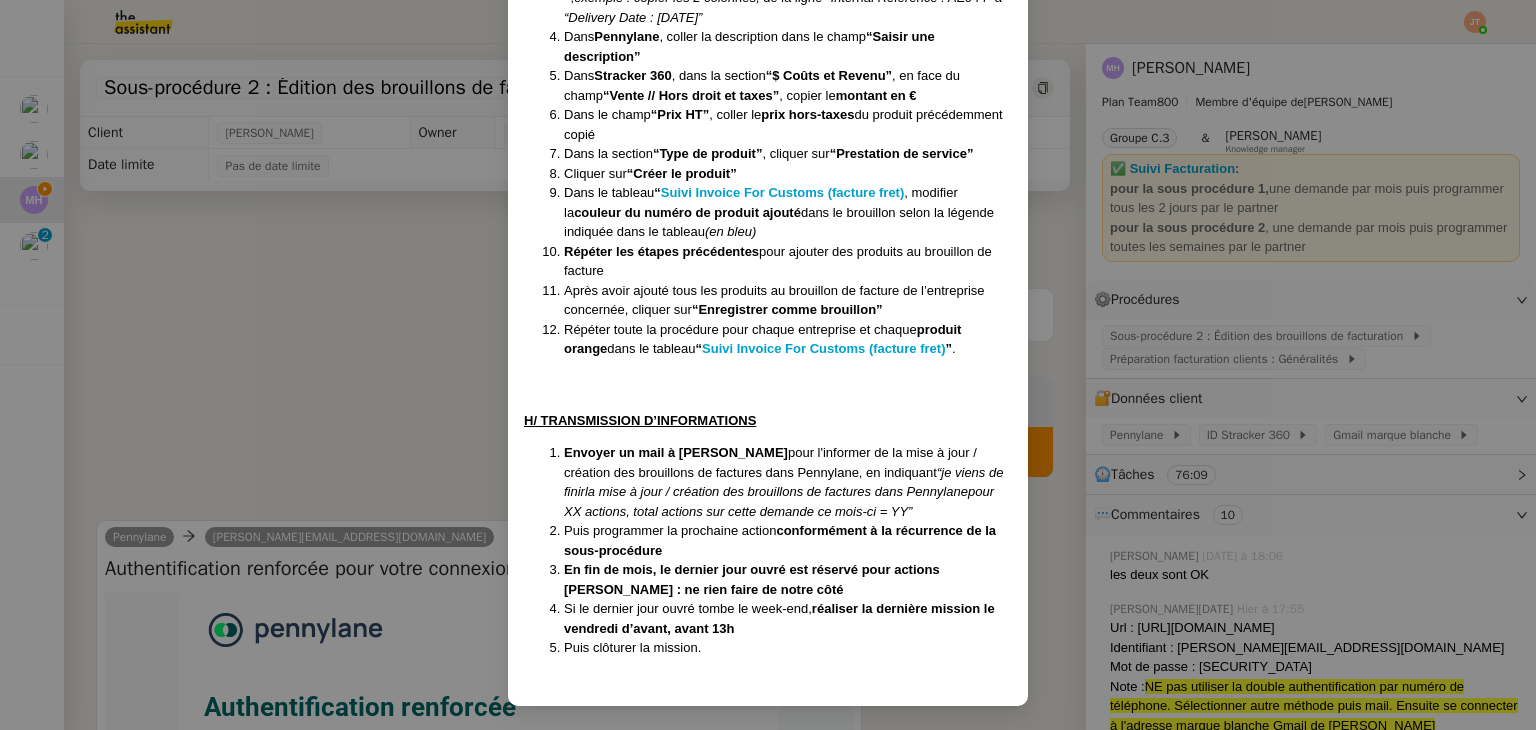 drag, startPoint x: 731, startPoint y: 489, endPoint x: 867, endPoint y: 505, distance: 136.93794 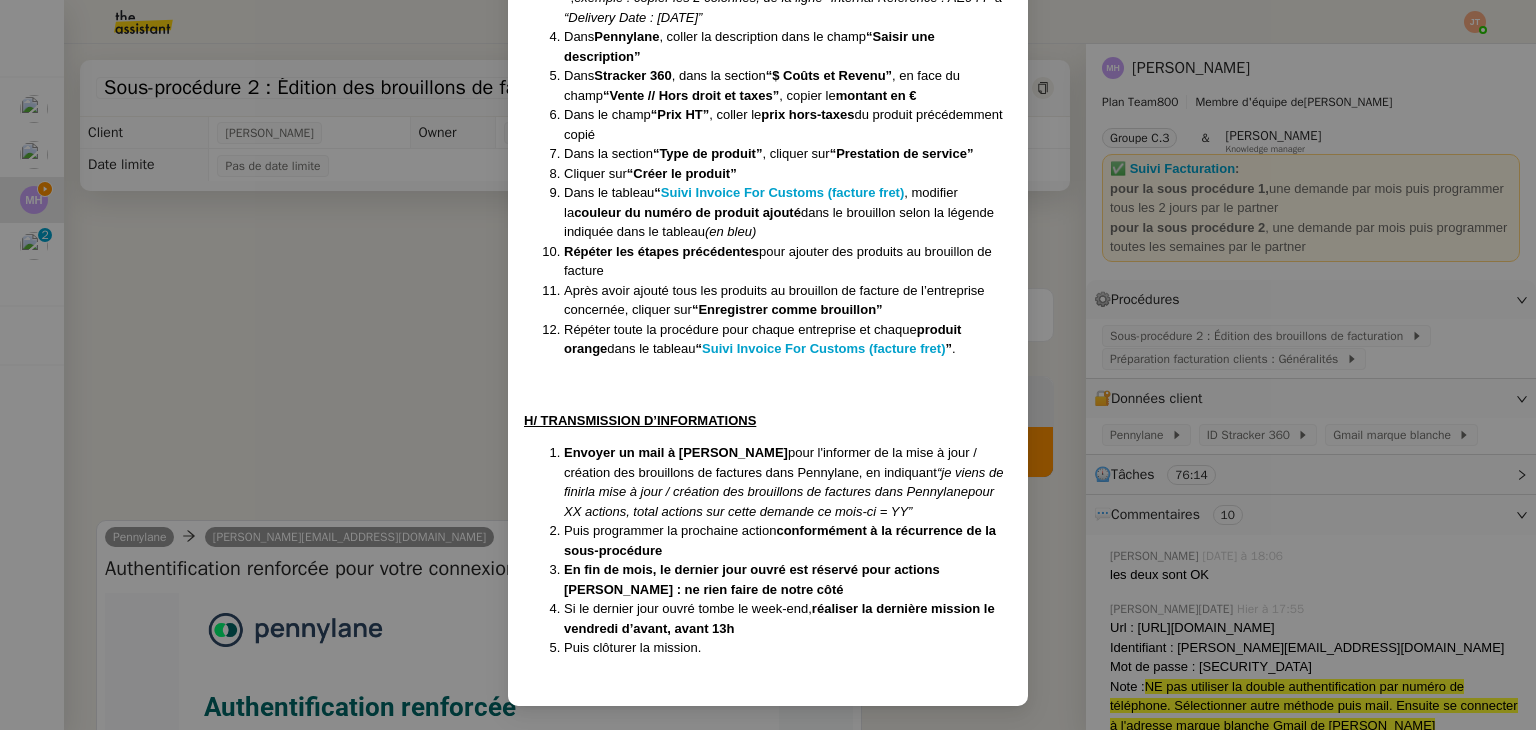 click on "pour XX actions, total actions sur cette demande ce mois-ci = YY”" at bounding box center (779, 501) 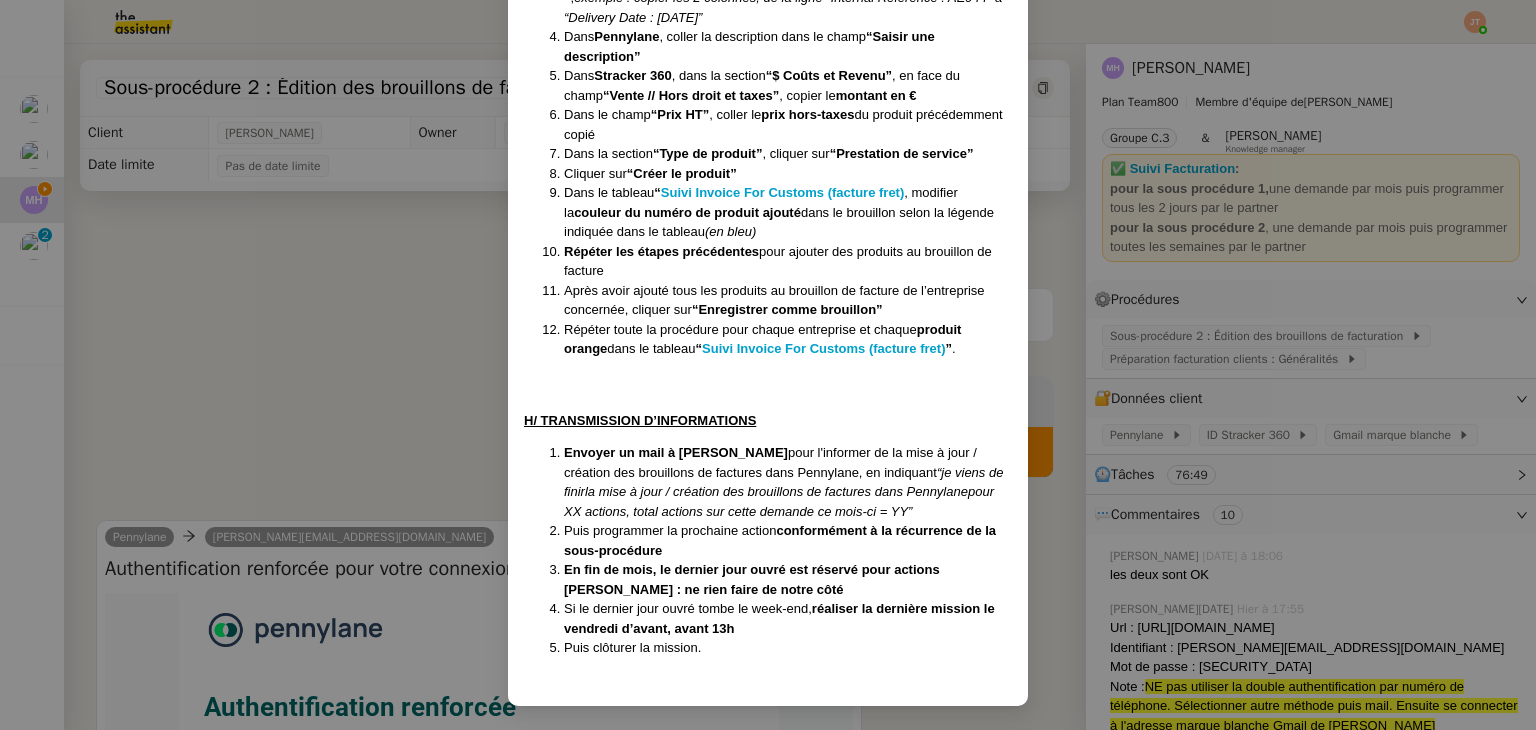click on "Créée le :  [DATE] MAJ le :  [DATE] Contexte :  Cette sous-procédure constitue la  deuxième étape  de la  procédure - PREPARATION FACTURATION CLIENT . Elle consiste à établir des brouillons de facturation dans Pennylane, en s’appuyant sur ce tableau de suivi et Stracker 360. Déclenchement :  Automatique Récurrence :   Hebdomadaire –  chaque   [DATE] PROCÉDURE A/ ÉDITION D'UN BROUILLON DE FACTURE DANS PENNYLANE 3 cas sont possibles  pour la création d’un brouillon de facture dans Pennylane : la  duplication  d’un brouillon de facture existant :  méthode à privilégier  pour uniformiser les factures la  modification  d’un brouillon déjà existant : pour ajouter de nouveaux produits la  création d’un nouveau  brouillon  B/ DUPLICATION D’UN BROUILLON DE FACTURE EXISTANT Se connecter à  Pennylane  via le  CF  (après avoir renseigné l'ID et le MDP, sélectionner autre méthode de connexion et choisir par mail via le compte Gmail de [PERSON_NAME]) Ventes”  puis cliquer sur “" at bounding box center [768, 365] 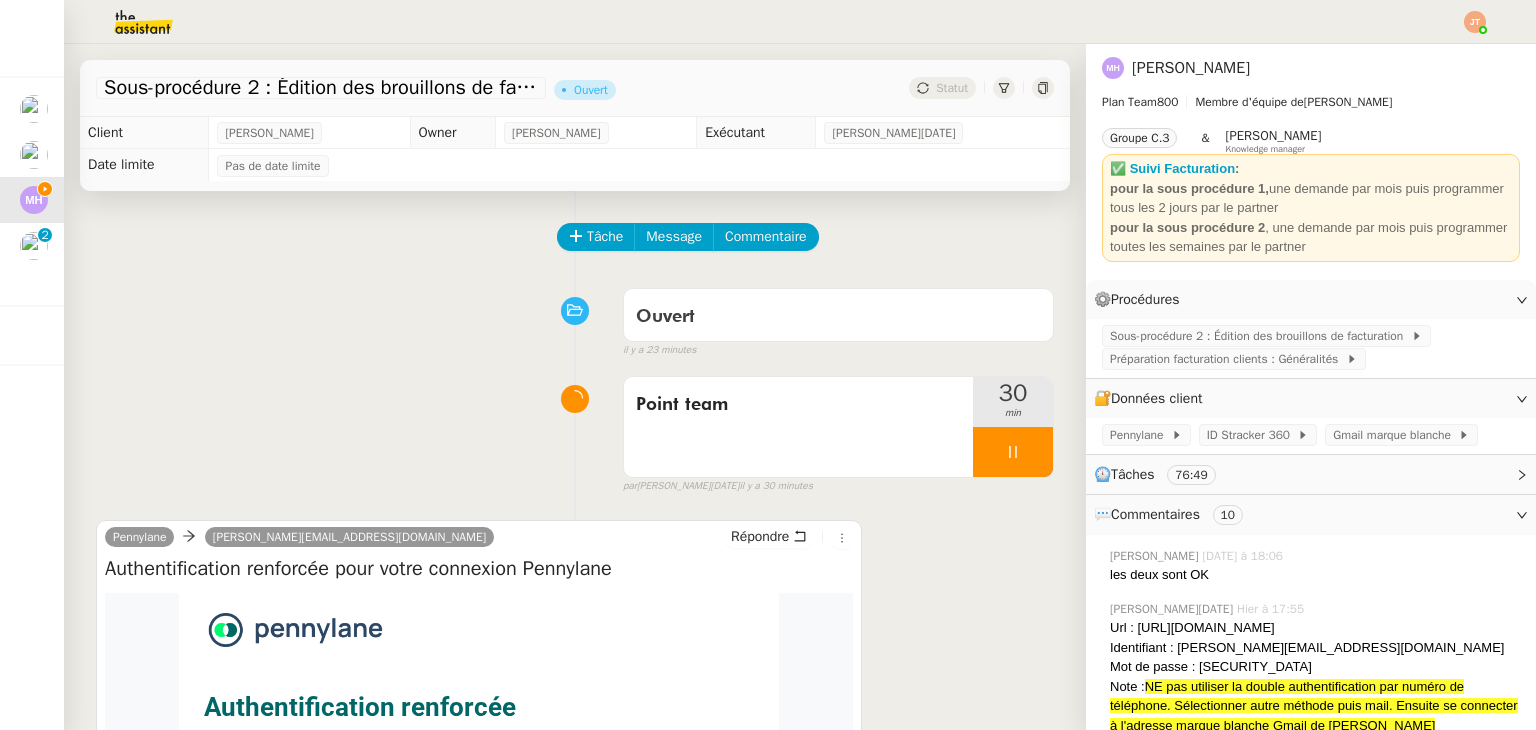 scroll, scrollTop: 3174, scrollLeft: 0, axis: vertical 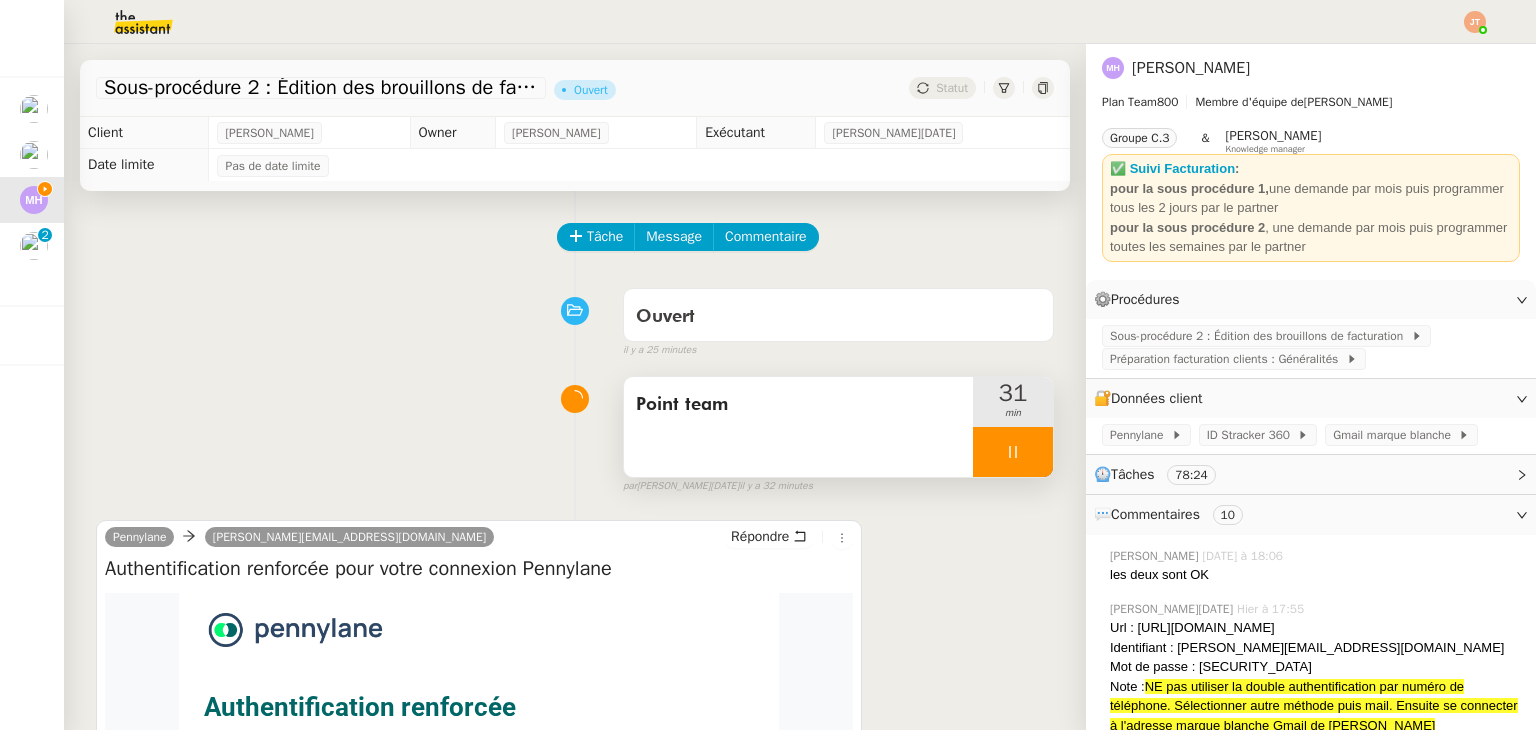click at bounding box center (1013, 452) 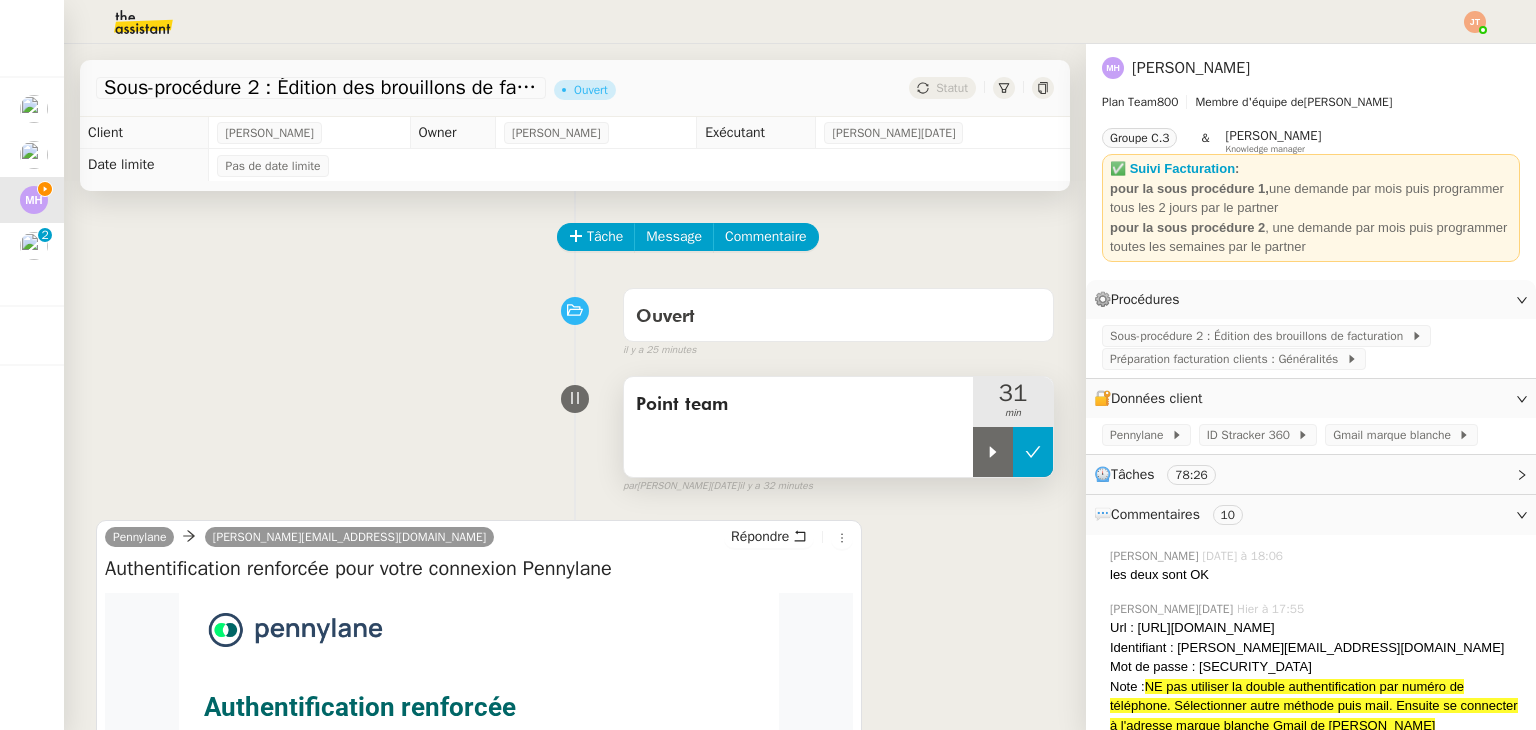 click at bounding box center [1033, 452] 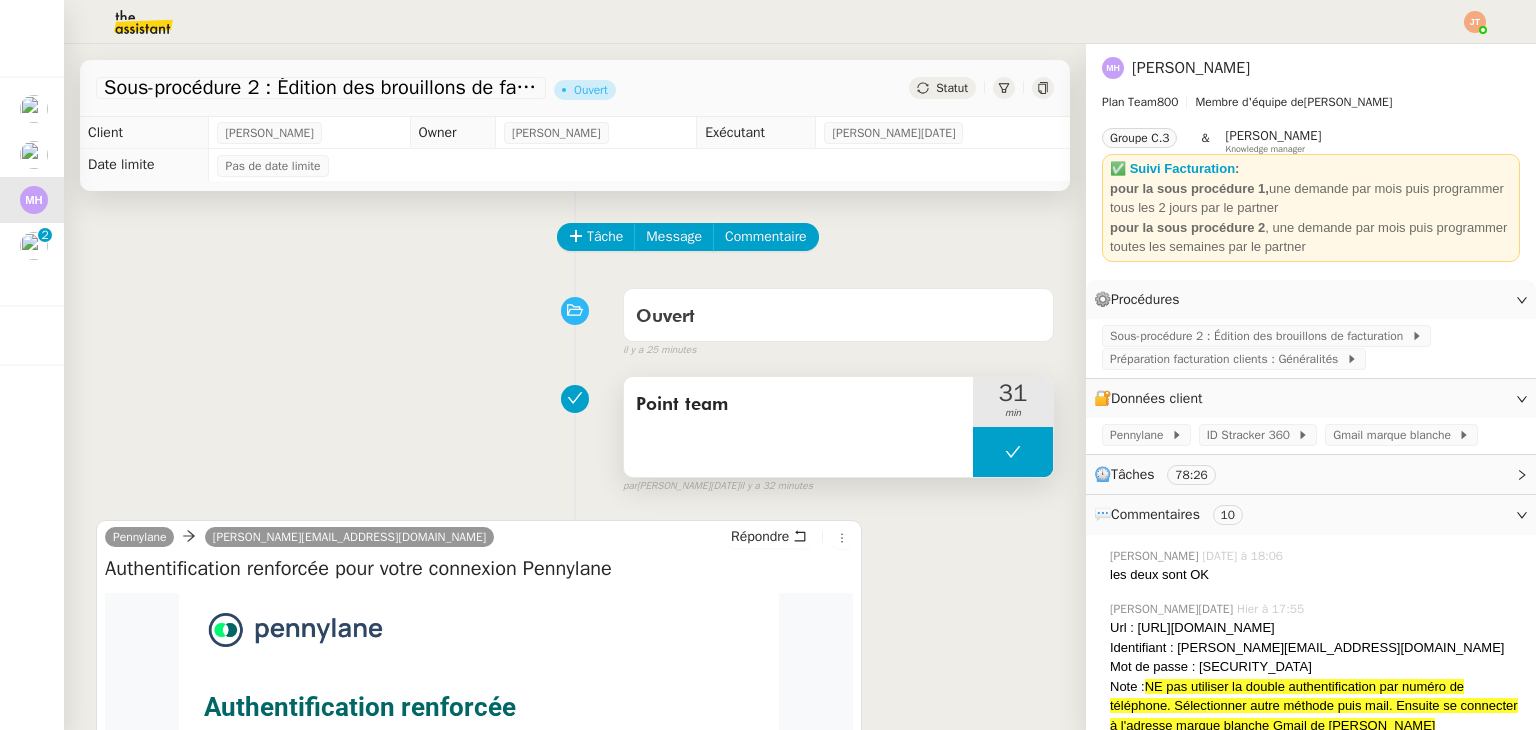click on "31" at bounding box center [1013, 393] 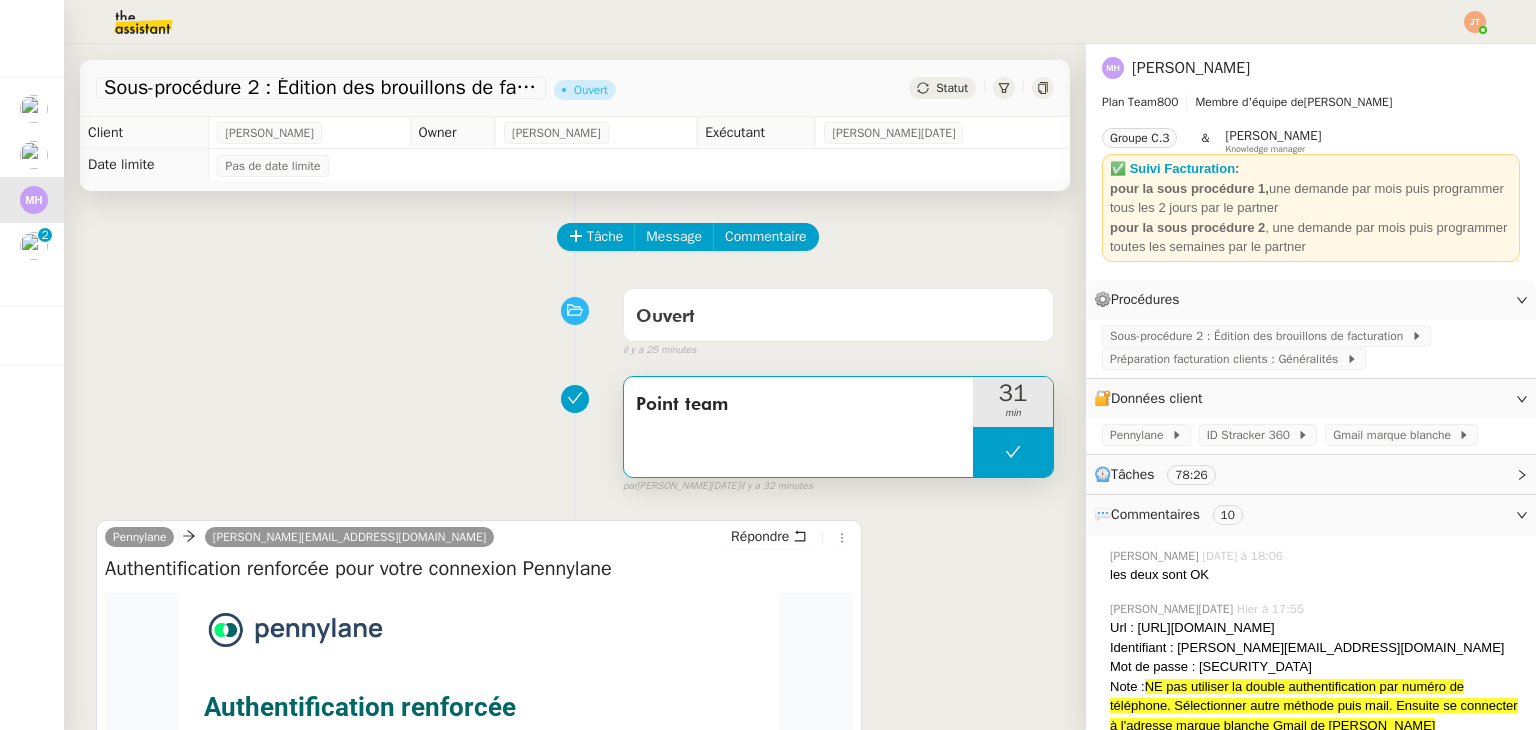 click 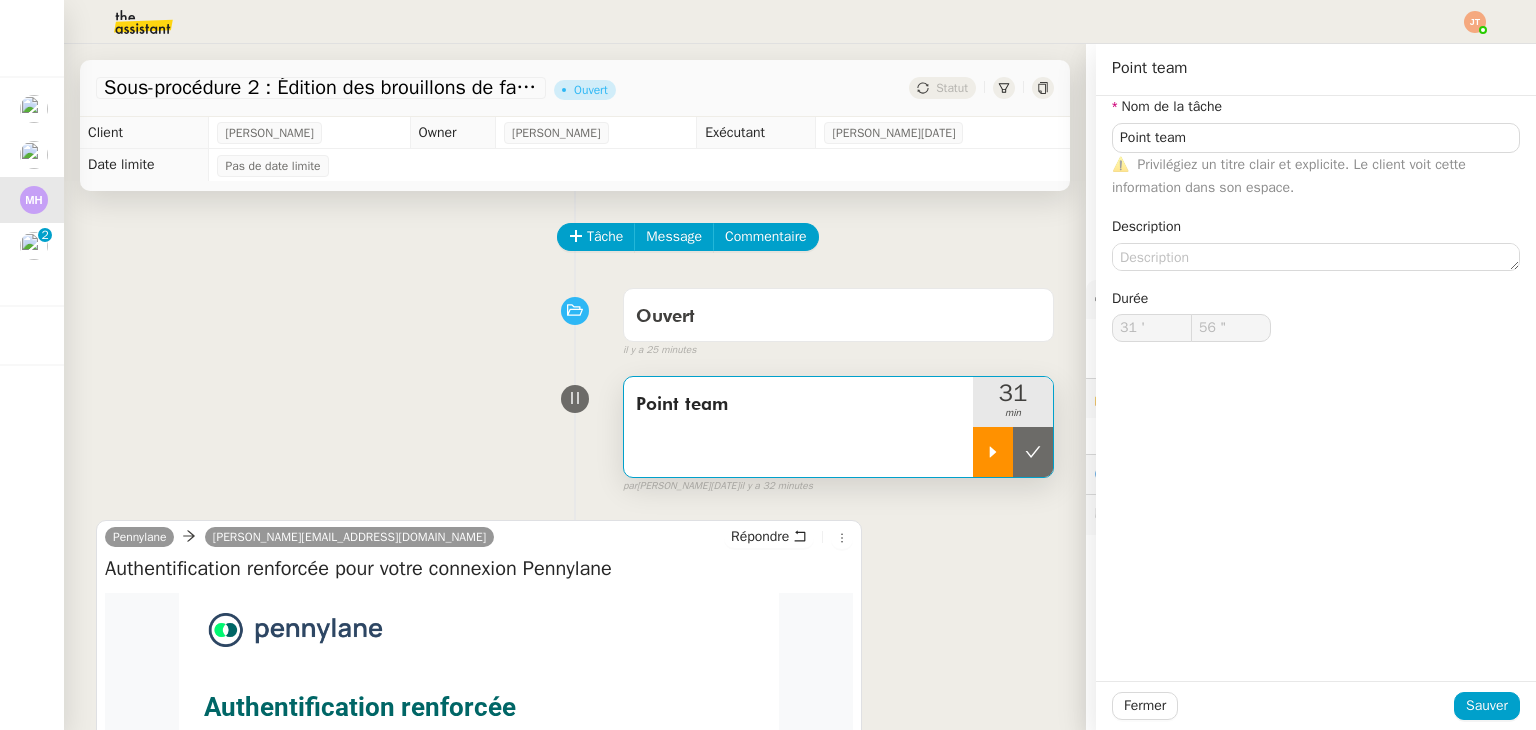 type on "Point team" 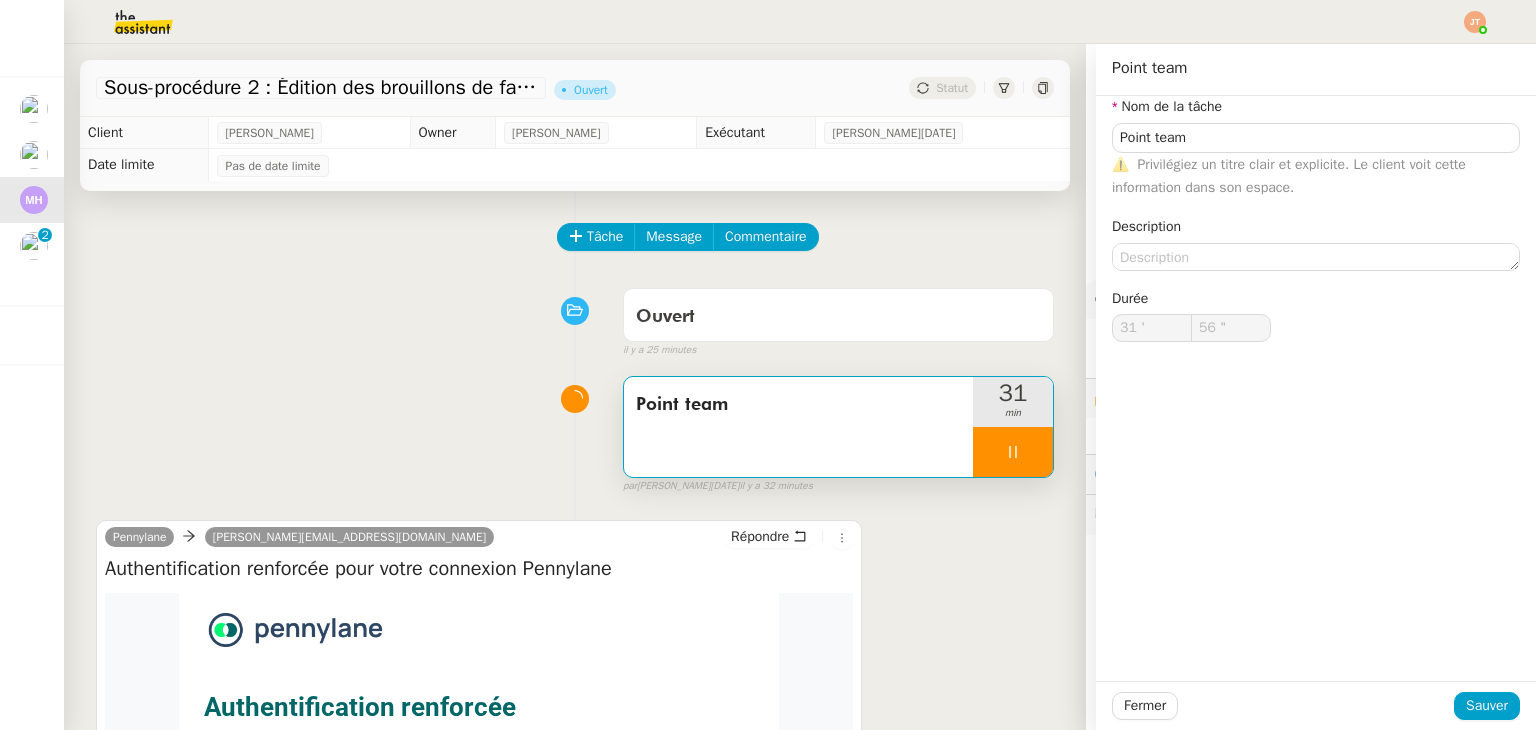 type on "Point team" 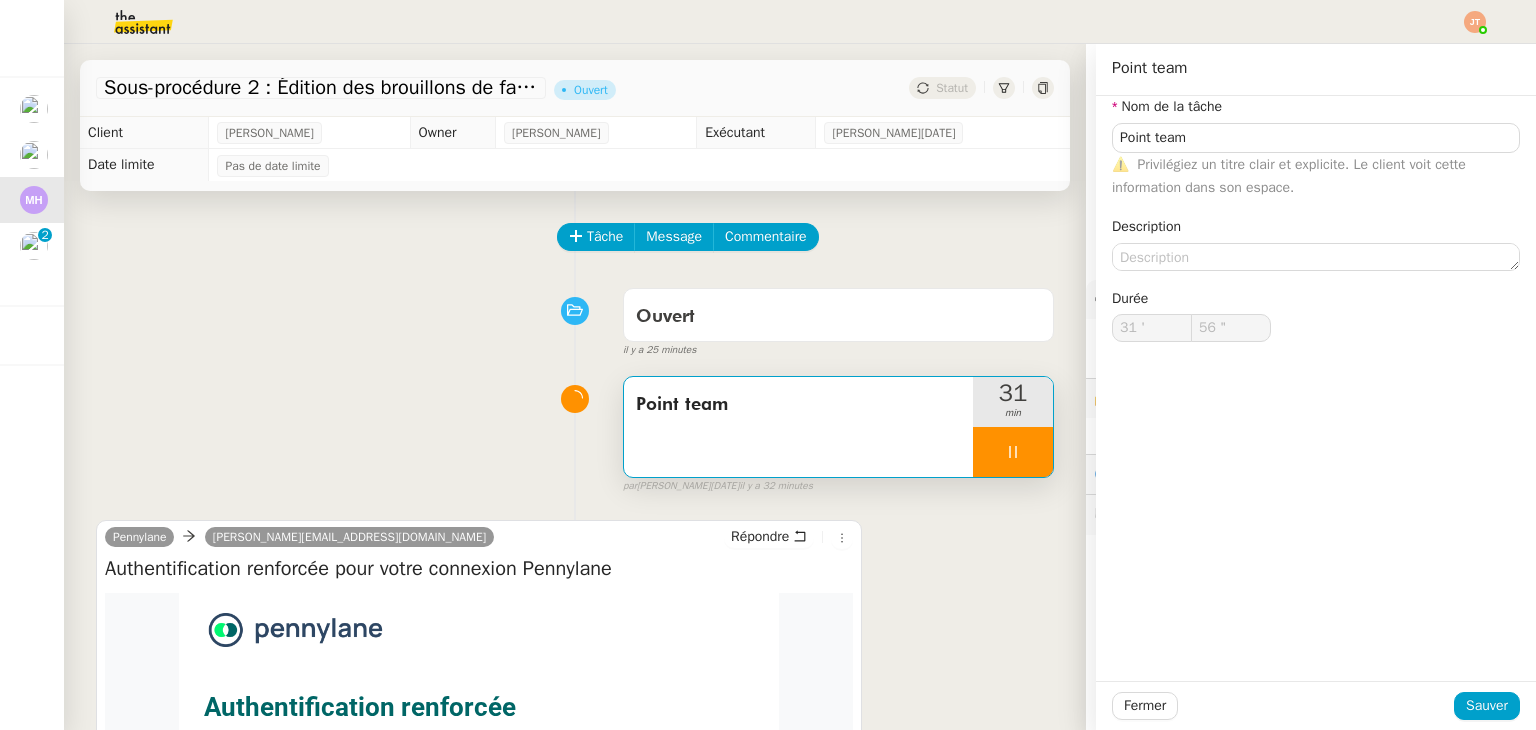 type on "Point team" 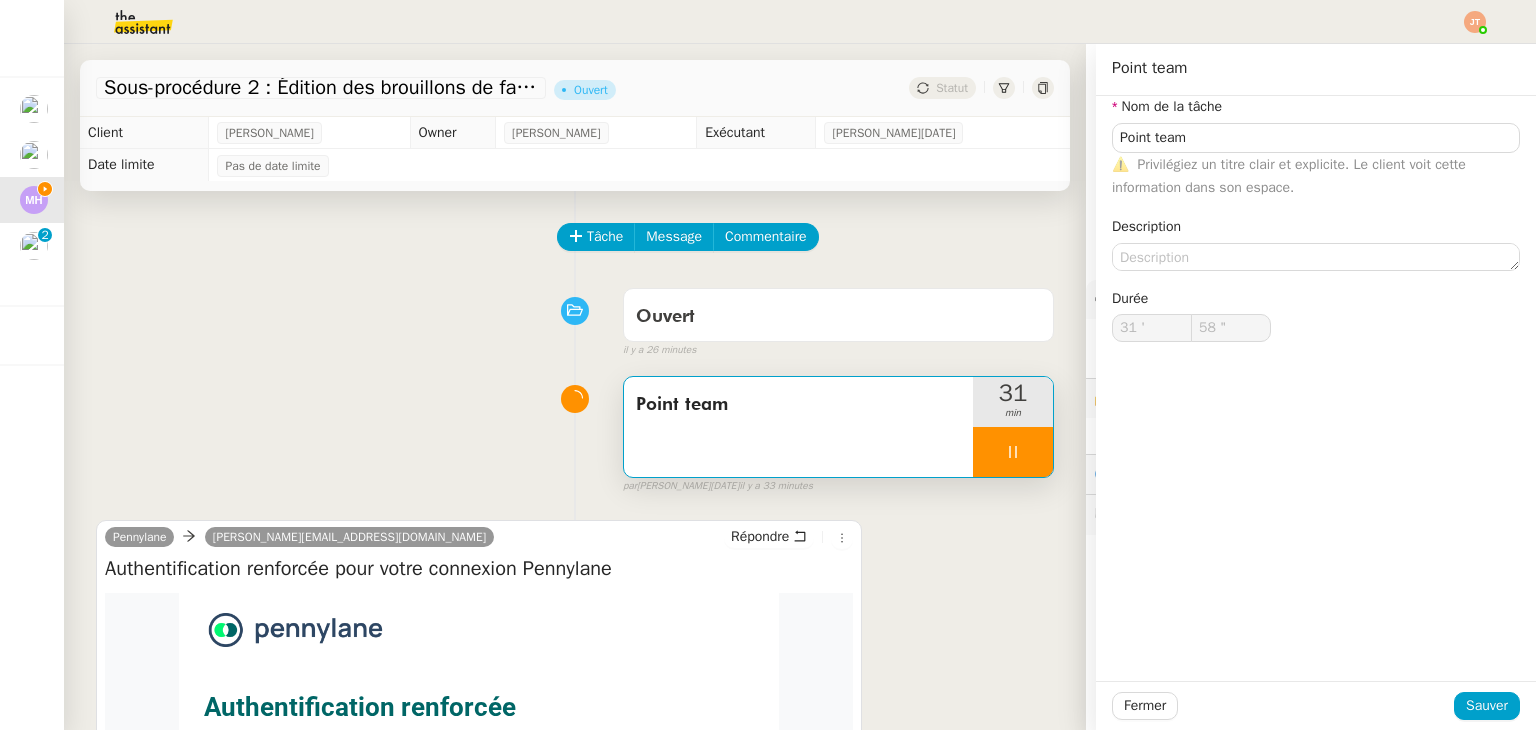 type on "59 "" 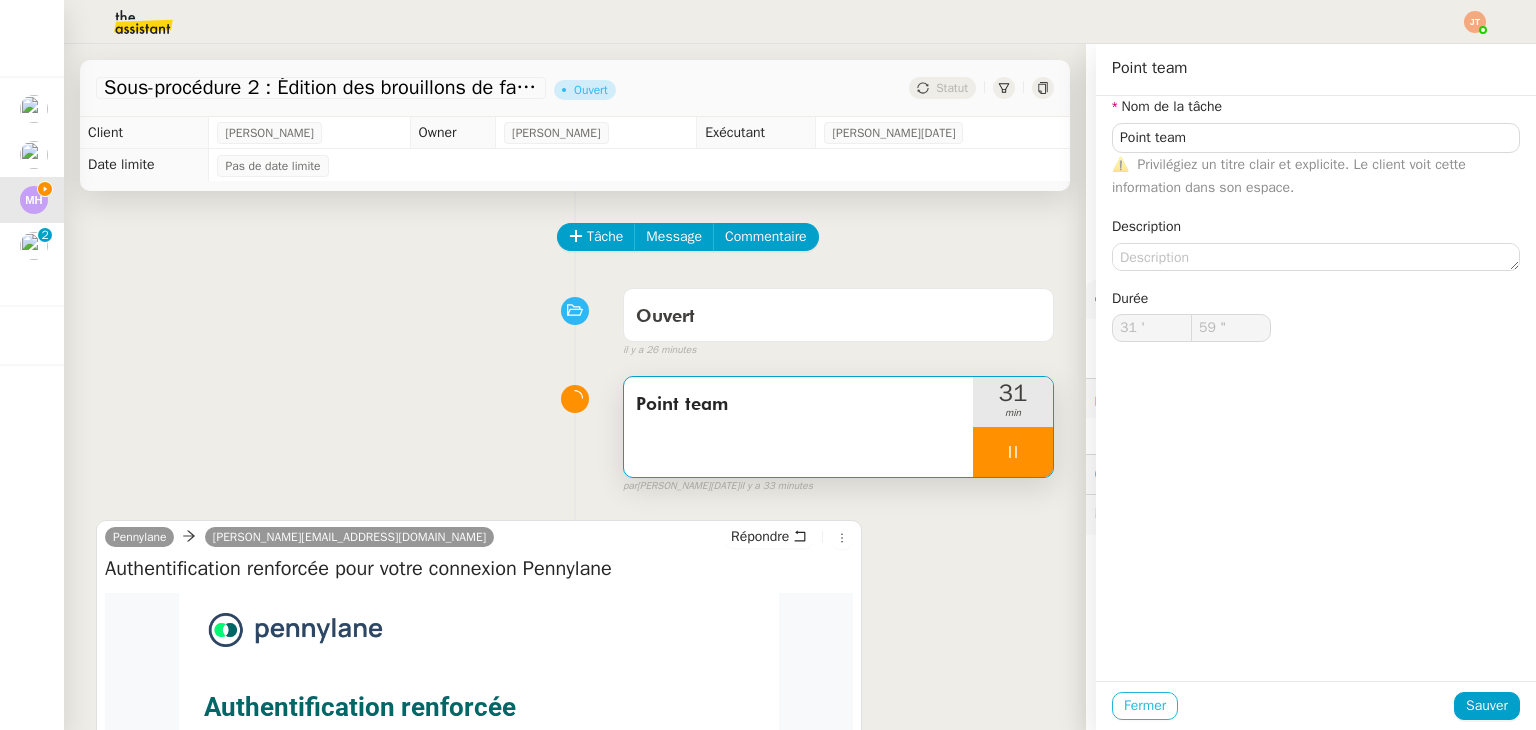 click on "Fermer" 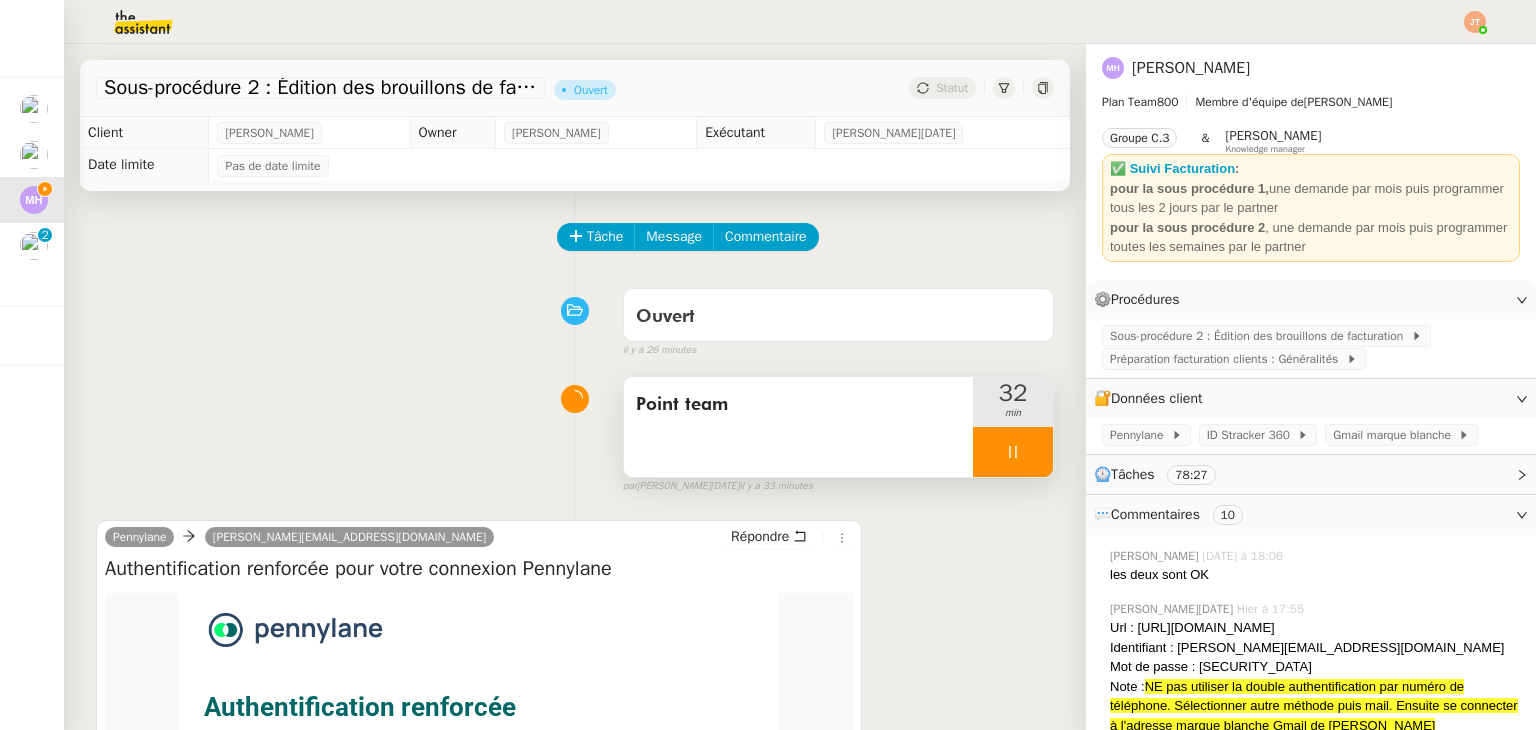 click on "Point team" at bounding box center (798, 427) 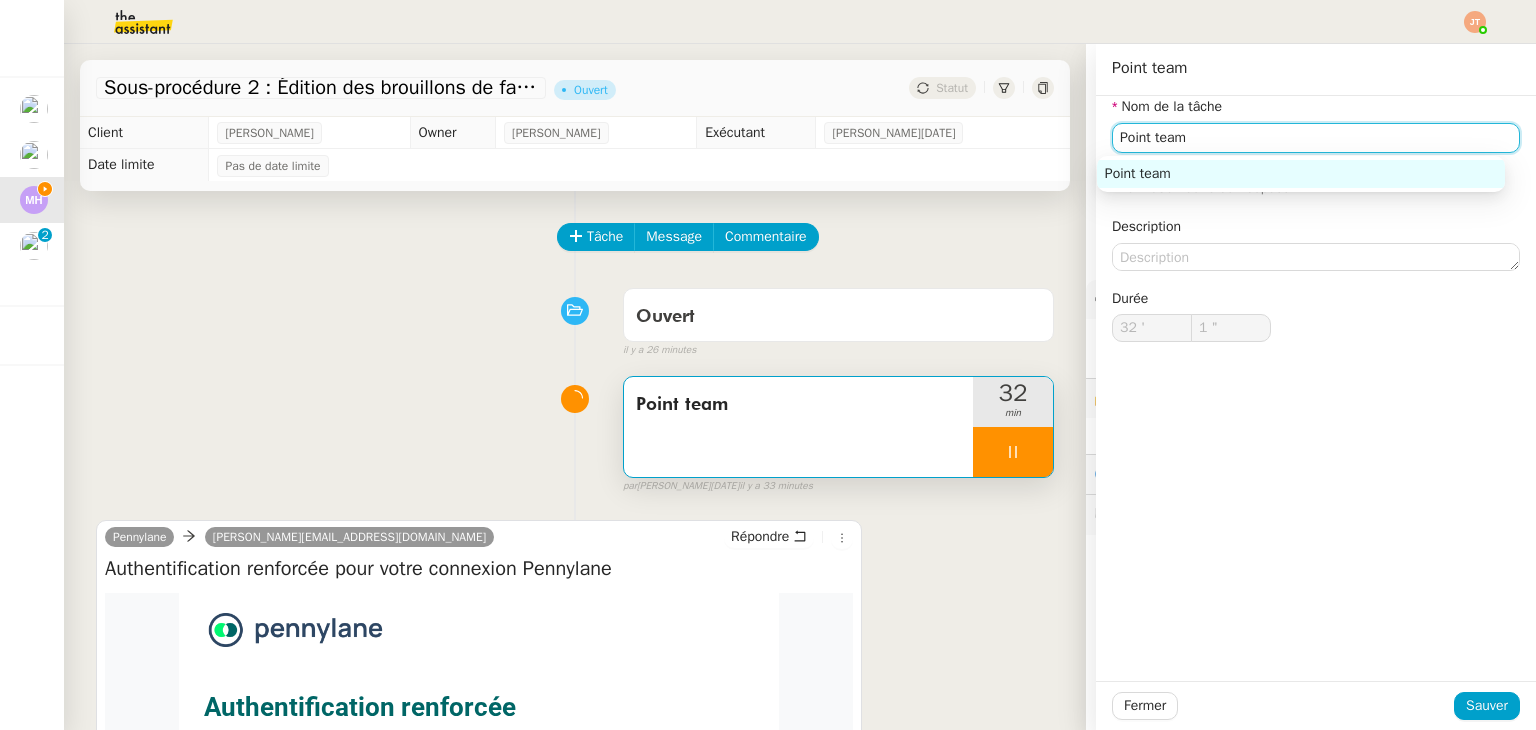 drag, startPoint x: 1218, startPoint y: 130, endPoint x: 988, endPoint y: 139, distance: 230.17603 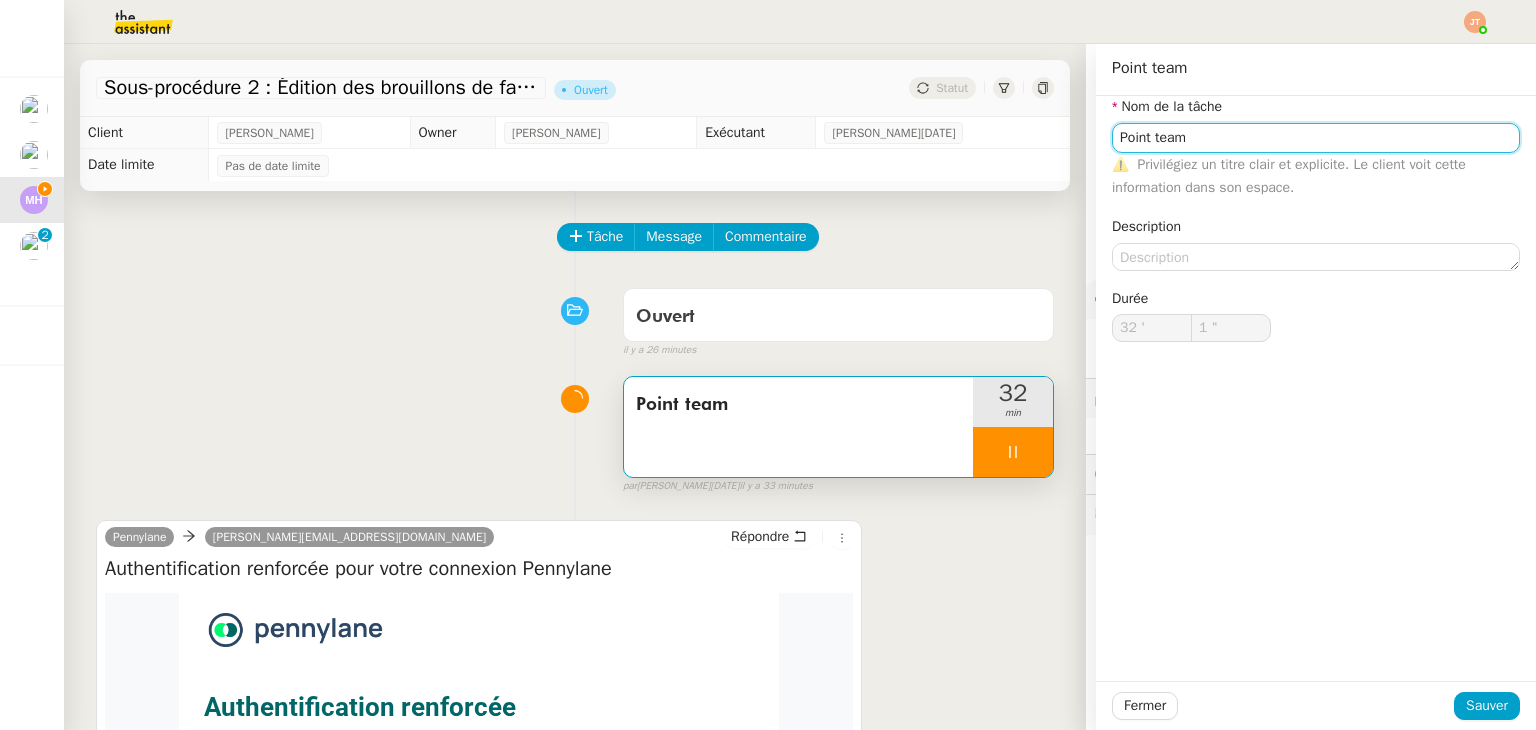 type on "2 "" 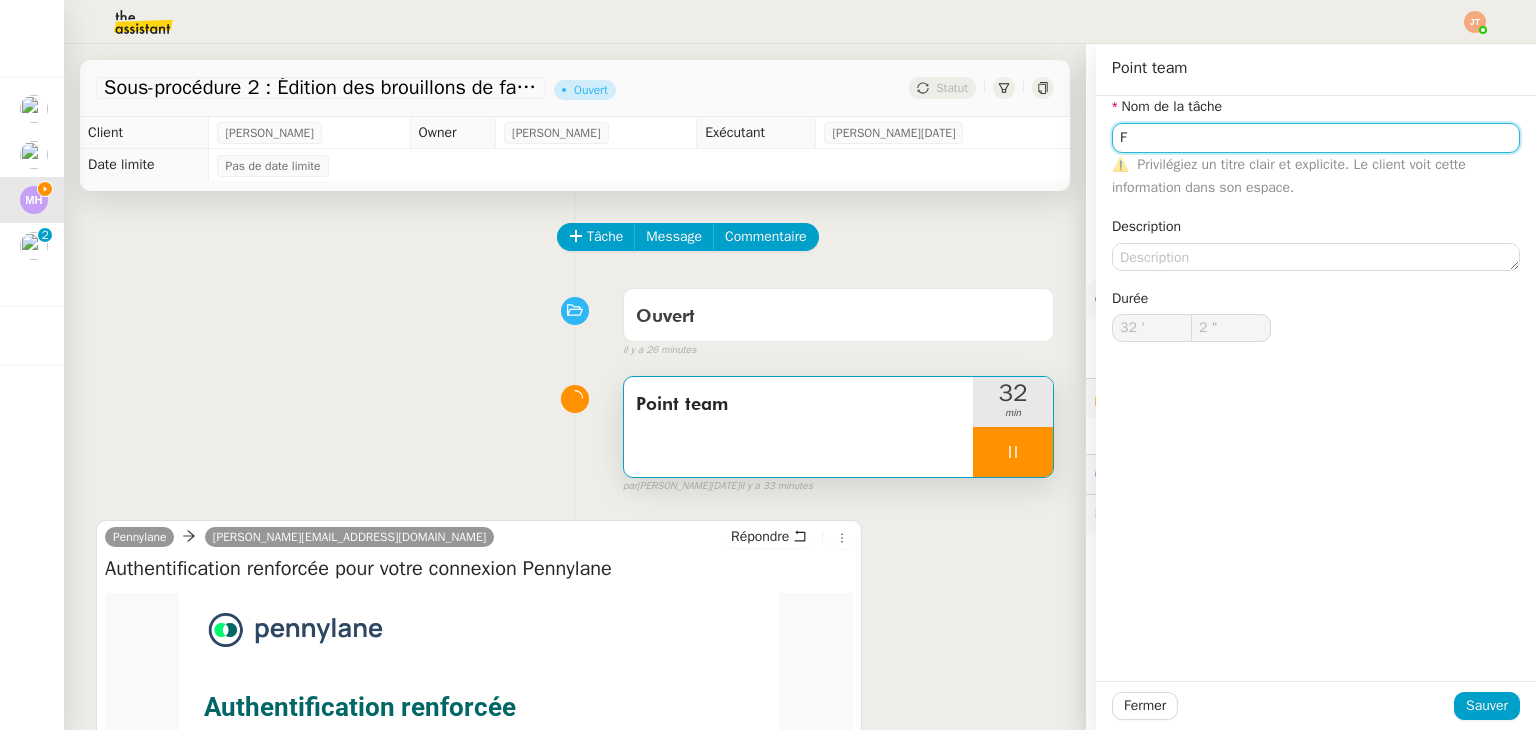type on "Fo" 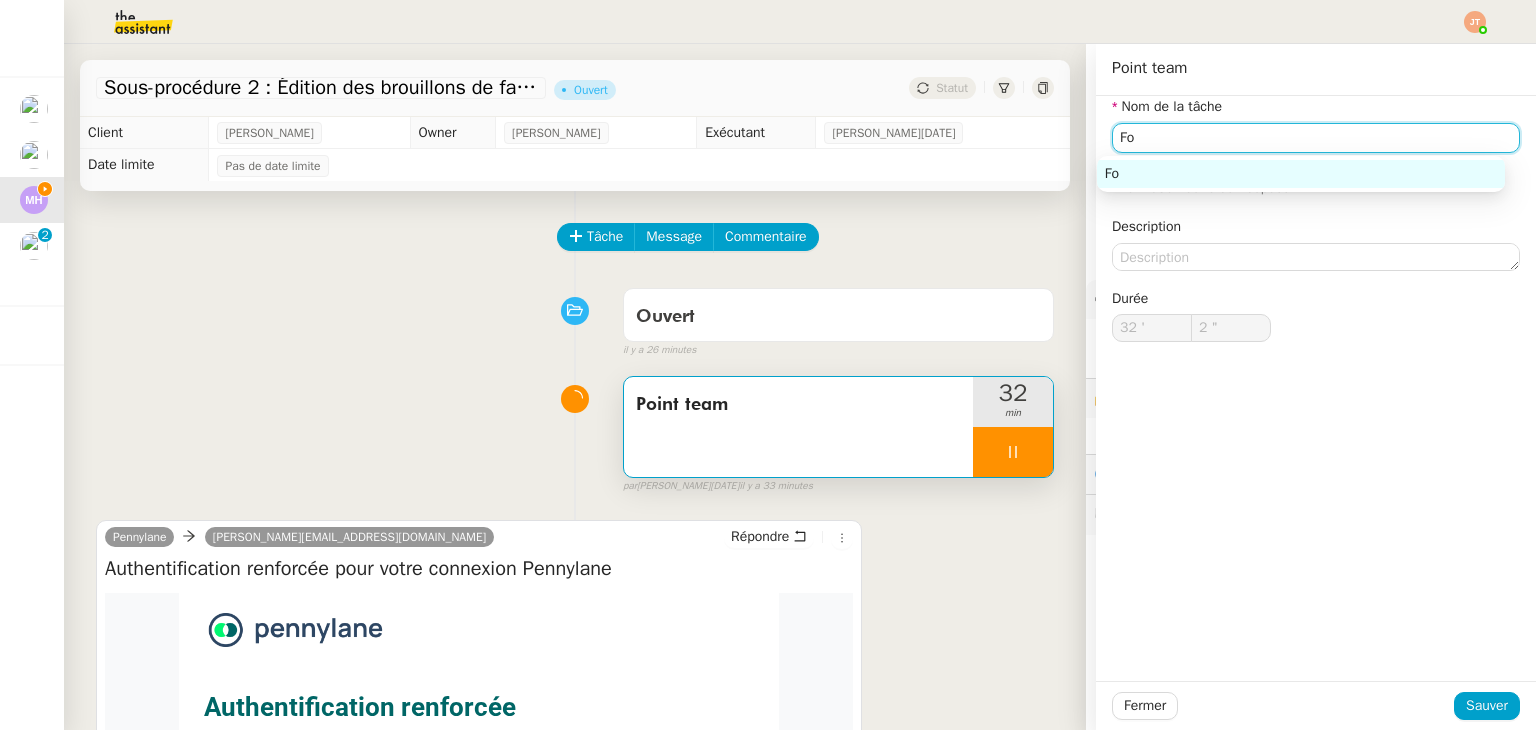 type on "3 "" 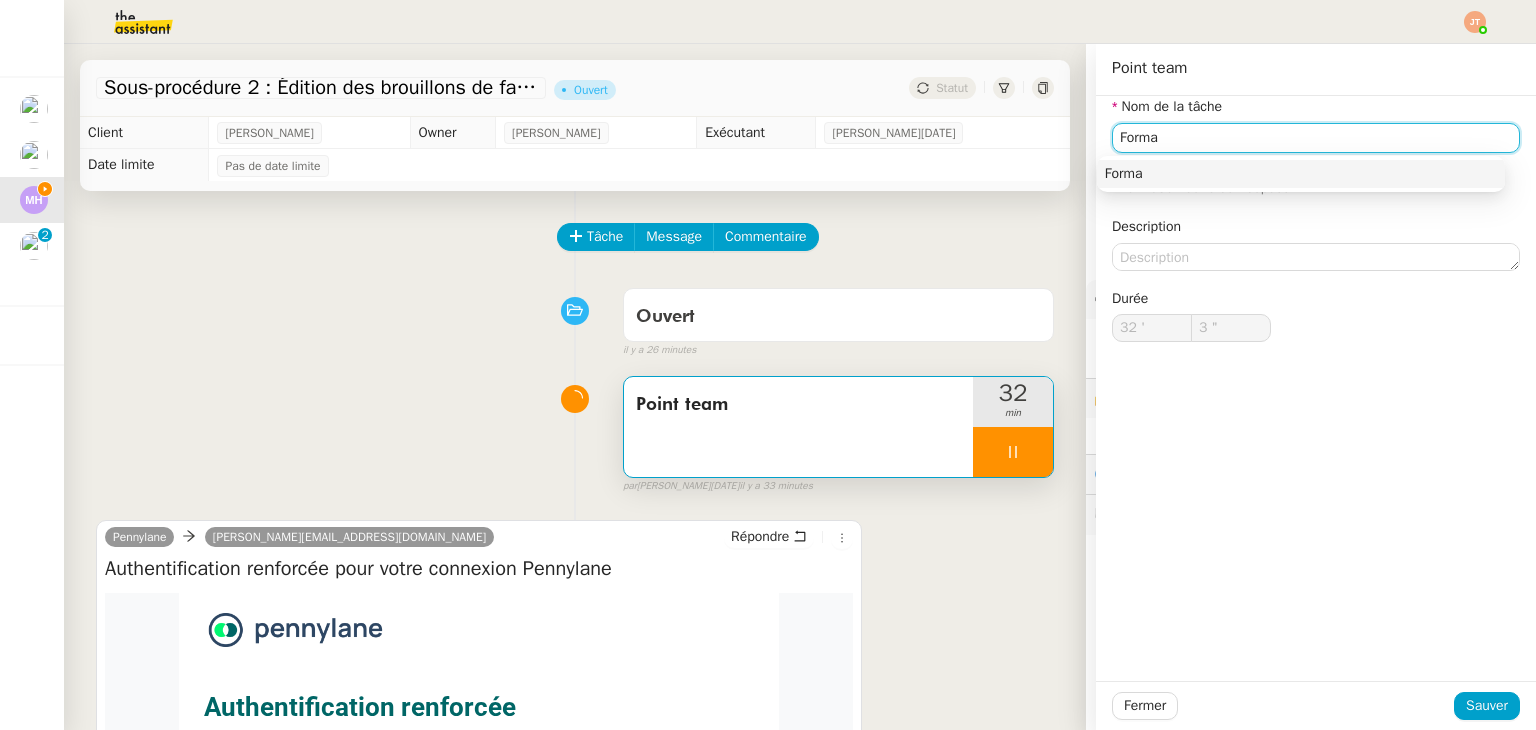 type on "Format" 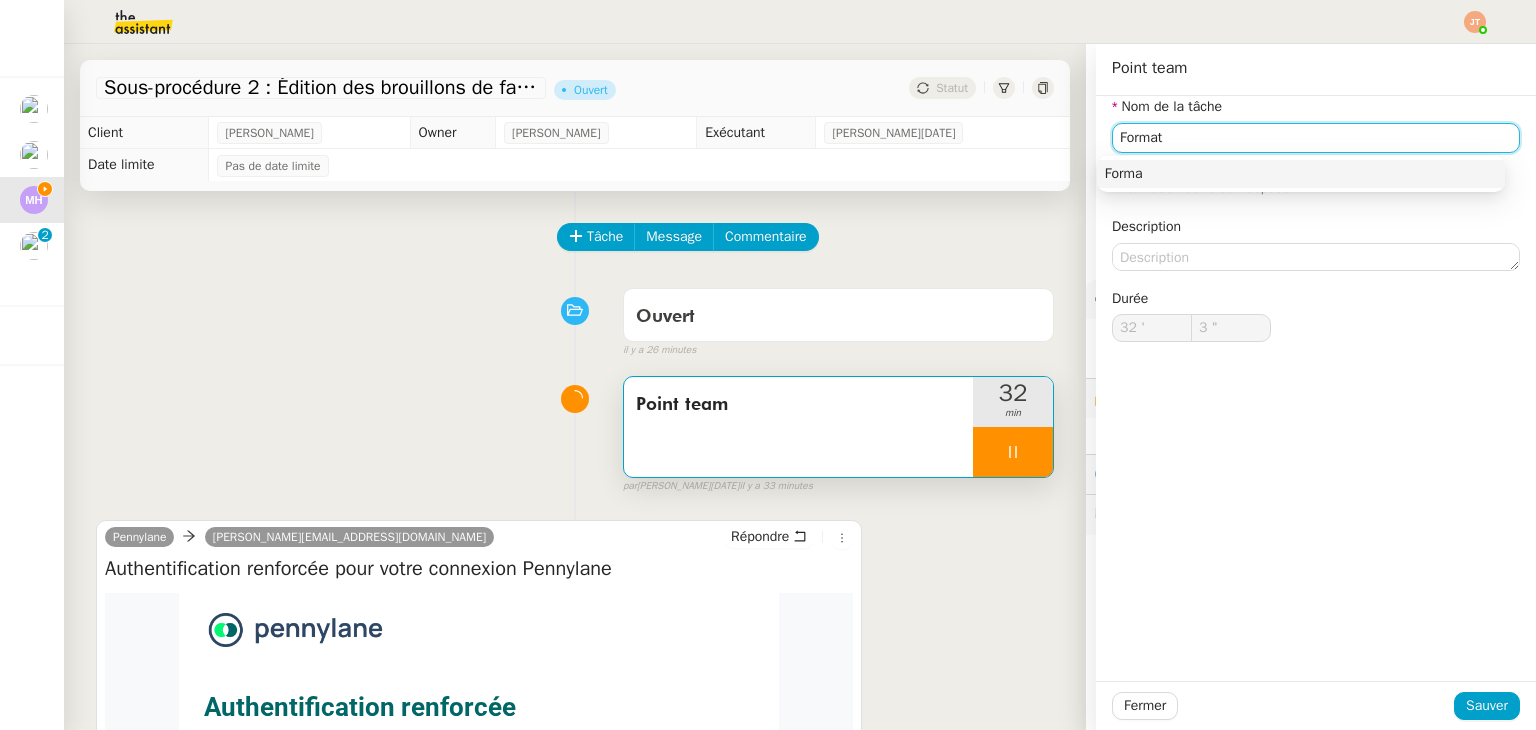 type on "4 "" 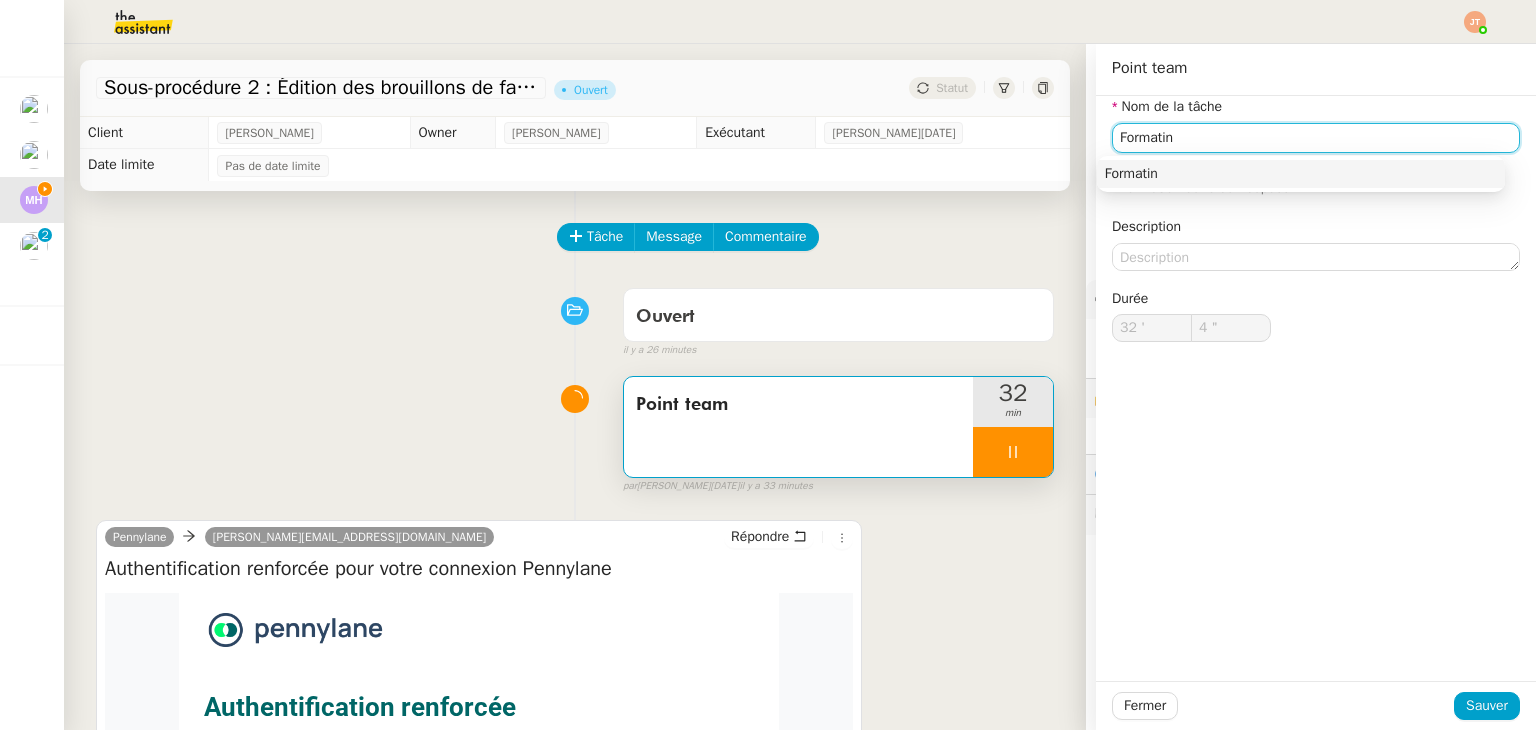 type on "Formati" 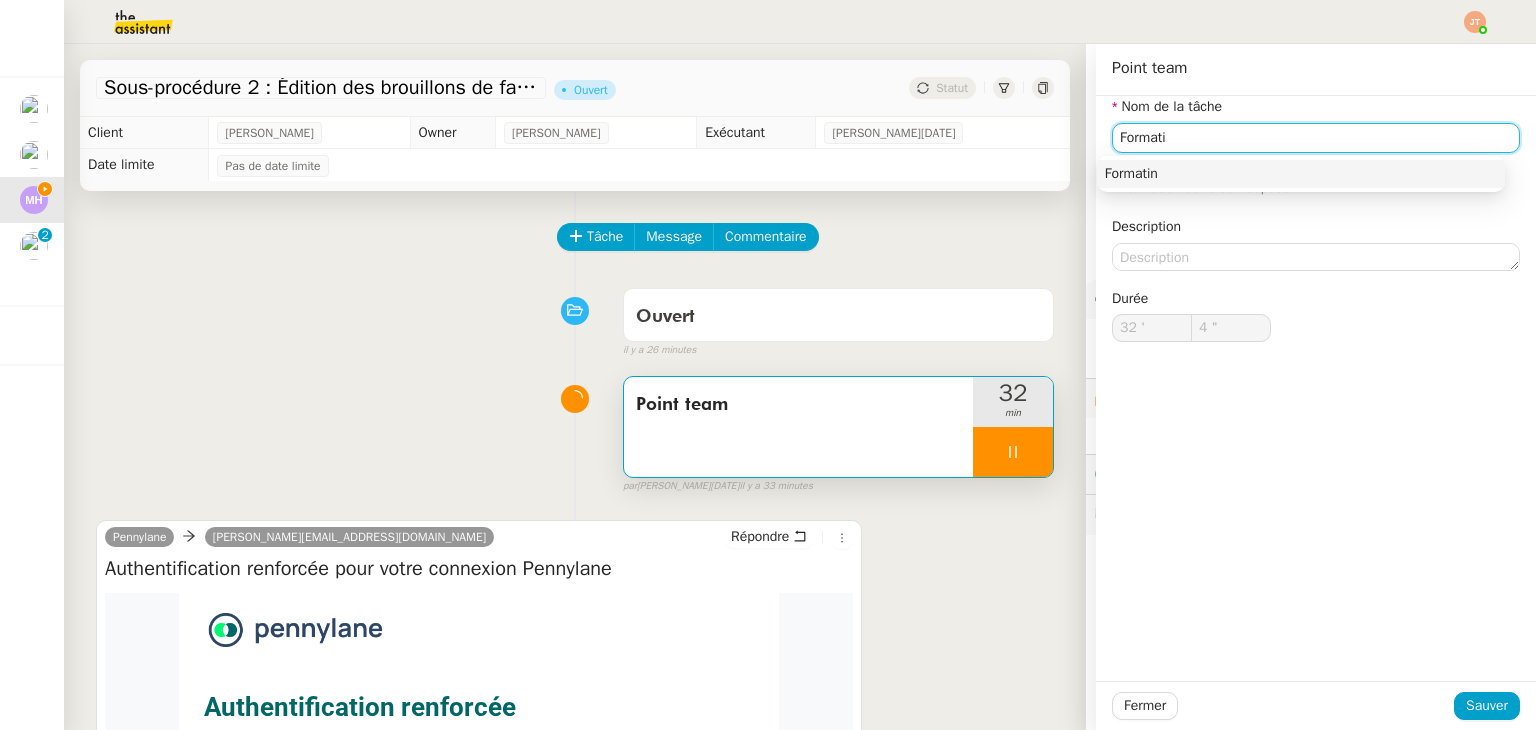 type on "5 "" 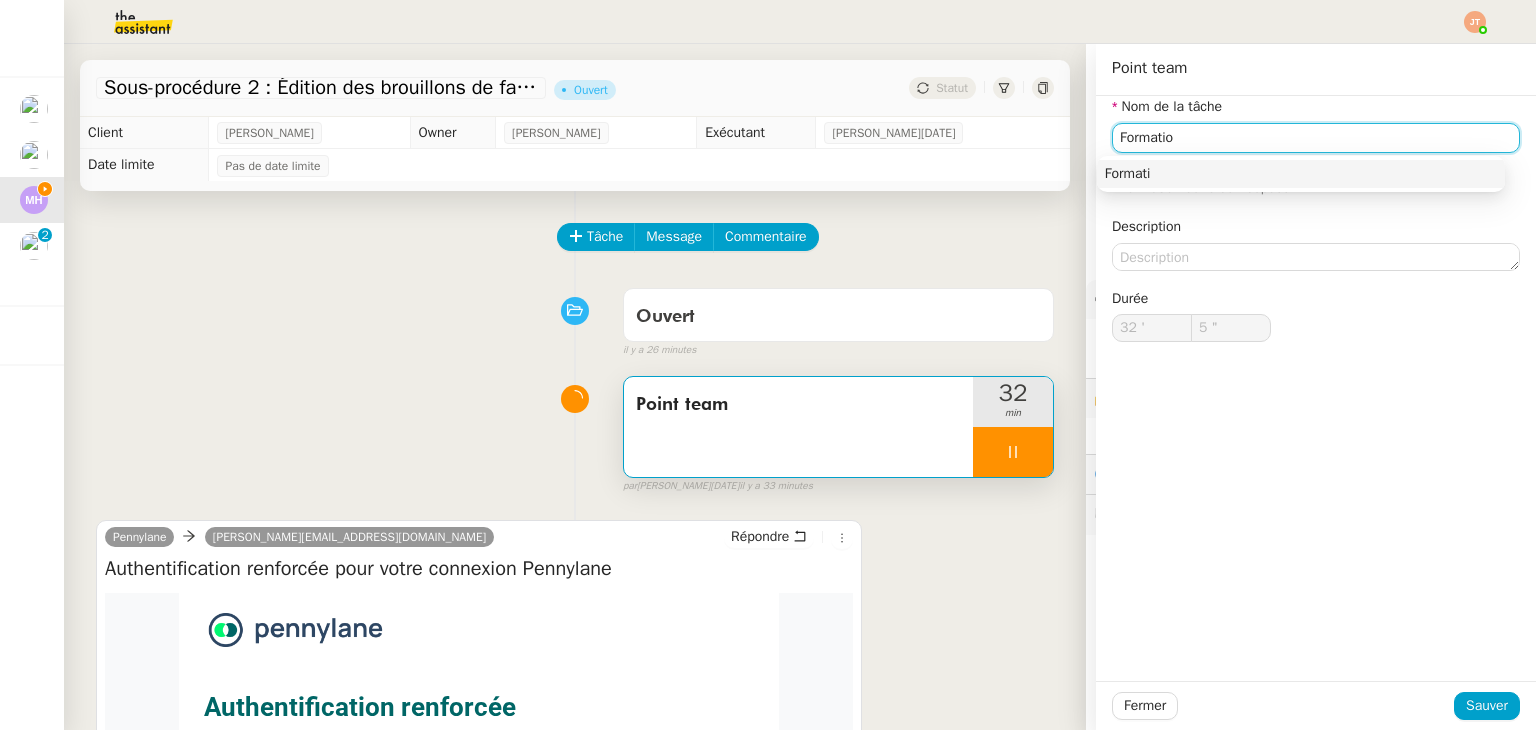 type on "Formation" 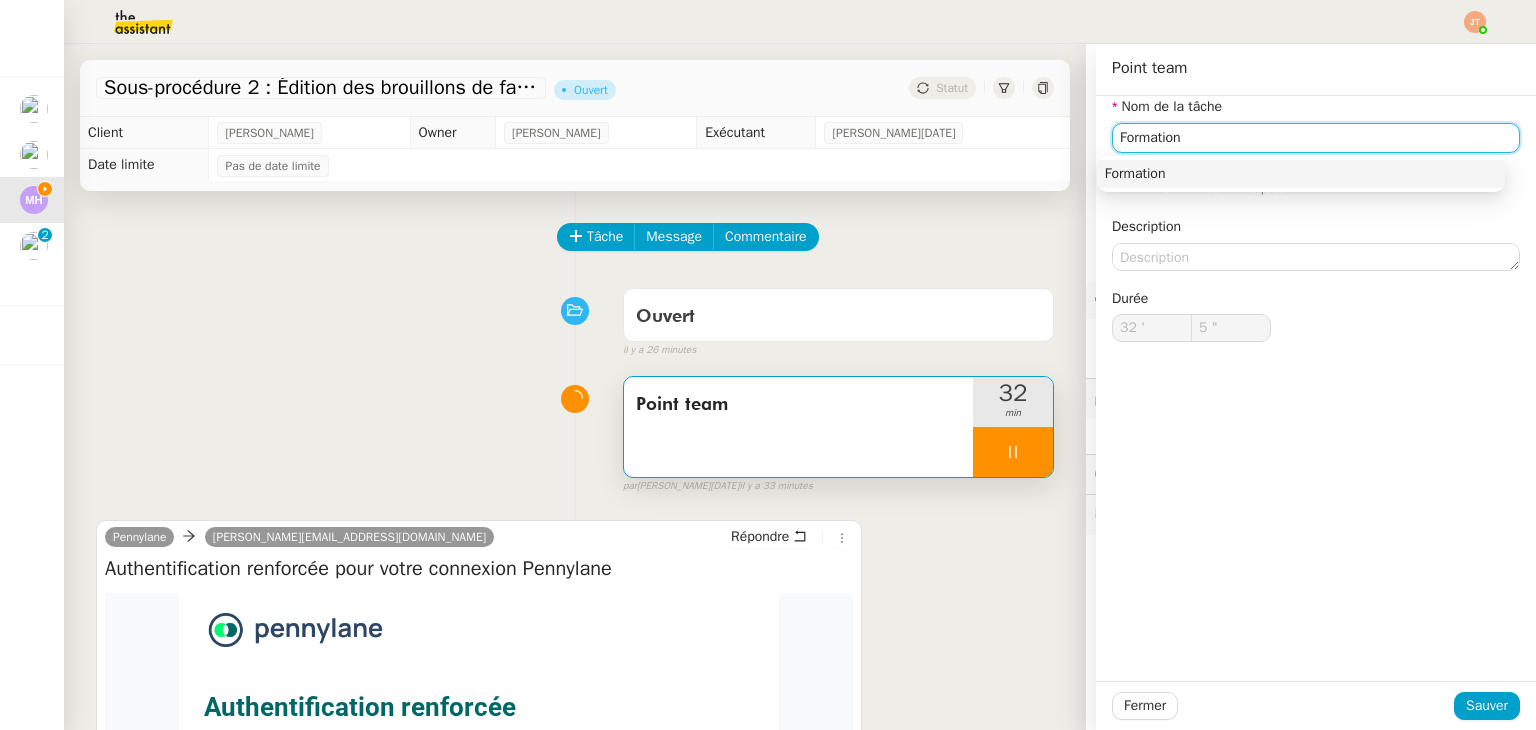 type on "6 "" 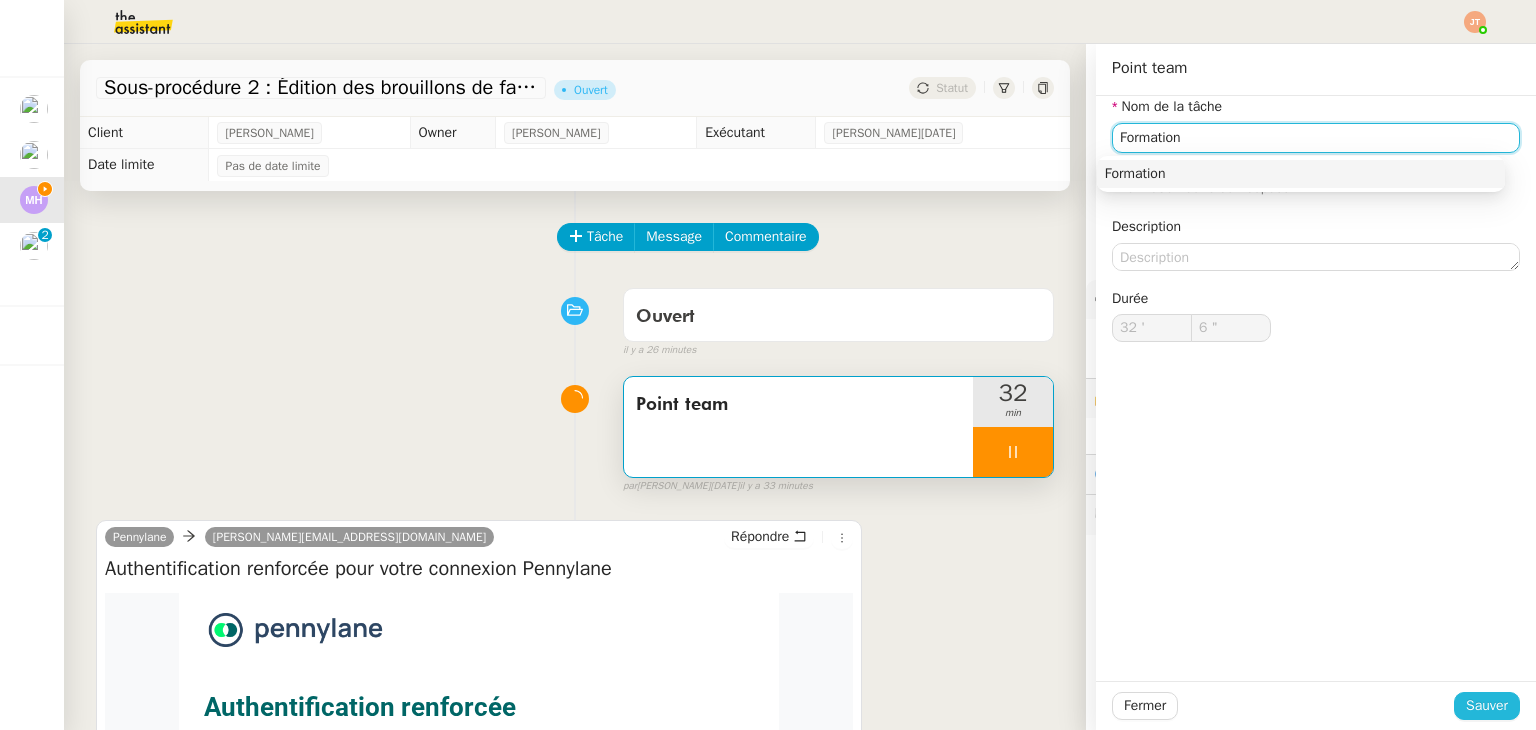 type on "Formation" 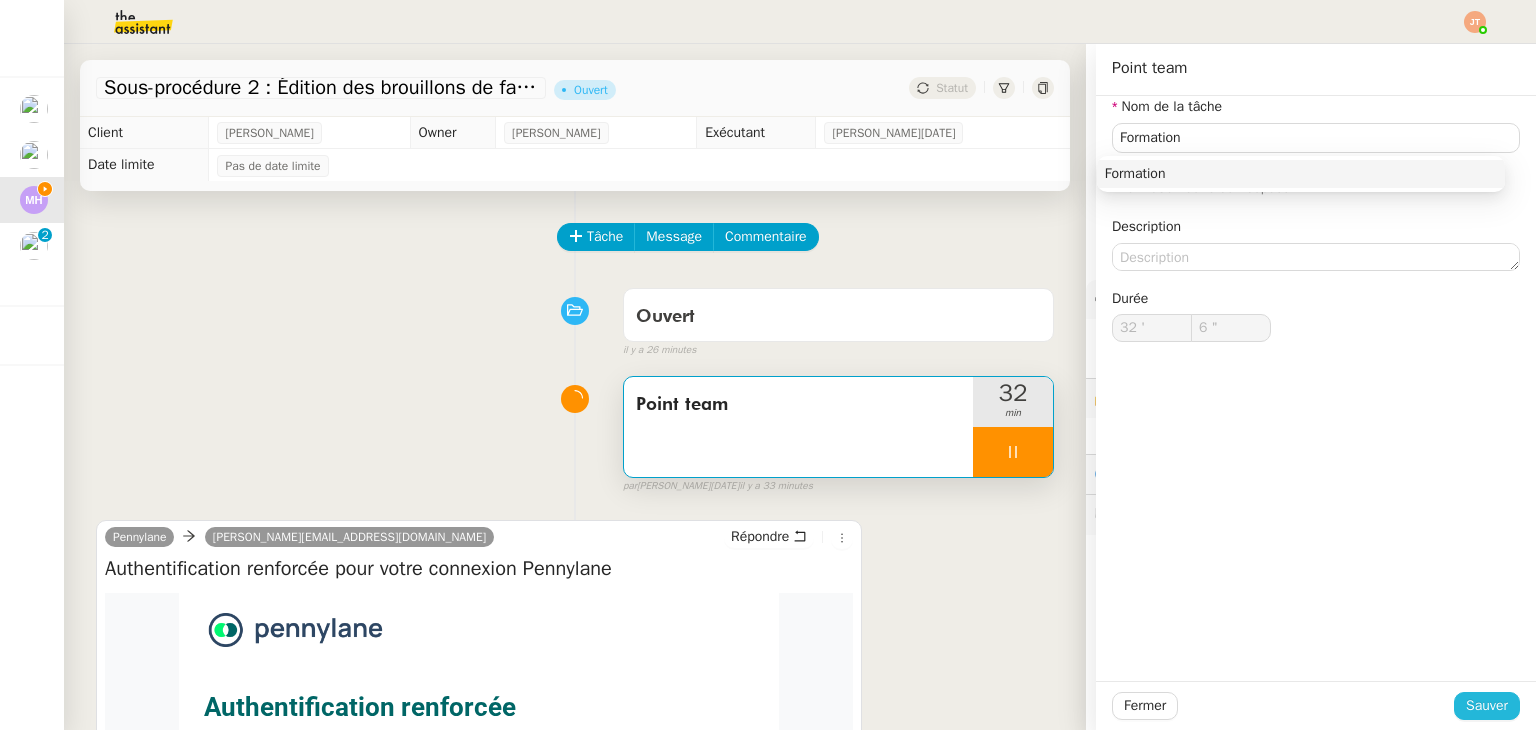 click on "Sauver" 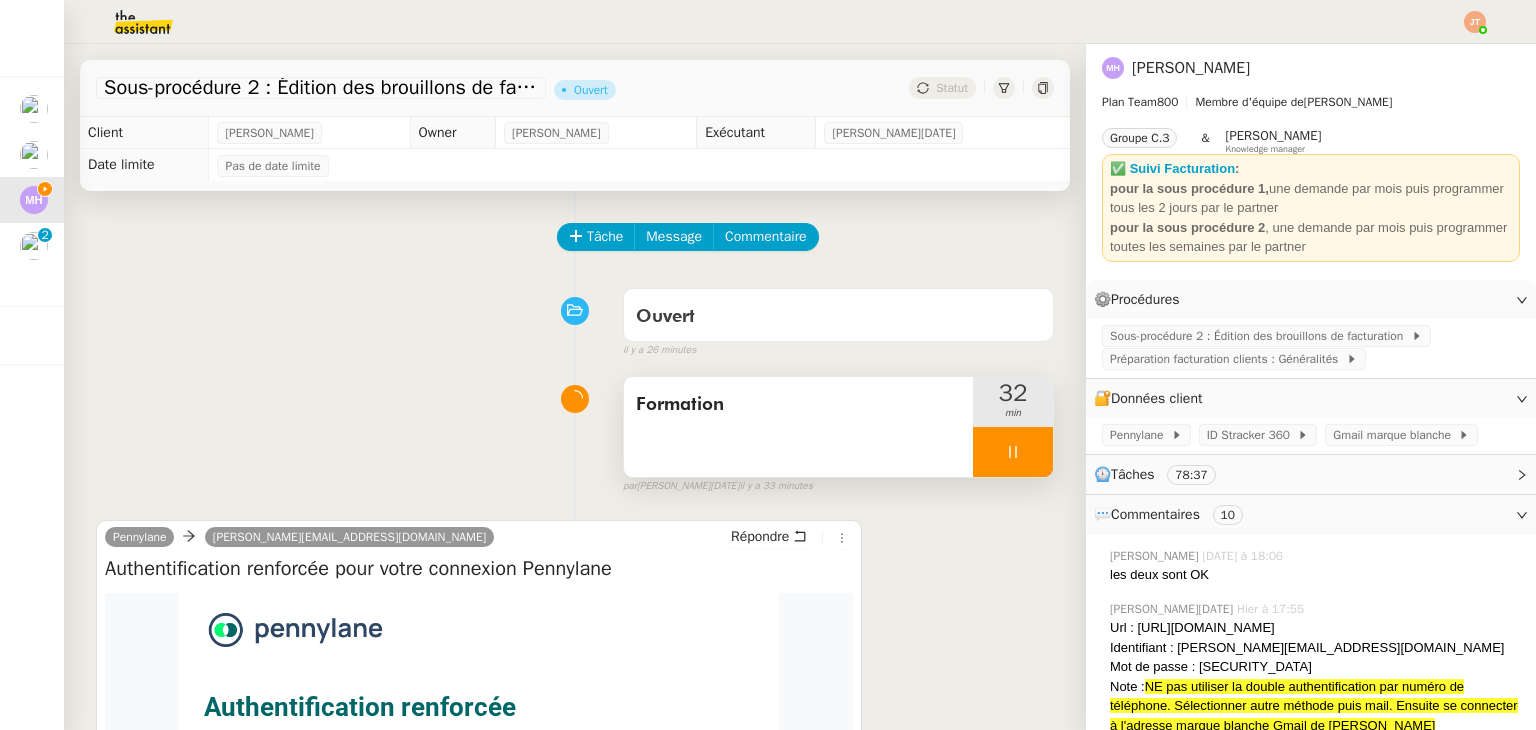 click at bounding box center (1013, 452) 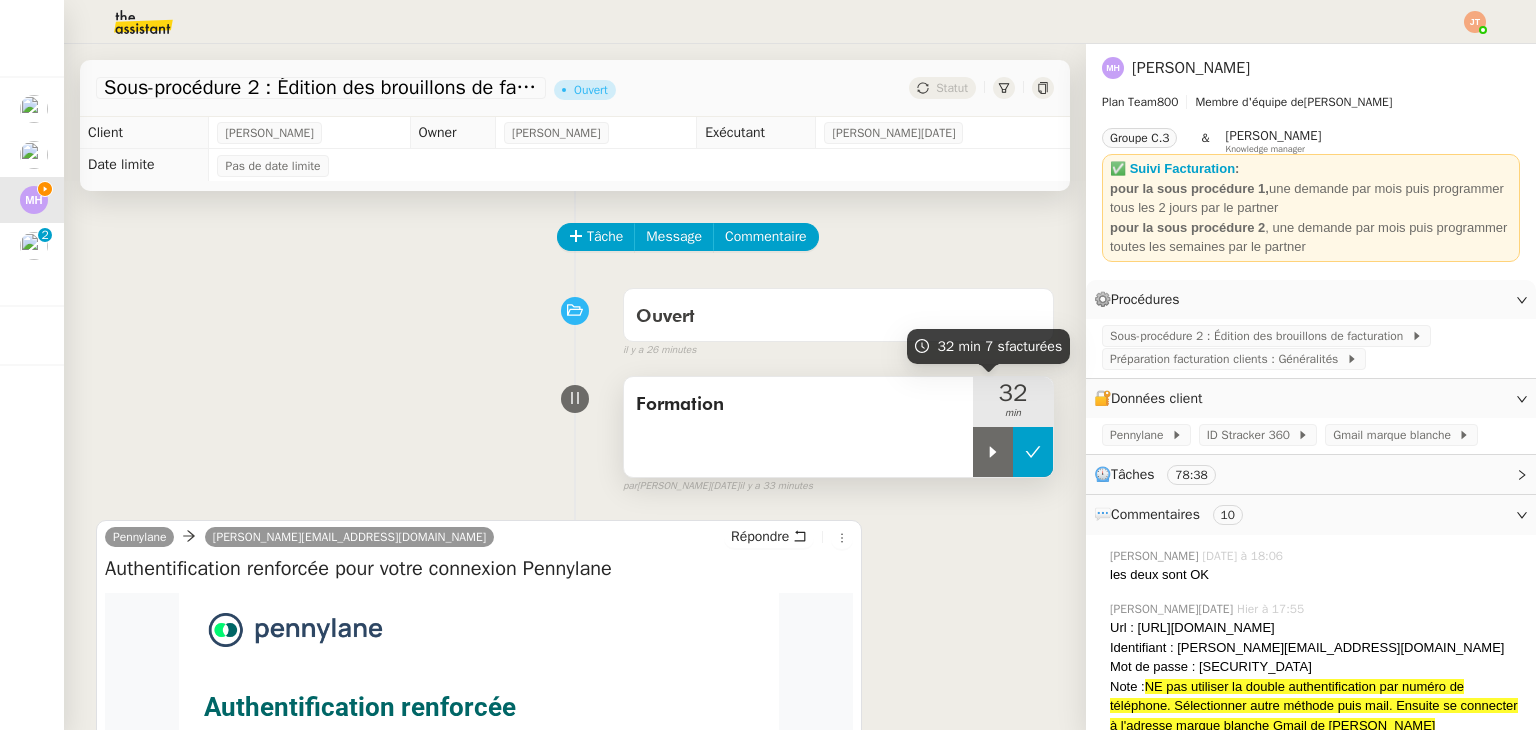 click at bounding box center [1033, 452] 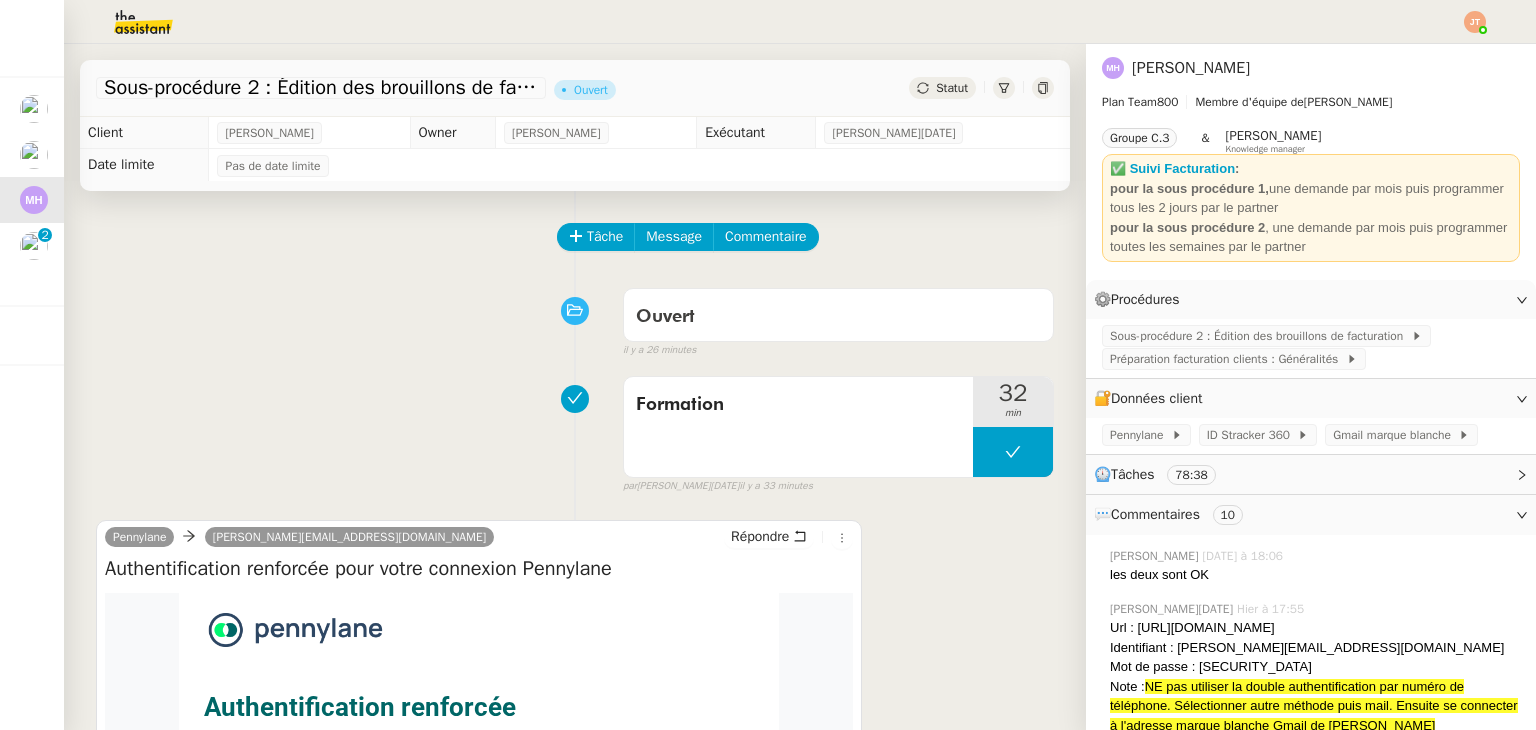 click on "Statut" 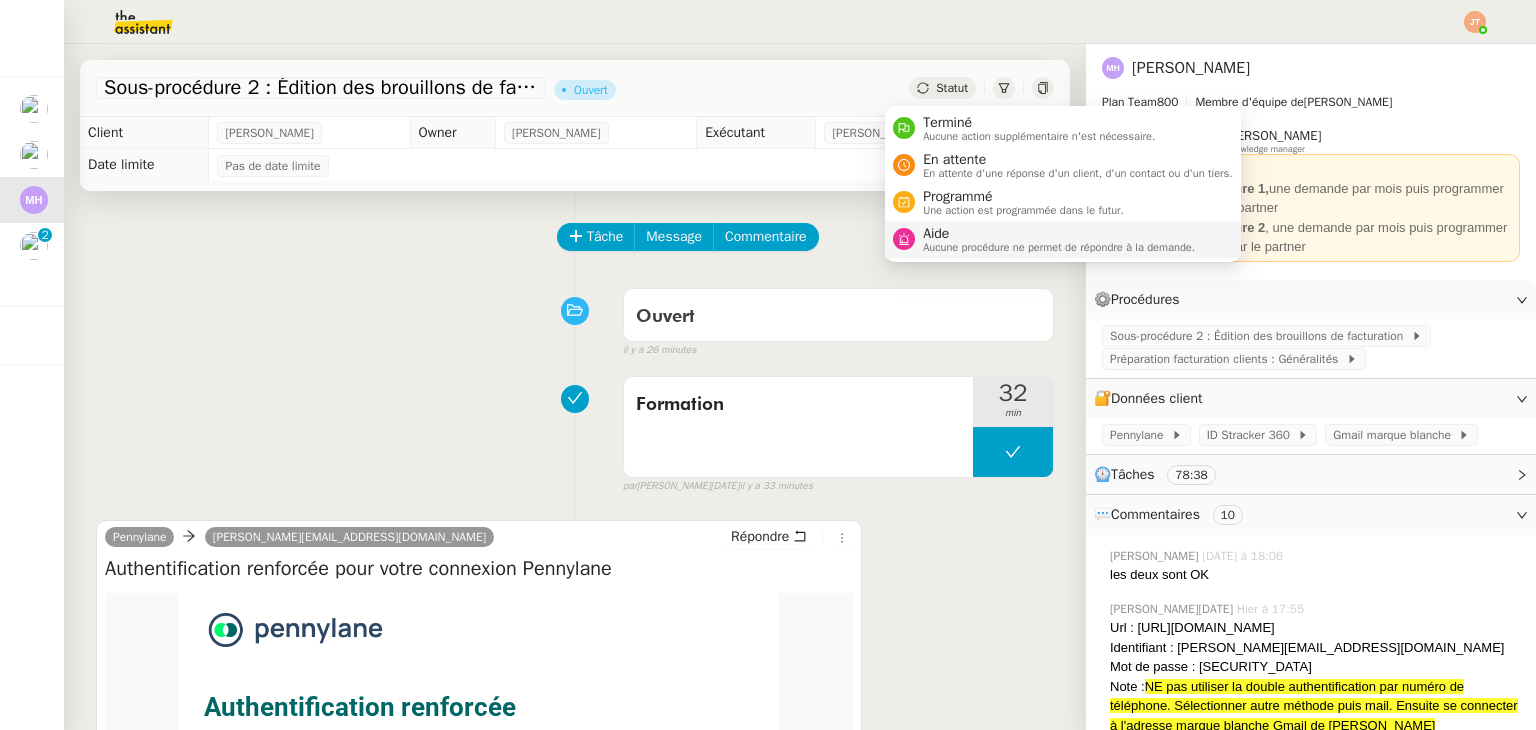 click on "Aucune procédure ne permet de répondre à la demande." at bounding box center (1059, 247) 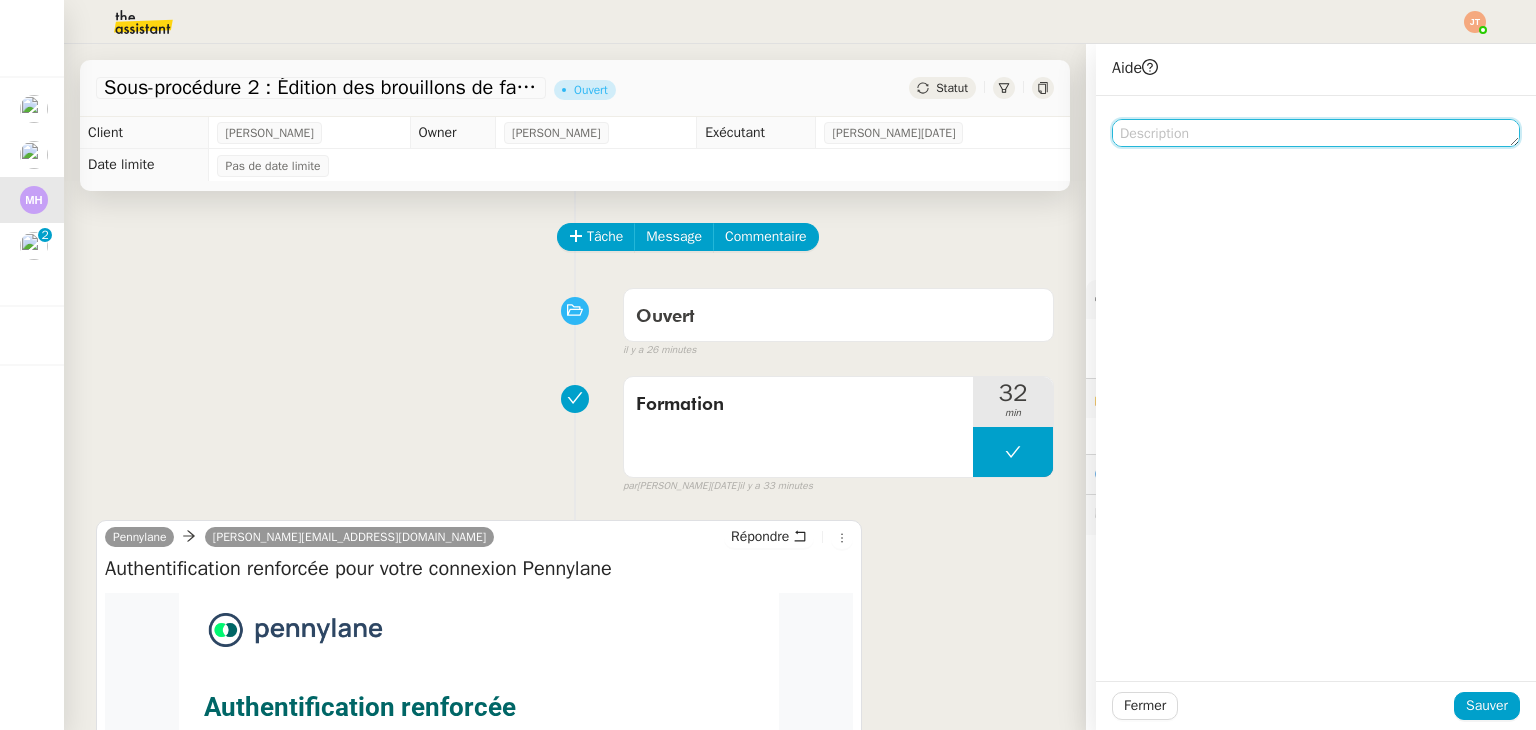 click 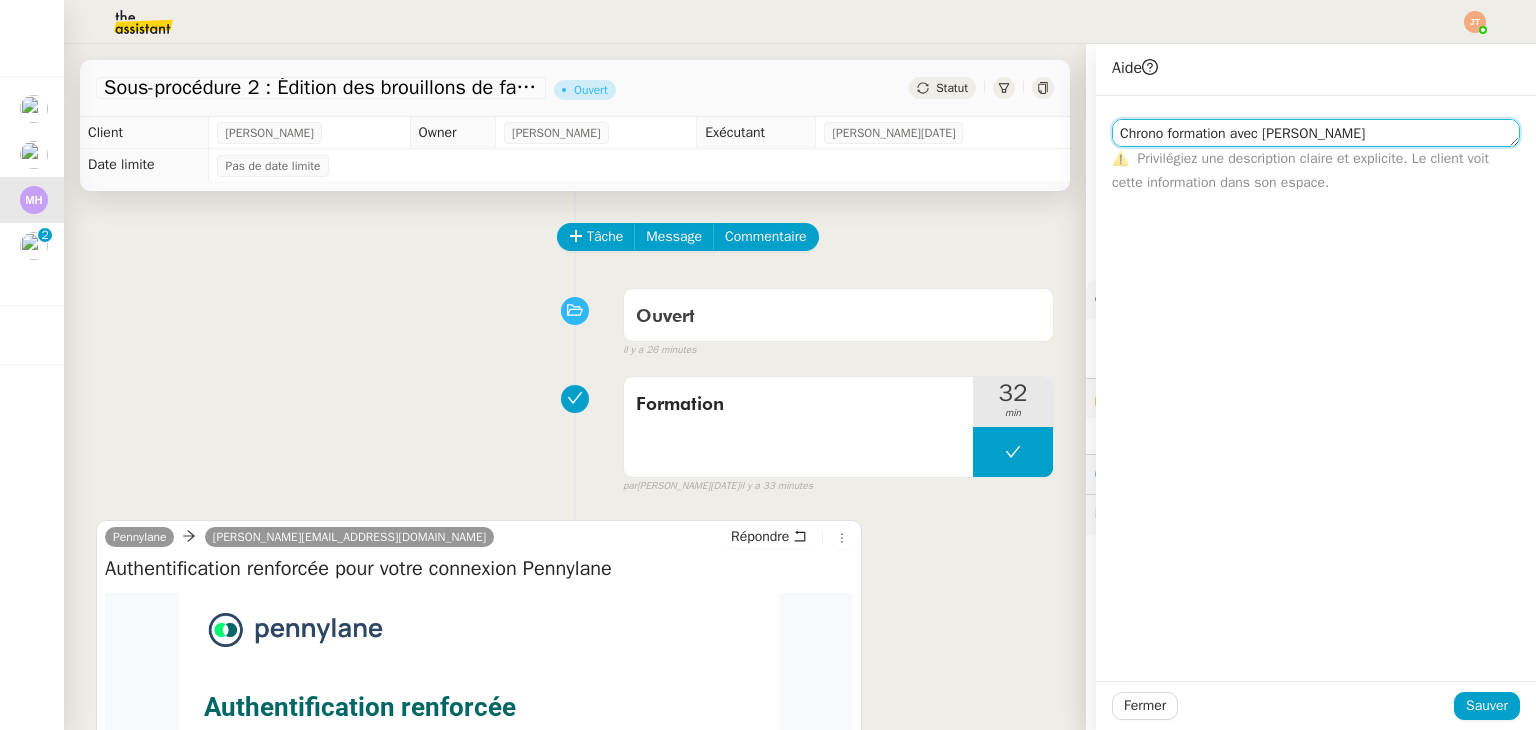 click on "Chrono formation avec [PERSON_NAME]" 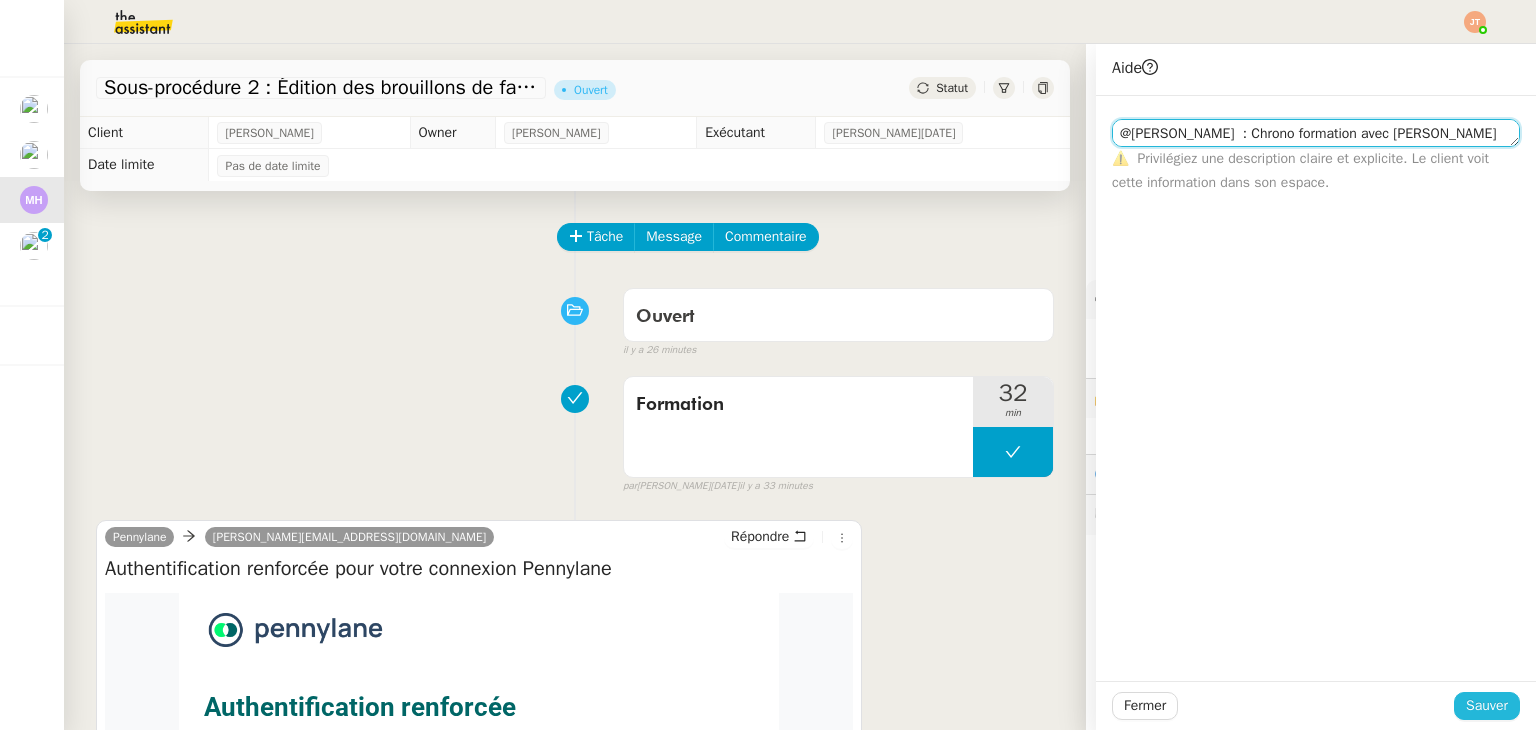 type on "@[PERSON_NAME]  : Chrono formation avec [PERSON_NAME]" 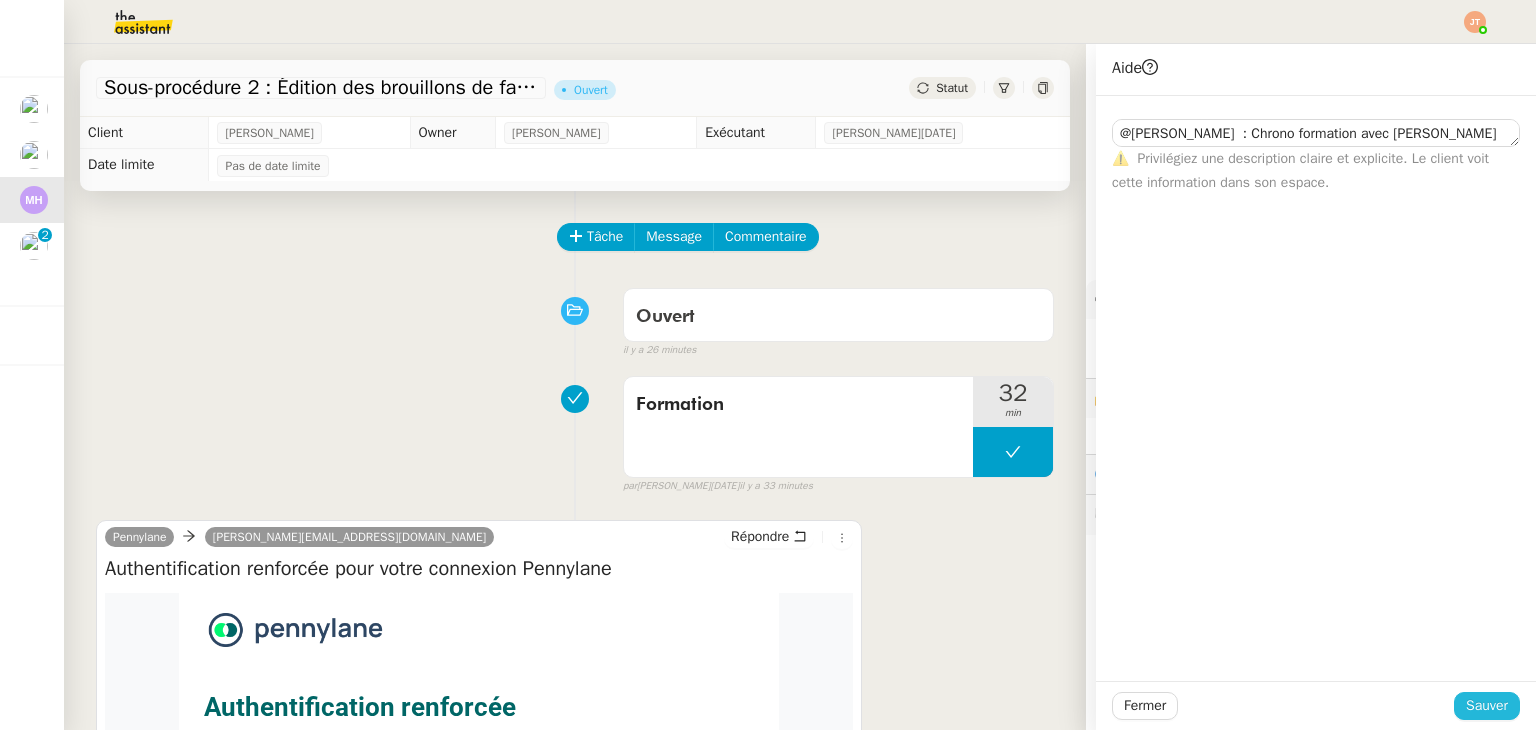 click on "Sauver" 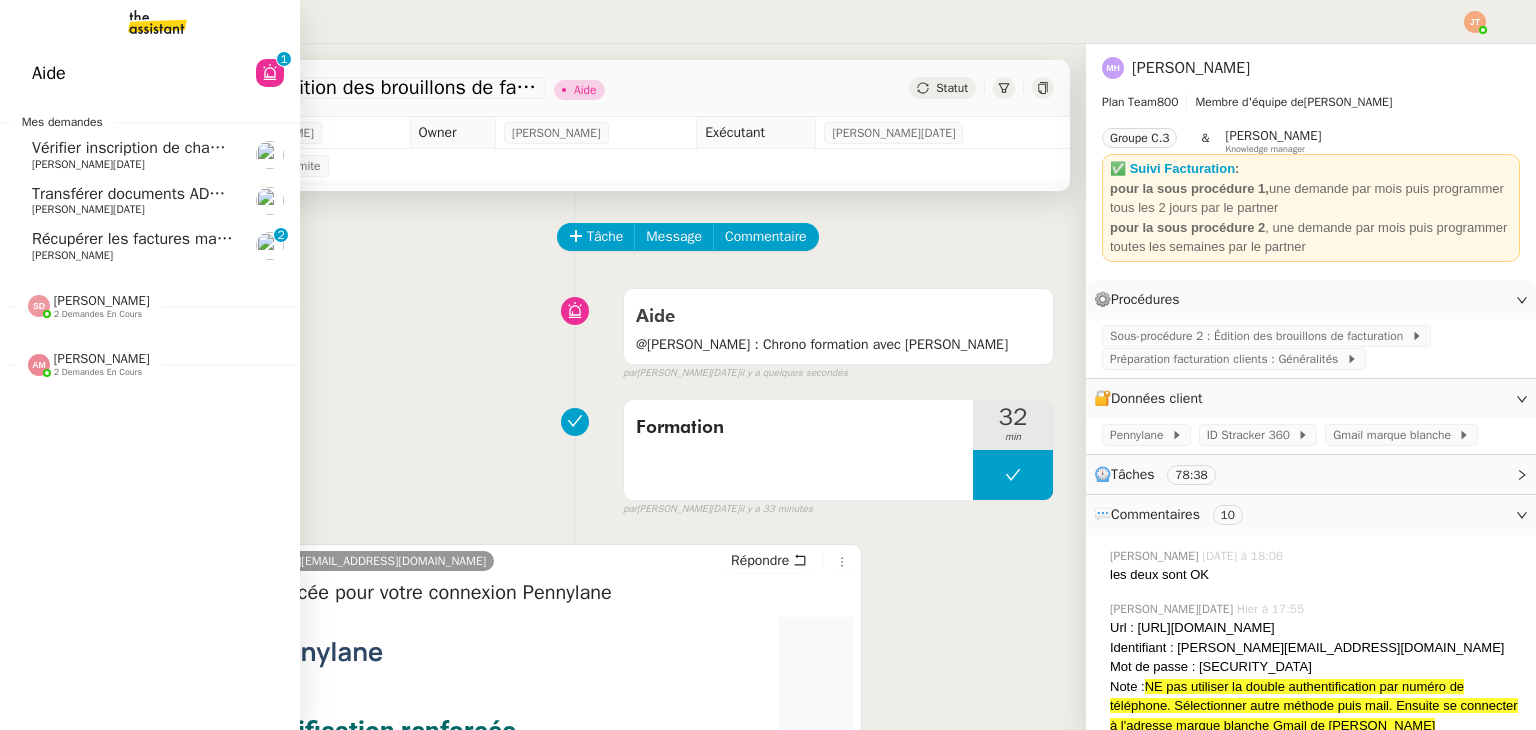 click on "Vérifier inscription de chaque dossier sur Médiaslide" 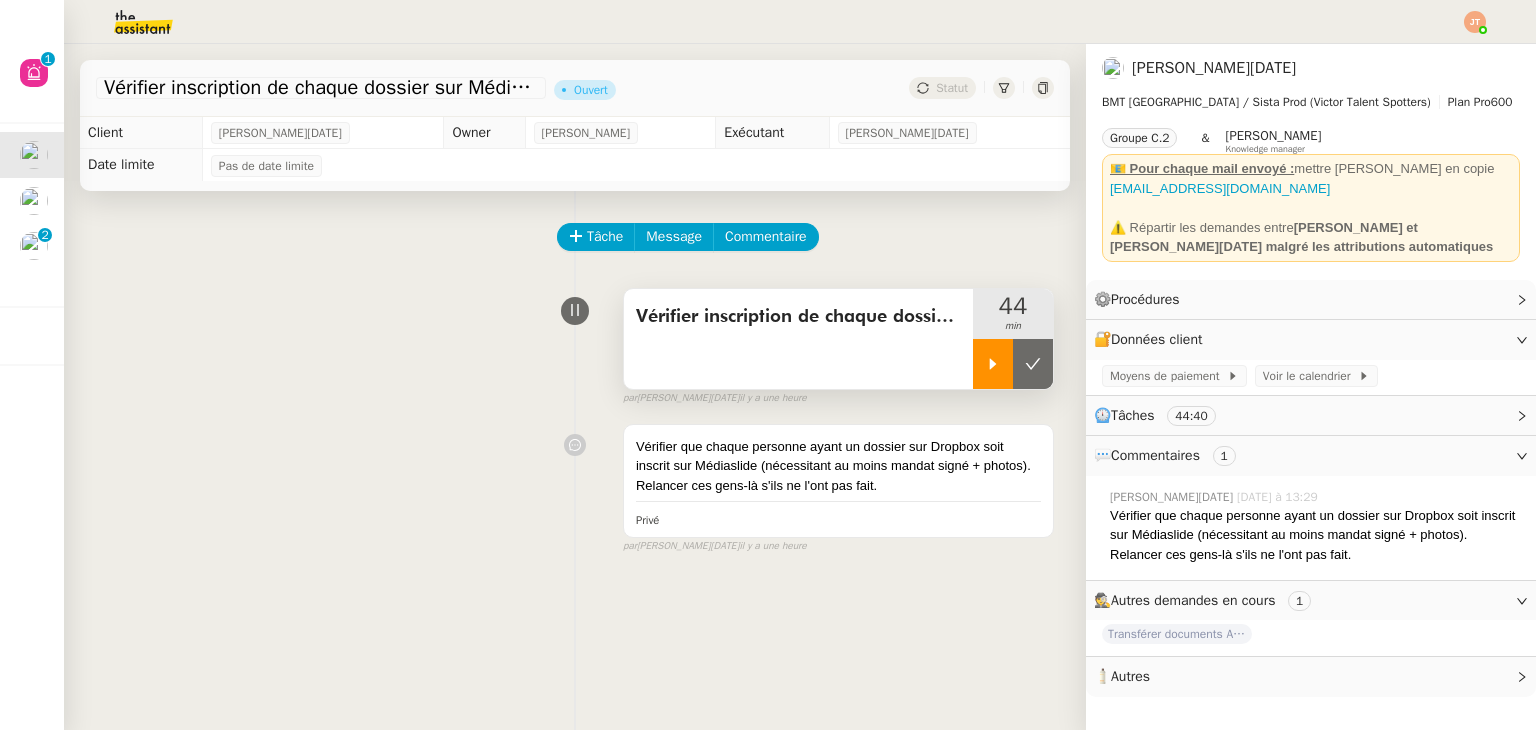 click 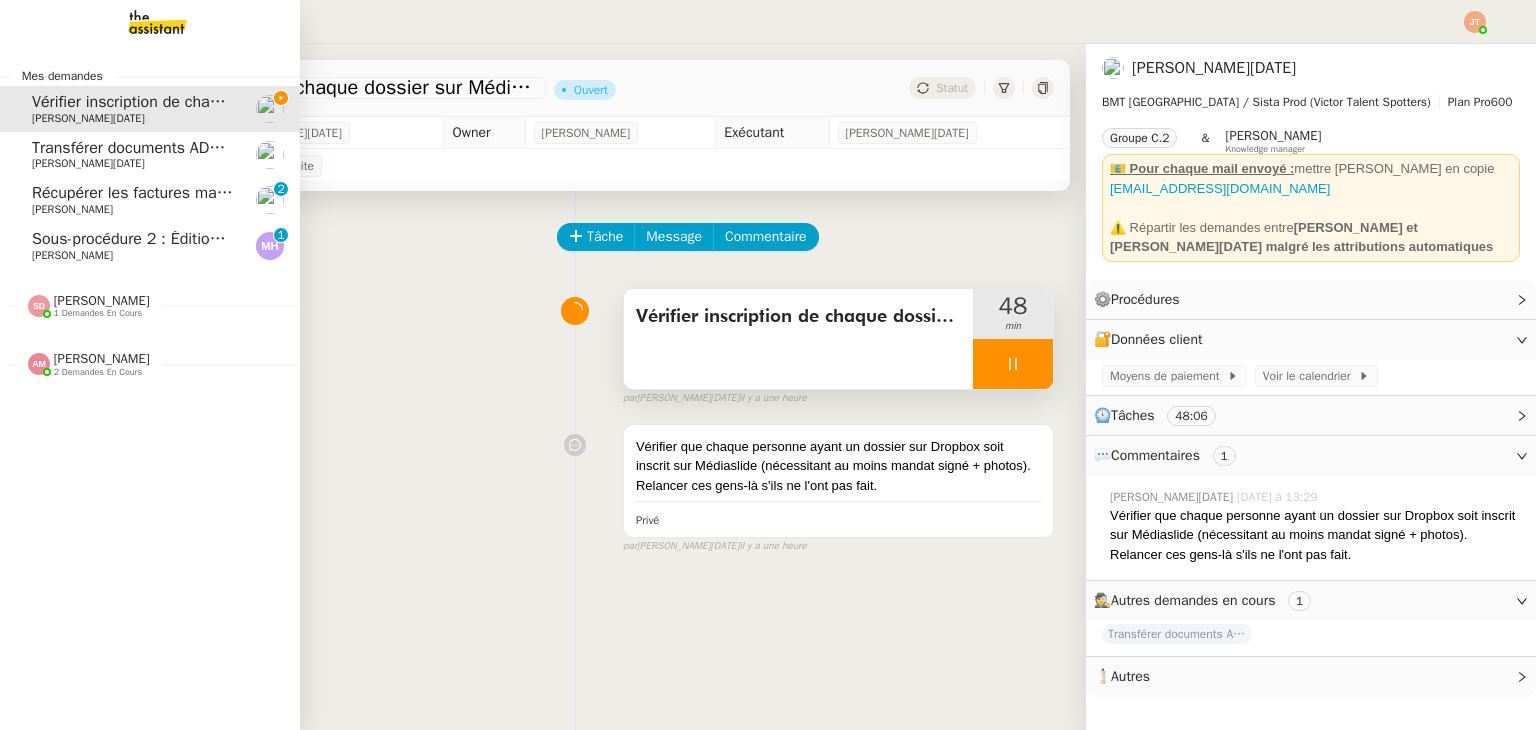 click on "Sous-procédure 2 : Édition des brouillons de facturation - juillet 2025" 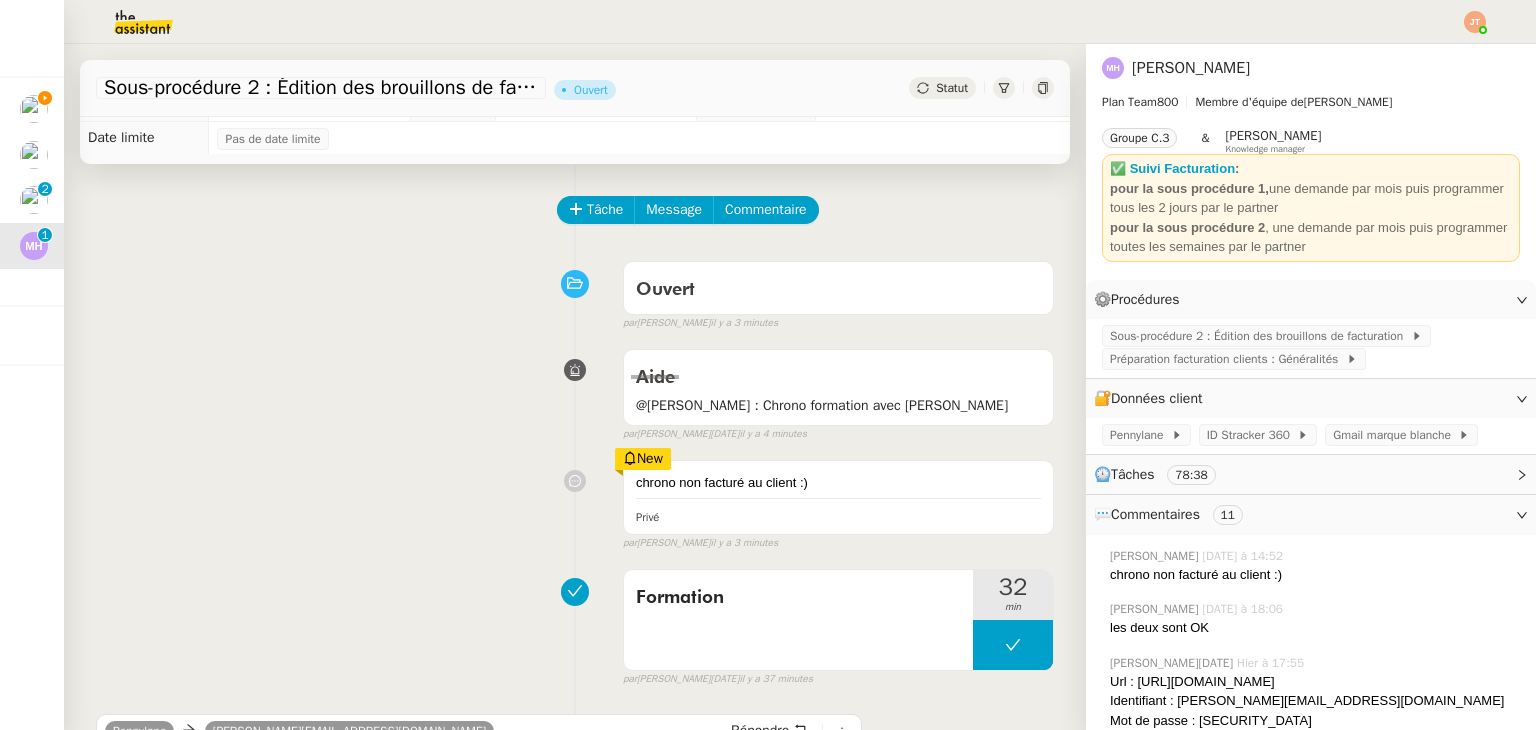scroll, scrollTop: 0, scrollLeft: 0, axis: both 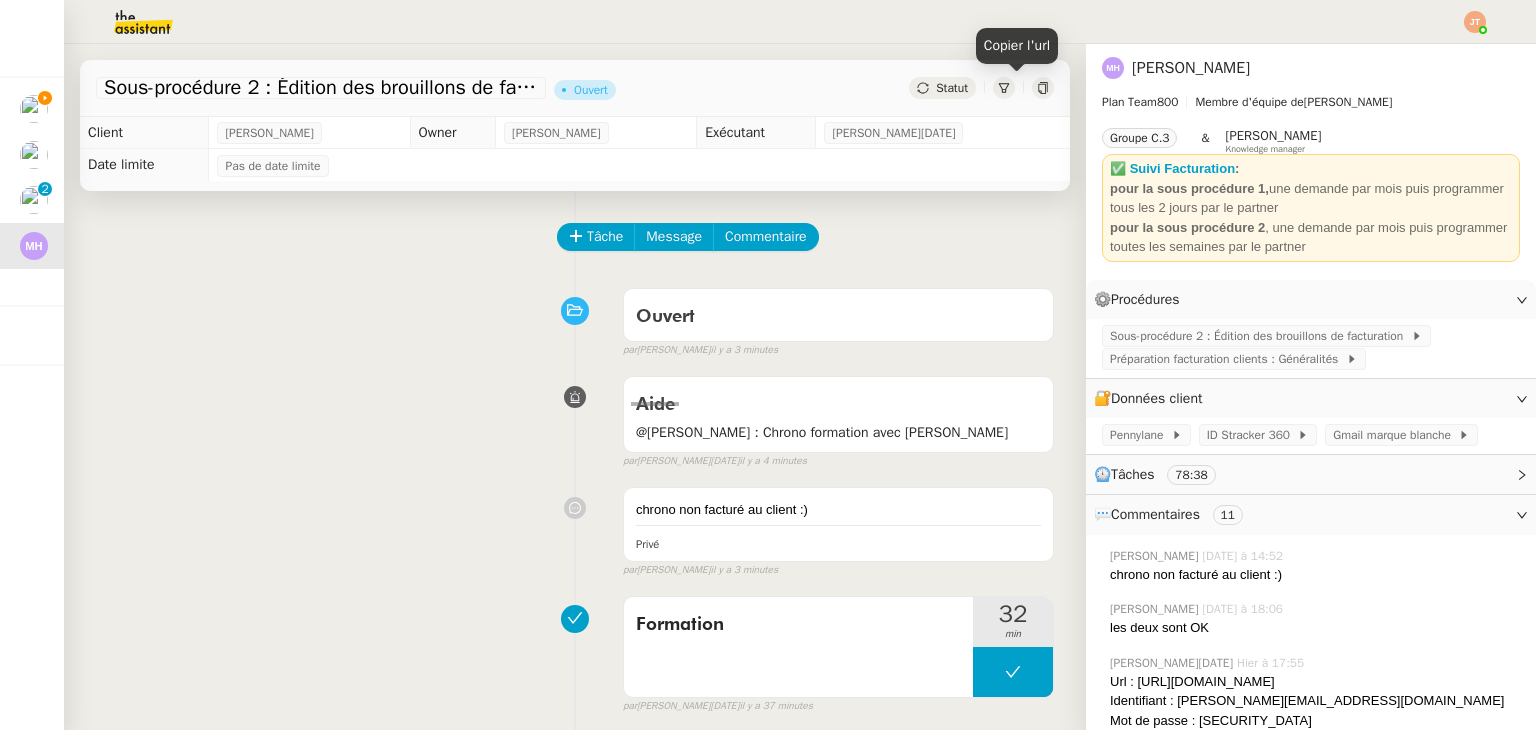click 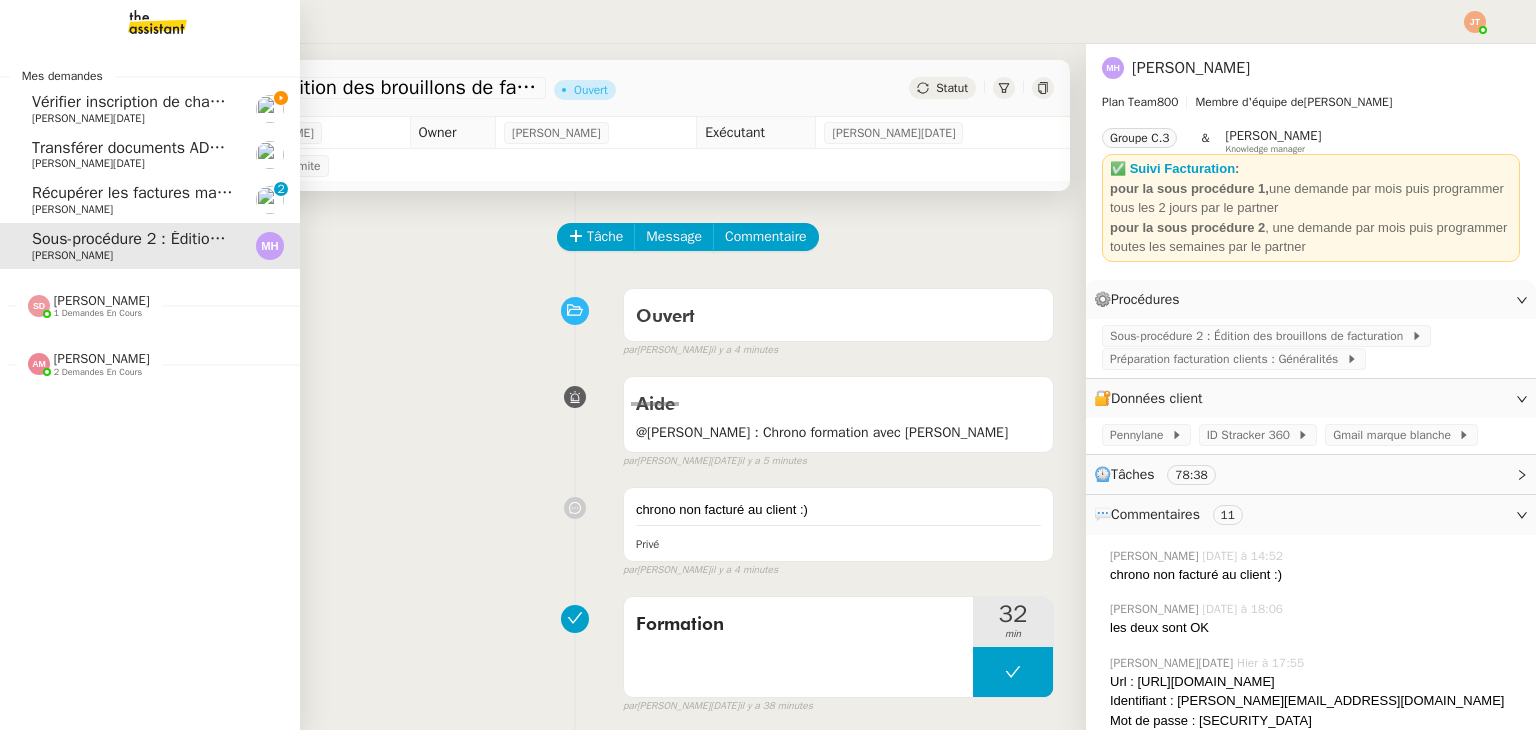 click on "Vérifier inscription de chaque dossier sur Médiaslide" 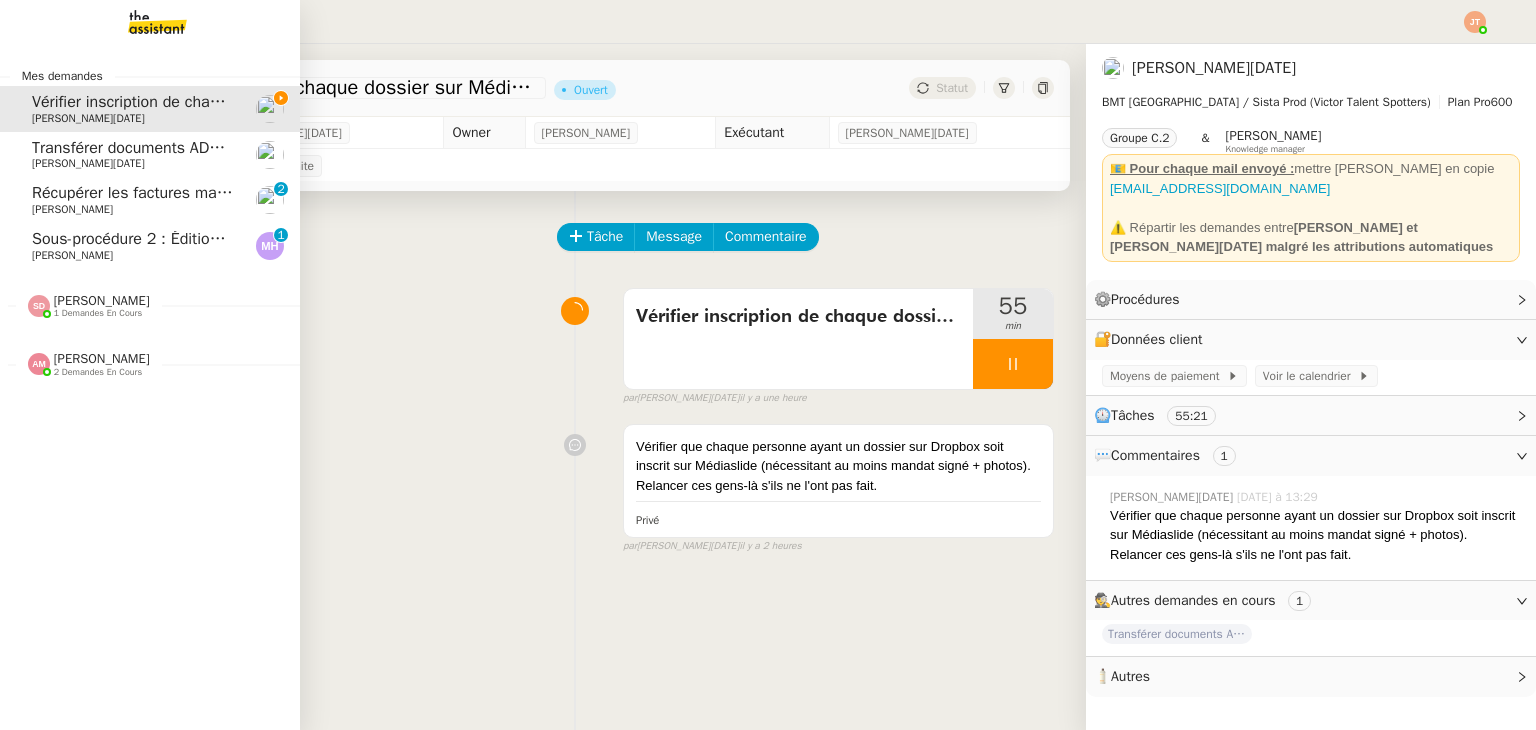 click on "Sous-procédure 2 : Édition des brouillons de facturation - juillet 2025" 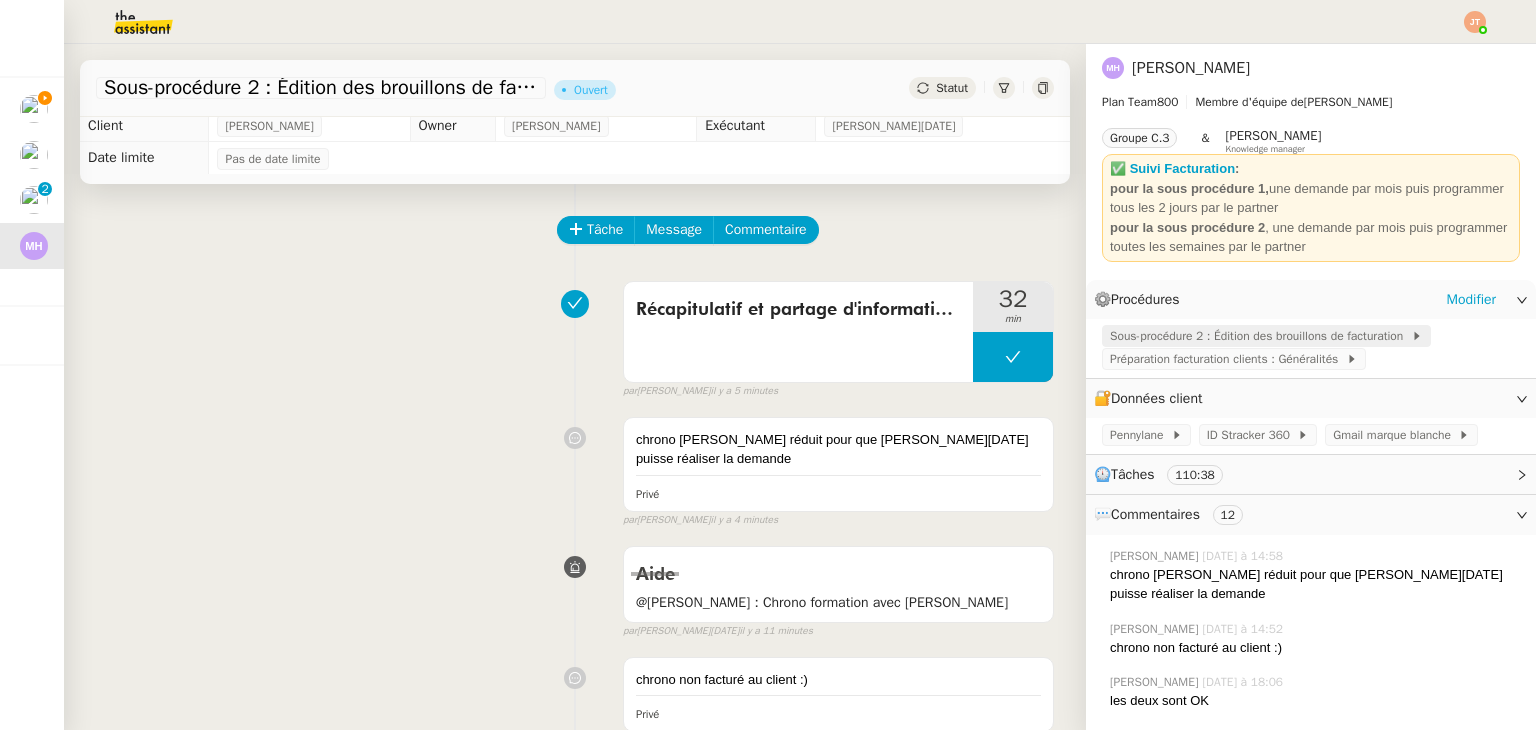 scroll, scrollTop: 0, scrollLeft: 0, axis: both 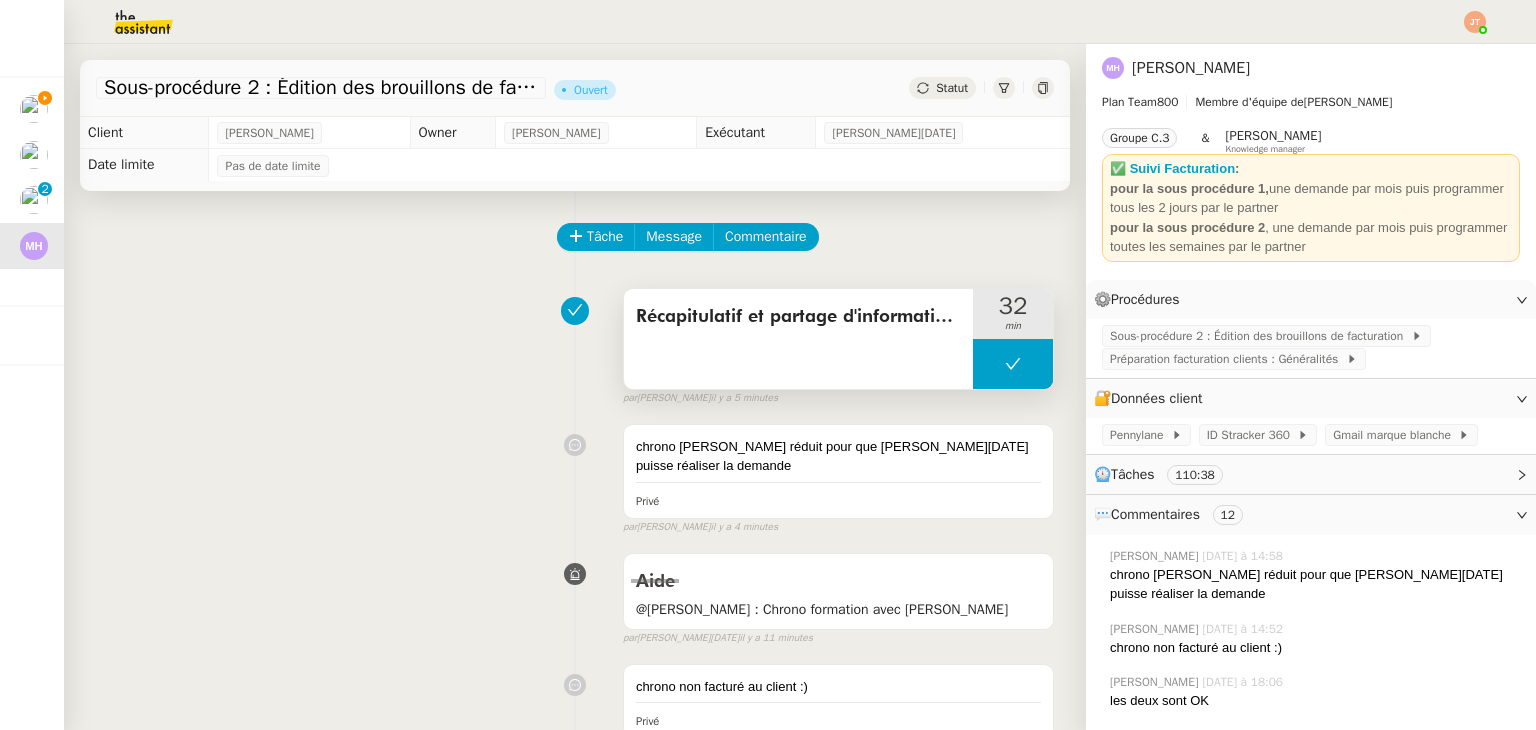 click on "Récapitulatif et partage d'informations" at bounding box center [798, 317] 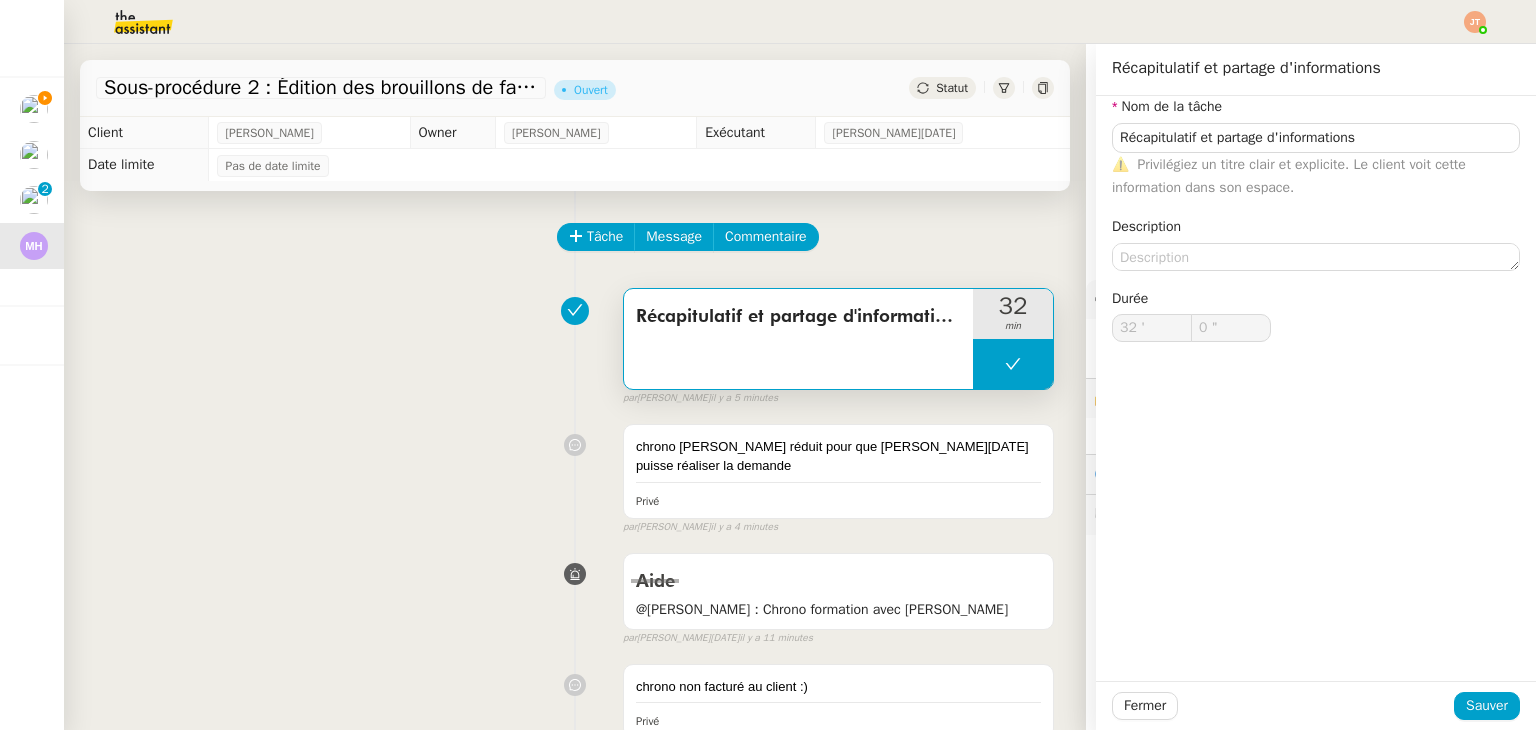 click on "Récapitulatif et partage d'informations     32 min false par   [PERSON_NAME]   il y a 5 minutes" at bounding box center [575, 343] 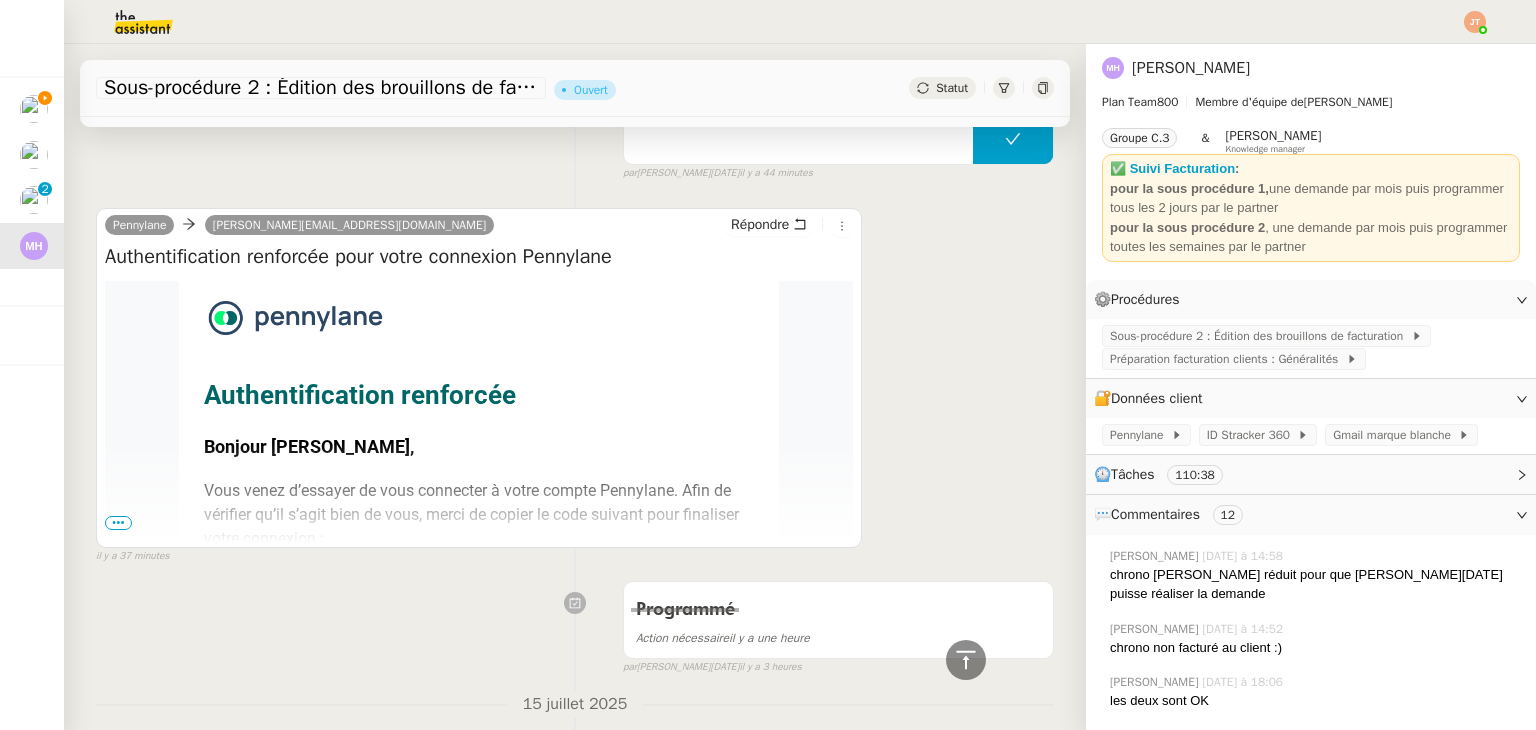 scroll, scrollTop: 700, scrollLeft: 0, axis: vertical 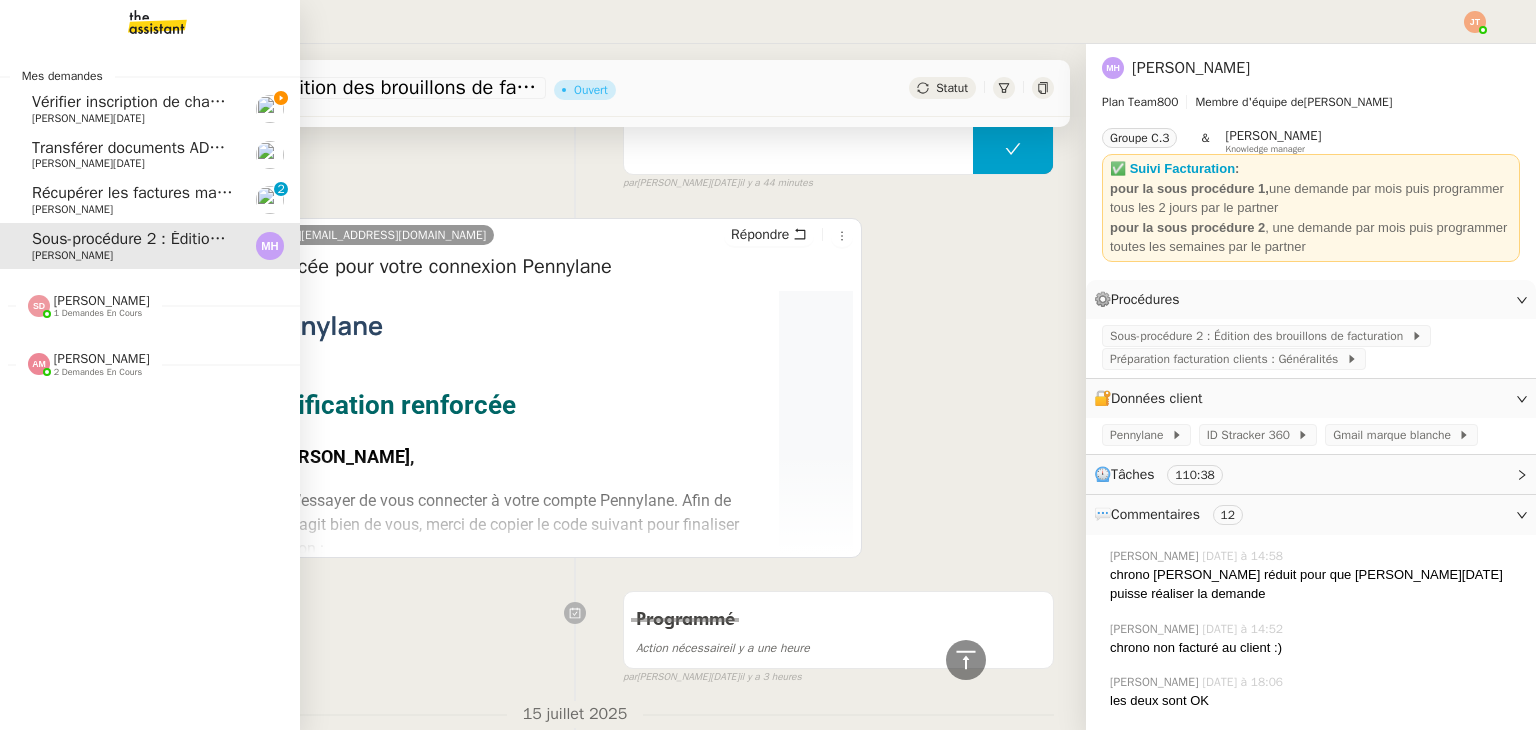 click on "[PERSON_NAME][DATE]" 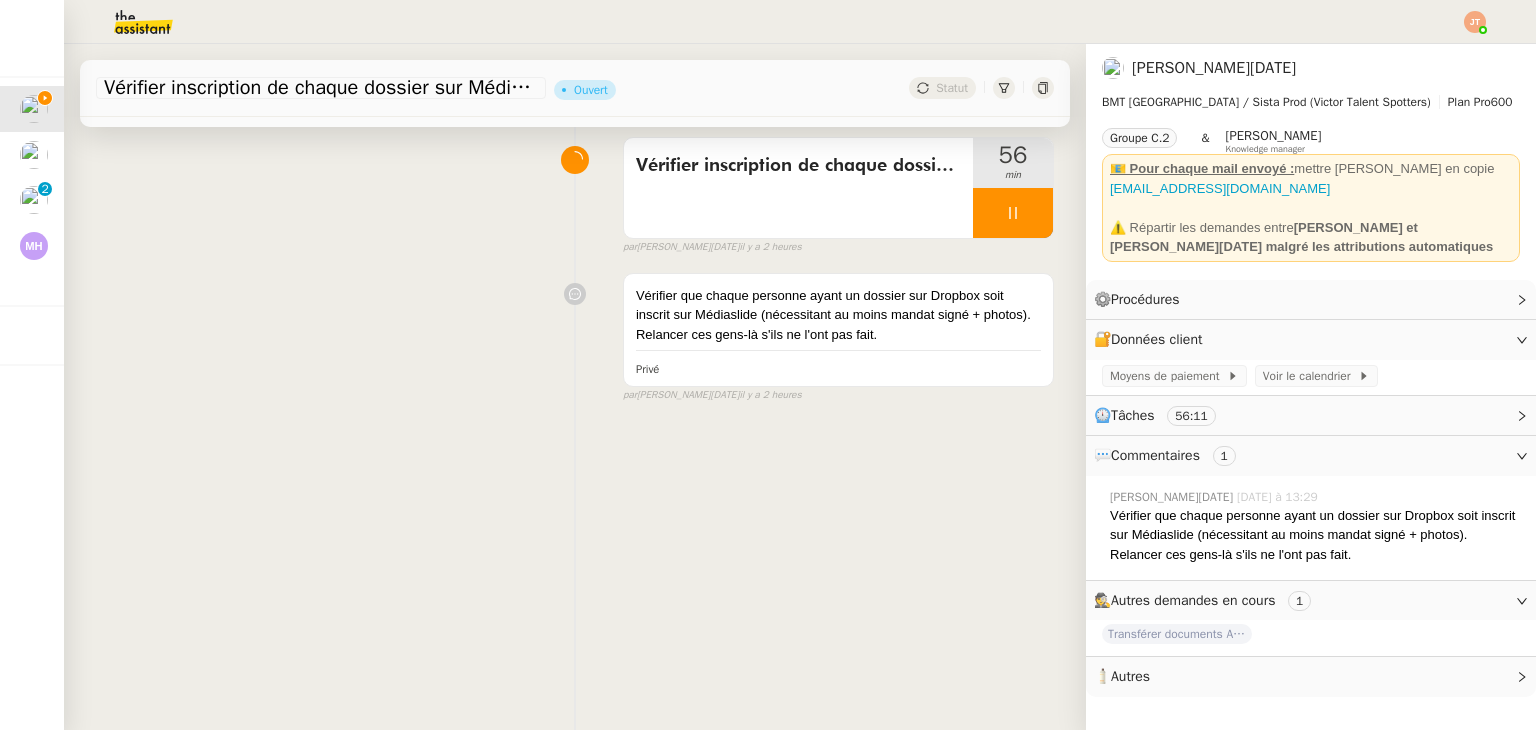 scroll, scrollTop: 0, scrollLeft: 0, axis: both 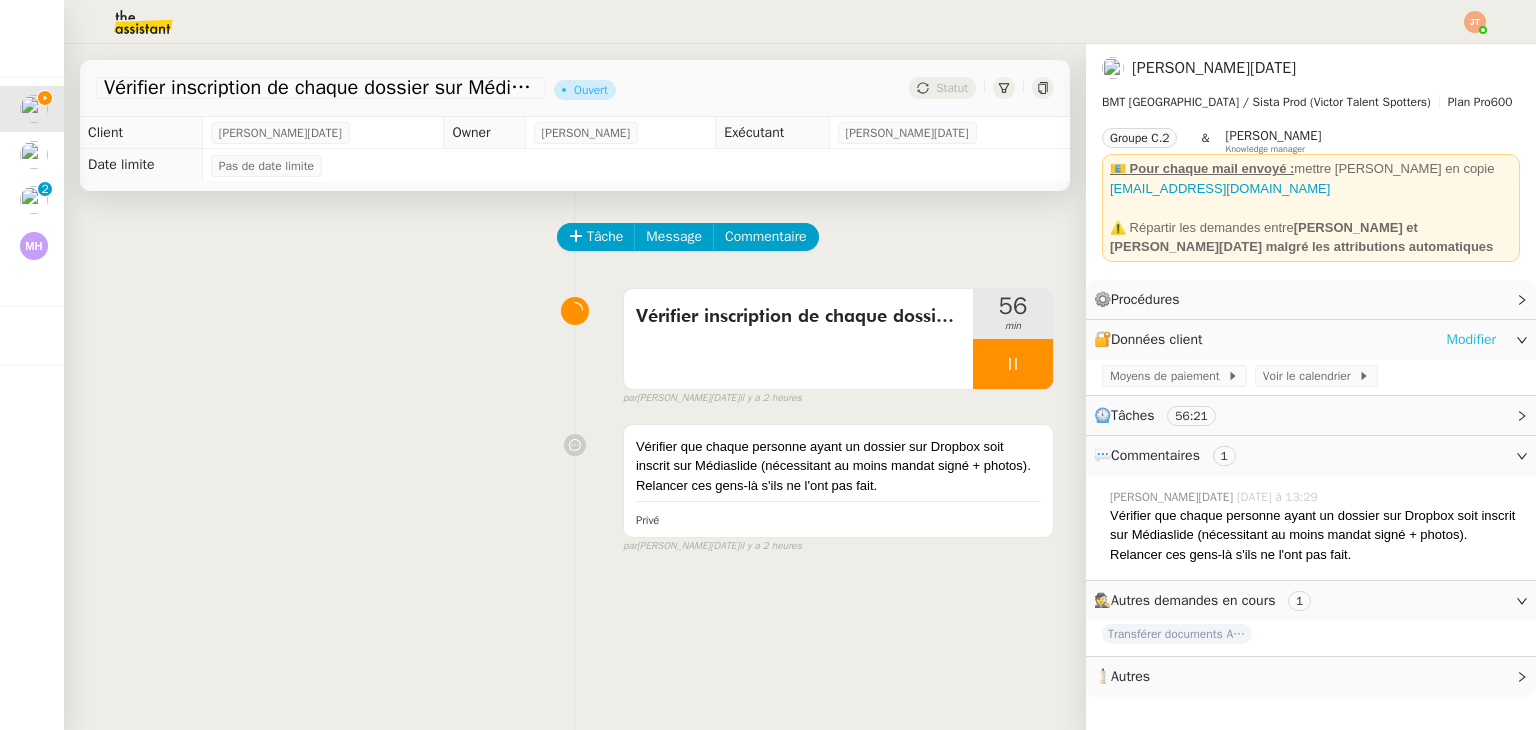 click on "Modifier" 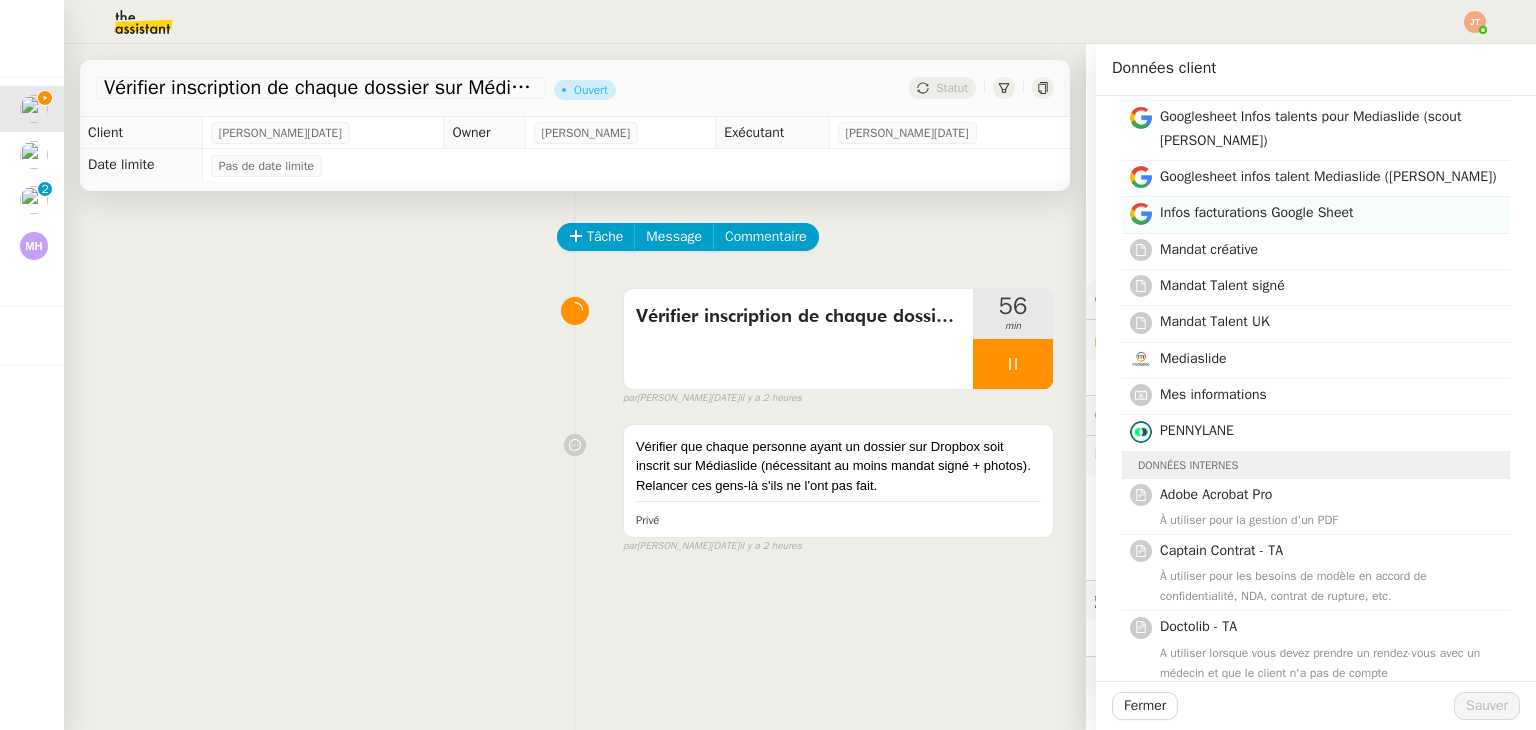 scroll, scrollTop: 300, scrollLeft: 0, axis: vertical 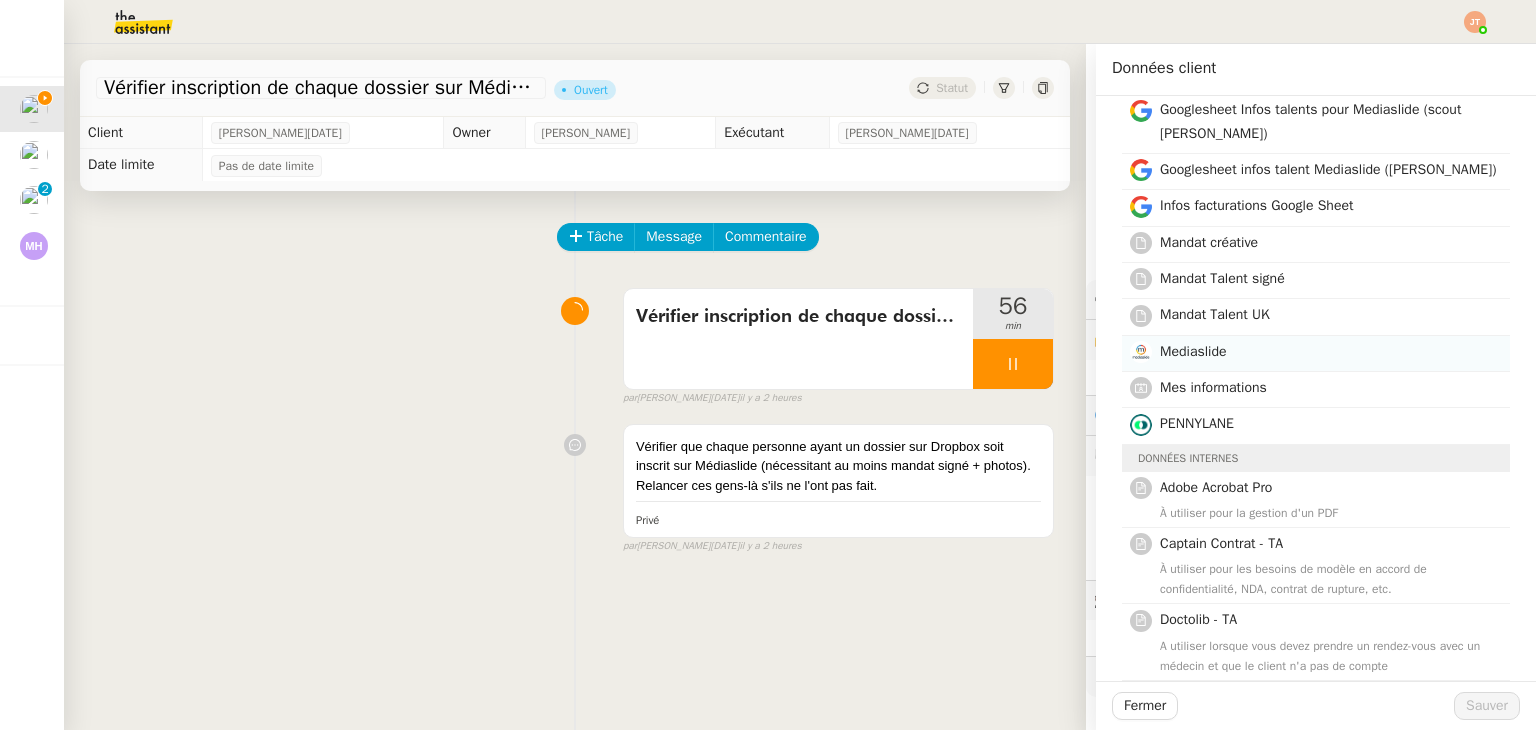 click on "Mediaslide" 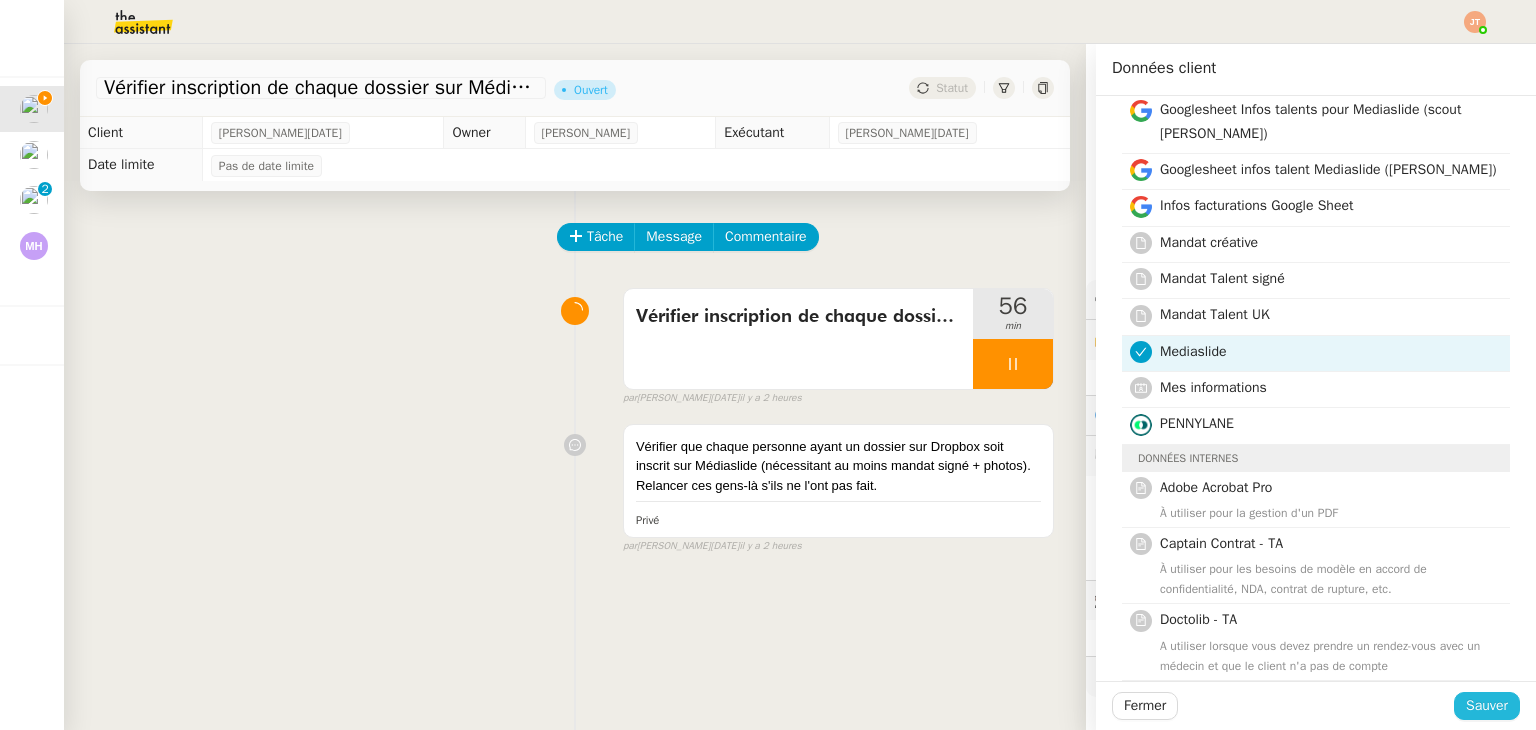 click on "Sauver" 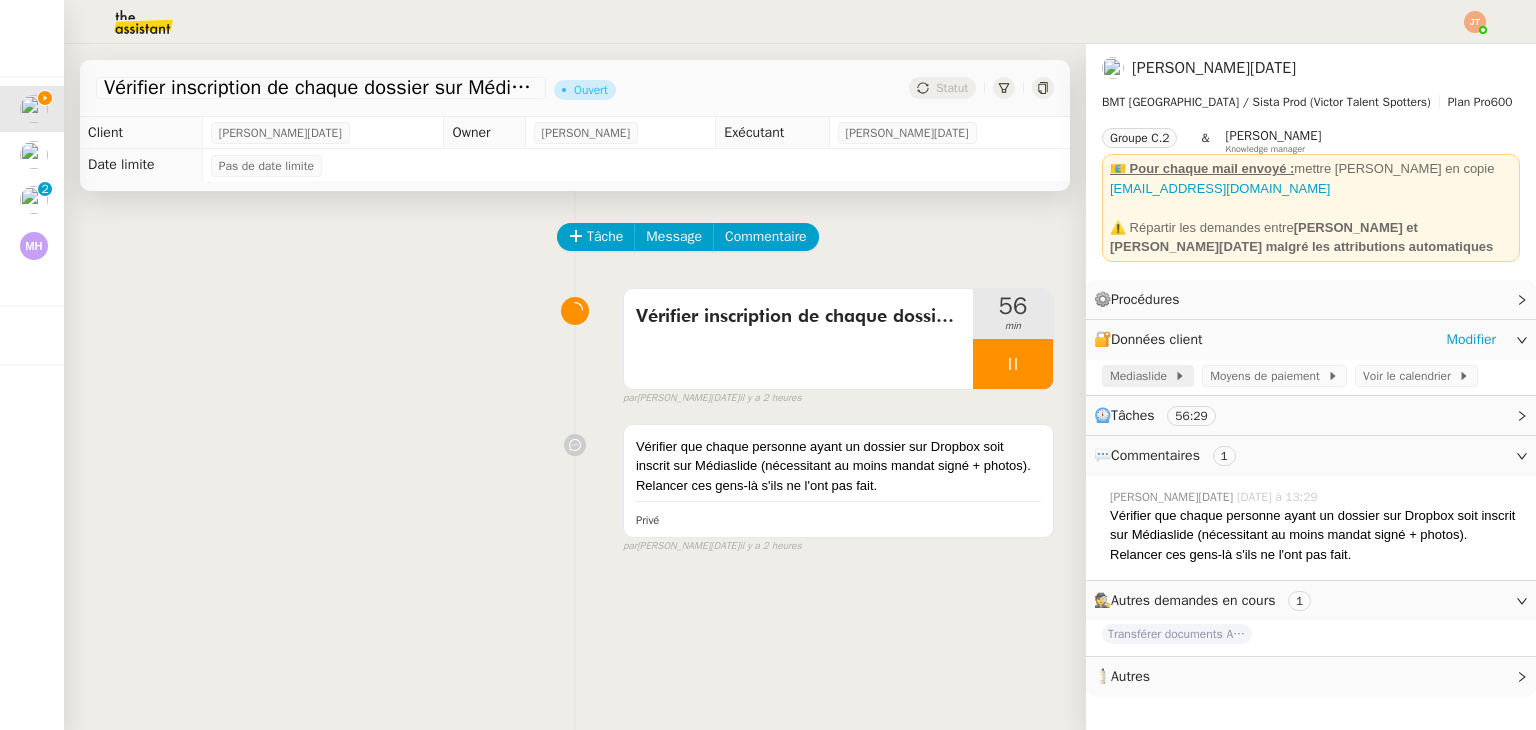 click on "Mediaslide" 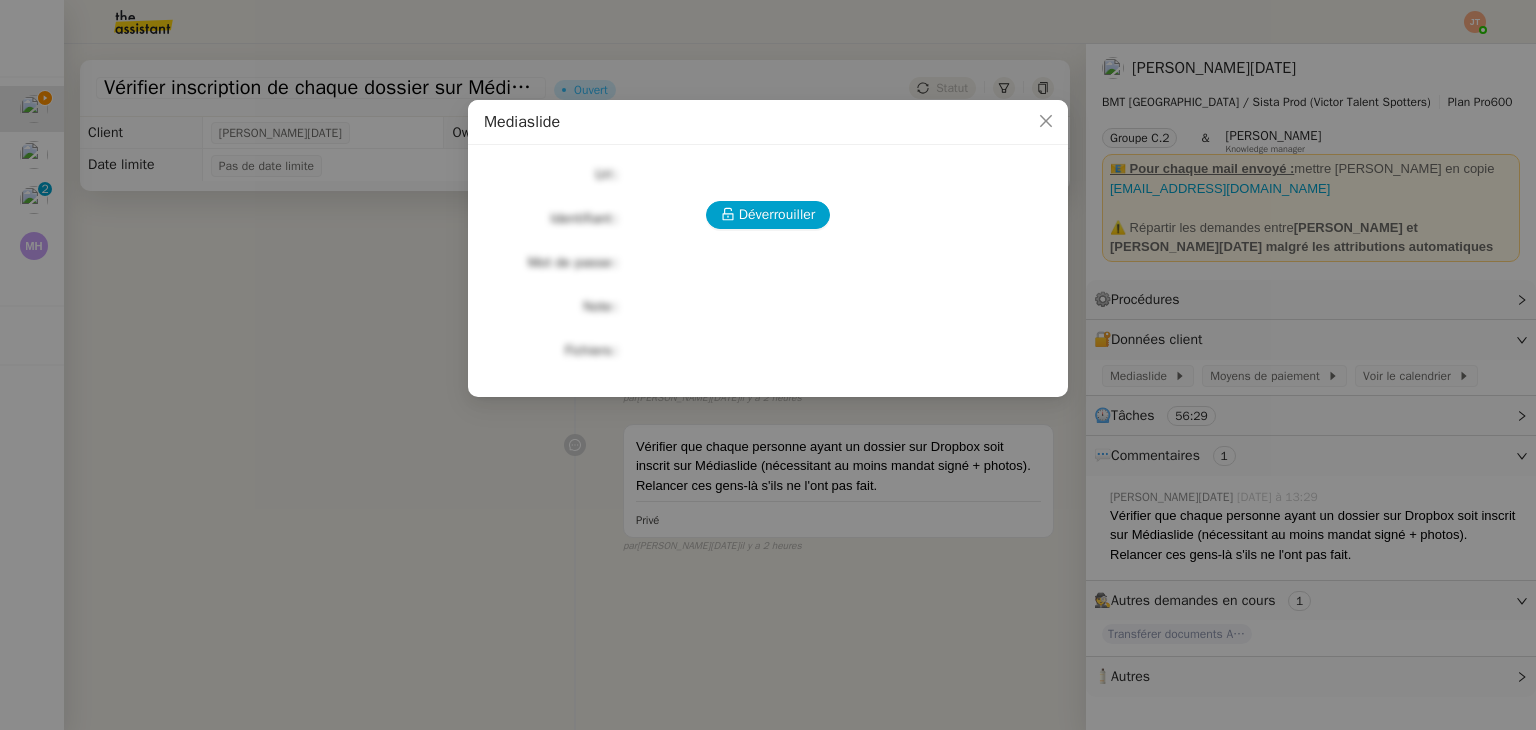 click on "Déverrouiller Url    Identifiant Mot de passe Note Fichiers Upload" at bounding box center (768, 263) 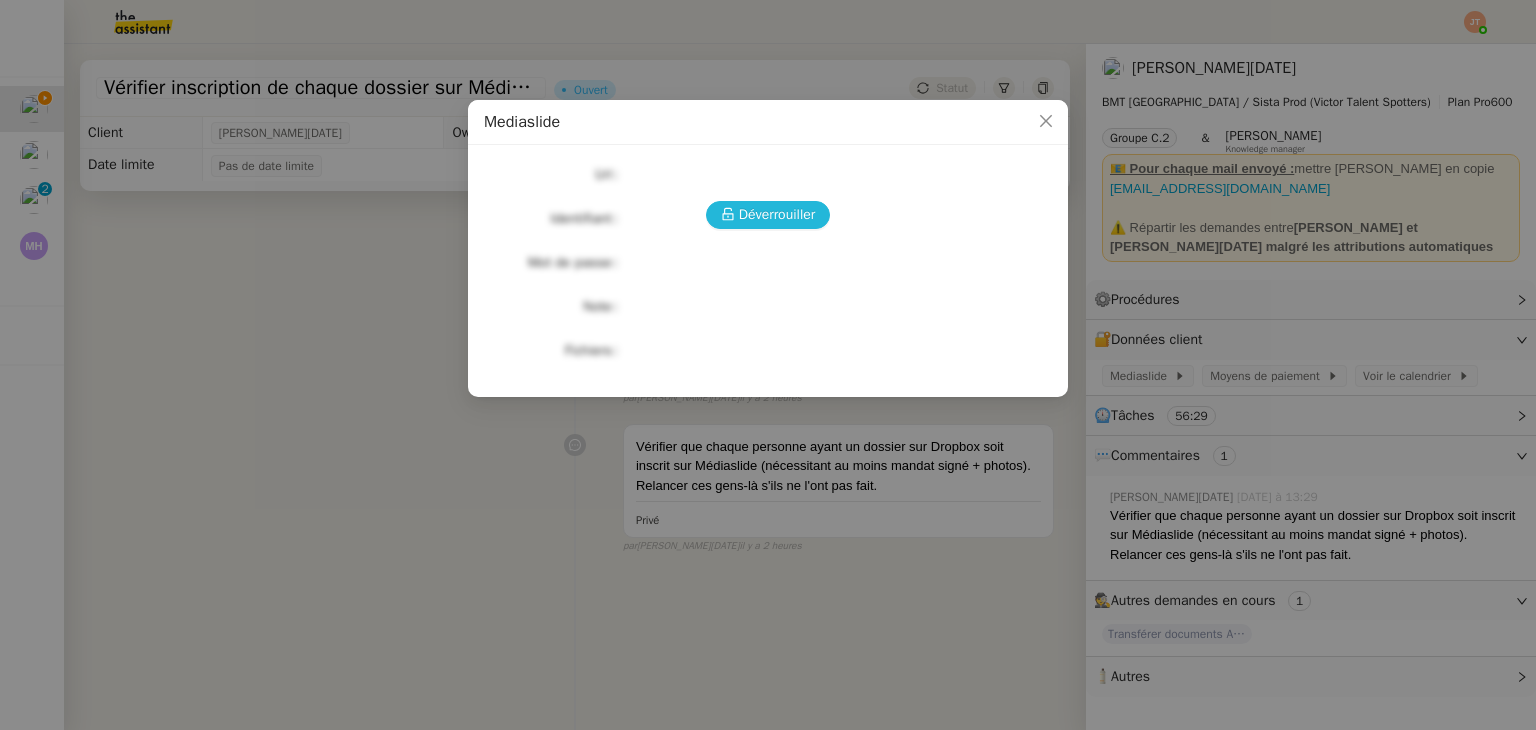 click on "Déverrouiller" at bounding box center [777, 214] 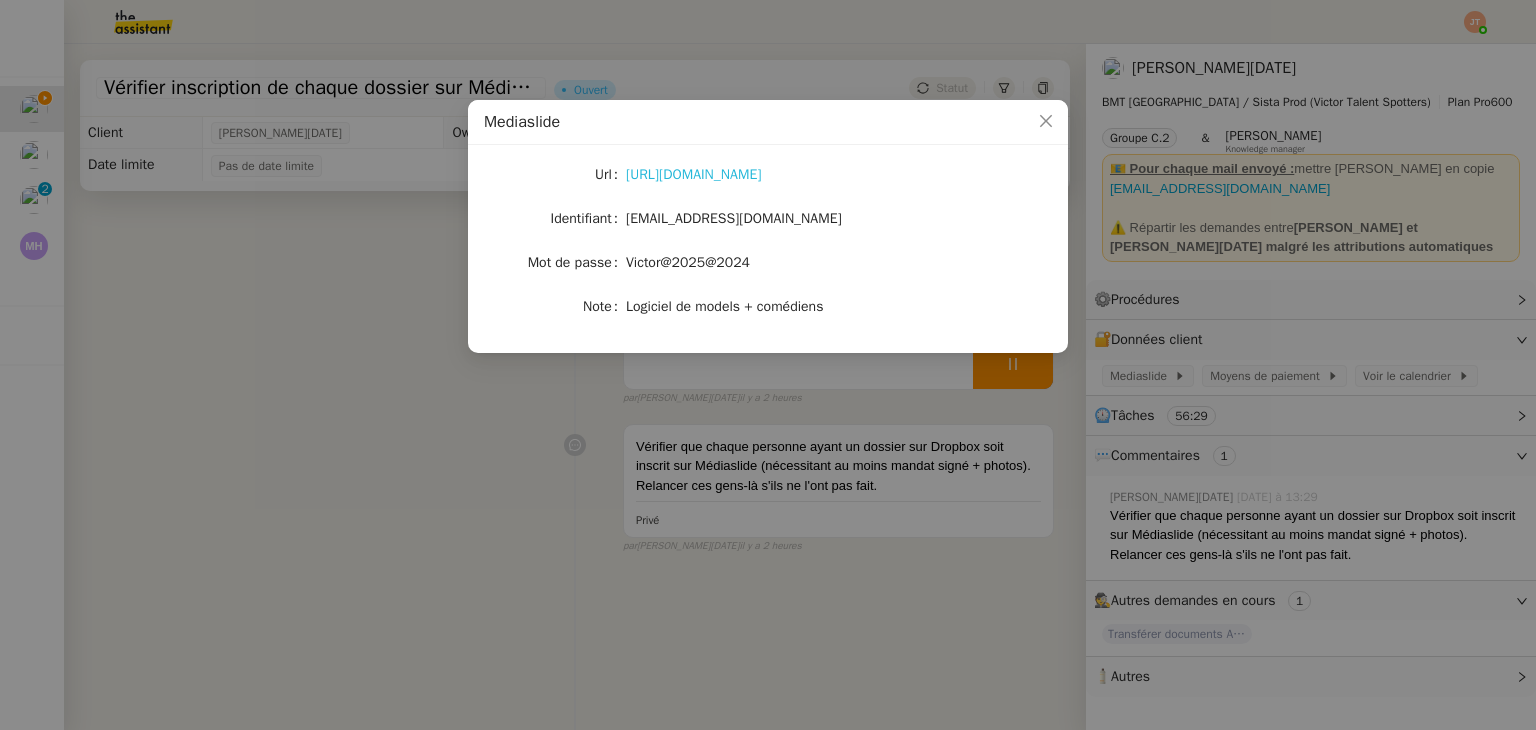 click on "[URL][DOMAIN_NAME]" 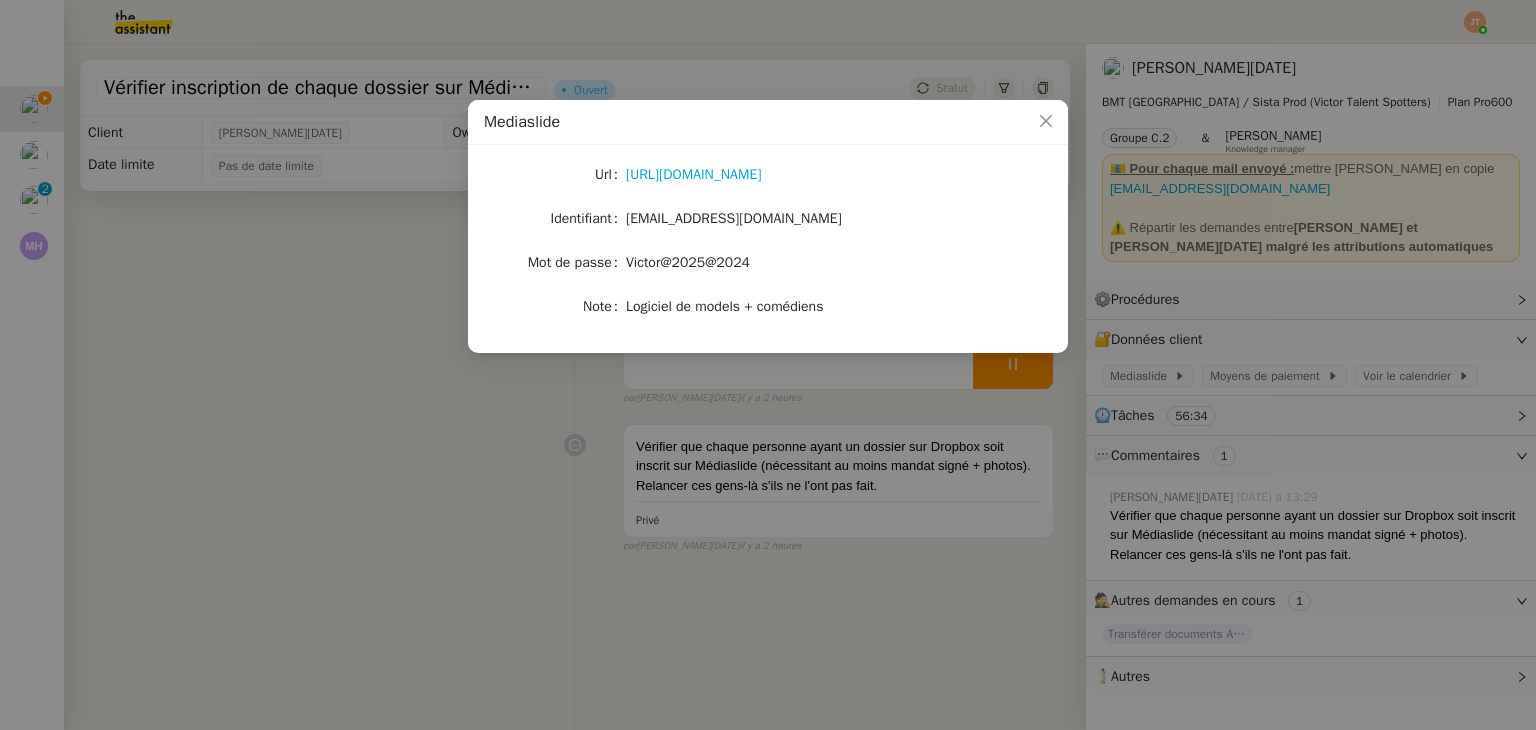 click on "Mediaslide Url [URL][DOMAIN_NAME]    Identifiant [EMAIL_ADDRESS][DOMAIN_NAME] Mot de passe [SECURITY_DATA] Note Logiciel de models + comédiens" at bounding box center (768, 365) 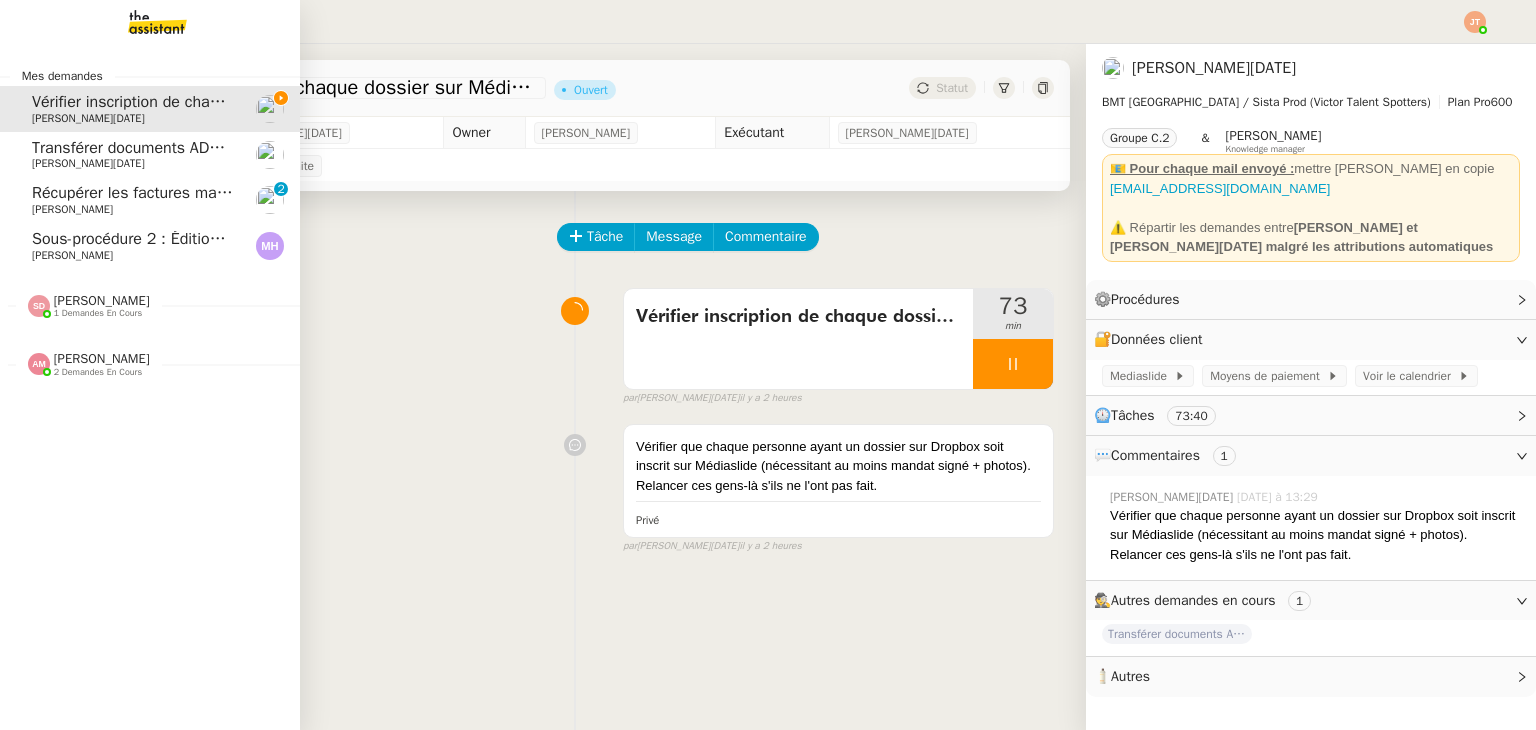click on "[PERSON_NAME]" 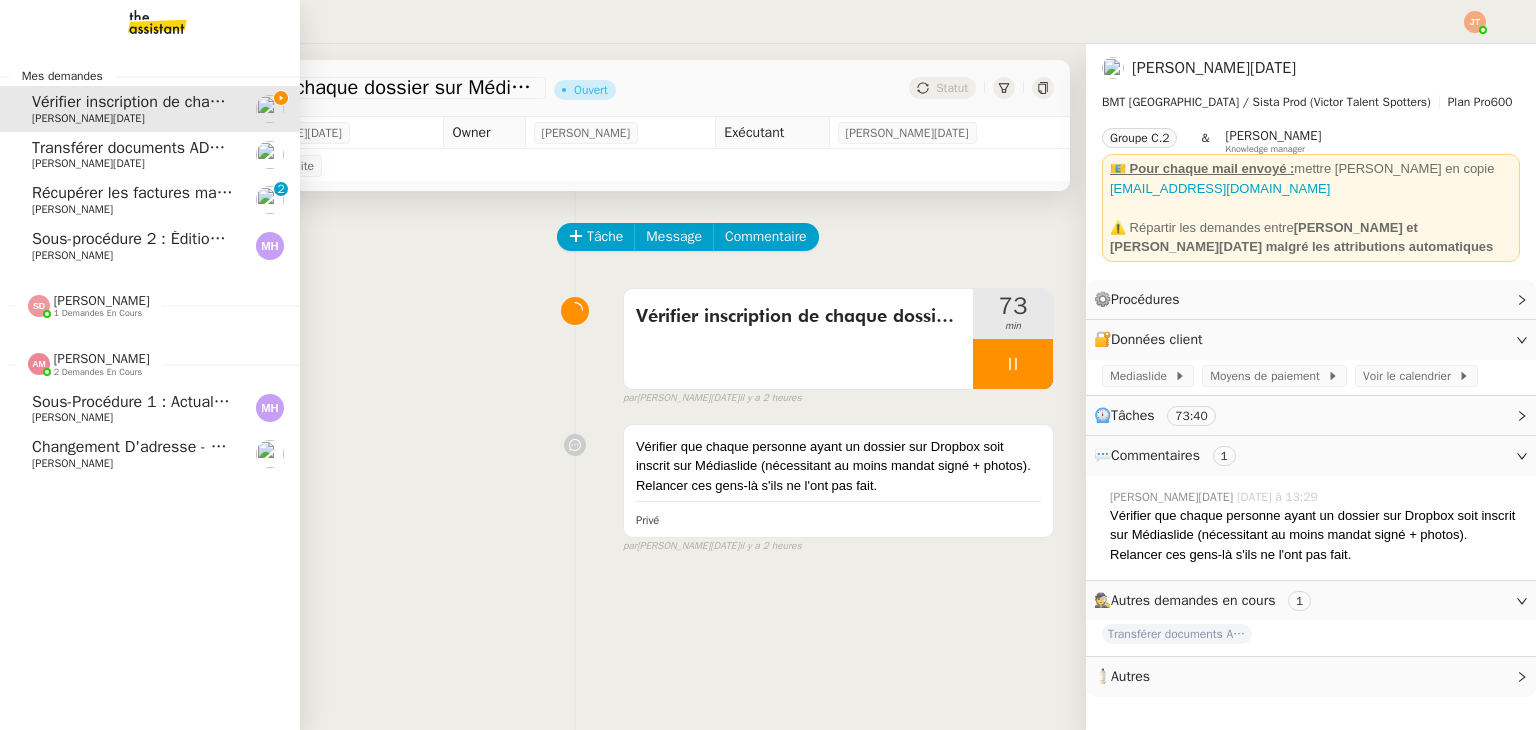 click on "[PERSON_NAME]" 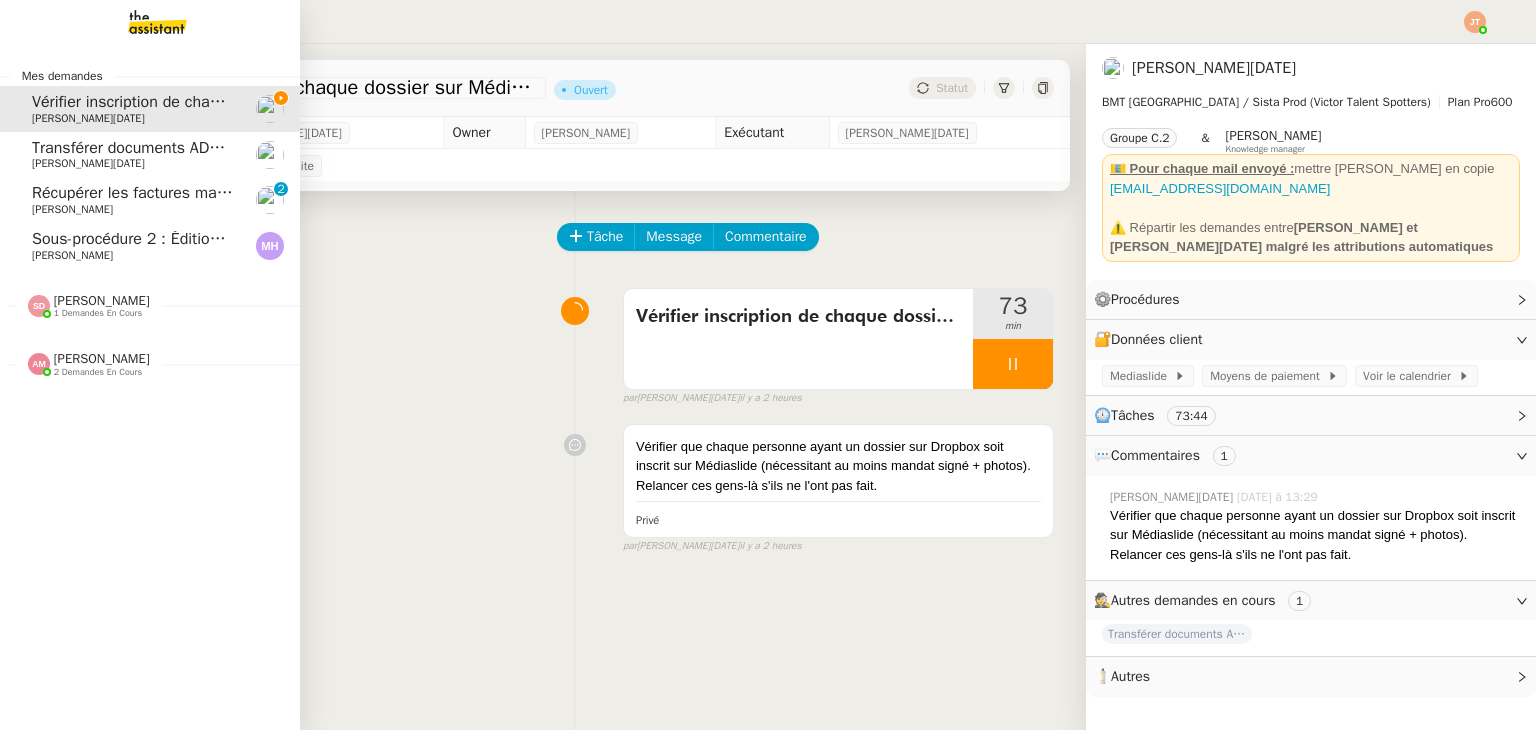 click on "[PERSON_NAME]" 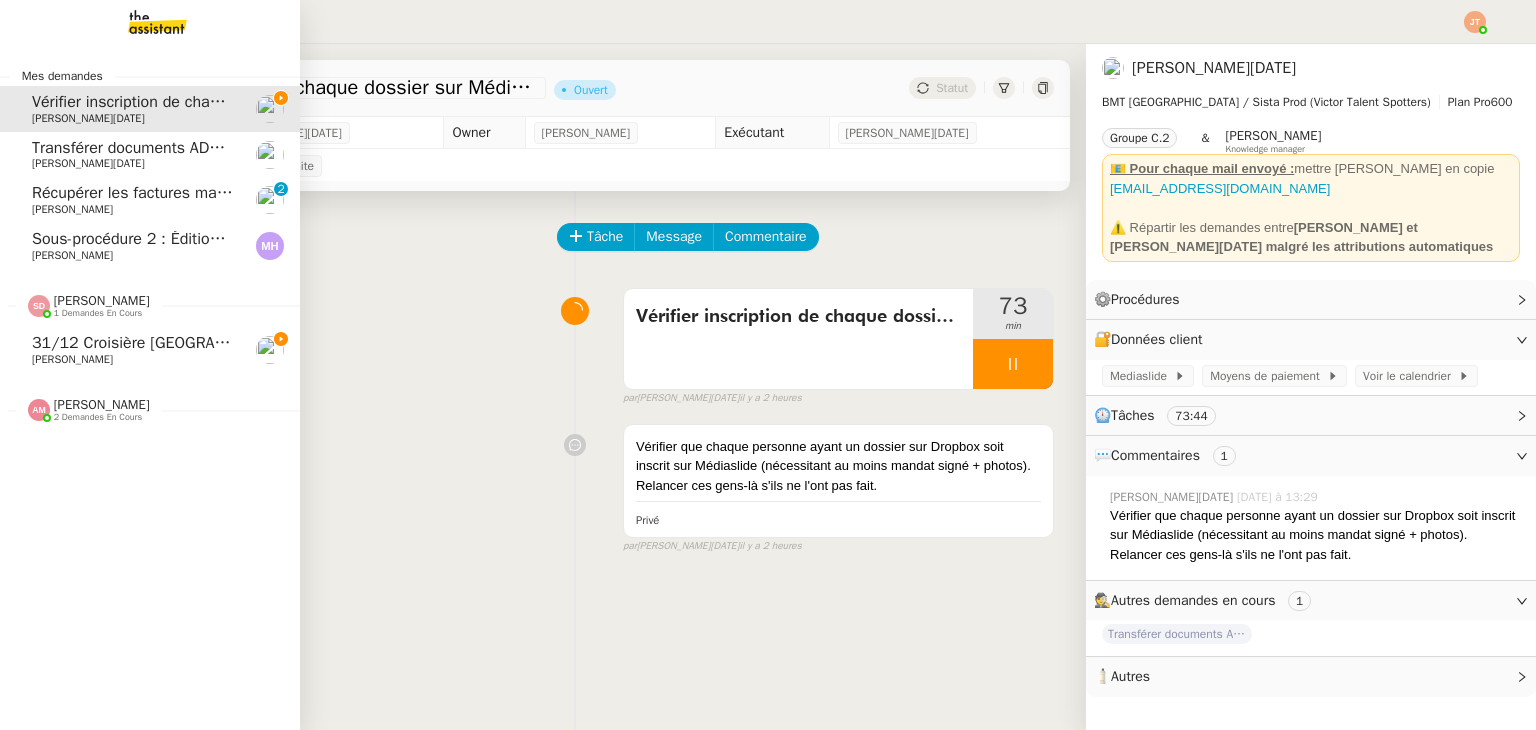 click on "31/12 Croisière [GEOGRAPHIC_DATA]" 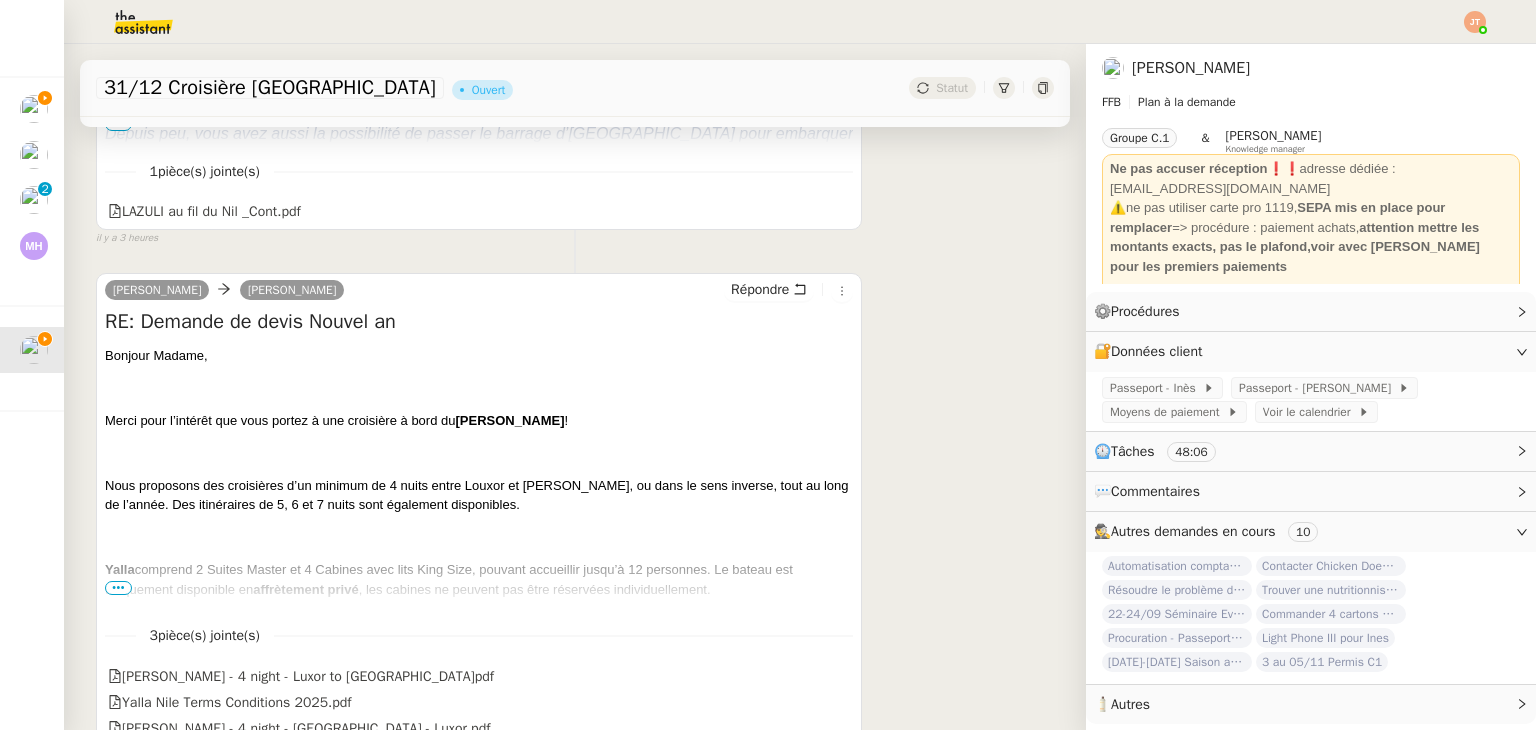scroll, scrollTop: 700, scrollLeft: 0, axis: vertical 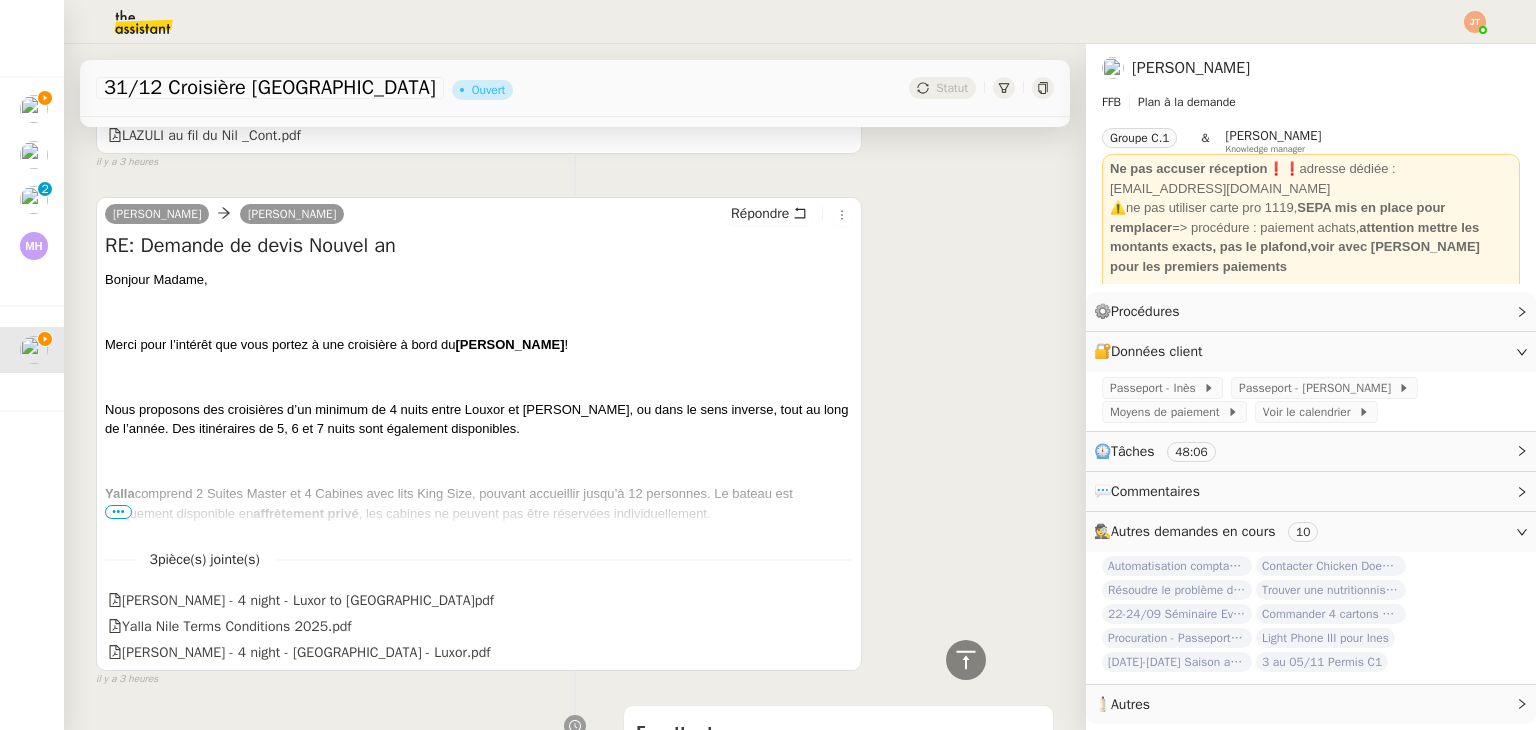 click on "•••" at bounding box center (118, 512) 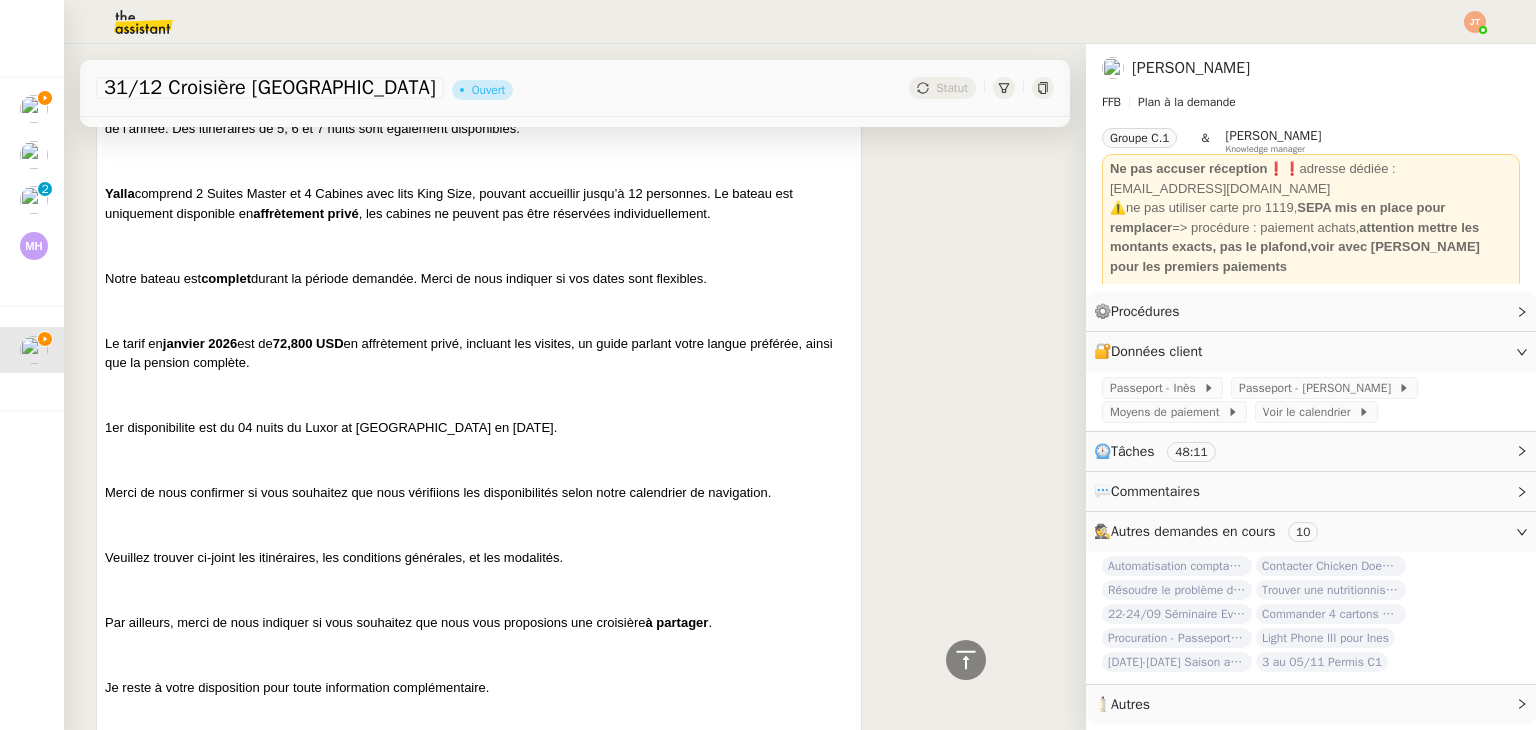 scroll, scrollTop: 500, scrollLeft: 0, axis: vertical 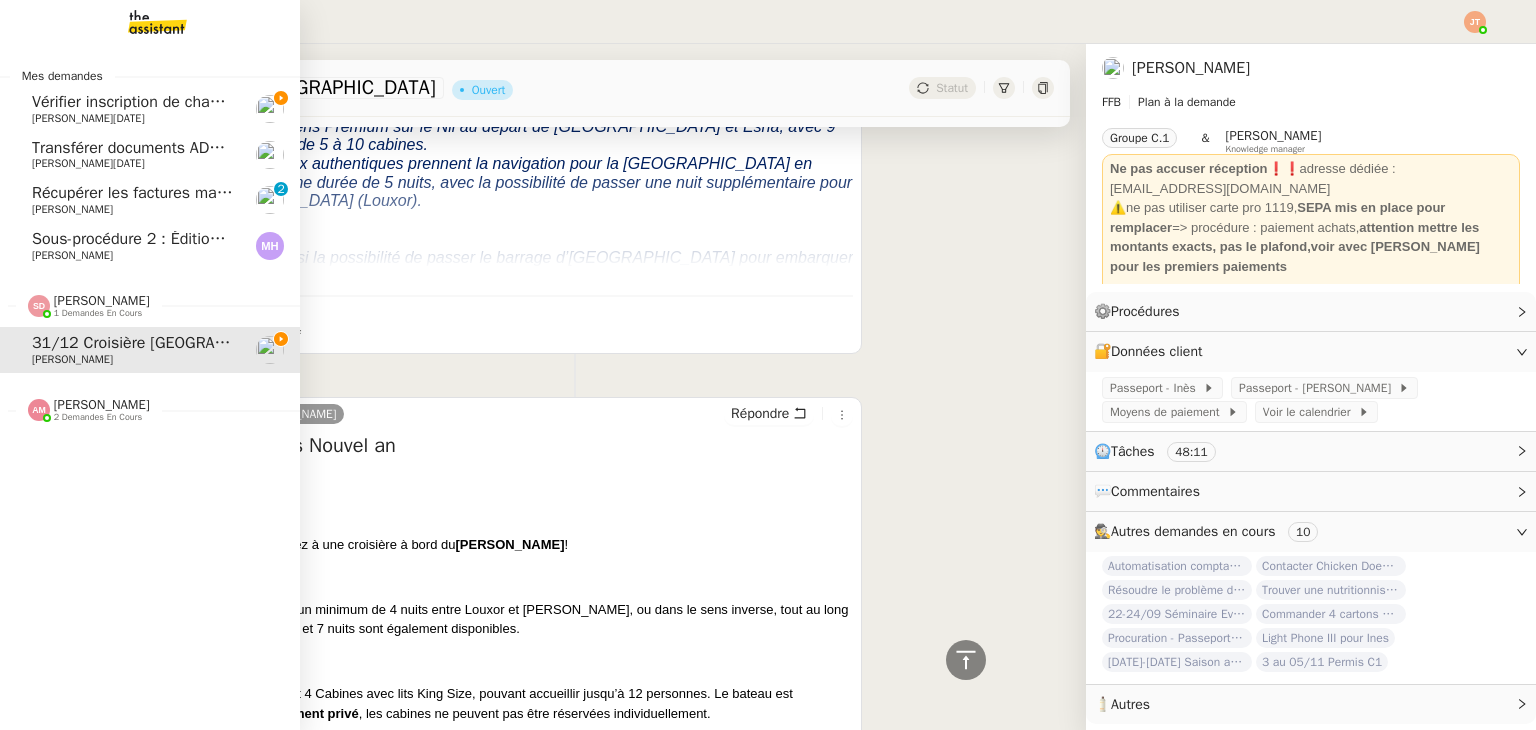 click on "Vérifier inscription de chaque dossier sur Médiaslide" 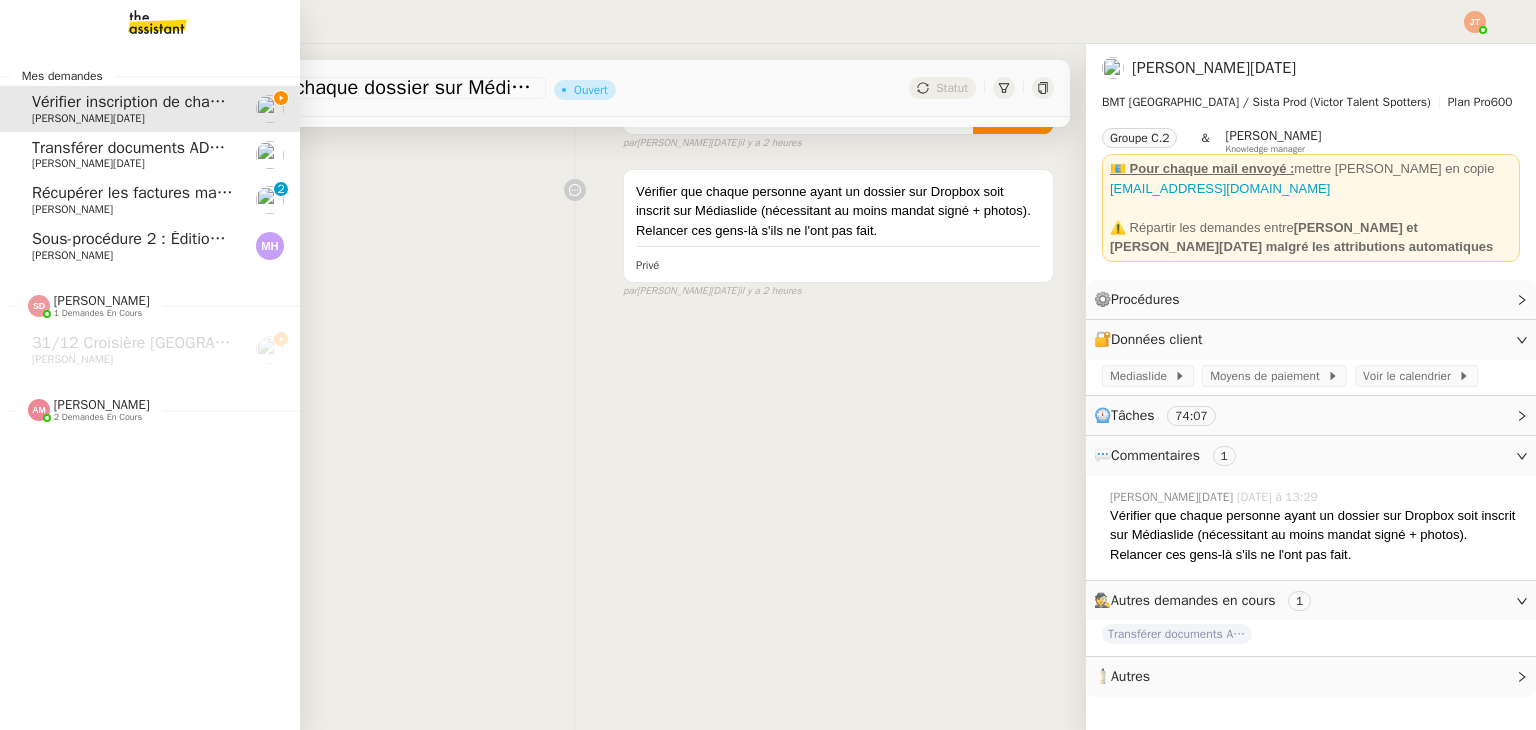 scroll, scrollTop: 268, scrollLeft: 0, axis: vertical 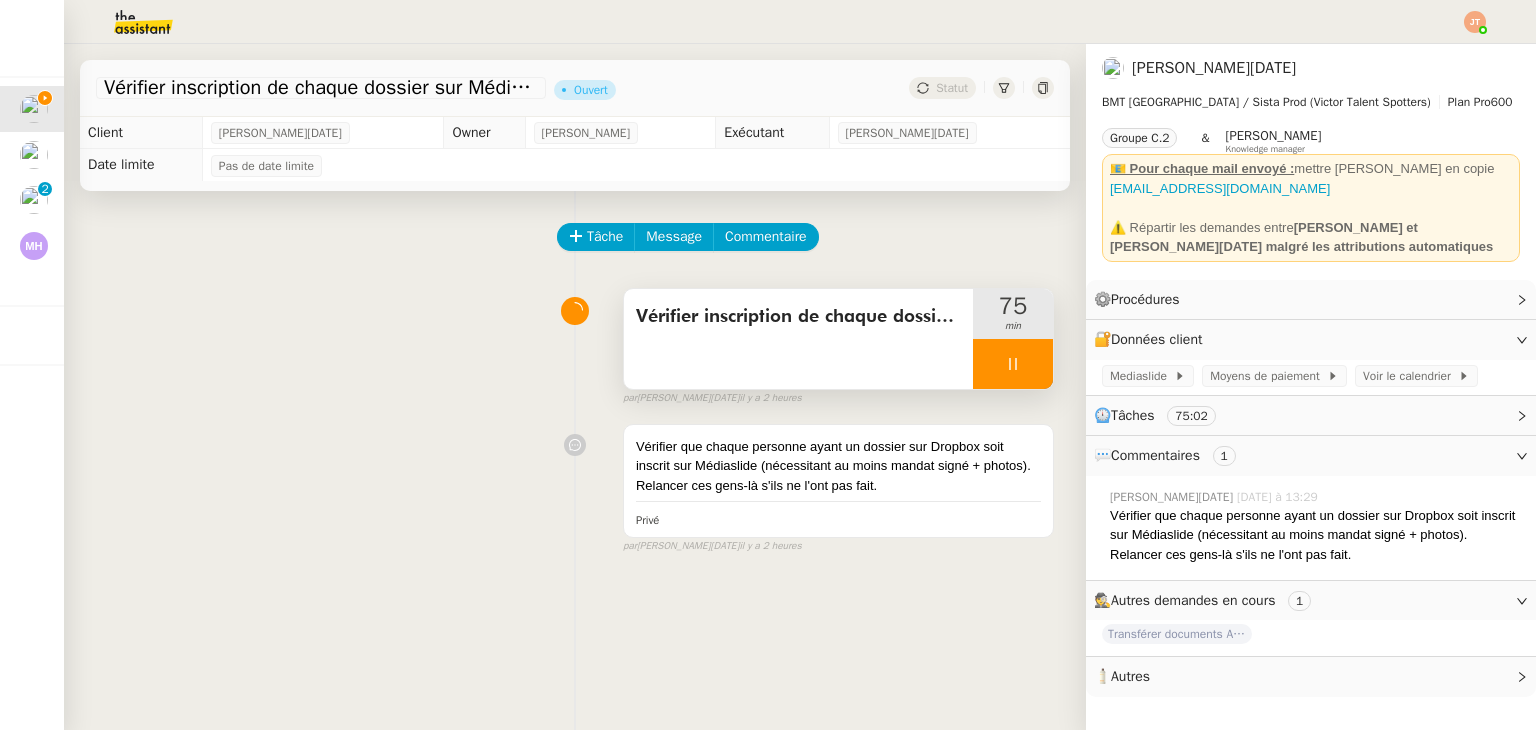click on "Vérifier inscription de chaque dossier sur Médiaslide" at bounding box center [798, 339] 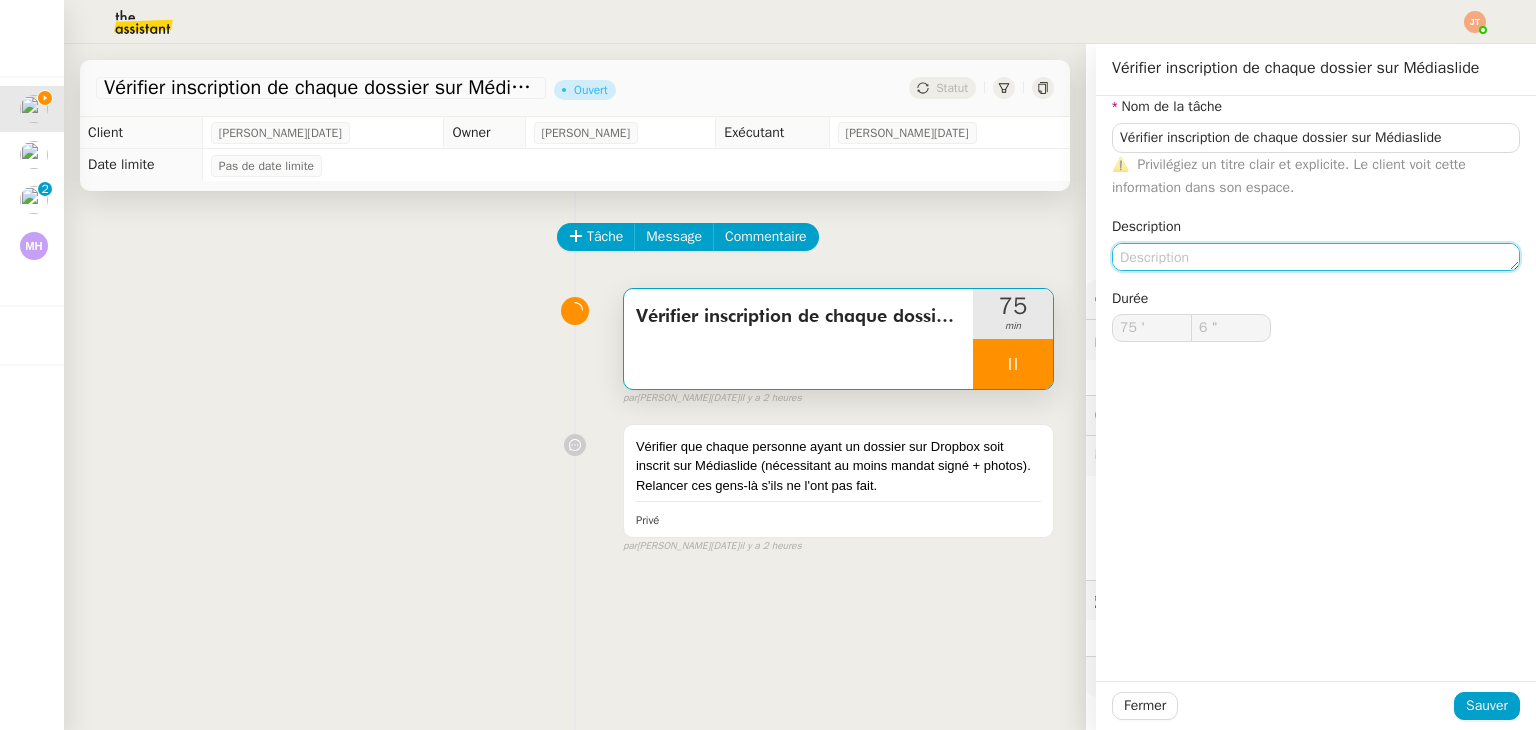 click 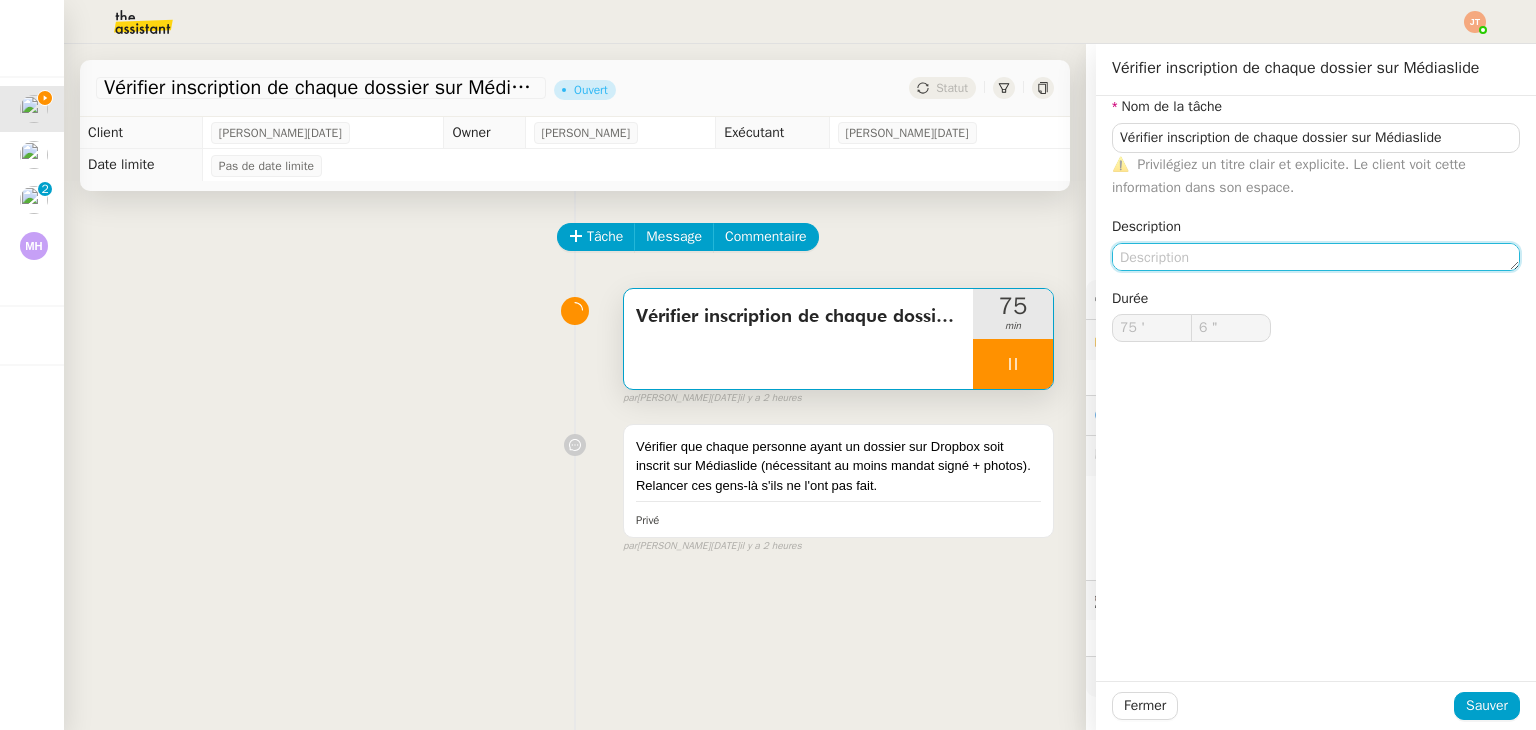 type on "7 "" 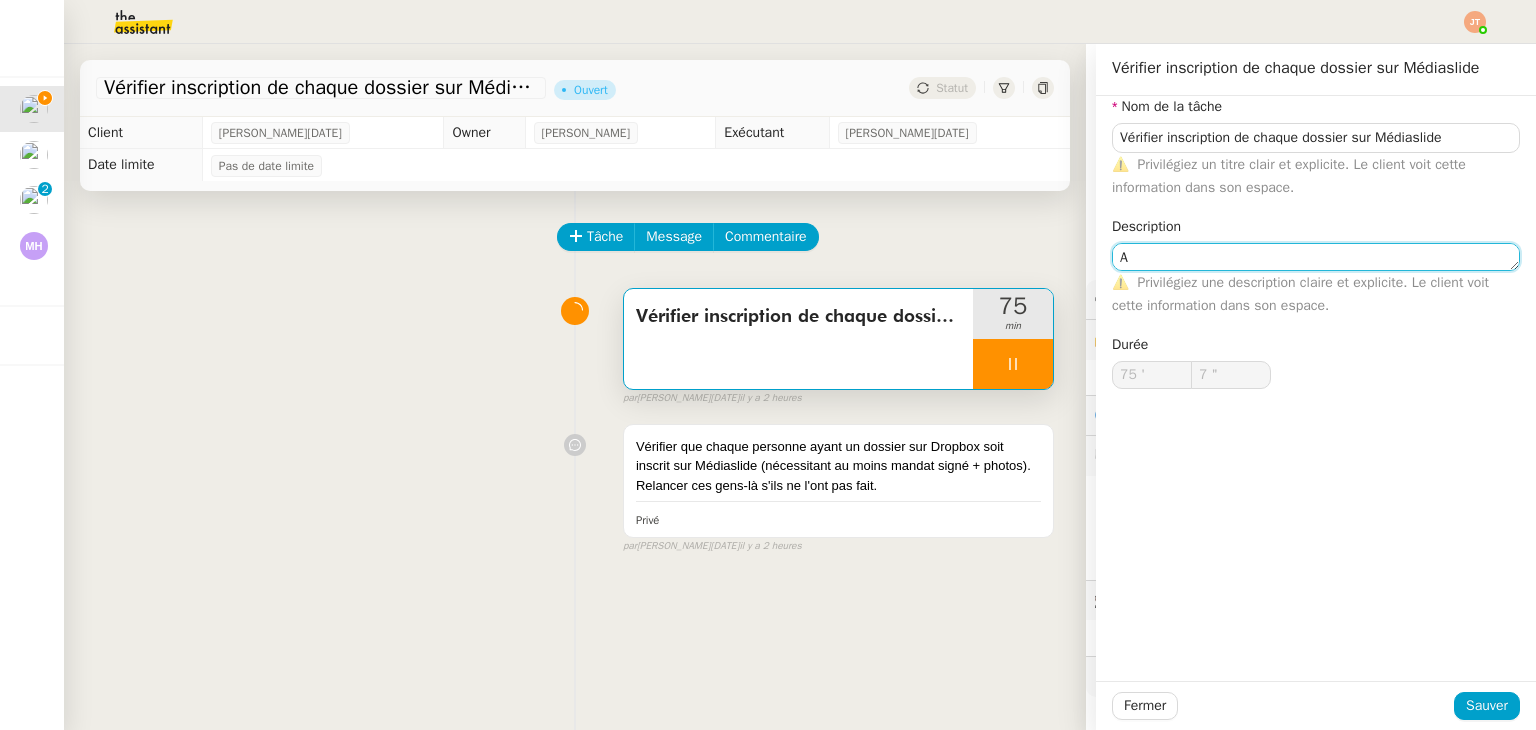 type on "Av" 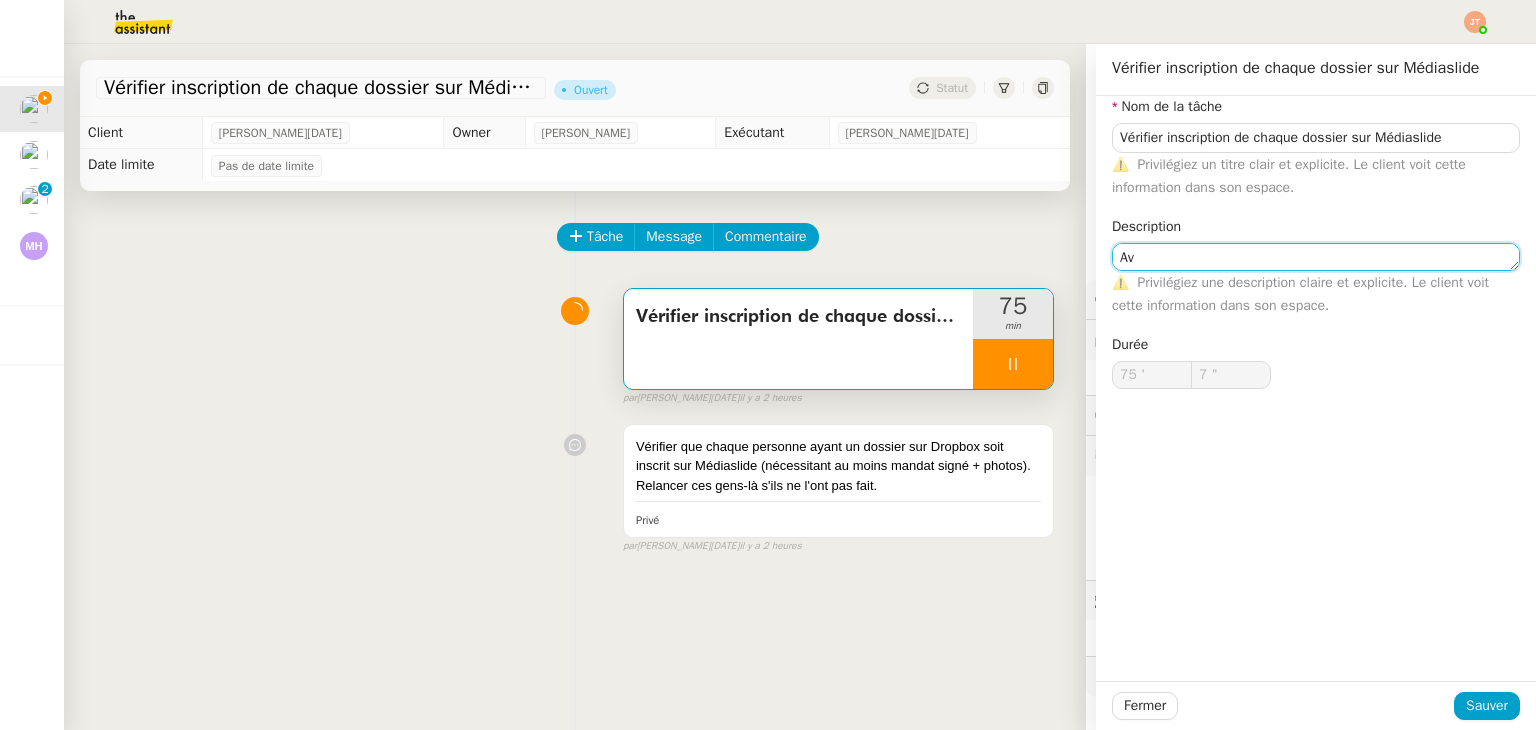 type on "8 "" 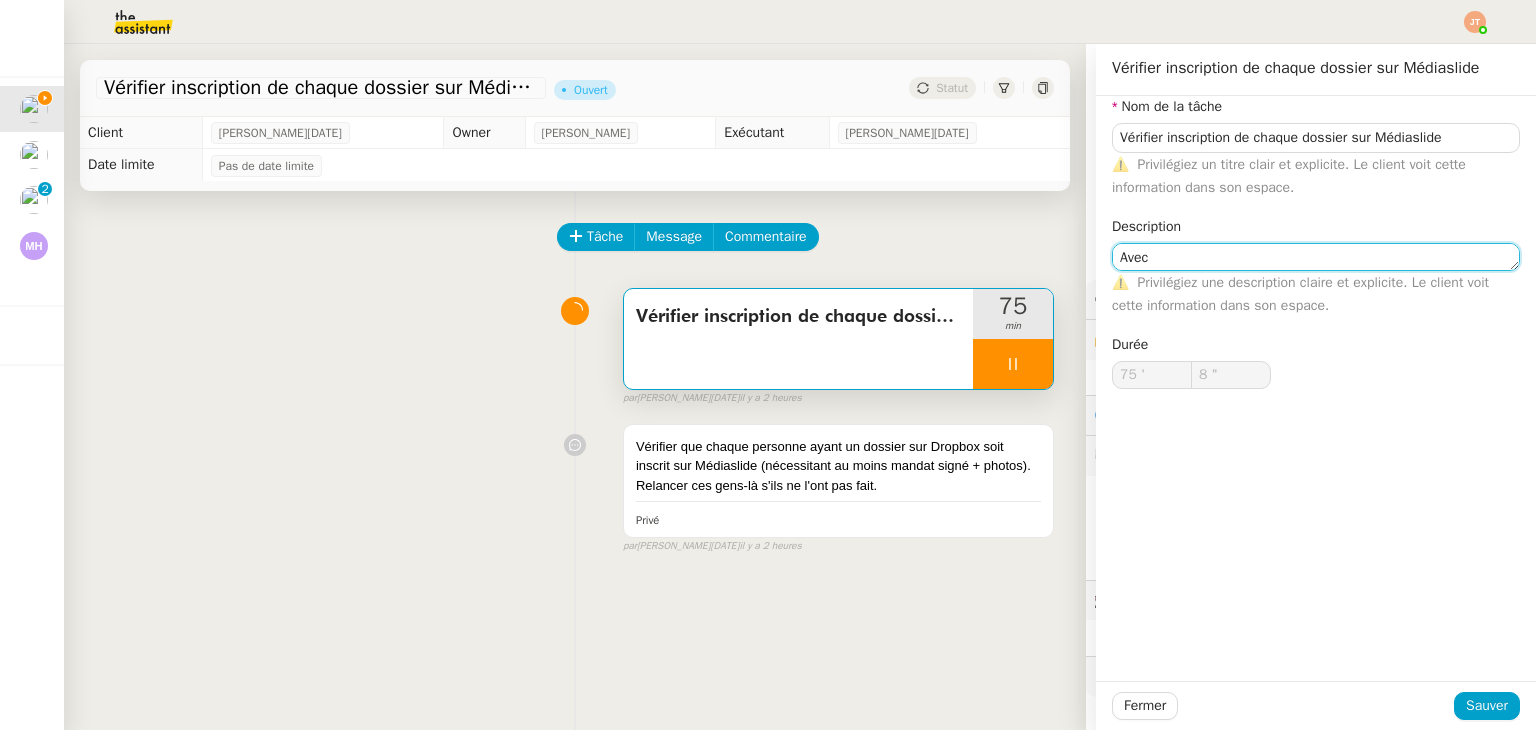 type on "Avec a" 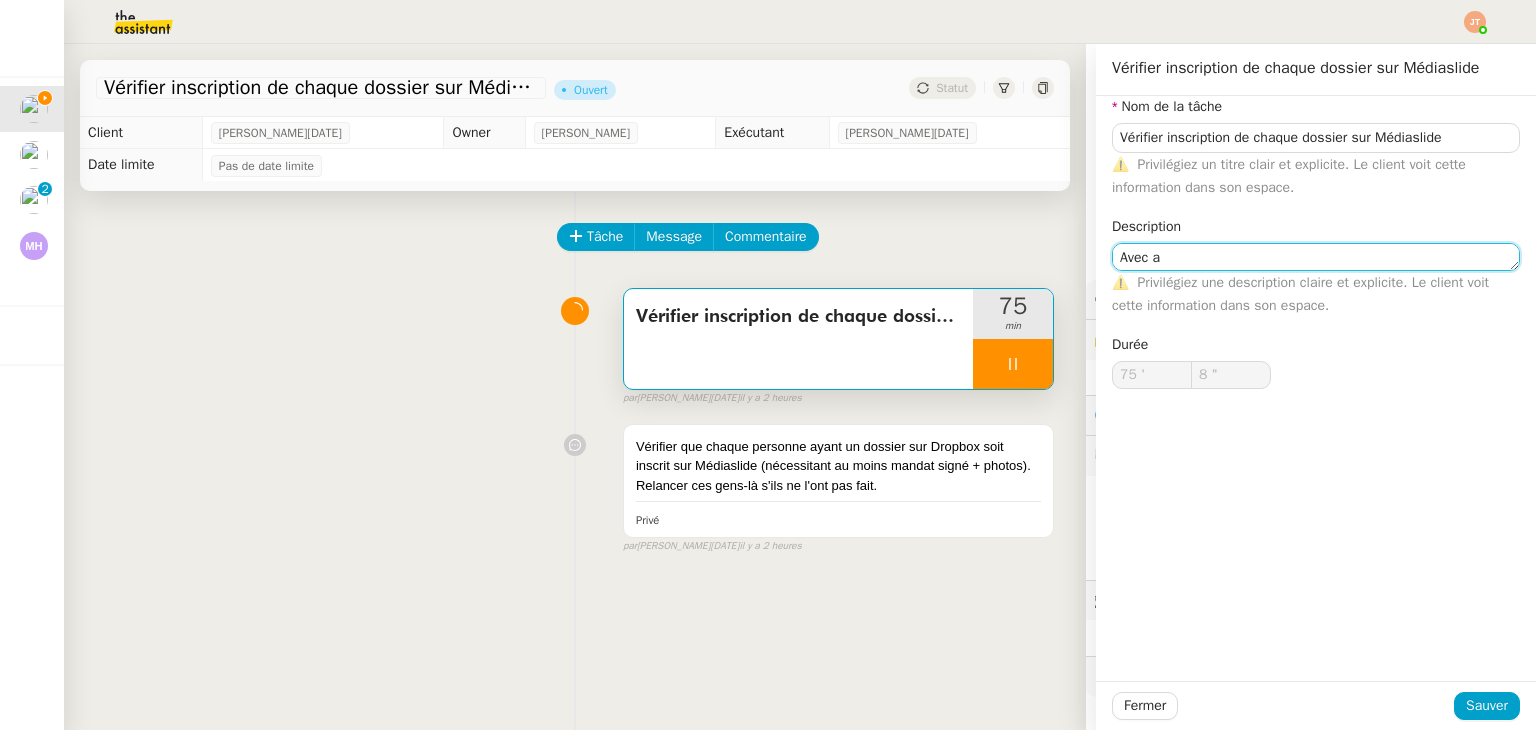 type on "9 "" 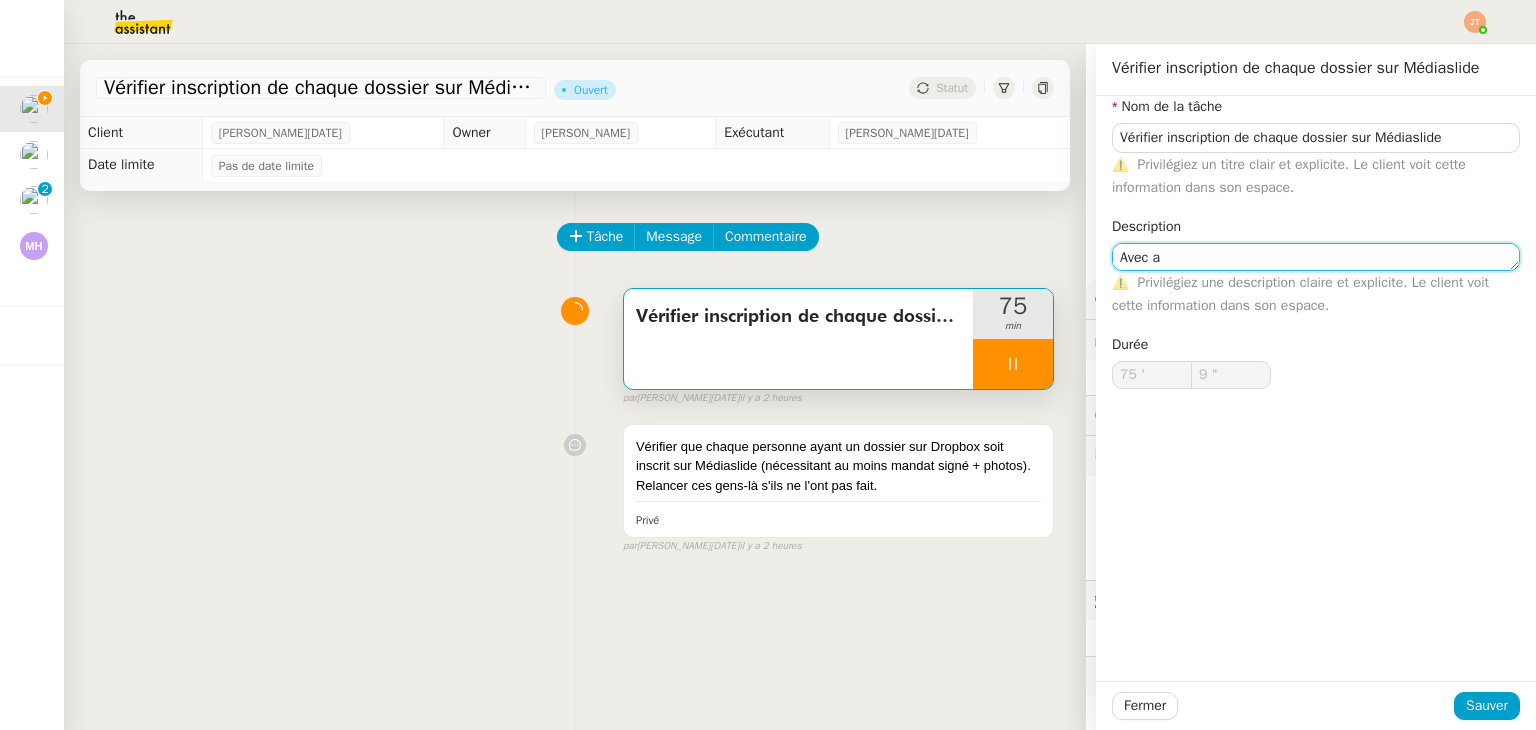 type on "Avec aj" 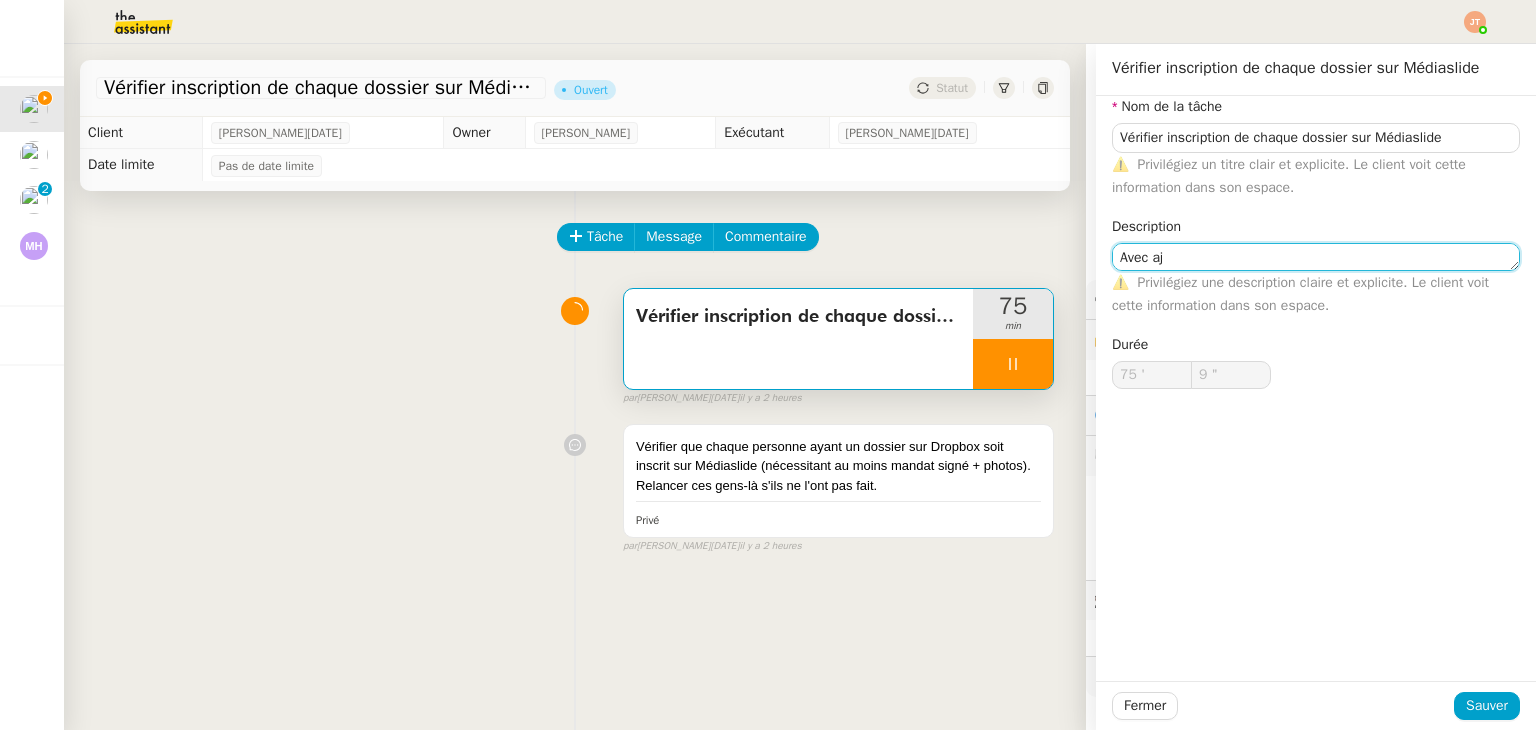 type on "10 "" 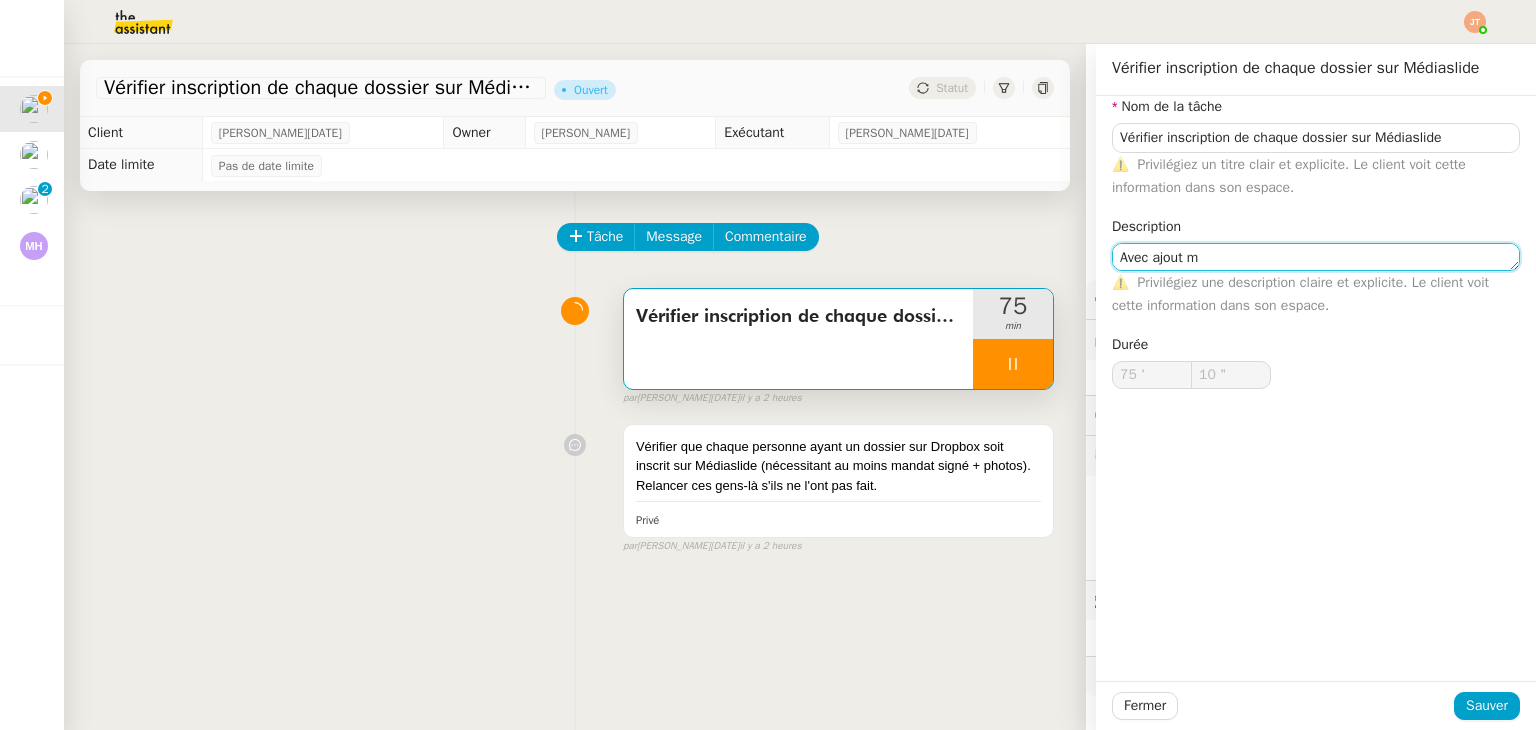 type on "Avec ajout me" 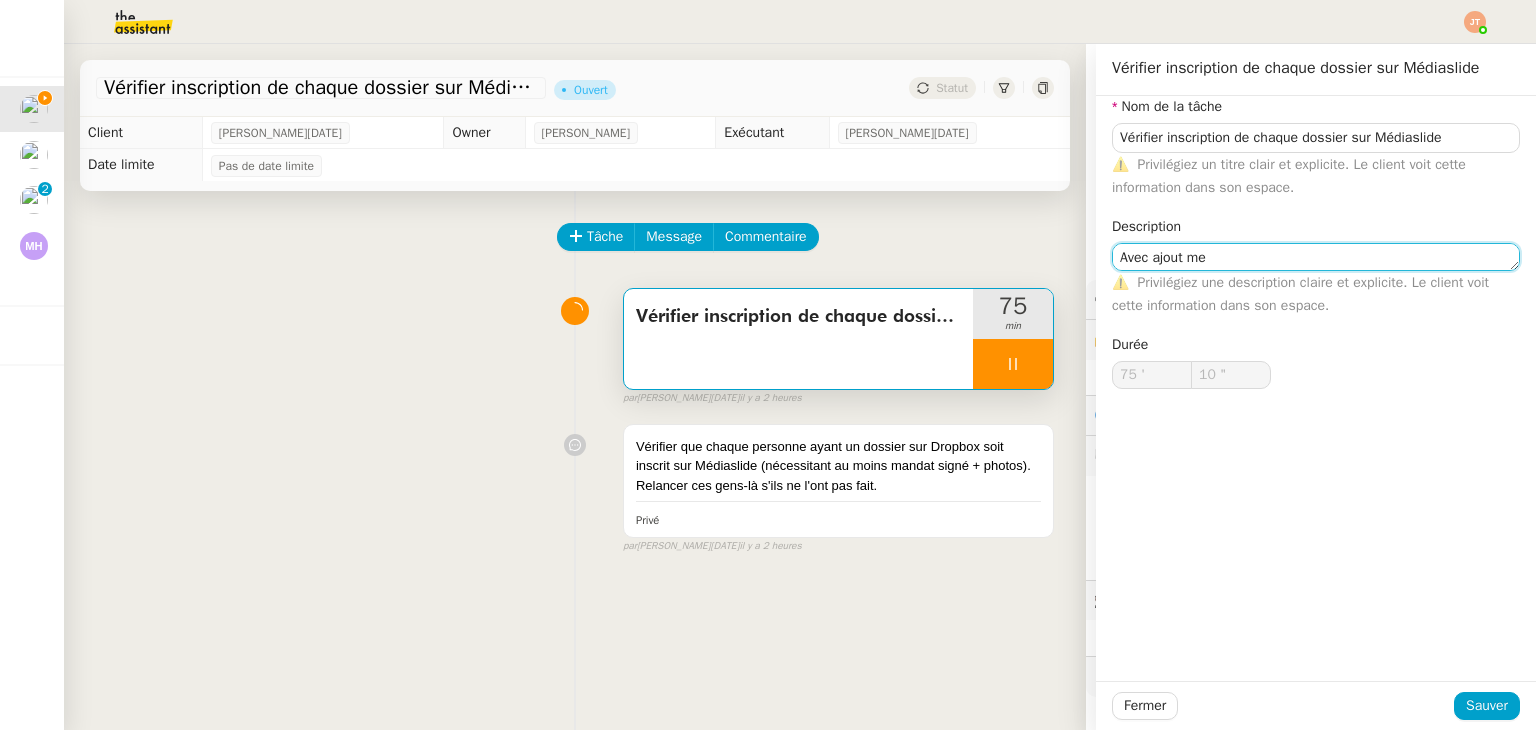 type on "11 "" 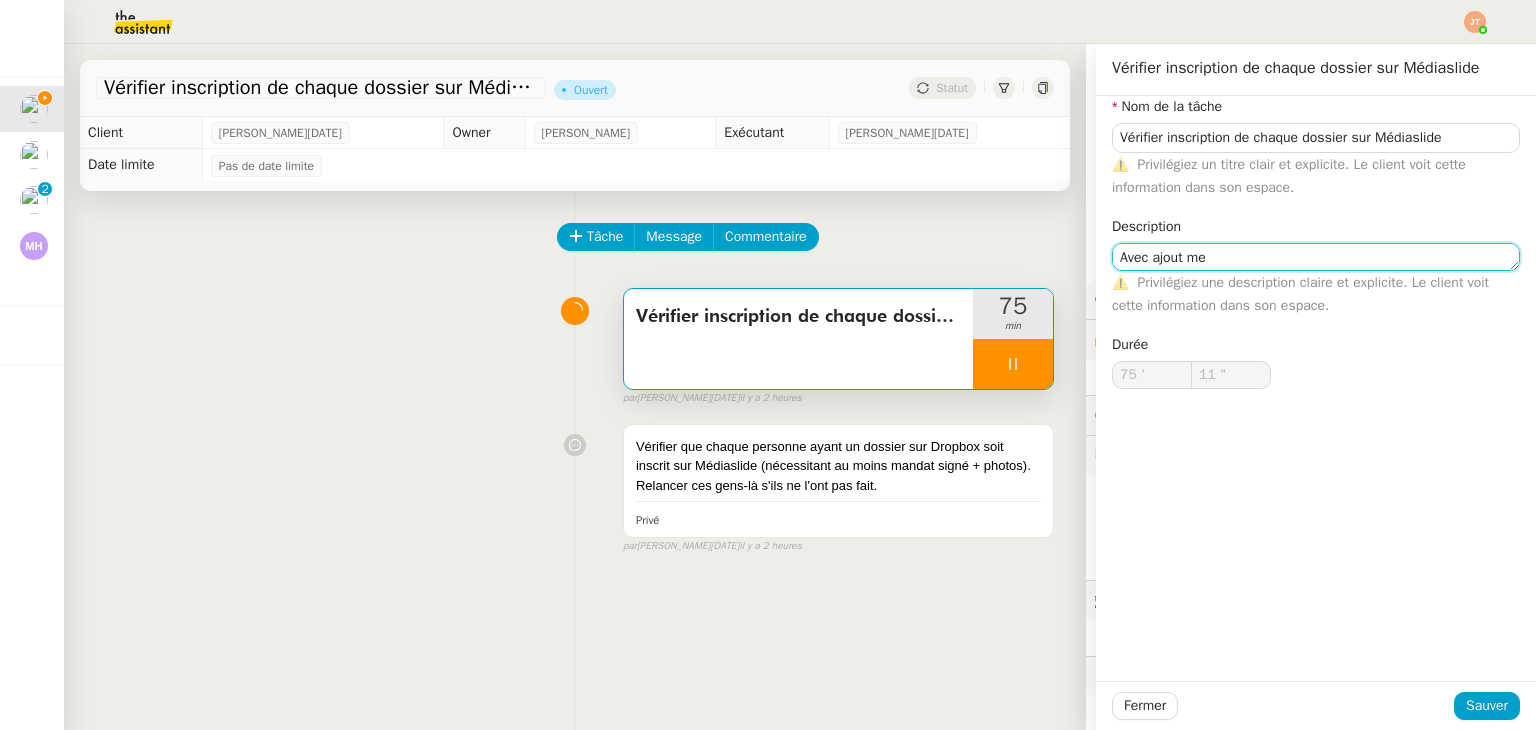 type on "Avec ajout mei" 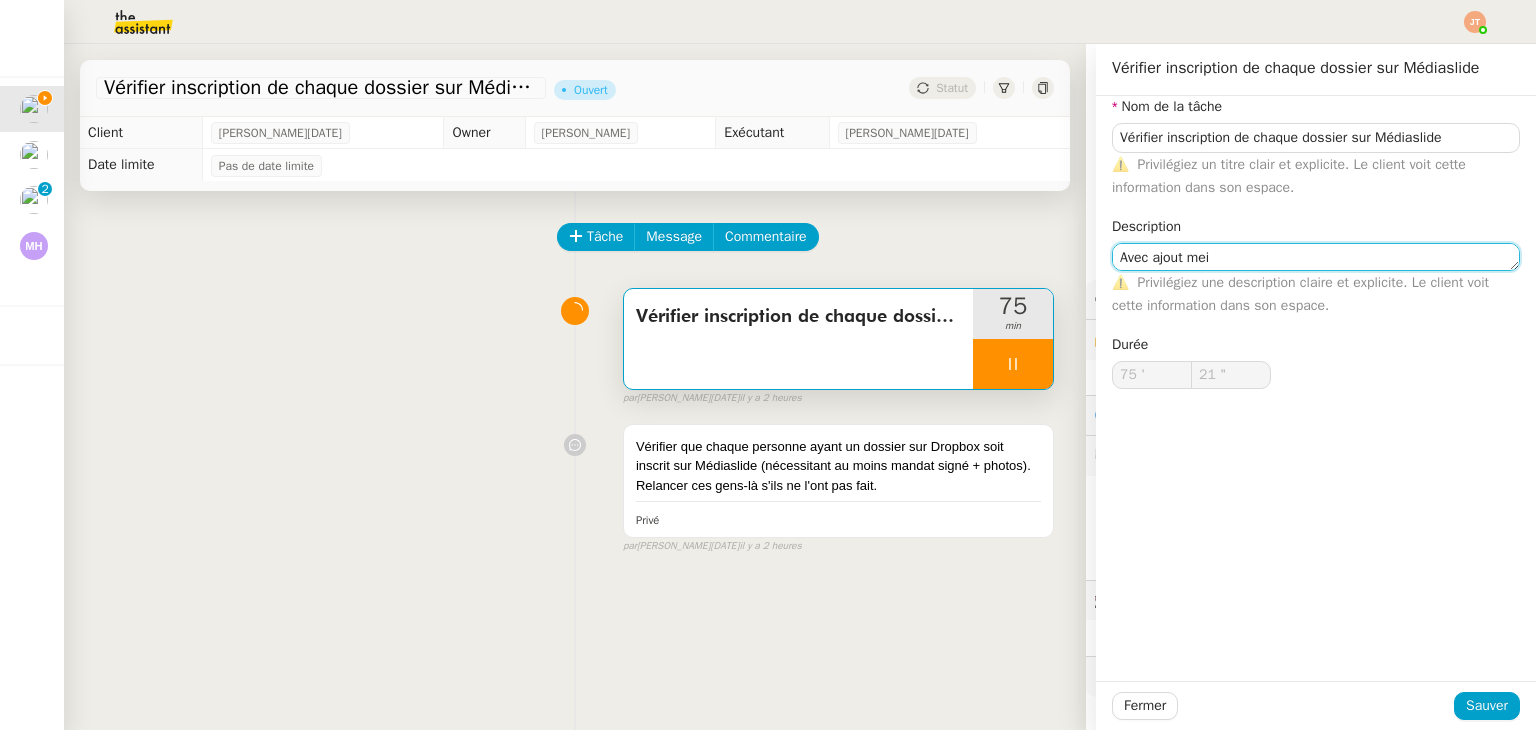 type on "22 "" 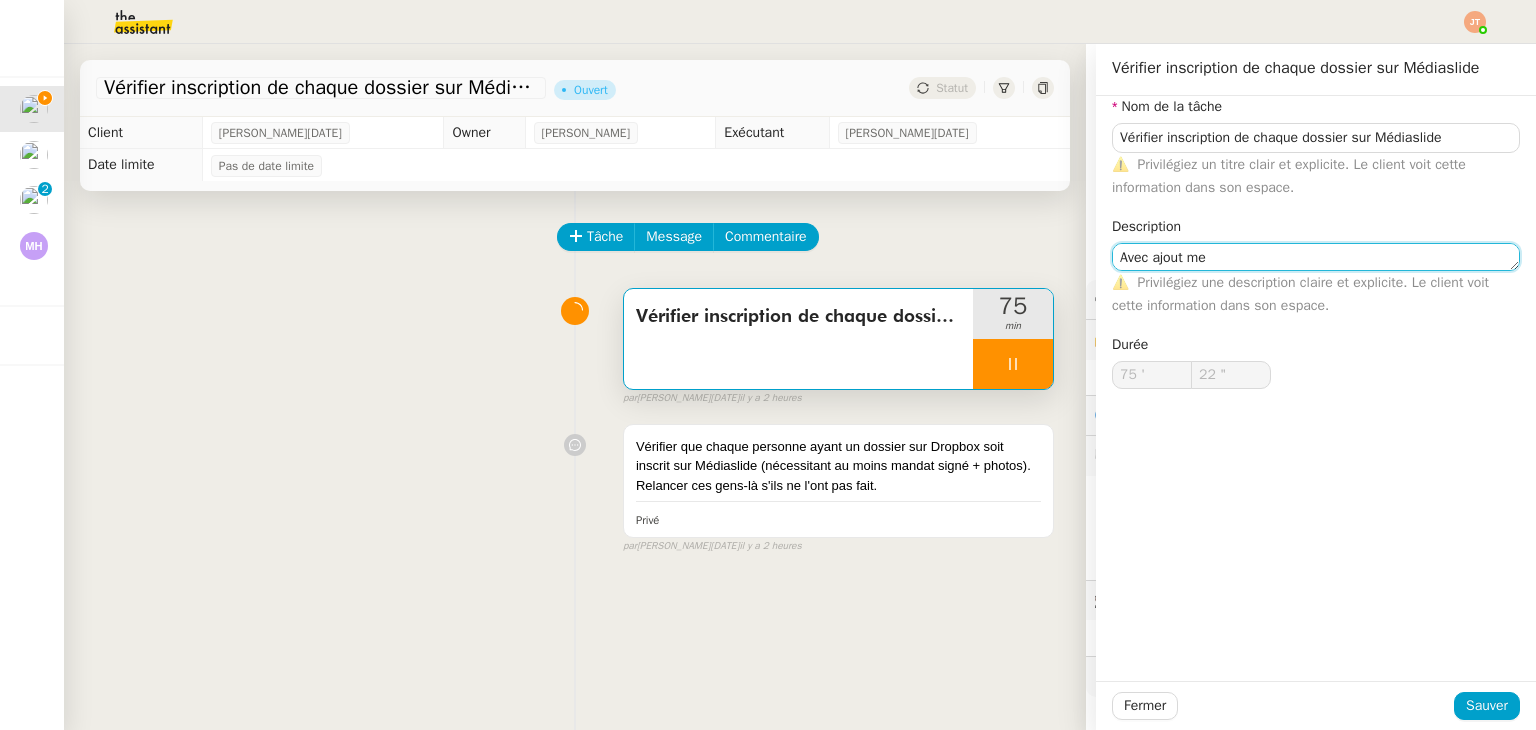 type on "Avec ajout m" 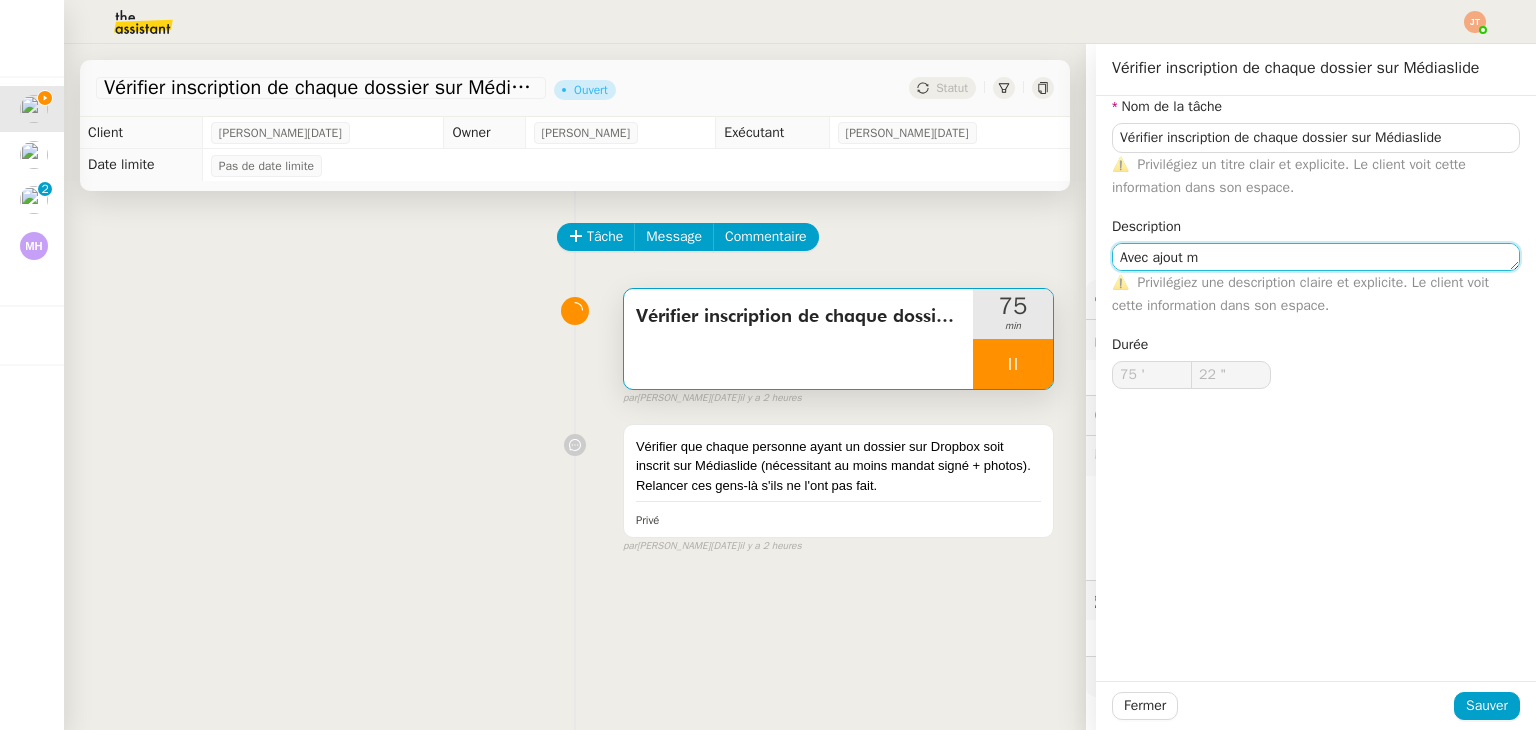 type on "23 "" 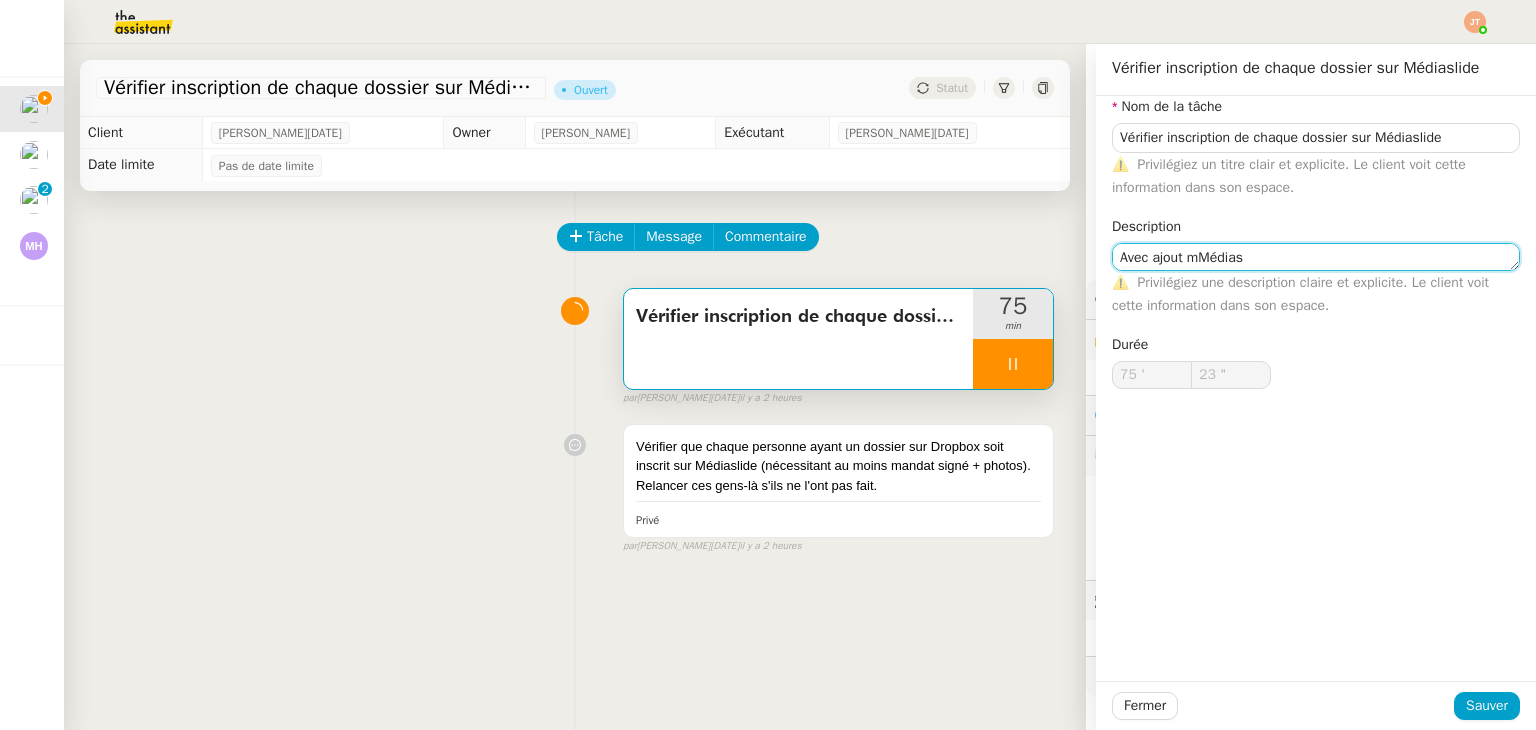 type on "Avec ajout mMédiasl" 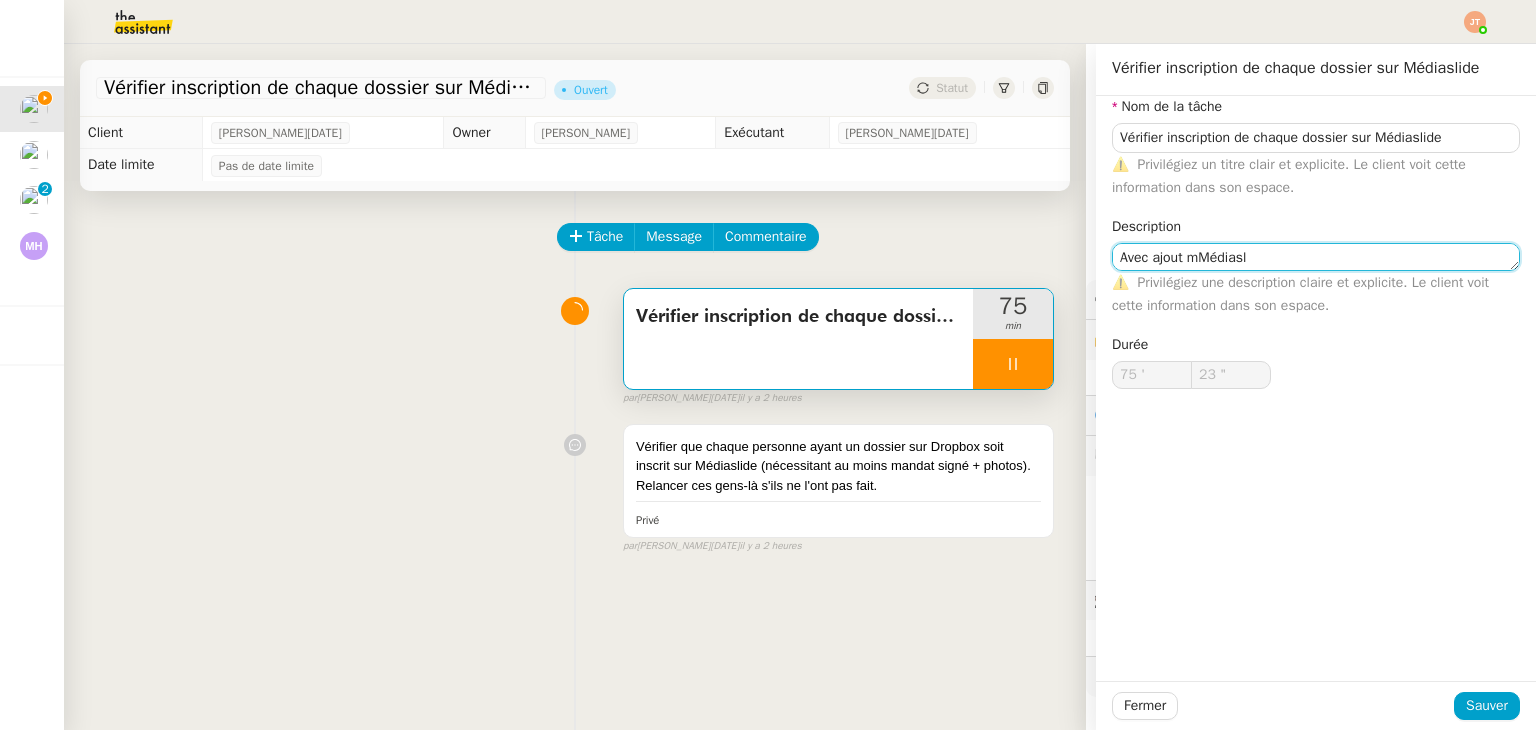 type on "24 "" 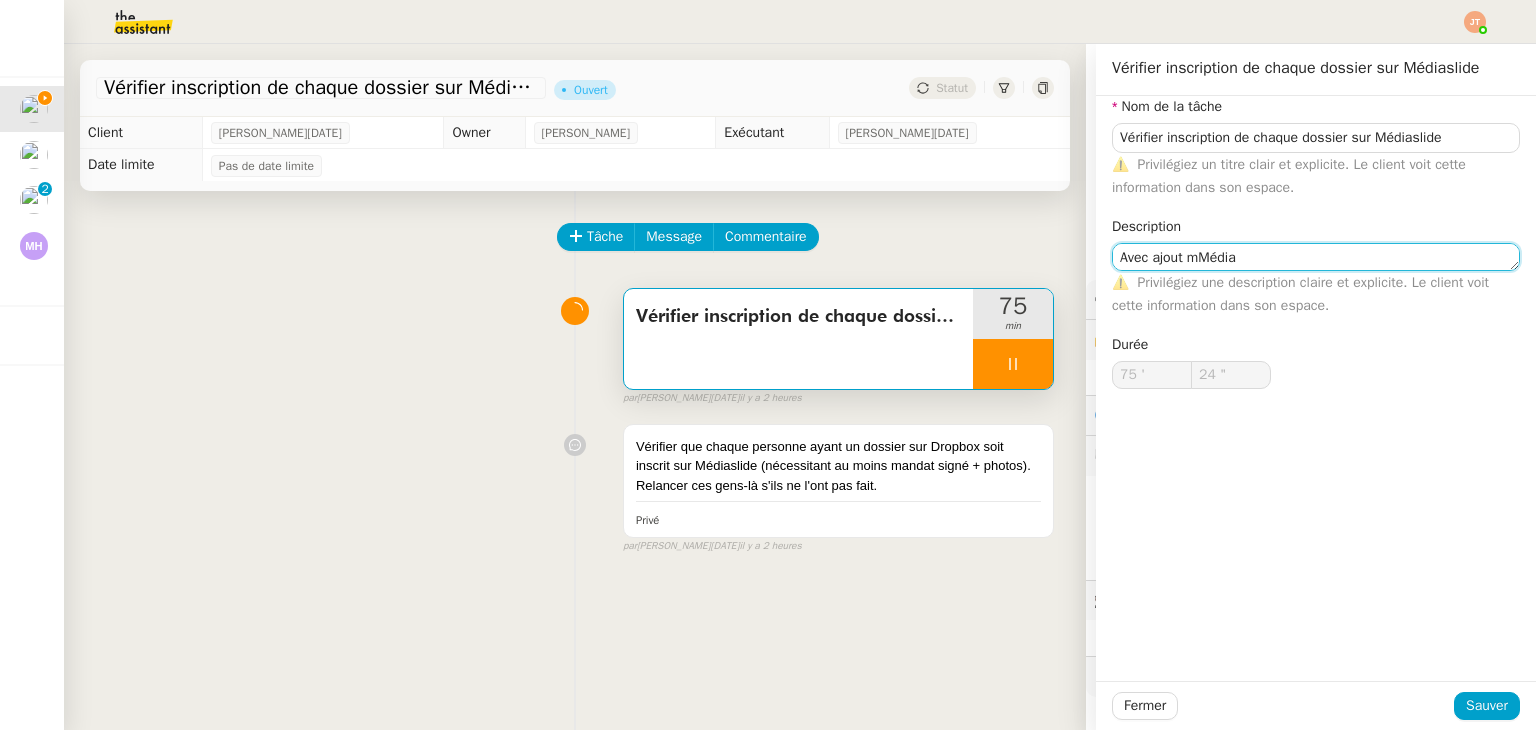 type on "Avec ajout mMédi" 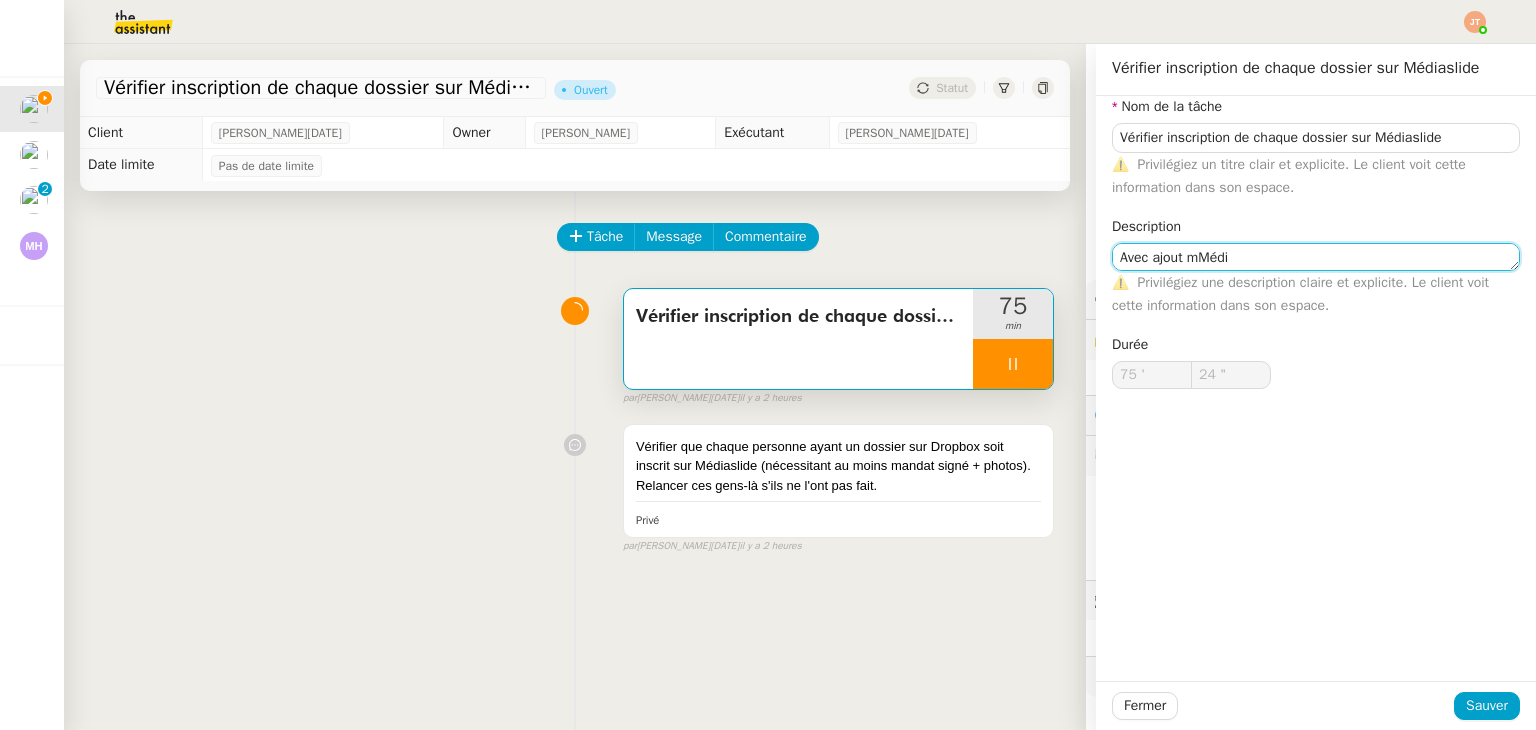 type on "25 "" 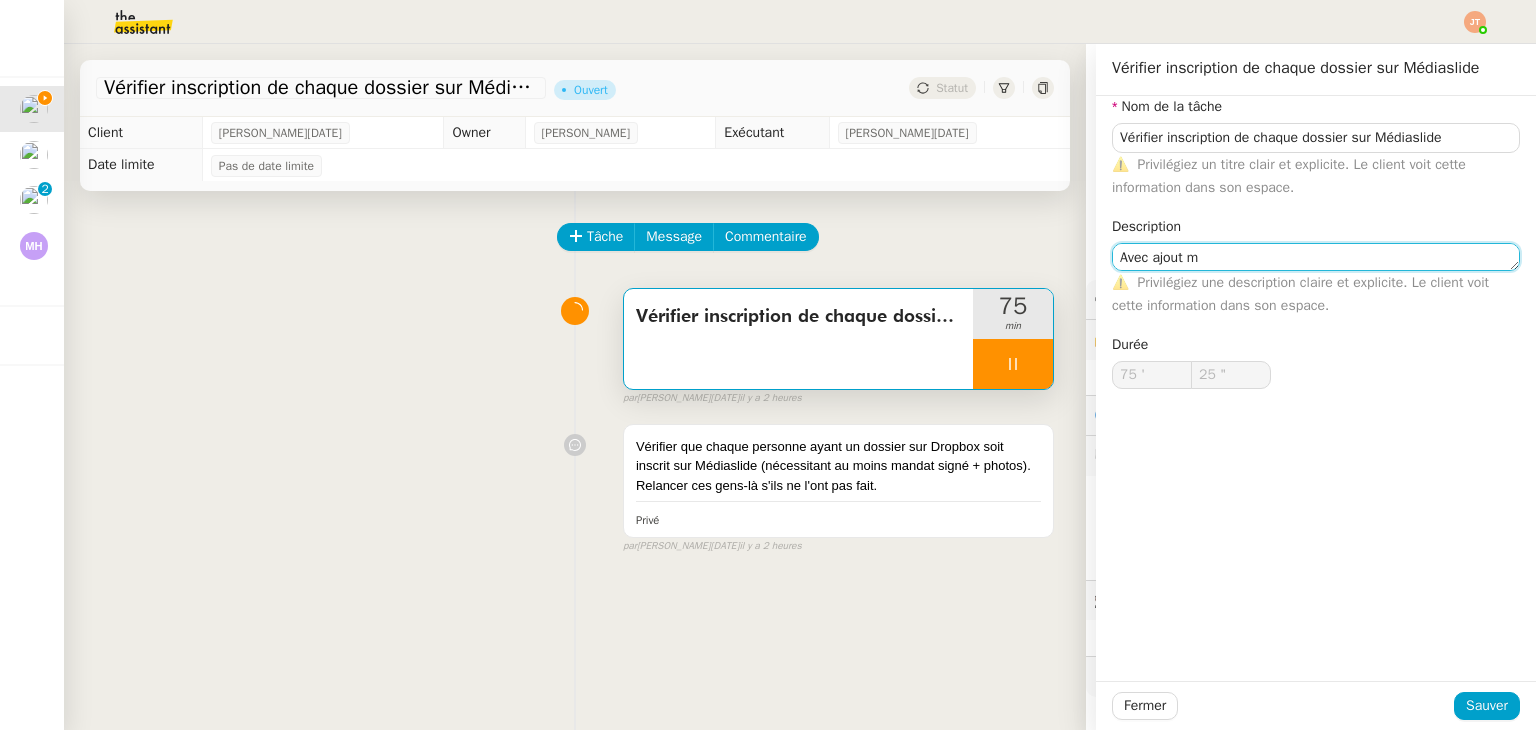 type on "Avec ajout" 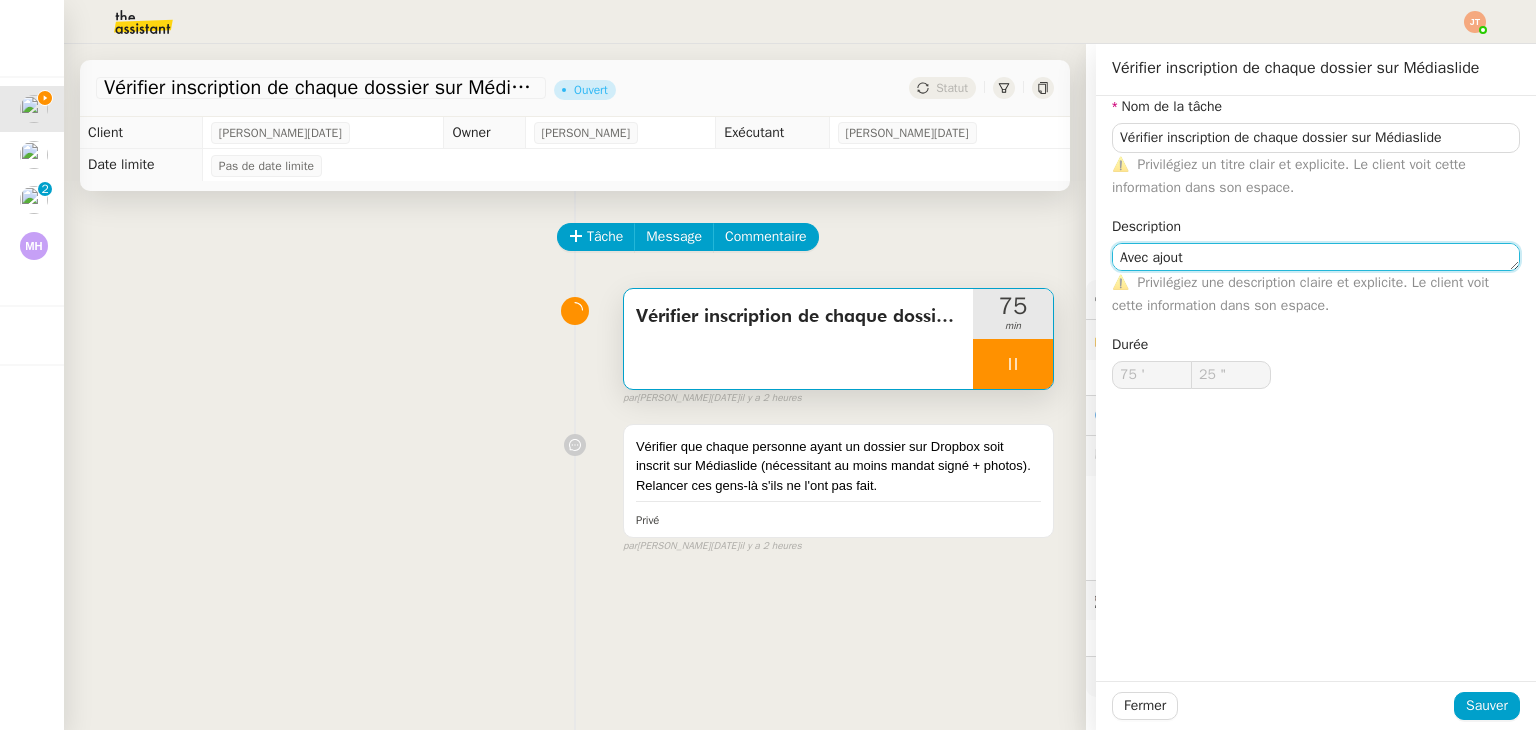 type on "26 "" 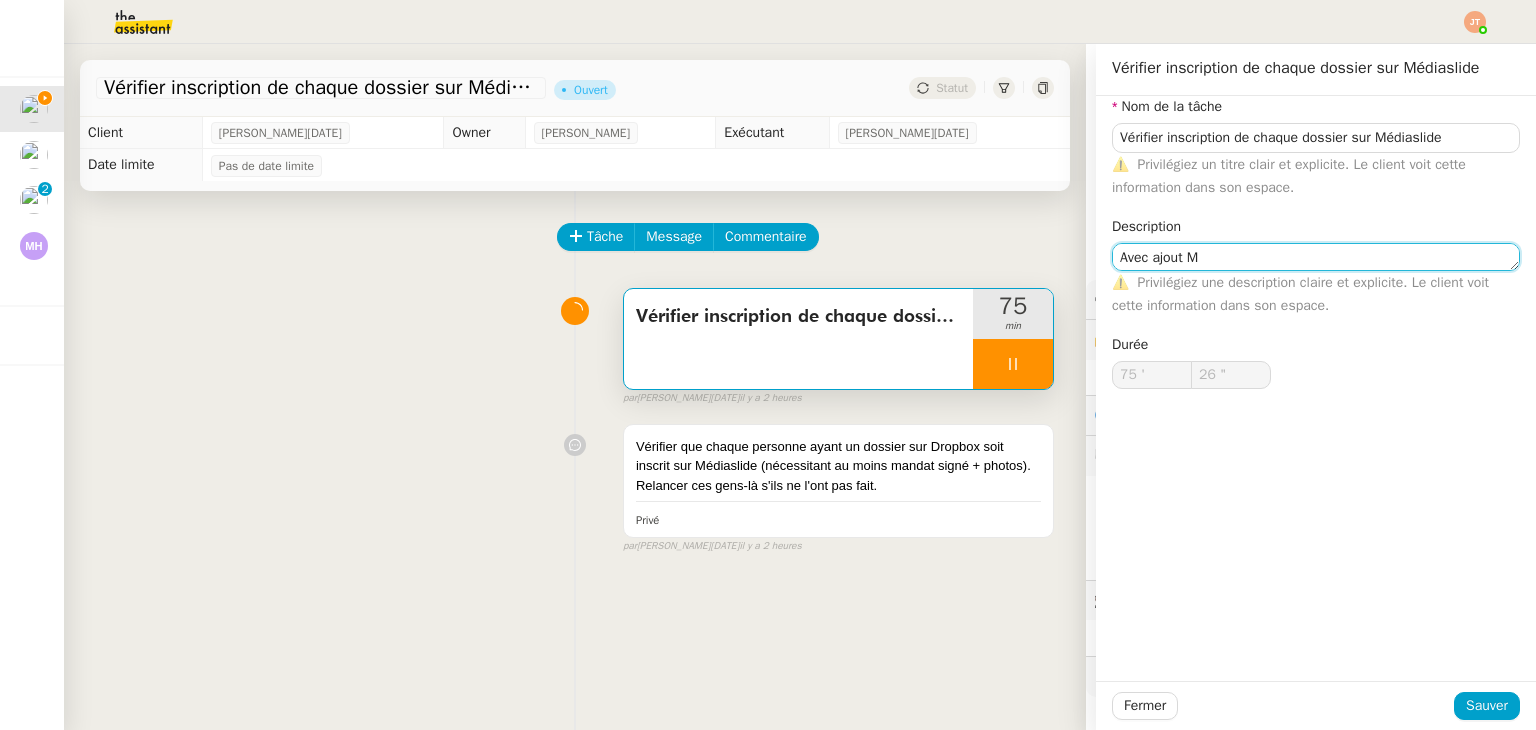 type on "Avec ajout Mé" 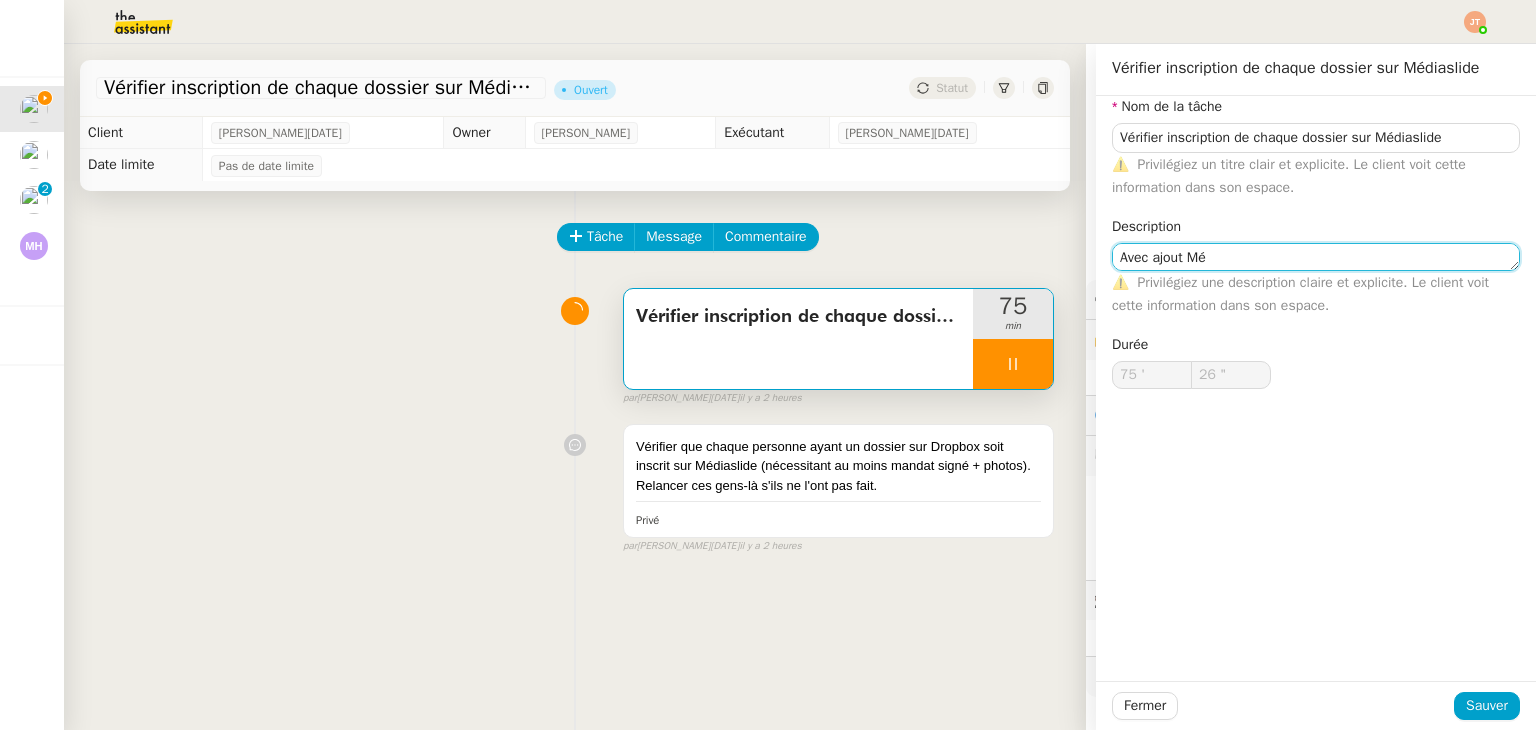 type on "27 "" 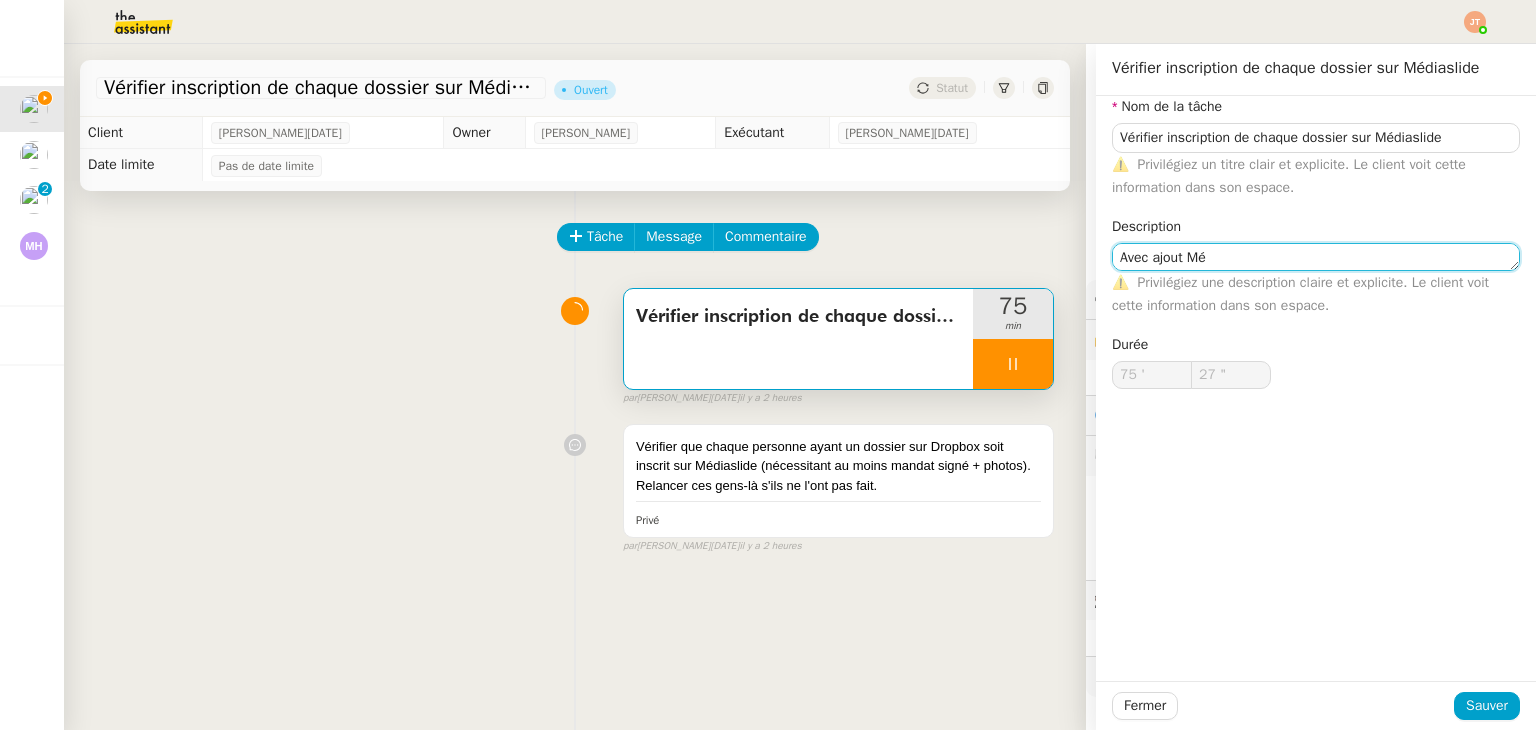 type on "Avec ajout Méd" 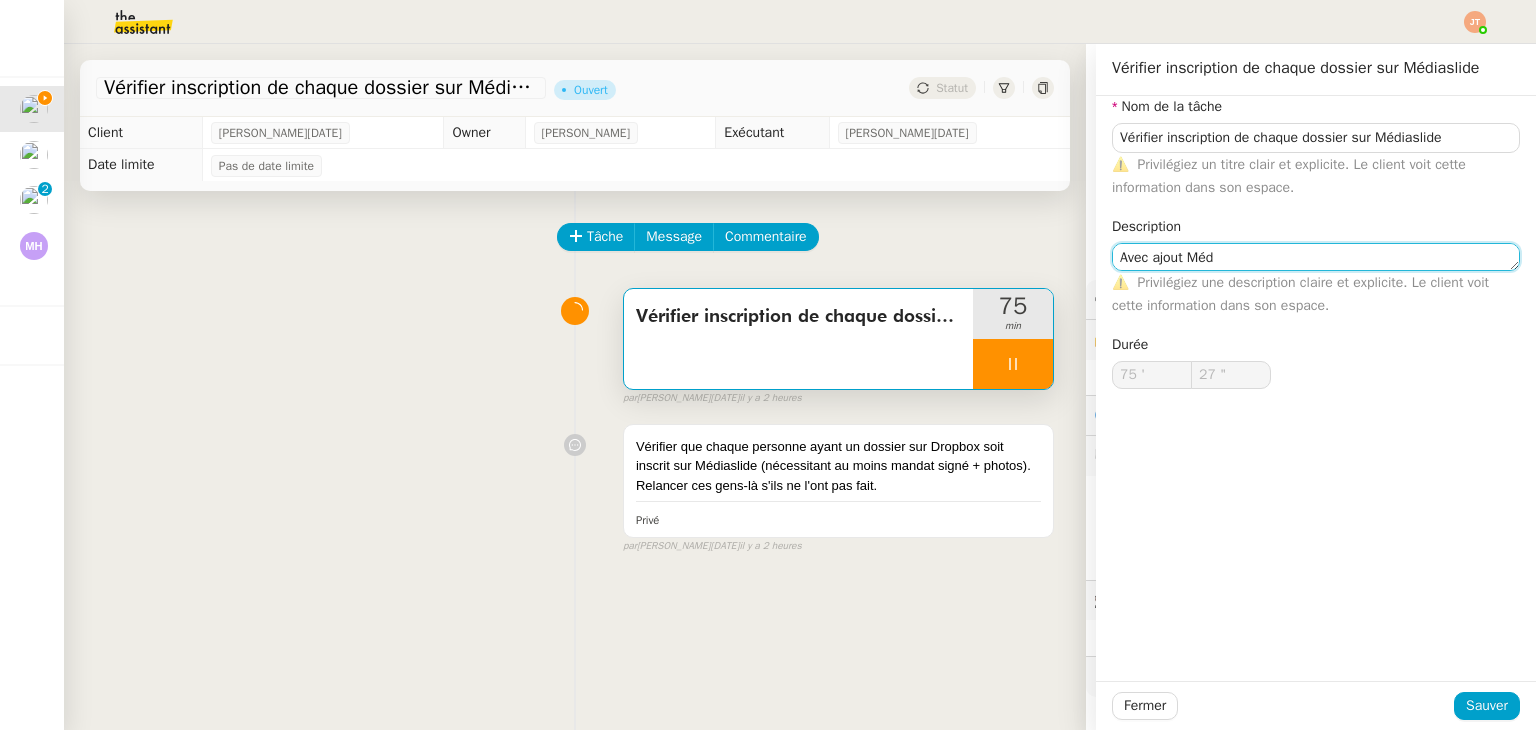 type on "28 "" 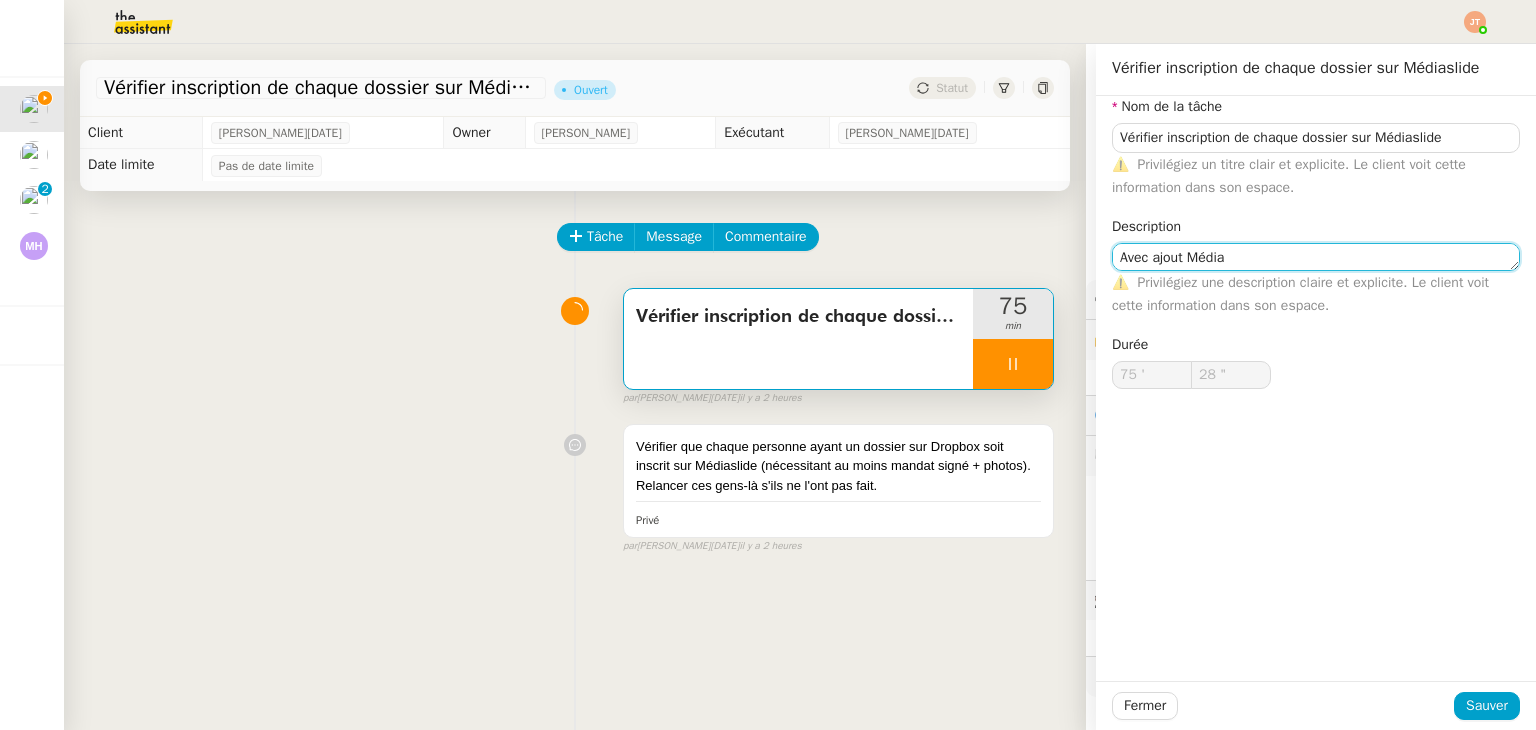 type on "Avec ajout Médias" 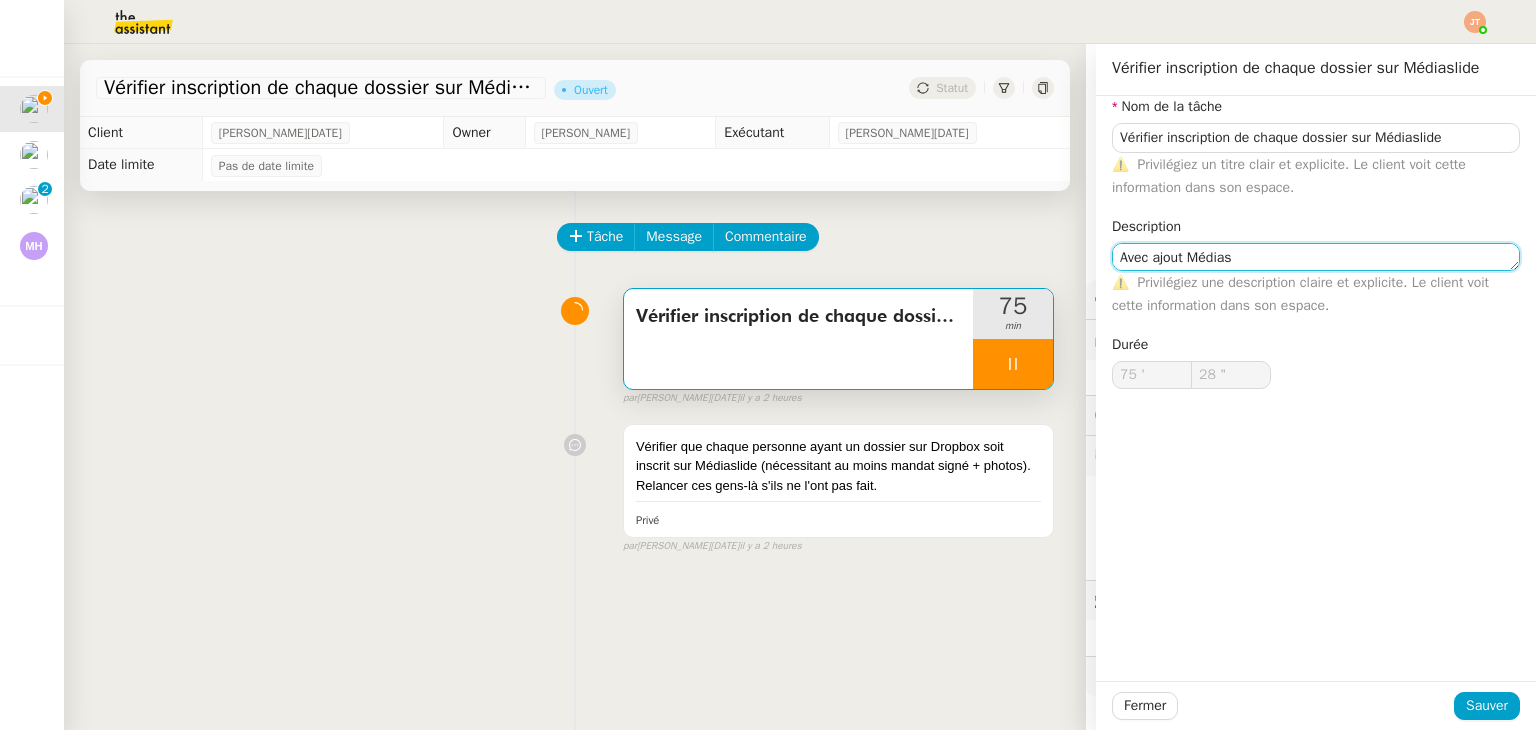 type on "29 "" 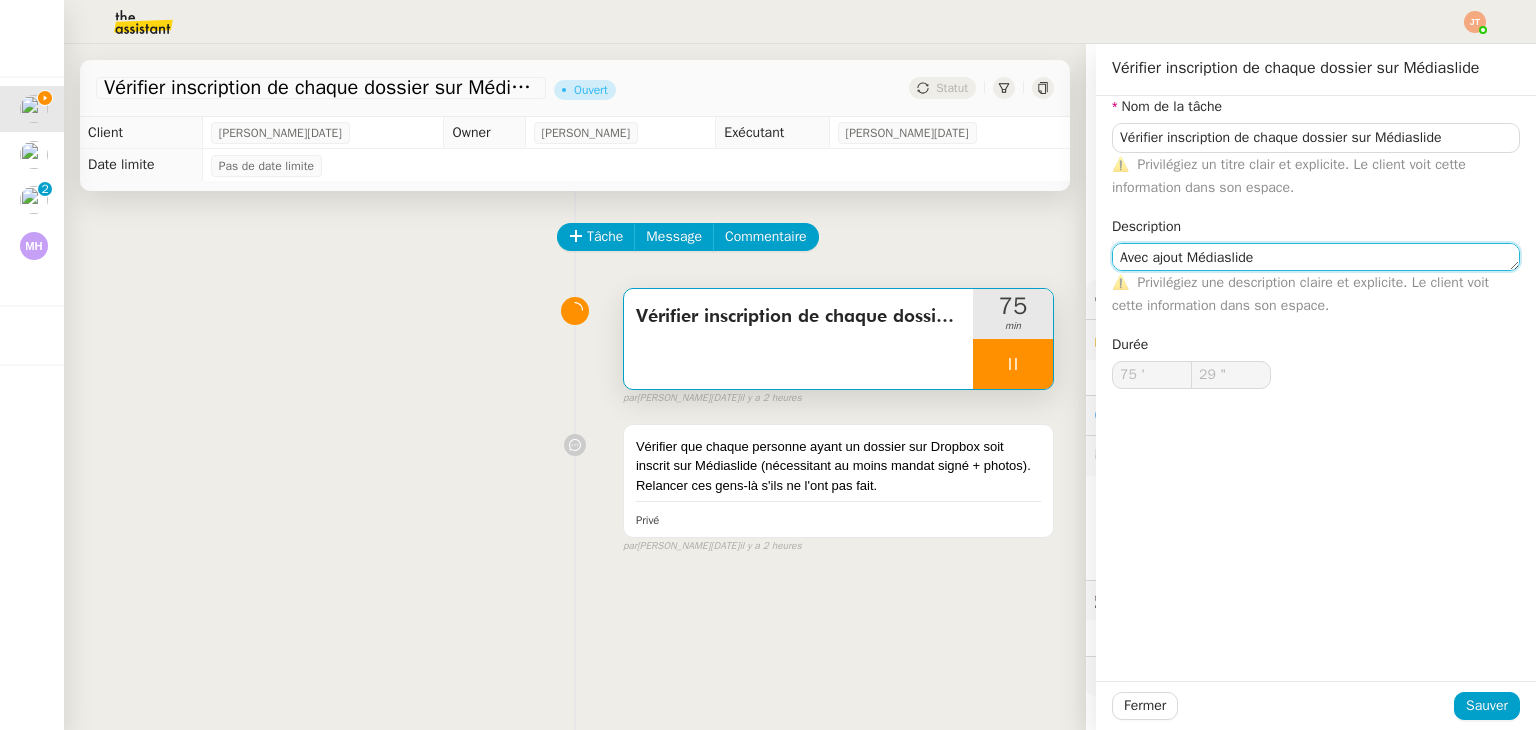 type on "Avec ajout Médiaslide" 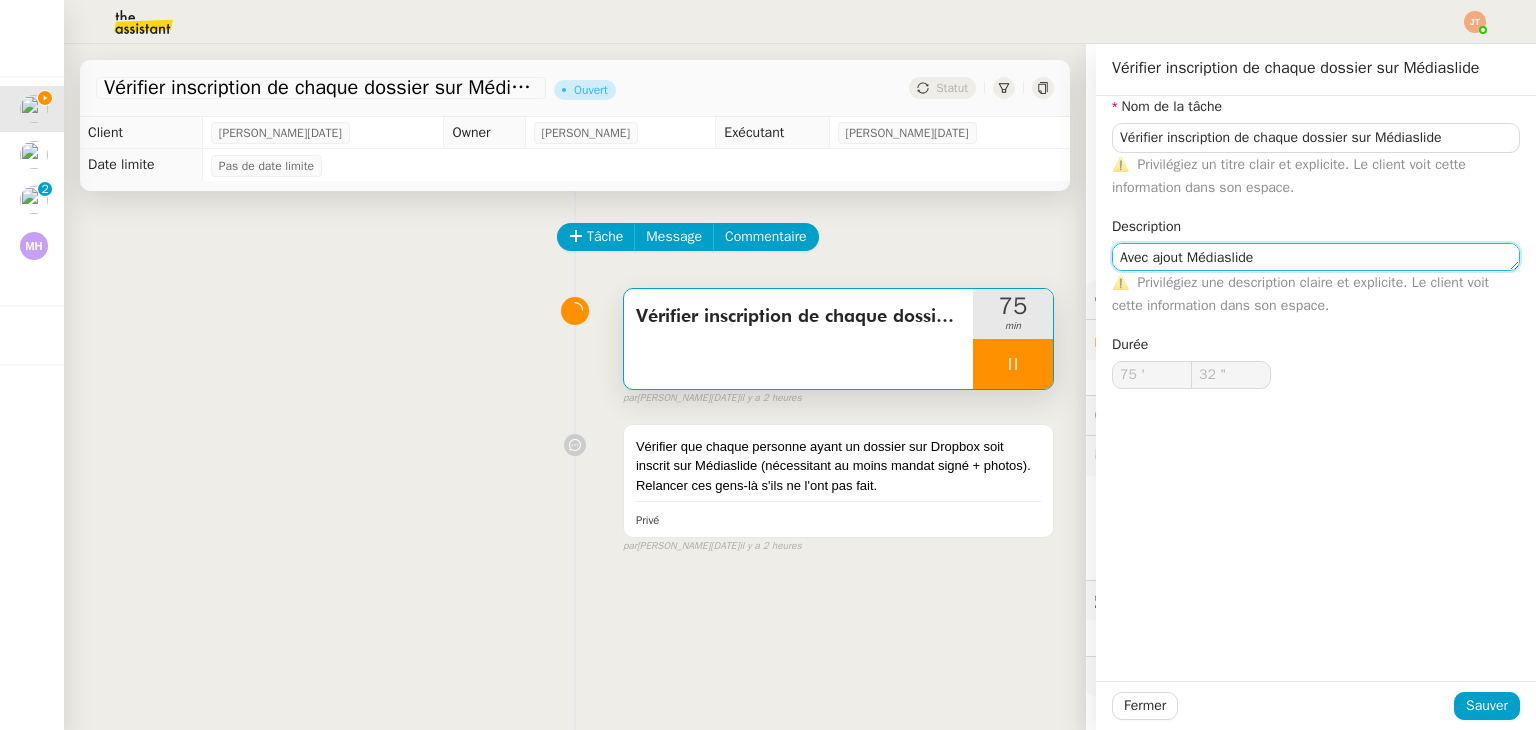 type on "33 "" 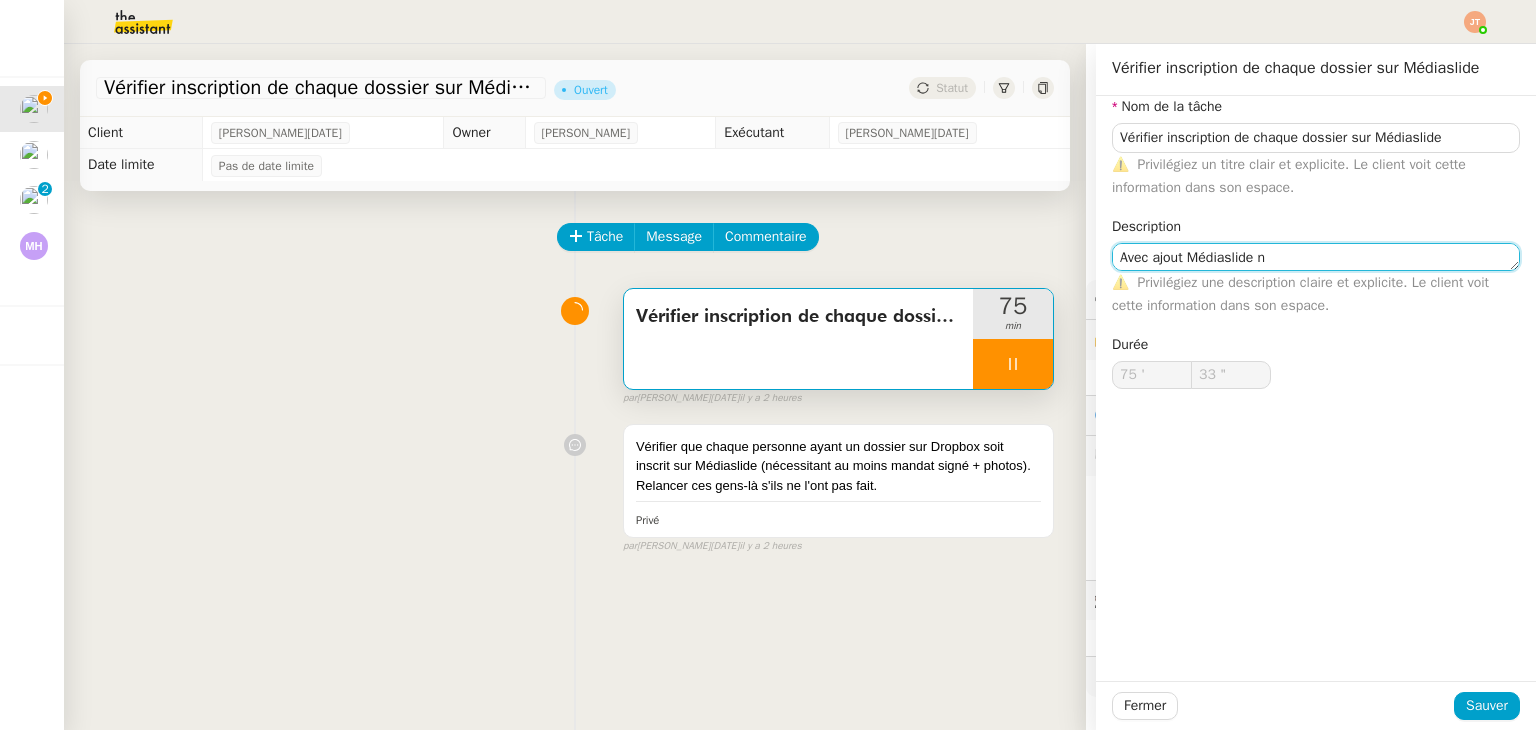 type on "Avec ajout Médiaslide no" 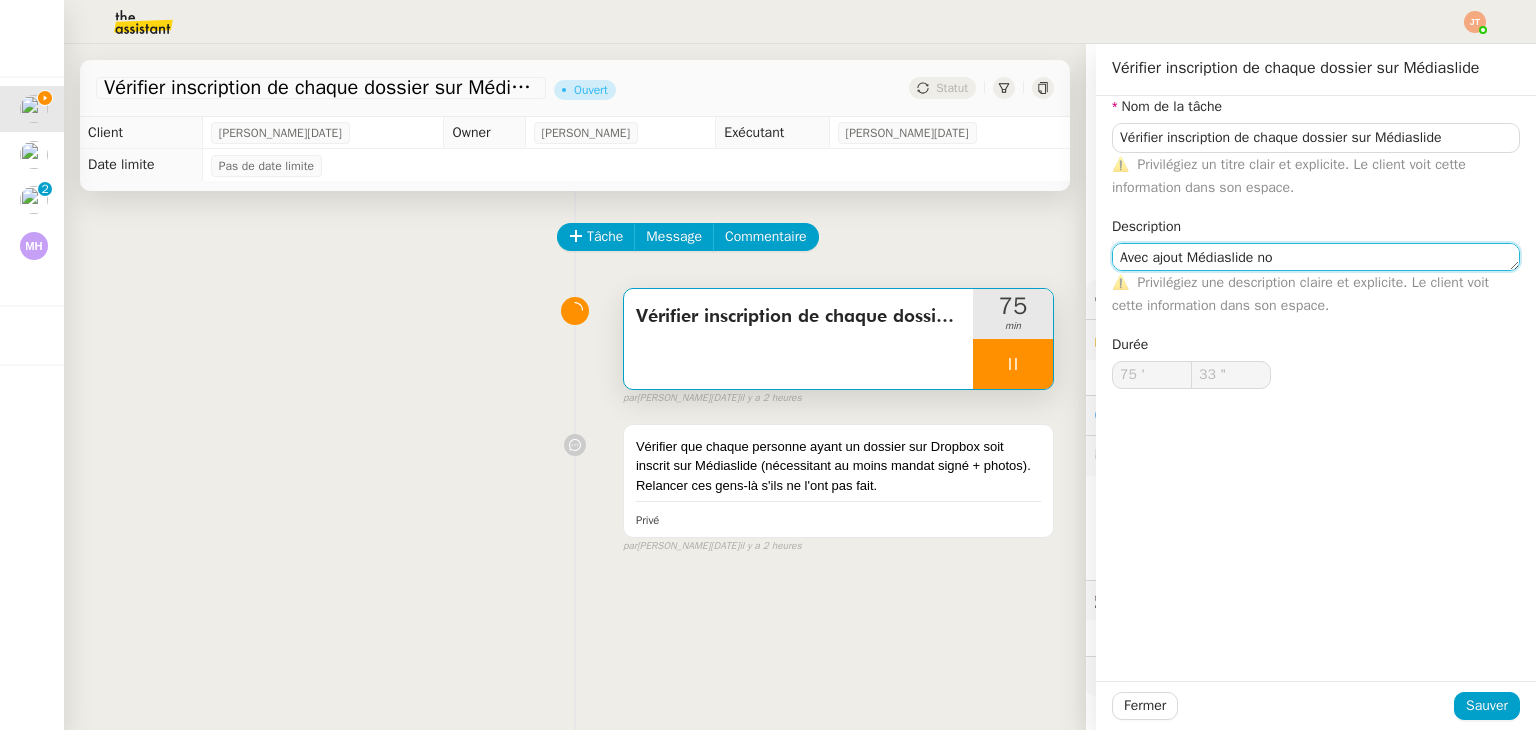 type on "34 "" 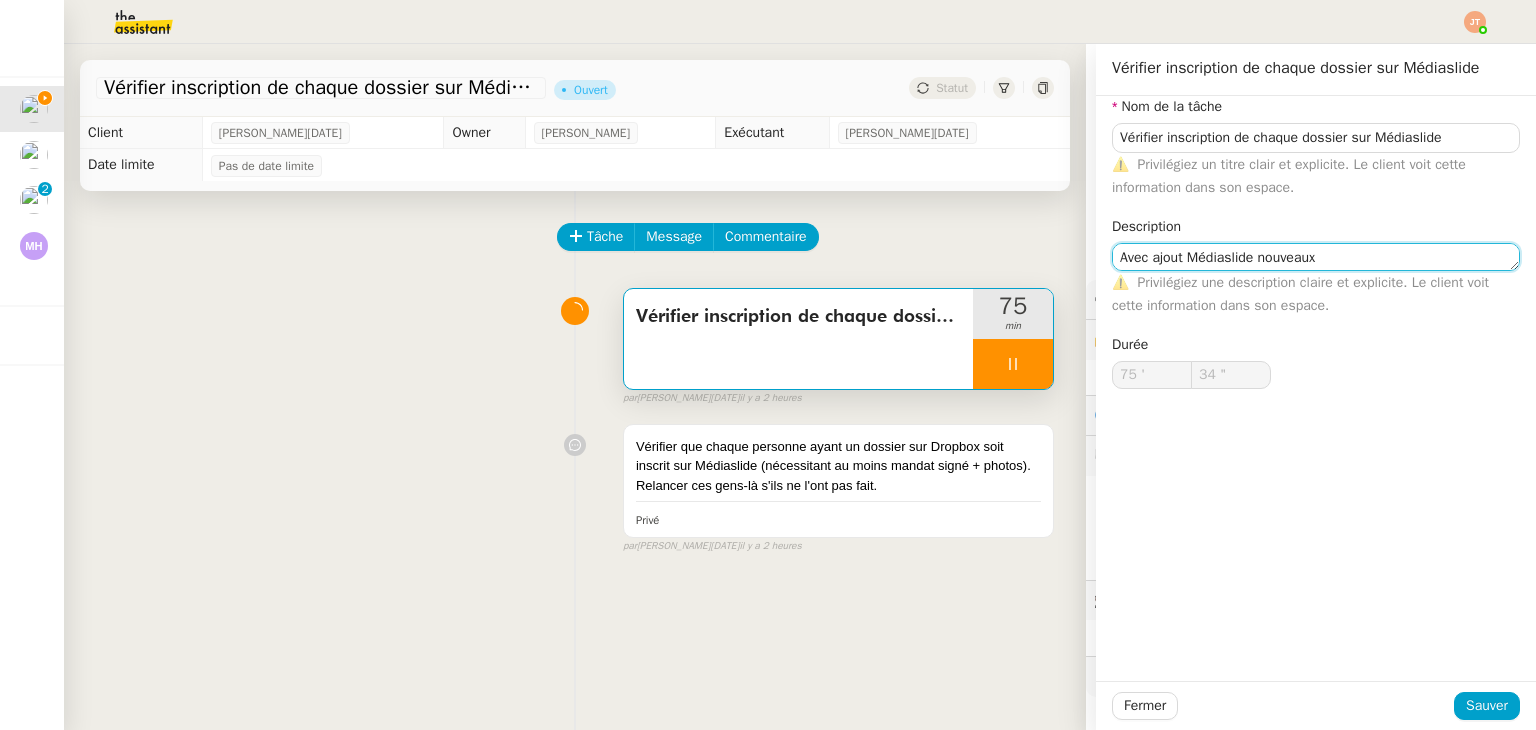 type on "Avec ajout Médiaslide nouveaux t" 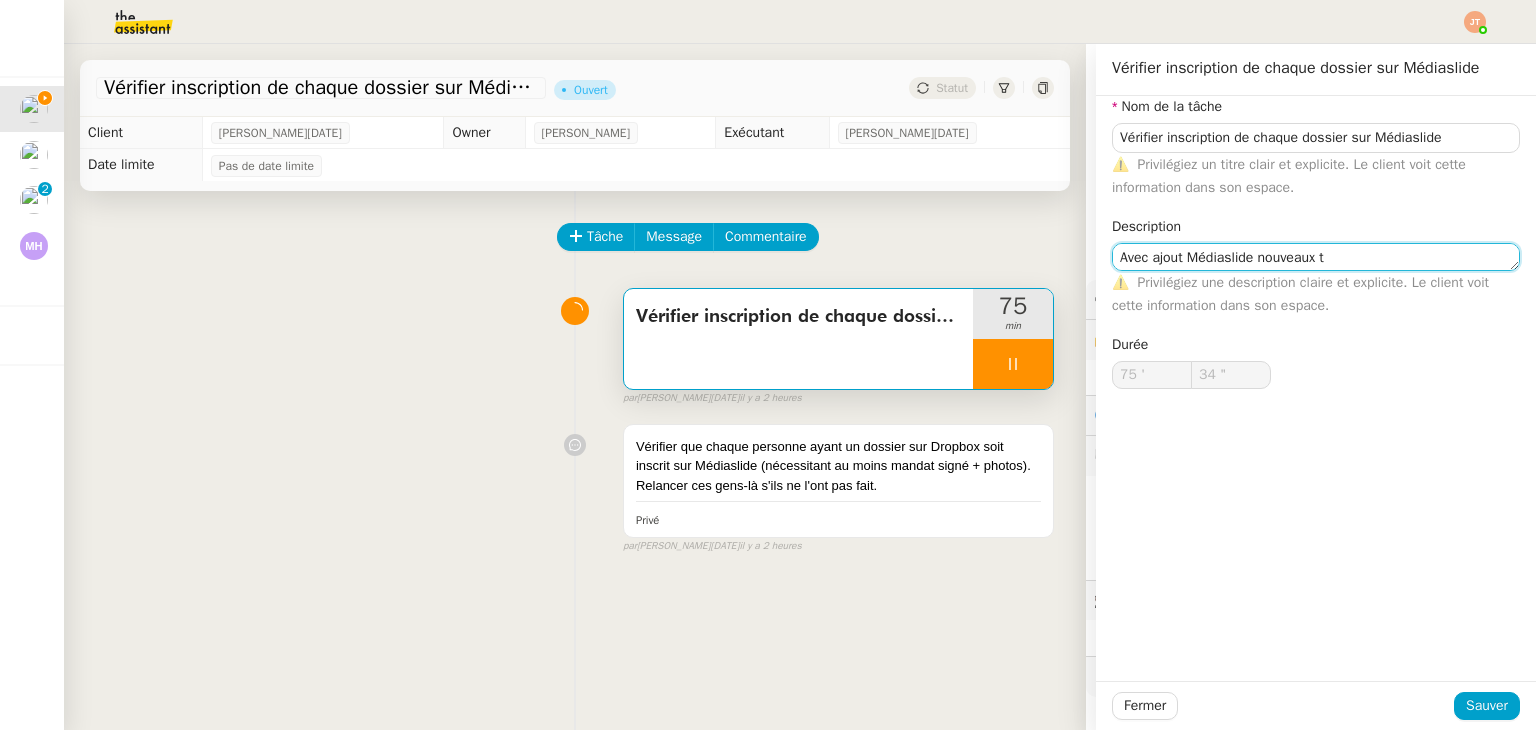 type on "35 "" 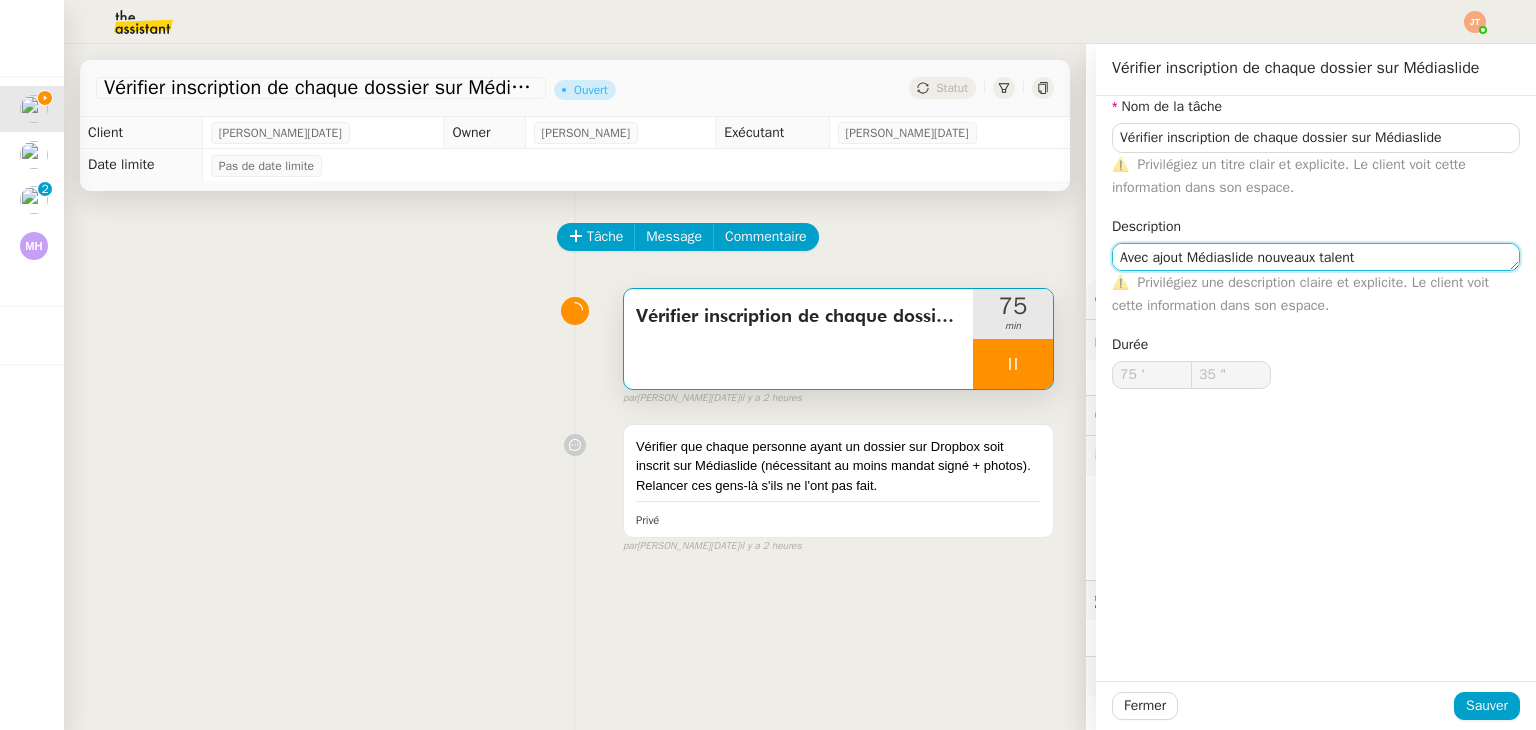 type on "Avec ajout Médiaslide nouveaux talents" 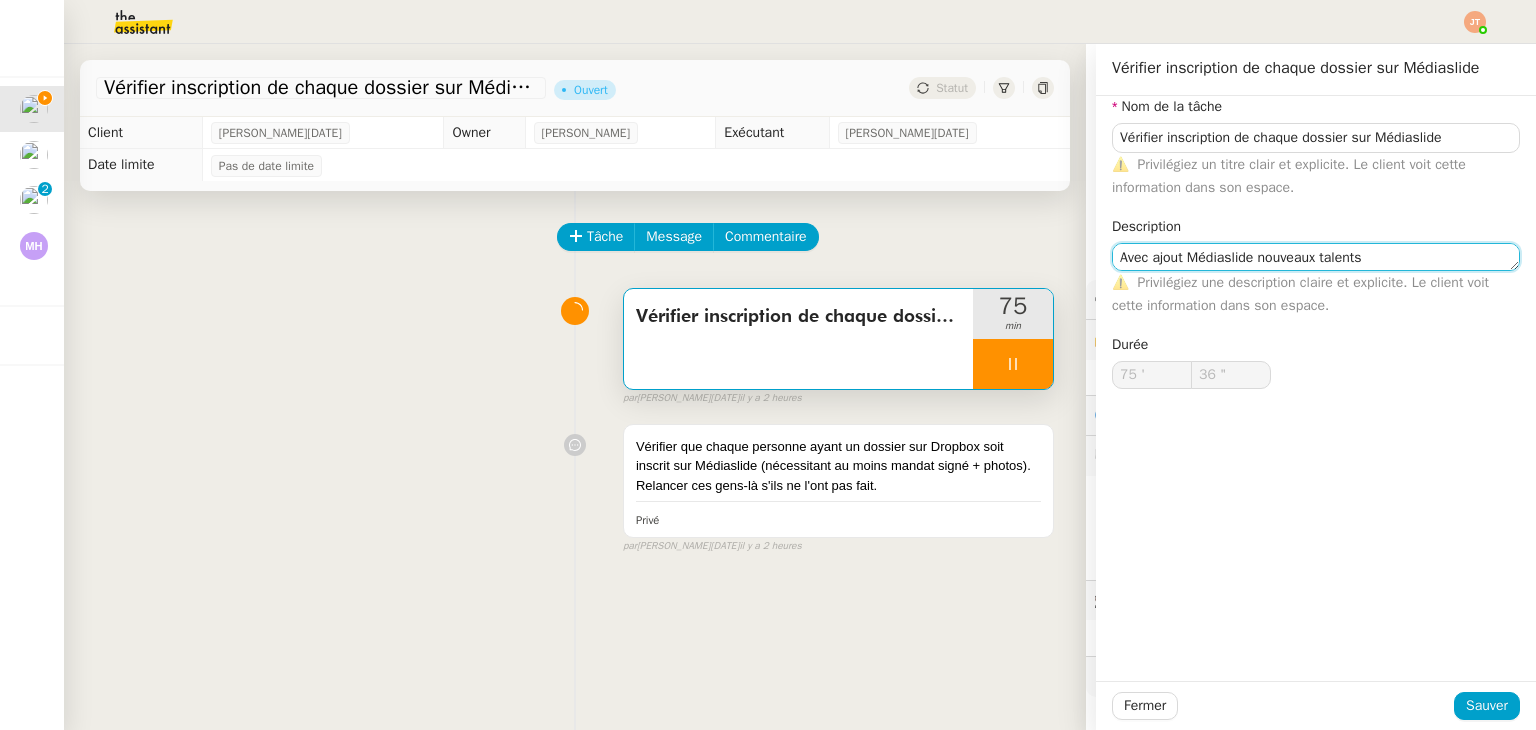 type on "37 "" 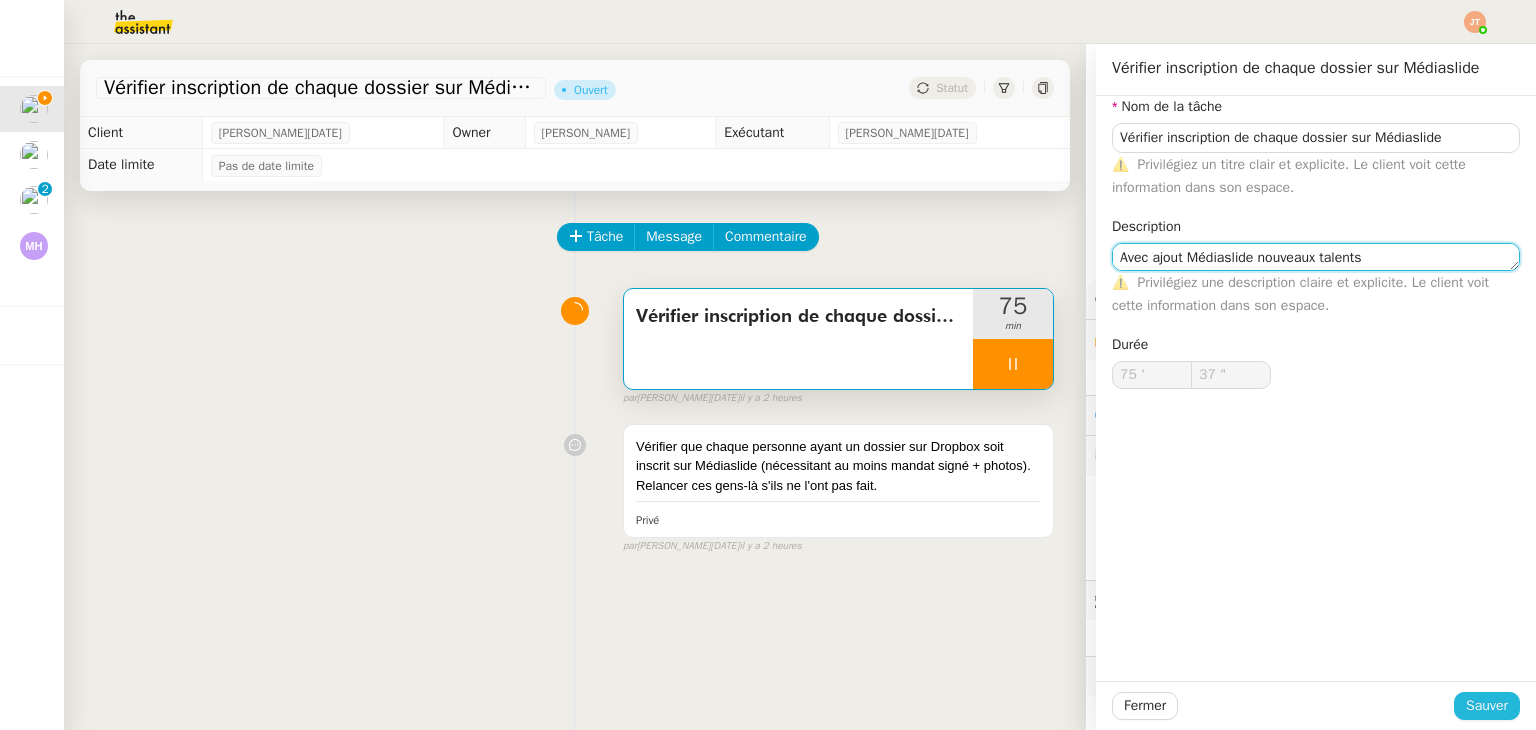 type on "Avec ajout Médiaslide nouveaux talents" 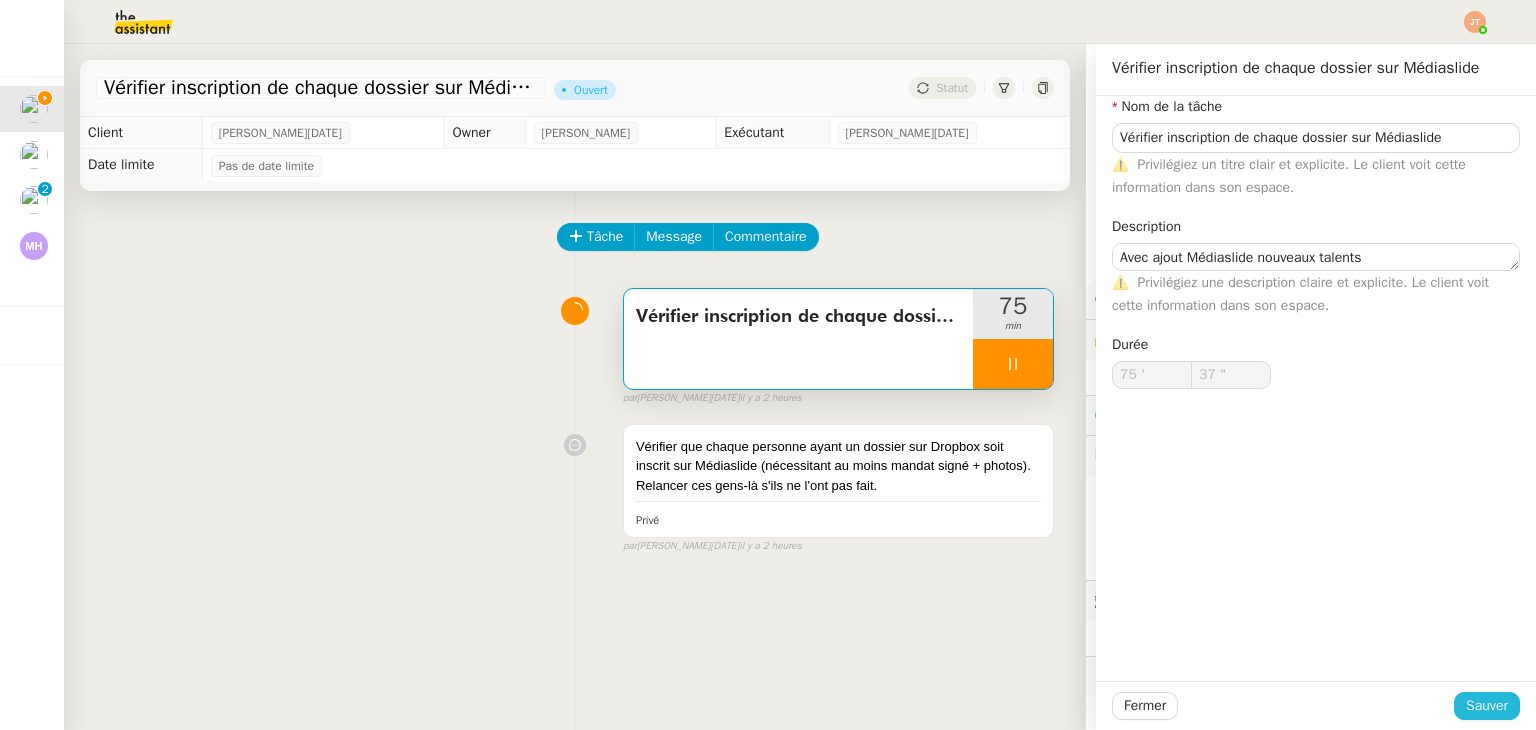 click on "Sauver" 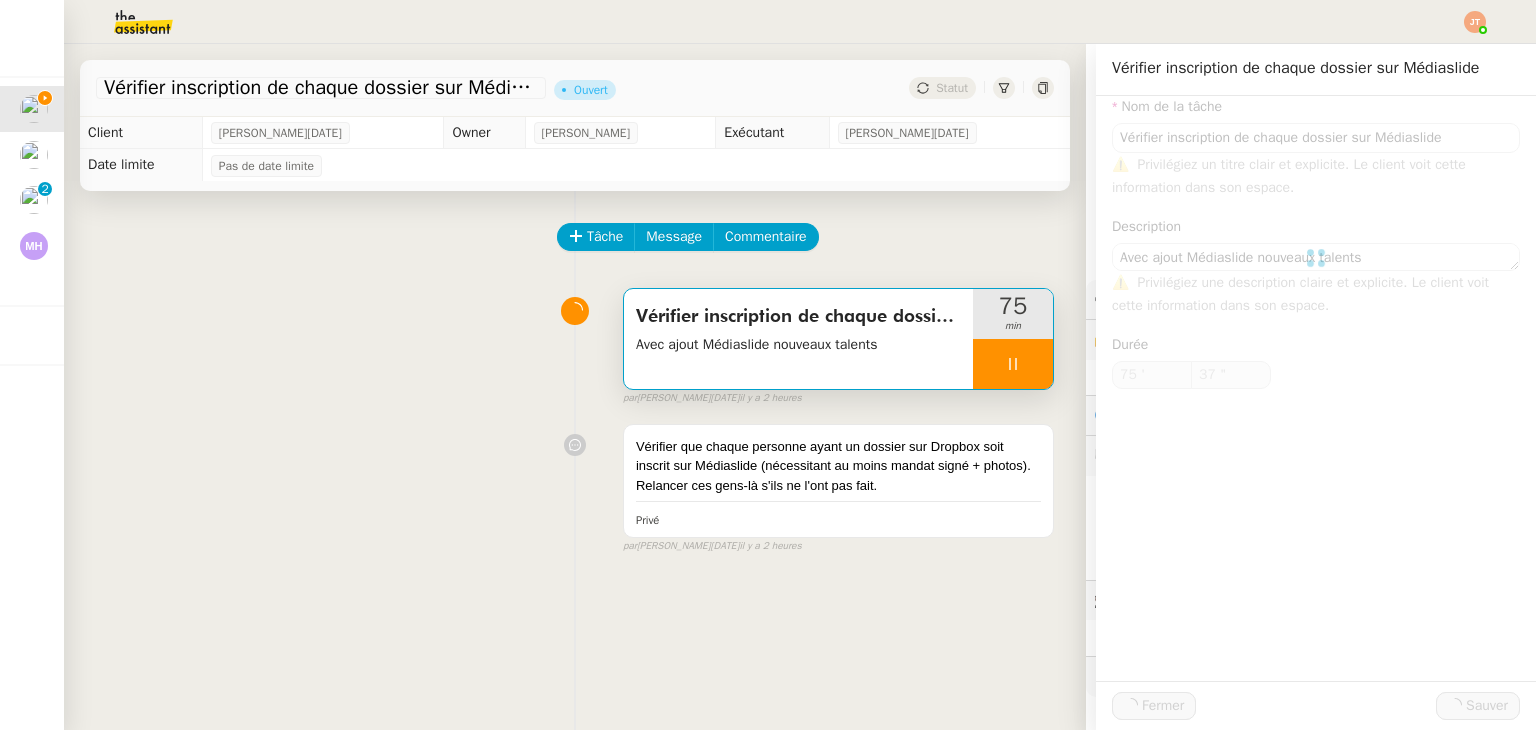 type on "Vérifier inscription de chaque dossier sur Médiaslide" 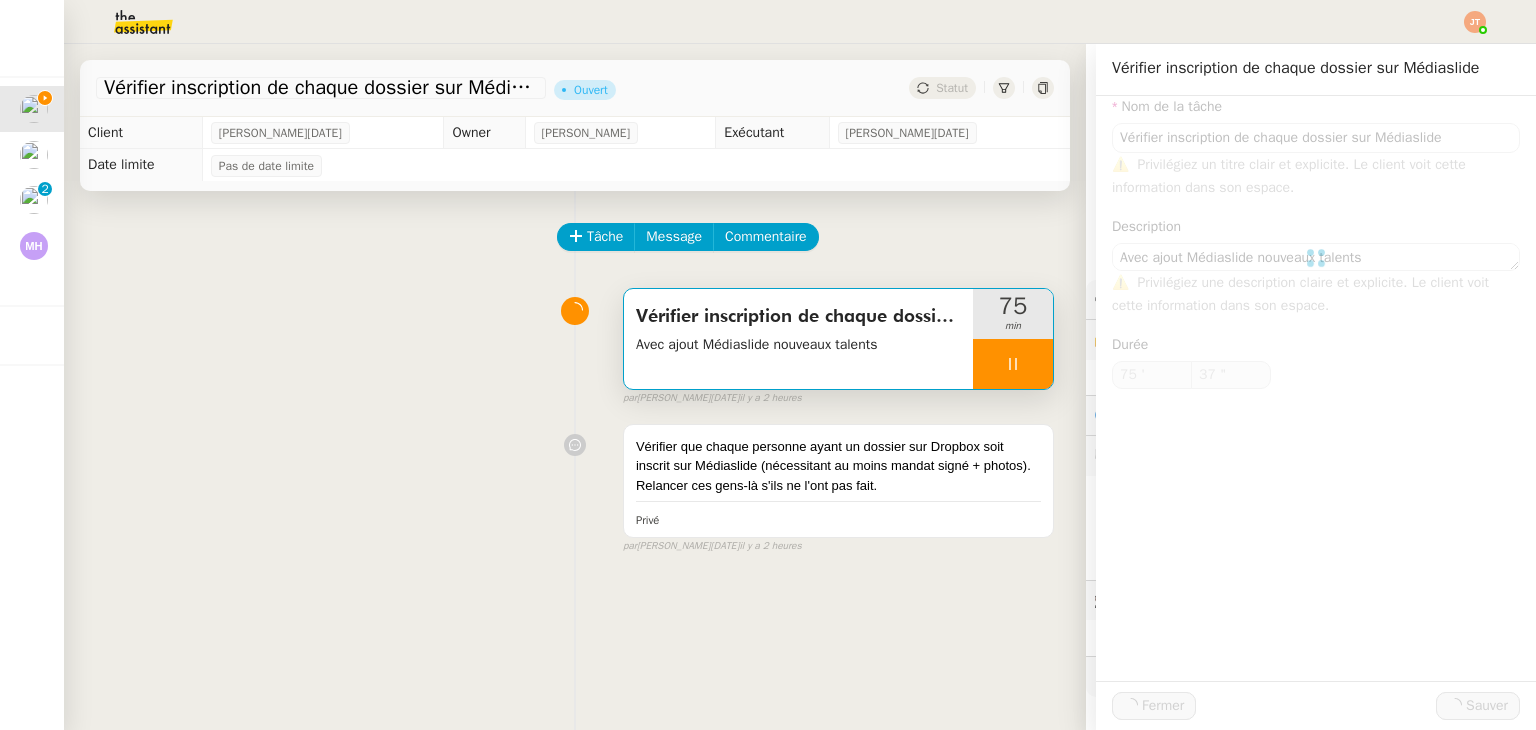 type on "Avec ajout Médiaslide nouveaux talents" 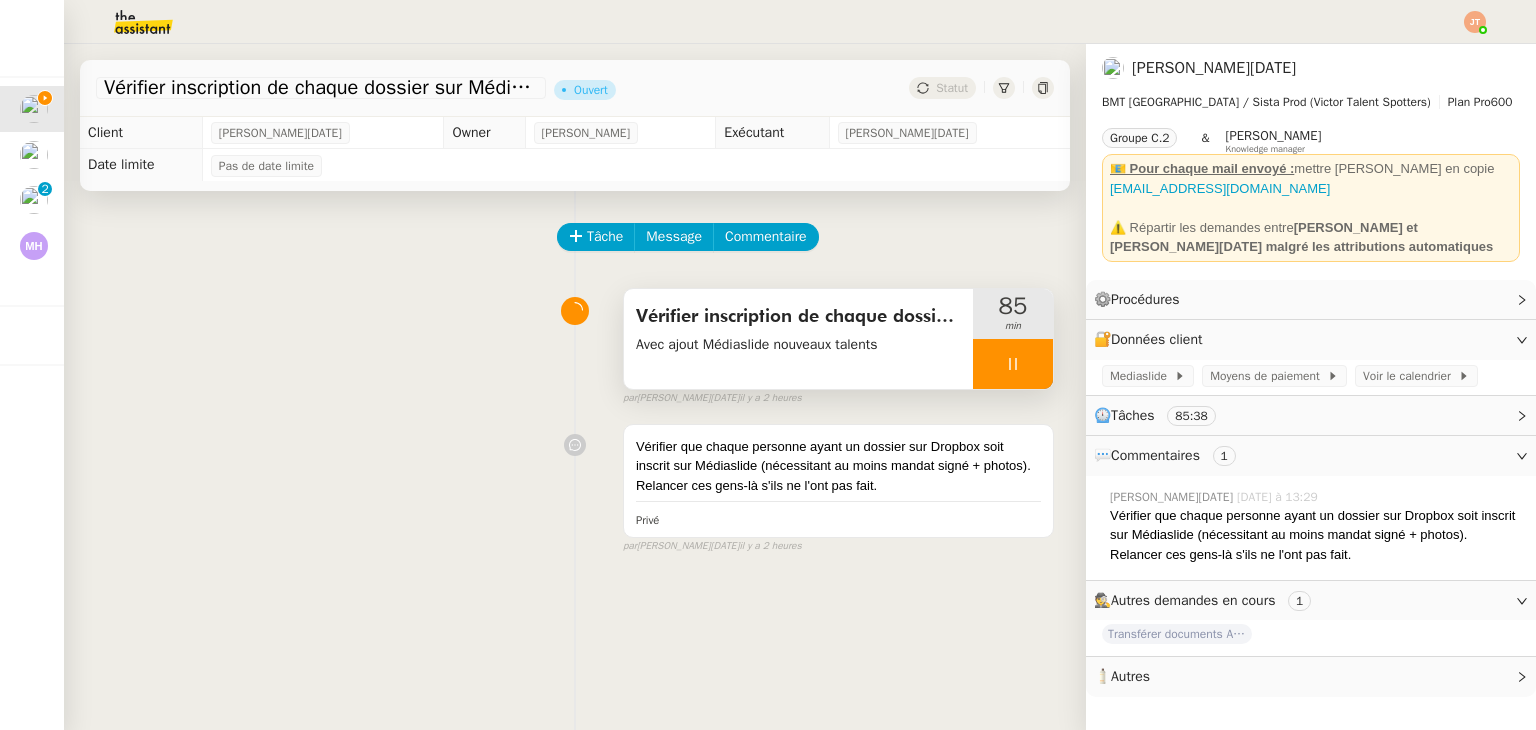 click at bounding box center [1013, 364] 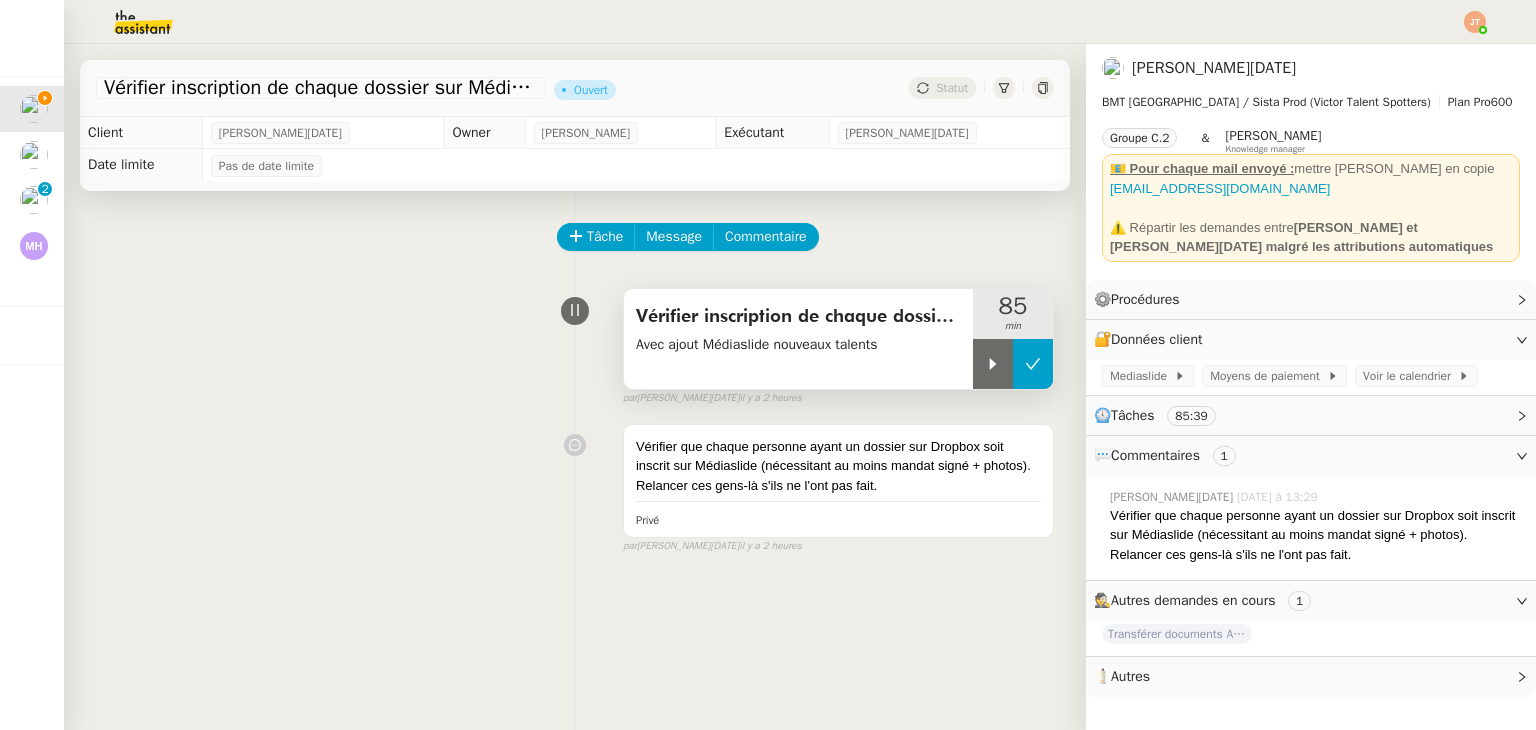click at bounding box center [1033, 364] 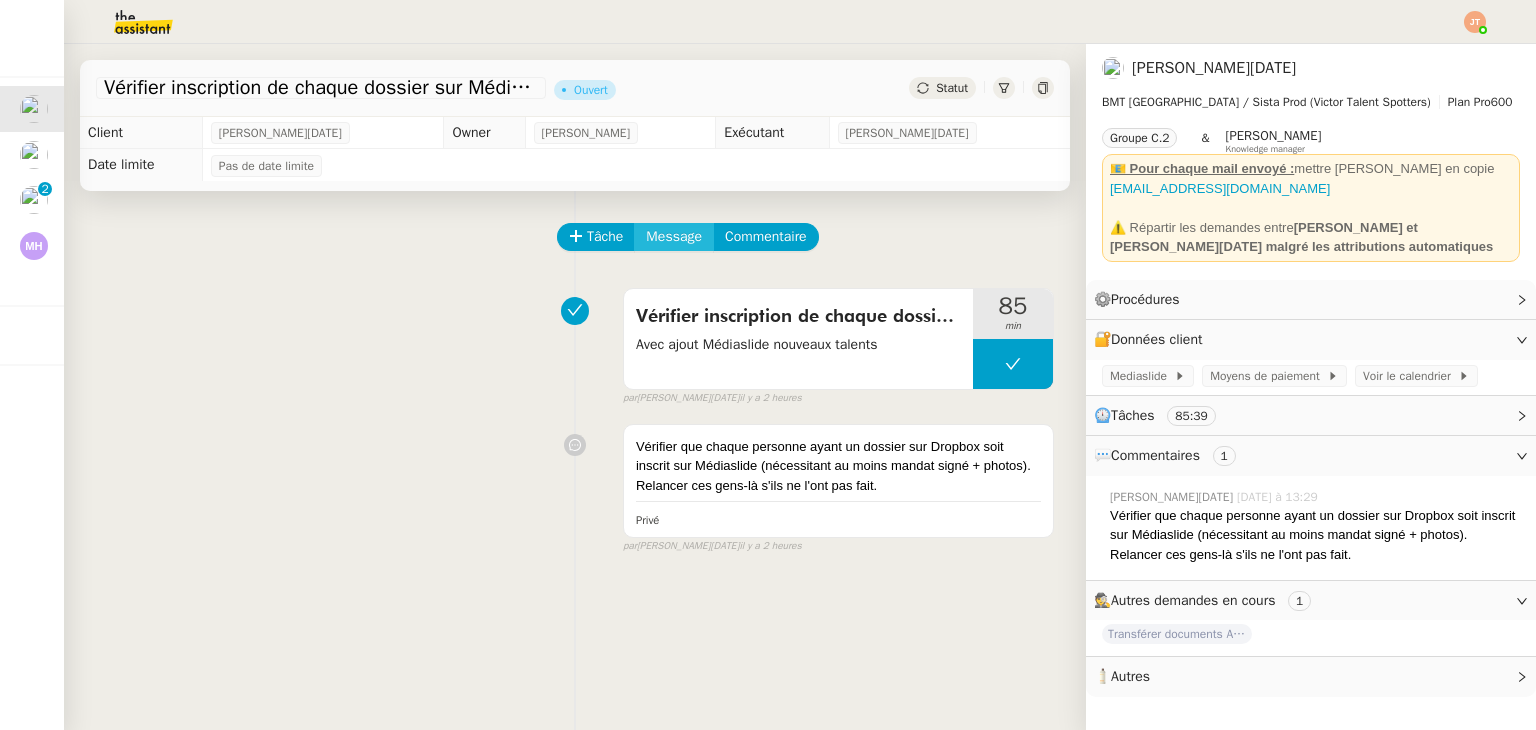 click on "Message" 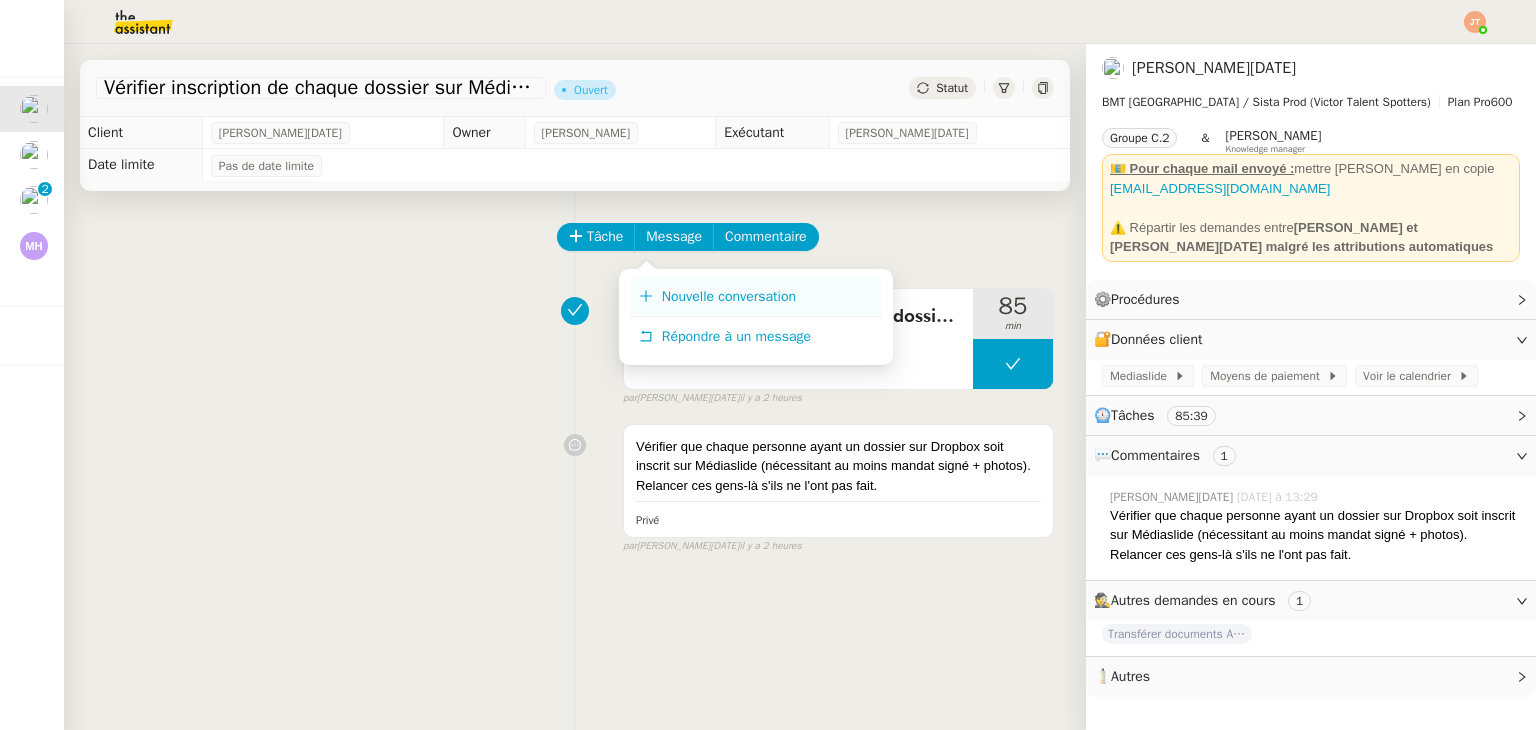 click on "Nouvelle conversation" at bounding box center [756, 297] 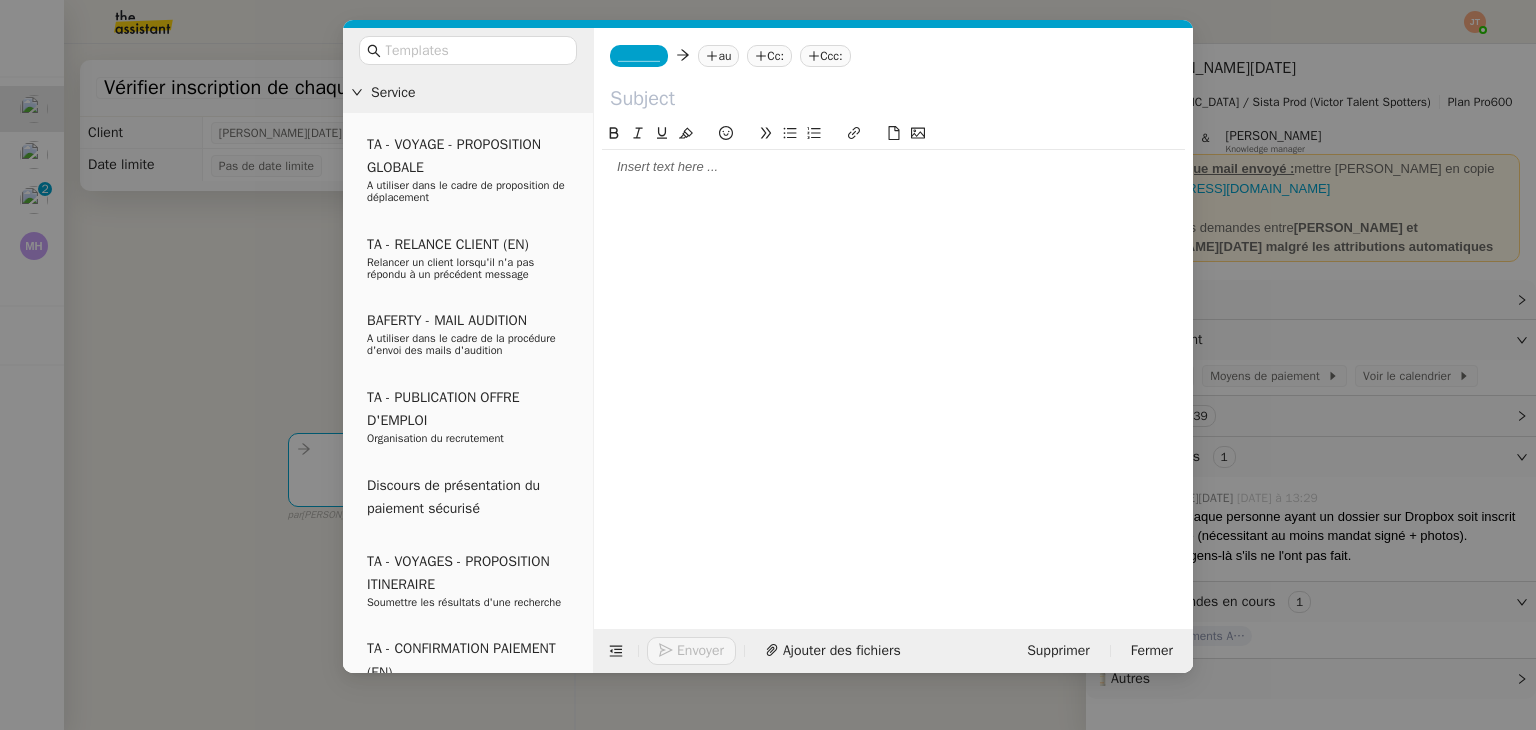click on "au" 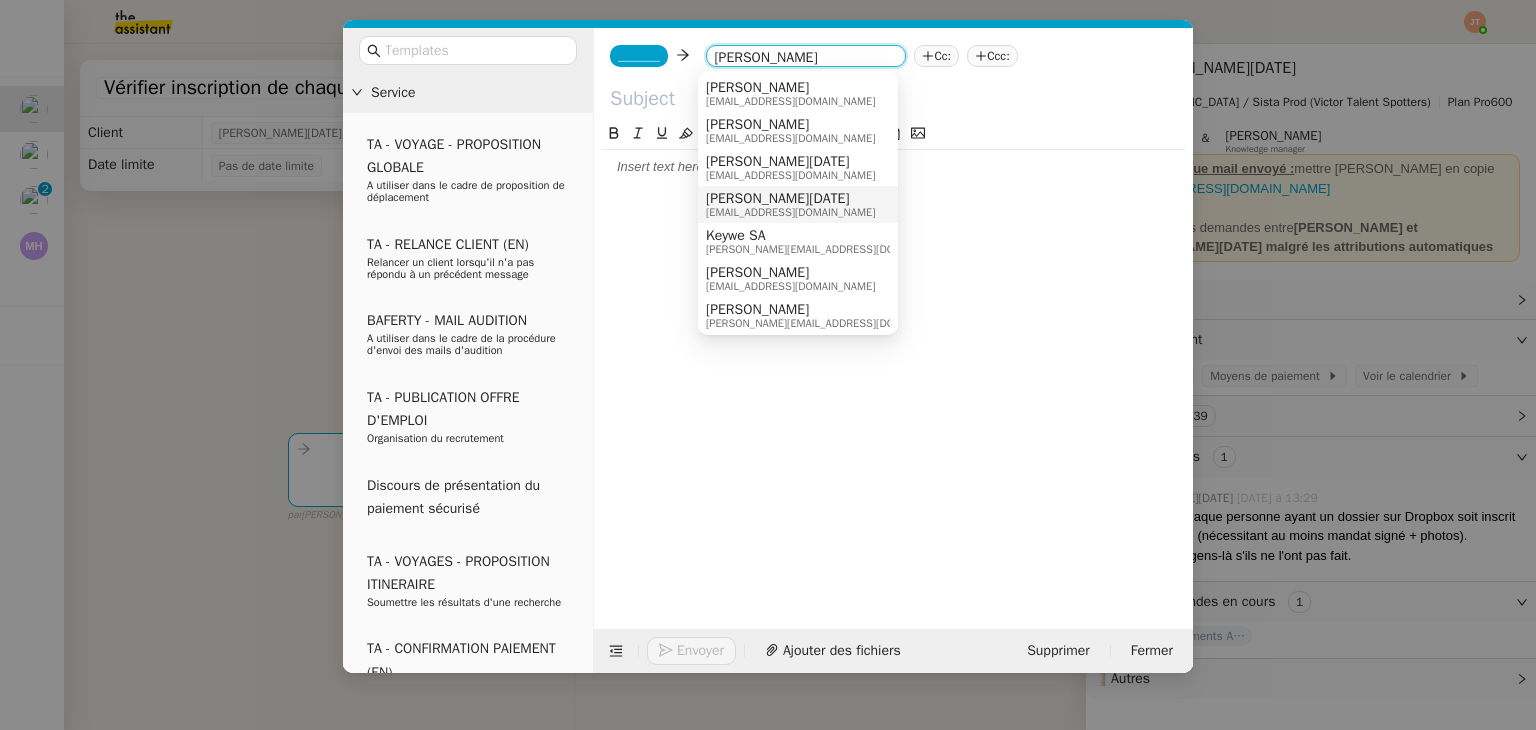 type on "[PERSON_NAME]" 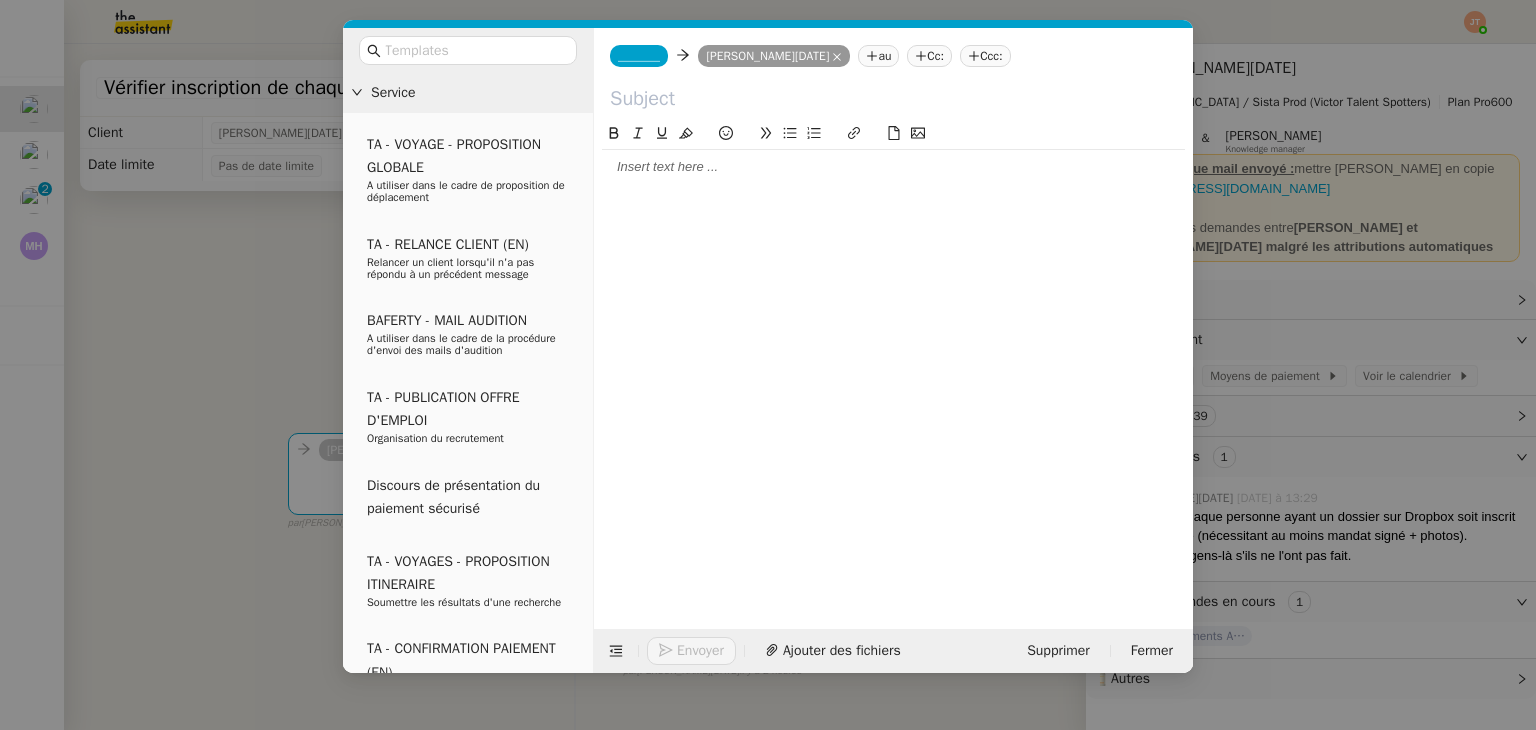 click on "Service TA - VOYAGE - PROPOSITION GLOBALE    A utiliser dans le cadre de proposition de déplacement TA - RELANCE CLIENT (EN)    Relancer un client lorsqu'il n'a pas répondu à un précédent message BAFERTY - MAIL AUDITION    A utiliser dans le cadre de la procédure d'envoi des mails d'audition TA - PUBLICATION OFFRE D'EMPLOI     Organisation du recrutement Discours de présentation du paiement sécurisé    TA - VOYAGES - PROPOSITION ITINERAIRE    Soumettre les résultats d'une recherche TA - CONFIRMATION PAIEMENT (EN)    Confirmer avec le client de modèle de transaction - Attention Plan Pro nécessaire. TA - COURRIER EXPEDIE (recommandé)    A utiliser dans le cadre de l'envoi d'un courrier recommandé TA - PARTAGE DE CALENDRIER (EN)    A utiliser pour demander au client de partager son calendrier afin de faciliter l'accès et la gestion PSPI - Appel de fonds MJL    A utiliser dans le cadre de la procédure d'appel de fonds MJL TA - RELANCE CLIENT    TA - AR PROCEDURES        21 YIELD" at bounding box center (768, 365) 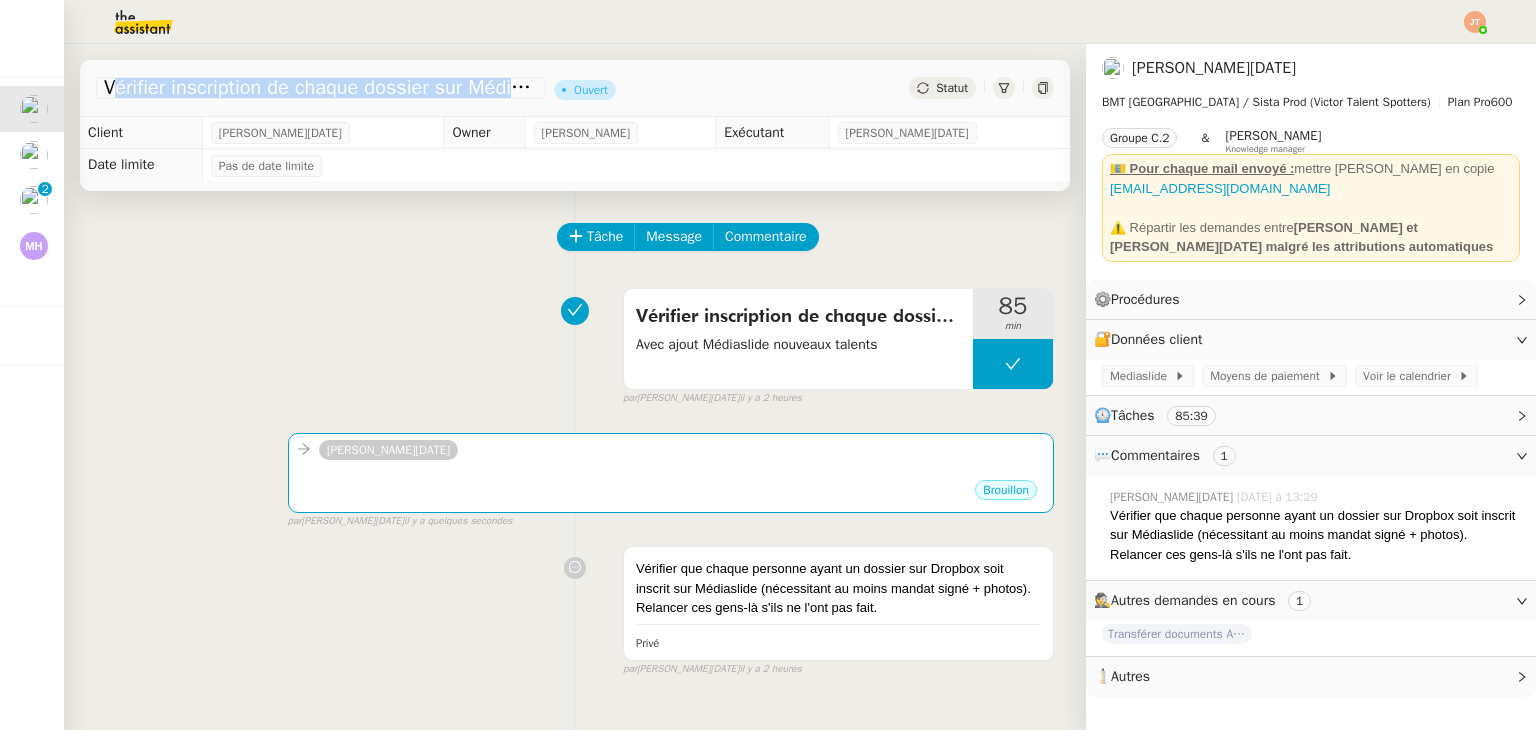 drag, startPoint x: 104, startPoint y: 89, endPoint x: 566, endPoint y: 95, distance: 462.03897 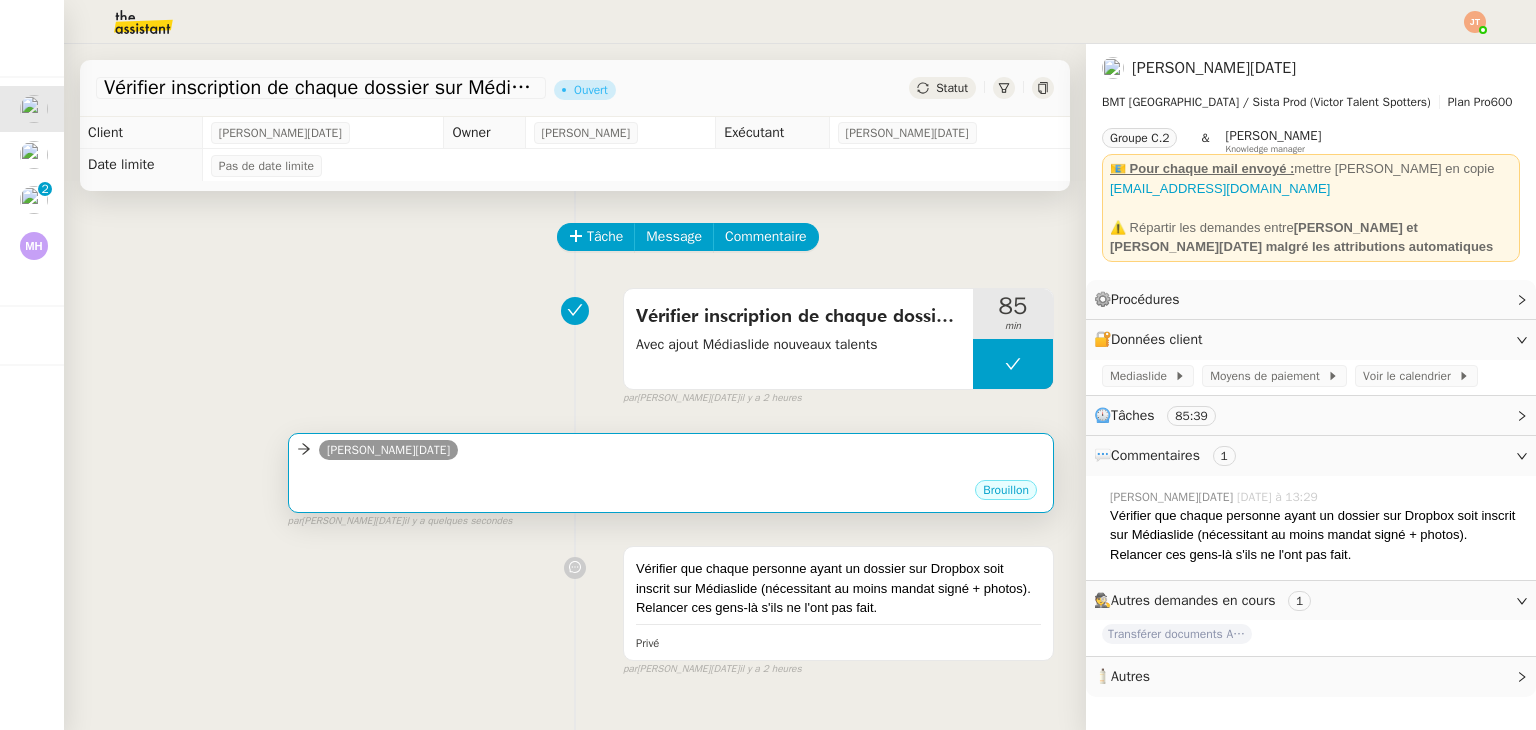 click on "[PERSON_NAME][DATE]" at bounding box center (671, 453) 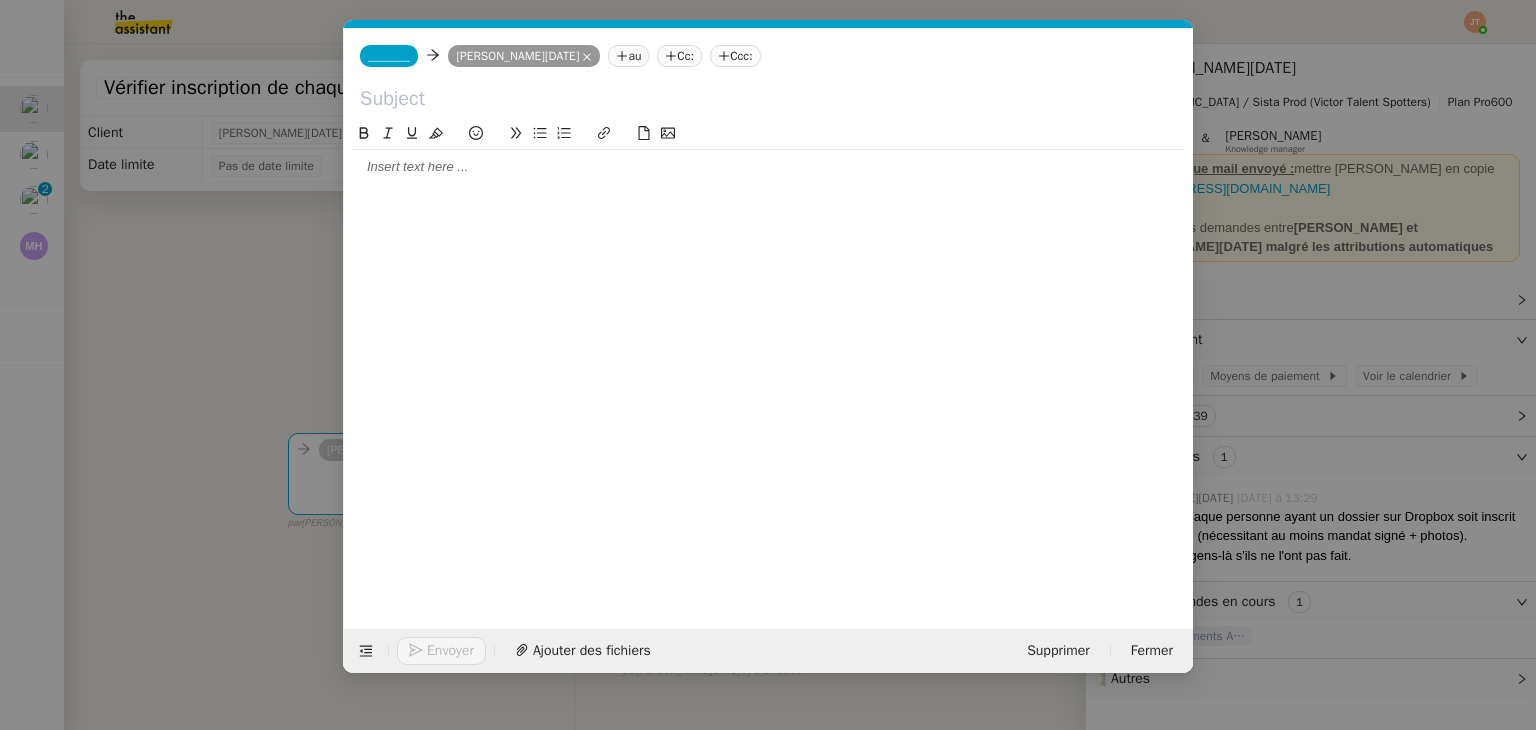 scroll, scrollTop: 0, scrollLeft: 42, axis: horizontal 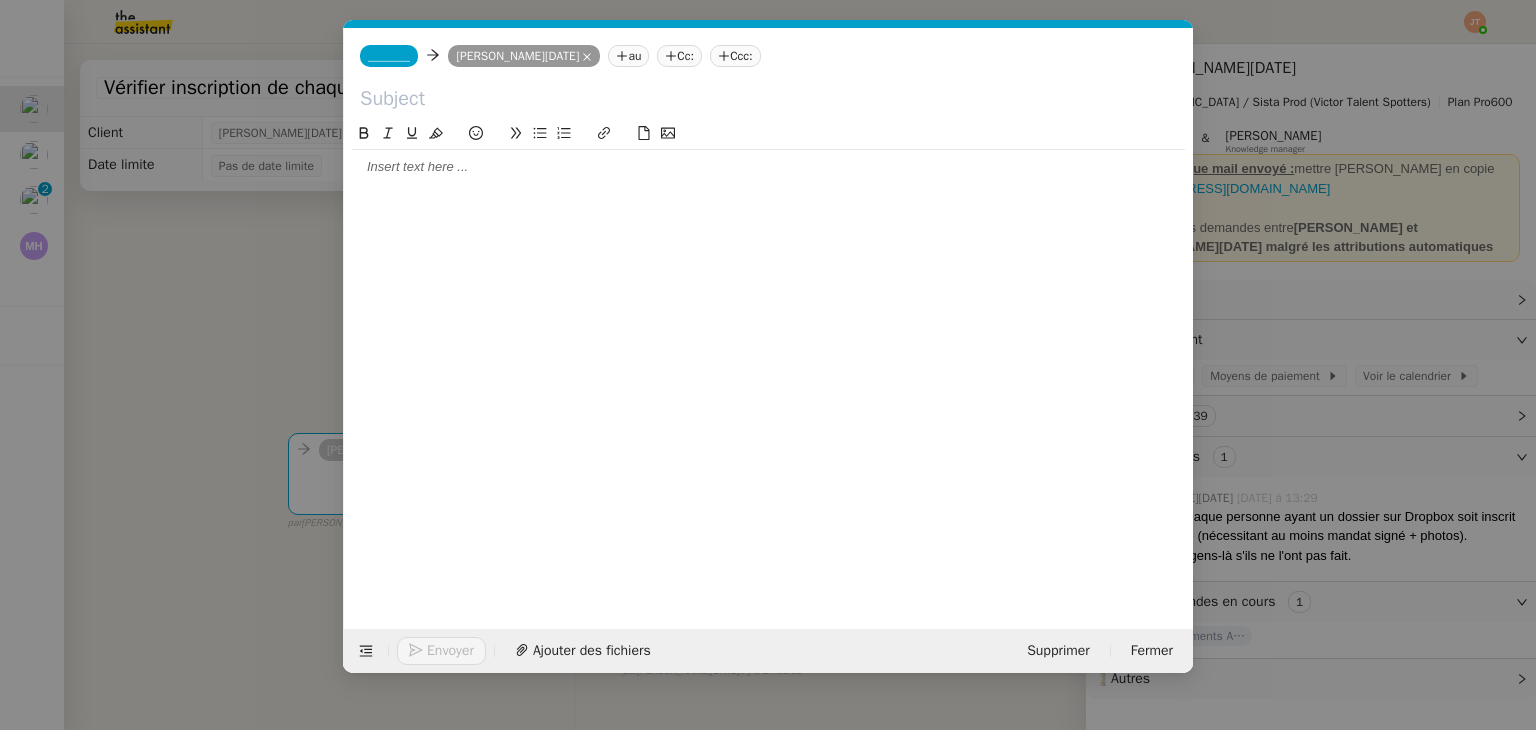 click 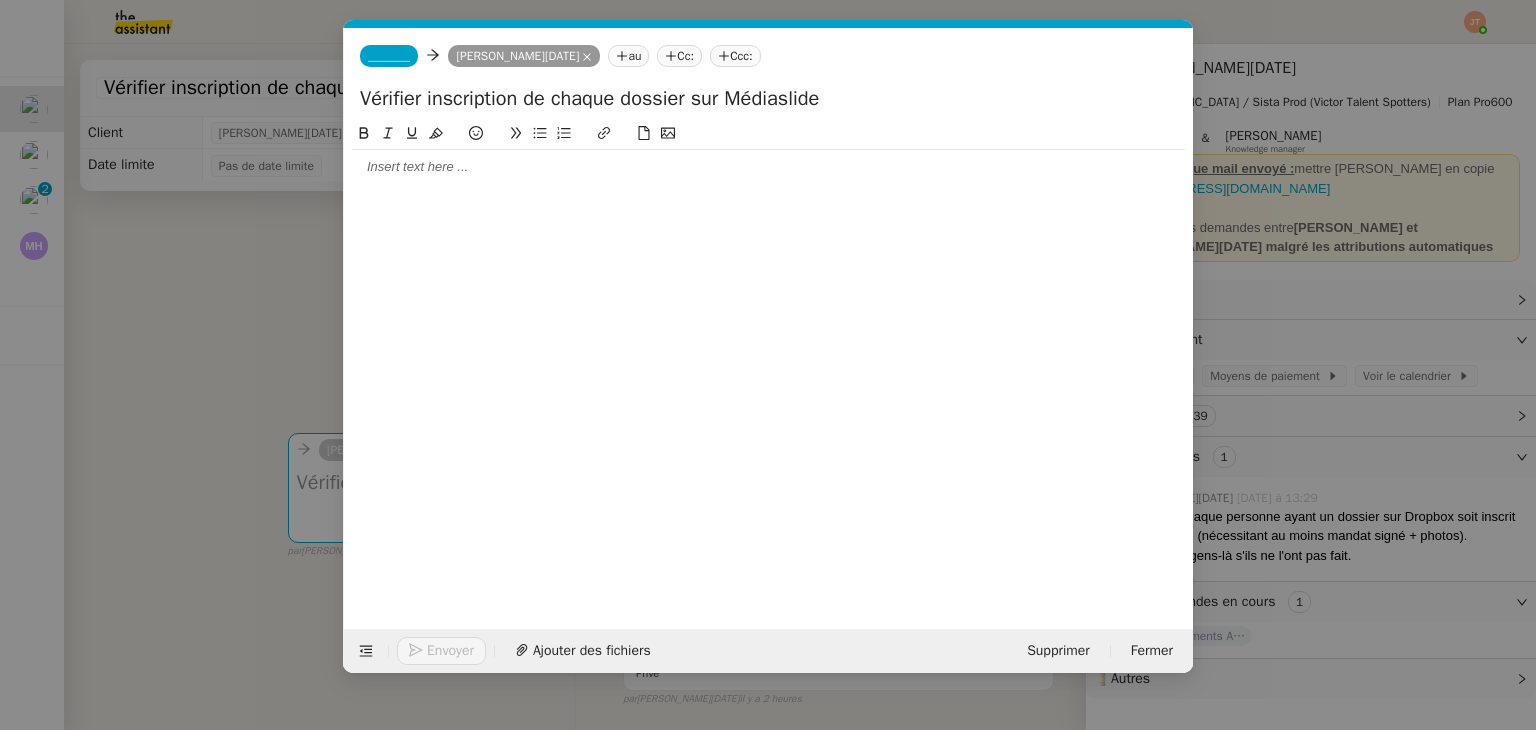 type on "Vérifier inscription de chaque dossier sur Médiaslide" 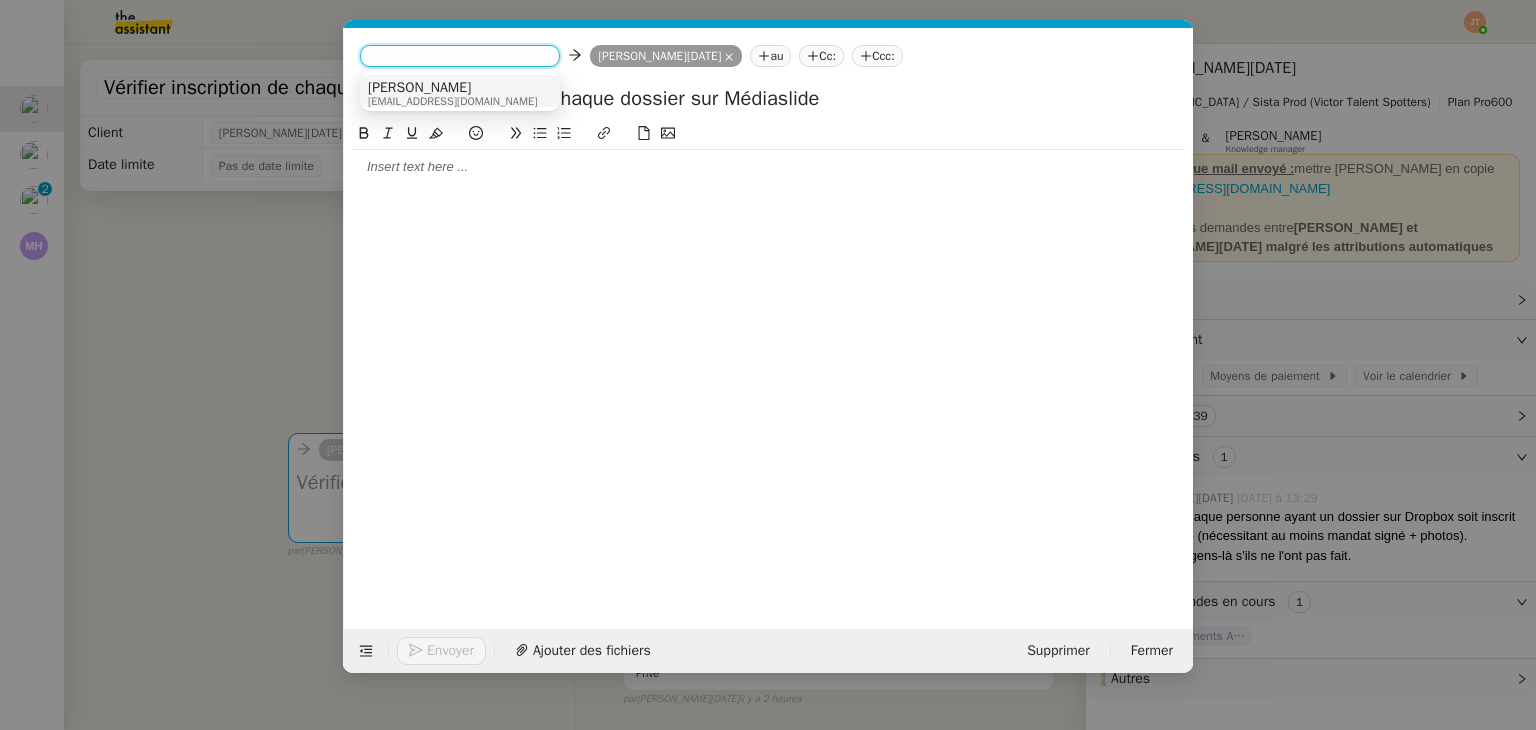 click on "[EMAIL_ADDRESS][DOMAIN_NAME]" at bounding box center [452, 101] 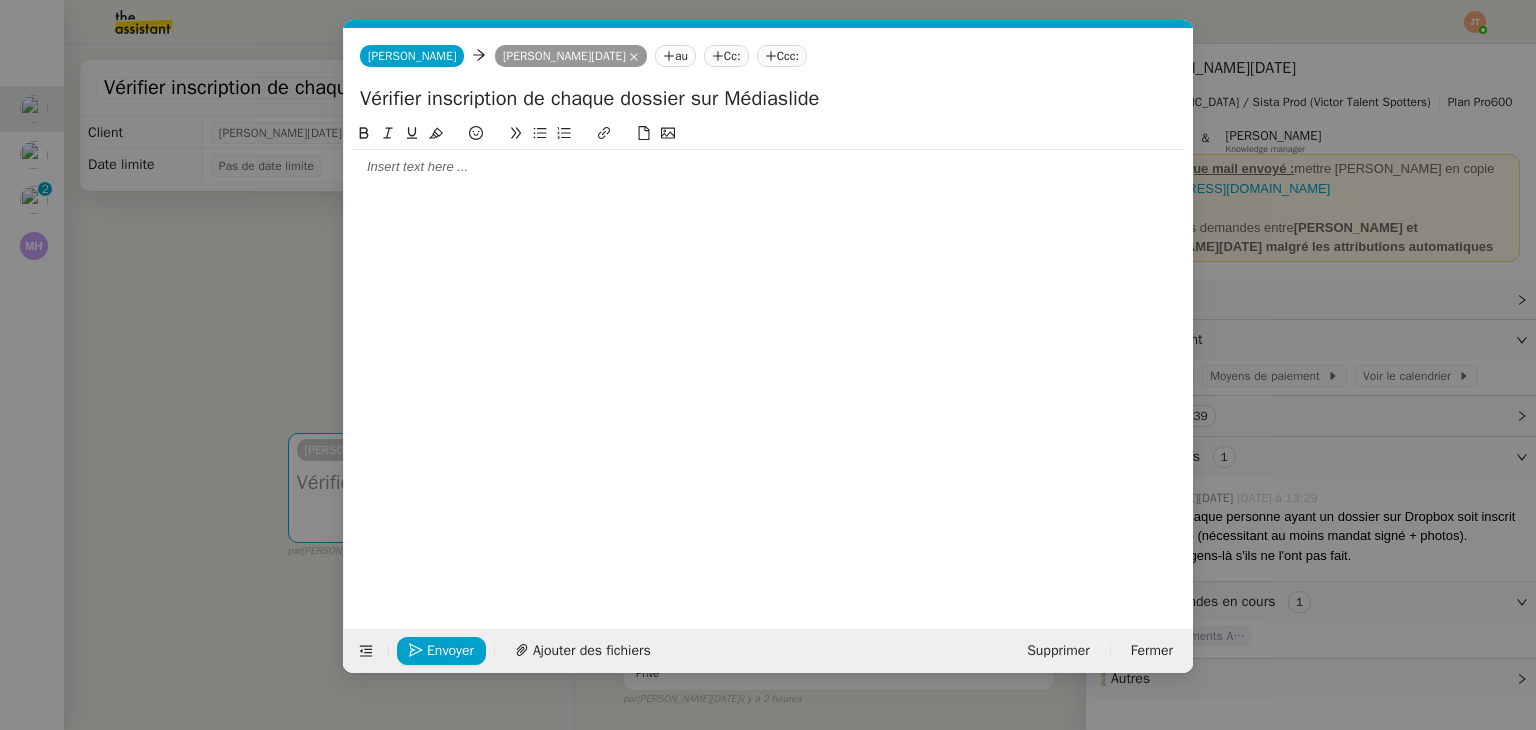 click 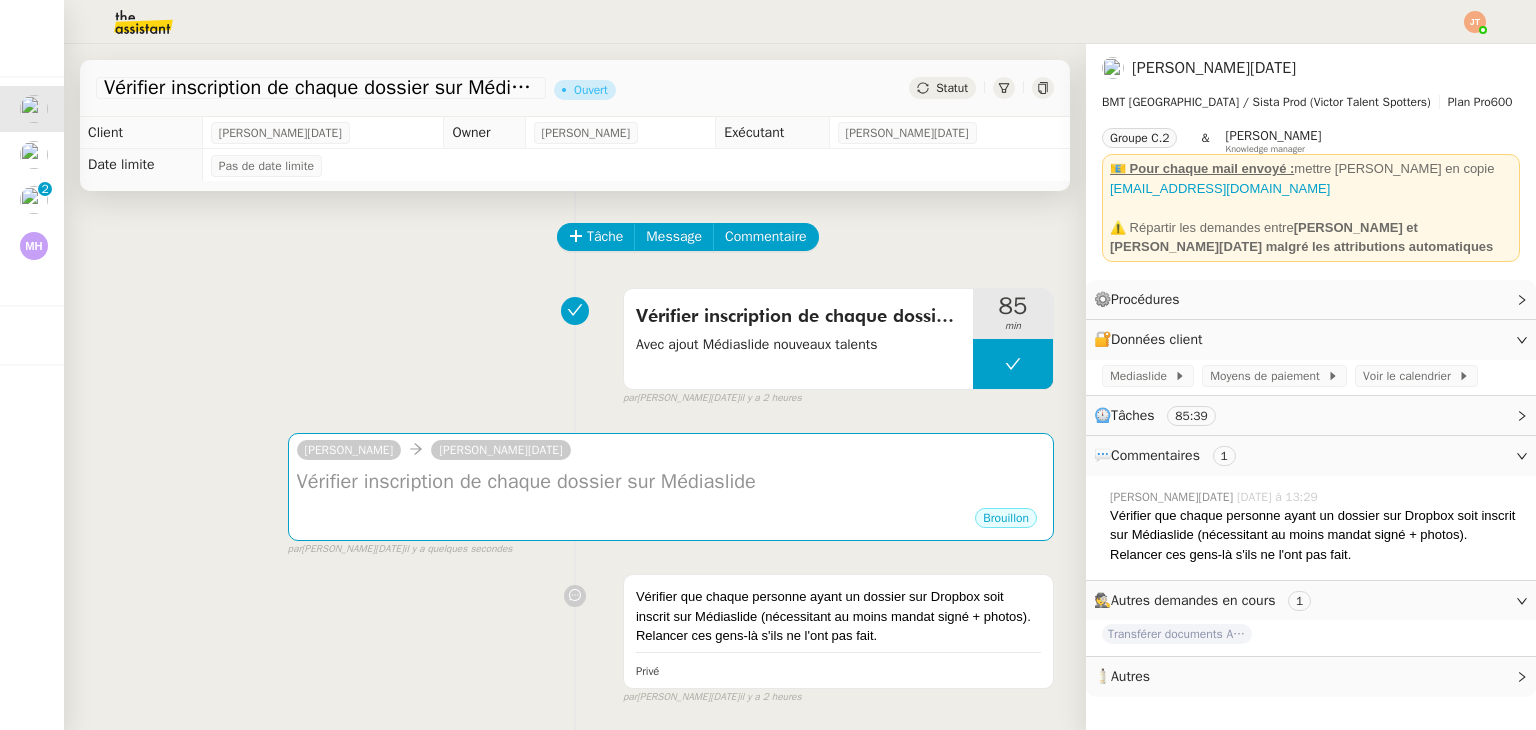 click on "Vérifier inscription de chaque dossier sur Médiaslide     Avec ajout Médiaslide nouveaux talents    85 min false par   [PERSON_NAME][DATE].   il y a 2 heures" at bounding box center [575, 343] 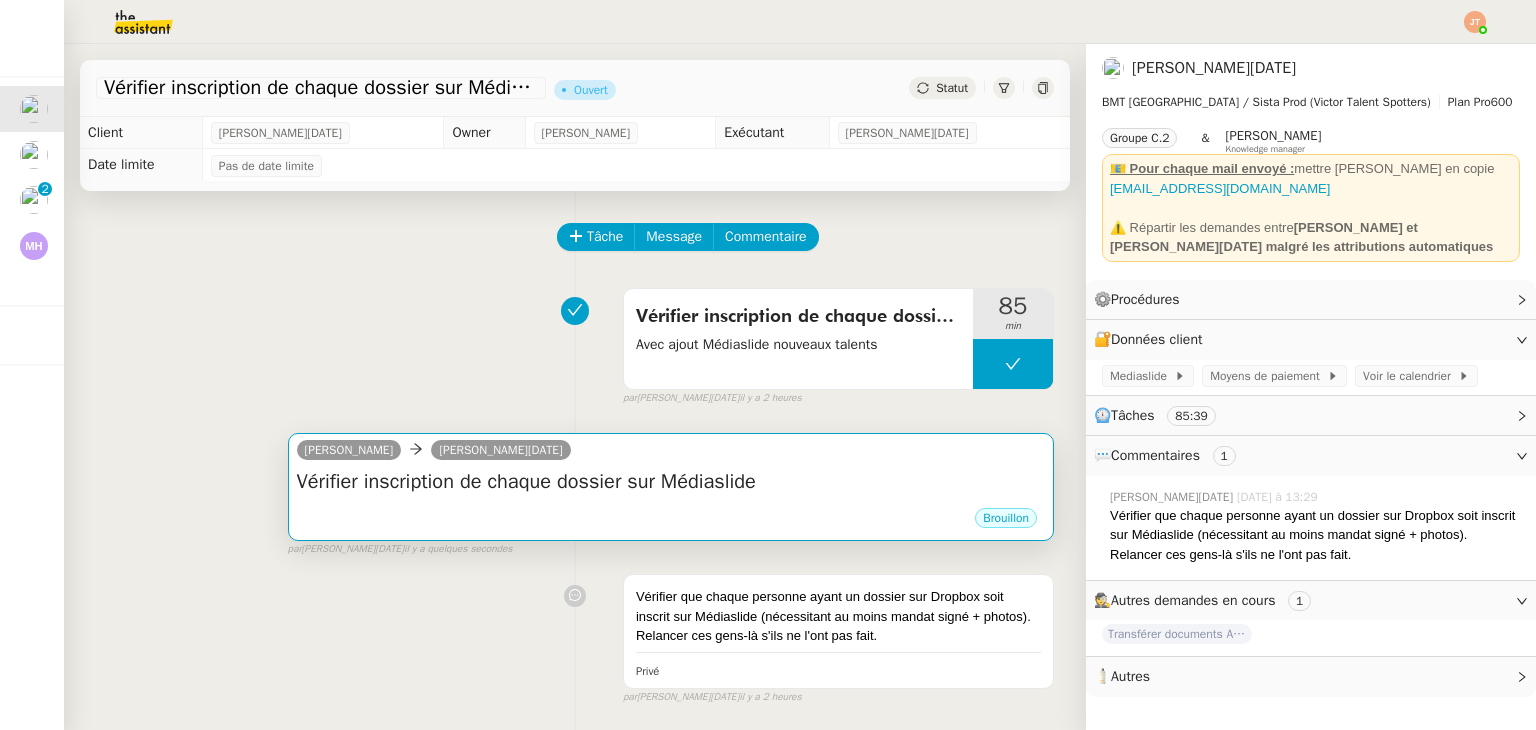 click on "[PERSON_NAME][DATE]" at bounding box center (671, 453) 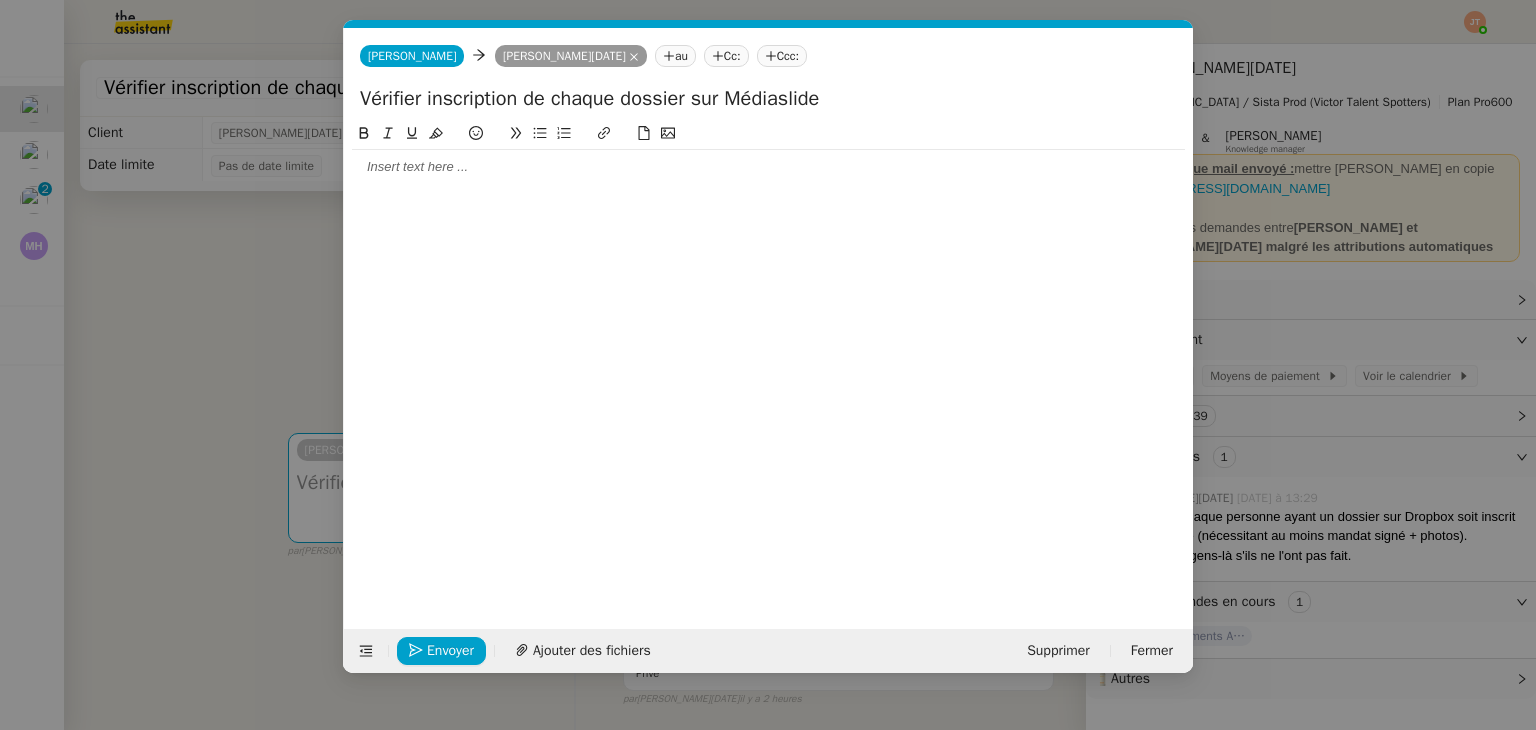 scroll, scrollTop: 0, scrollLeft: 42, axis: horizontal 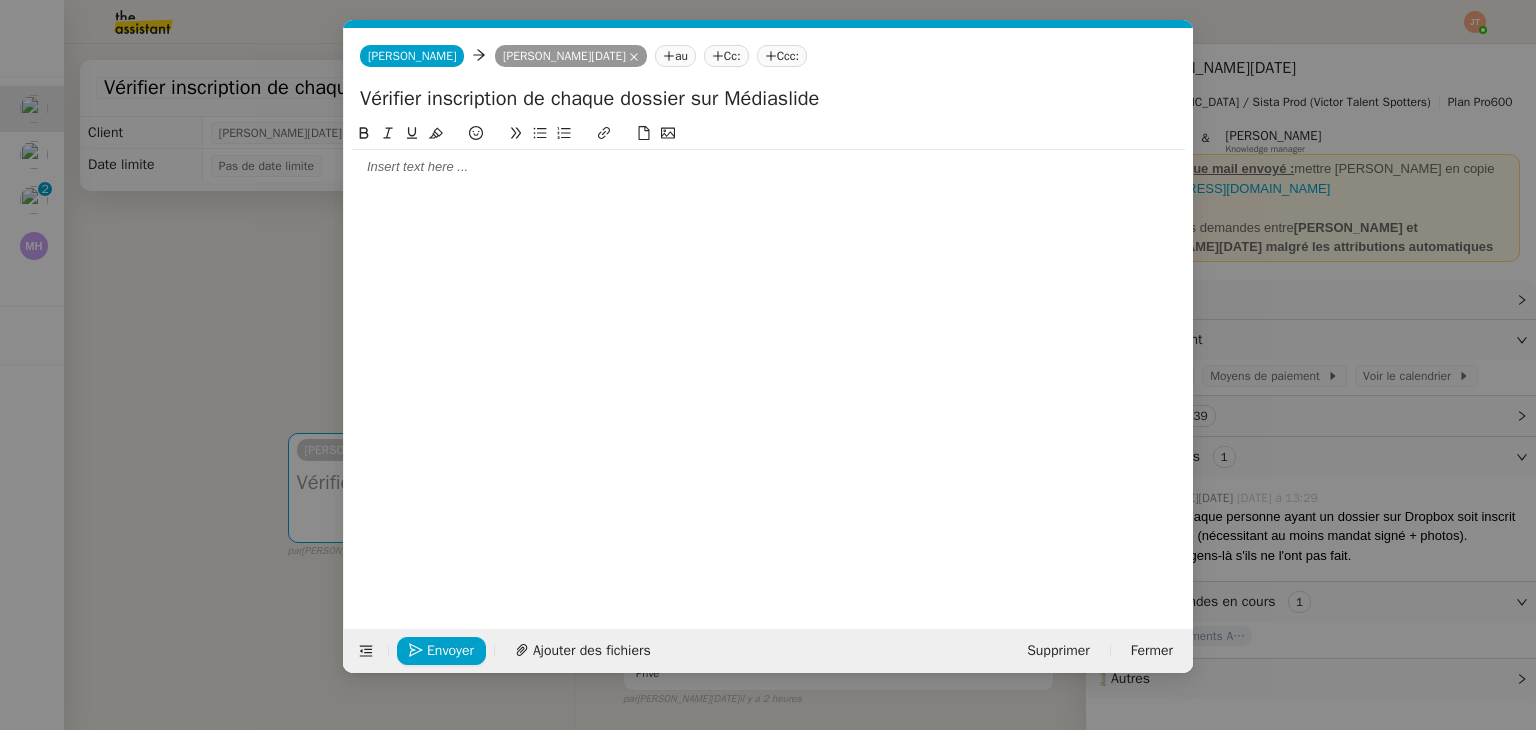 click 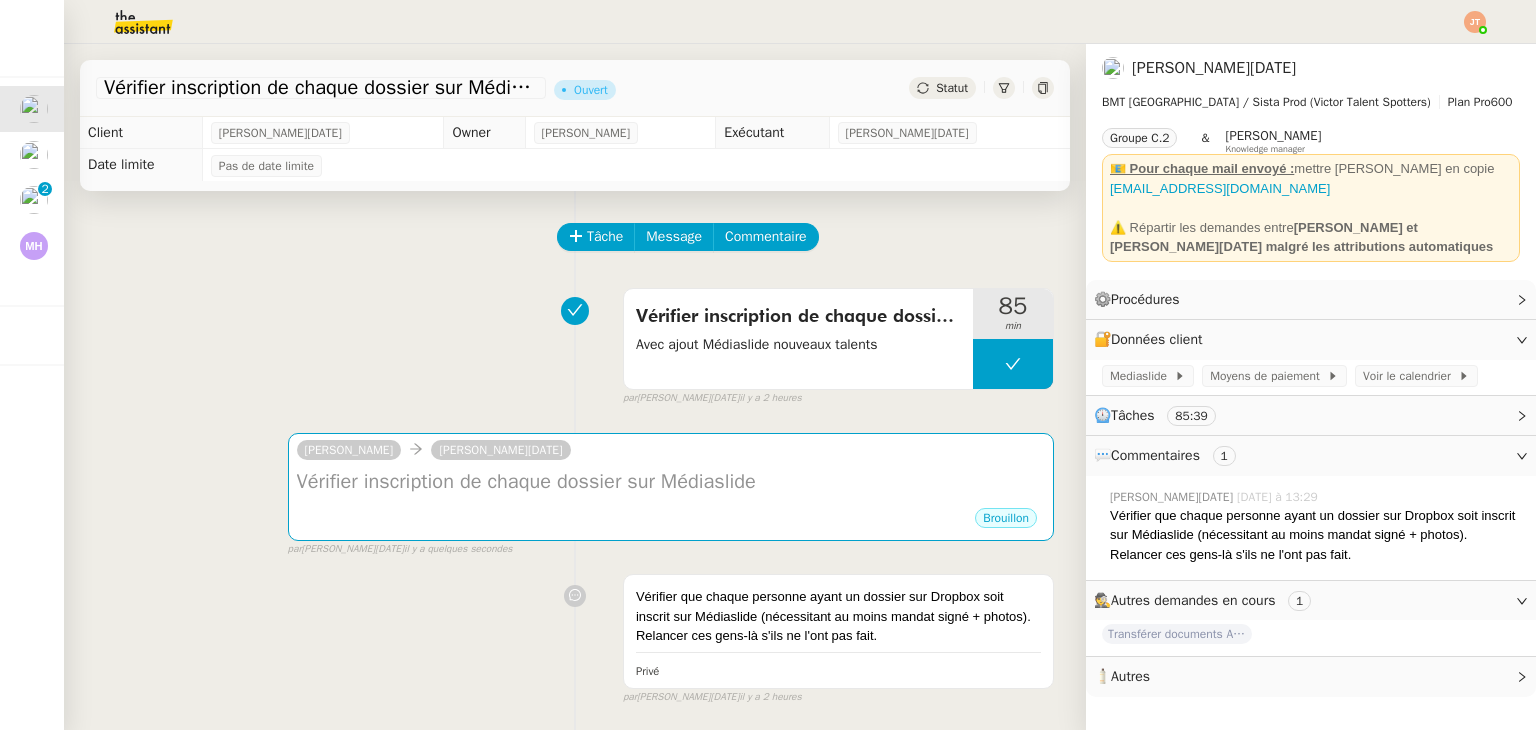 click 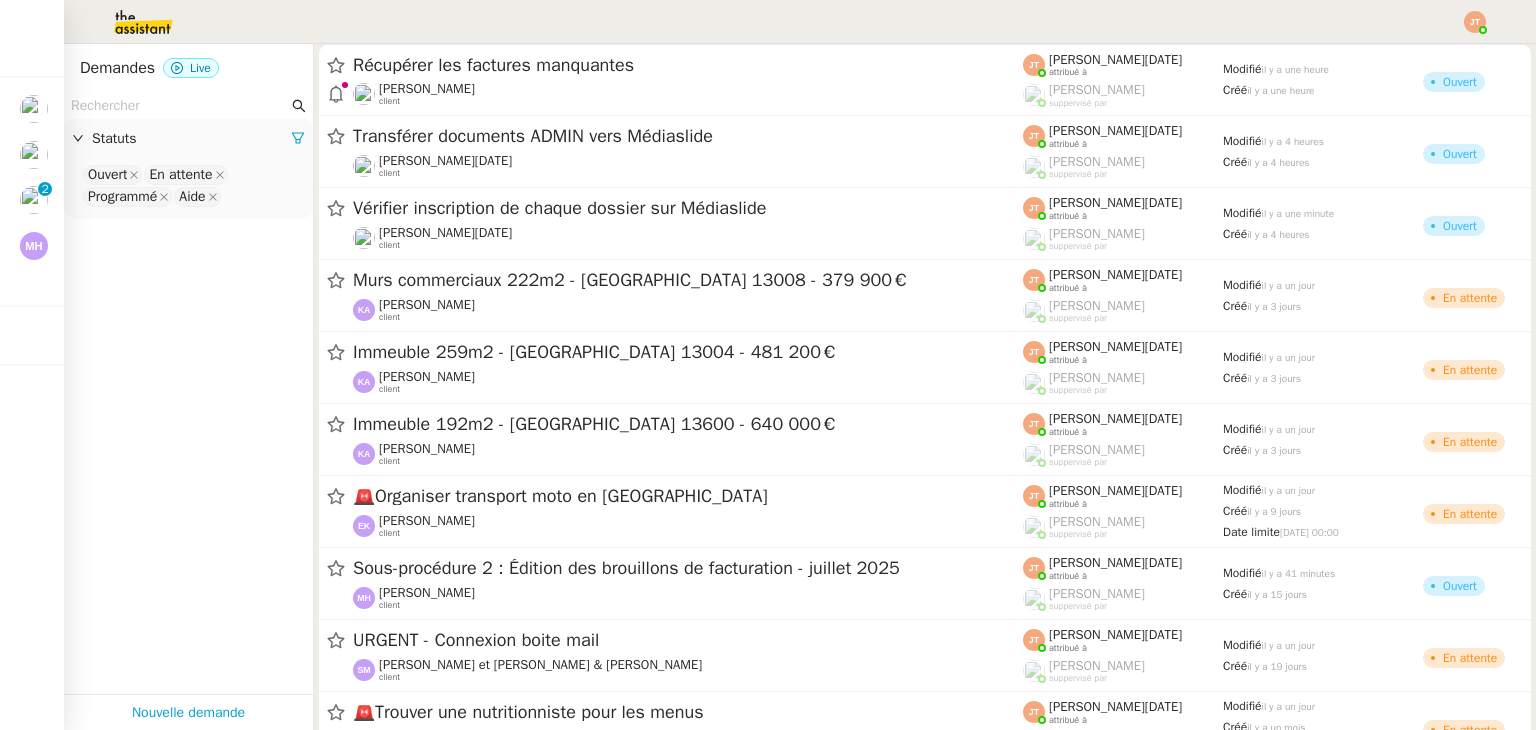 click 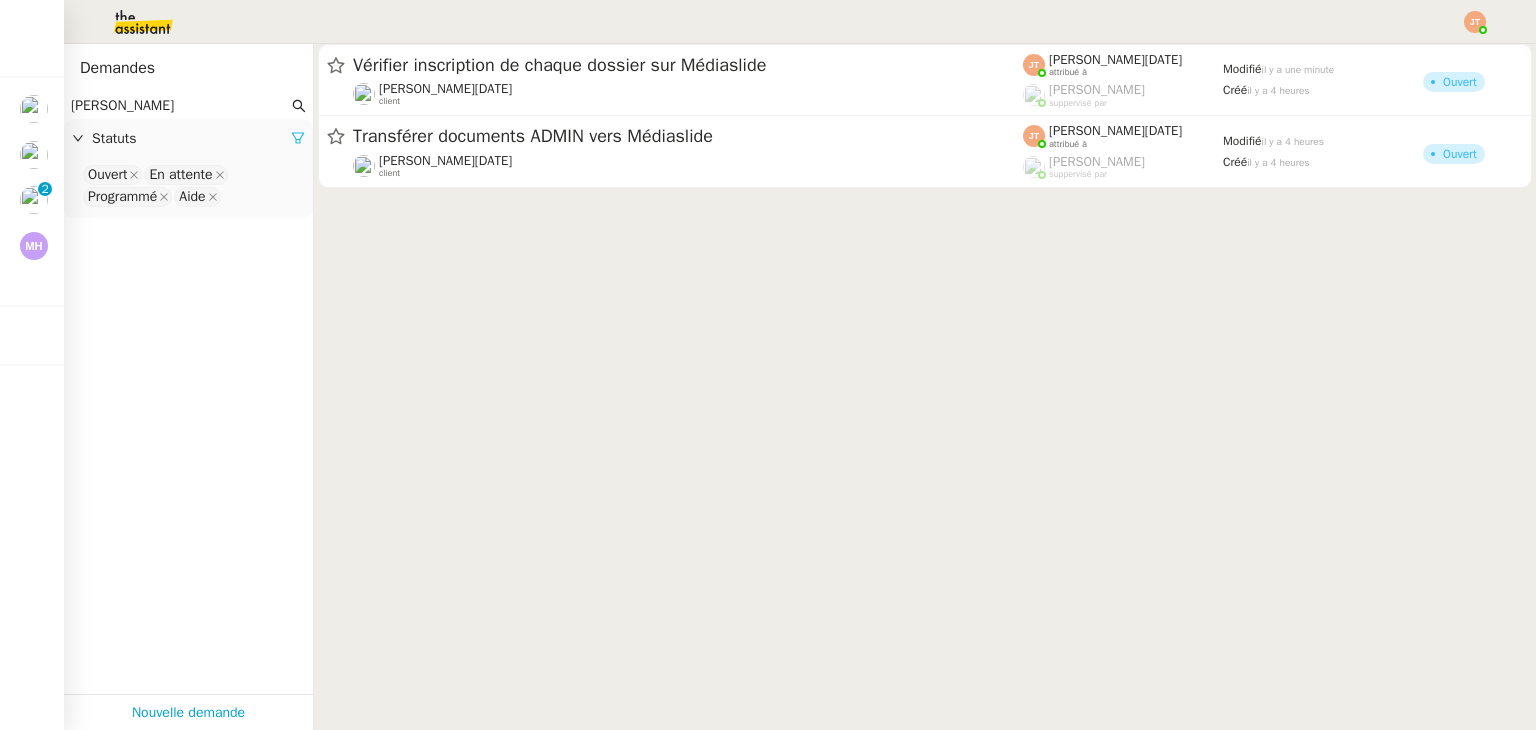type on "[PERSON_NAME]" 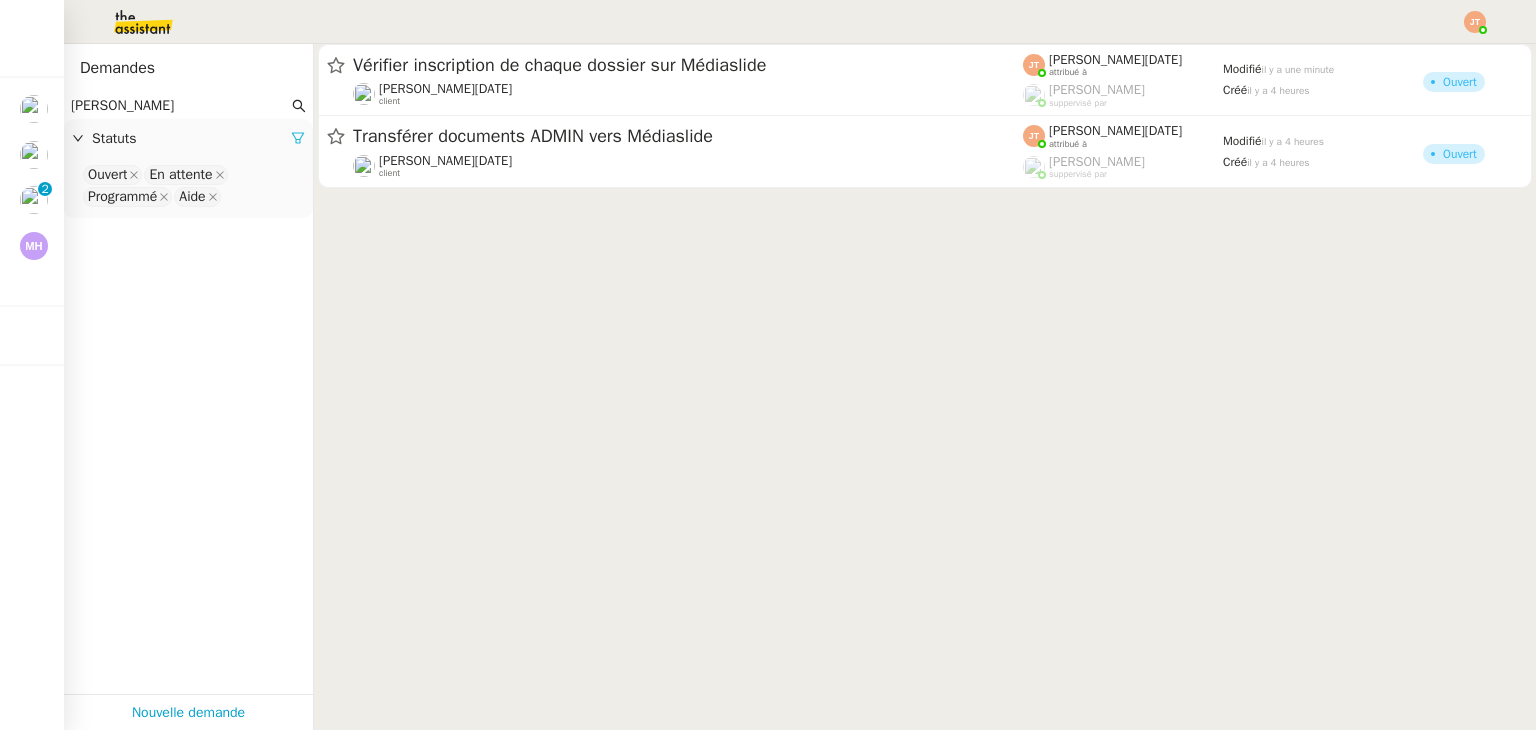 click 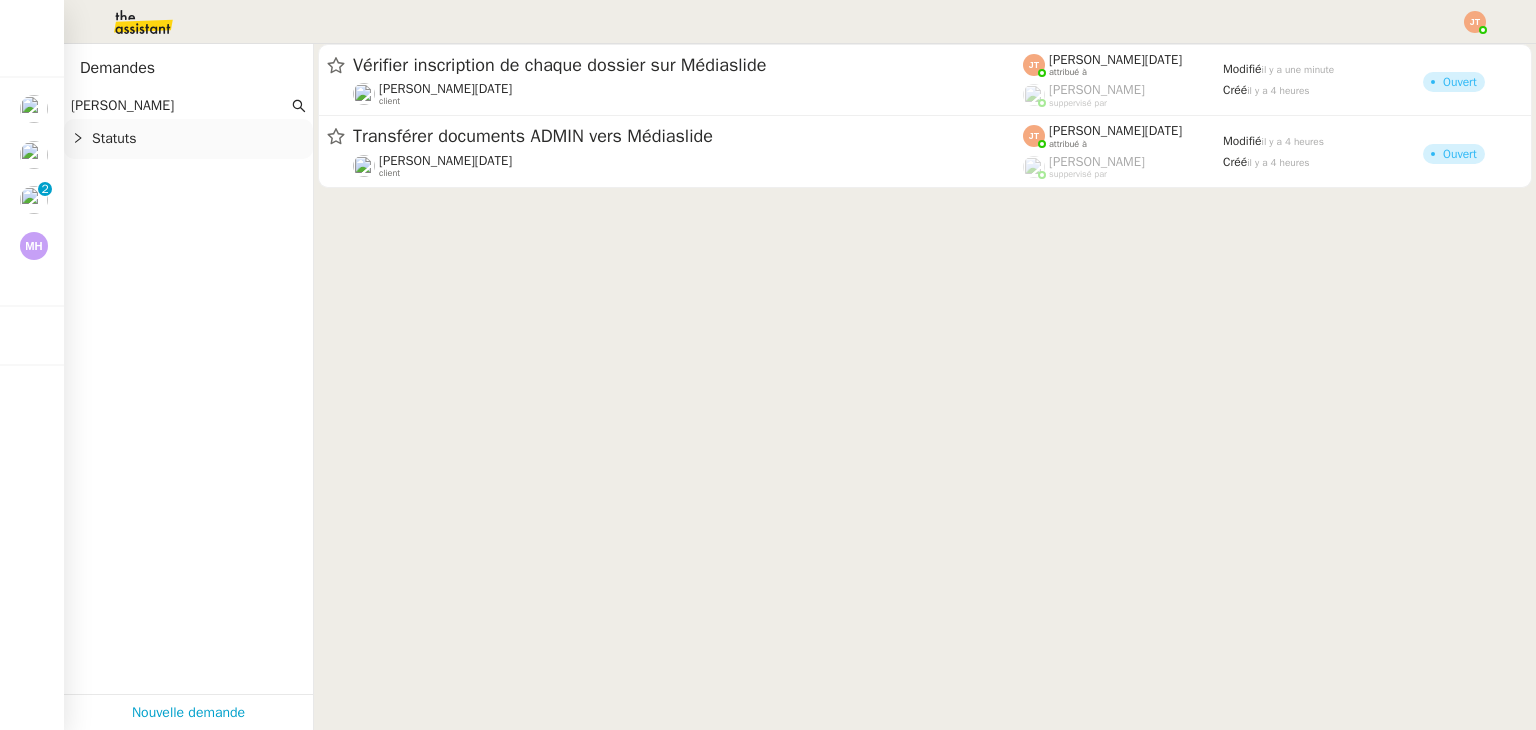 click on "Statuts" 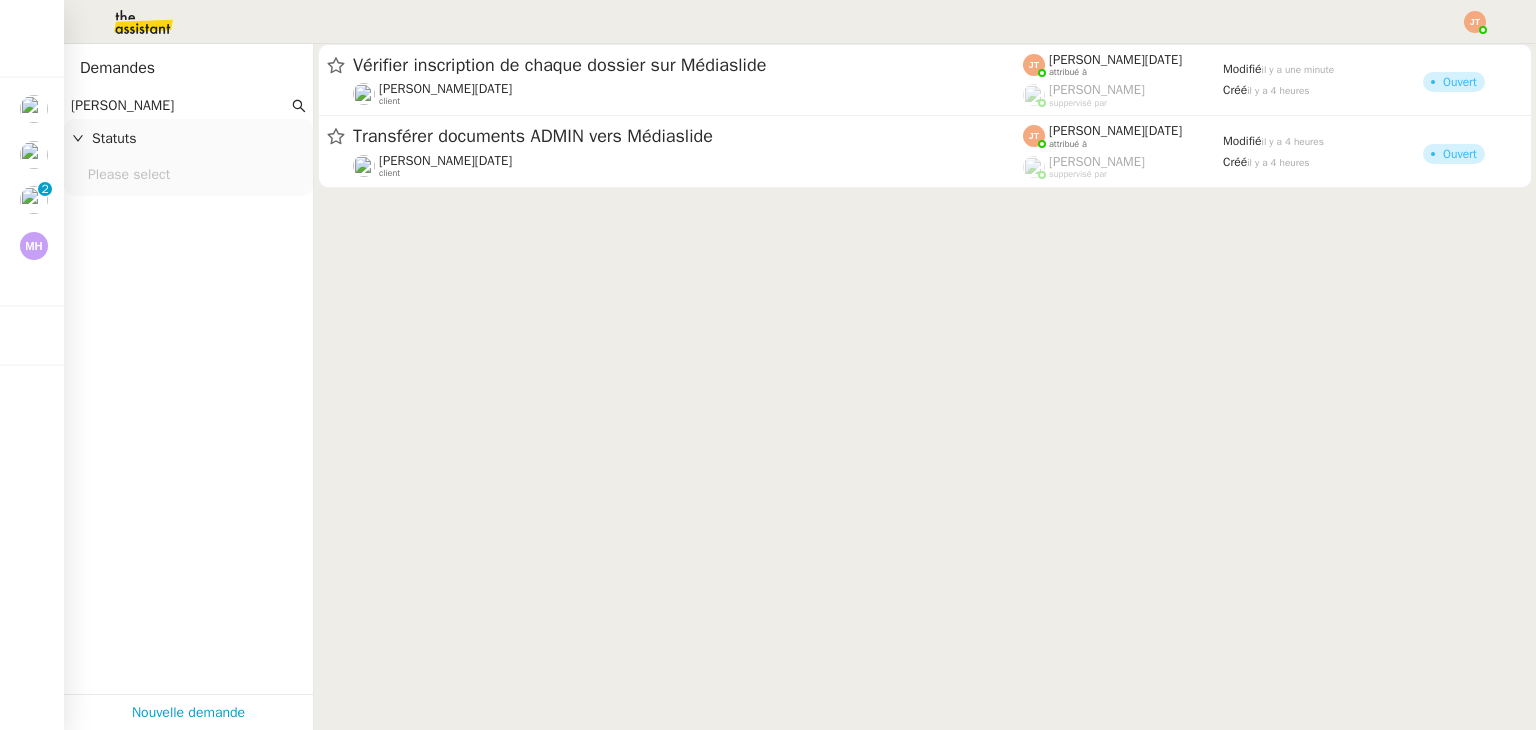 click on "Please select" 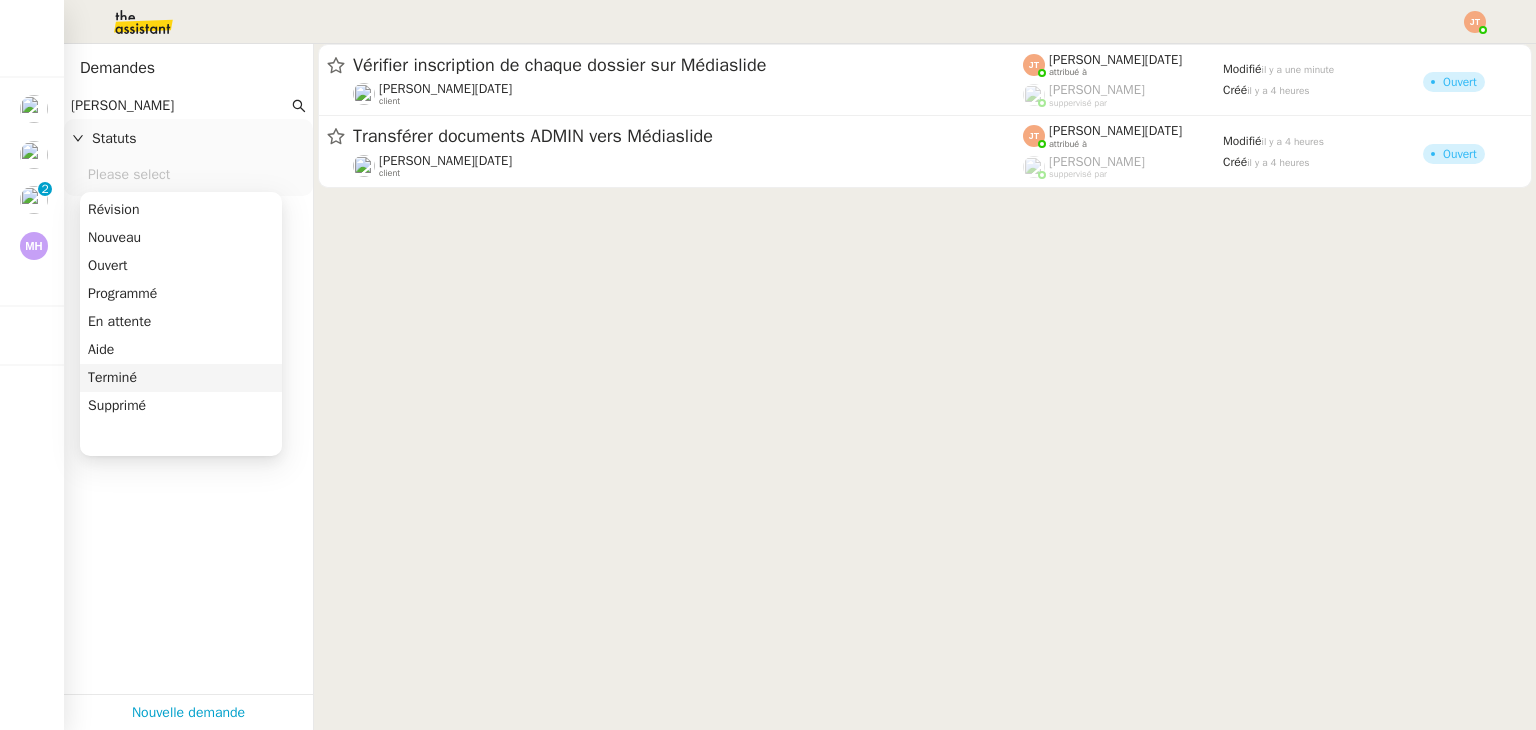 click on "Terminé" at bounding box center [181, 378] 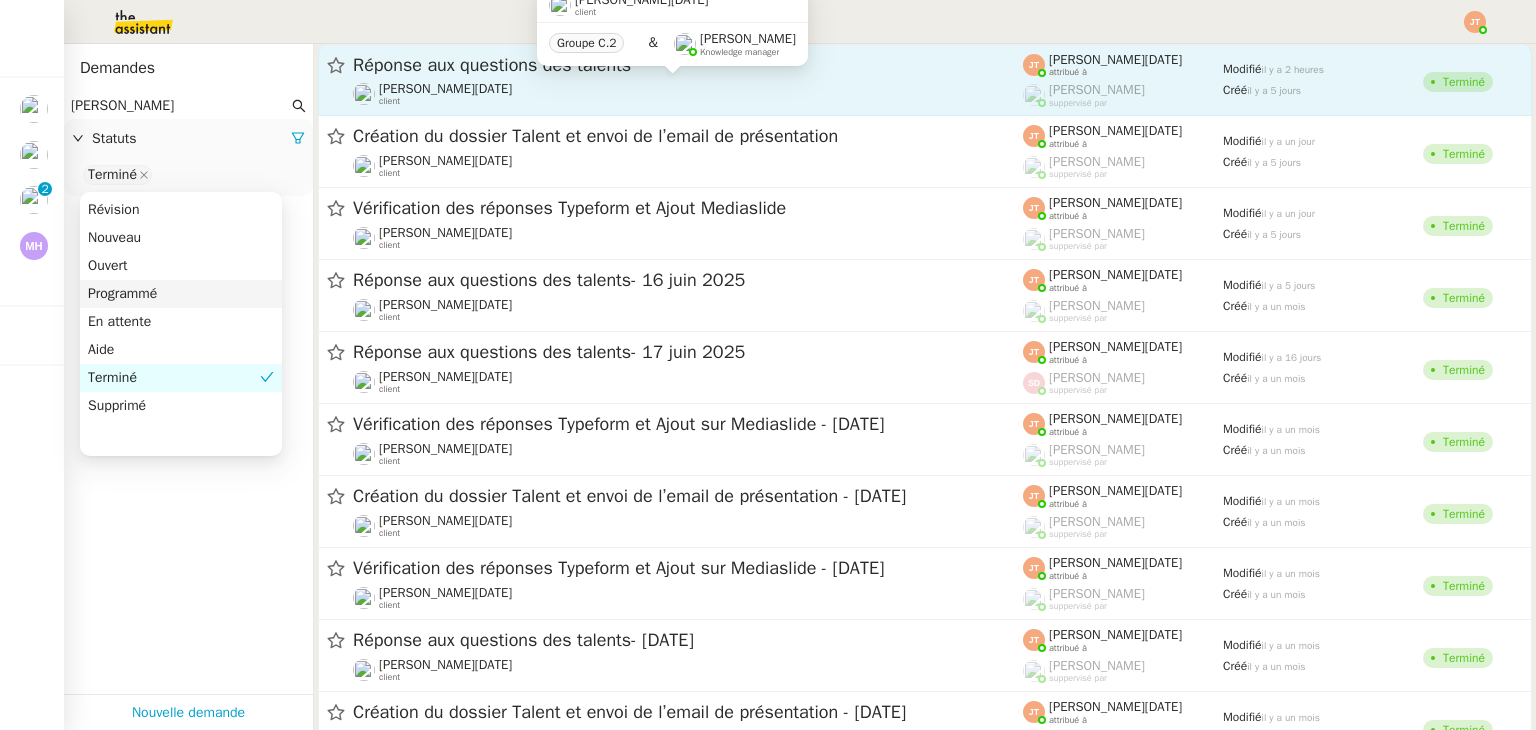 click on "[PERSON_NAME][DATE]    client" 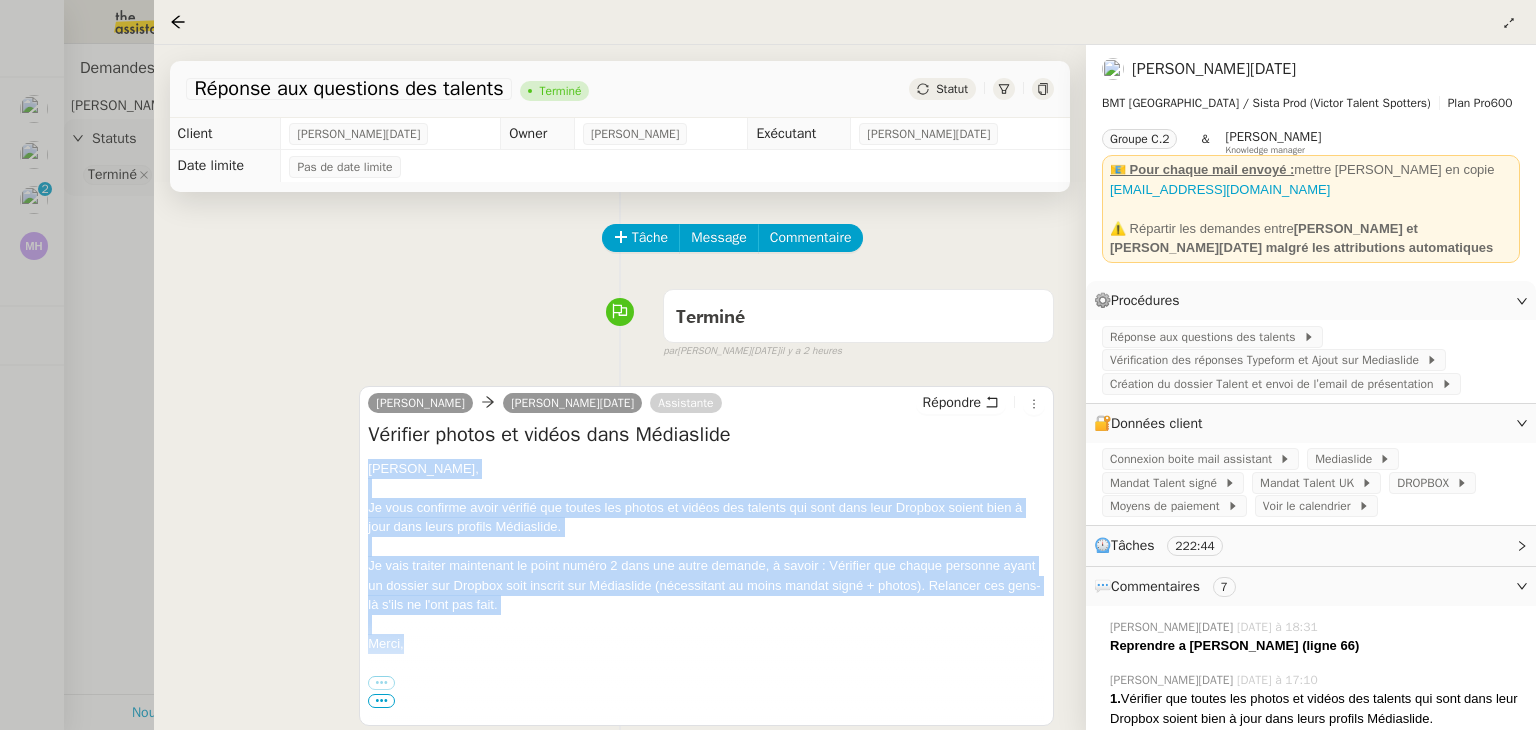 drag, startPoint x: 369, startPoint y: 468, endPoint x: 460, endPoint y: 643, distance: 197.24603 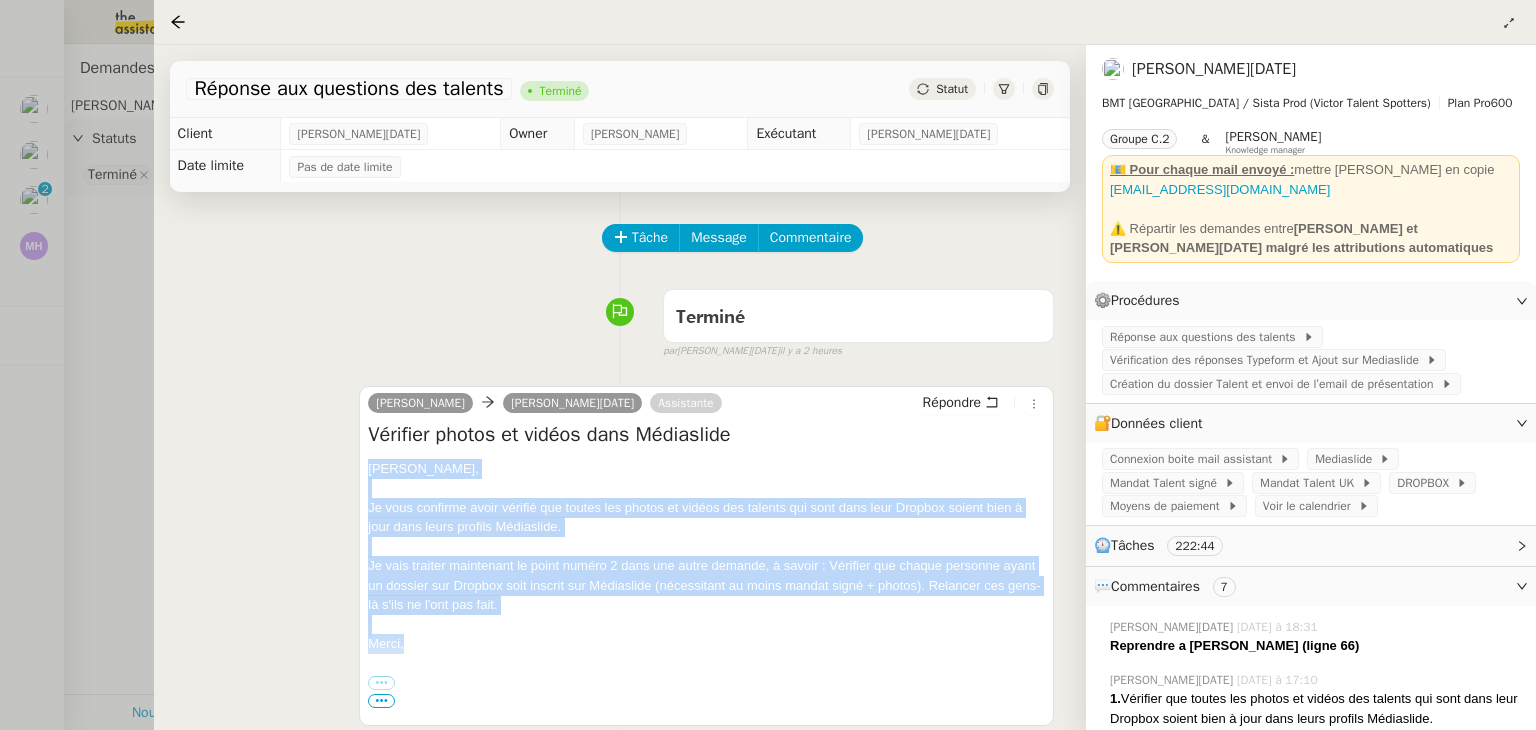 click on "[PERSON_NAME], Je vous confirme avoir vérifié que toutes les photos et vidéos des talents qui sont dans leur Dropbox soient bien à jour dans leurs profils Médiaslide. Je vais traiter maintenant le point numéro 2 dans une autre demande, à savoir : Vérifier que chaque personne ayant un dossier sur Dropbox soit inscrit sur Médiaslide (nécessitant au moins mandat signé + photos). Relancer ces gens-là s'ils ne l'ont pas fait. [GEOGRAPHIC_DATA],
•••
[PERSON_NAME]
Assistante adminstrative  •  Victor Talent Spotters
[EMAIL_ADDRESS][DOMAIN_NAME]
-----
[PERSON_NAME], C'est toujours un plaisir de vous apporter mon aide. J'ai bien reçu les mises à jour confiées par [PERSON_NAME], à savoir : 1. 2. 3.  Ou Merci,
•••" at bounding box center (706, 969) 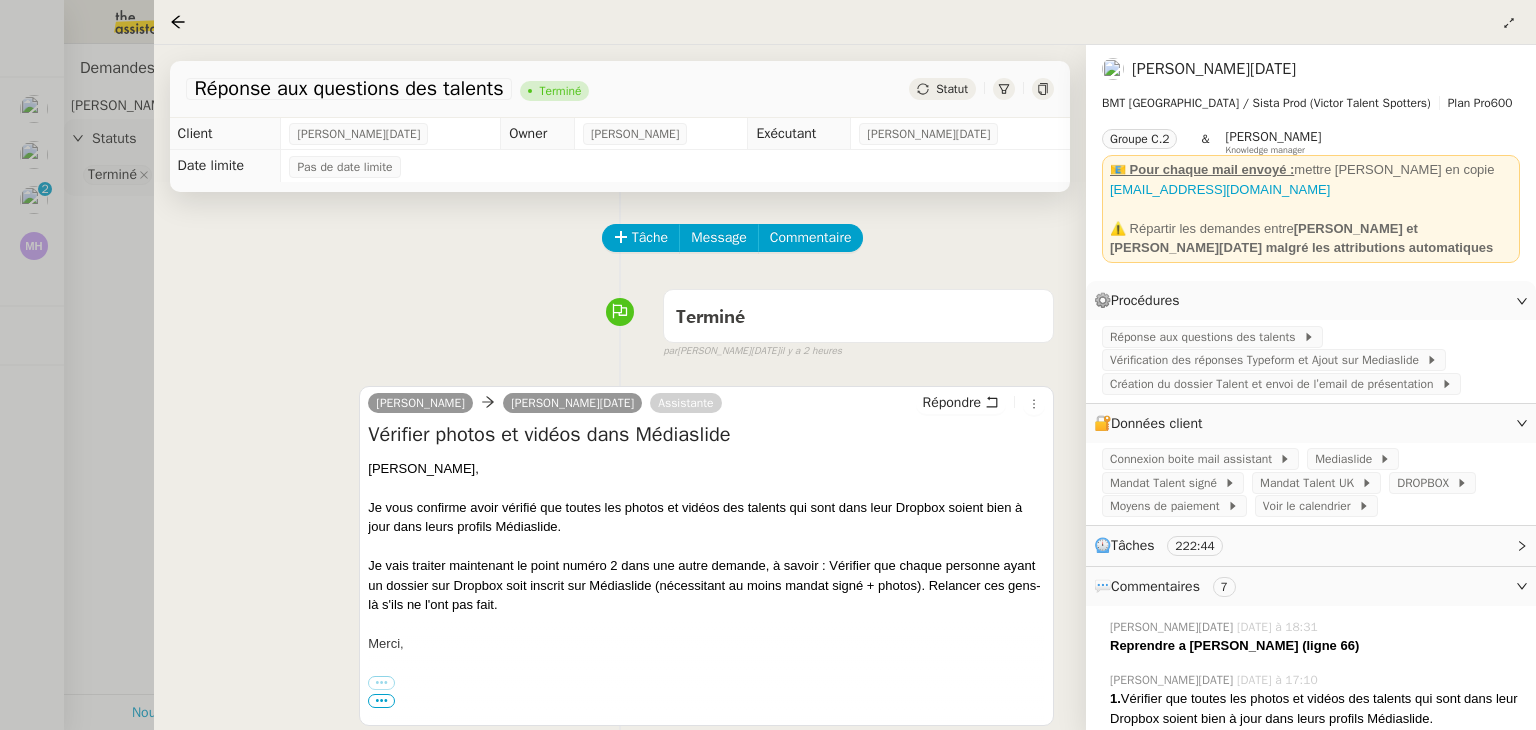click at bounding box center [768, 365] 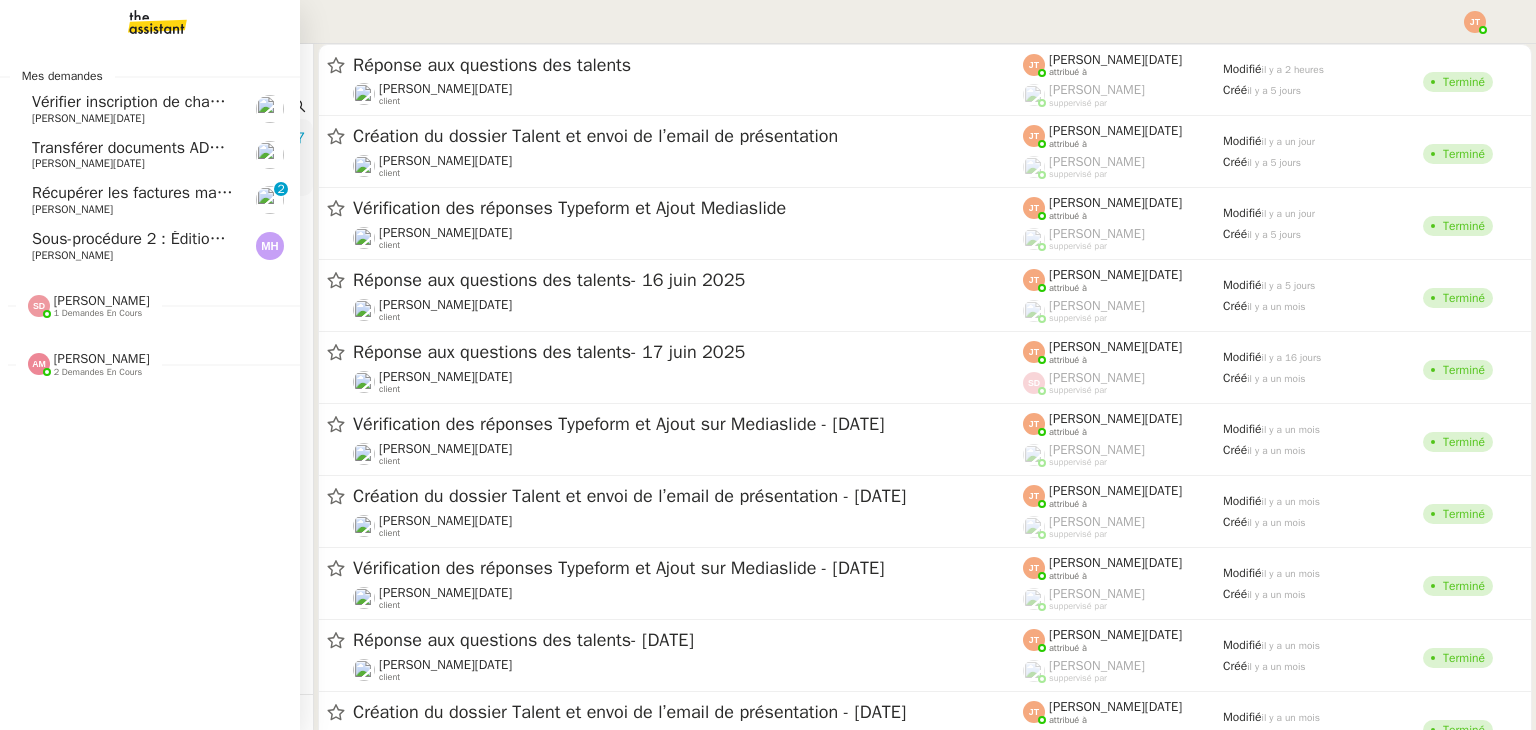 click on "Vérifier inscription de chaque dossier sur Médiaslide" 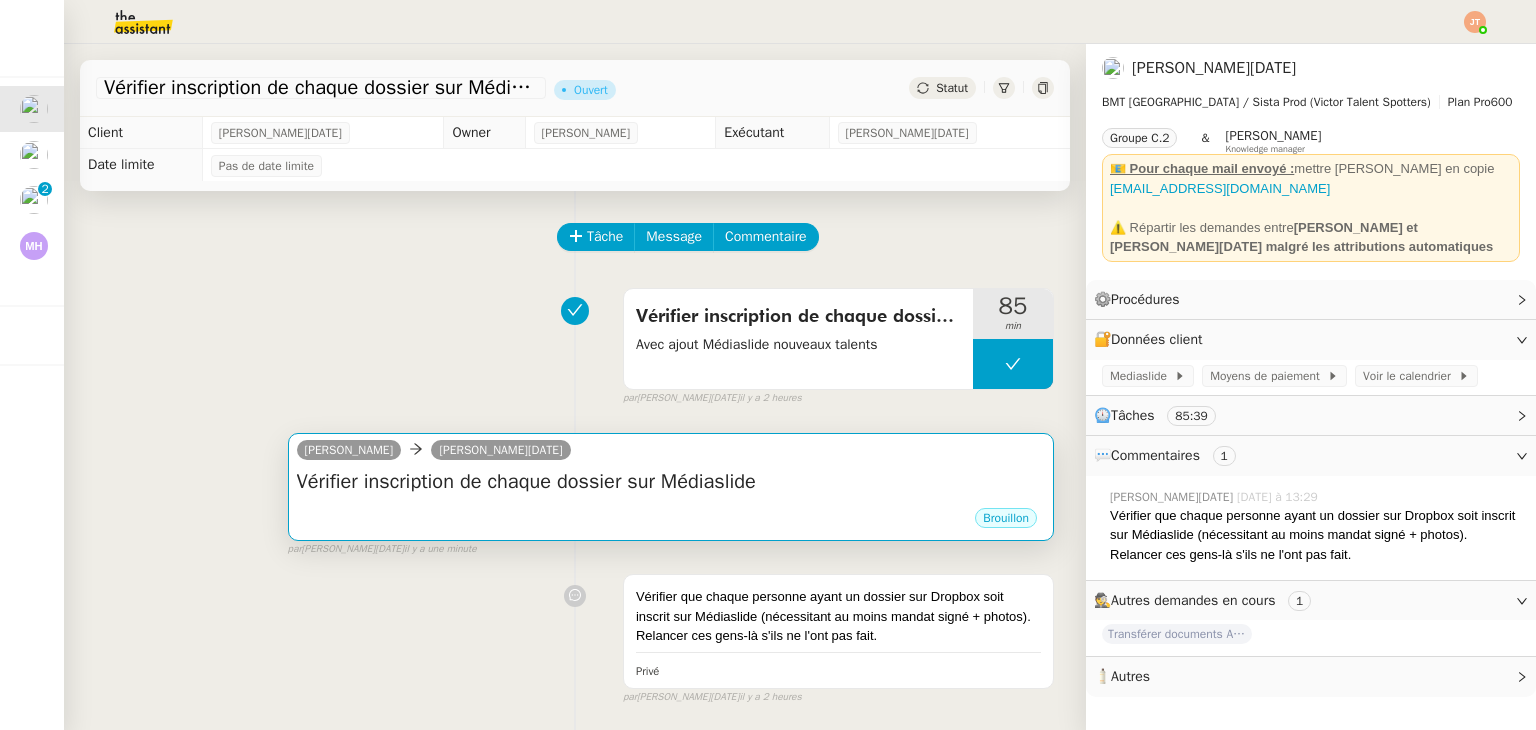 click on "Vérifier inscription de chaque dossier sur Médiaslide    •••" at bounding box center (671, 487) 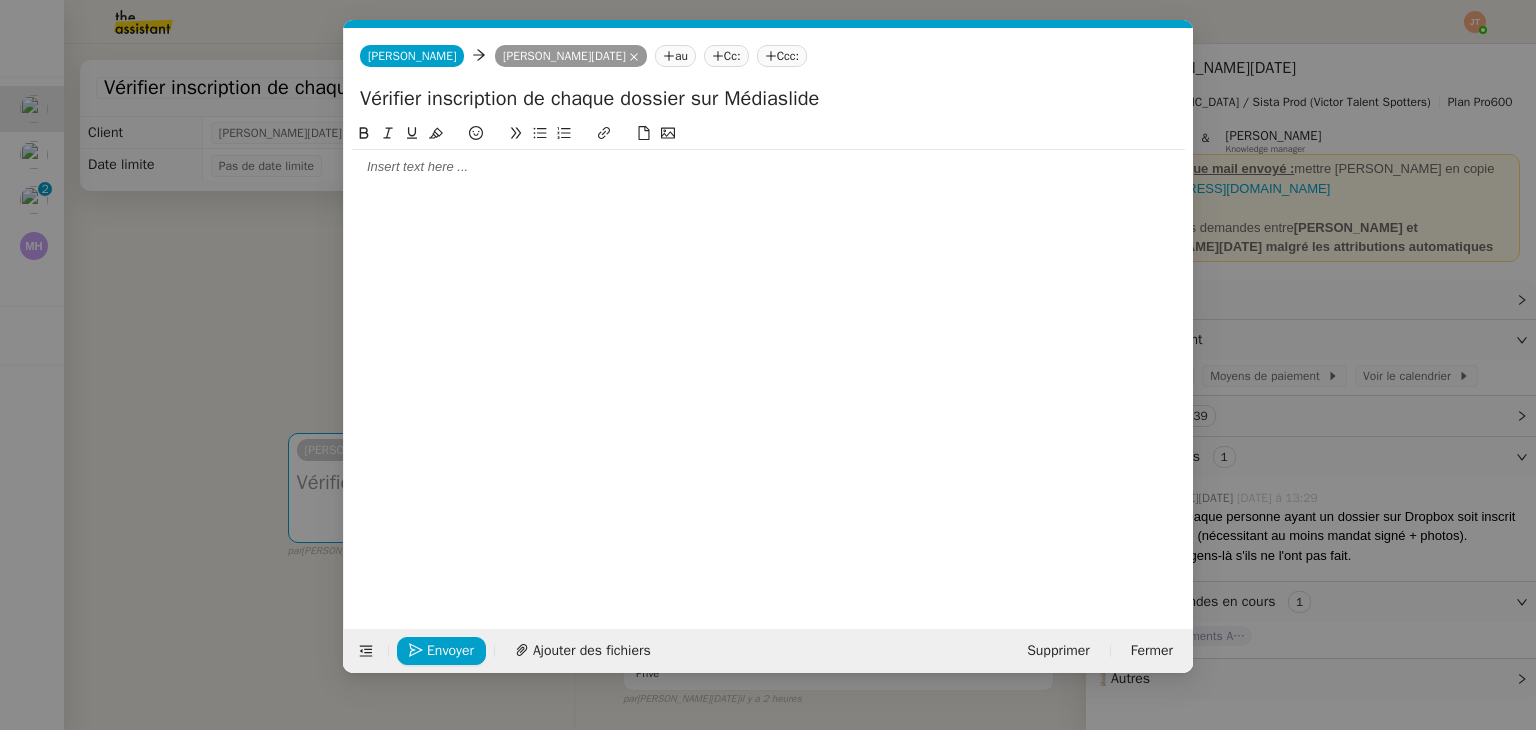 scroll, scrollTop: 0, scrollLeft: 42, axis: horizontal 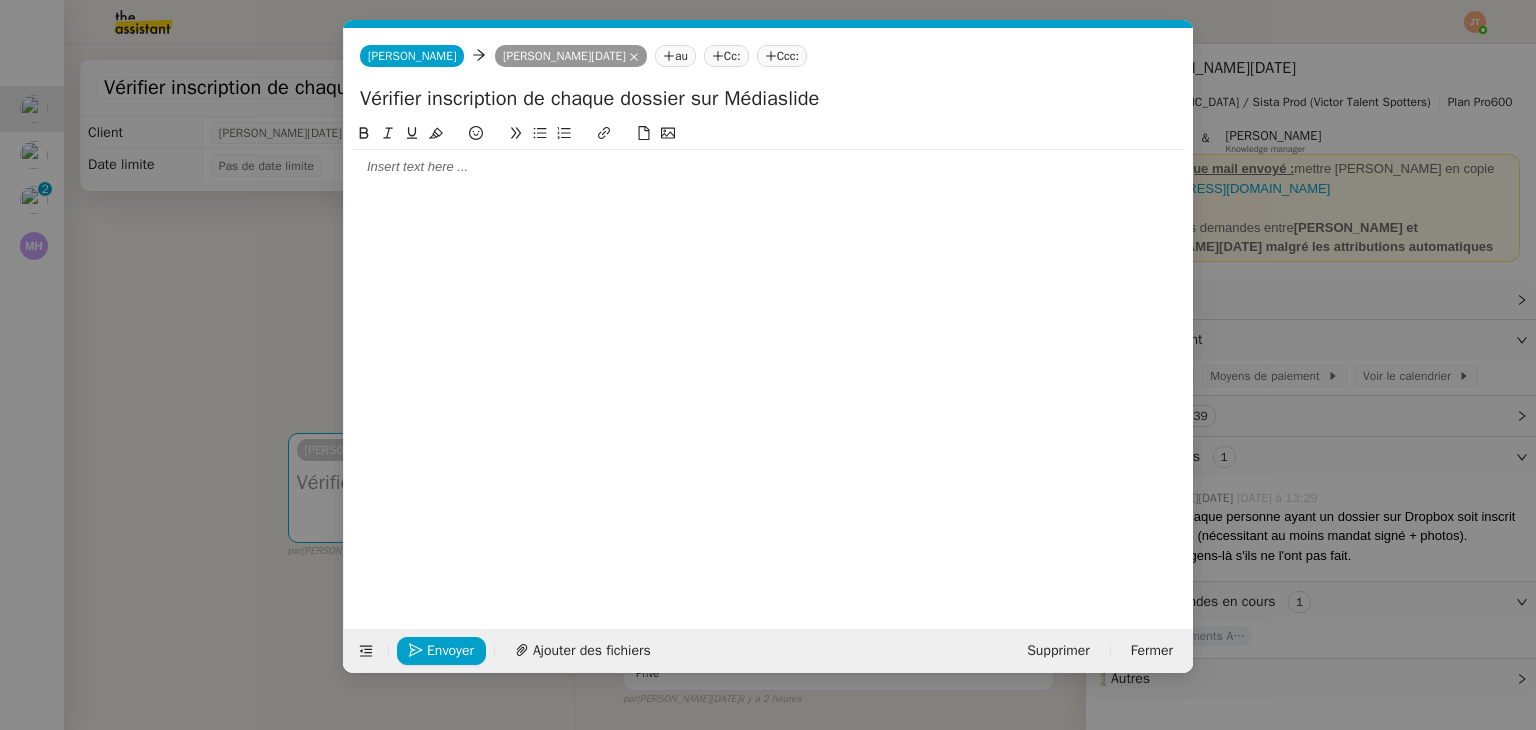 click 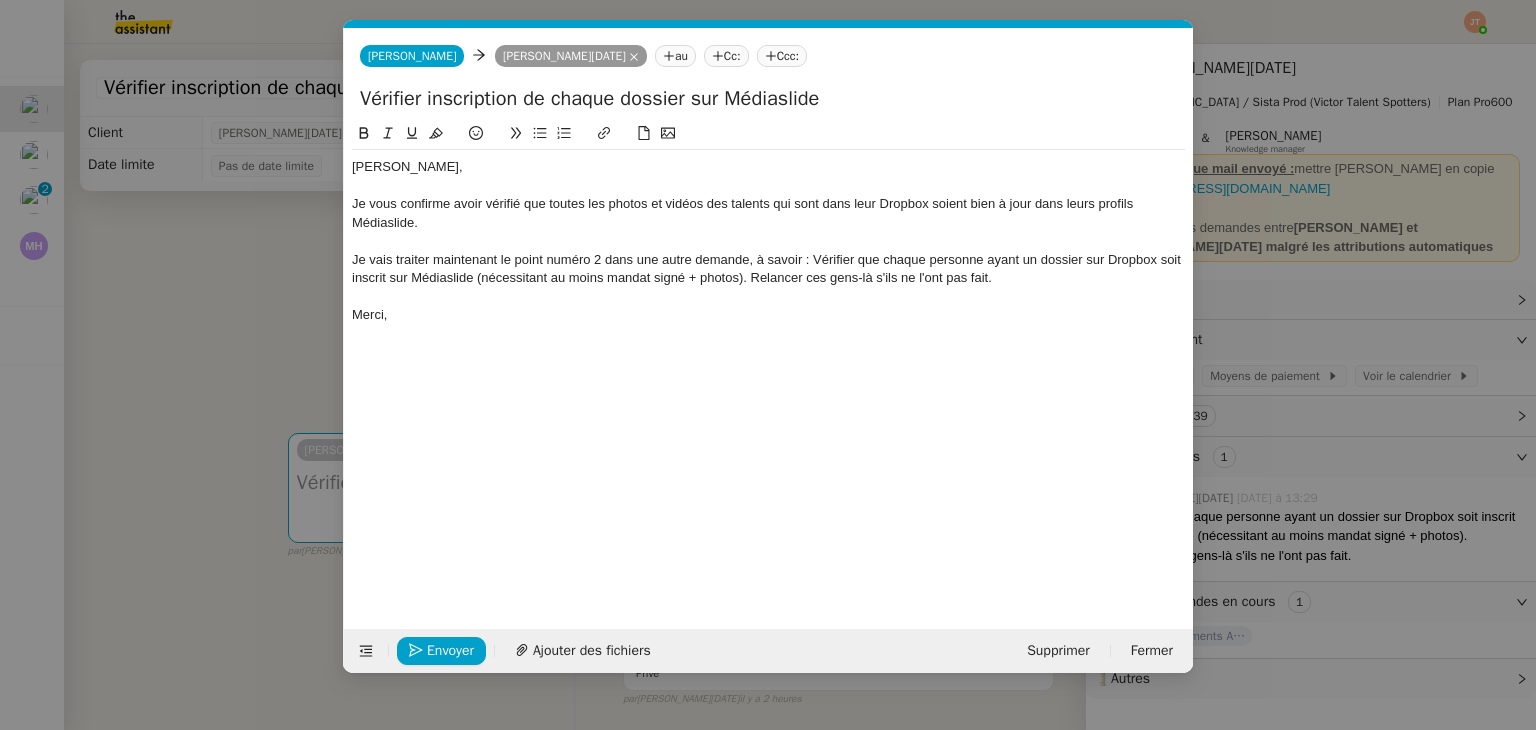 scroll, scrollTop: 0, scrollLeft: 0, axis: both 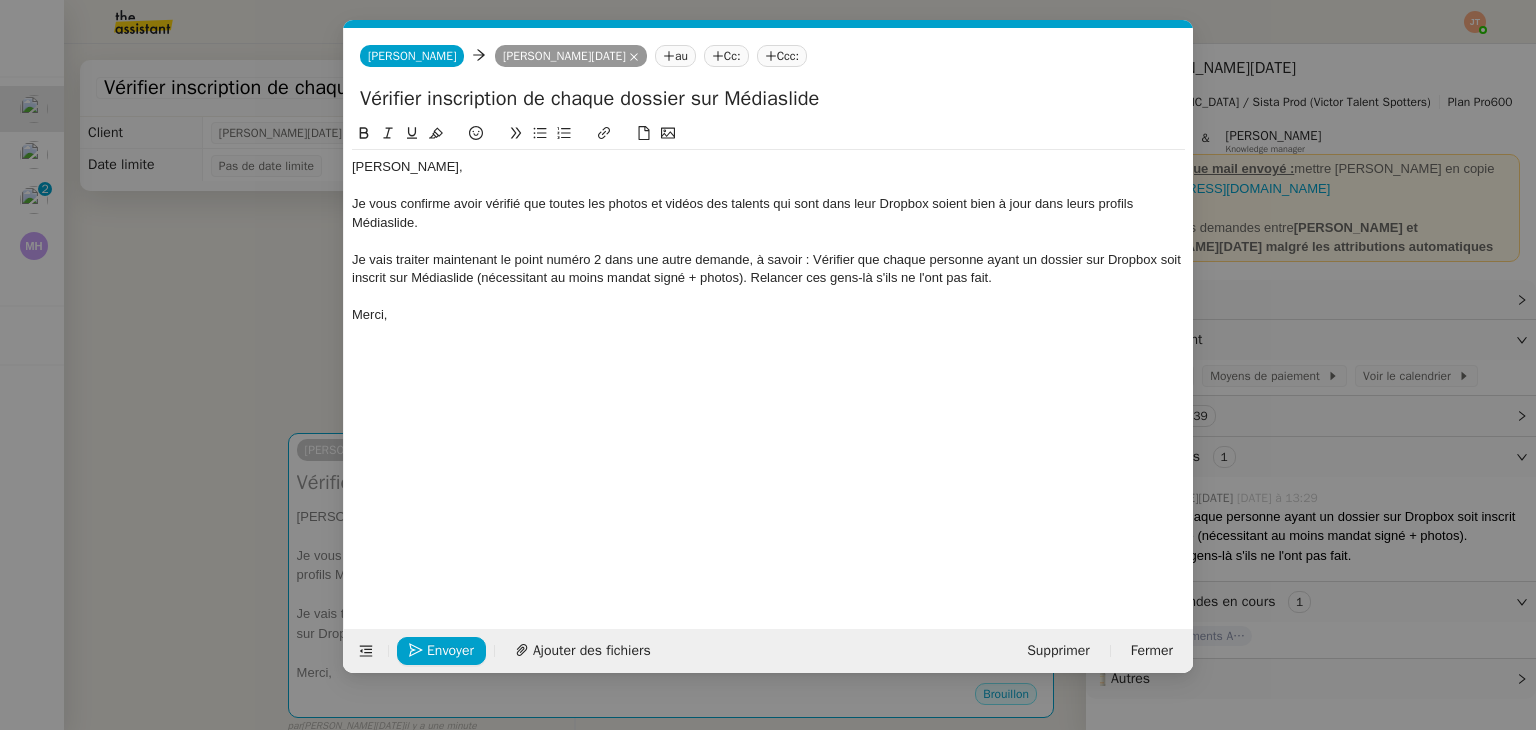click on "Service TA - VOYAGE - PROPOSITION GLOBALE    A utiliser dans le cadre de proposition de déplacement TA - RELANCE CLIENT (EN)    Relancer un client lorsqu'il n'a pas répondu à un précédent message BAFERTY - MAIL AUDITION    A utiliser dans le cadre de la procédure d'envoi des mails d'audition TA - PUBLICATION OFFRE D'EMPLOI     Organisation du recrutement Discours de présentation du paiement sécurisé    TA - VOYAGES - PROPOSITION ITINERAIRE    Soumettre les résultats d'une recherche TA - CONFIRMATION PAIEMENT (EN)    Confirmer avec le client de modèle de transaction - Attention Plan Pro nécessaire. TA - COURRIER EXPEDIE (recommandé)    A utiliser dans le cadre de l'envoi d'un courrier recommandé TA - PARTAGE DE CALENDRIER (EN)    A utiliser pour demander au client de partager son calendrier afin de faciliter l'accès et la gestion PSPI - Appel de fonds MJL    A utiliser dans le cadre de la procédure d'appel de fonds MJL TA - RELANCE CLIENT    TA - AR PROCEDURES        21 YIELD" at bounding box center (768, 365) 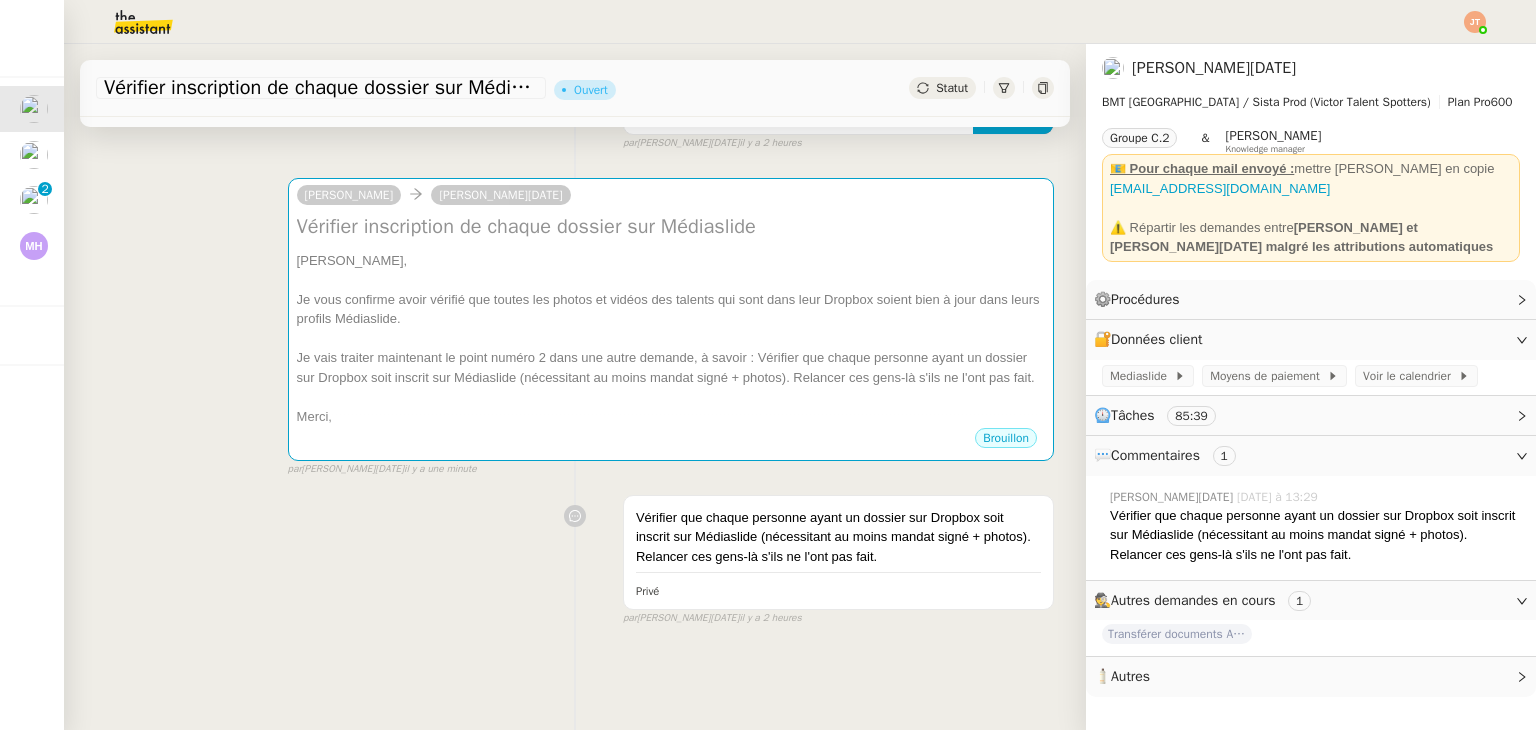 scroll, scrollTop: 280, scrollLeft: 0, axis: vertical 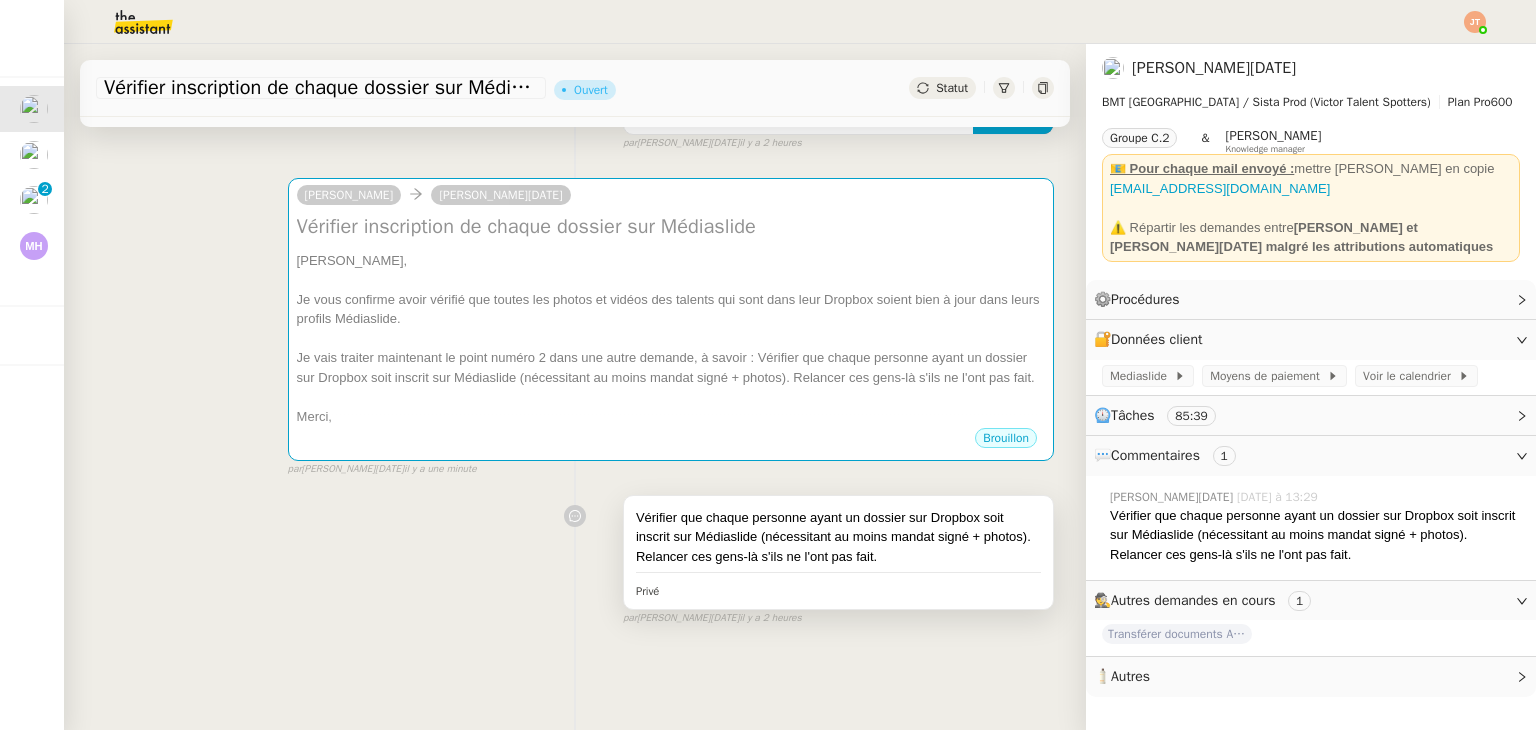click on "Vérifier que chaque personne ayant un dossier sur Dropbox soit inscrit sur Médiaslide (nécessitant au moins mandat signé + photos). Relancer ces gens-là s'ils ne l'ont pas fait." at bounding box center (838, 537) 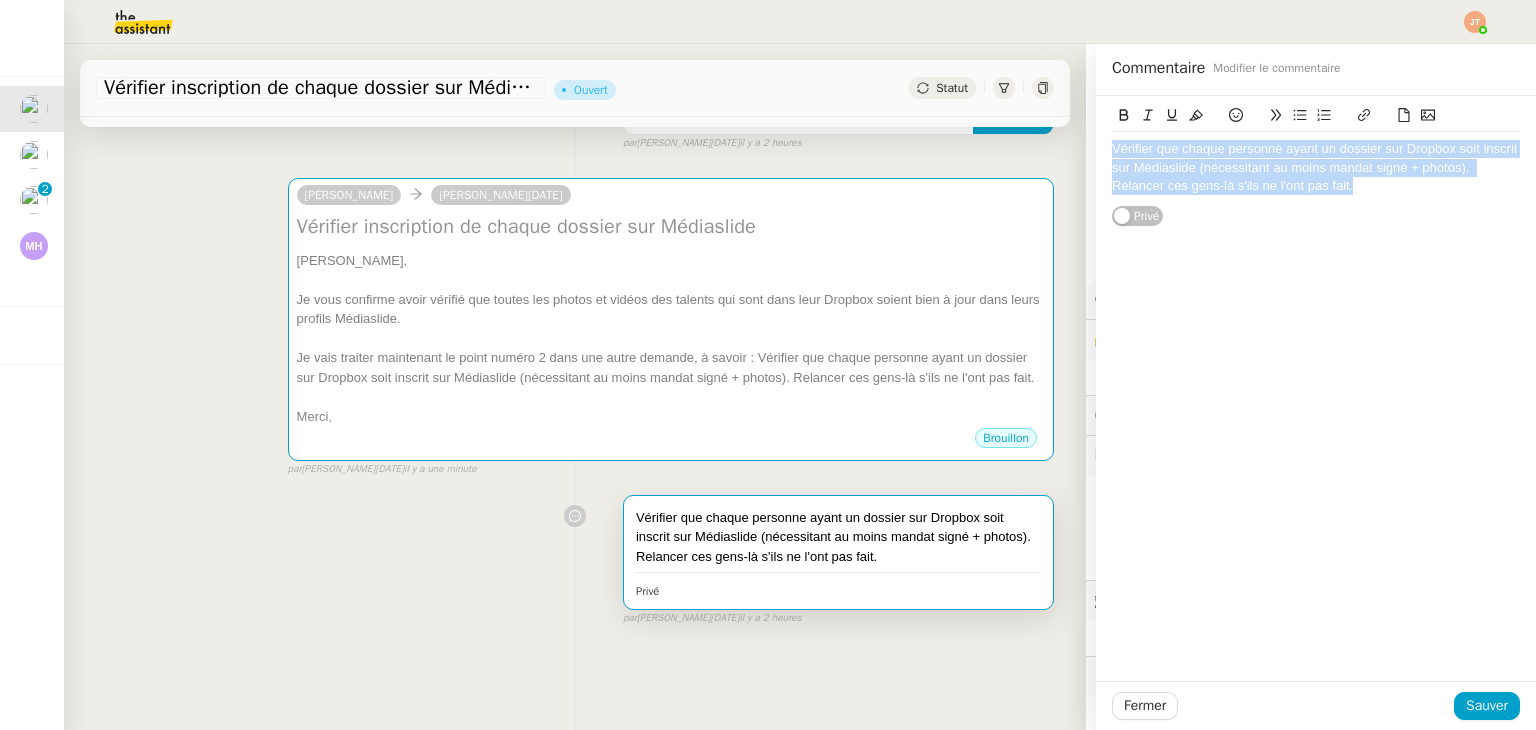 drag, startPoint x: 1096, startPoint y: 148, endPoint x: 1353, endPoint y: 201, distance: 262.40808 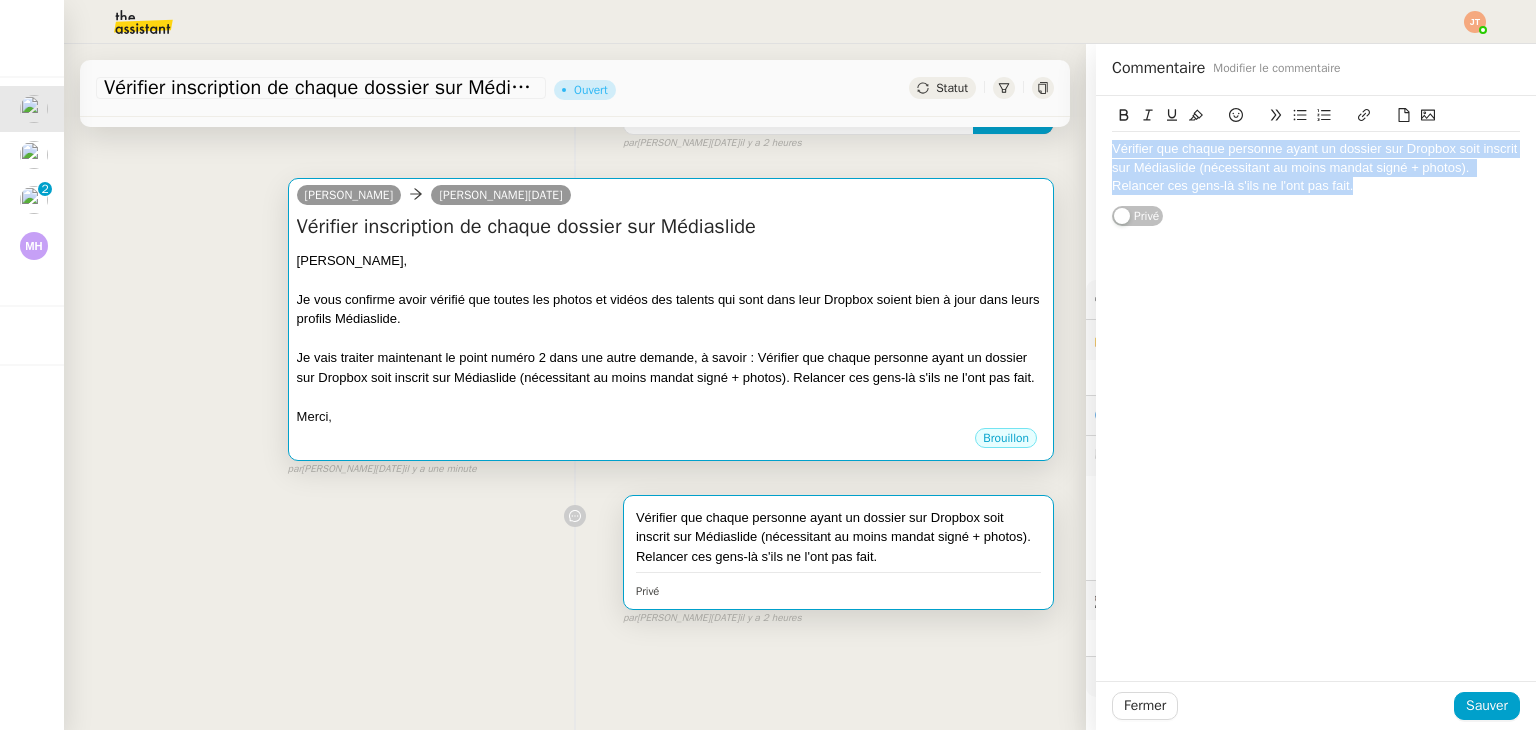 copy on "Vérifier que chaque personne ayant un dossier sur Dropbox soit inscrit sur Médiaslide (nécessitant au moins mandat signé + photos). Relancer ces gens-là s'ils ne l'ont pas fait." 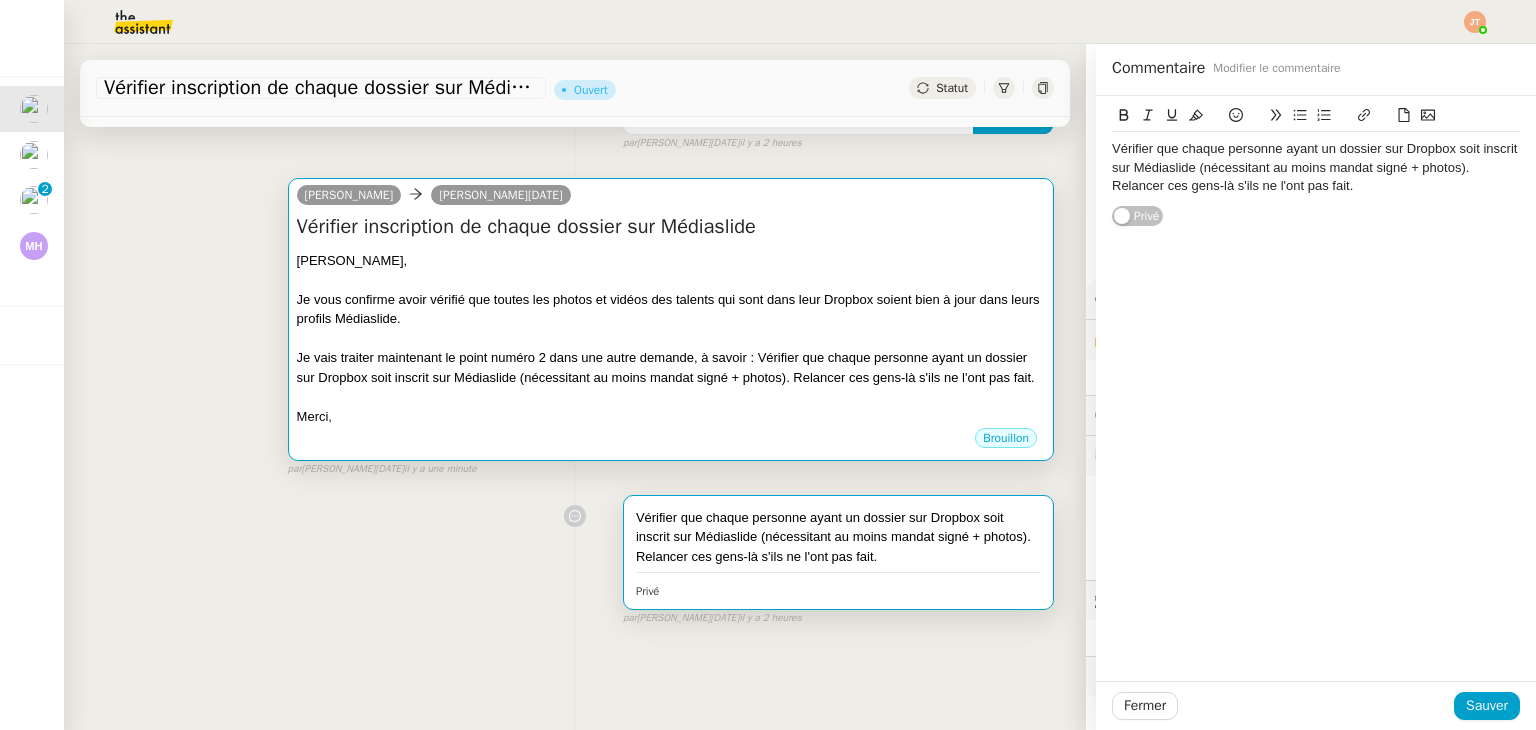 click at bounding box center (671, 339) 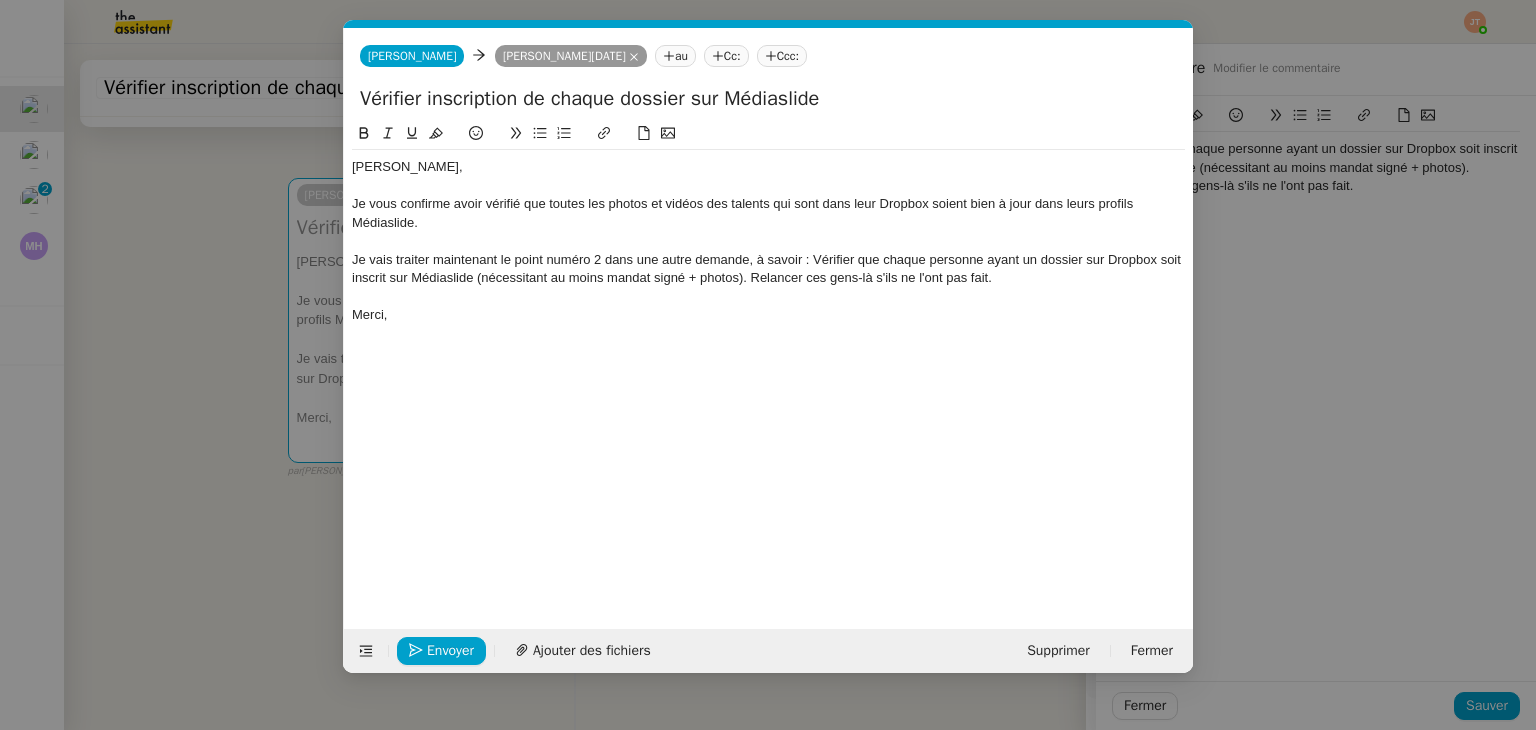 scroll, scrollTop: 0, scrollLeft: 42, axis: horizontal 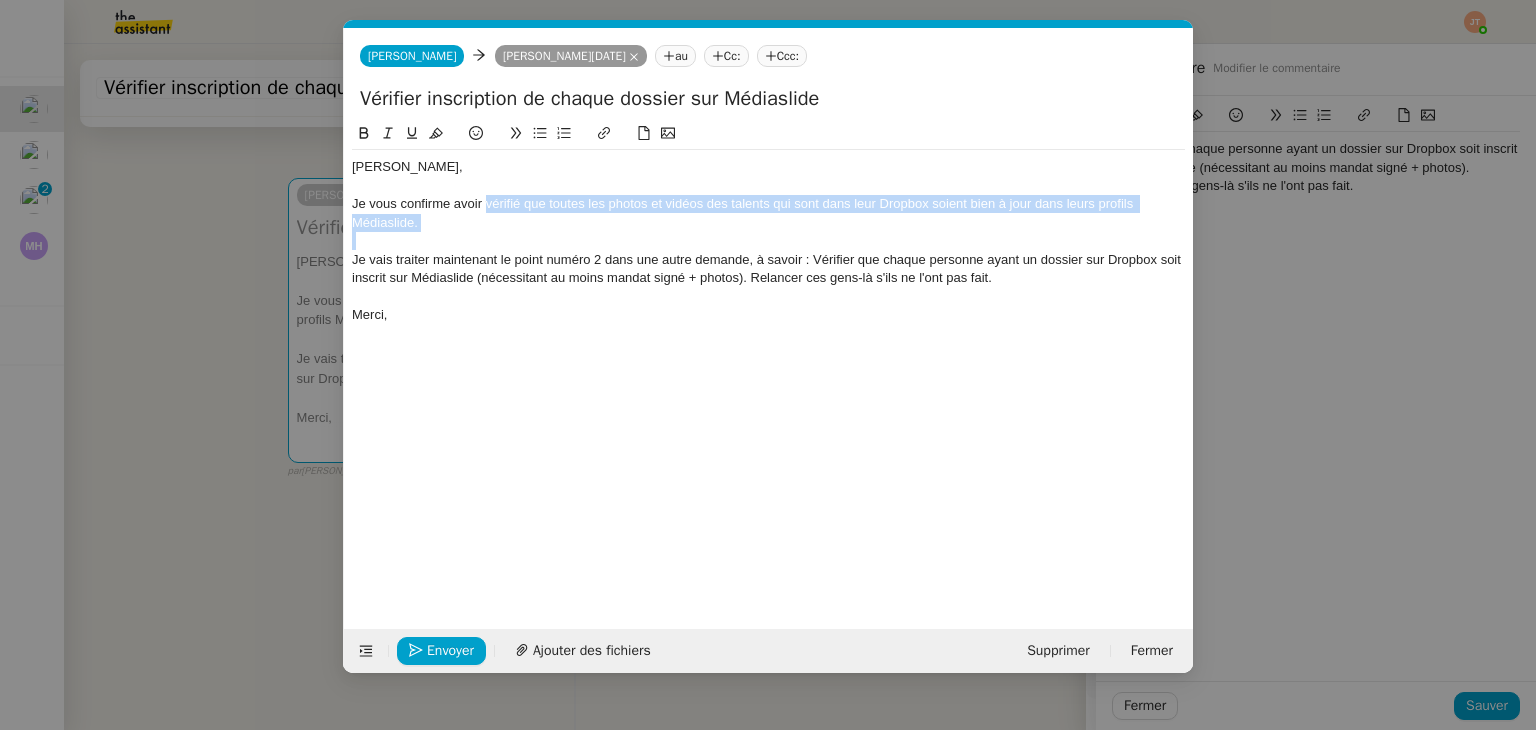 drag, startPoint x: 439, startPoint y: 233, endPoint x: 485, endPoint y: 201, distance: 56.0357 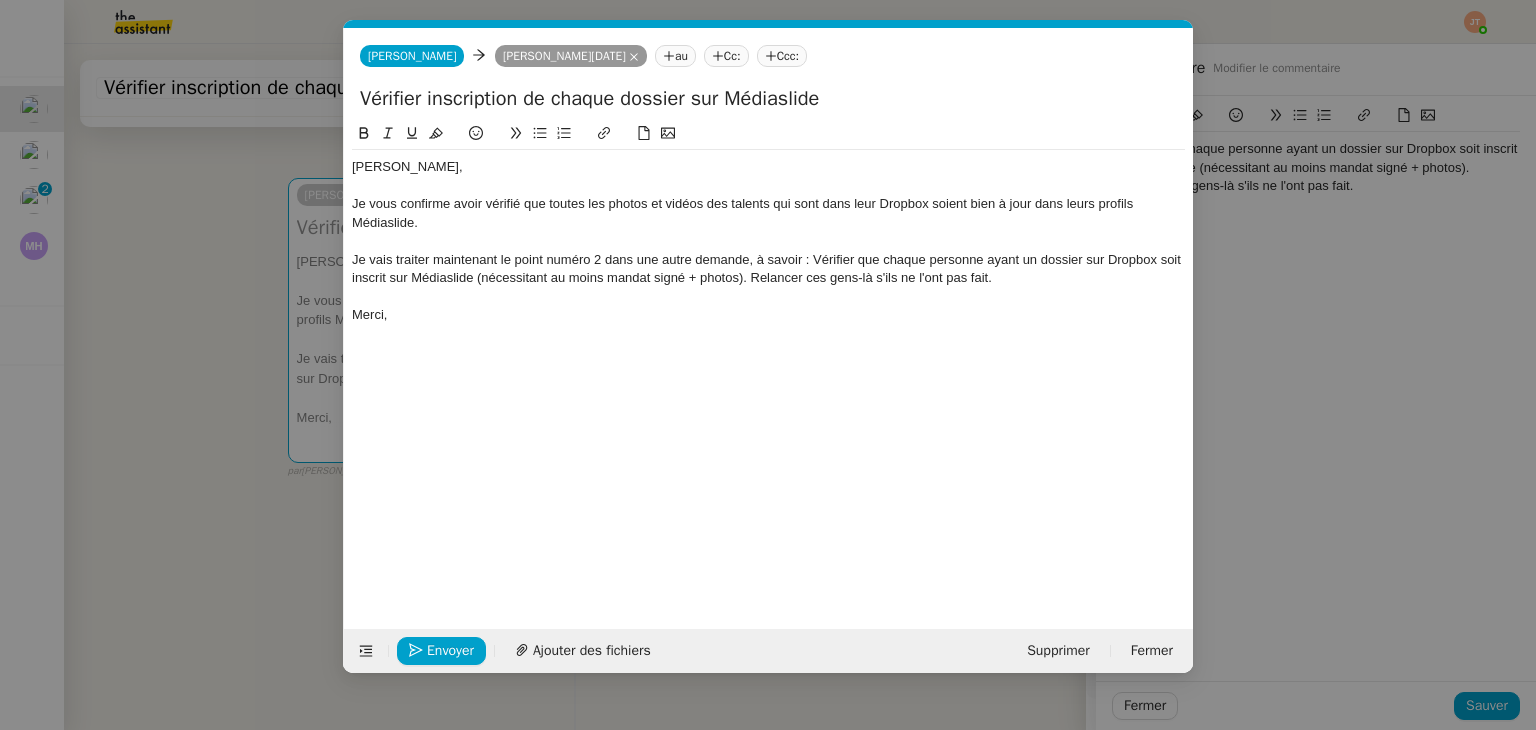 scroll, scrollTop: 0, scrollLeft: 0, axis: both 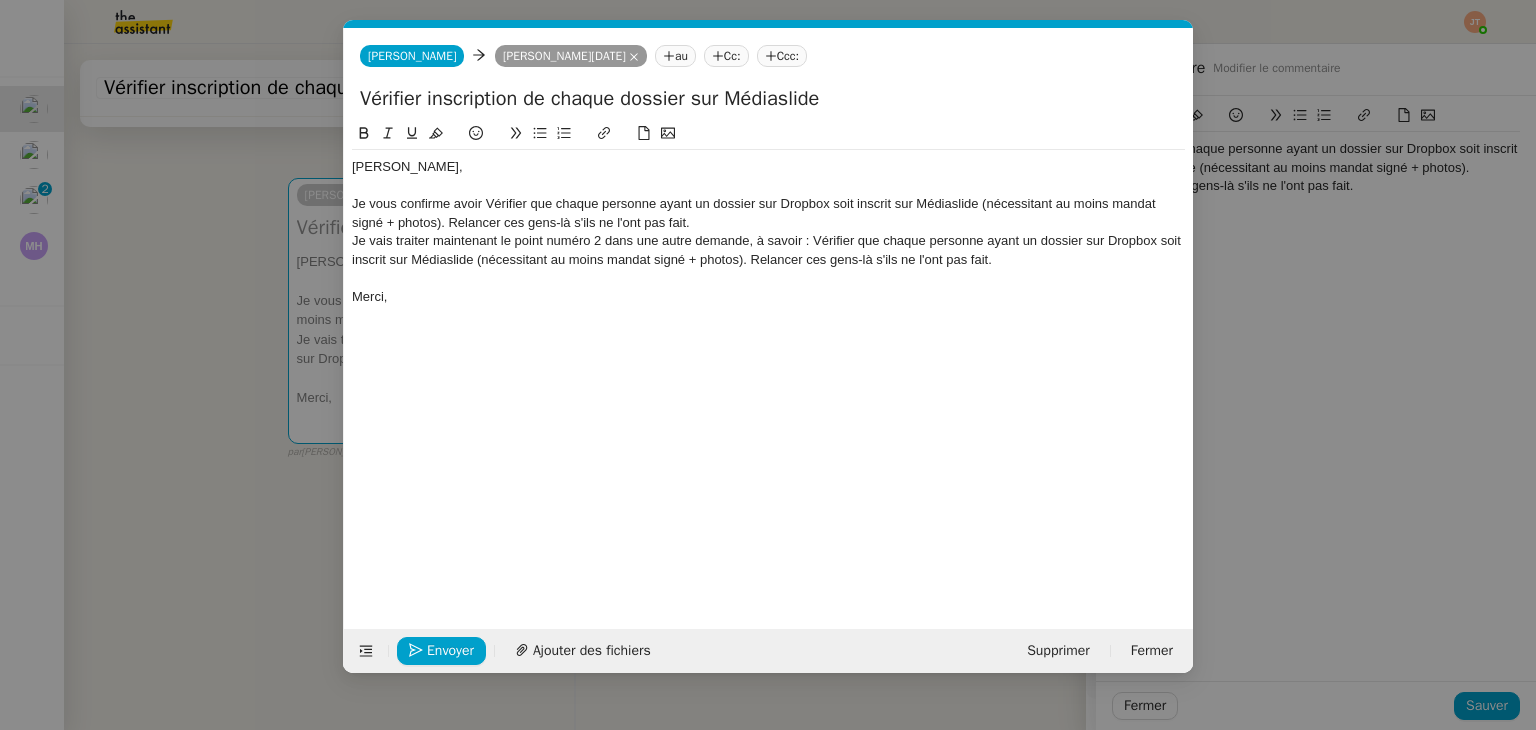 click on "Je vous confirme avoir Vérifier que chaque personne ayant un dossier sur Dropbox soit inscrit sur Médiaslide (nécessitant au moins mandat signé + photos). Relancer ces gens-là s'ils ne l'ont pas fait." 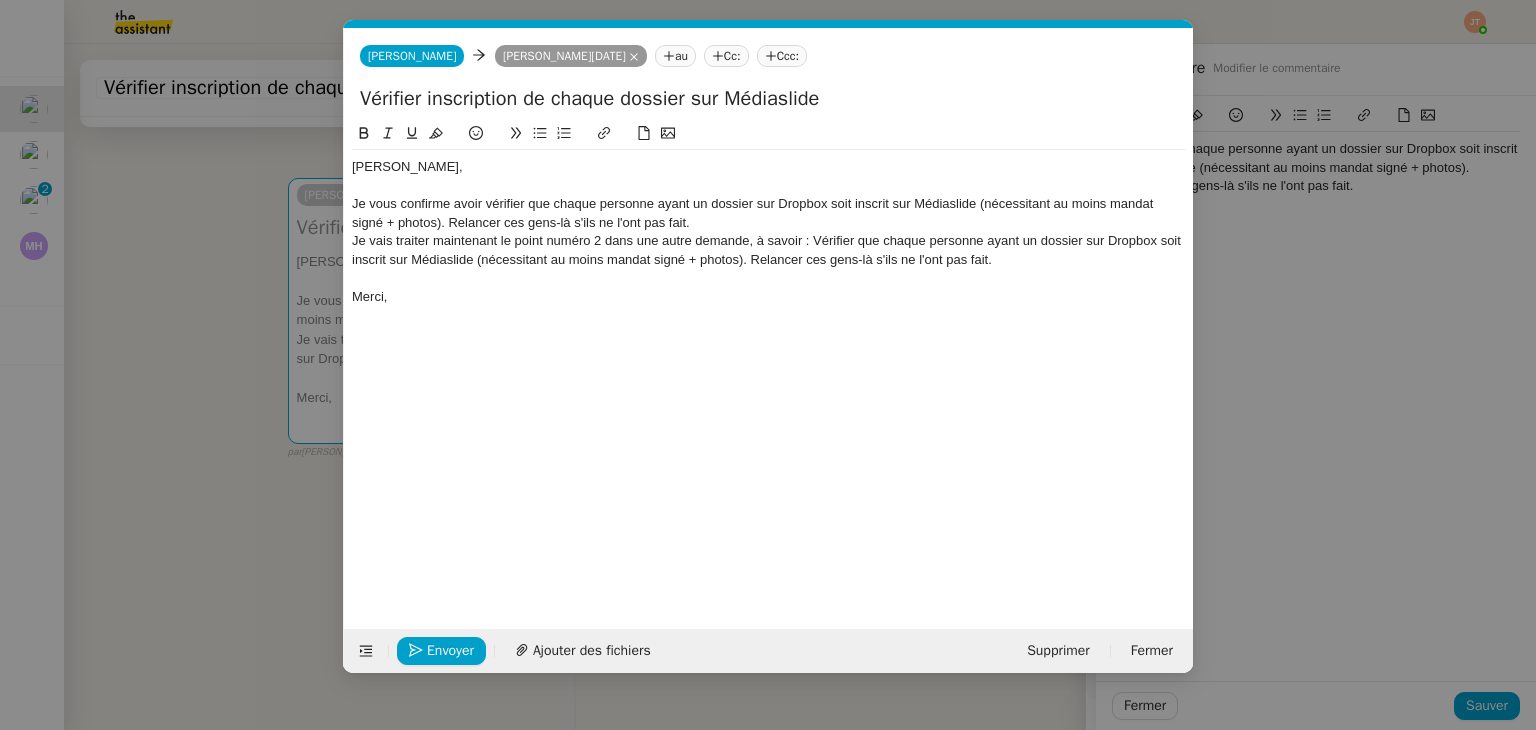 click on "Je vous confirme avoir vérifier que chaque personne ayant un dossier sur Dropbox soit inscrit sur Médiaslide (nécessitant au moins mandat signé + photos). Relancer ces gens-là s'ils ne l'ont pas fait." 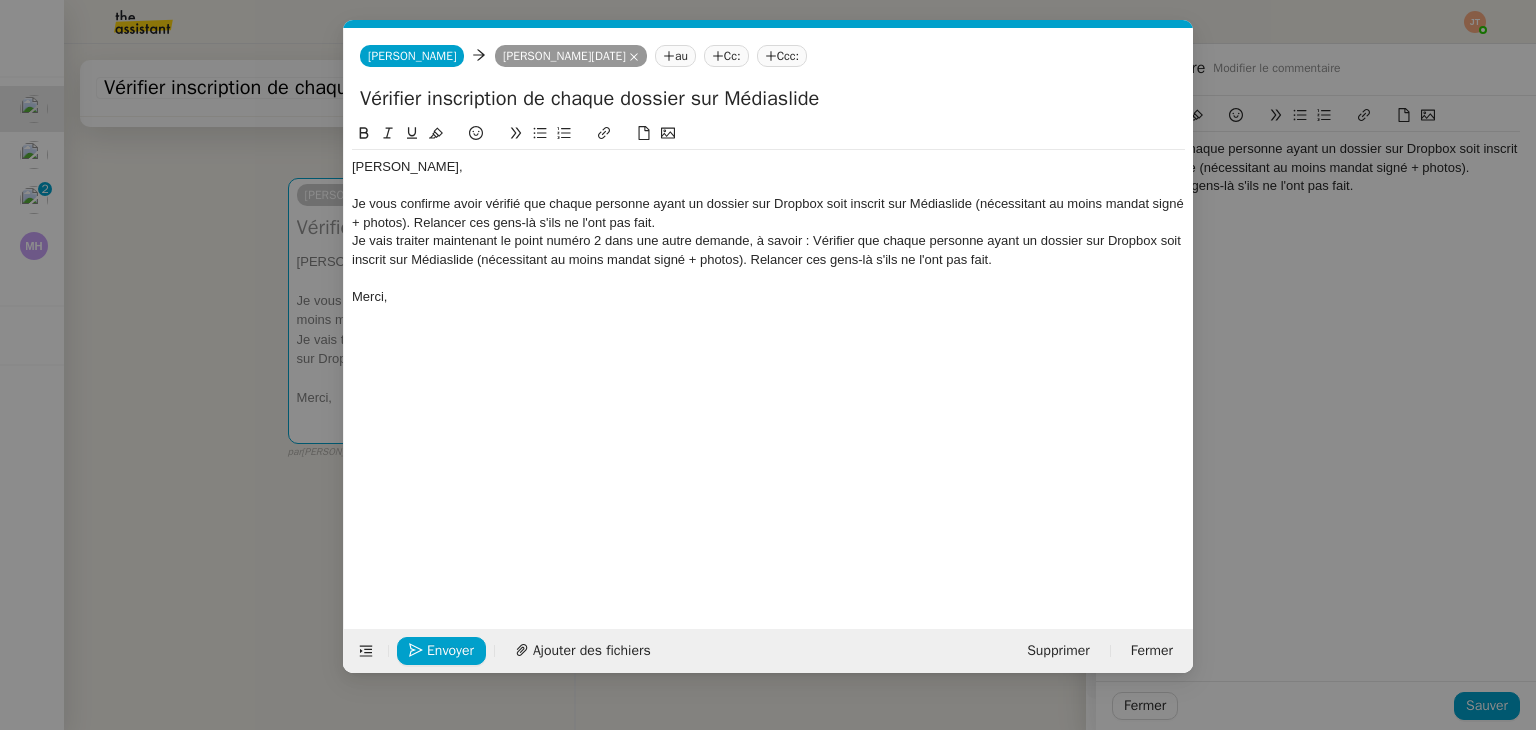 click on "Je vous confirme avoir vérifié que chaque personne ayant un dossier sur Dropbox soit inscrit sur Médiaslide (nécessitant au moins mandat signé + photos). Relancer ces gens-là s'ils ne l'ont pas fait." 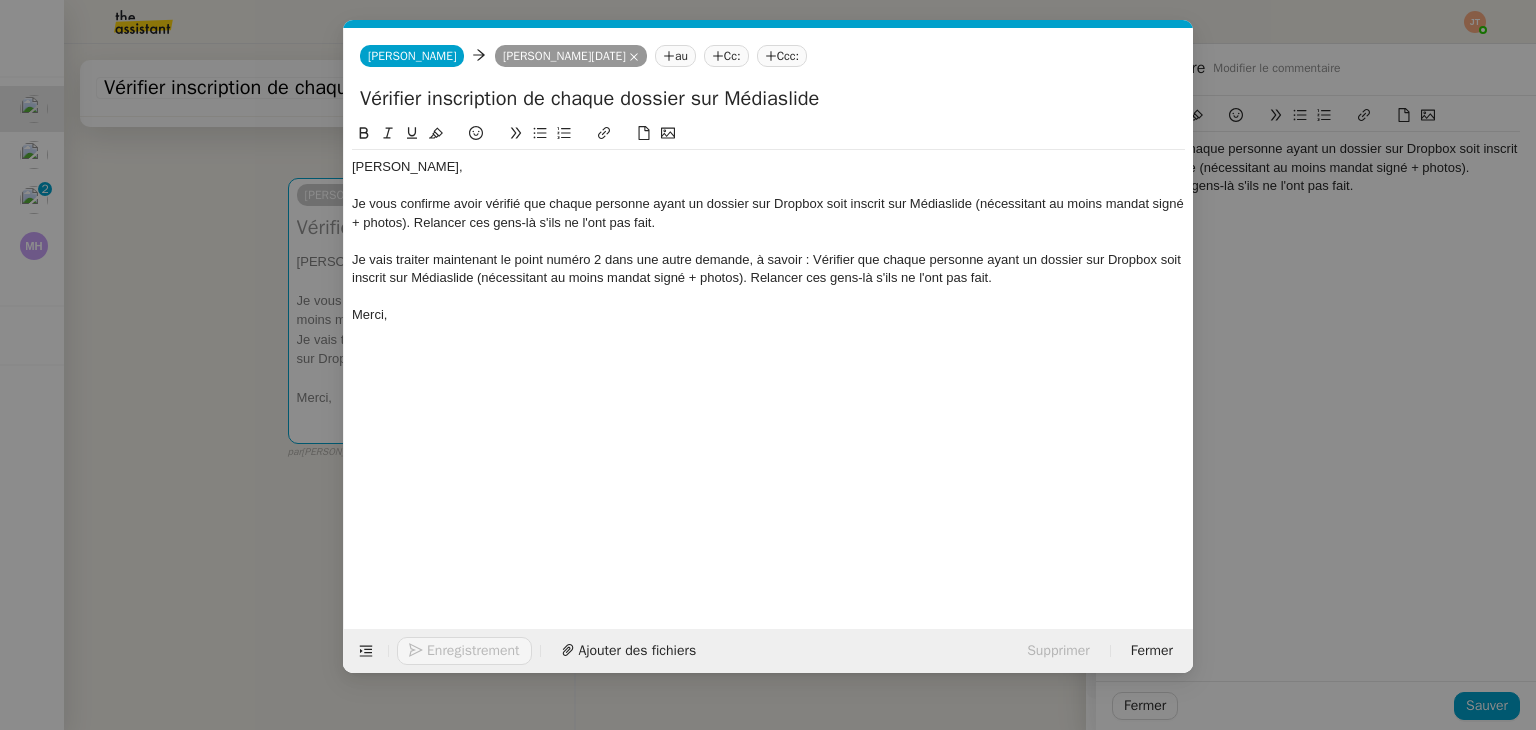 scroll, scrollTop: 280, scrollLeft: 0, axis: vertical 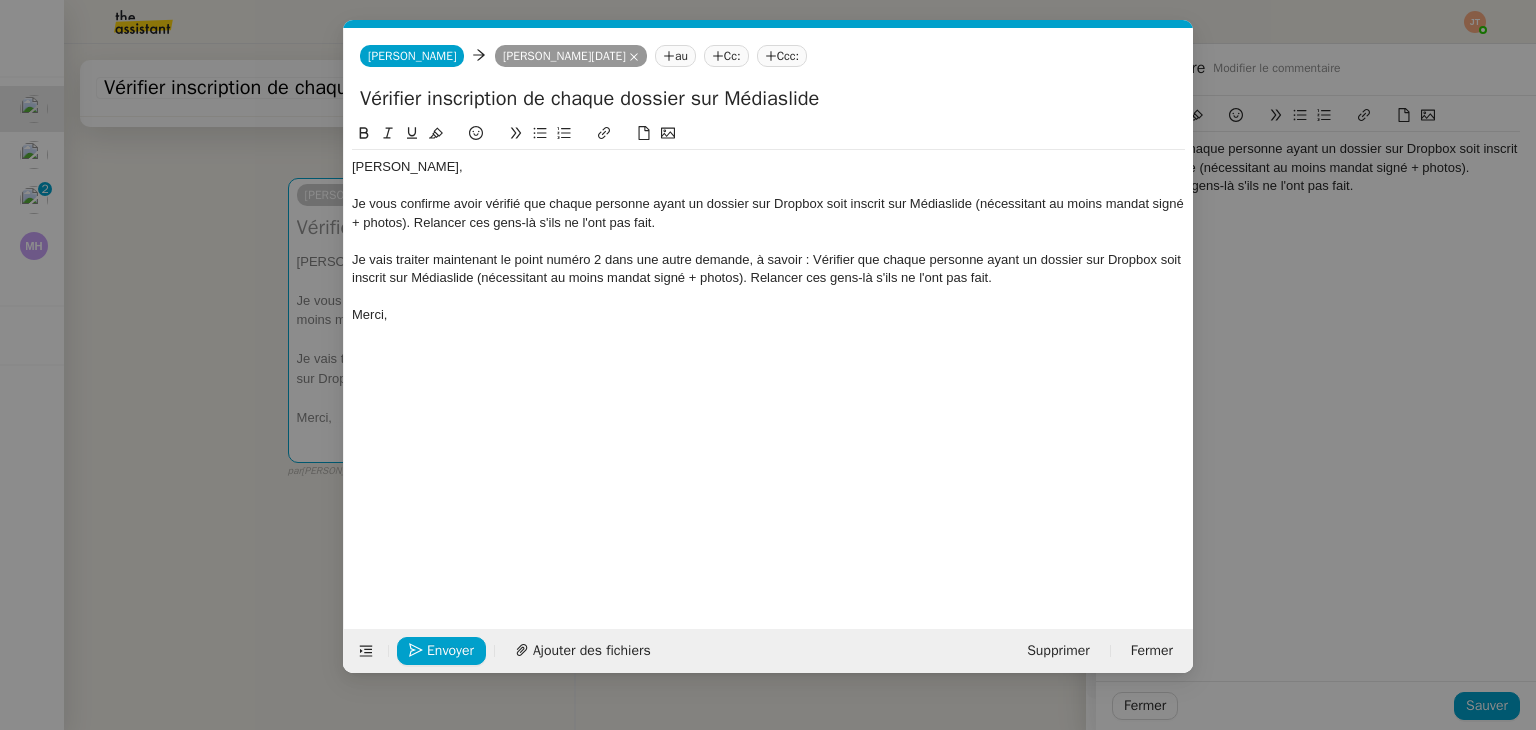 click on "Je vous confirme avoir vérifié que chaque personne ayant un dossier sur Dropbox soit inscrit sur Médiaslide (nécessitant au moins mandat signé + photos). Relancer ces gens-là s'ils ne l'ont pas fait." 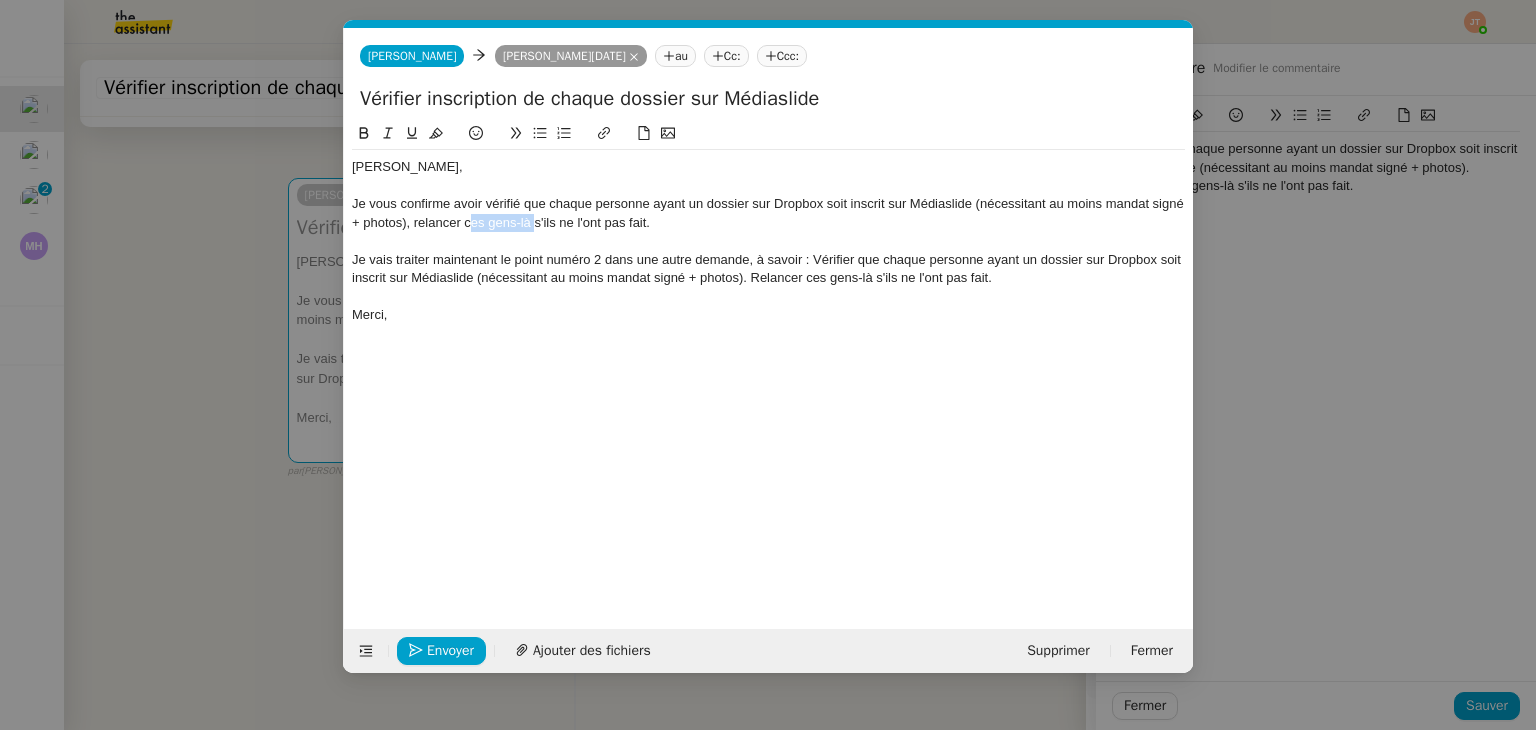 drag, startPoint x: 536, startPoint y: 223, endPoint x: 470, endPoint y: 223, distance: 66 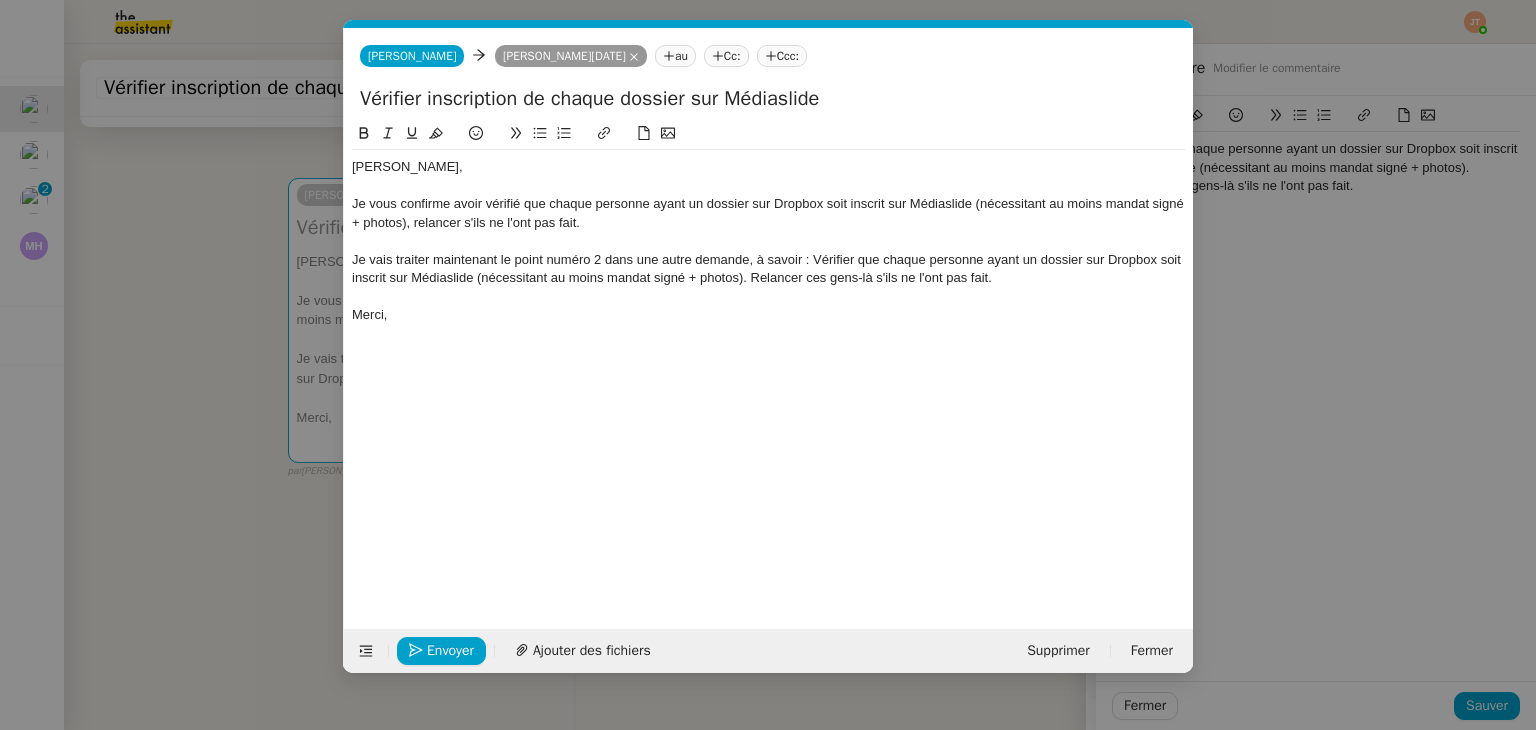 click on "Je vous confirme avoir vérifié que chaque personne ayant un dossier sur Dropbox soit inscrit sur Médiaslide (nécessitant au moins mandat signé + photos), relancer s'ils ne l'ont pas fait." 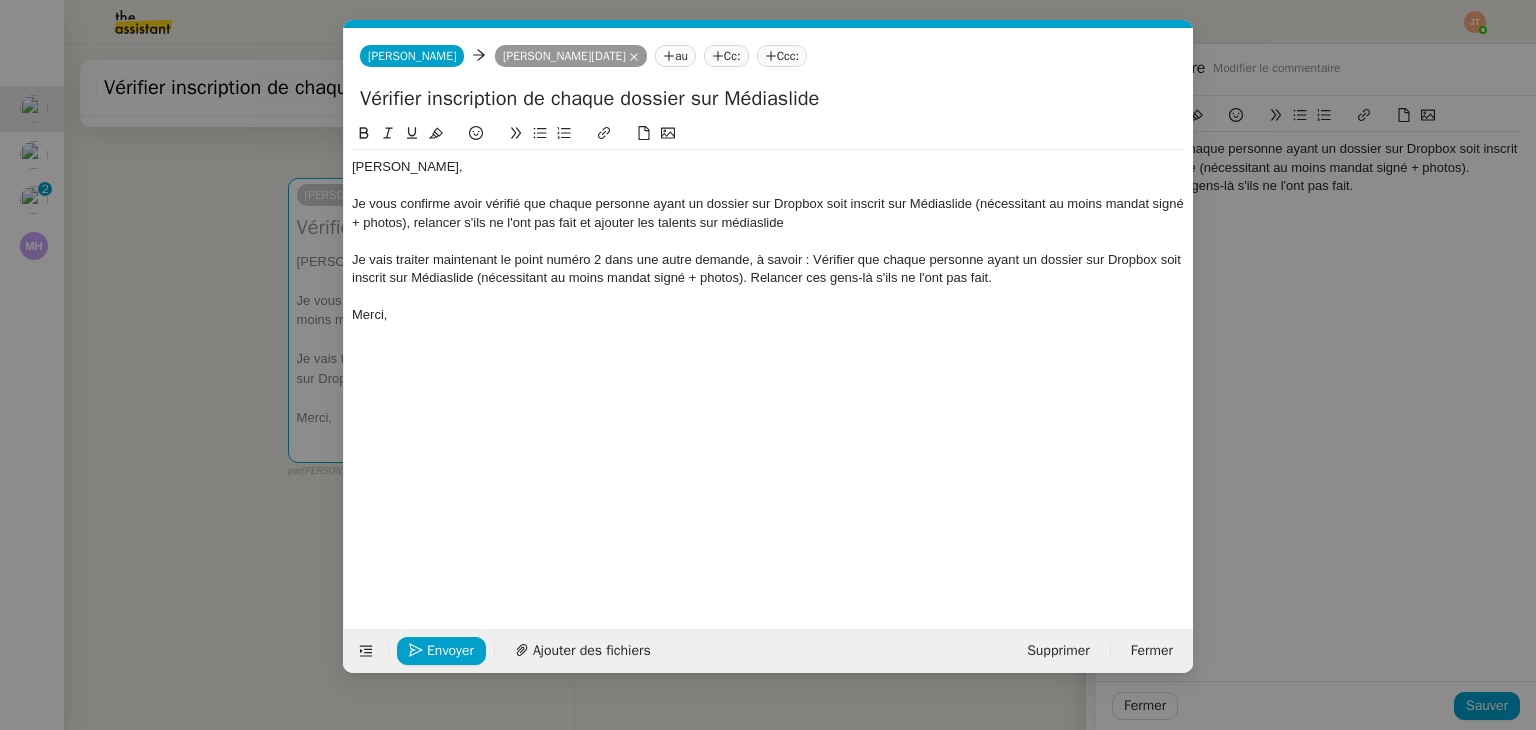 click on "Je vous confirme avoir vérifié que chaque personne ayant un dossier sur Dropbox soit inscrit sur Médiaslide (nécessitant au moins mandat signé + photos), relancer s'ils ne l'ont pas fait et ajouter les talents sur médiaslide" 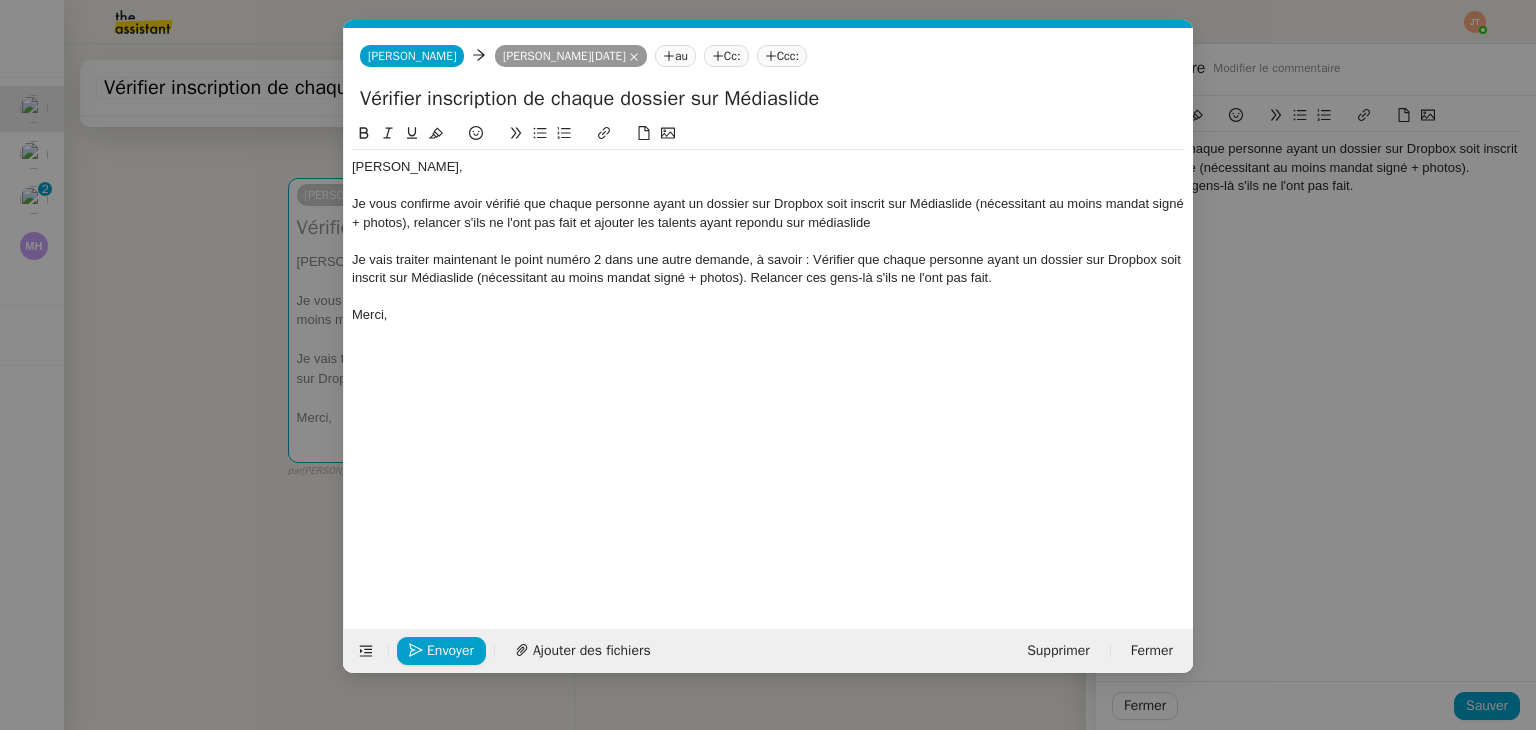 click on "Je vous confirme avoir vérifié que chaque personne ayant un dossier sur Dropbox soit inscrit sur Médiaslide (nécessitant au moins mandat signé + photos), relancer s'ils ne l'ont pas fait et ajouter les talents ayant repondu sur médiaslide" 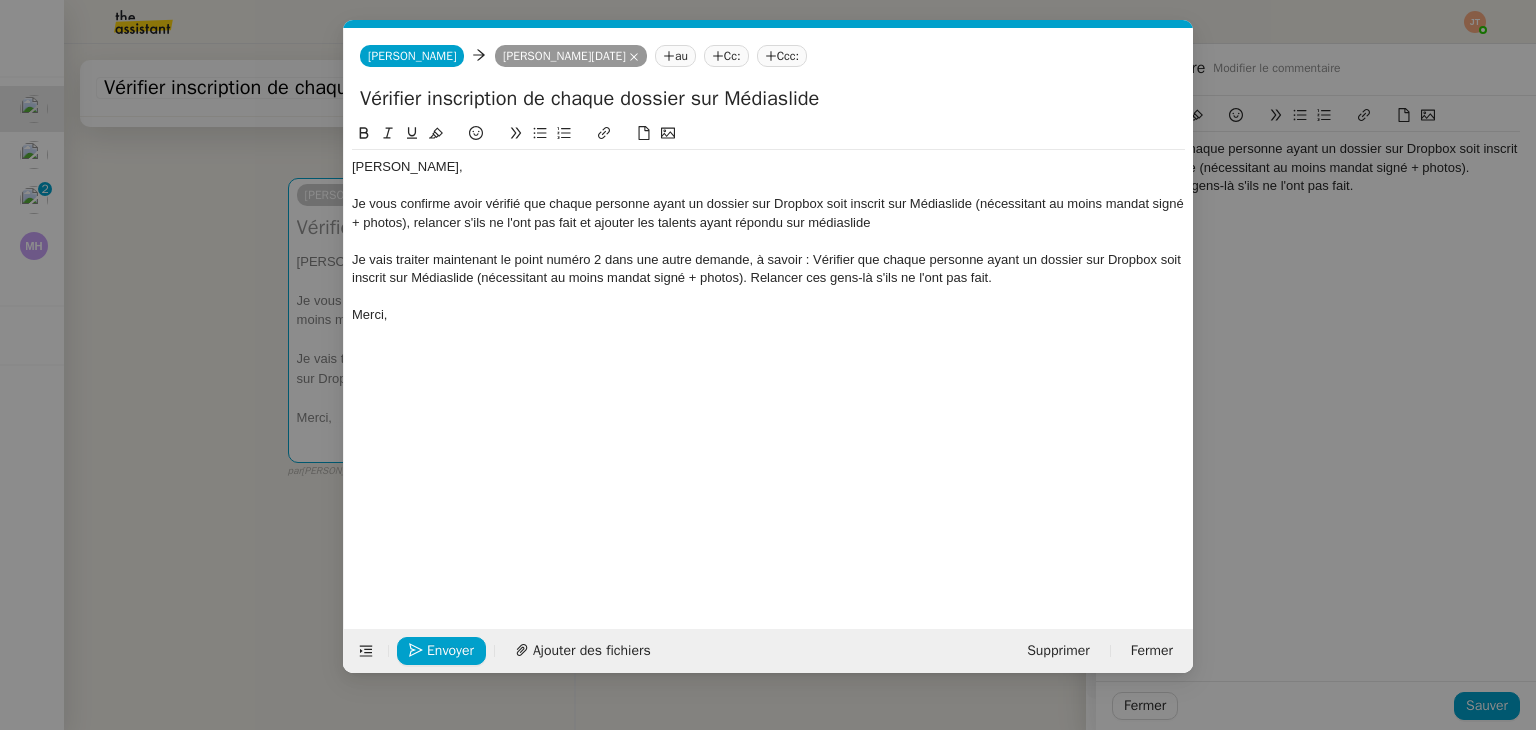 click on "Je vous confirme avoir vérifié que chaque personne ayant un dossier sur Dropbox soit inscrit sur Médiaslide (nécessitant au moins mandat signé + photos), relancer s'ils ne l'ont pas fait et ajouter les talents ayant répondu sur médiaslide" 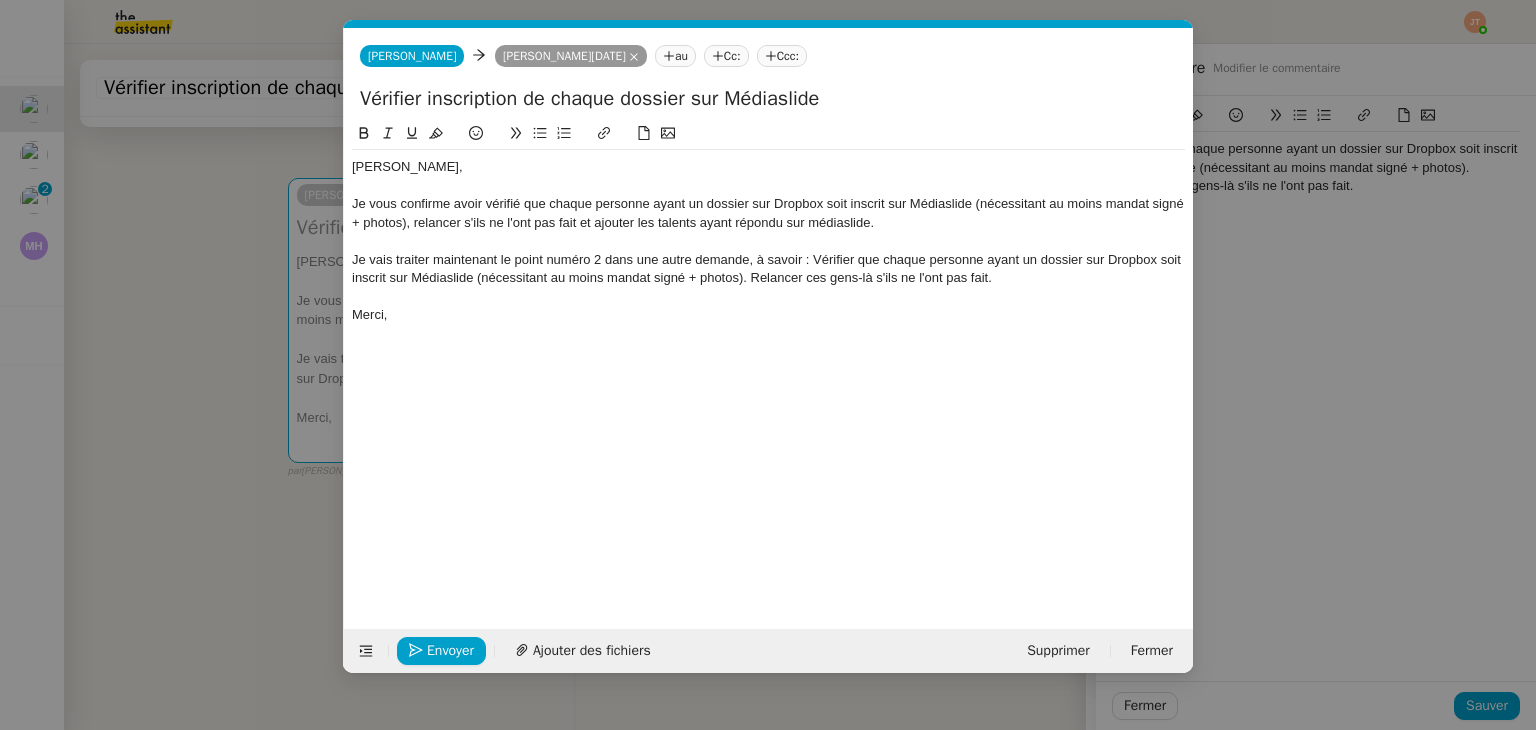 click on "Service TA - VOYAGE - PROPOSITION GLOBALE    A utiliser dans le cadre de proposition de déplacement TA - RELANCE CLIENT (EN)    Relancer un client lorsqu'il n'a pas répondu à un précédent message BAFERTY - MAIL AUDITION    A utiliser dans le cadre de la procédure d'envoi des mails d'audition TA - PUBLICATION OFFRE D'EMPLOI     Organisation du recrutement Discours de présentation du paiement sécurisé    TA - VOYAGES - PROPOSITION ITINERAIRE    Soumettre les résultats d'une recherche TA - CONFIRMATION PAIEMENT (EN)    Confirmer avec le client de modèle de transaction - Attention Plan Pro nécessaire. TA - COURRIER EXPEDIE (recommandé)    A utiliser dans le cadre de l'envoi d'un courrier recommandé TA - PARTAGE DE CALENDRIER (EN)    A utiliser pour demander au client de partager son calendrier afin de faciliter l'accès et la gestion PSPI - Appel de fonds MJL    A utiliser dans le cadre de la procédure d'appel de fonds MJL TA - RELANCE CLIENT    TA - AR PROCEDURES        21 YIELD" at bounding box center [768, 365] 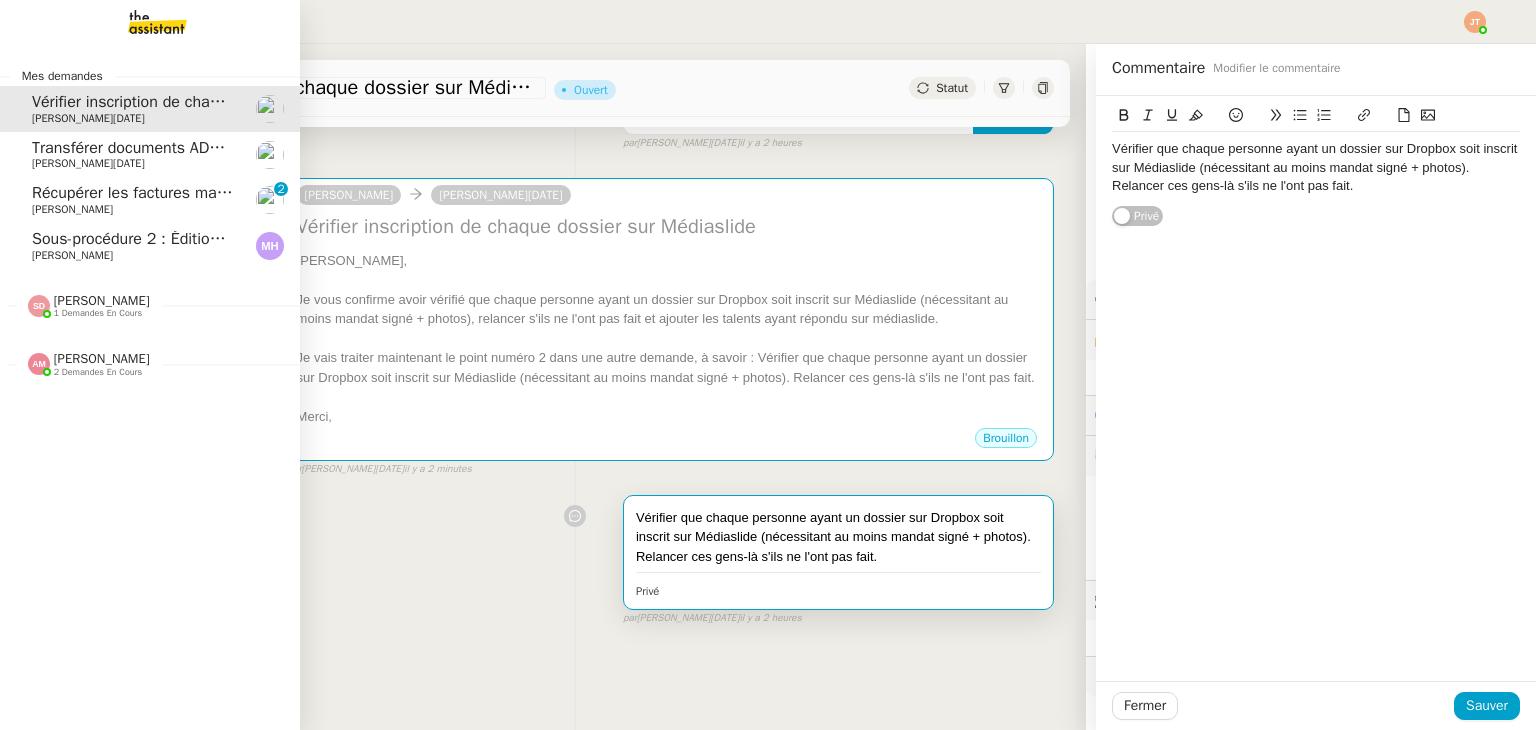 click on "Transférer documents ADMIN vers Médiaslide" 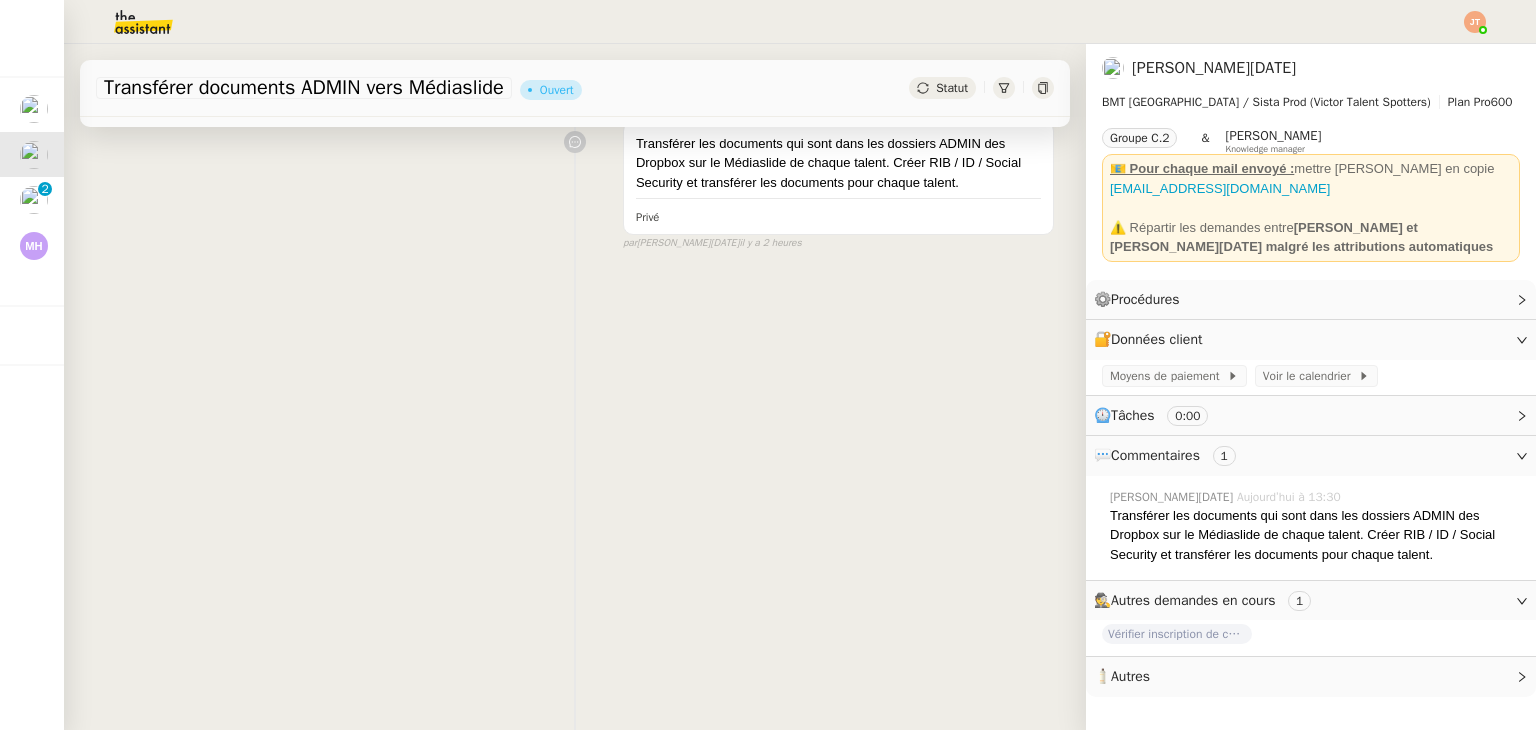 scroll, scrollTop: 0, scrollLeft: 0, axis: both 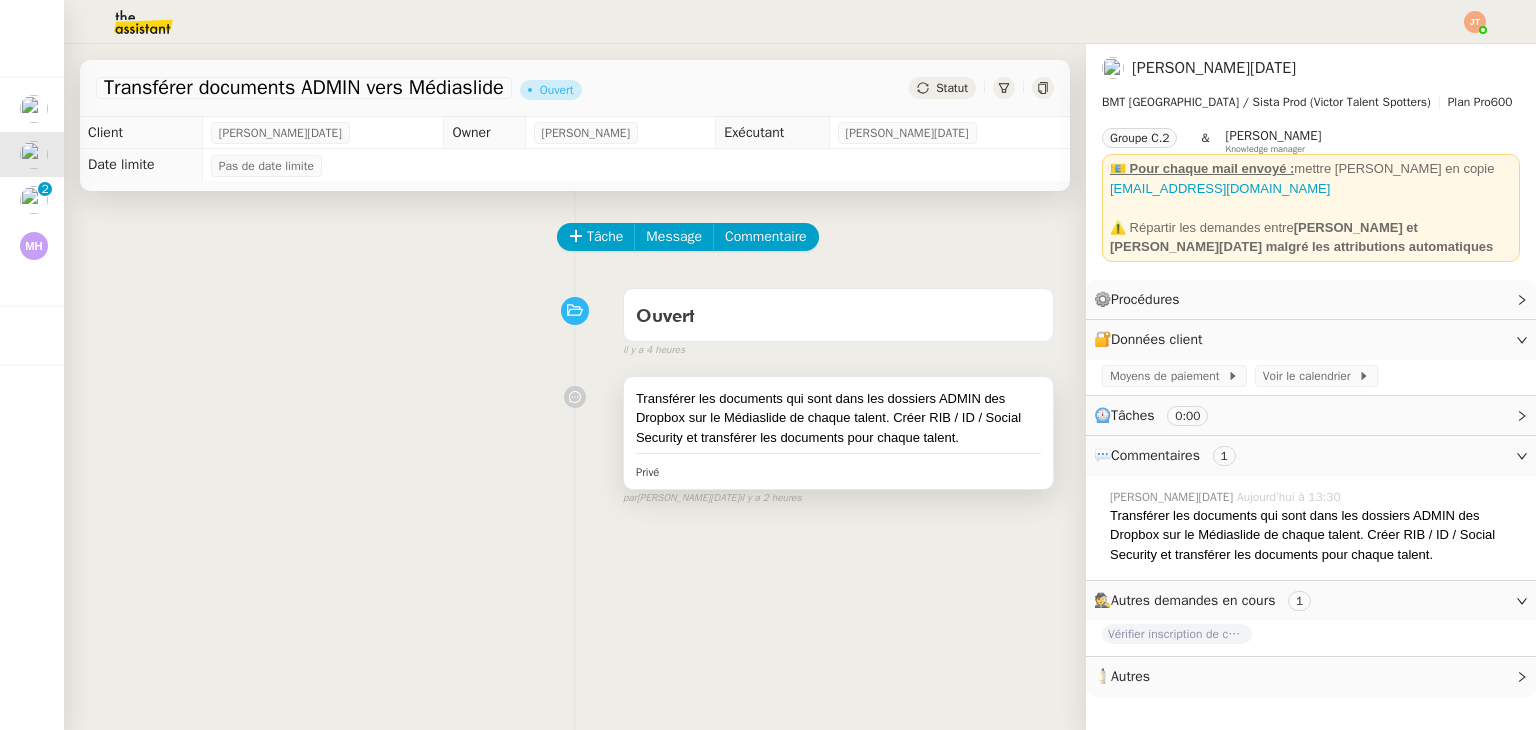 click on "Transférer les documents qui sont dans les dossiers ADMIN des Dropbox sur le Médiaslide de chaque talent. Créer RIB / ID / Social Security et transférer les documents pour chaque talent." at bounding box center (838, 418) 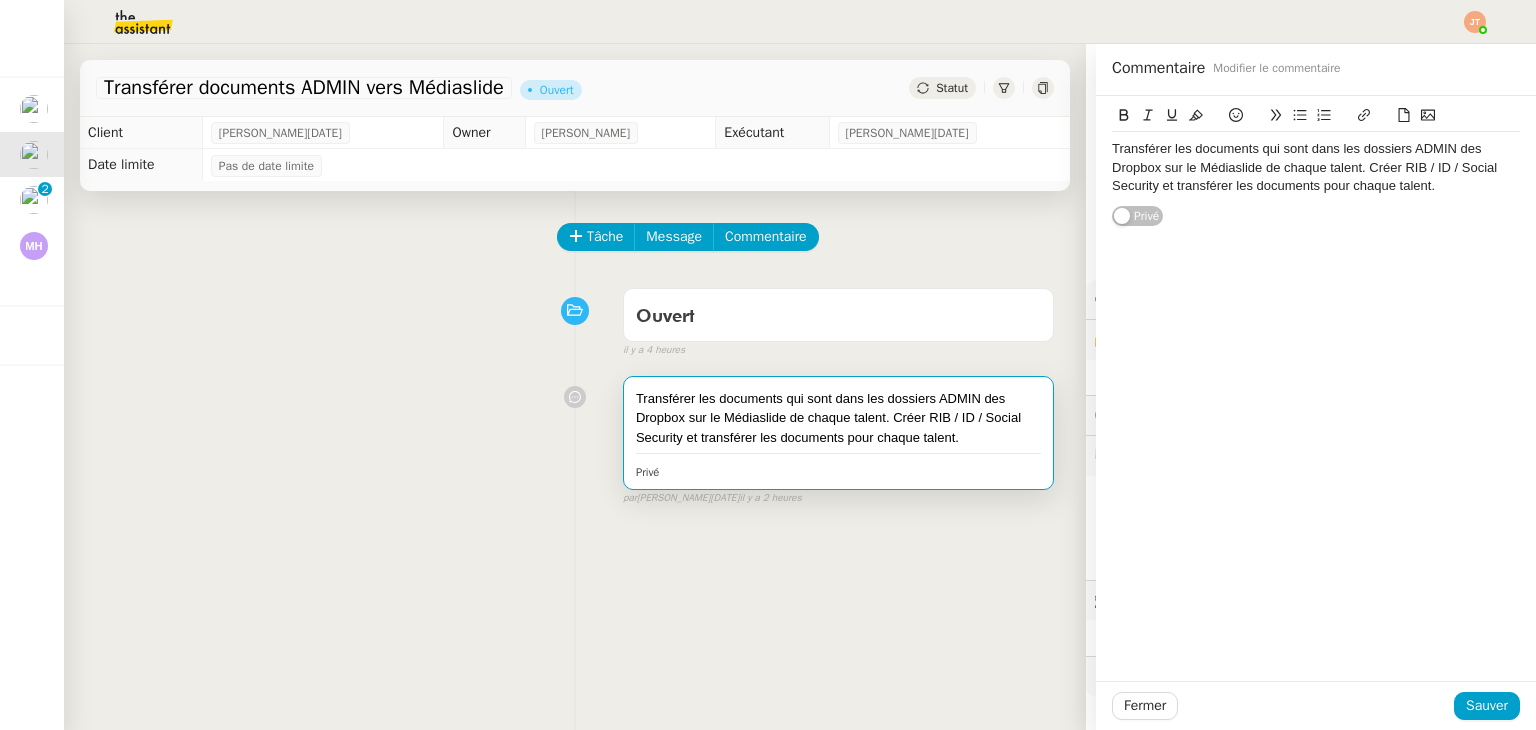 drag, startPoint x: 1095, startPoint y: 145, endPoint x: 1405, endPoint y: 182, distance: 312.20026 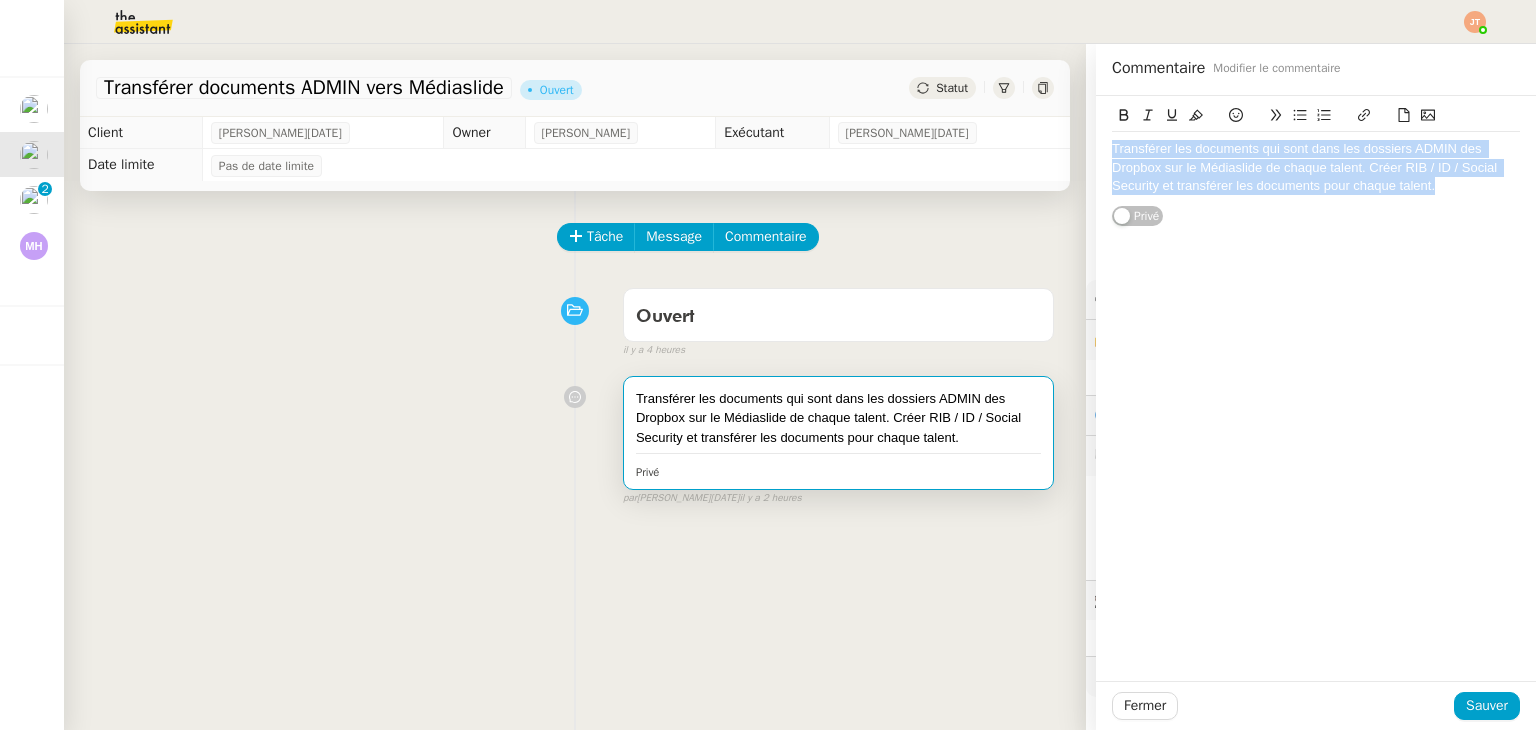 drag, startPoint x: 1420, startPoint y: 185, endPoint x: 1096, endPoint y: 148, distance: 326.1058 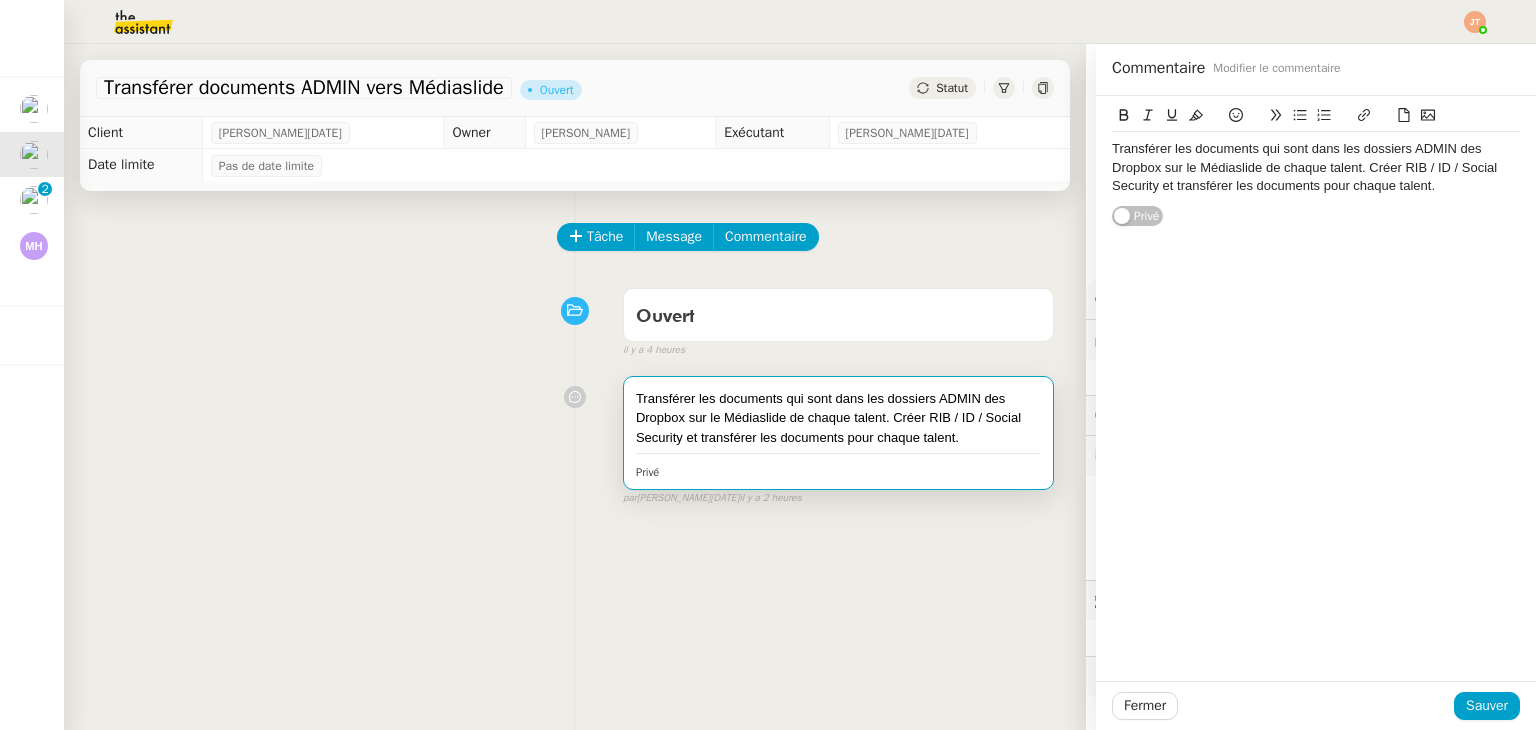 click on "Ouvert false il y a 4 heures" at bounding box center [575, 319] 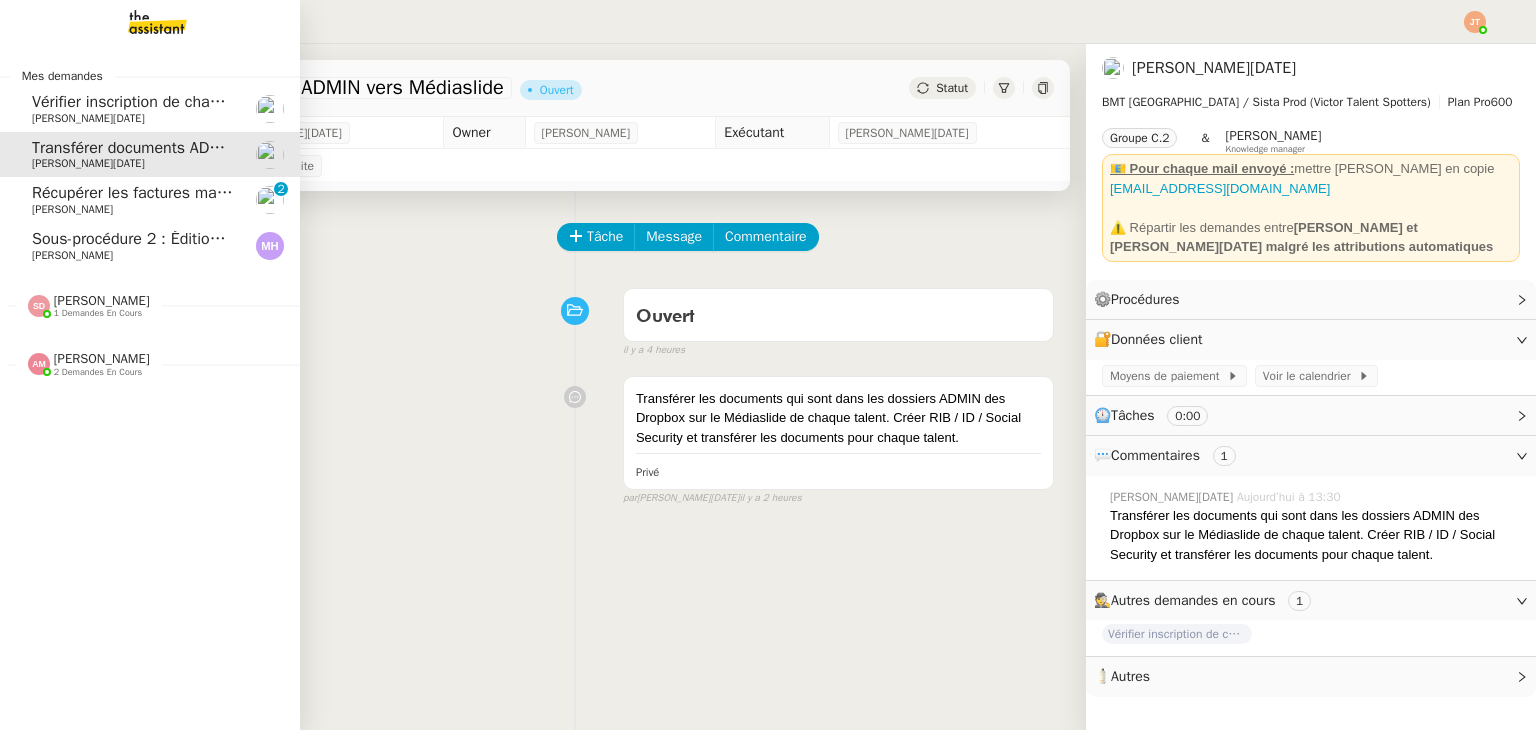 click on "Vérifier inscription de chaque dossier sur Médiaslide" 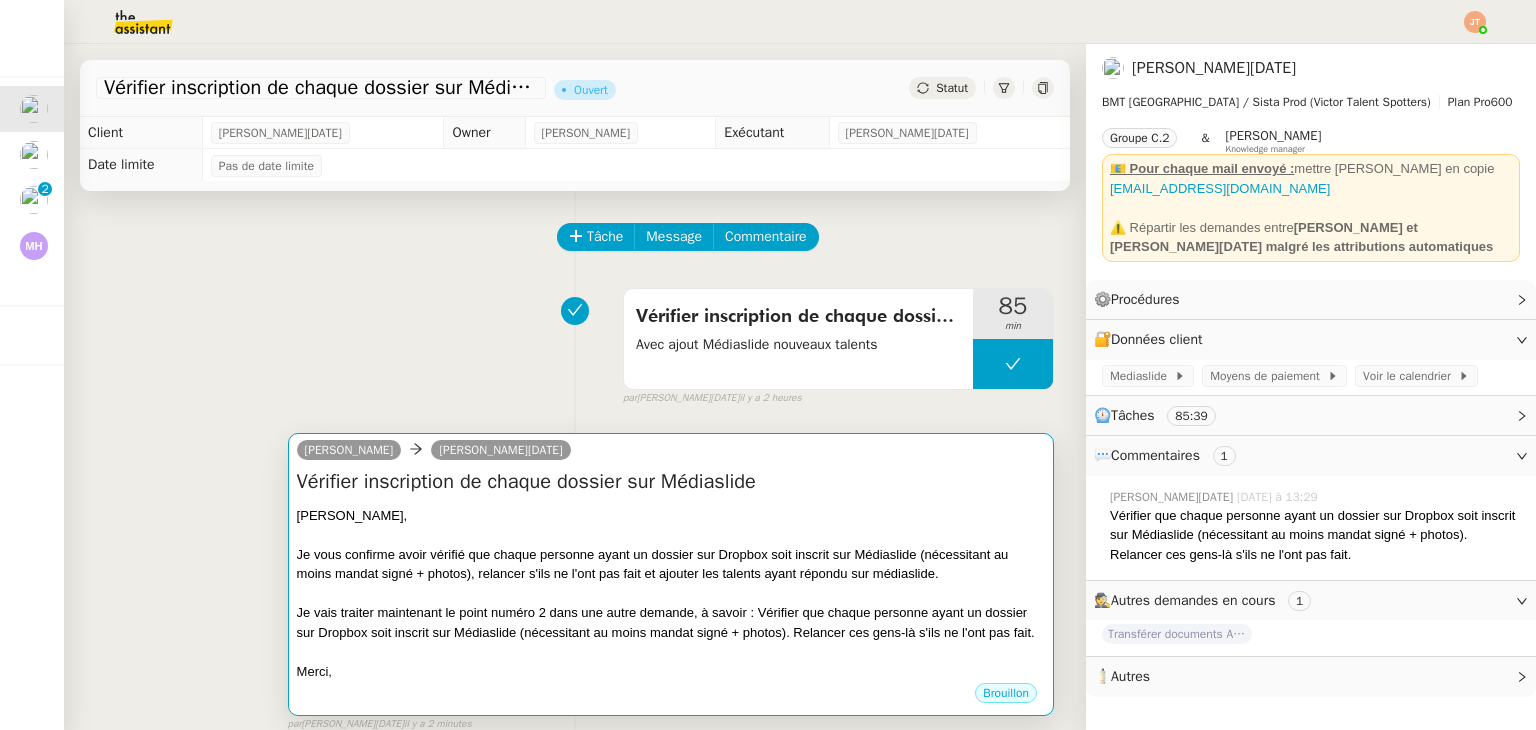 click on "[PERSON_NAME]," at bounding box center (671, 516) 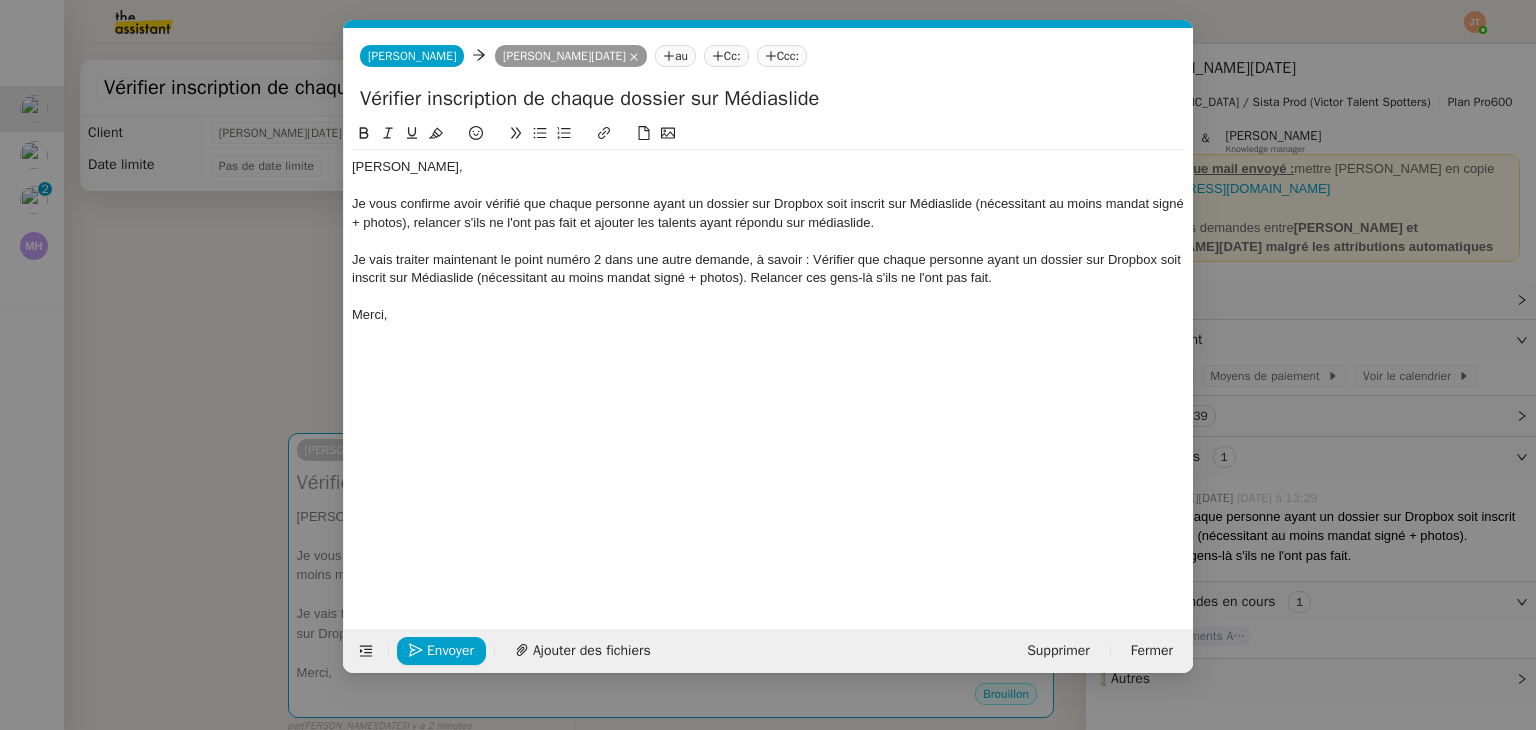 scroll, scrollTop: 0, scrollLeft: 42, axis: horizontal 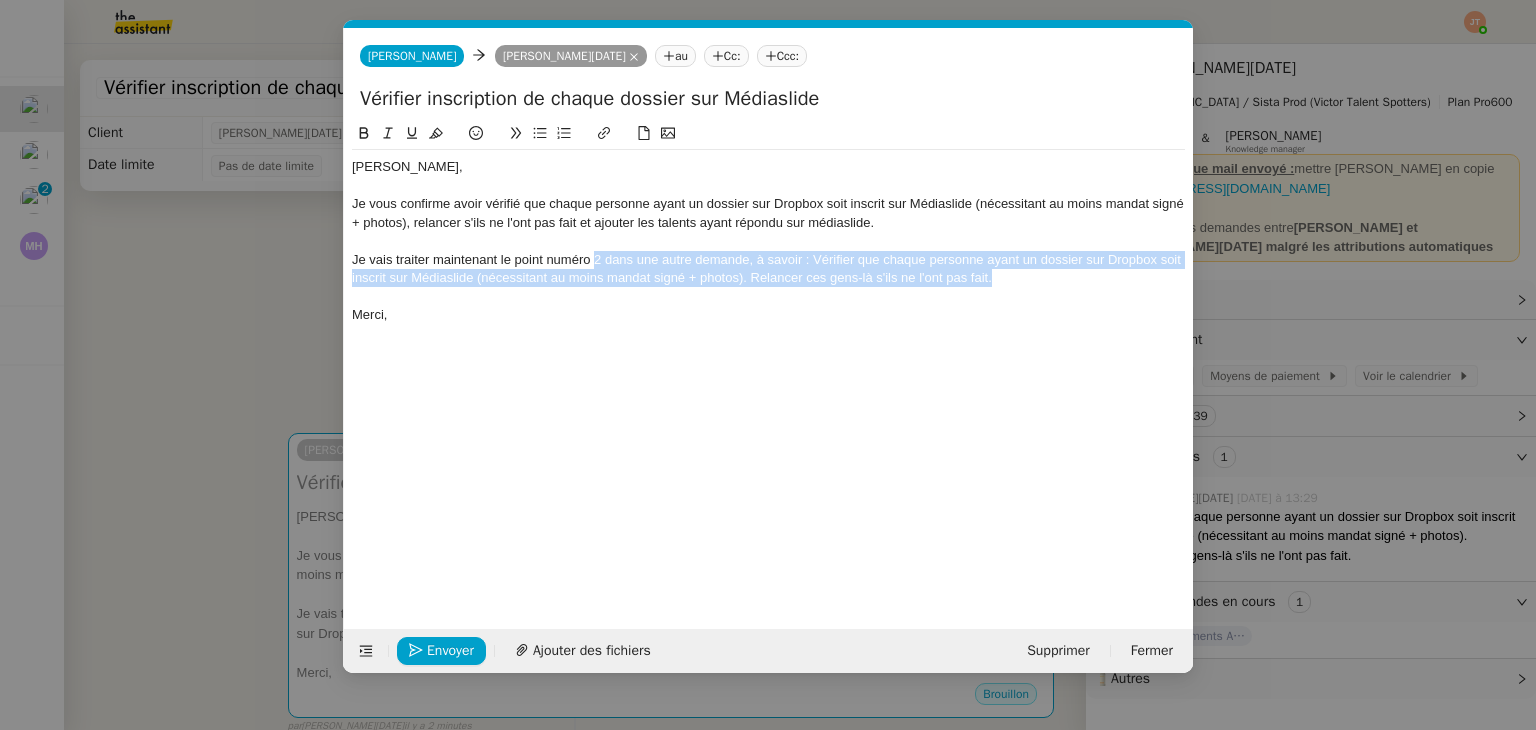 drag, startPoint x: 997, startPoint y: 283, endPoint x: 597, endPoint y: 262, distance: 400.55087 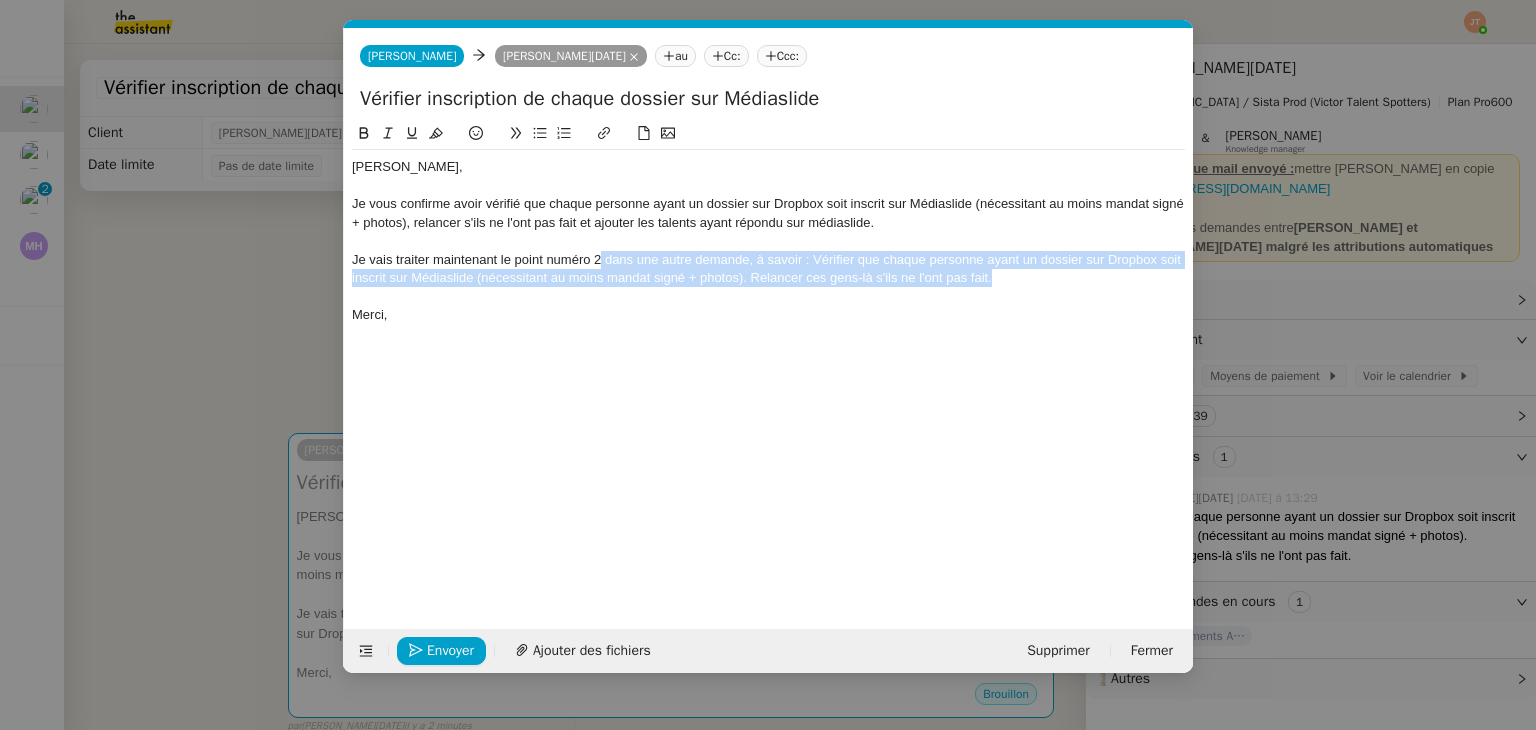 type 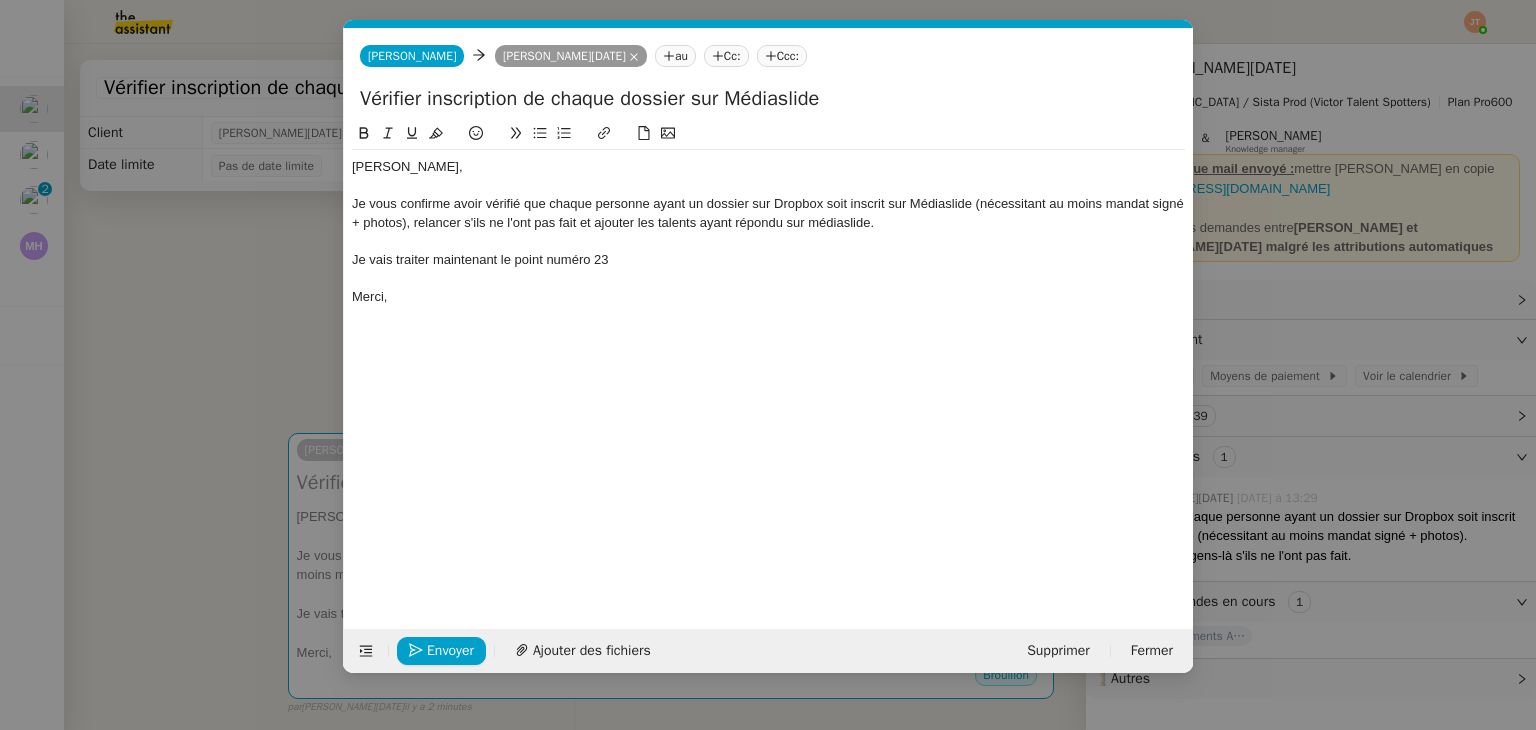 drag, startPoint x: 620, startPoint y: 258, endPoint x: 596, endPoint y: 259, distance: 24.020824 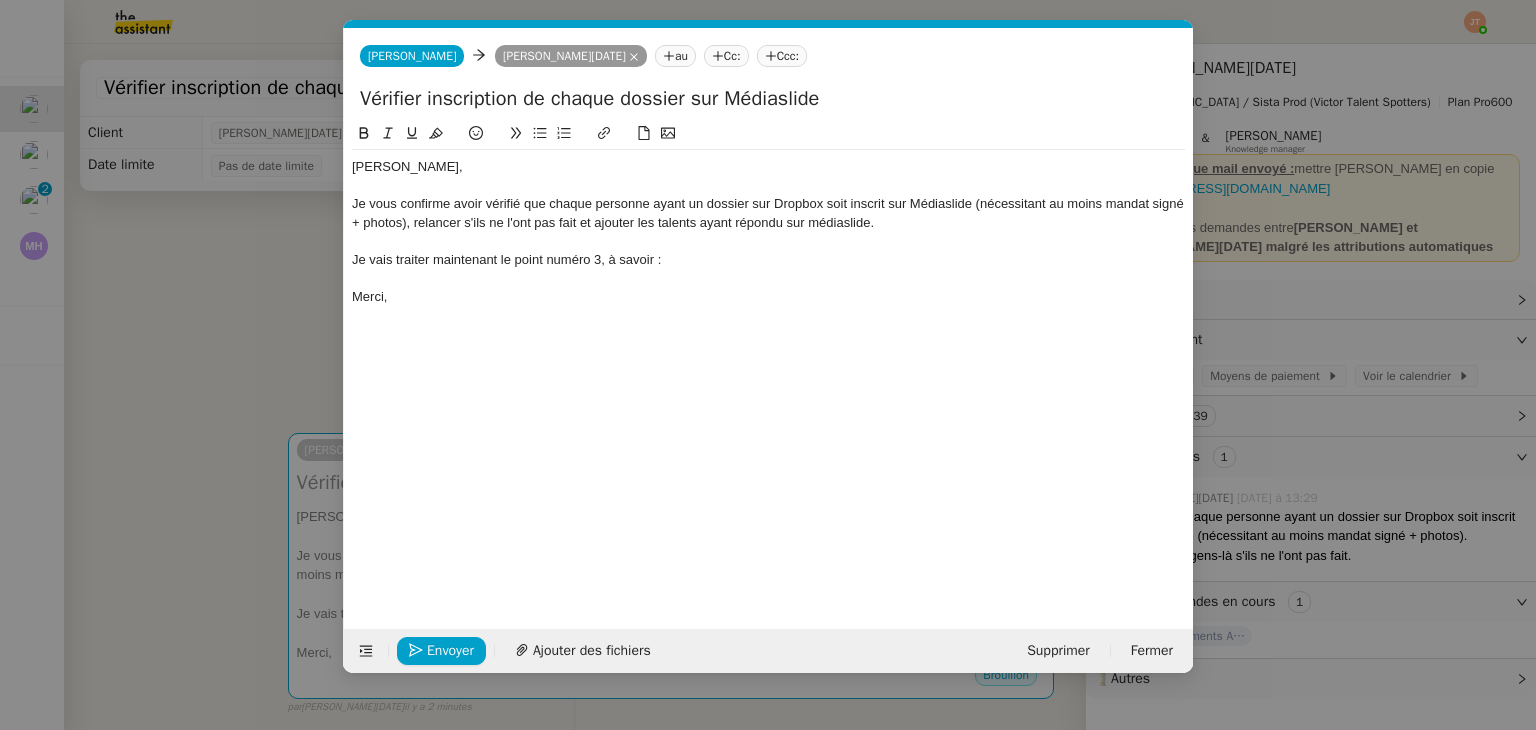scroll, scrollTop: 0, scrollLeft: 0, axis: both 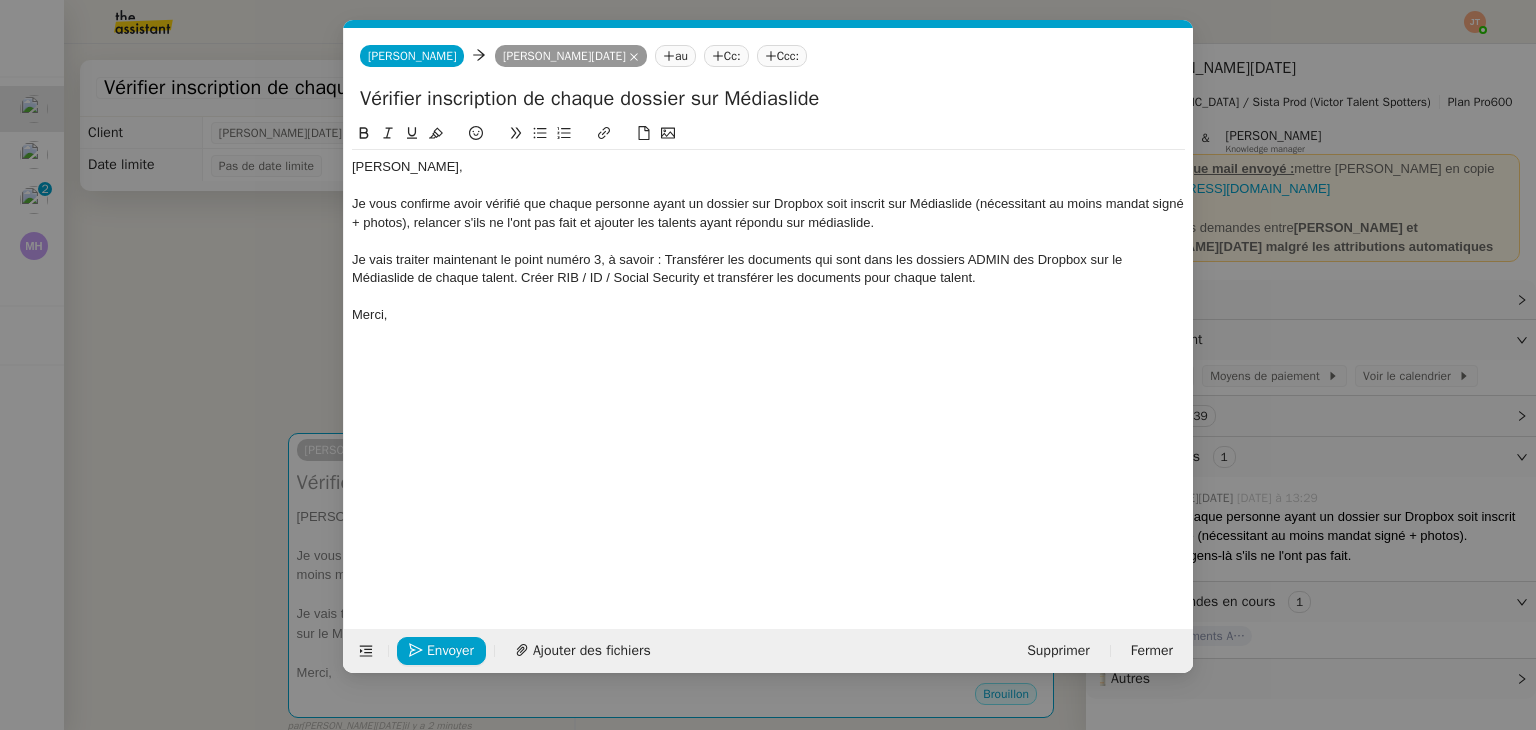 click on "Je vais traiter maintenant le point numéro 3, à savoir : Transférer les documents qui sont dans les dossiers ADMIN des Dropbox sur le Médiaslide de chaque talent. Créer RIB / ID / Social Security et transférer les documents pour chaque talent." 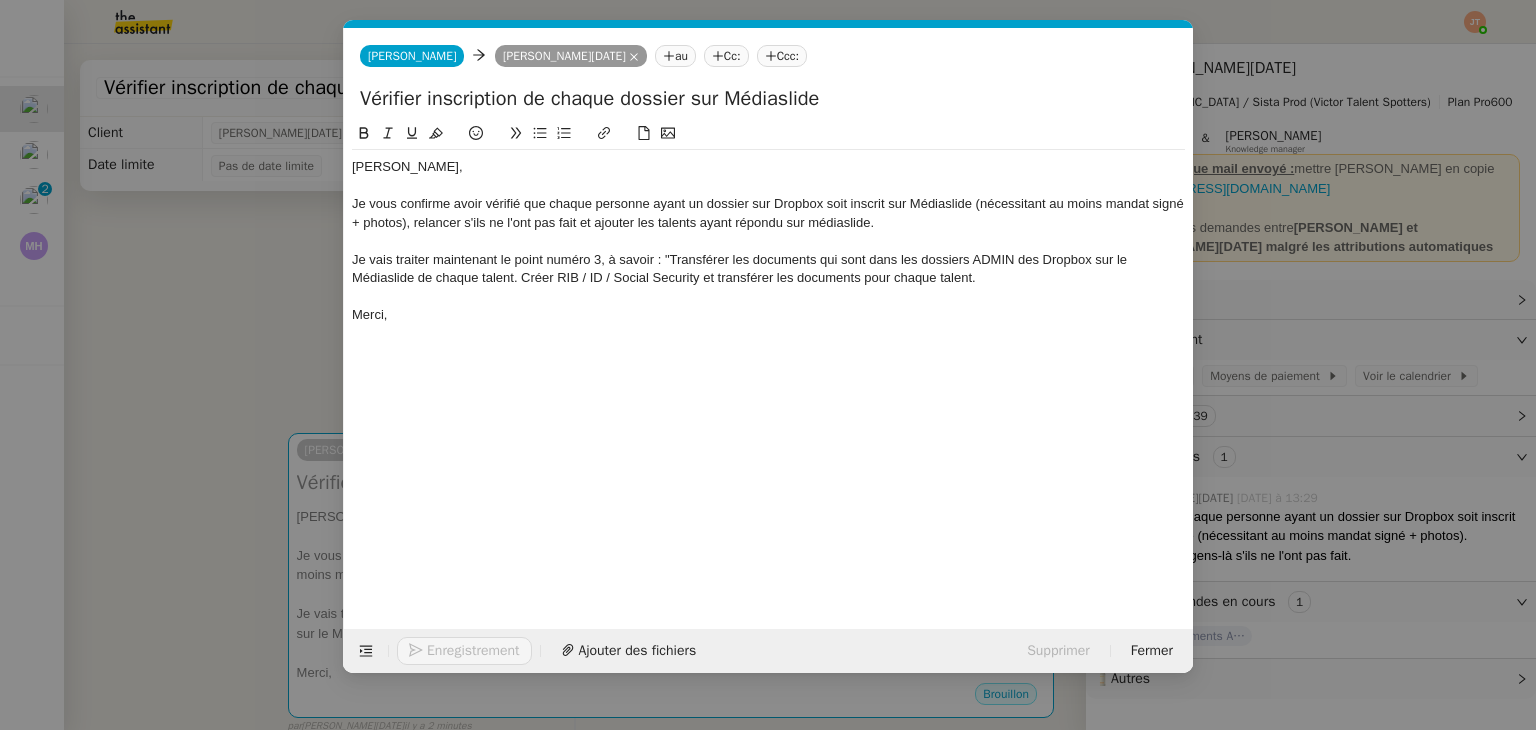 click on "Je vais traiter maintenant le point numéro 3, à savoir : "Transférer les documents qui sont dans les dossiers ADMIN des Dropbox sur le Médiaslide de chaque talent. Créer RIB / ID / Social Security et transférer les documents pour chaque talent." 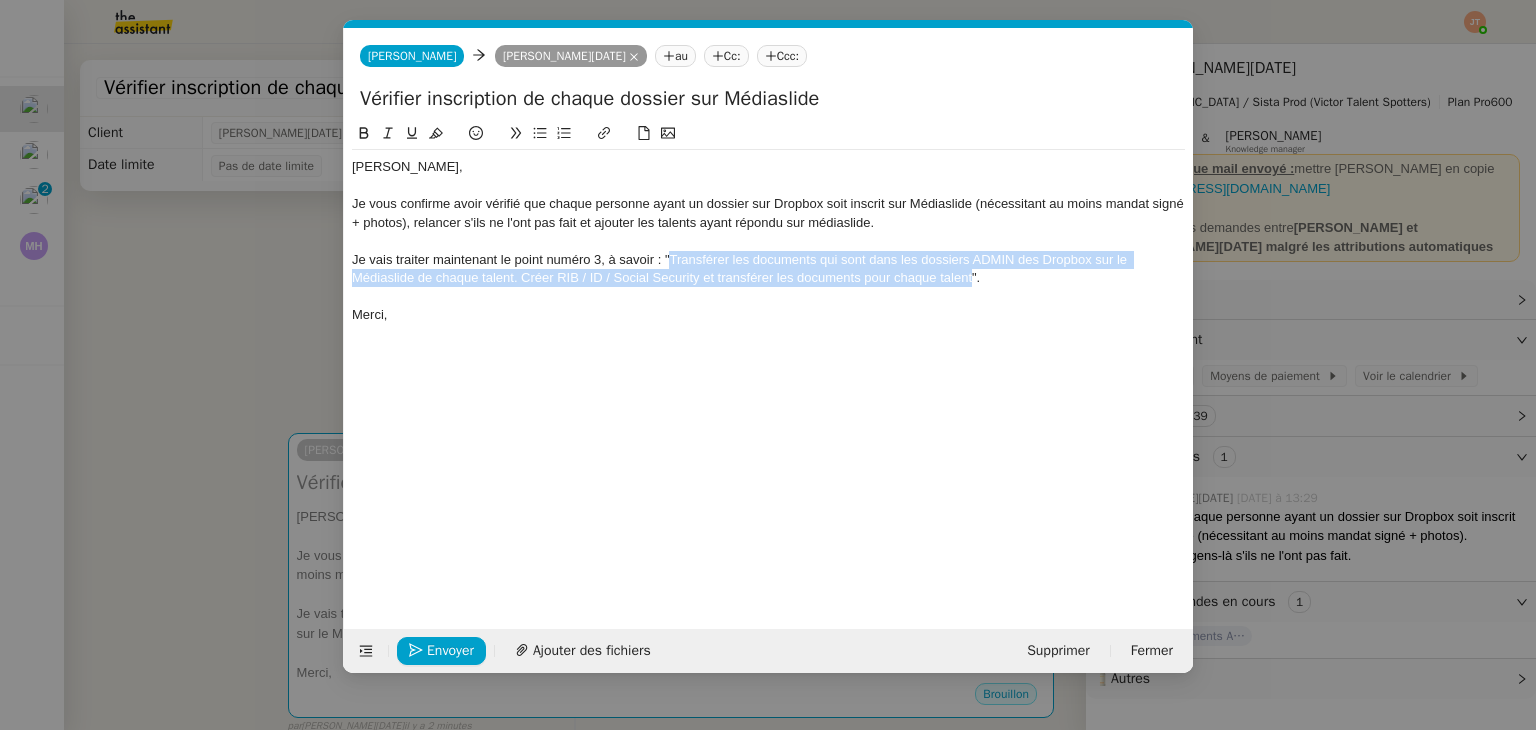 drag, startPoint x: 972, startPoint y: 277, endPoint x: 672, endPoint y: 253, distance: 300.95847 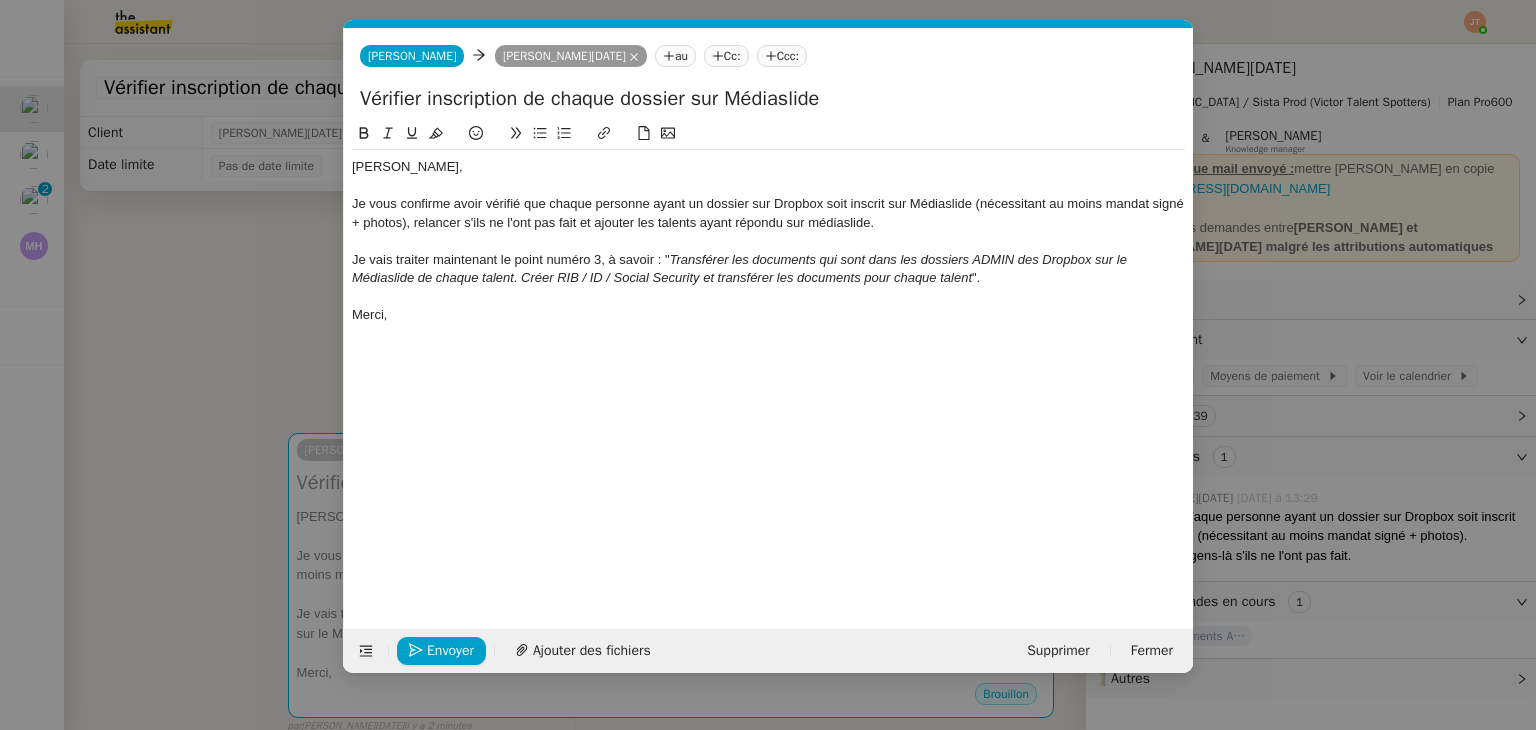 click 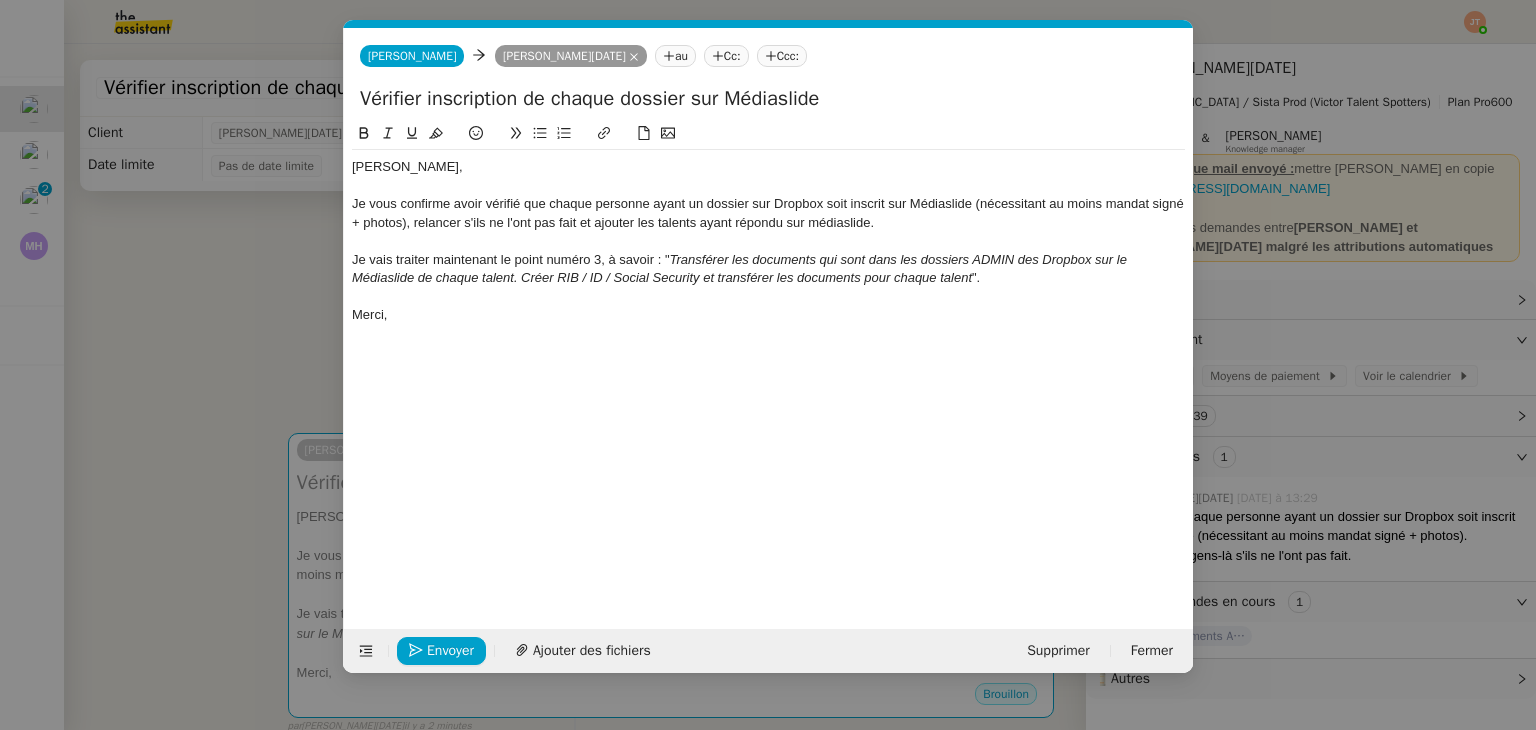 click on "Je vais traiter maintenant le point numéro 3, à savoir : " Transférer les documents qui sont dans les dossiers ADMIN des Dropbox sur le Médiaslide de chaque talent. Créer RIB / ID / Social Security et transférer les documents pour chaque talent "." 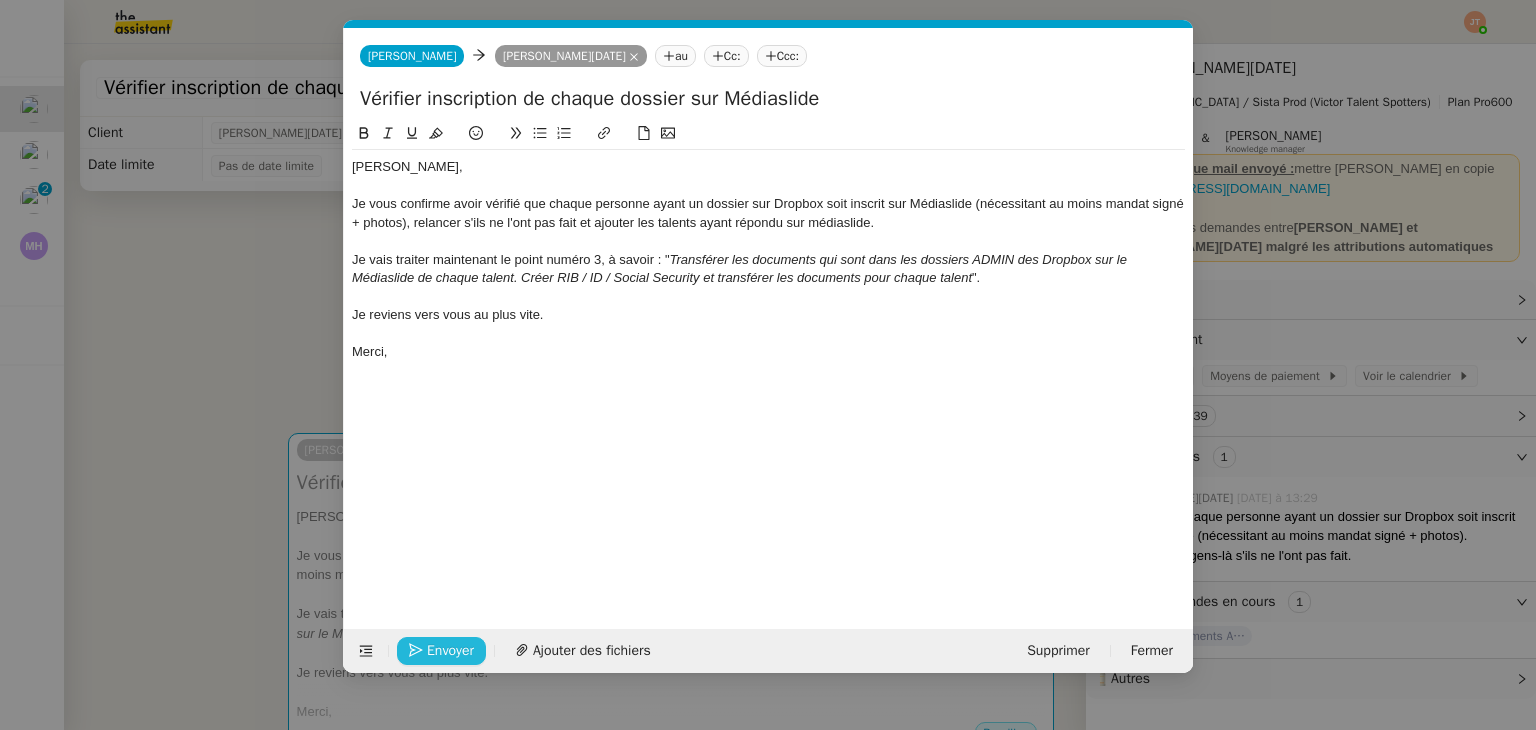 click on "Envoyer" 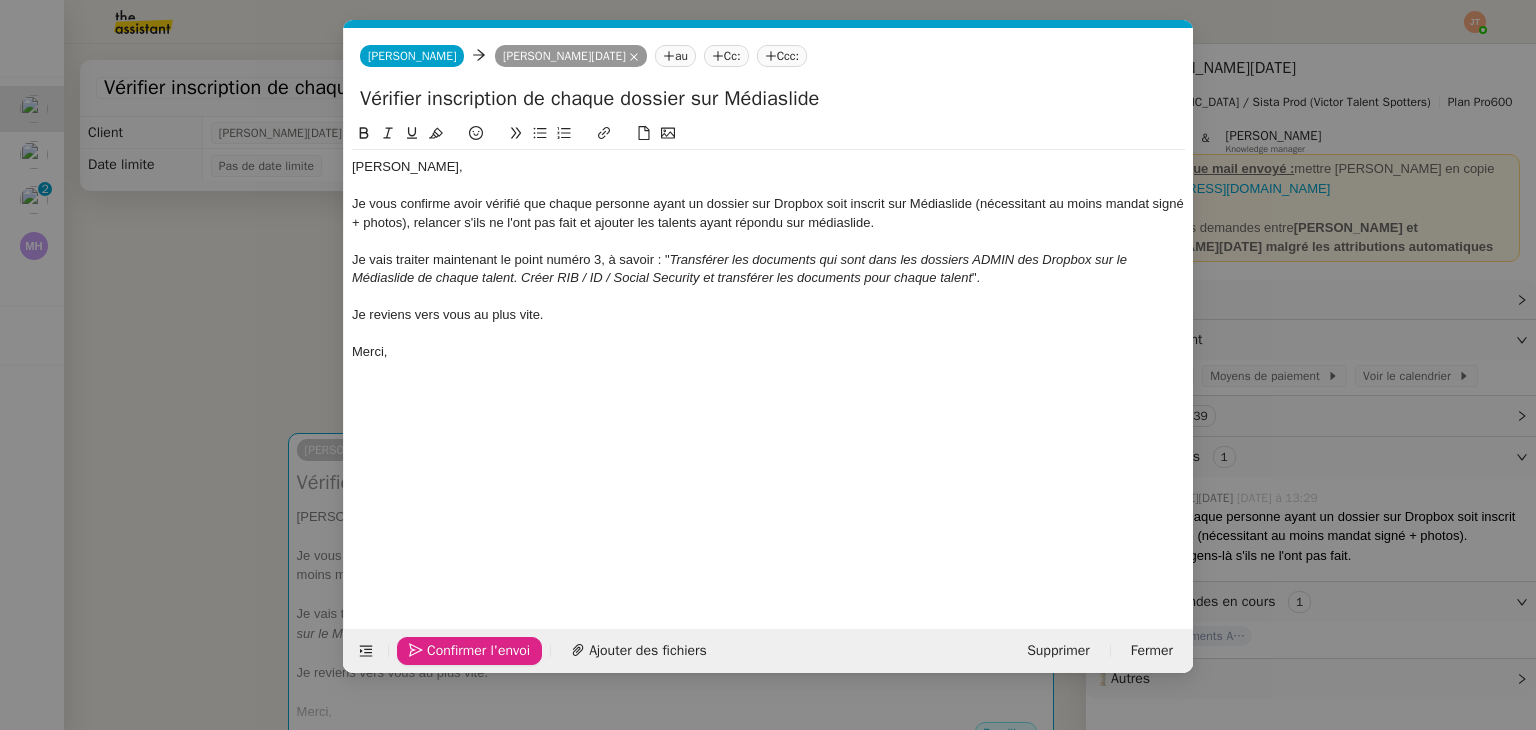 click on "Confirmer l'envoi" 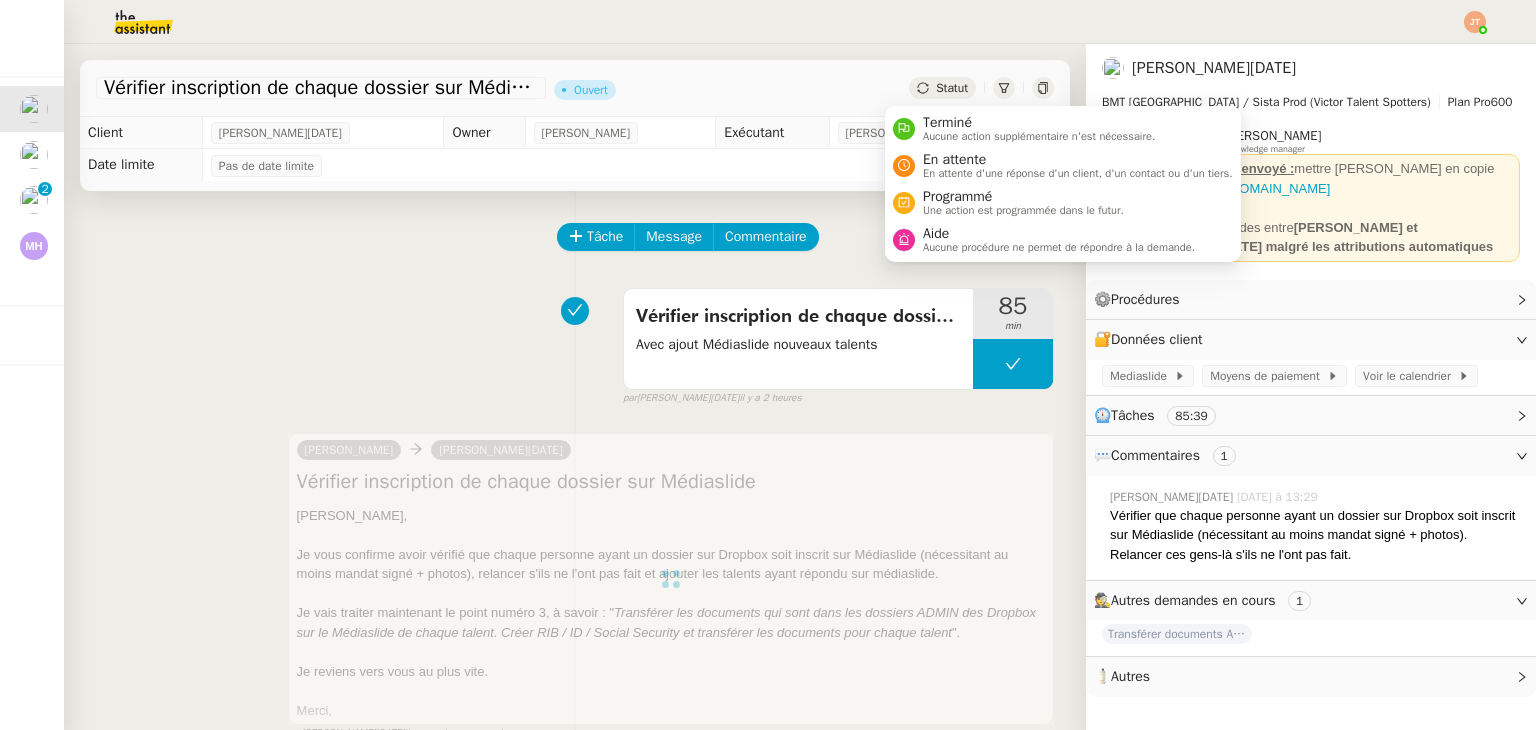 click on "Statut" 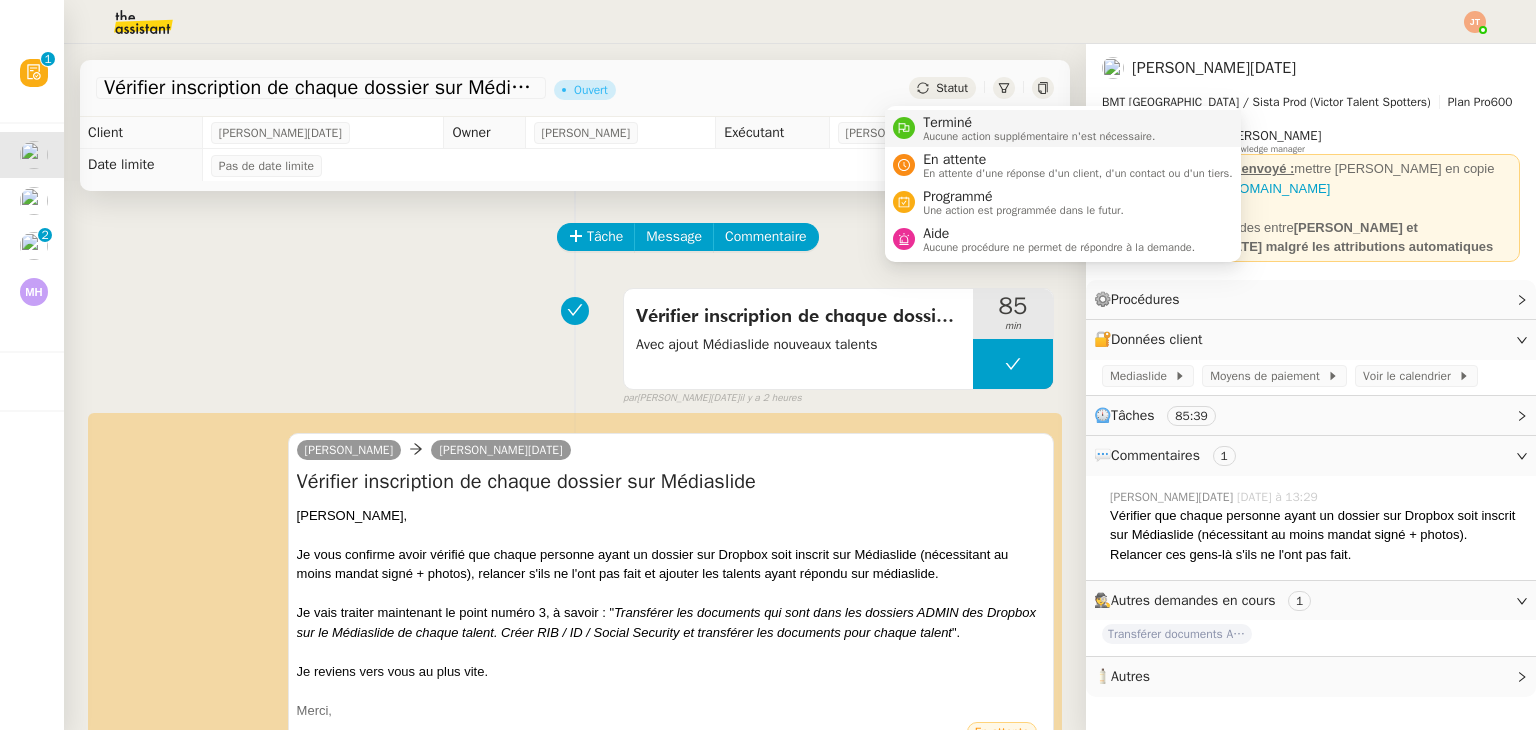 click on "Aucune action supplémentaire n'est nécessaire." at bounding box center [1039, 136] 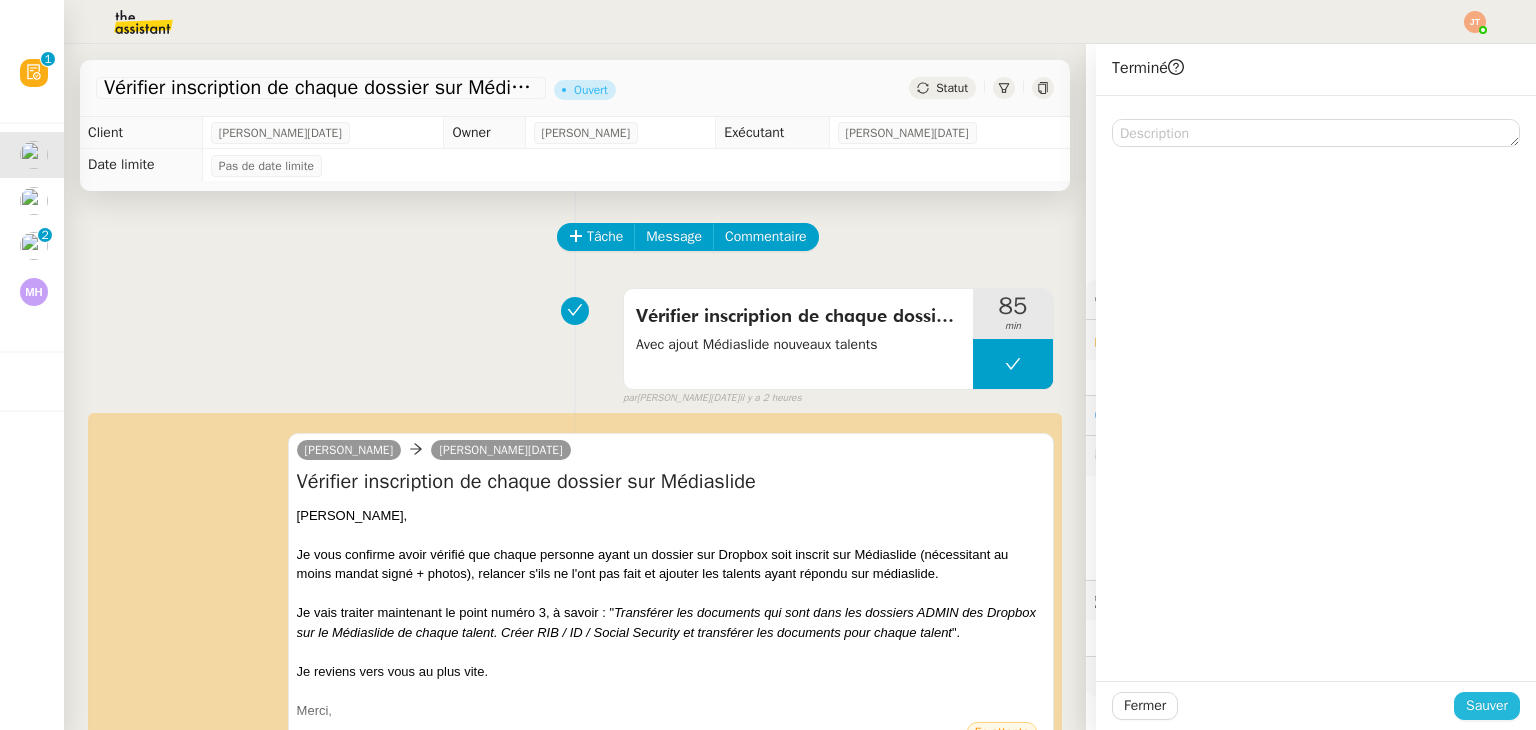 click on "Sauver" 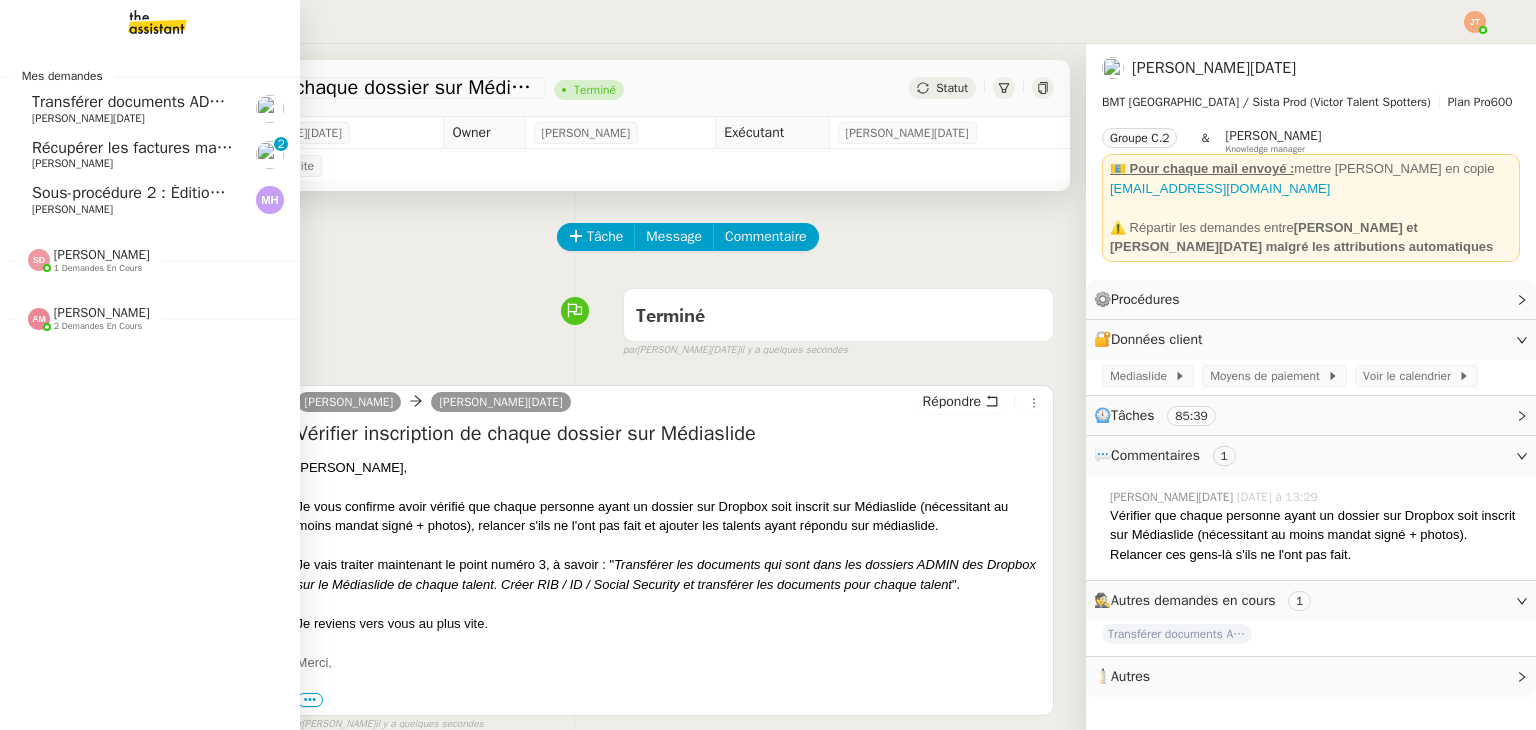 click on "Sous-procédure 2 : Édition des brouillons de facturation - juillet 2025" 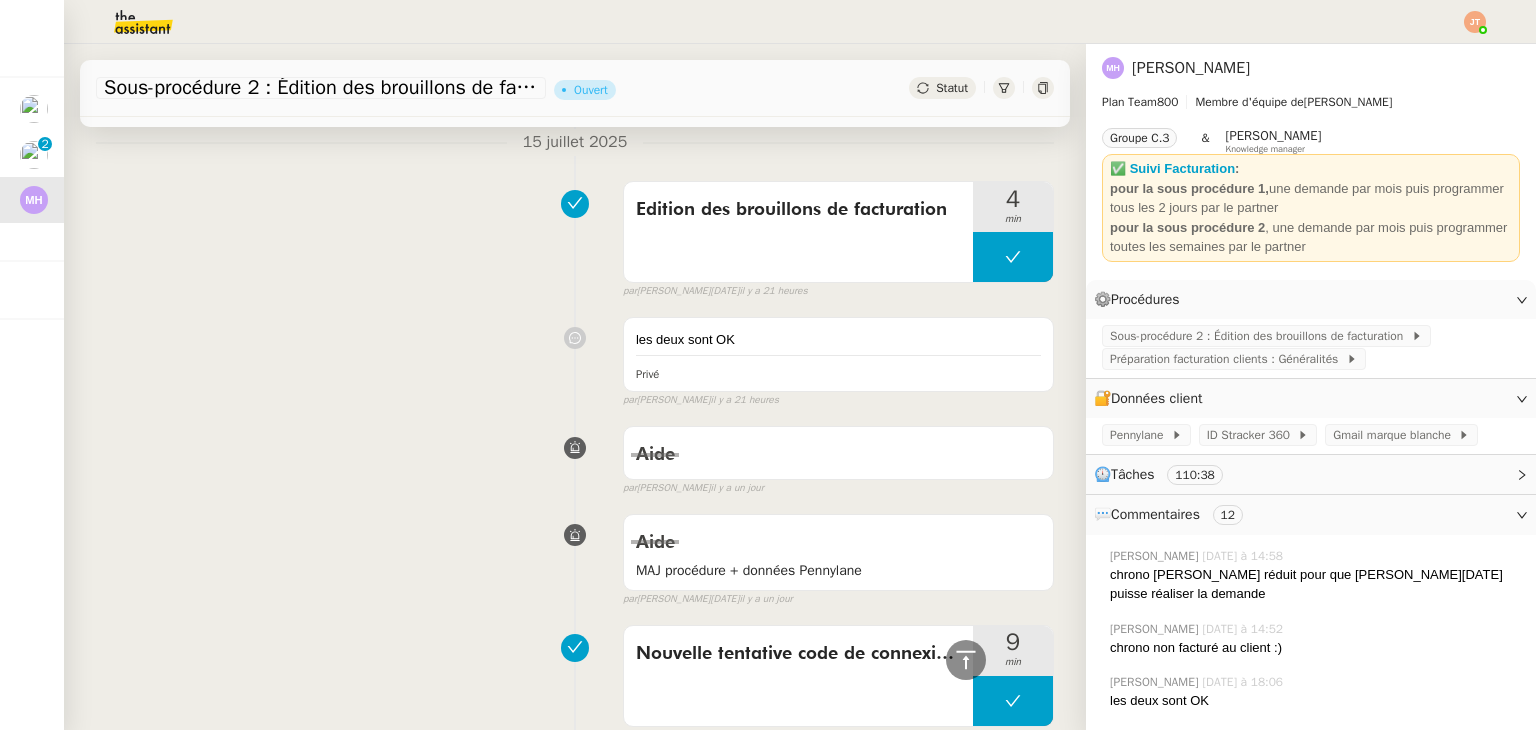 scroll, scrollTop: 1300, scrollLeft: 0, axis: vertical 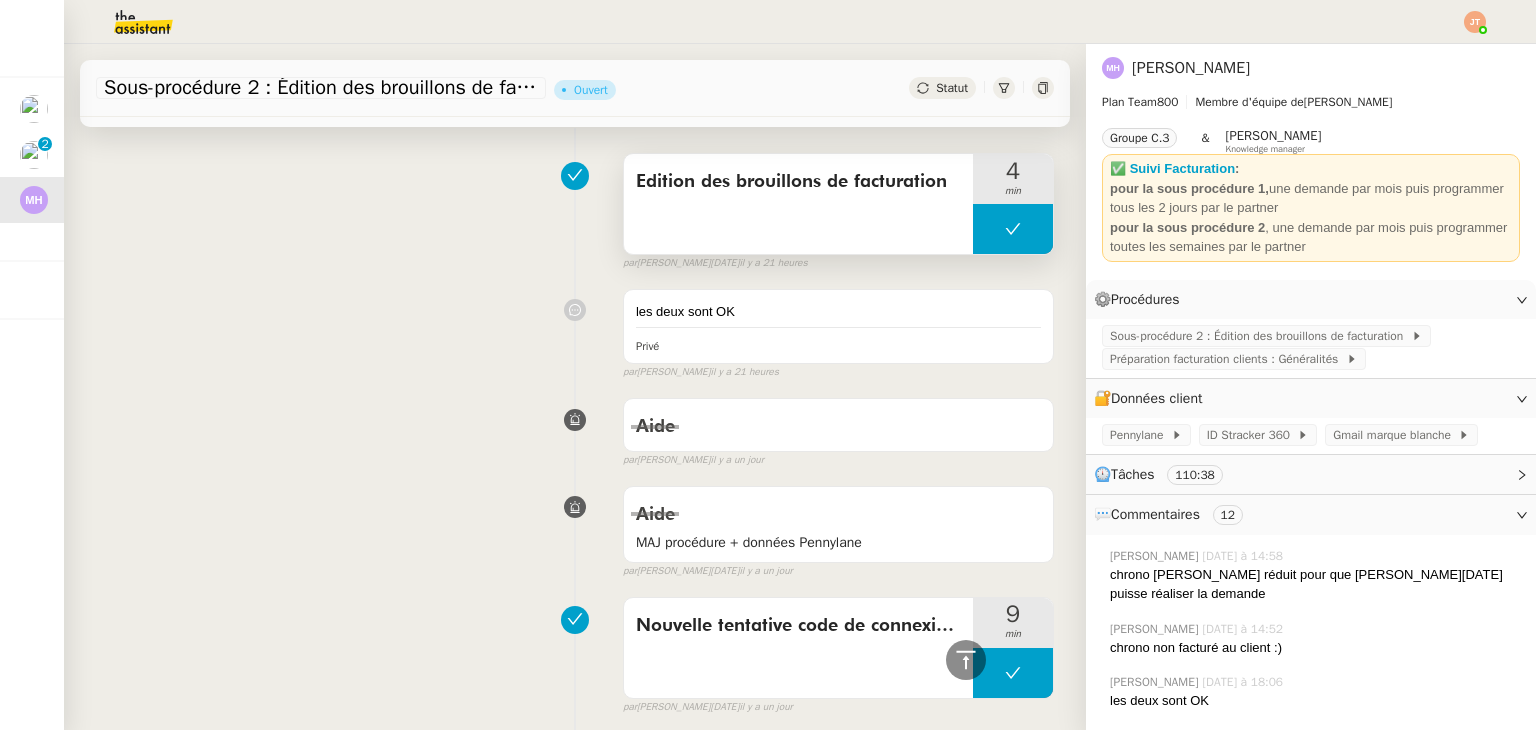 click on "Edition des brouillons de facturation" at bounding box center [798, 182] 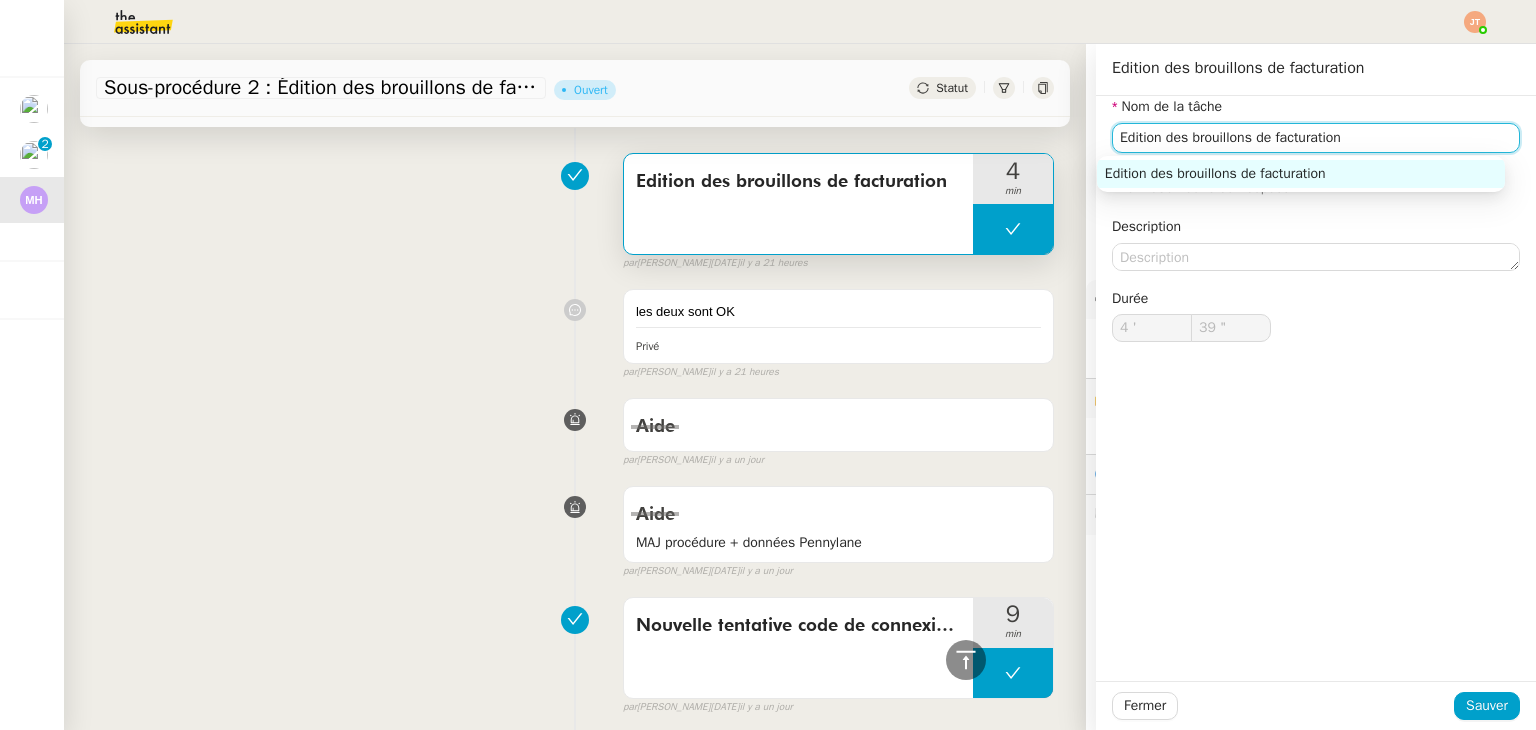 drag, startPoint x: 1143, startPoint y: 144, endPoint x: 1053, endPoint y: 144, distance: 90 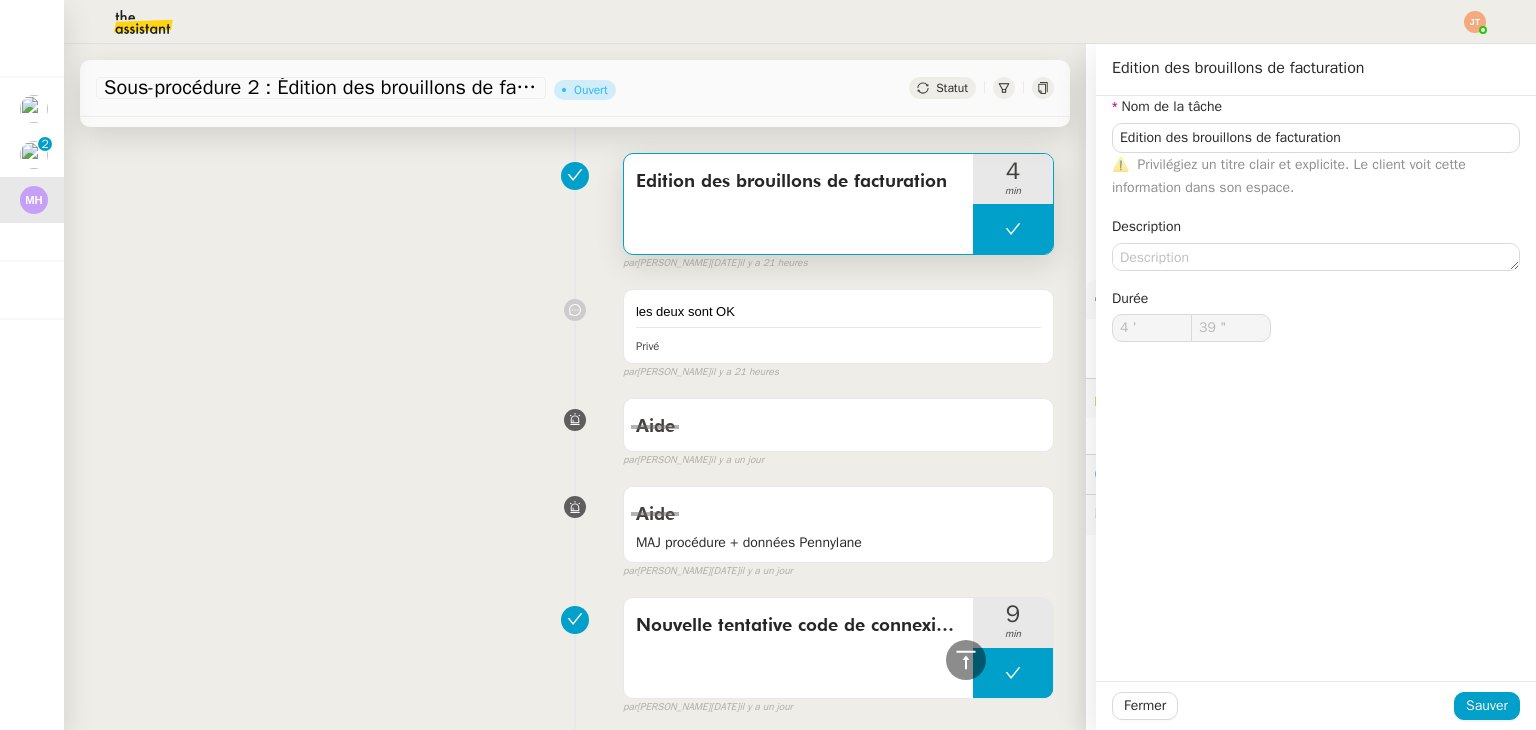 click on "Edition des brouillons de facturation     4 min false par   Jean-Noël D.   il y a 21 heures" at bounding box center [575, 208] 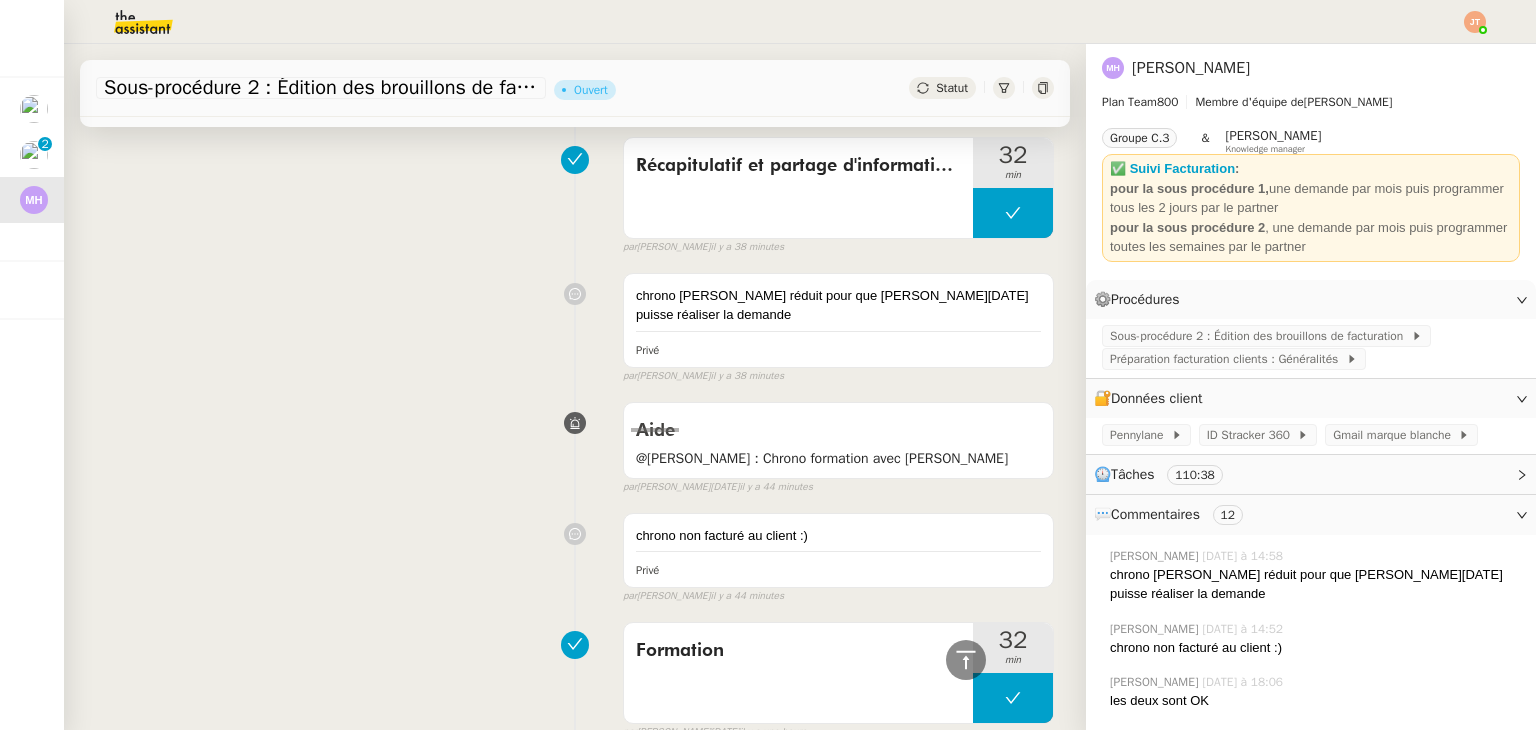 scroll, scrollTop: 0, scrollLeft: 0, axis: both 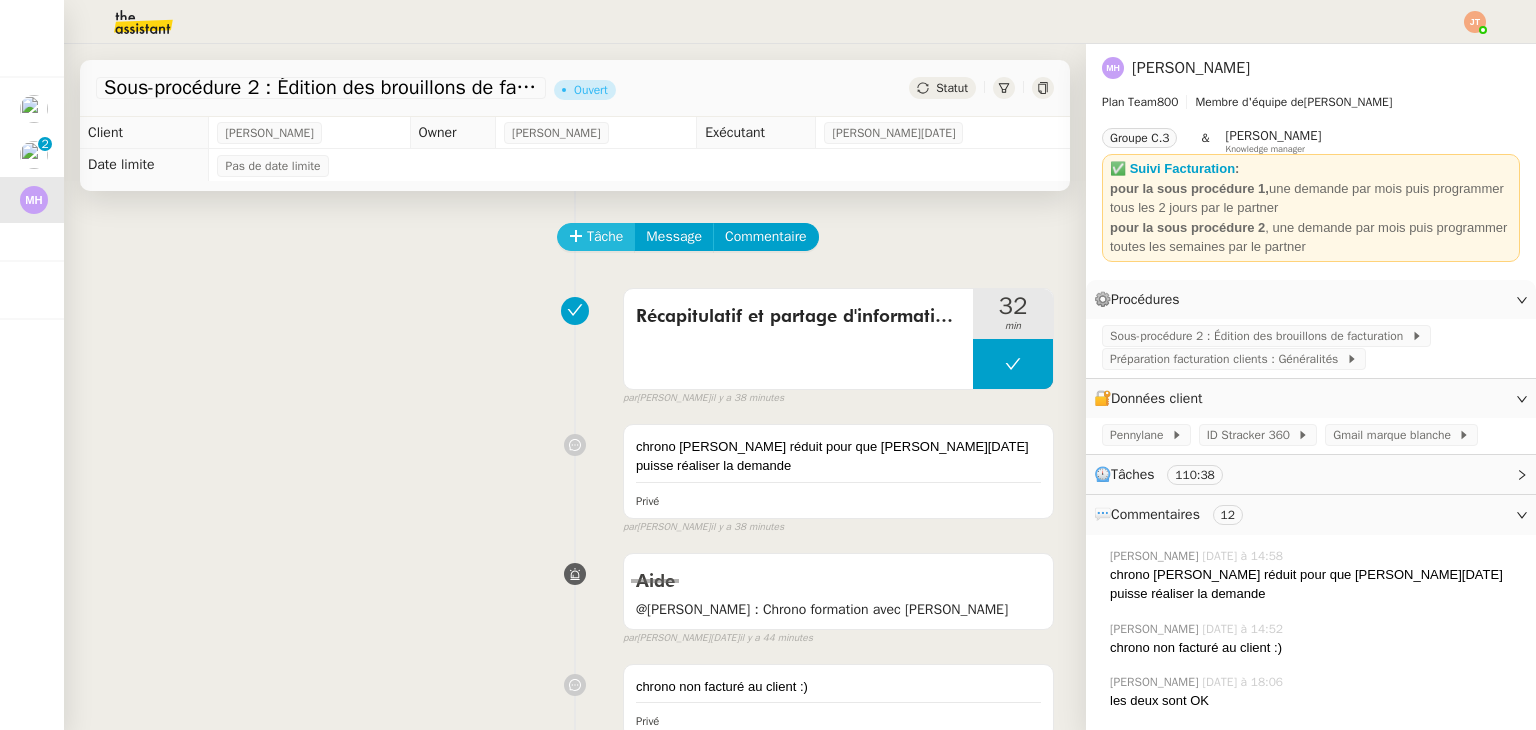 click on "Tâche" 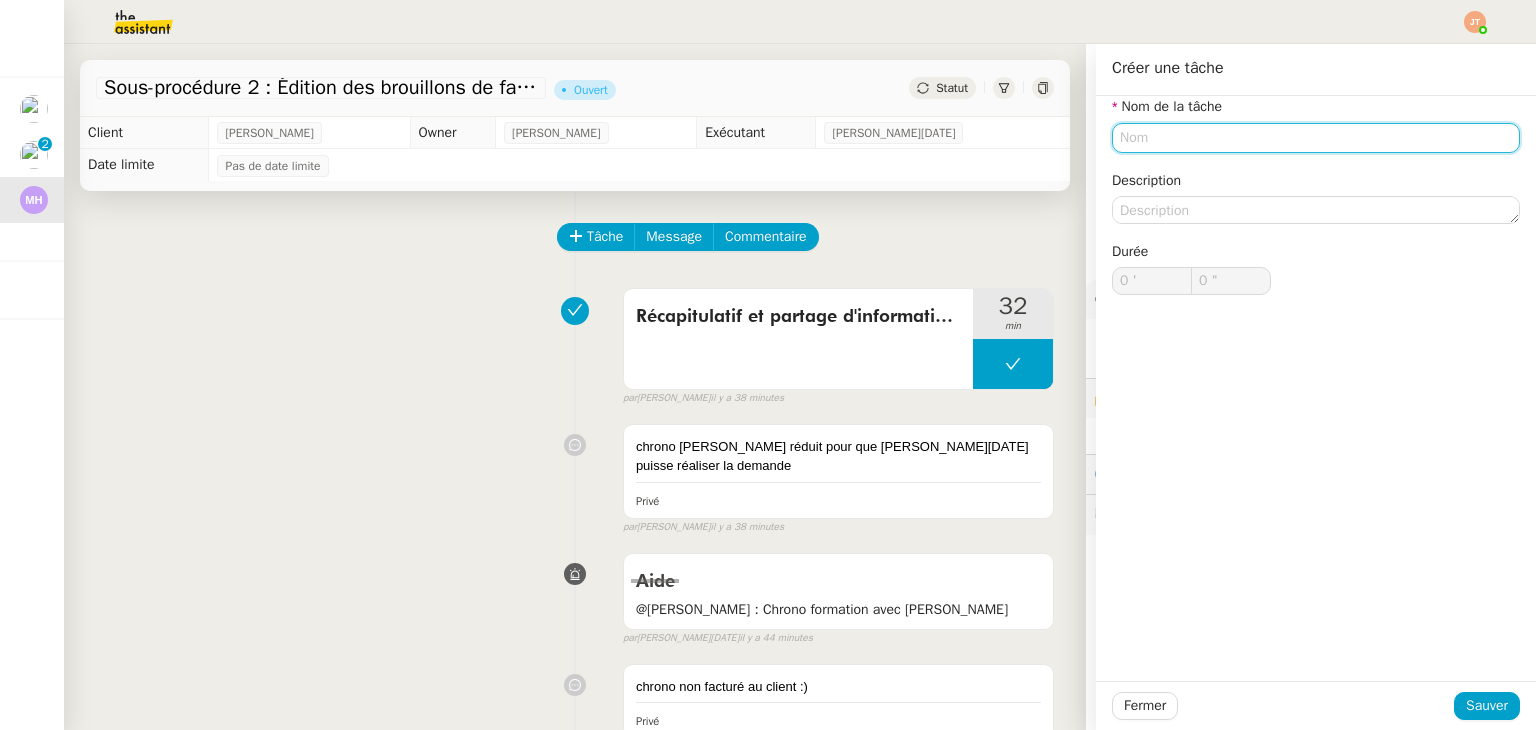 click 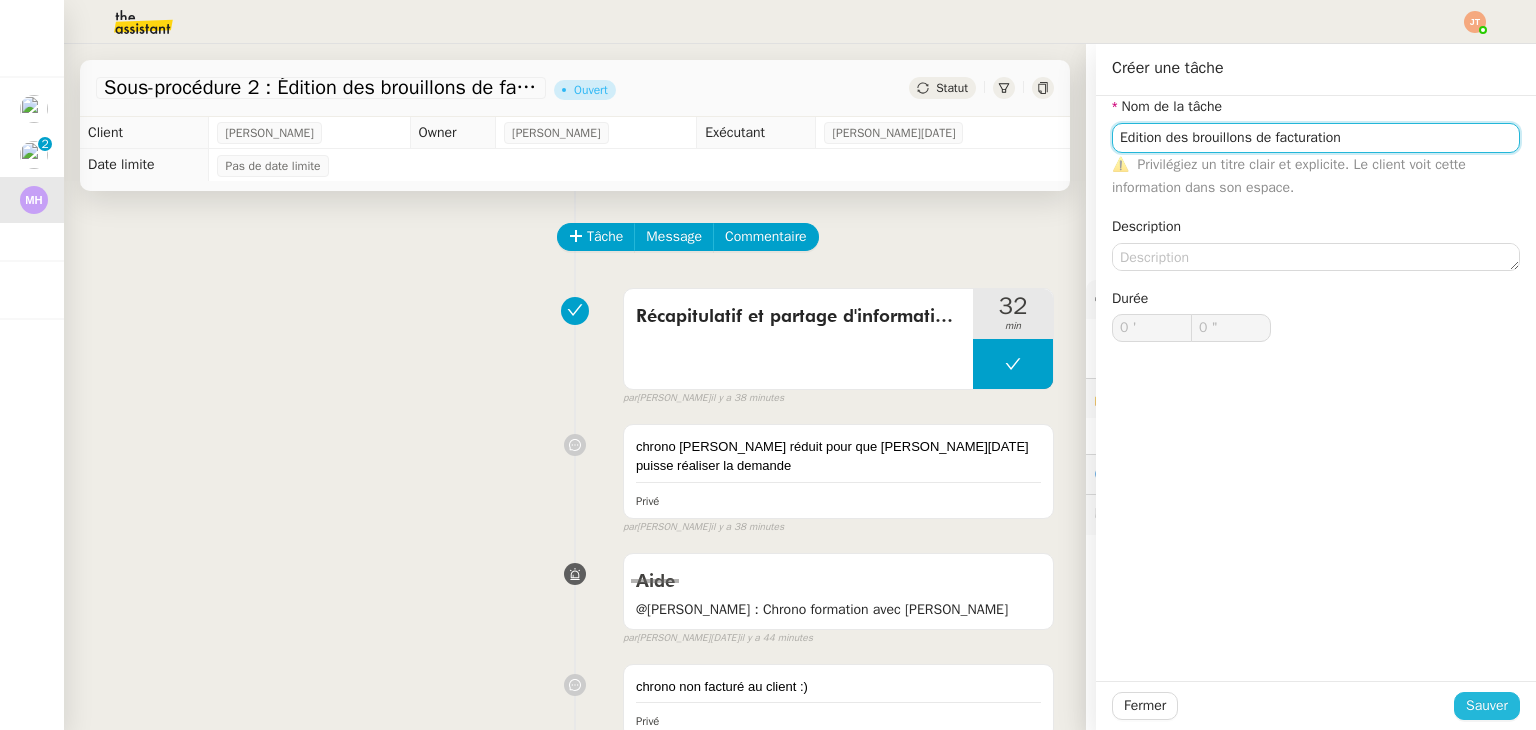 type on "Edition des brouillons de facturation" 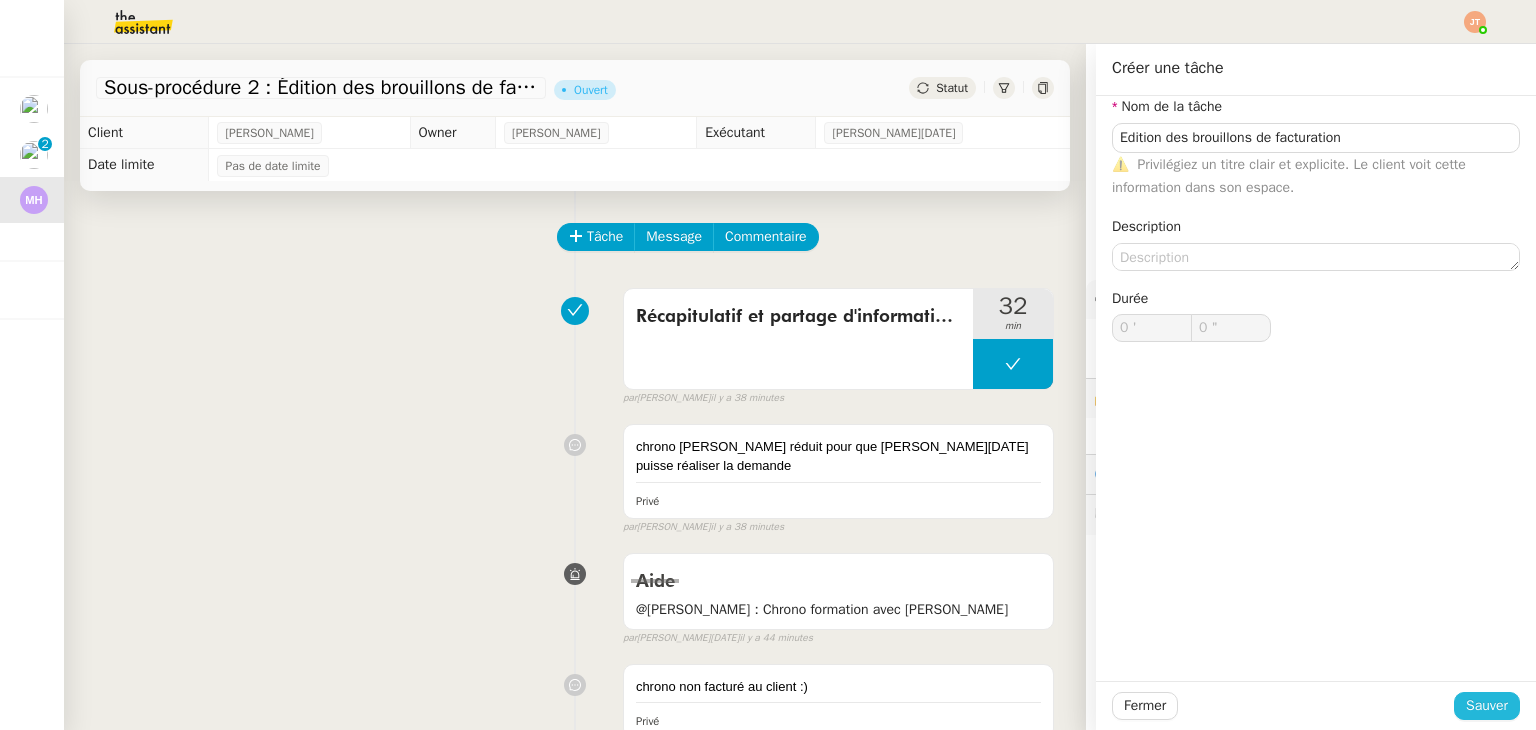 click on "Sauver" 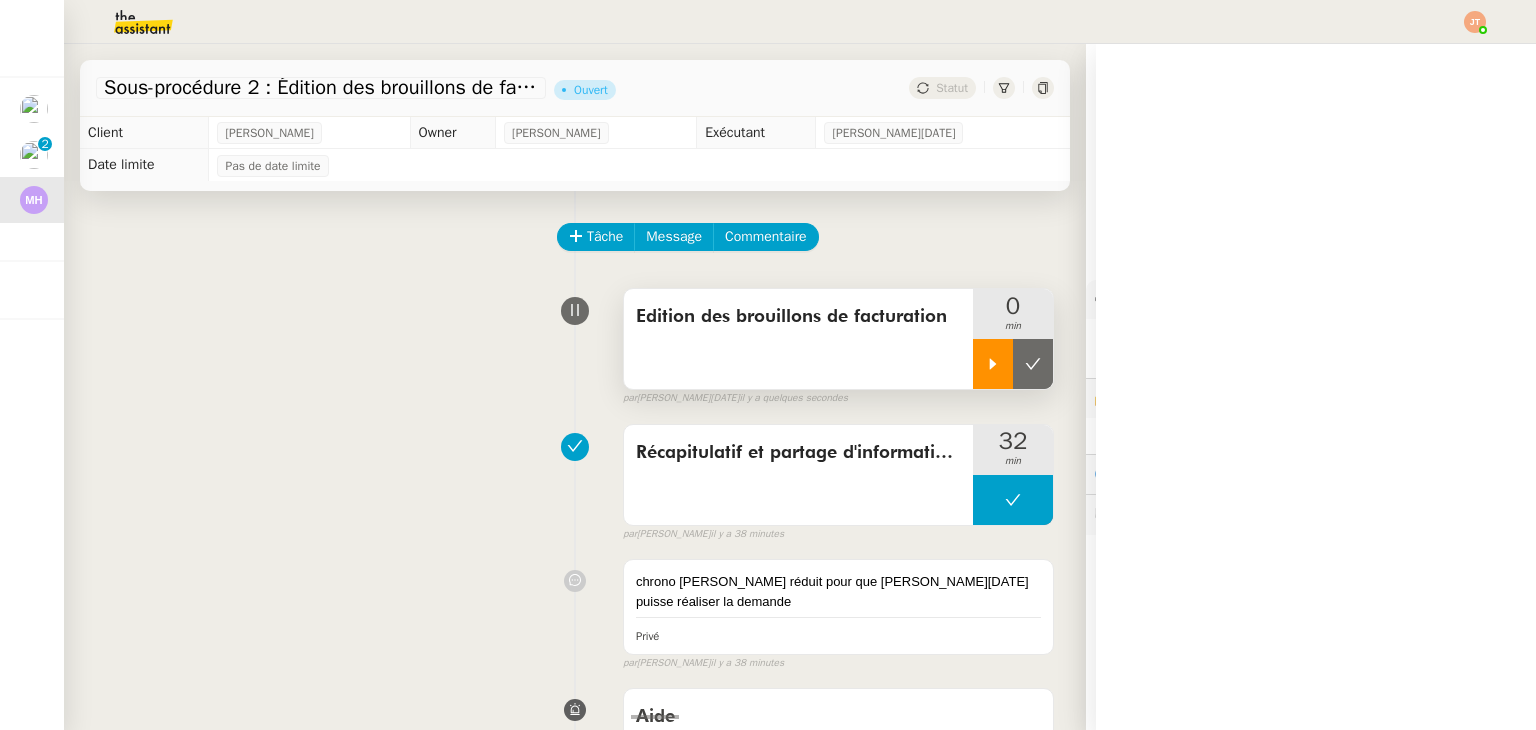 click 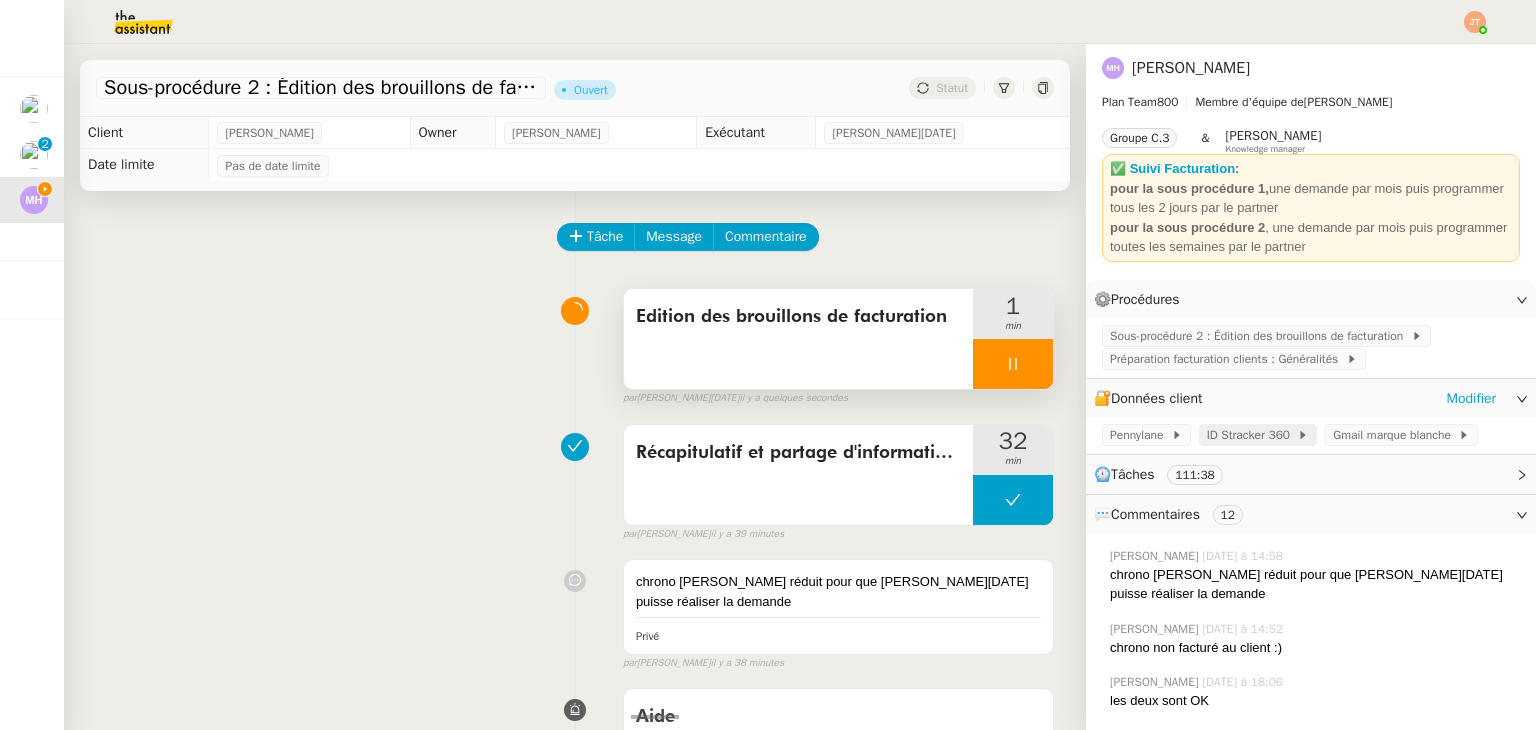 click on "ID Stracker 360" 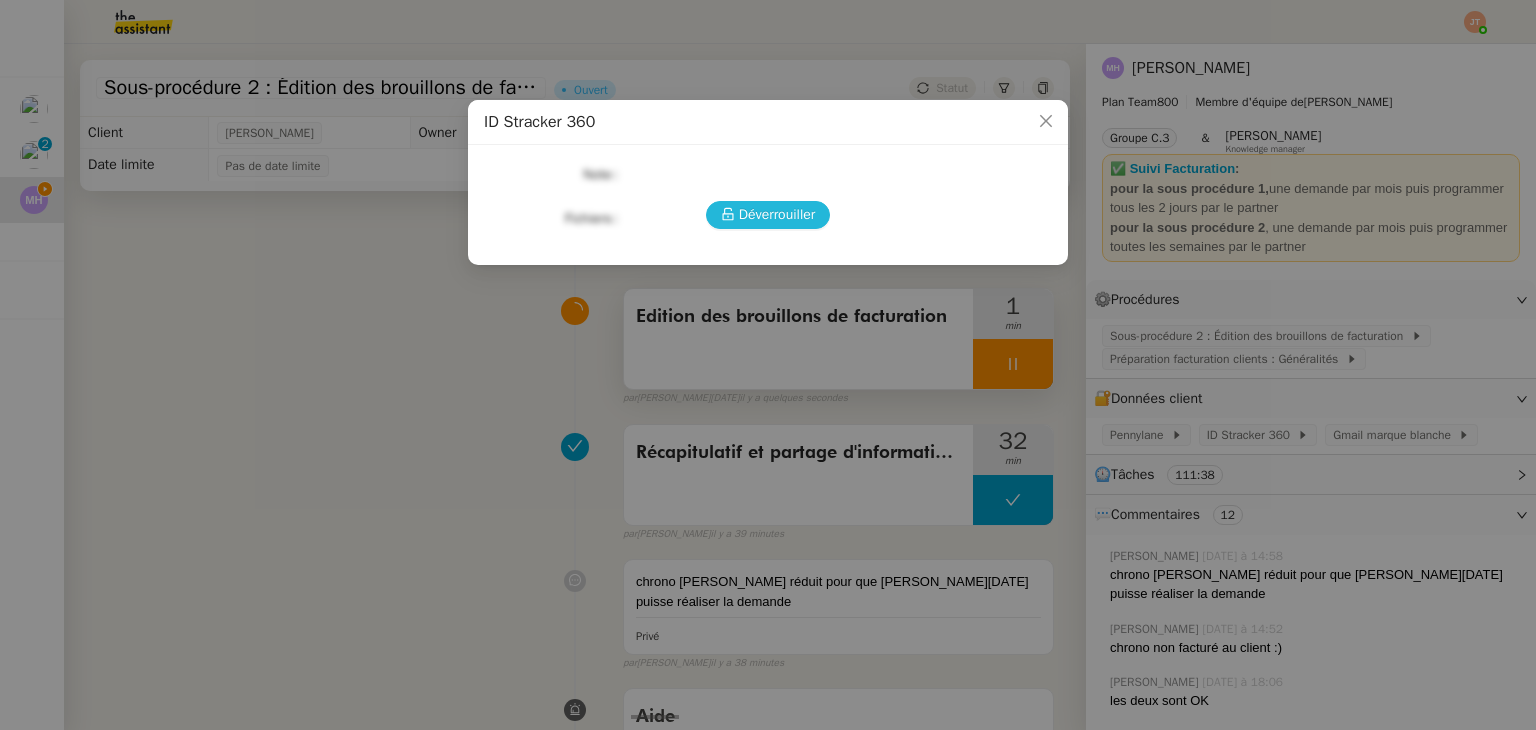 click on "Déverrouiller" at bounding box center [777, 214] 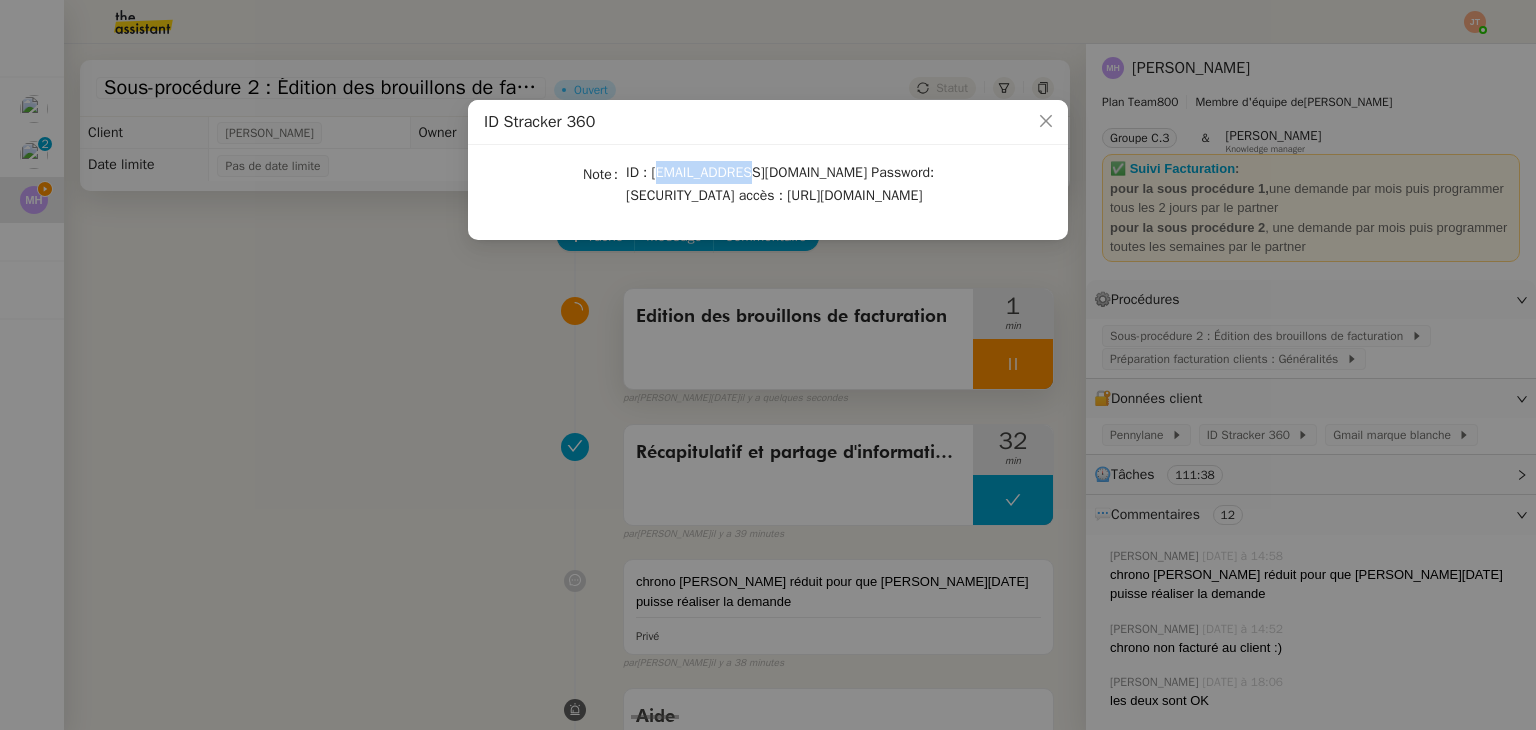 drag, startPoint x: 654, startPoint y: 167, endPoint x: 681, endPoint y: 165, distance: 27.073973 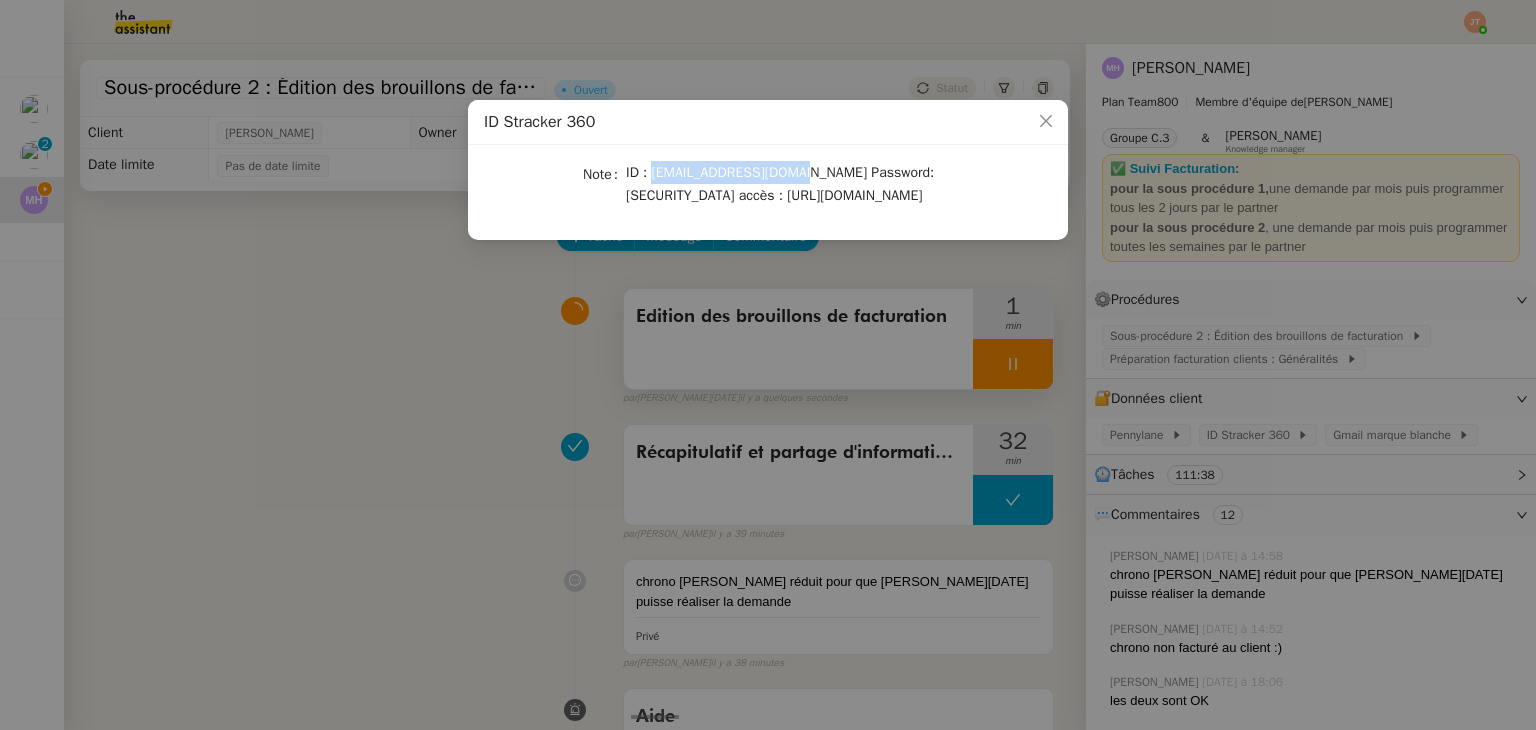 drag, startPoint x: 648, startPoint y: 169, endPoint x: 788, endPoint y: 171, distance: 140.01428 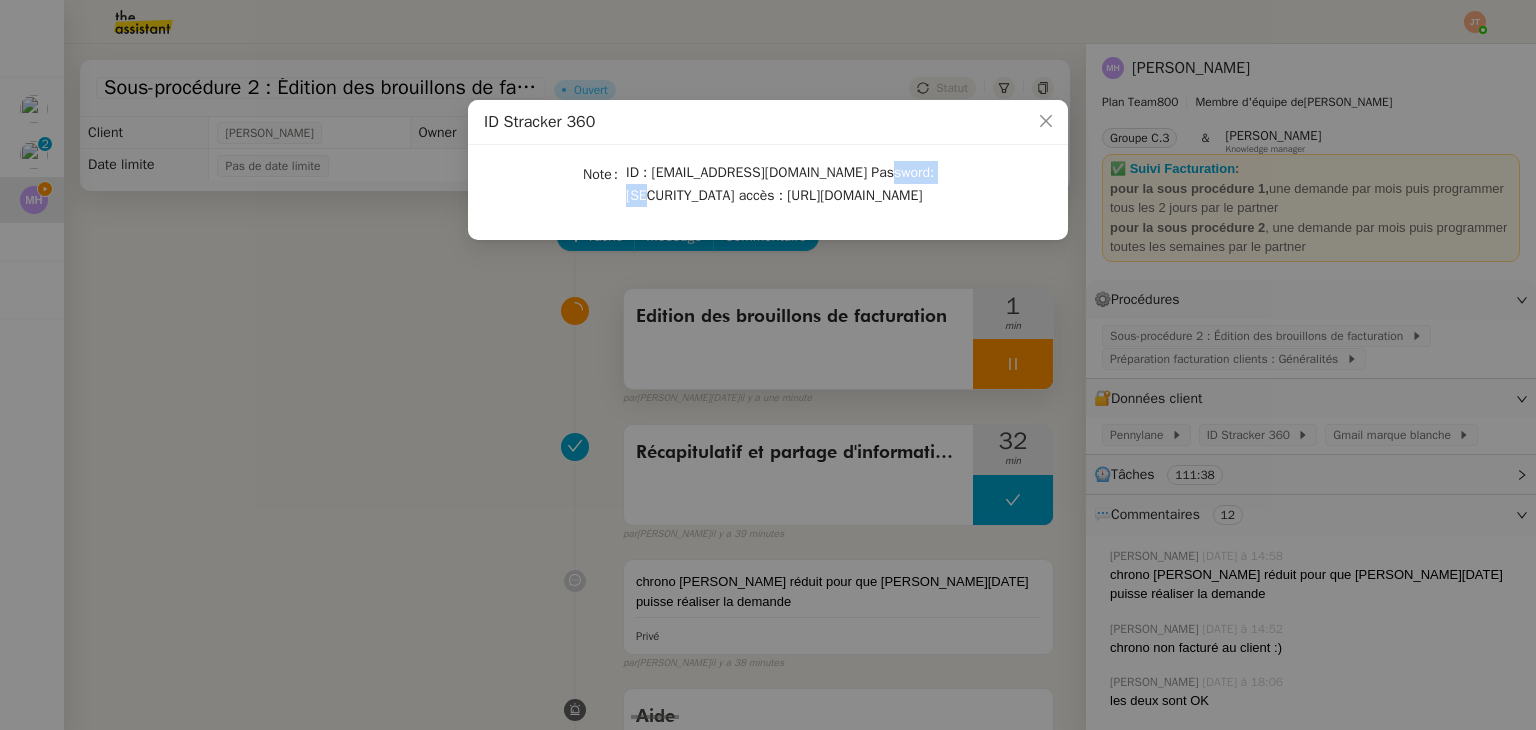 drag, startPoint x: 860, startPoint y: 173, endPoint x: 920, endPoint y: 174, distance: 60.00833 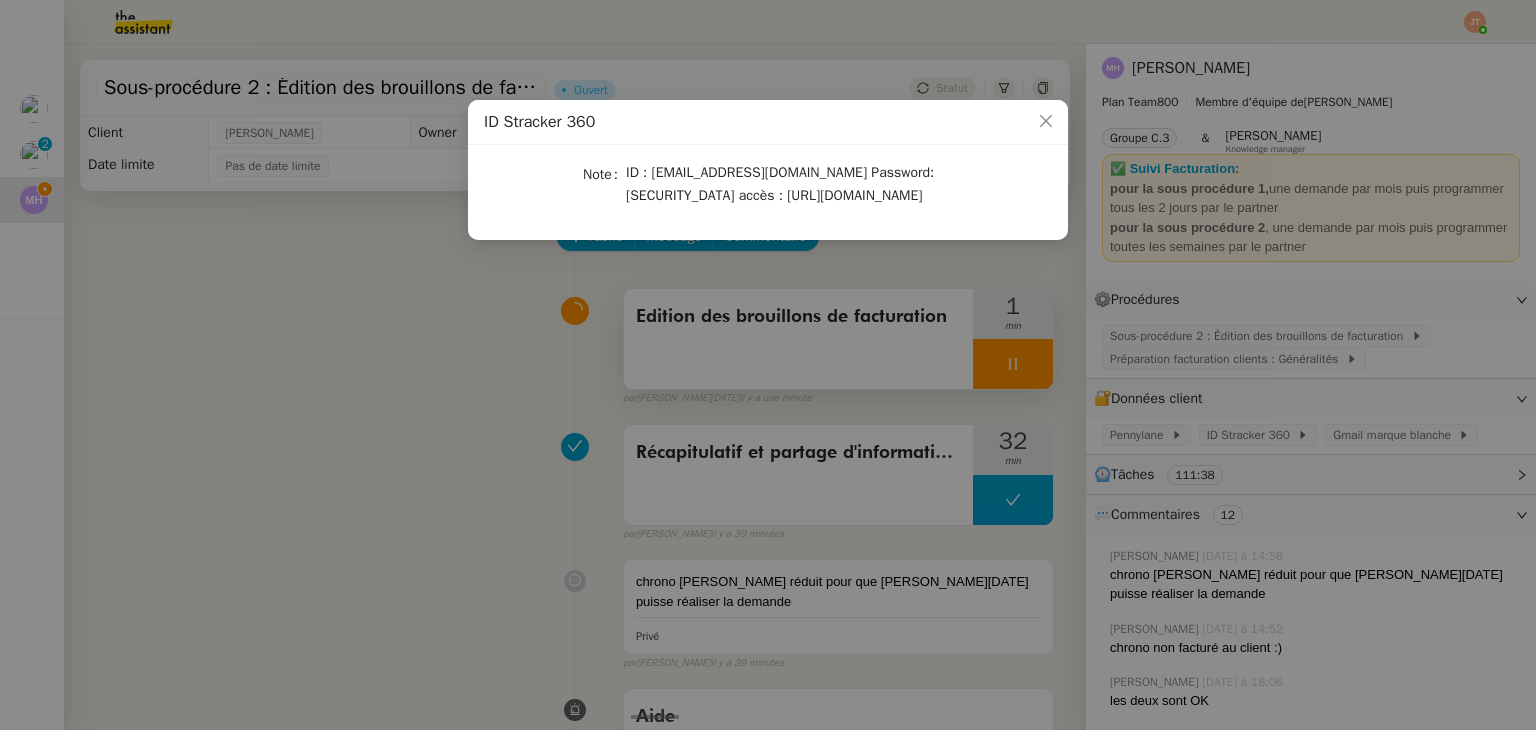 click on "ID Stracker 360 Note ID : [EMAIL_ADDRESS][DOMAIN_NAME]
Password: [SECURITY_DATA]
accès : [URL][DOMAIN_NAME]" at bounding box center (768, 365) 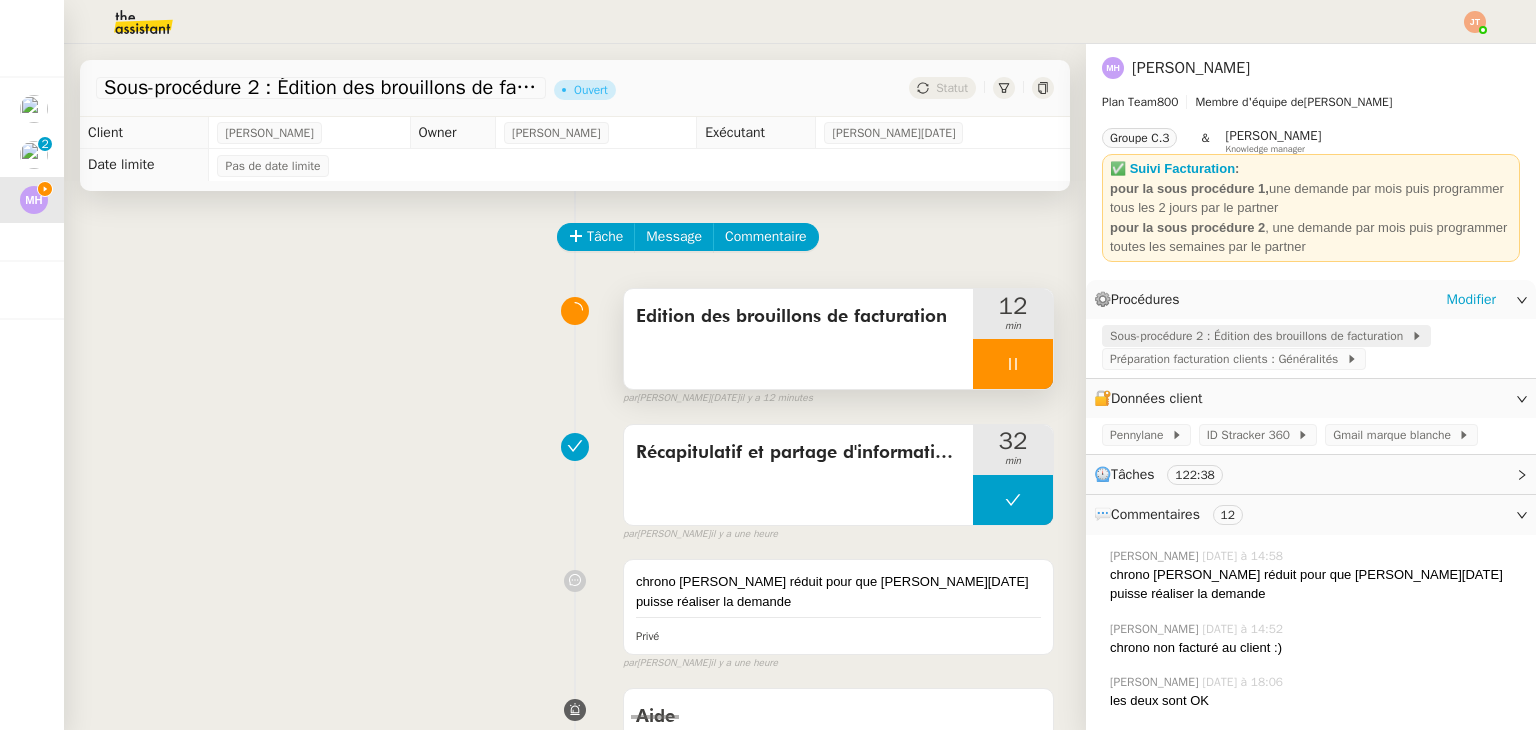 click on "Sous-procédure 2 : Édition des brouillons de facturation" 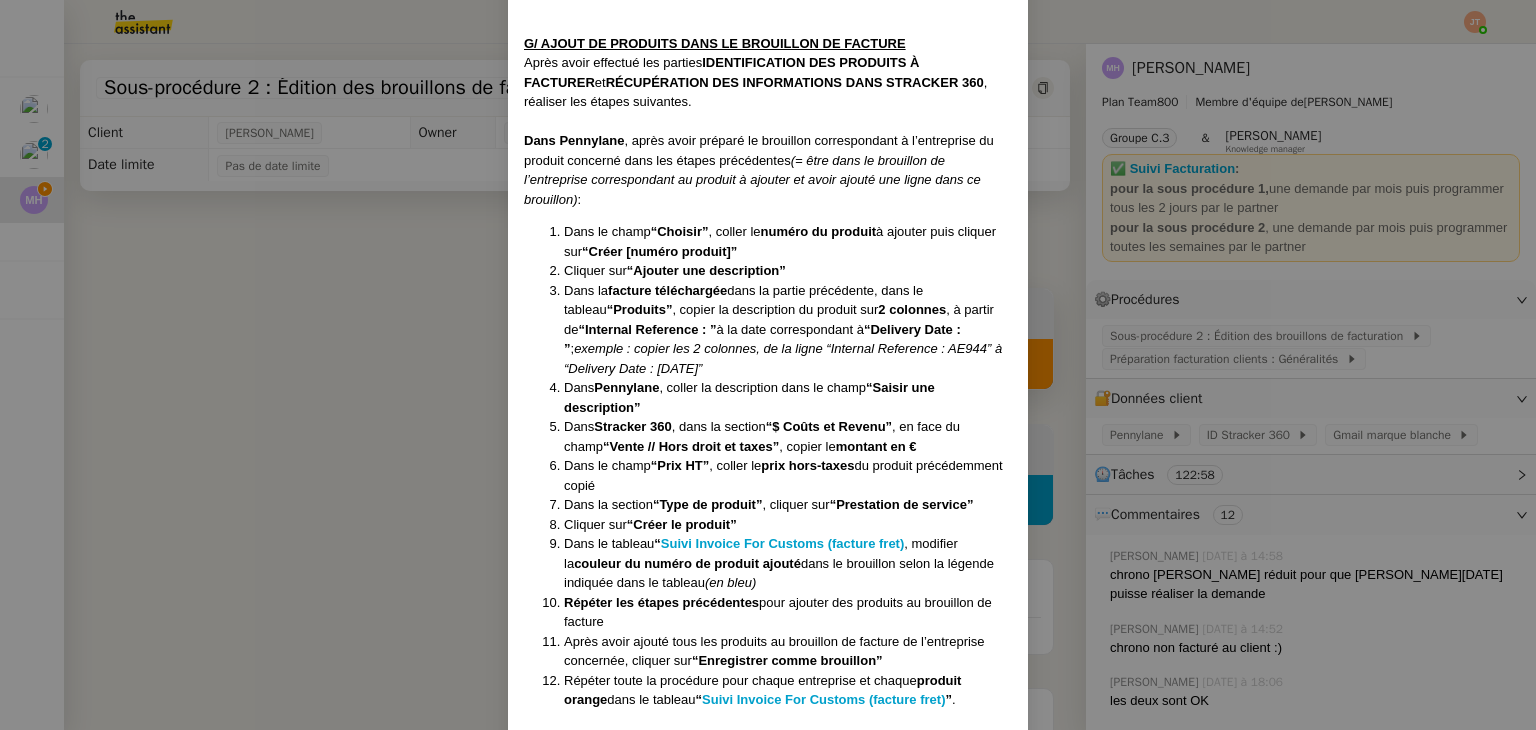 scroll, scrollTop: 2971, scrollLeft: 0, axis: vertical 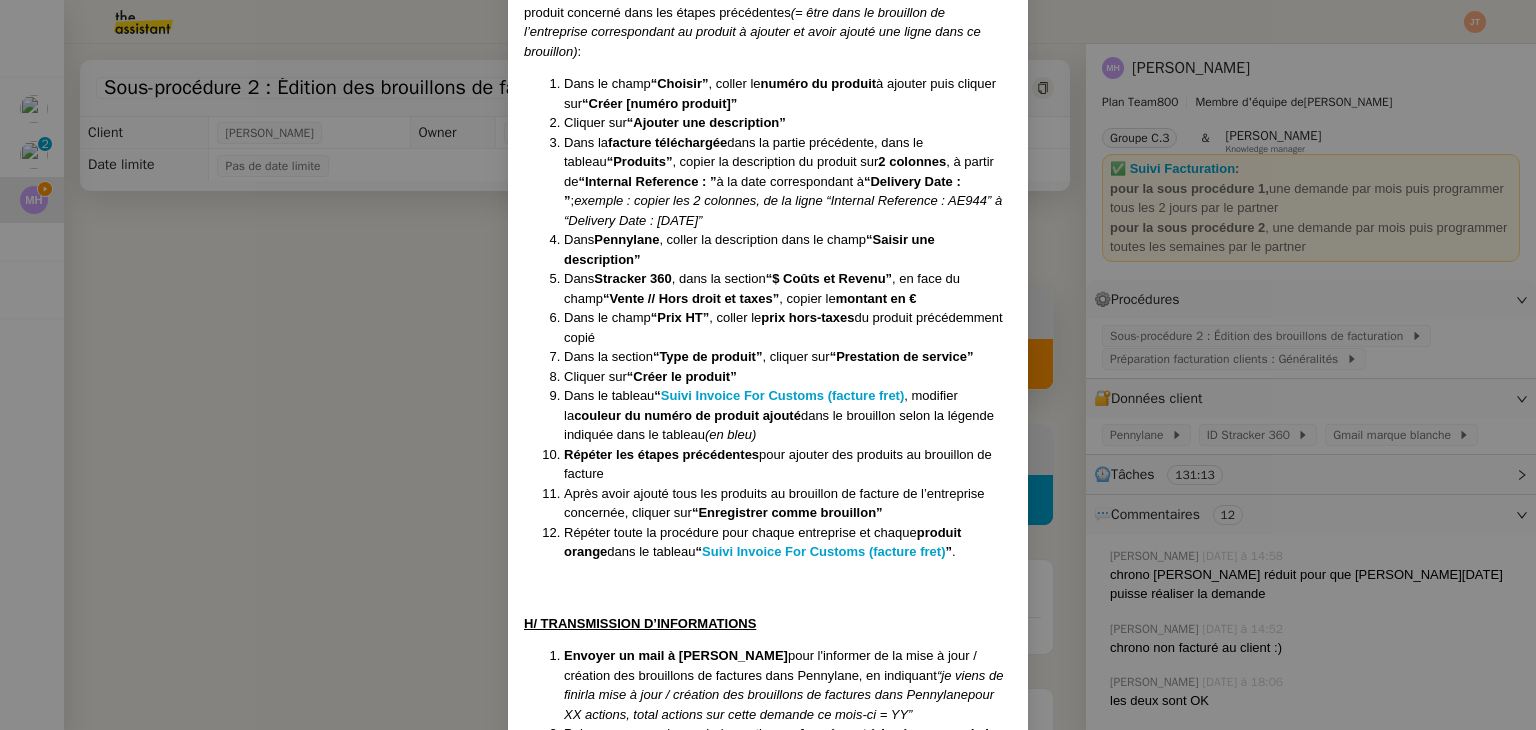 click on "Créée le :  [DATE] MAJ le :  [DATE] Contexte :  Cette sous-procédure constitue la  deuxième étape  de la  procédure - PREPARATION FACTURATION CLIENT . Elle consiste à établir des brouillons de facturation dans Pennylane, en s’appuyant sur ce tableau de suivi et Stracker 360. Déclenchement :  Automatique Récurrence :   Hebdomadaire –  chaque   [DATE] PROCÉDURE A/ ÉDITION D'UN BROUILLON DE FACTURE DANS PENNYLANE 3 cas sont possibles  pour la création d’un brouillon de facture dans Pennylane : la  duplication  d’un brouillon de facture existant :  méthode à privilégier  pour uniformiser les factures la  modification  d’un brouillon déjà existant : pour ajouter de nouveaux produits la  création d’un nouveau  brouillon  B/ DUPLICATION D’UN BROUILLON DE FACTURE EXISTANT Se connecter à  Pennylane  via le  CF  (après avoir renseigné l'ID et le MDP, sélectionner autre méthode de connexion et choisir par mail via le compte Gmail de [PERSON_NAME]) Ventes”  puis cliquer sur “" at bounding box center [768, 365] 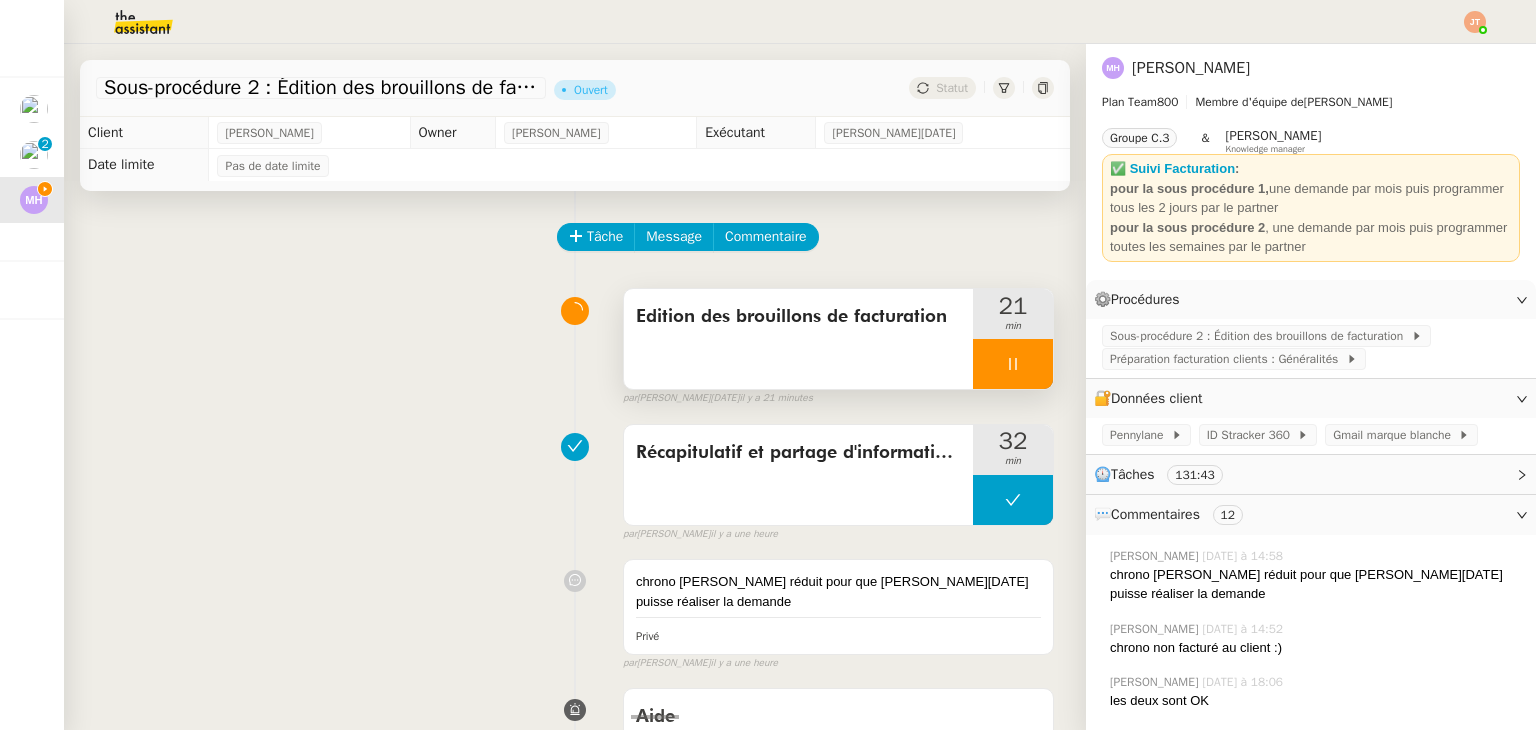 click 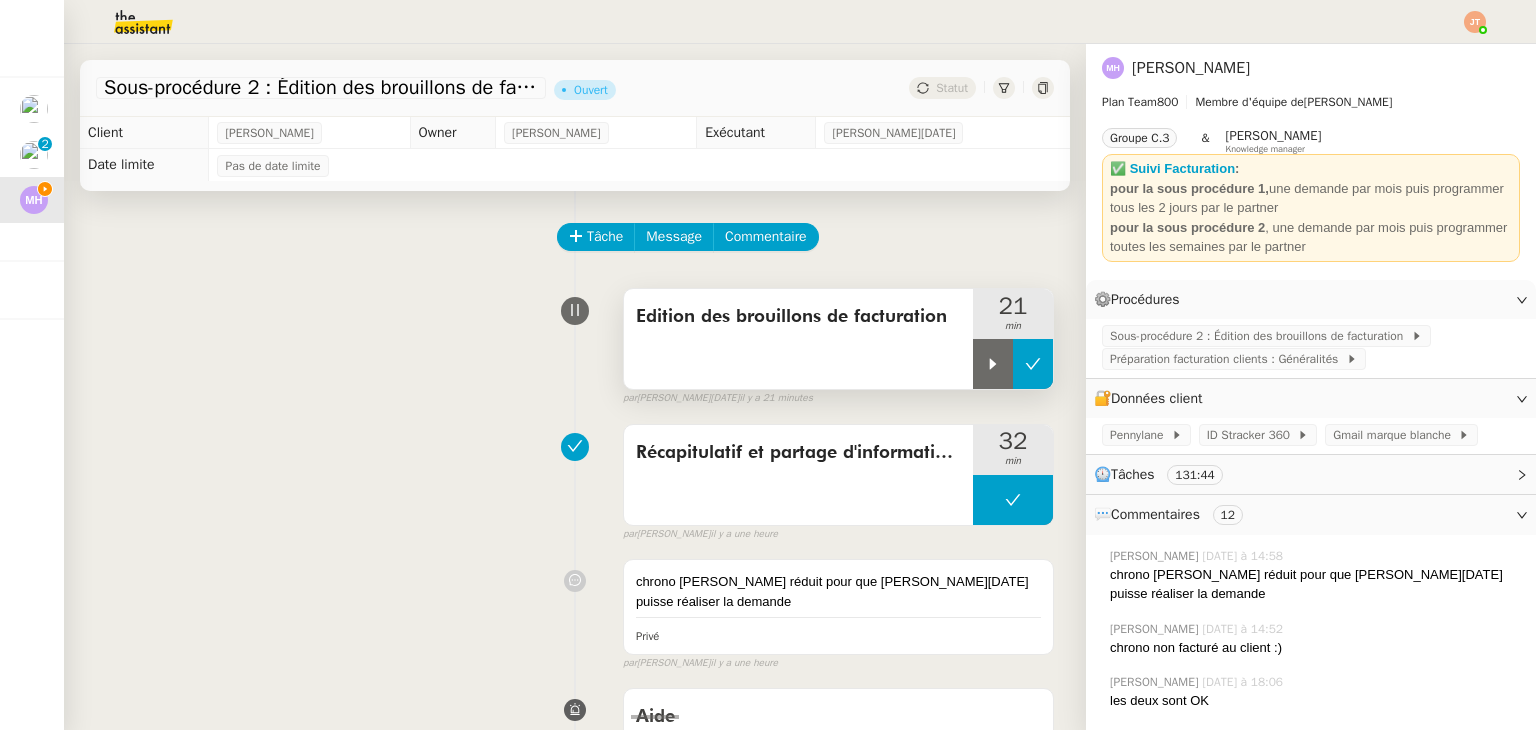 click at bounding box center [1033, 364] 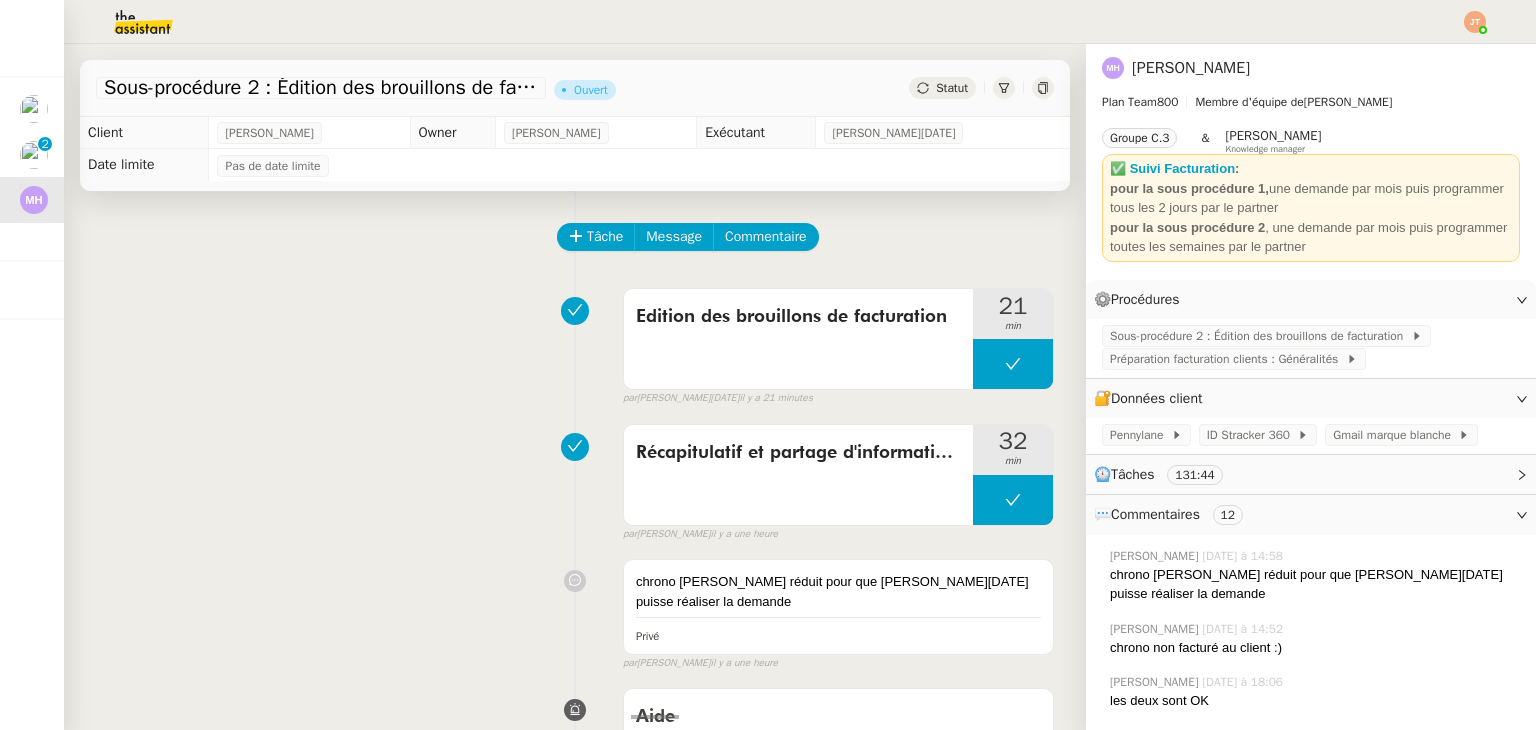 click on "Statut" 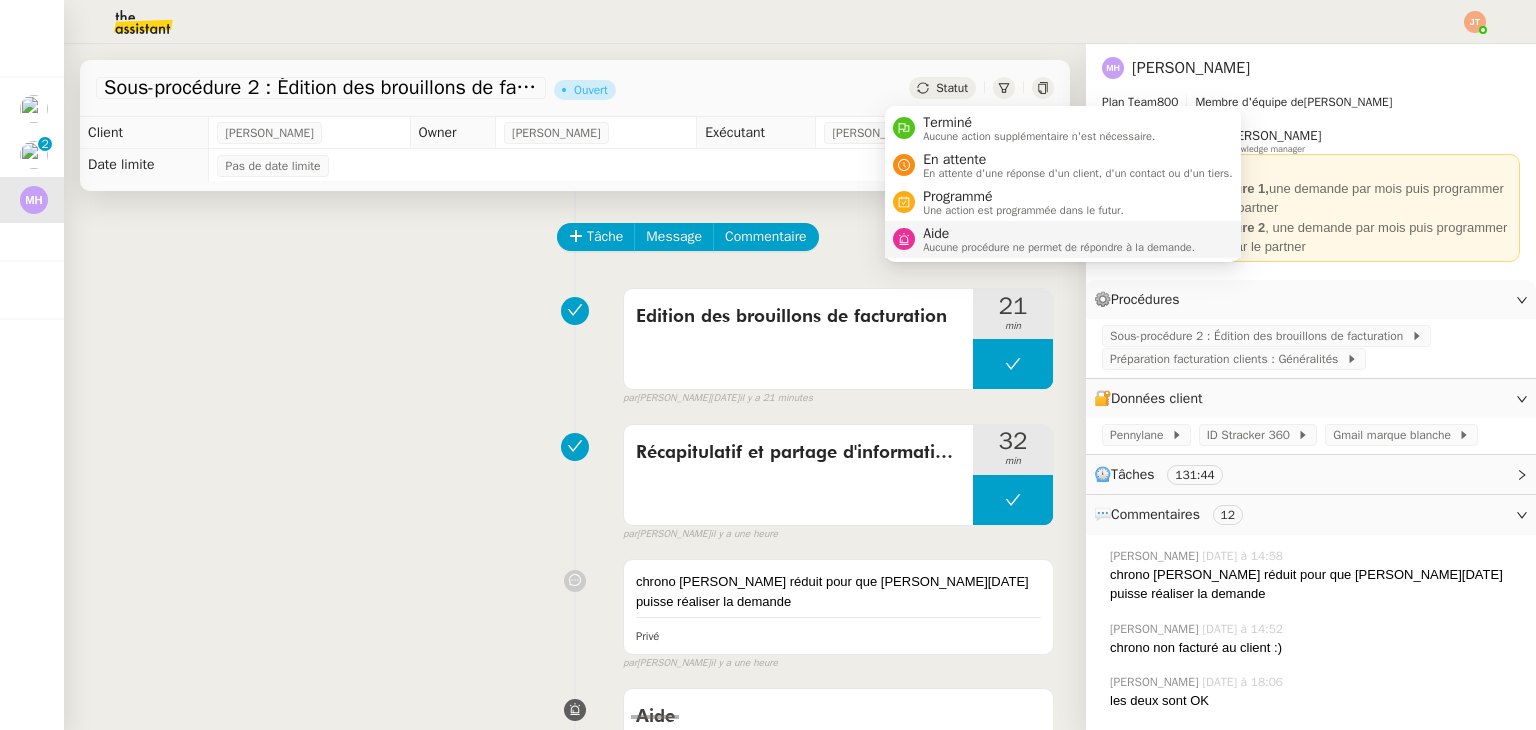 click on "Aide" at bounding box center (1059, 234) 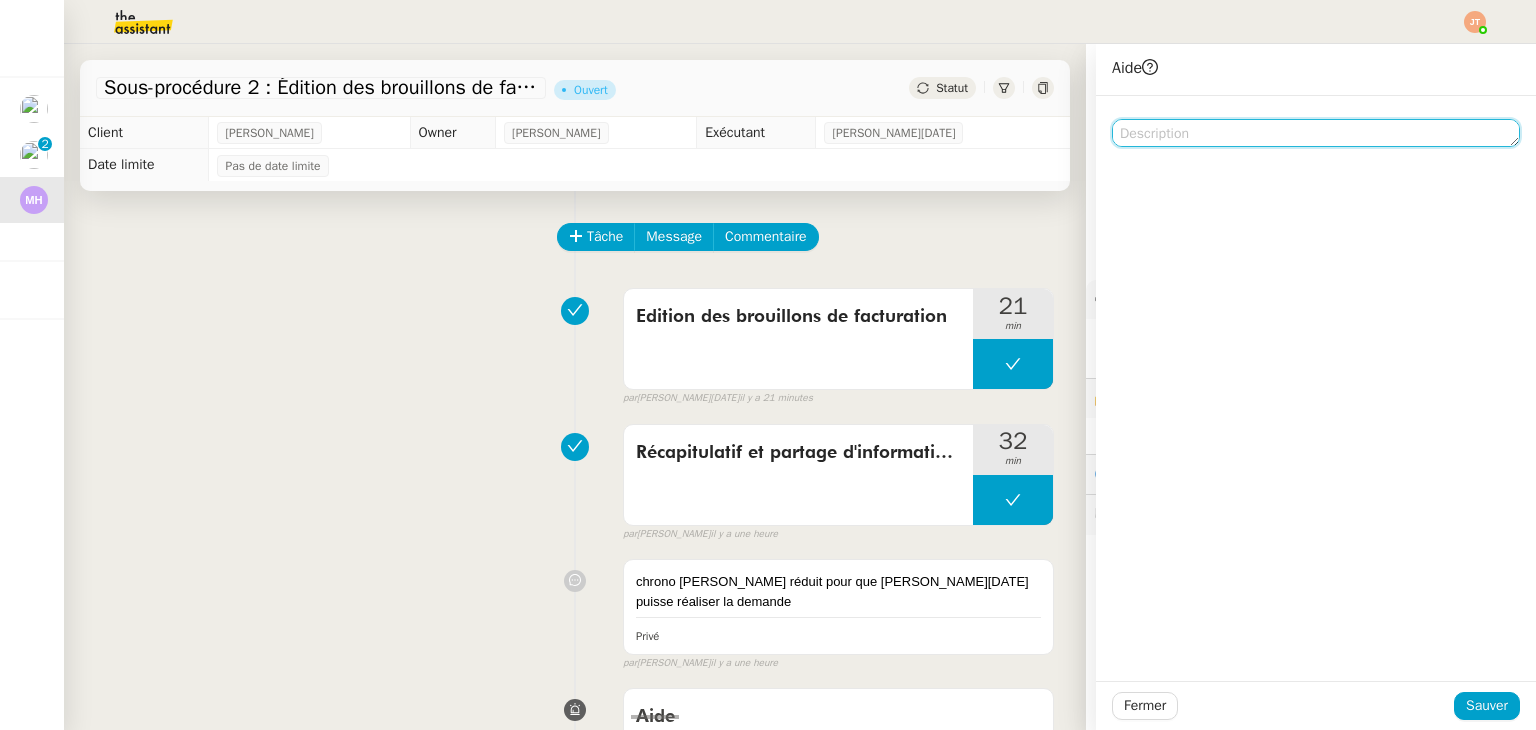 click 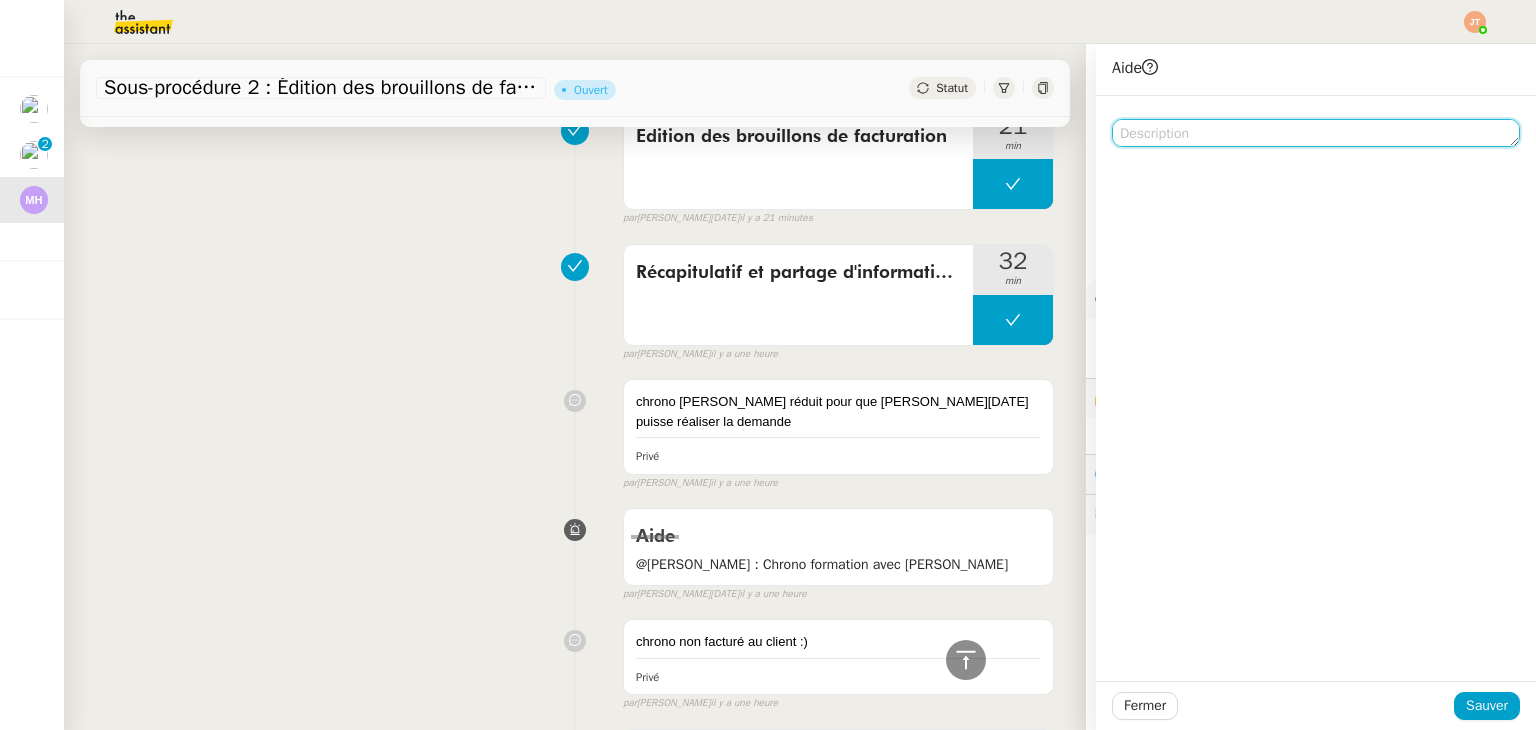 scroll, scrollTop: 0, scrollLeft: 0, axis: both 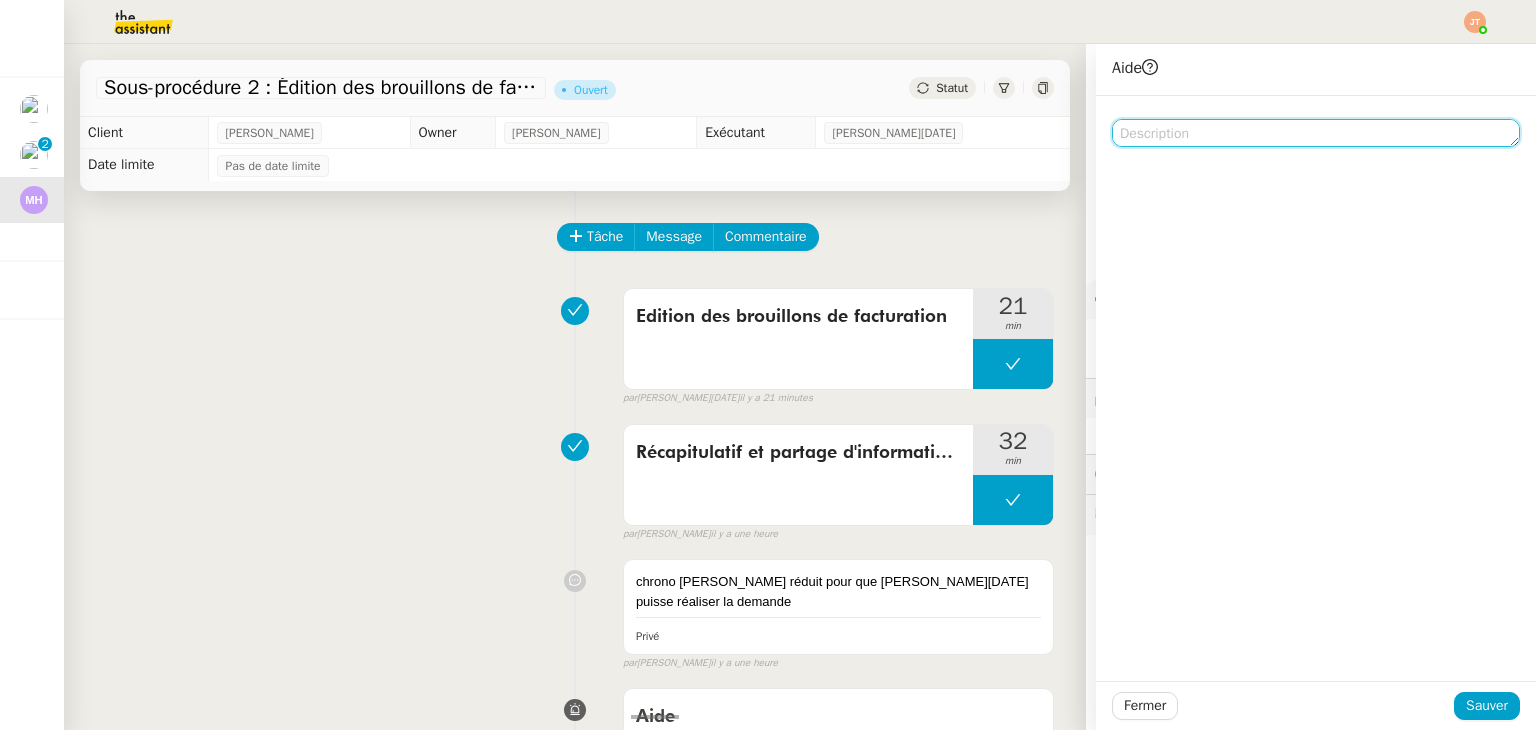 click 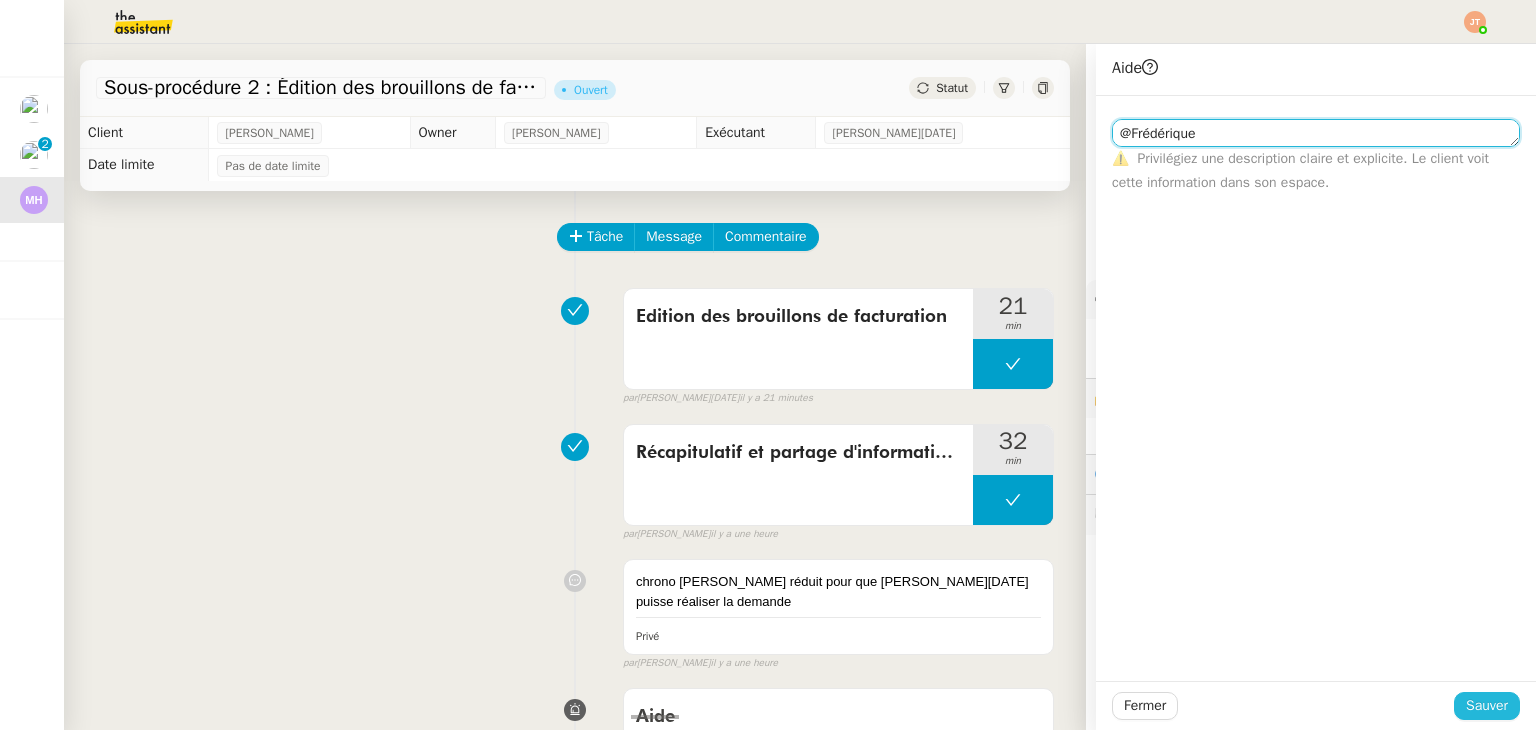 type on "@Frédérique" 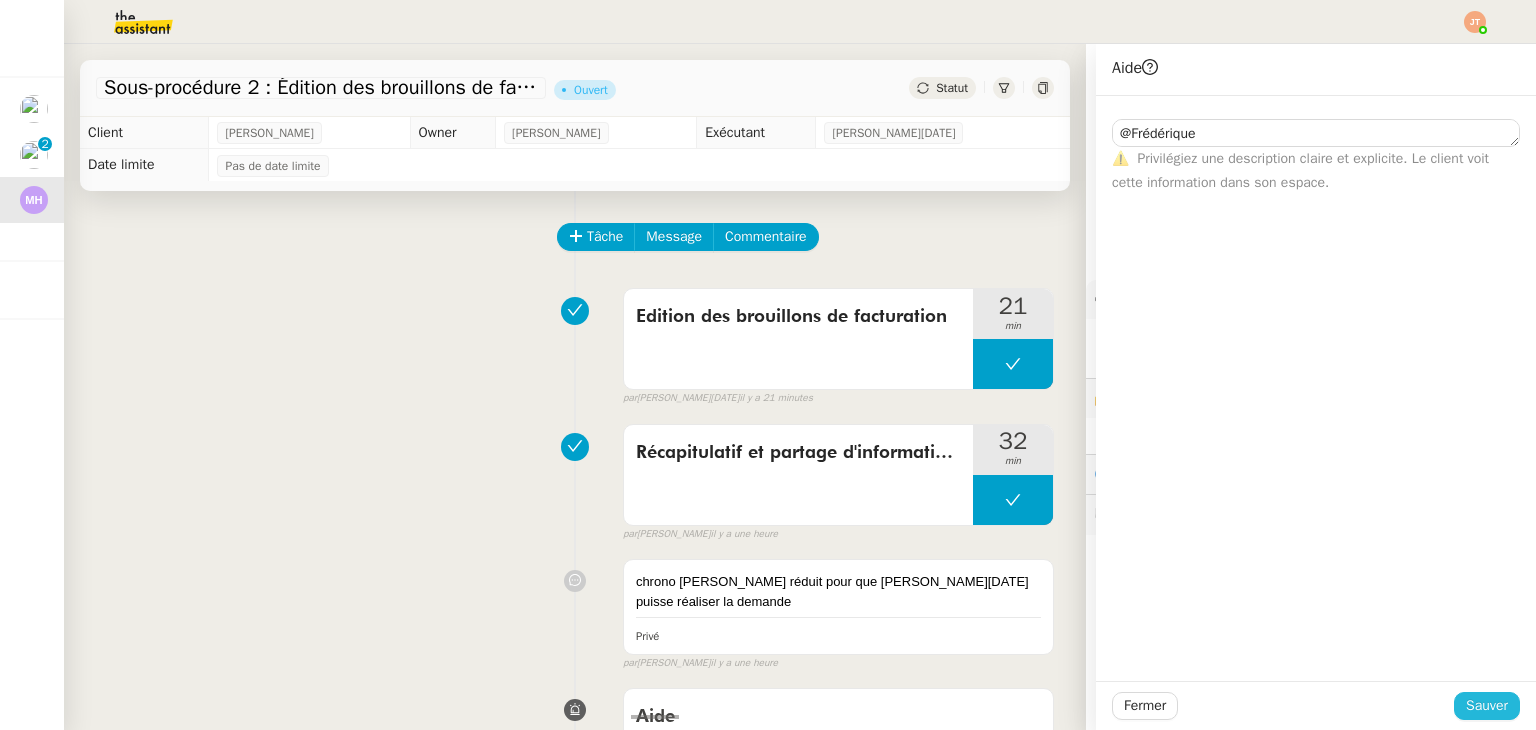 click on "Sauver" 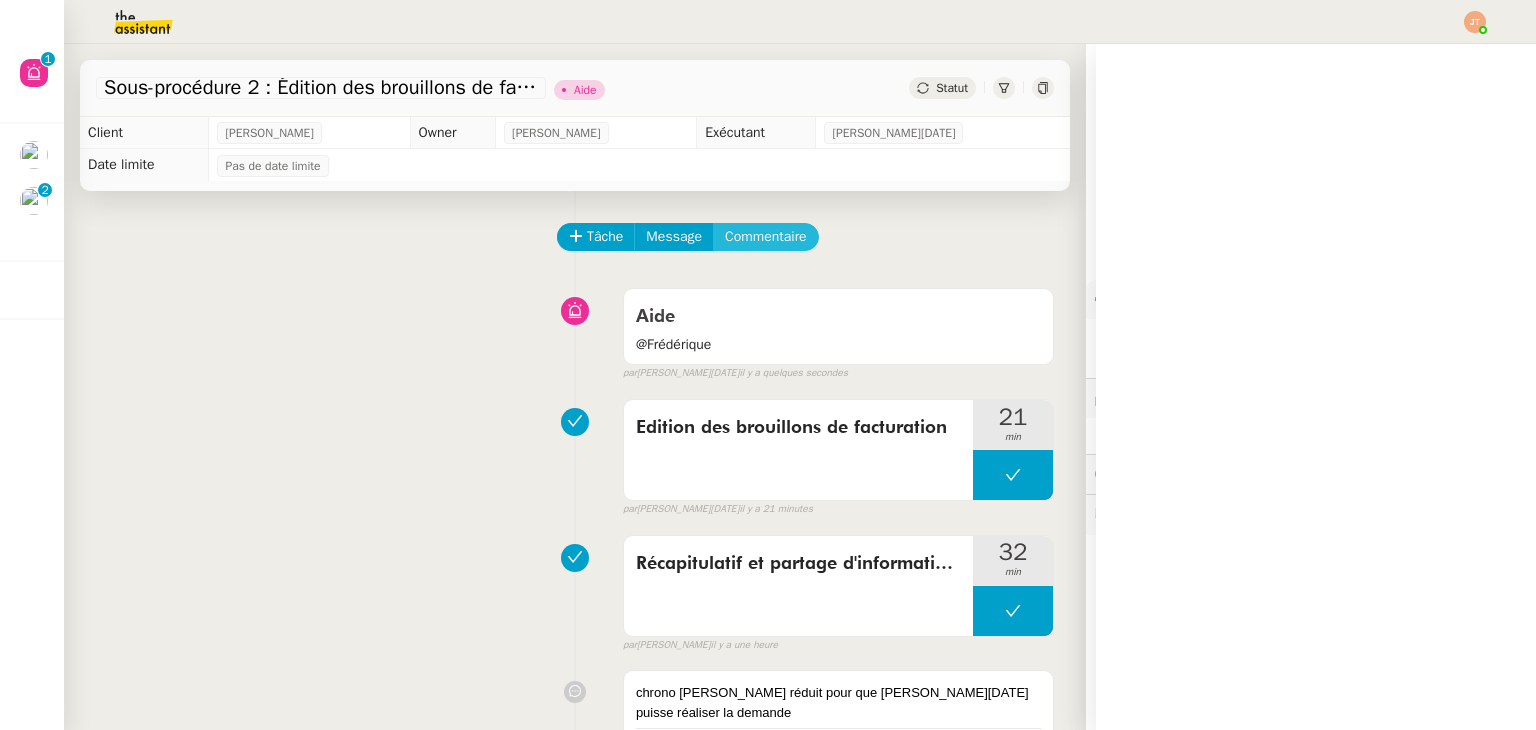 click on "Commentaire" 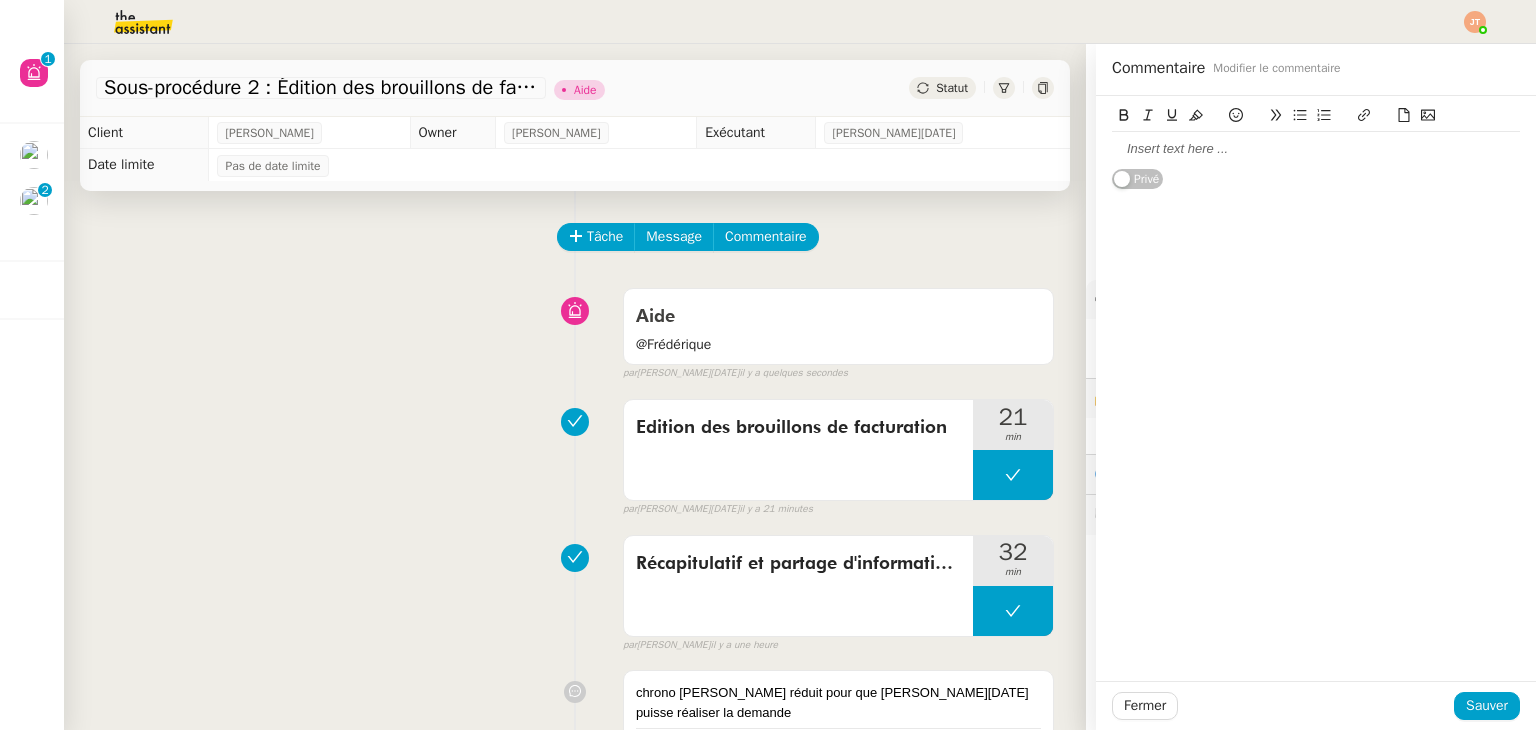 click 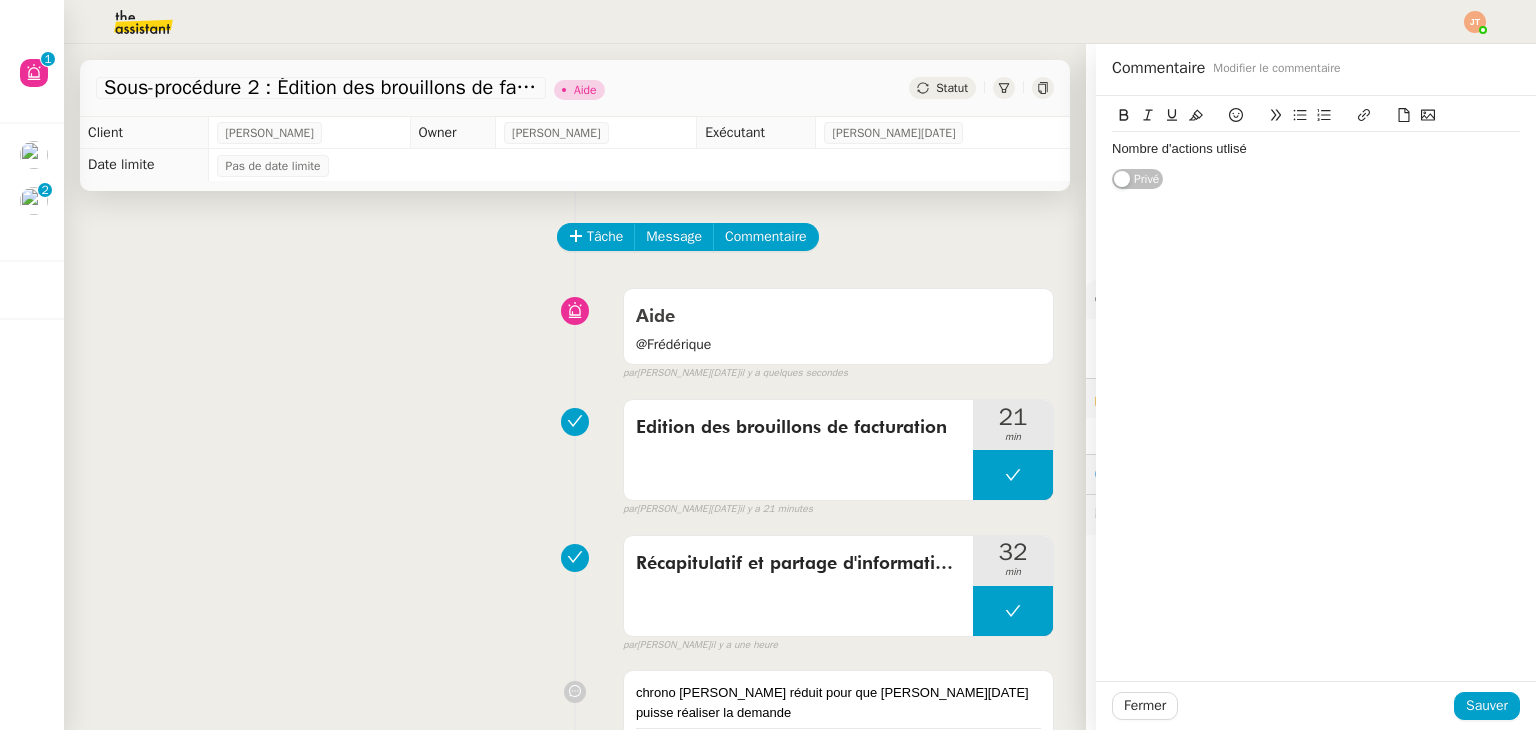 drag, startPoint x: 1251, startPoint y: 150, endPoint x: 1200, endPoint y: 150, distance: 51 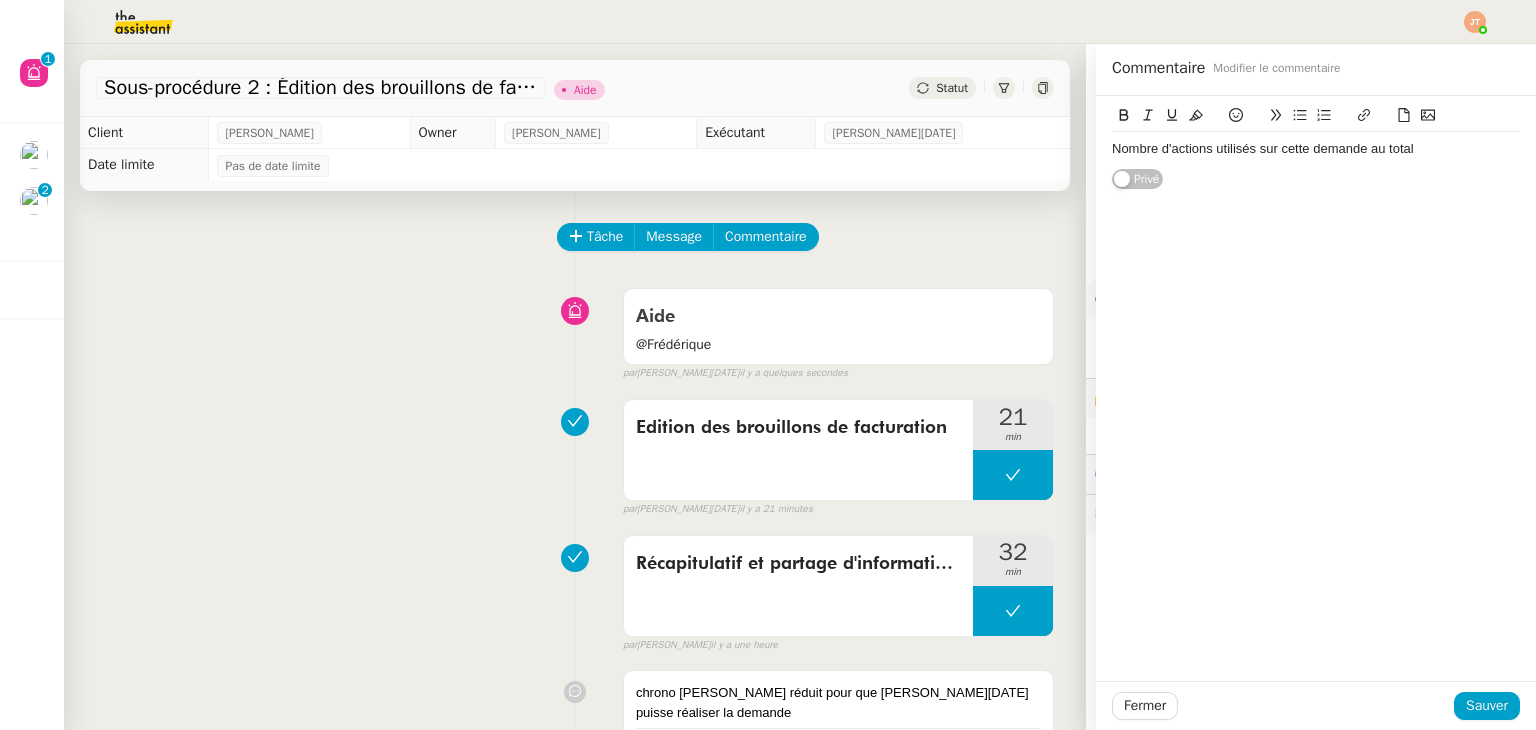 click on "Nombre d'actions utilisés sur cette demande au total" 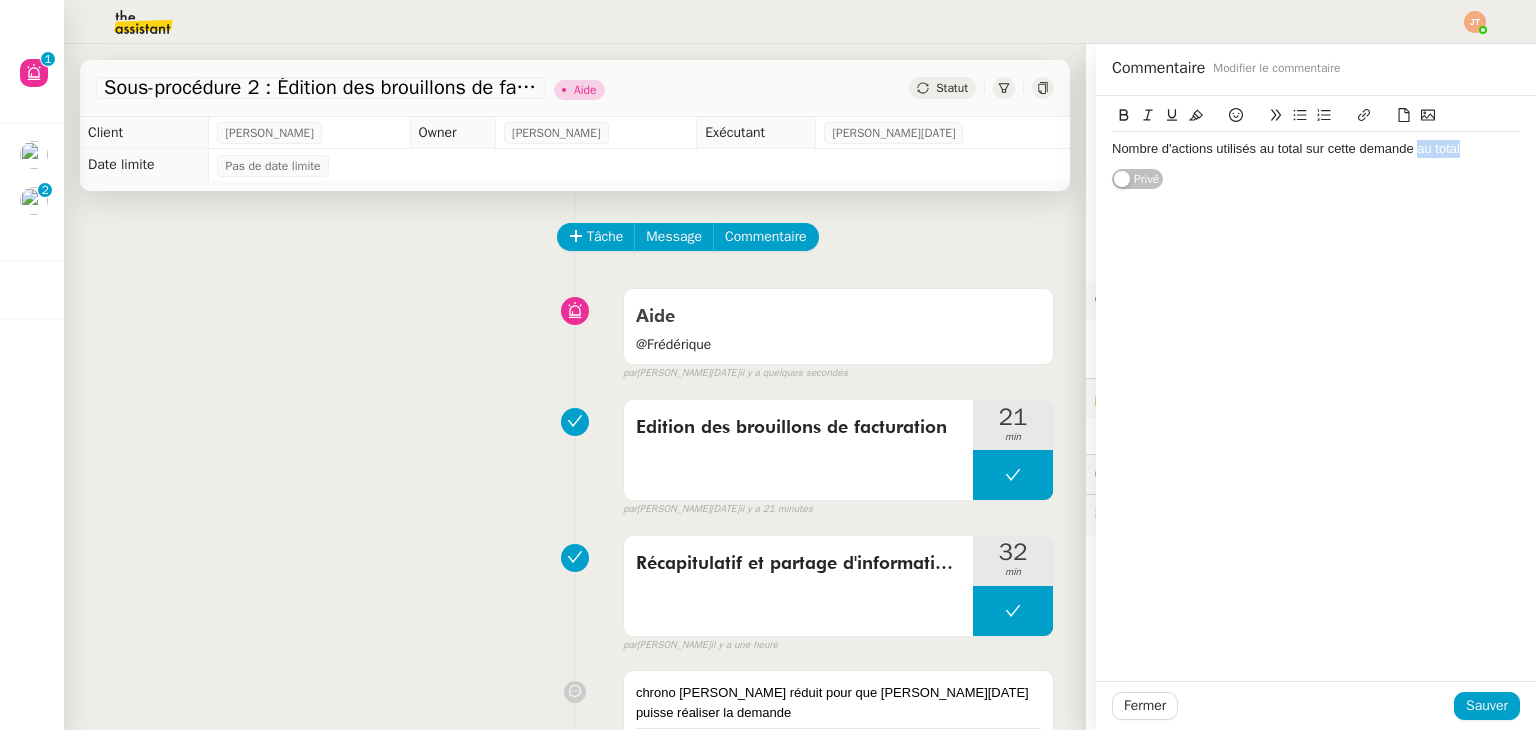 drag, startPoint x: 1450, startPoint y: 145, endPoint x: 1400, endPoint y: 147, distance: 50.039986 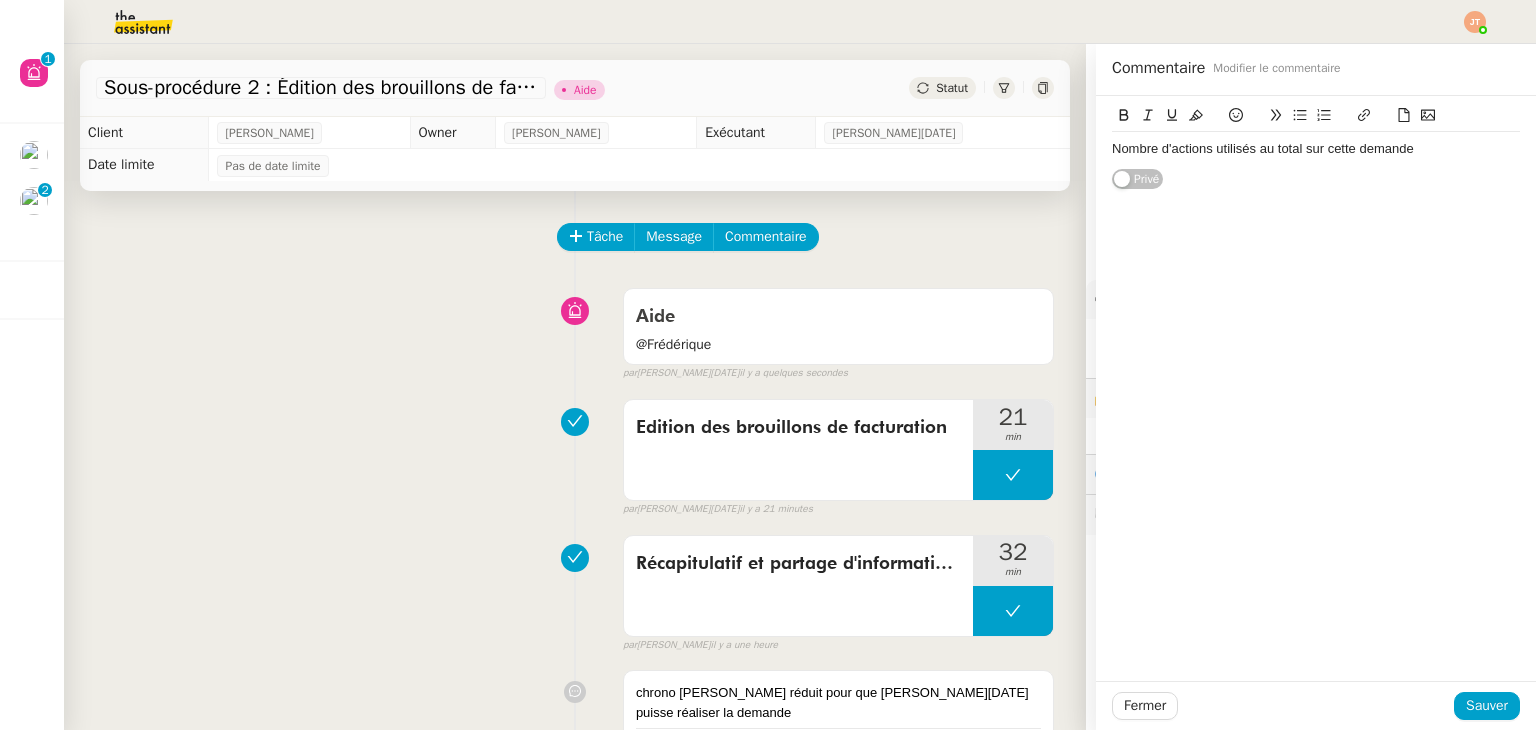 click on "Nombre d'actions utilisés au total sur cette demande" 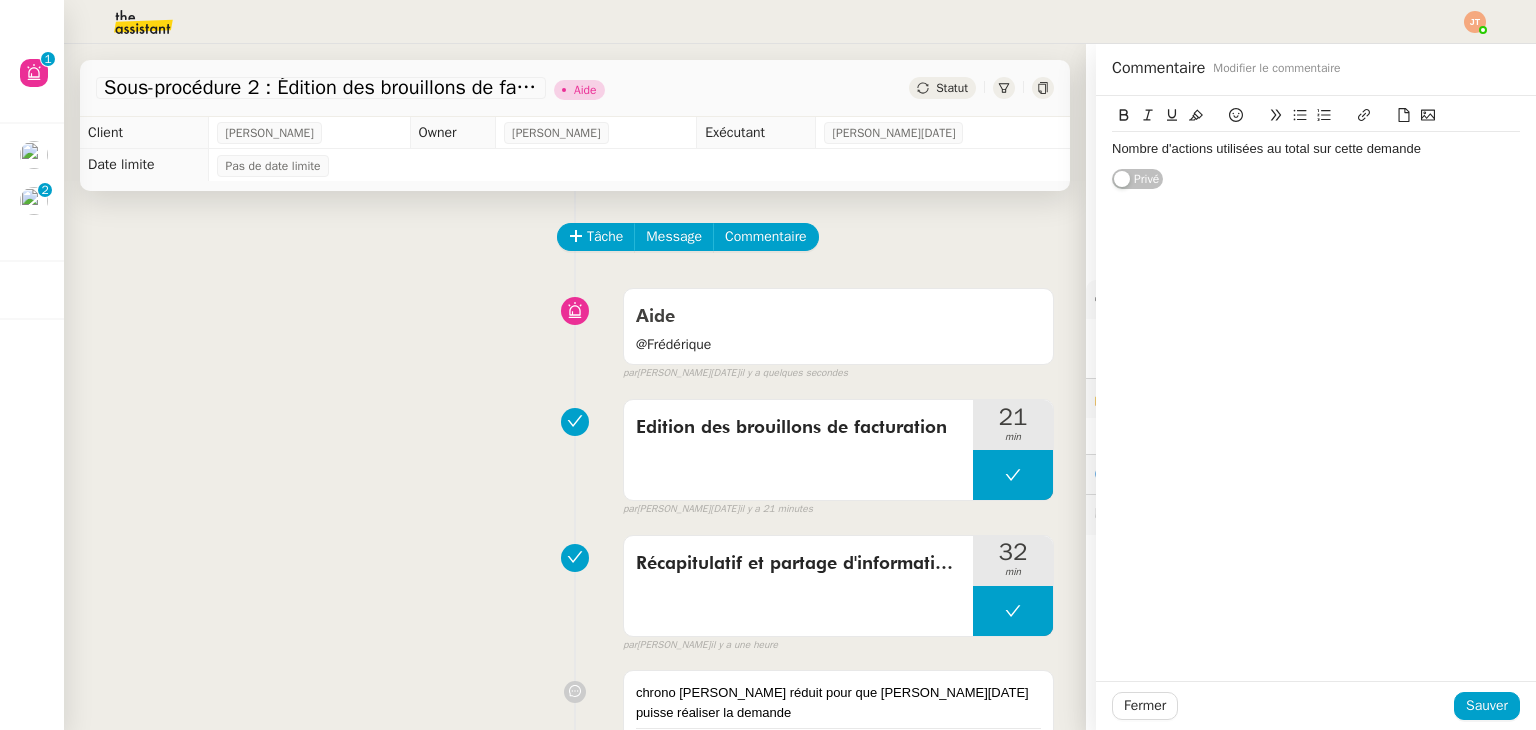 click on "Nombre d'actions utilisées au total sur cette demande" 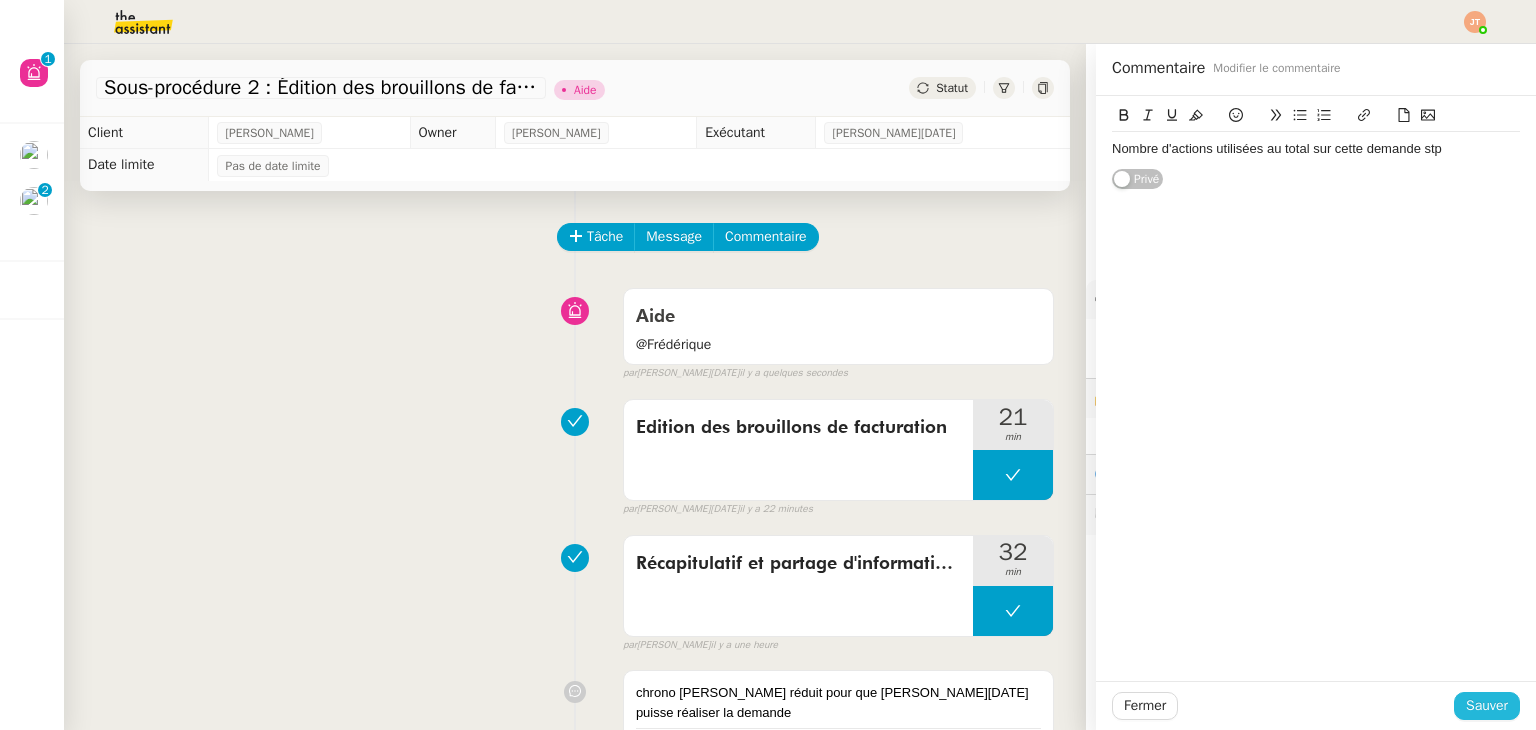 click on "Sauver" 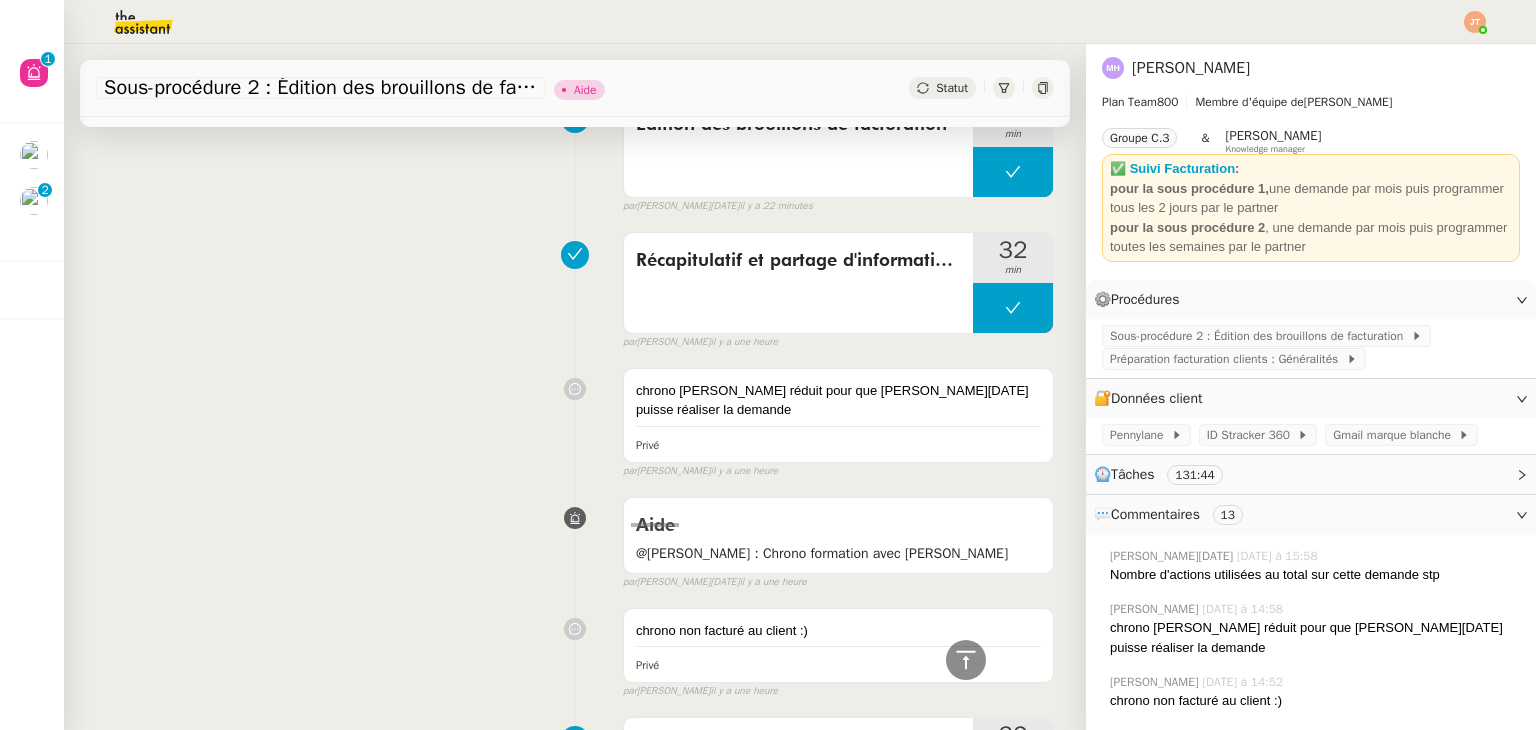 scroll, scrollTop: 0, scrollLeft: 0, axis: both 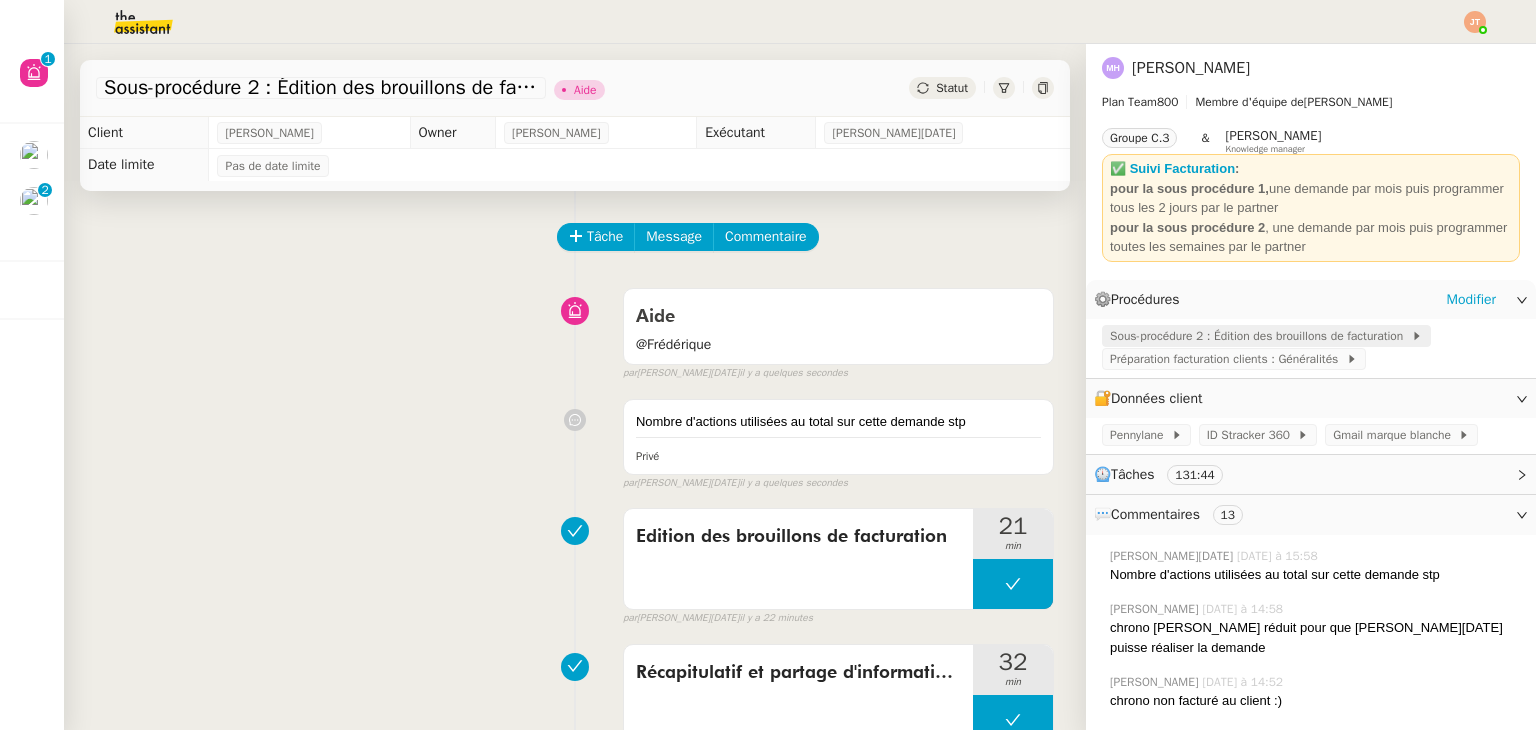 click on "Sous-procédure 2 : Édition des brouillons de facturation" 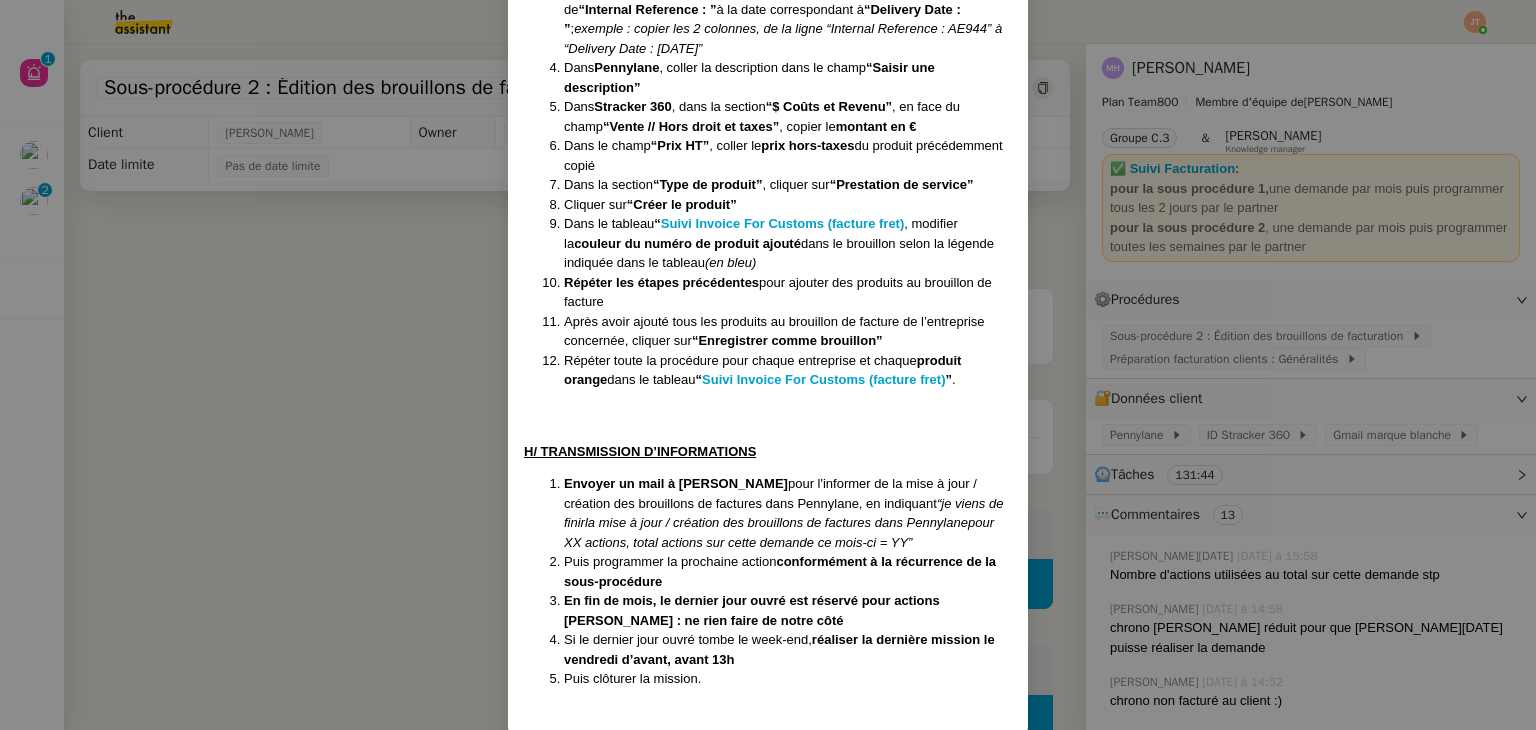 scroll, scrollTop: 3274, scrollLeft: 0, axis: vertical 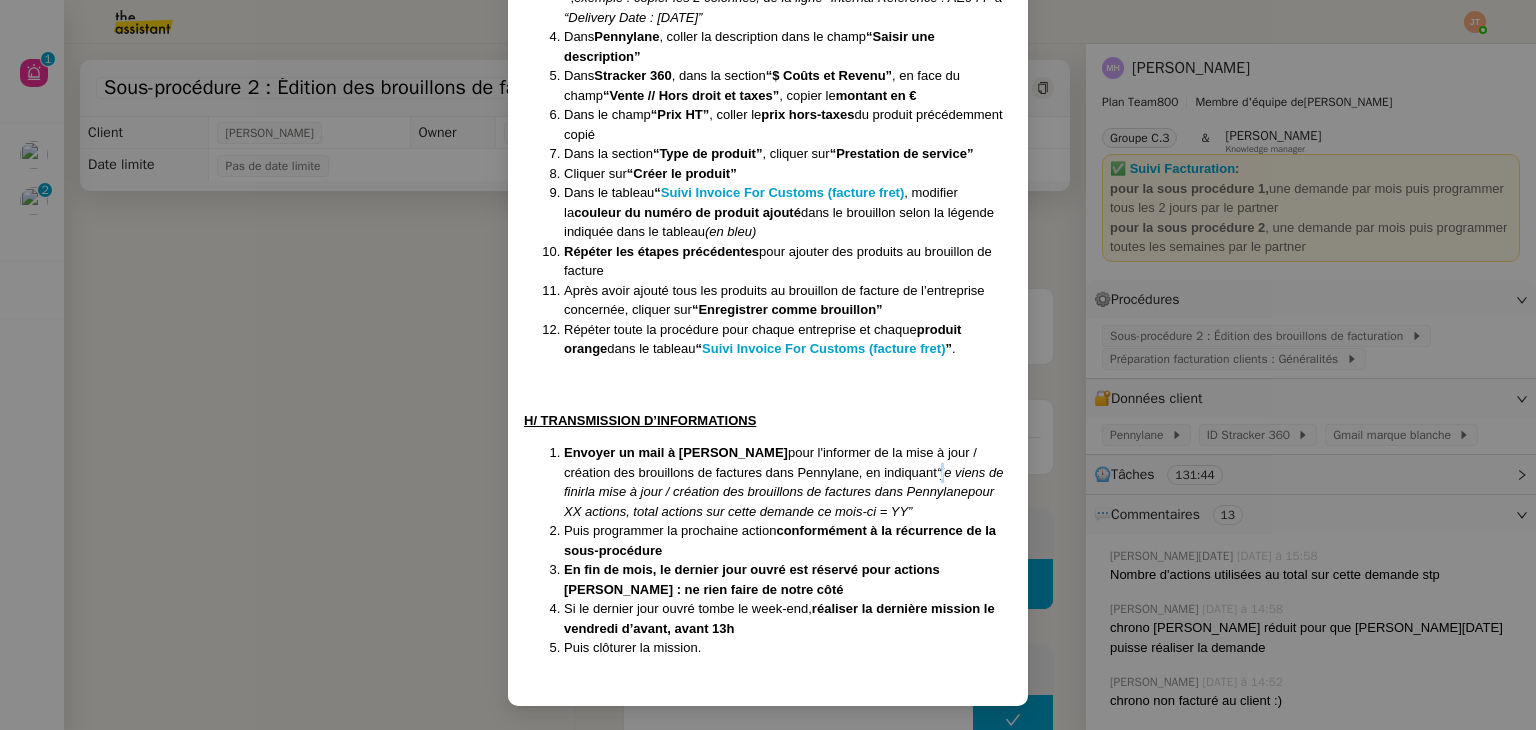 drag, startPoint x: 866, startPoint y: 469, endPoint x: 871, endPoint y: 478, distance: 10.29563 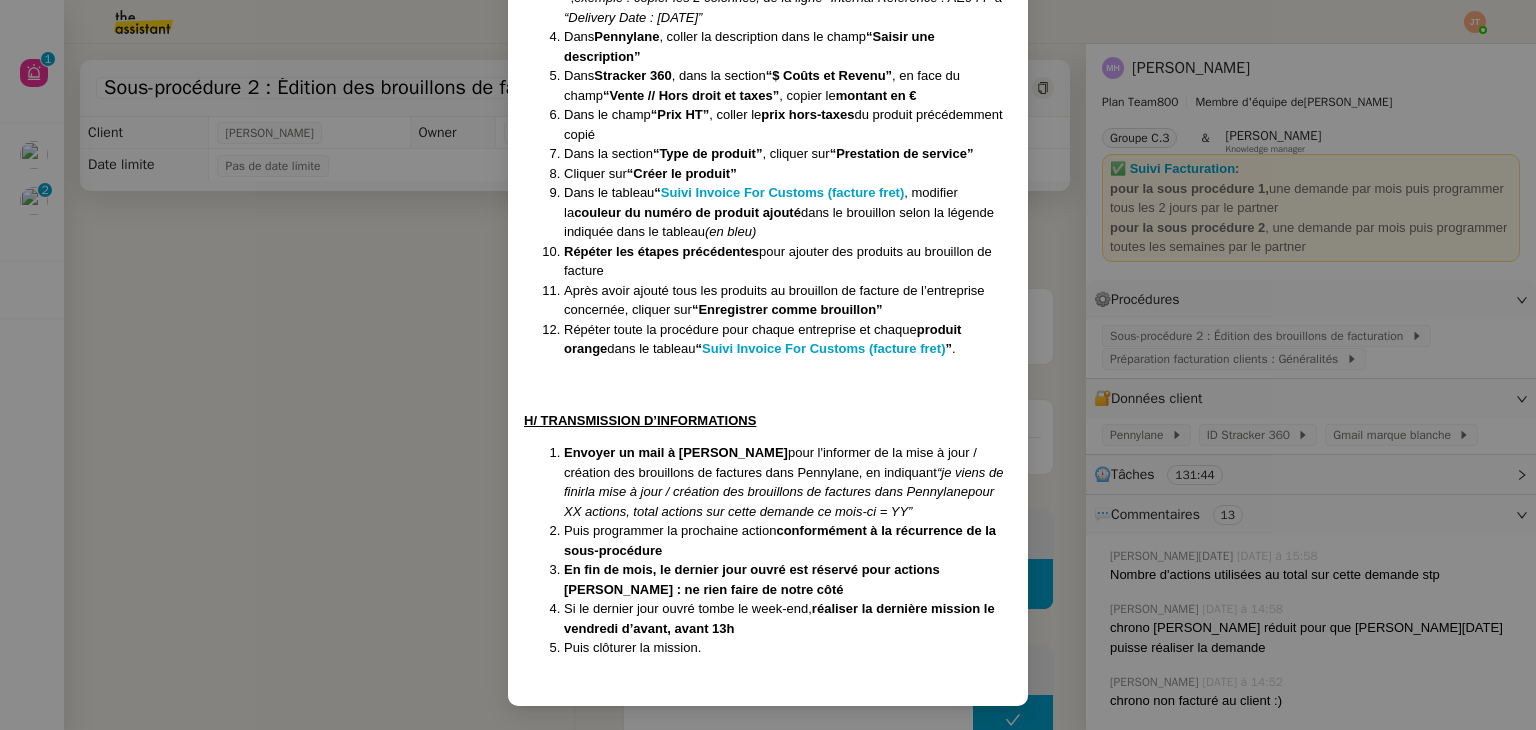 drag, startPoint x: 865, startPoint y: 469, endPoint x: 852, endPoint y: 507, distance: 40.16217 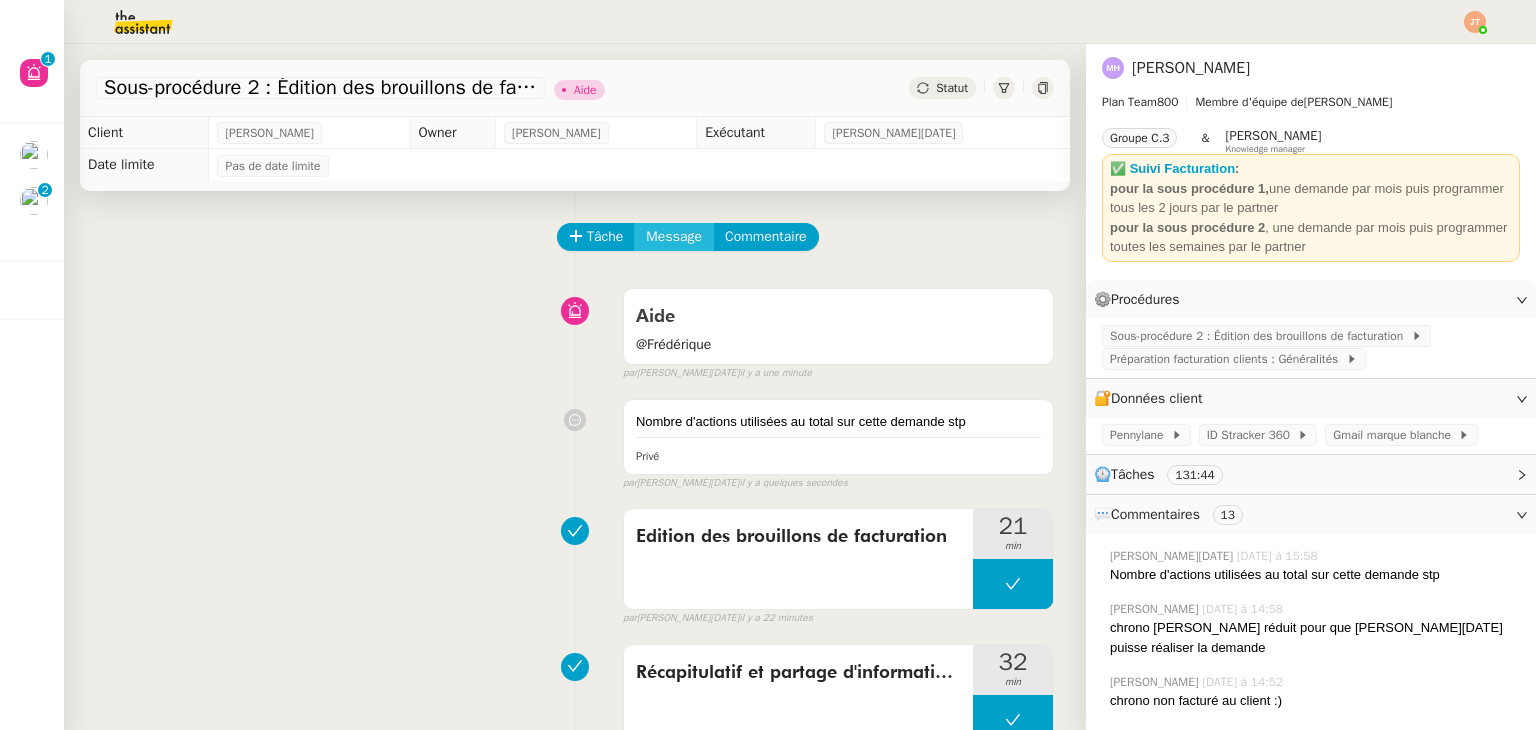 click on "Message" 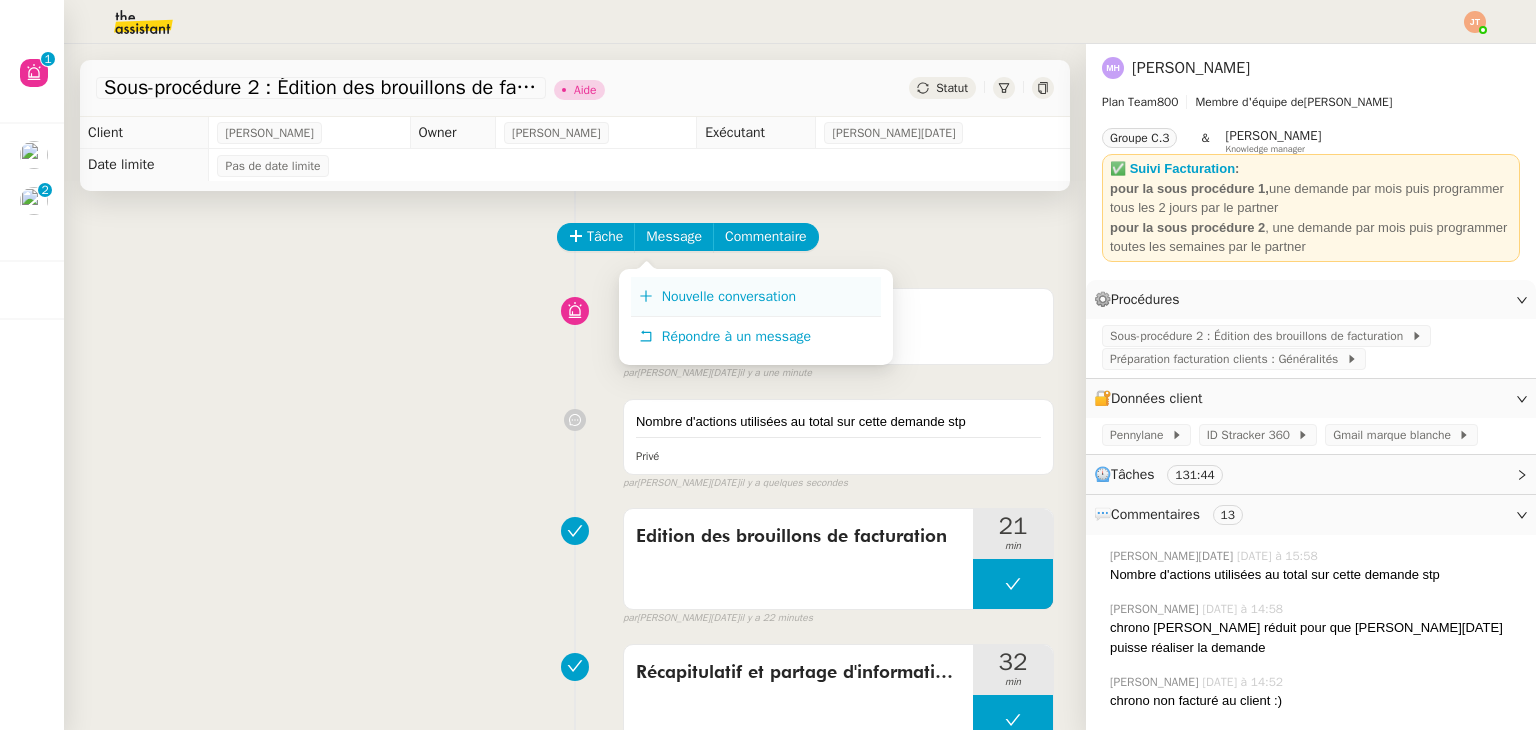 click on "Nouvelle conversation" at bounding box center (729, 296) 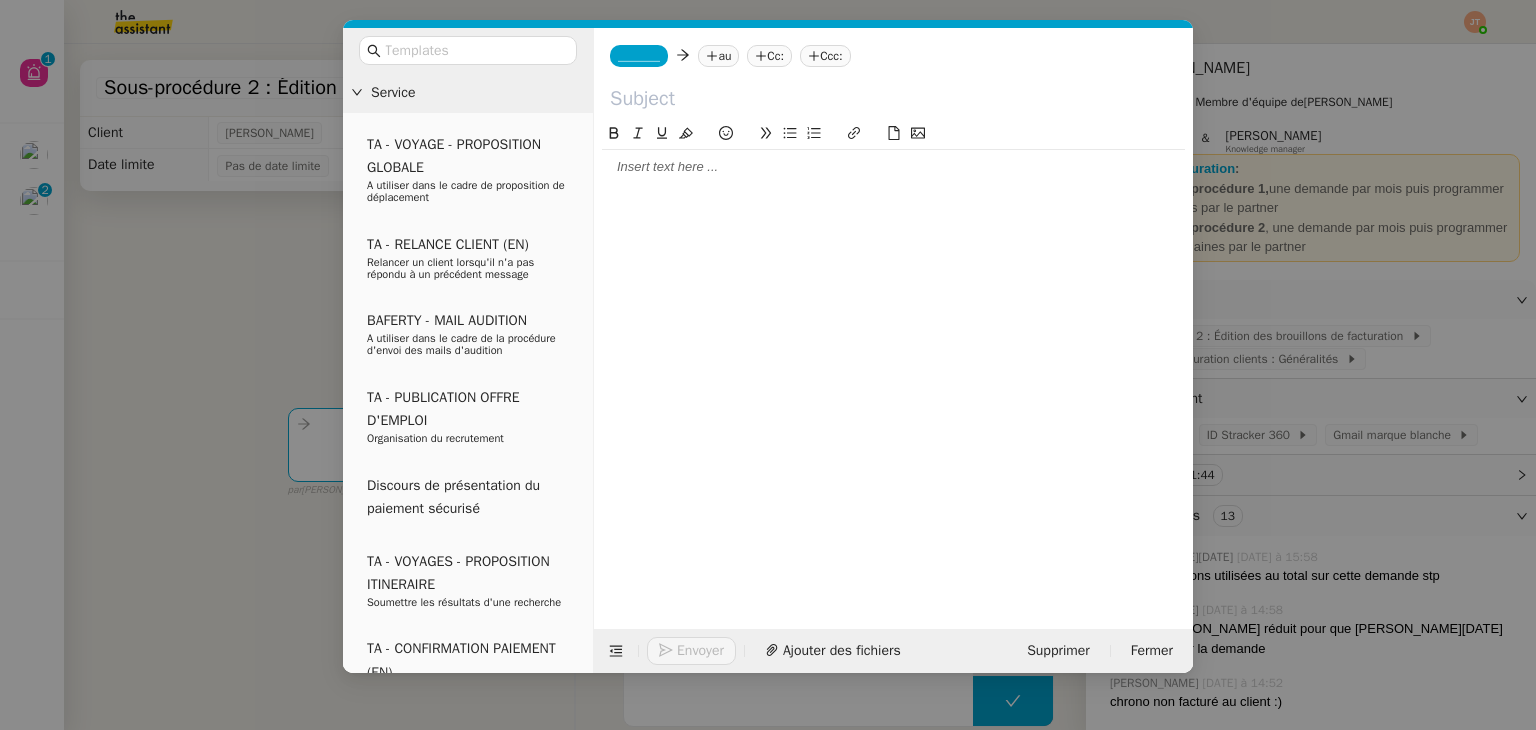 click 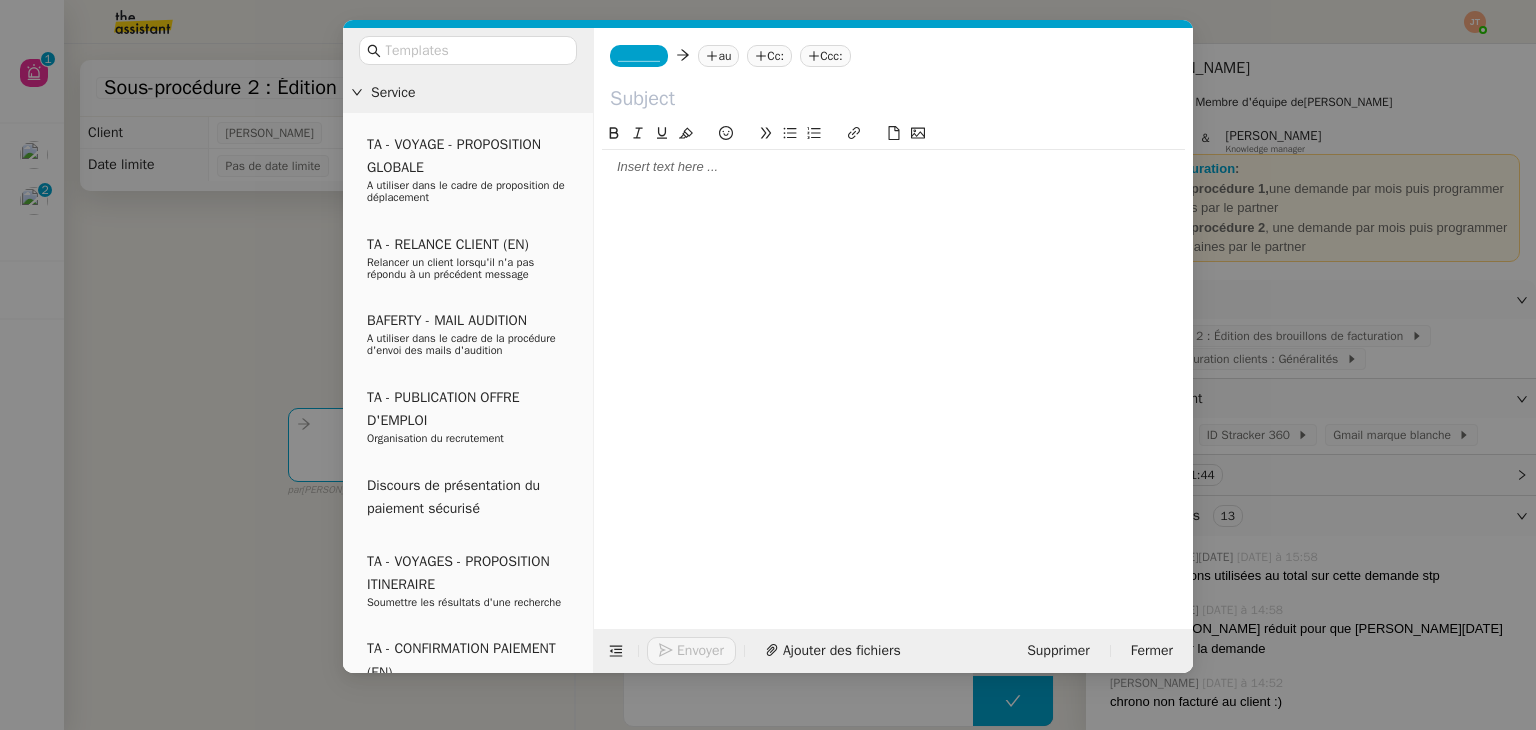 scroll, scrollTop: 0, scrollLeft: 0, axis: both 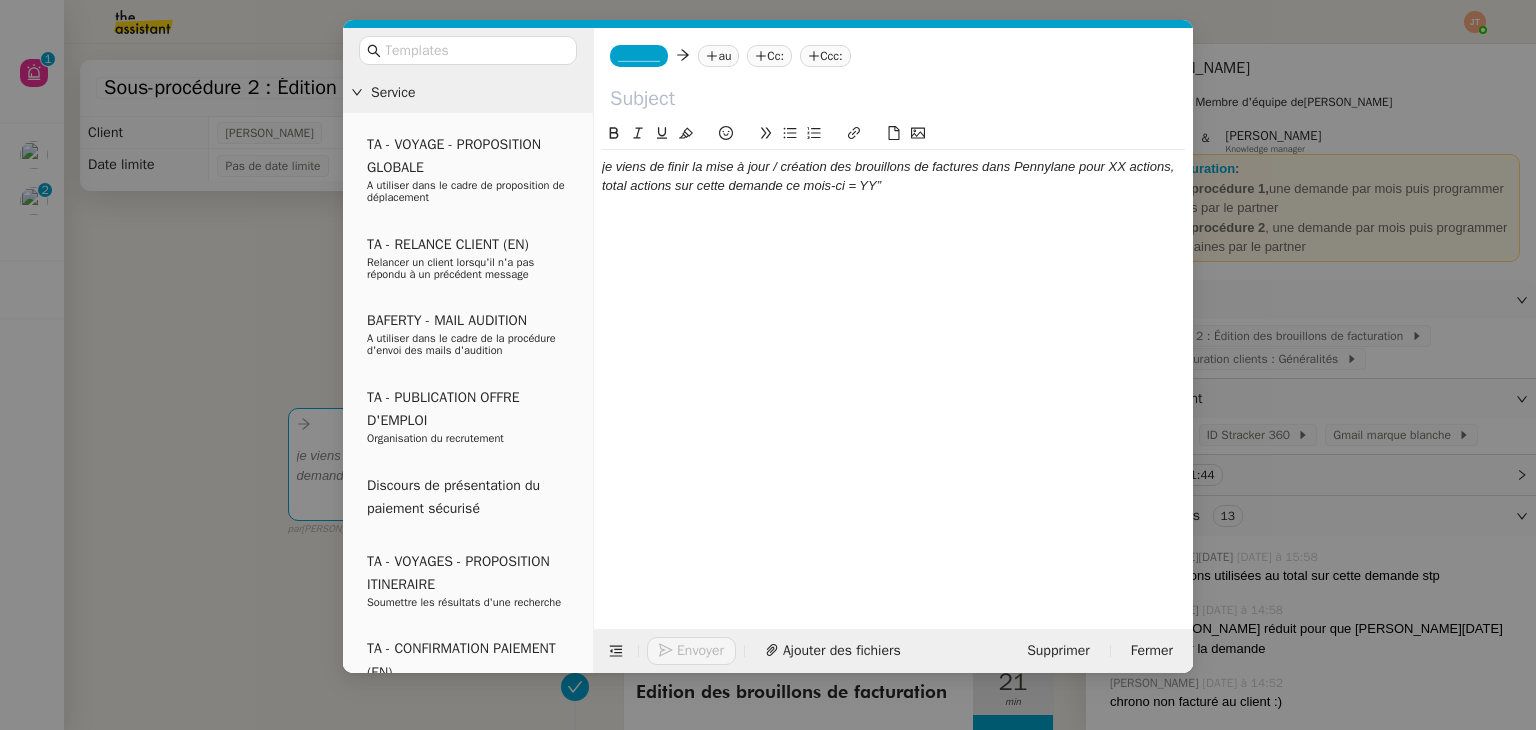 click on "je viens de finir la mise à jour / création des brouillons de factures dans Pennylane pour XX actions, total actions sur cette demande ce mois-ci = YY”" 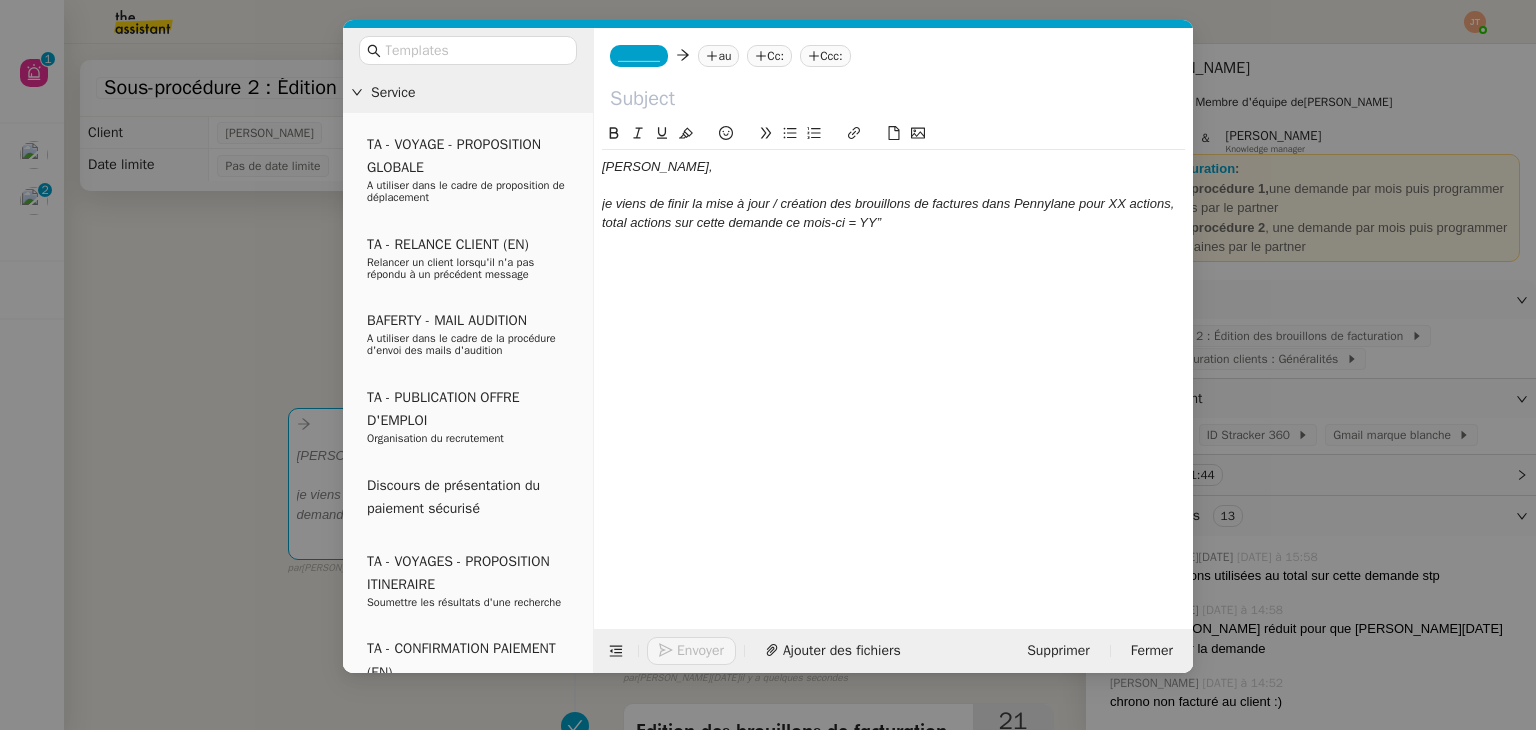 drag, startPoint x: 171, startPoint y: 253, endPoint x: 165, endPoint y: 240, distance: 14.3178215 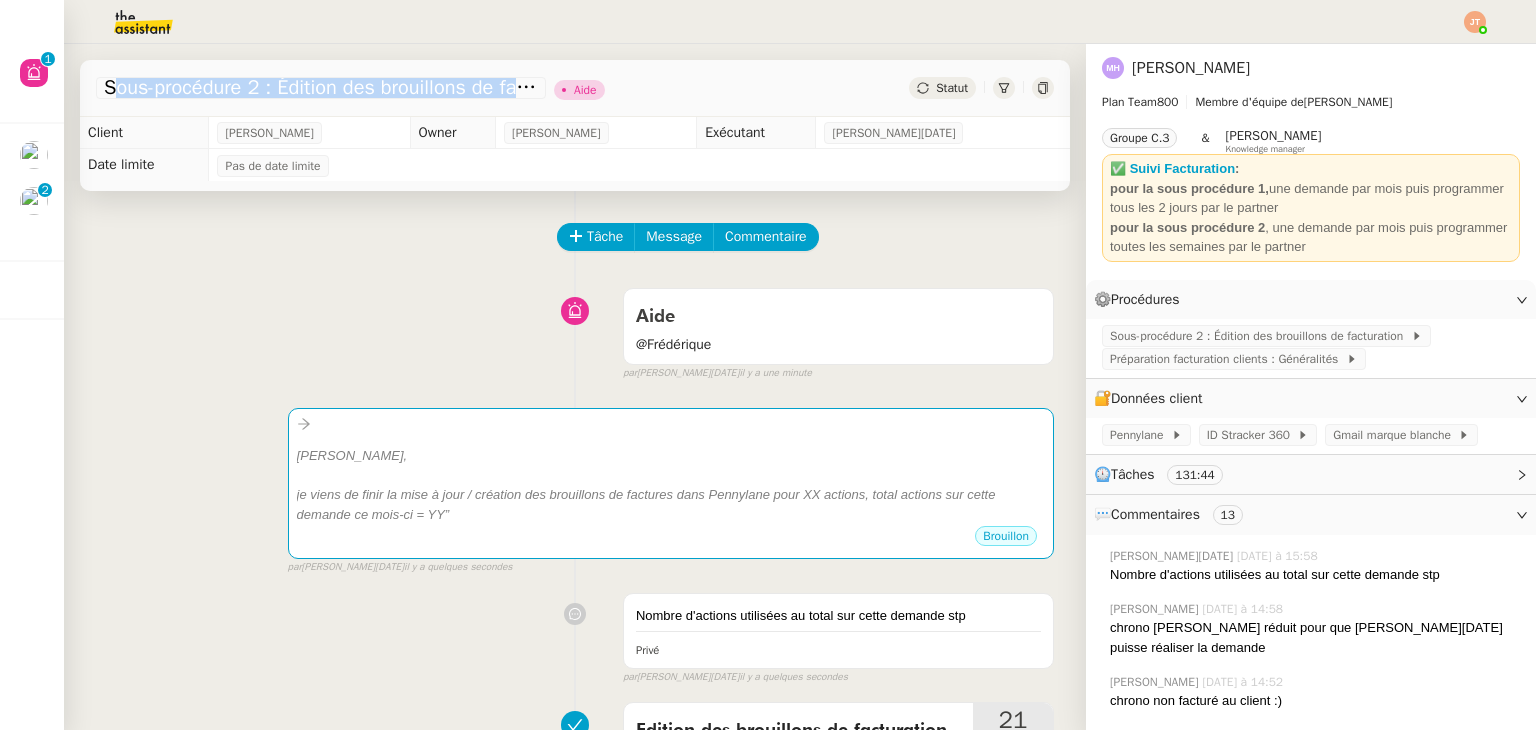 drag, startPoint x: 102, startPoint y: 89, endPoint x: 537, endPoint y: 89, distance: 435 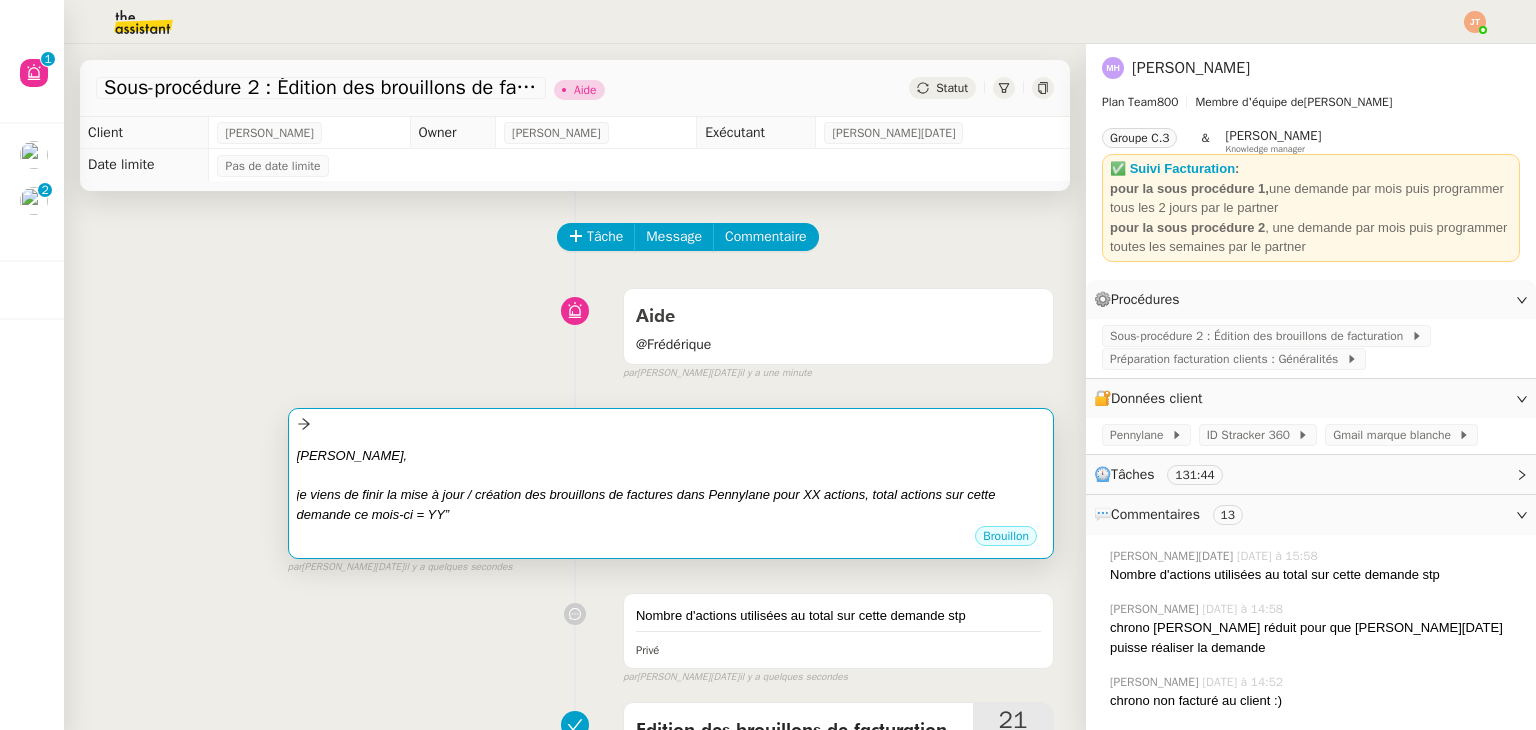click on "Mathias, ﻿ je viens de finir la mise à jour / création des brouillons de factures dans Pennylane pour XX actions, total actions sur cette demande ce mois-ci = YY” •••" at bounding box center [671, 480] 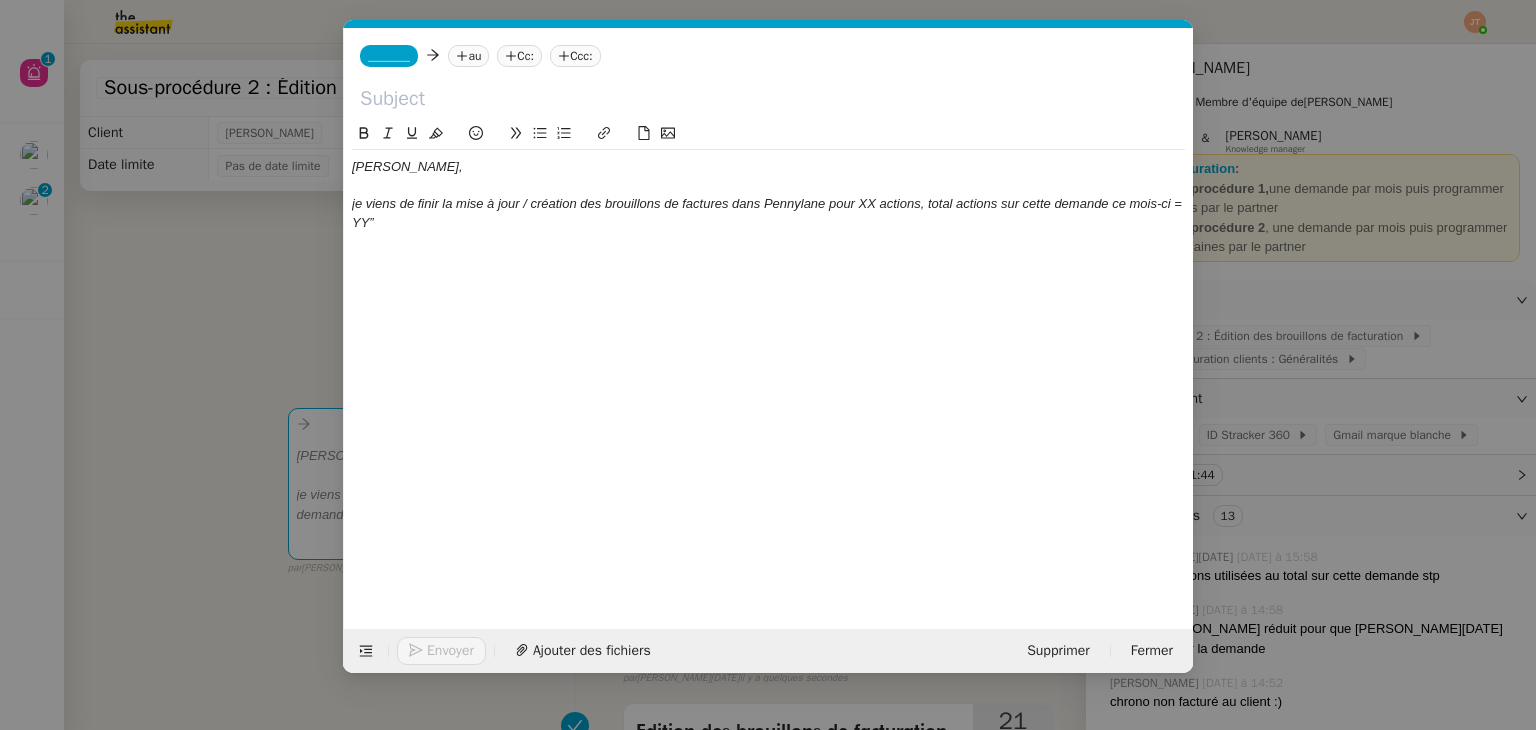 scroll, scrollTop: 0, scrollLeft: 42, axis: horizontal 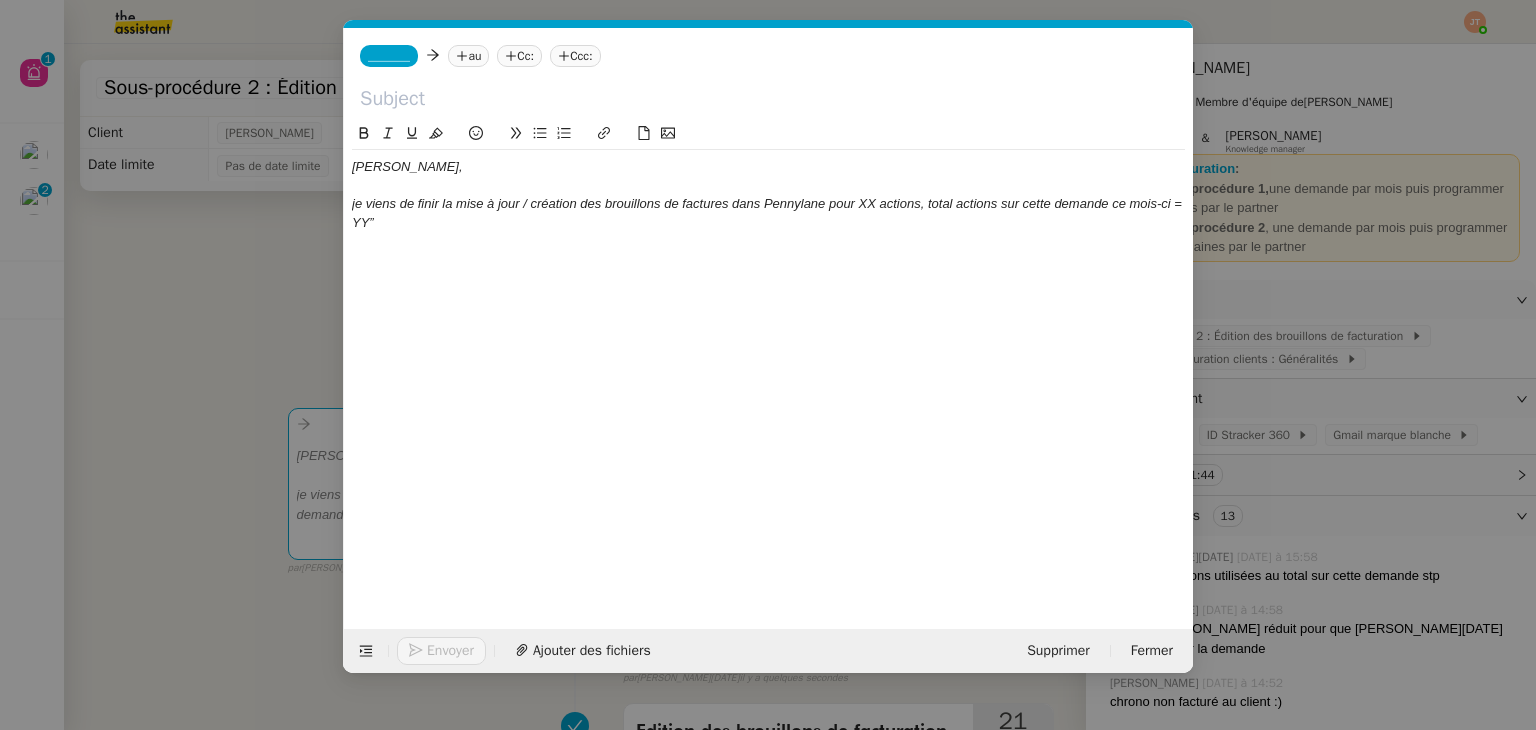 click 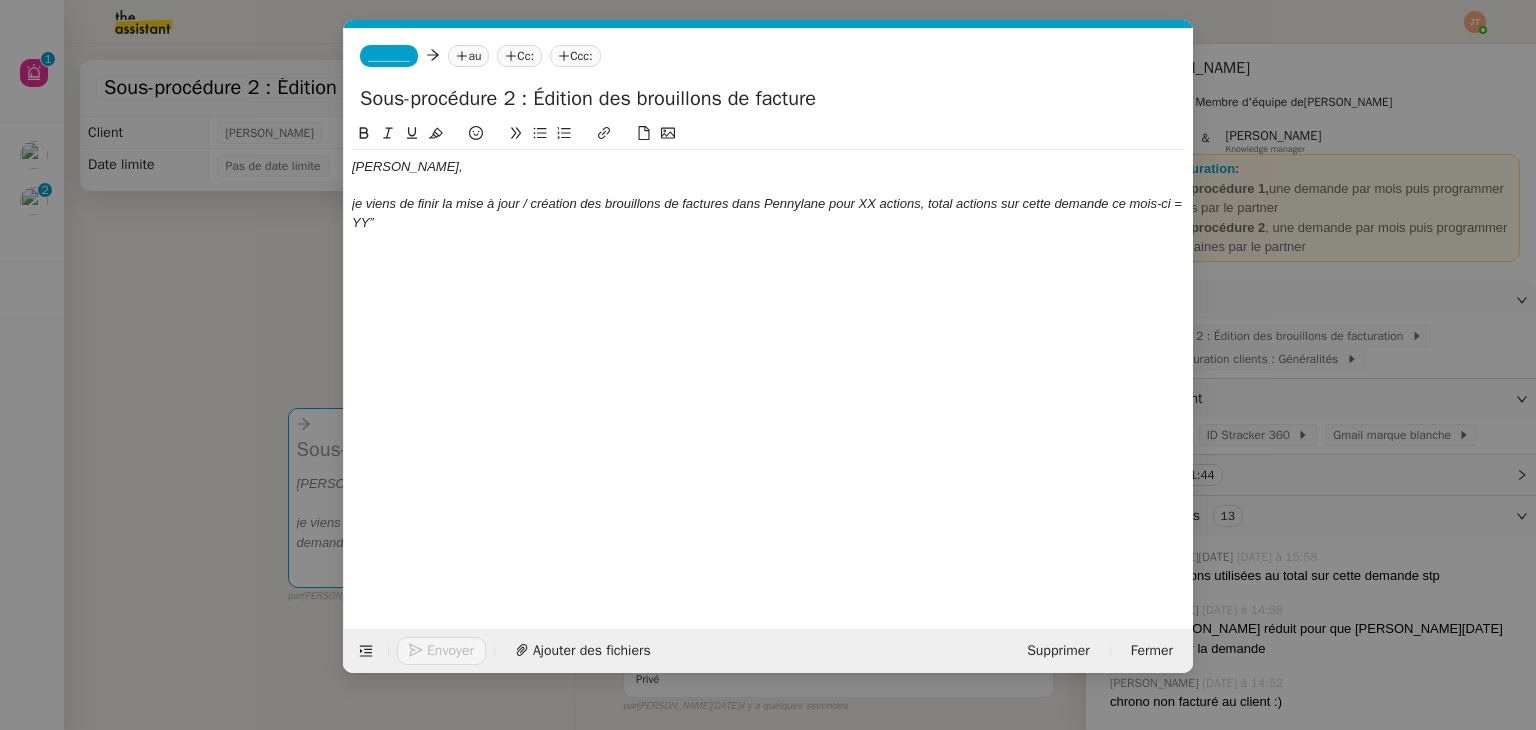 type on "Sous-procédure 2 : Édition des brouillons de facture" 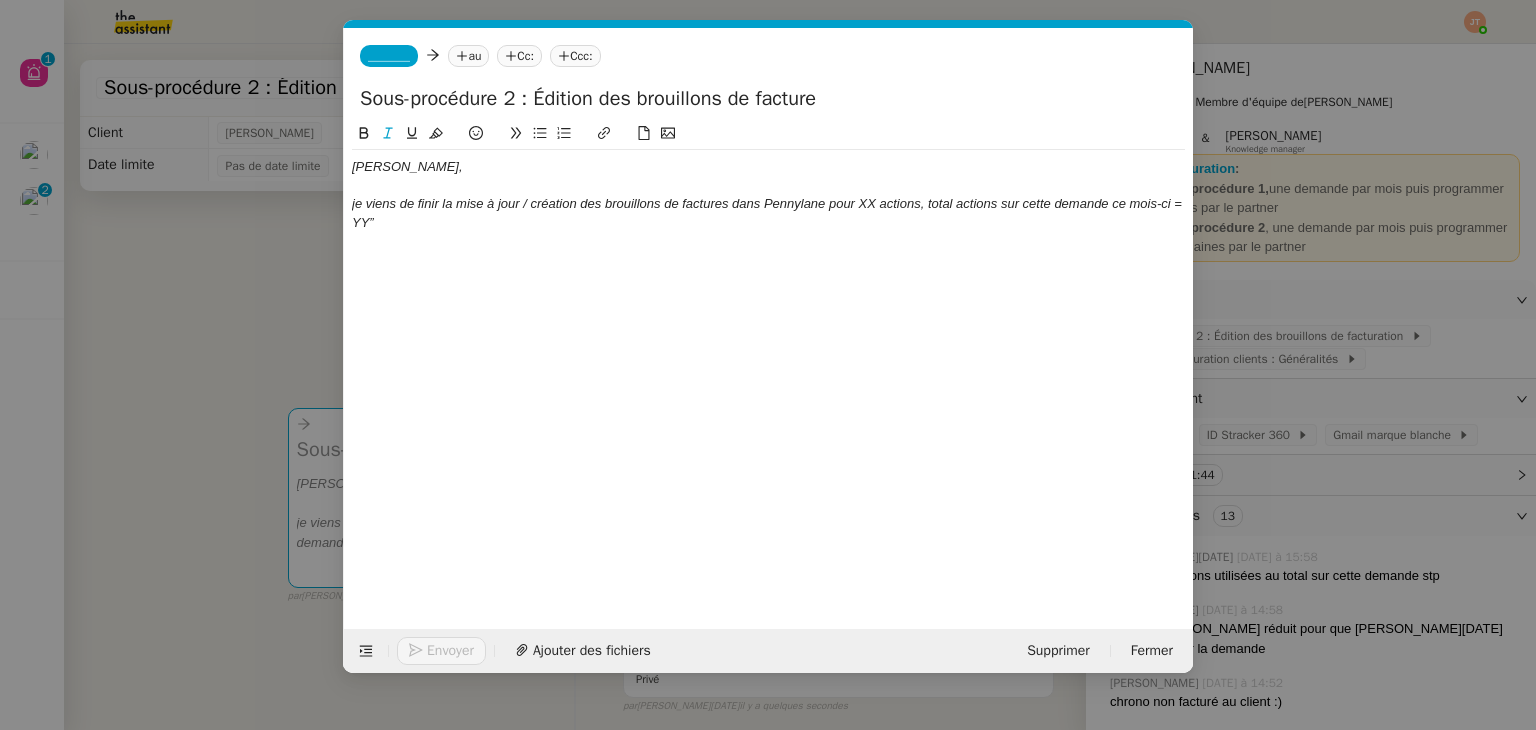 click 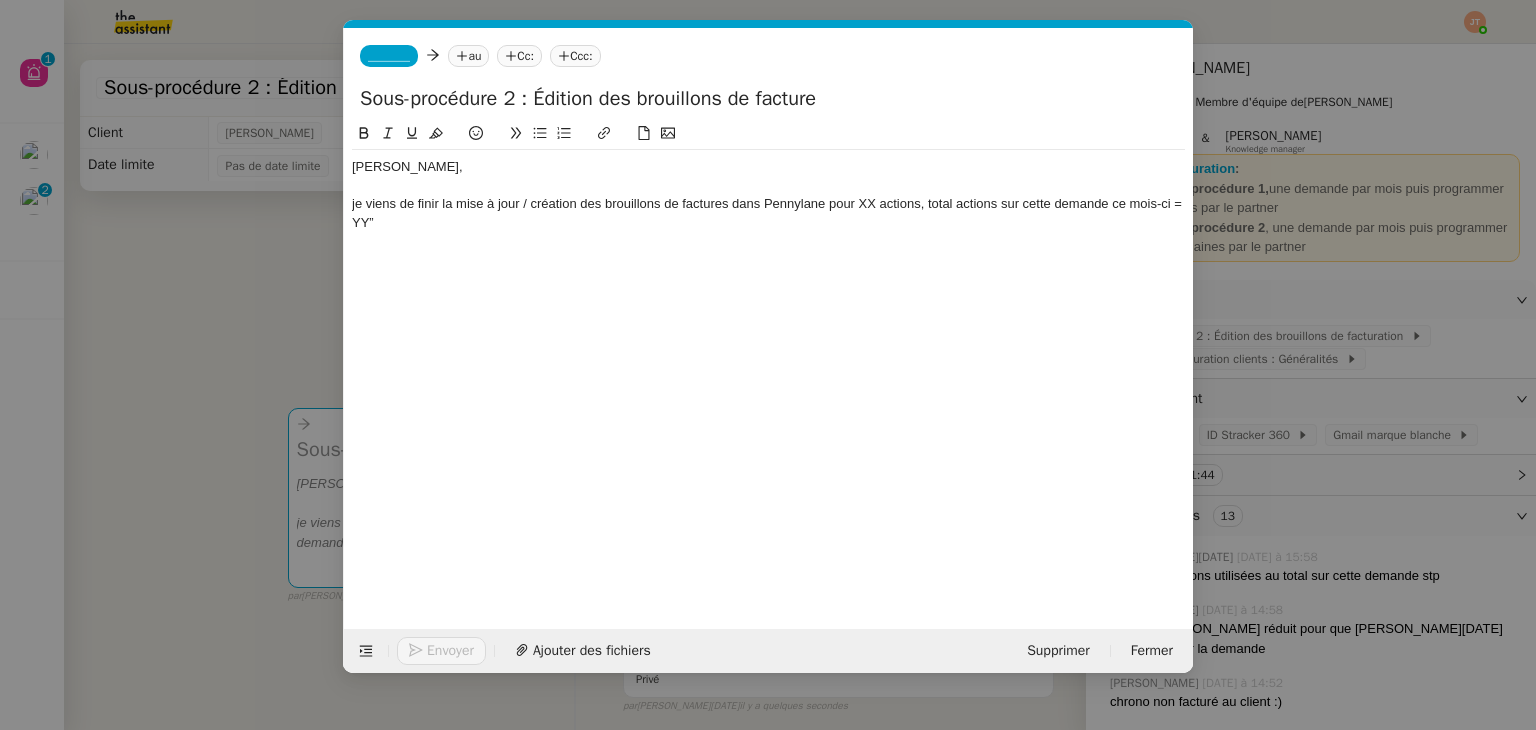 click on "Mathias, ﻿je viens de finir la mise à jour / création des brouillons de factures dans Pennylane pour XX actions, total actions sur cette demande ce mois-ci = YY”" 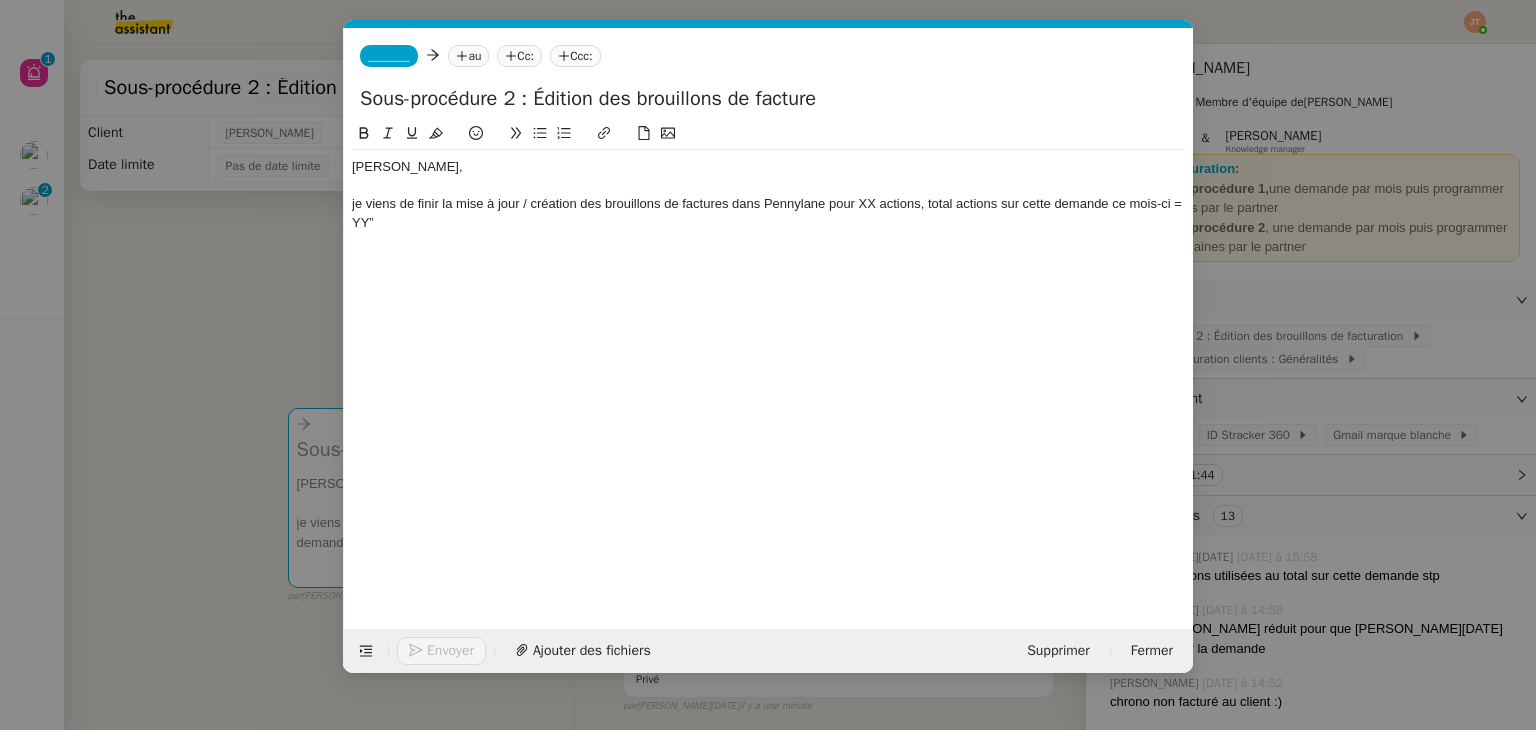 click on "_______" 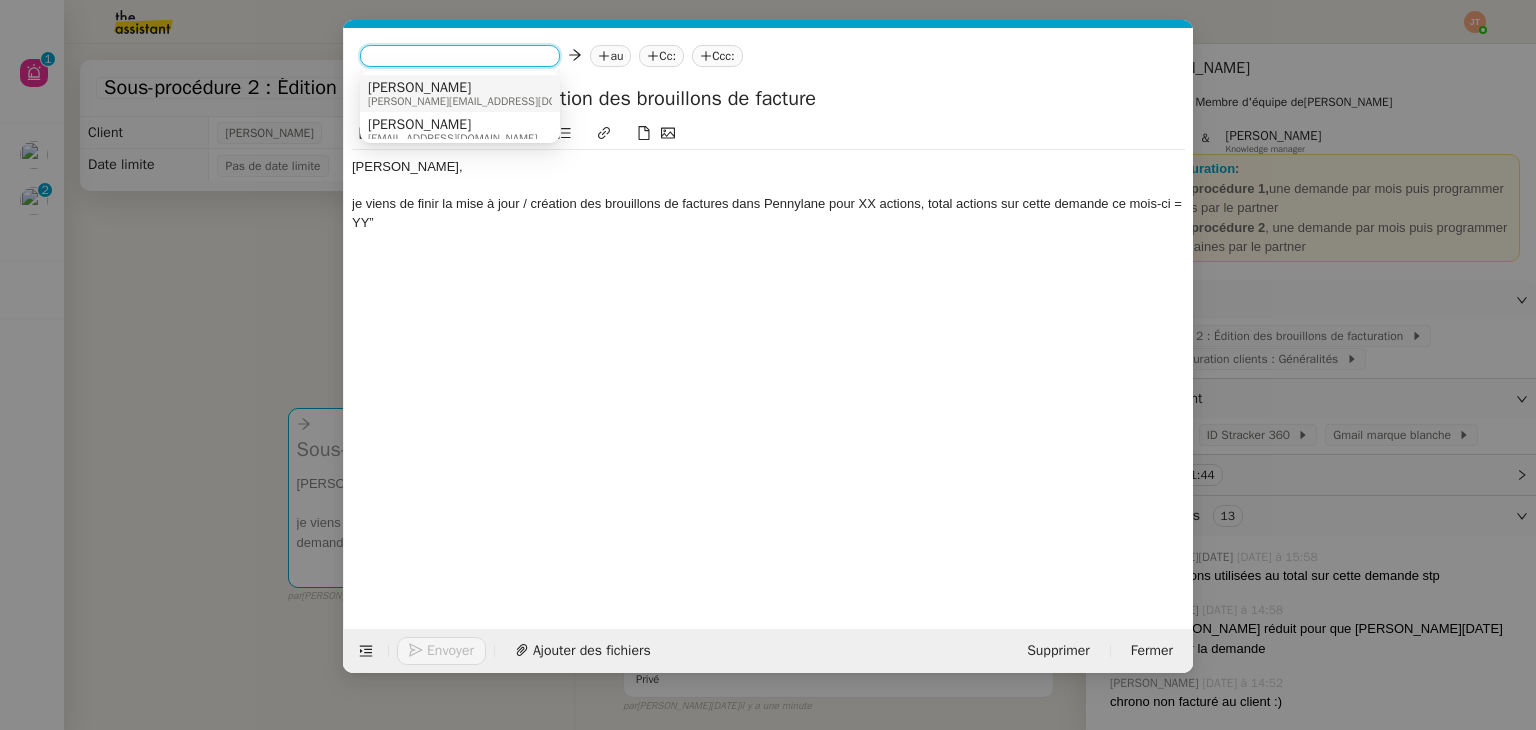 click on "[PERSON_NAME]" at bounding box center [493, 88] 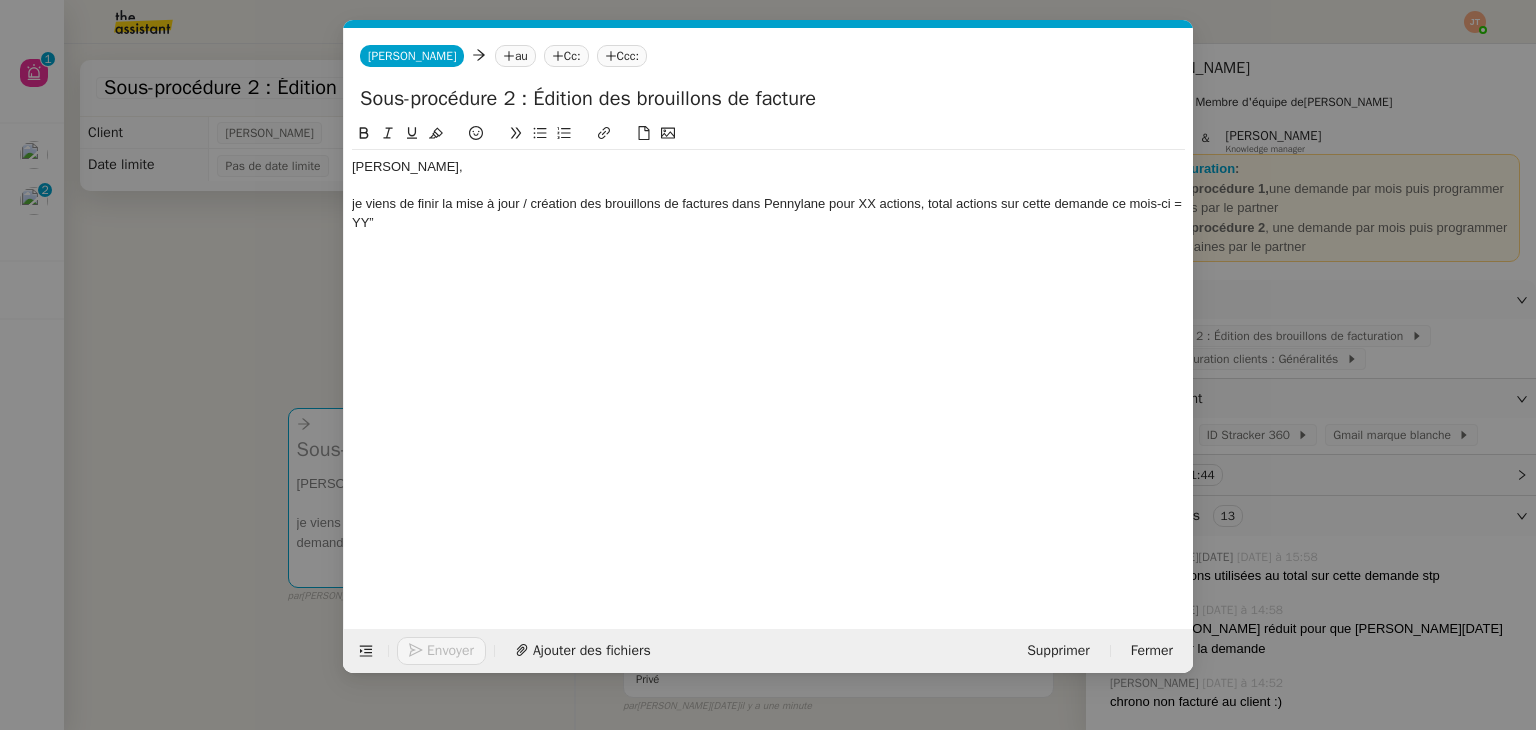click 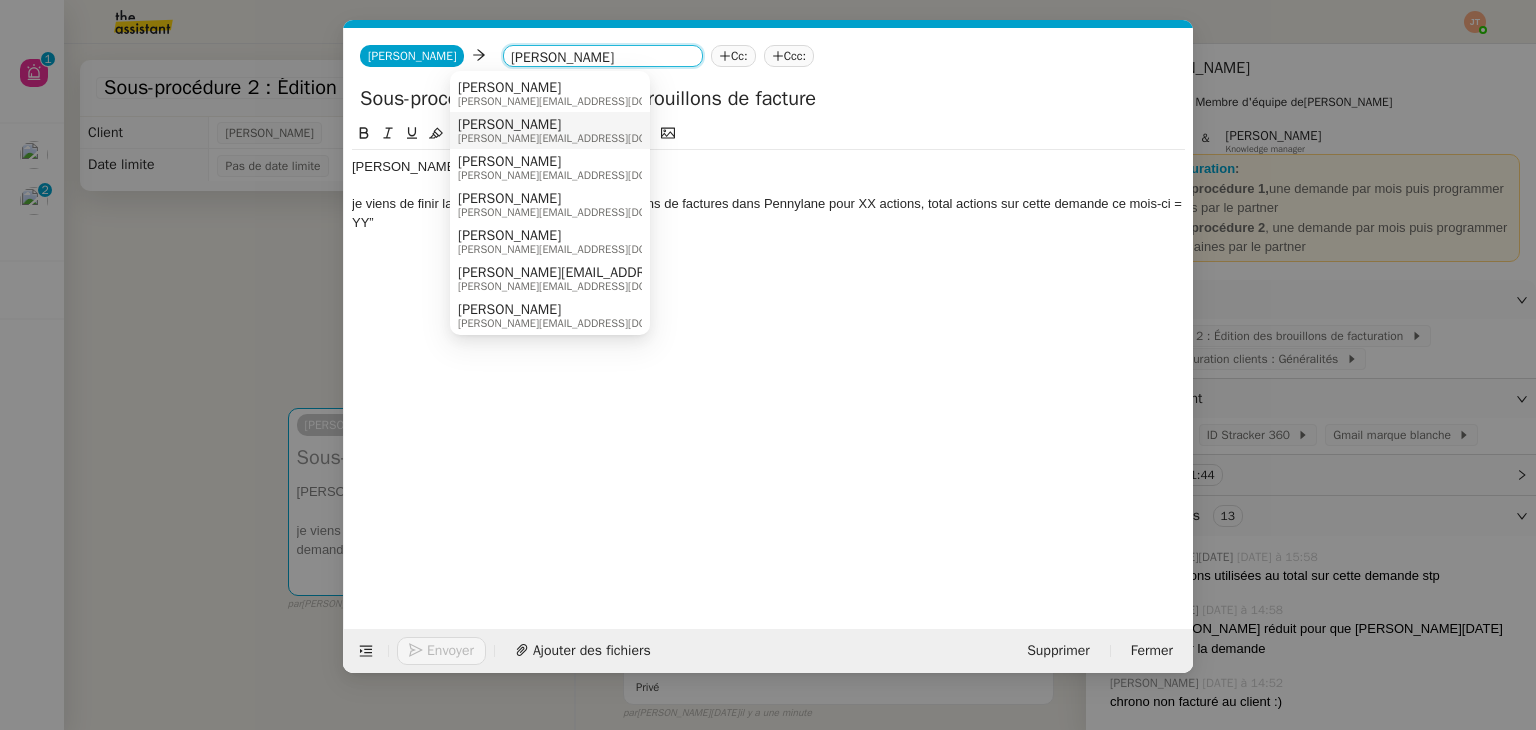 type on "mathias" 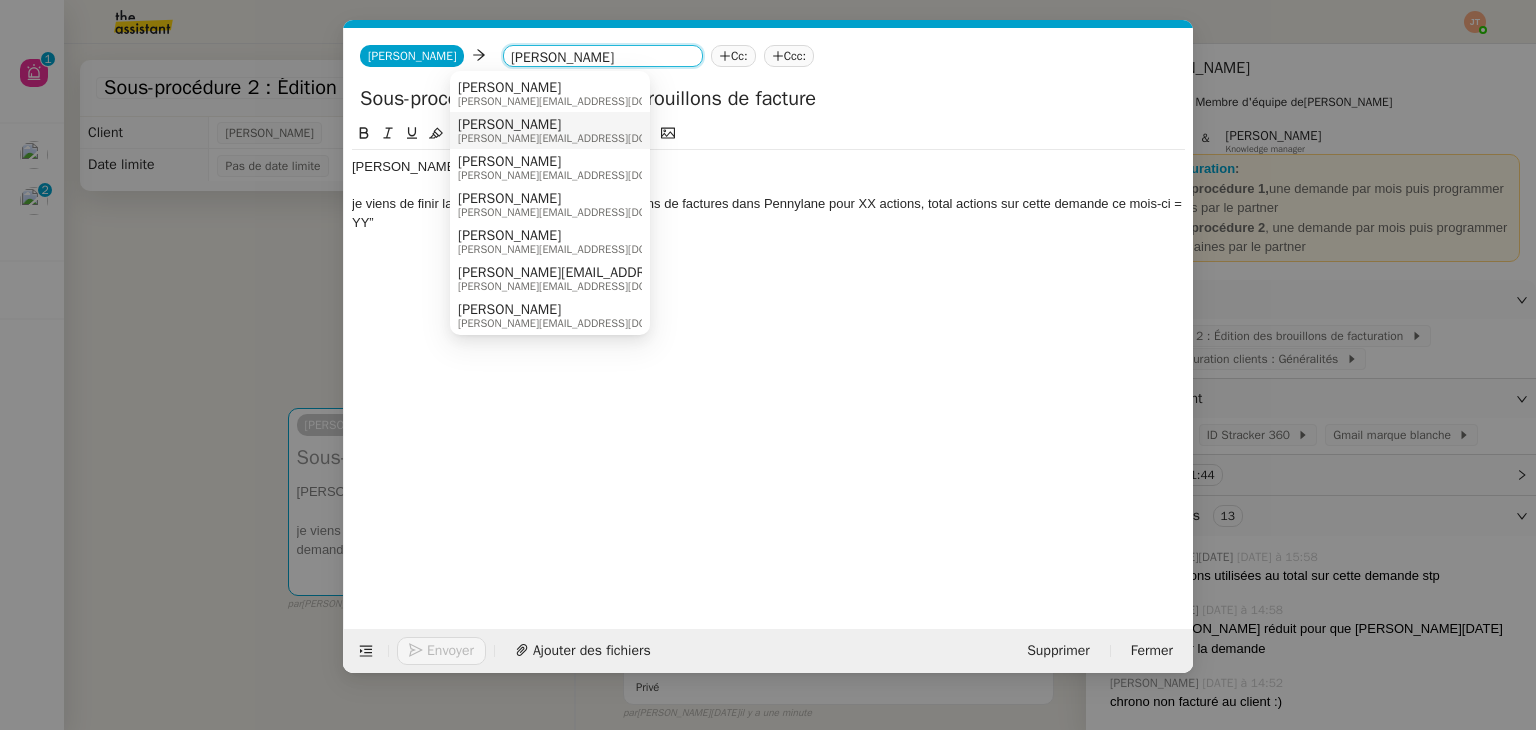 click on "[PERSON_NAME]" at bounding box center [583, 125] 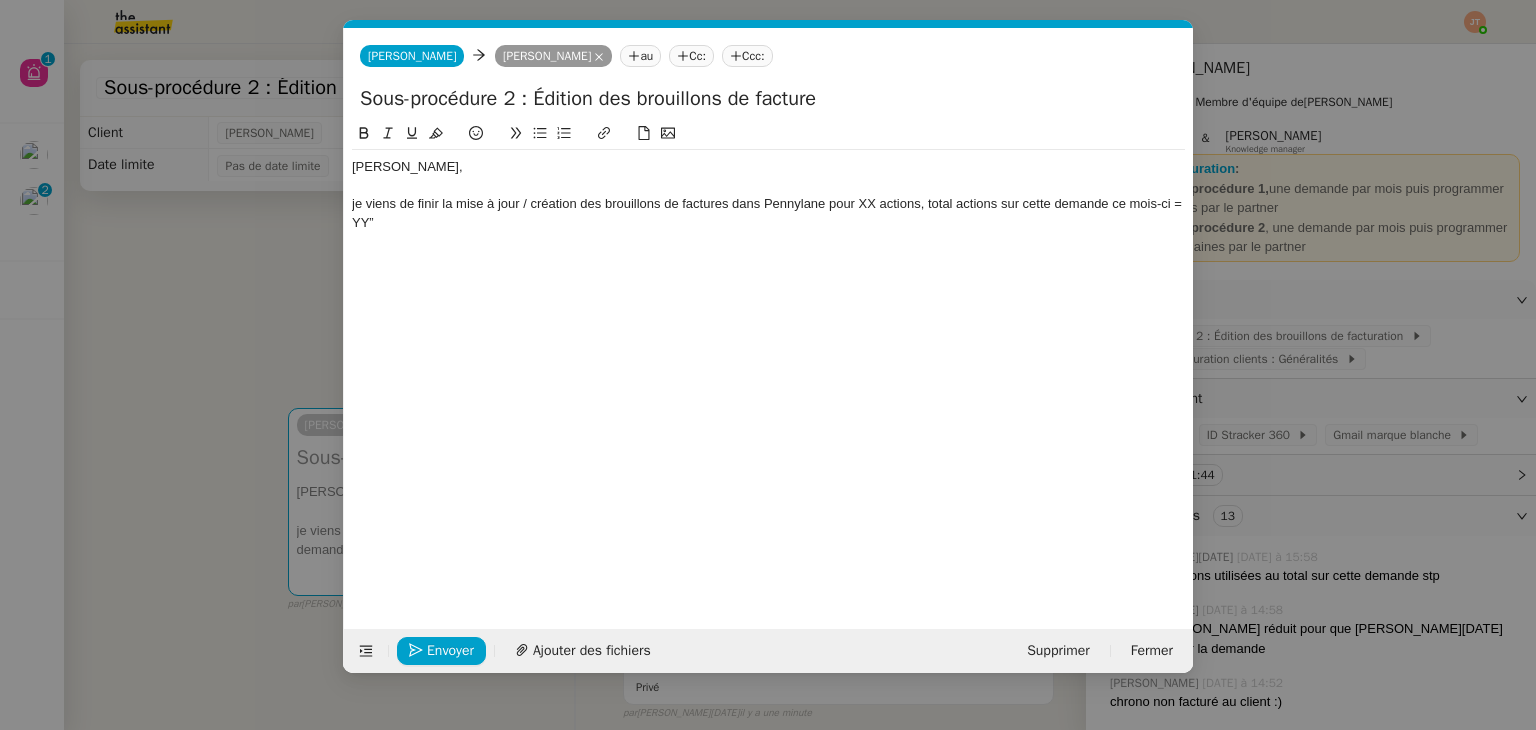 click on "﻿je viens de finir la mise à jour / création des brouillons de factures dans Pennylane pour XX actions, total actions sur cette demande ce mois-ci = YY”" 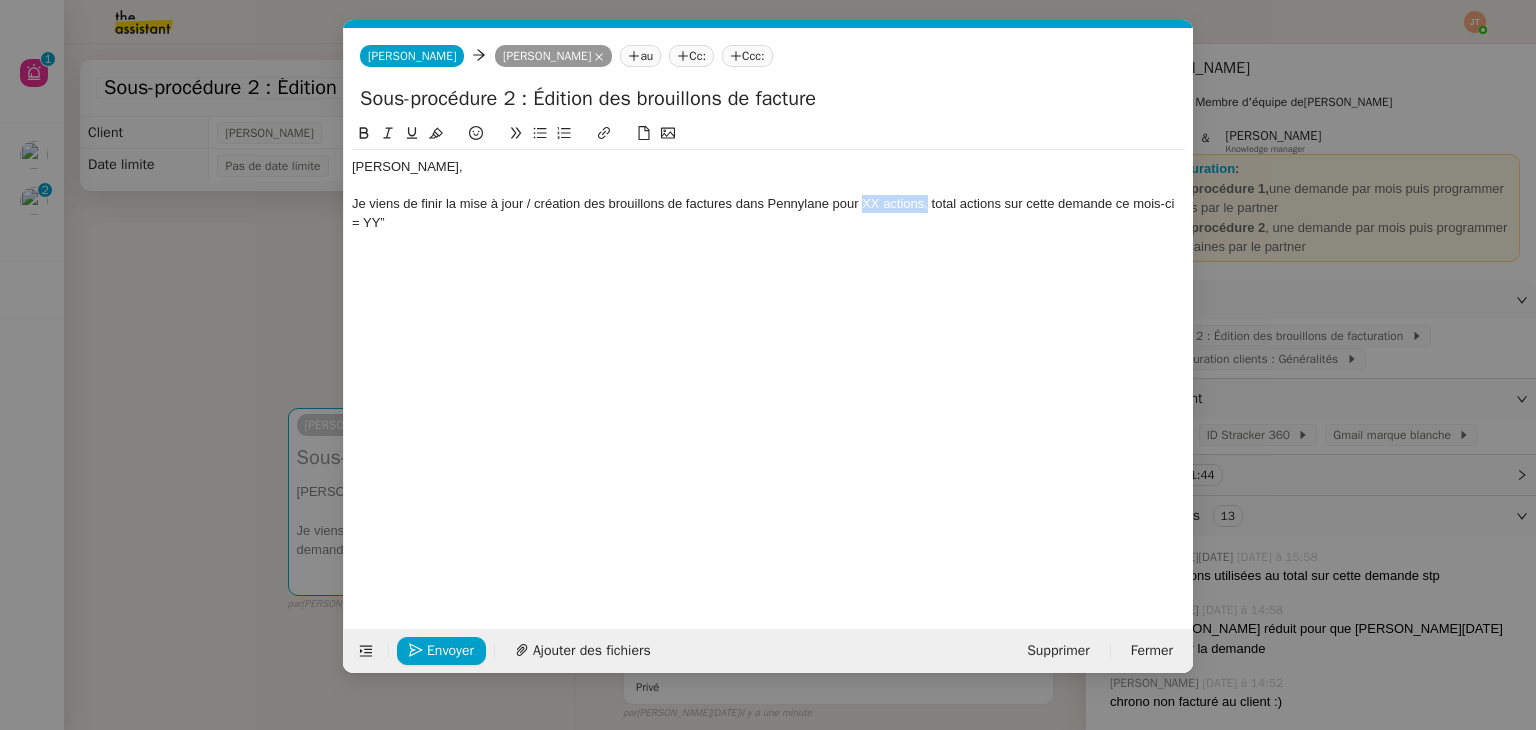 drag, startPoint x: 927, startPoint y: 205, endPoint x: 860, endPoint y: 204, distance: 67.00746 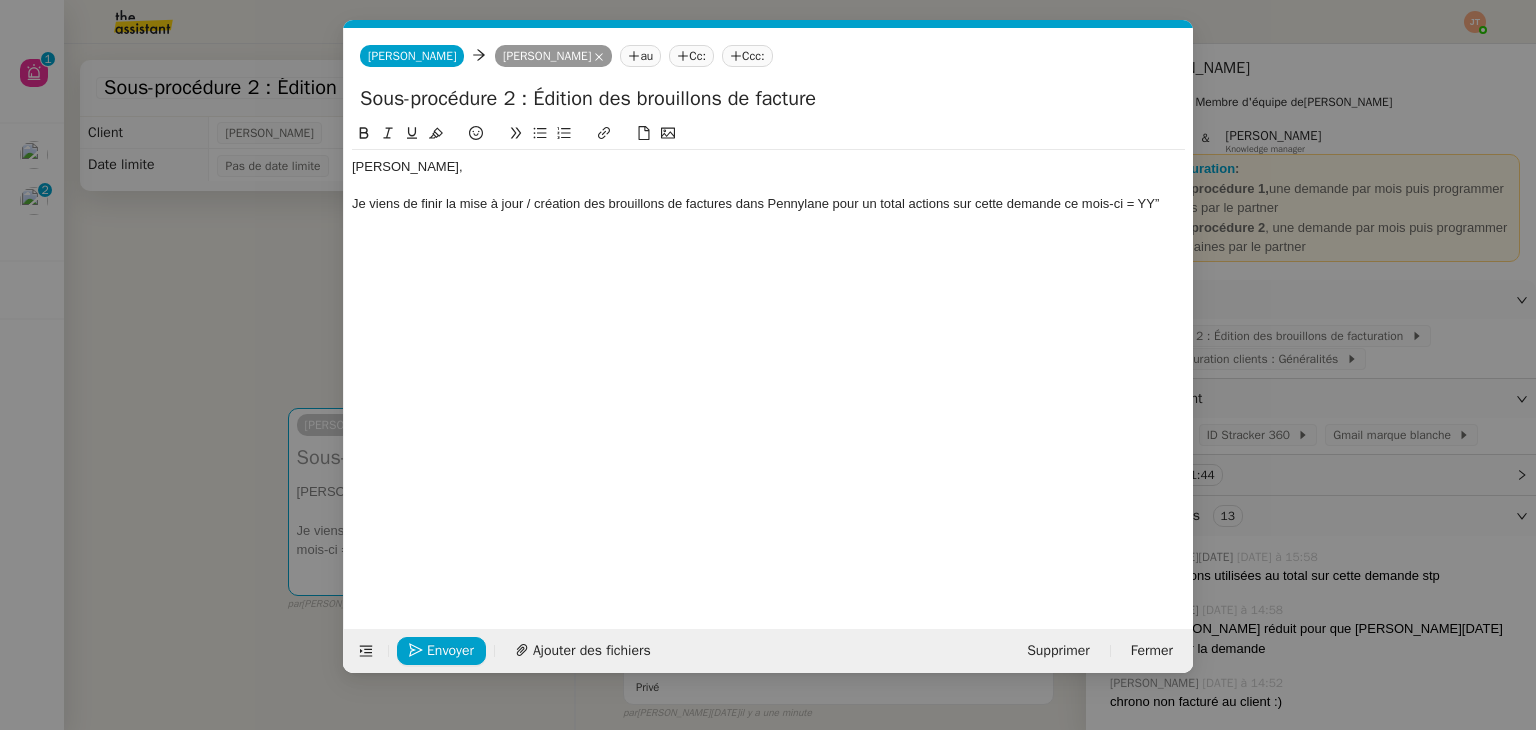 click on "﻿Je viens de finir la mise à jour / création des brouillons de factures dans Pennylane pour un total actions sur cette demande ce mois-ci = YY”" 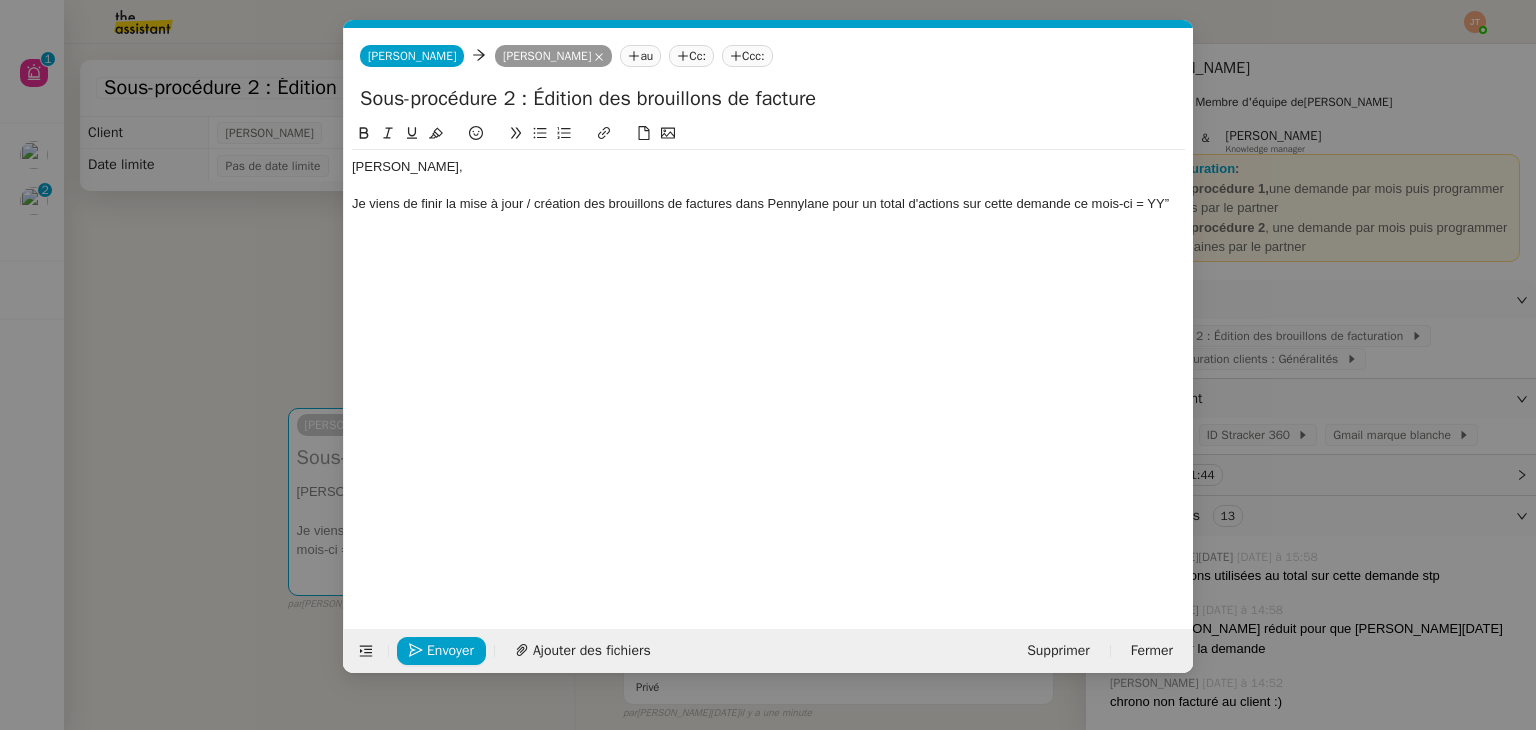 click on "﻿Je viens de finir la mise à jour / création des brouillons de factures dans Pennylane pour un total d'actions sur cette demande ce mois-ci = YY”" 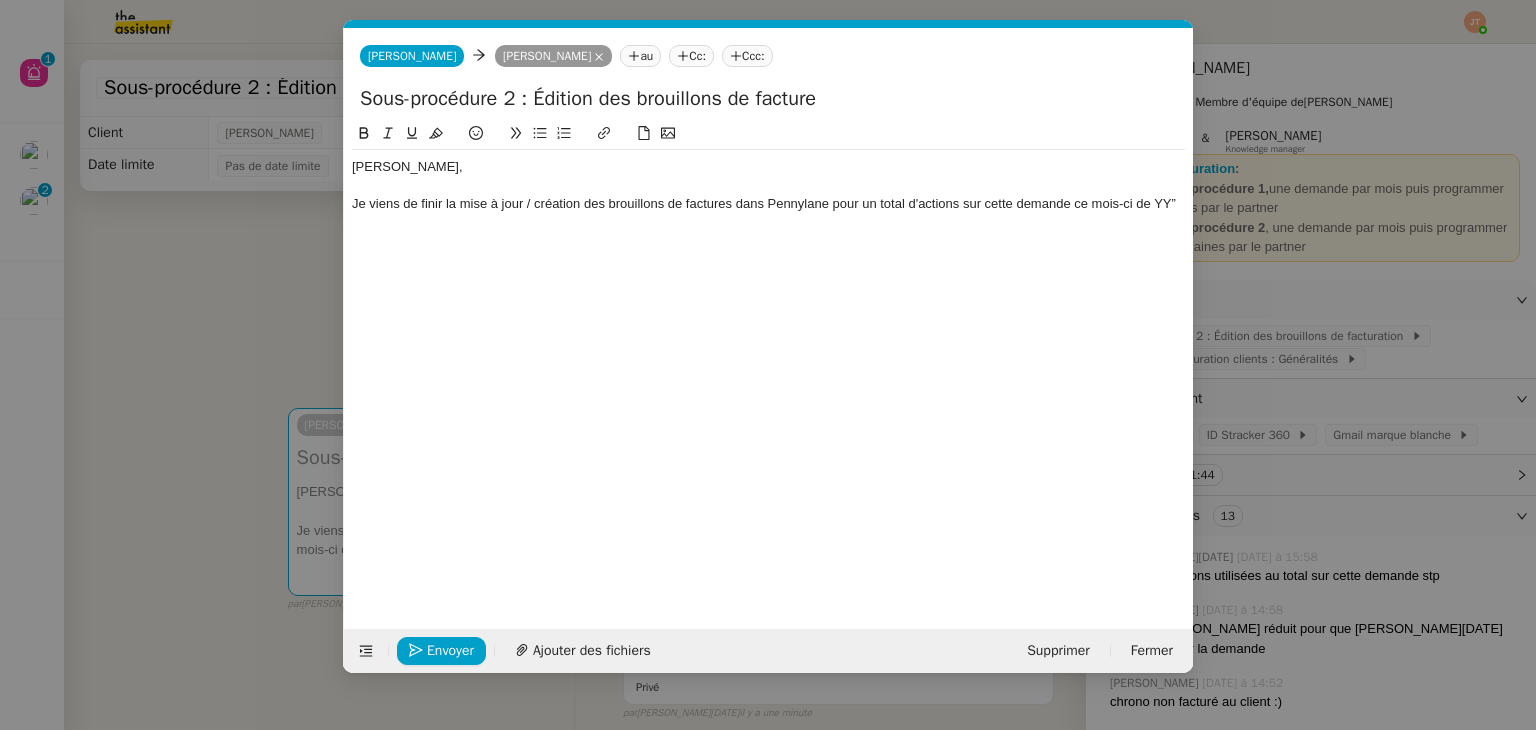 click 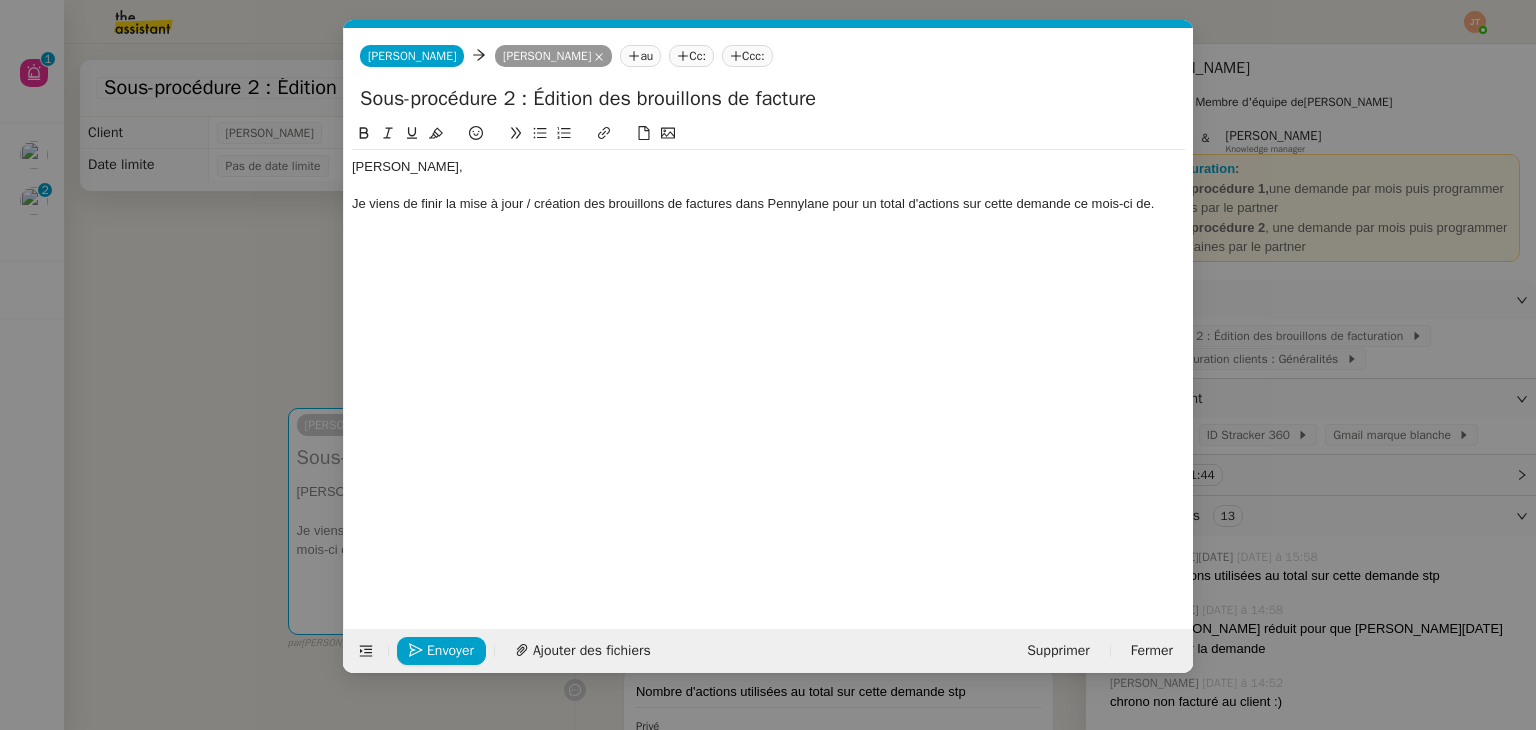 click 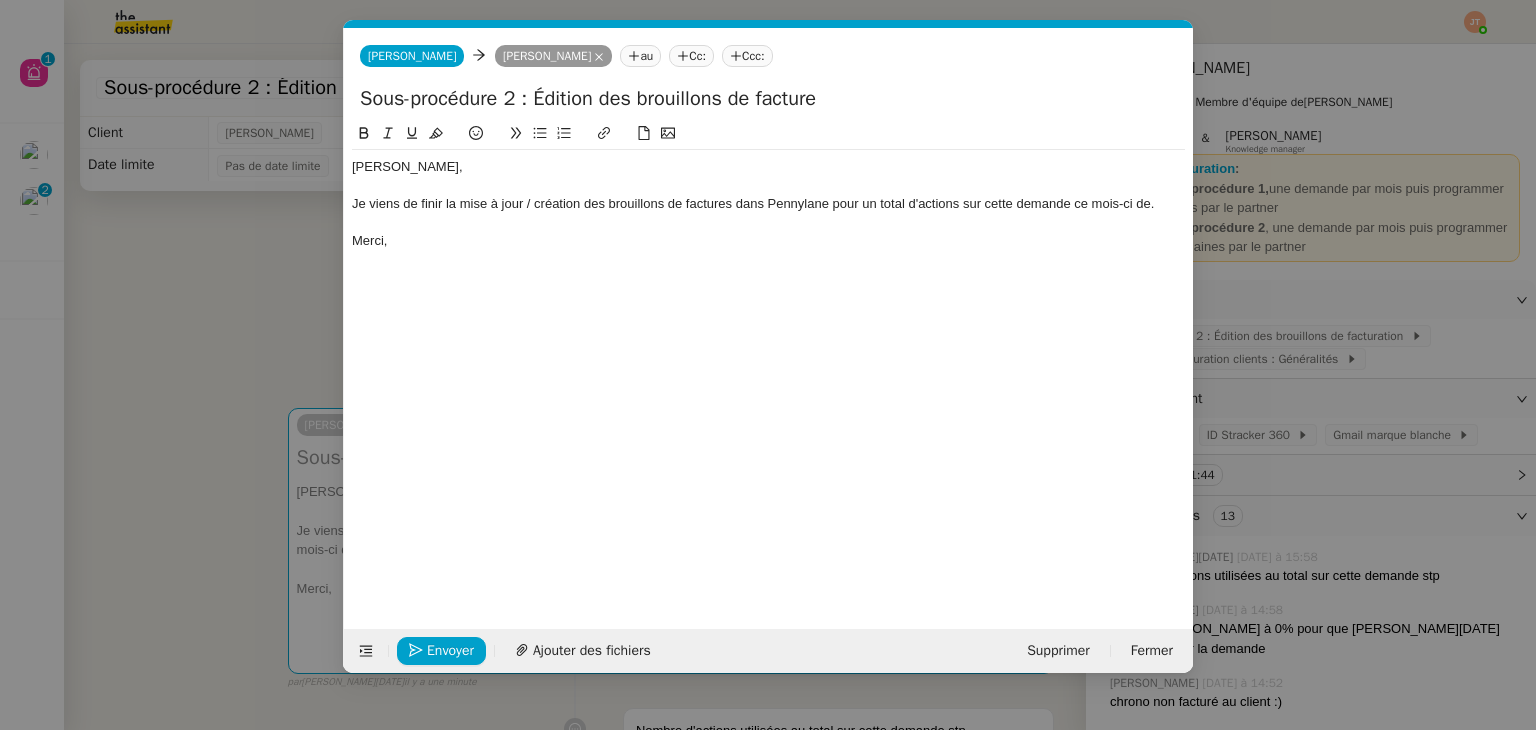 click on "Mathias," 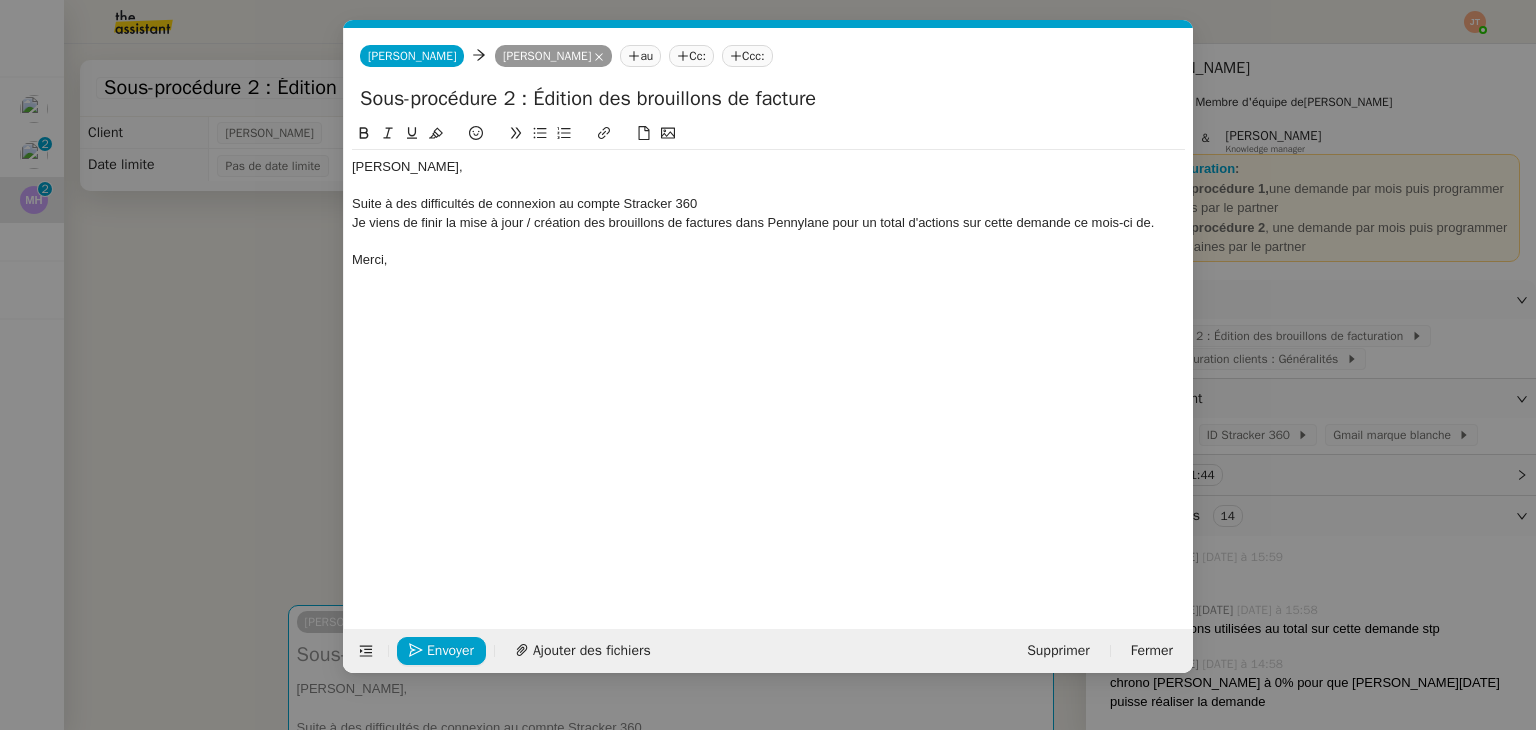 click on "Service TA - VOYAGE - PROPOSITION GLOBALE    A utiliser dans le cadre de proposition de déplacement TA - RELANCE CLIENT (EN)    Relancer un client lorsqu'il n'a pas répondu à un précédent message BAFERTY - MAIL AUDITION    A utiliser dans le cadre de la procédure d'envoi des mails d'audition TA - PUBLICATION OFFRE D'EMPLOI     Organisation du recrutement Discours de présentation du paiement sécurisé    TA - VOYAGES - PROPOSITION ITINERAIRE    Soumettre les résultats d'une recherche TA - CONFIRMATION PAIEMENT (EN)    Confirmer avec le client de modèle de transaction - Attention Plan Pro nécessaire. TA - COURRIER EXPEDIE (recommandé)    A utiliser dans le cadre de l'envoi d'un courrier recommandé TA - PARTAGE DE CALENDRIER (EN)    A utiliser pour demander au client de partager son calendrier afin de faciliter l'accès et la gestion PSPI - Appel de fonds MJL    A utiliser dans le cadre de la procédure d'appel de fonds MJL TA - RELANCE CLIENT    TA - AR PROCEDURES        21 YIELD" at bounding box center (768, 365) 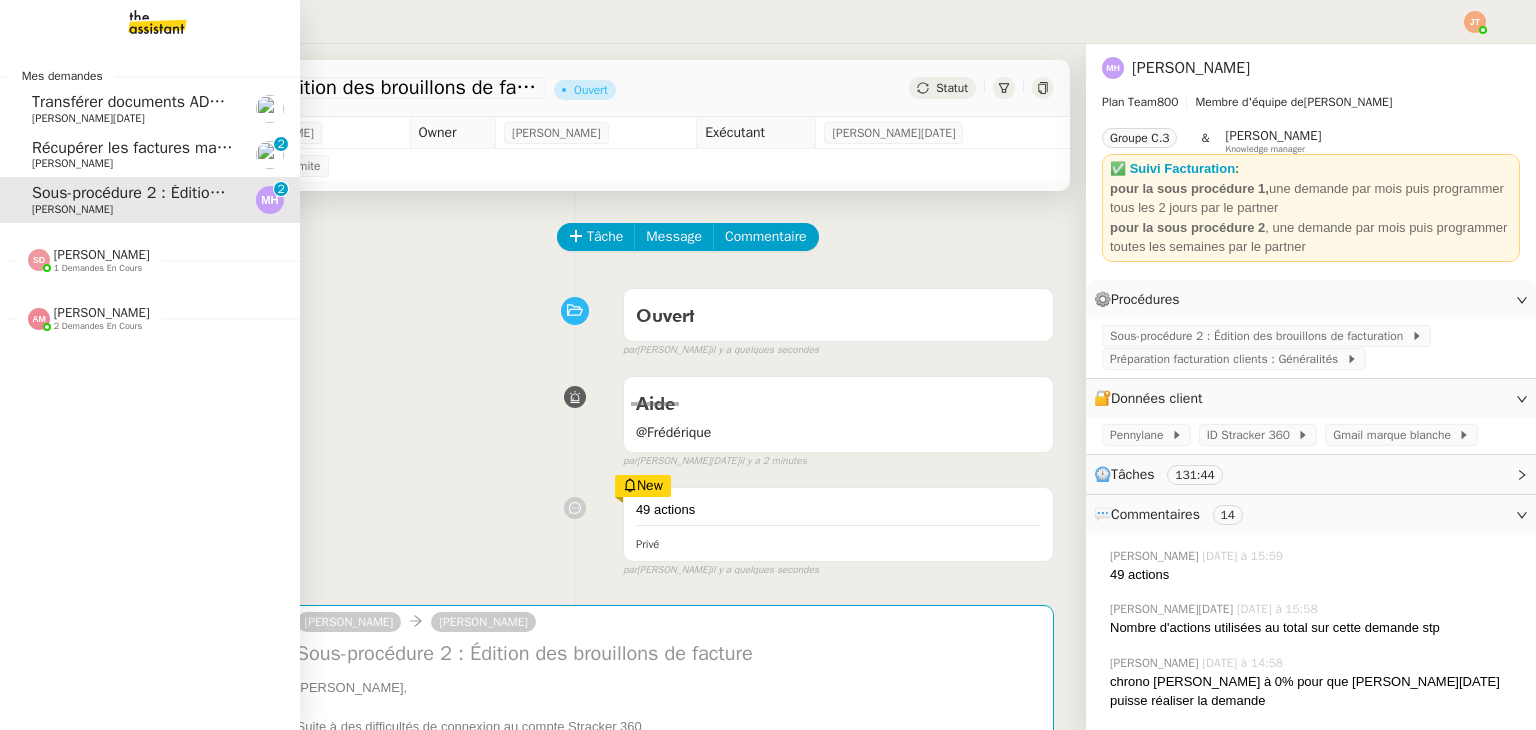 click on "Sous-procédure 2 : Édition des brouillons de facturation - juillet 2025" 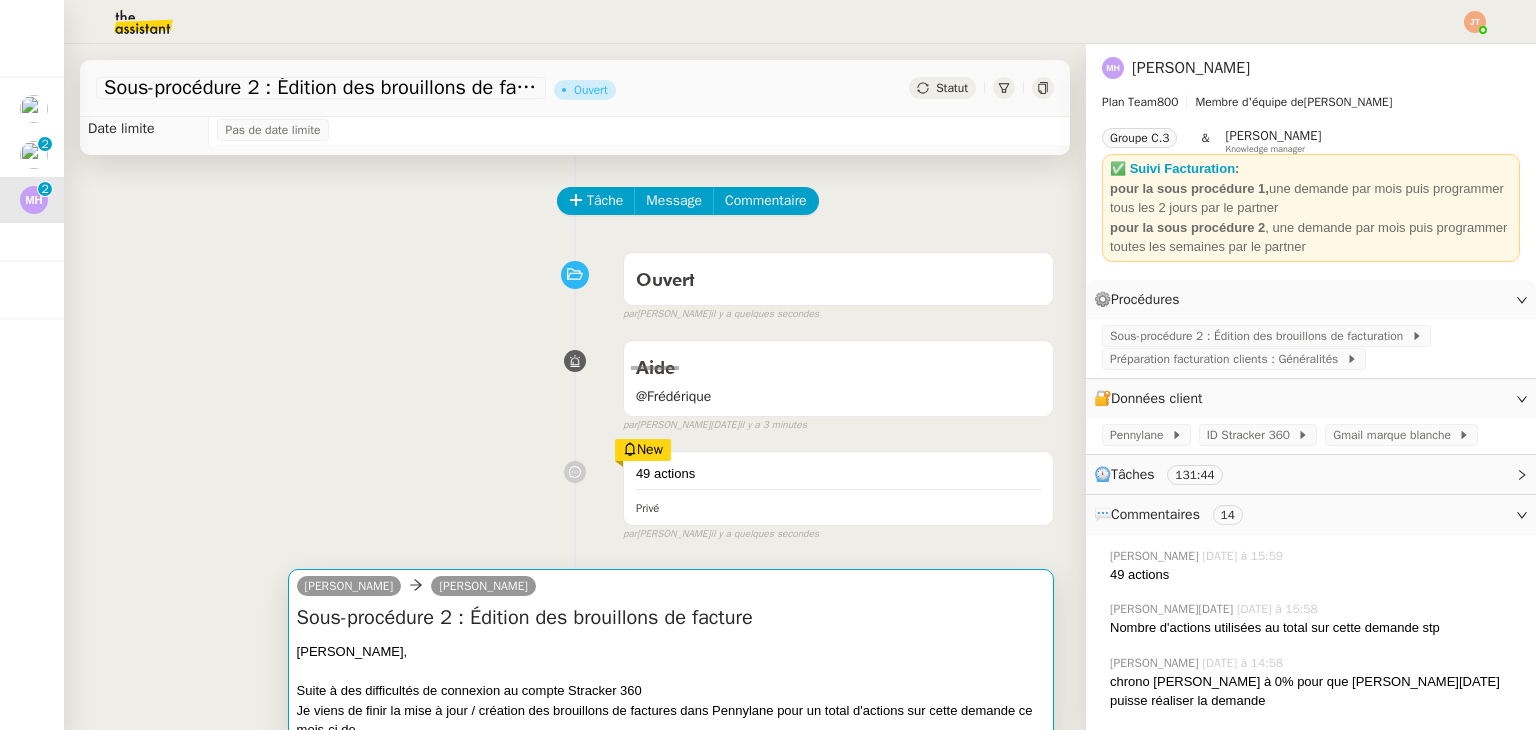 scroll, scrollTop: 200, scrollLeft: 0, axis: vertical 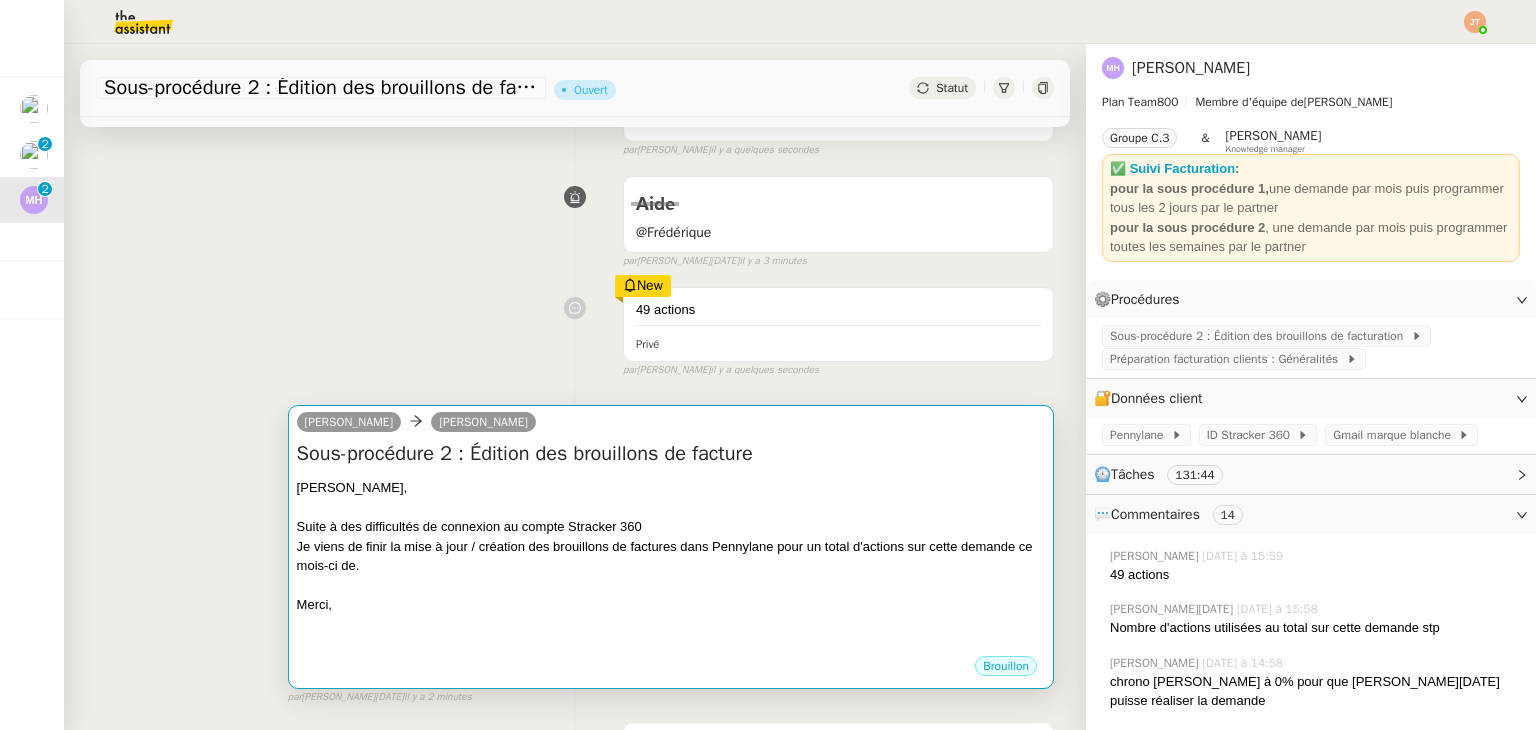 click on "Mathias," at bounding box center (671, 488) 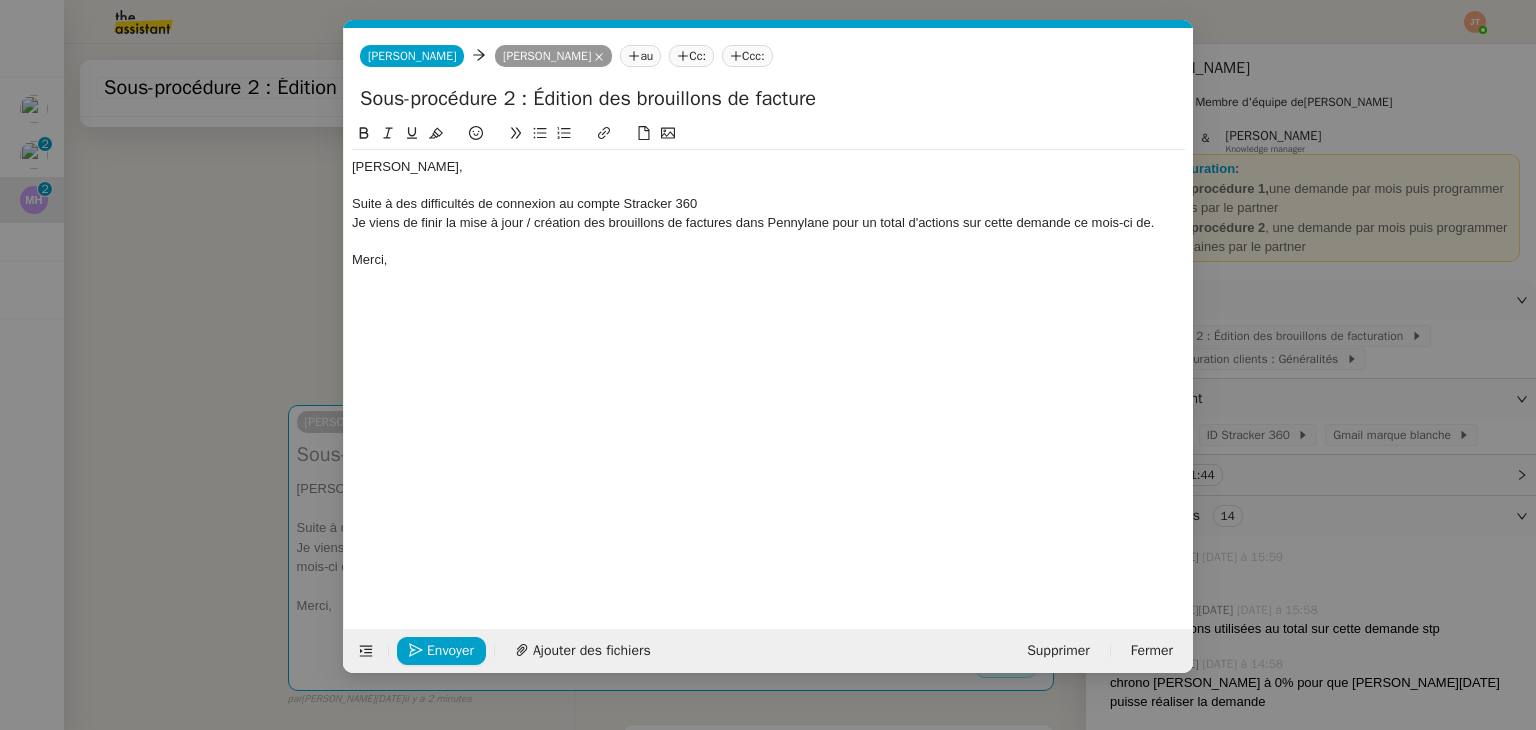 scroll, scrollTop: 0, scrollLeft: 42, axis: horizontal 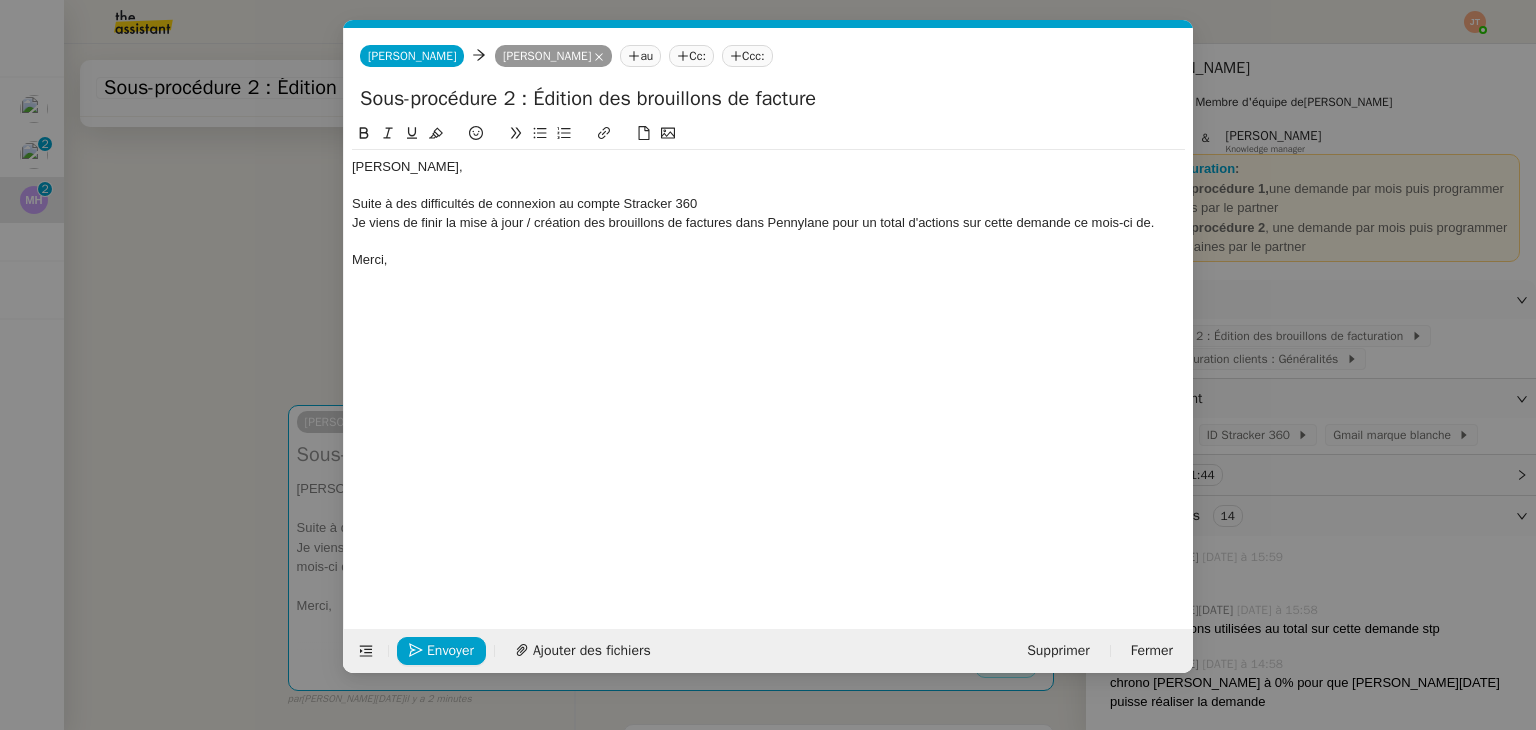 click on "Je viens de finir la mise à jour / création des brouillons de factures dans Pennylane pour un total d'actions sur cette demande ce mois-ci de." 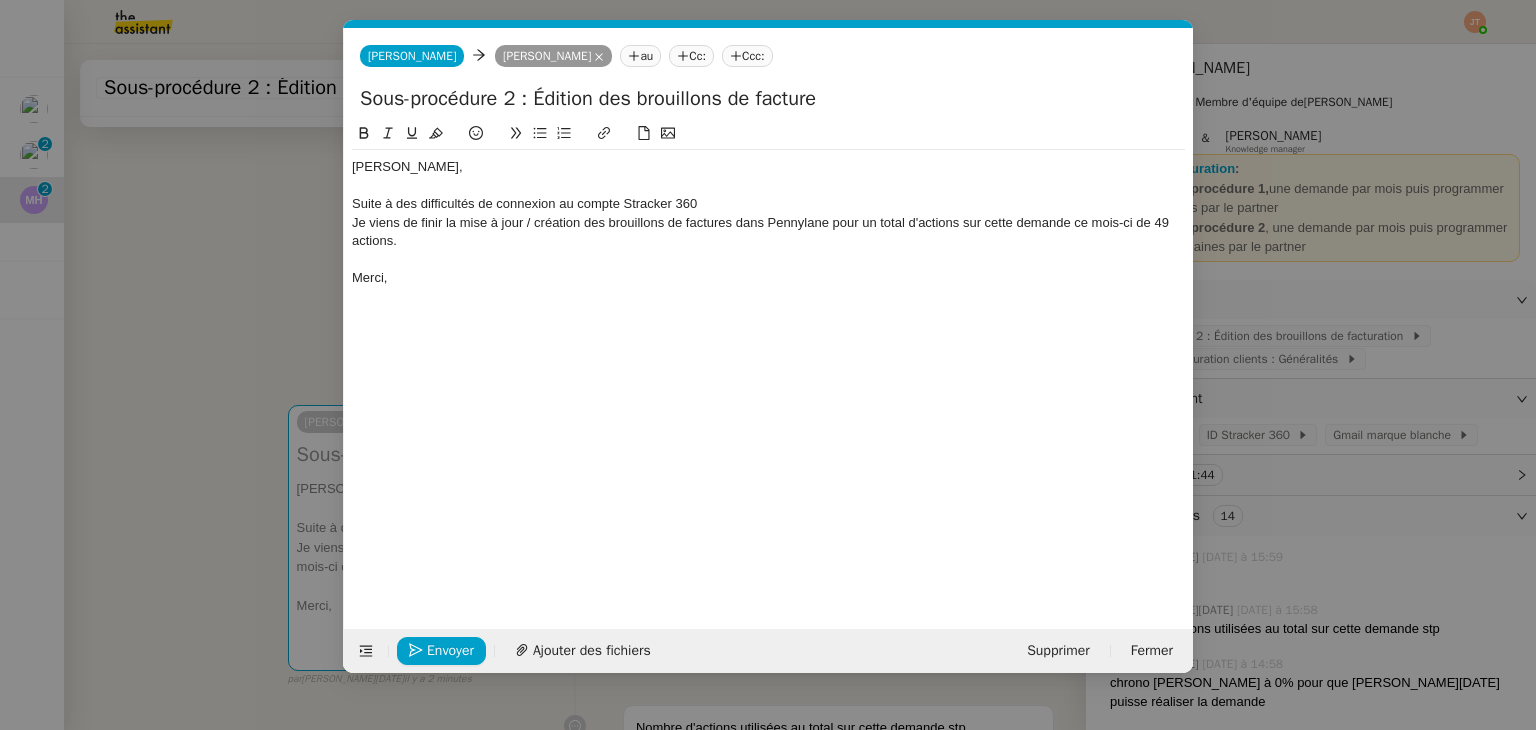 click on "Suite à des difficultés de connexion au compte Stracker 360" 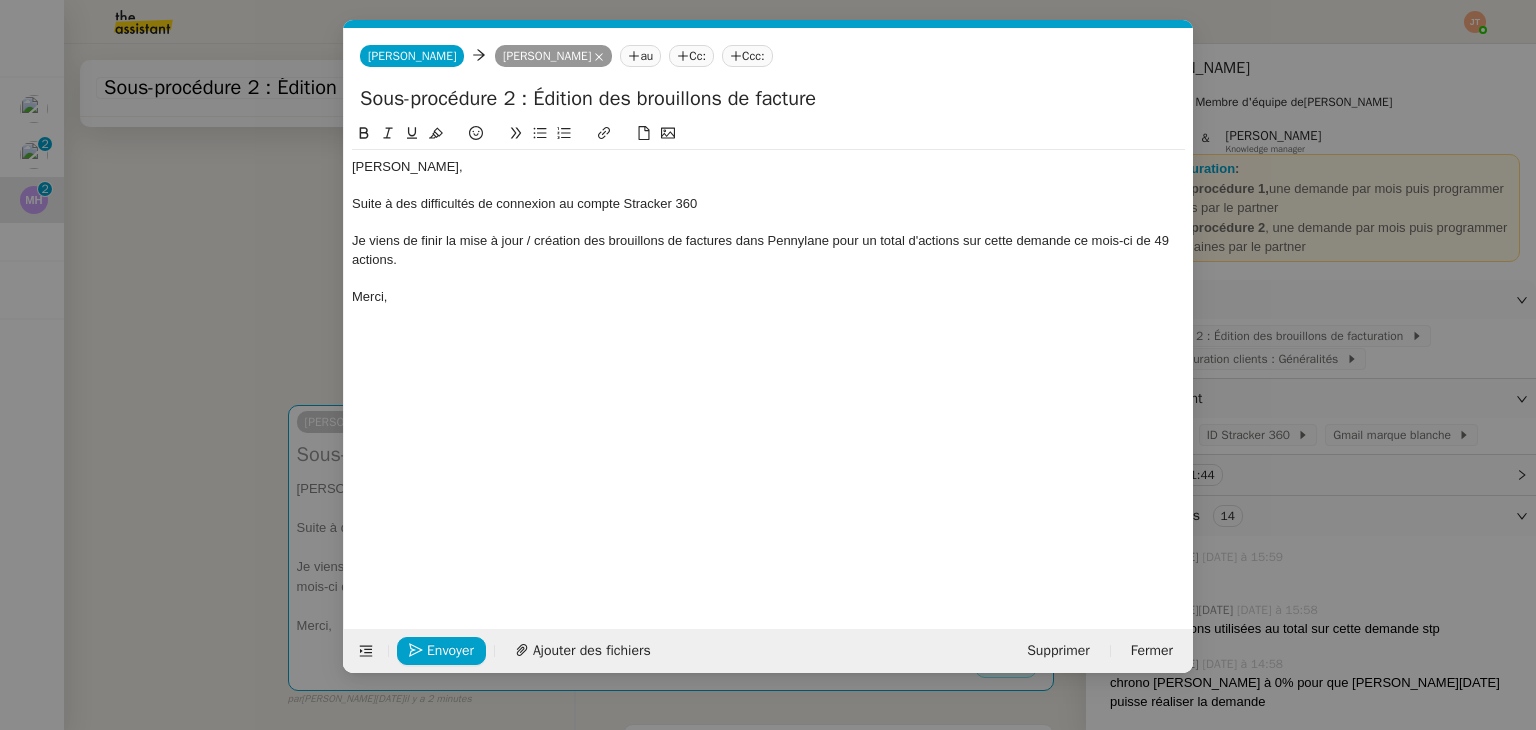 click on "Suite à des difficultés de connexion au compte Stracker 360" 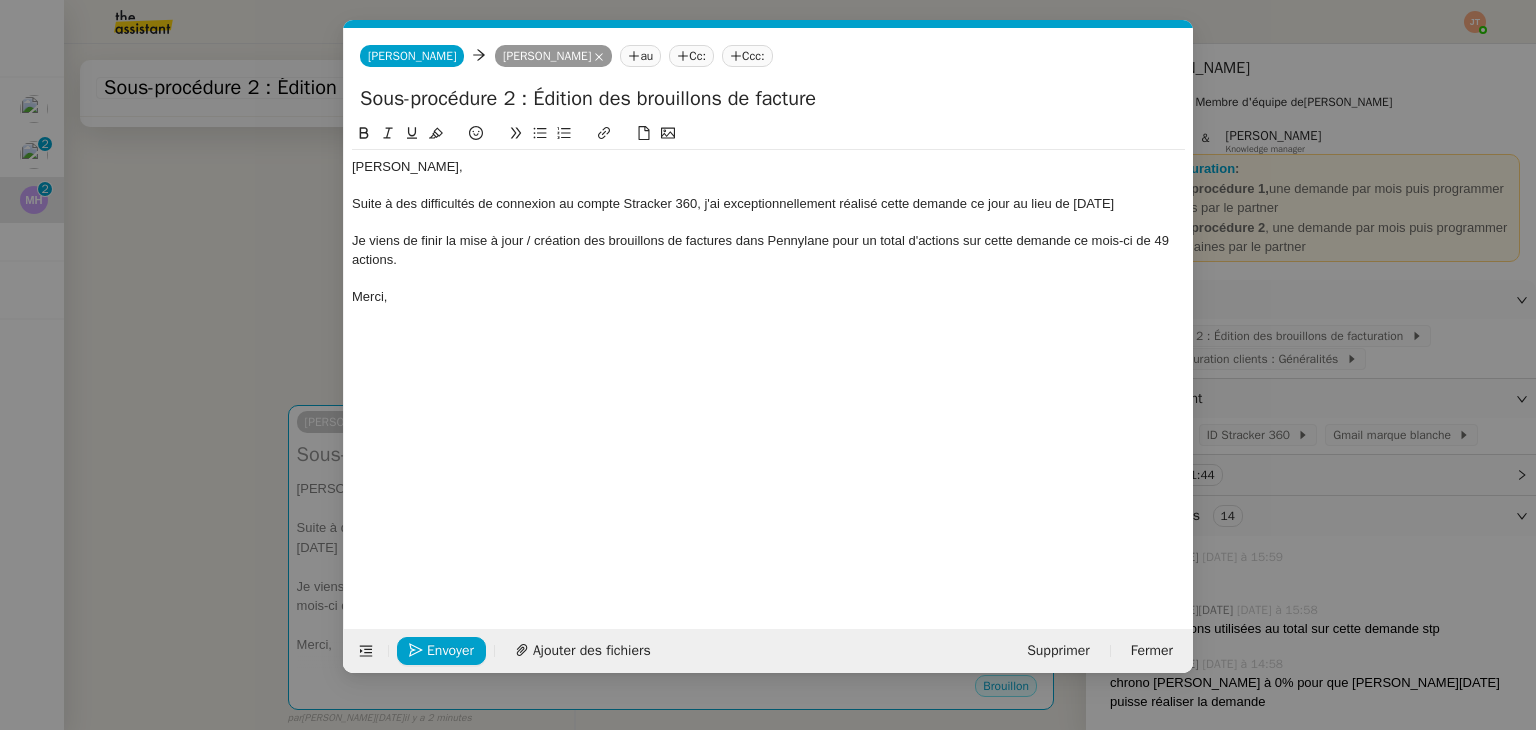 click on "Suite à des difficultés de connexion au compte Stracker 360, j'ai exceptionnellement réalisé cette demande ce jour au lieu de vendredi" 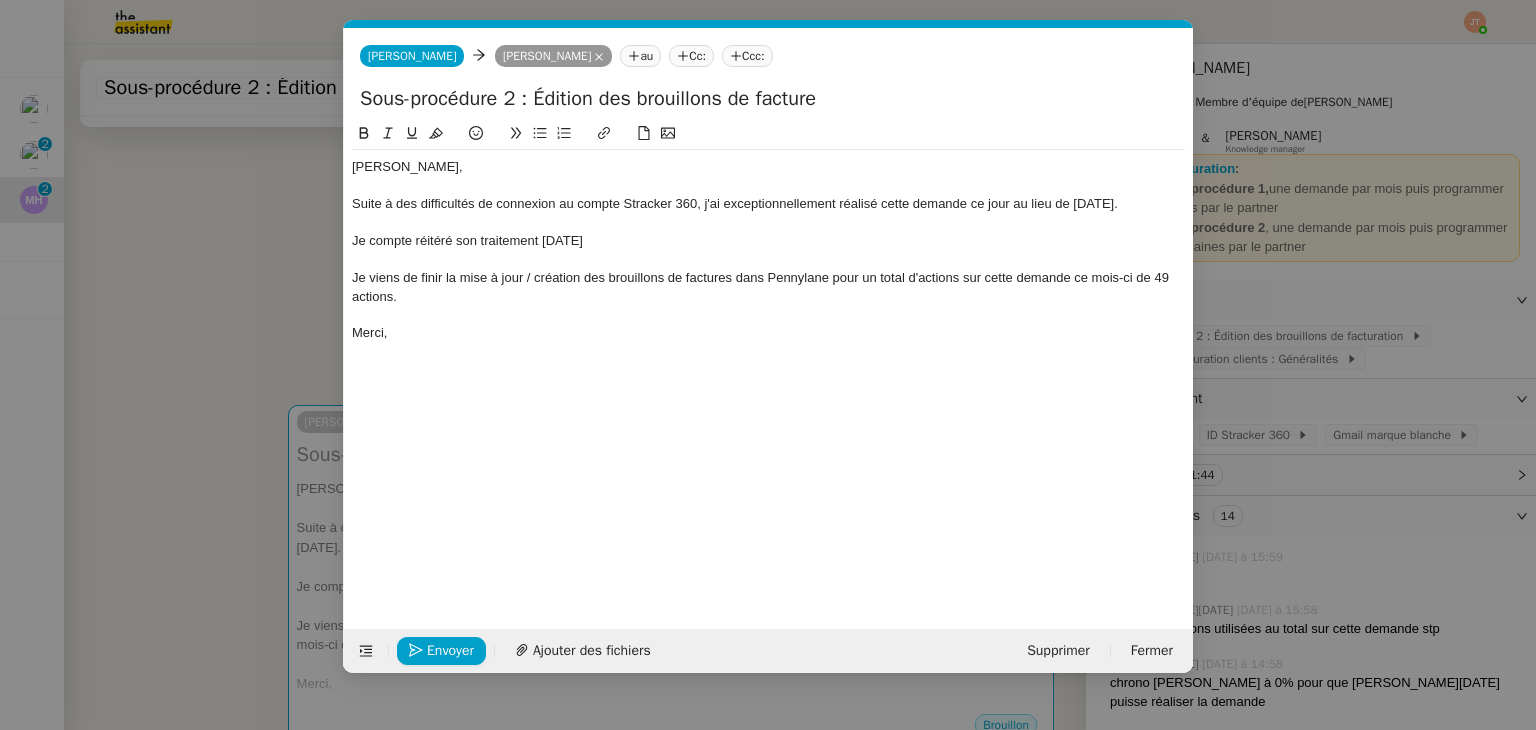 click 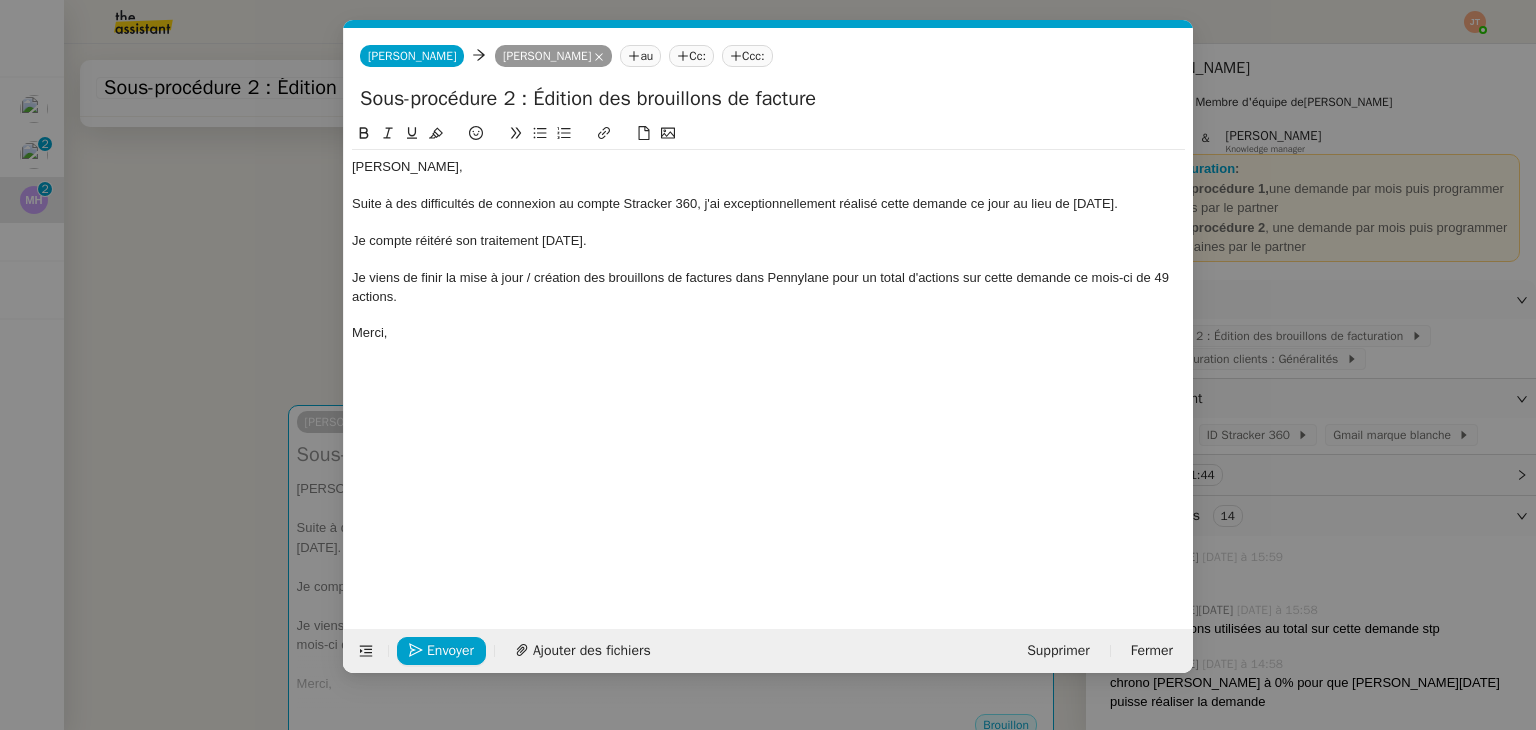 click on "Je compte réitéré son traitement vendredi 18 juillet." 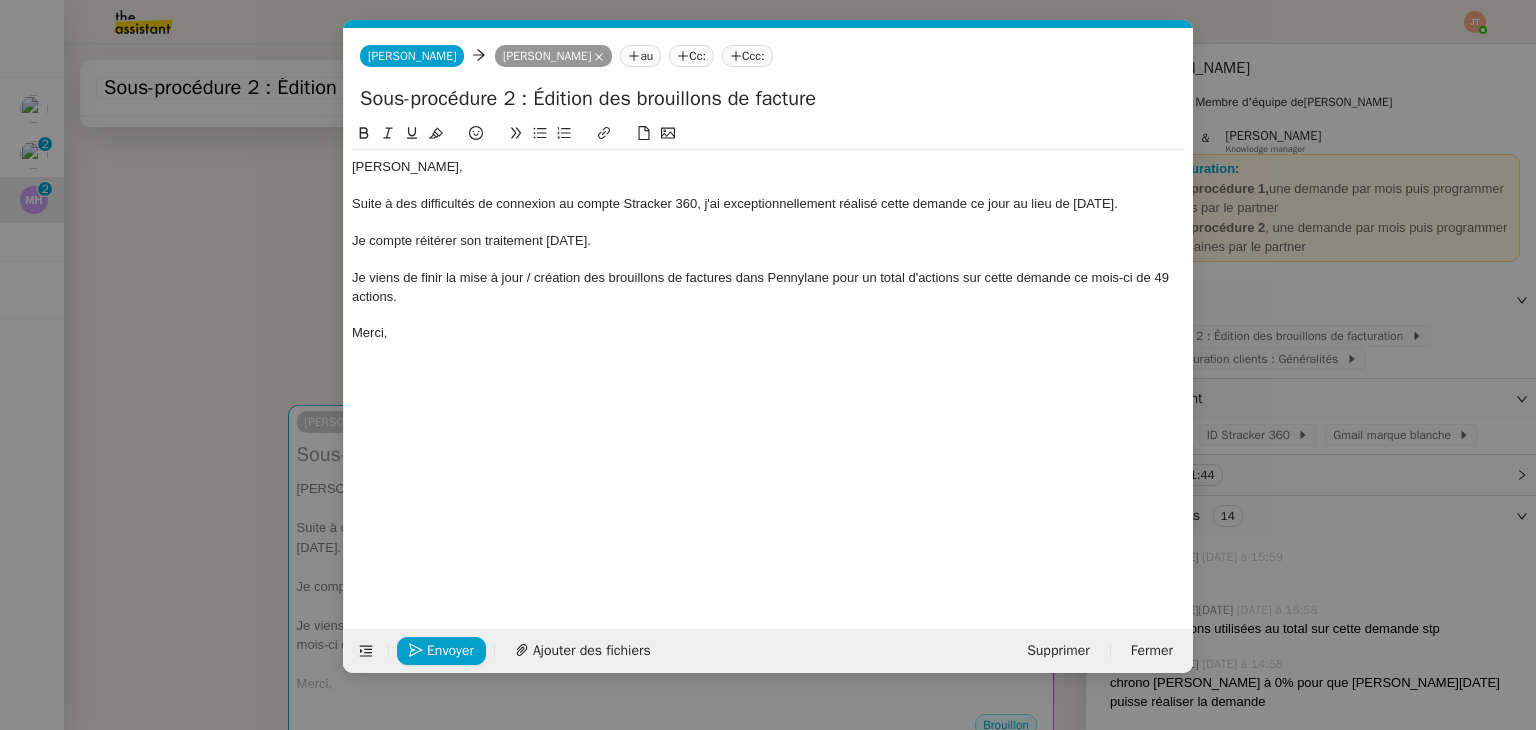 click on "Je compte réitérer son traitement vendredi 18 juillet." 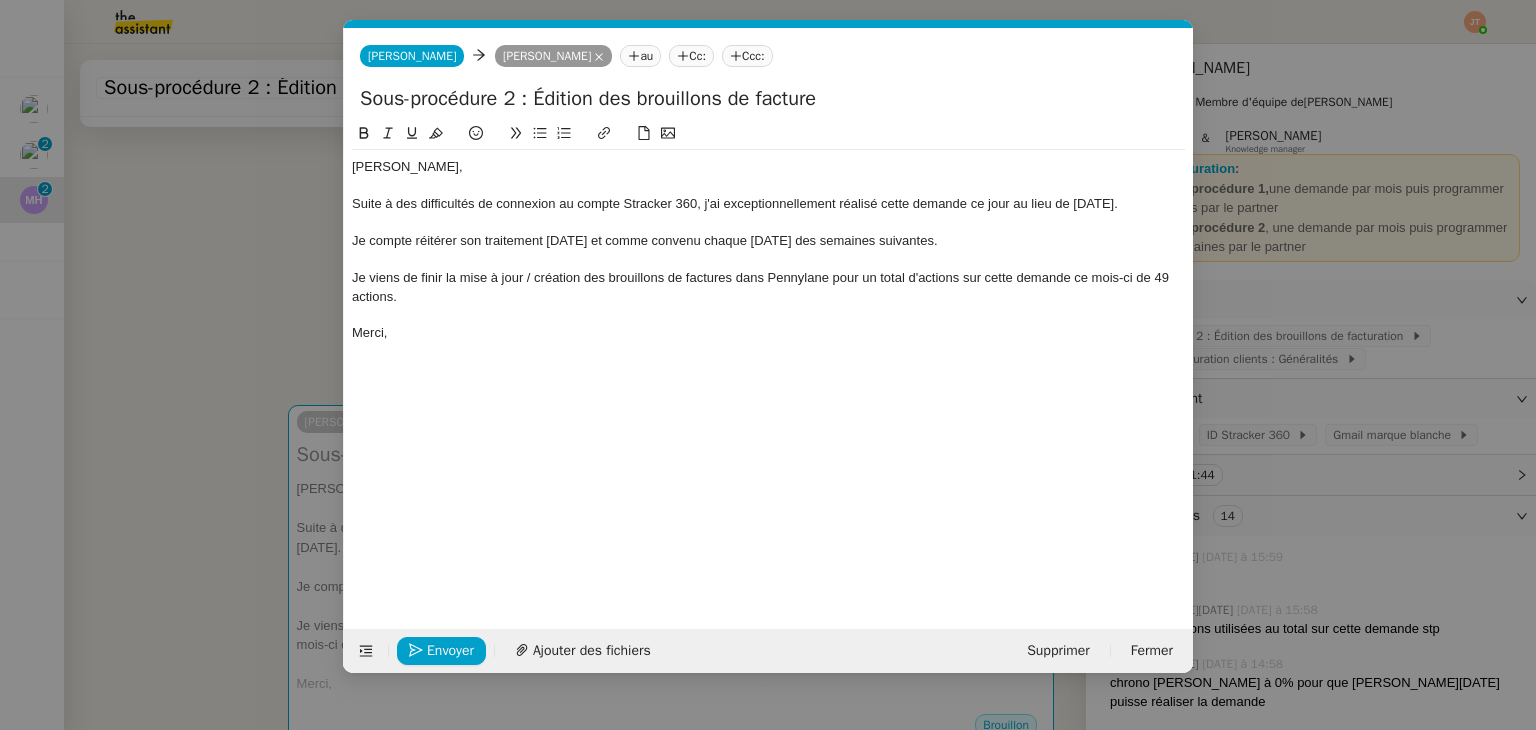 click 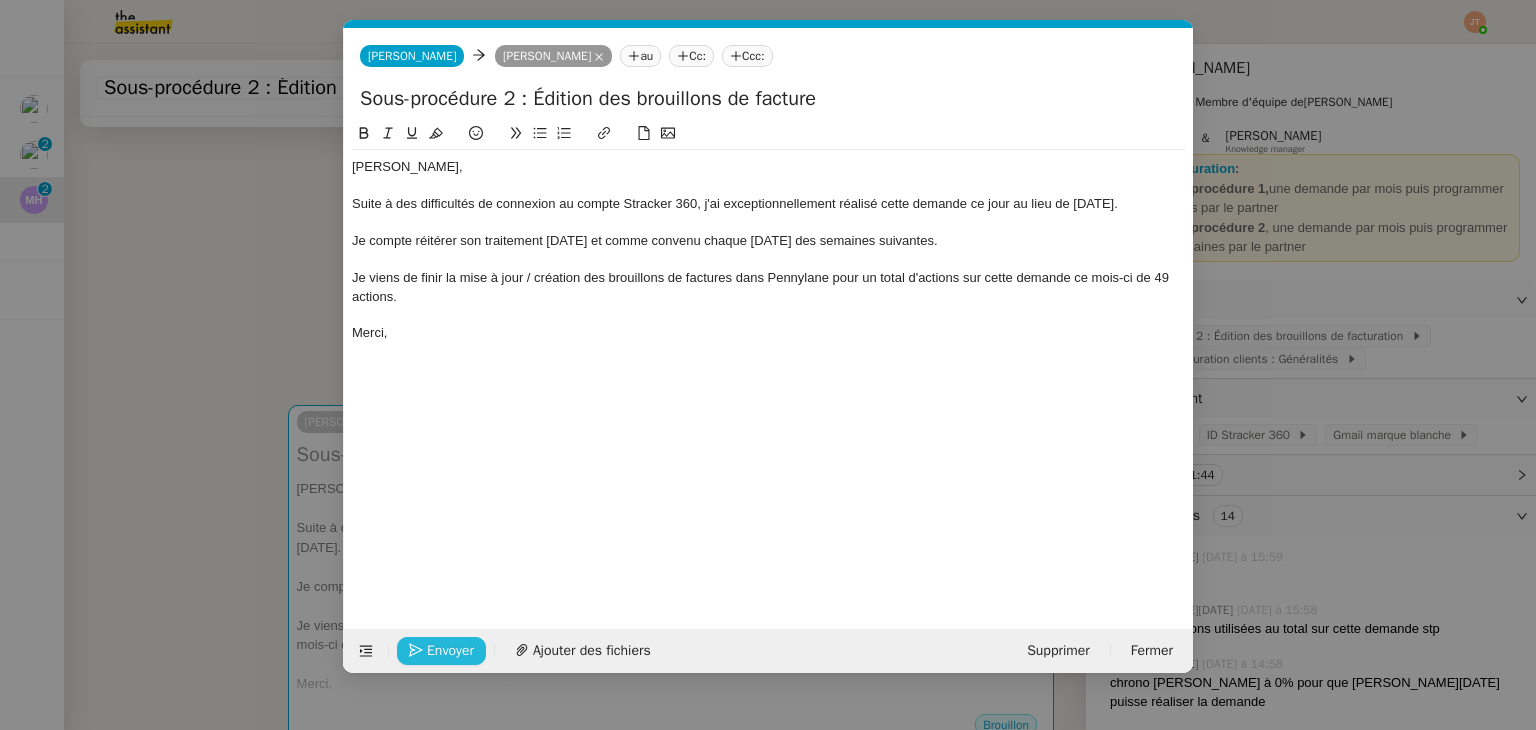 click on "Envoyer" 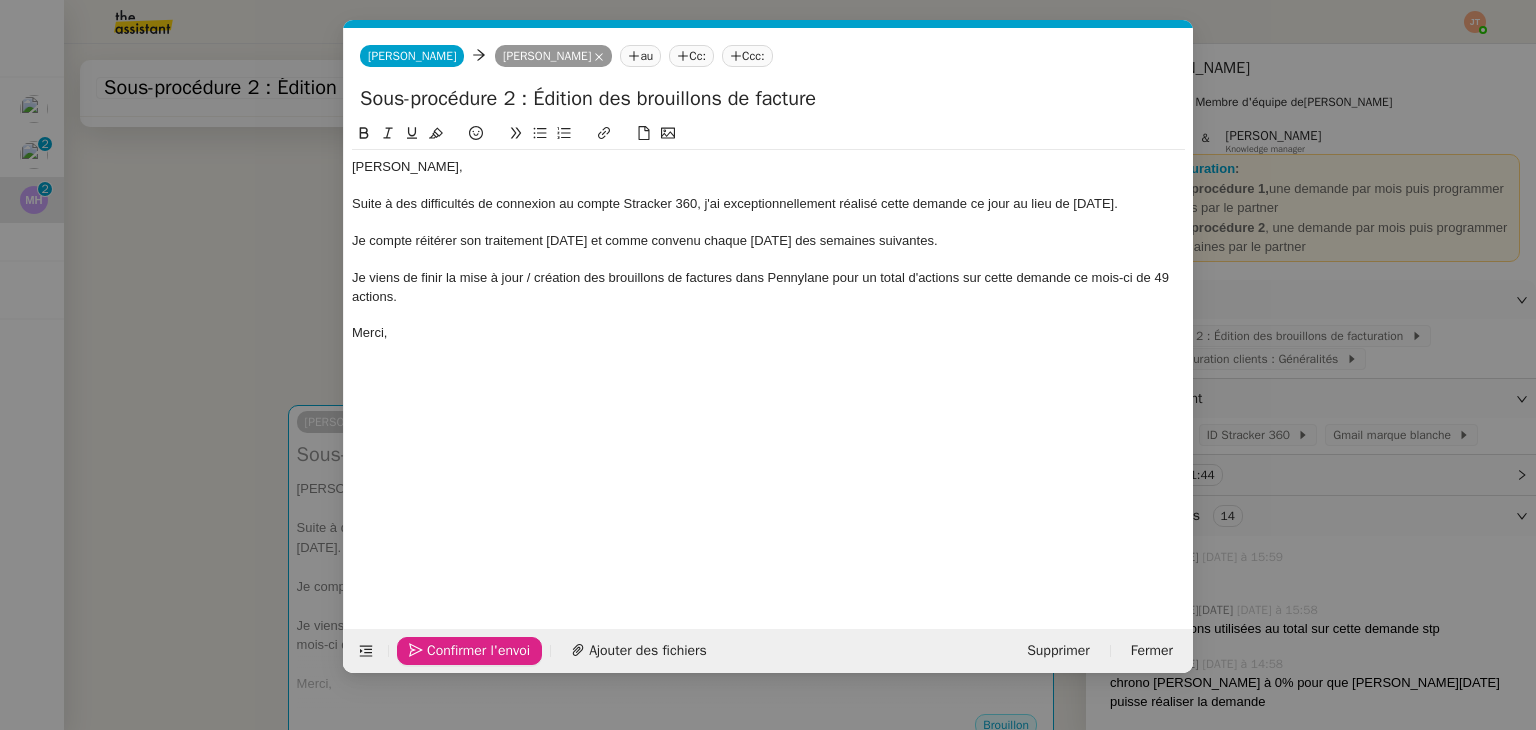 click on "Confirmer l'envoi" 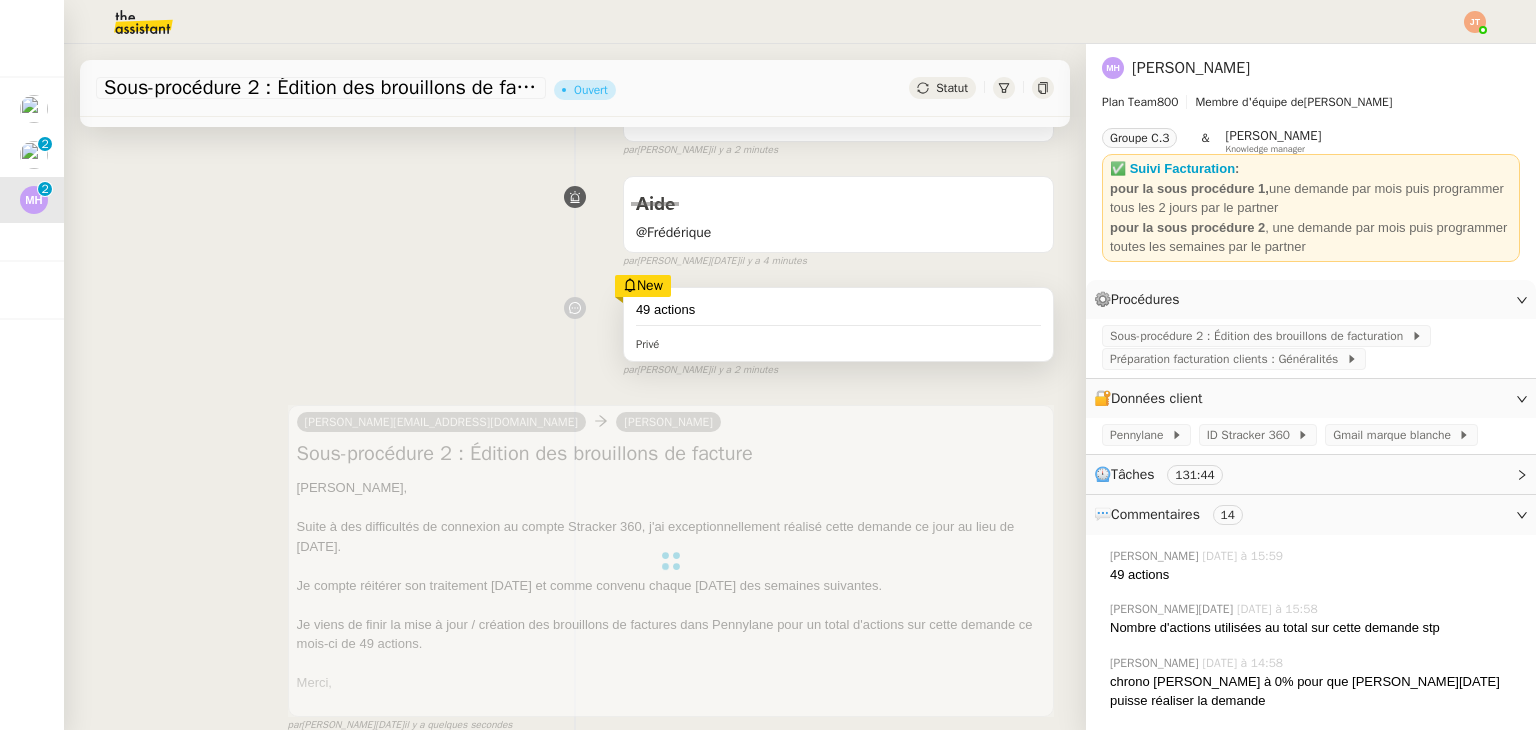 click on "49 actions Privé" at bounding box center [838, 325] 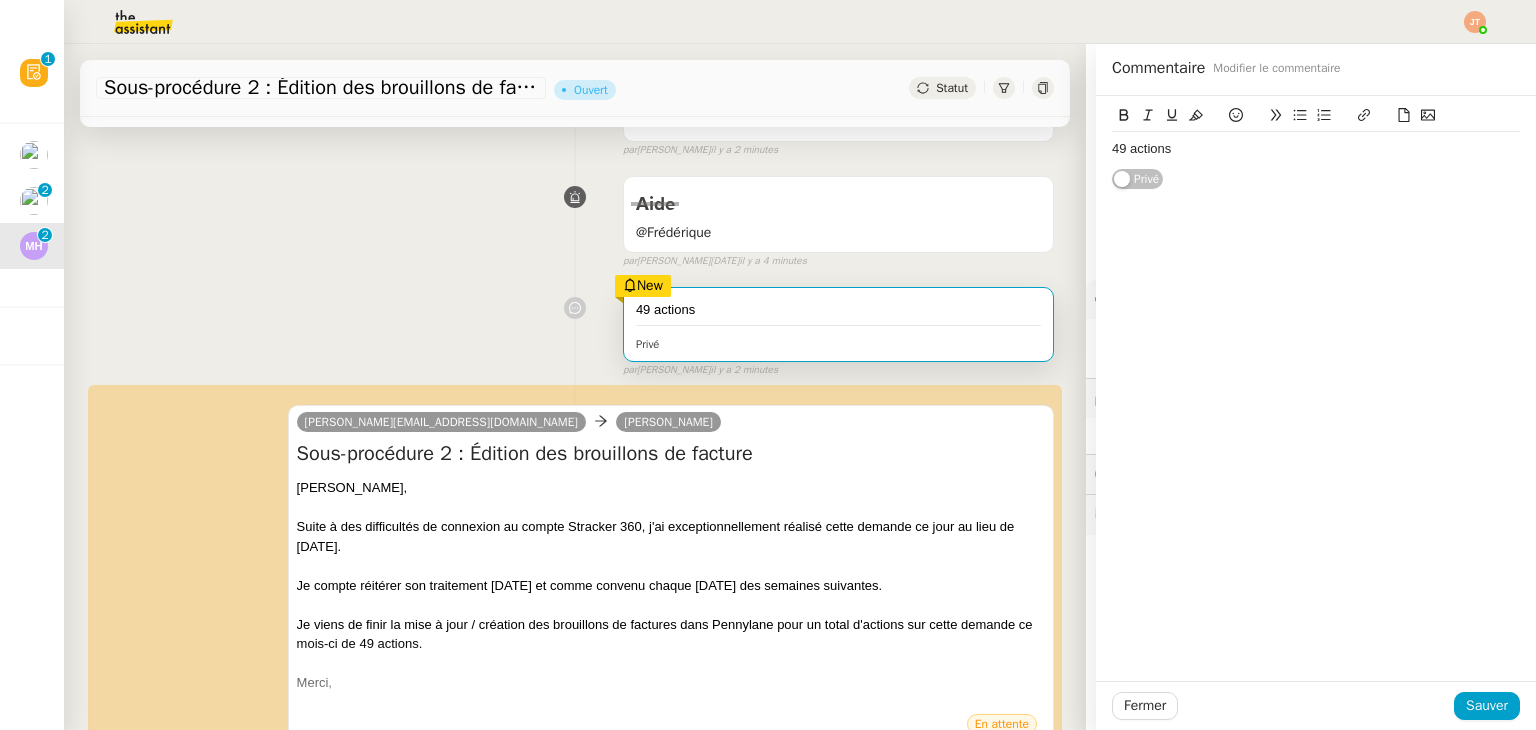 click on "49 actions Privé  New  par   Frédérique  A.   il y a 2 minutes" at bounding box center (575, 328) 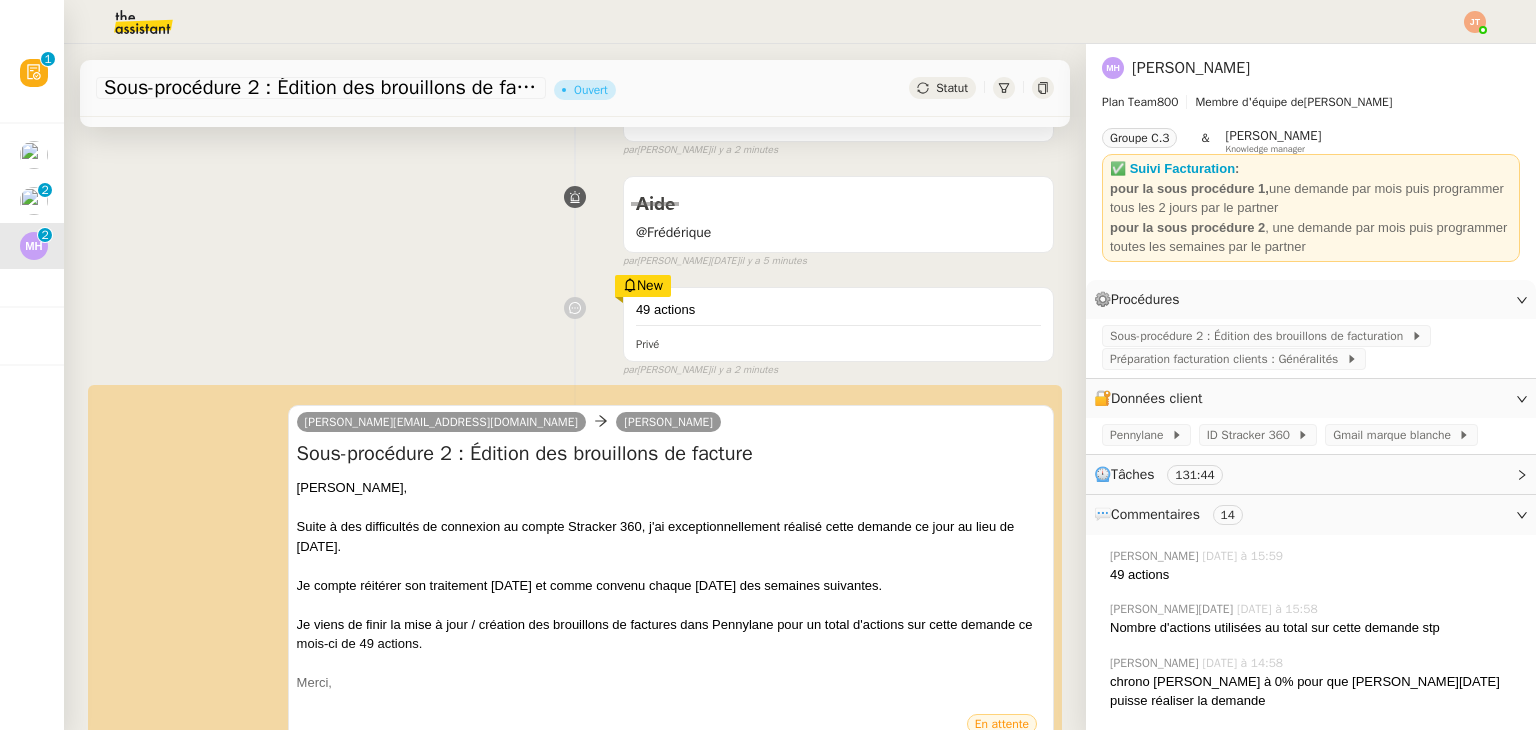 scroll, scrollTop: 0, scrollLeft: 0, axis: both 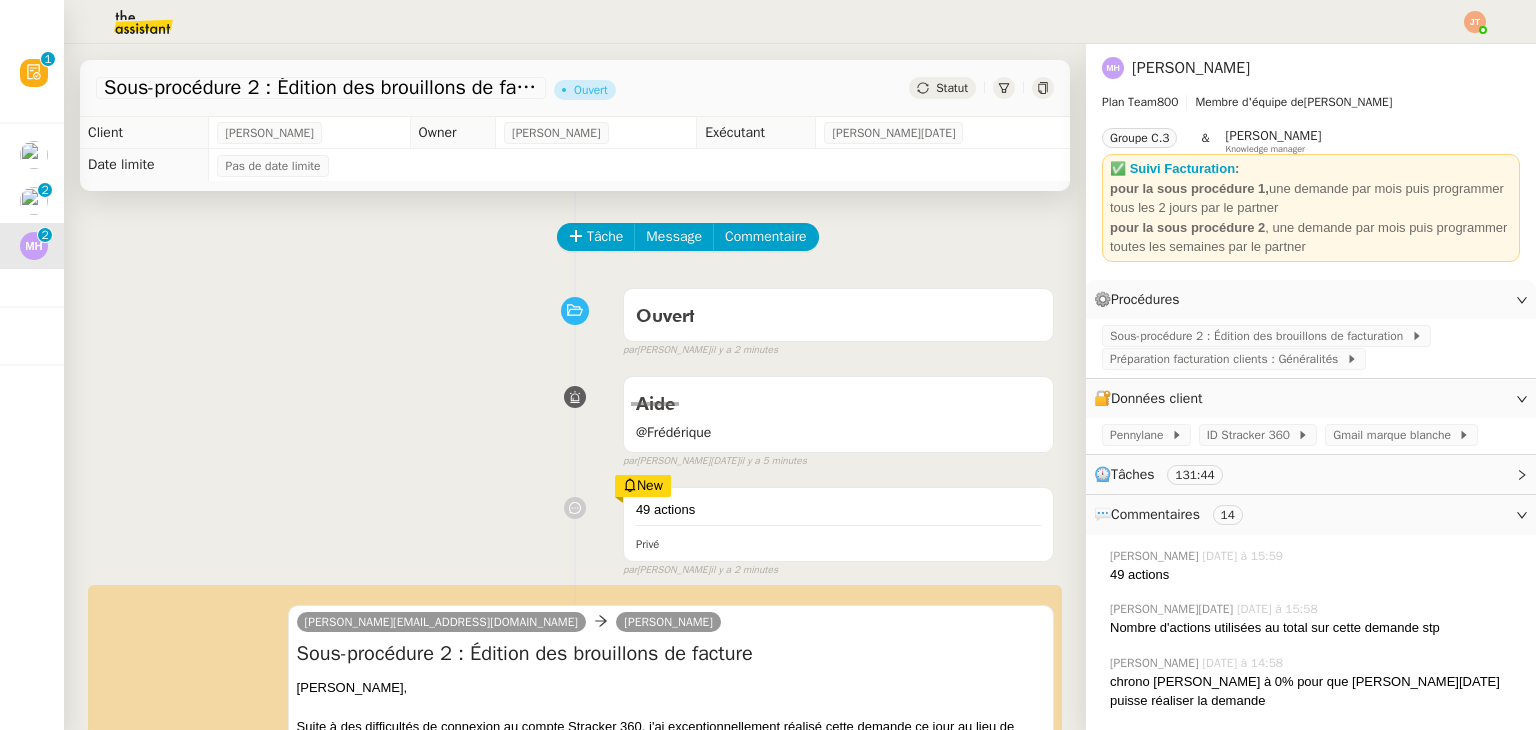 click on "New" at bounding box center (643, 486) 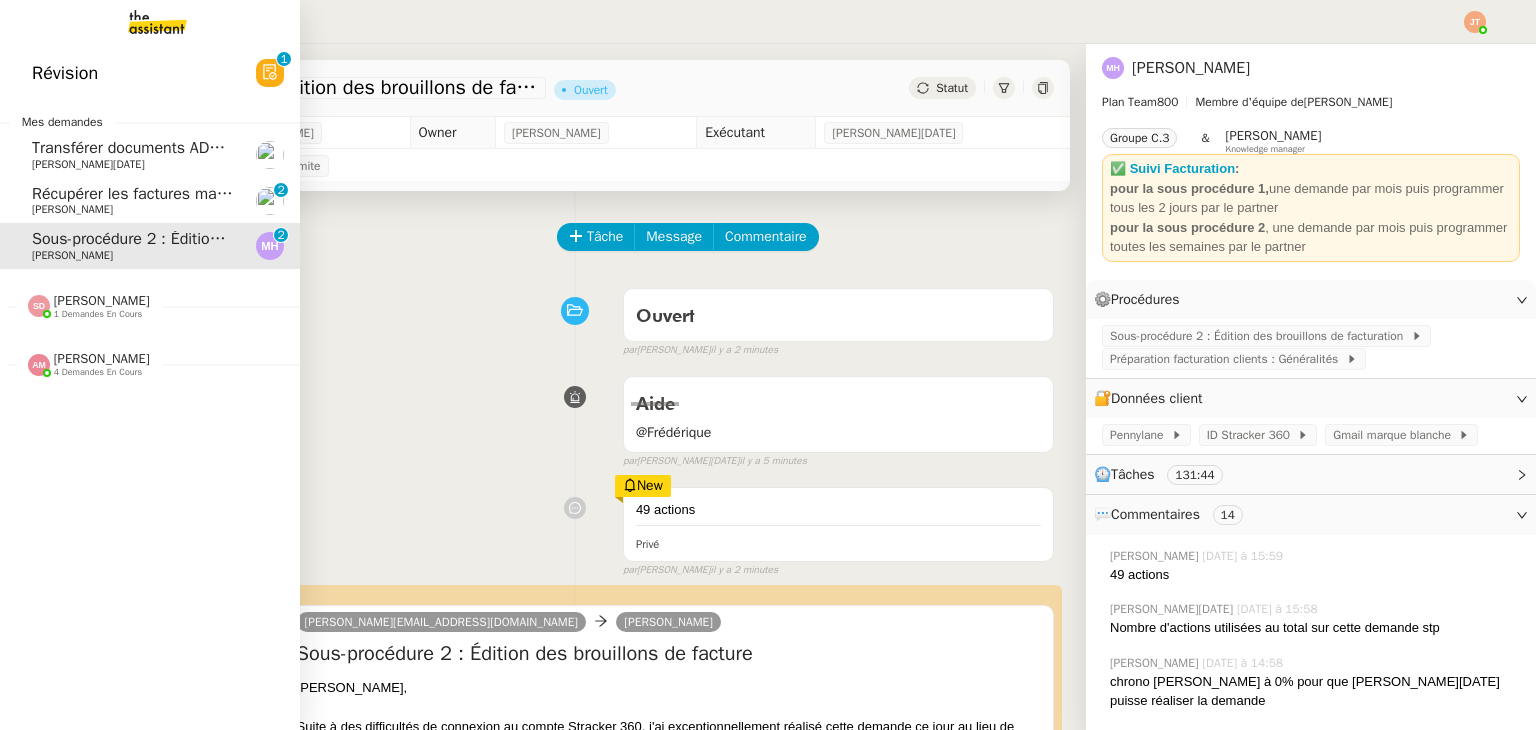 click on "Transférer documents ADMIN vers Médiaslide" 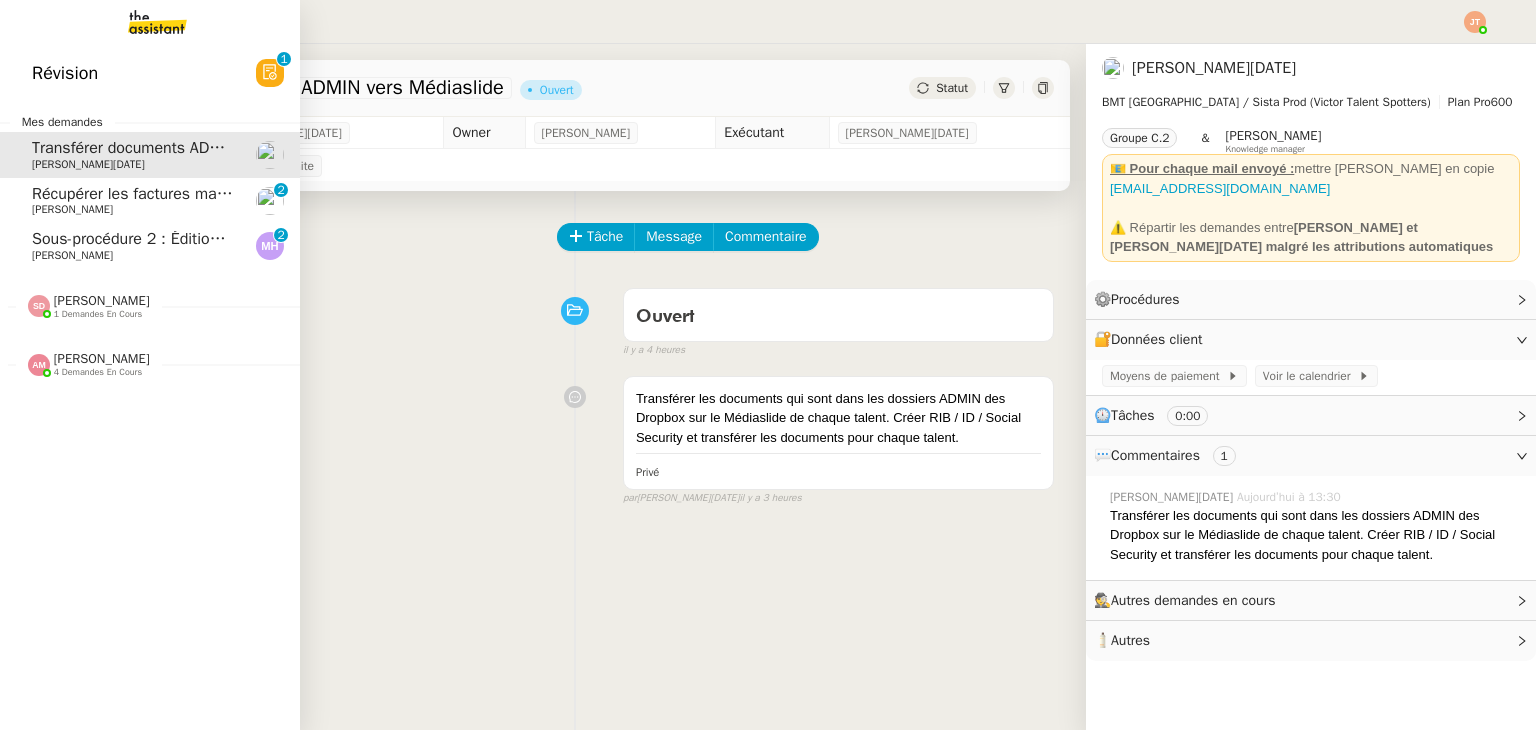 click on "[PERSON_NAME]" 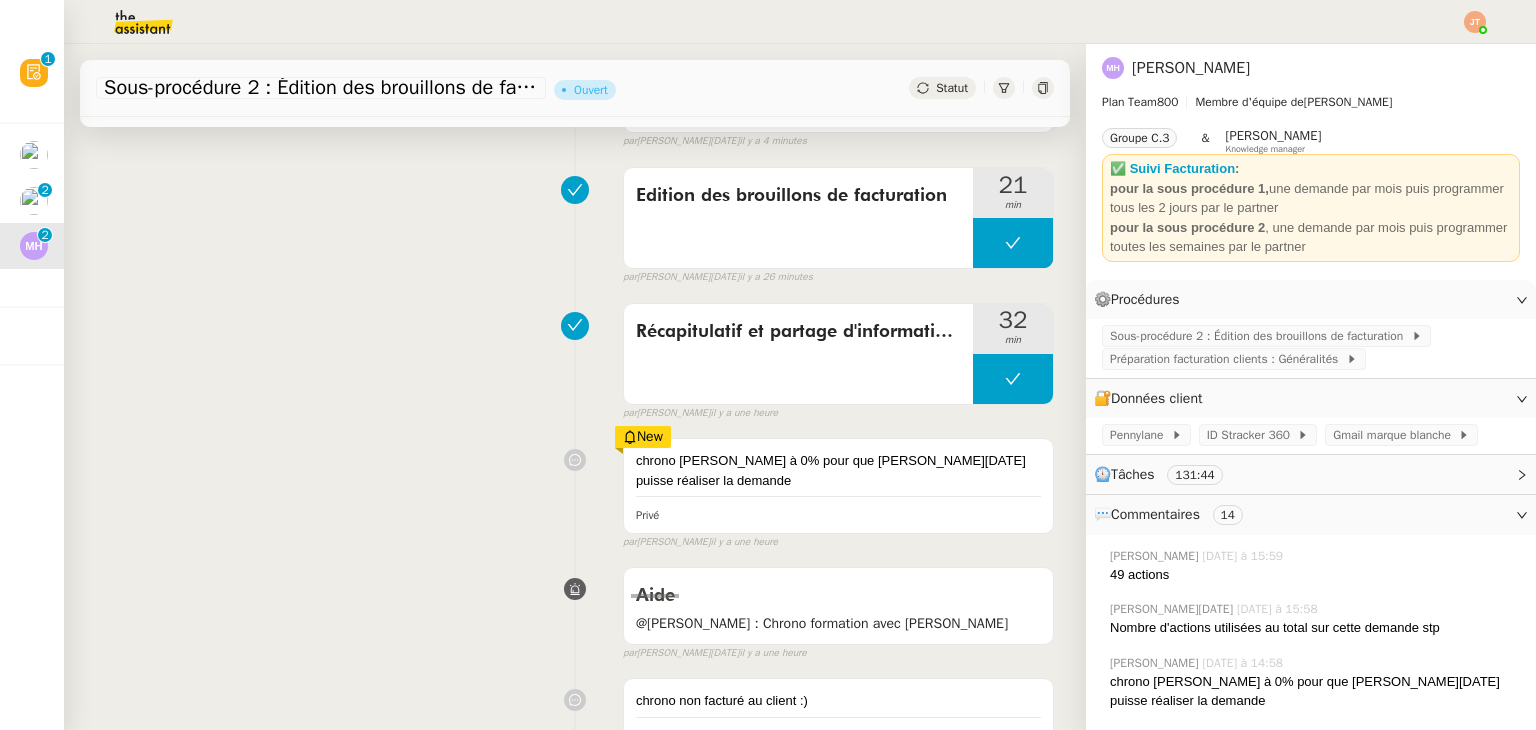 scroll, scrollTop: 900, scrollLeft: 0, axis: vertical 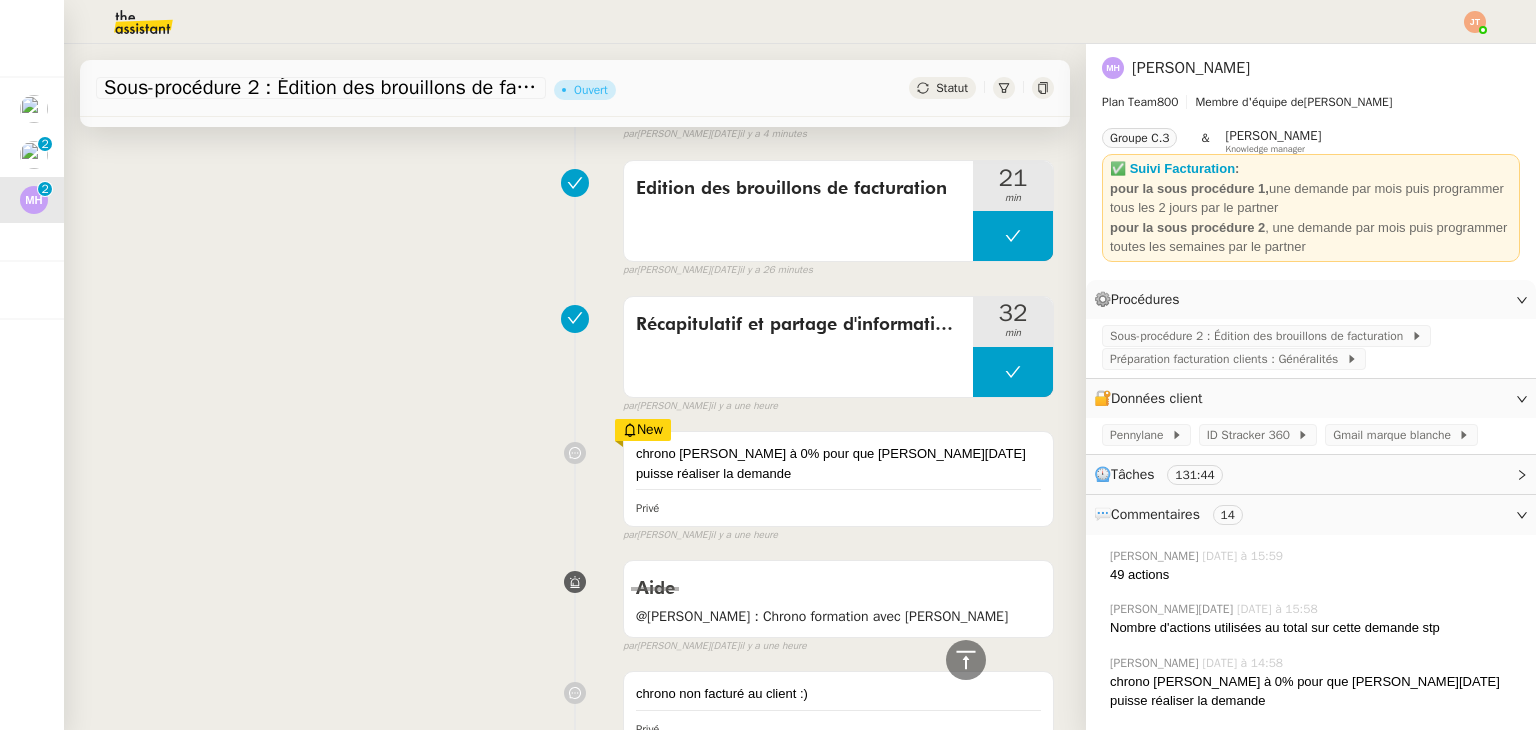 click on "New" at bounding box center [643, 430] 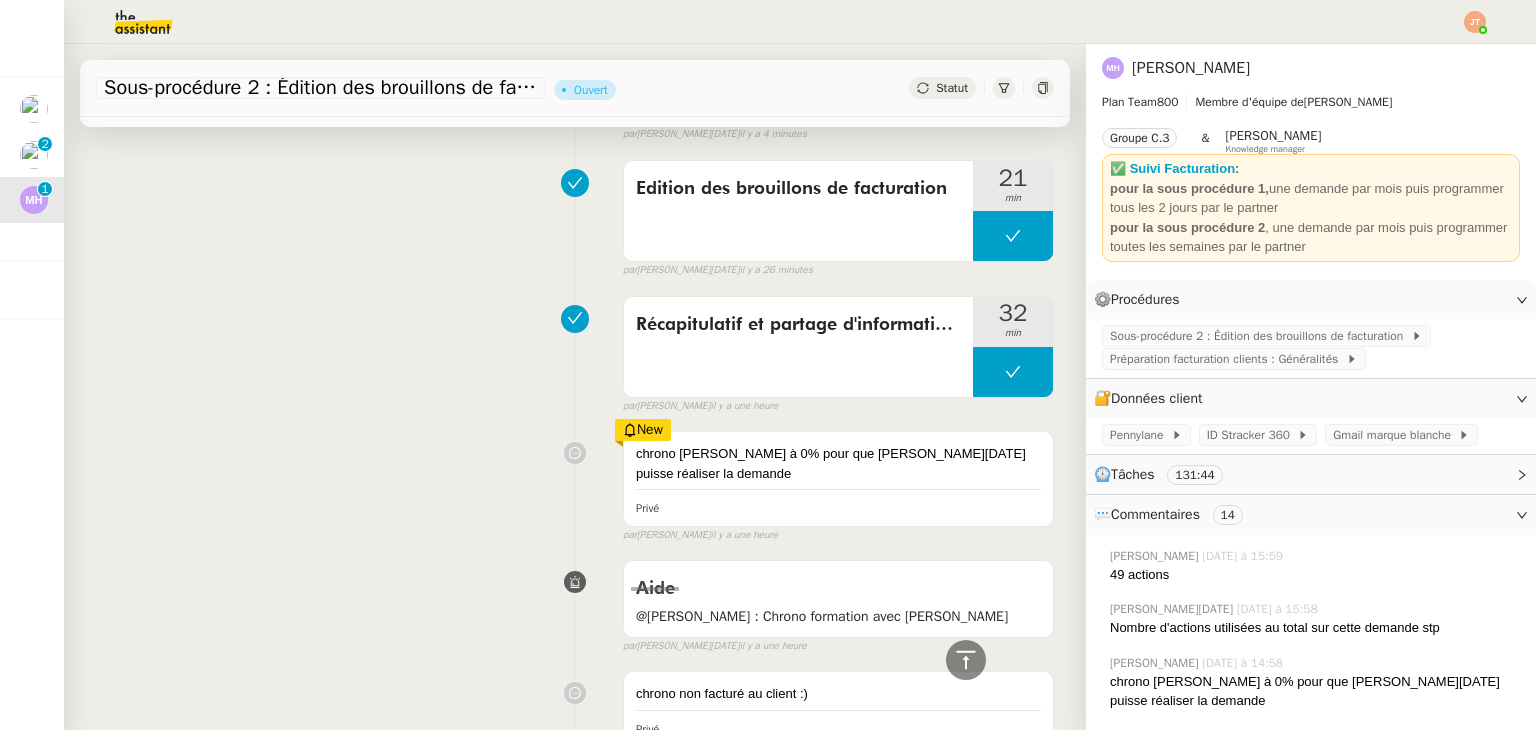 click 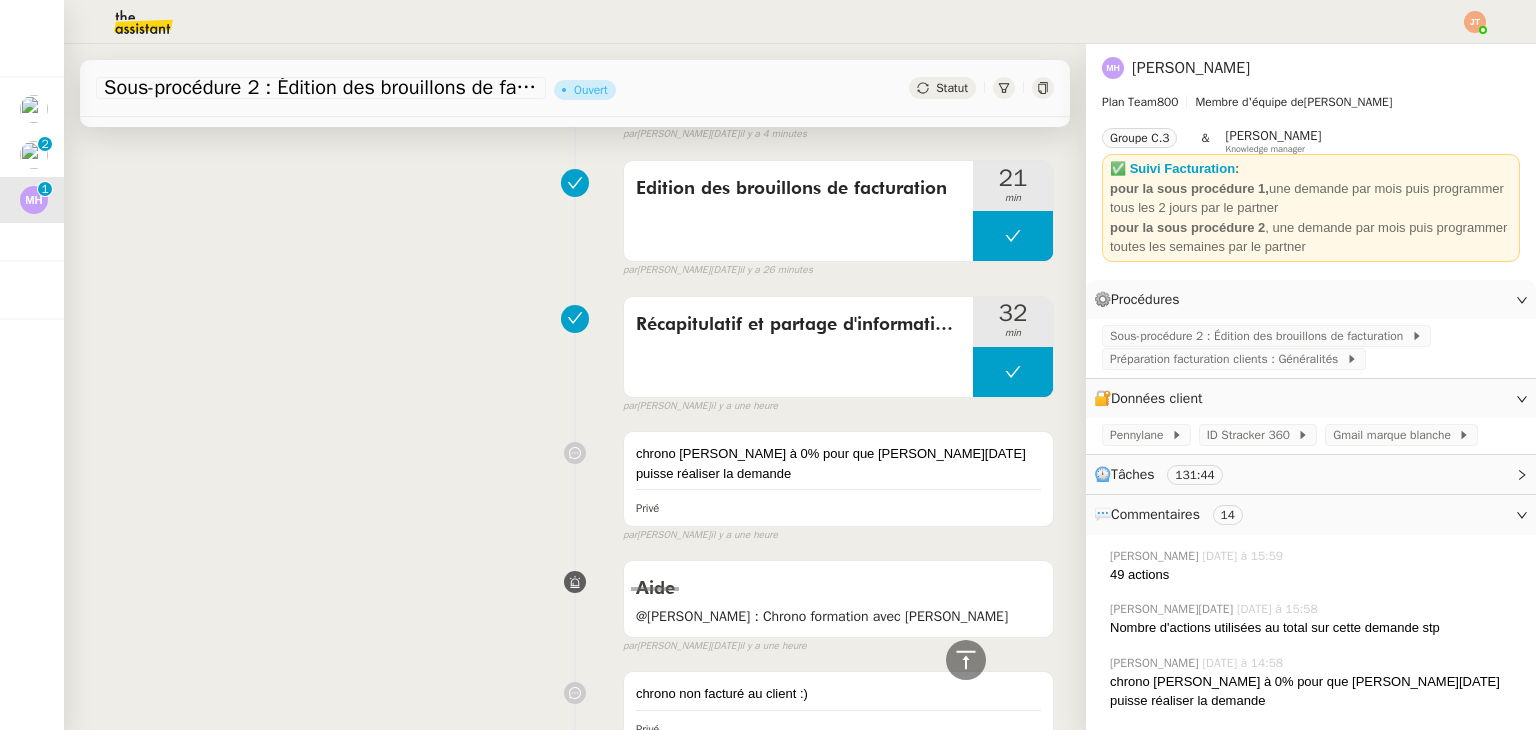click on "chrono Stephanie à 0% pour que Jean-Noël puisse réaliser la demande Privé false par   Frédérique  A.   il y a une heure" at bounding box center (575, 482) 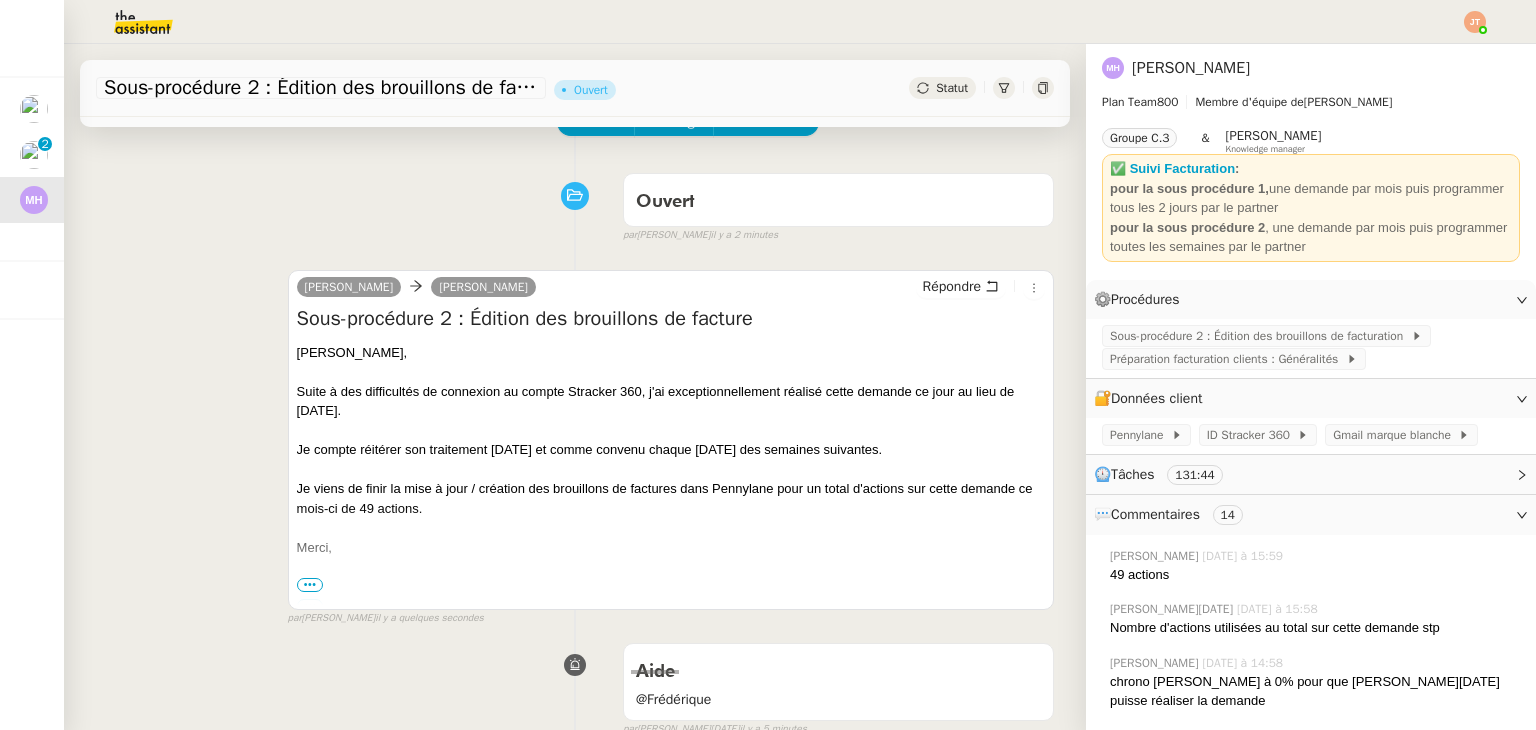 scroll, scrollTop: 0, scrollLeft: 0, axis: both 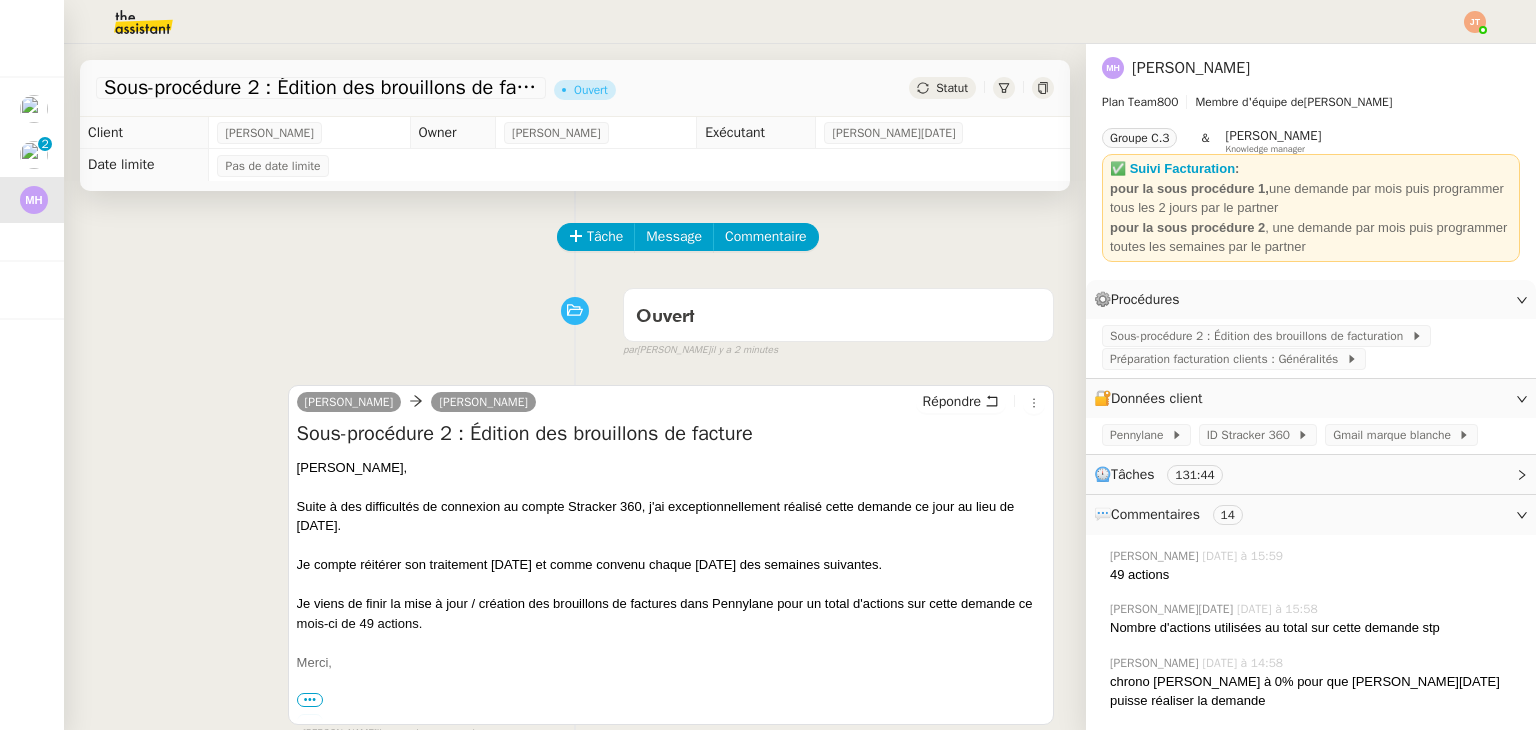 click on "Statut" 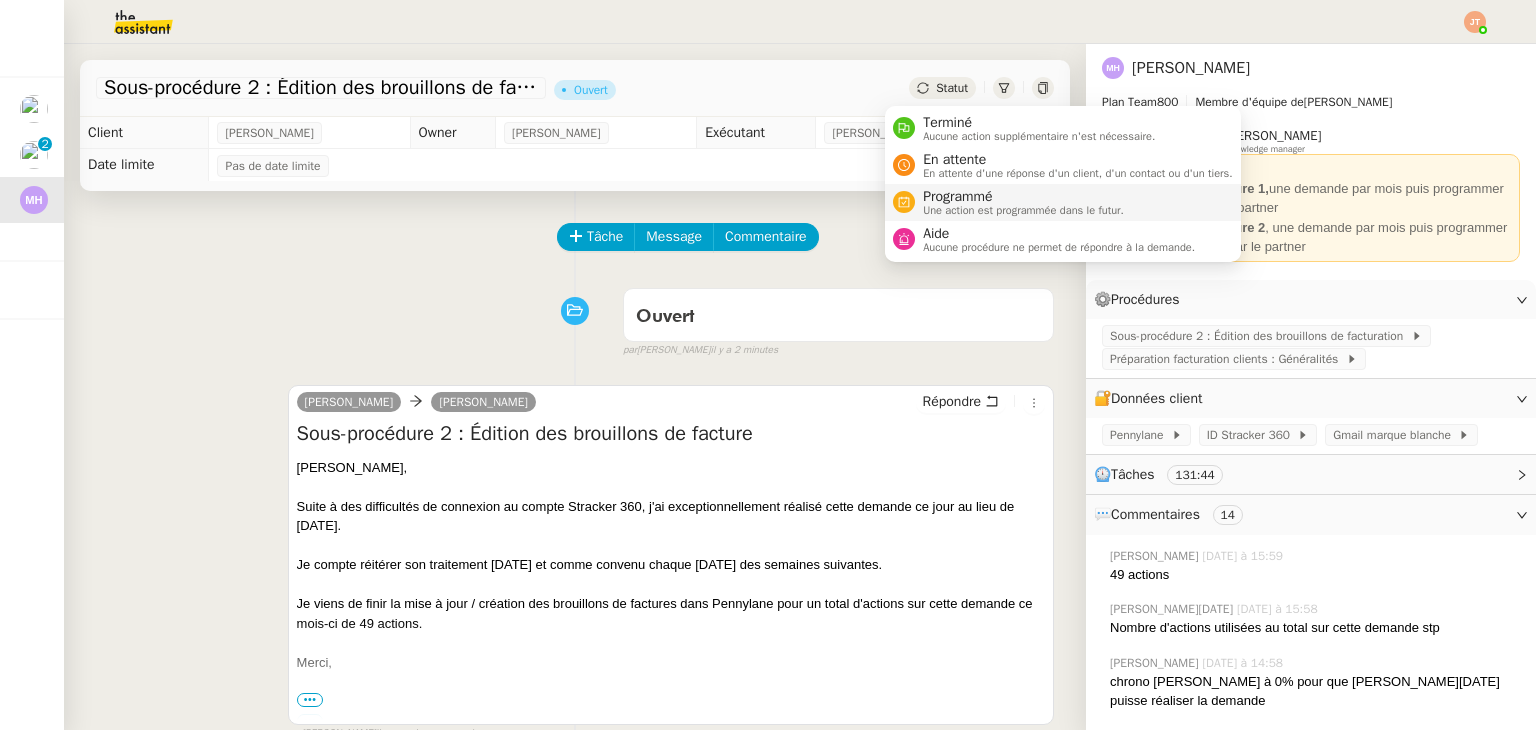 click on "Programmé" at bounding box center (1023, 197) 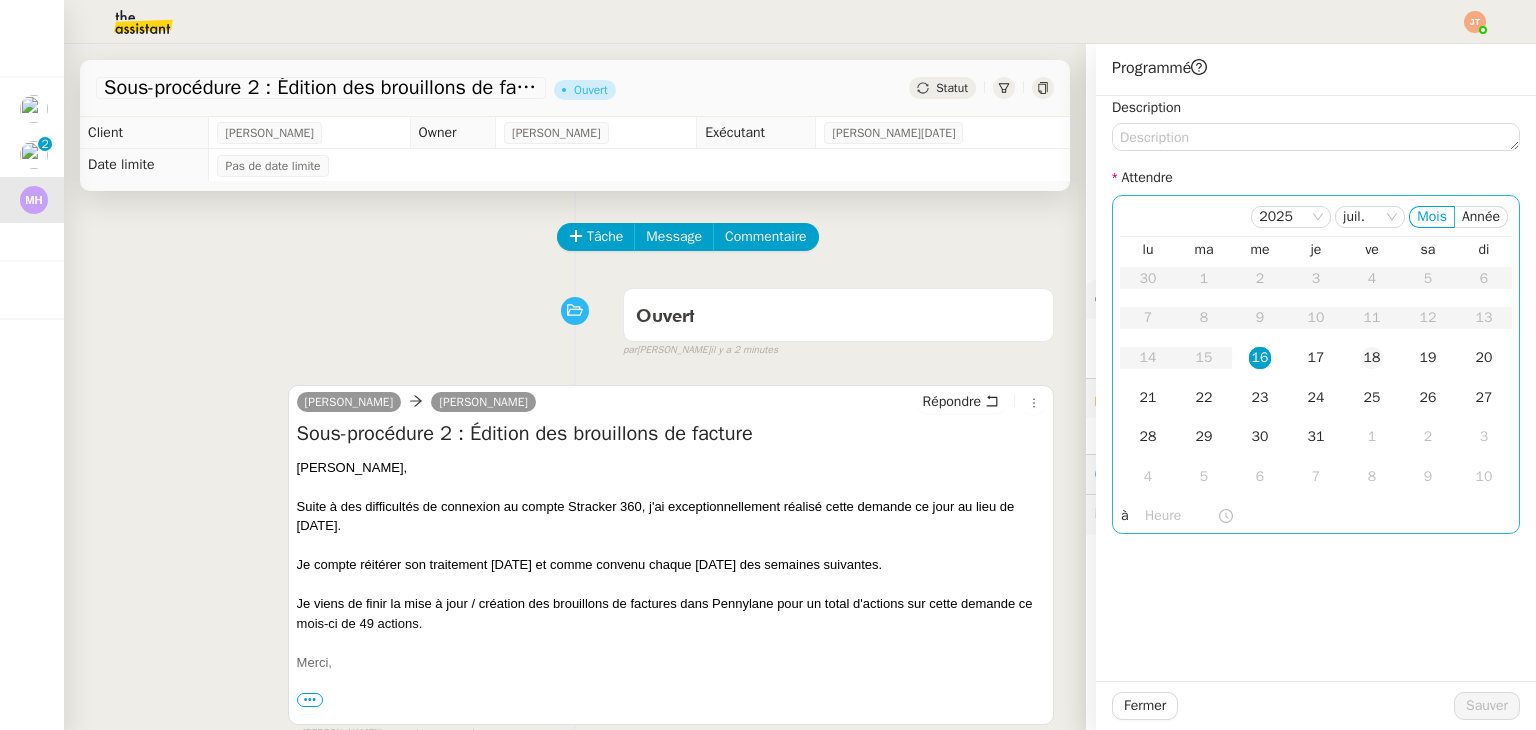 click on "18" 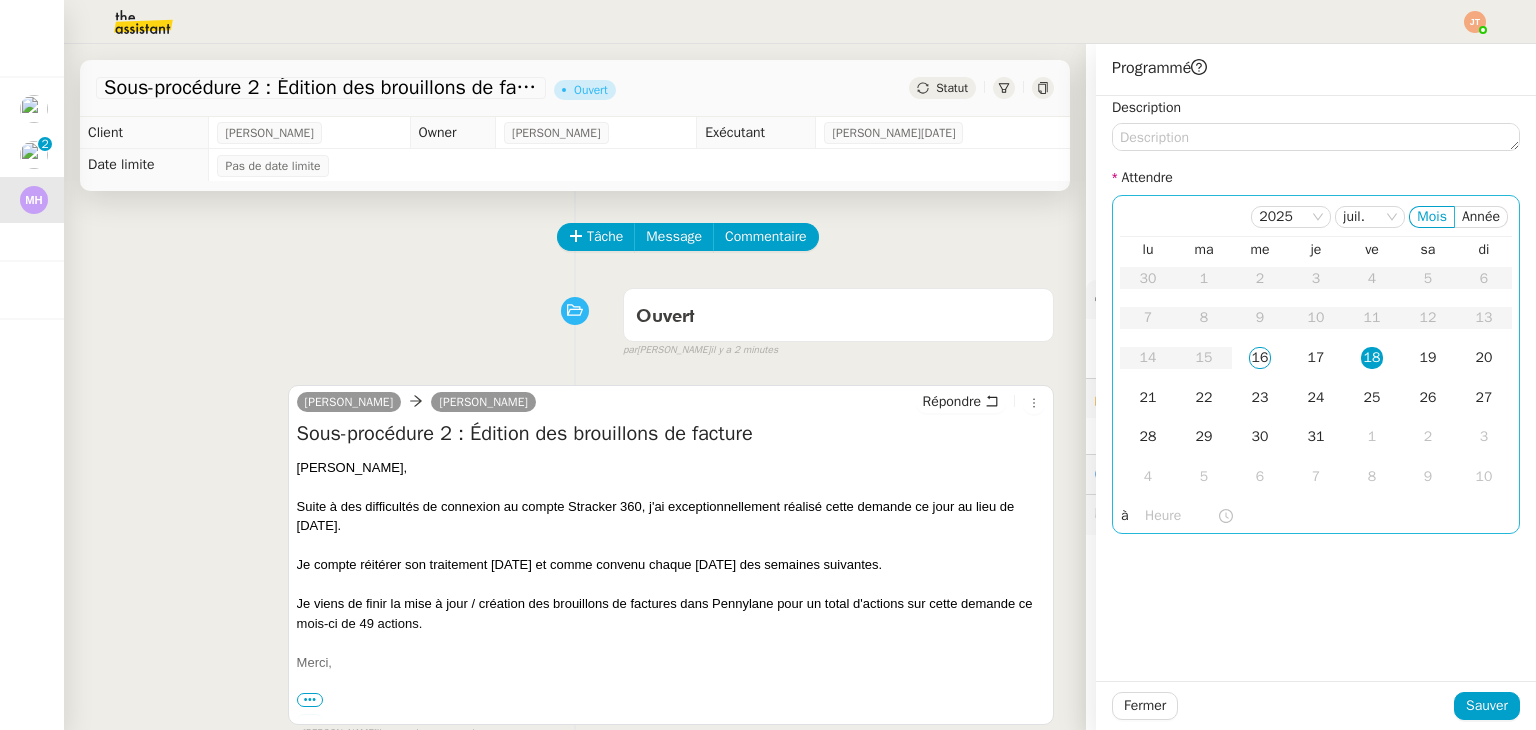 click 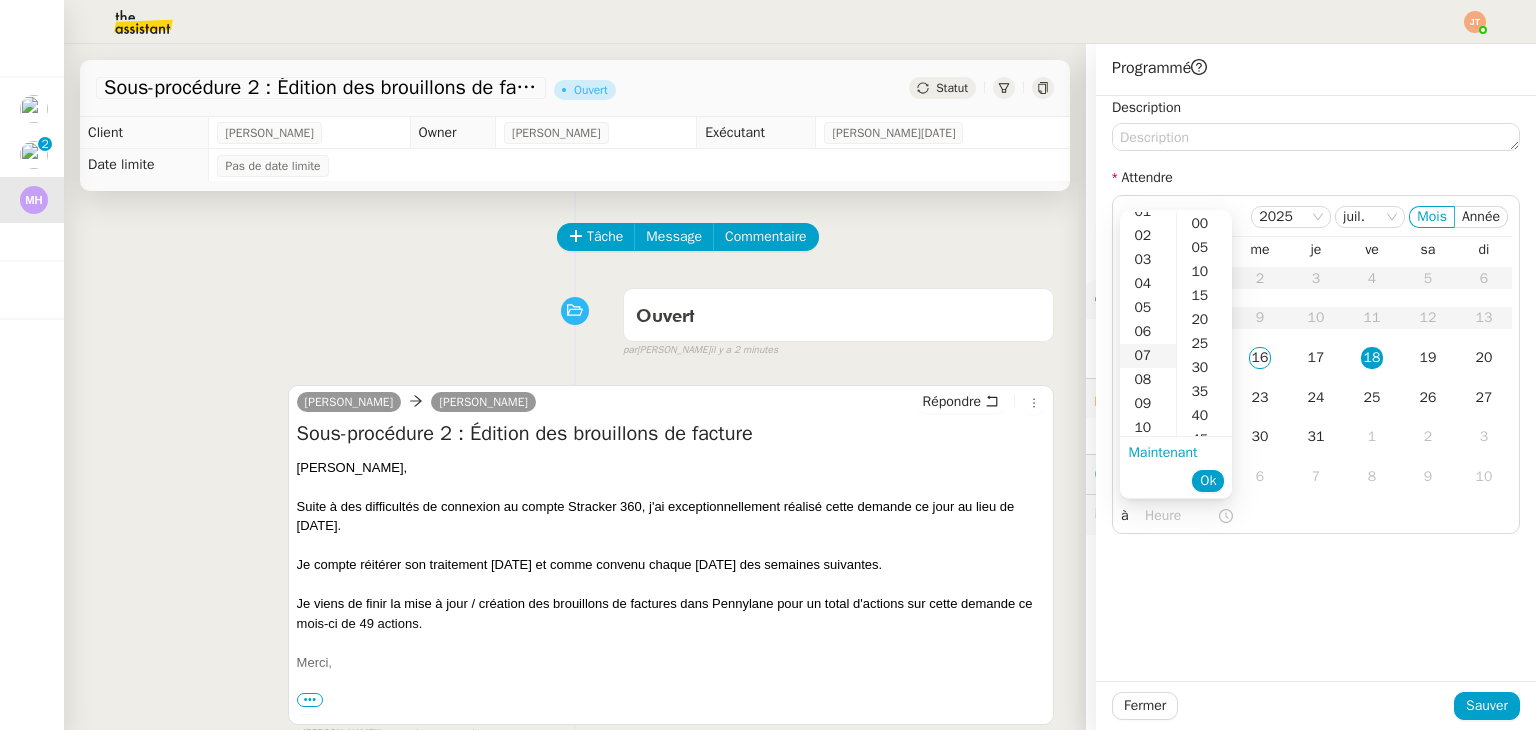 scroll, scrollTop: 200, scrollLeft: 0, axis: vertical 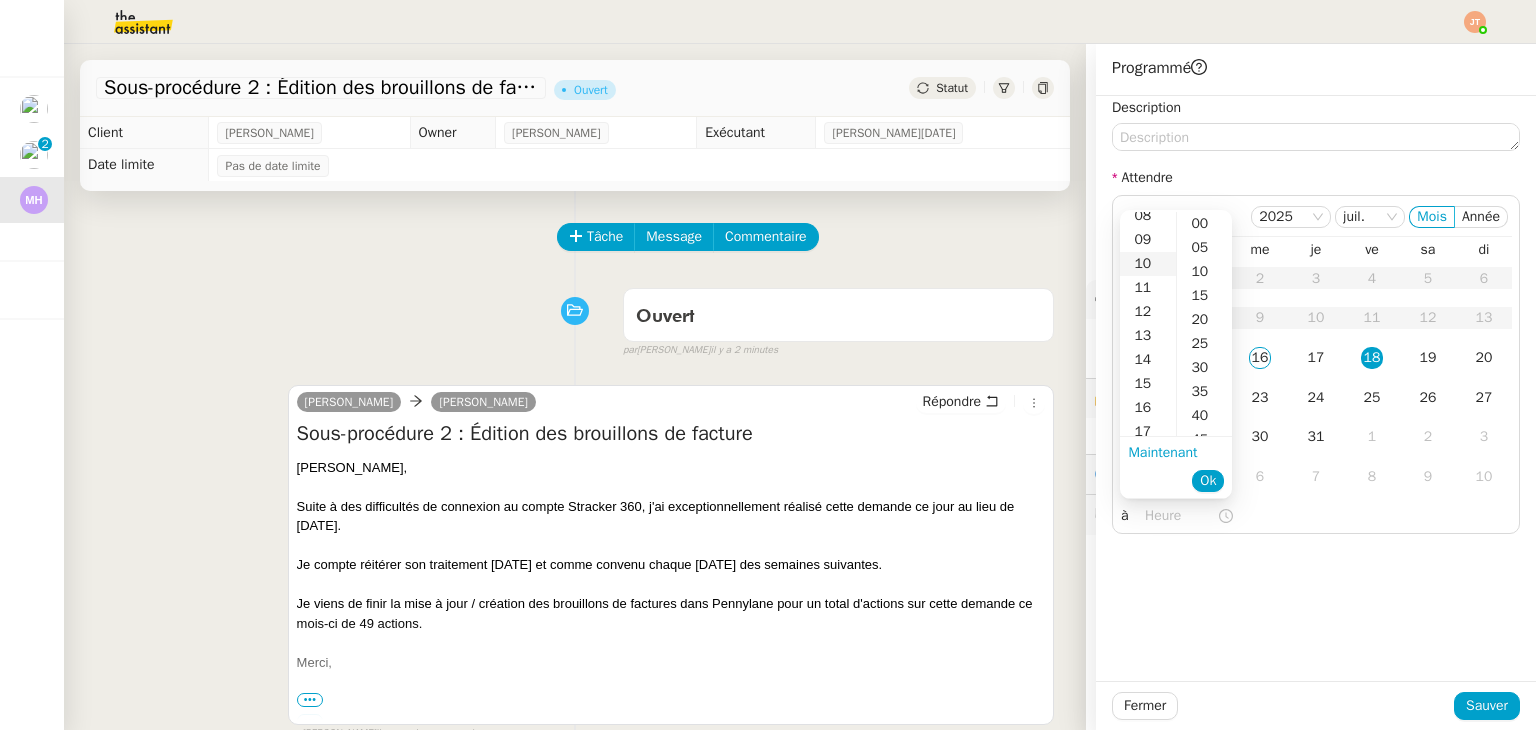 click on "10" at bounding box center [1148, 264] 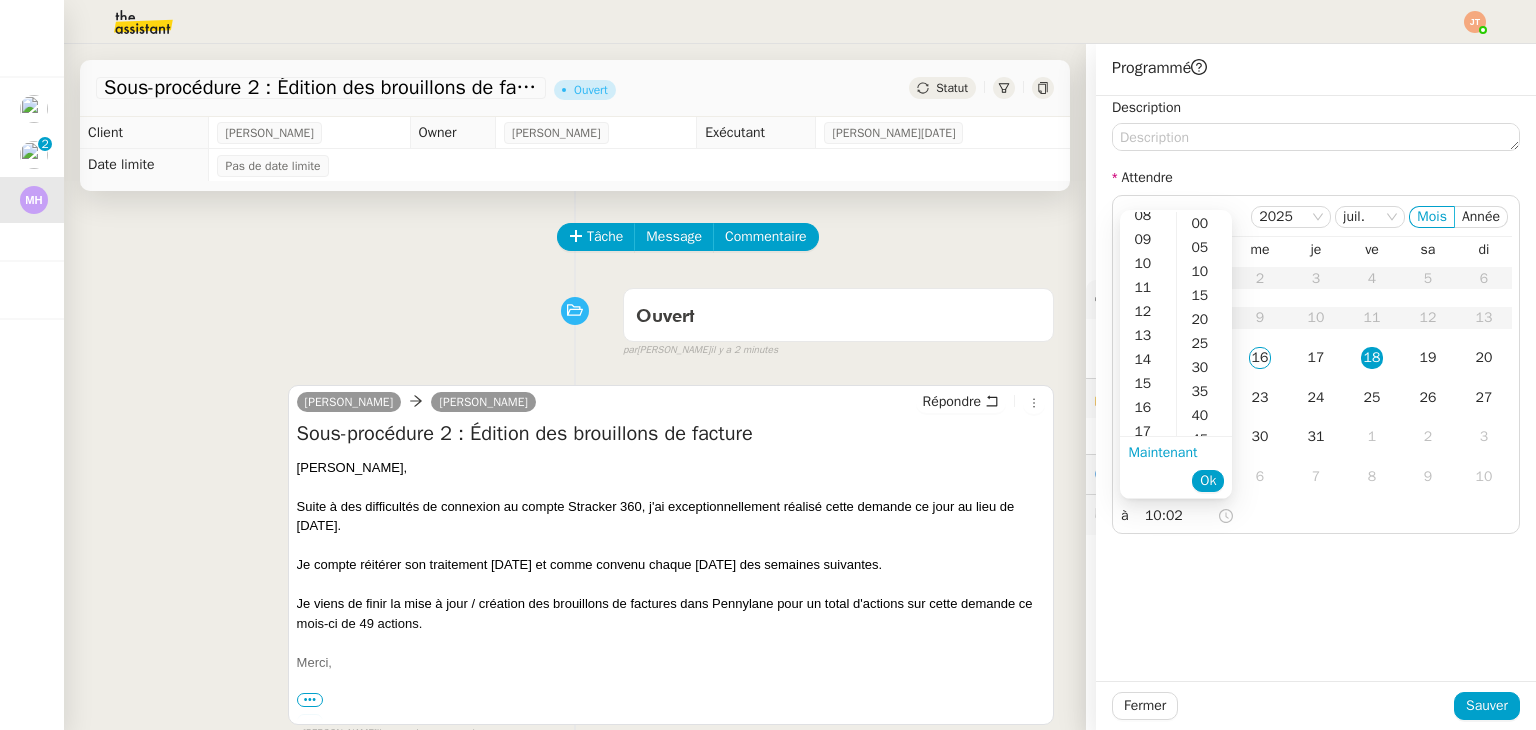 scroll, scrollTop: 240, scrollLeft: 0, axis: vertical 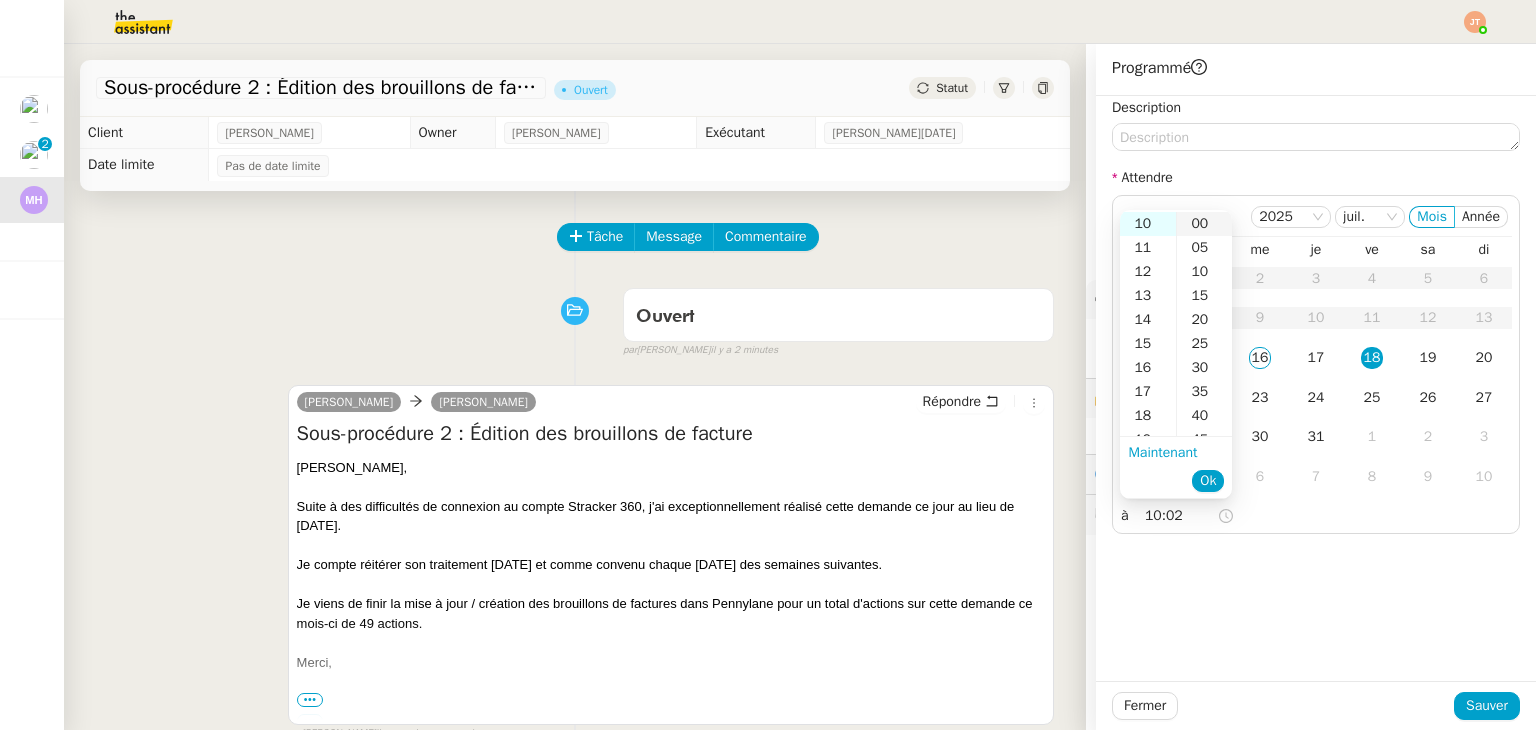 click on "00" at bounding box center [1204, 224] 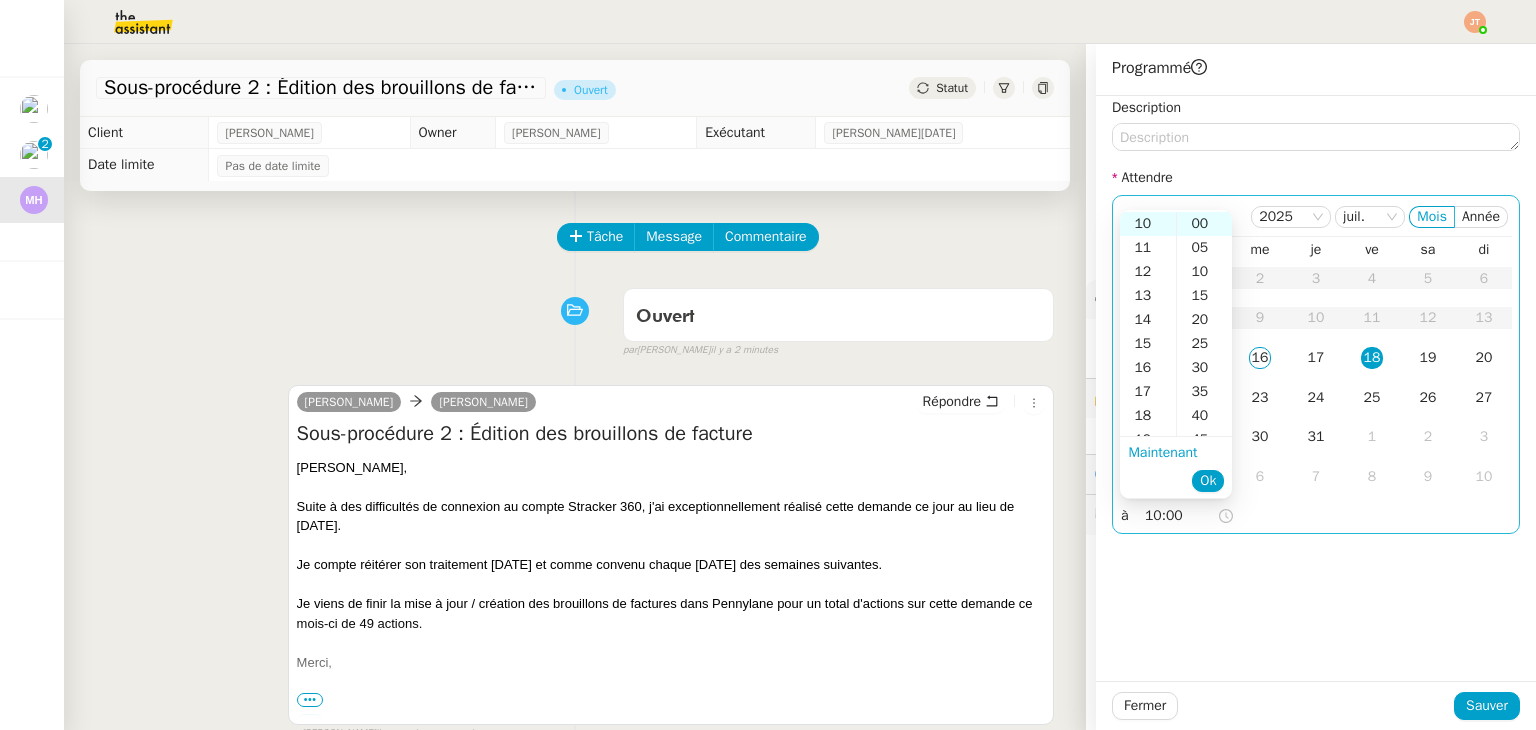 click on "Ok" at bounding box center (1208, 481) 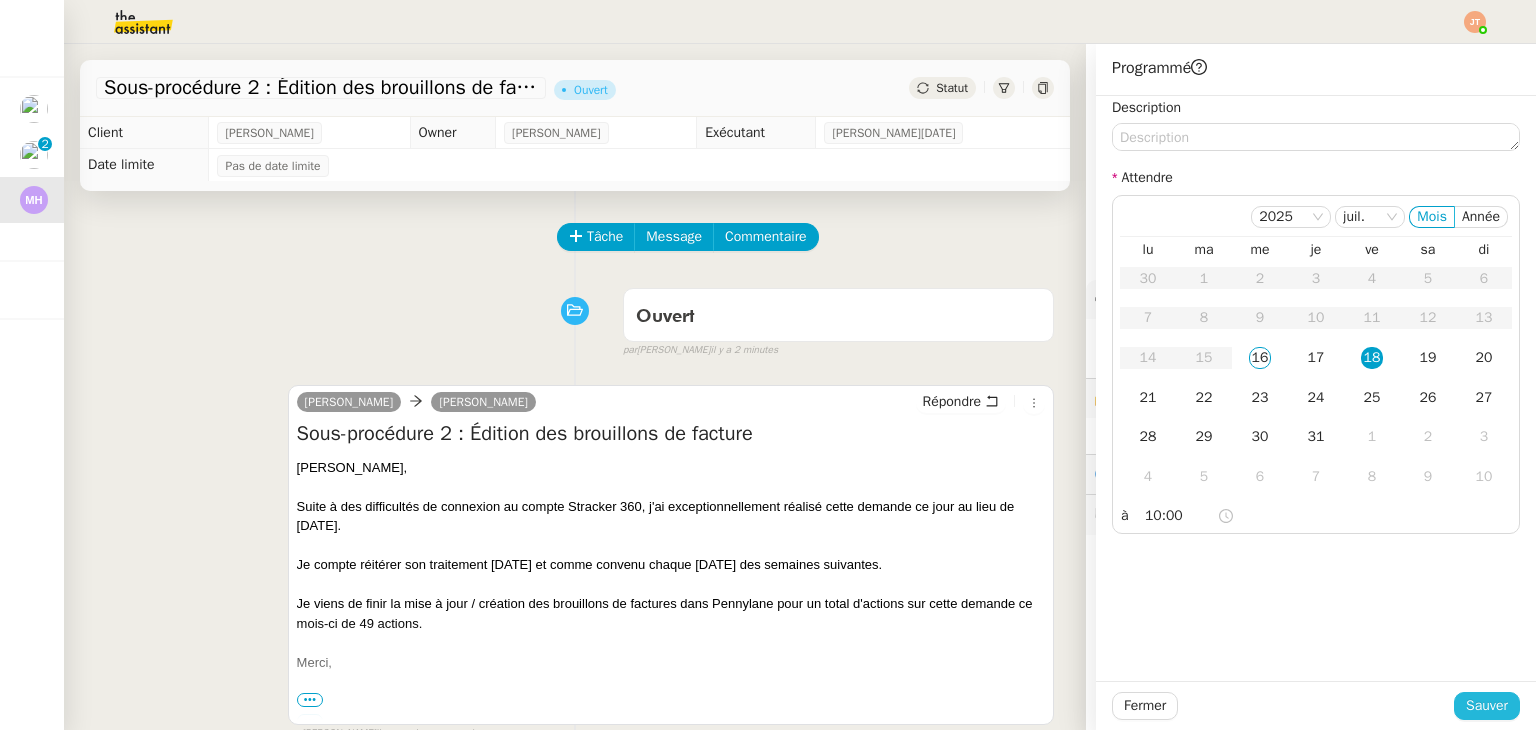 click on "Sauver" 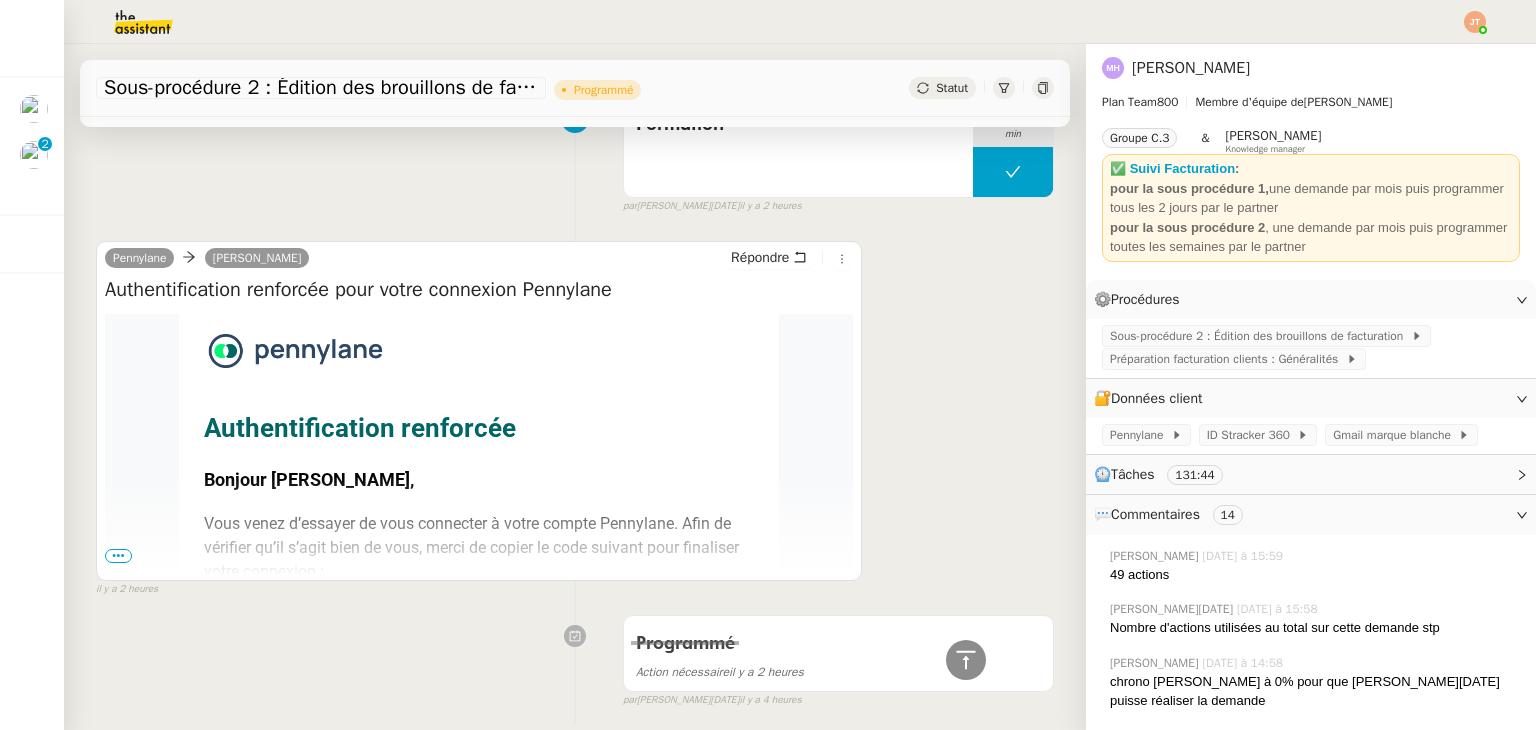 scroll, scrollTop: 1600, scrollLeft: 0, axis: vertical 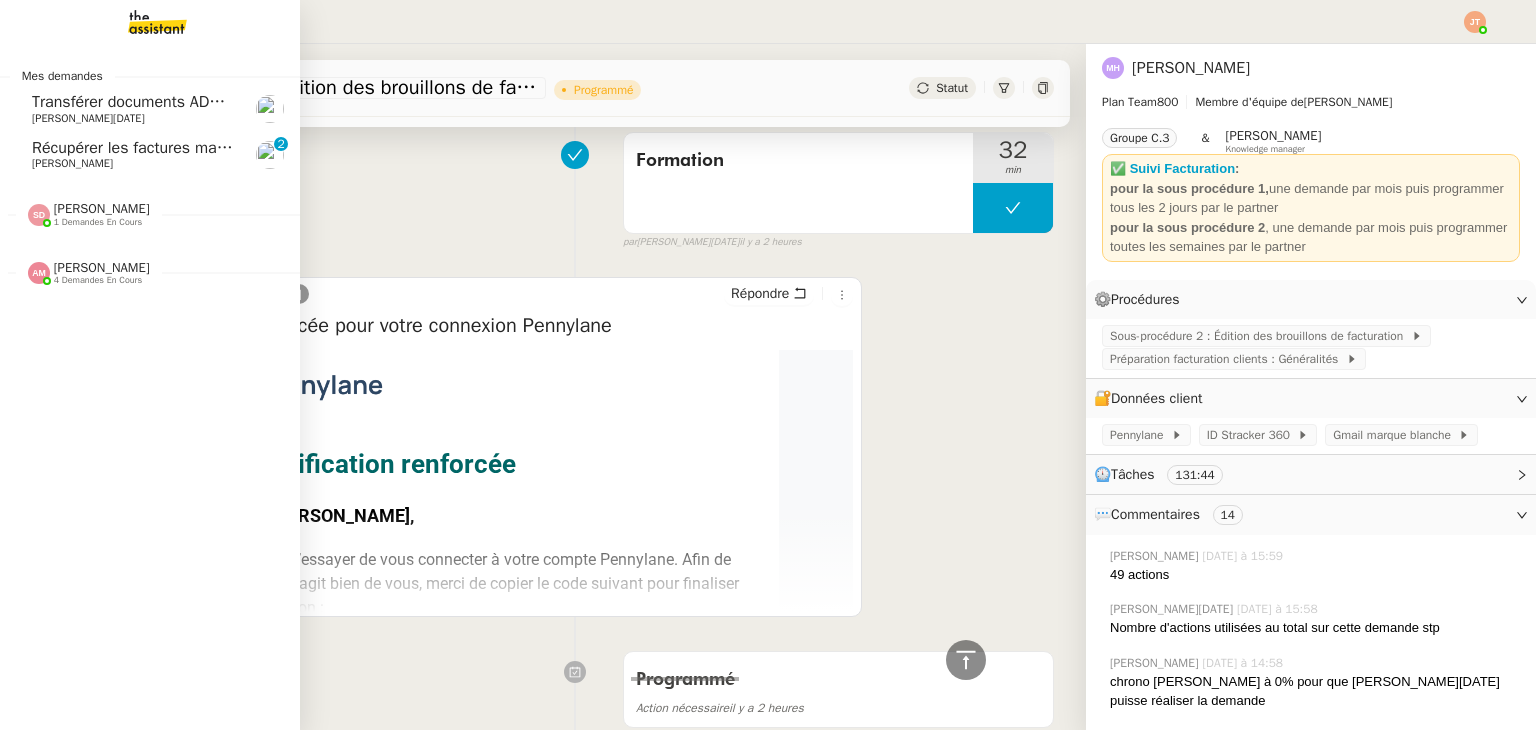 click on "[PERSON_NAME]" 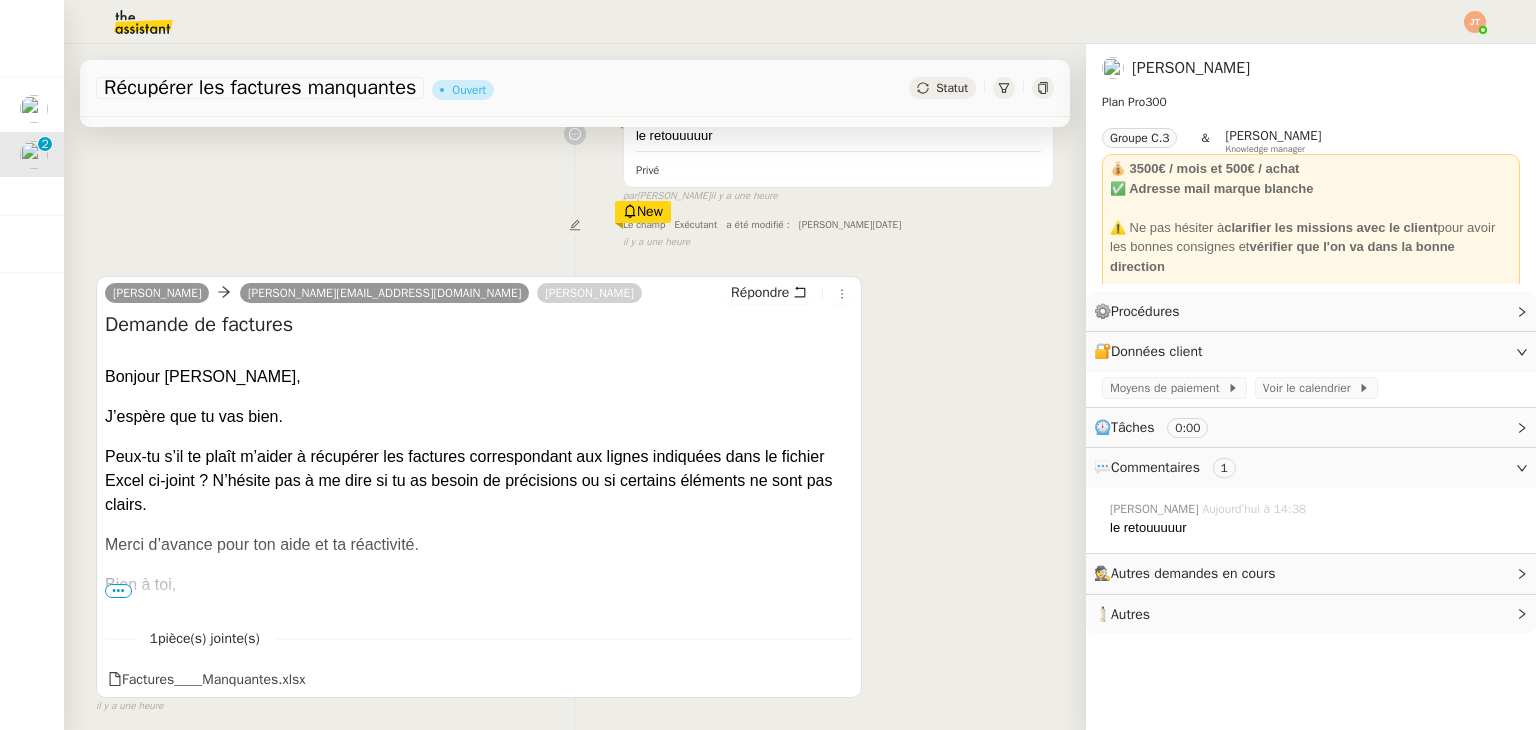 scroll, scrollTop: 300, scrollLeft: 0, axis: vertical 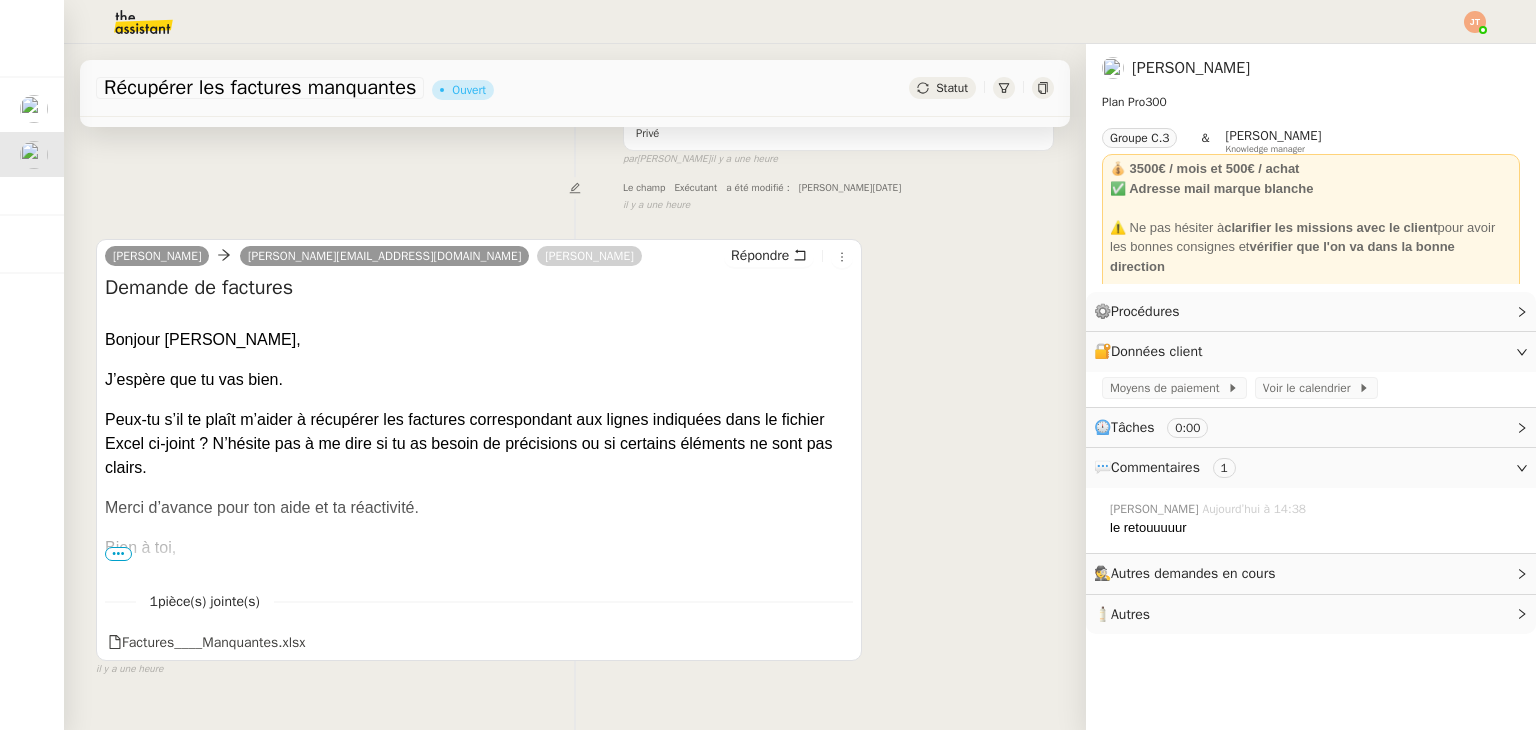 click on "•••" at bounding box center (118, 554) 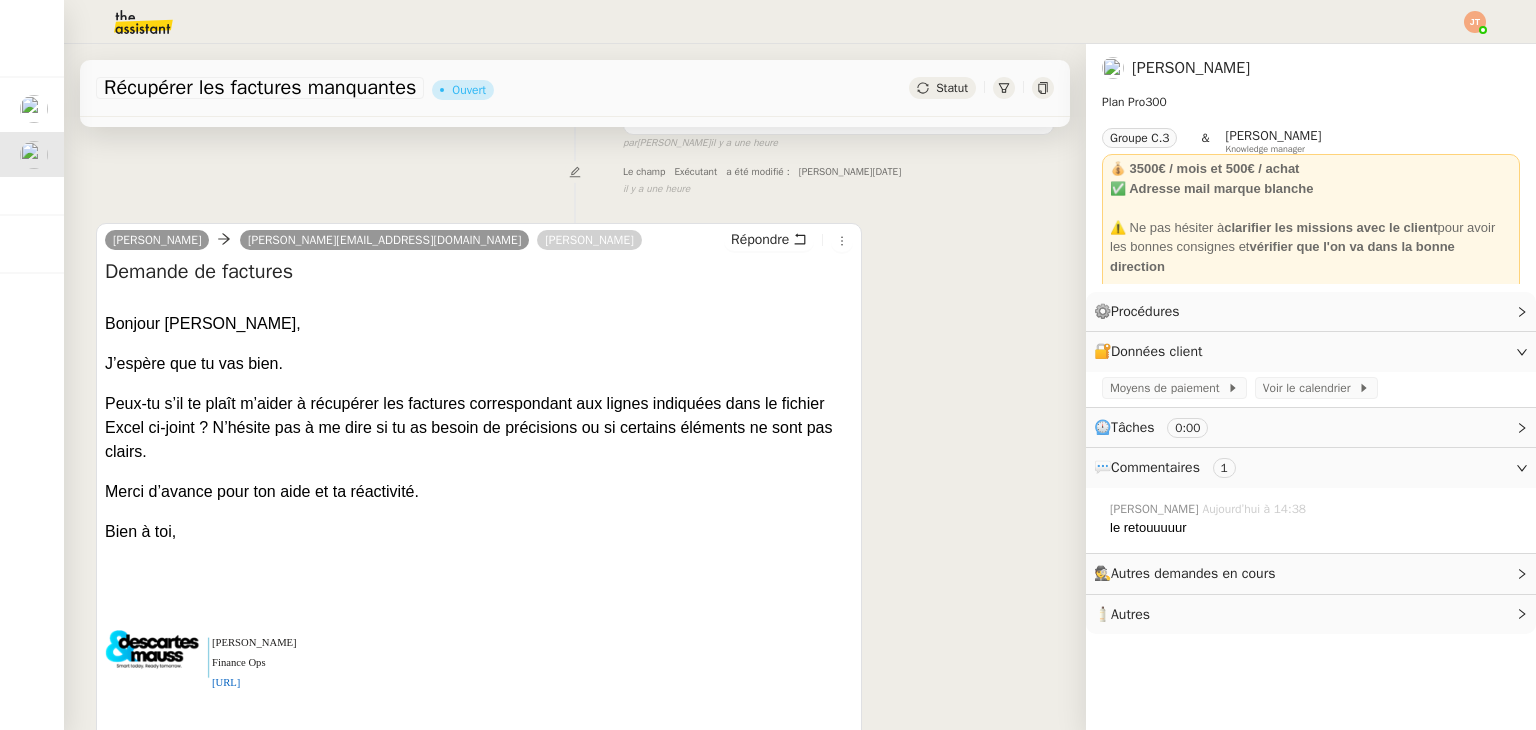 scroll, scrollTop: 0, scrollLeft: 0, axis: both 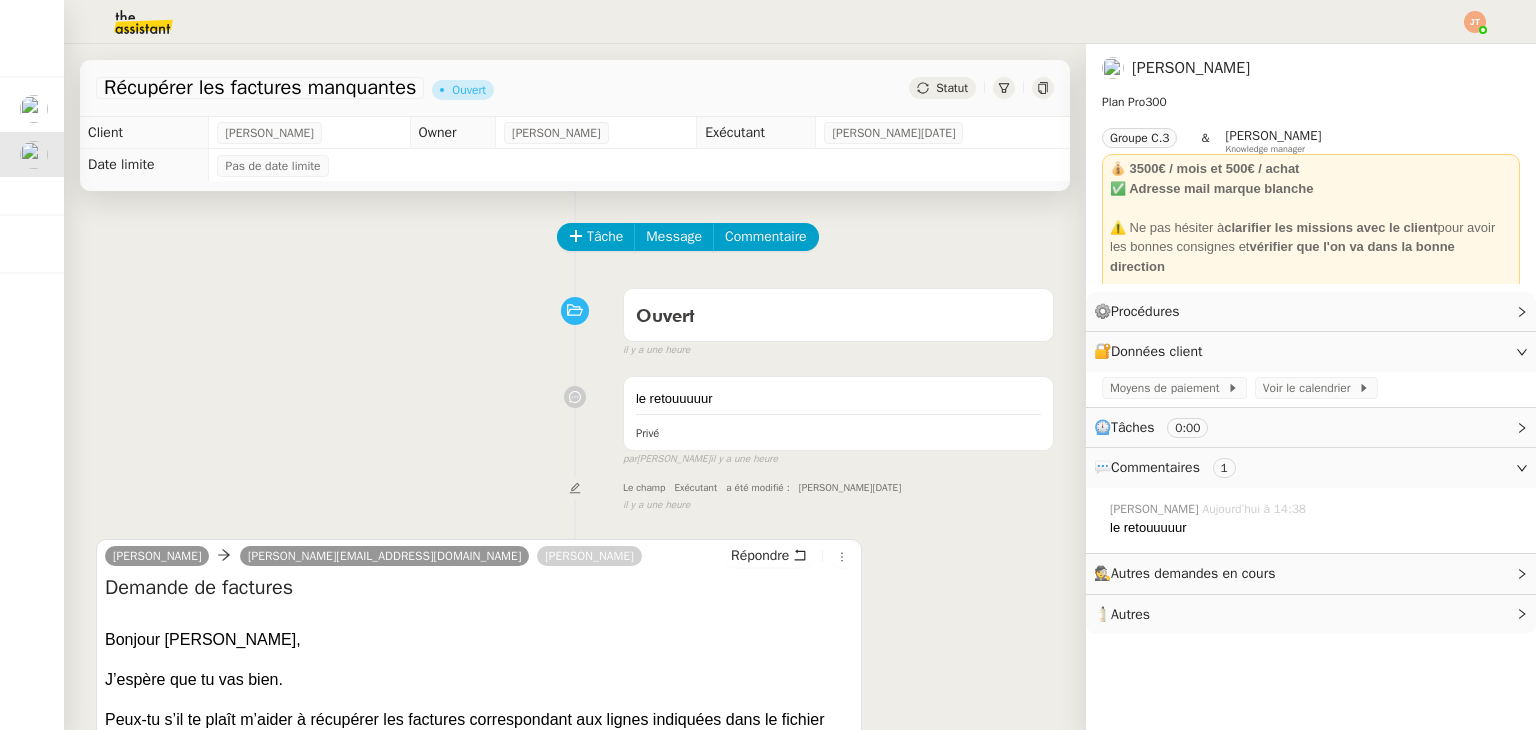 click on "Plan Pro" 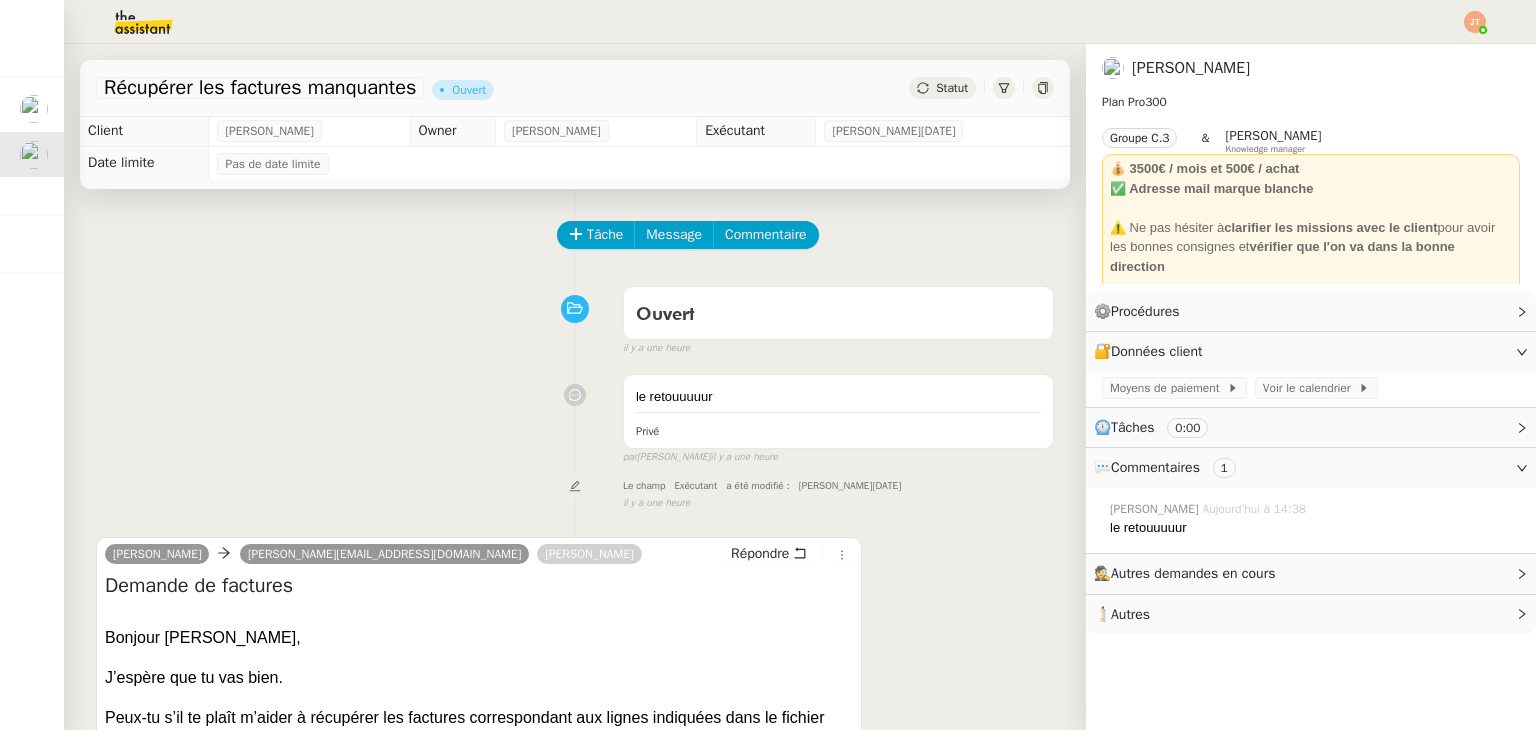 scroll, scrollTop: 0, scrollLeft: 0, axis: both 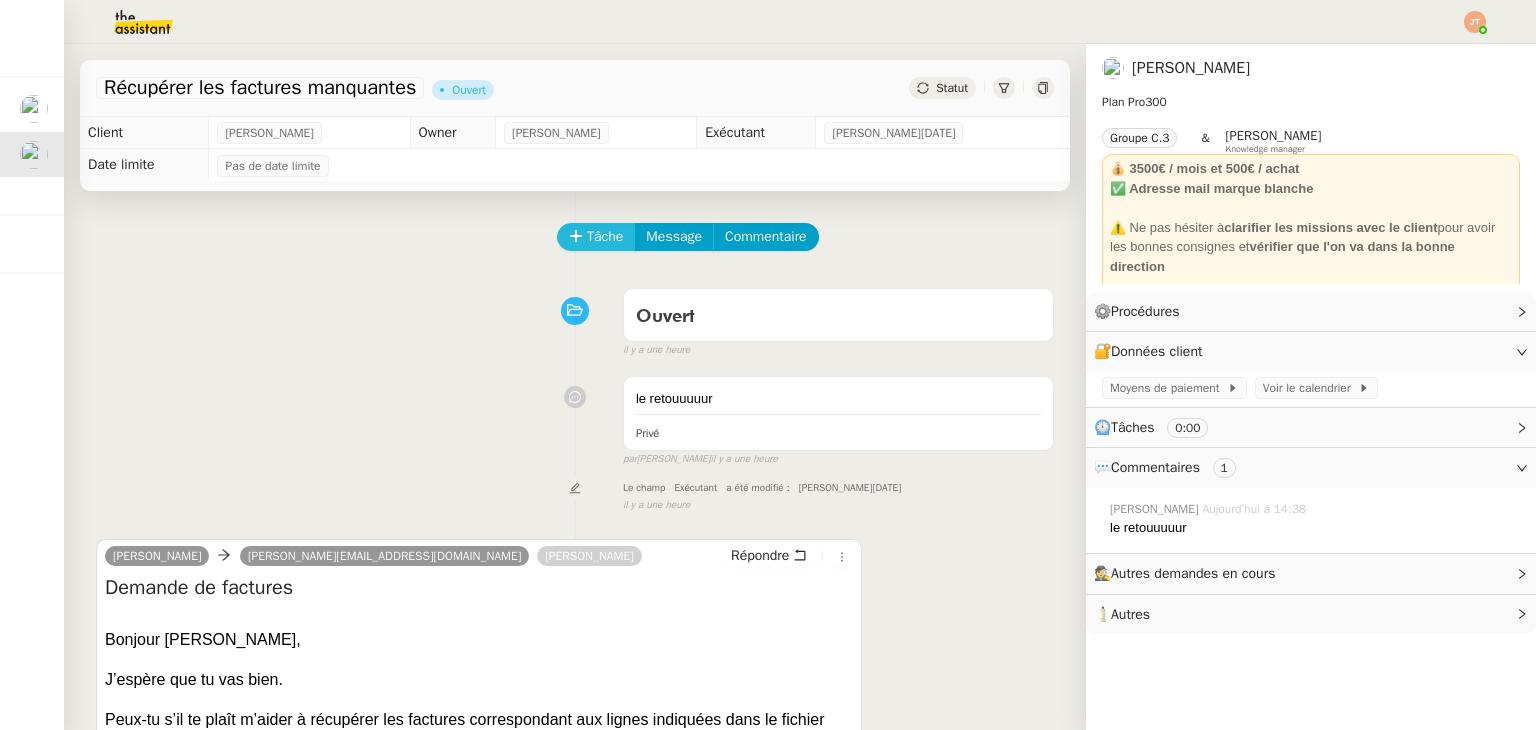 click 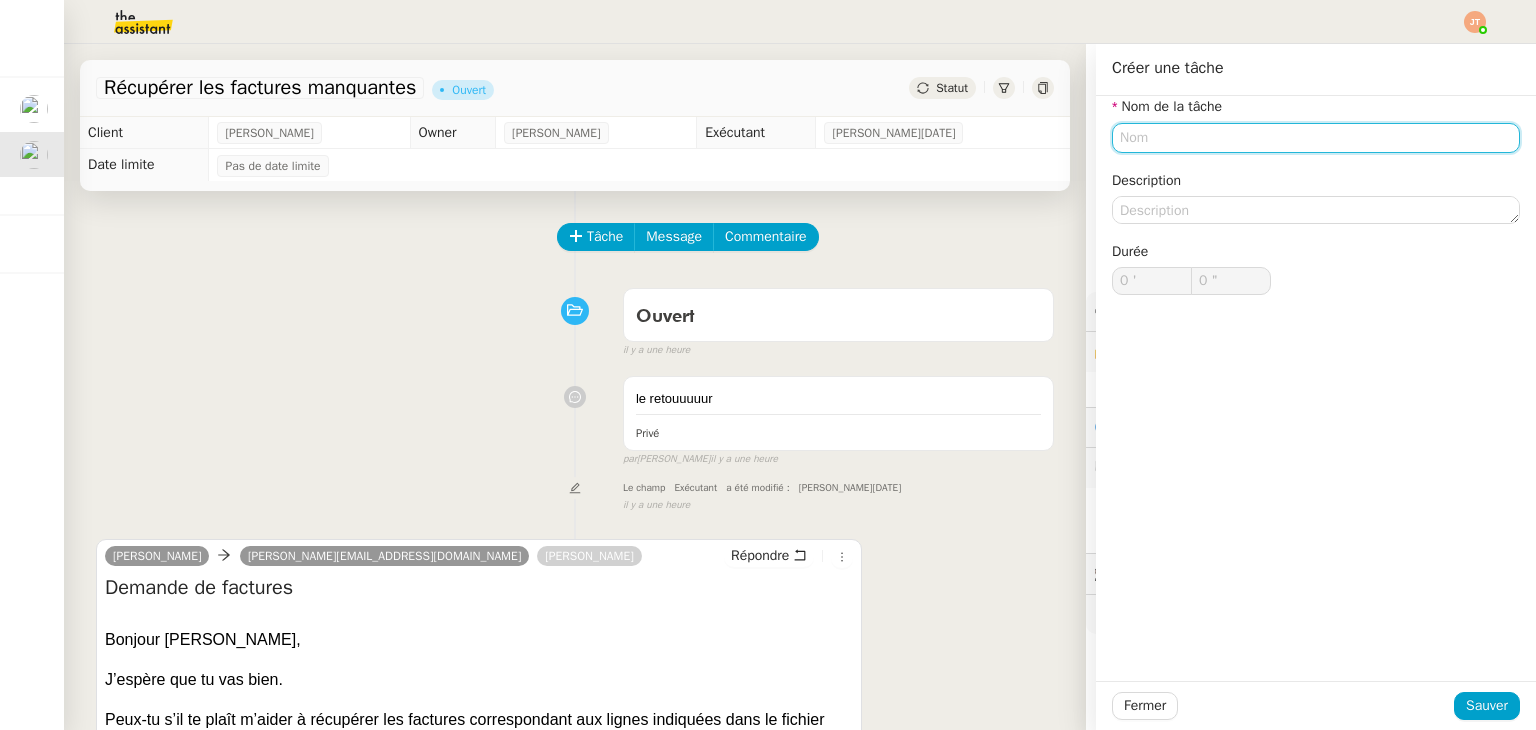 click 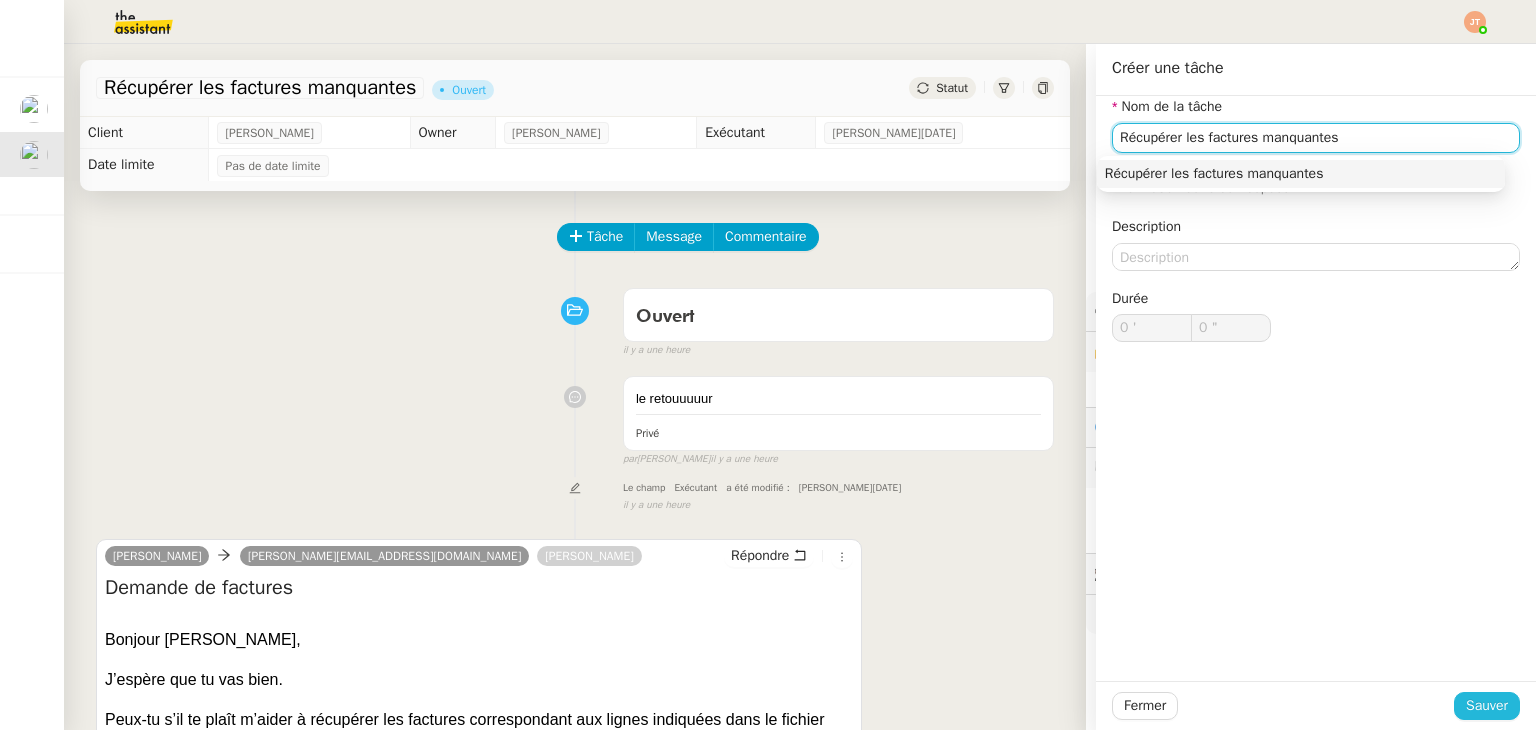 type on "Récupérer les factures manquantes" 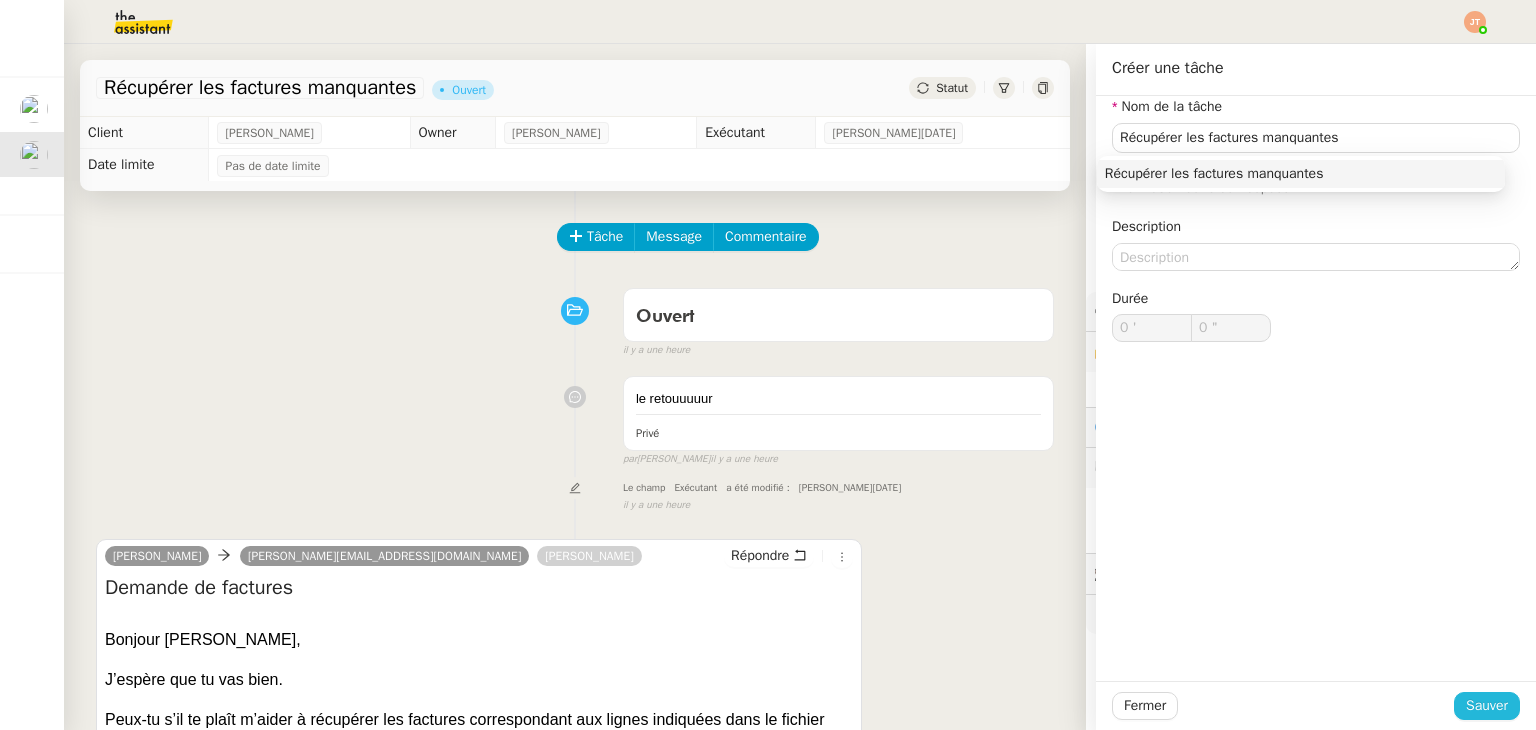 click on "Sauver" 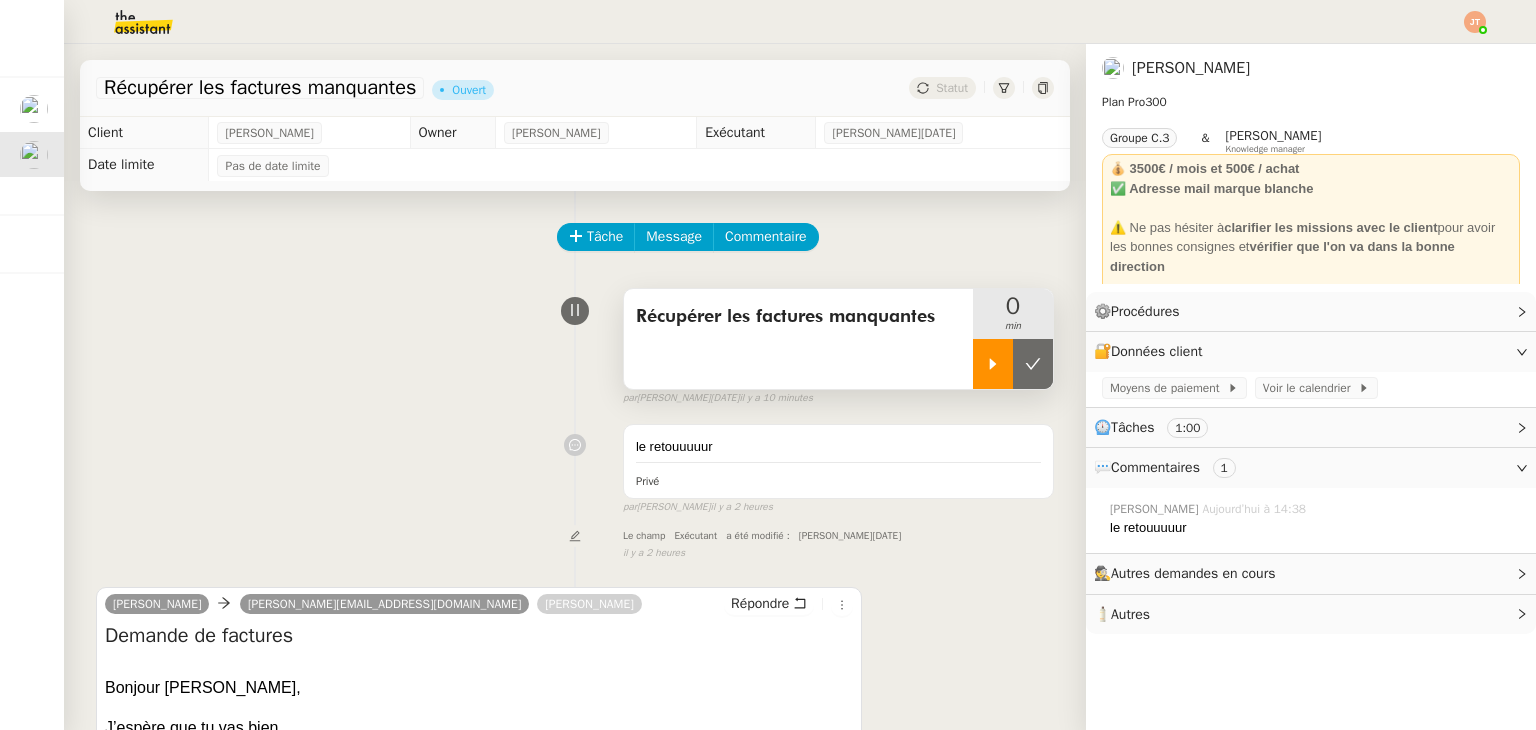 click at bounding box center [993, 364] 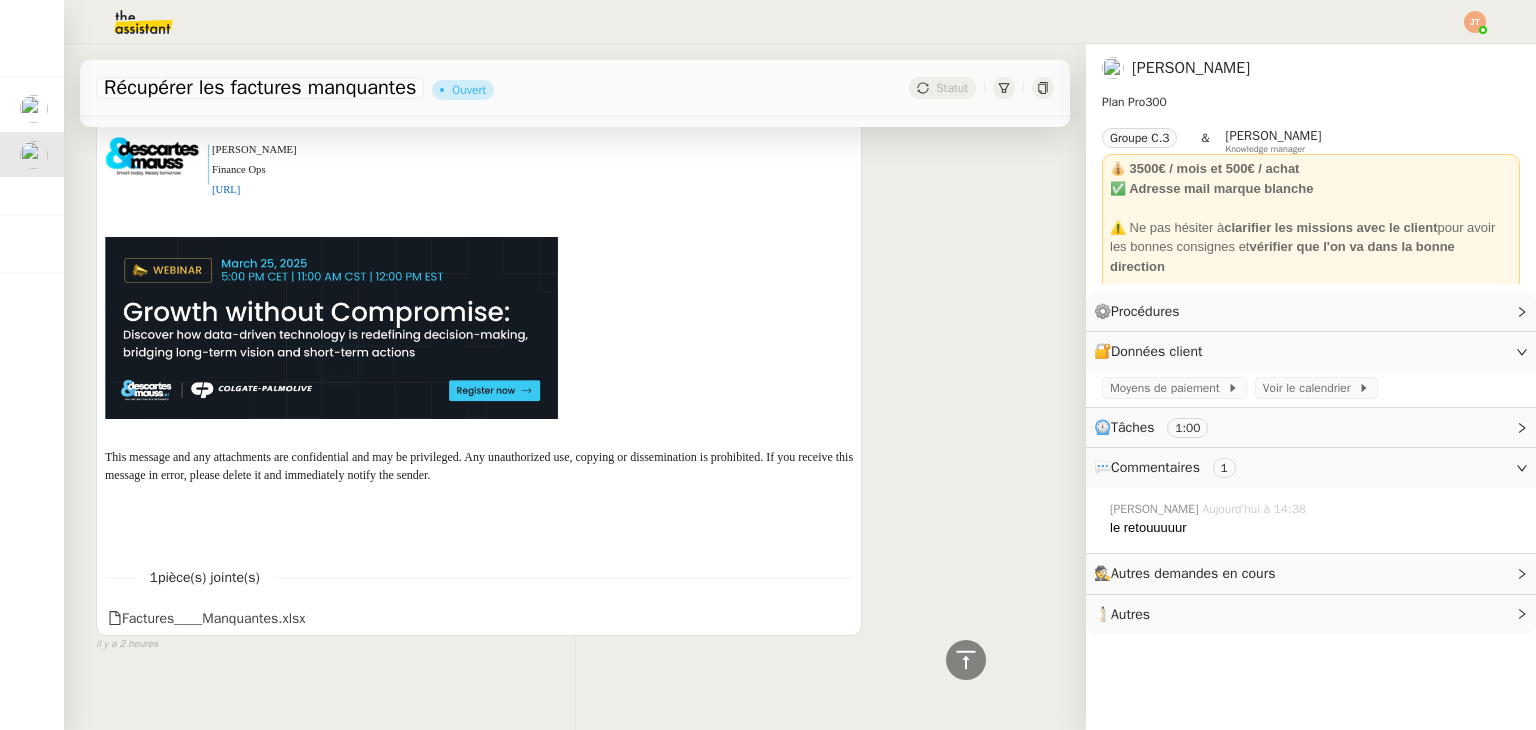 scroll, scrollTop: 864, scrollLeft: 0, axis: vertical 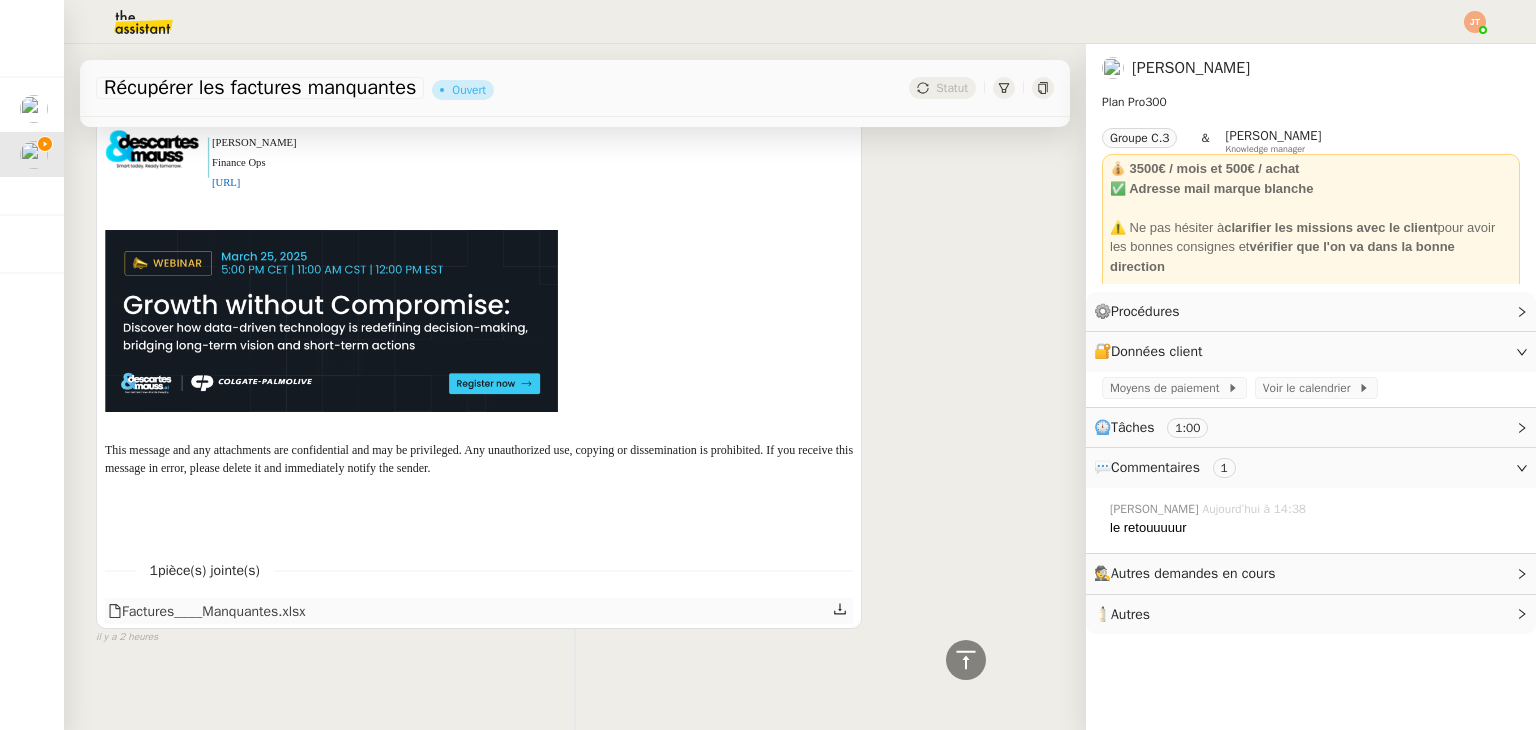 click 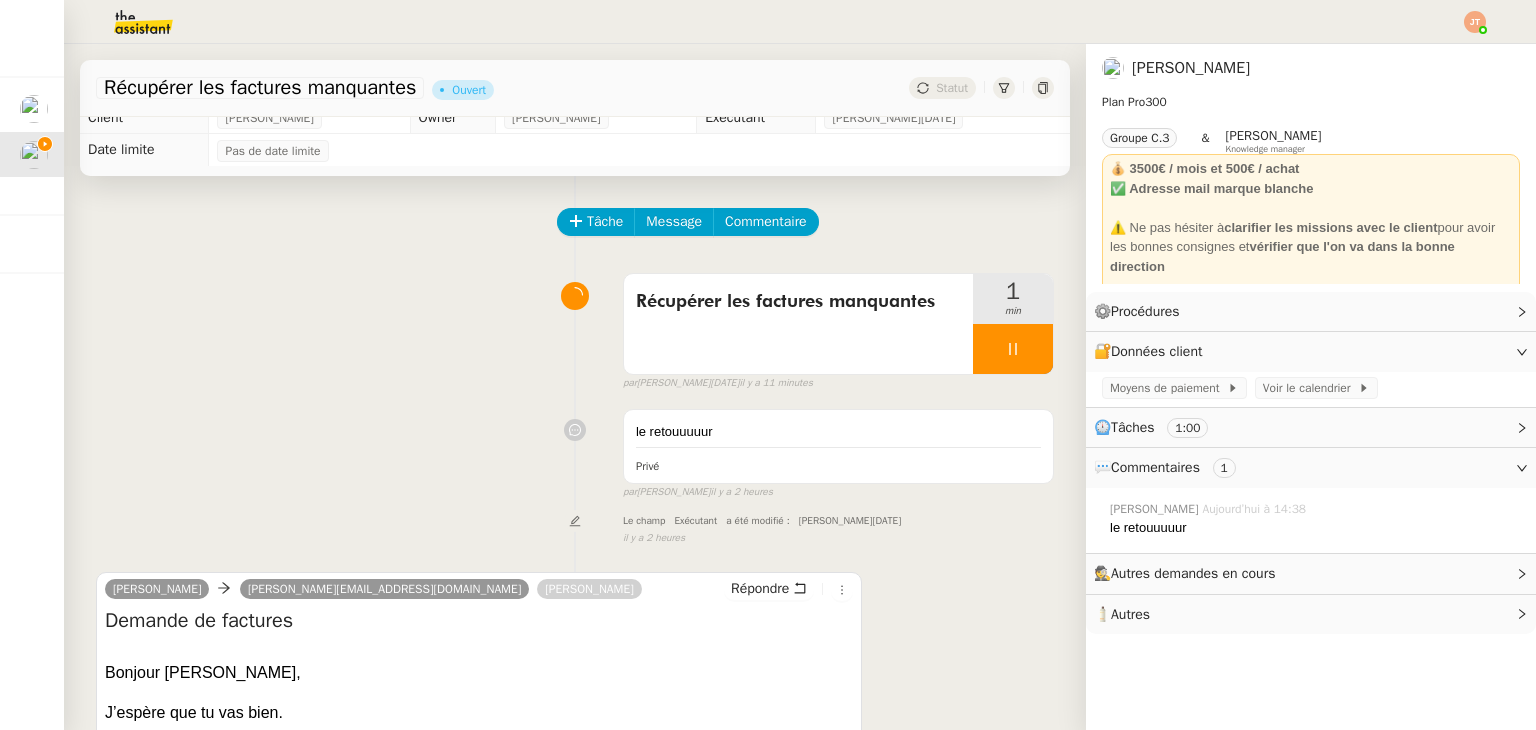 scroll, scrollTop: 0, scrollLeft: 0, axis: both 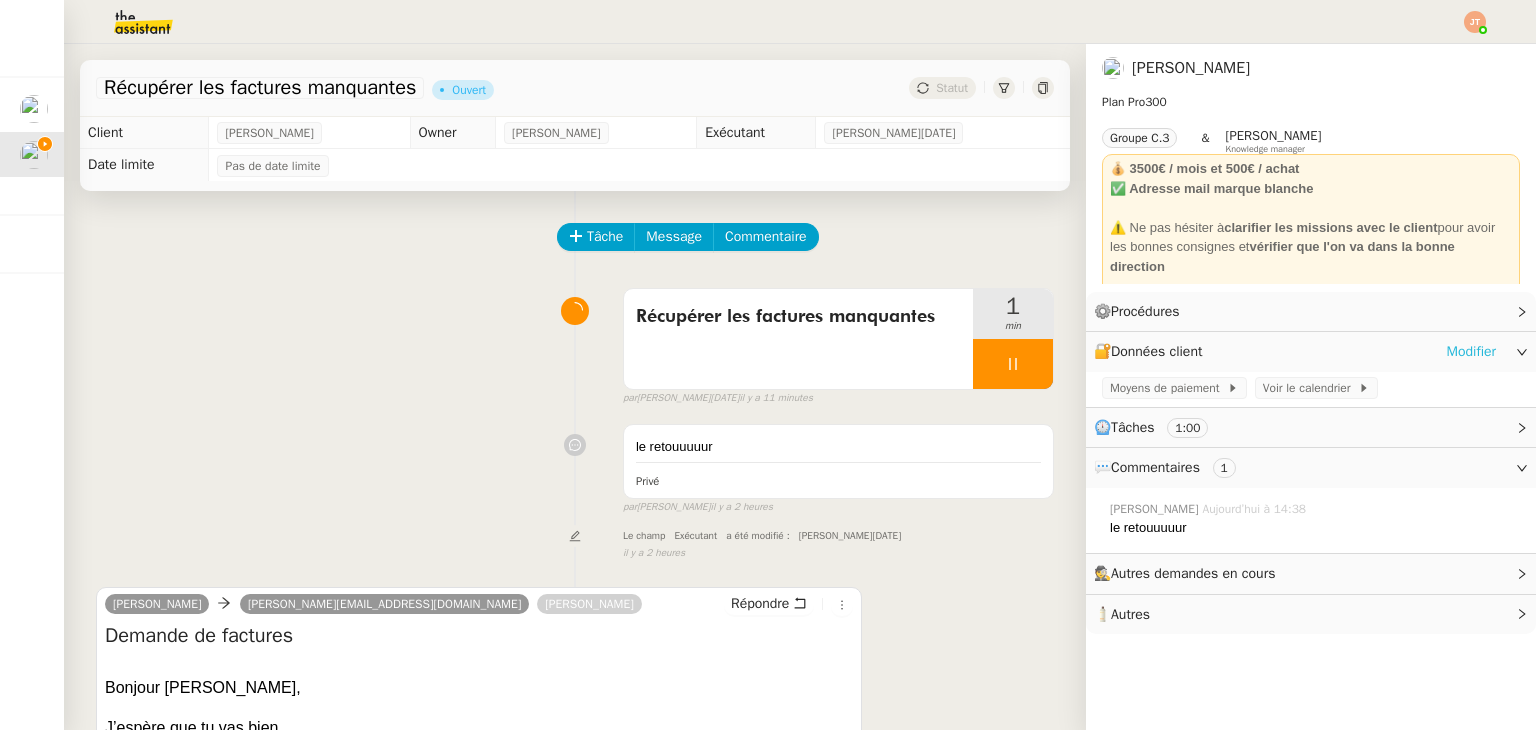 click on "Modifier" 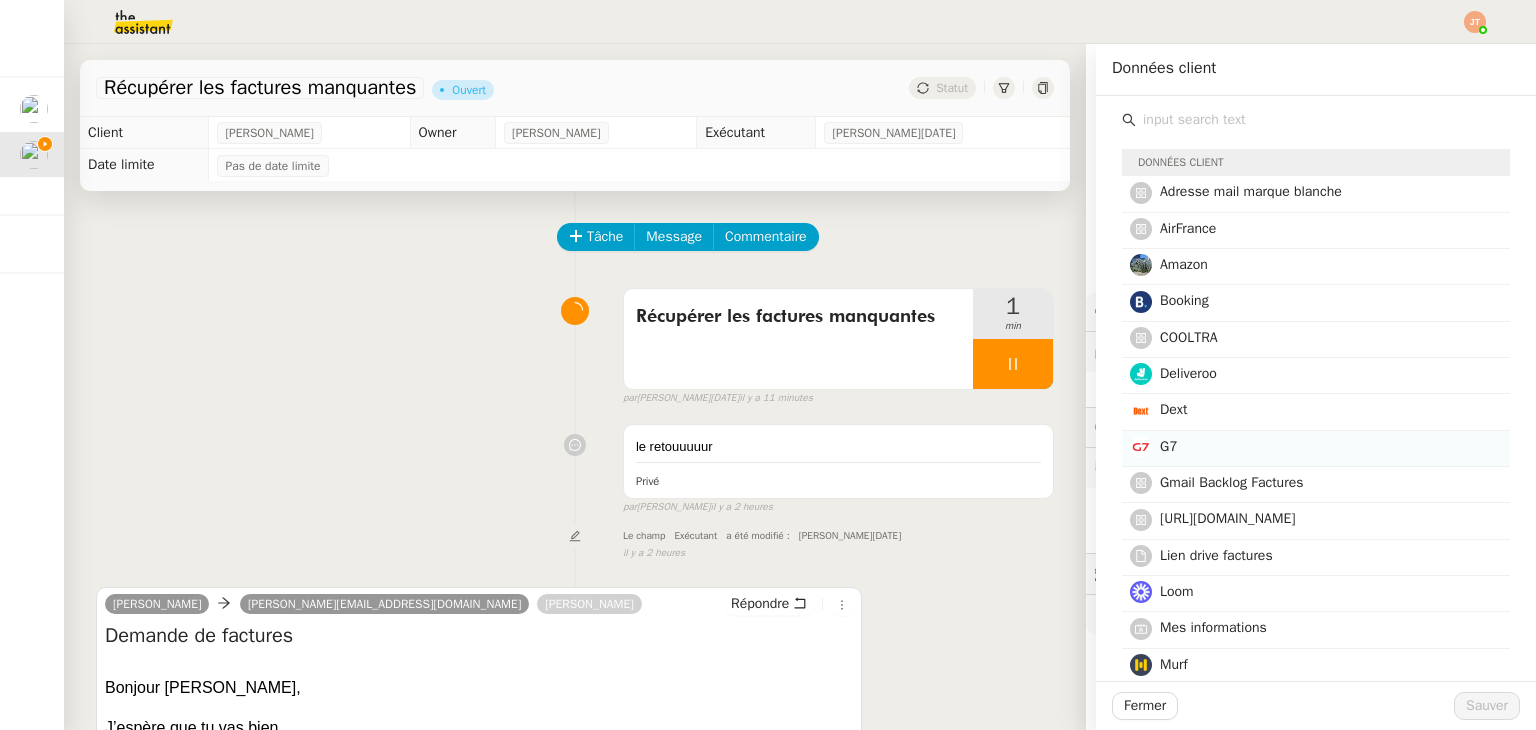 click on "G7" 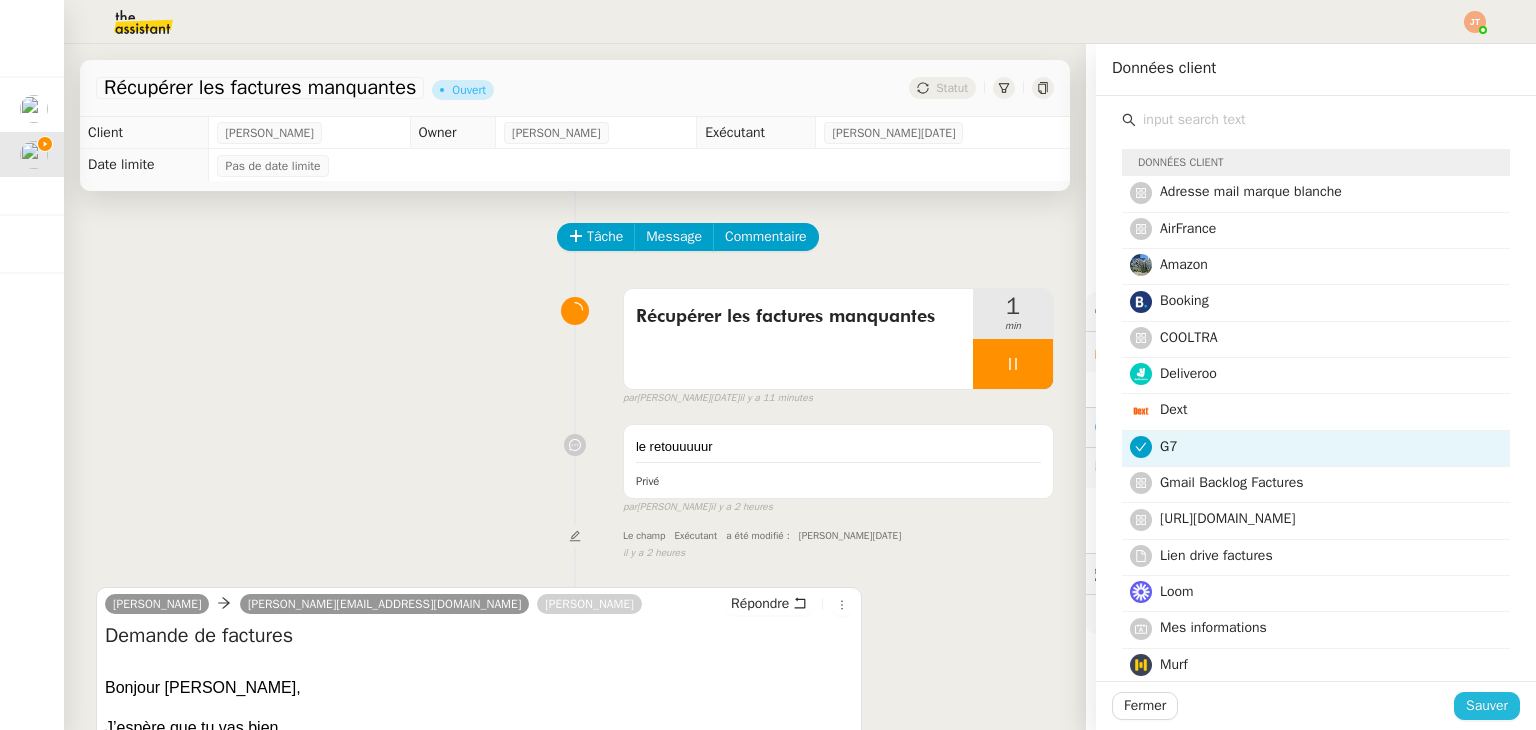 click on "Sauver" 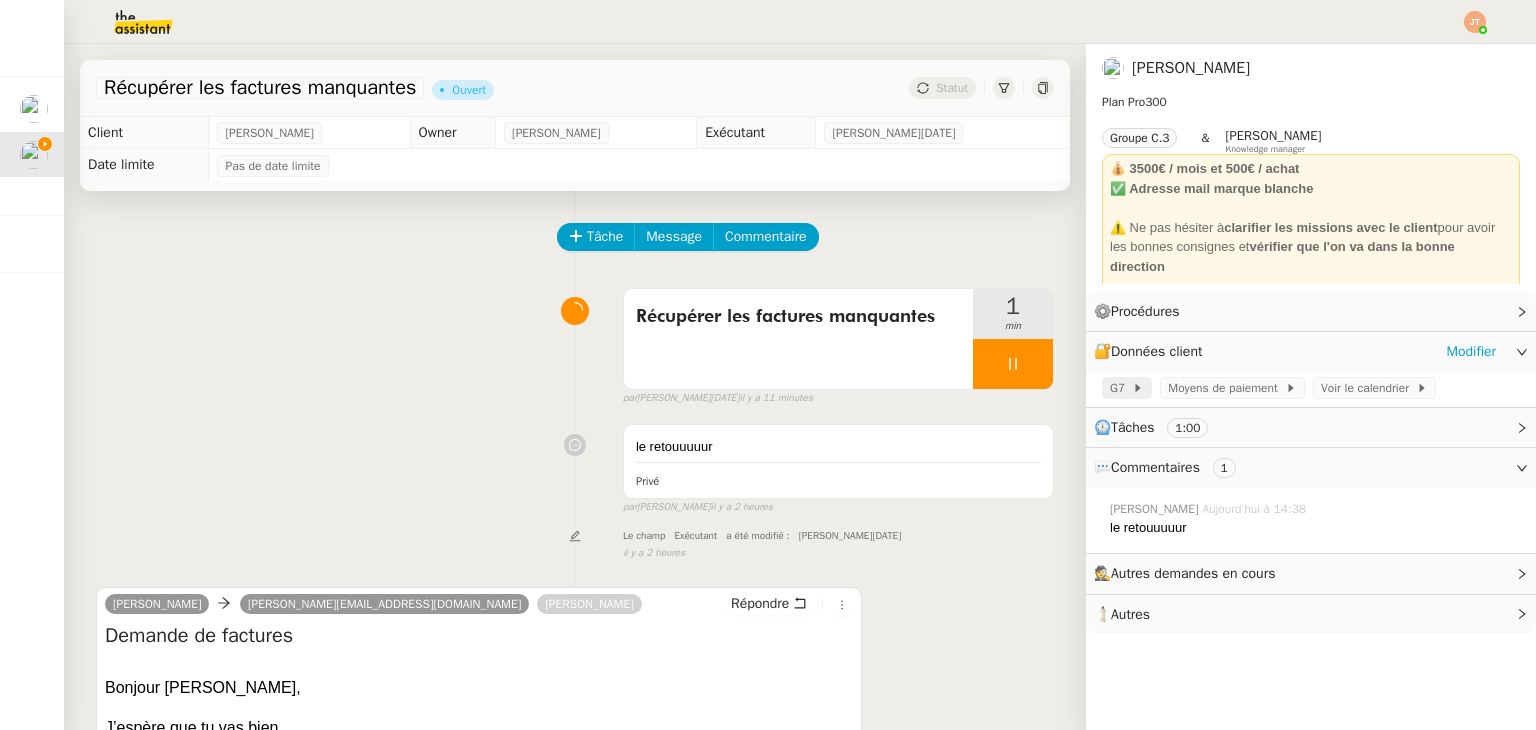 click 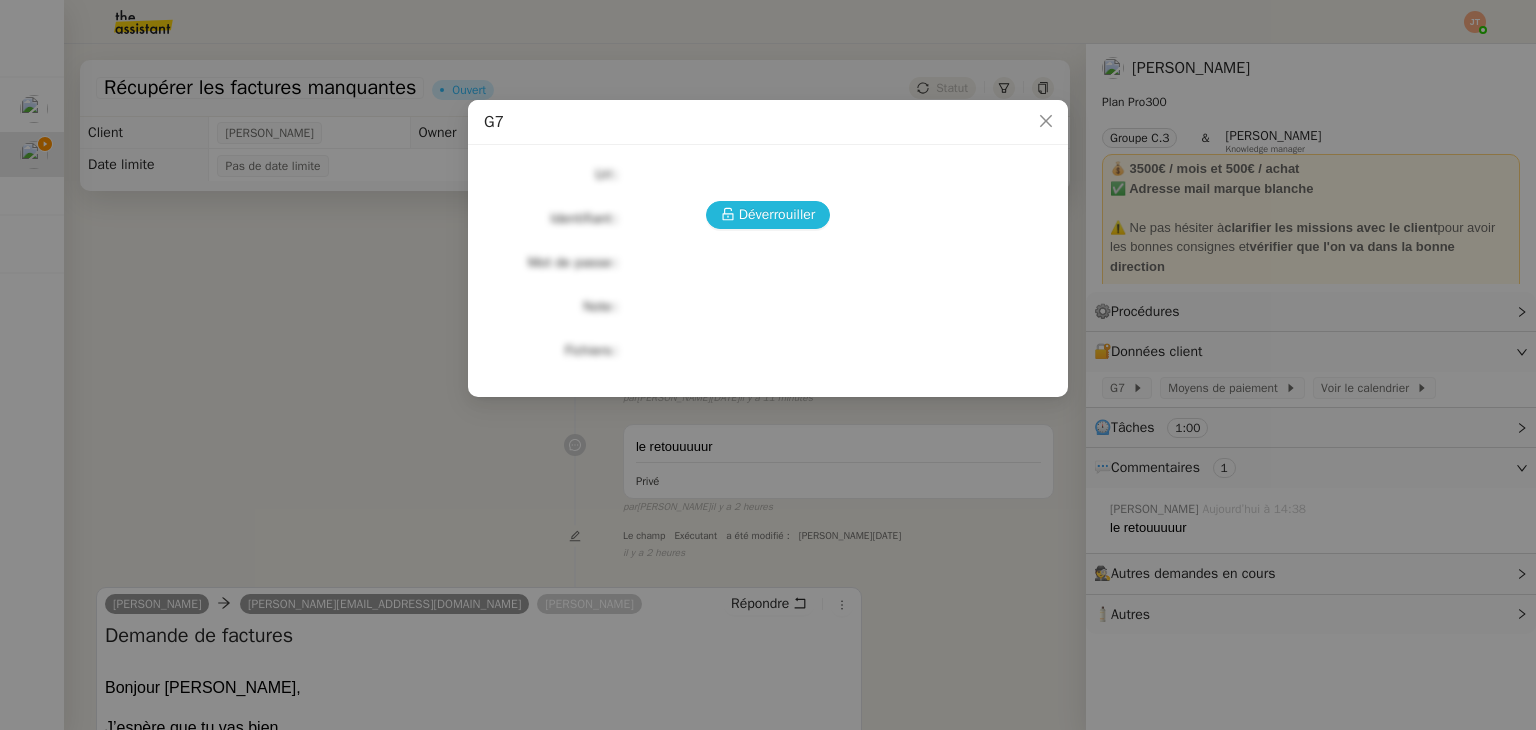 click on "Déverrouiller" at bounding box center [777, 214] 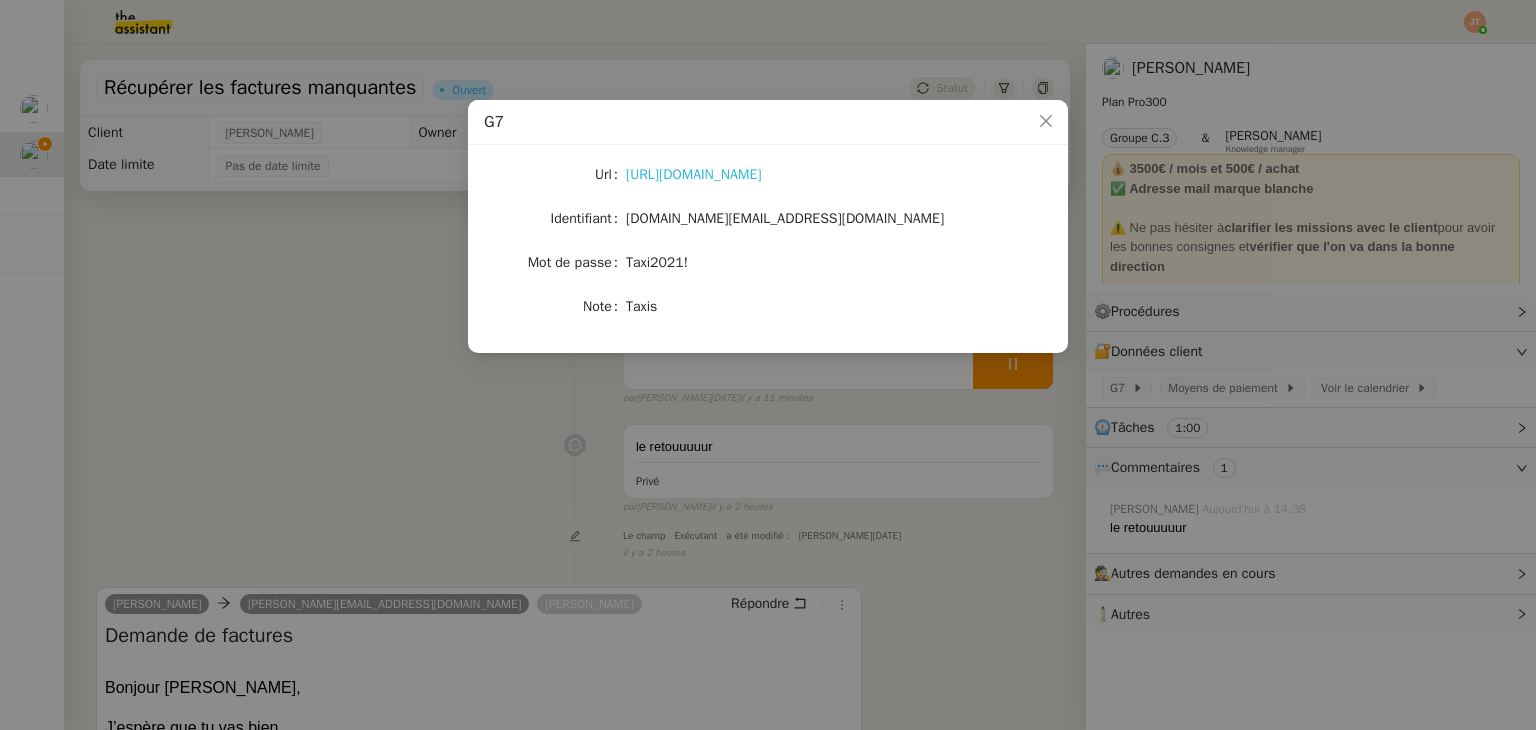 click on "https://www.g7.fr/" 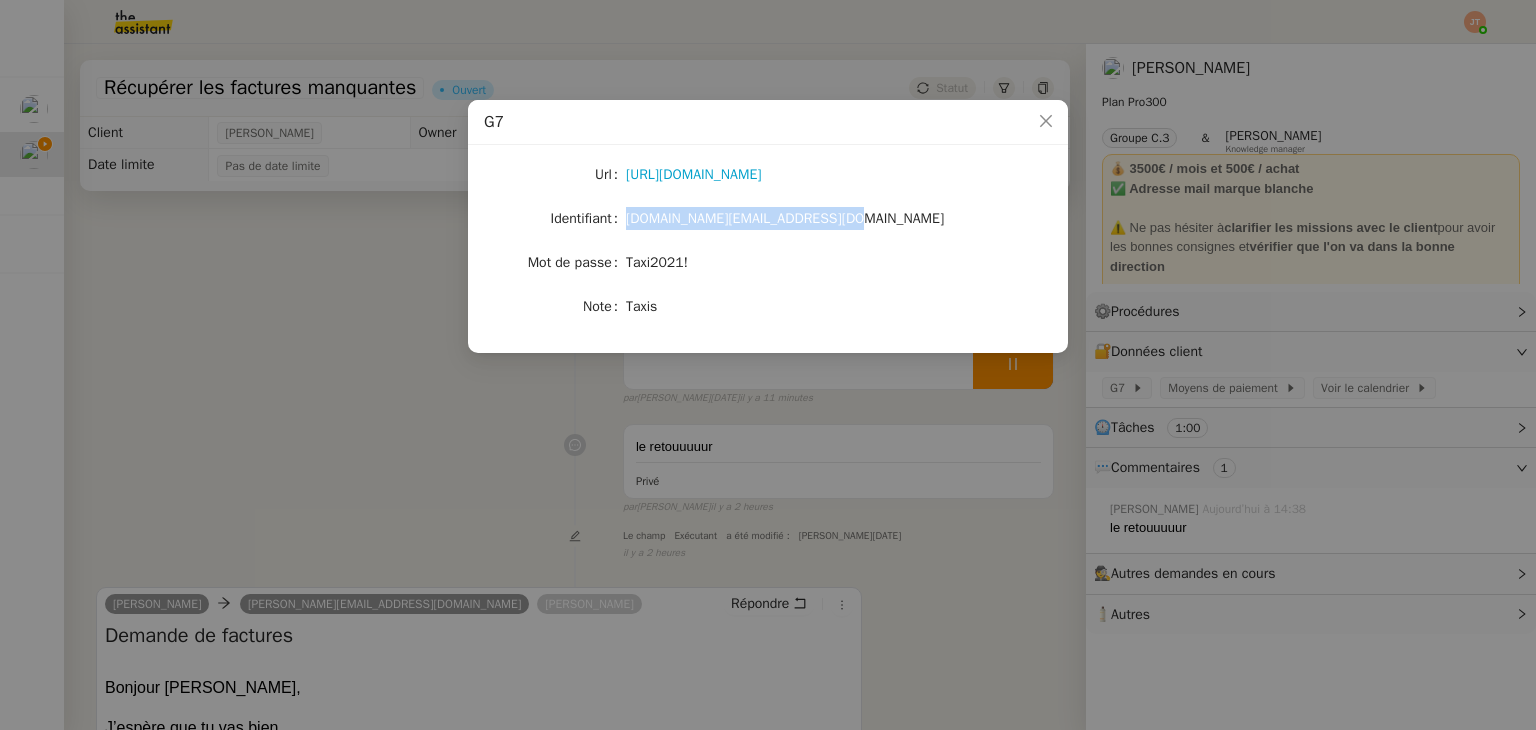 drag, startPoint x: 628, startPoint y: 214, endPoint x: 840, endPoint y: 215, distance: 212.00237 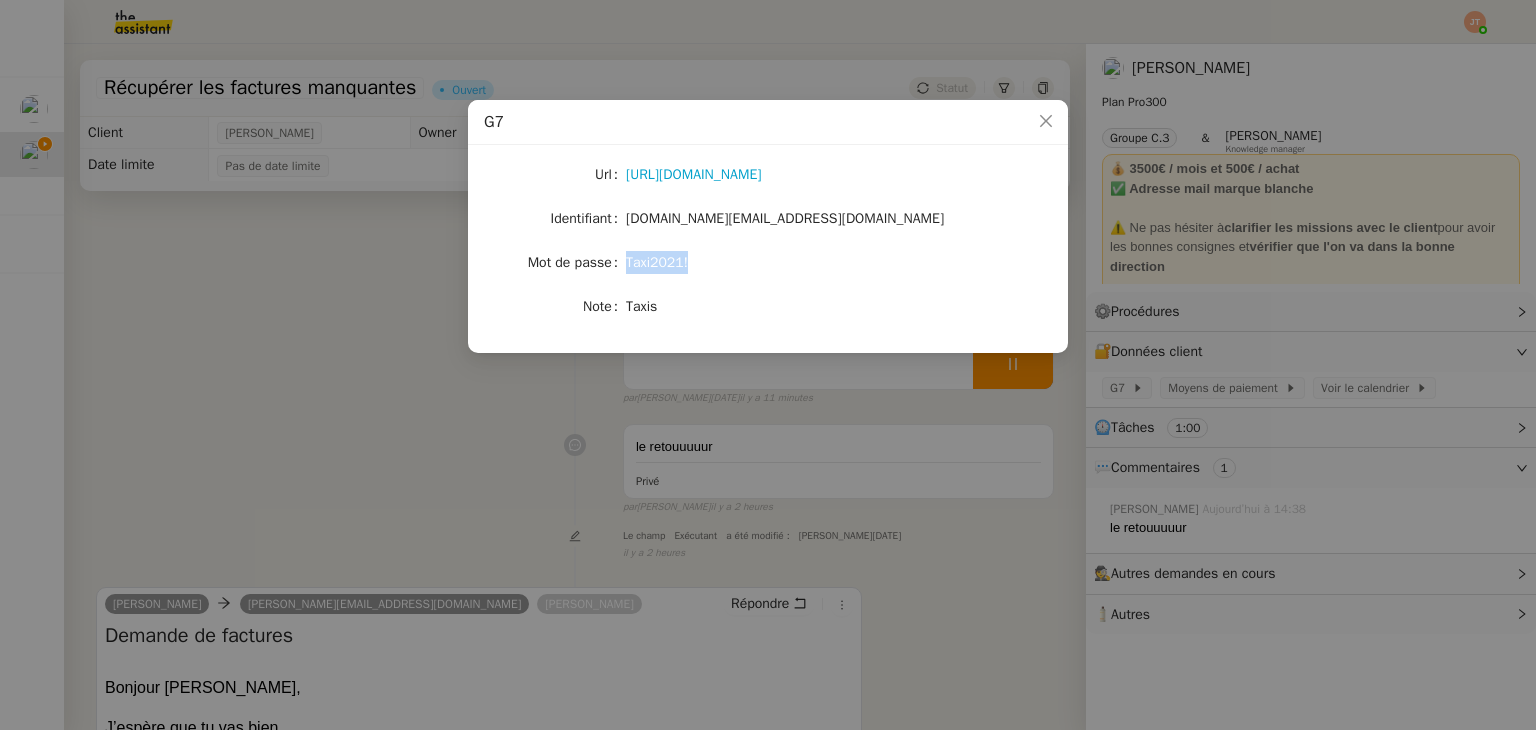 drag, startPoint x: 628, startPoint y: 261, endPoint x: 690, endPoint y: 260, distance: 62.008064 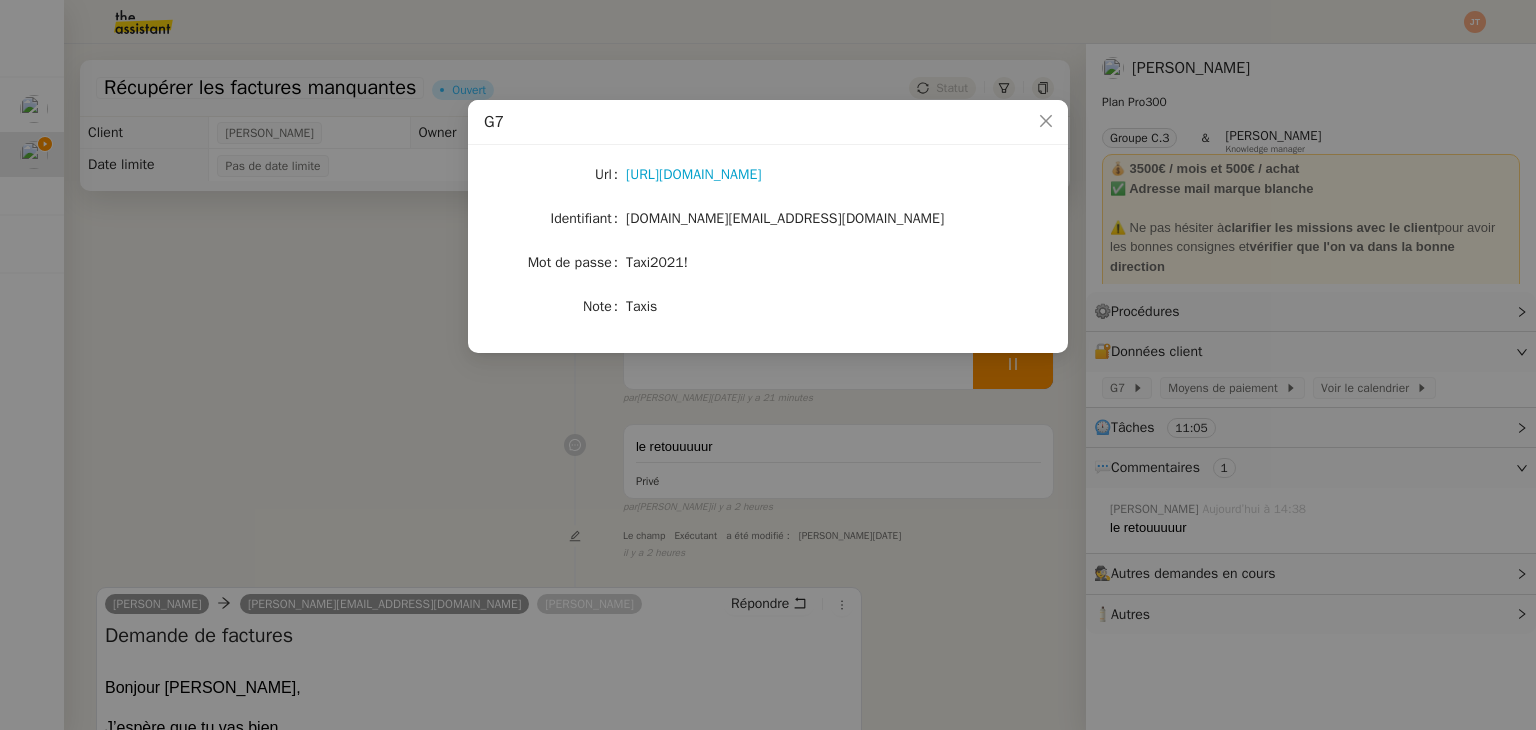 click on "G7 Url https://www.g7.fr/    Identifiant mauricendiaye.contact@gmail.com Mot de passe Taxi2021! Note Taxis" at bounding box center [768, 365] 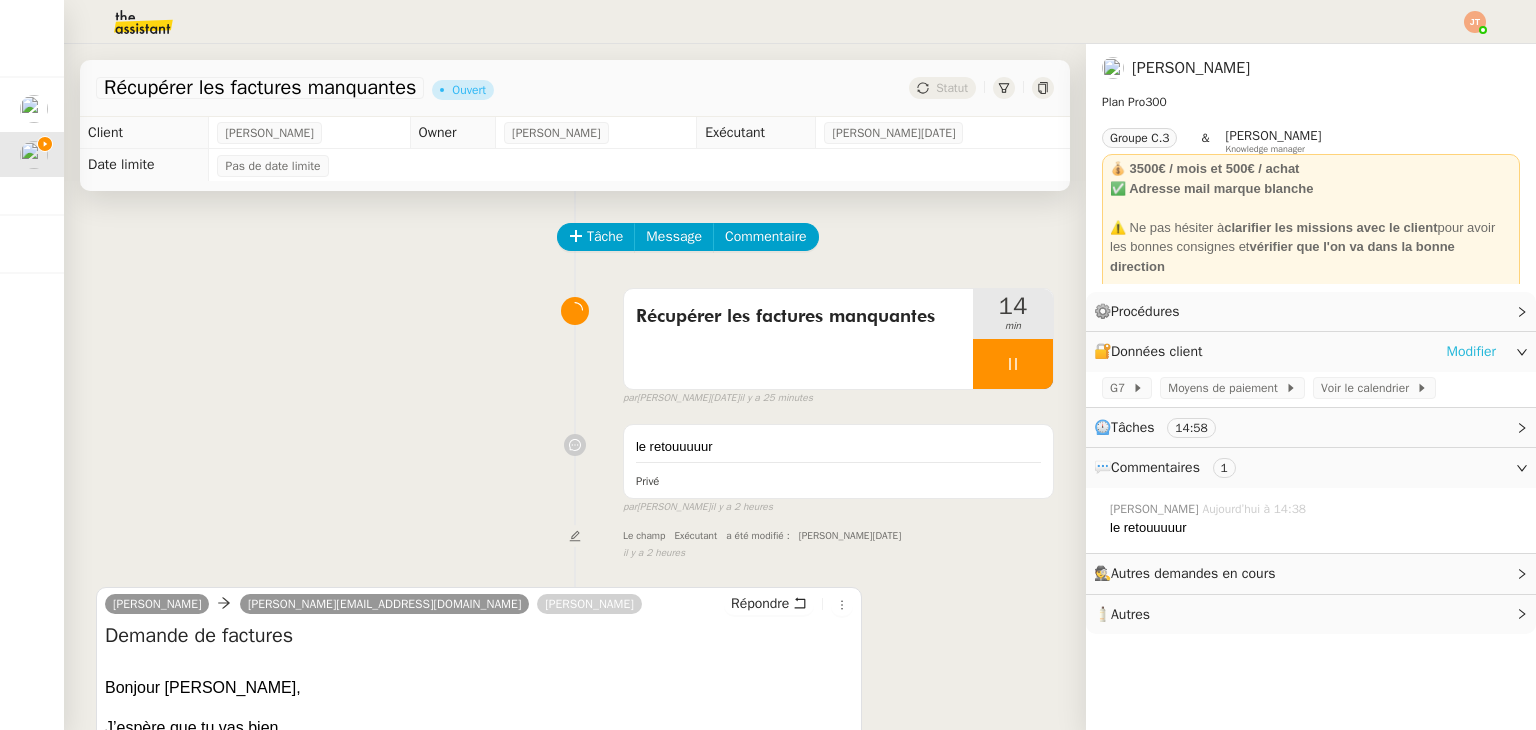 click on "Modifier" 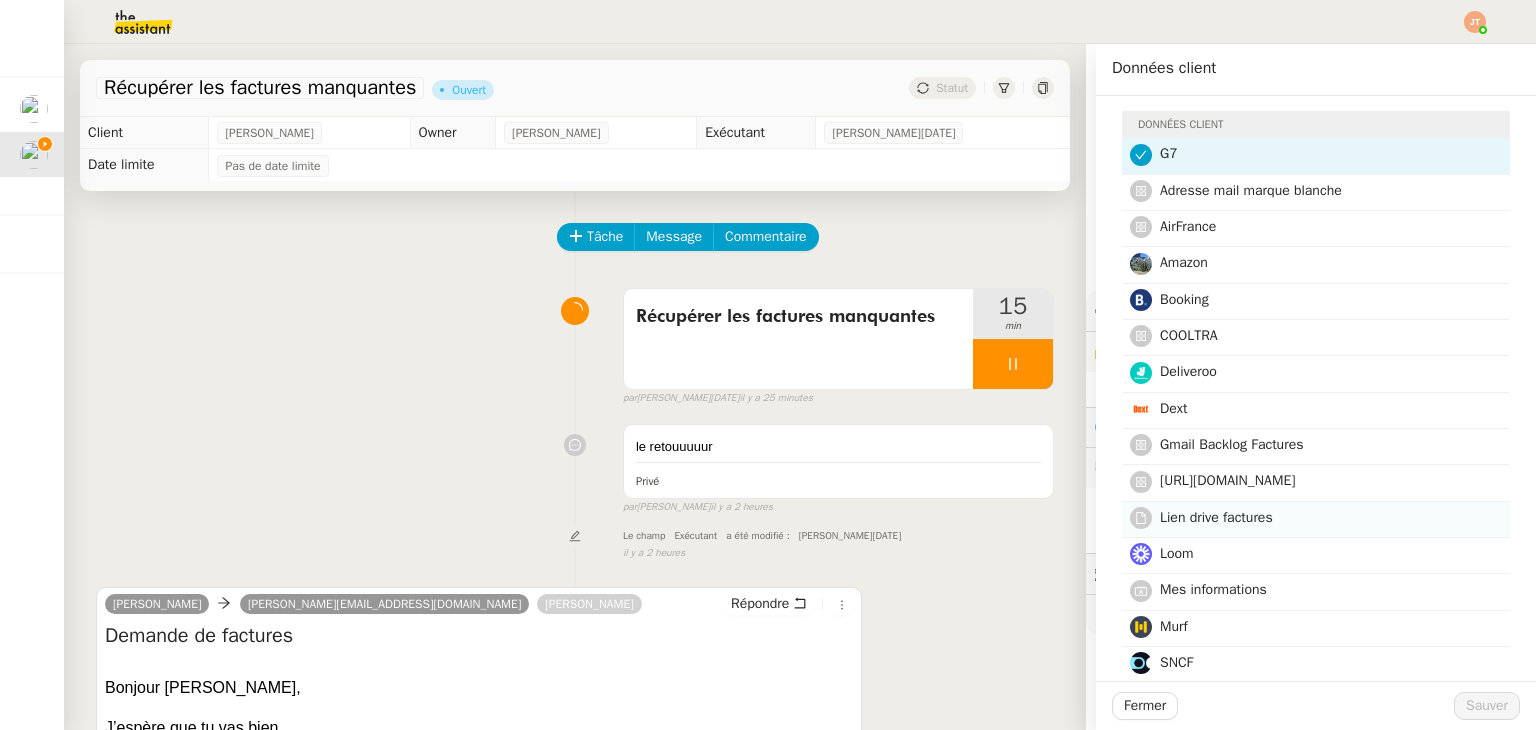 scroll, scrollTop: 0, scrollLeft: 0, axis: both 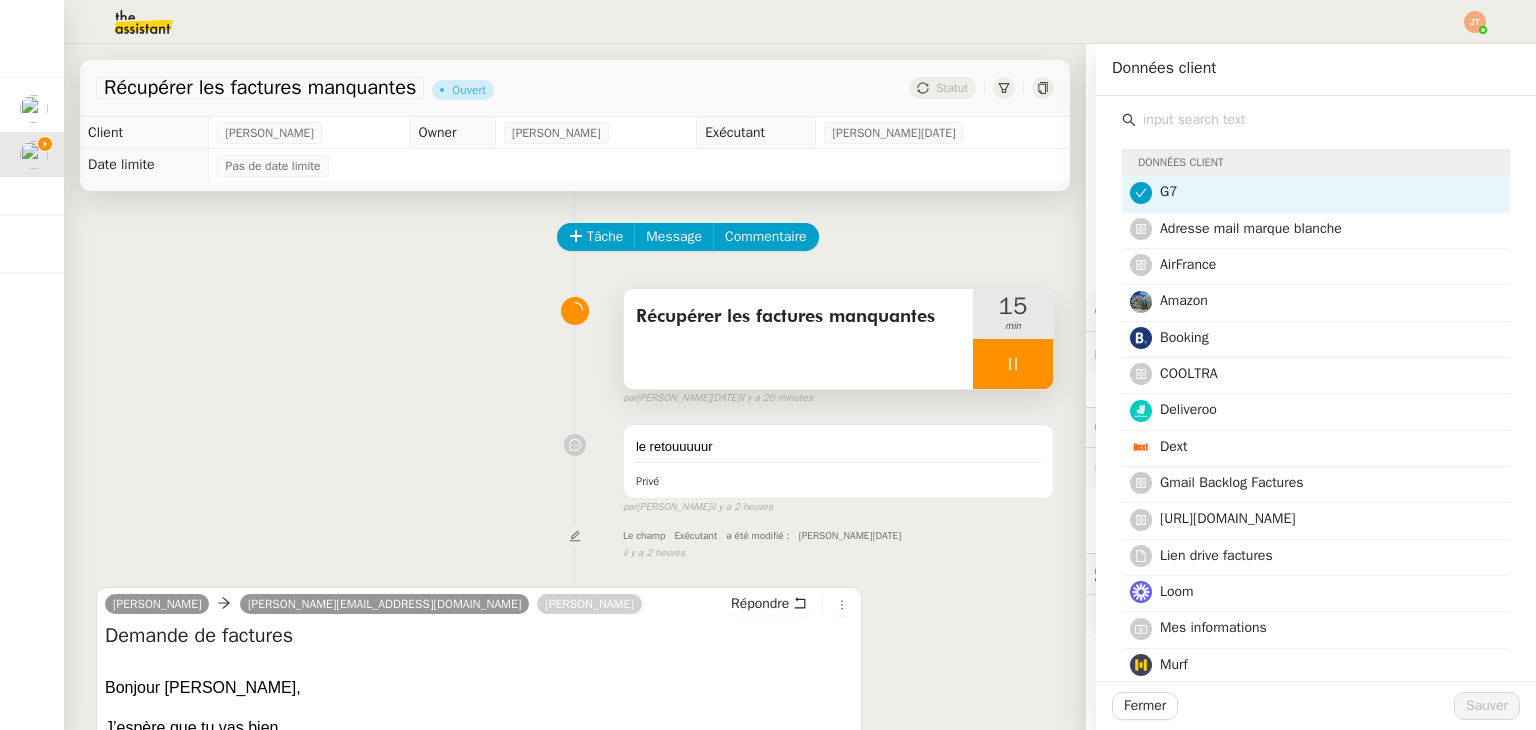 click 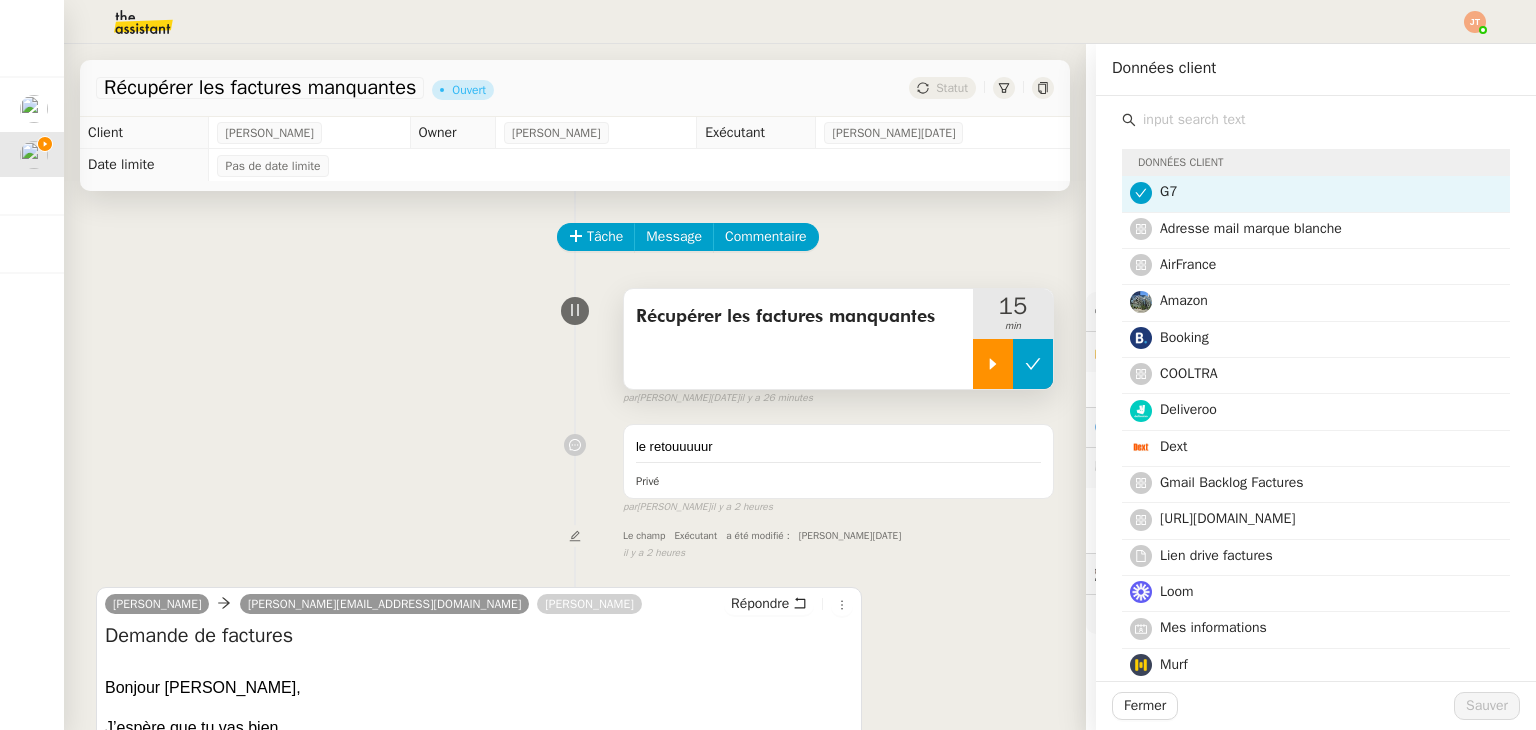 drag, startPoint x: 1008, startPoint y: 372, endPoint x: 994, endPoint y: 343, distance: 32.202484 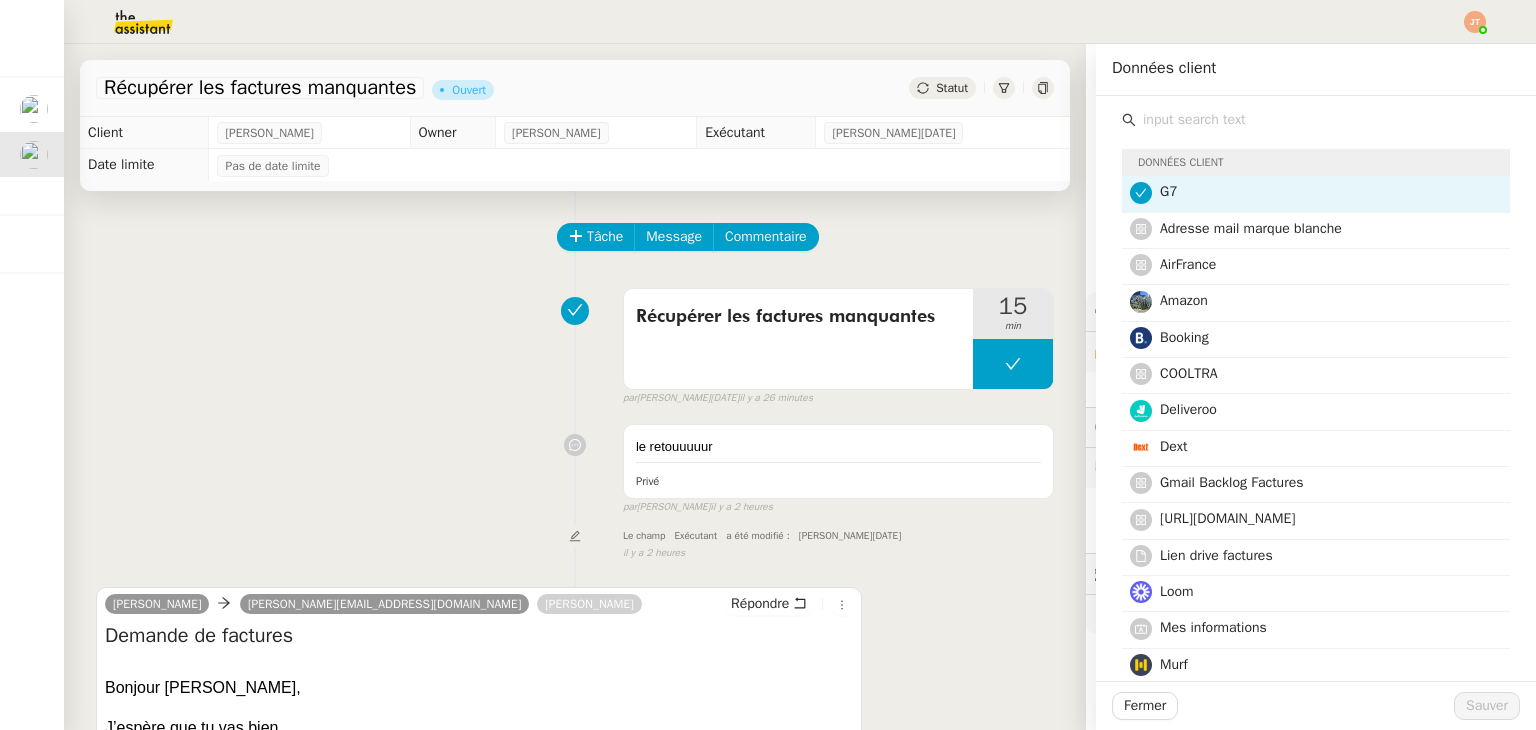 click on "Statut" 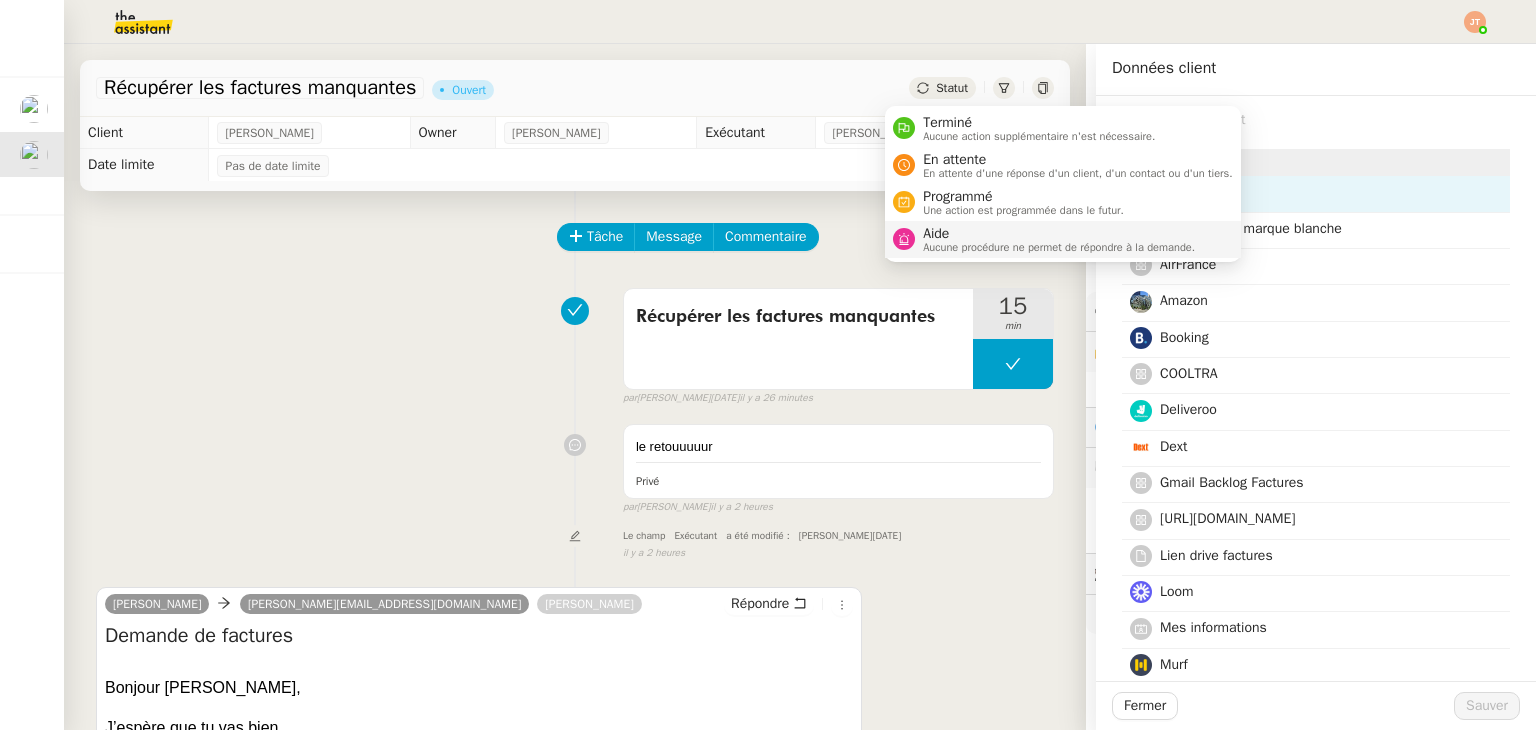 click on "Aucune procédure ne permet de répondre à la demande." at bounding box center [1059, 247] 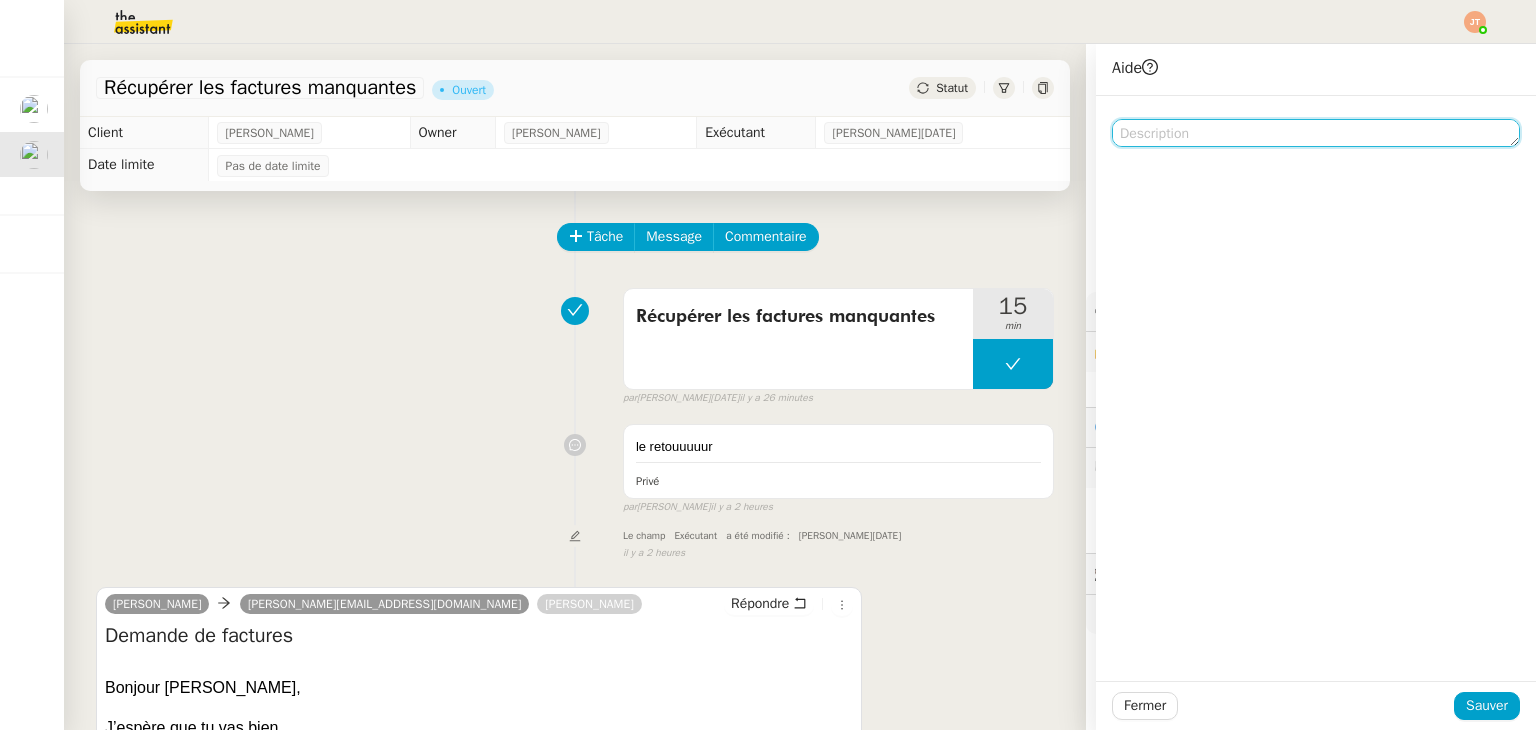 click 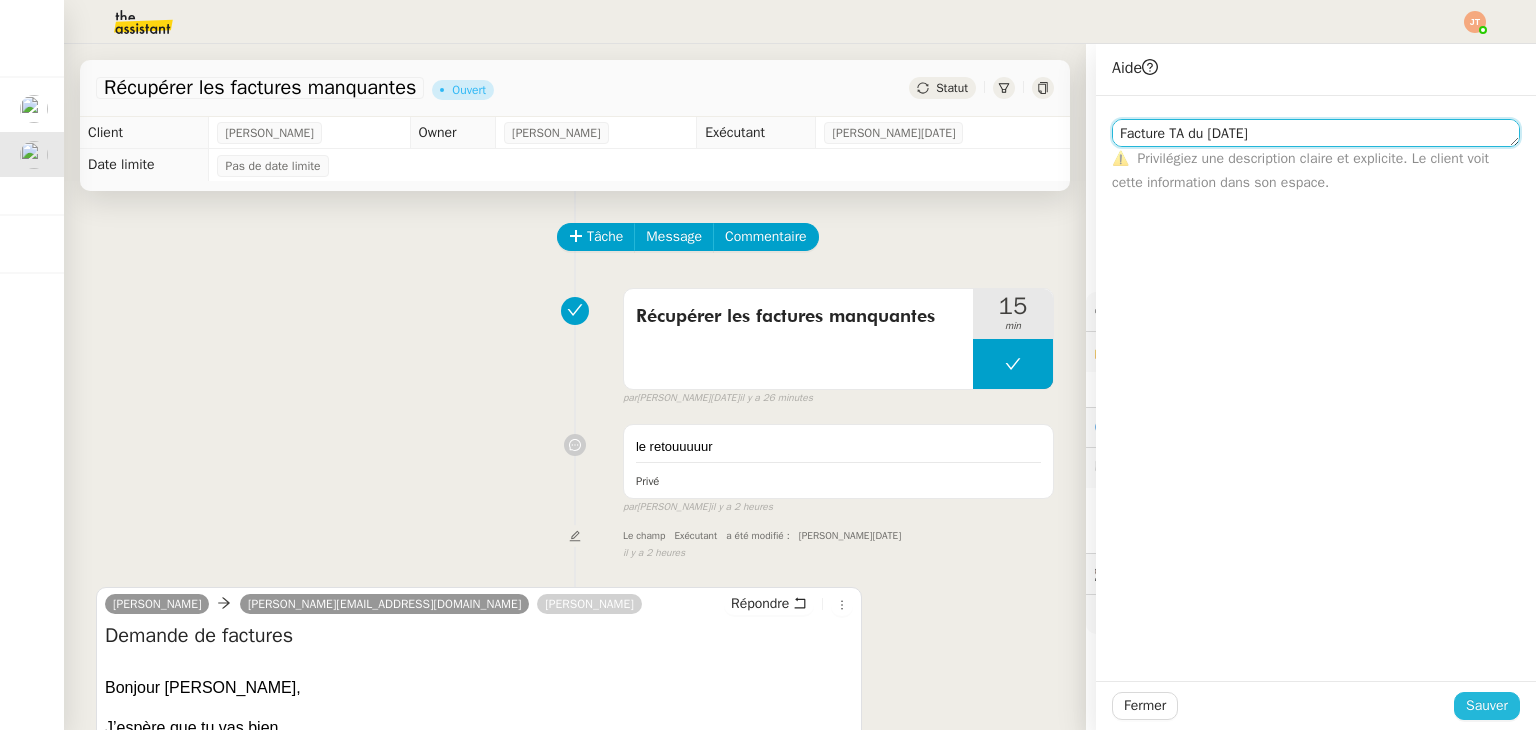 type on "Facture TA du 14/06/2025" 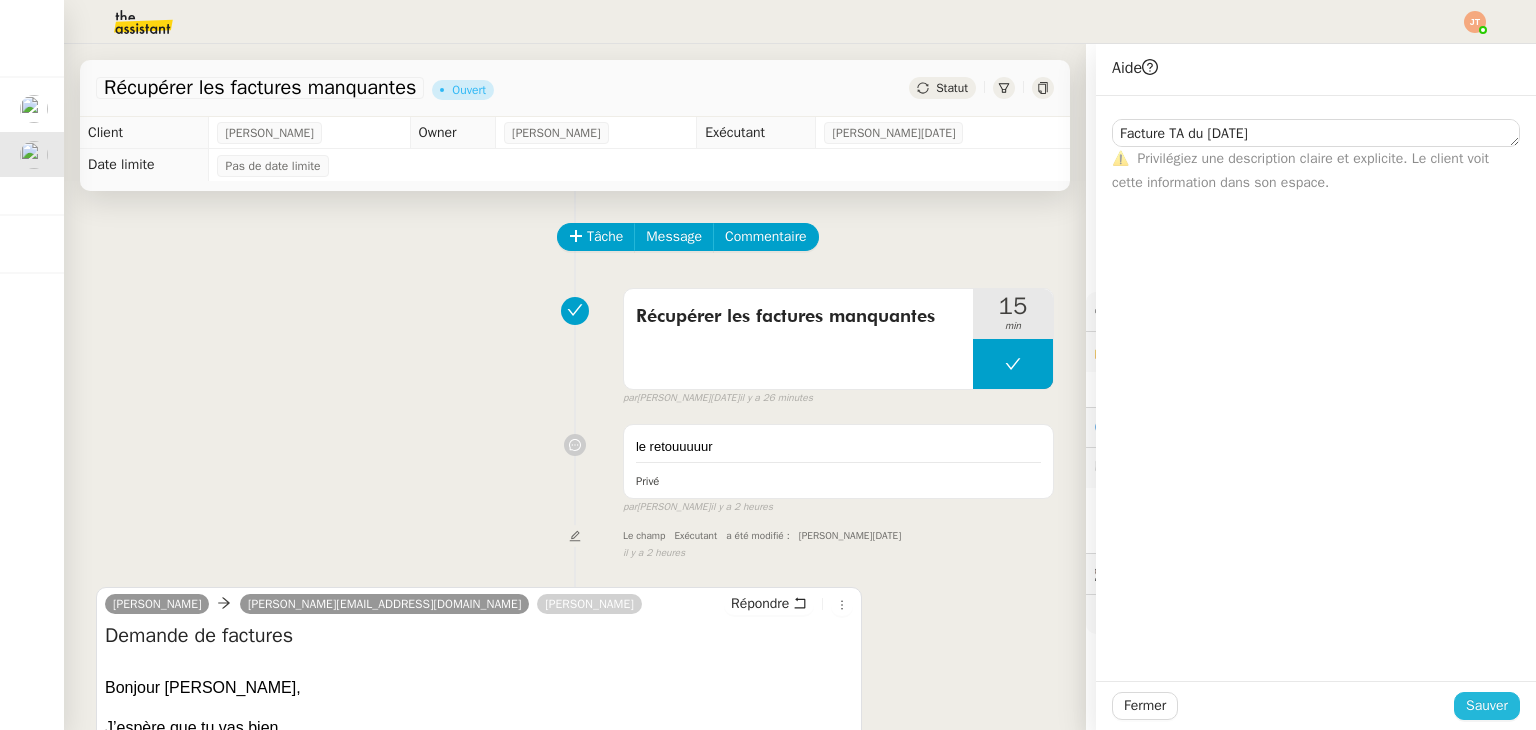 click on "Sauver" 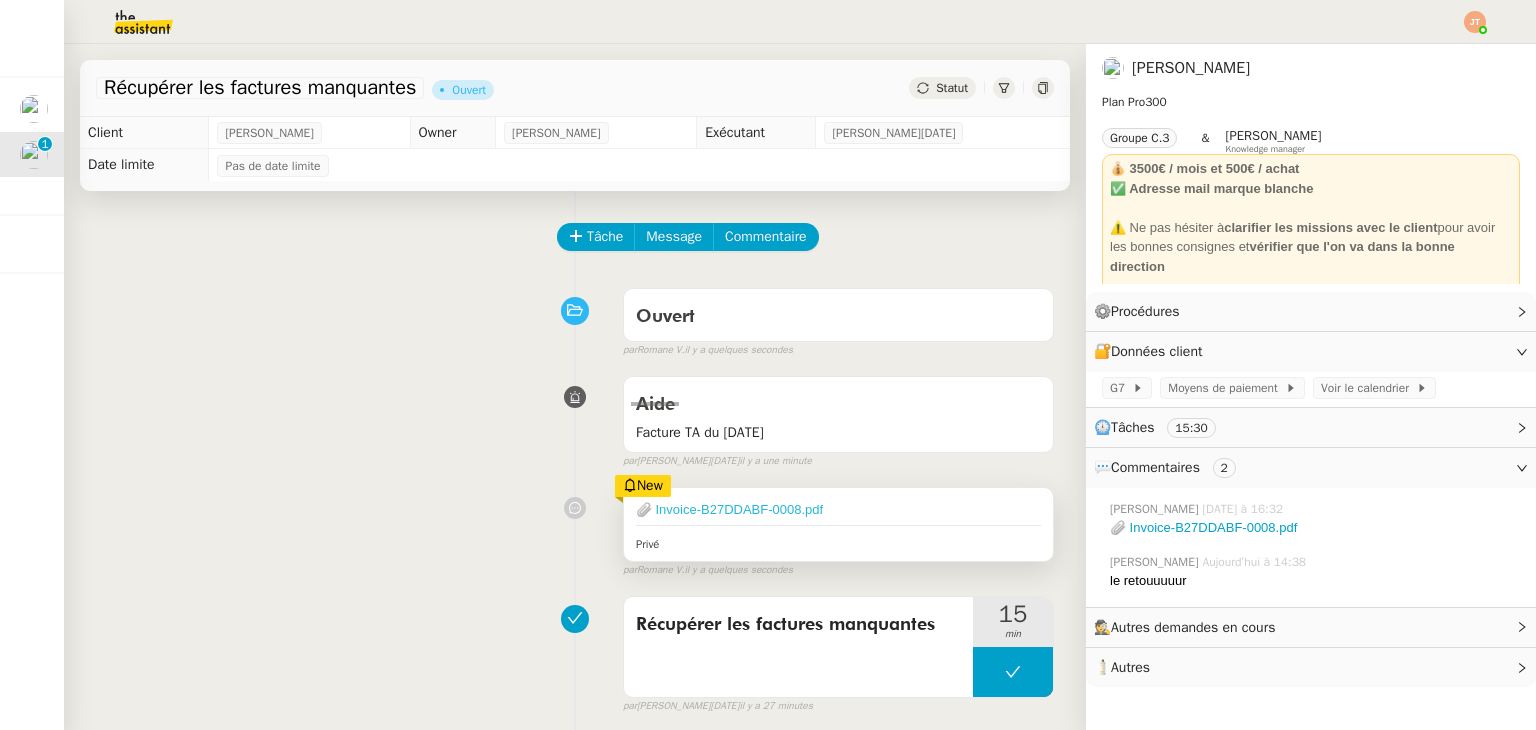 click on "📎 Invoice-B27DDABF-0008.pdf" at bounding box center [729, 509] 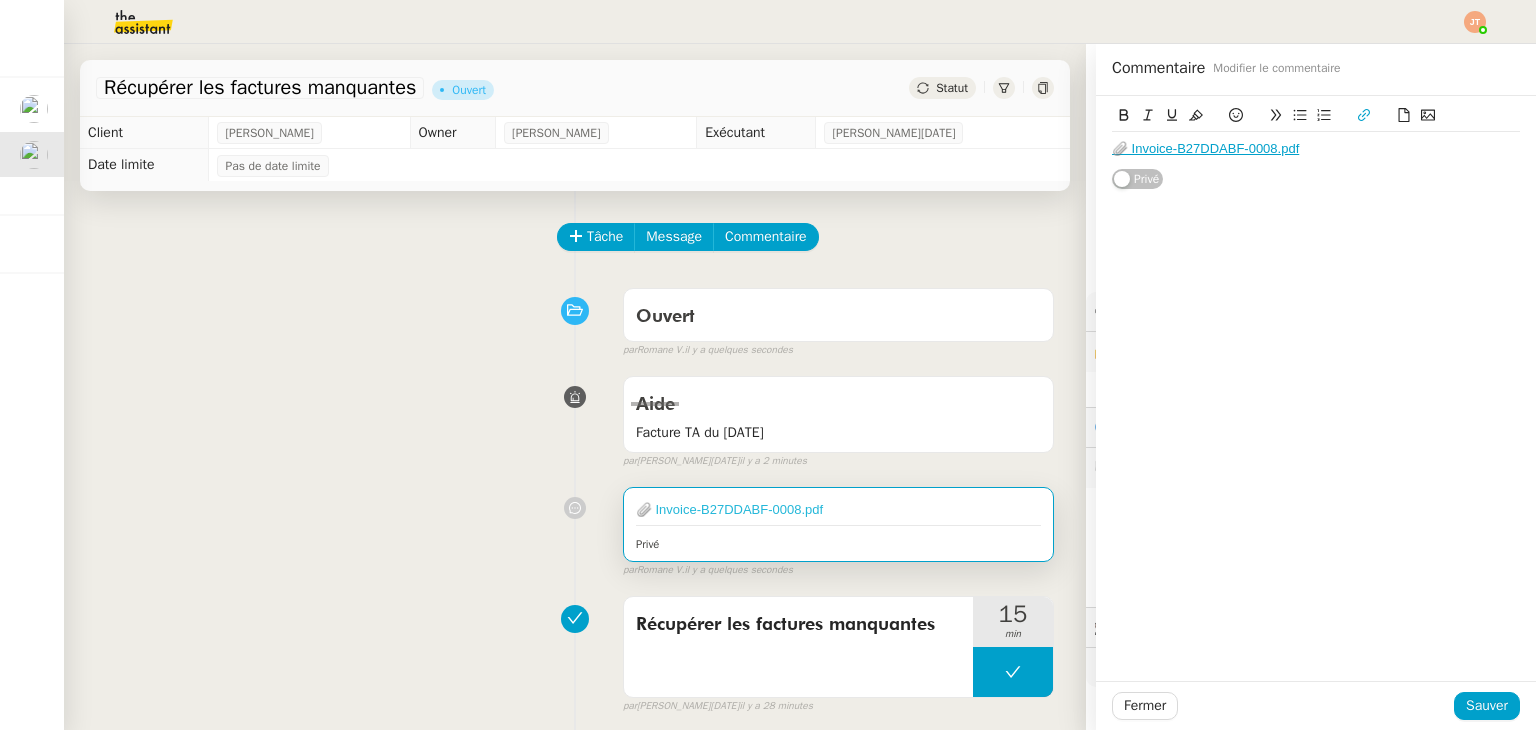 scroll, scrollTop: 0, scrollLeft: 0, axis: both 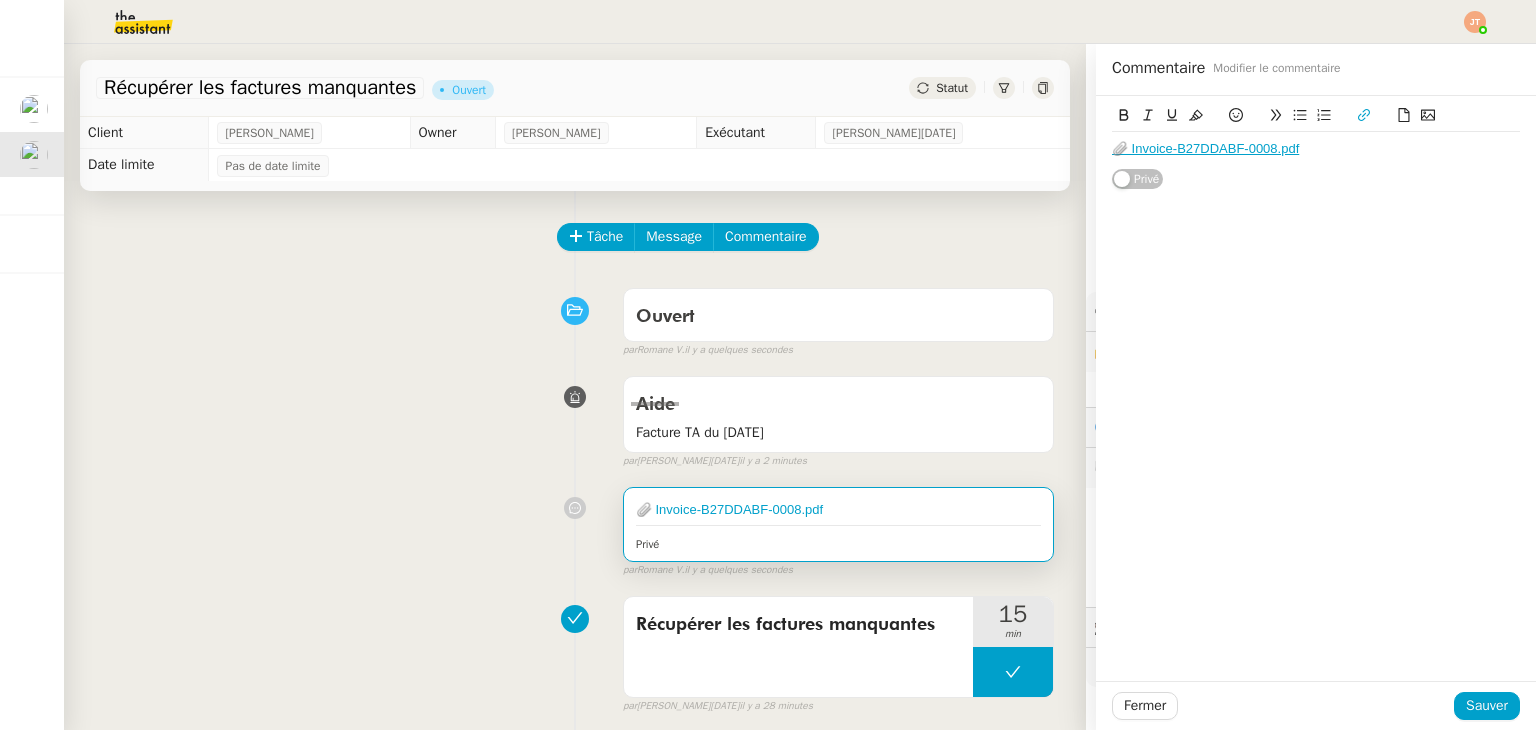 click on "Aide Facture TA du 14/06/2025    false par   Jean-Noël D.   il y a 2 minutes" at bounding box center [575, 418] 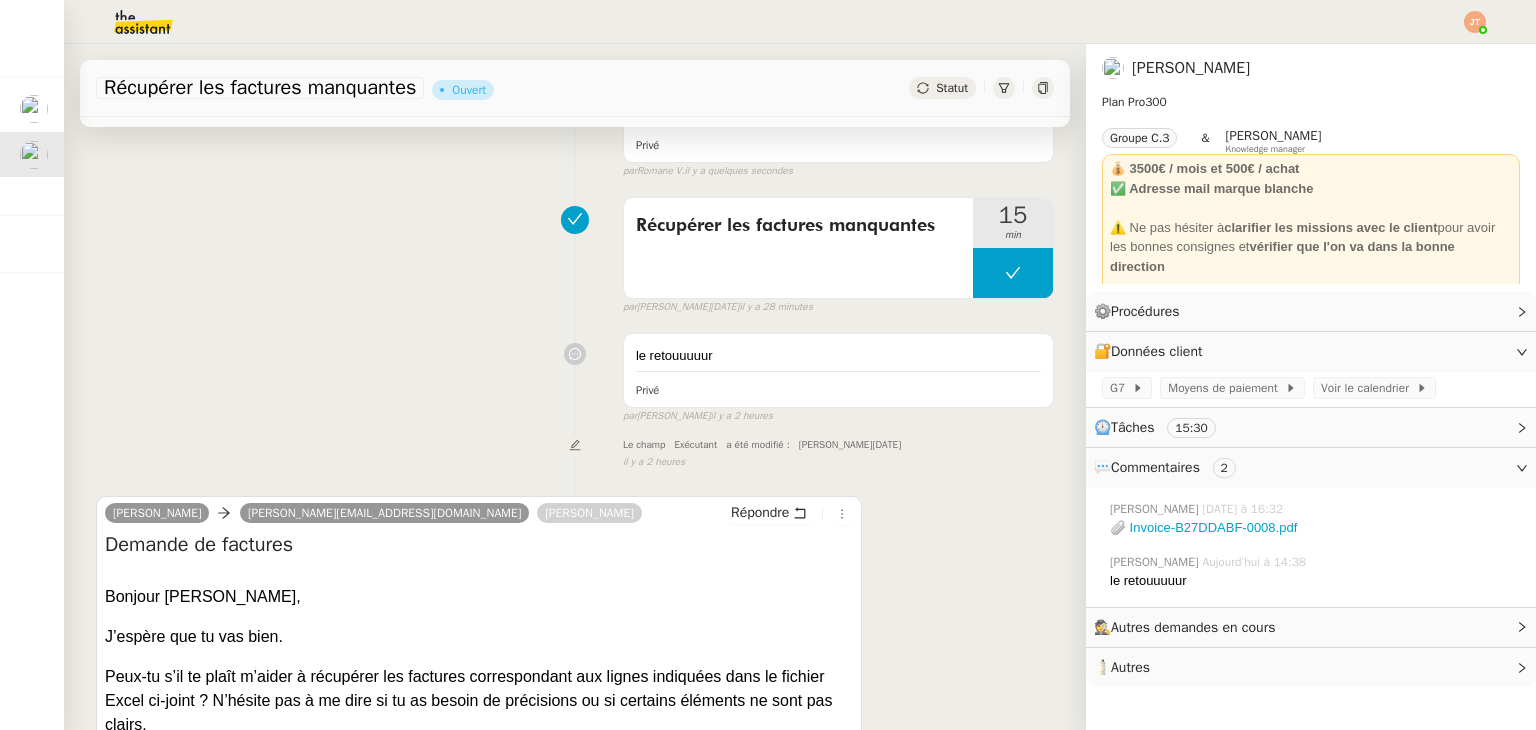 scroll, scrollTop: 400, scrollLeft: 0, axis: vertical 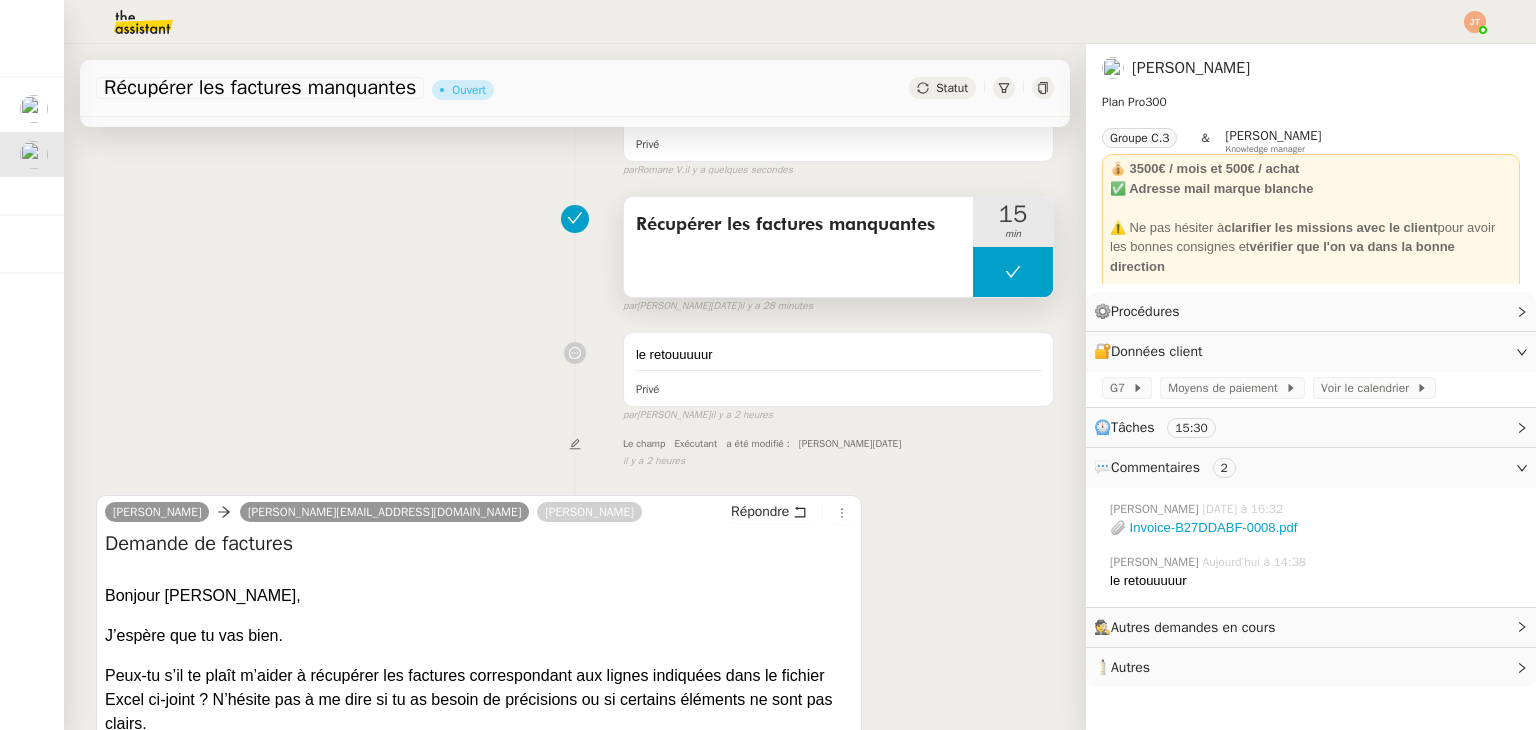 click at bounding box center (1013, 272) 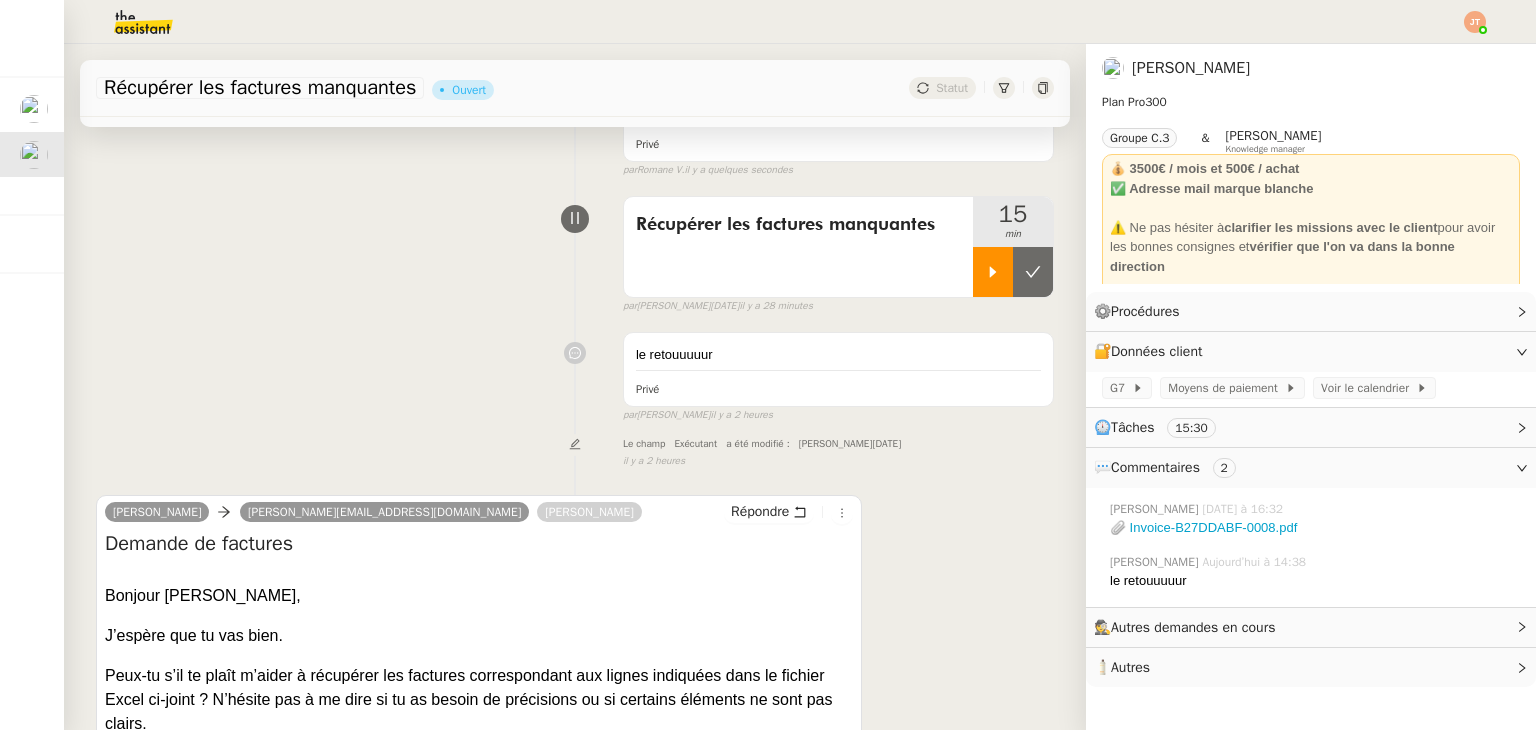 click at bounding box center (993, 272) 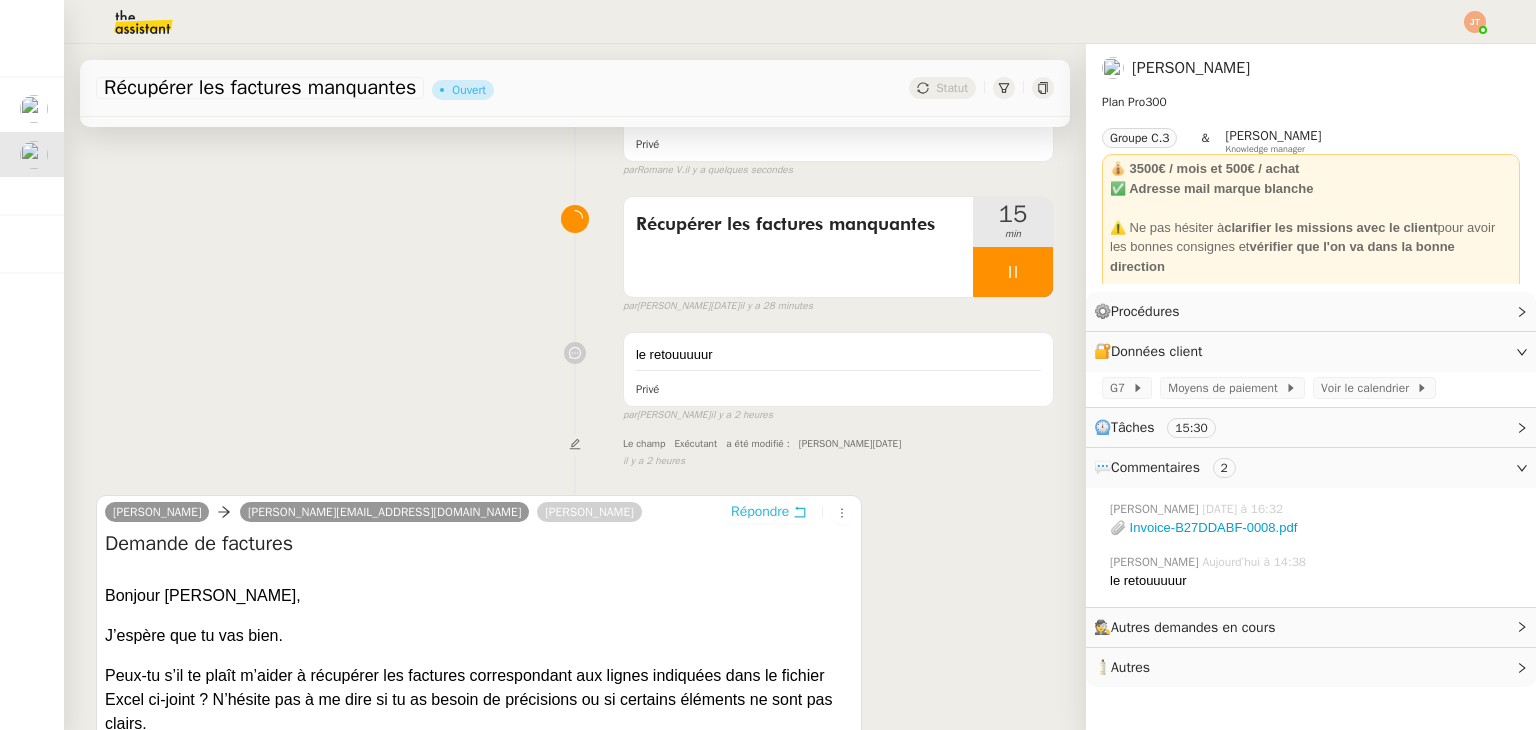 click on "Répondre" at bounding box center (760, 512) 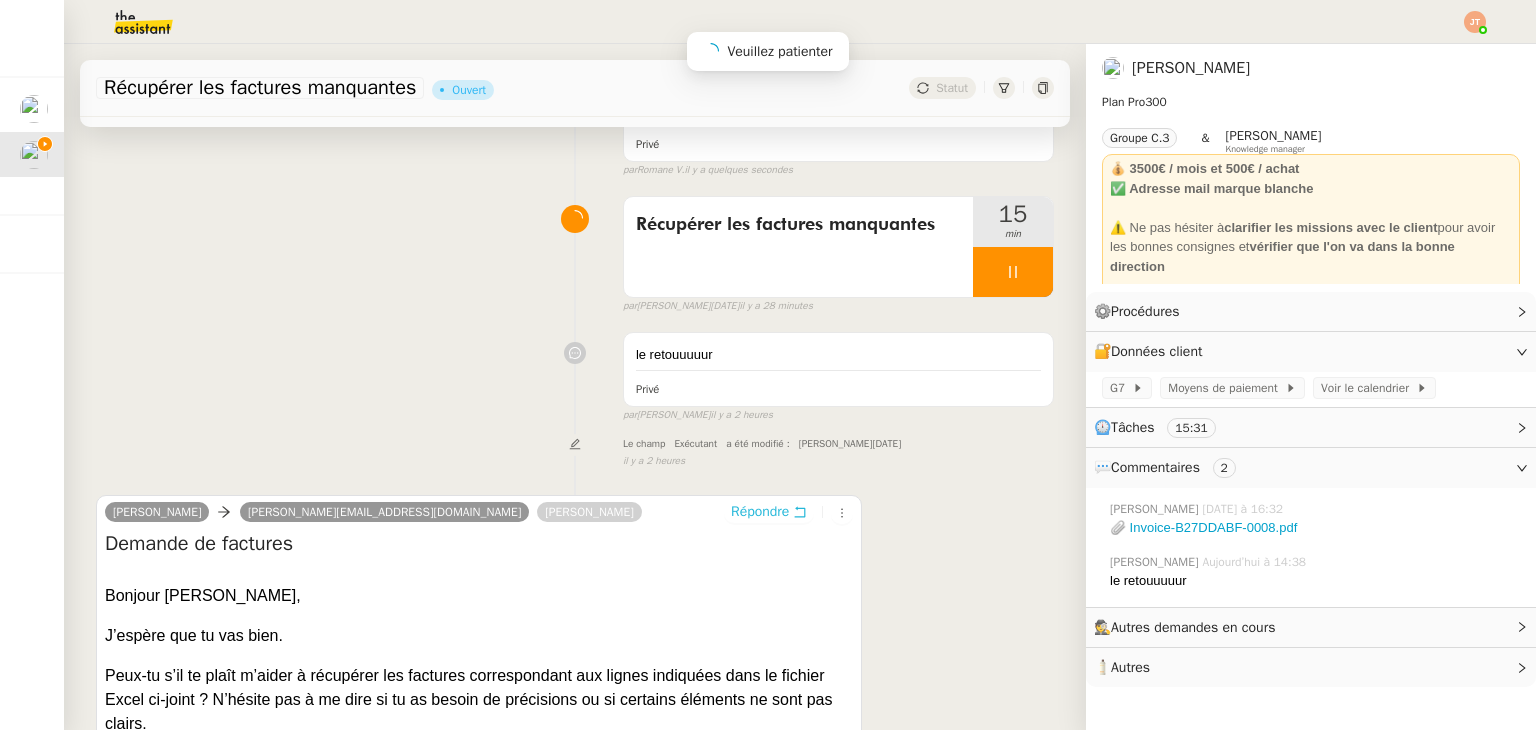 scroll, scrollTop: 554, scrollLeft: 0, axis: vertical 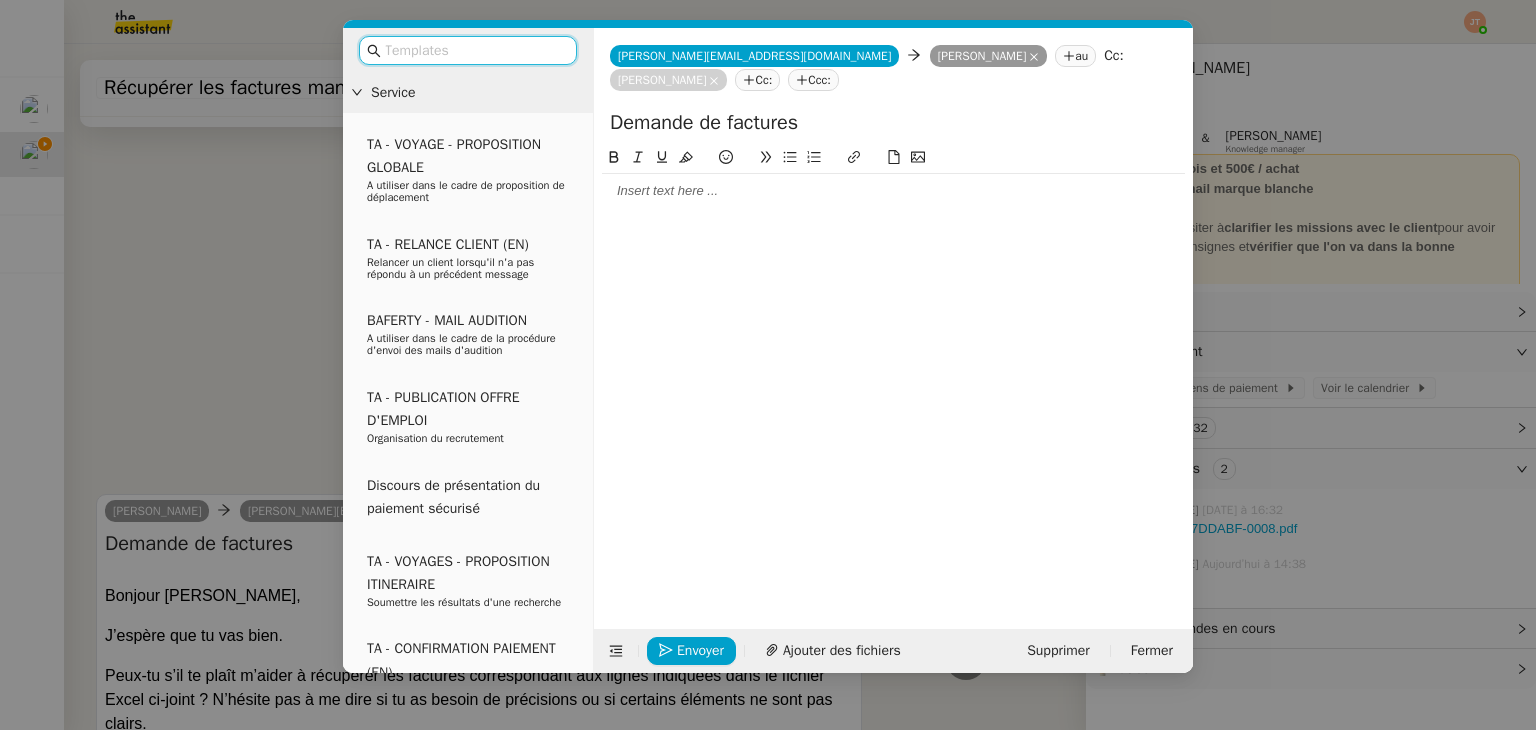 click 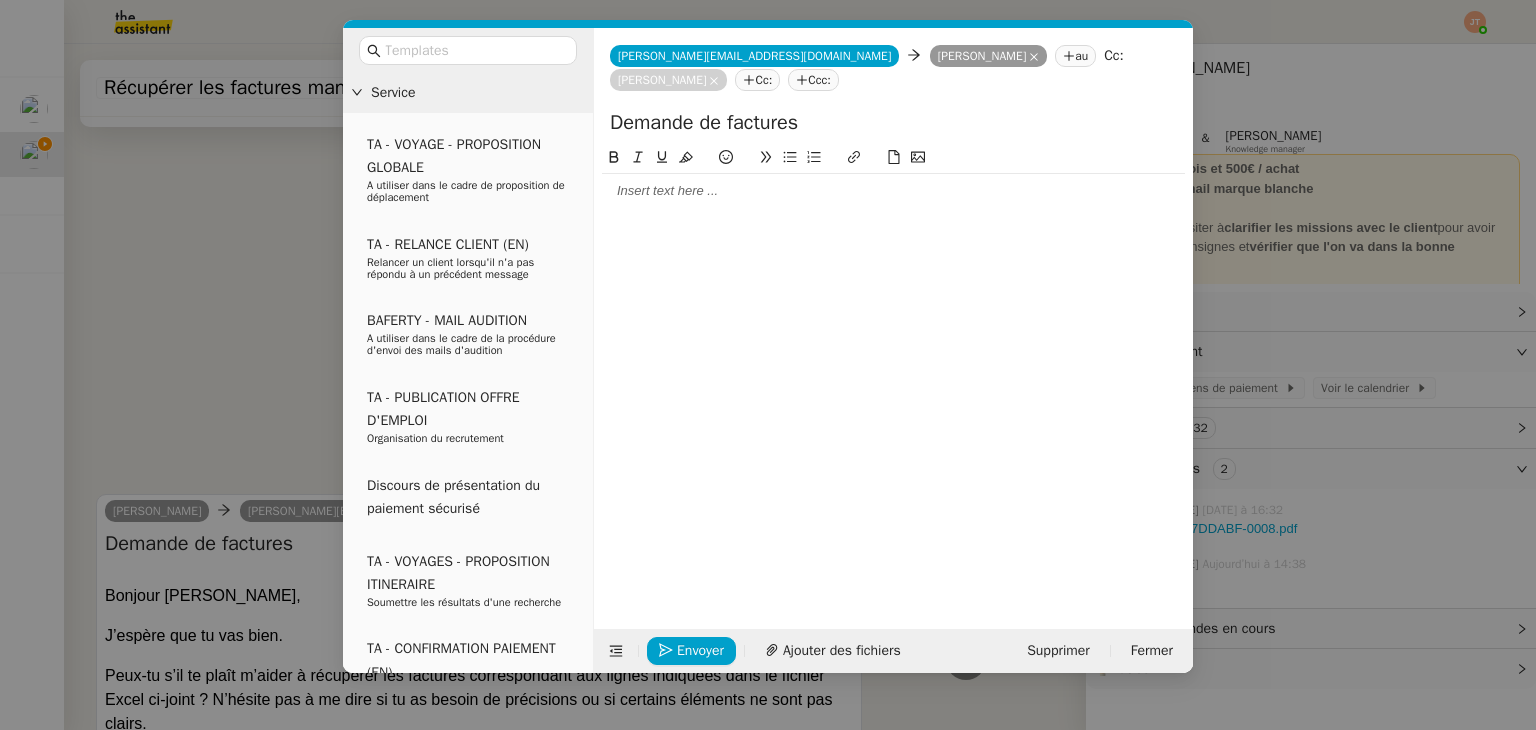 type 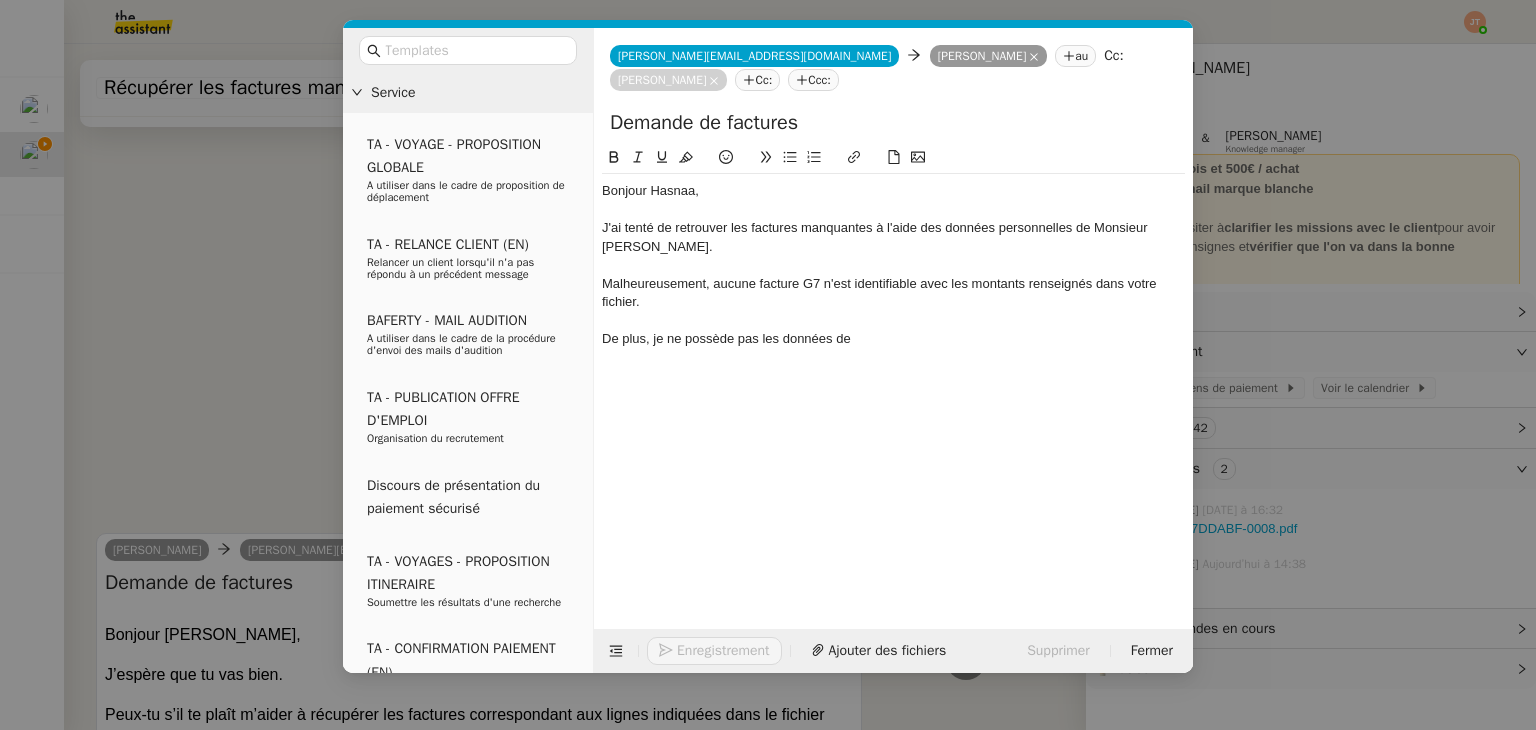 scroll, scrollTop: 690, scrollLeft: 0, axis: vertical 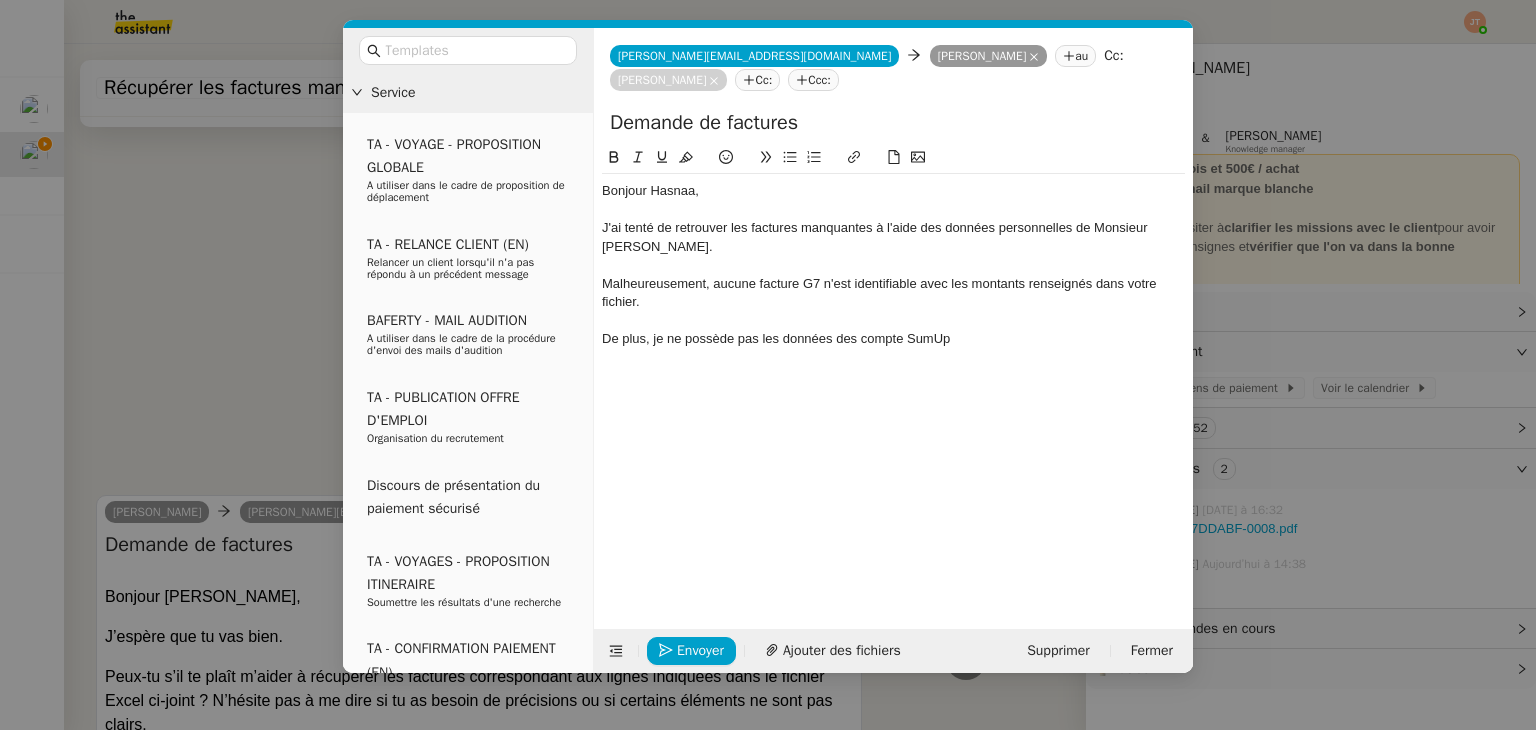 click on "De plus, je ne possède pas les données des compte SumUp" 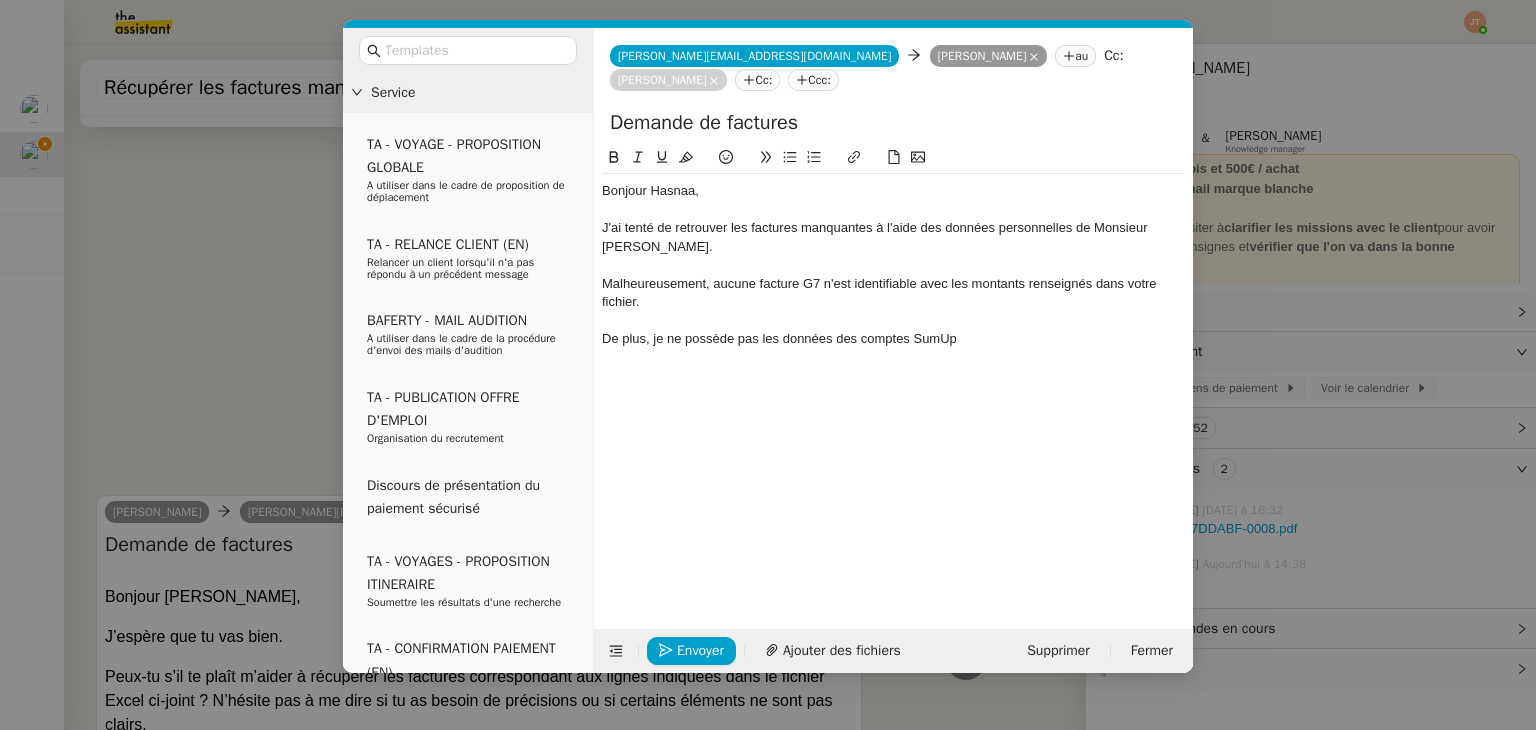 click on "De plus, je ne possède pas les données des comptes SumUp" 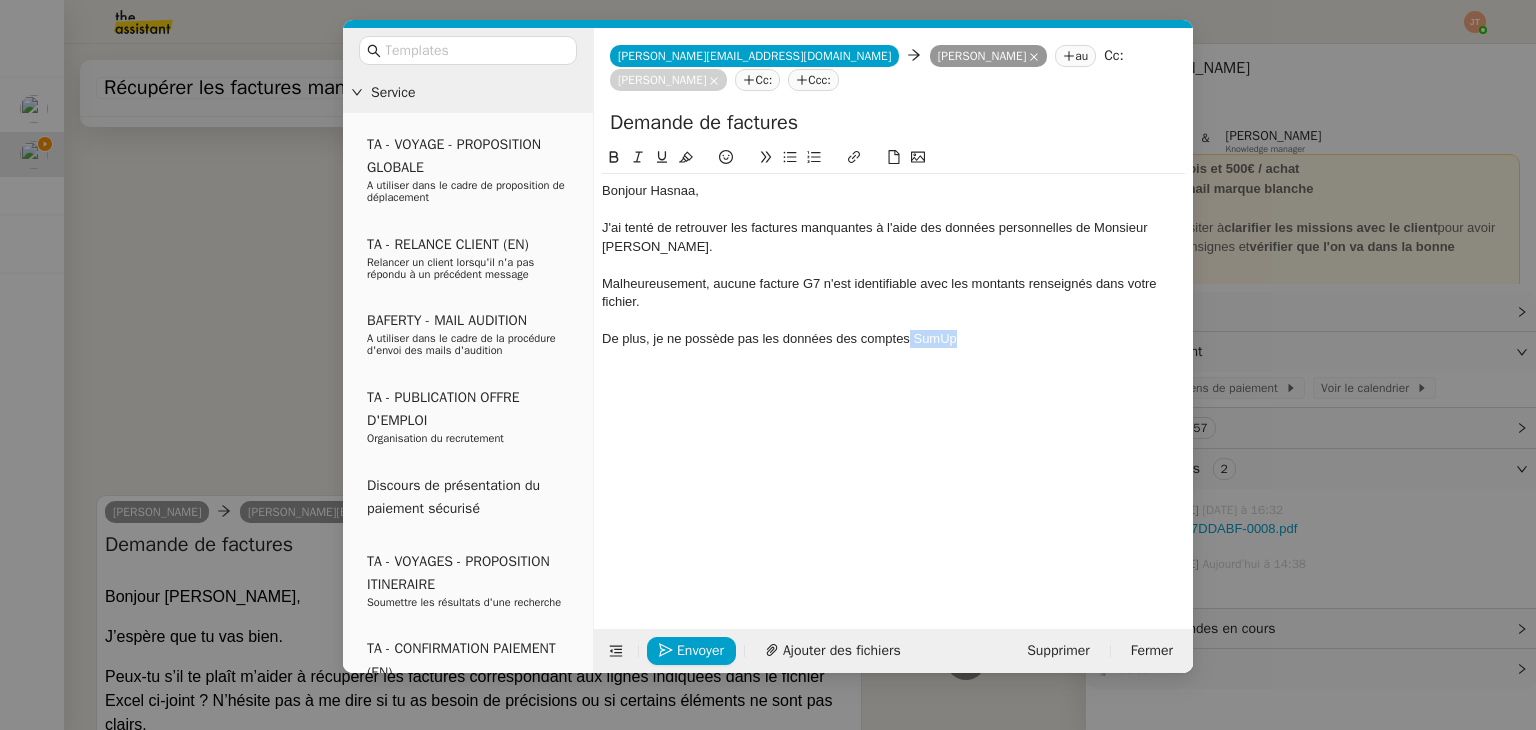 drag, startPoint x: 976, startPoint y: 345, endPoint x: 908, endPoint y: 344, distance: 68.007355 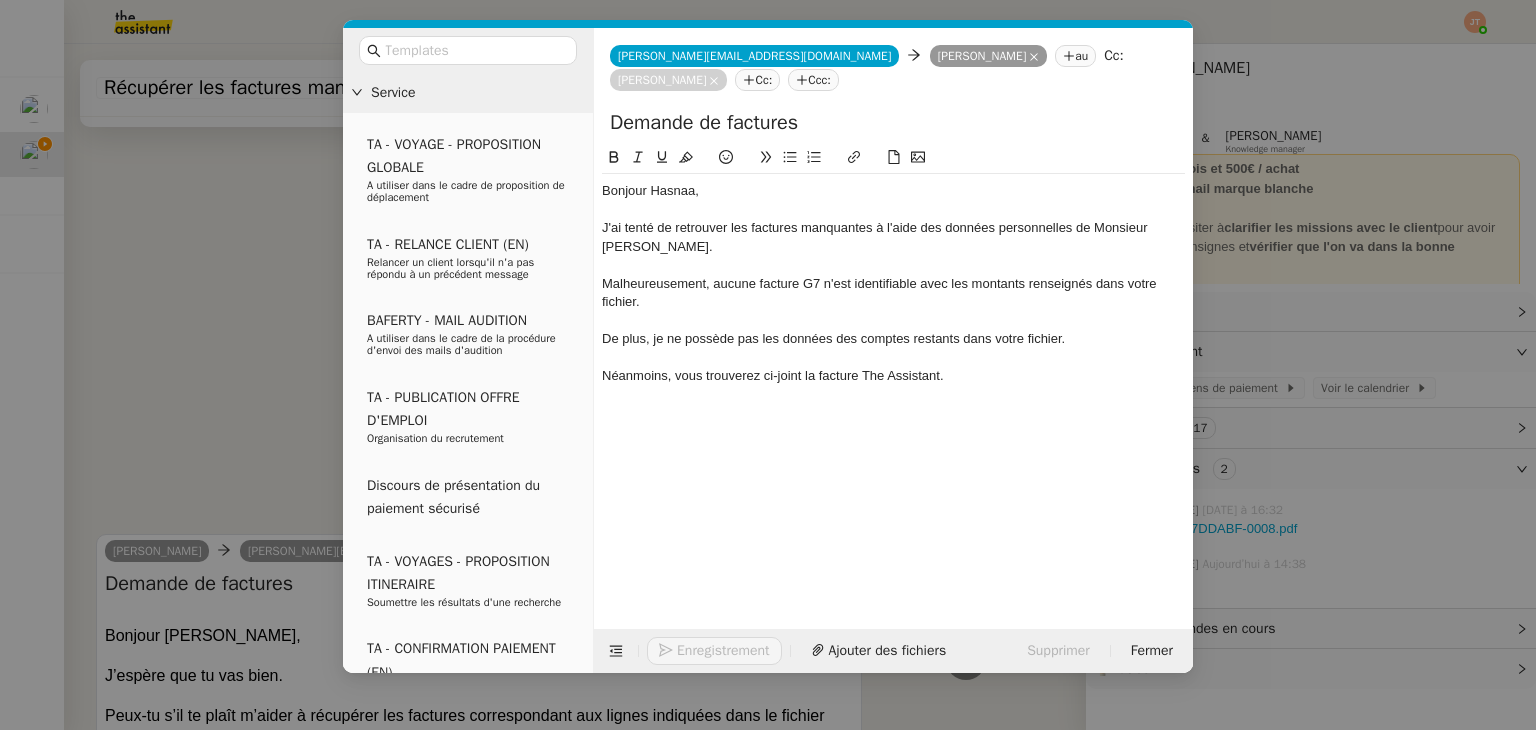 scroll, scrollTop: 768, scrollLeft: 0, axis: vertical 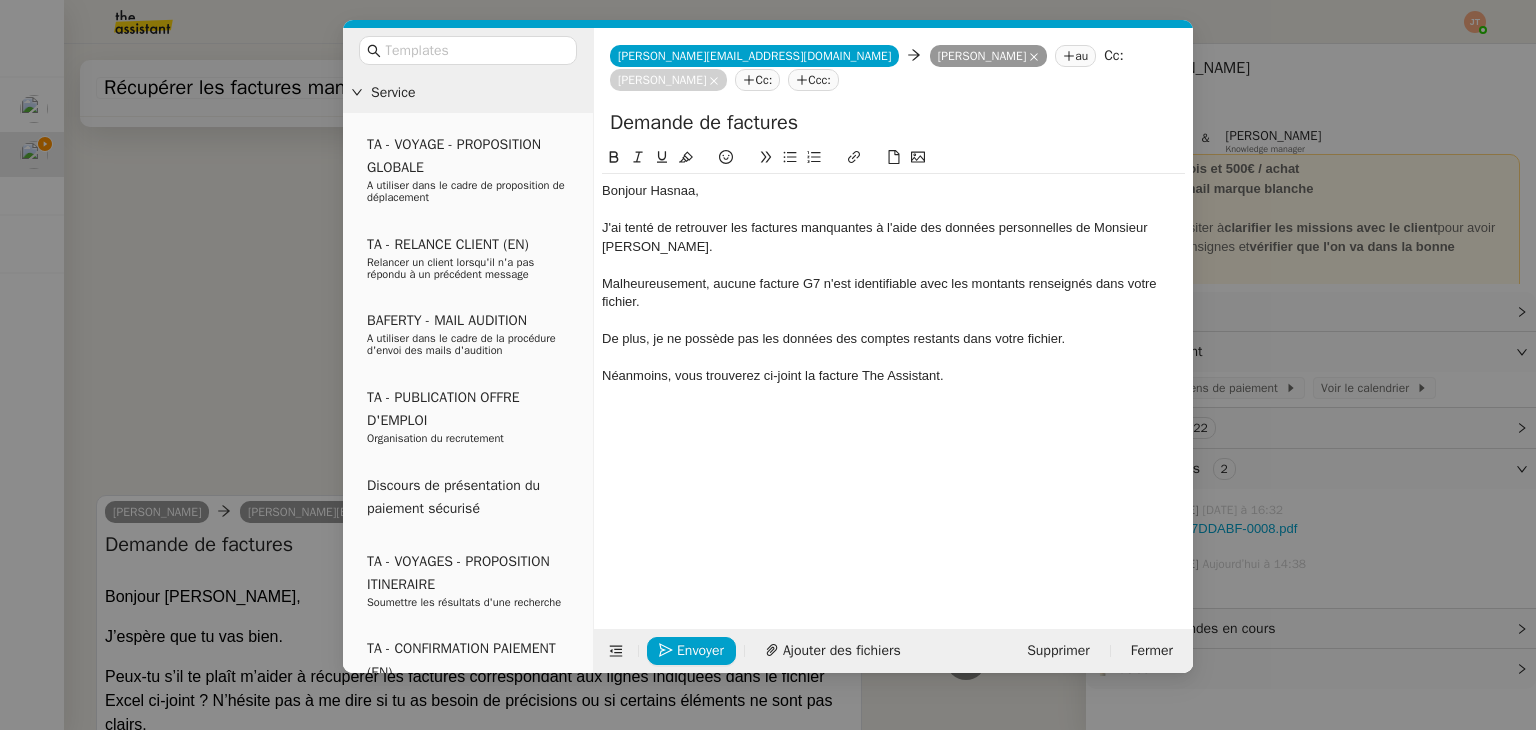click on "Néanmoins, vous trouverez ci-joint la facture The Assistant." 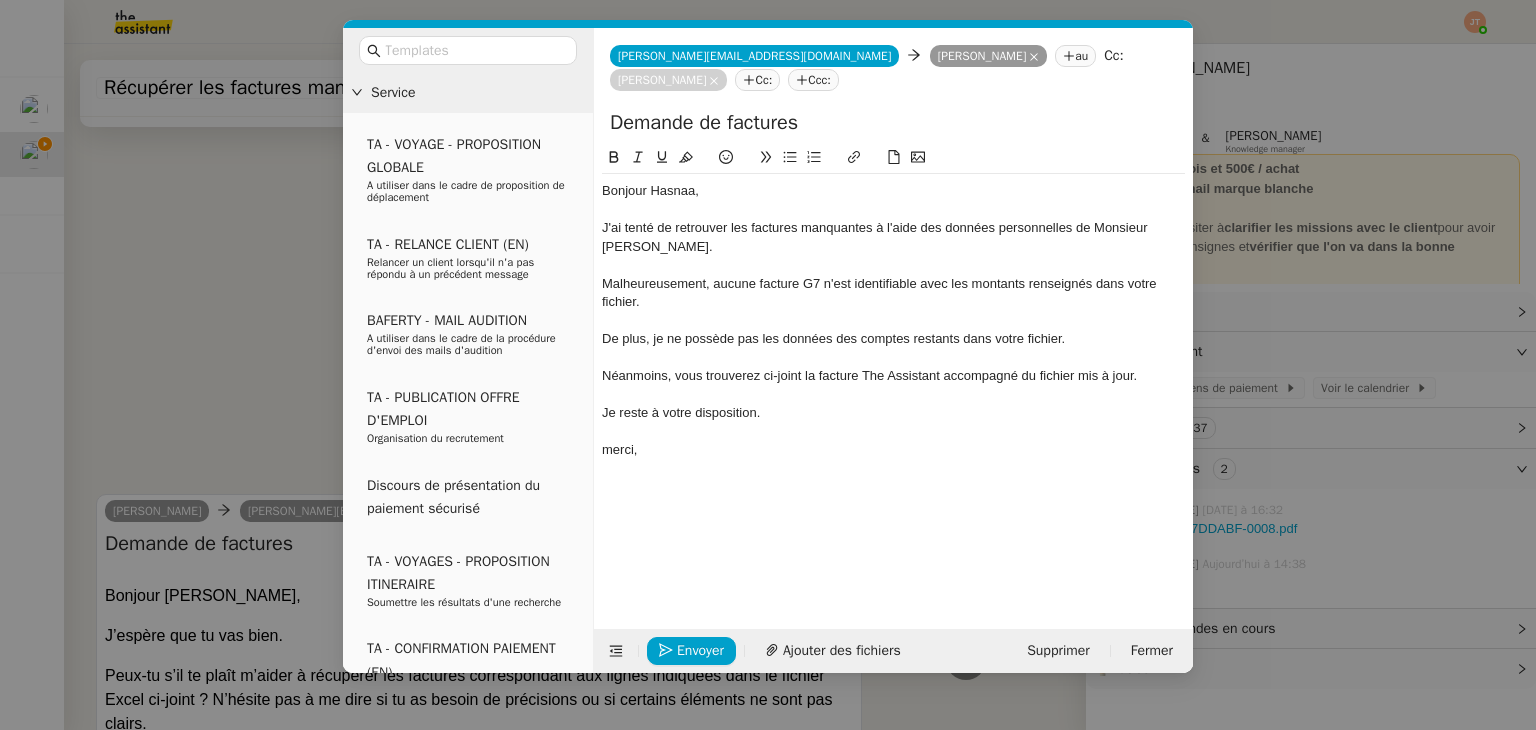 scroll, scrollTop: 816, scrollLeft: 0, axis: vertical 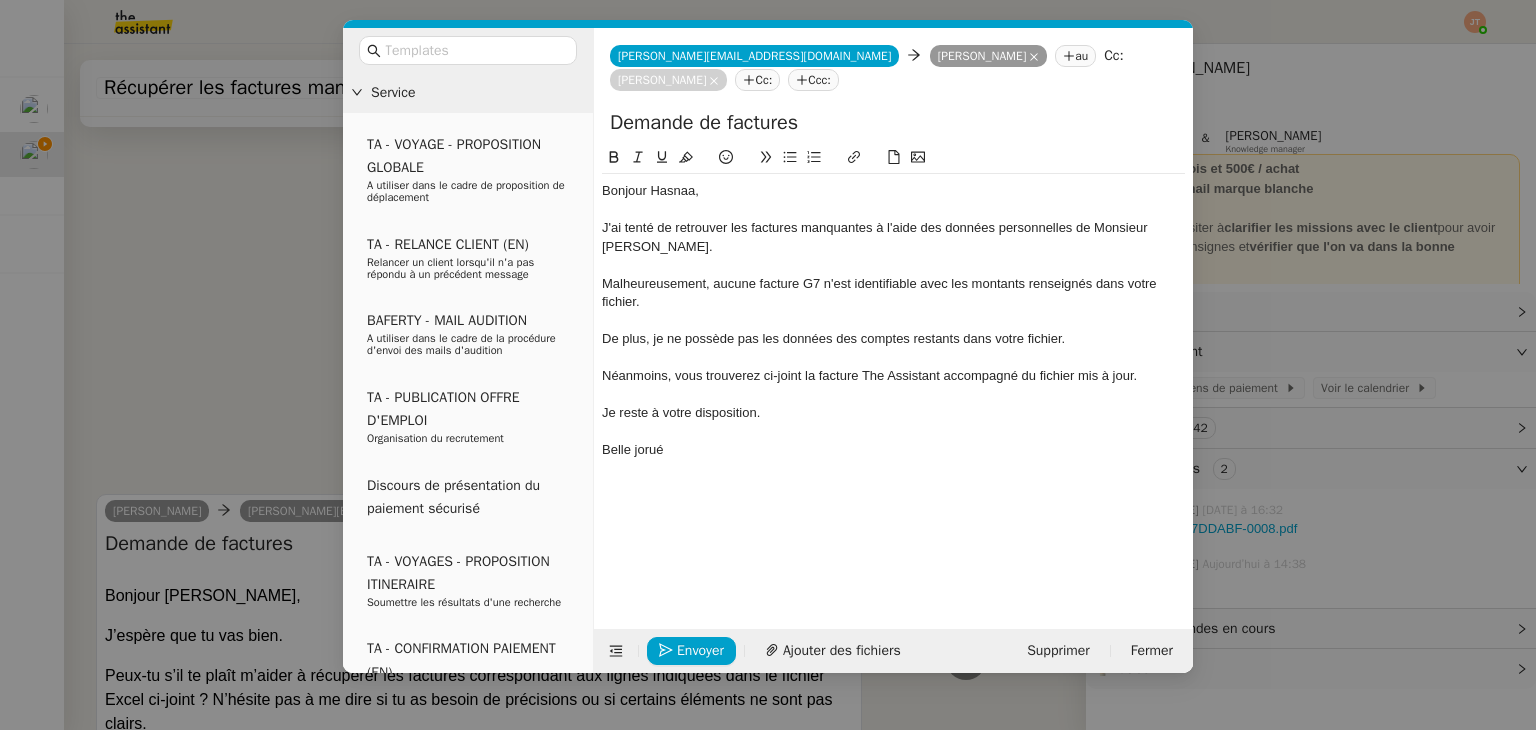 click on "Service TA - VOYAGE - PROPOSITION GLOBALE    A utiliser dans le cadre de proposition de déplacement TA - RELANCE CLIENT (EN)    Relancer un client lorsqu'il n'a pas répondu à un précédent message BAFERTY - MAIL AUDITION    A utiliser dans le cadre de la procédure d'envoi des mails d'audition TA - PUBLICATION OFFRE D'EMPLOI     Organisation du recrutement Discours de présentation du paiement sécurisé    TA - VOYAGES - PROPOSITION ITINERAIRE    Soumettre les résultats d'une recherche TA - CONFIRMATION PAIEMENT (EN)    Confirmer avec le client de modèle de transaction - Attention Plan Pro nécessaire. TA - COURRIER EXPEDIE (recommandé)    A utiliser dans le cadre de l'envoi d'un courrier recommandé TA - PARTAGE DE CALENDRIER (EN)    A utiliser pour demander au client de partager son calendrier afin de faciliter l'accès et la gestion PSPI - Appel de fonds MJL    A utiliser dans le cadre de la procédure d'appel de fonds MJL TA - RELANCE CLIENT    TA - AR PROCEDURES        21 YIELD" at bounding box center [768, 365] 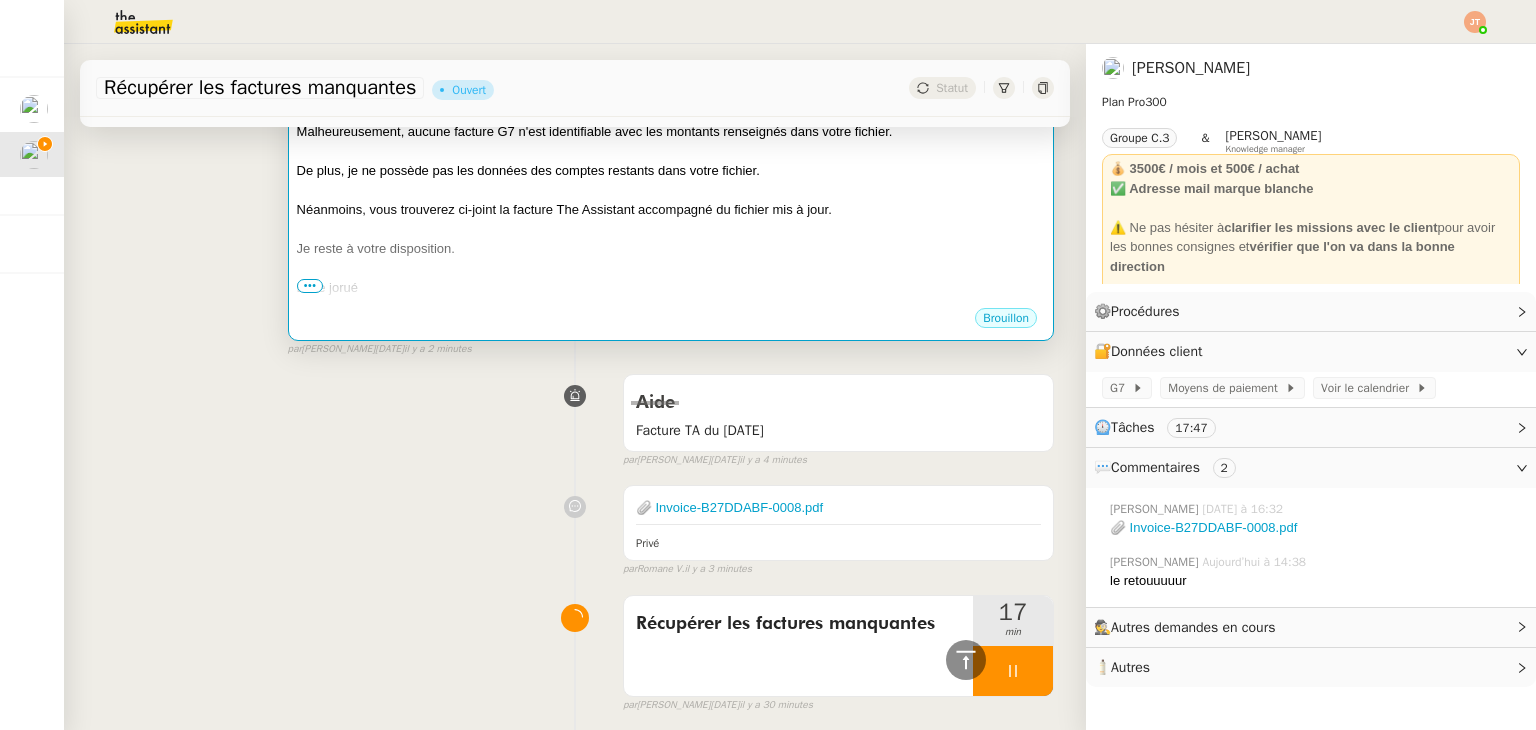click on "Belle jorué" at bounding box center (671, 288) 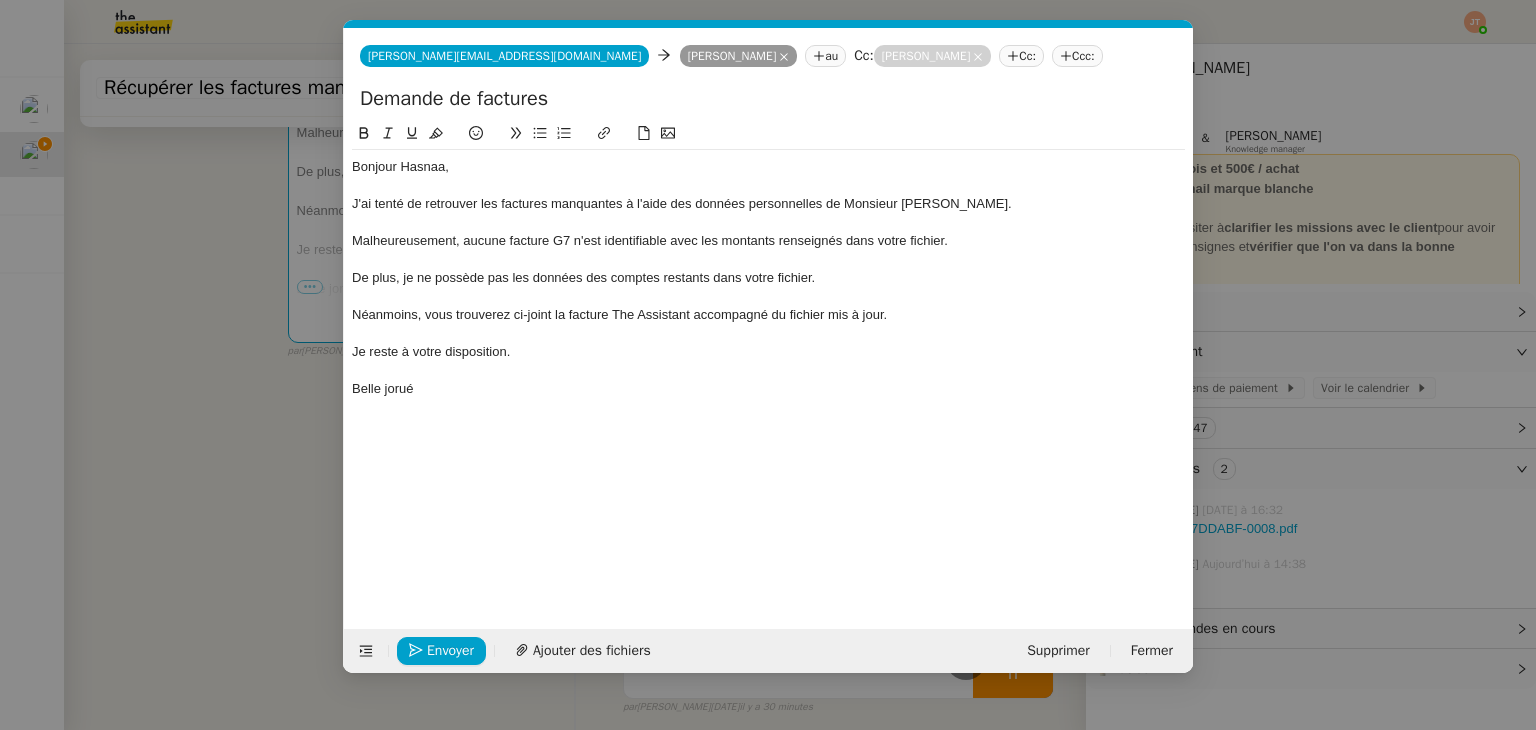 scroll, scrollTop: 415, scrollLeft: 0, axis: vertical 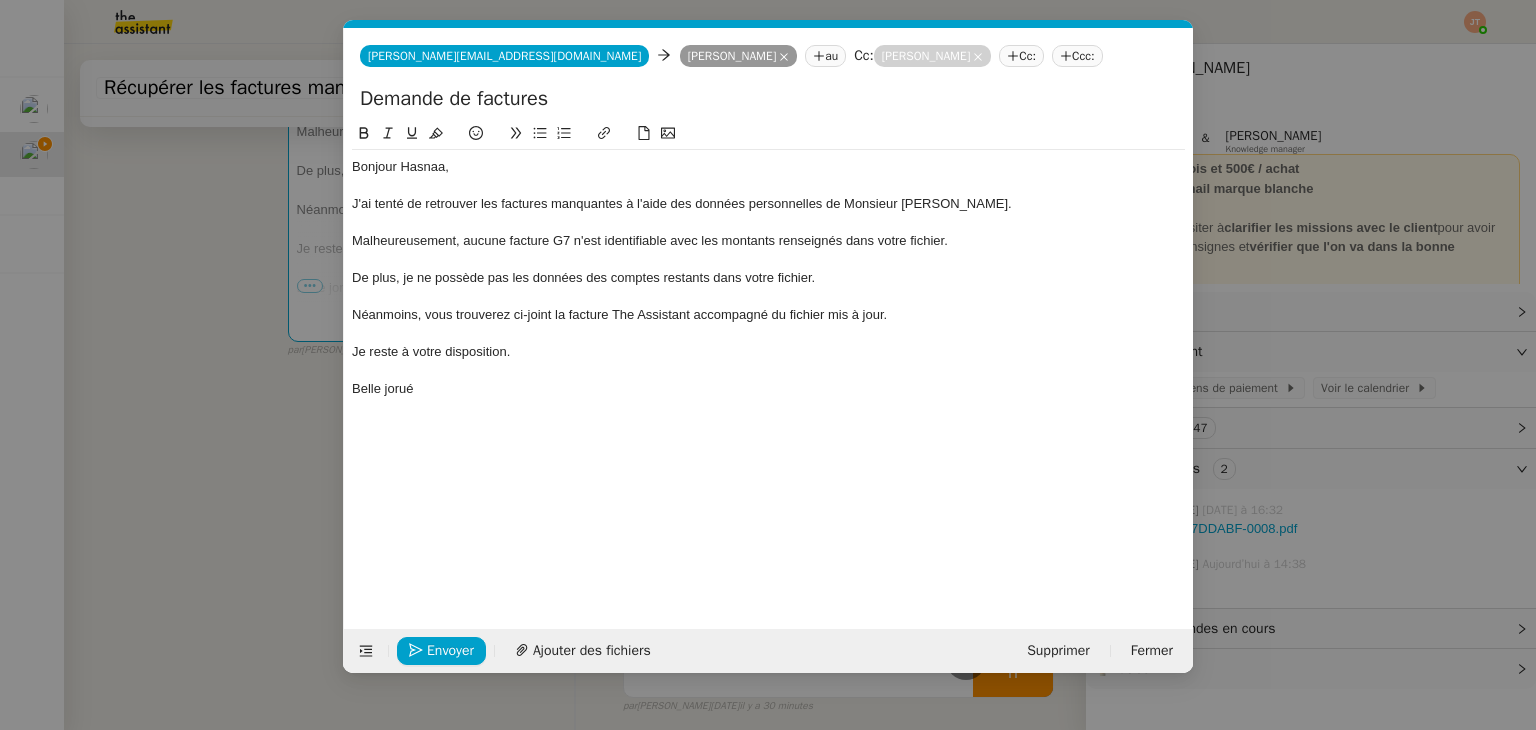 click on "Belle jorué" 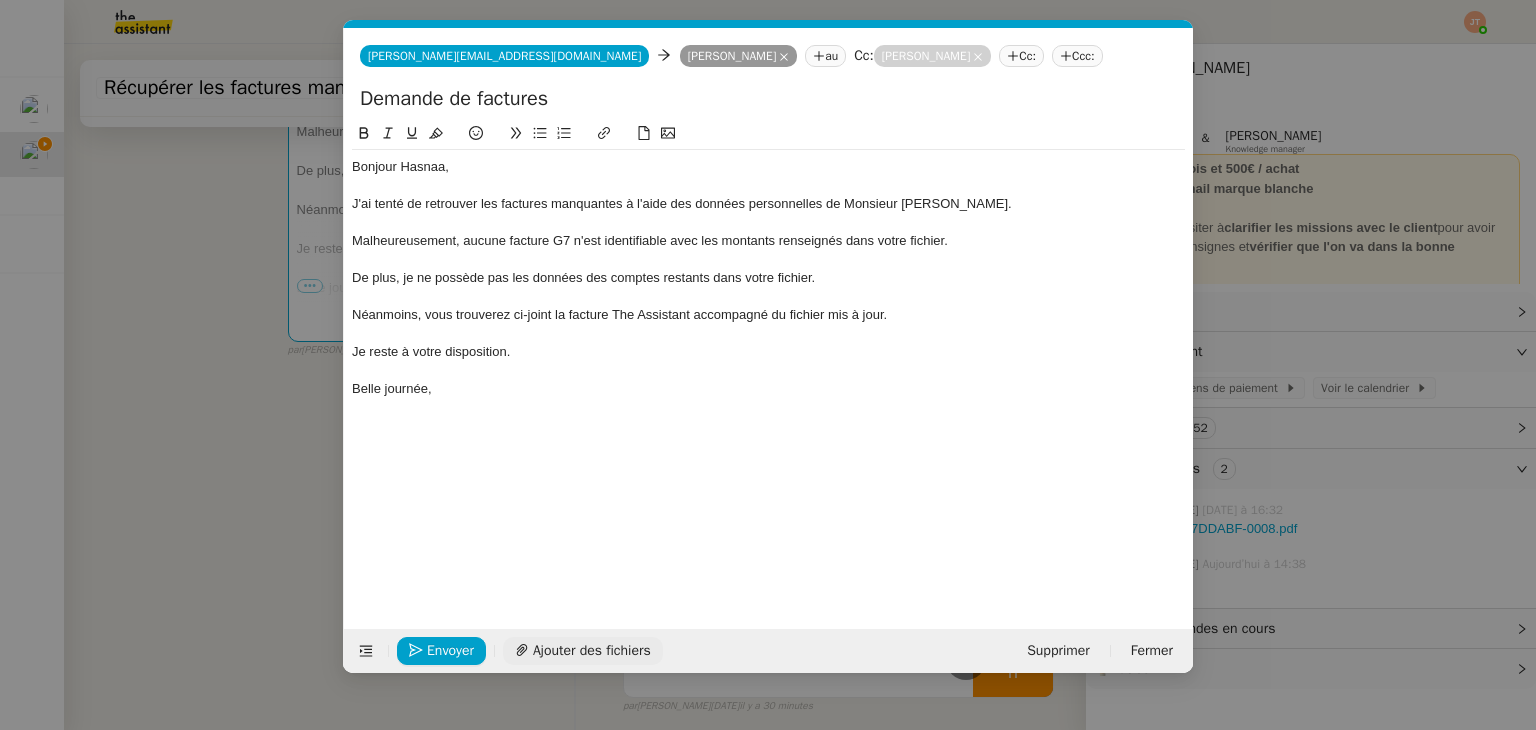 click on "Ajouter des fichiers" 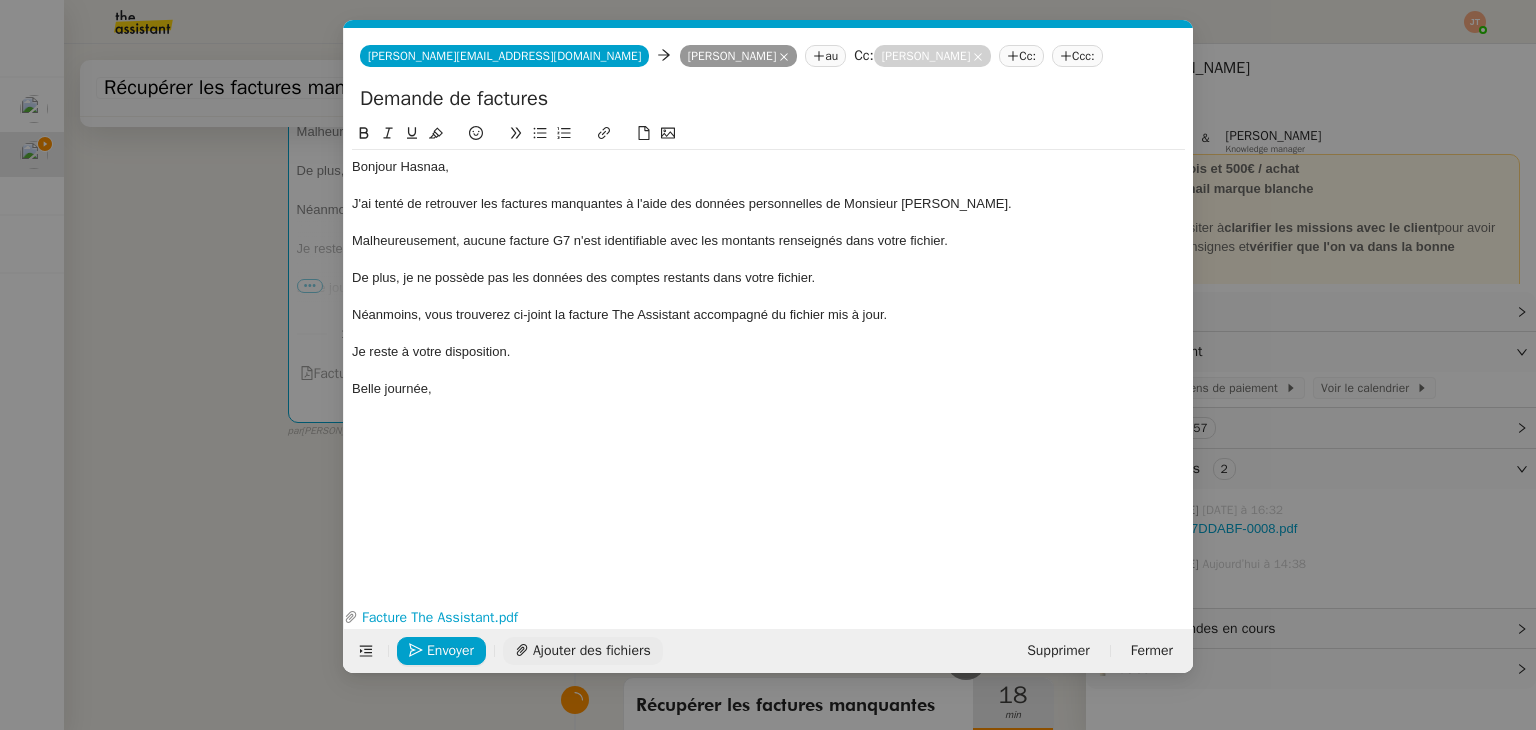 click on "Ajouter des fichiers" 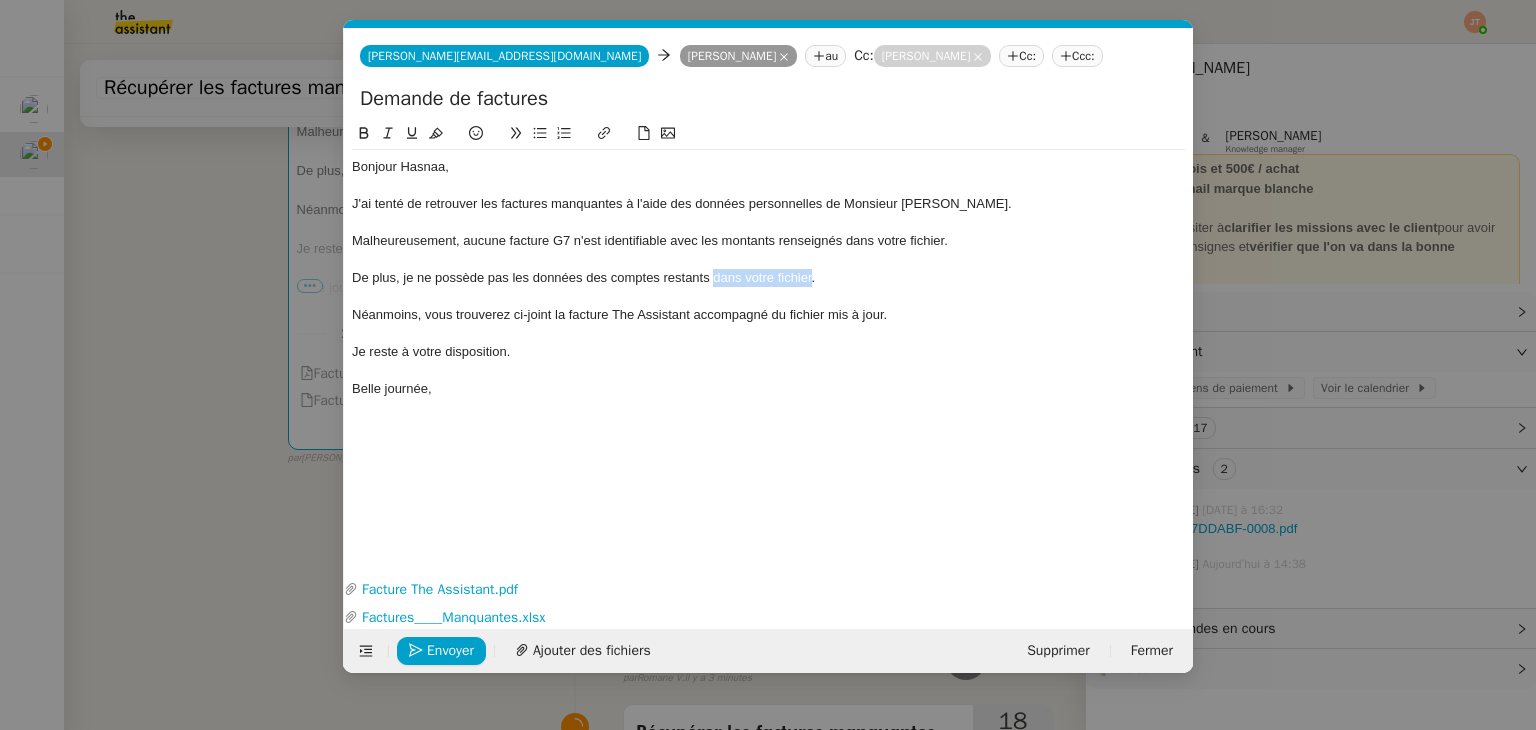 drag, startPoint x: 809, startPoint y: 276, endPoint x: 715, endPoint y: 284, distance: 94.33981 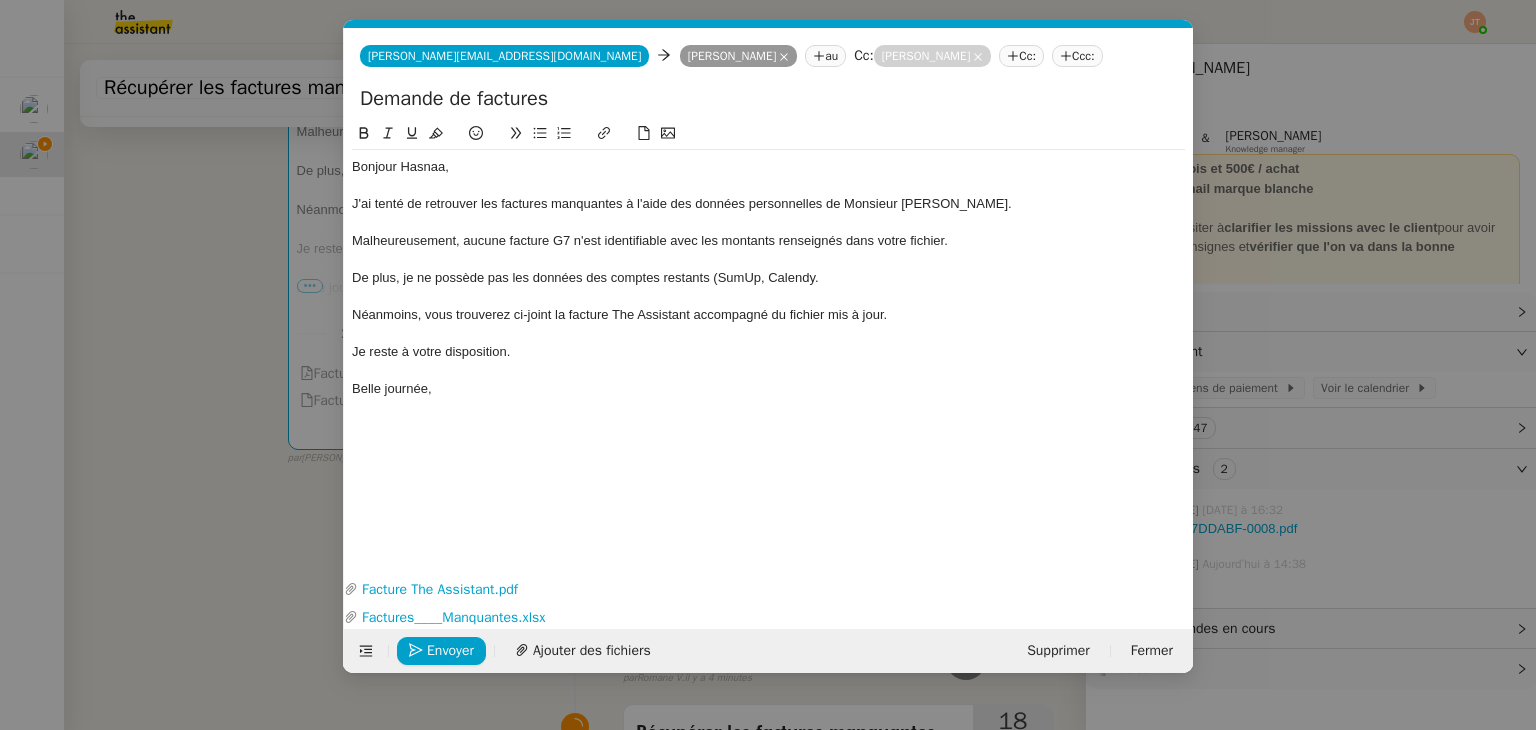 click on "De plus, je ne possède pas les données des comptes restants (SumUp, Calendy." 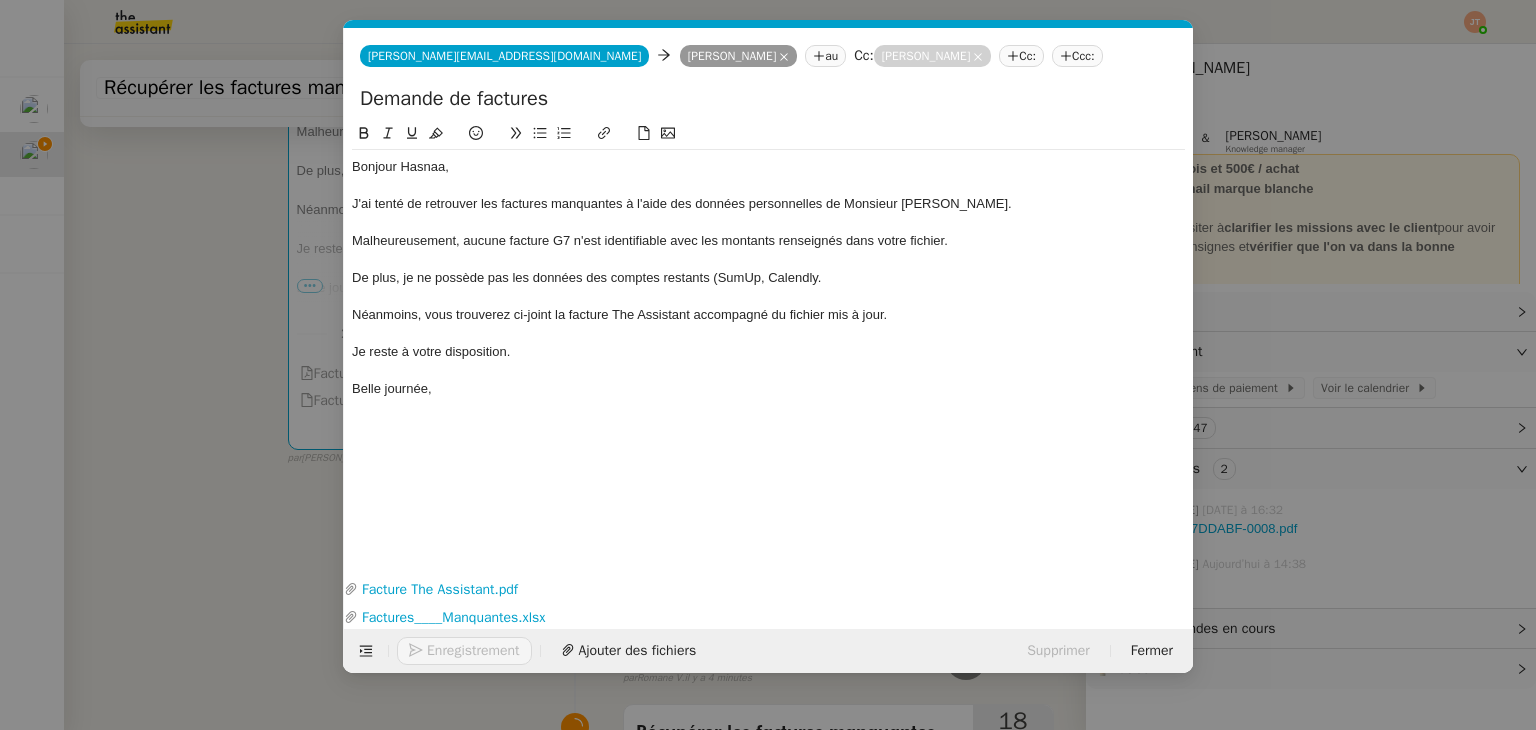 click on "De plus, je ne possède pas les données des comptes restants (SumUp, Calendly." 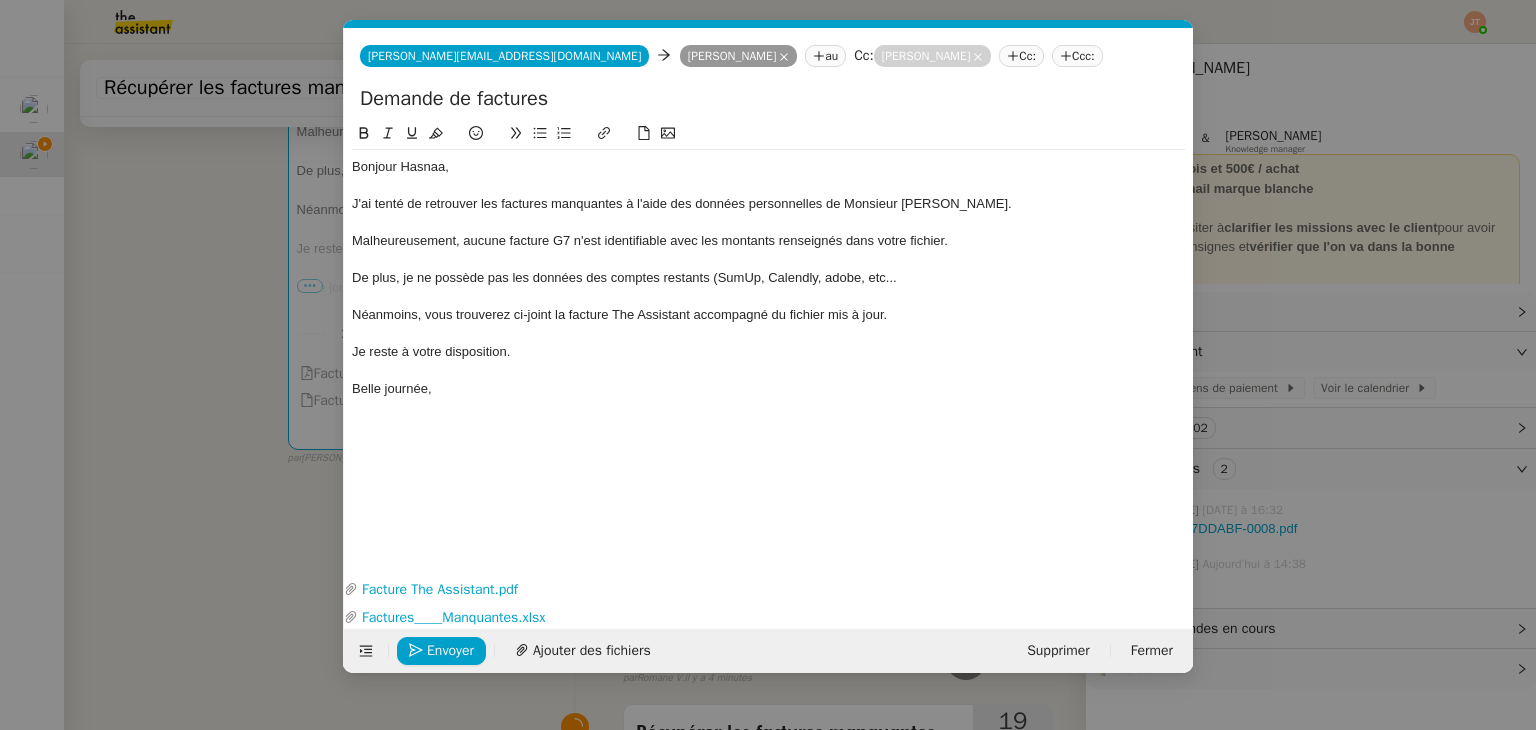 click on "De plus, je ne possède pas les données des comptes restants (SumUp, Calendly, adobe, etc..." 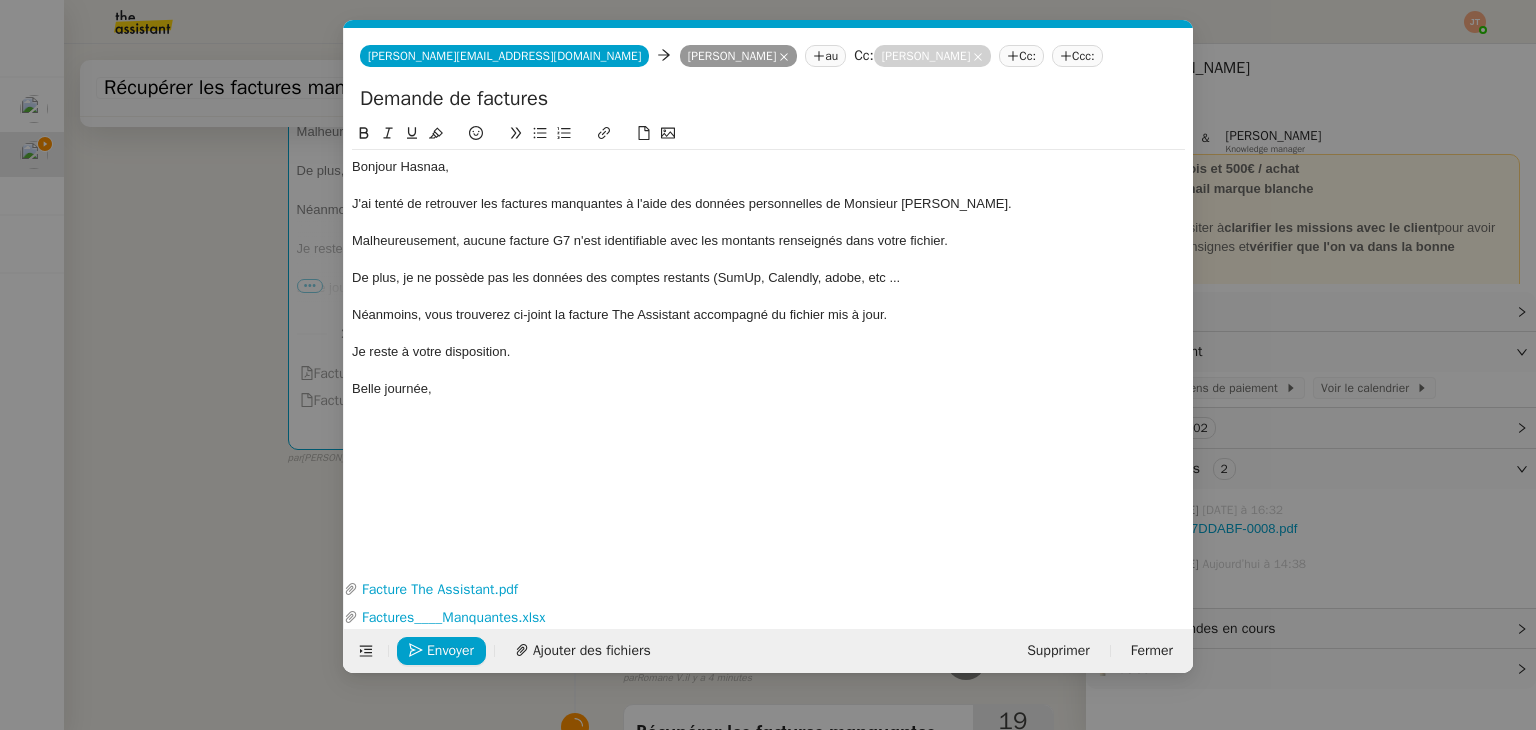 click 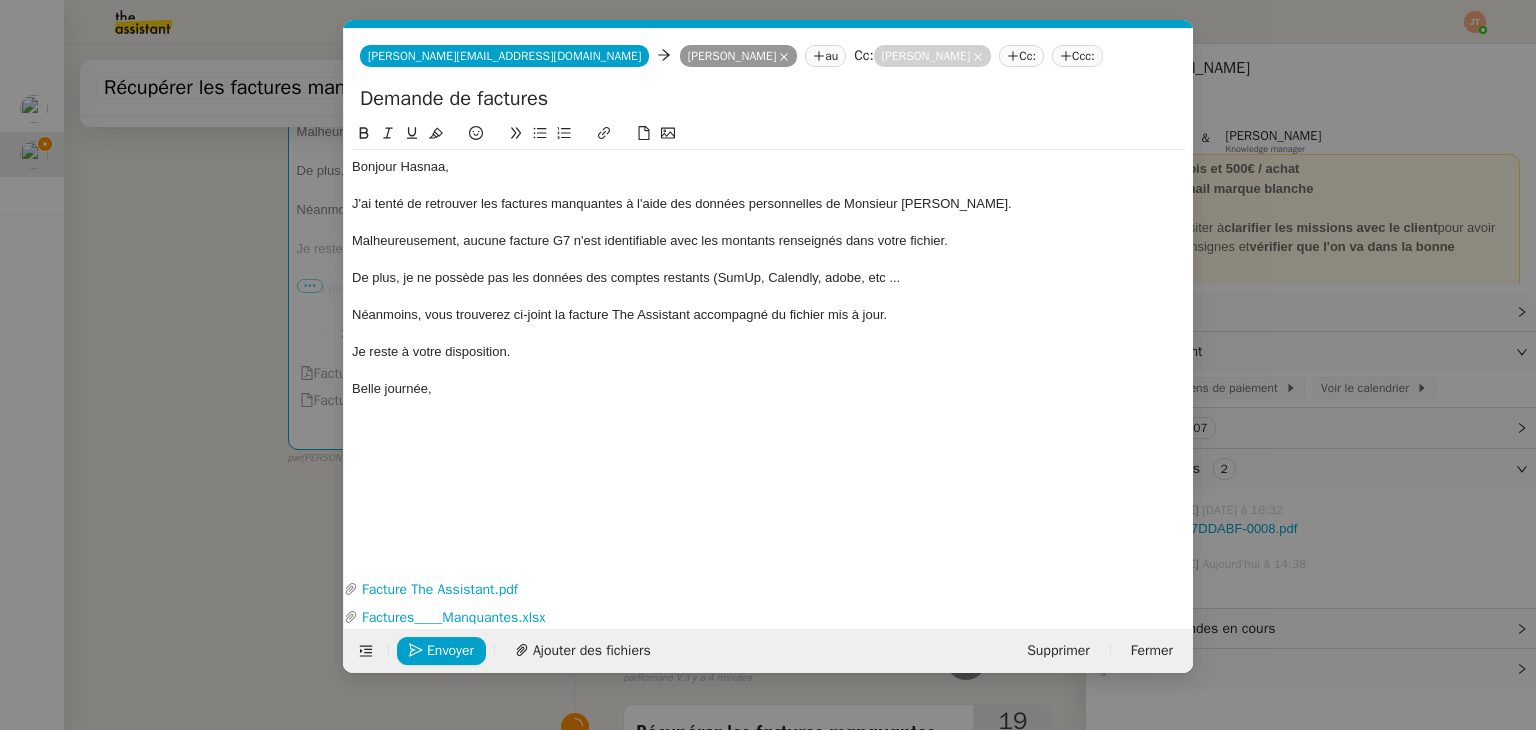 click on "De plus, je ne possède pas les données des comptes restants (SumUp, Calendly, adobe, etc ..." 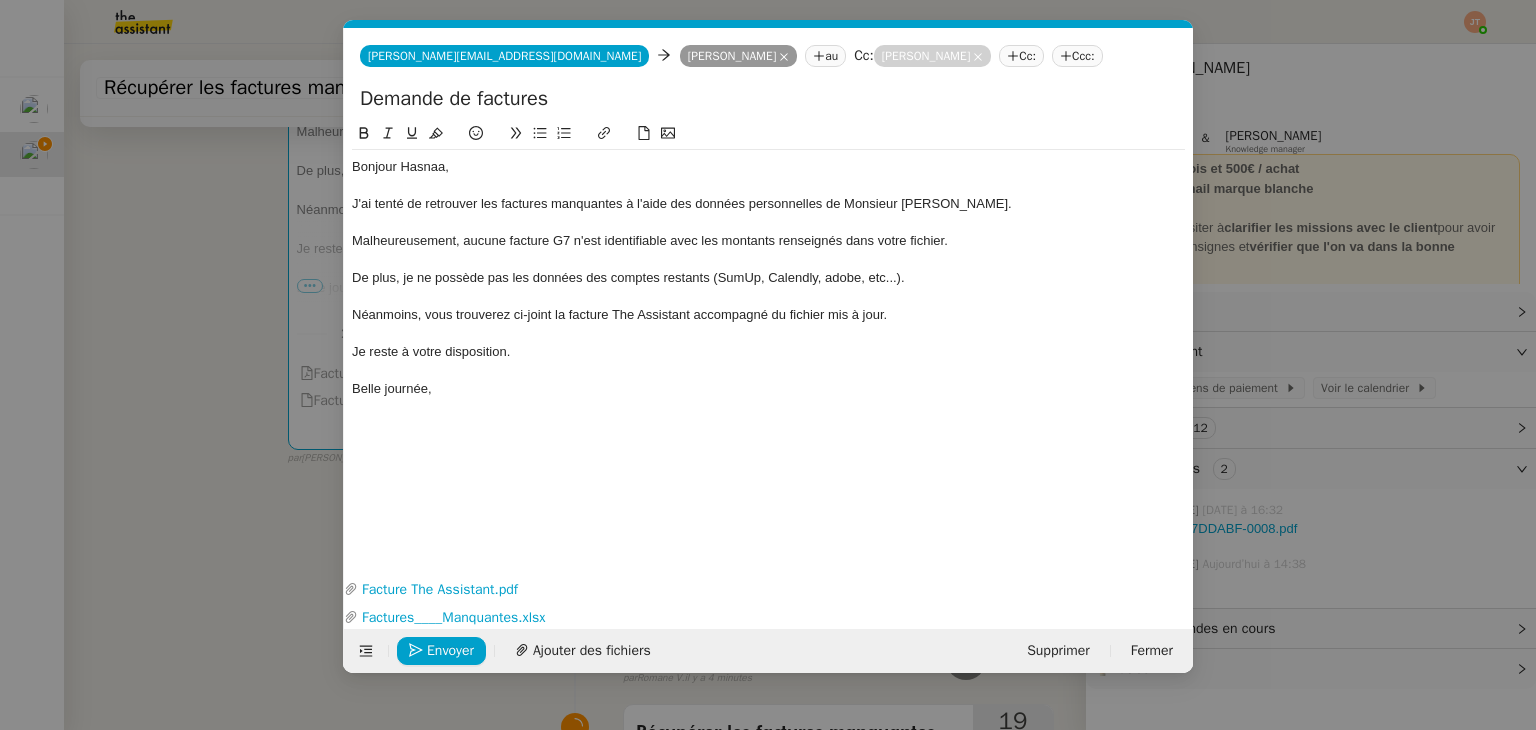 click on "Néanmoins, vous trouverez ci-joint la facture The Assistant accompagné du fichier mis à jour." 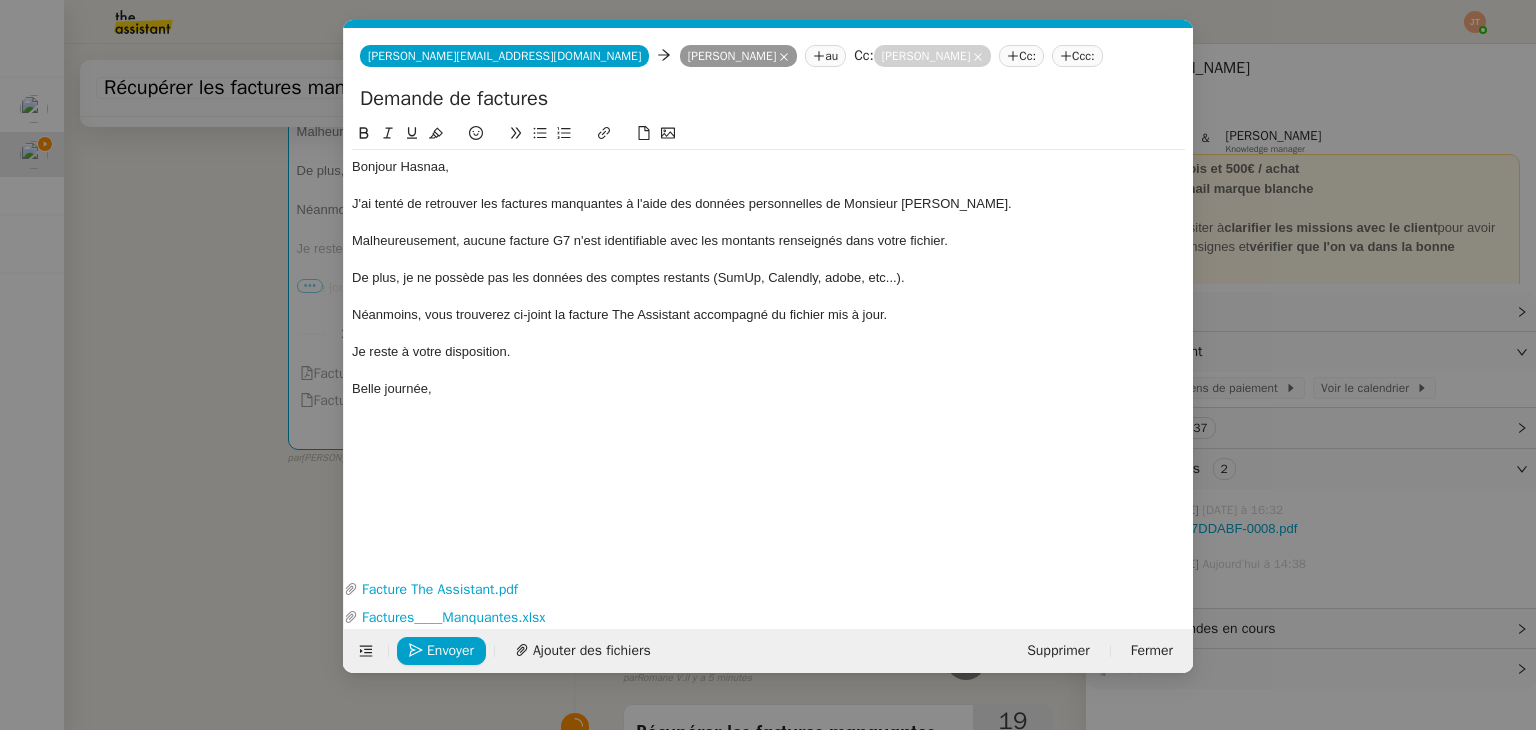 click on "Je reste à votre disposition." 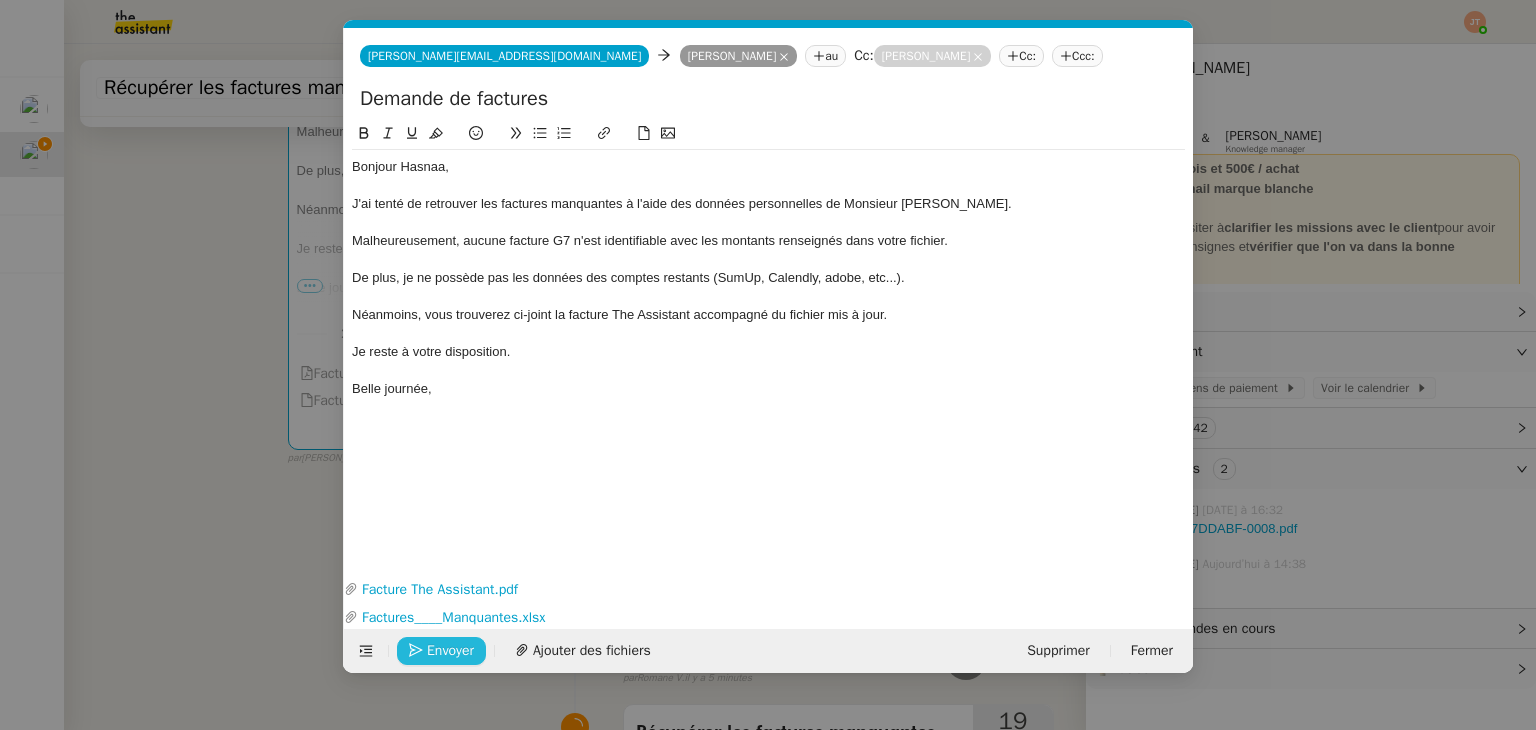 click on "Envoyer" 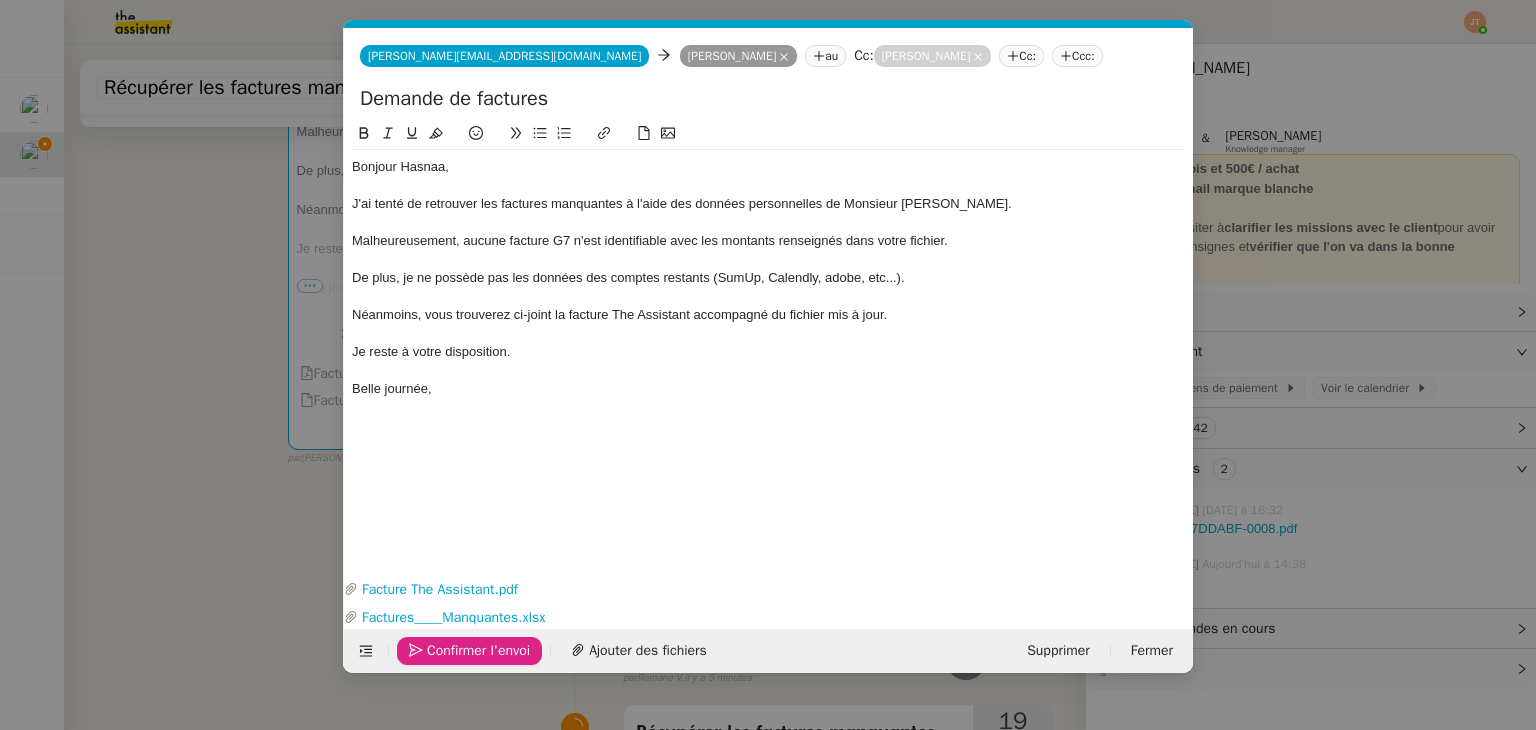 click on "Confirmer l'envoi" 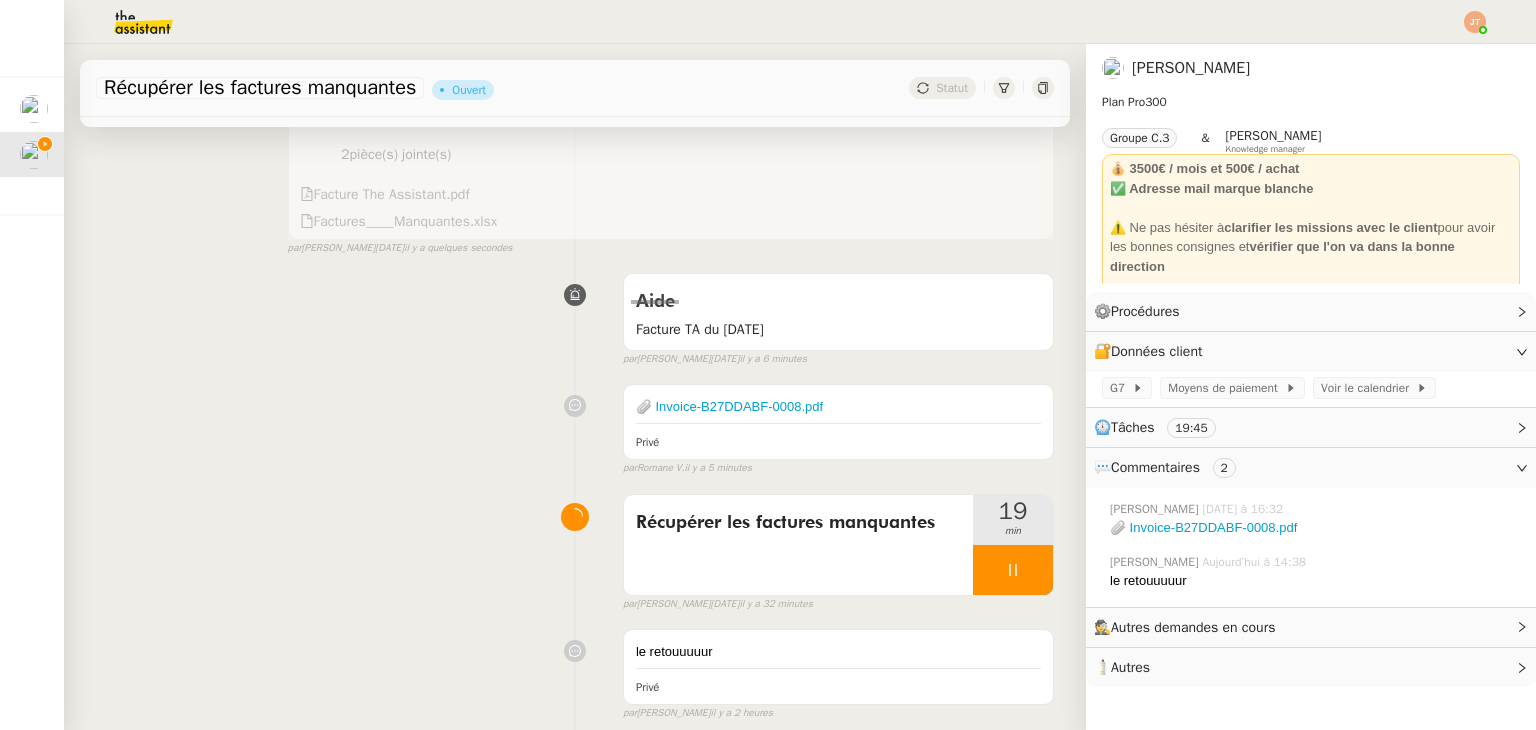 scroll, scrollTop: 800, scrollLeft: 0, axis: vertical 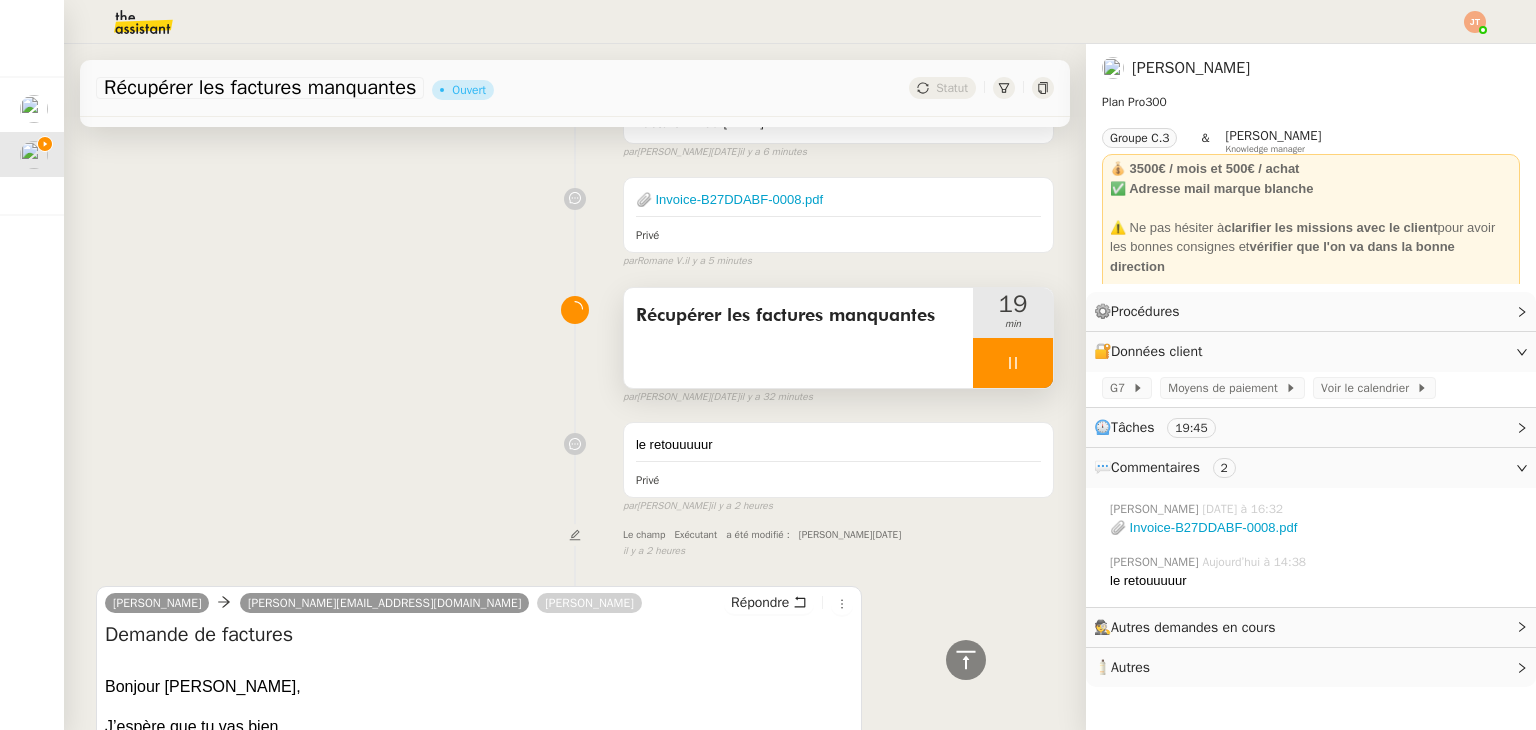 click at bounding box center [1013, 363] 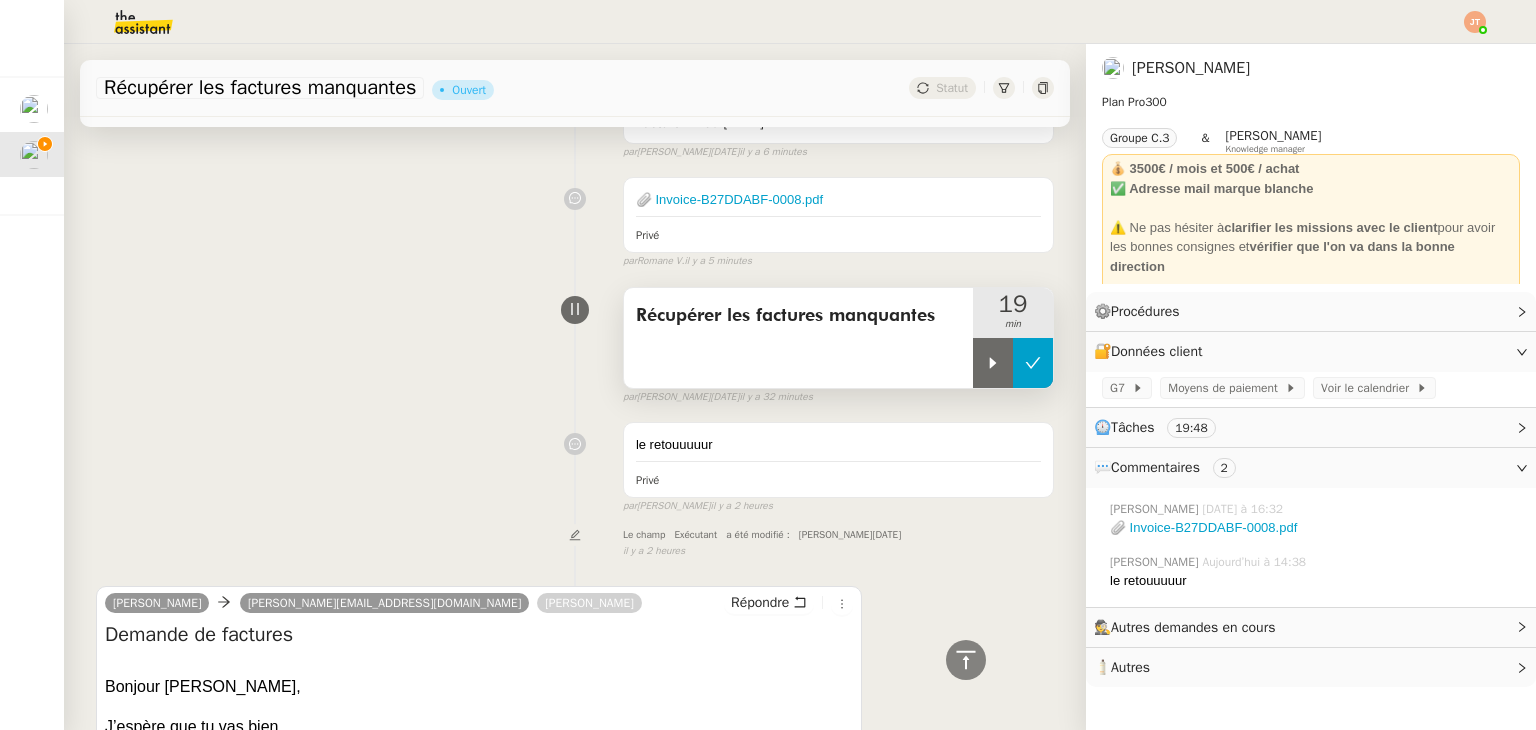 click at bounding box center (1033, 363) 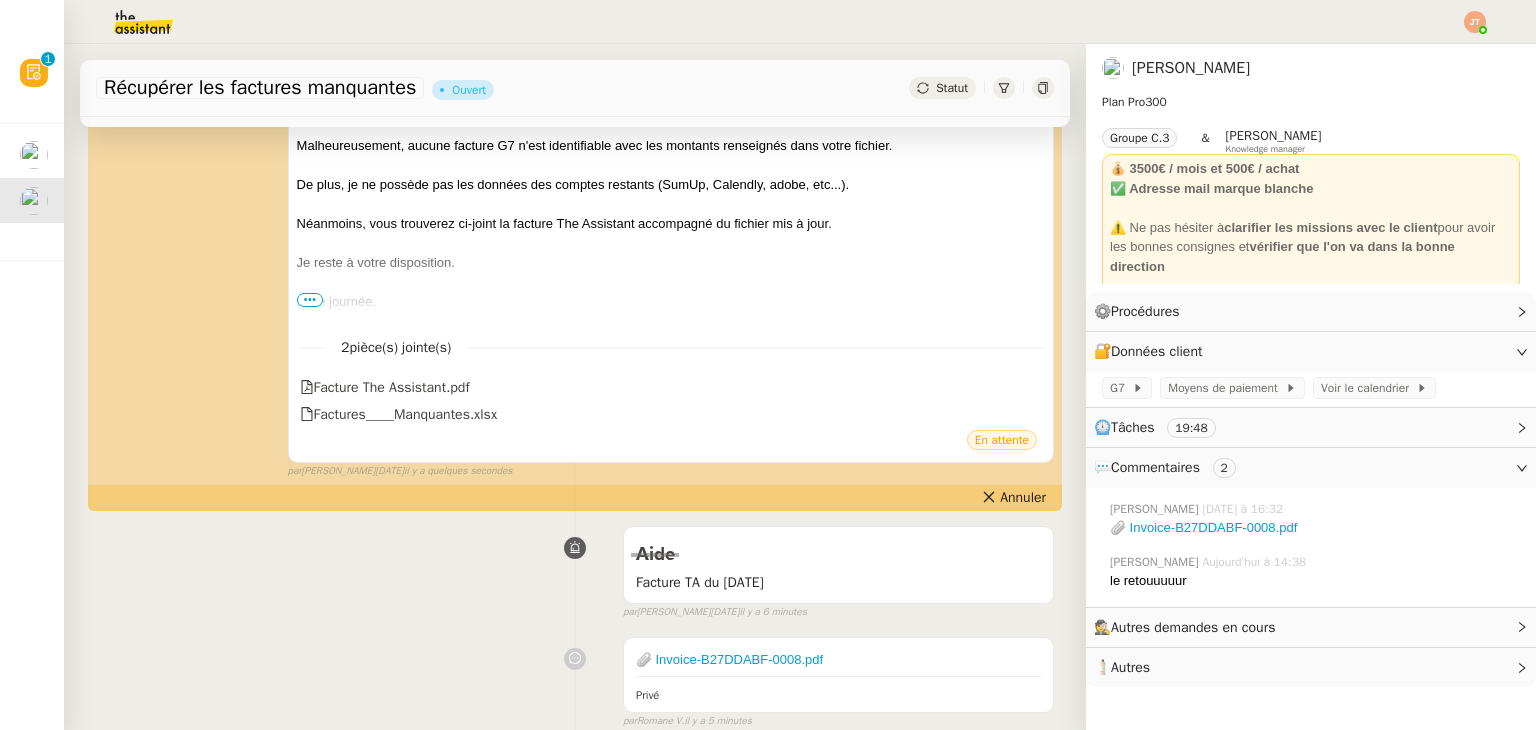 scroll, scrollTop: 0, scrollLeft: 0, axis: both 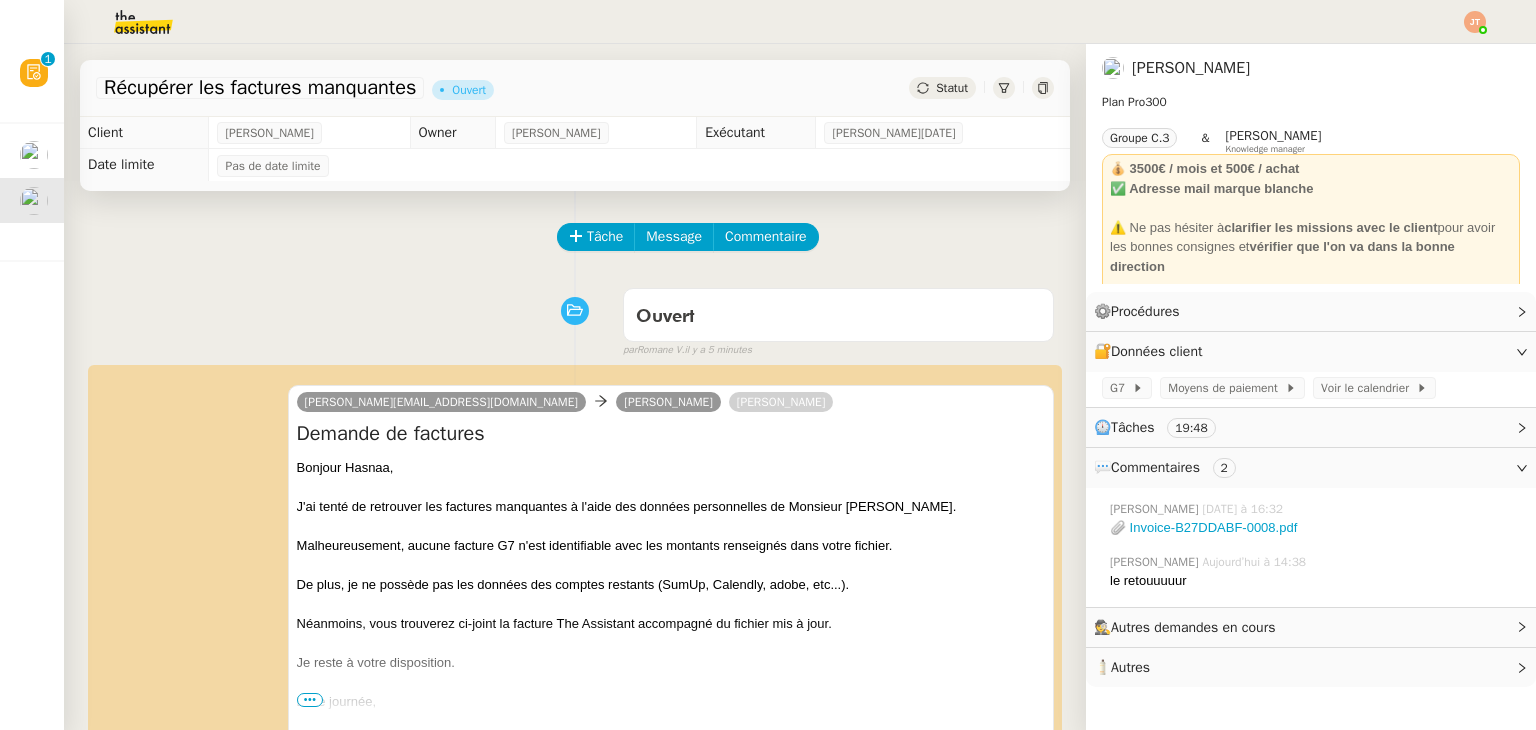 click on "Statut" 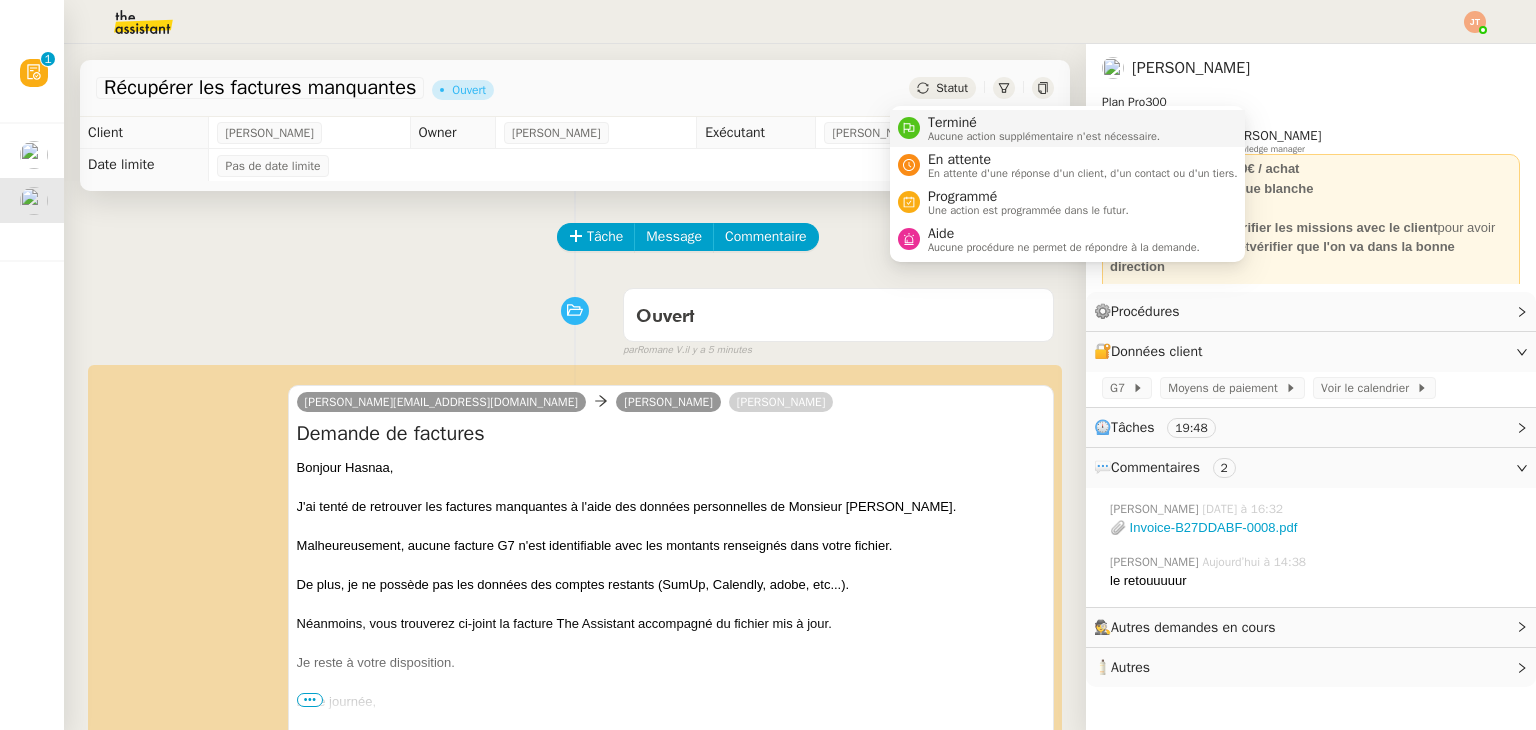 click on "Aucune action supplémentaire n'est nécessaire." at bounding box center (1044, 136) 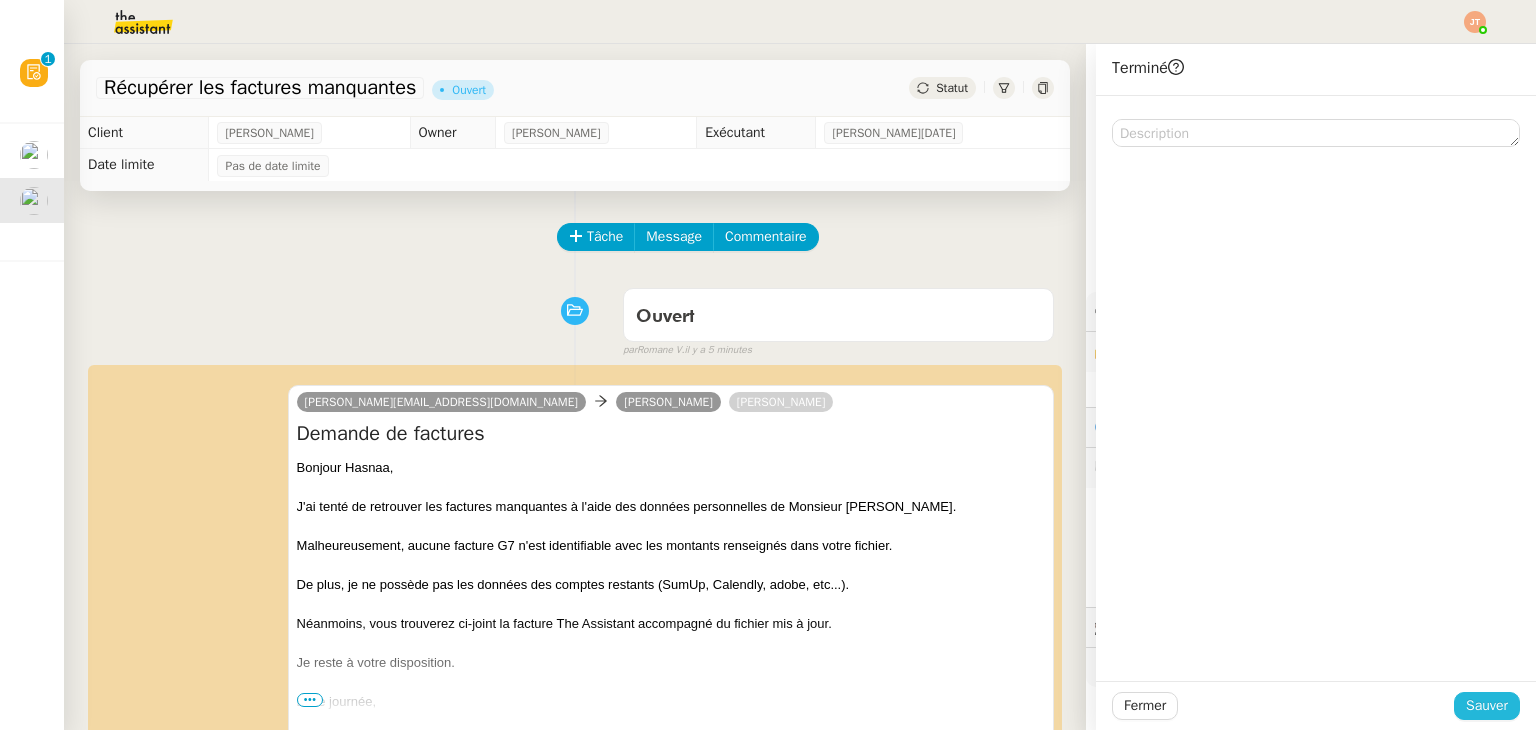 click on "Sauver" 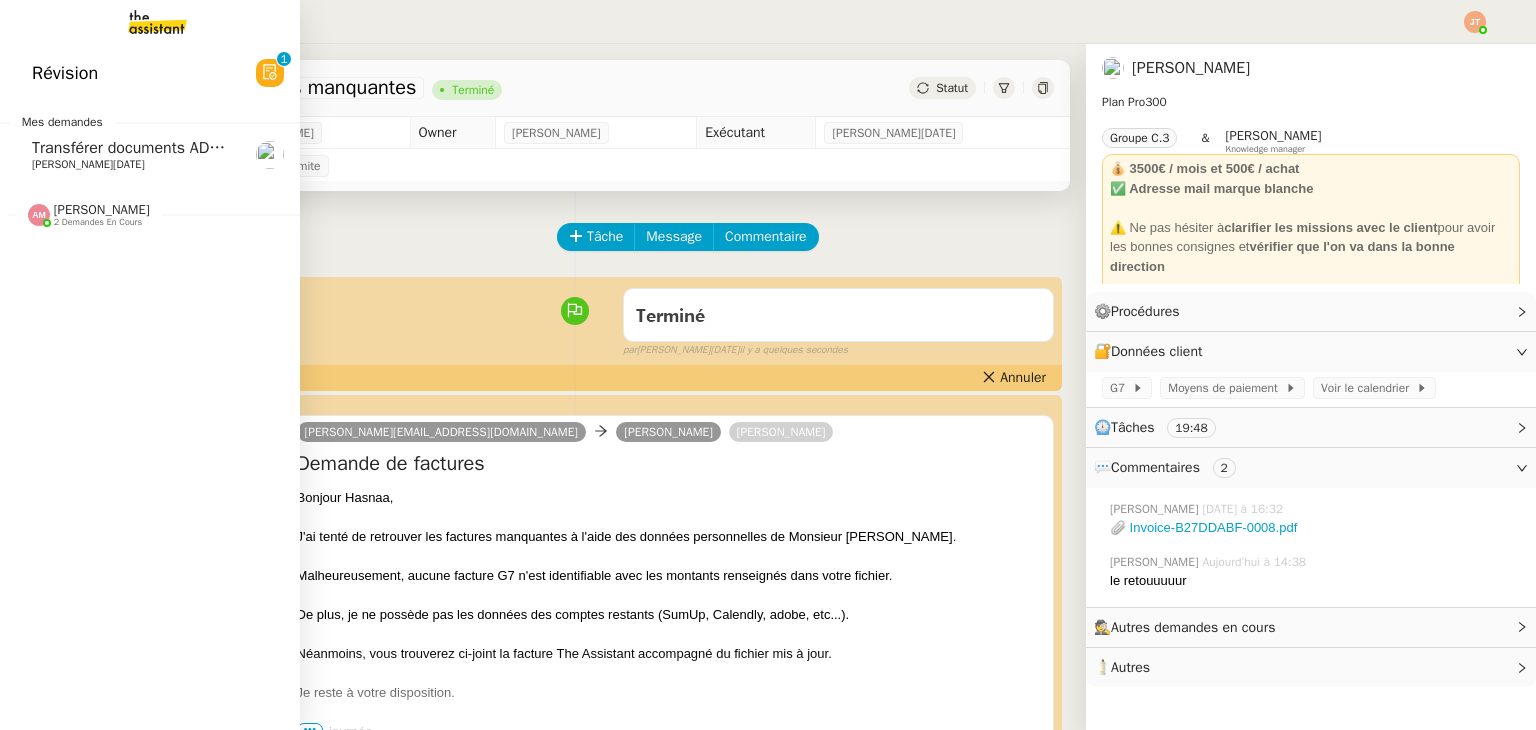 click on "[PERSON_NAME][DATE]" 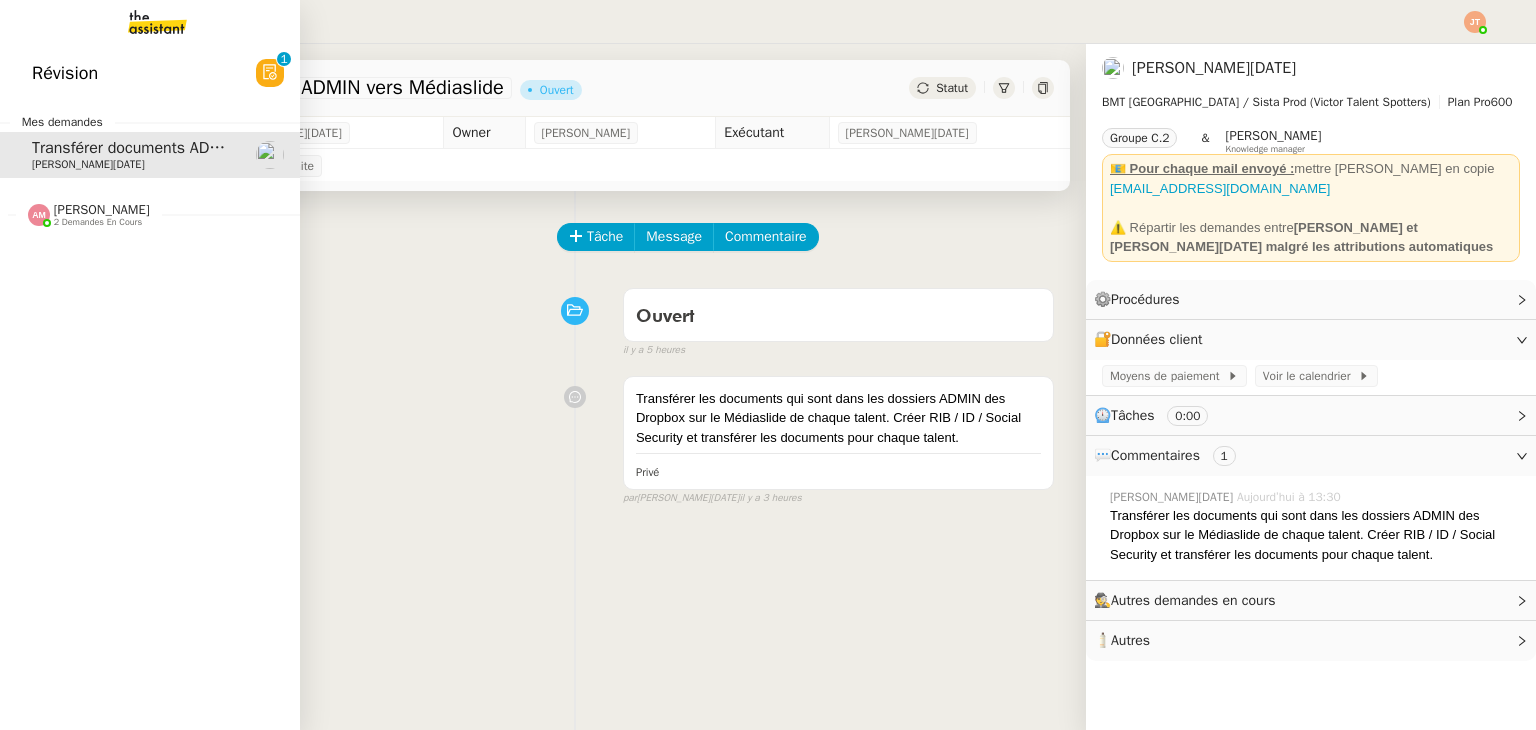 click on "Amyna Mehrez    2 demandes en cours" 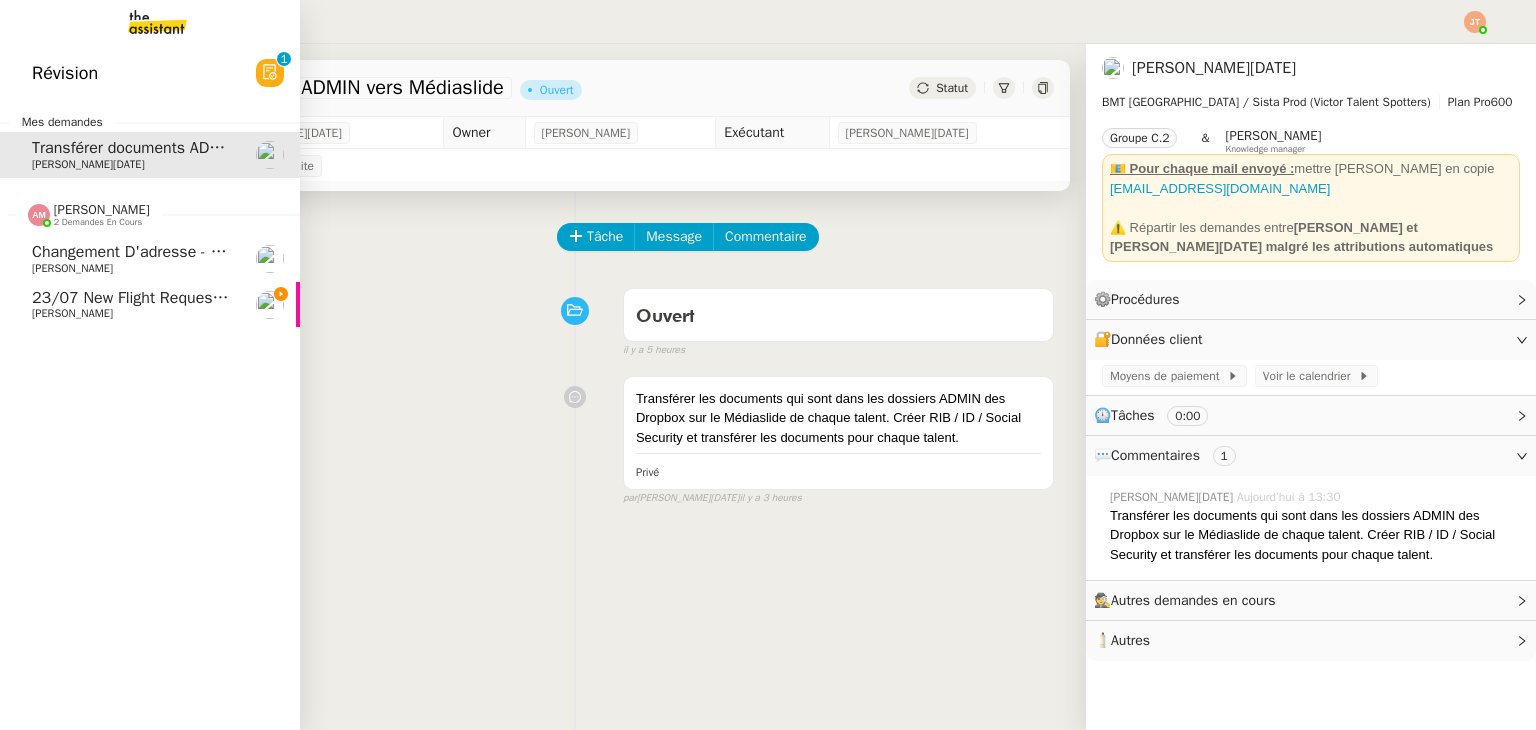 click on "[PERSON_NAME]" 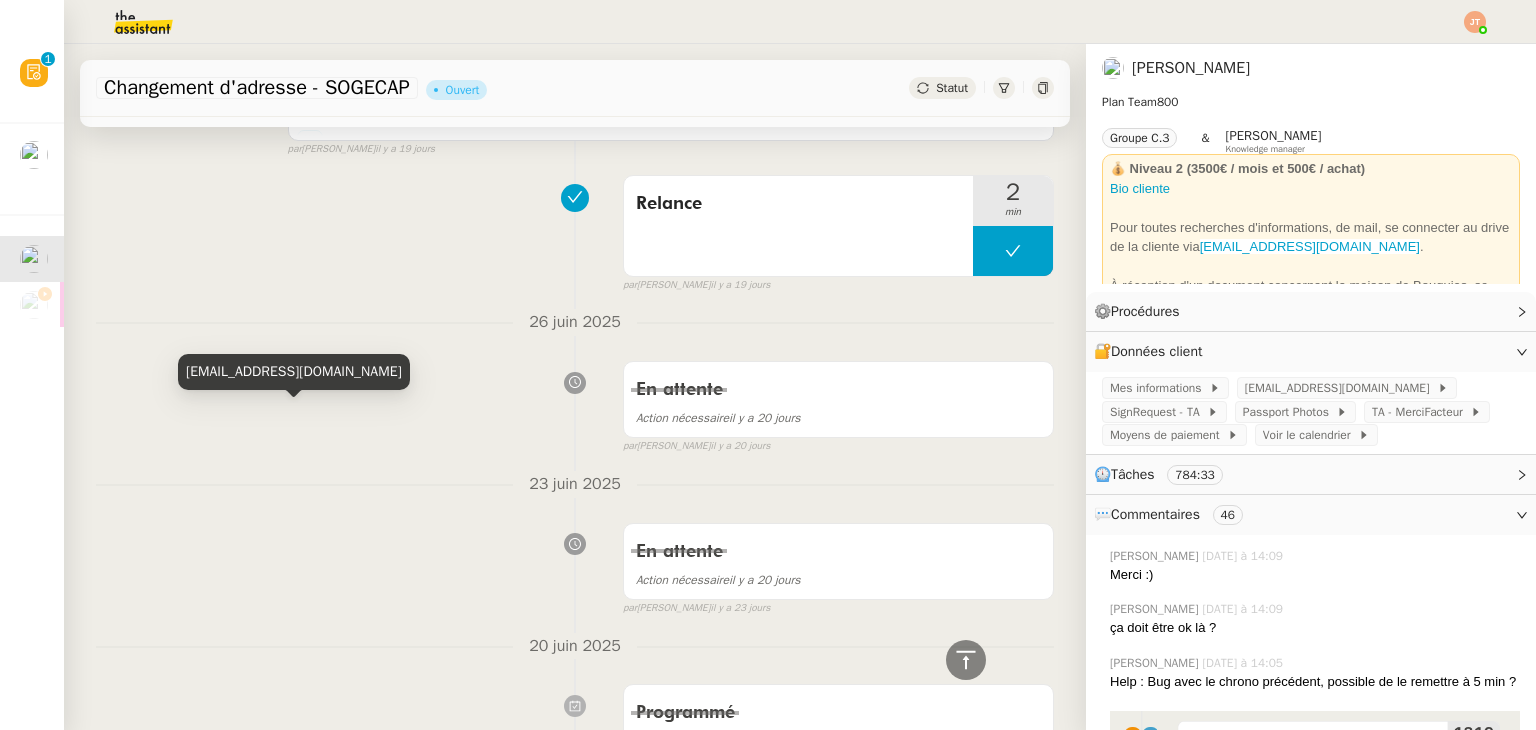 scroll, scrollTop: 3500, scrollLeft: 0, axis: vertical 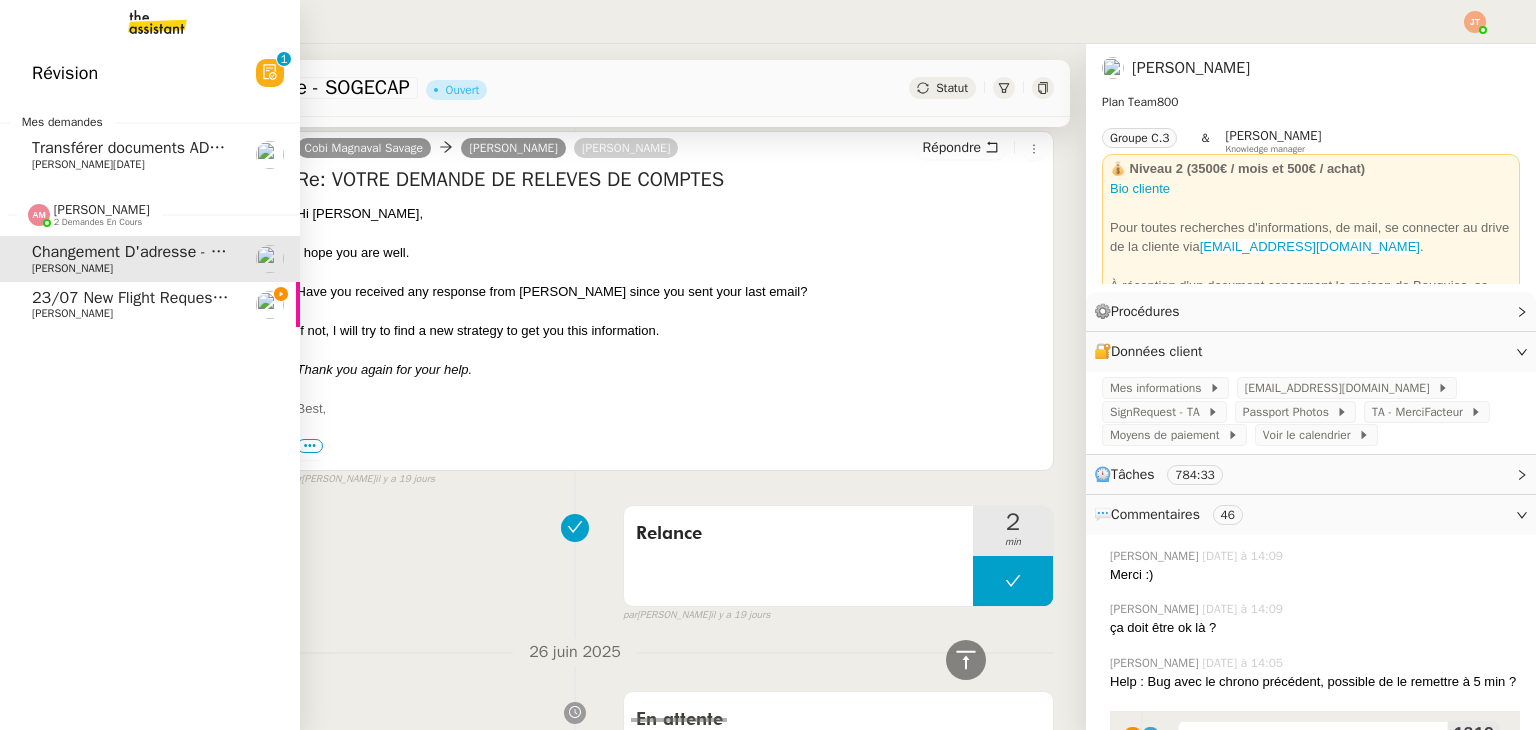 click on "2 demandes en cours" 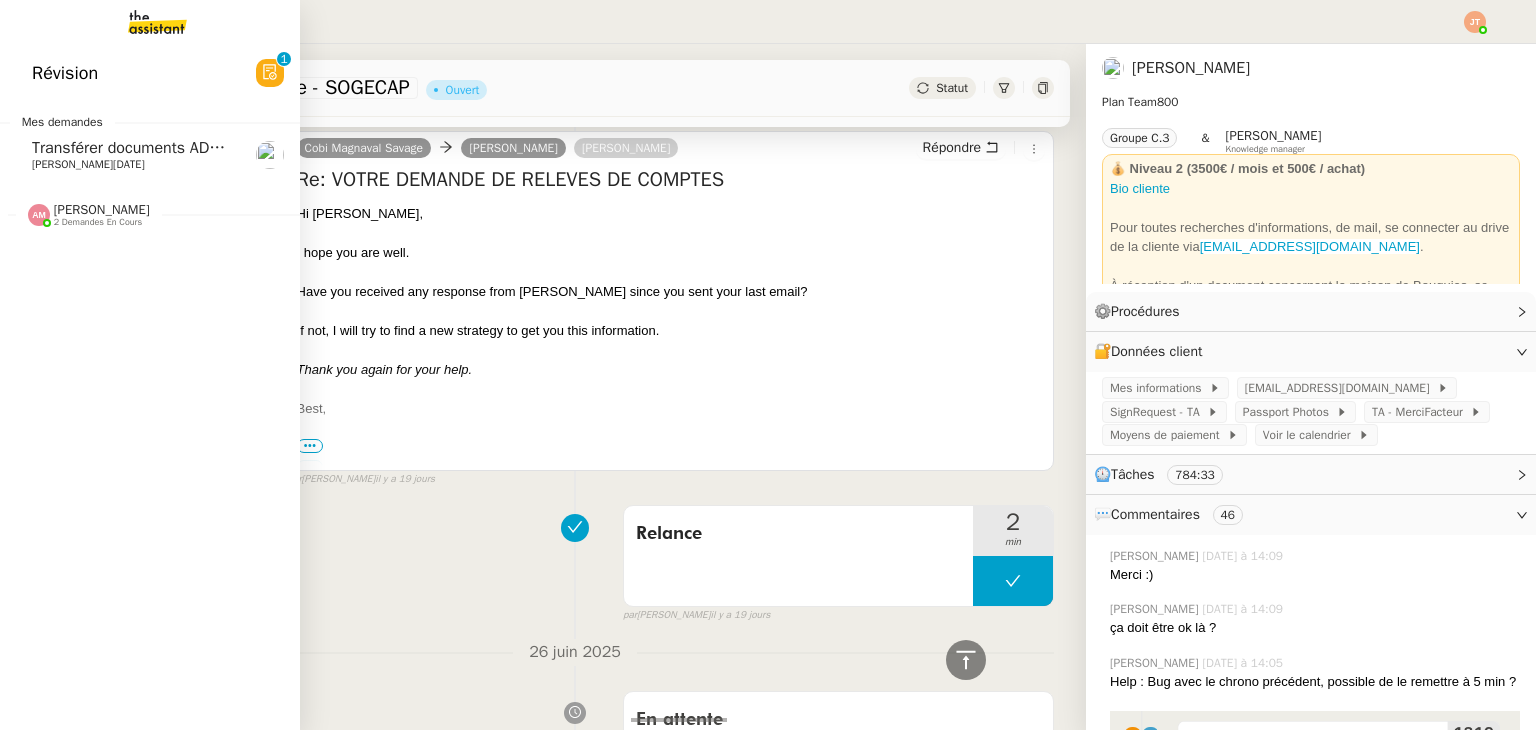 click on "[PERSON_NAME][DATE]" 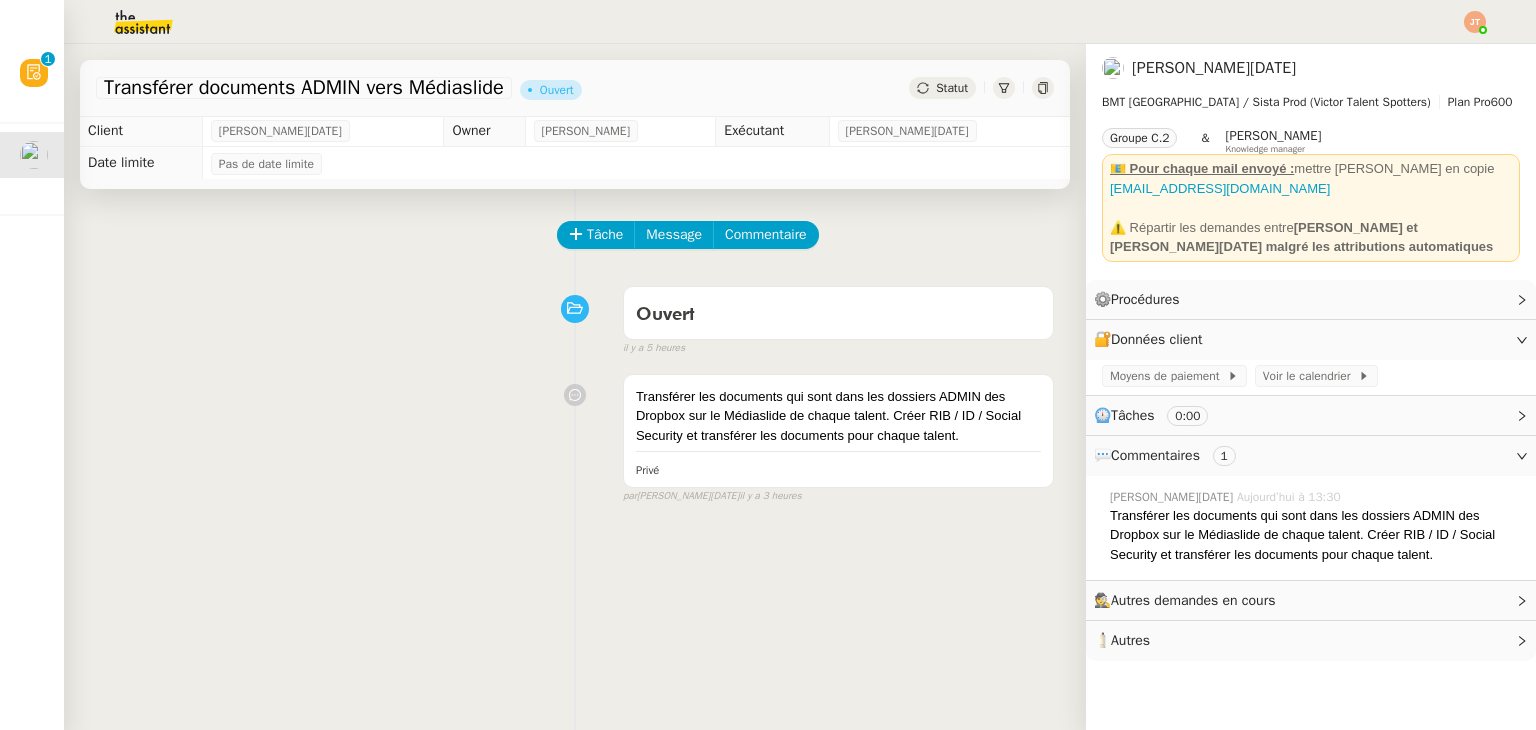scroll, scrollTop: 0, scrollLeft: 0, axis: both 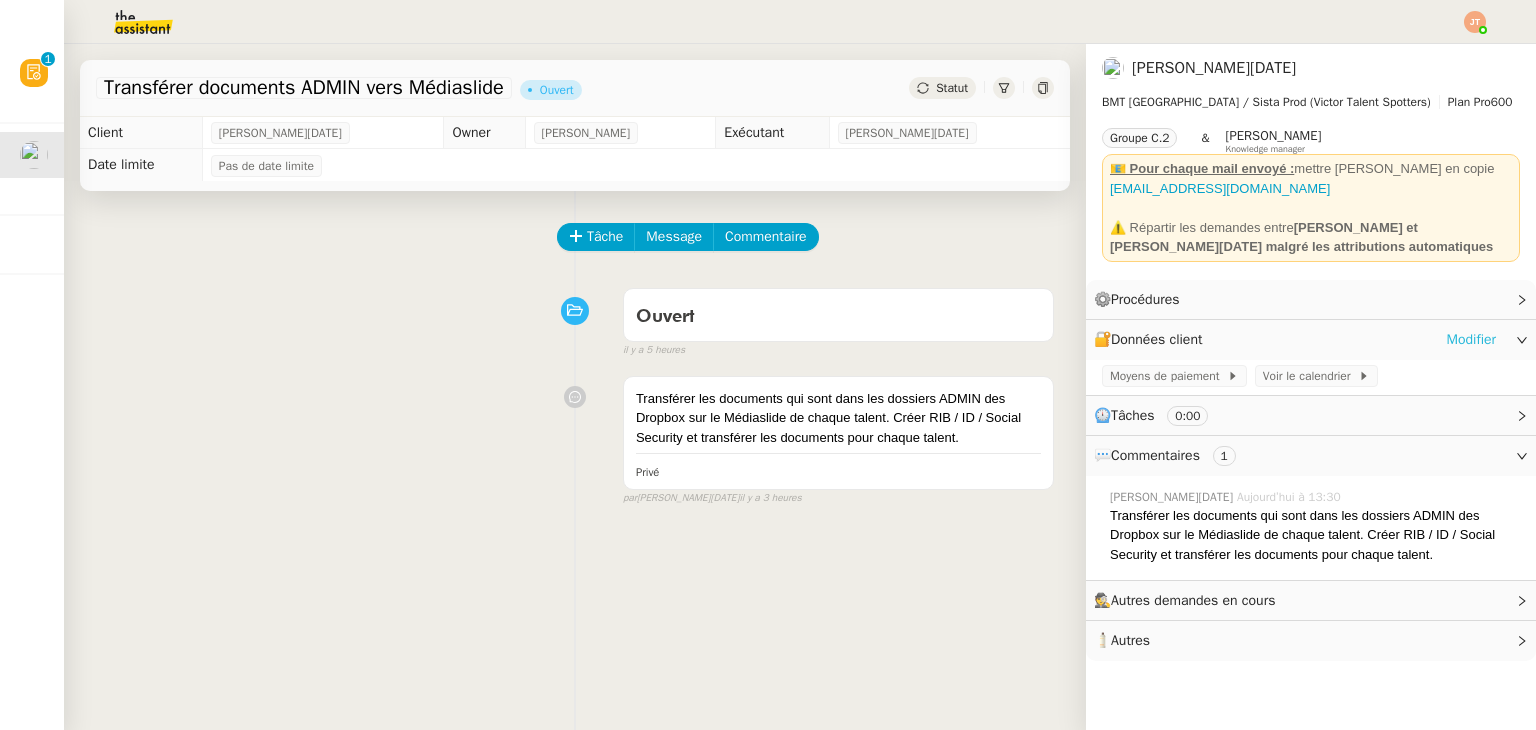 click on "Modifier" 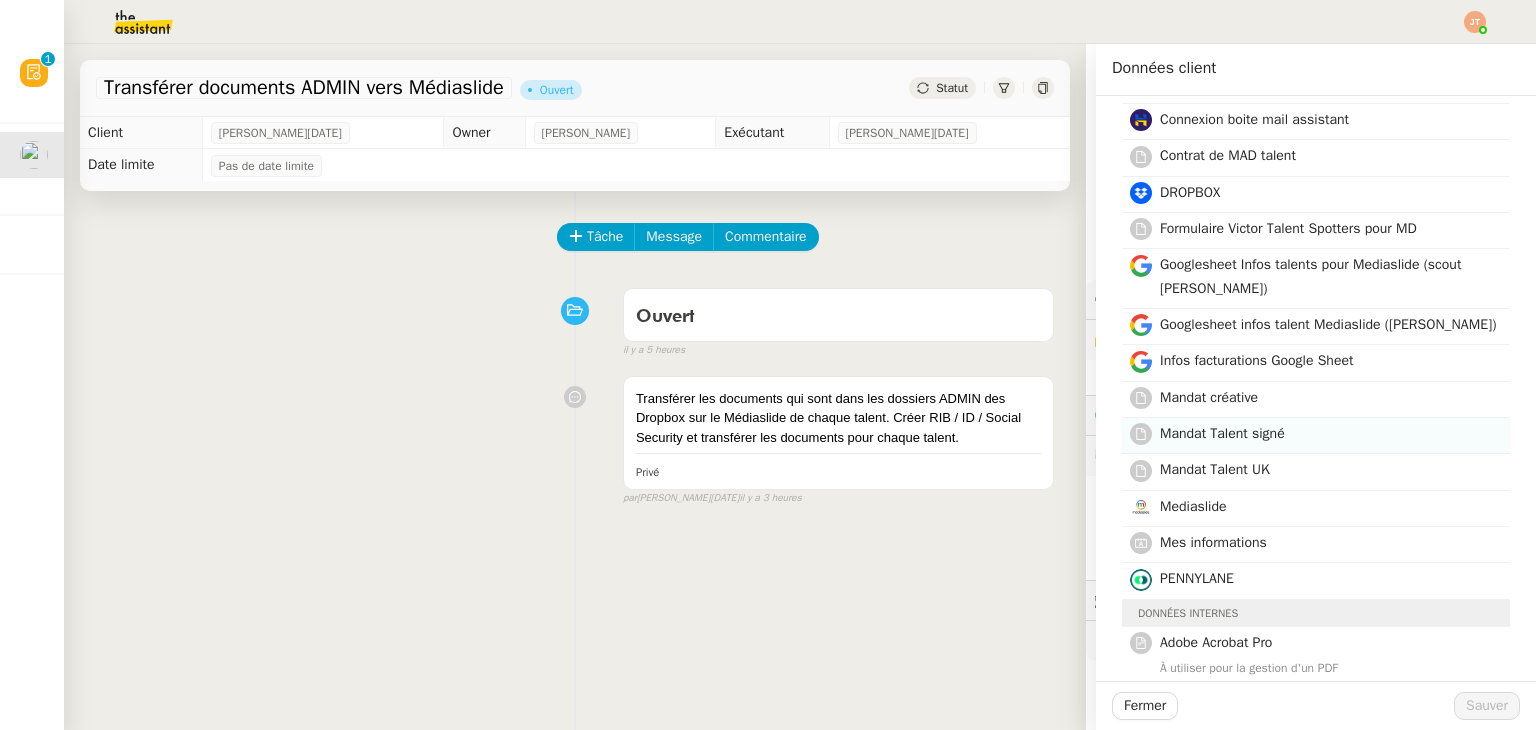 scroll, scrollTop: 200, scrollLeft: 0, axis: vertical 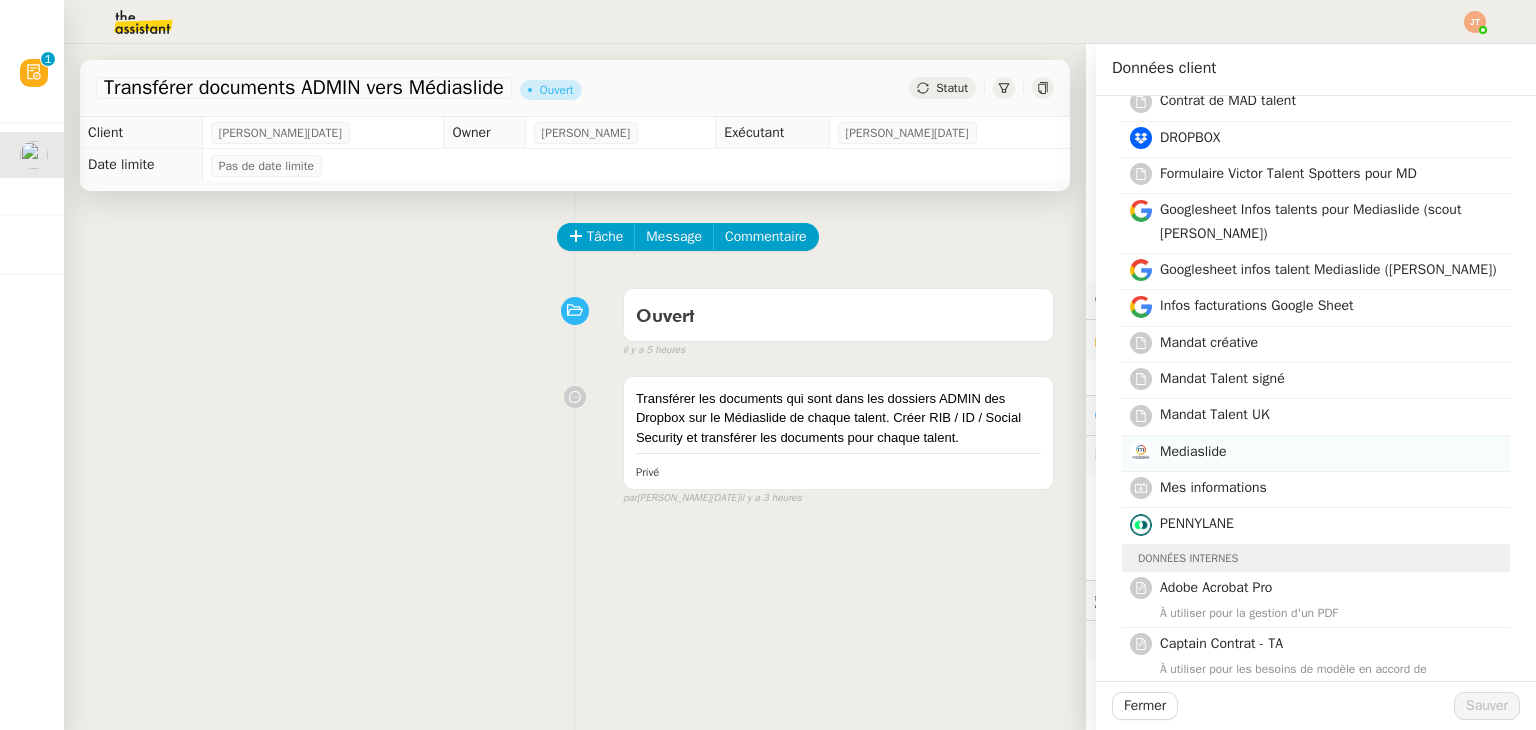 click on "Mediaslide" 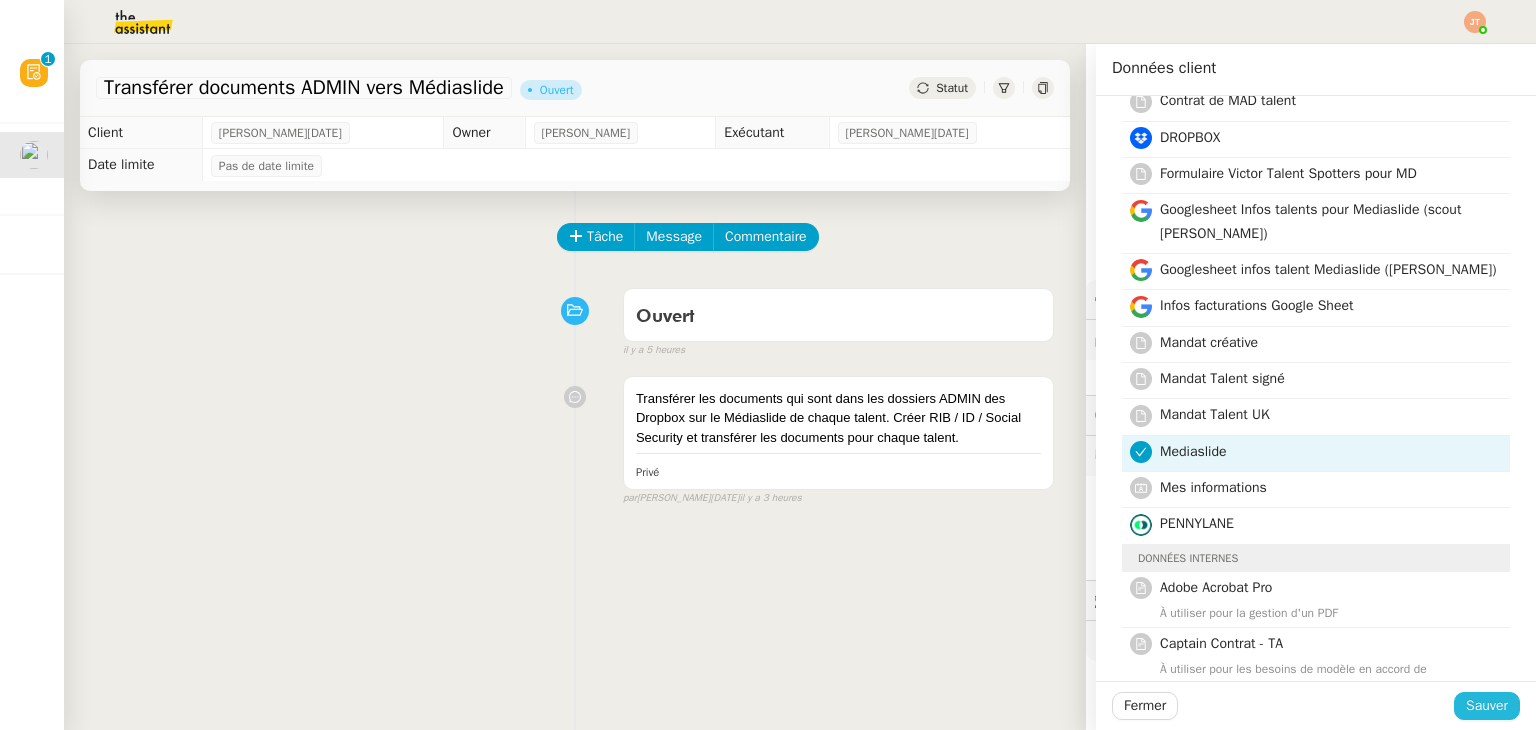 click on "Sauver" 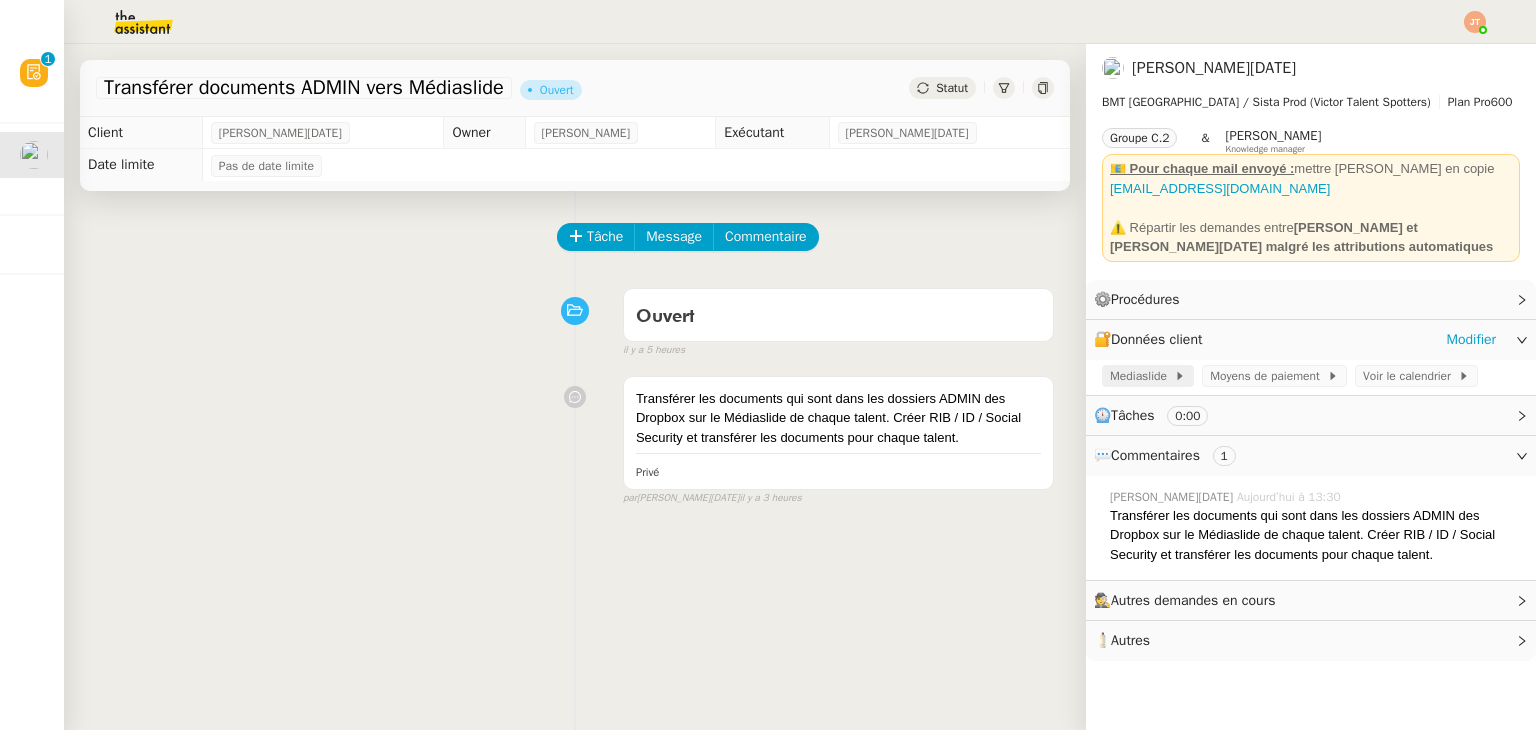 click 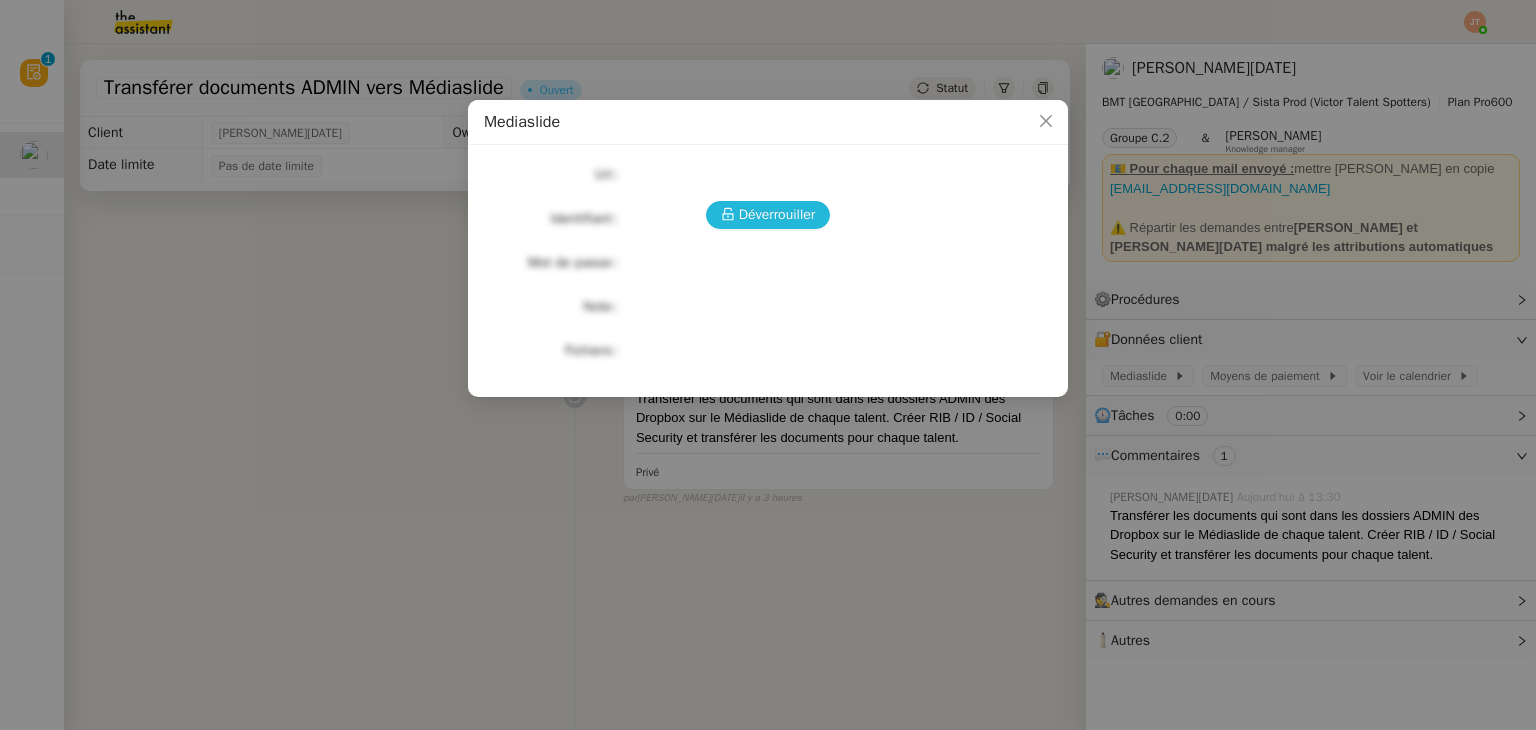 click on "Déverrouiller" at bounding box center (777, 214) 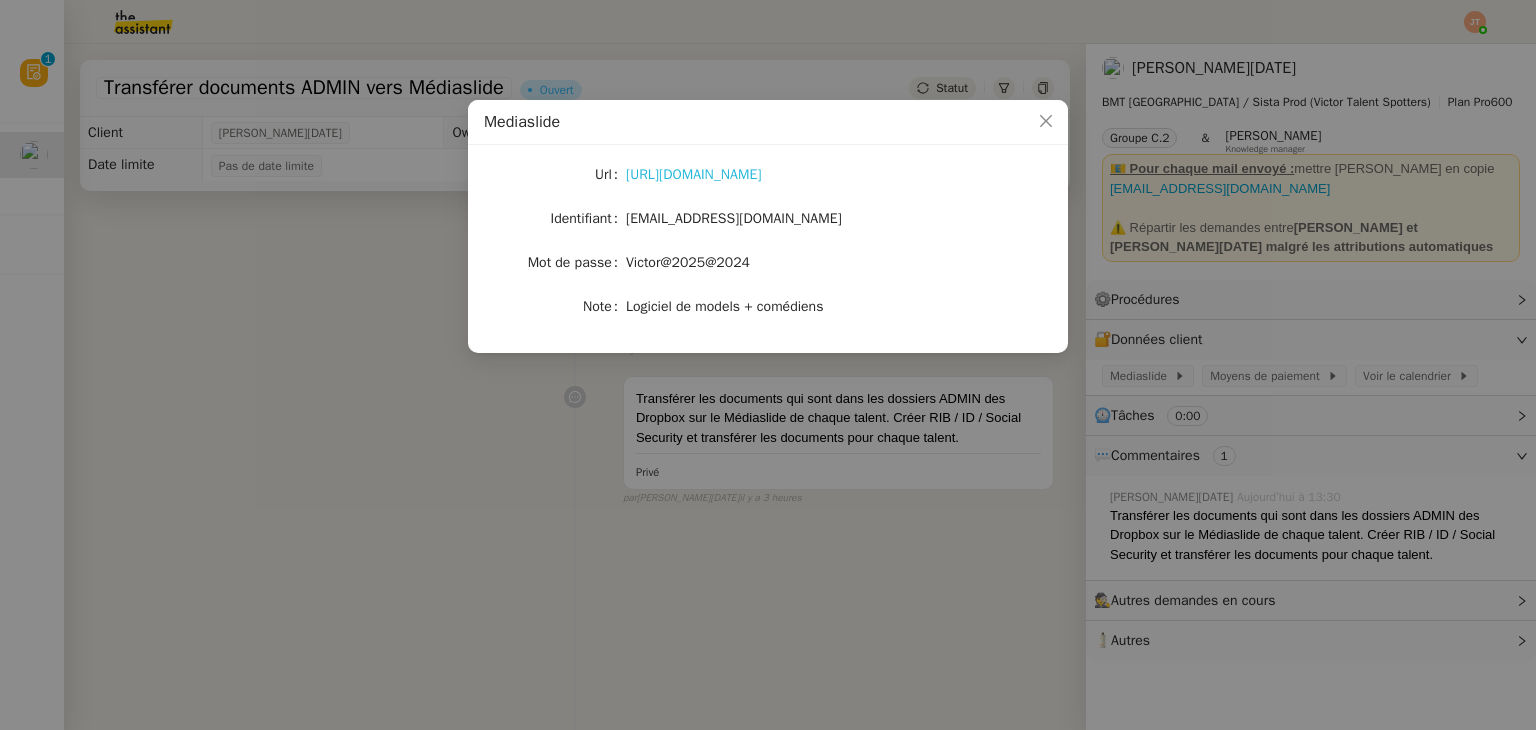 click on "[URL][DOMAIN_NAME]" 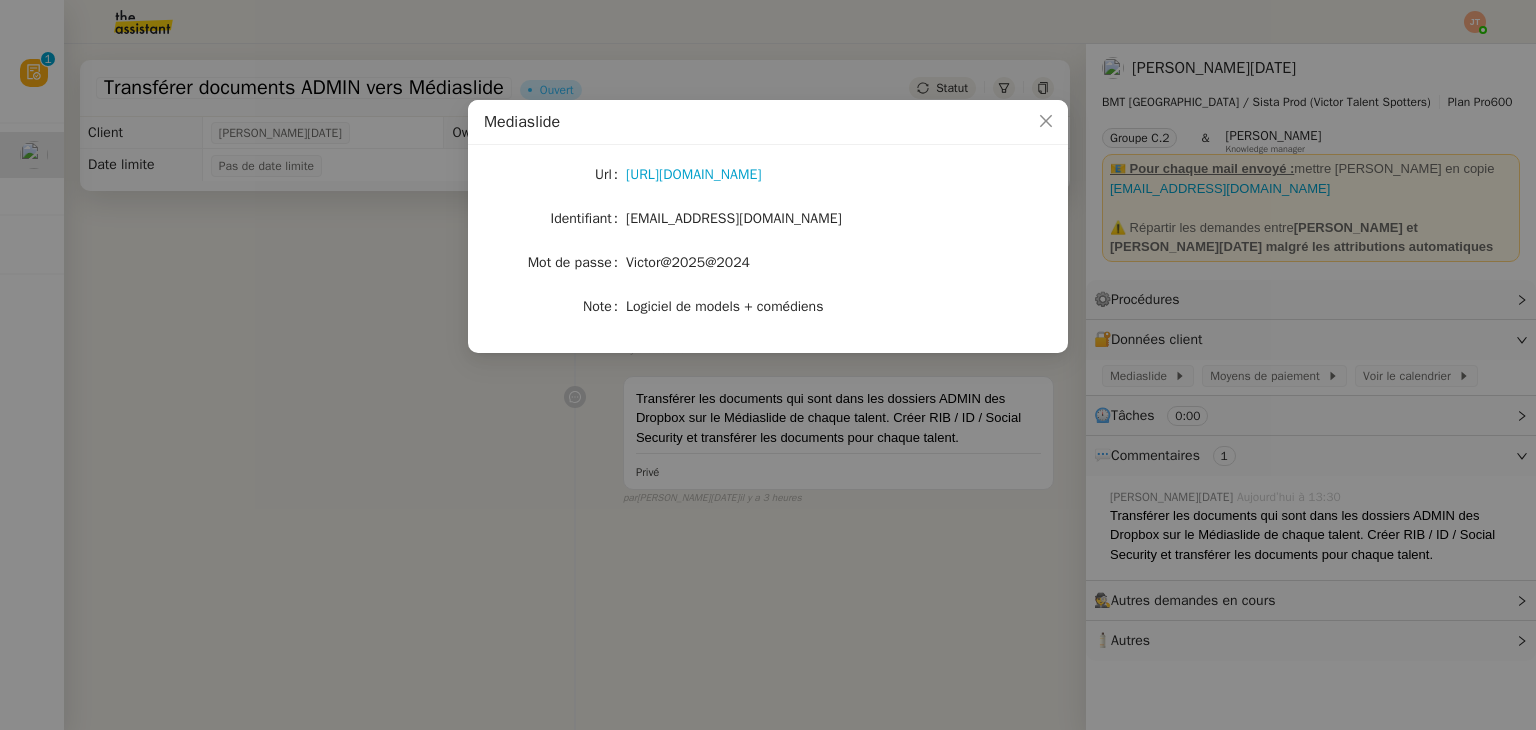 click on "Mediaslide Url [URL][DOMAIN_NAME]    Identifiant [EMAIL_ADDRESS][DOMAIN_NAME] Mot de passe [SECURITY_DATA] Note Logiciel de models + comédiens" at bounding box center [768, 365] 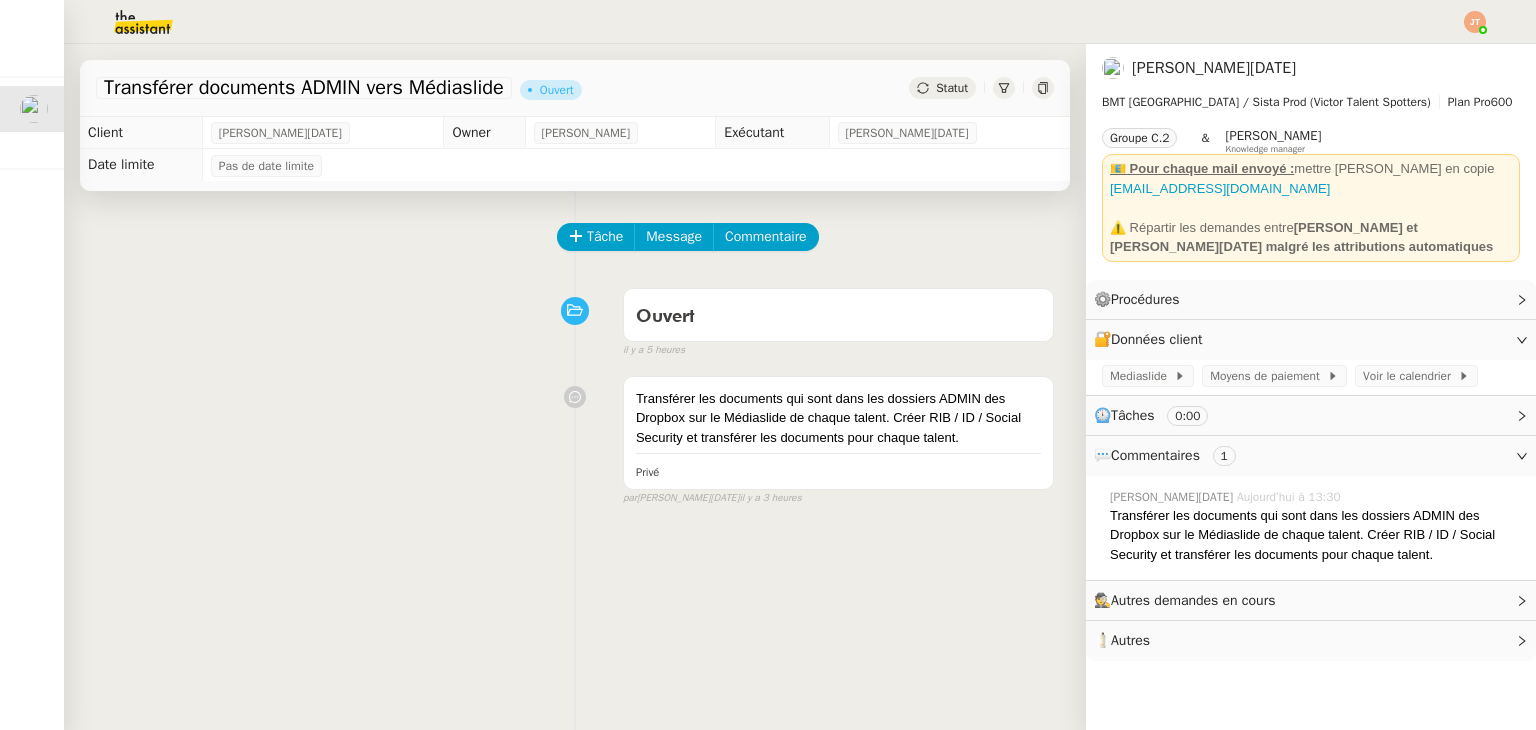 click on "Tâche Message Commentaire" 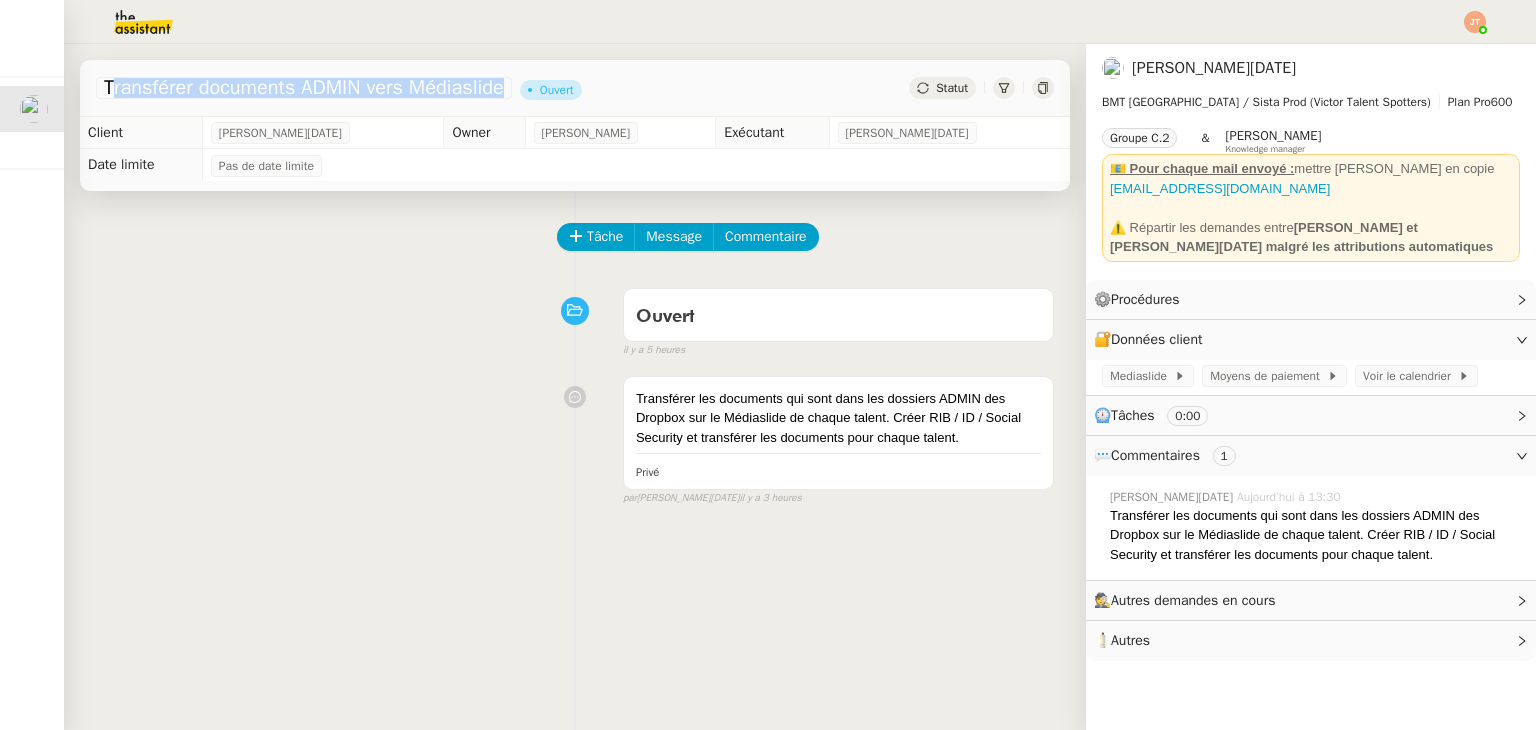 drag, startPoint x: 103, startPoint y: 85, endPoint x: 544, endPoint y: 90, distance: 441.02835 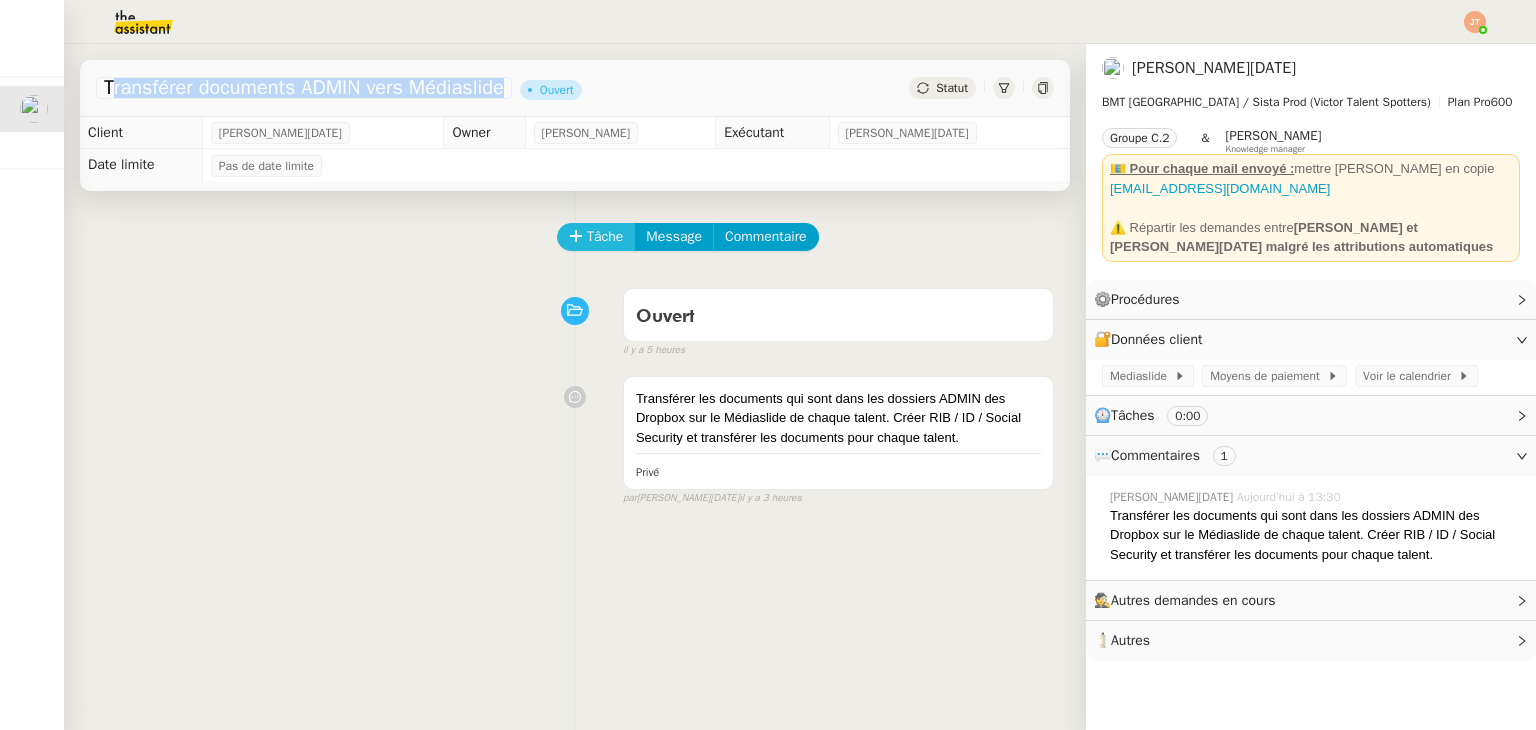 click on "Tâche" 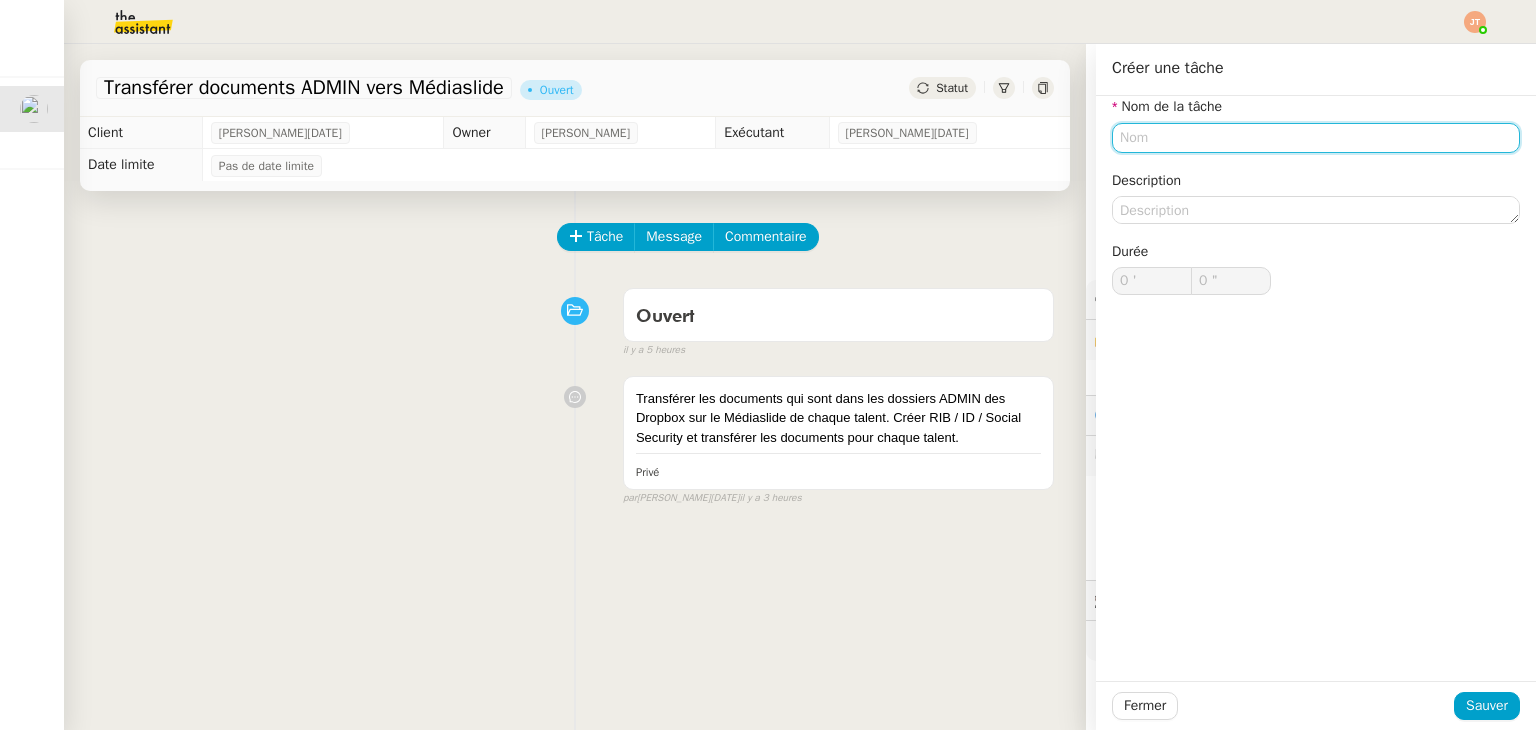 click 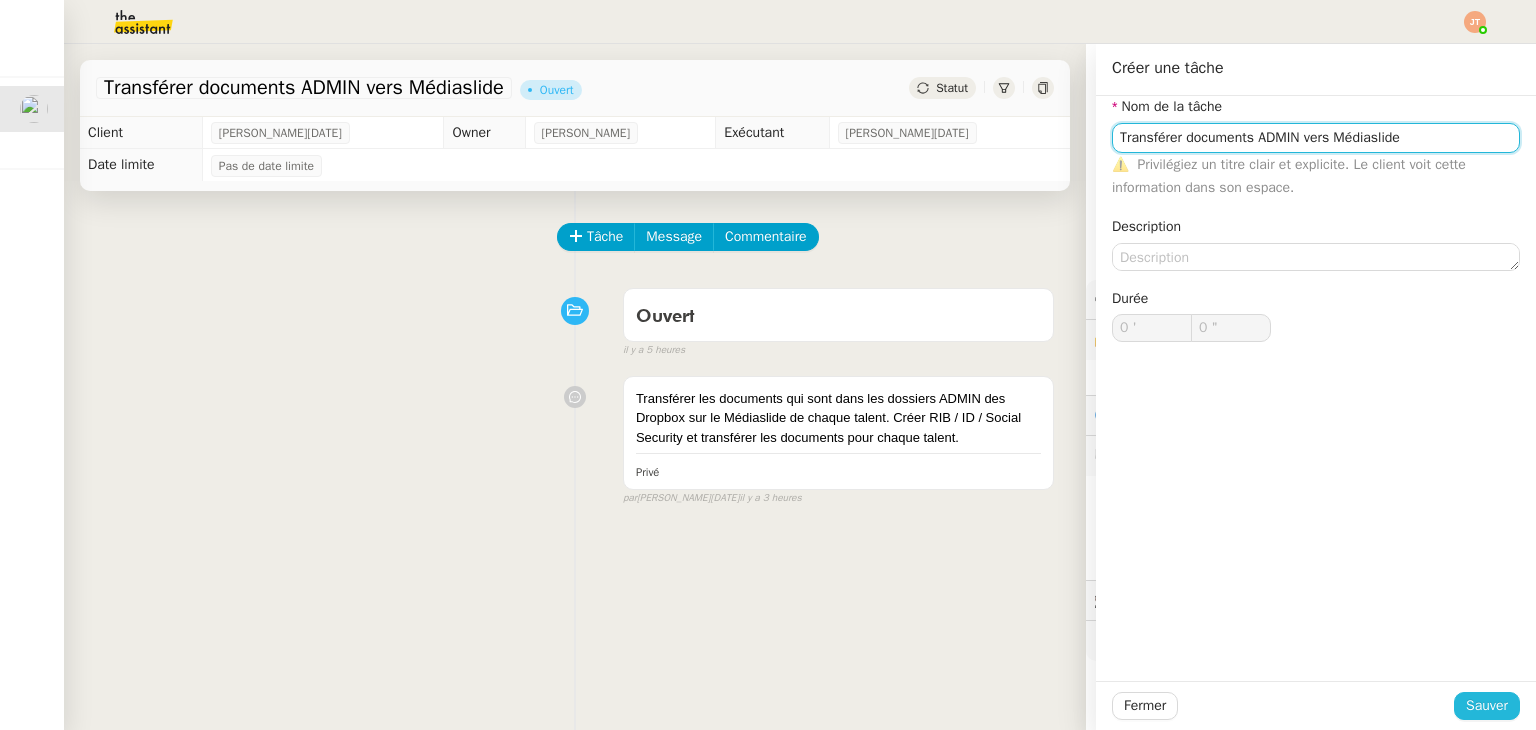 type on "Transférer documents ADMIN vers Médiaslide" 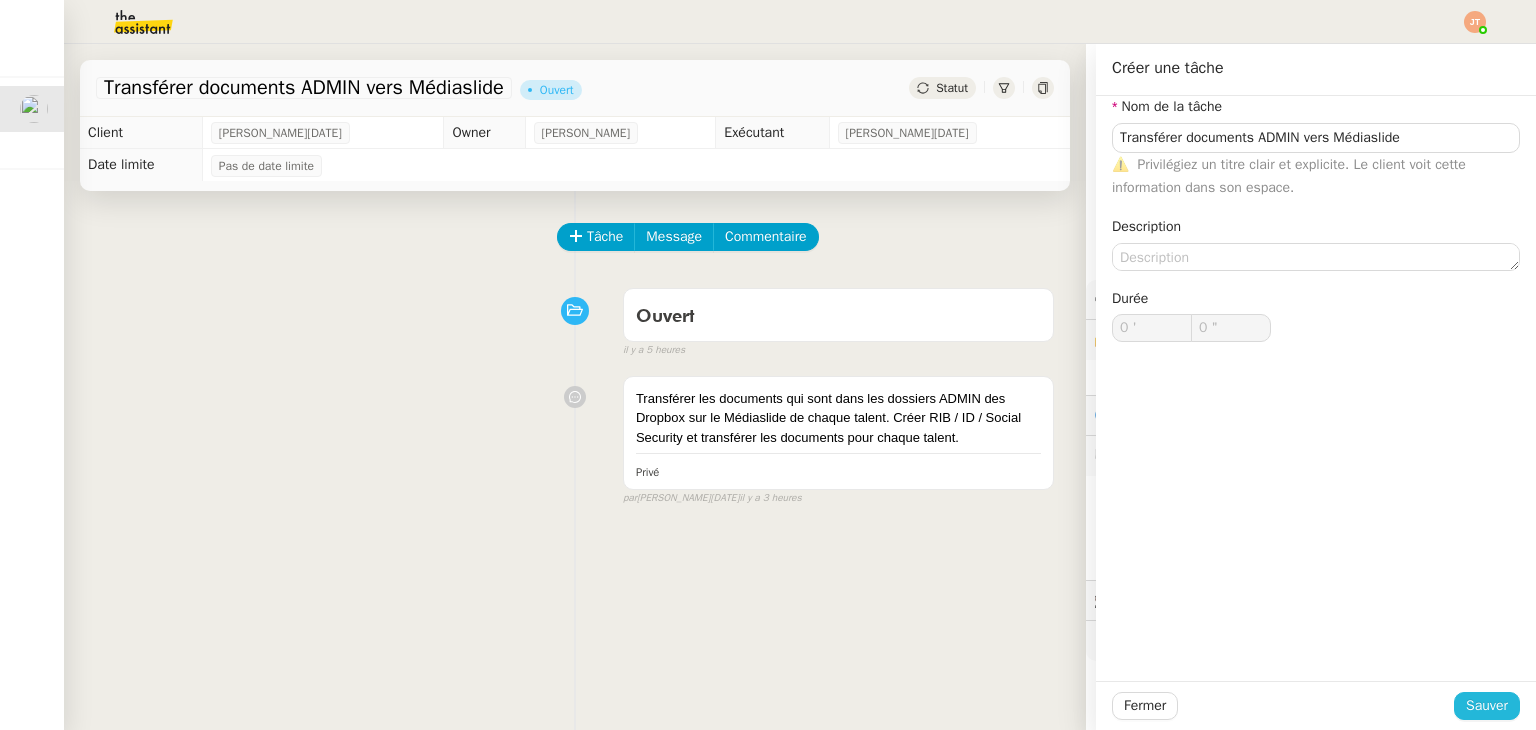 click on "Sauver" 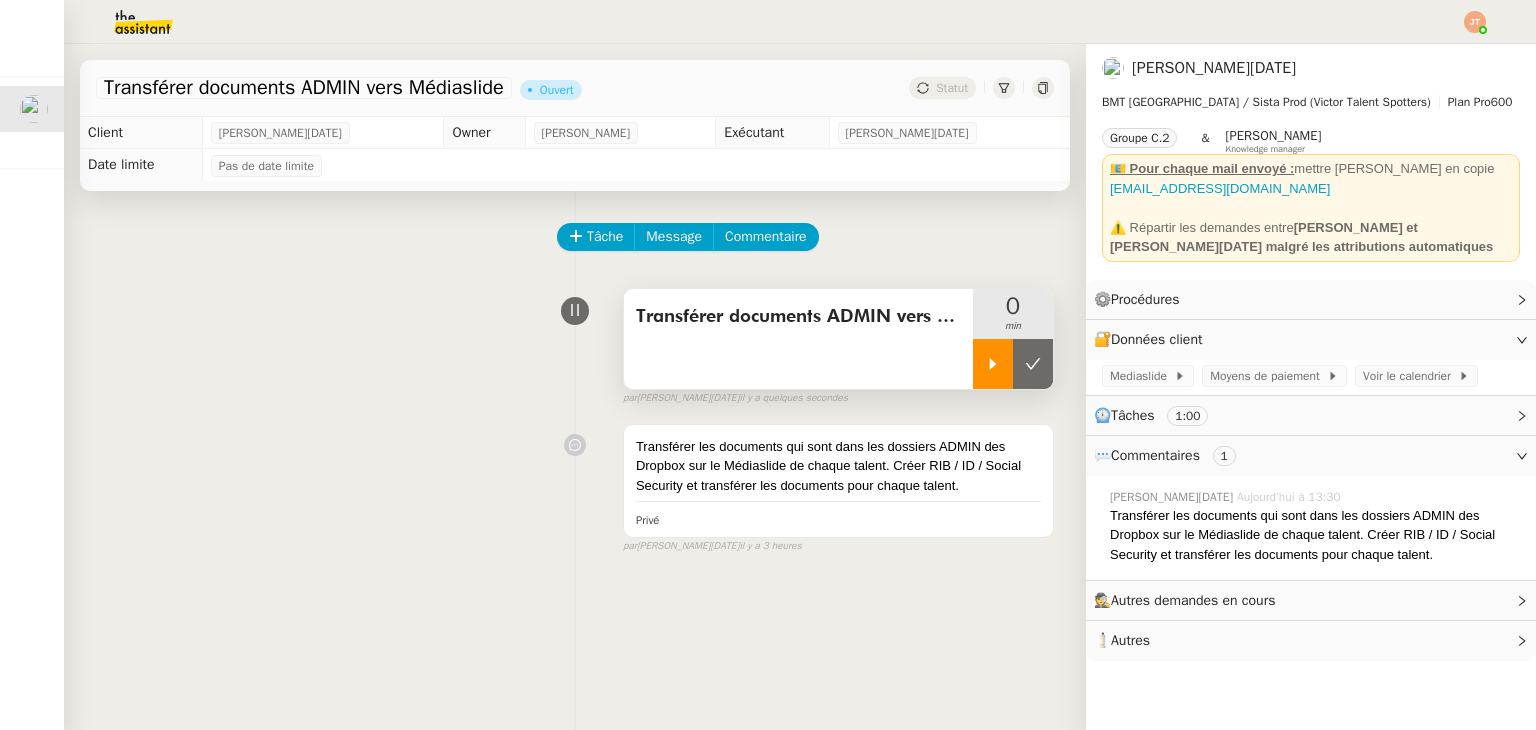 click at bounding box center (993, 364) 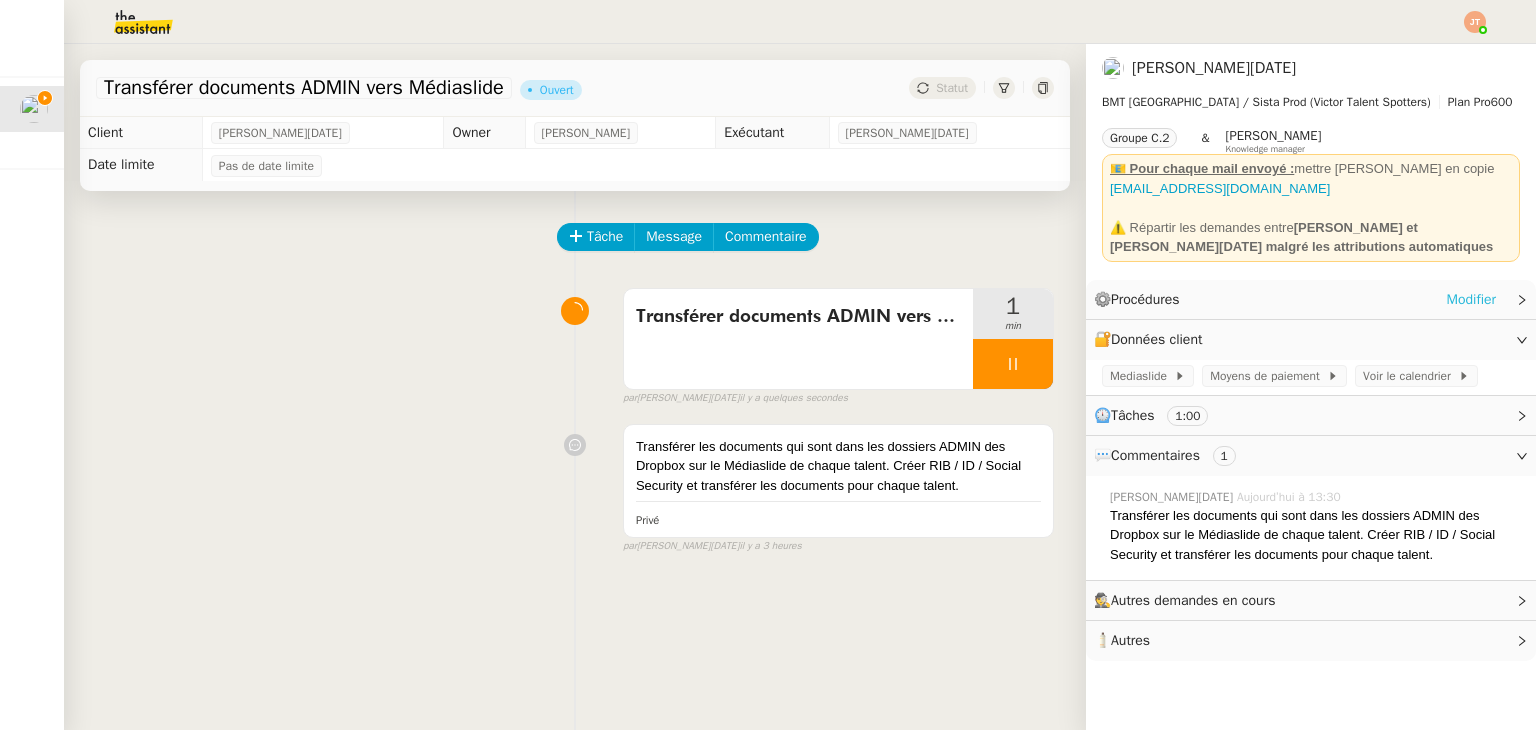 click on "Modifier" 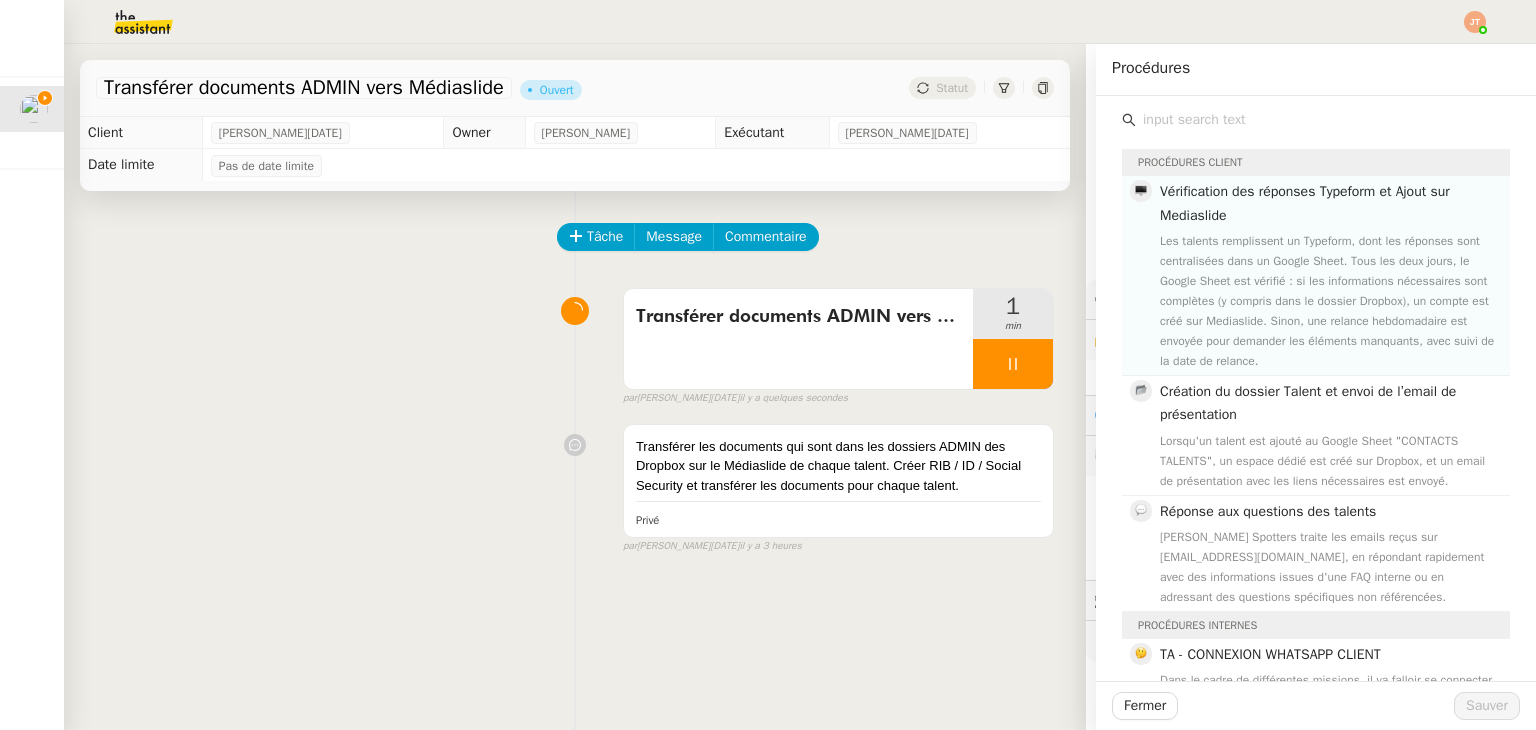click on "Les talents remplissent un Typeform, dont les réponses sont centralisées dans un Google Sheet. Tous les deux jours, le Google Sheet est vérifié : si les informations nécessaires sont complètes (y compris dans le dossier Dropbox), un compte est créé sur Mediaslide. Sinon, une relance hebdomadaire est envoyée pour demander les éléments manquants, avec suivi de la date de relance." 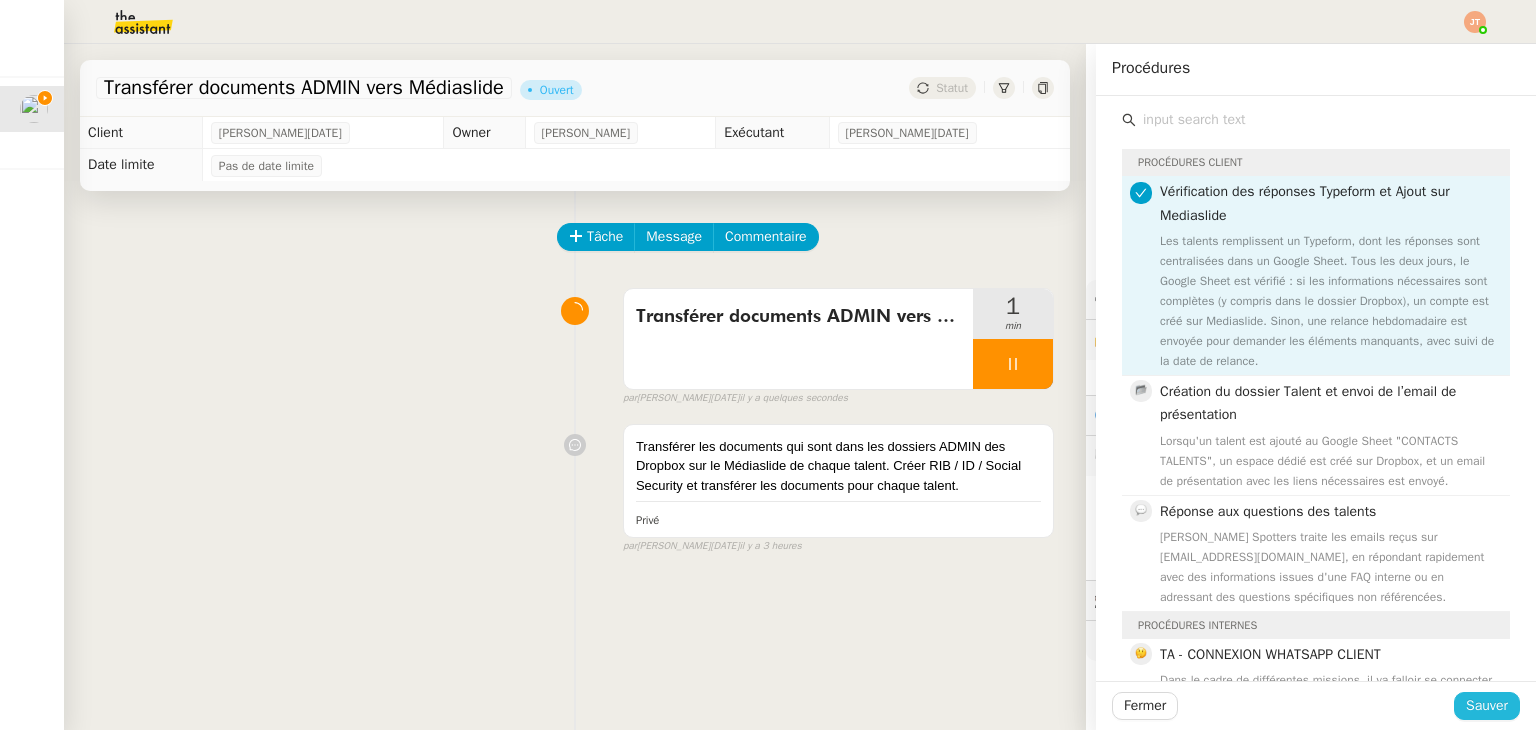 click on "Sauver" 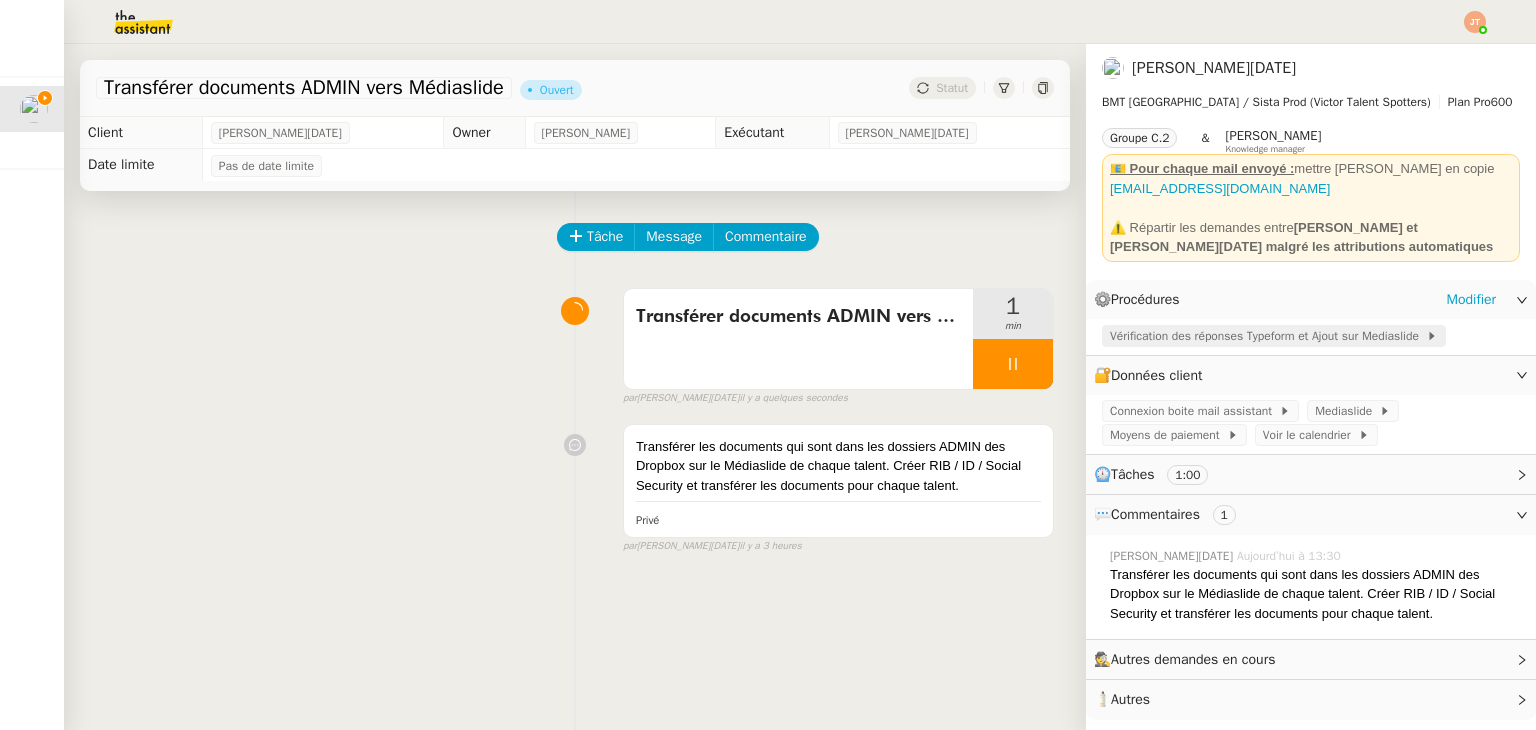 click on "Vérification des réponses Typeform et Ajout sur Mediaslide" 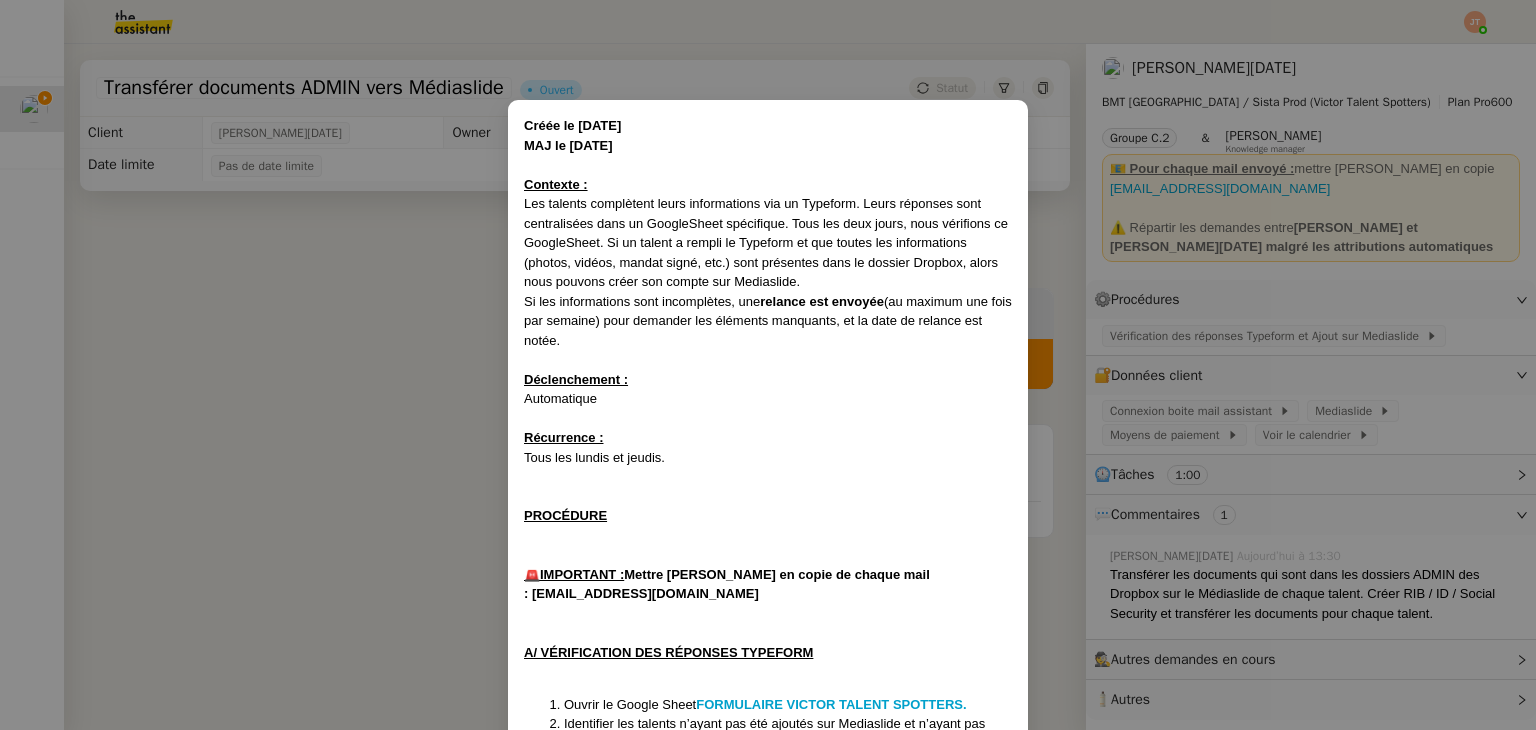 scroll, scrollTop: 400, scrollLeft: 0, axis: vertical 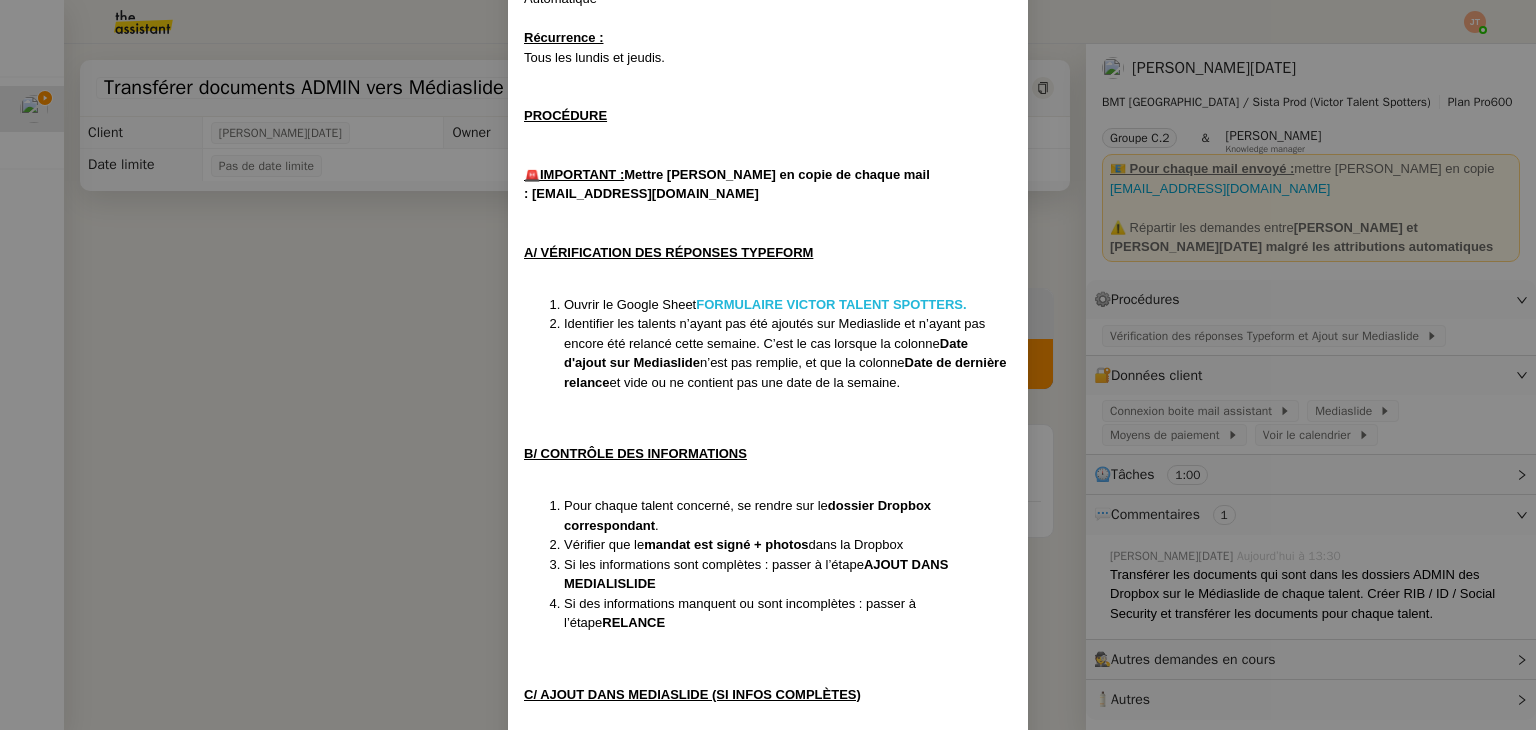 click on "FORMULAIRE VICTOR TALENT SPOTTERS." at bounding box center (831, 304) 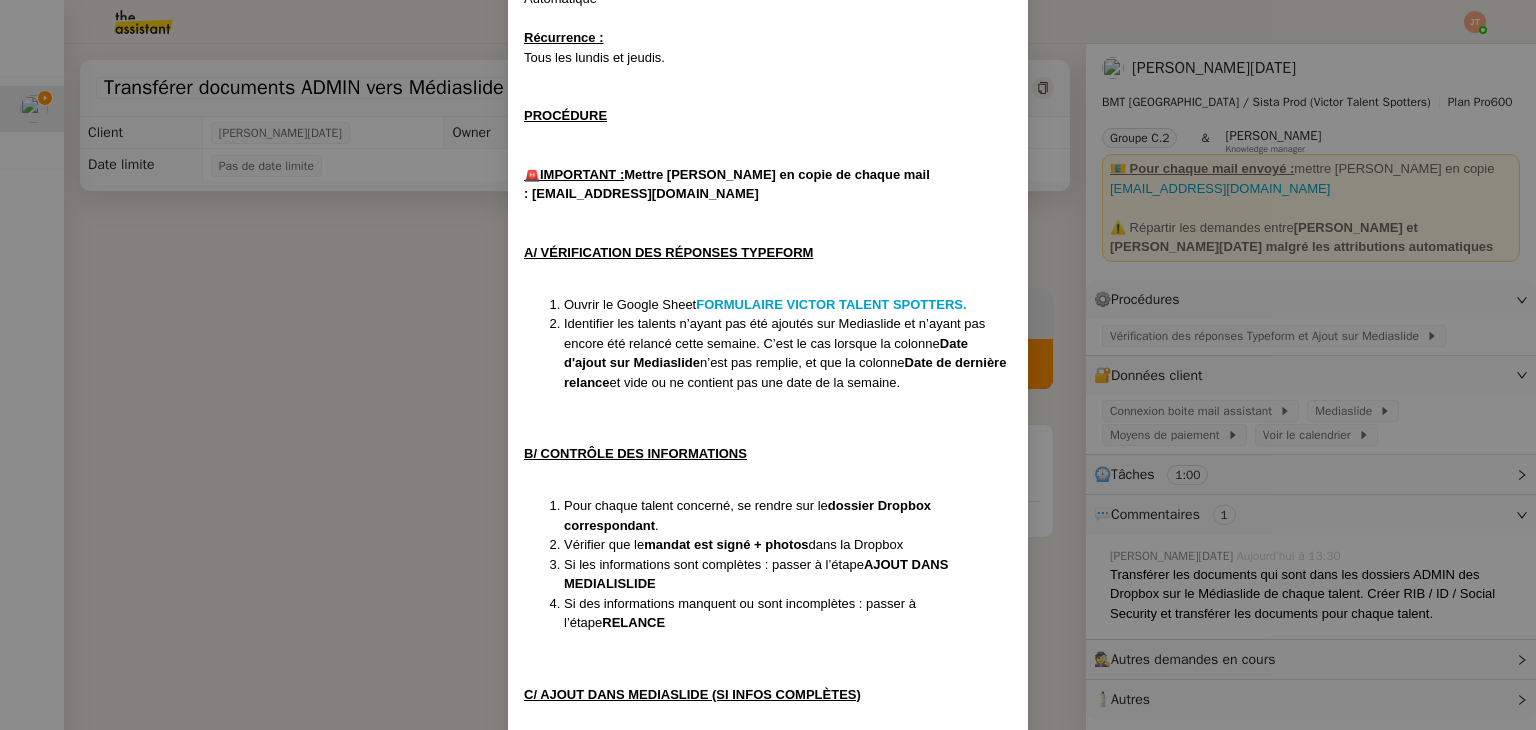 click on "Créée le [DATE] MAJ le [DATE] Contexte : Les talents complètent leurs informations via un Typeform. Leurs réponses sont centralisées dans un GoogleSheet spécifique. Tous les deux jours, nous vérifions ce GoogleSheet. Si un talent a rempli le Typeform et que toutes les informations (photos, vidéos, mandat signé, etc.) sont présentes dans le dossier Dropbox, alors nous pouvons créer son compte sur Mediaslide. Si les informations sont incomplètes, une  relance est envoyée  (au maximum une fois par semaine) pour demander les éléments manquants, et la date de relance est notée. Déclenchement : Automatique Récurrence : Tous les lundis et jeudis. PROCÉDURE 🚨IMPORTANT : Mettre [PERSON_NAME] en copie de chaque mail : [EMAIL_ADDRESS][DOMAIN_NAME] A/ VÉRIFICATION DES RÉPONSES TYPEFORM Ouvrir le Google Sheet  FORMULAIRE VICTOR TALENT SPOTTERS. Date d'ajout sur Mediaslide  n’est pas remplie, et que la colonne  Date de dernière relance B/ CONTRÔLE DES INFORMATIONS . RELANCE Models (" at bounding box center (768, 365) 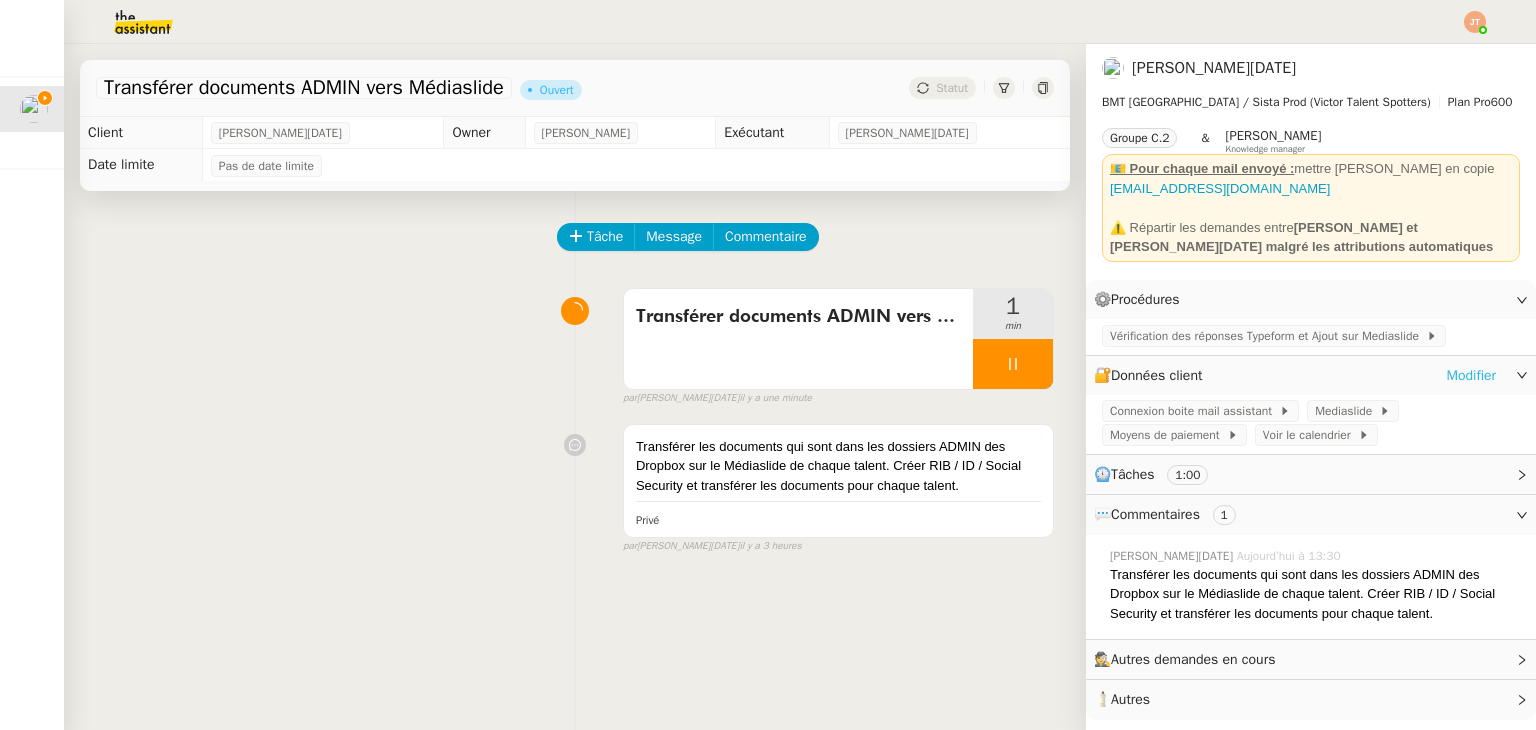click on "Modifier" 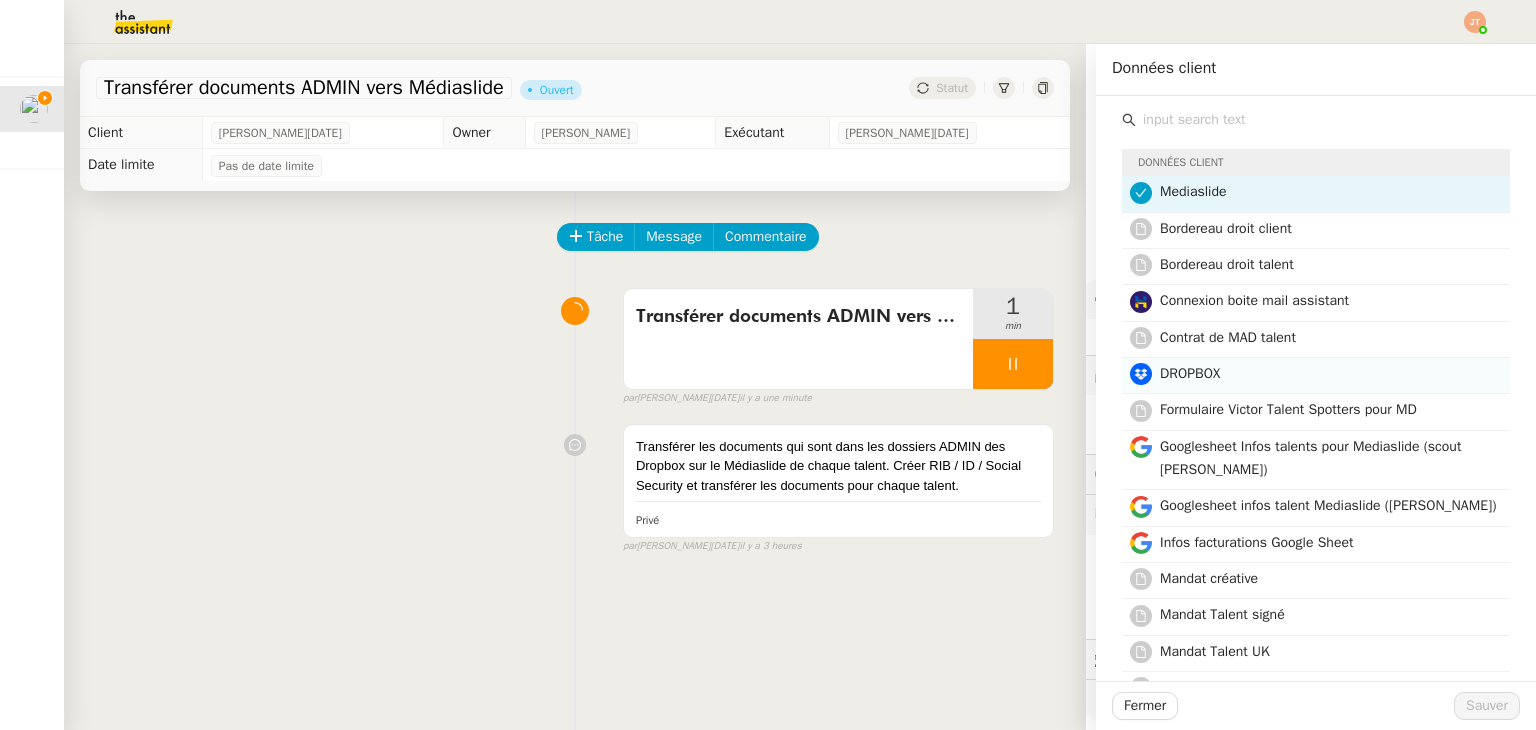 click on "DROPBOX" 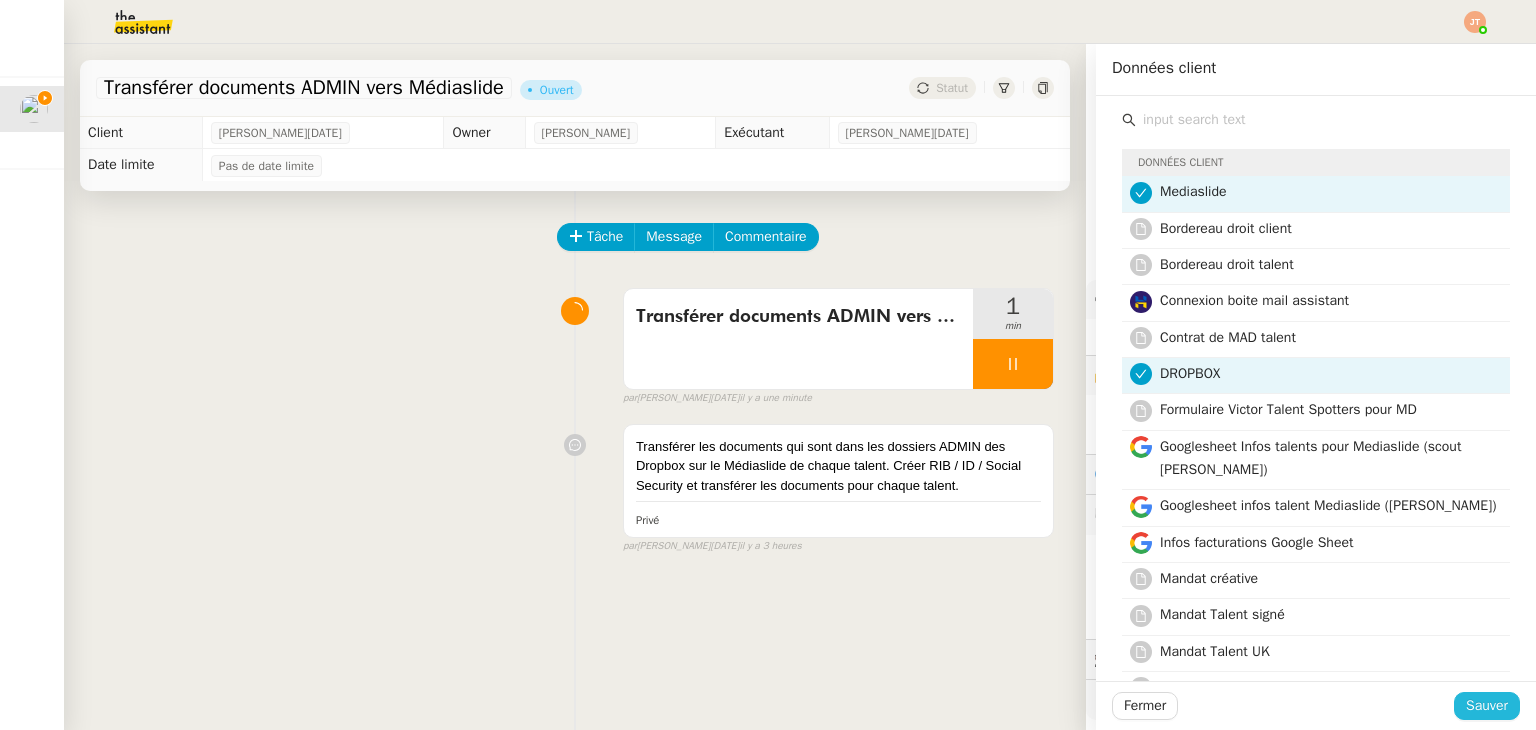 click on "Sauver" 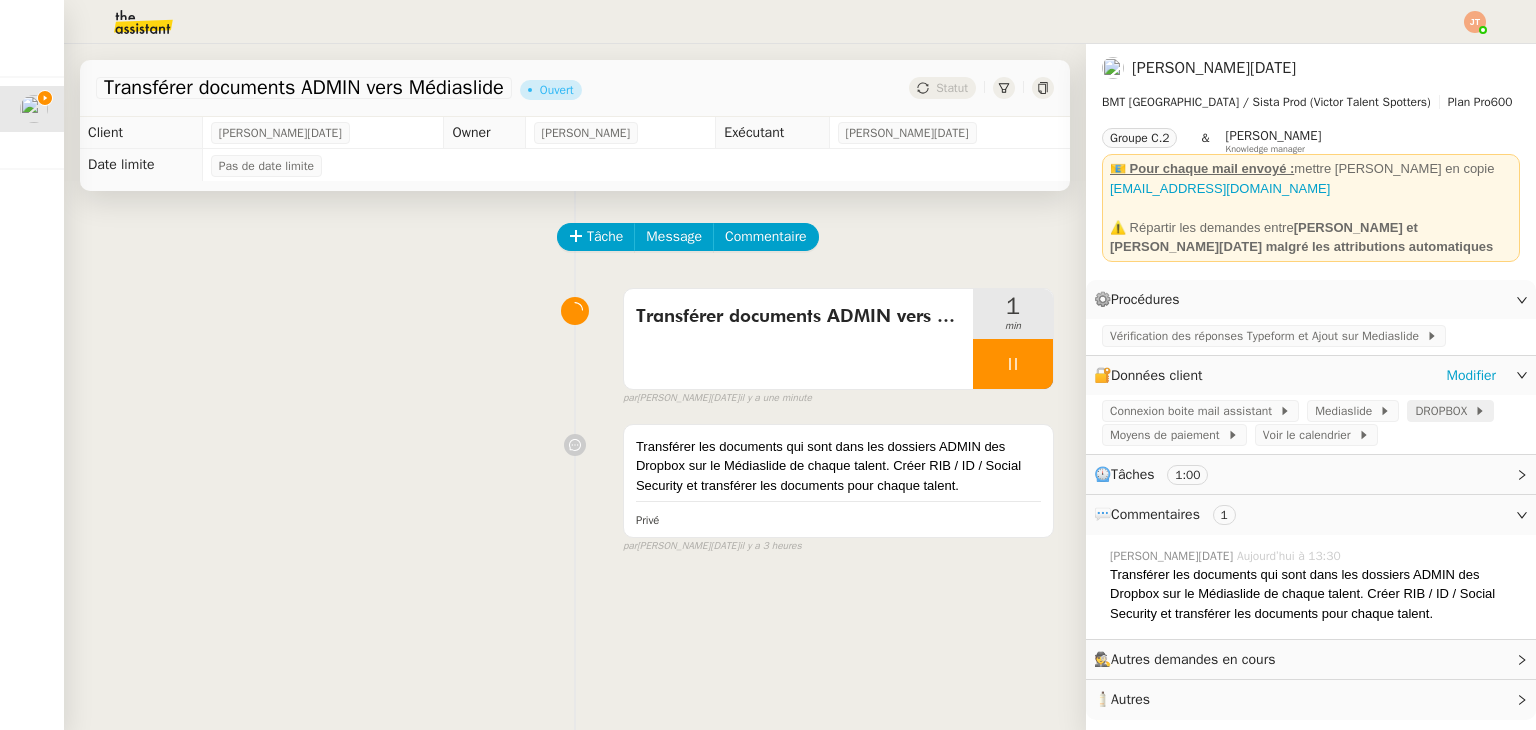 click on "DROPBOX" 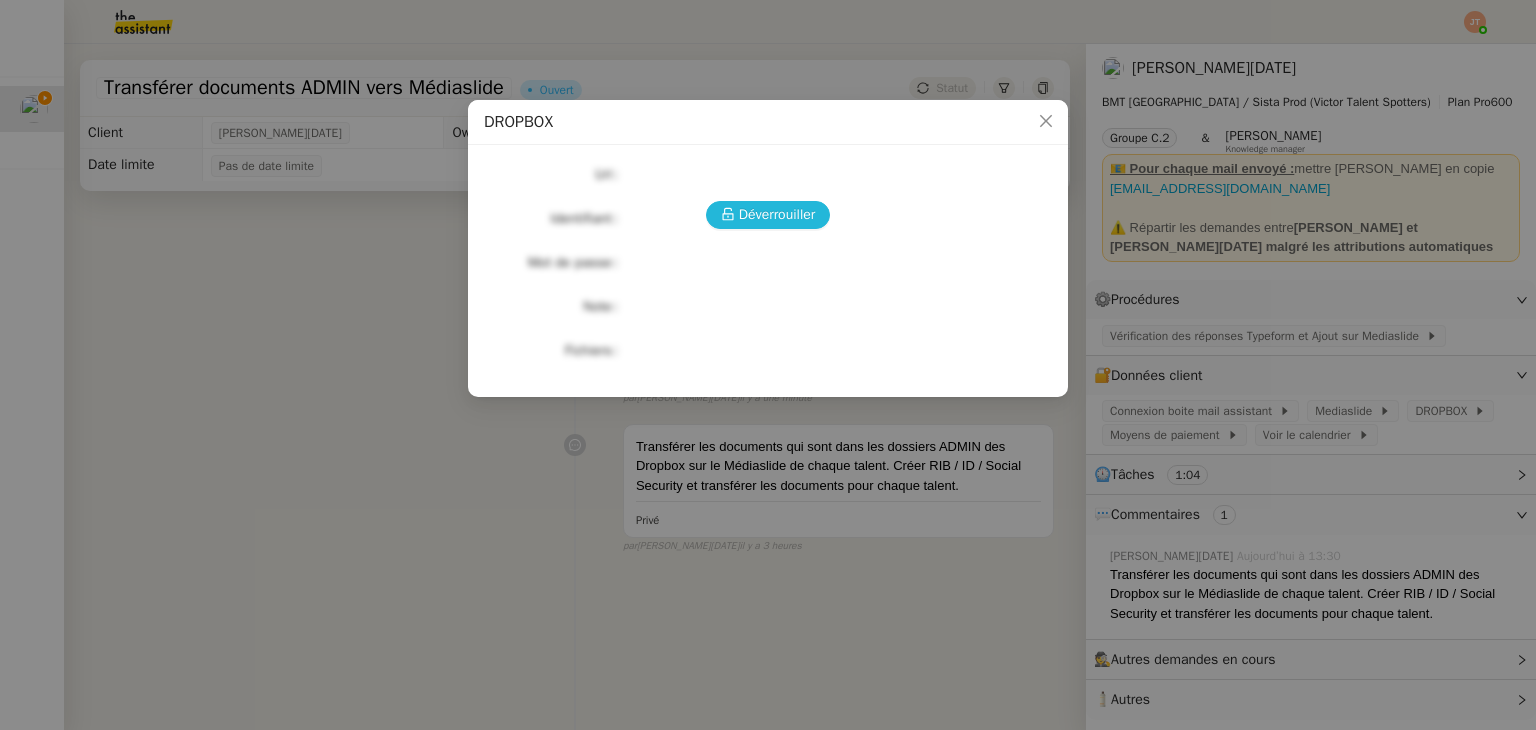click on "Déverrouiller" at bounding box center (777, 214) 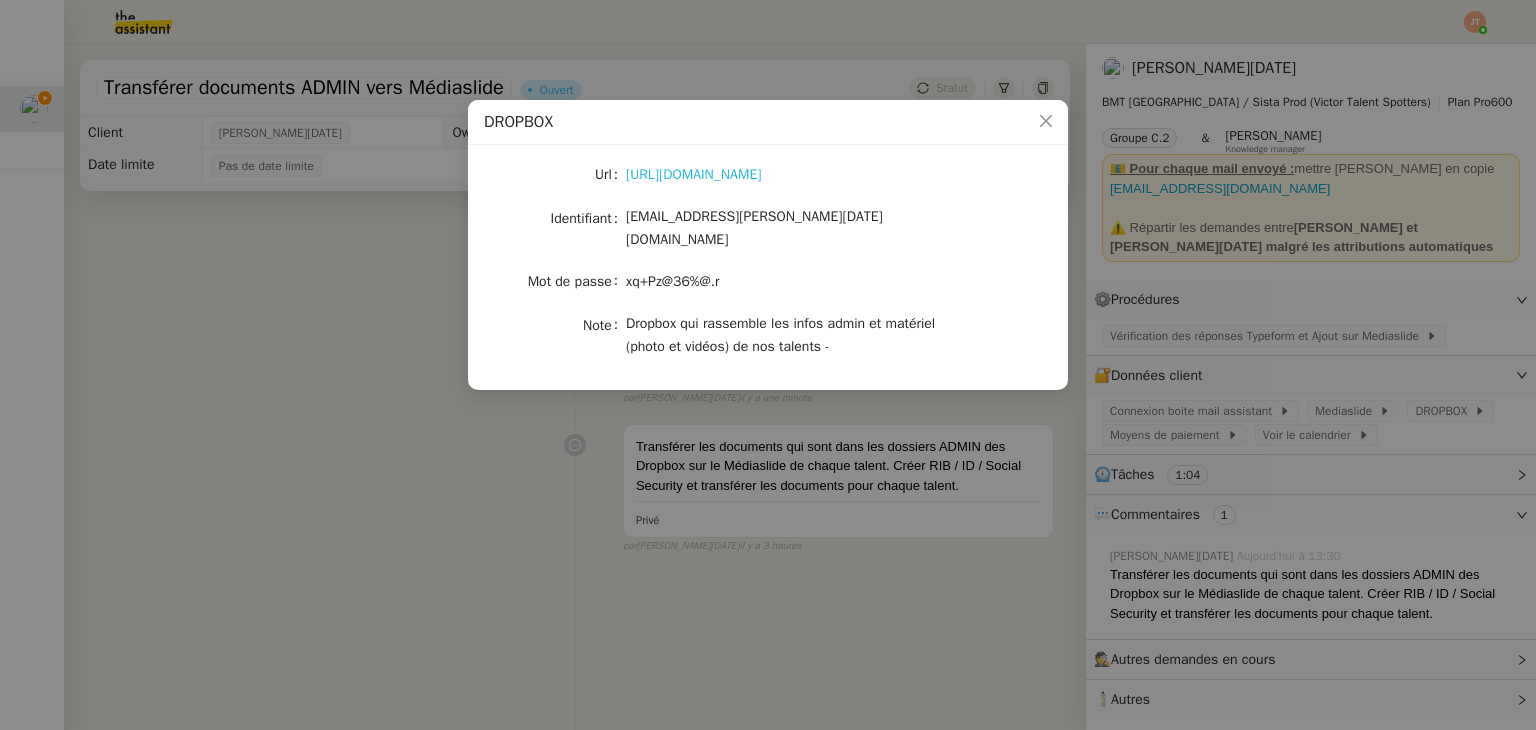 click on "https://www.dropbox.com/scl/fo/tjfcxatcvk2xqzvry7q9w/AFWZolyrz5oIFBN2FS9_Plg?rlkey=c7fq3erexz6assfqilk920pur&st=cqxz656h&dl=0" 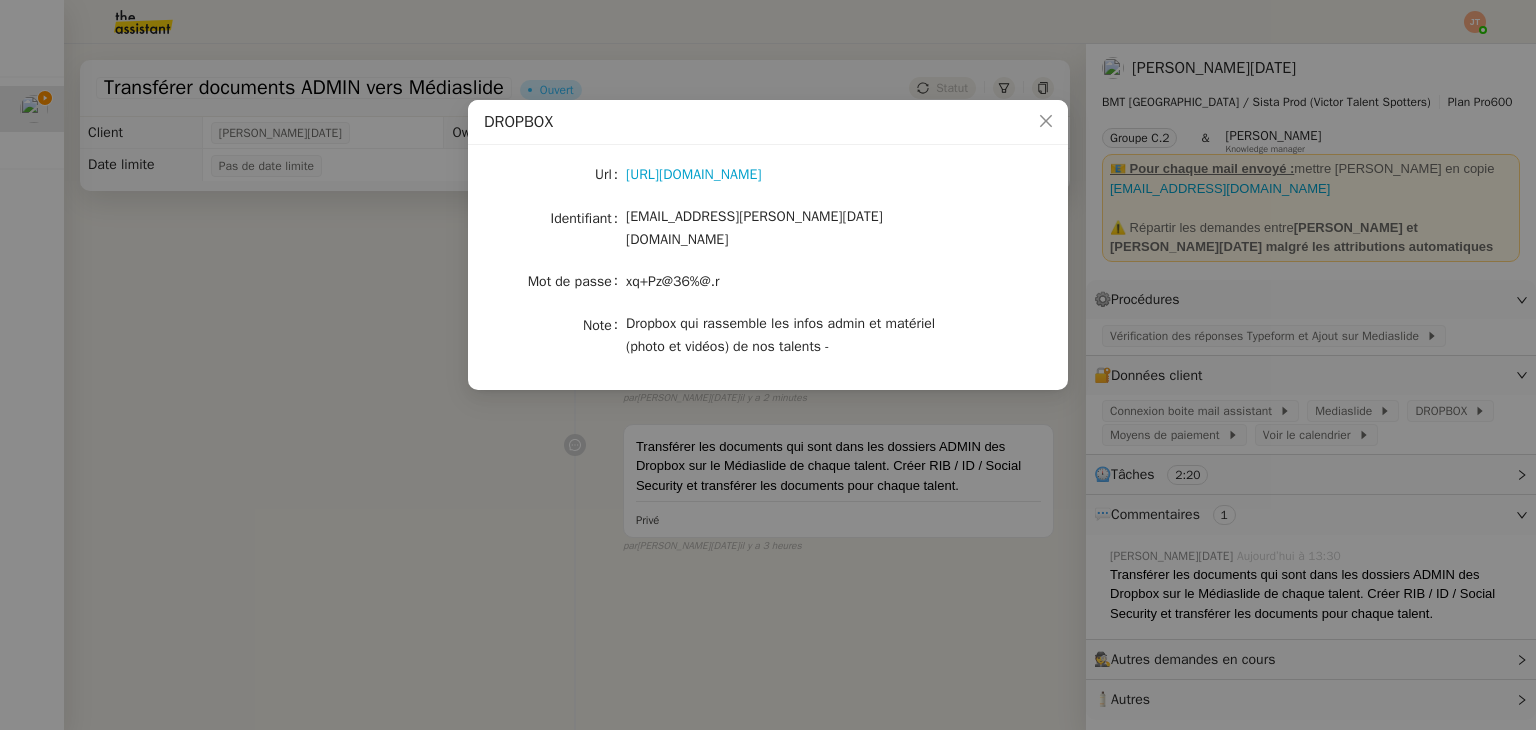 click on "DROPBOX Url https://www.dropbox.com/scl/fo/tjfcxatcvk2xqzvry7q9w/AFWZolyrz5oIFBN2FS9_Plg?rlkey=c7fq3erexz6assfqilk920pur&st=cqxz656h&dl=0    Identifiant share.sandra.toussaint@team.theassistant.com Mot de passe xq+Pz@36%@.r Note Dropbox qui rassemble les infos admin et matériel (photo et vidéos)  de nos talents -" at bounding box center [768, 365] 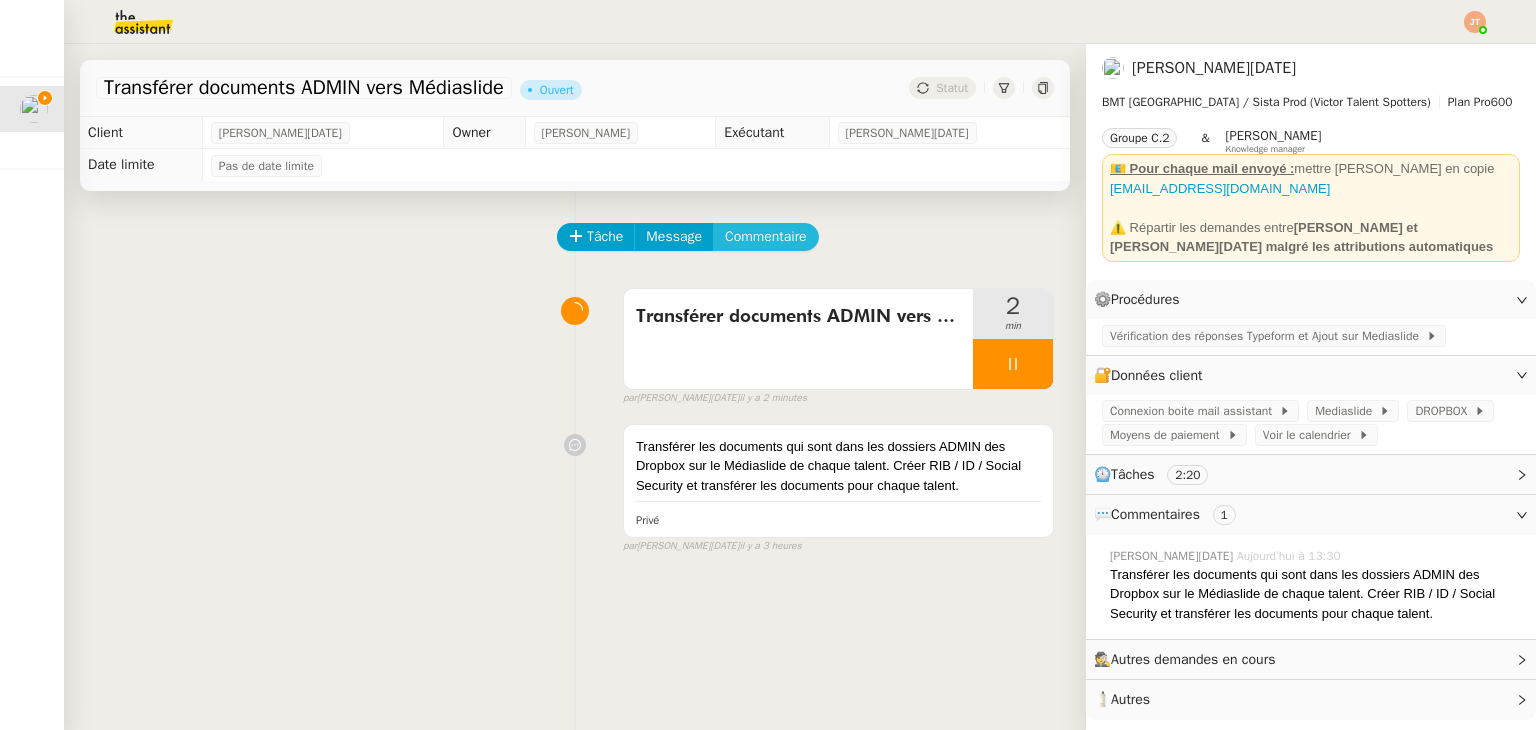 click on "Commentaire" 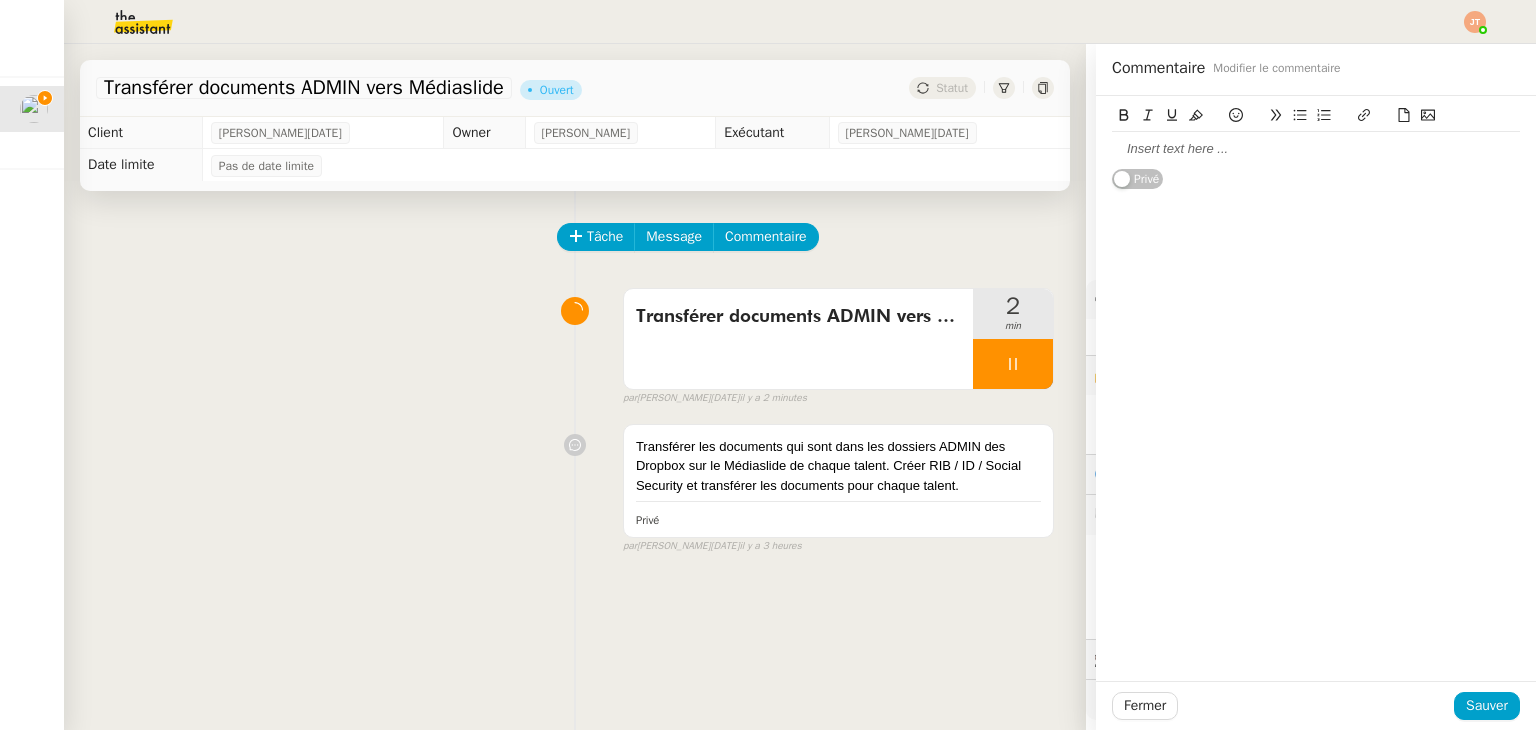 click 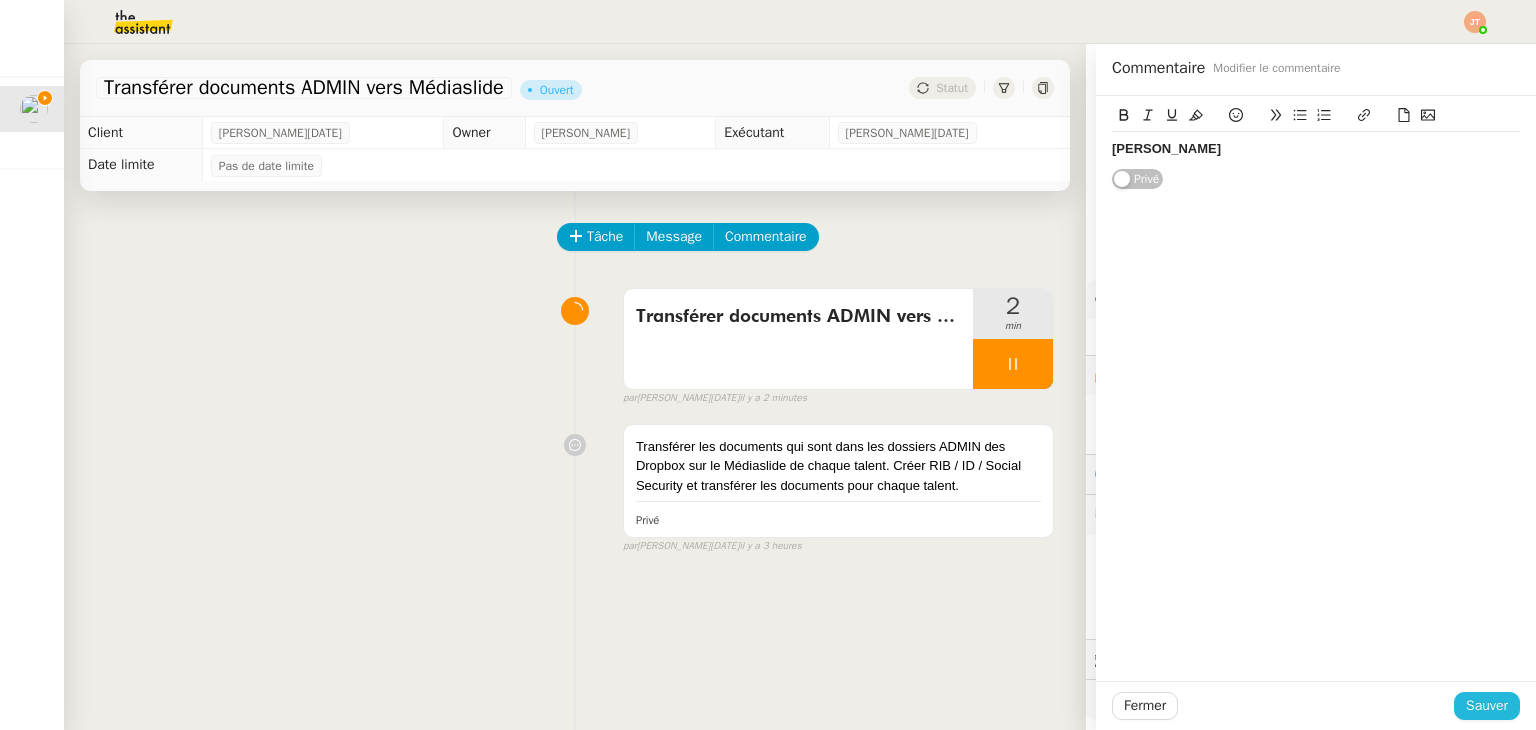 click on "Sauver" 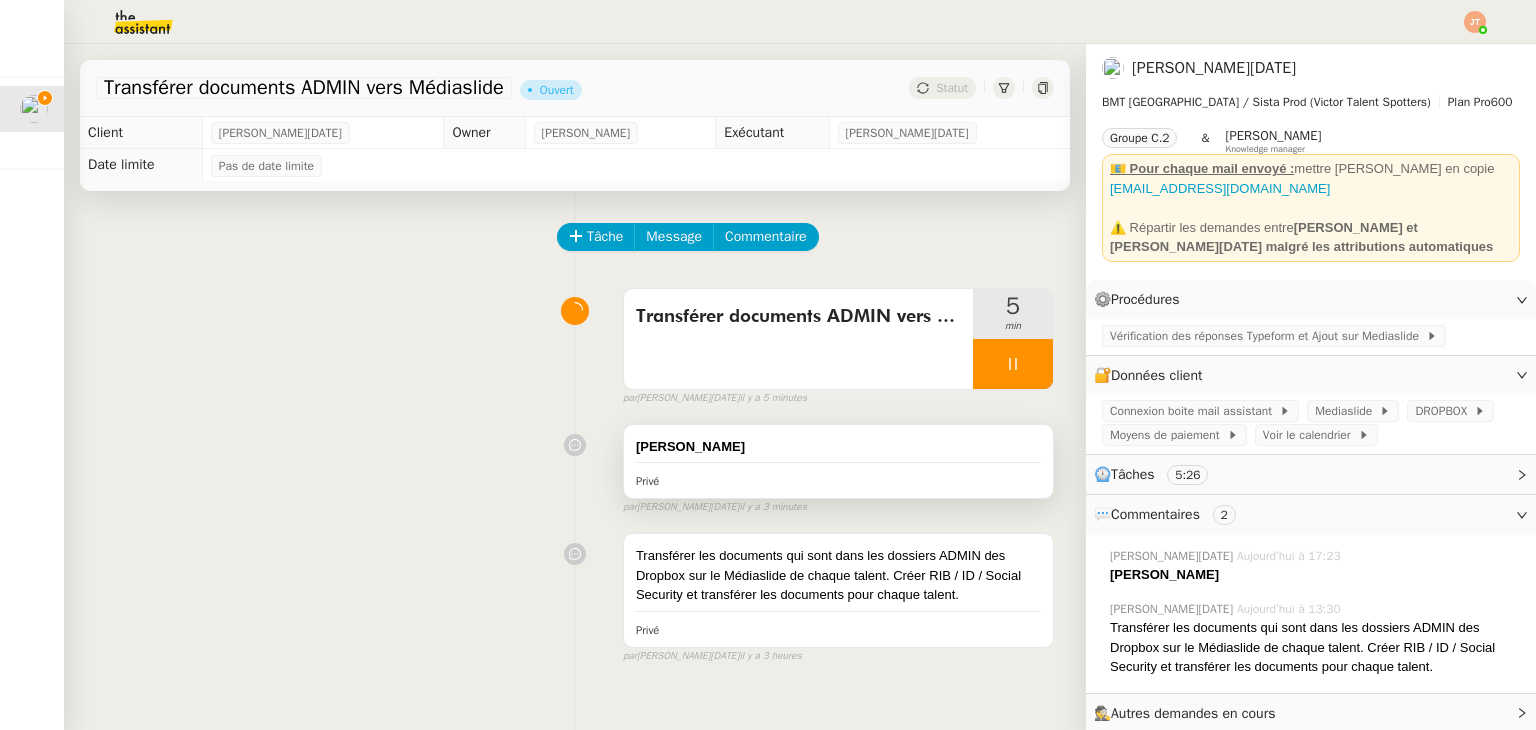click on "Aden Caillault Privé" at bounding box center (838, 462) 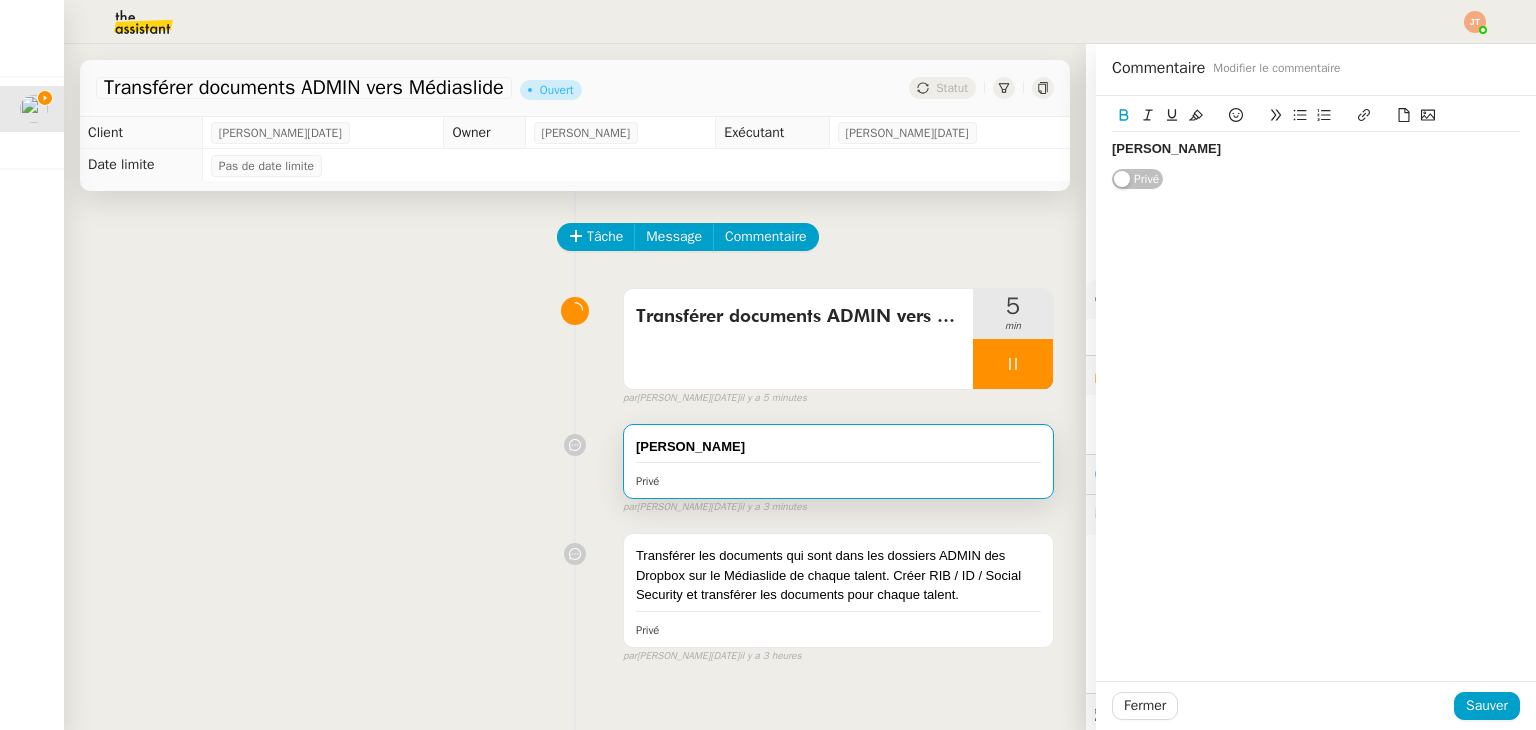 click on "Aden Caillault" 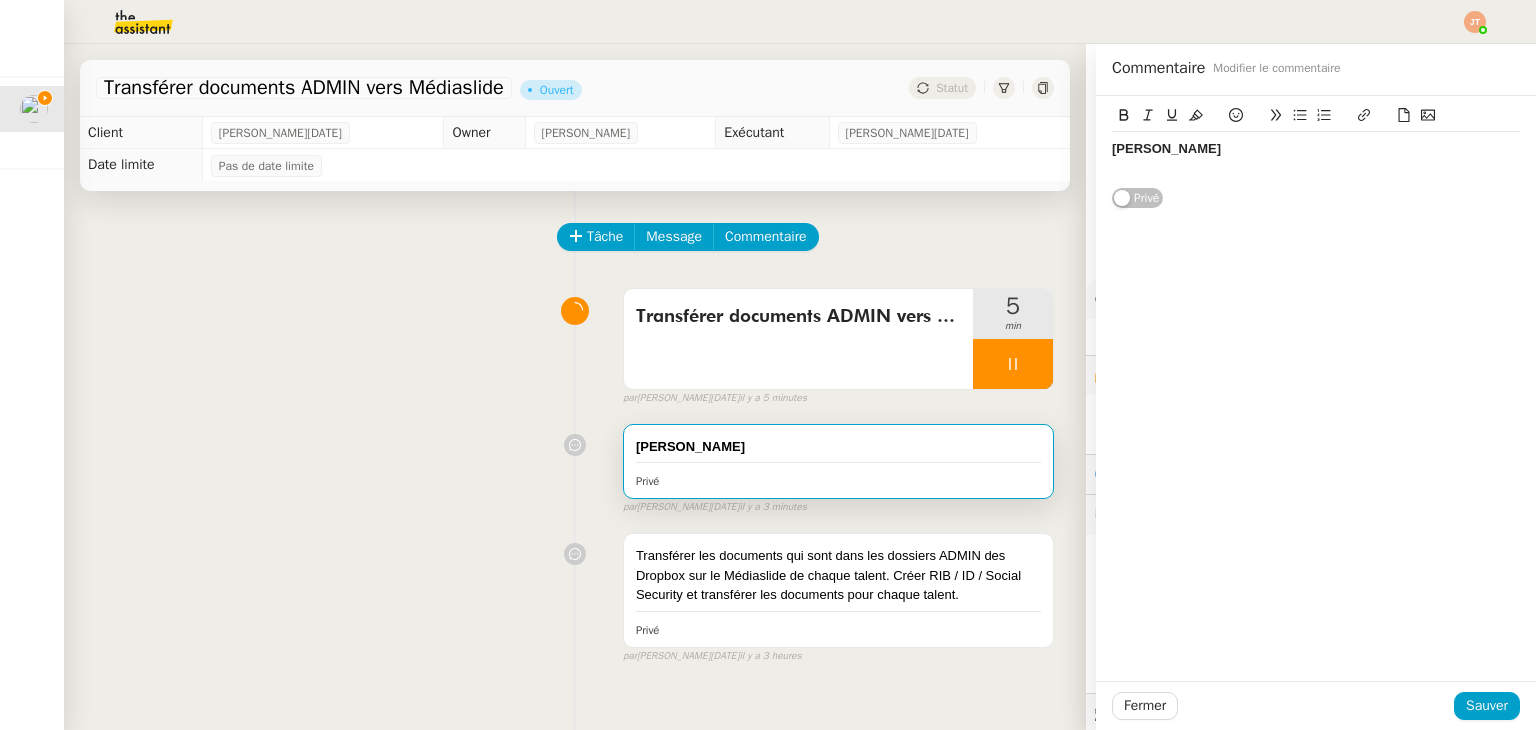 scroll, scrollTop: 0, scrollLeft: 0, axis: both 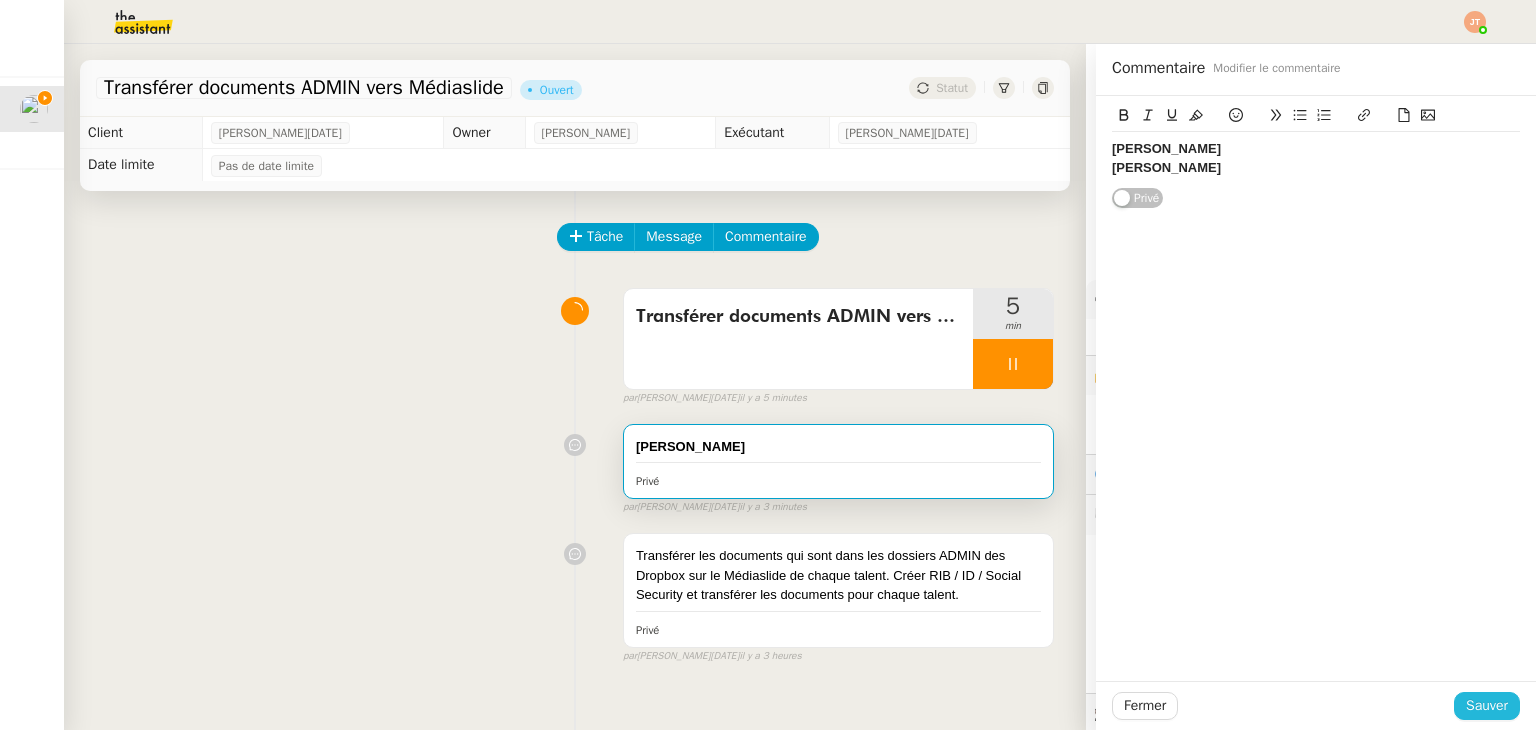 click on "Sauver" 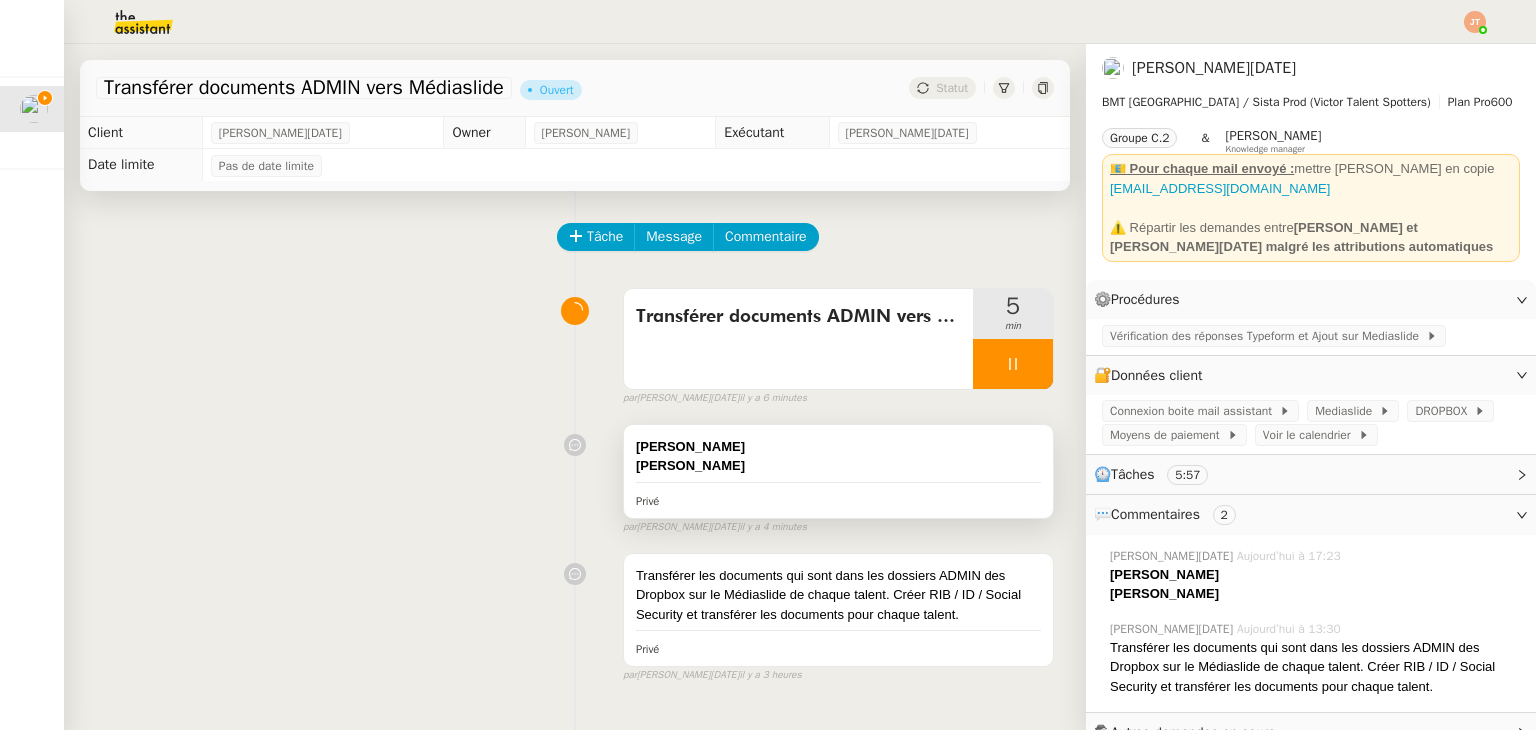 click on "Aden Caillault" at bounding box center [838, 447] 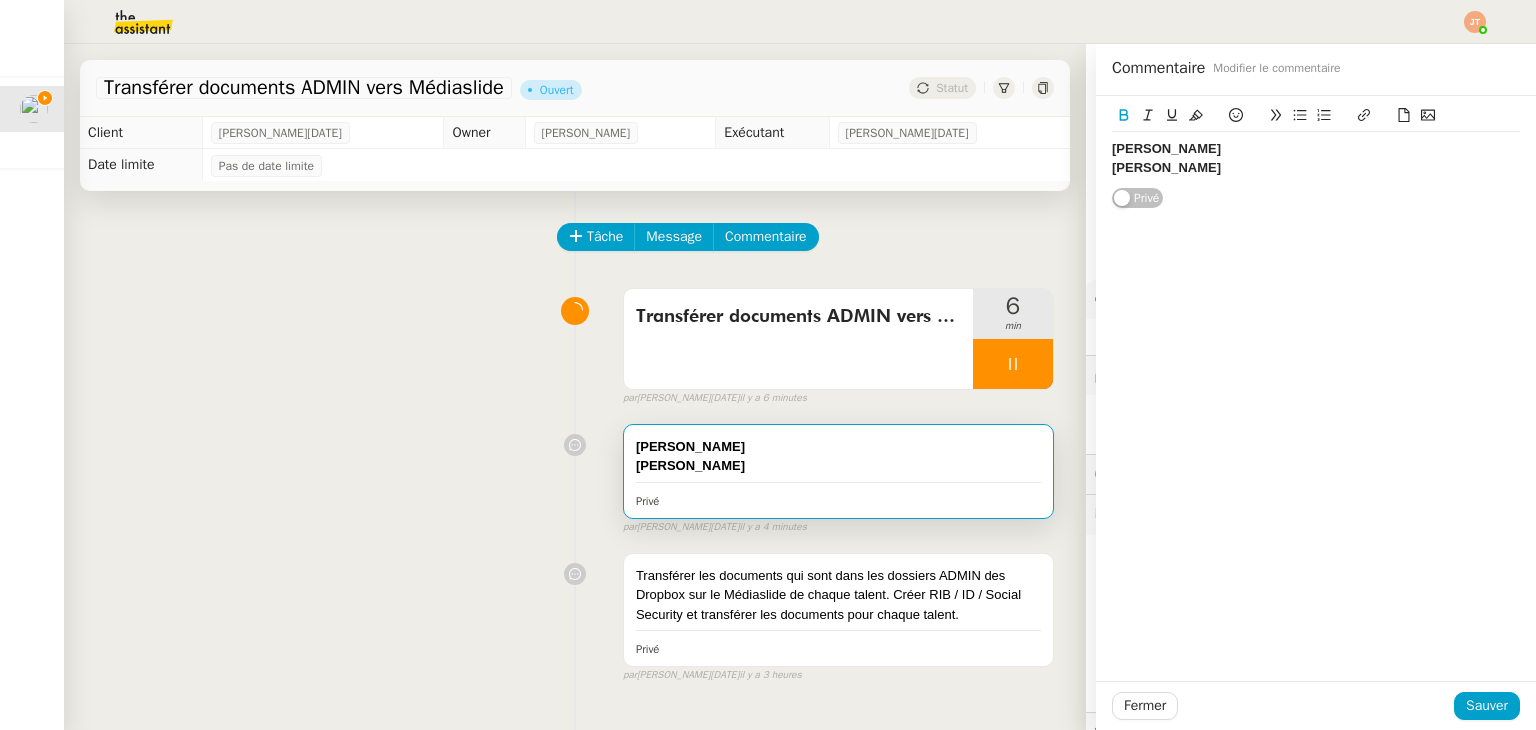 click on "﻿Adrien Lesueur" 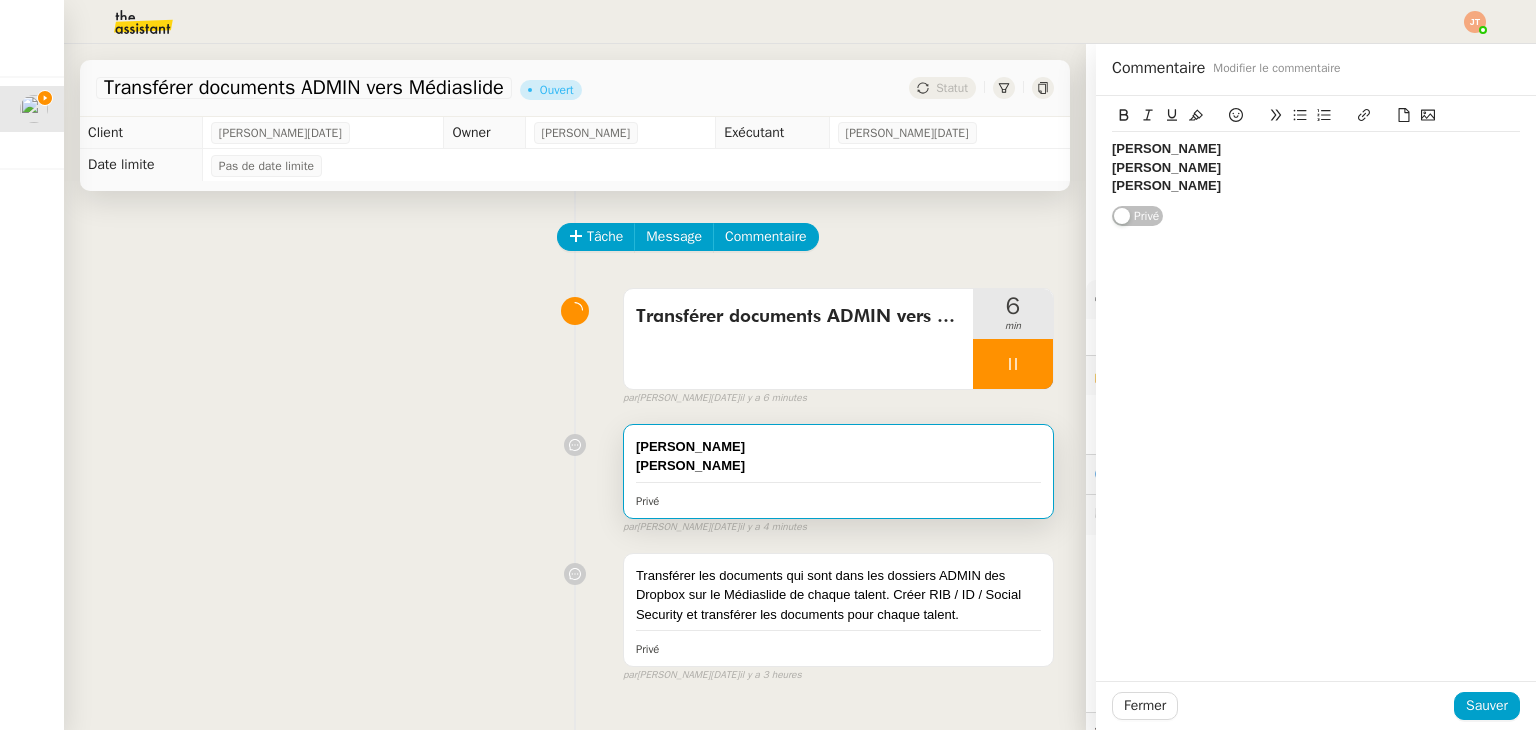 scroll, scrollTop: 0, scrollLeft: 0, axis: both 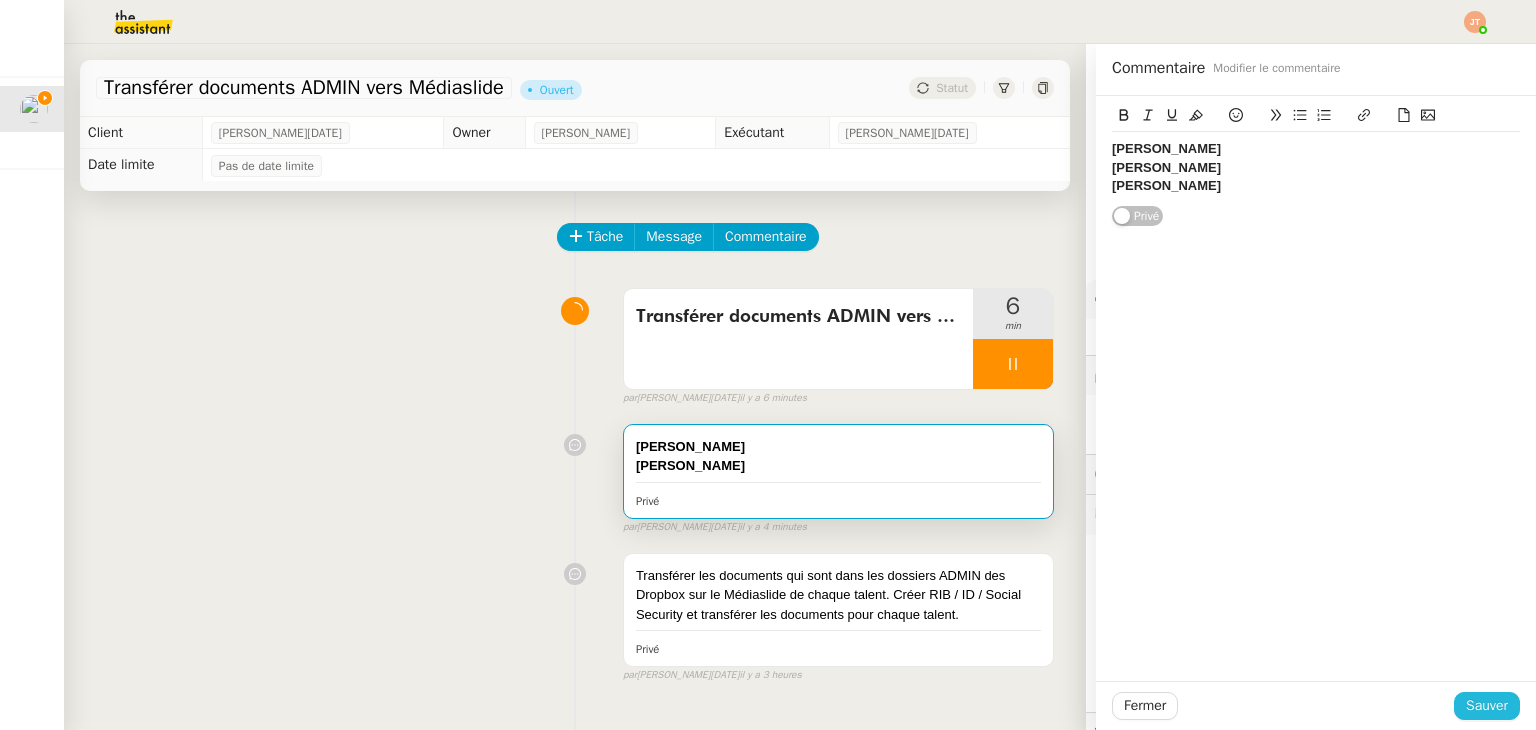 click on "Sauver" 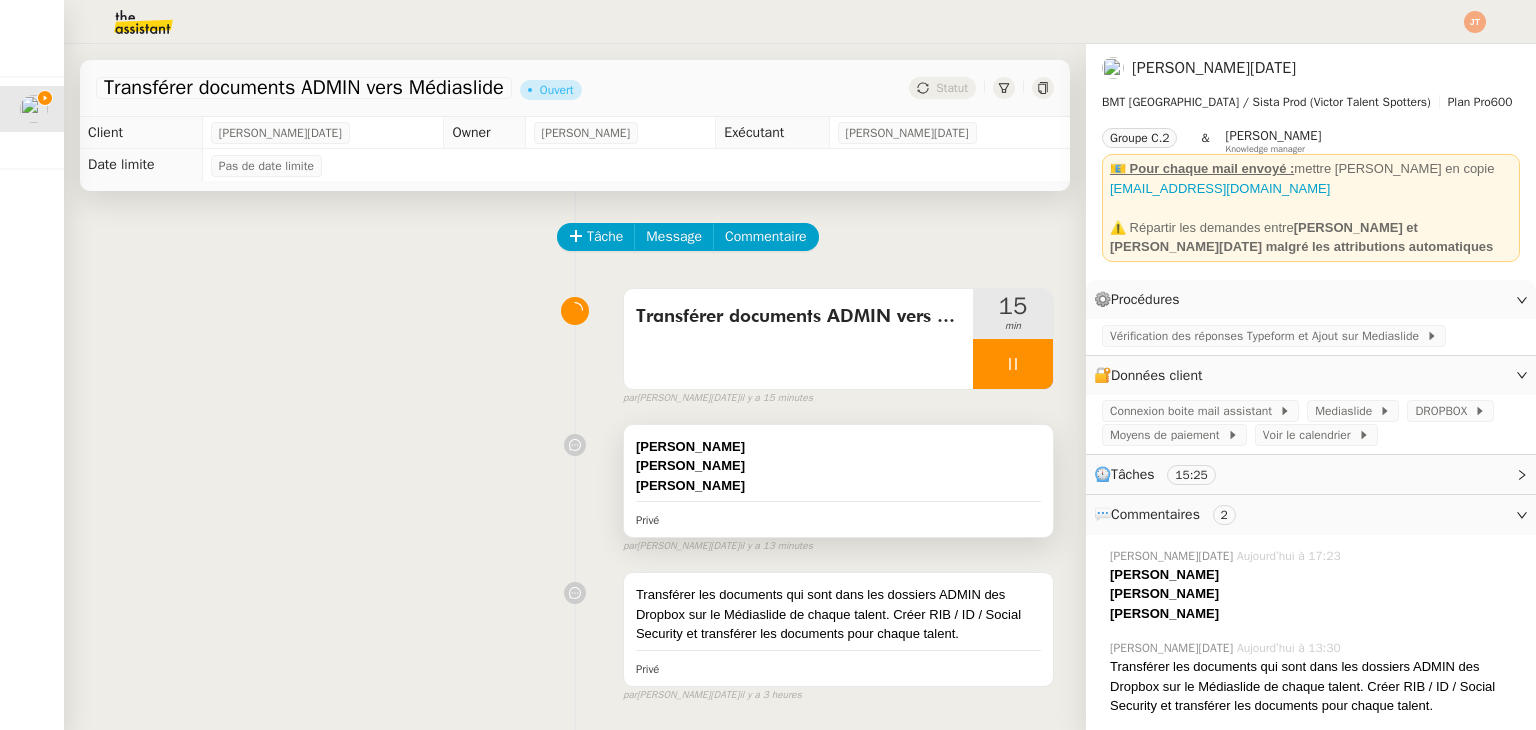 click on "﻿Adrien Lesueur" at bounding box center [838, 466] 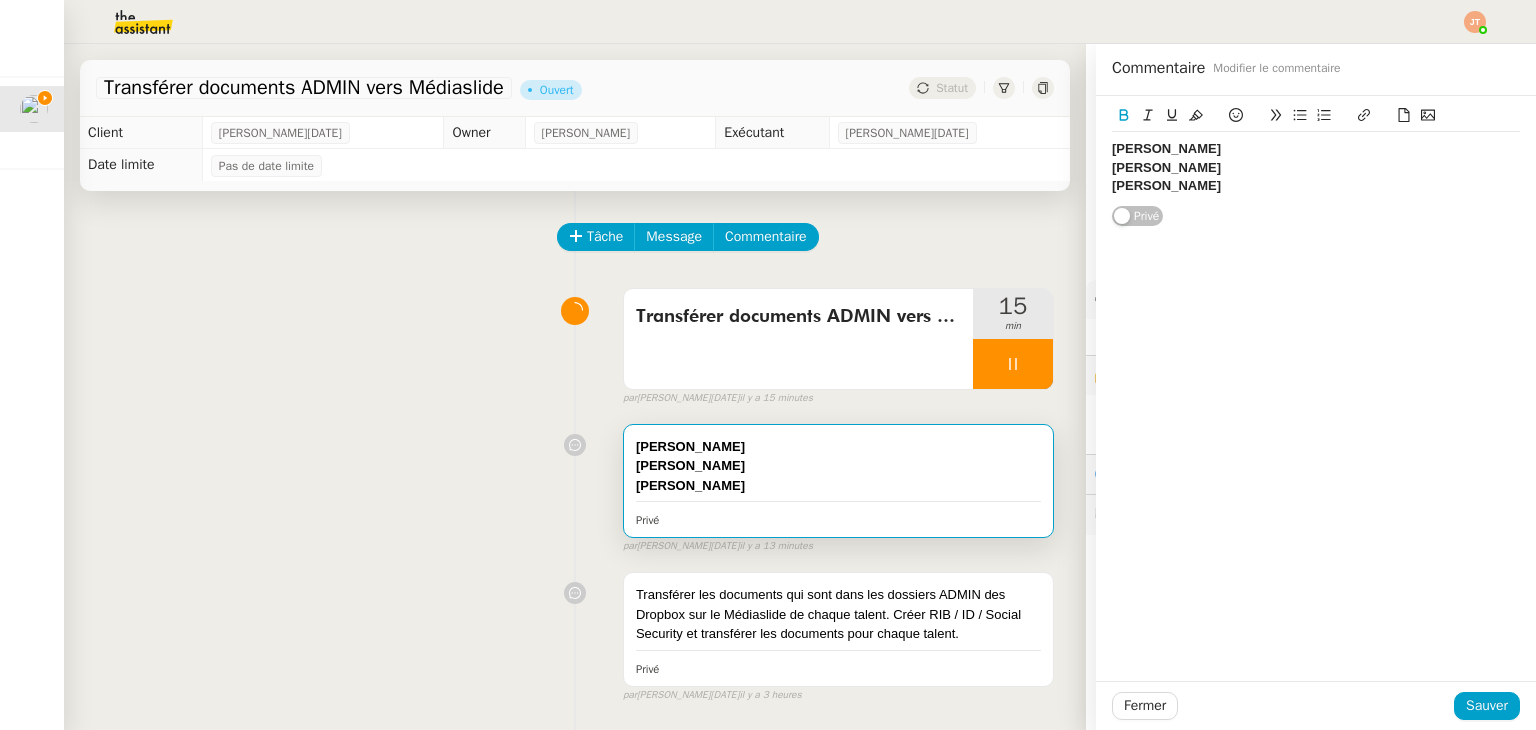 click on "Aden Caillault ﻿Adrien Lesueur ﻿Ahmad Barada" 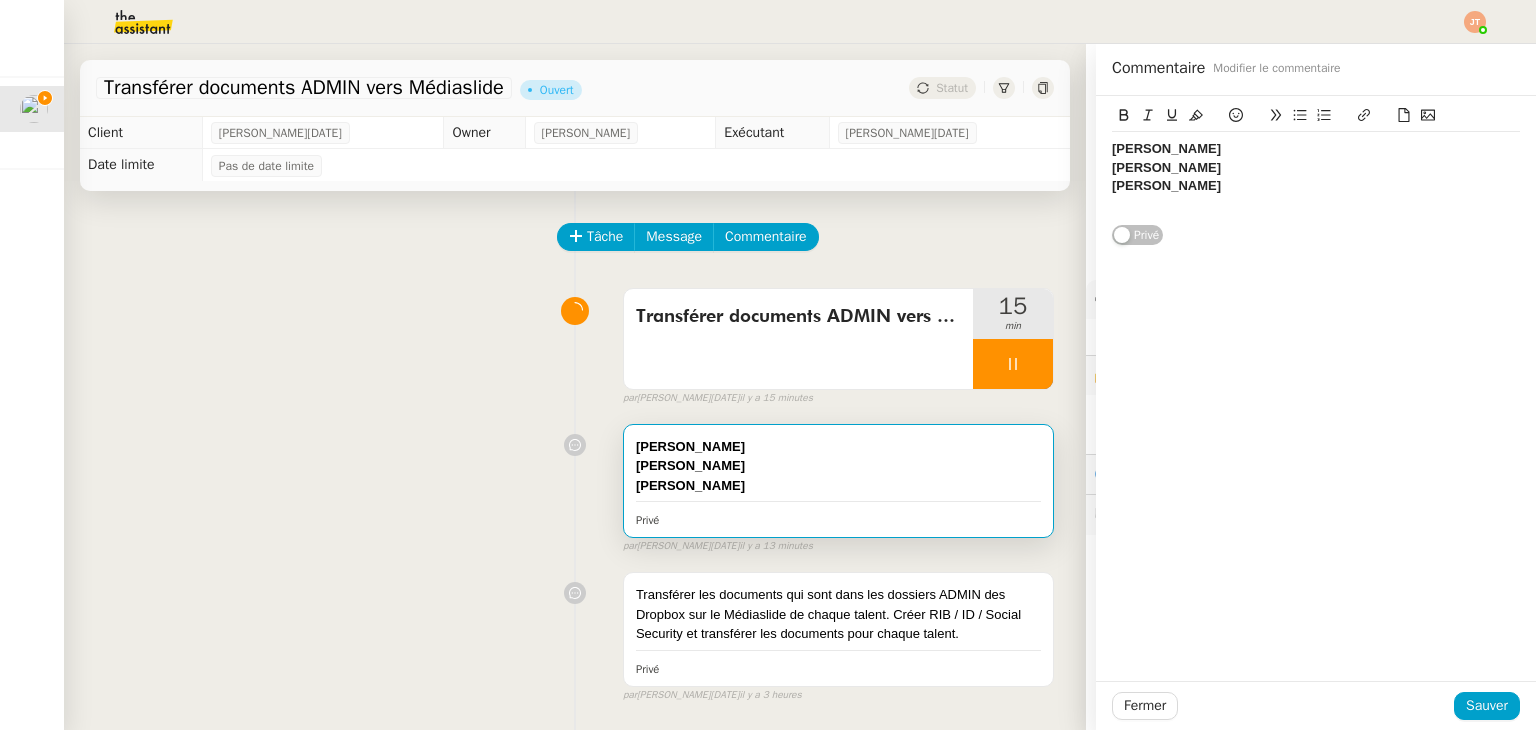 scroll, scrollTop: 0, scrollLeft: 0, axis: both 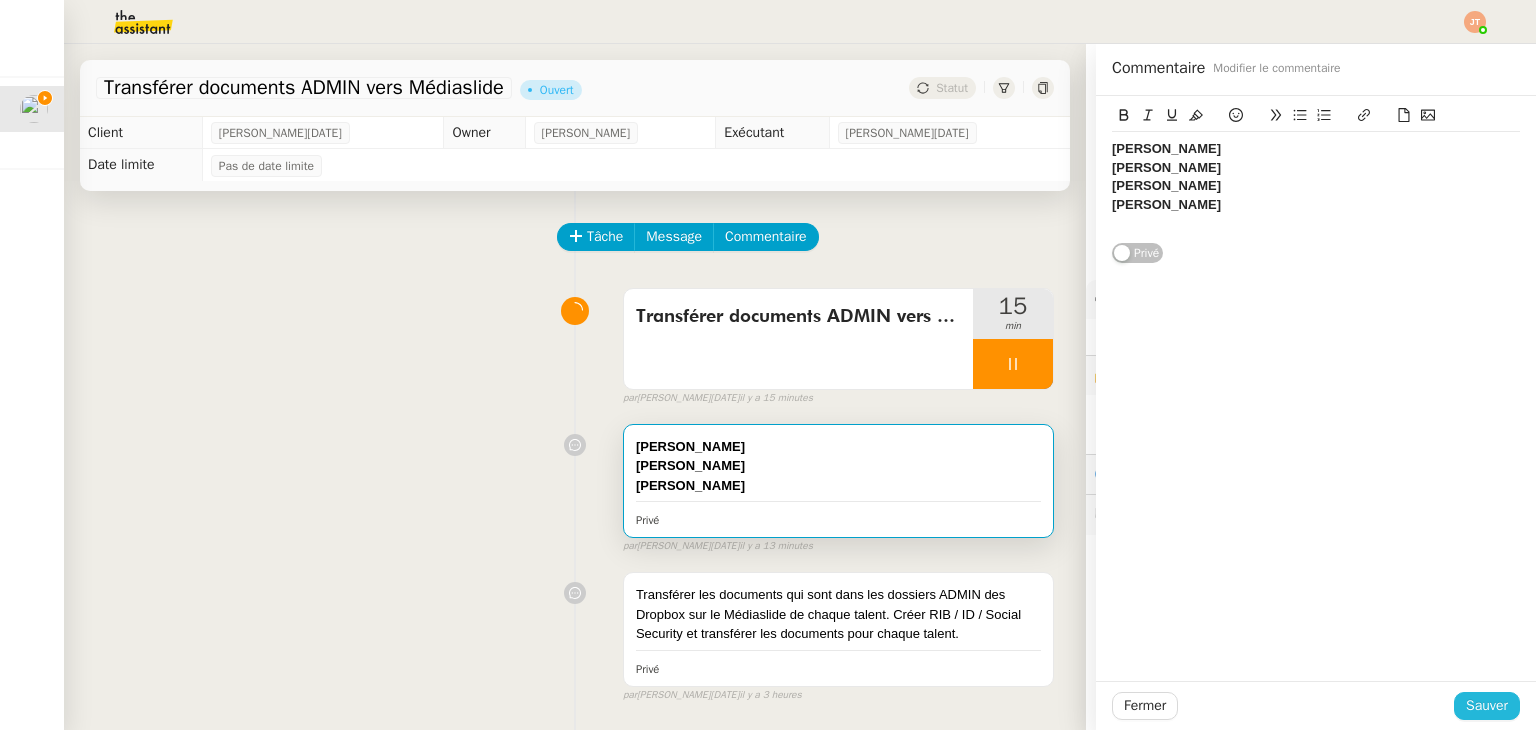 click on "Sauver" 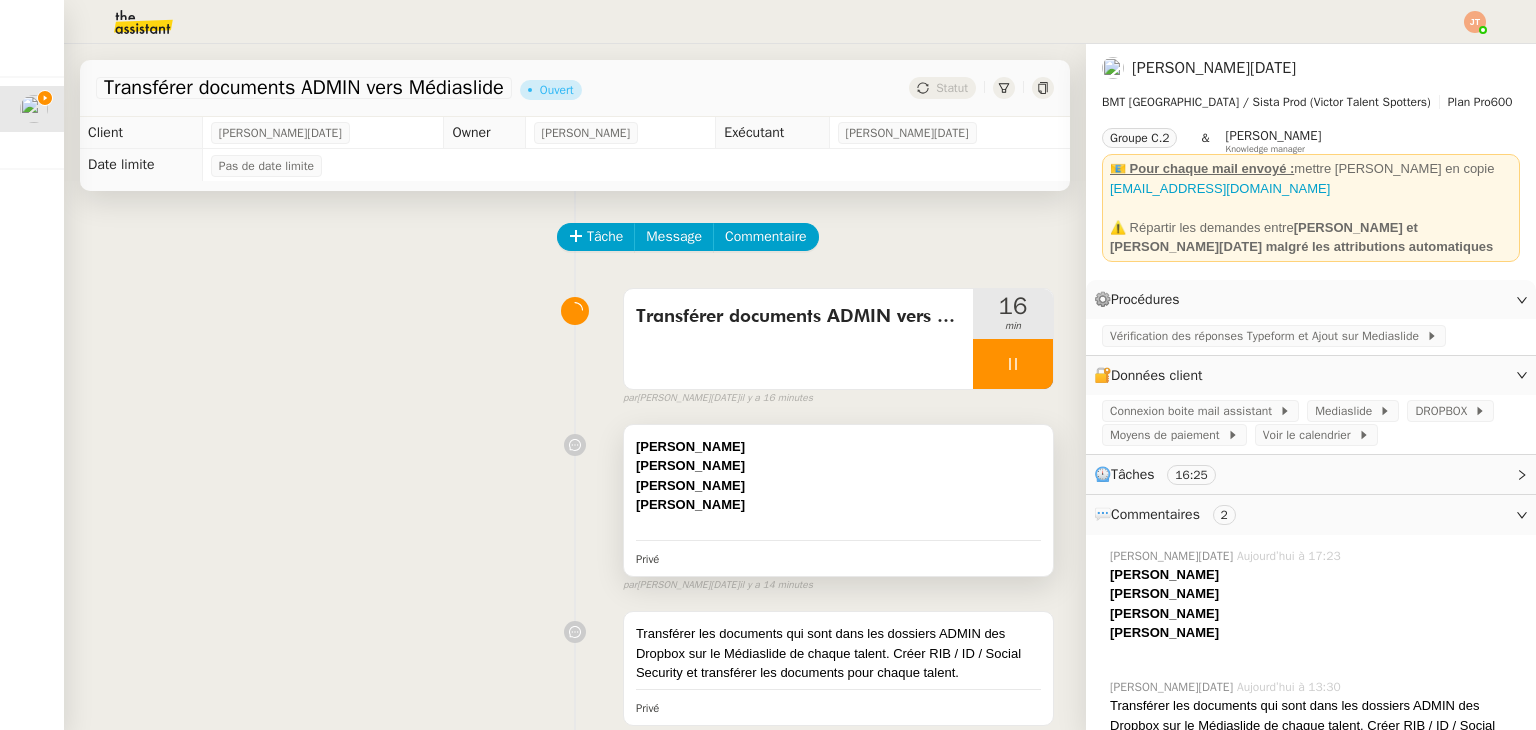 click on "﻿Ahmad Barada" at bounding box center [838, 486] 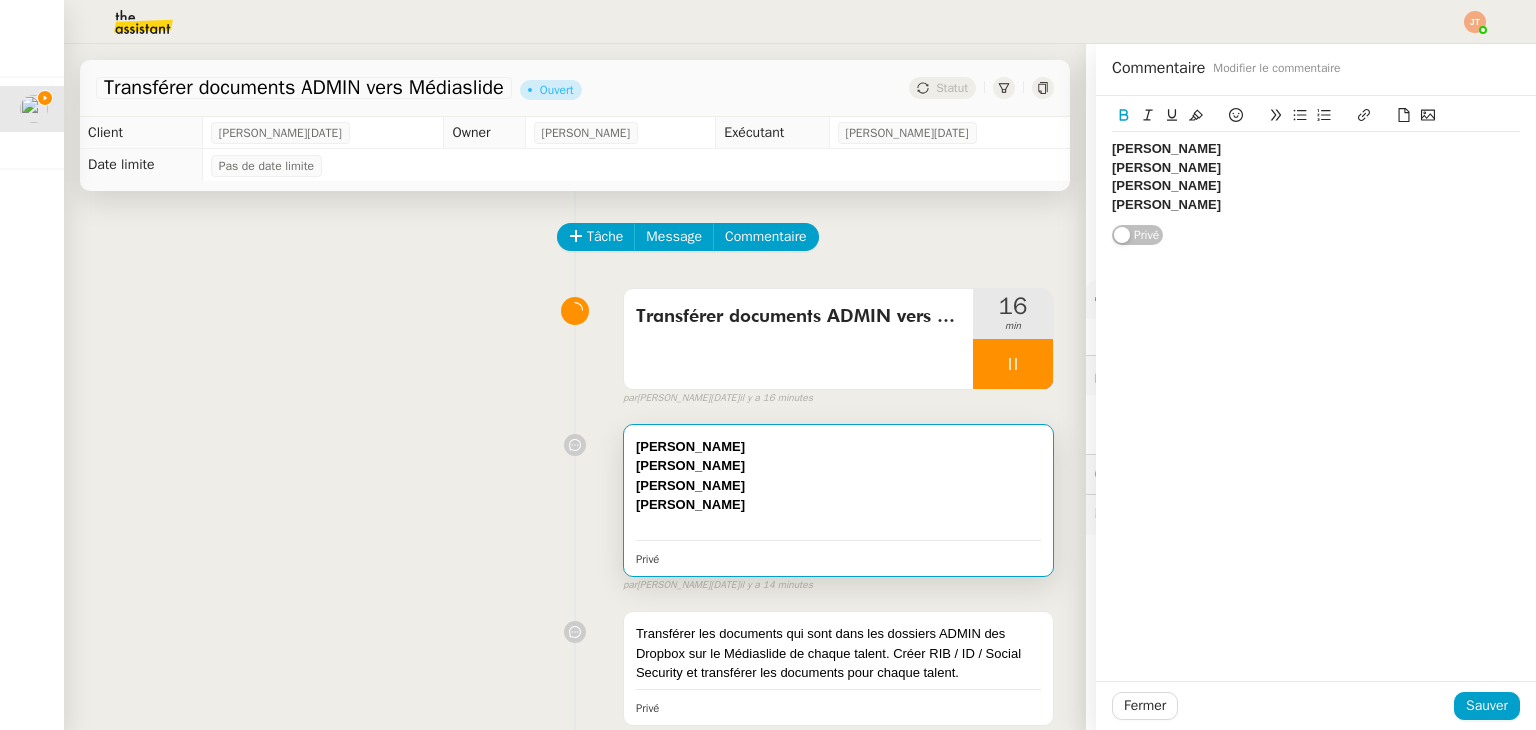 click on "﻿Alissa Fagla" 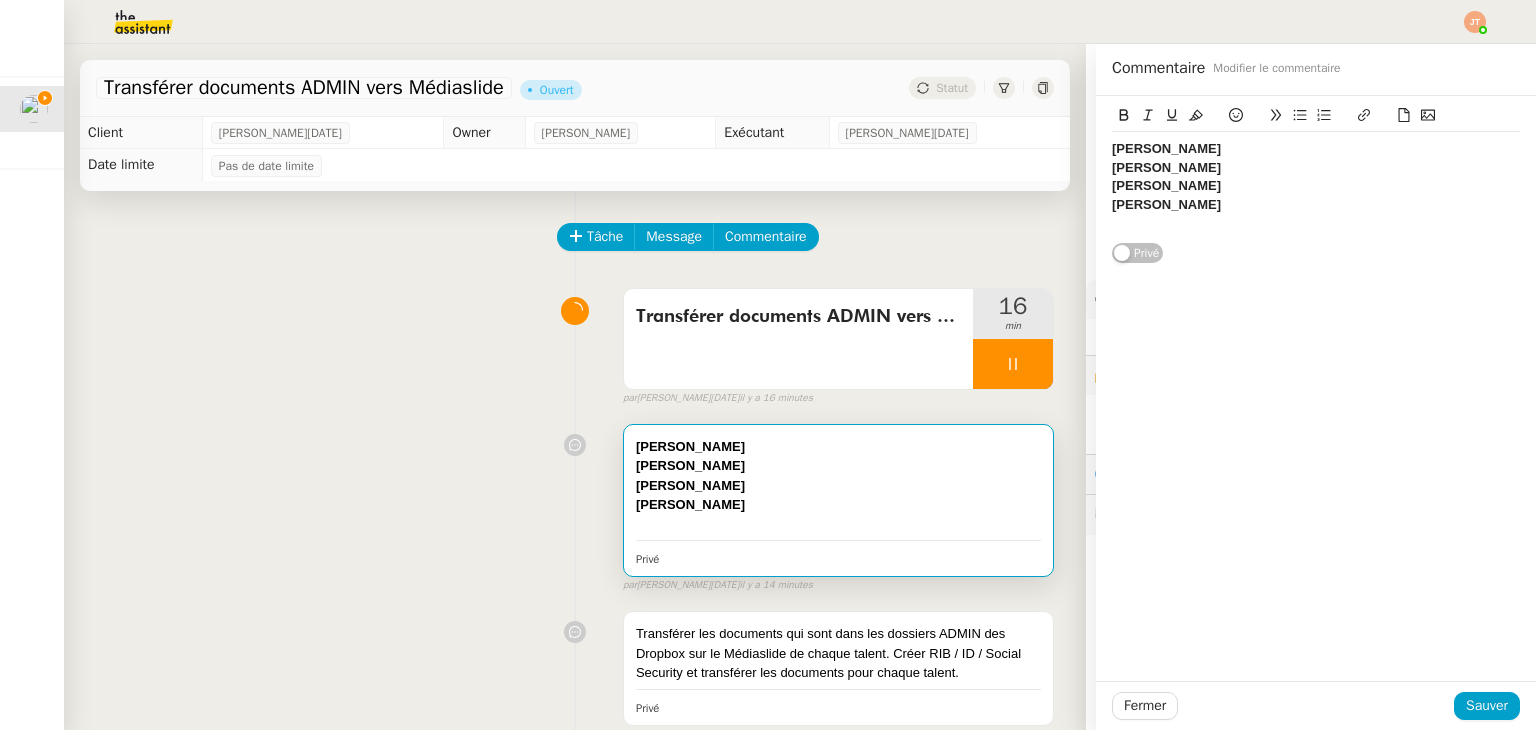 scroll, scrollTop: 0, scrollLeft: 0, axis: both 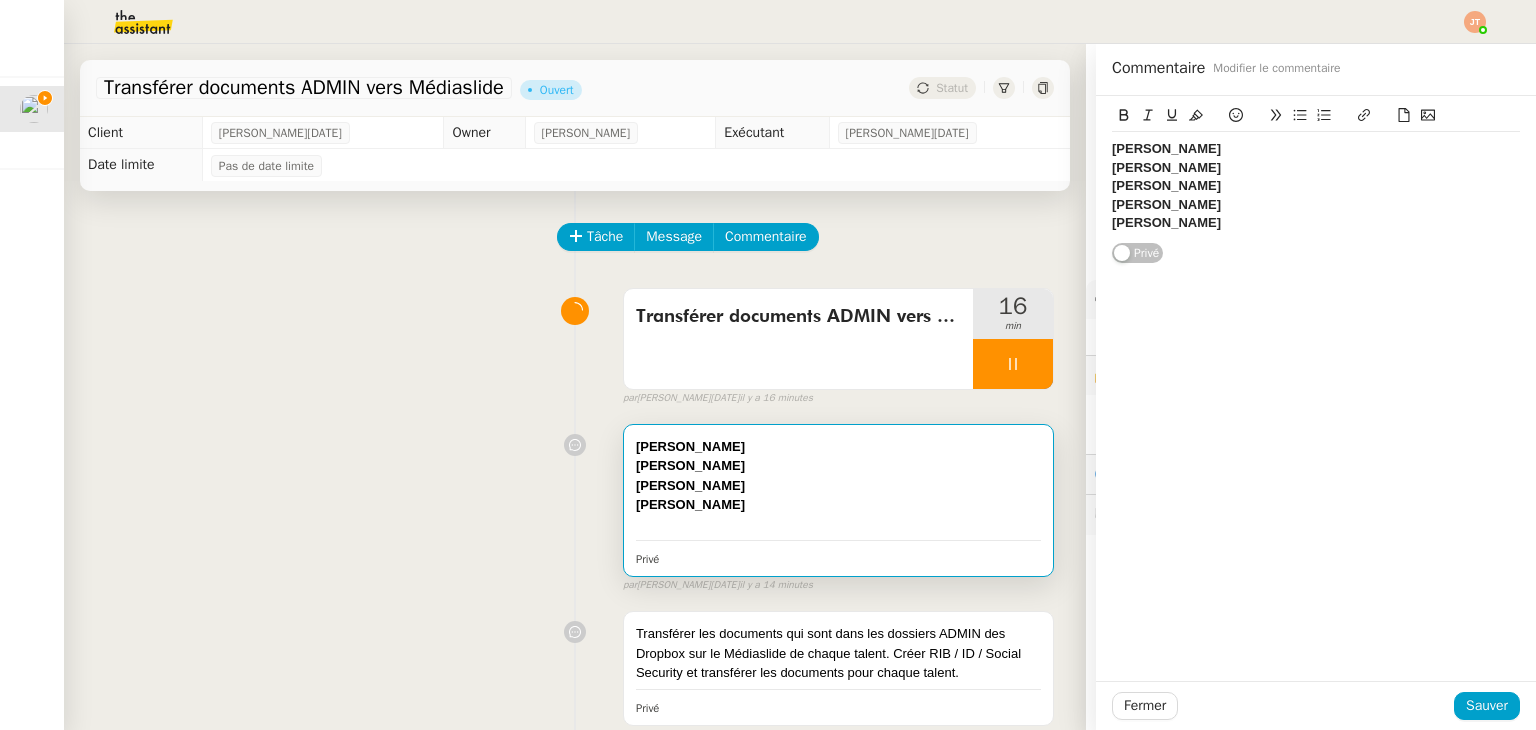 click on "Fermer Sauver" 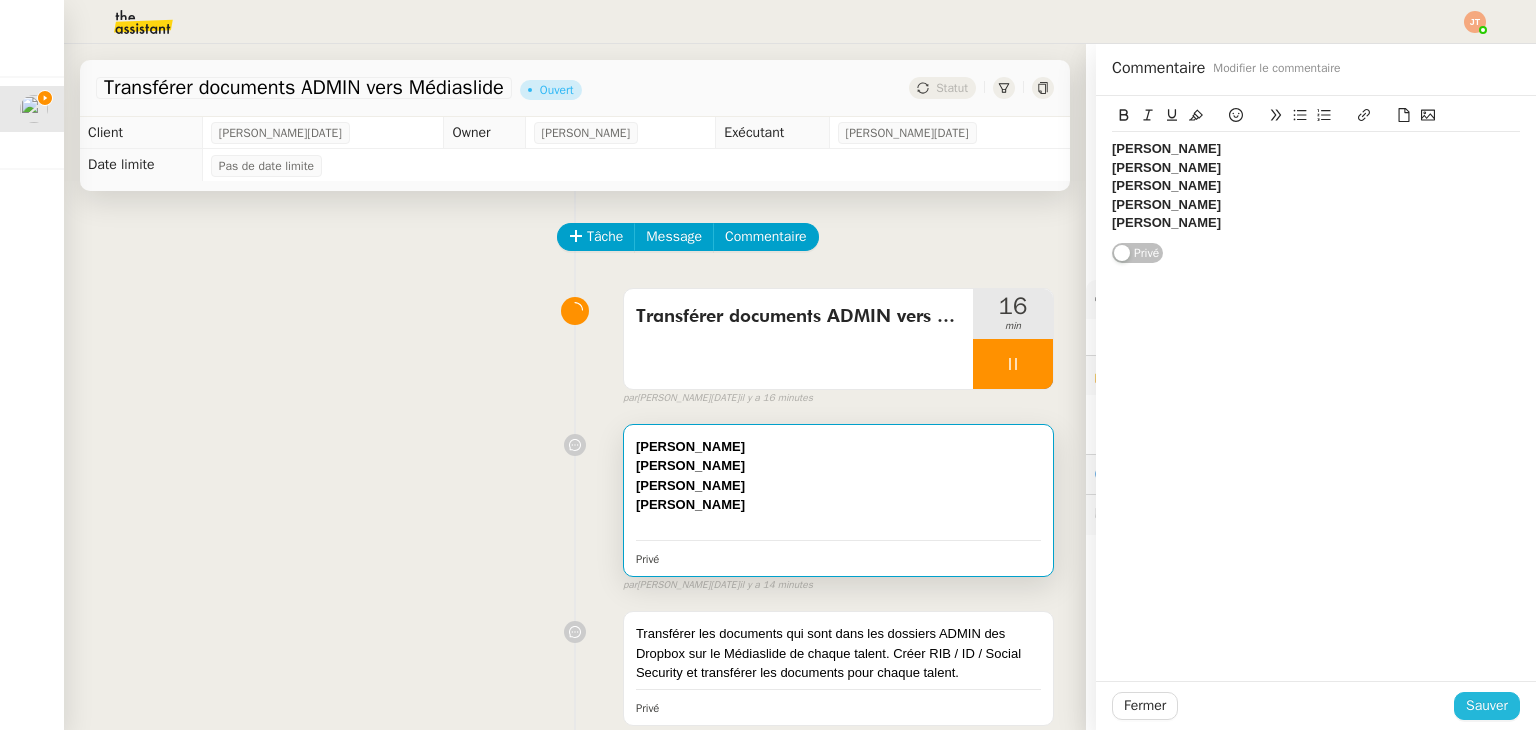click on "Sauver" 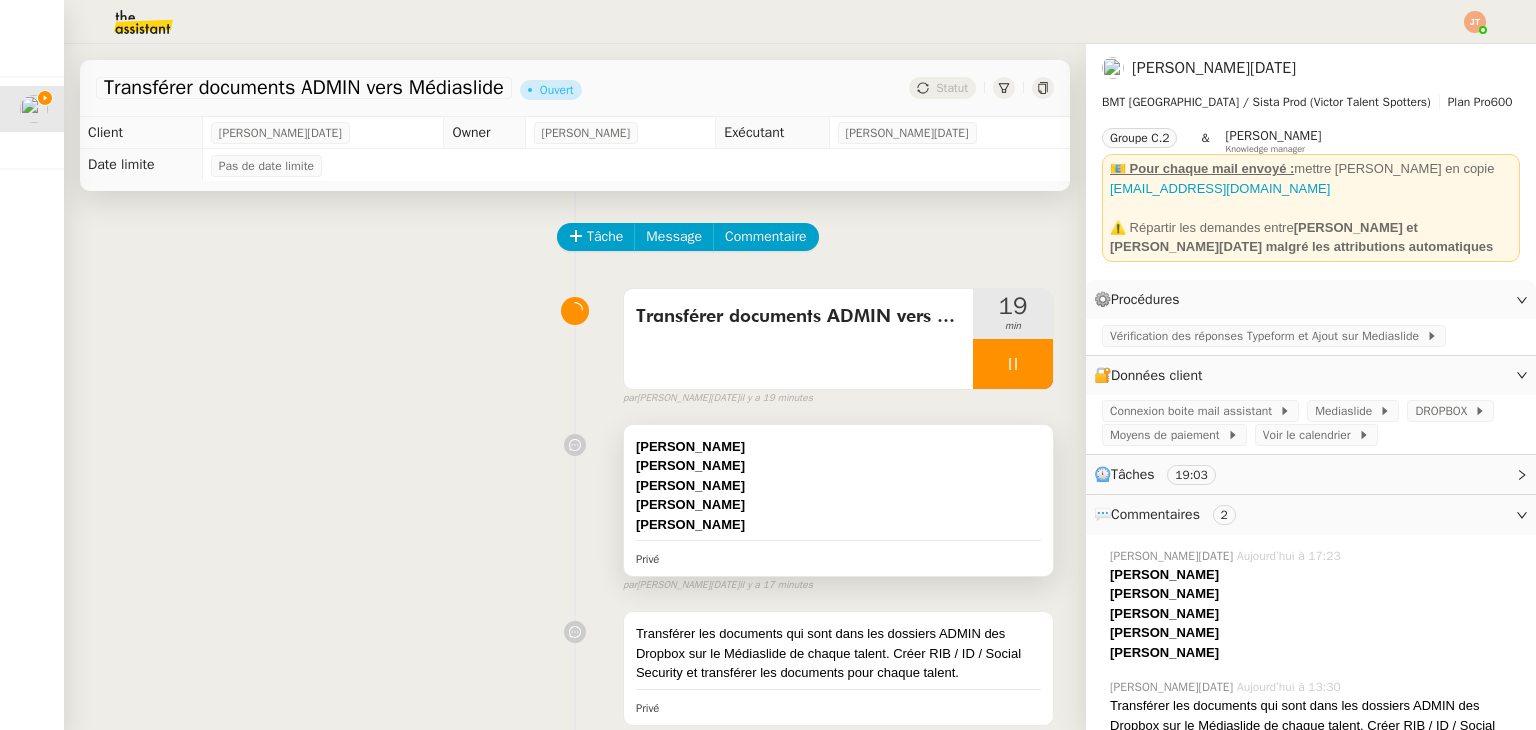 click on "﻿Adrien Lesueur" at bounding box center [838, 466] 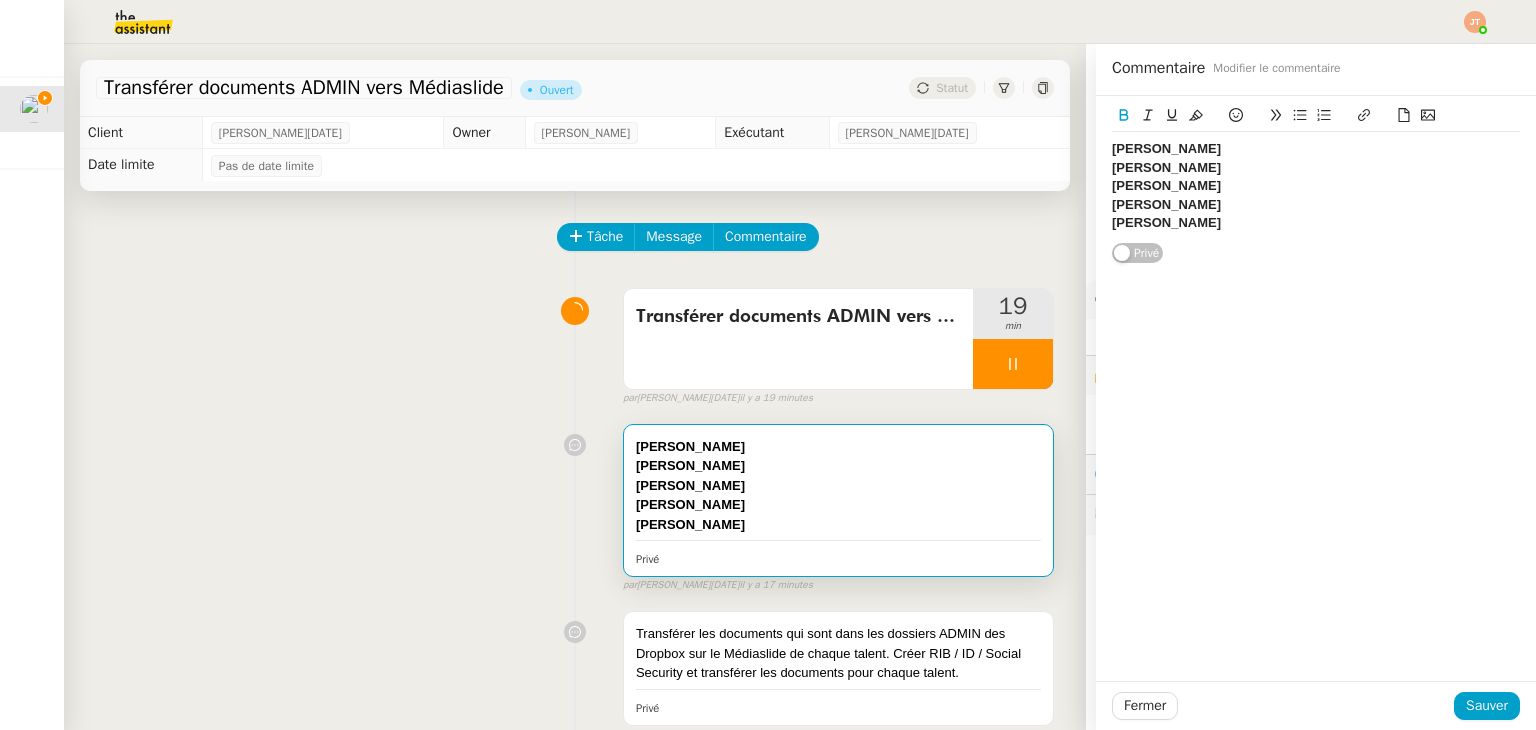 click on "﻿Amandine Narolles" 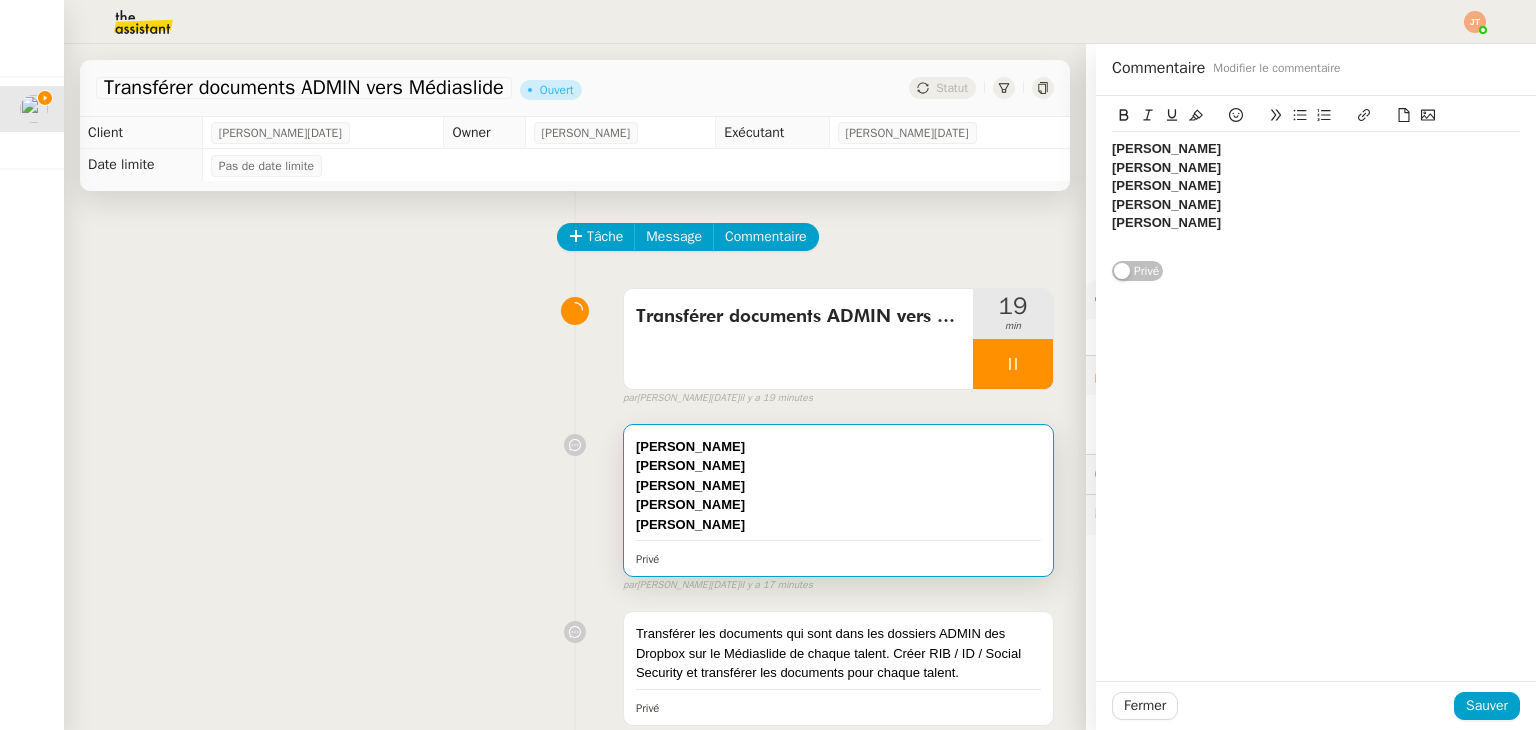 scroll, scrollTop: 0, scrollLeft: 0, axis: both 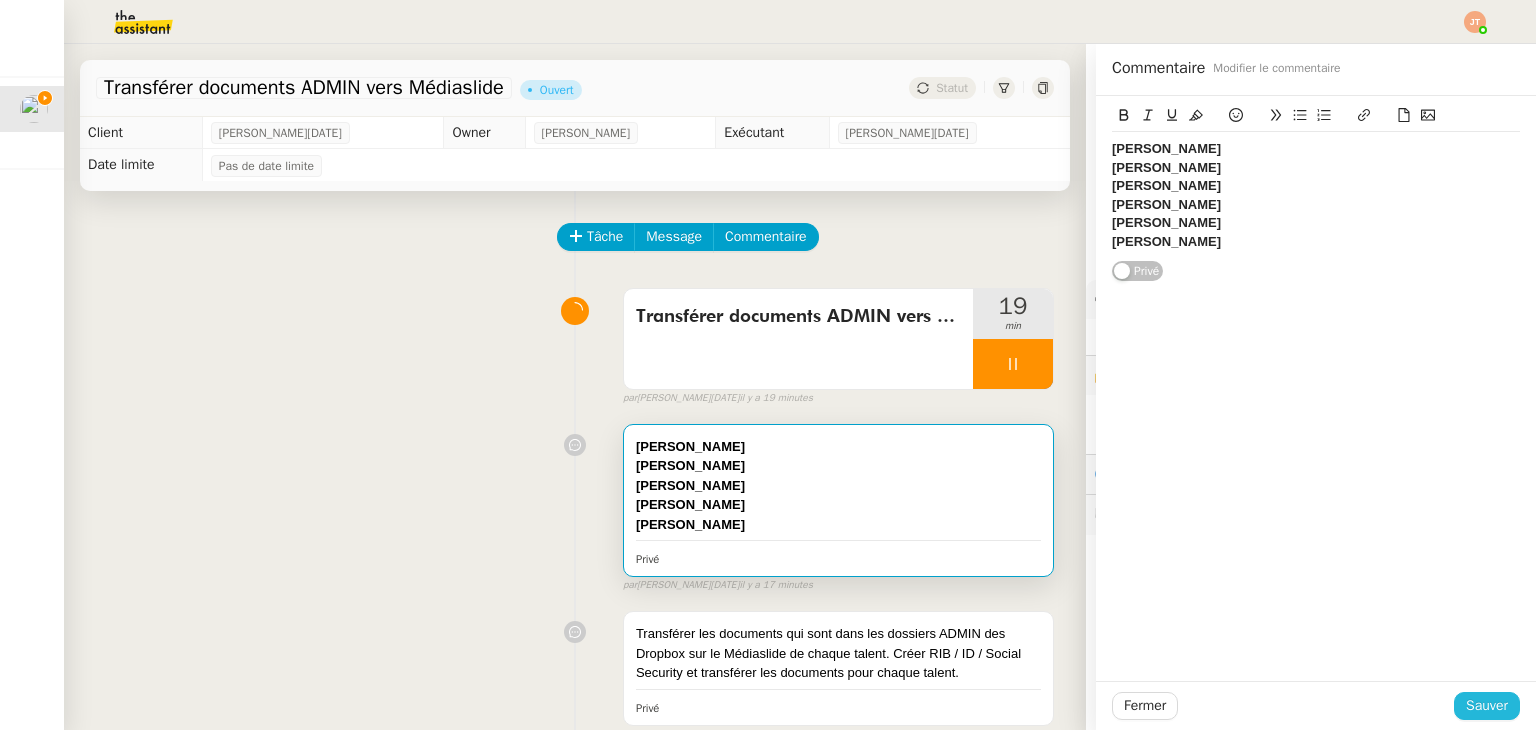 click on "Sauver" 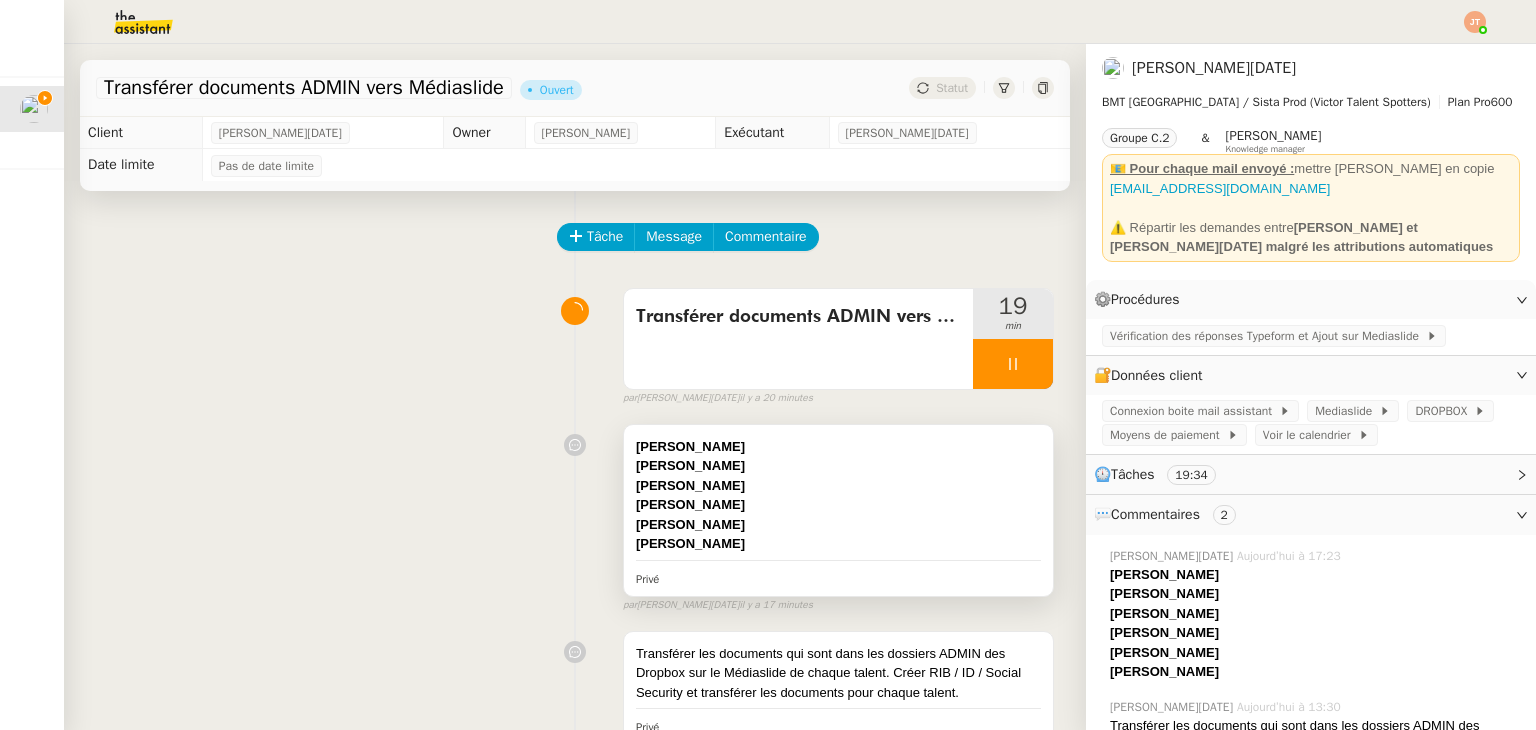 click on "﻿Ahmad Barada" at bounding box center (838, 486) 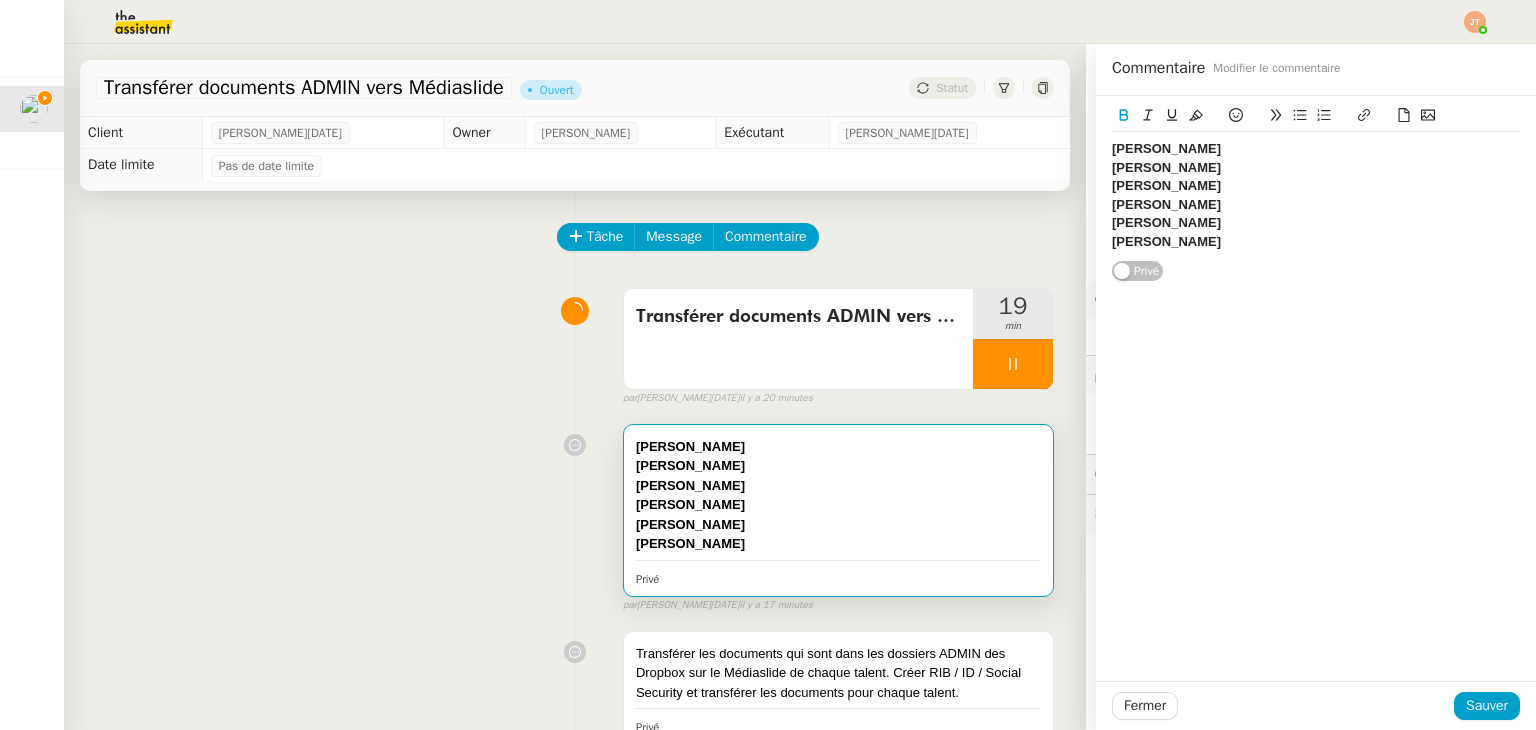 click on "﻿Aniela Fik" 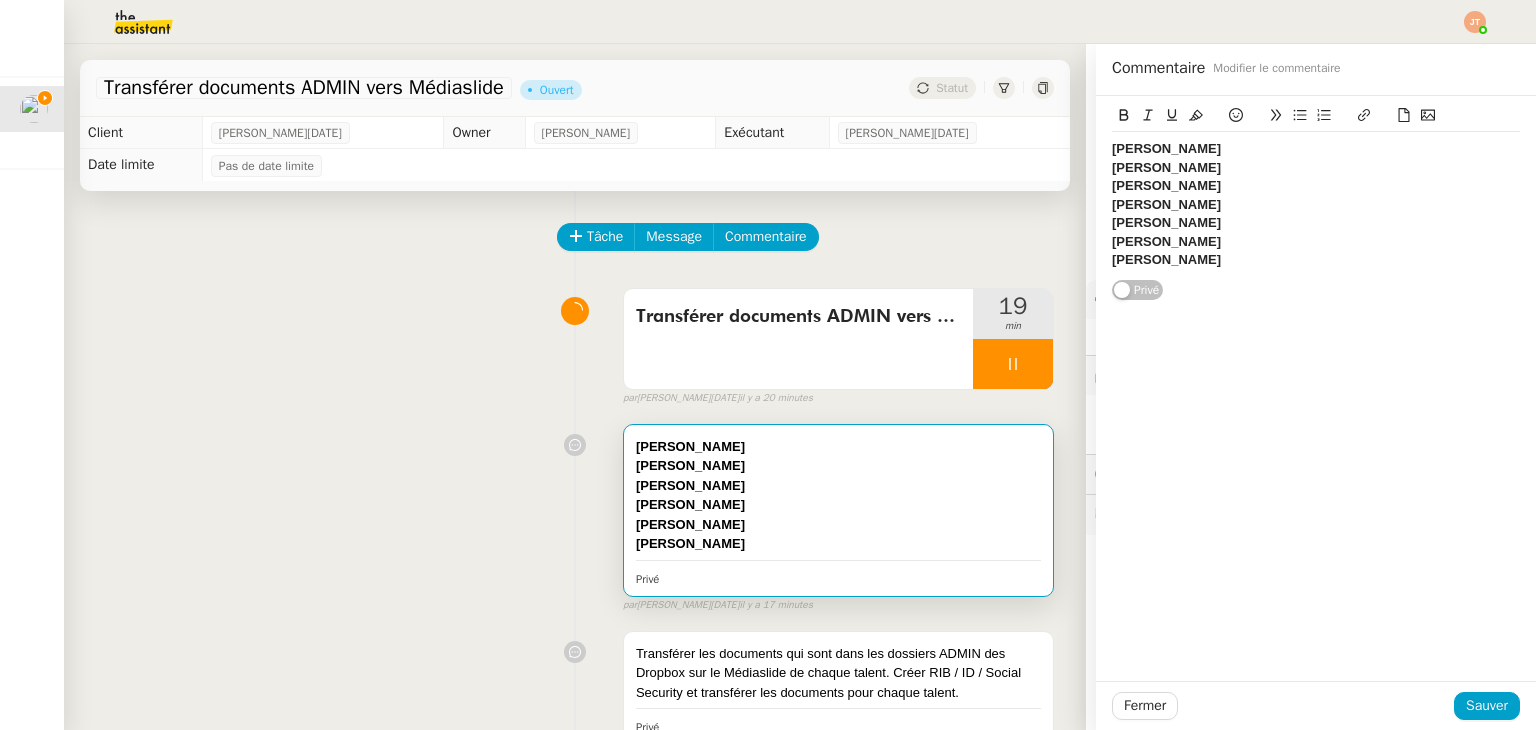 scroll, scrollTop: 0, scrollLeft: 0, axis: both 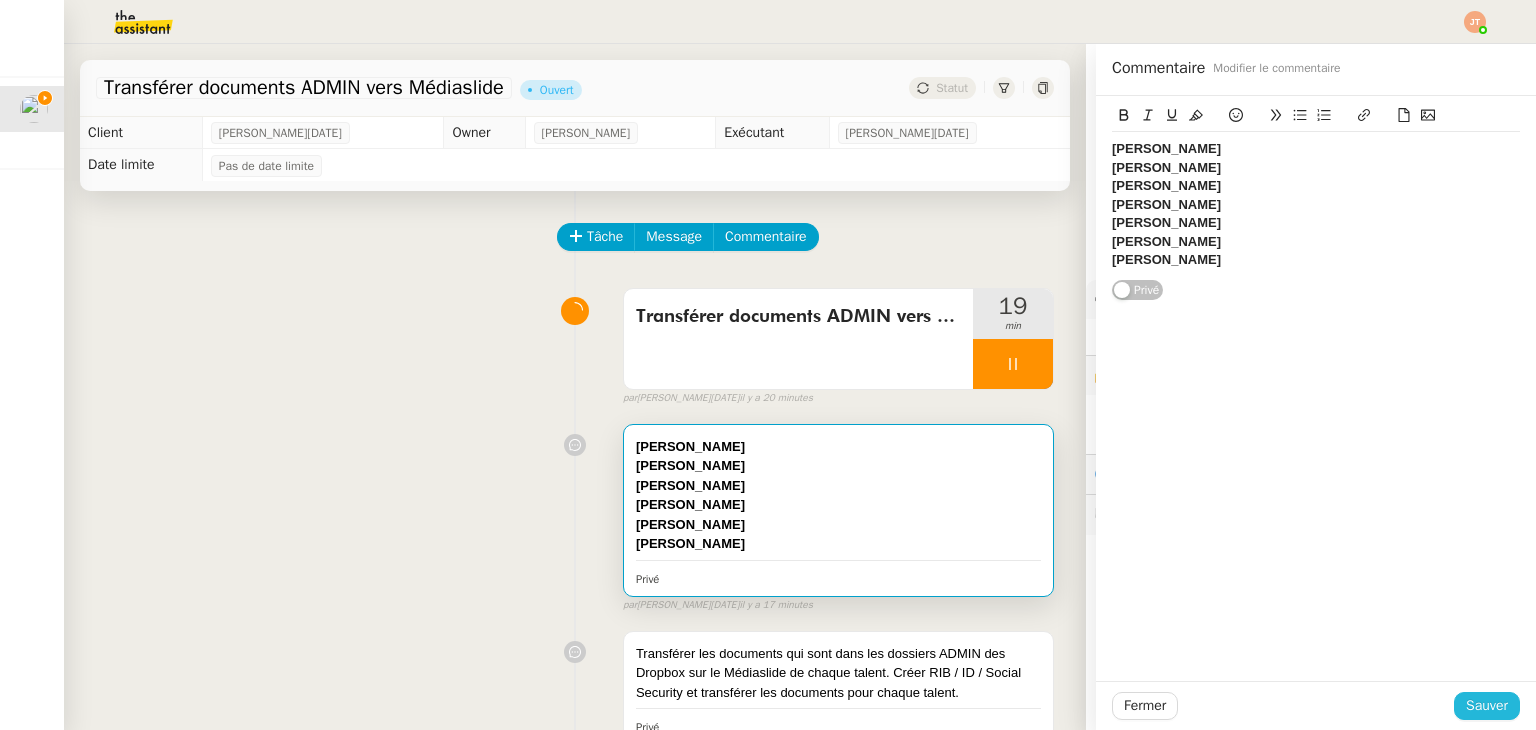 click on "Sauver" 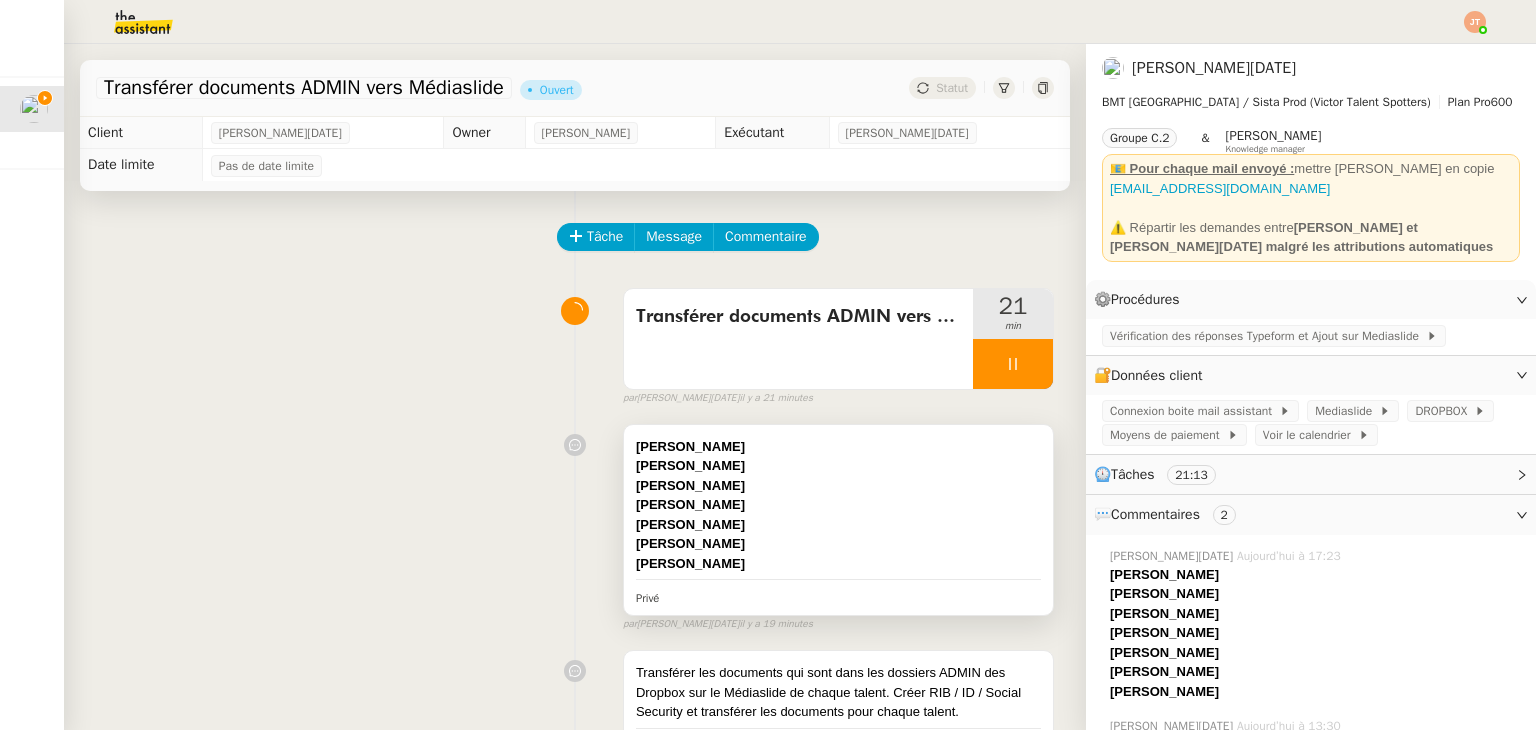click on "﻿Adrien Lesueur" at bounding box center (838, 466) 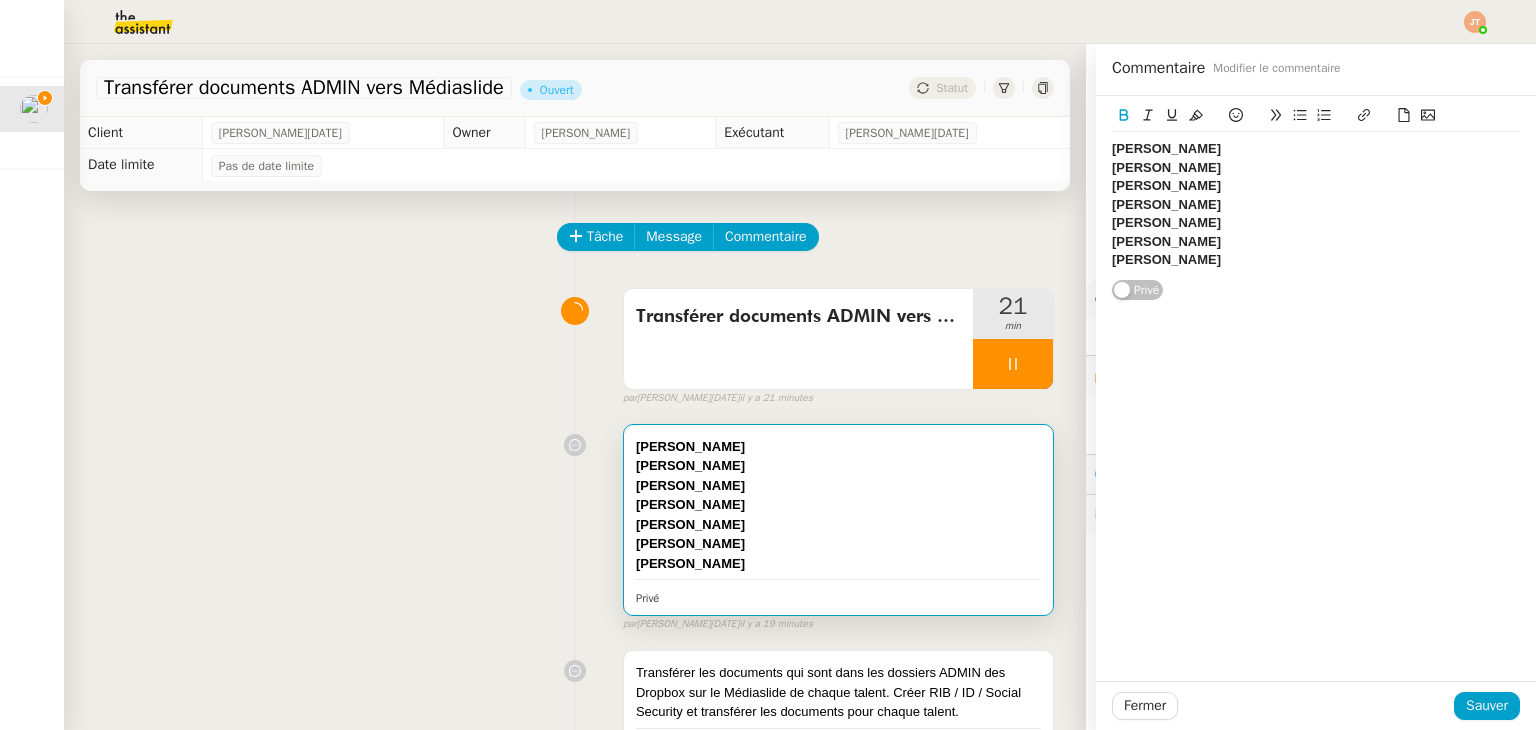 click on "﻿Anita Bujol" 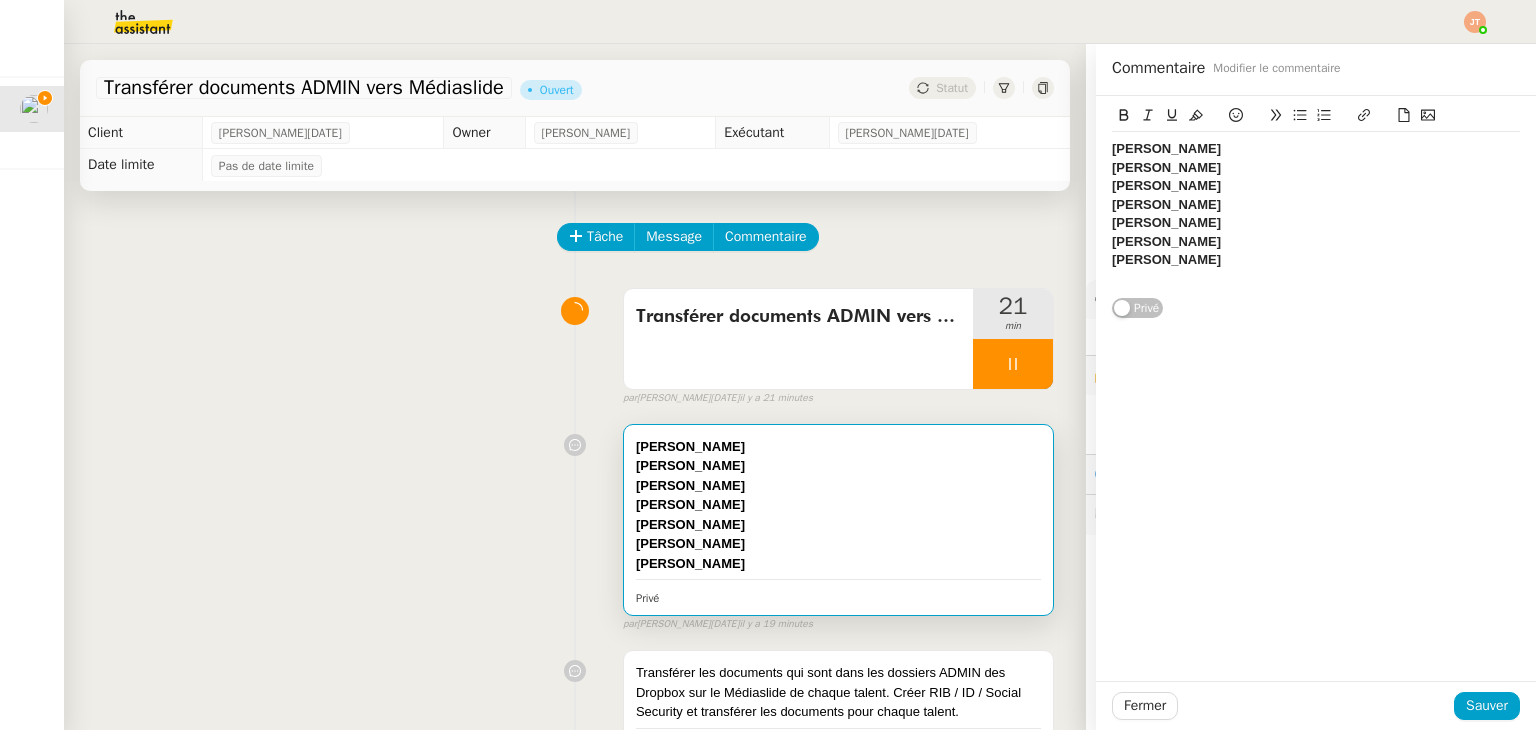 scroll, scrollTop: 0, scrollLeft: 0, axis: both 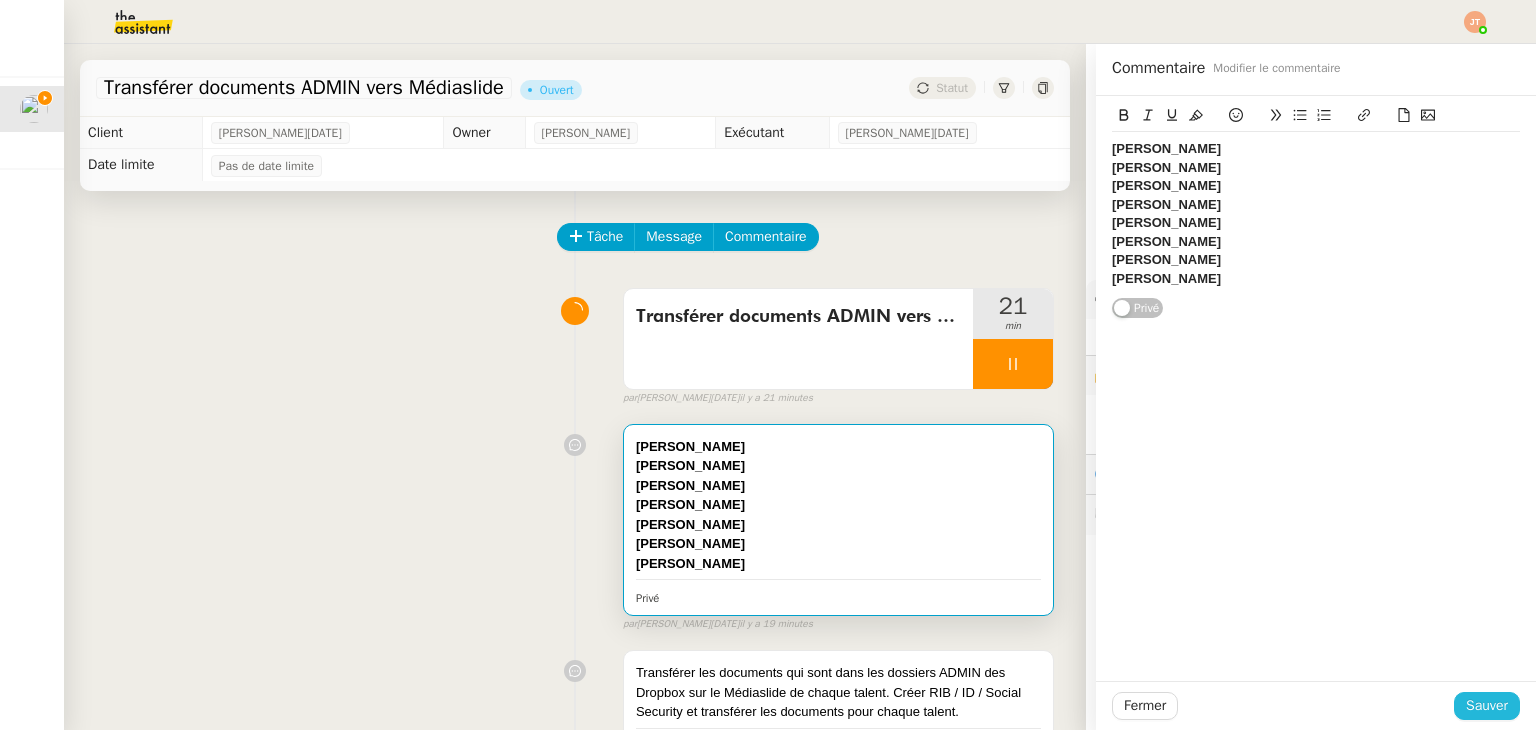 click on "Sauver" 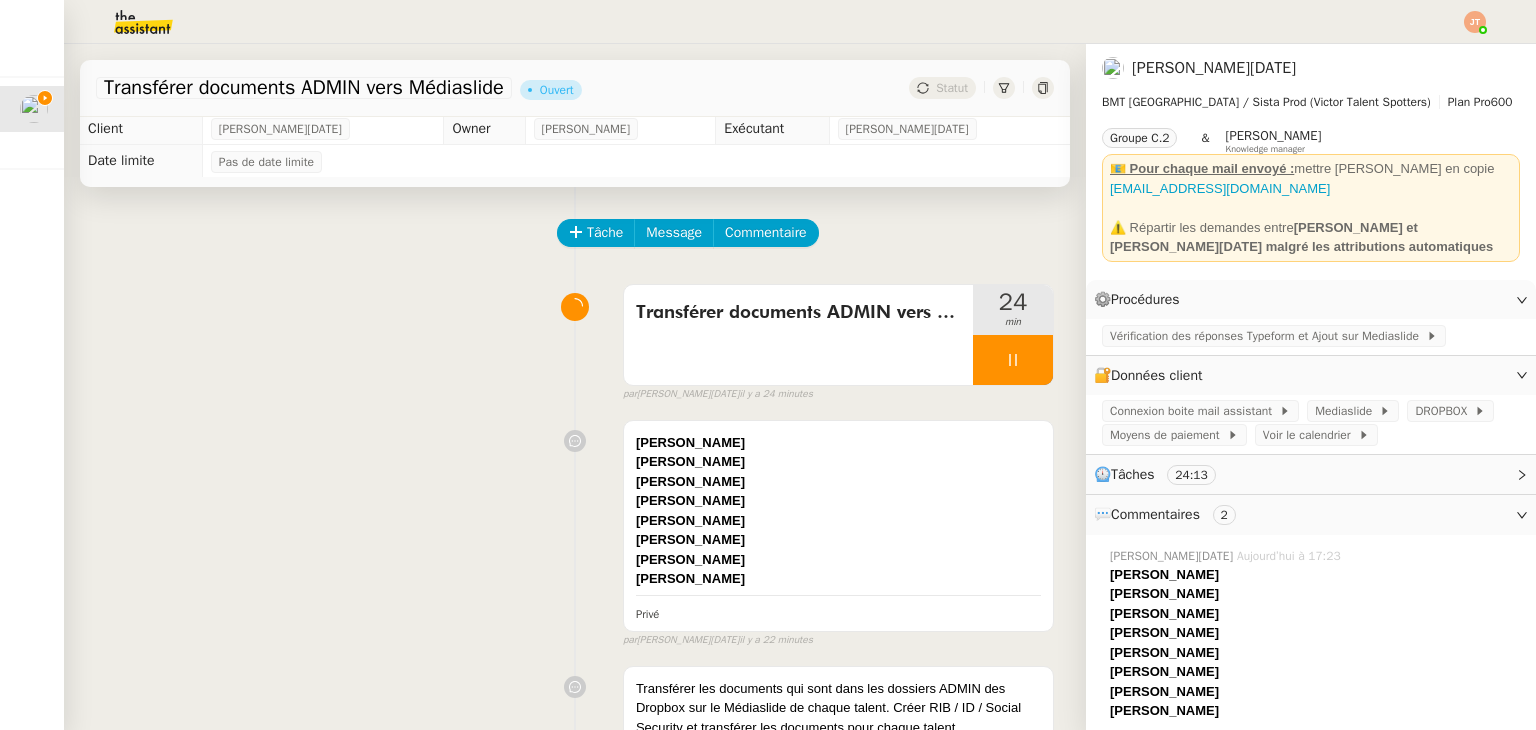 scroll, scrollTop: 0, scrollLeft: 0, axis: both 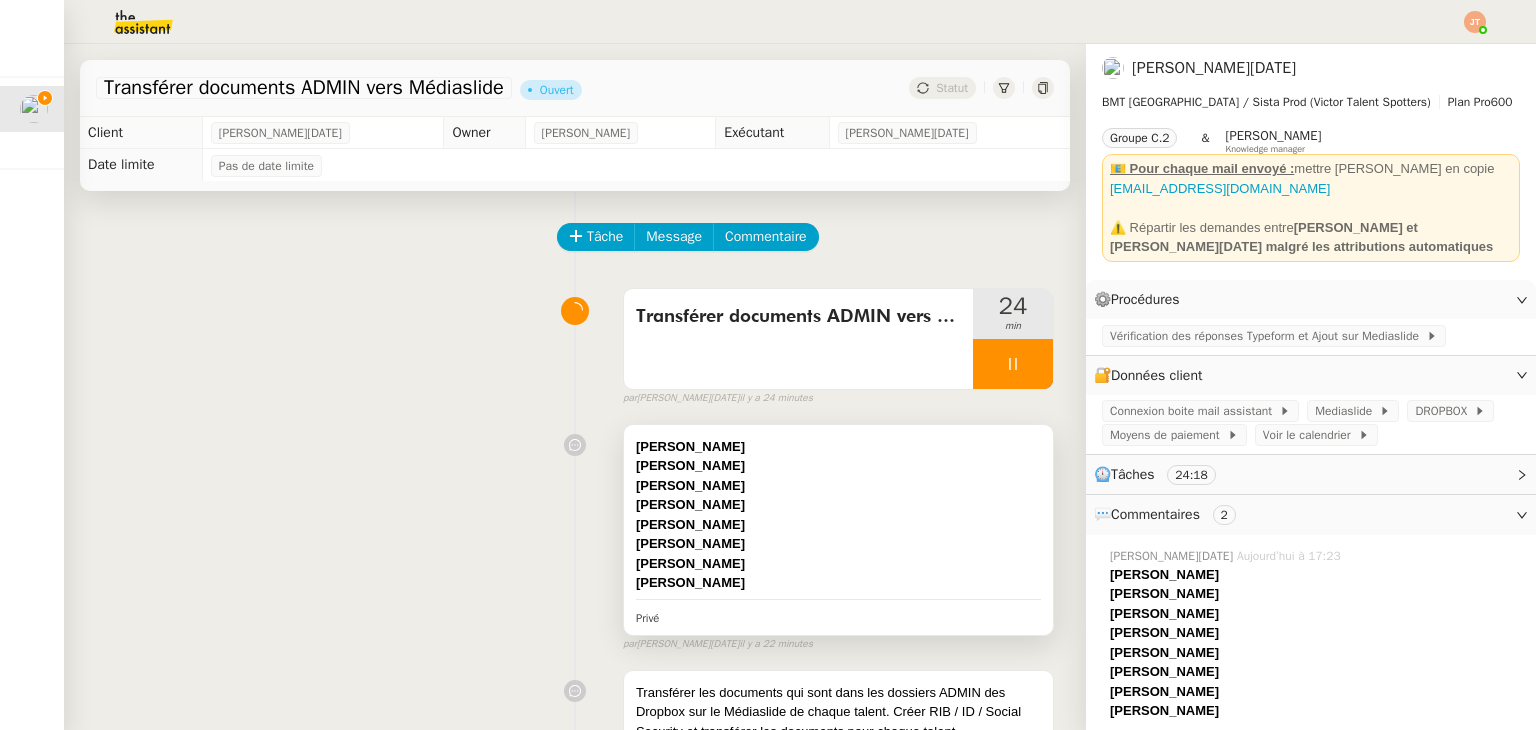 click on "﻿Ahmad Barada" at bounding box center (690, 485) 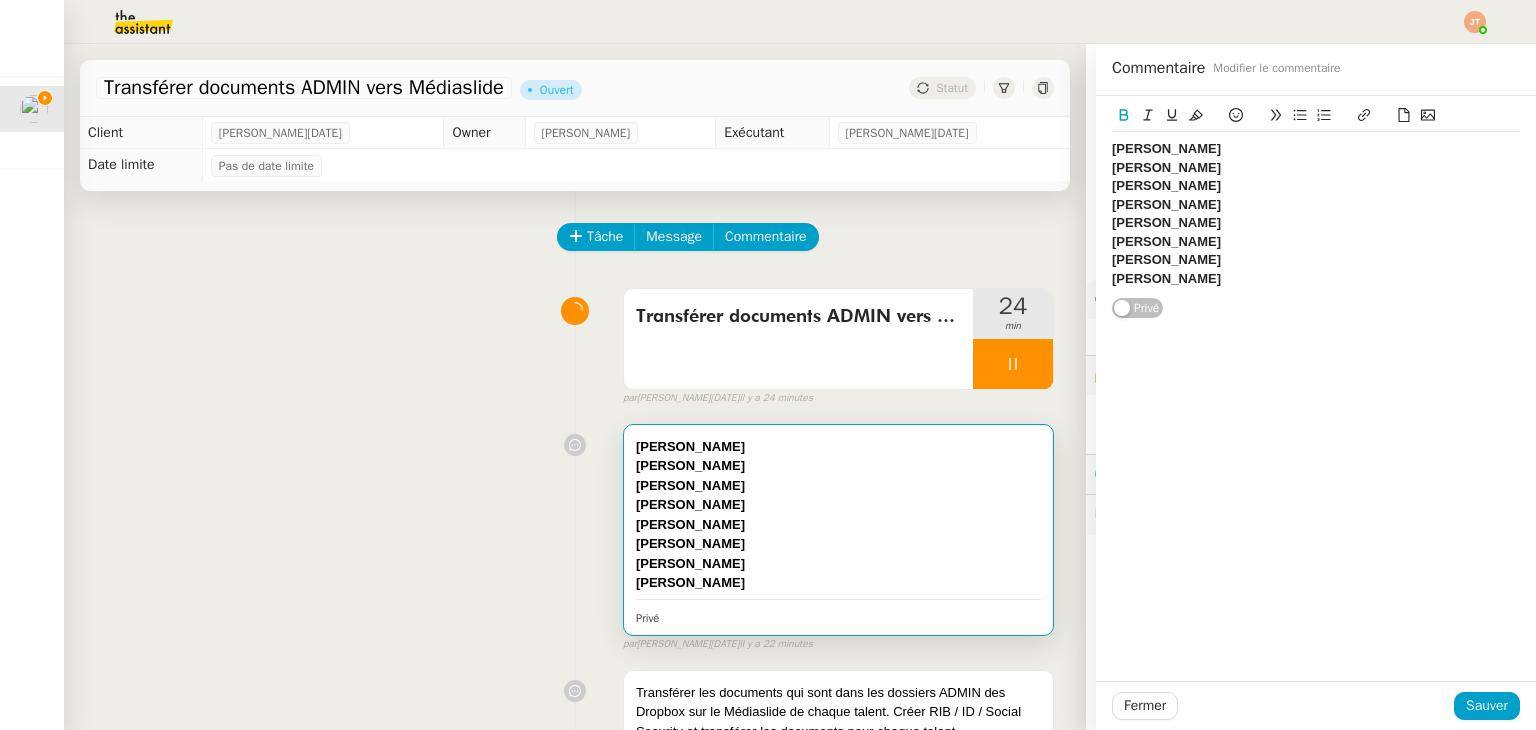 click on "﻿Anna Belyaz" 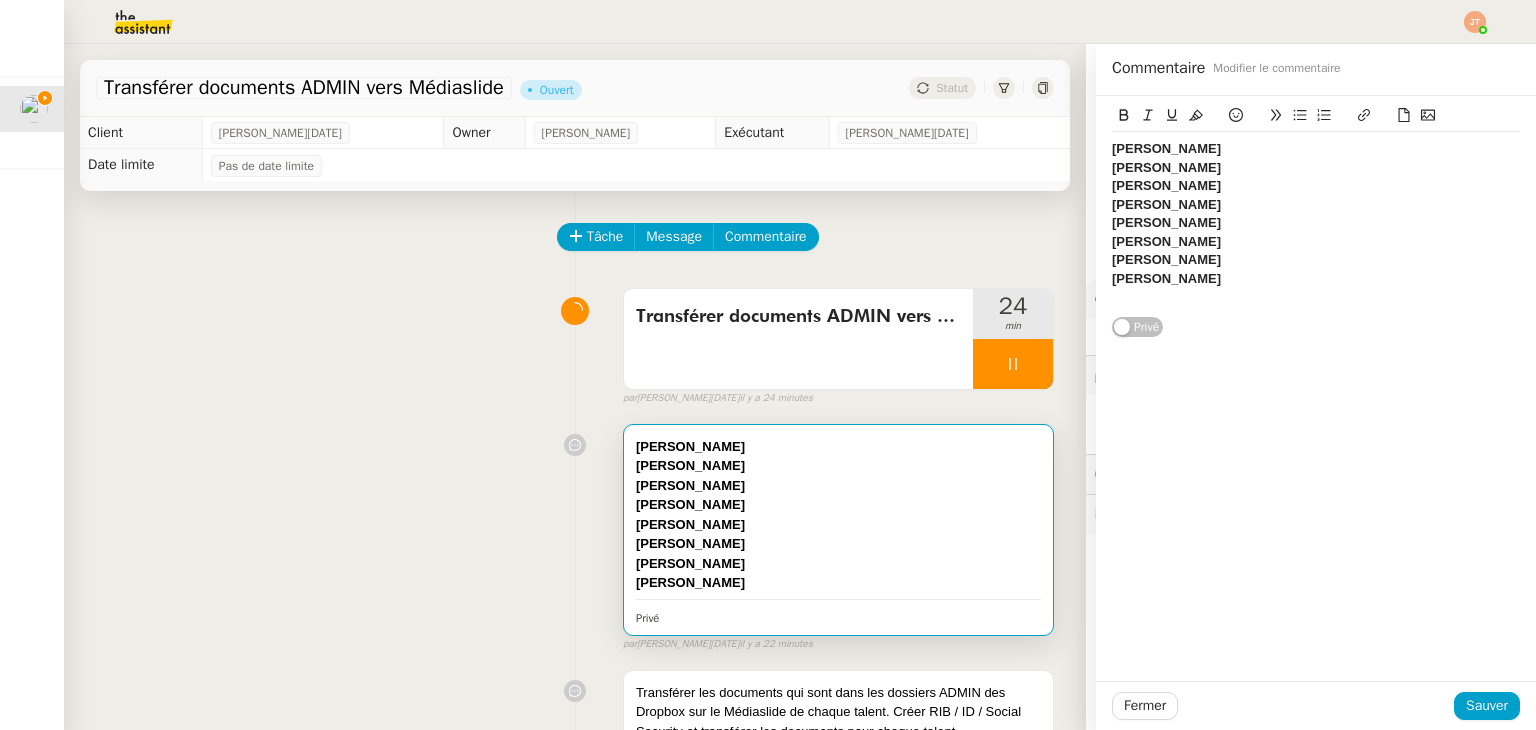 scroll, scrollTop: 0, scrollLeft: 0, axis: both 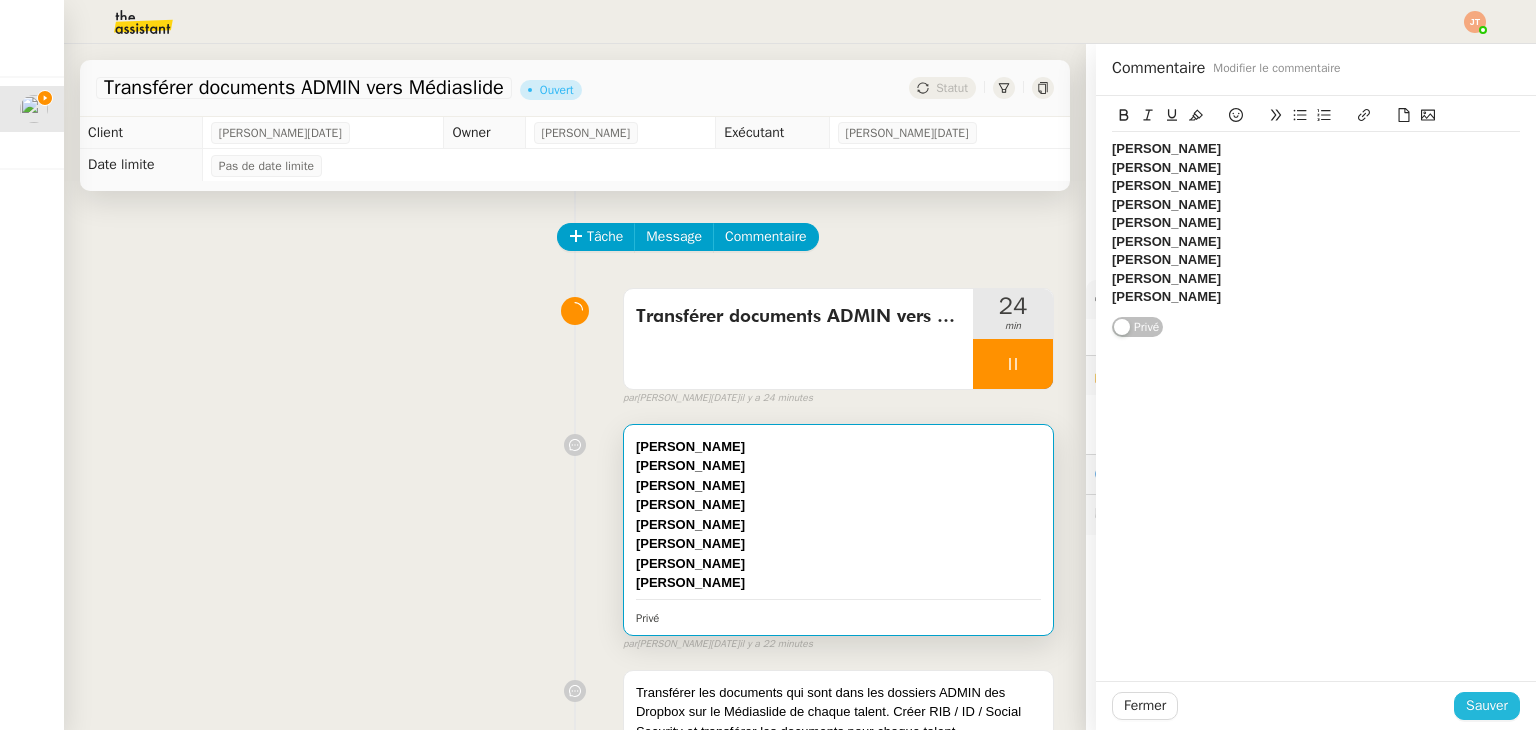click on "Sauver" 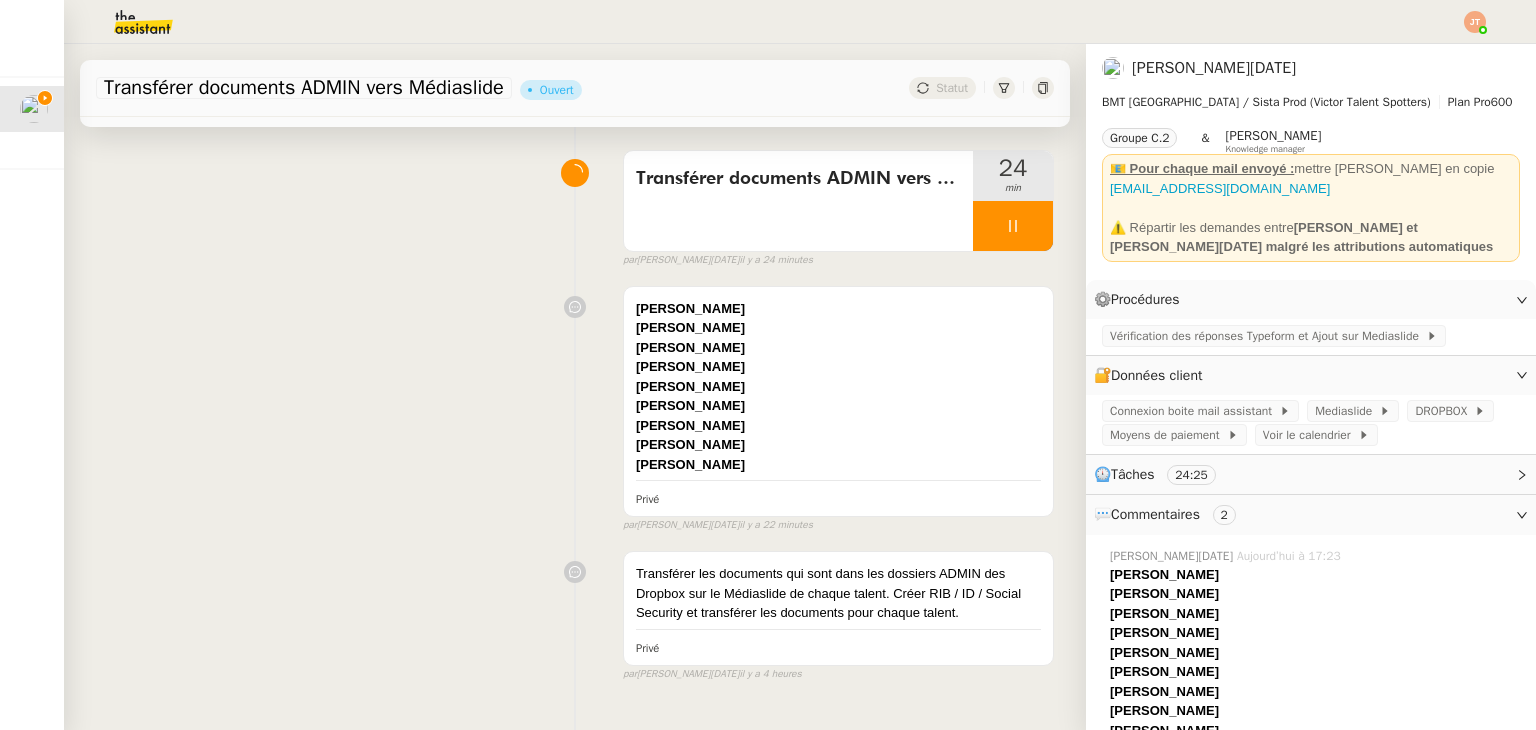 scroll, scrollTop: 200, scrollLeft: 0, axis: vertical 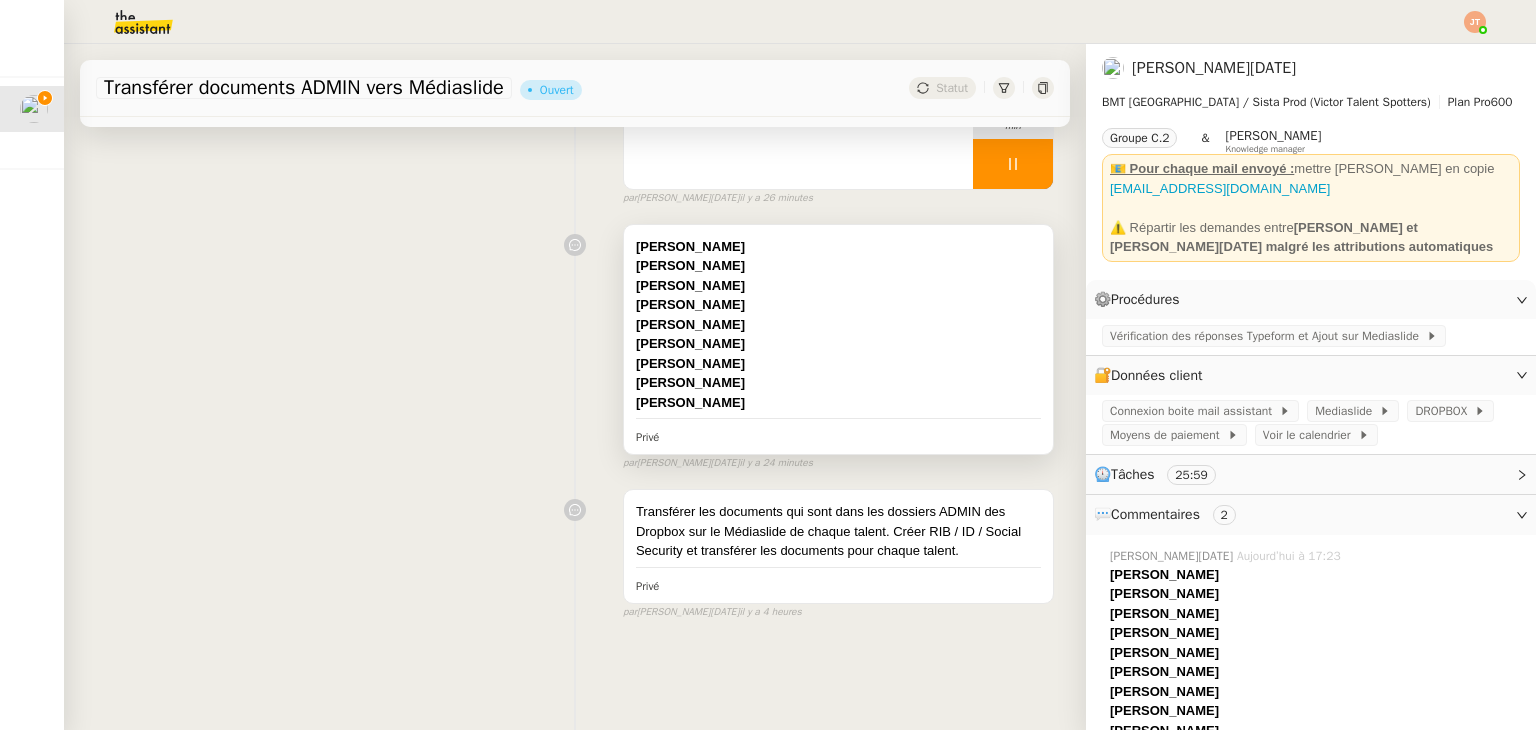 click on "﻿Anna Belyaz" at bounding box center [838, 383] 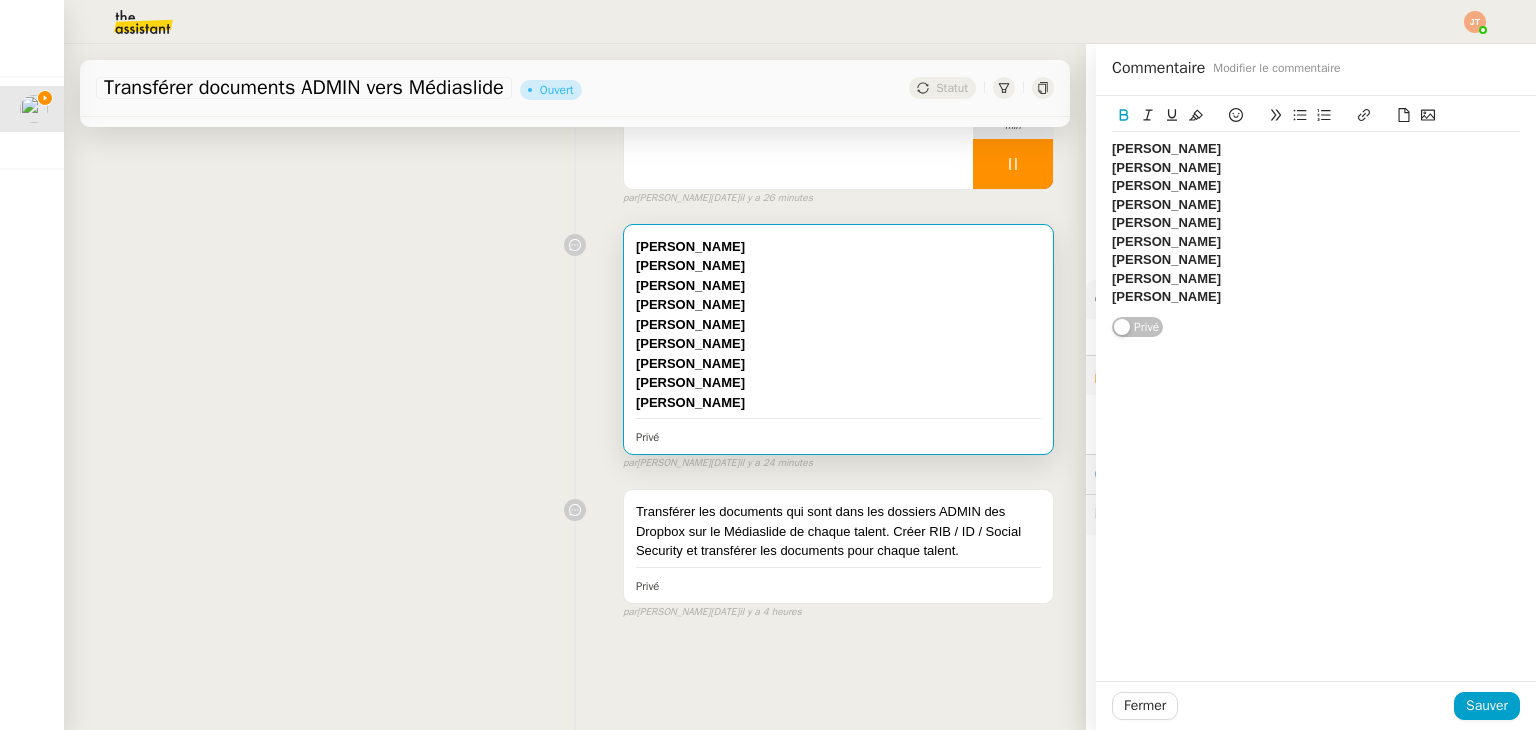 click on "﻿Anthony Greco" 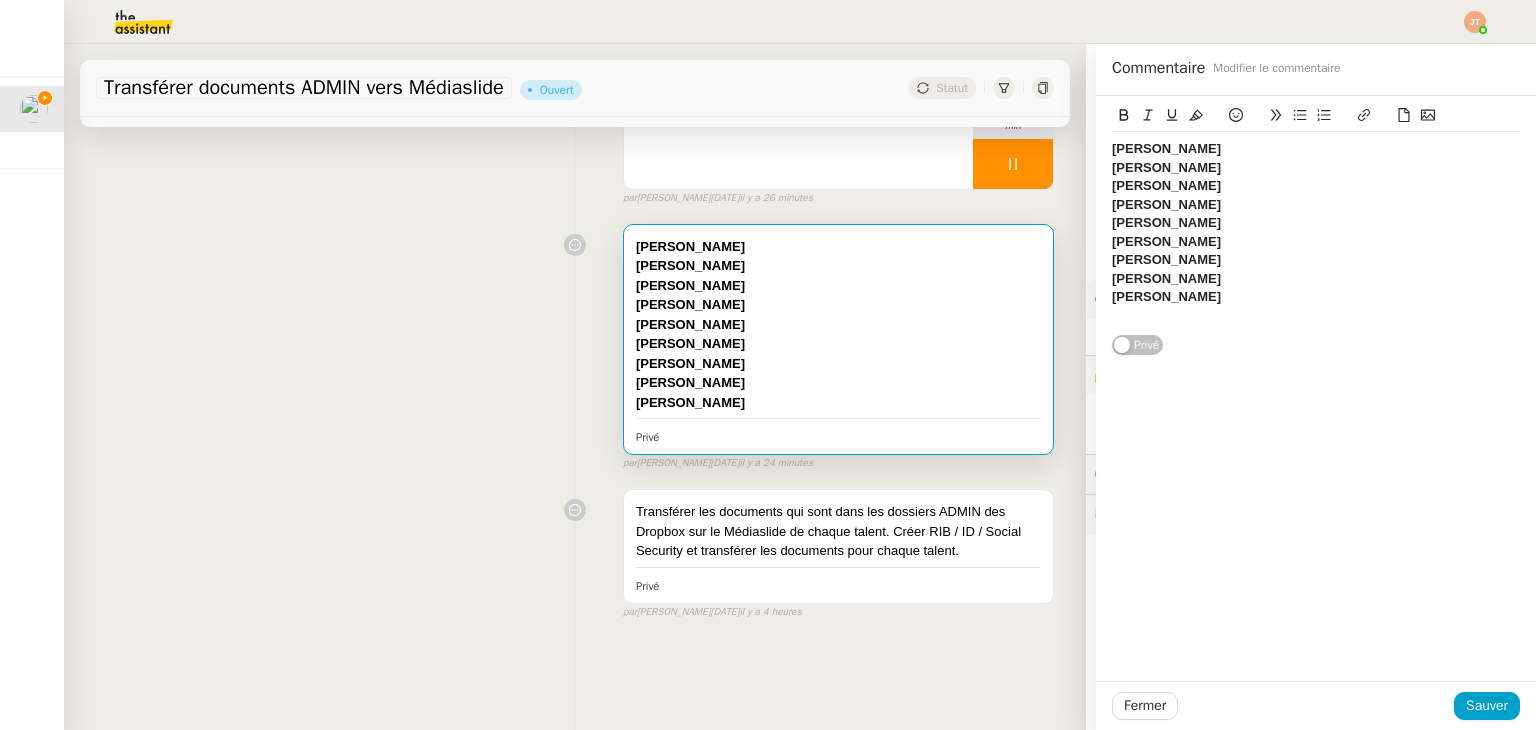 scroll, scrollTop: 0, scrollLeft: 0, axis: both 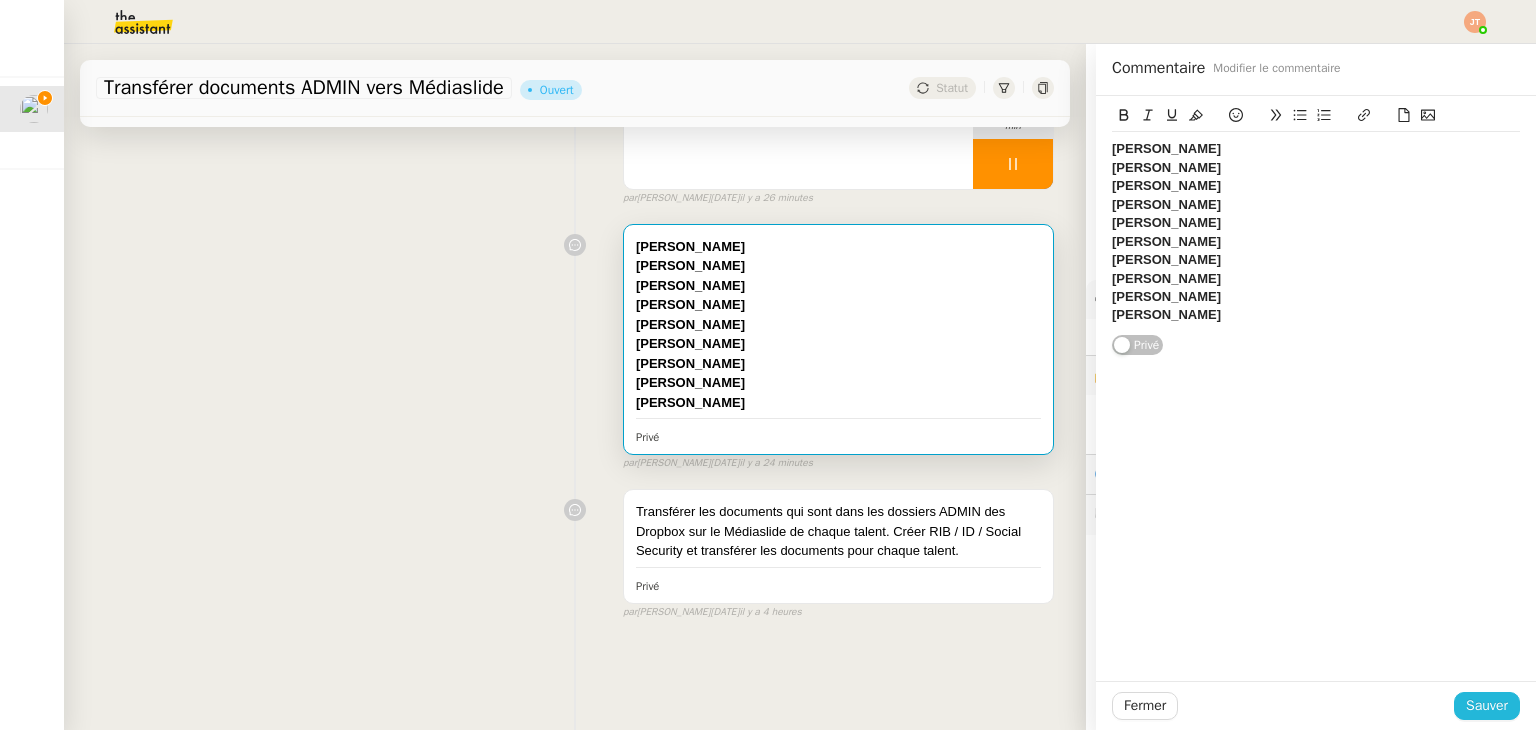 click on "Sauver" 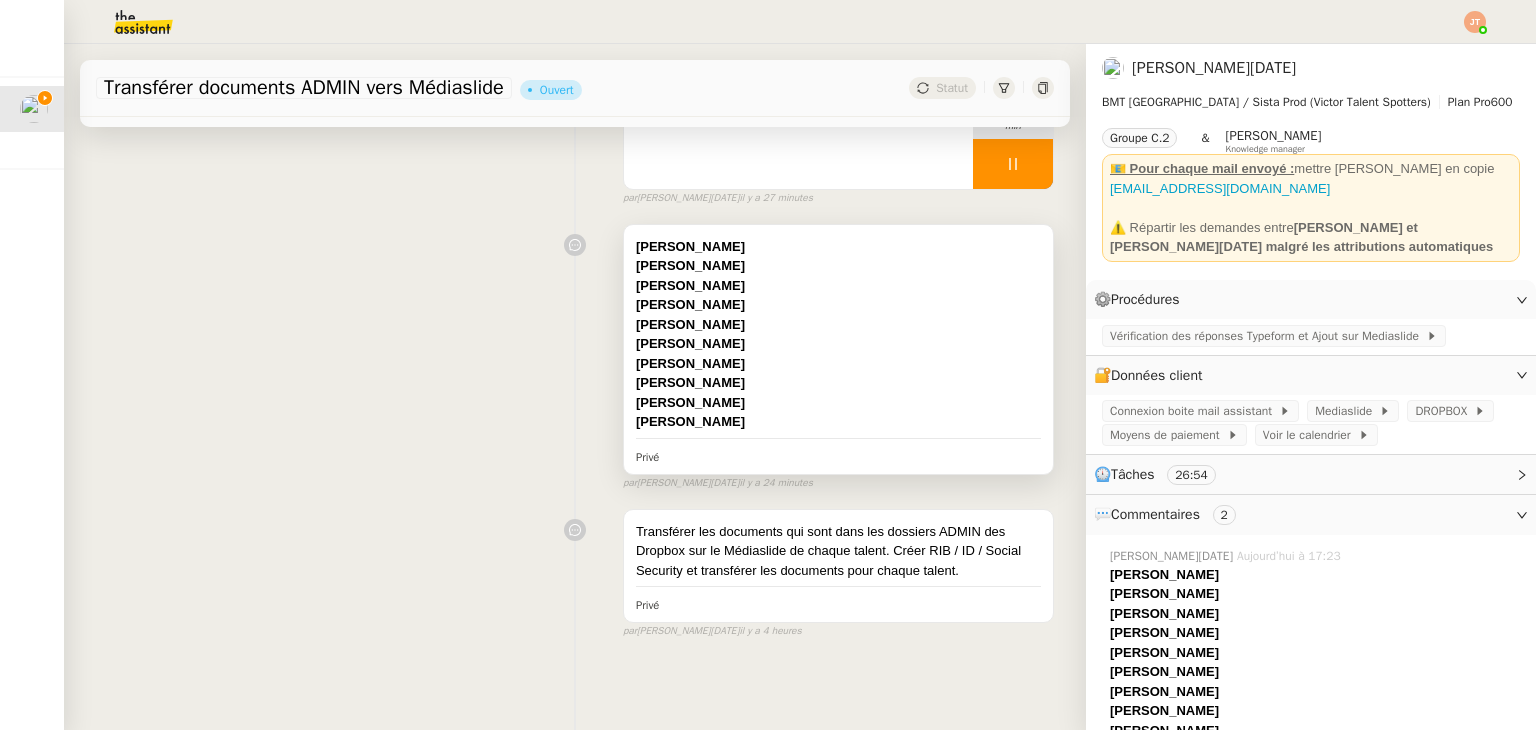 click on "﻿Aniela Fik" at bounding box center [838, 344] 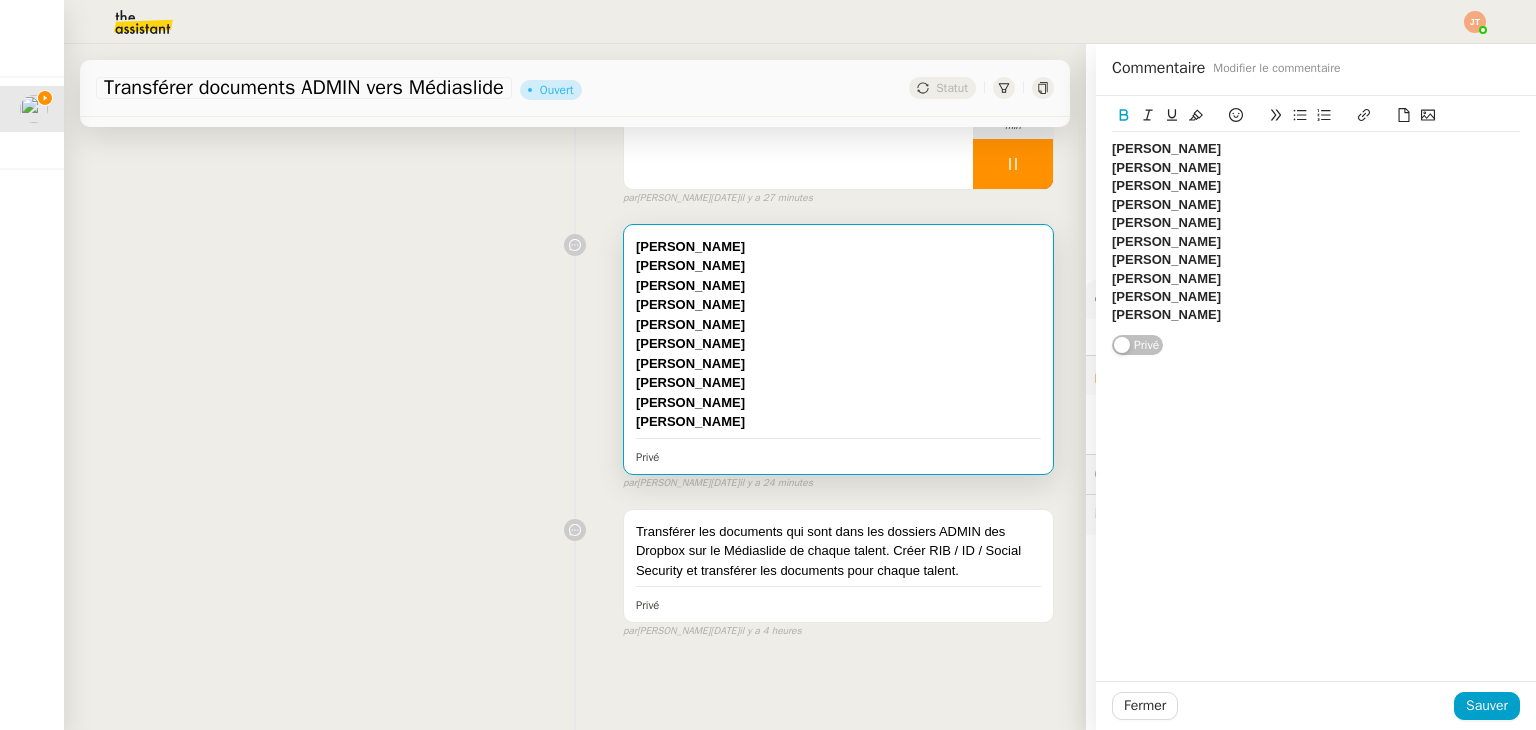click on "﻿Anthony Perroy" 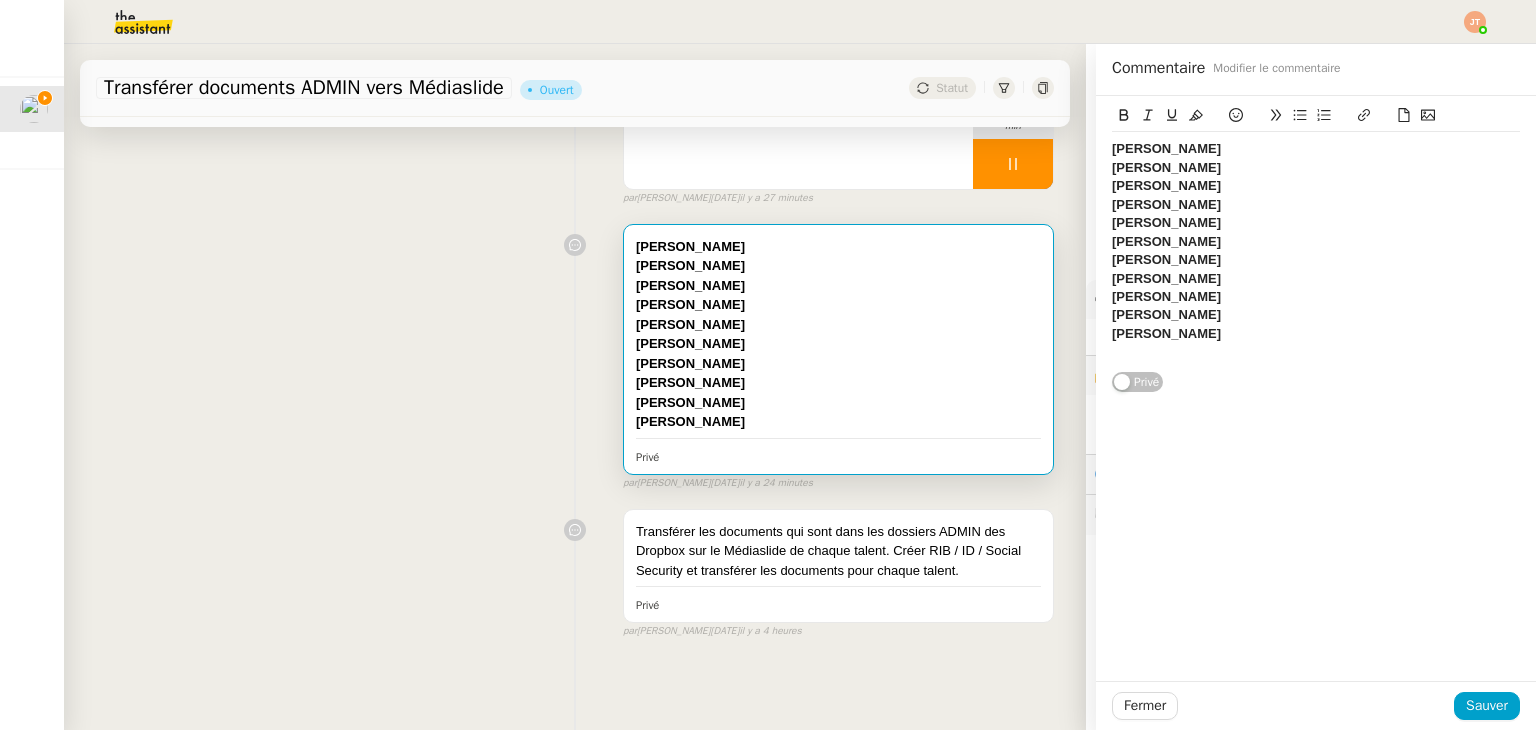 scroll, scrollTop: 0, scrollLeft: 0, axis: both 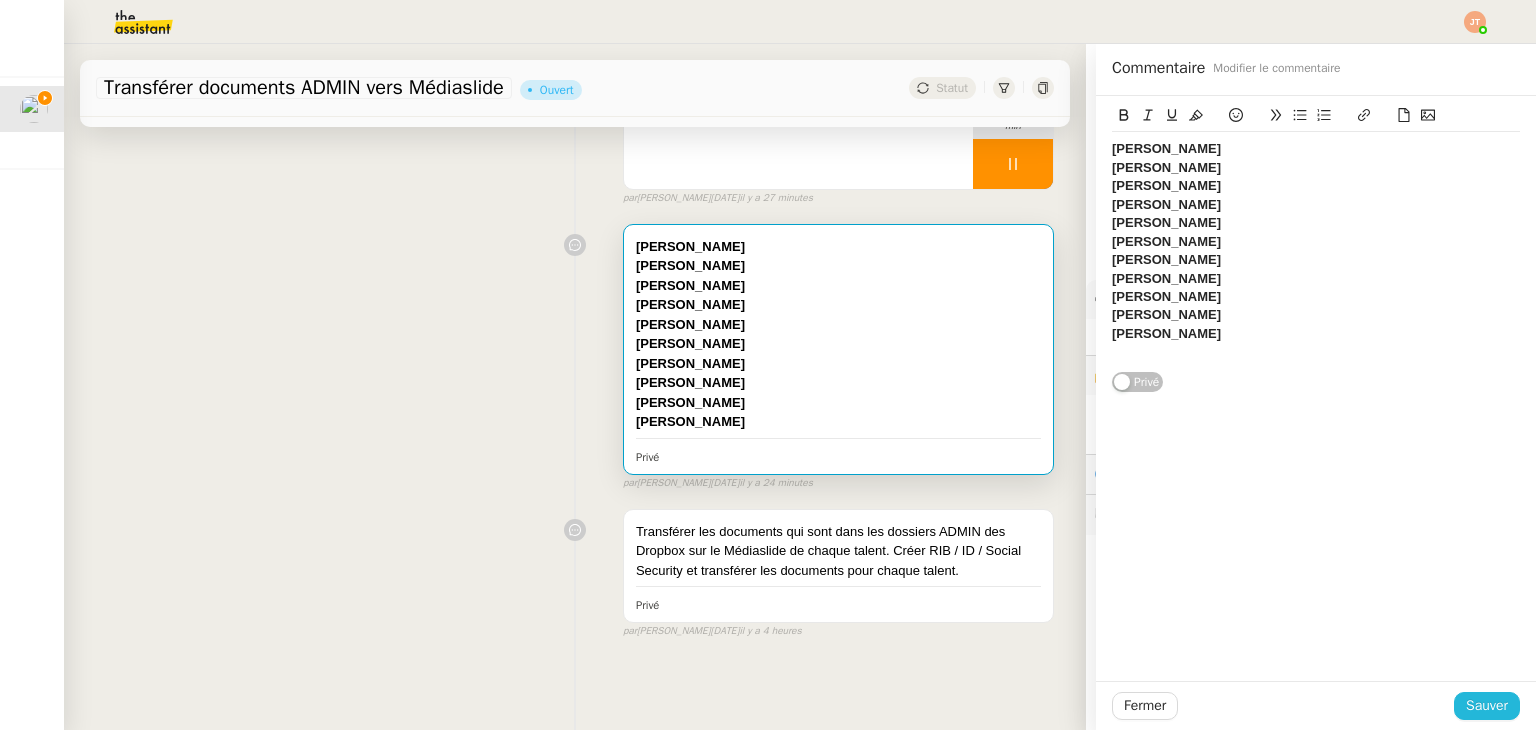 click on "Sauver" 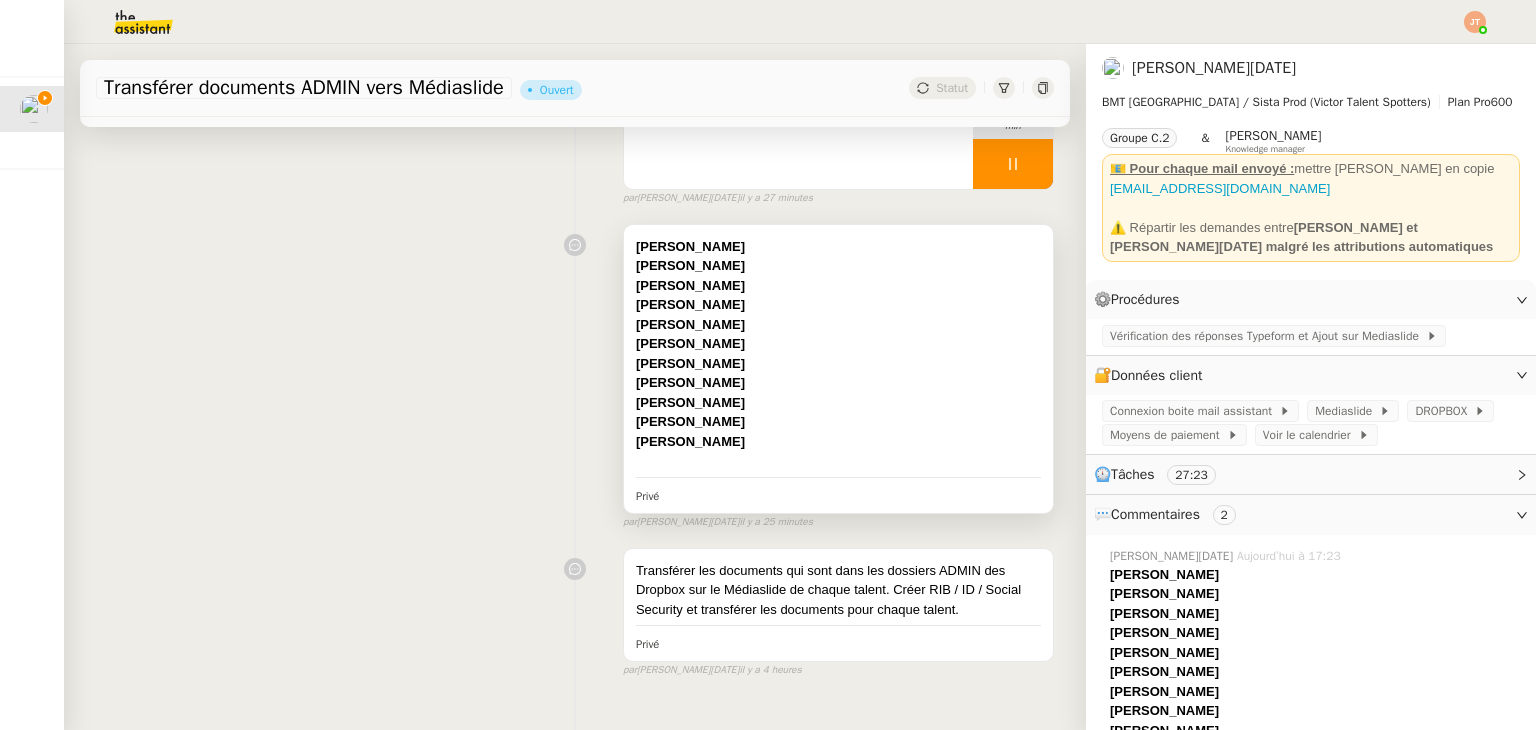 click on "﻿Anthony Greco" at bounding box center [838, 403] 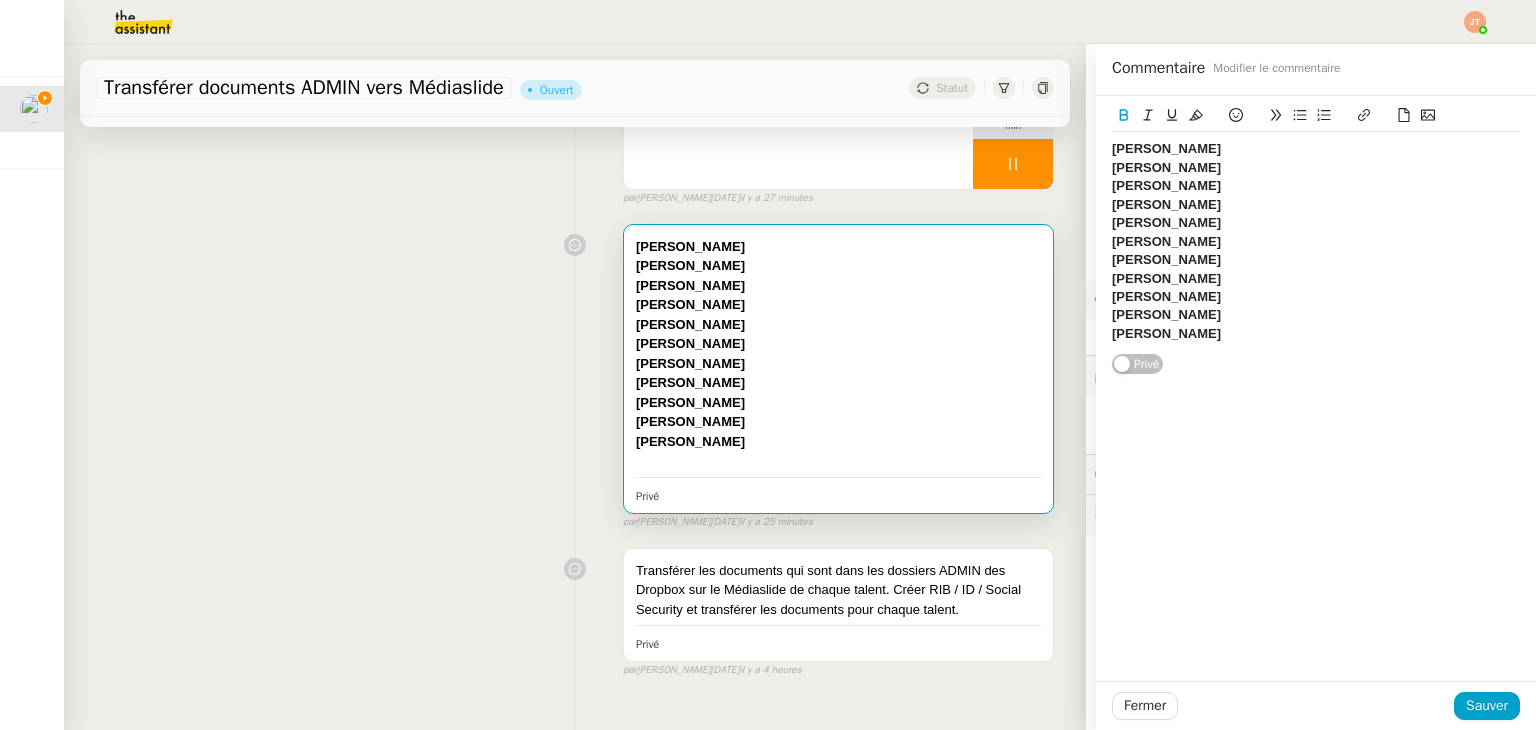 click on "﻿Antoine Berthier" 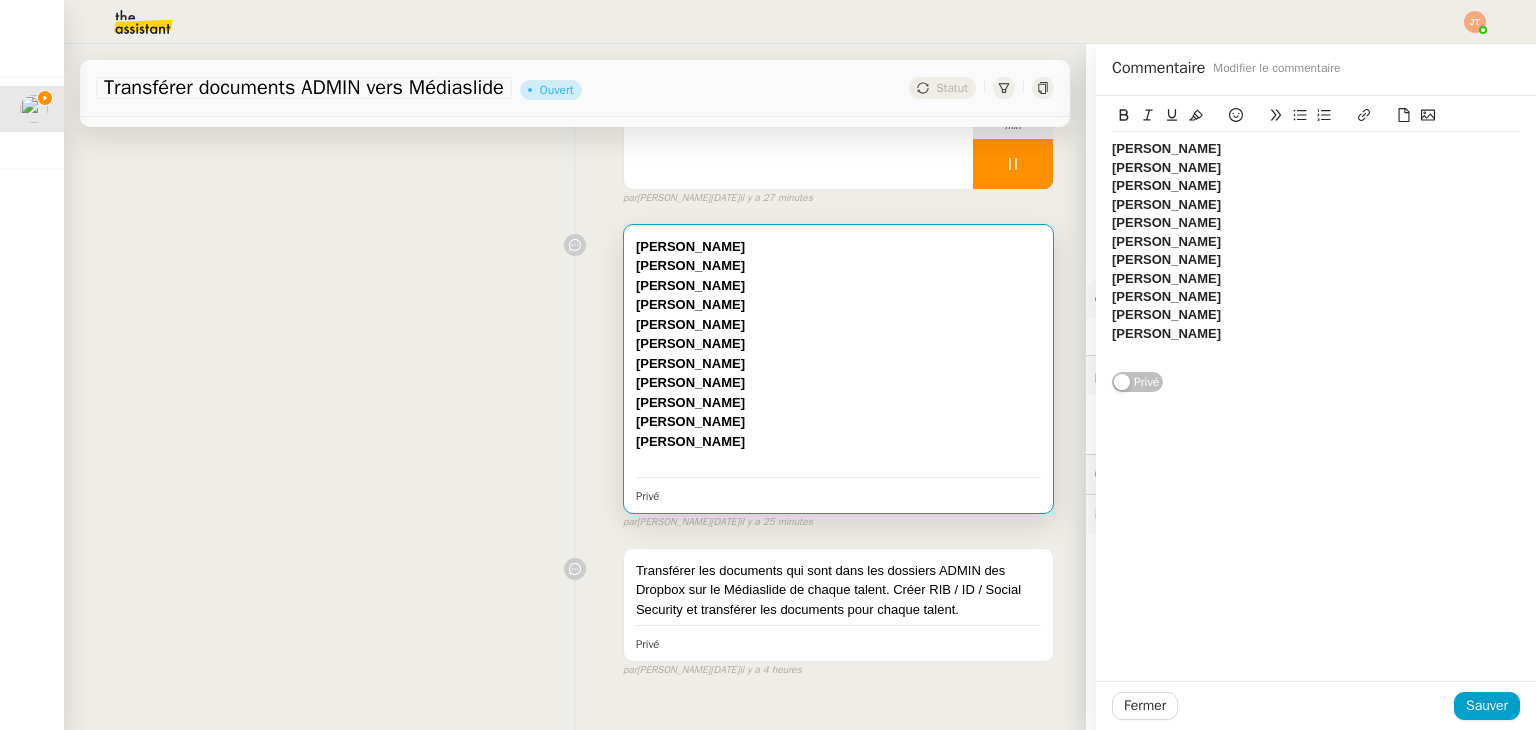 scroll, scrollTop: 0, scrollLeft: 0, axis: both 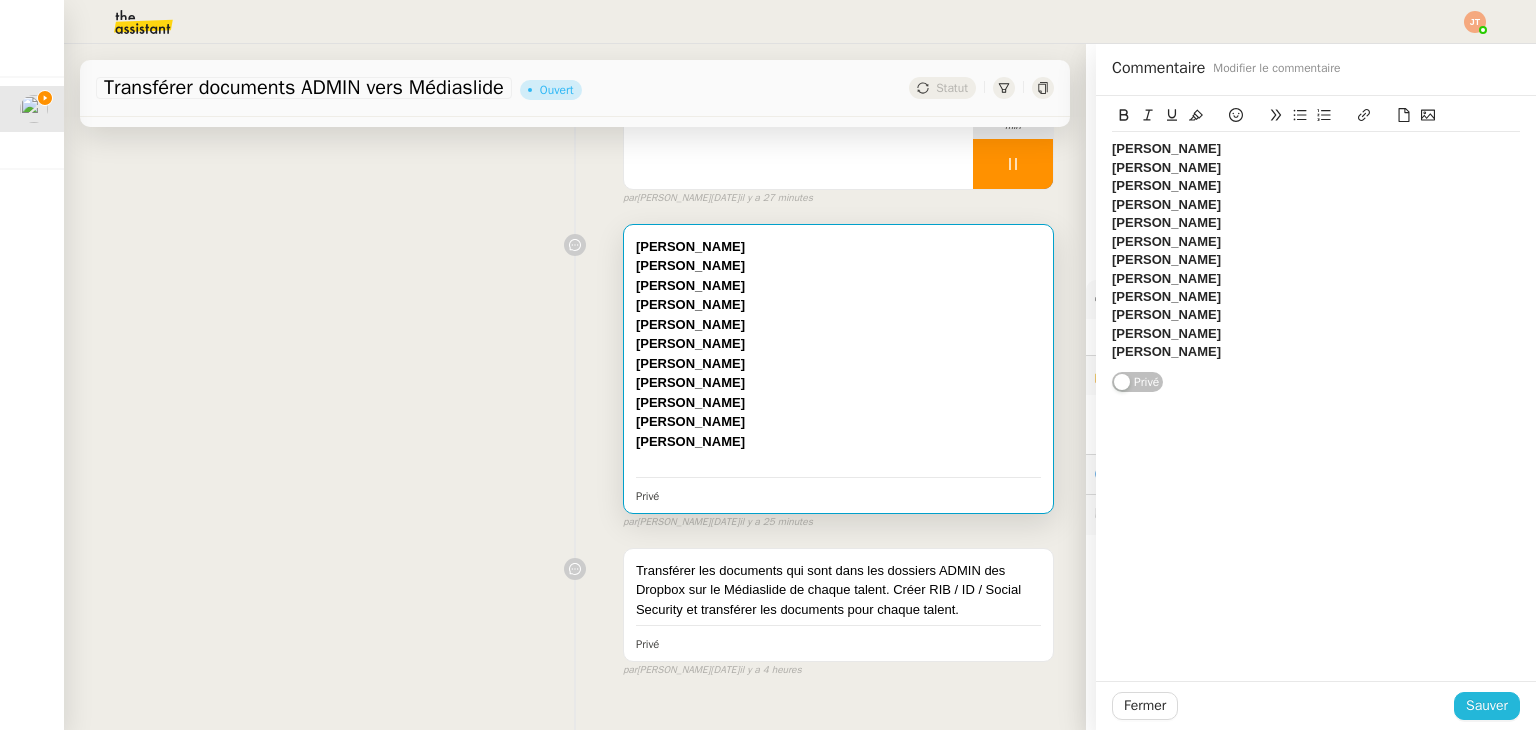 click on "Sauver" 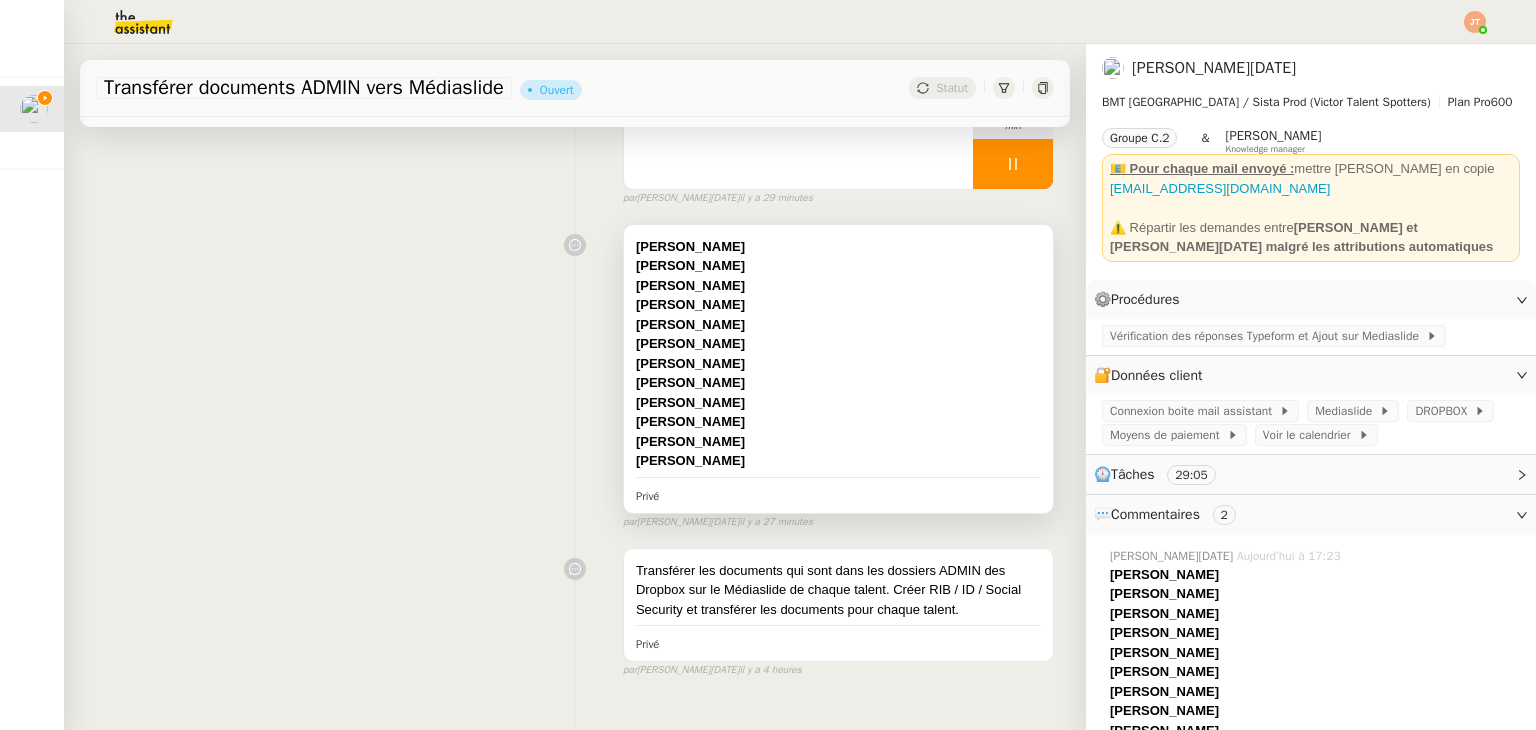 click on "﻿Anthony Perroy" at bounding box center [838, 422] 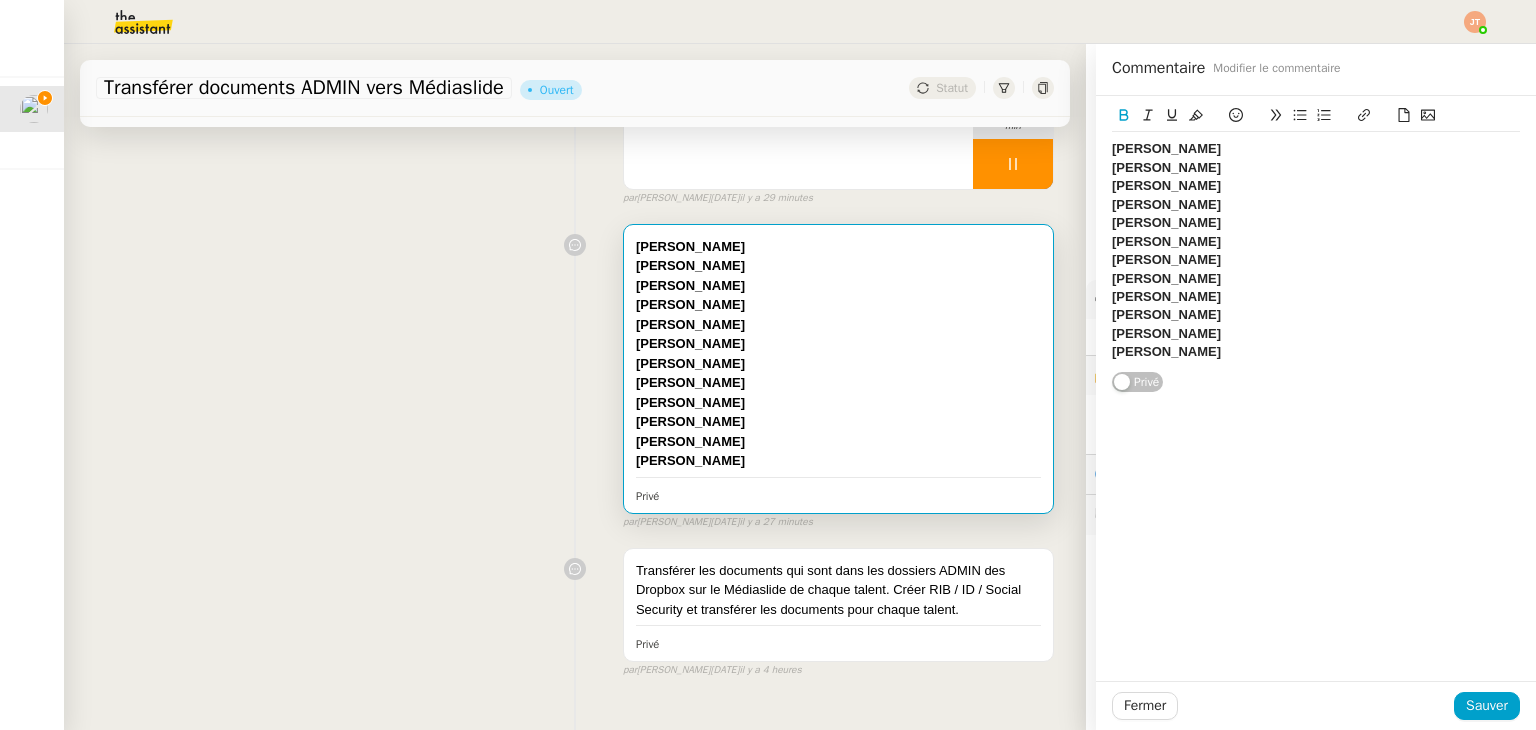 click on "﻿Antonio Camano" 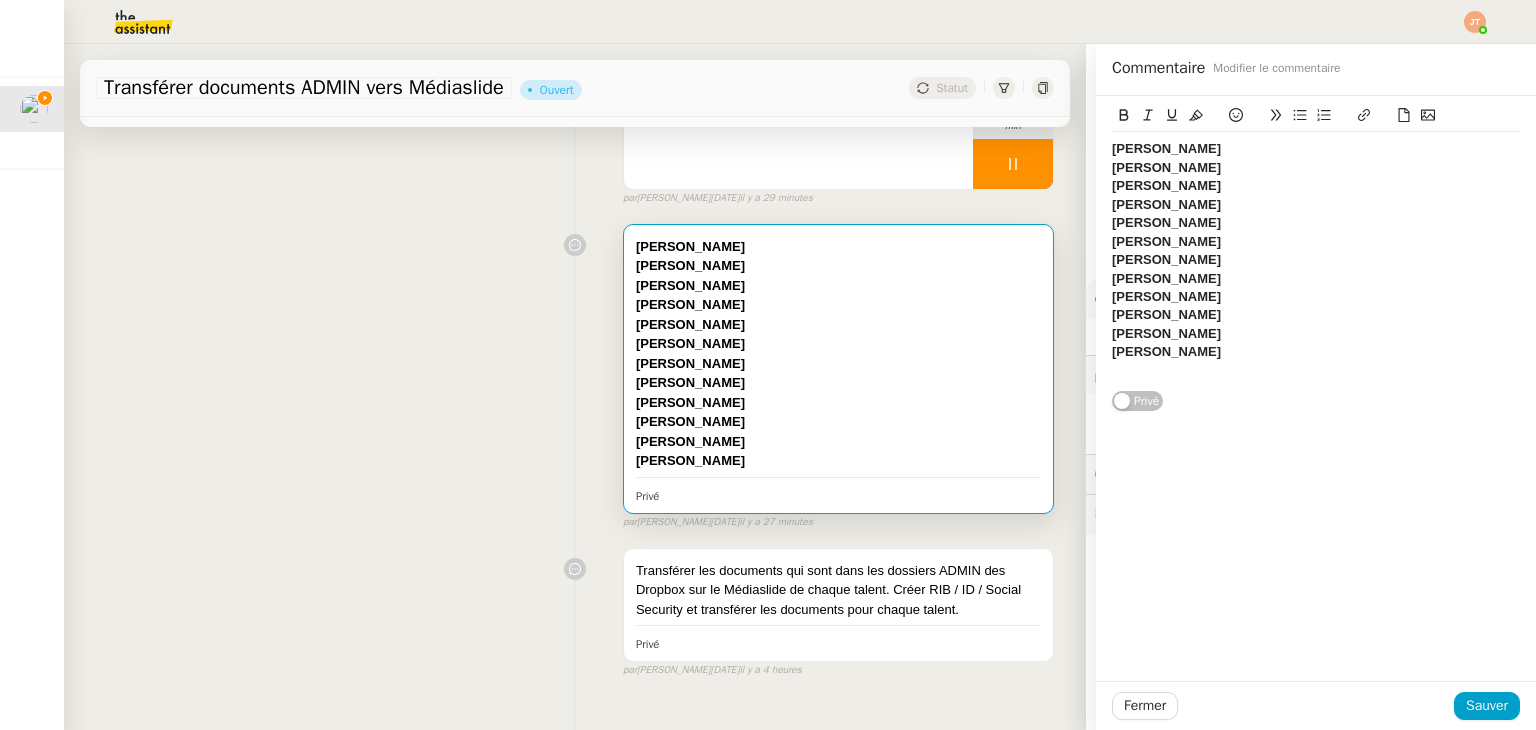 scroll, scrollTop: 0, scrollLeft: 0, axis: both 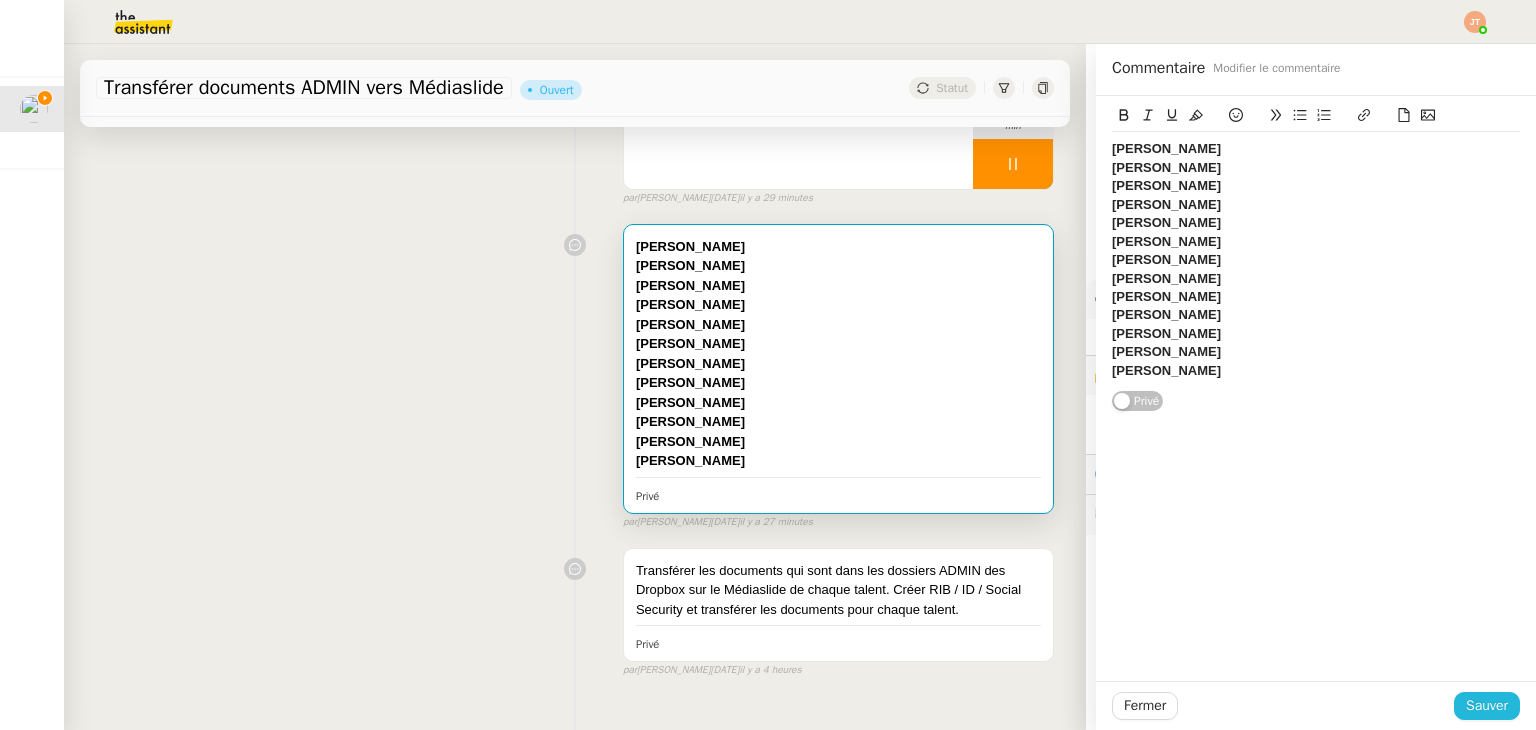 click on "Sauver" 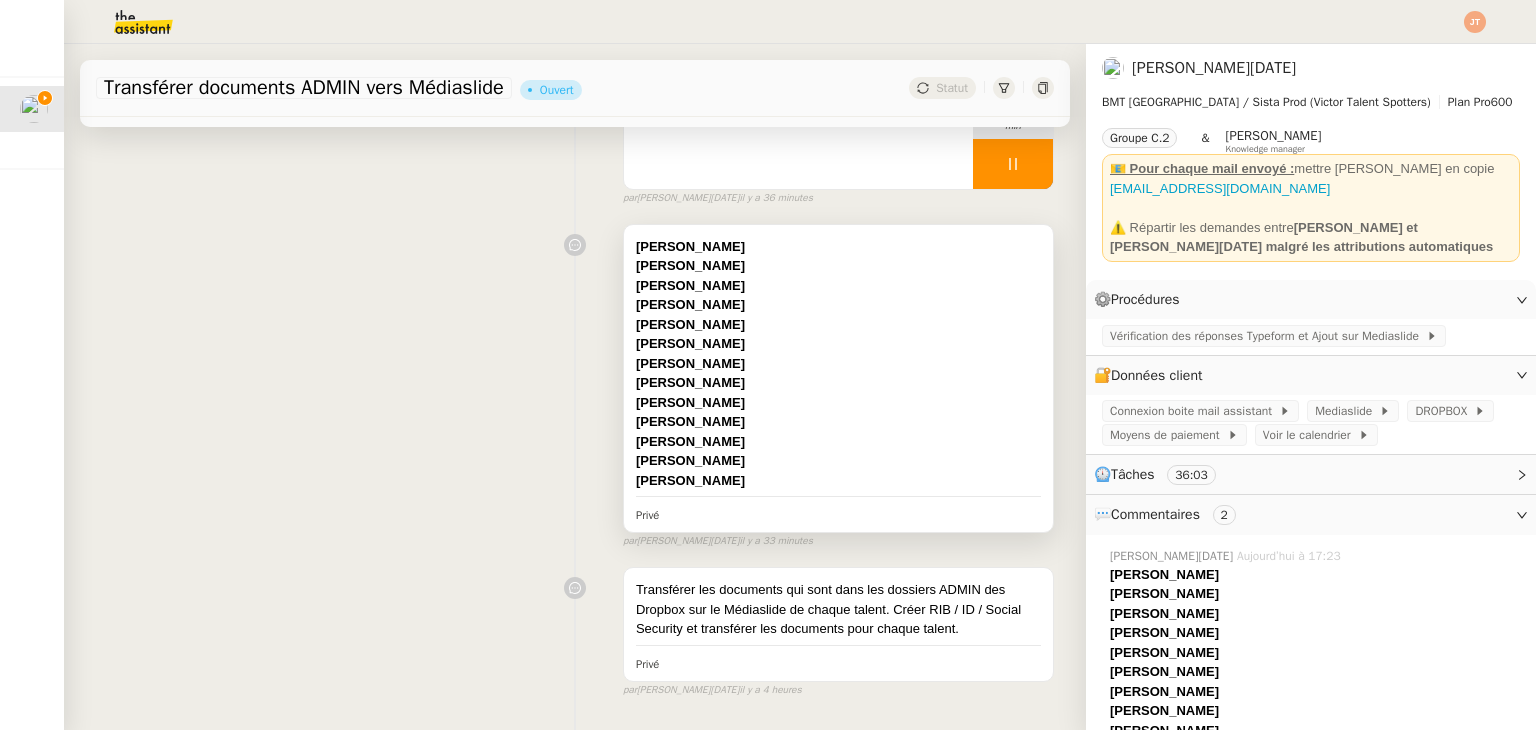 click on "﻿Antoine Berthier" at bounding box center (838, 442) 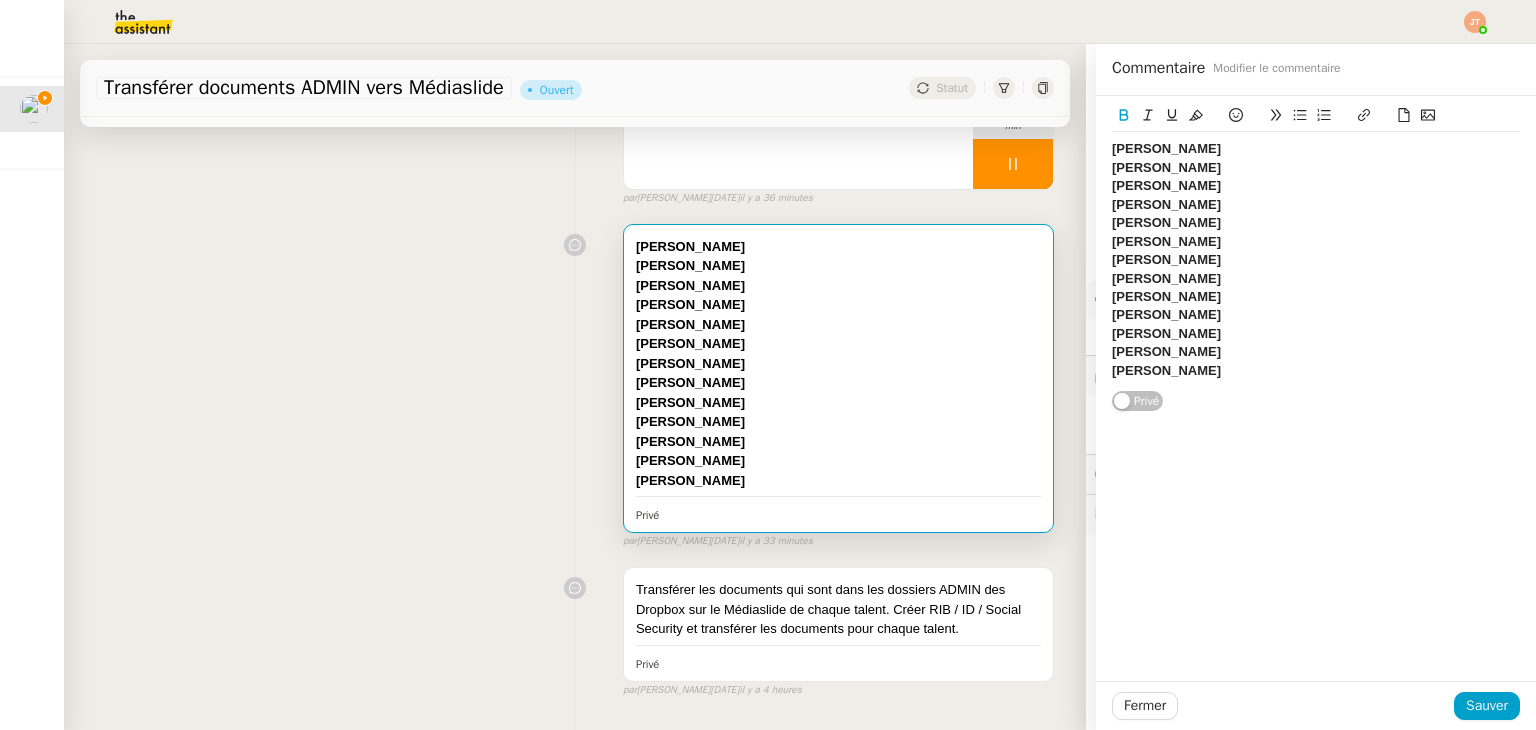 click on "﻿Arthur Roussel" 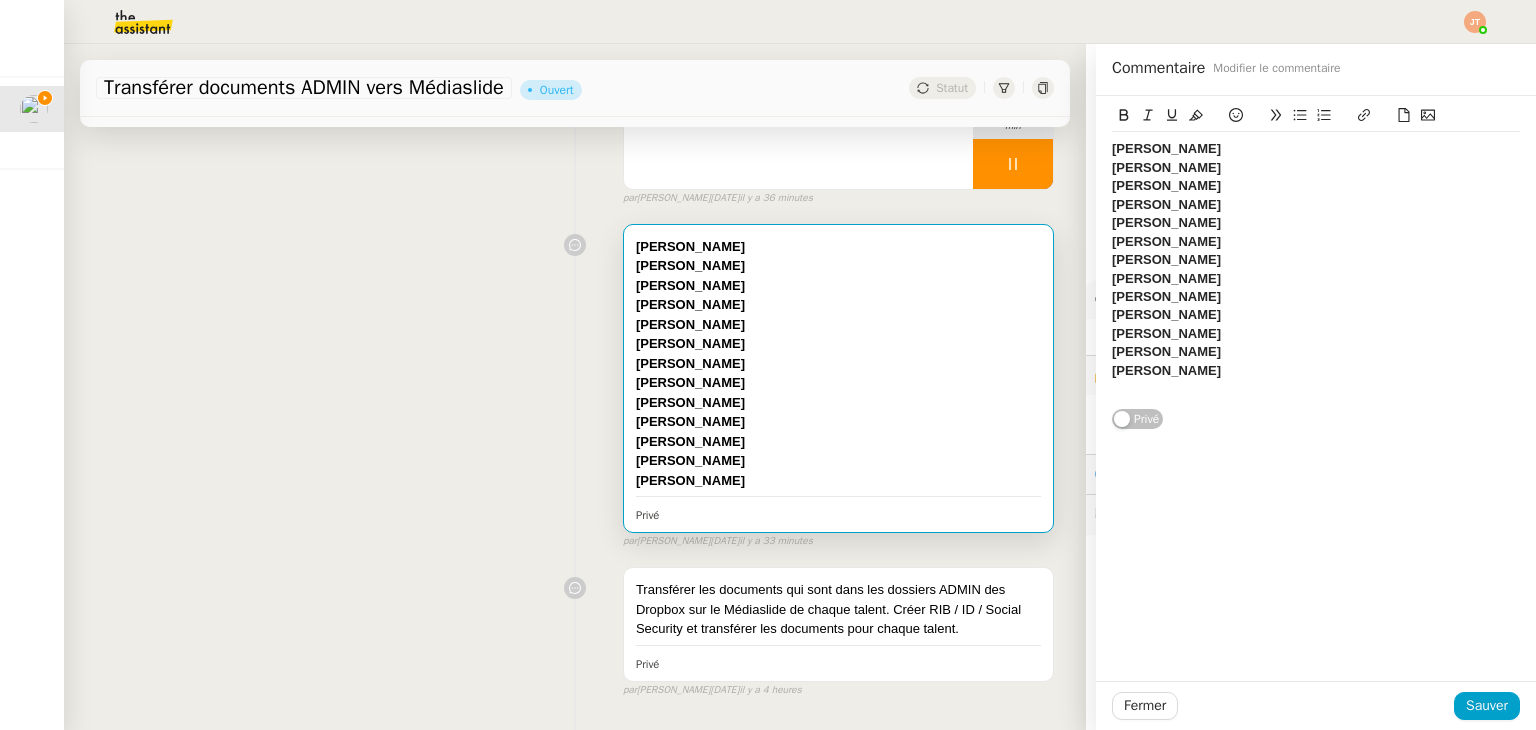 scroll, scrollTop: 0, scrollLeft: 0, axis: both 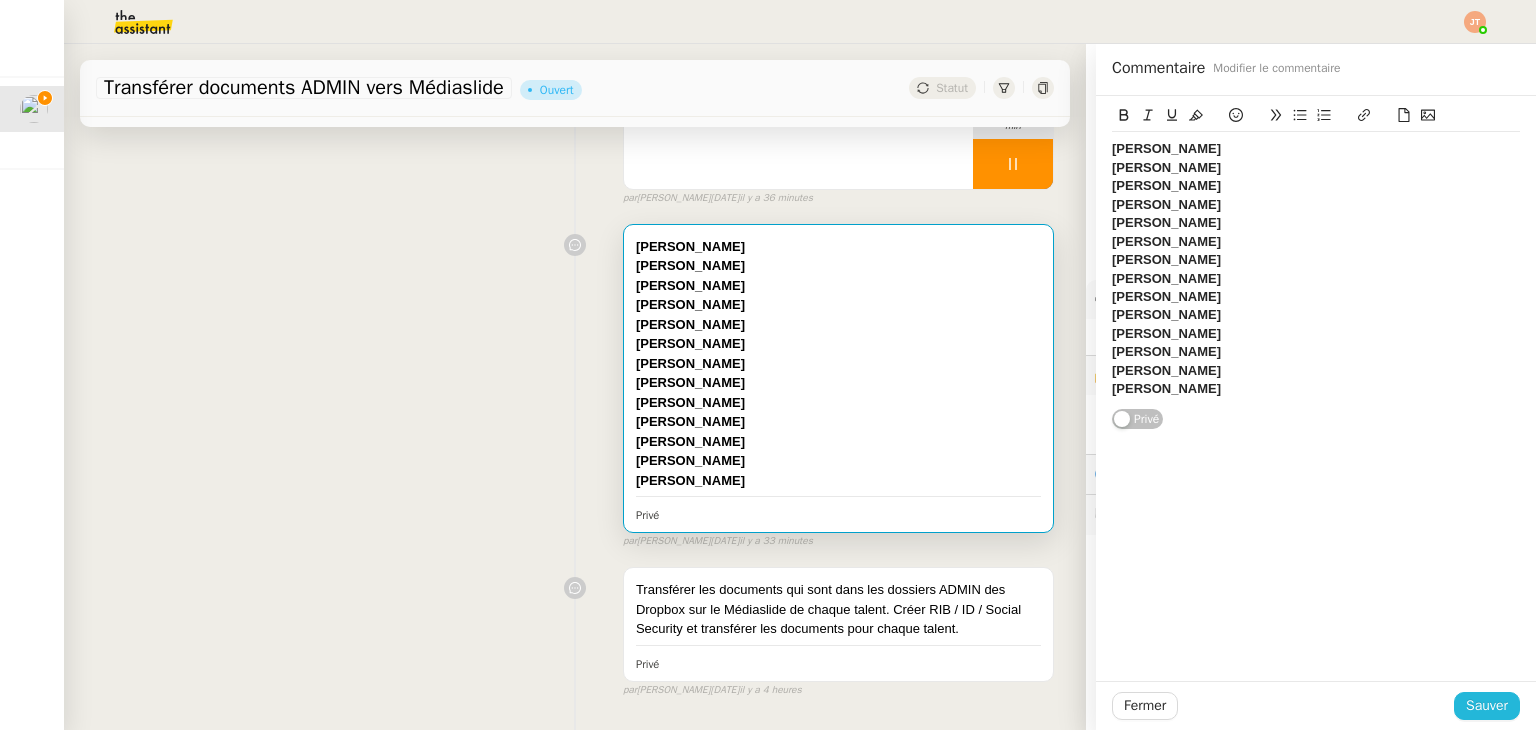 click on "Sauver" 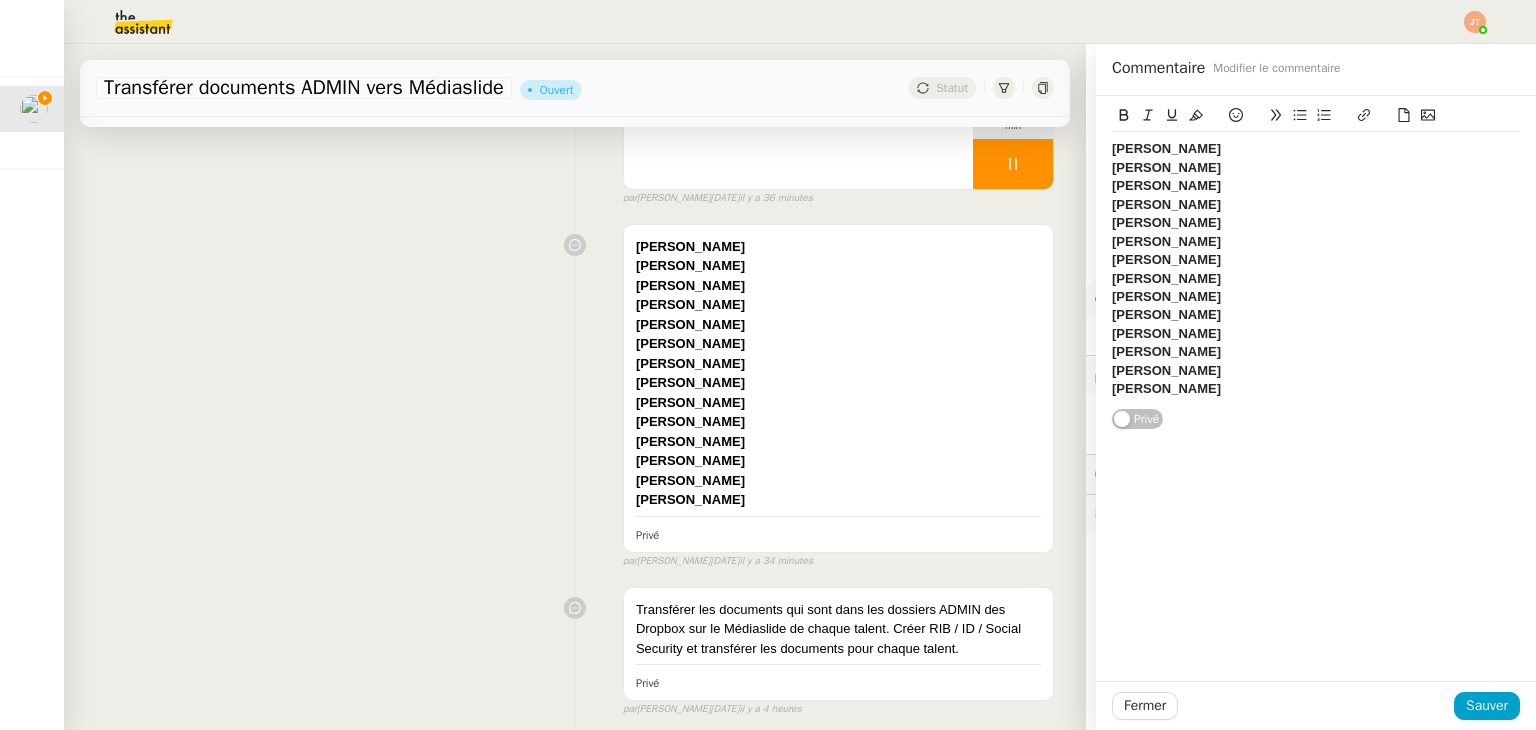 scroll, scrollTop: 0, scrollLeft: 0, axis: both 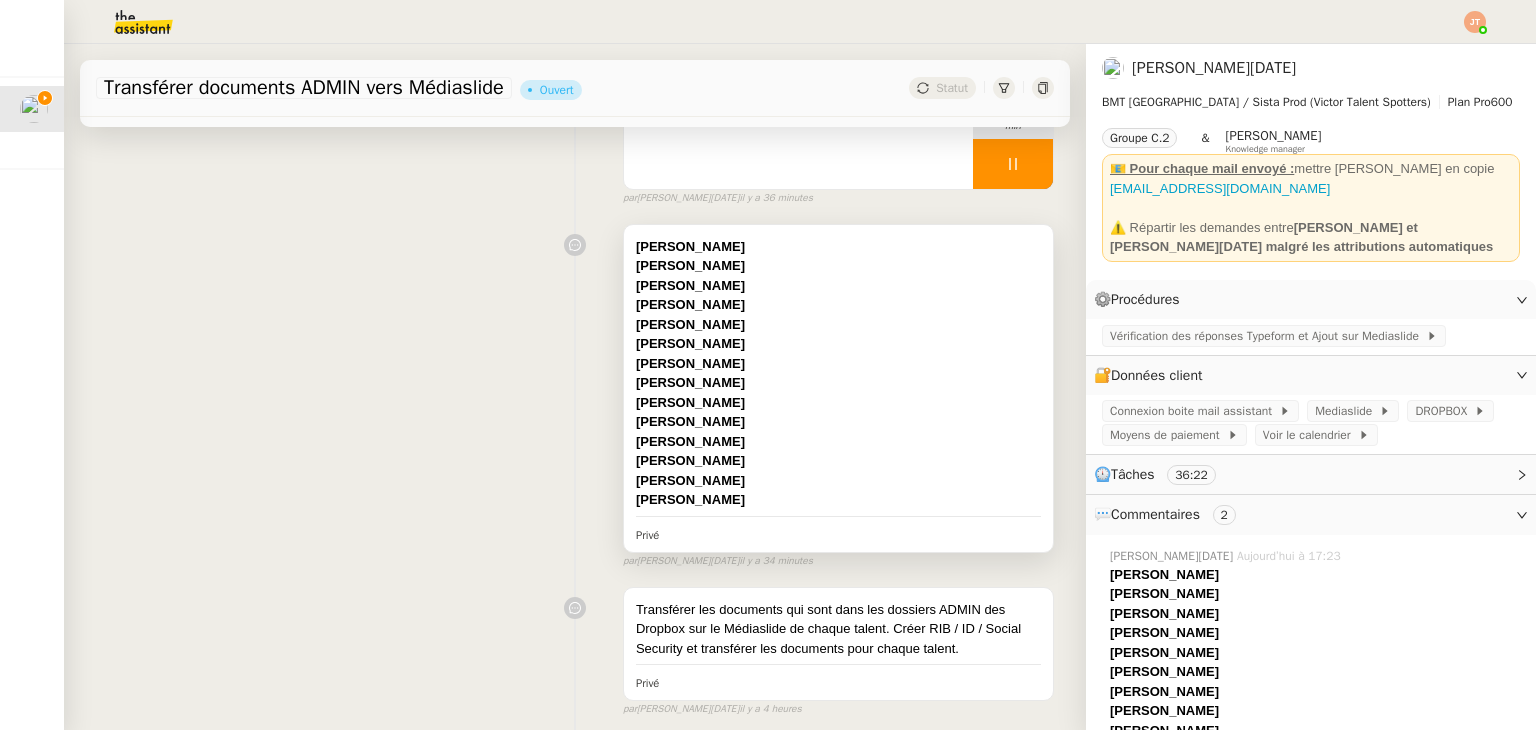 click on "﻿Antoine Berthier" at bounding box center [838, 442] 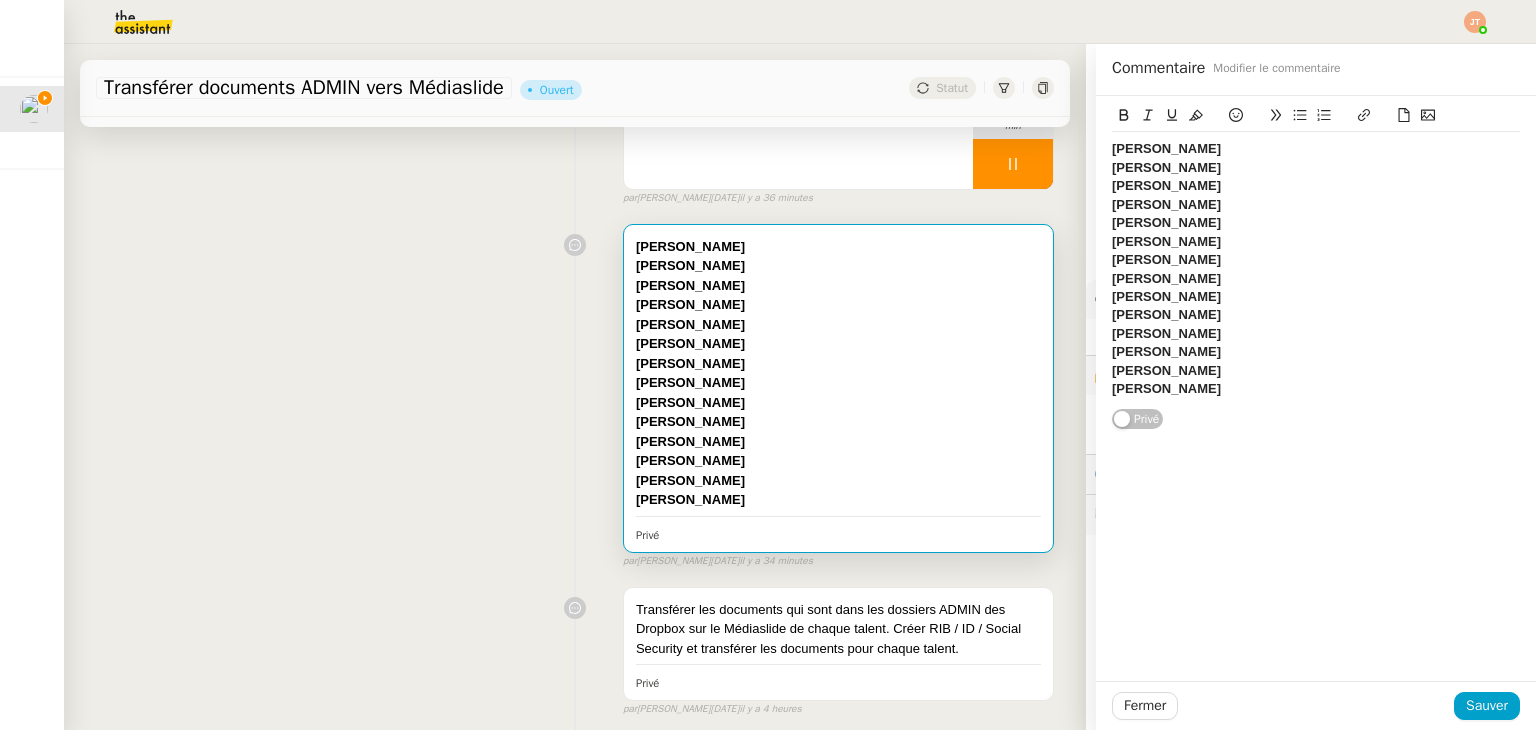 click on "﻿Benjamin Sulpice" 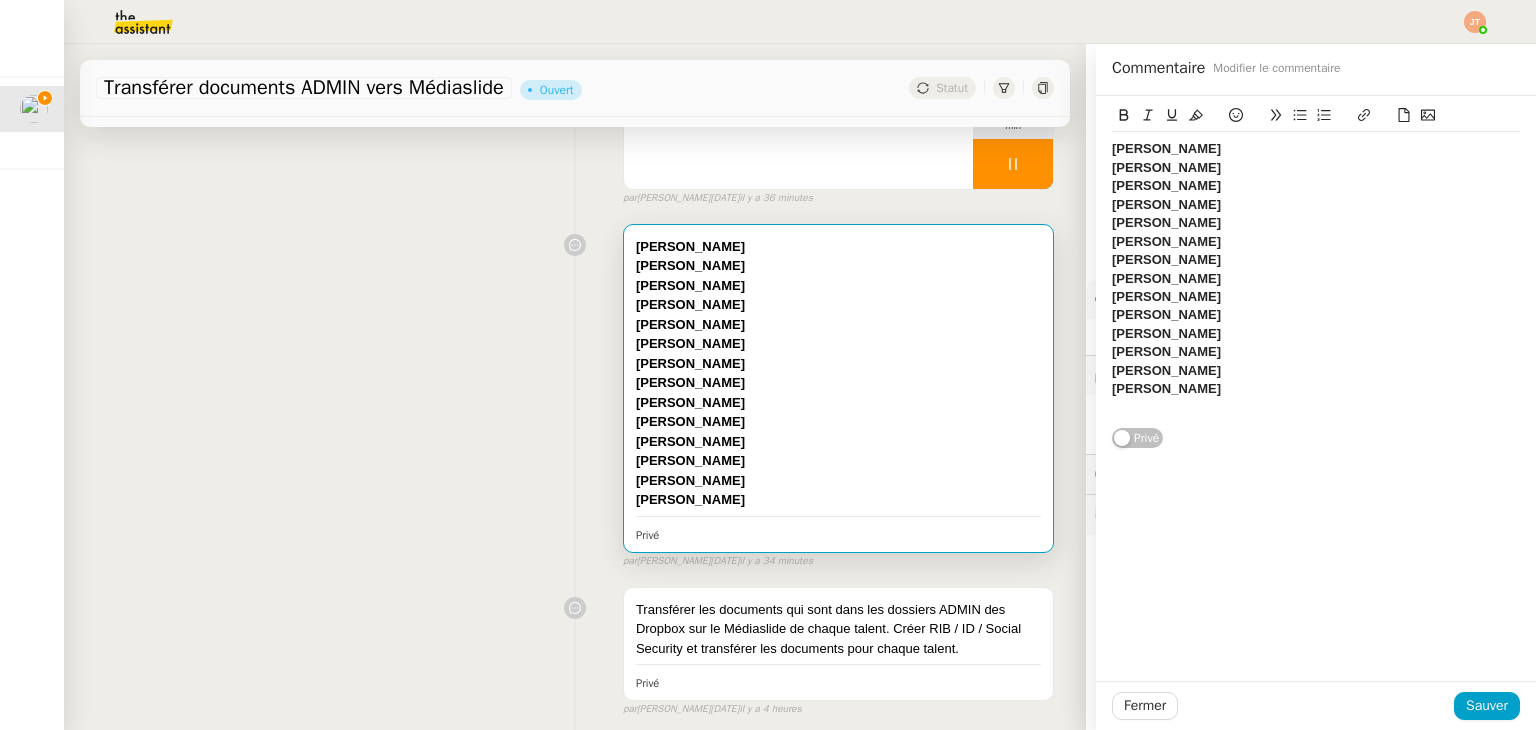 scroll, scrollTop: 0, scrollLeft: 0, axis: both 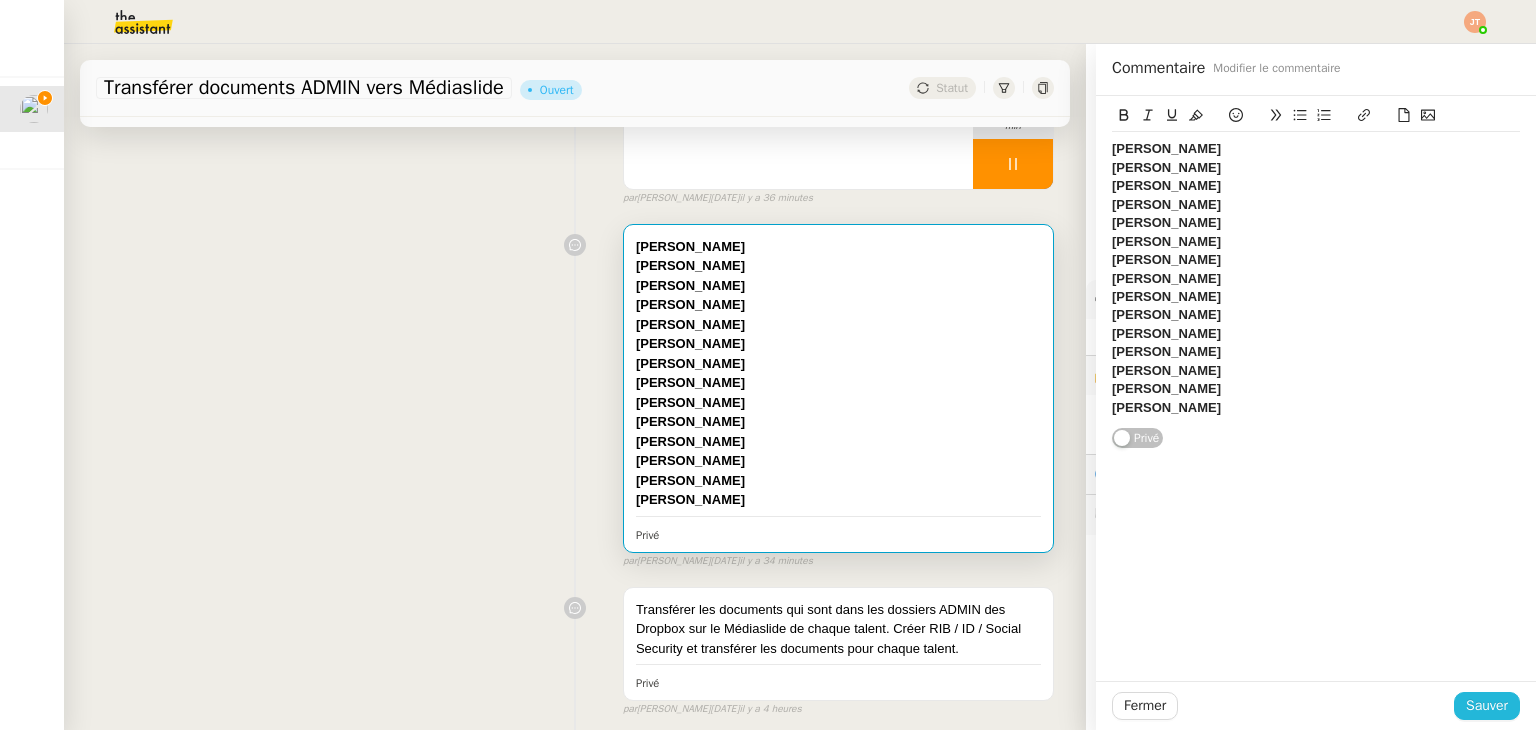 click on "Sauver" 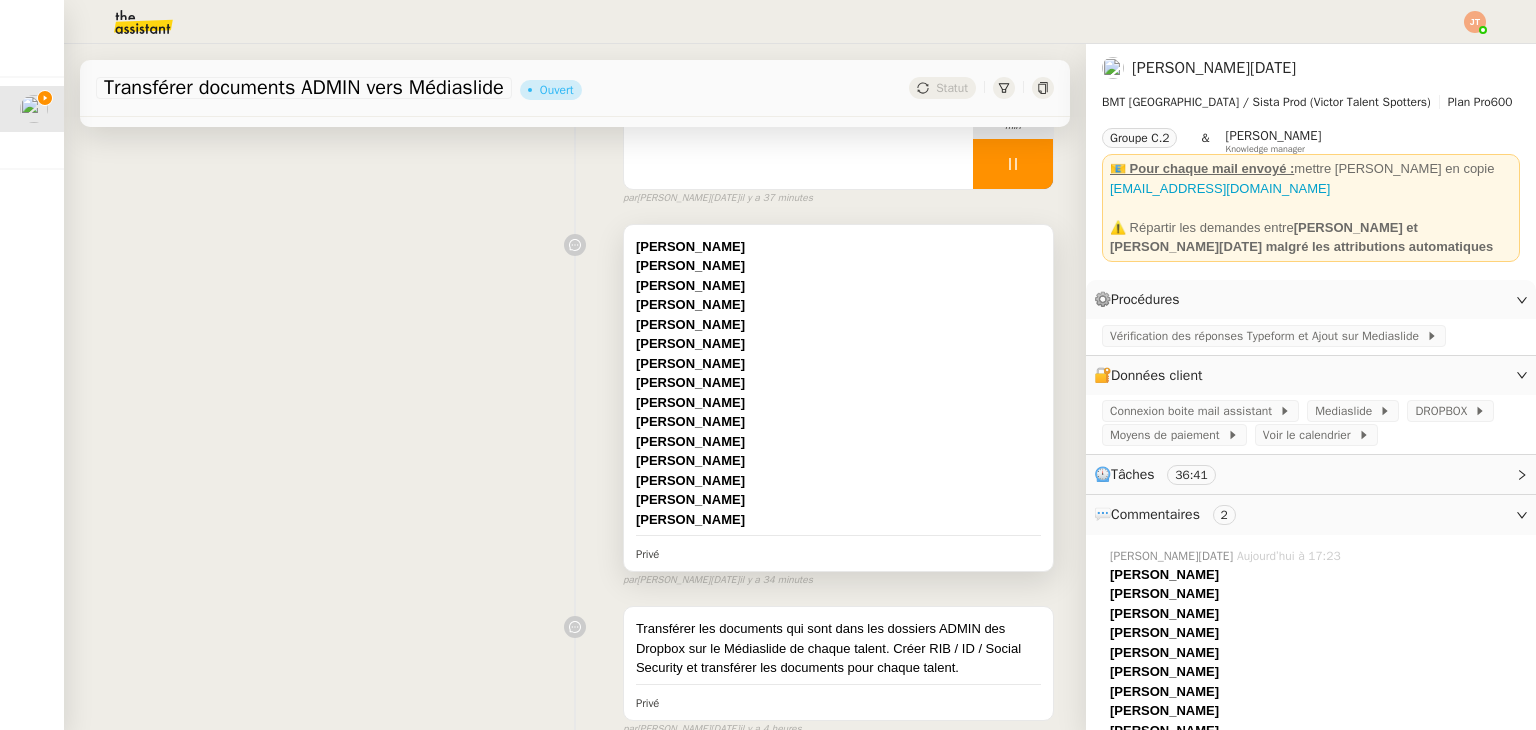 click on "﻿Aniela Fik" at bounding box center [838, 344] 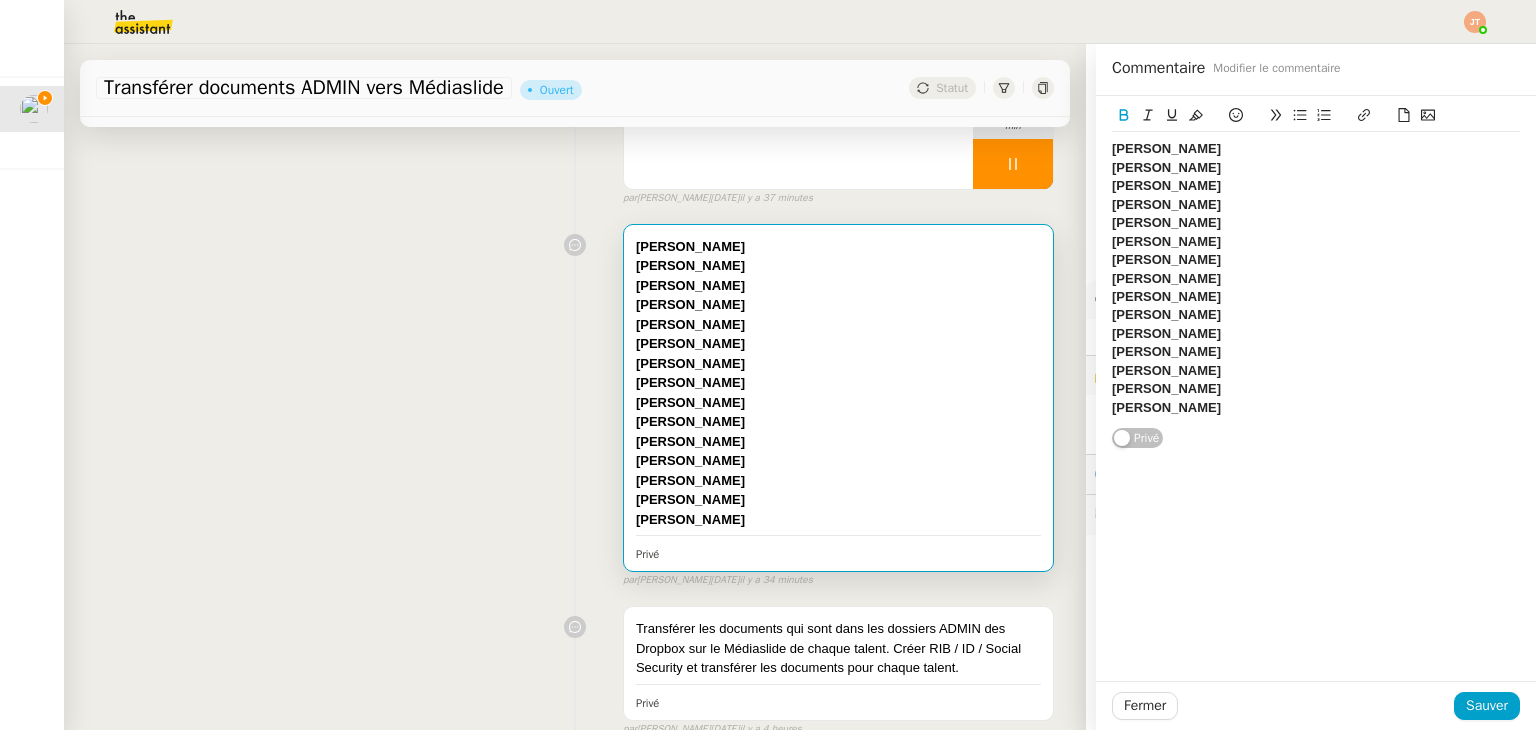 click on "﻿Bertrand Doucet" 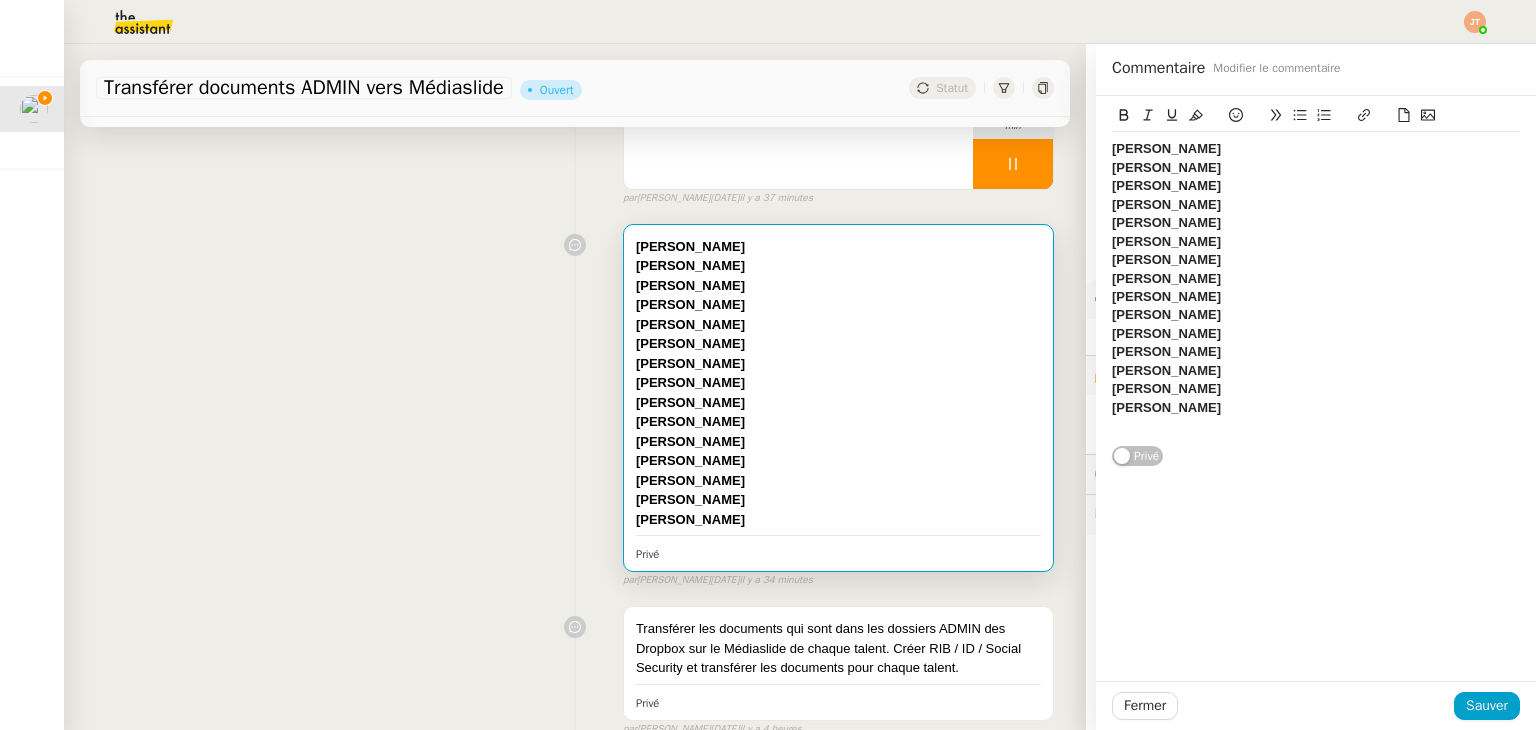 paste 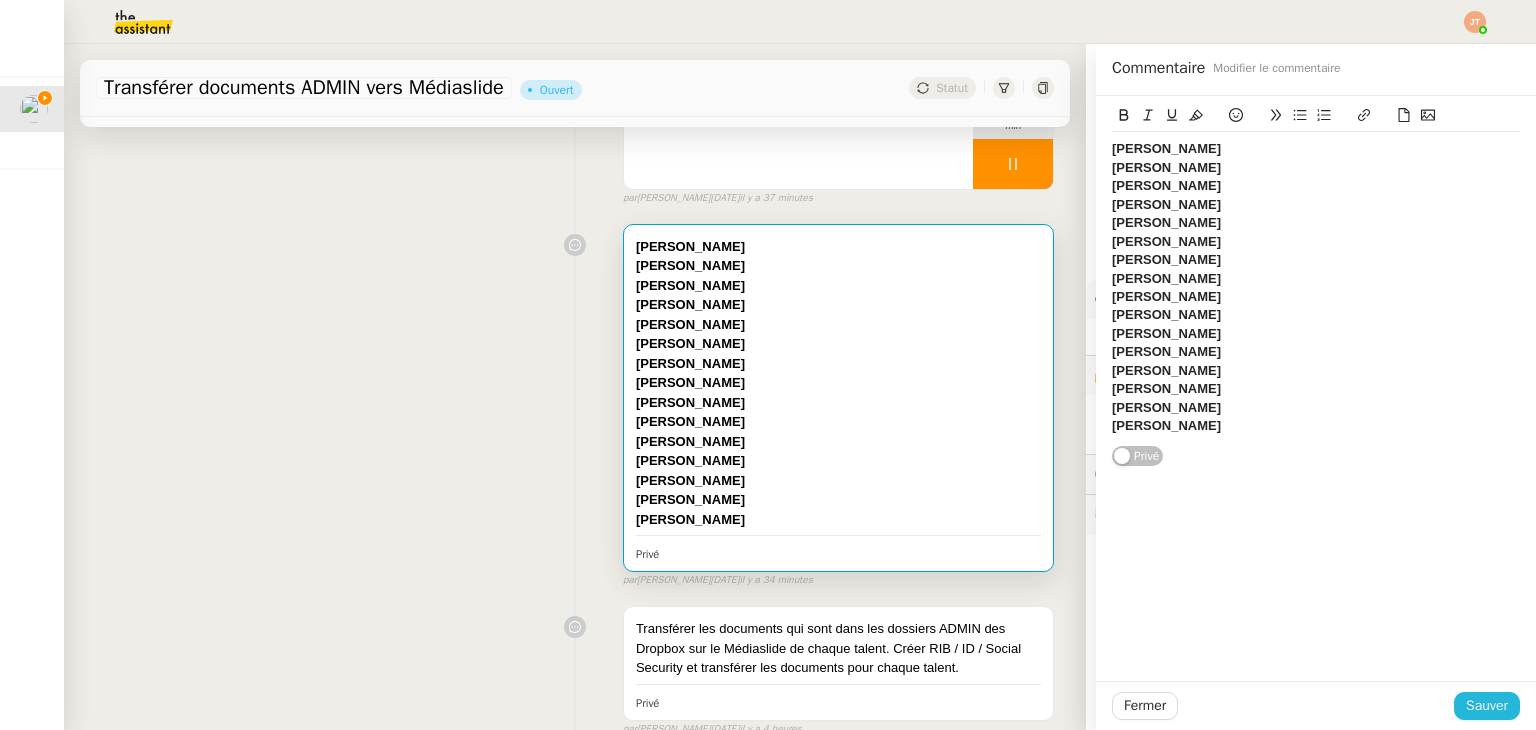 click on "Sauver" 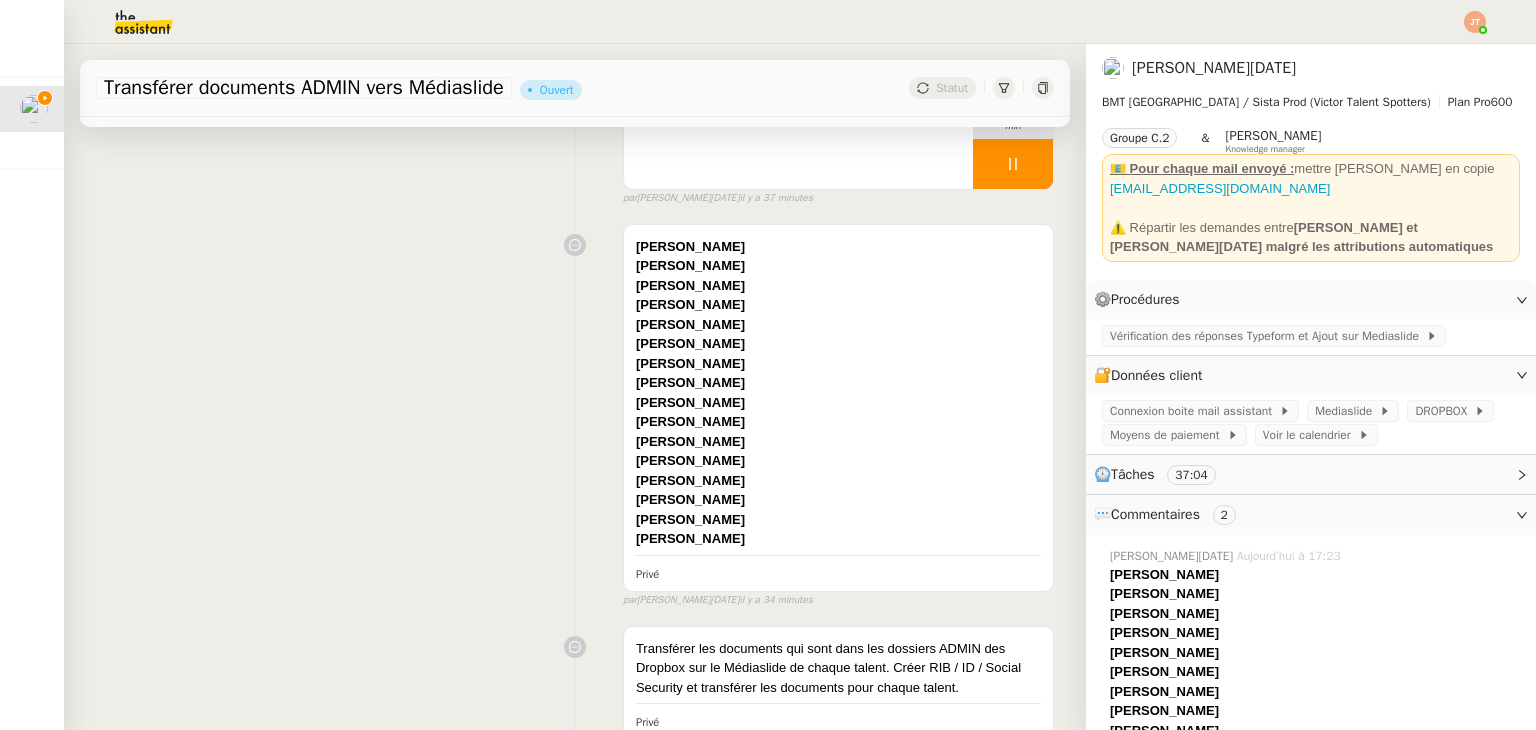 scroll, scrollTop: 0, scrollLeft: 0, axis: both 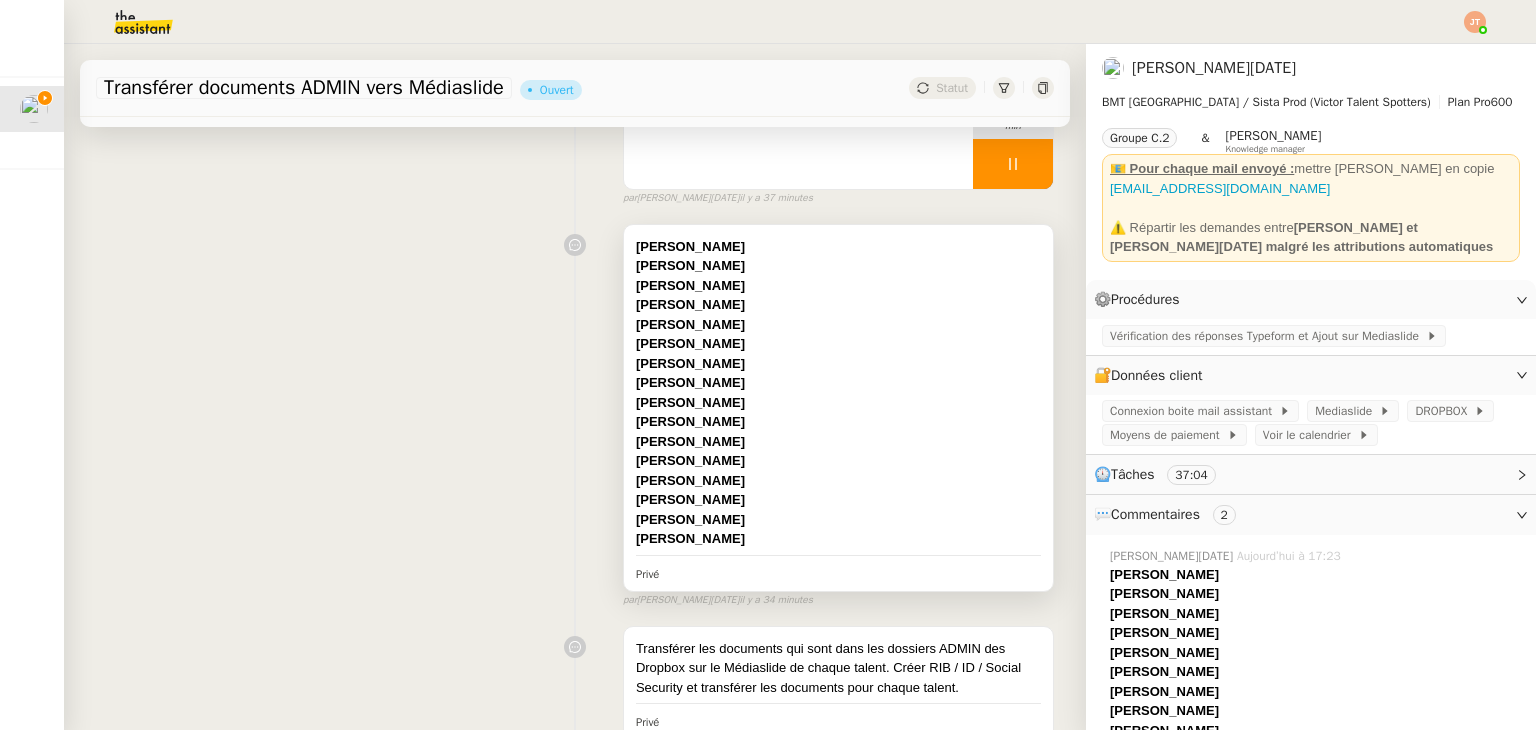 click on "﻿Bertrand Doucet" at bounding box center [838, 520] 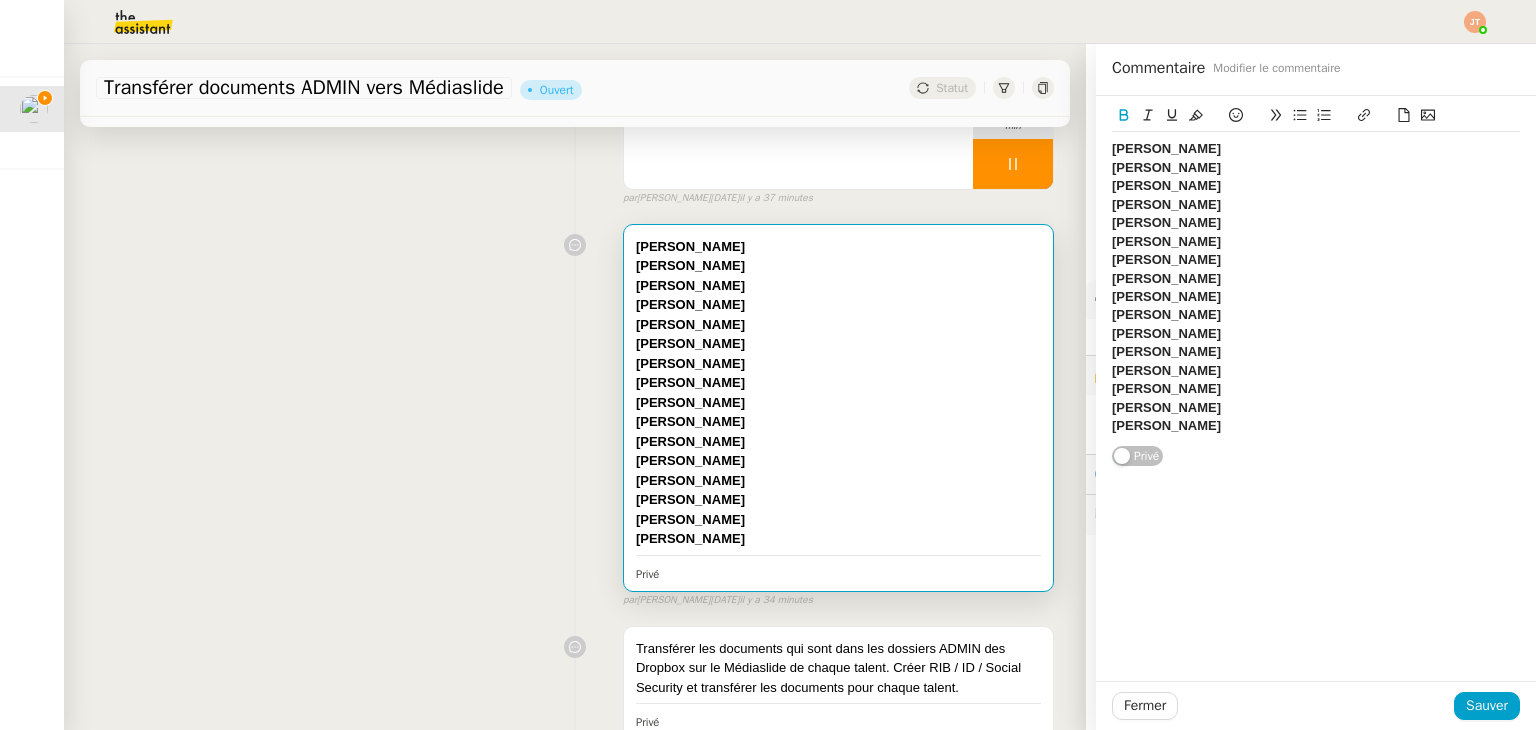 click on "﻿Brigitte Meirinho" 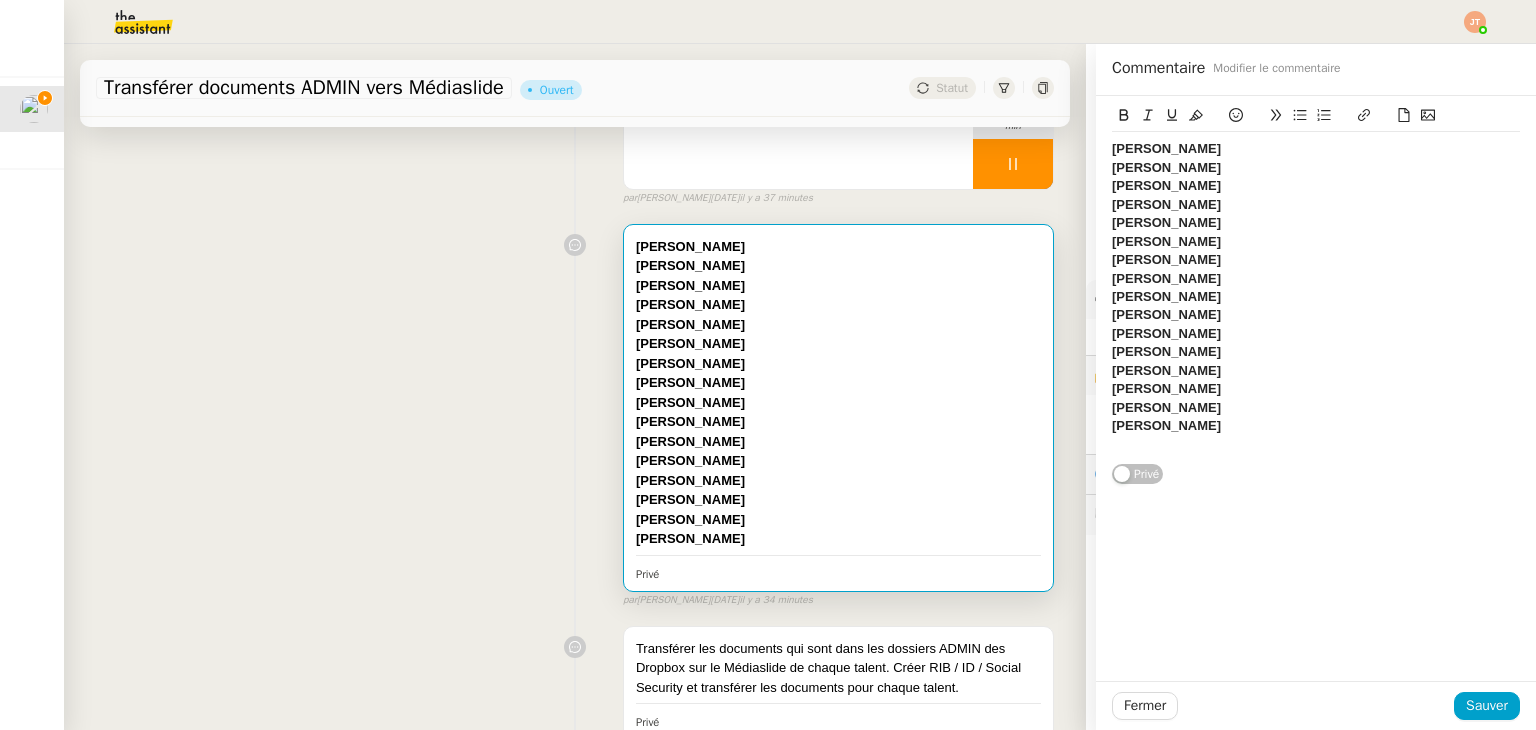 scroll, scrollTop: 0, scrollLeft: 0, axis: both 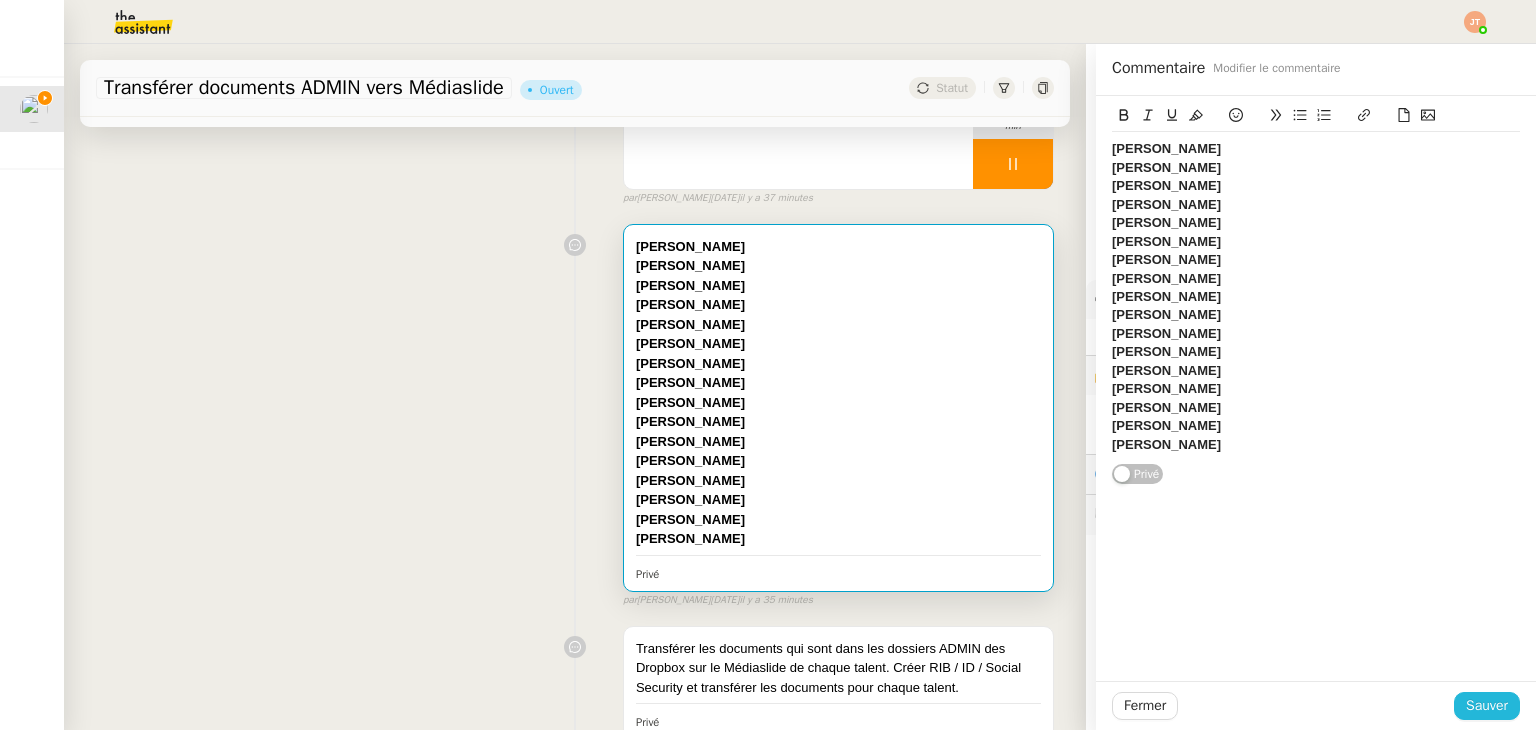 click on "Sauver" 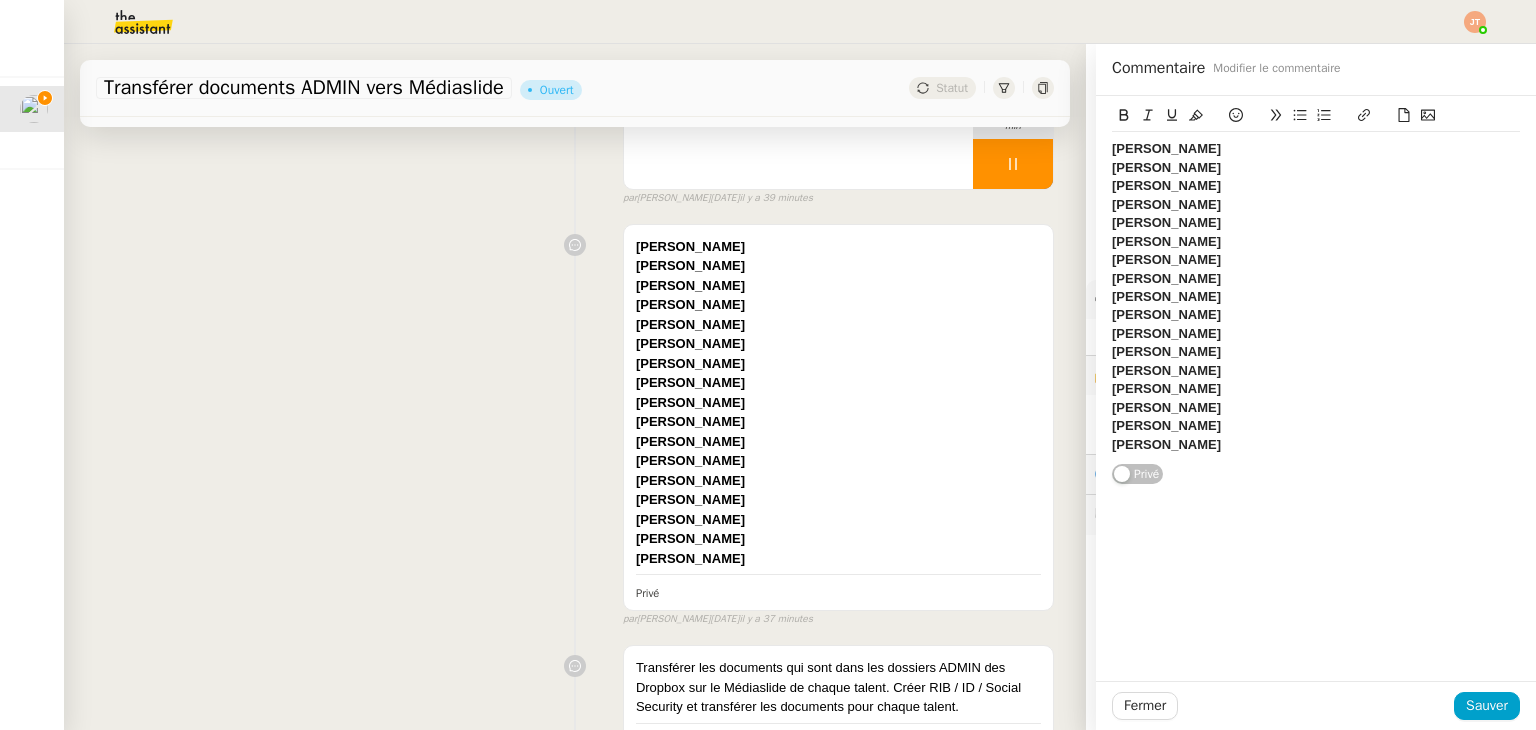 scroll, scrollTop: 0, scrollLeft: 0, axis: both 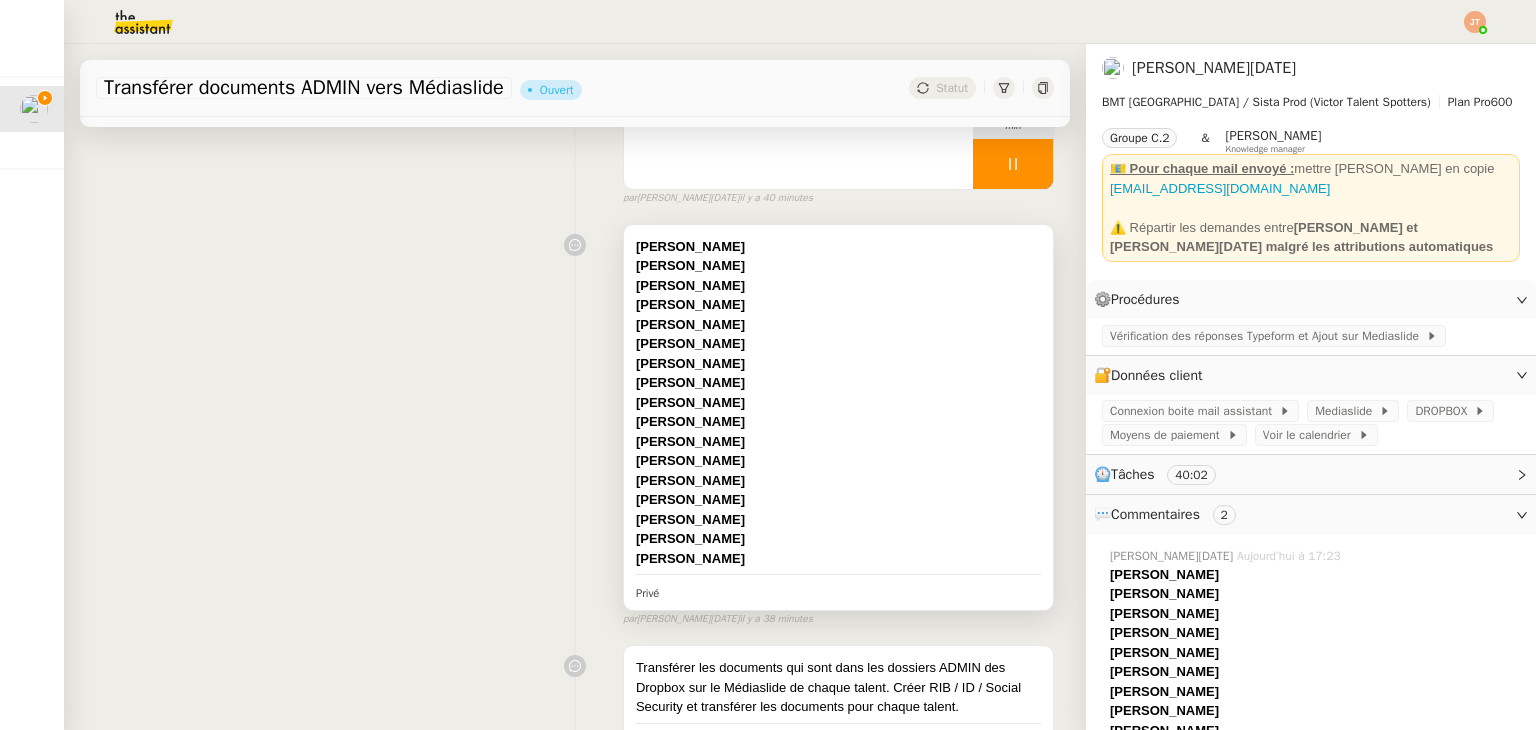 click on "﻿Benjamin Sulpice" at bounding box center (838, 500) 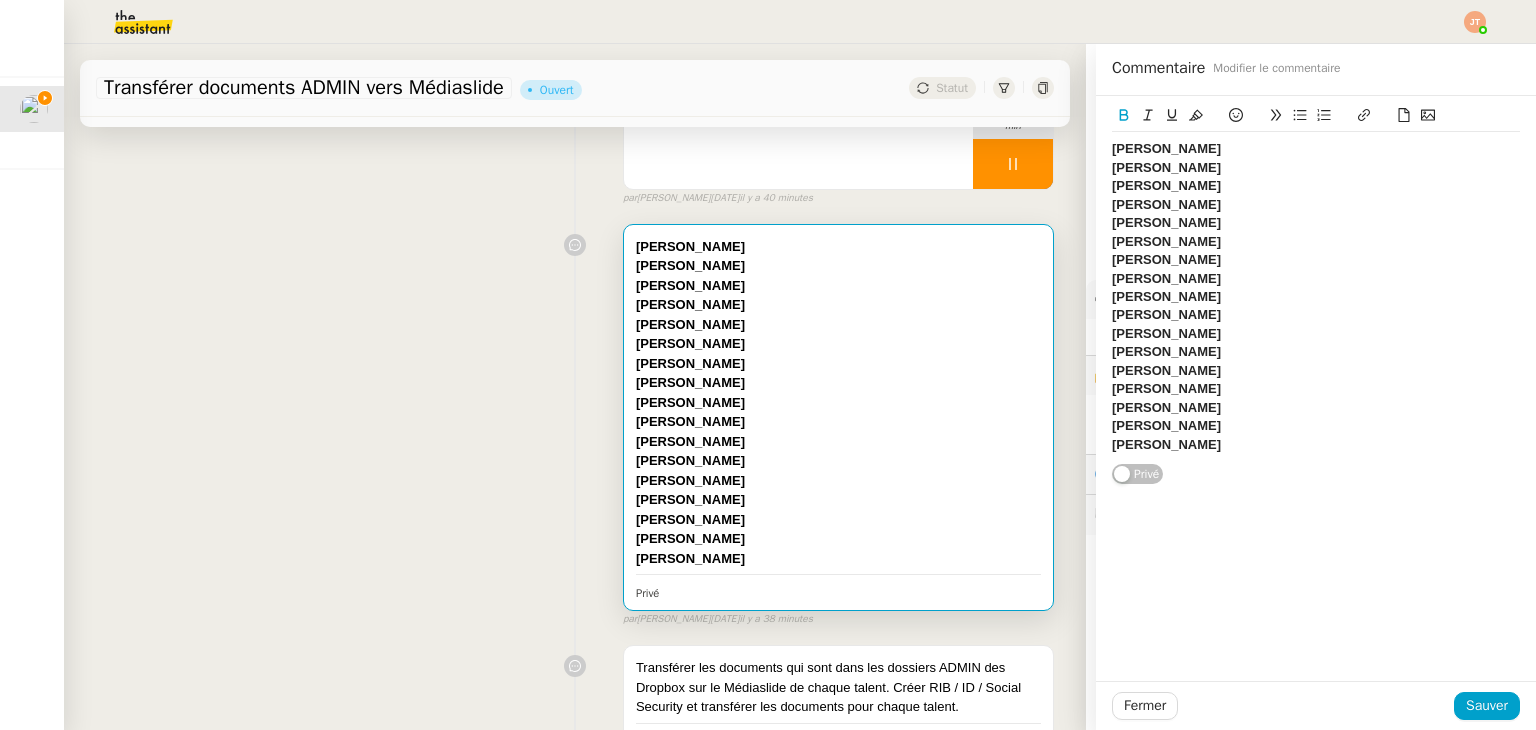 click on "﻿Camille Maitre" 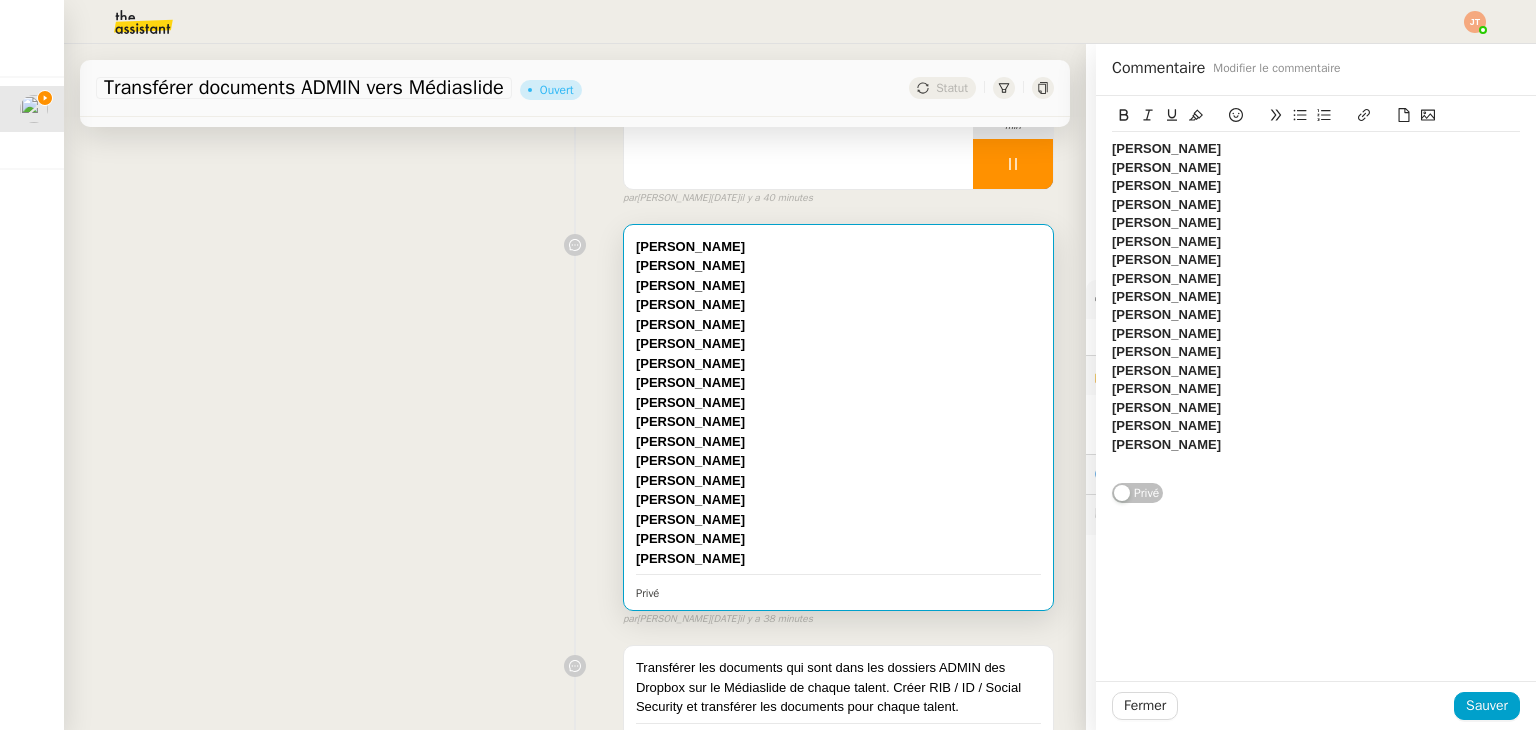 scroll, scrollTop: 0, scrollLeft: 0, axis: both 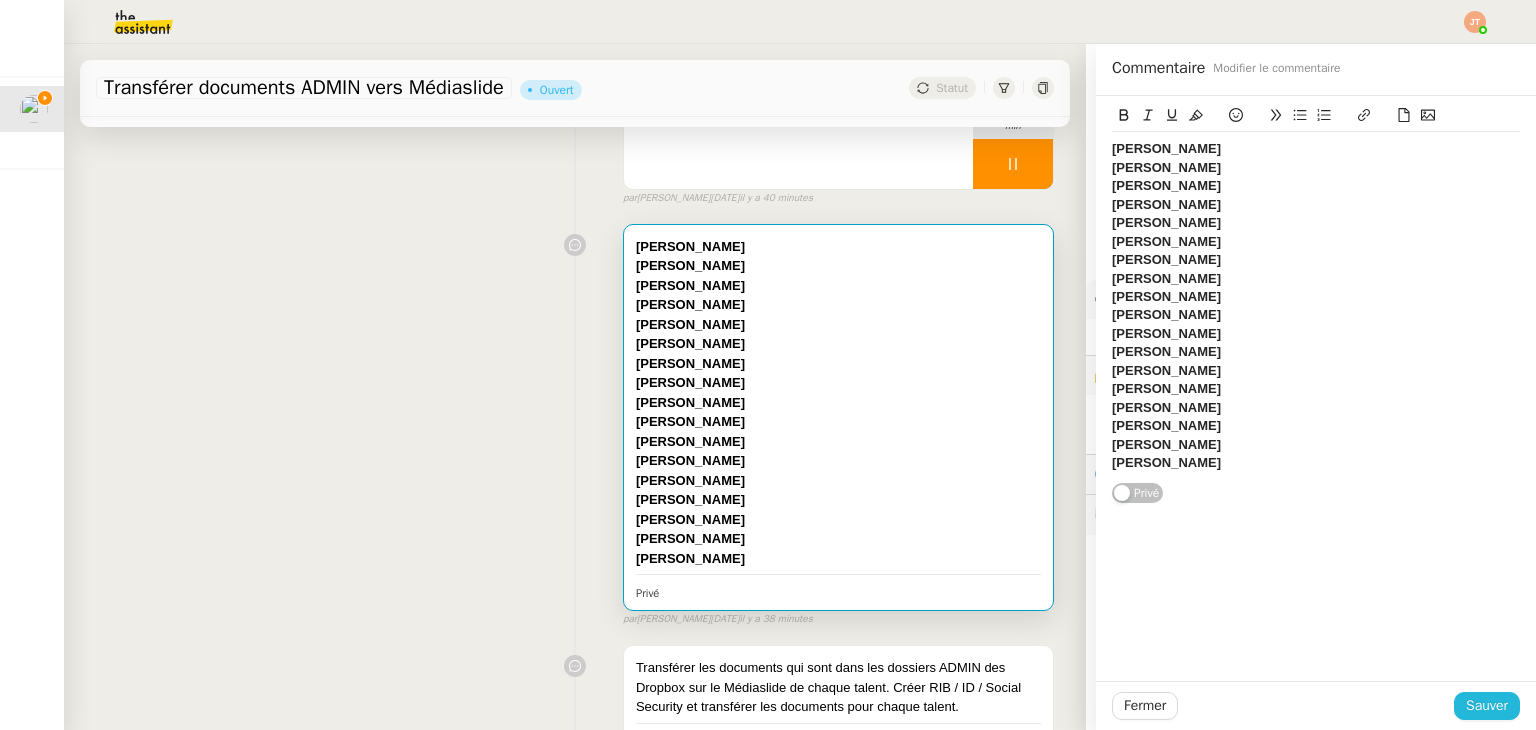 click on "Sauver" 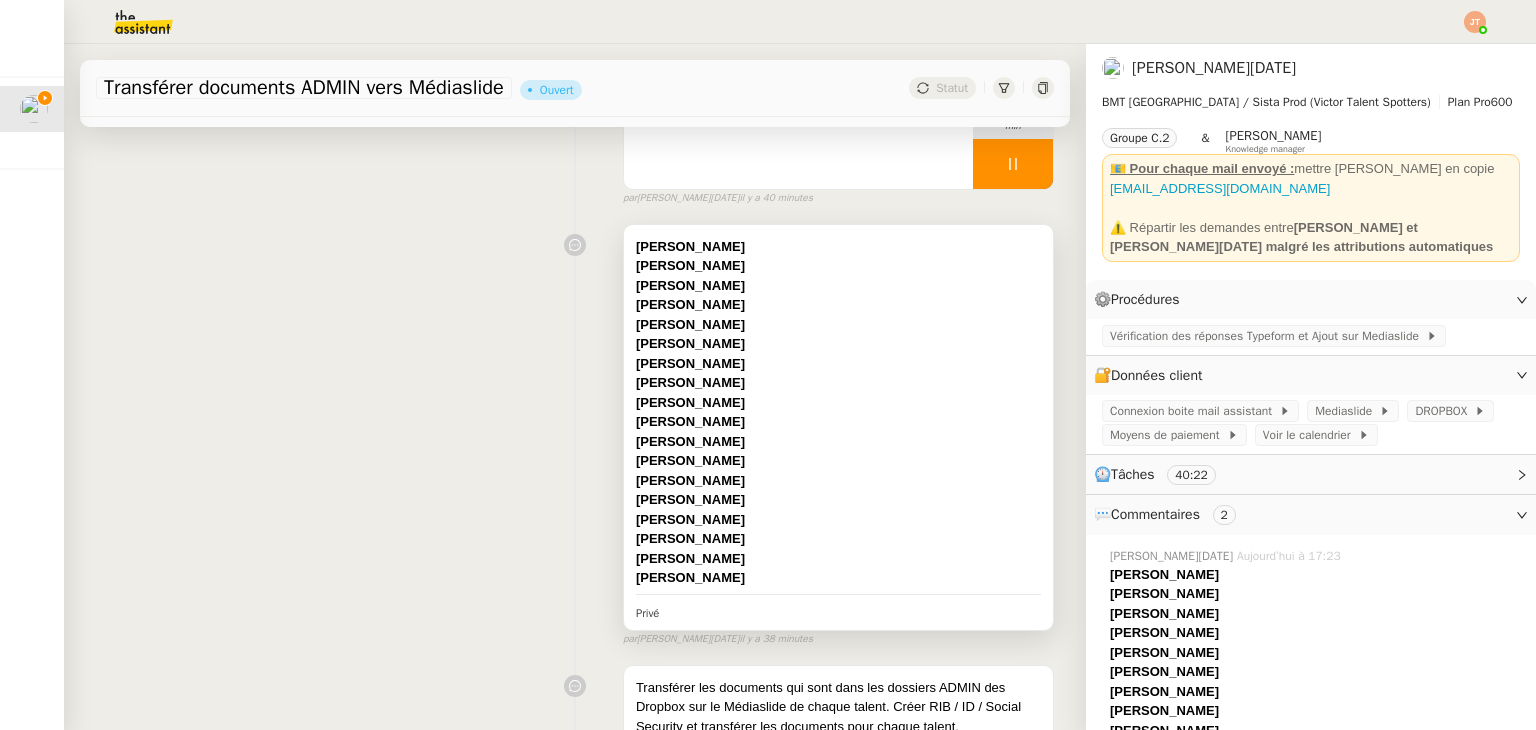 click on "﻿Anthony Perroy" at bounding box center [838, 422] 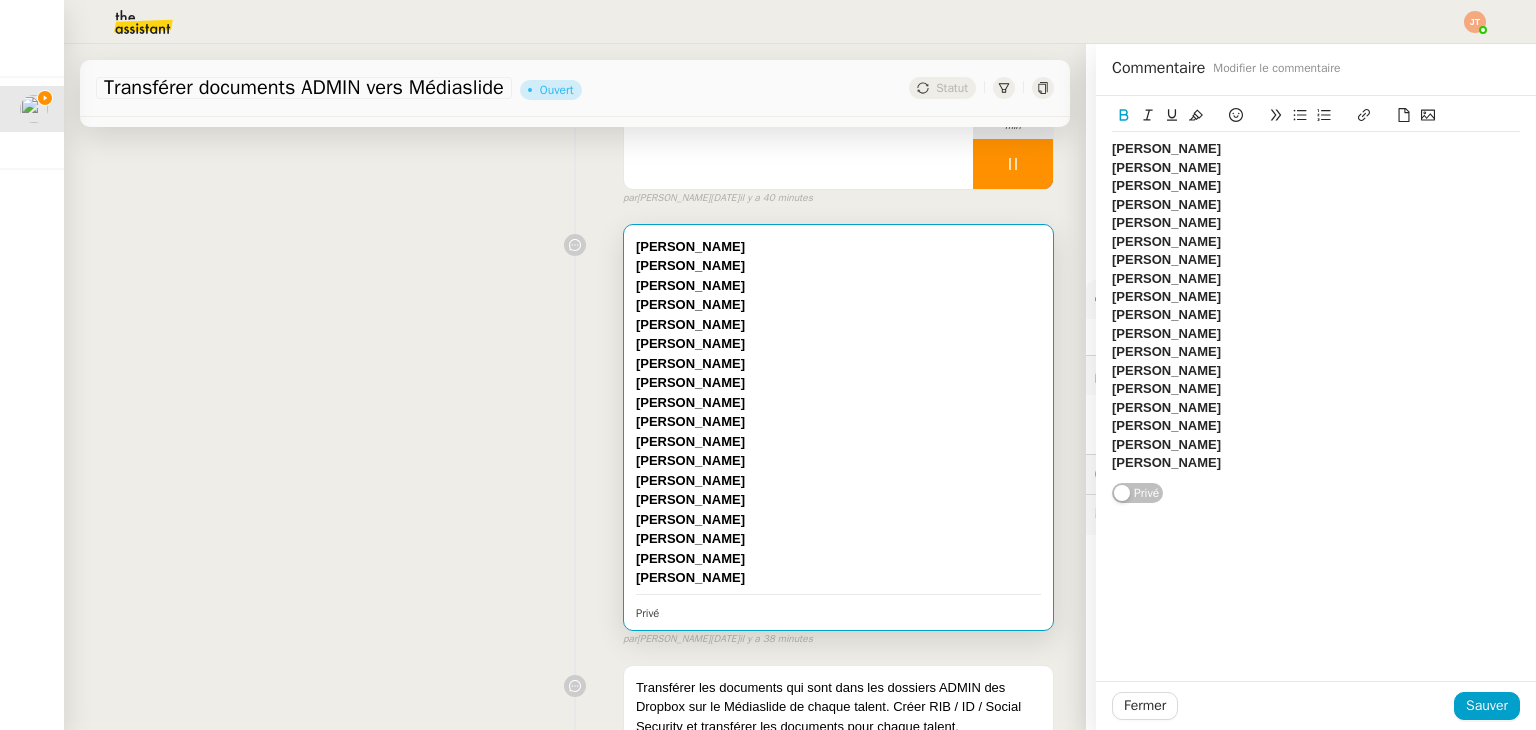 click on "﻿Carla Massié" 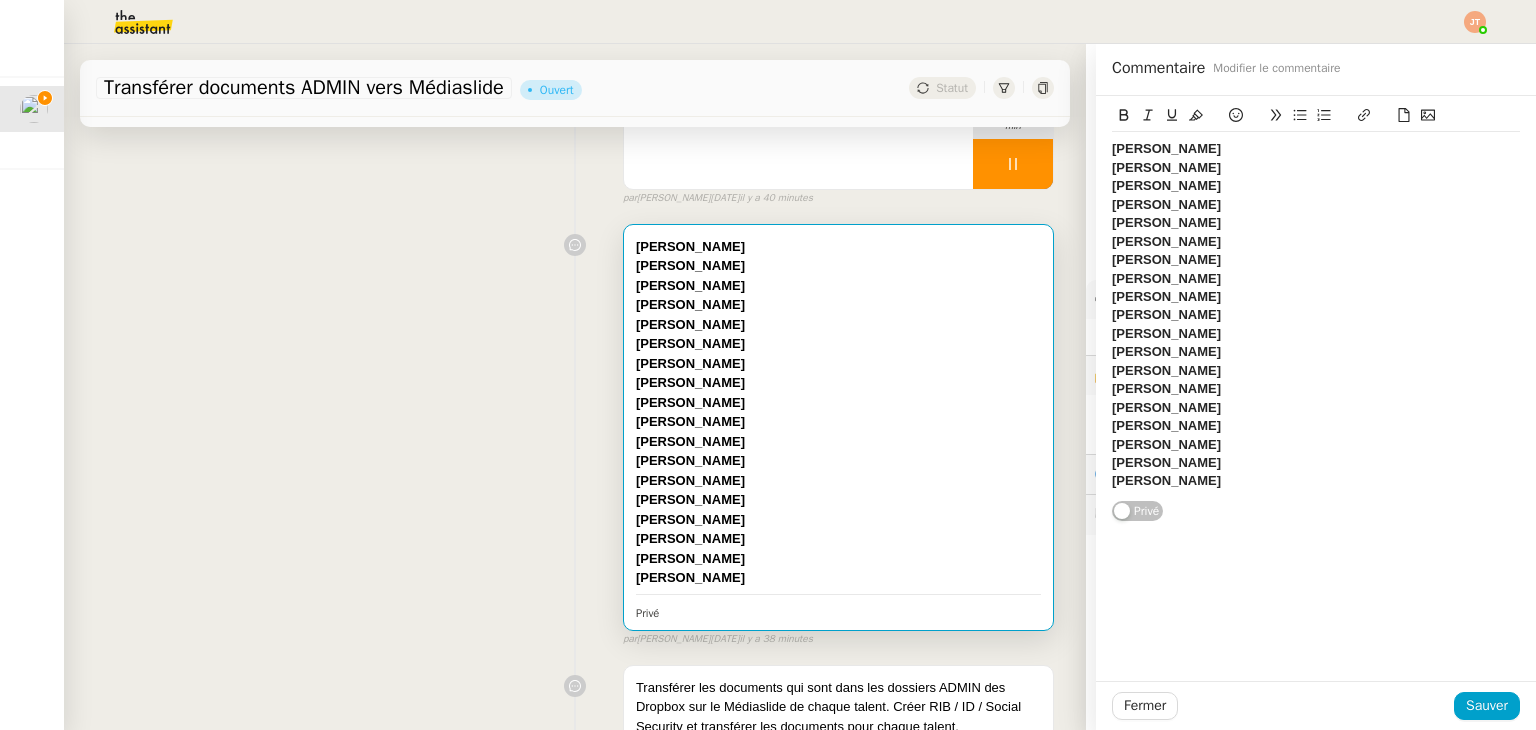 scroll, scrollTop: 0, scrollLeft: 0, axis: both 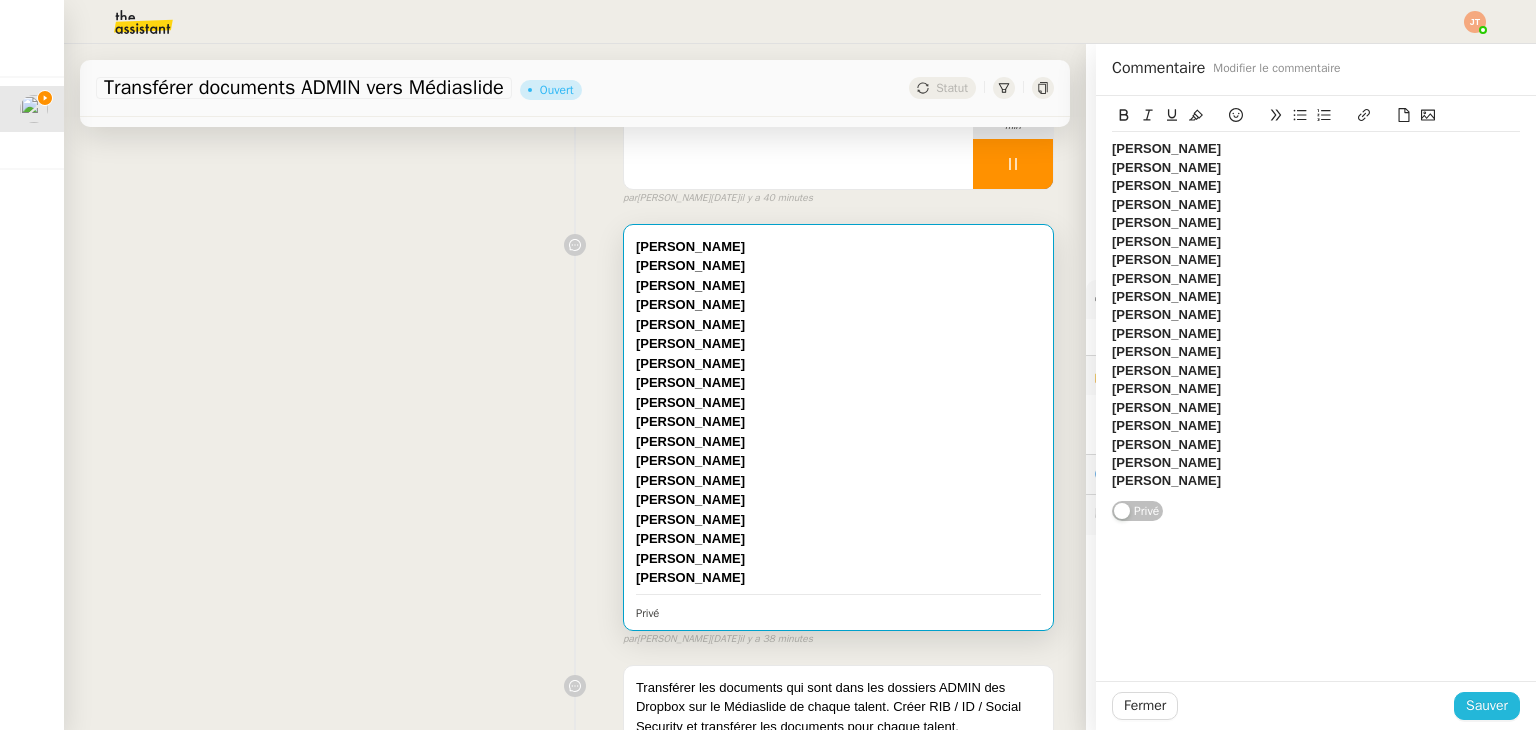 click on "Sauver" 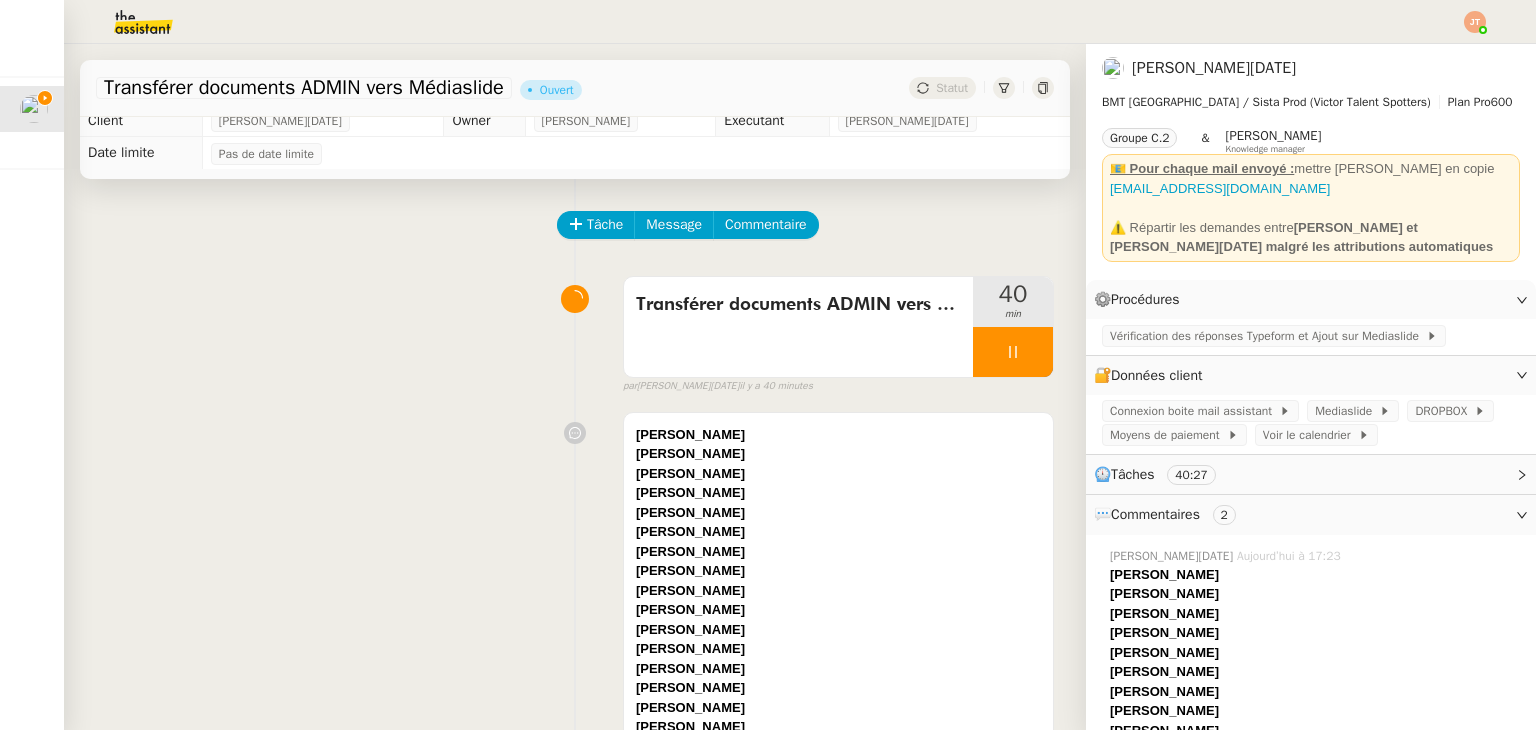 scroll, scrollTop: 0, scrollLeft: 0, axis: both 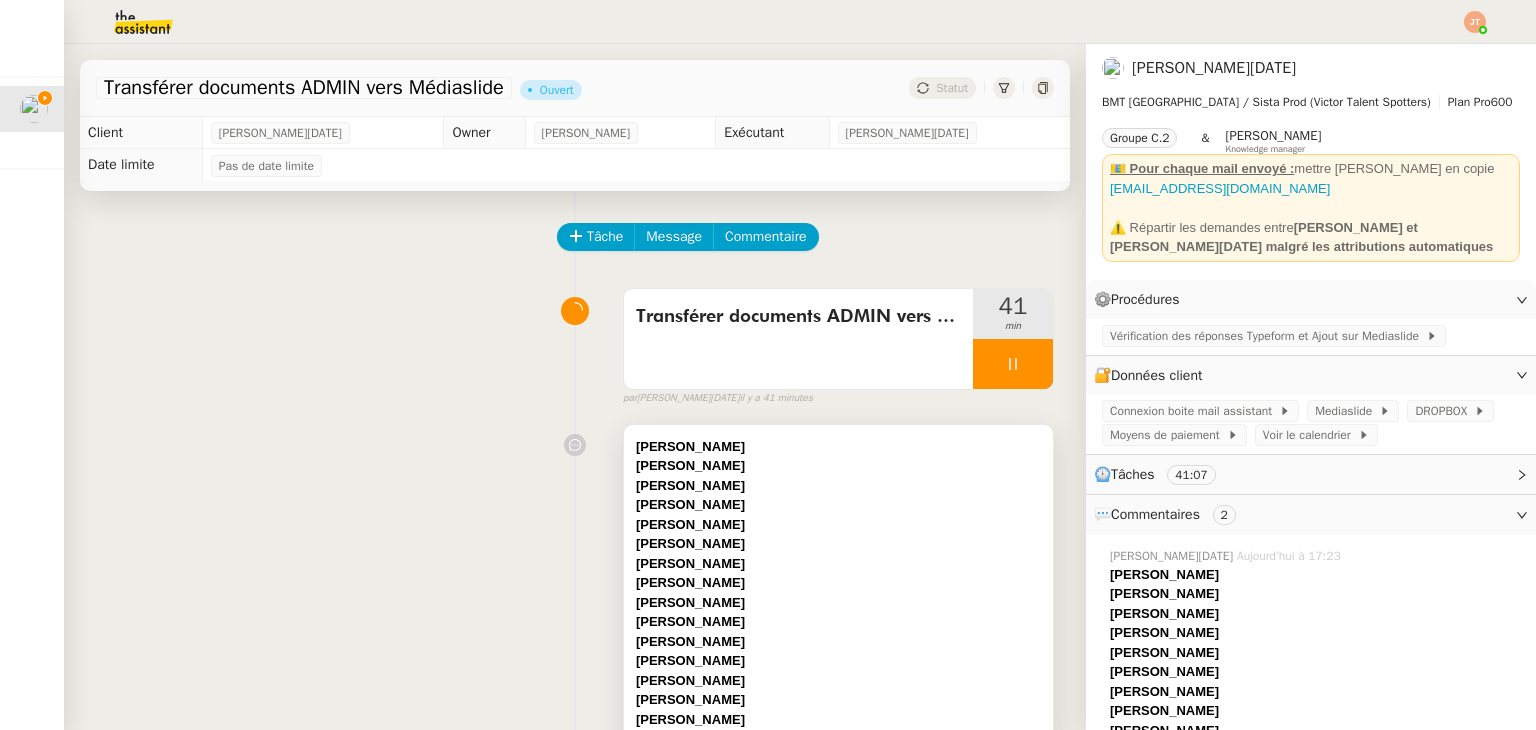 click on "﻿Ahmad Barada" at bounding box center [838, 486] 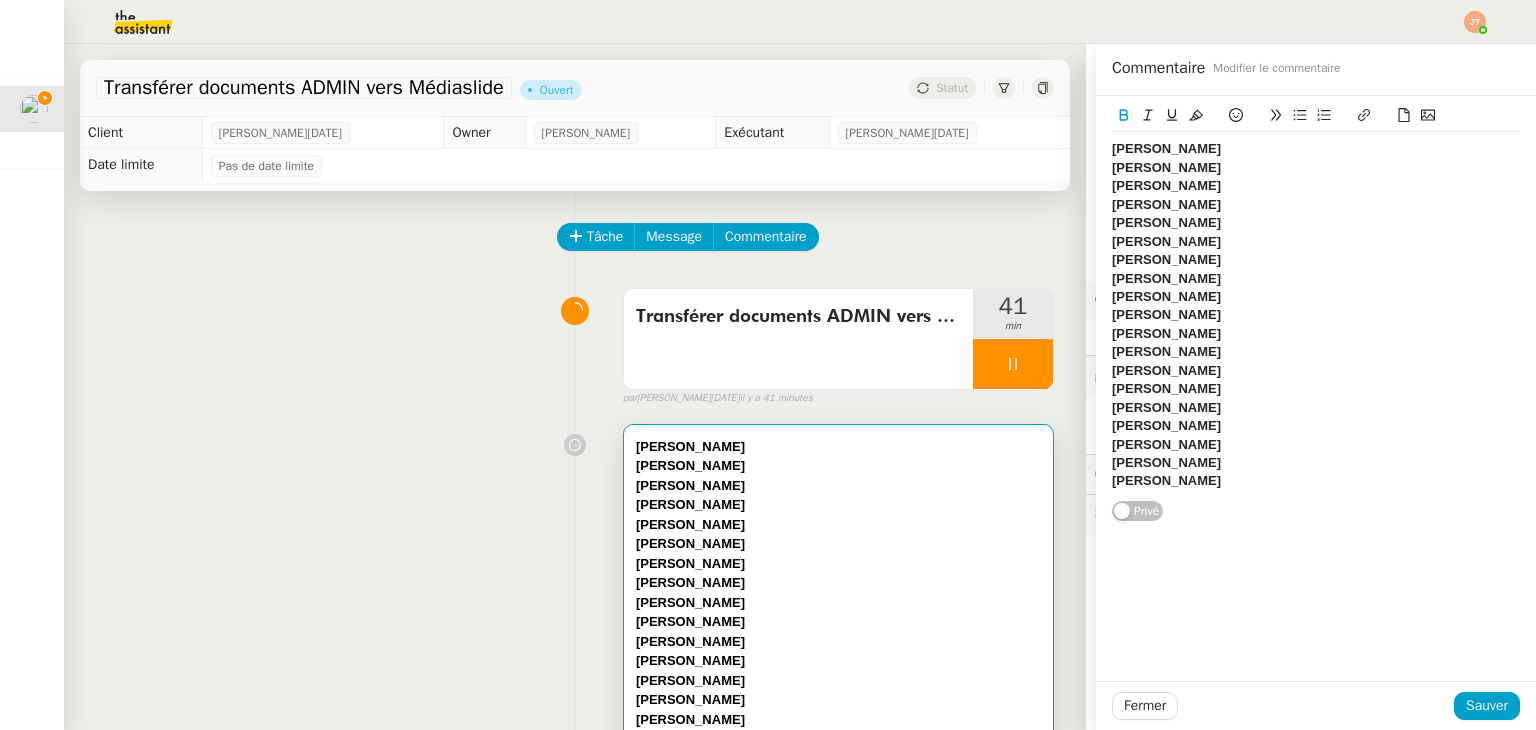 click on "﻿Carole Brana" 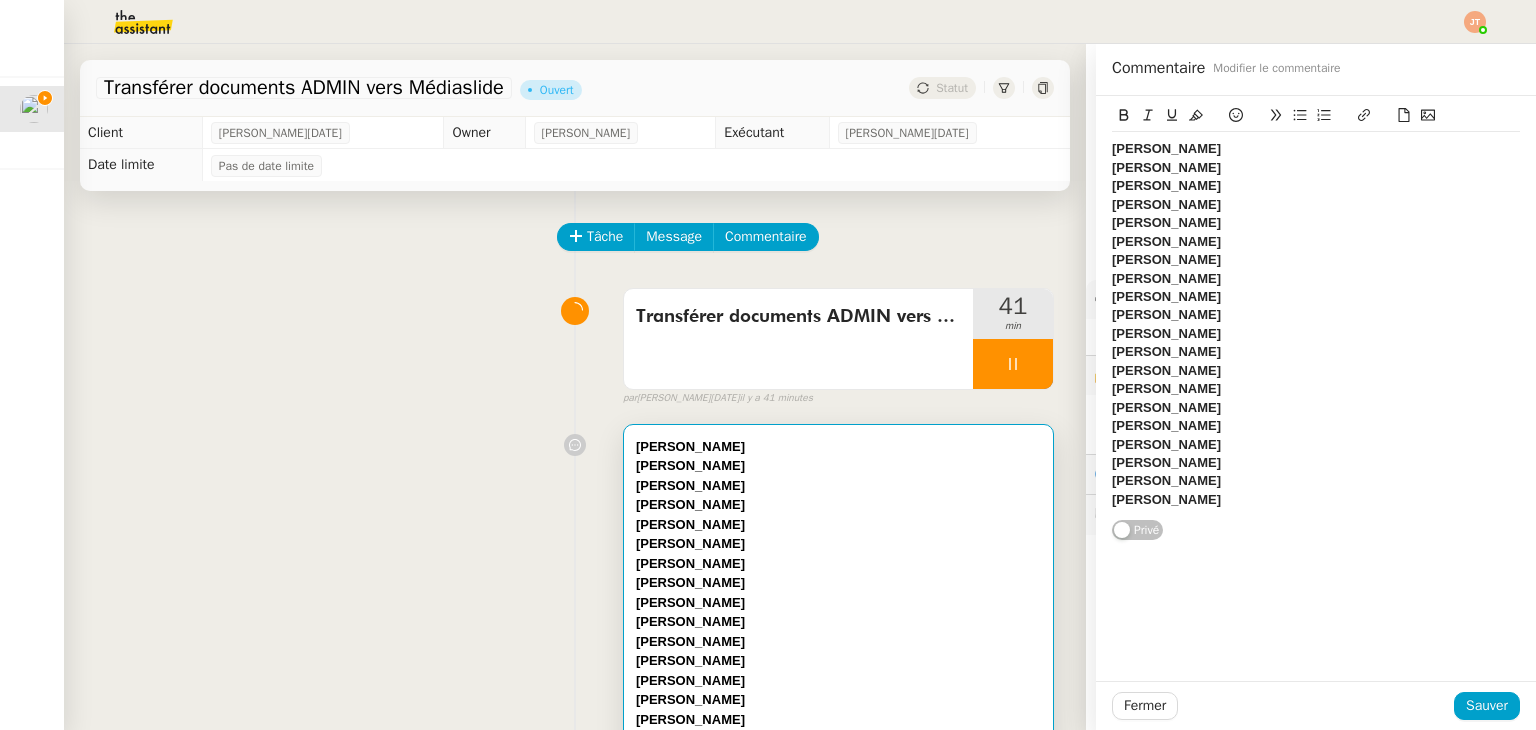 scroll, scrollTop: 0, scrollLeft: 0, axis: both 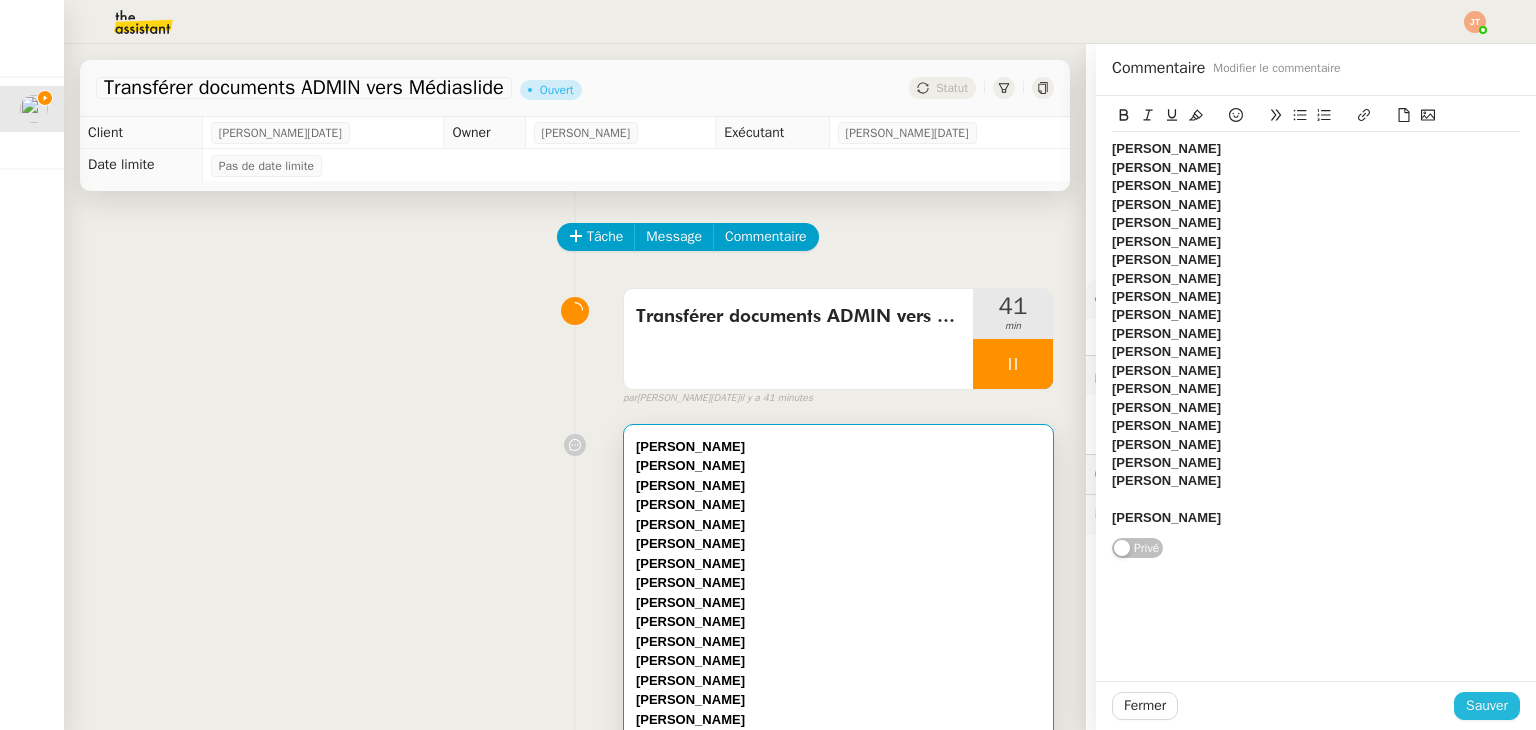 click on "Sauver" 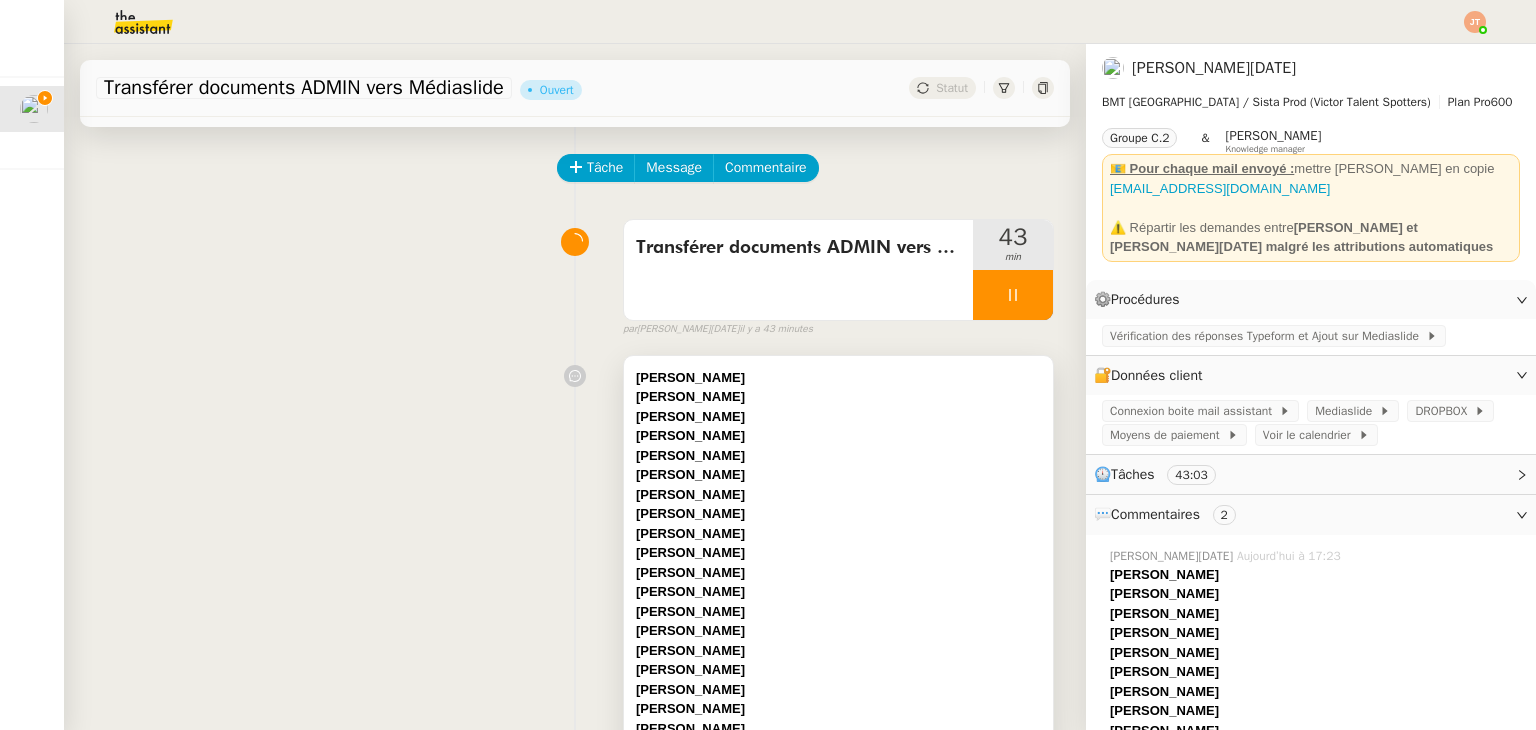 scroll, scrollTop: 300, scrollLeft: 0, axis: vertical 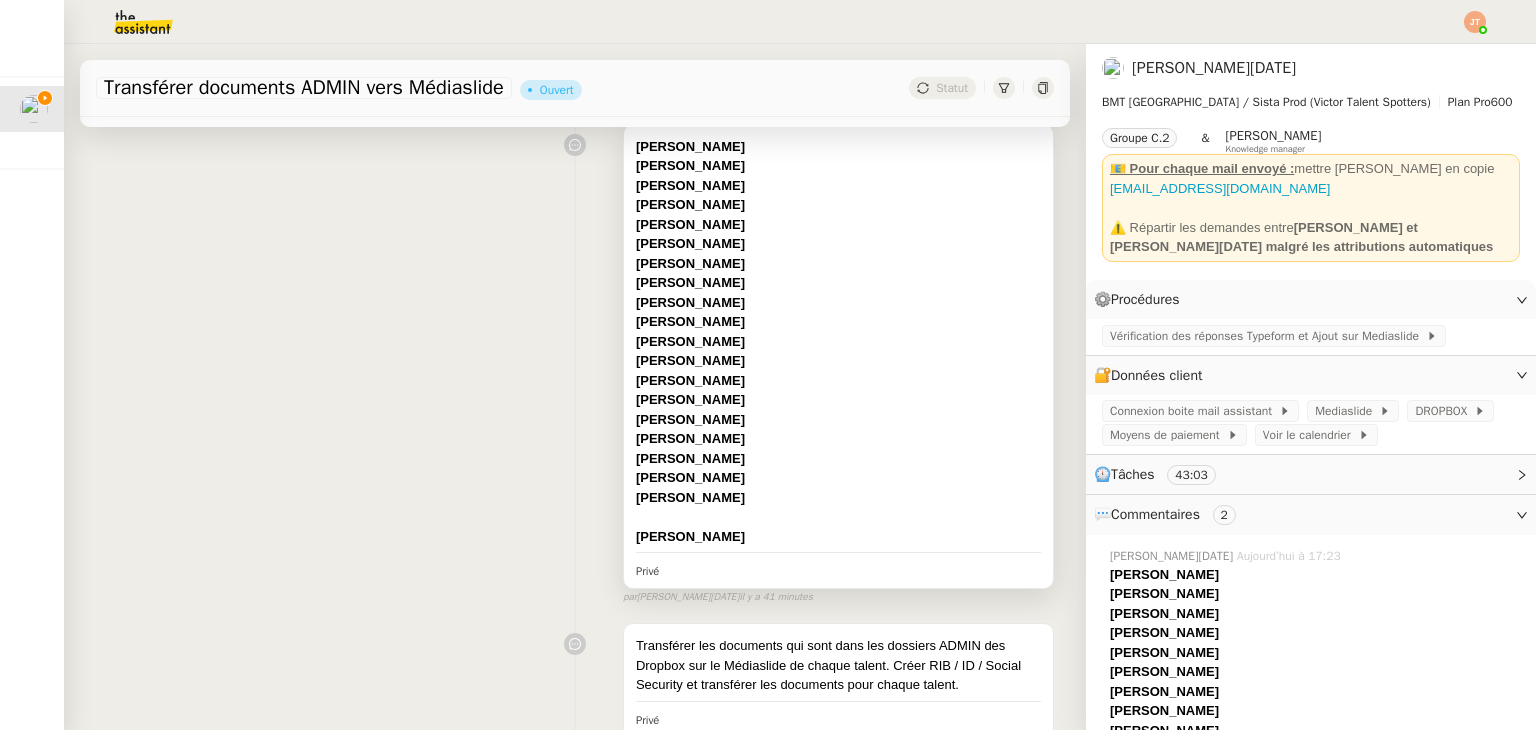 click on "﻿Carole Brana" at bounding box center (838, 498) 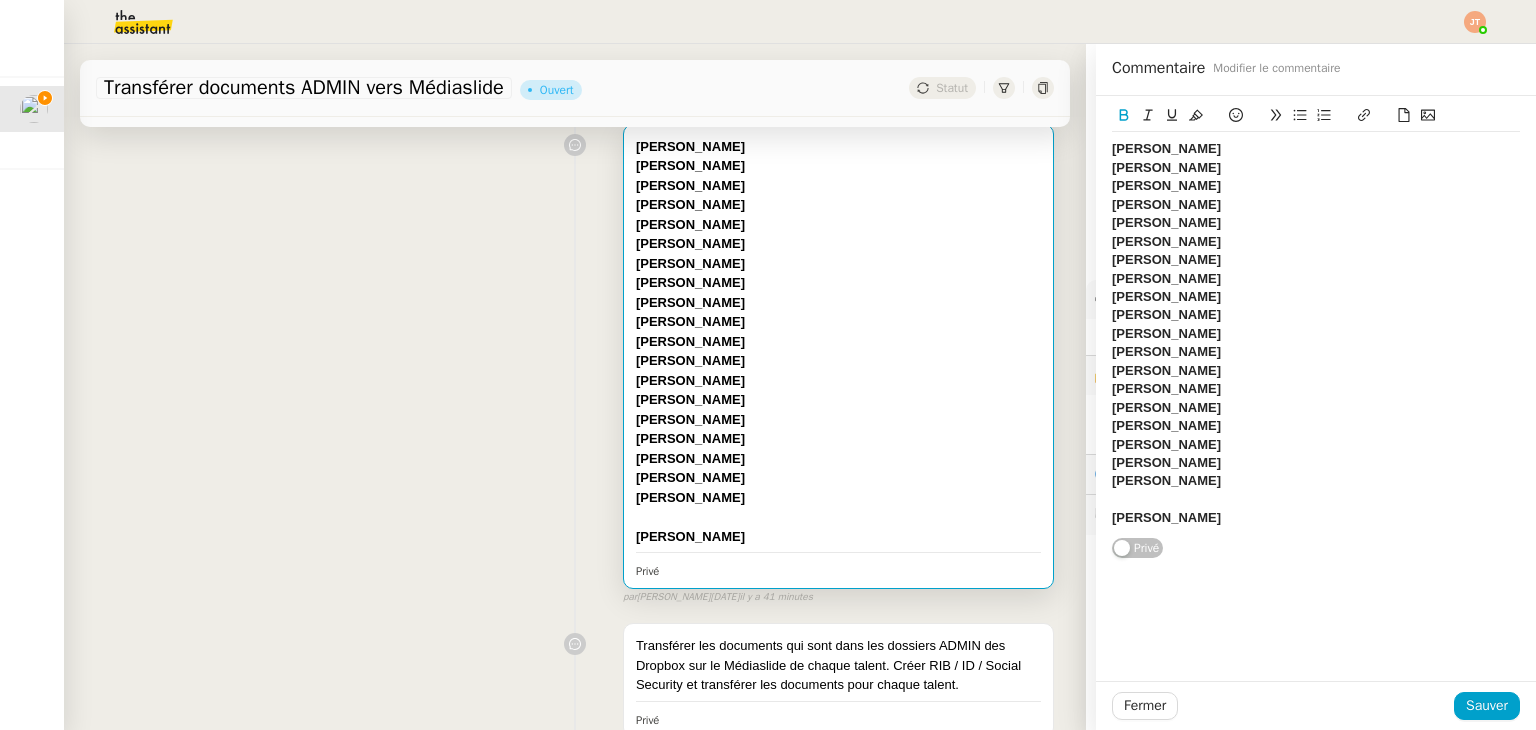 click on "Caroline Fostinelli" 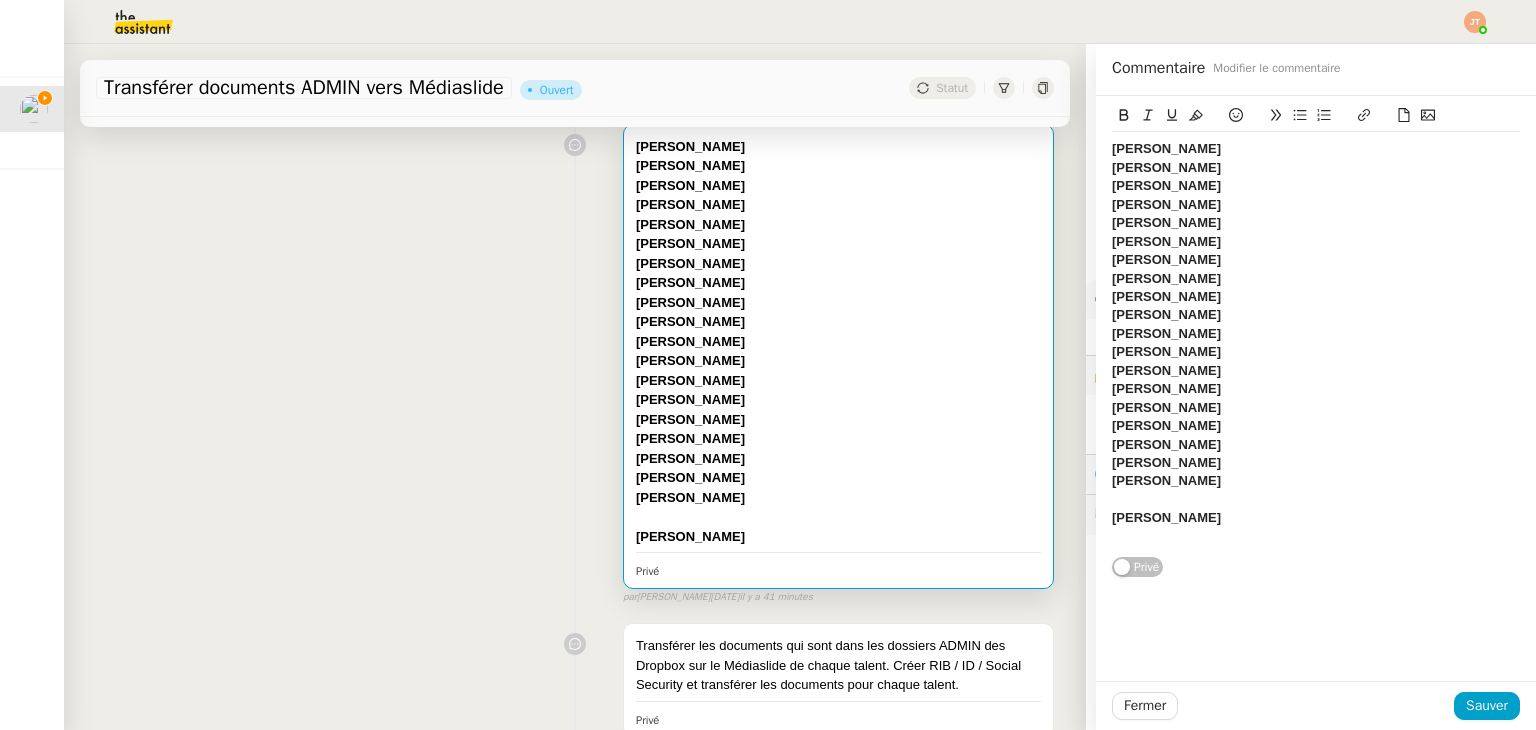 type 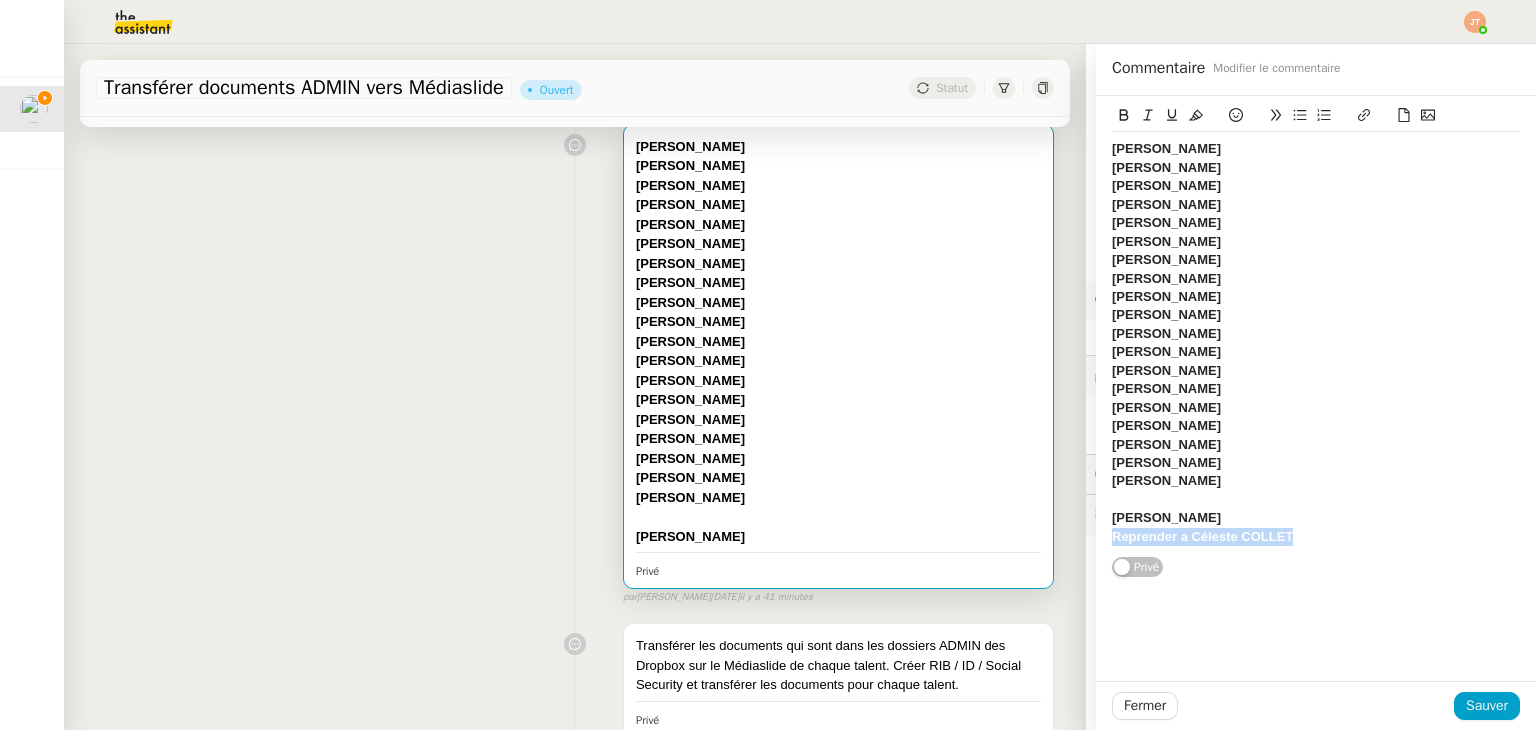 drag, startPoint x: 1291, startPoint y: 535, endPoint x: 1092, endPoint y: 537, distance: 199.01006 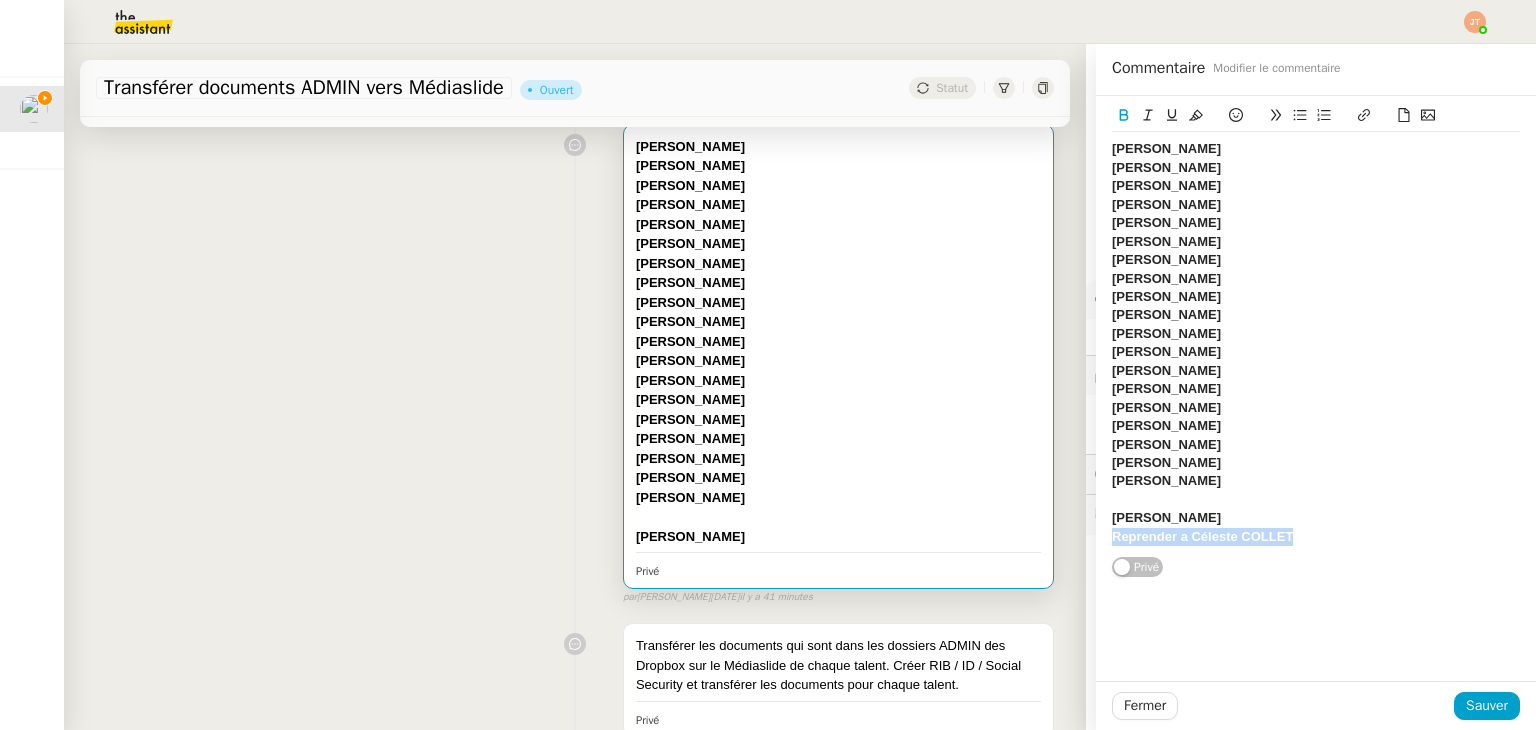 click 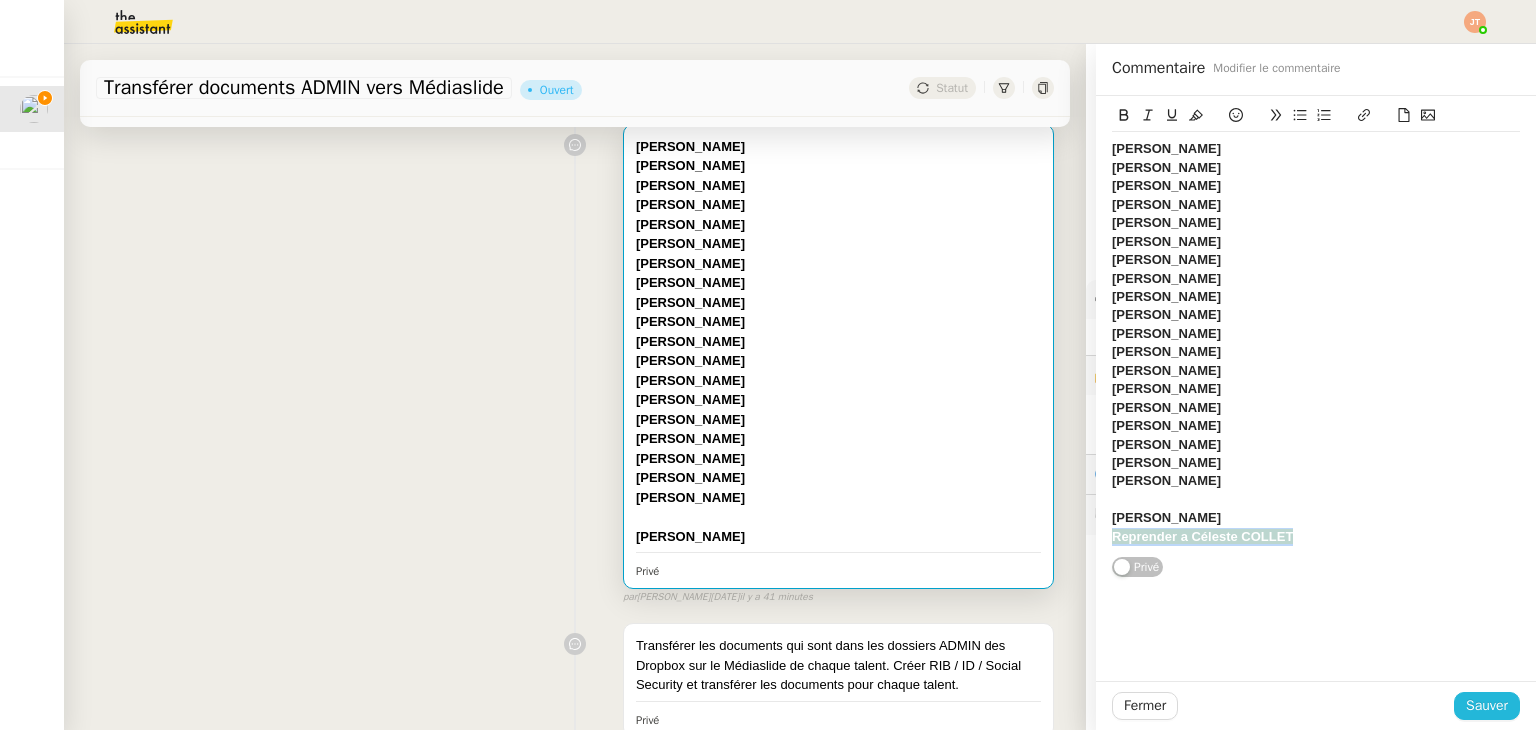 click on "Sauver" 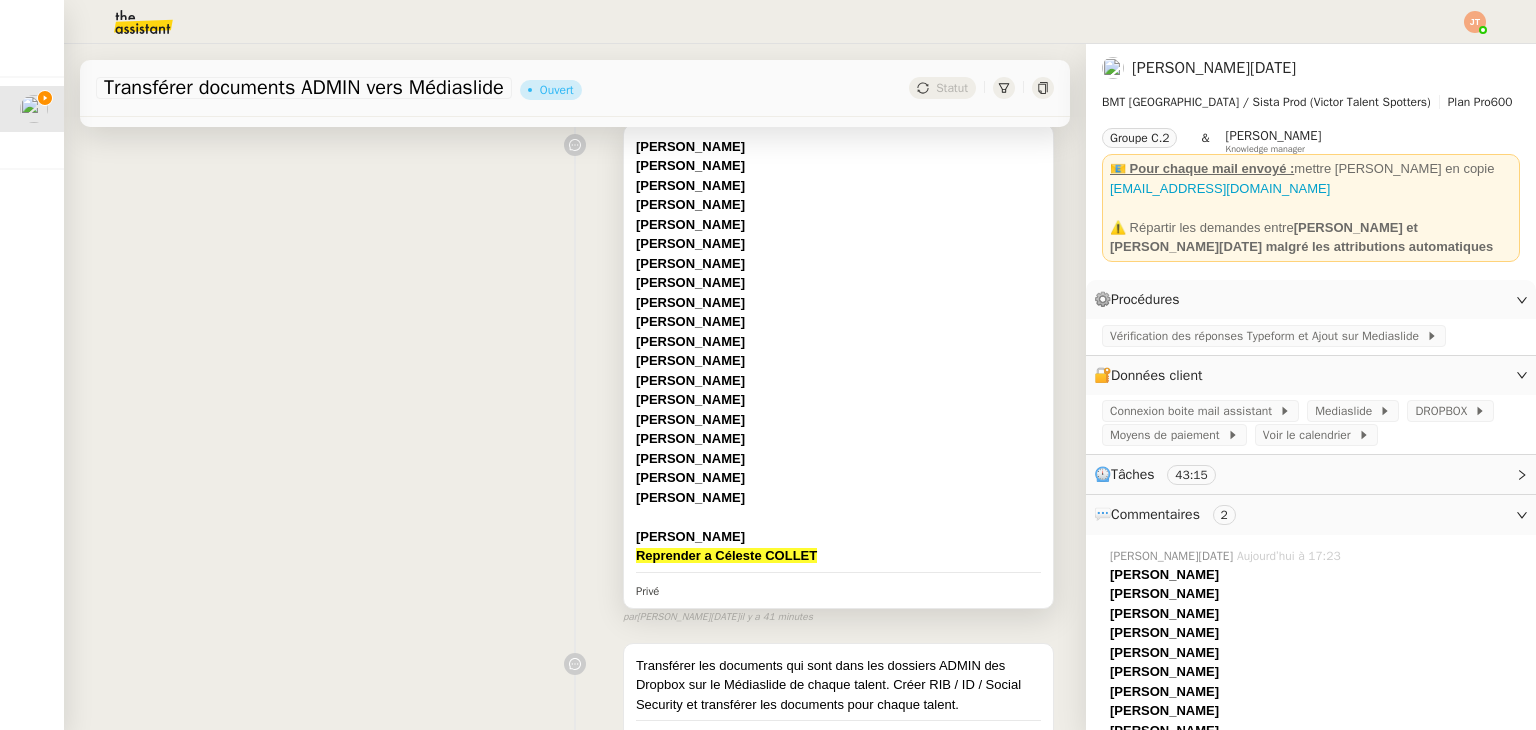 click on "Reprender a Céleste COLLET" at bounding box center [726, 555] 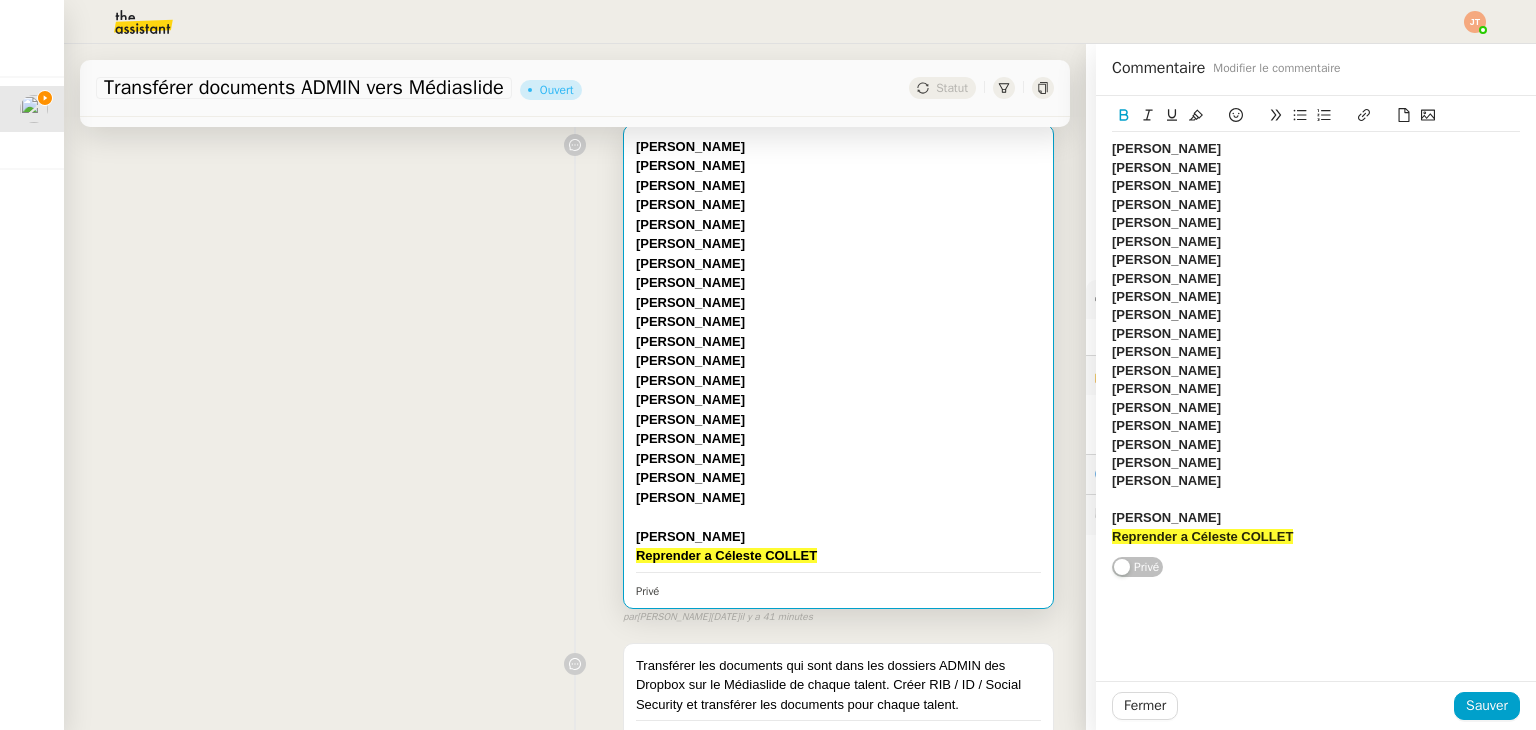 click on "Reprender a Céleste COLLET" 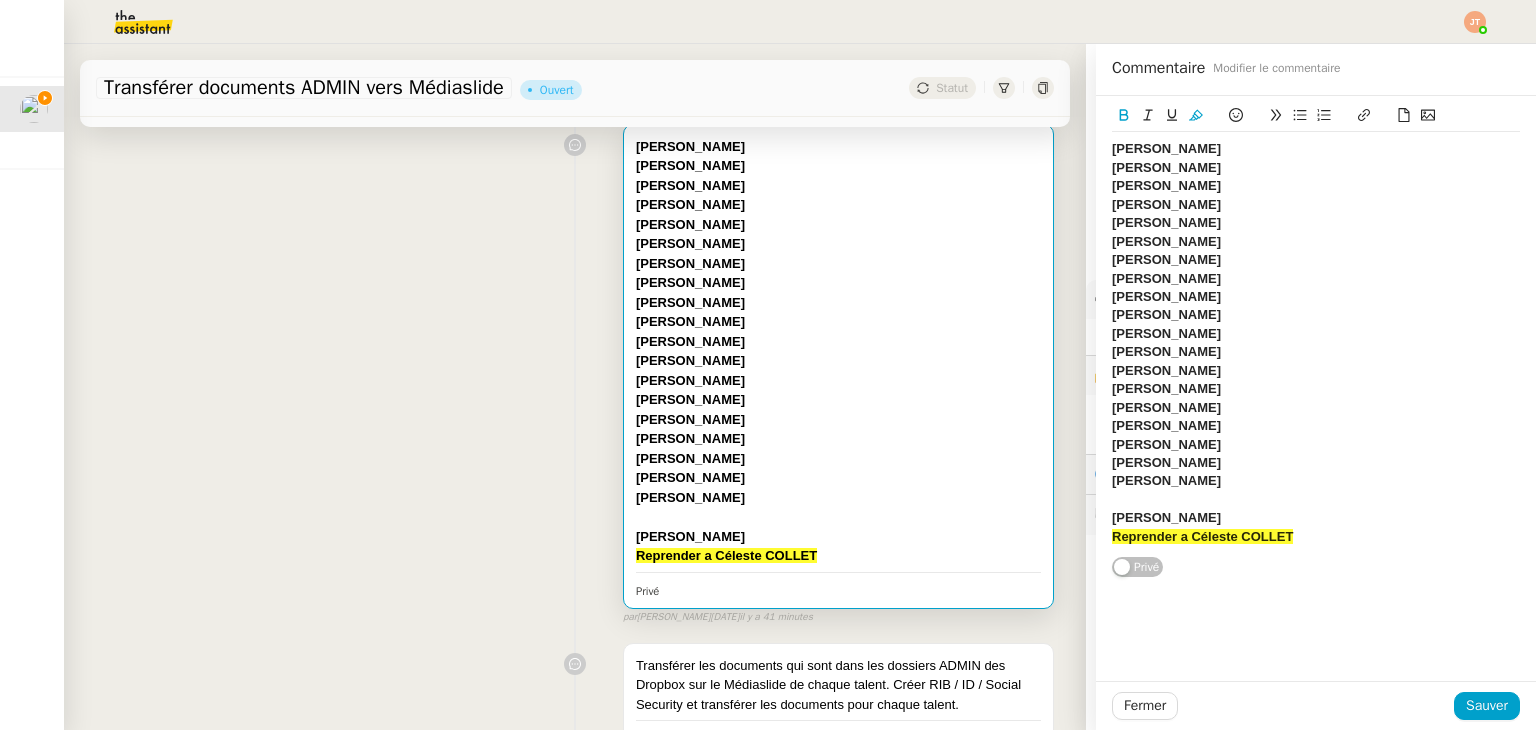 type 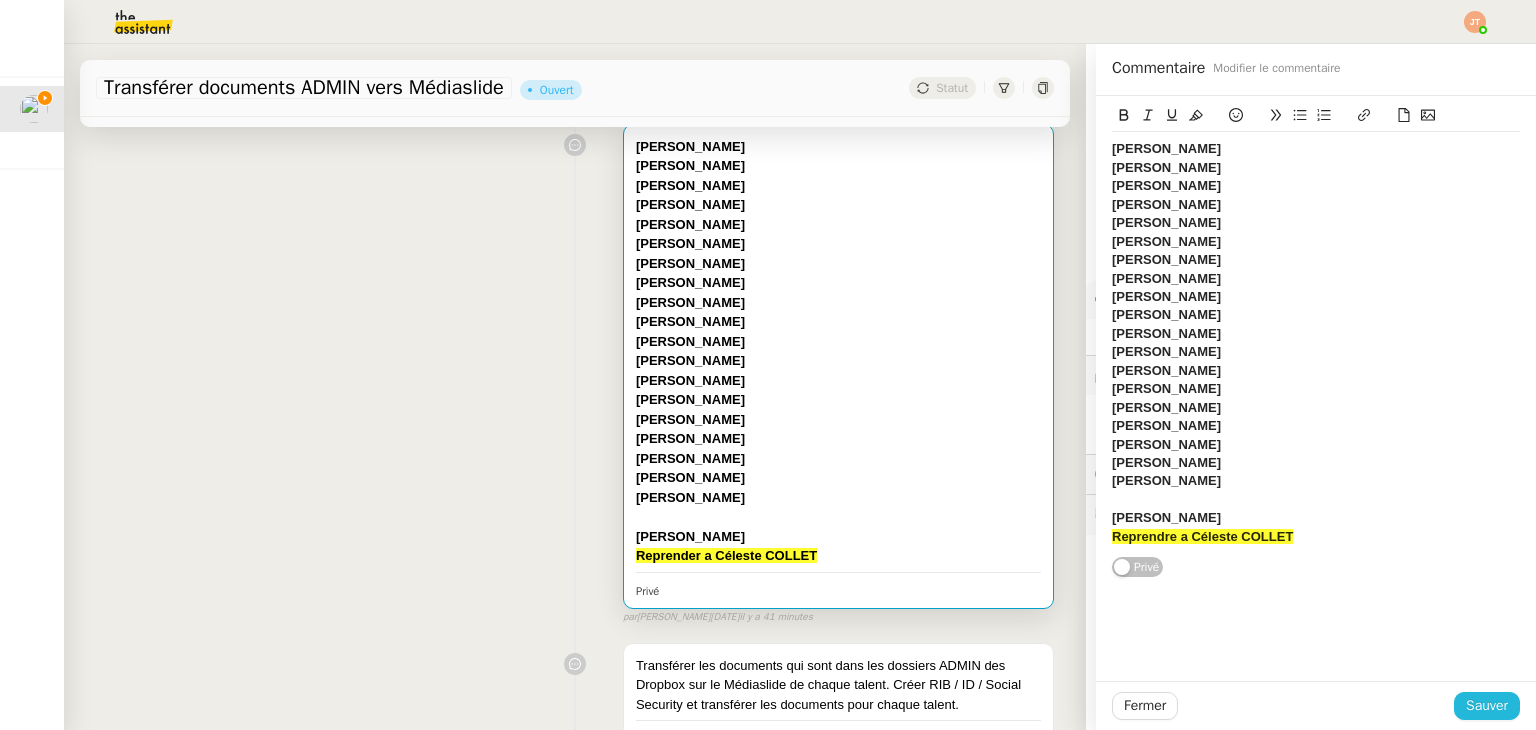 click on "Sauver" 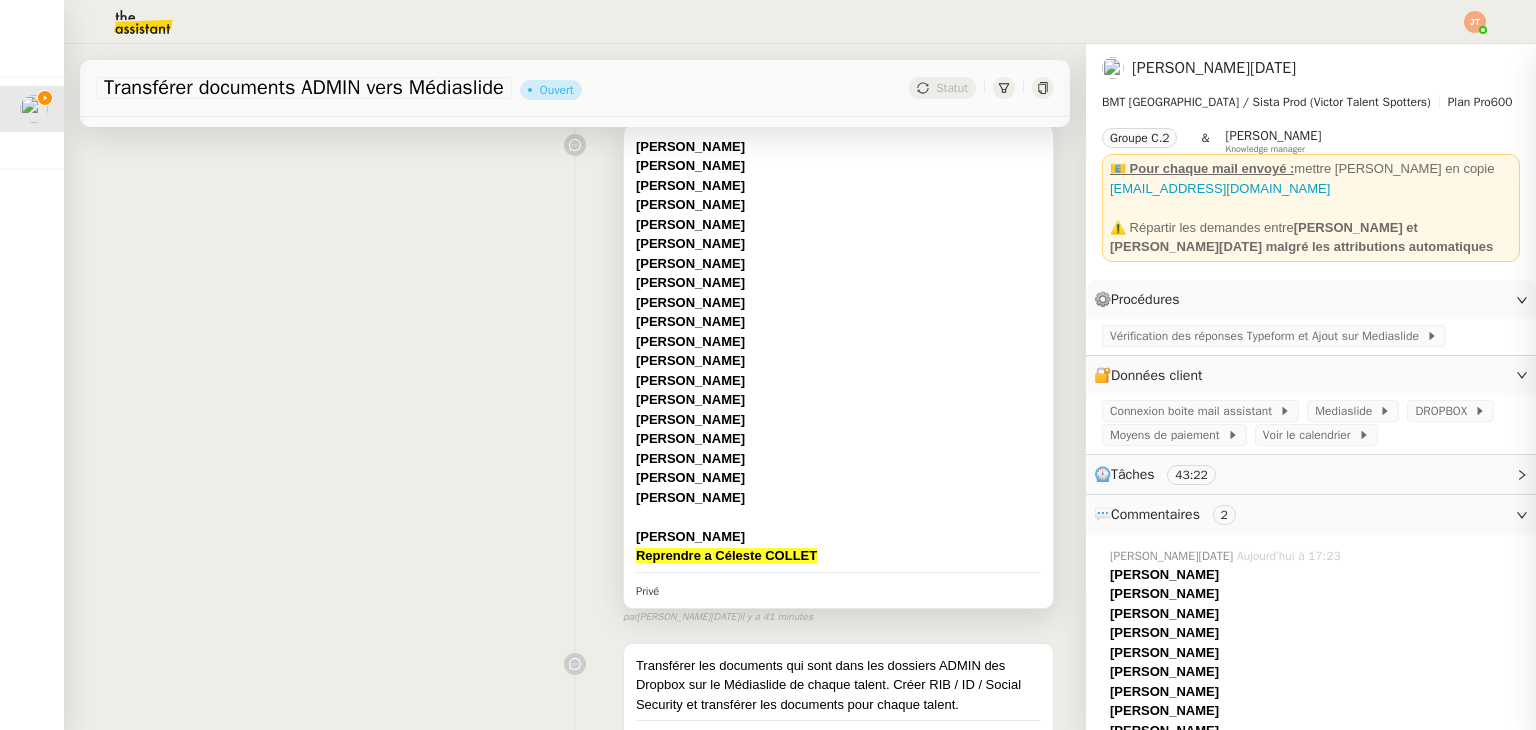 scroll, scrollTop: 0, scrollLeft: 0, axis: both 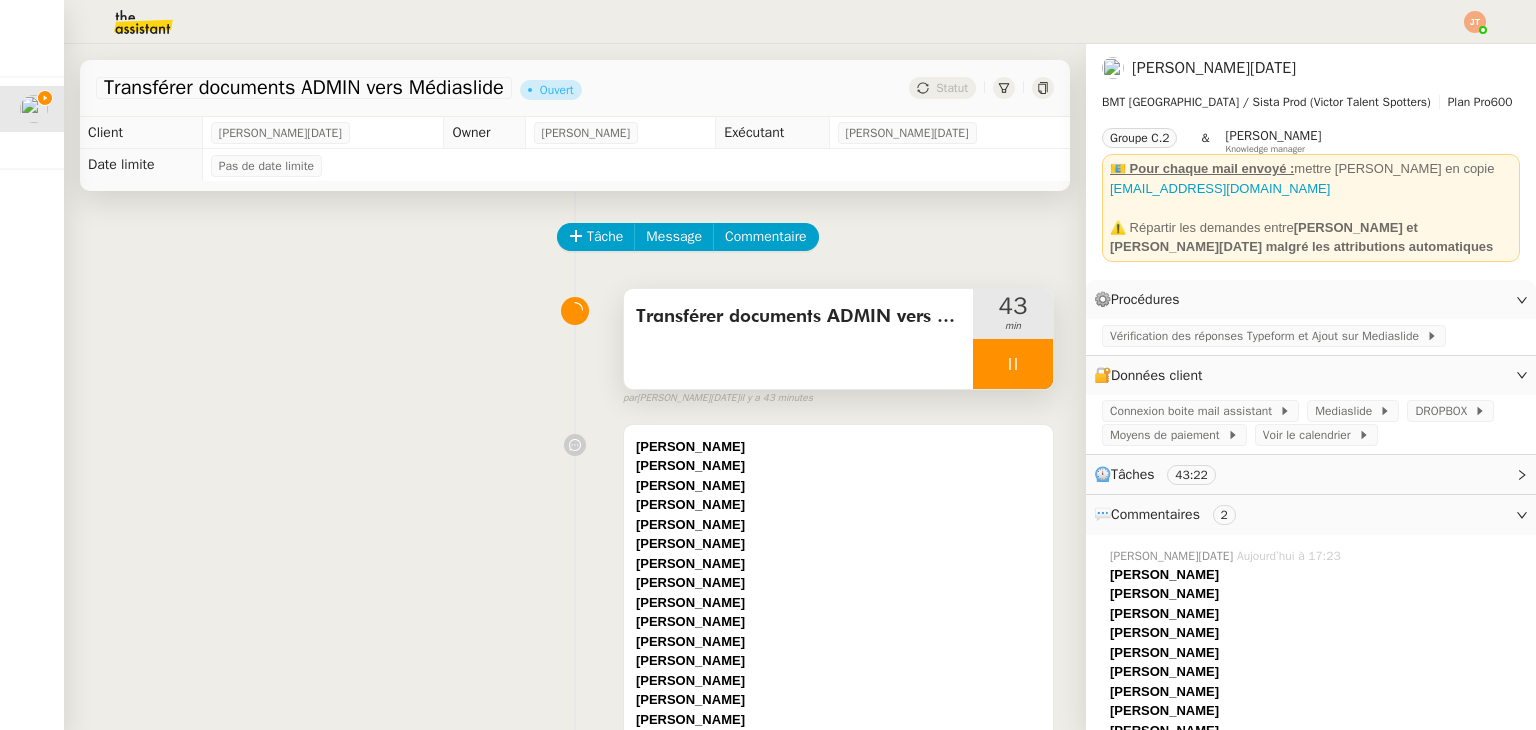 click 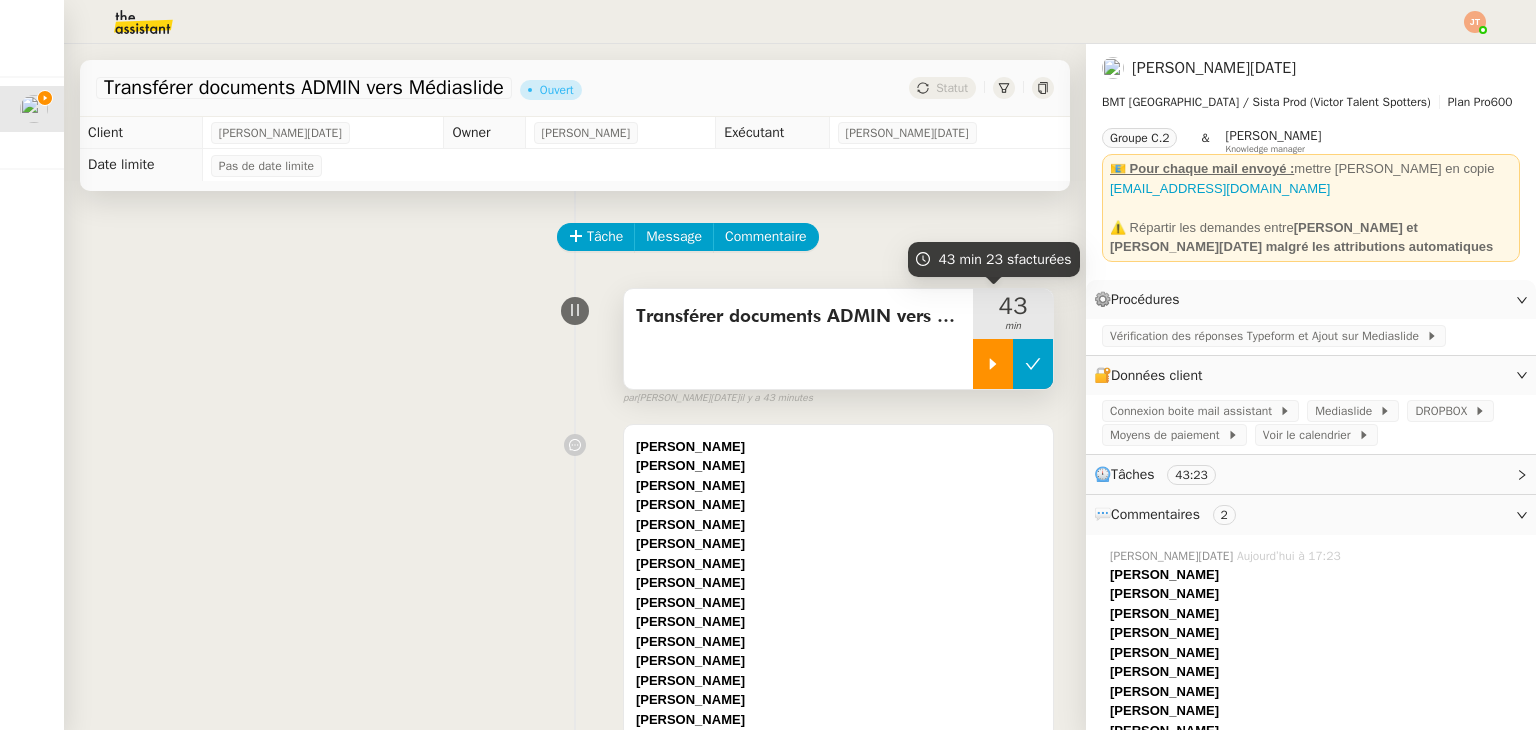 click 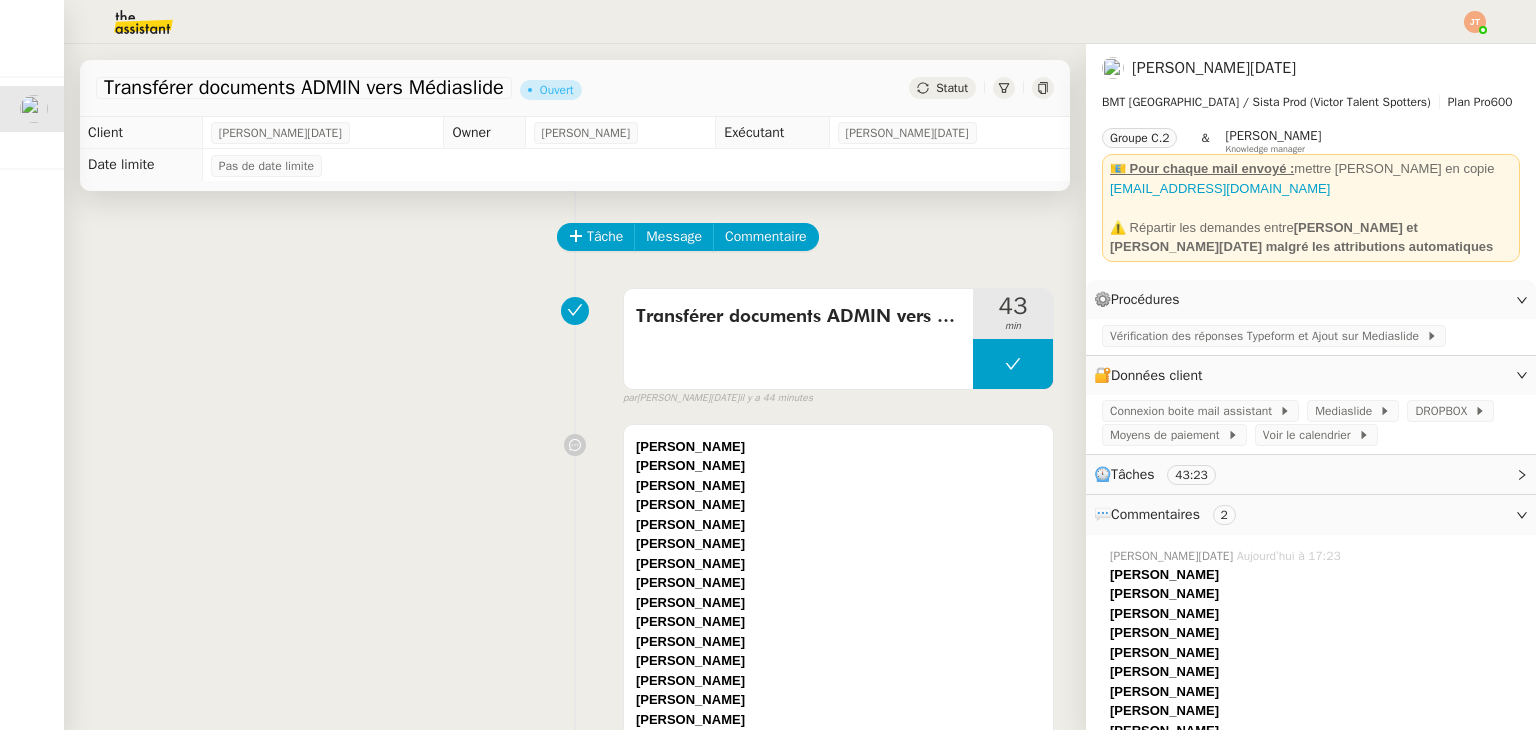 click 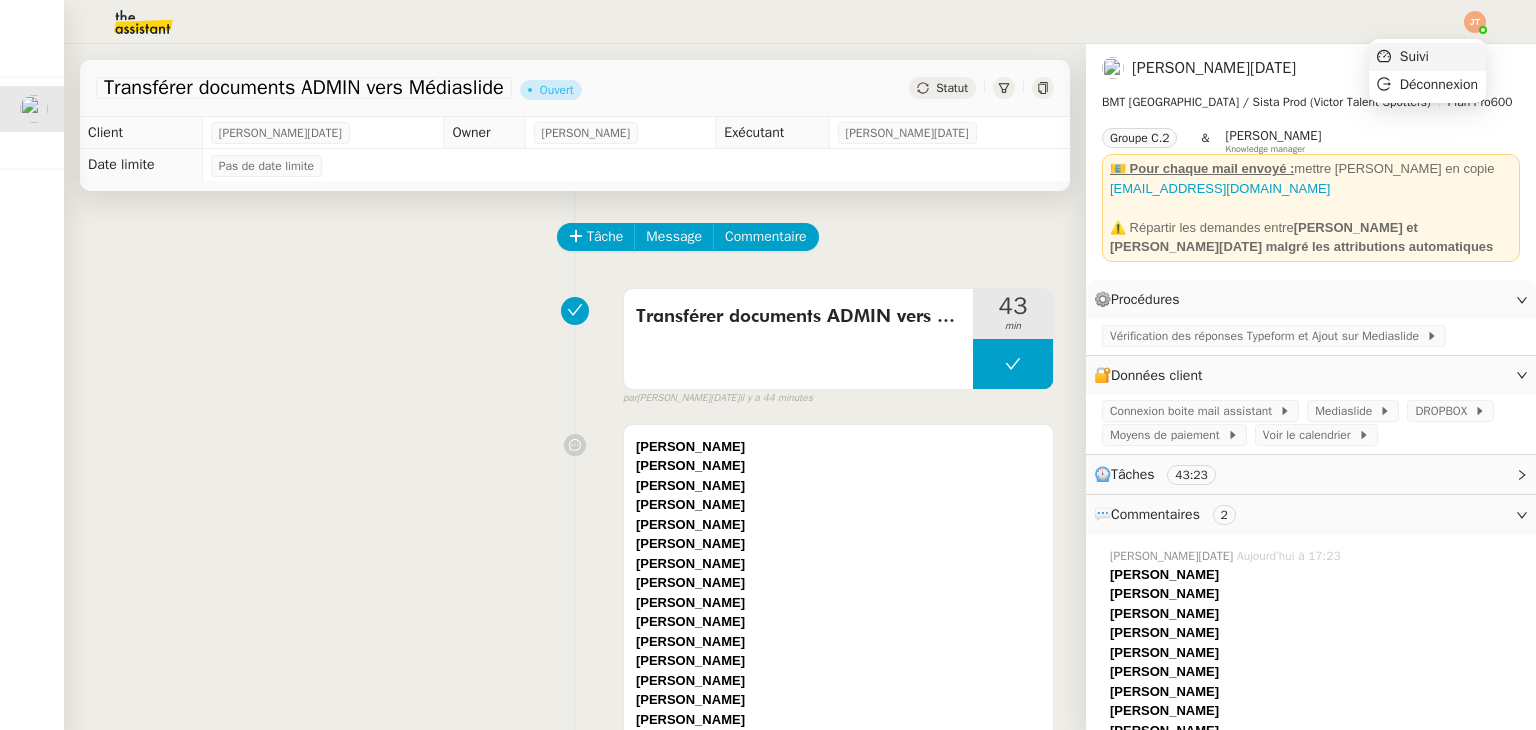 click on "Suivi" at bounding box center [1414, 56] 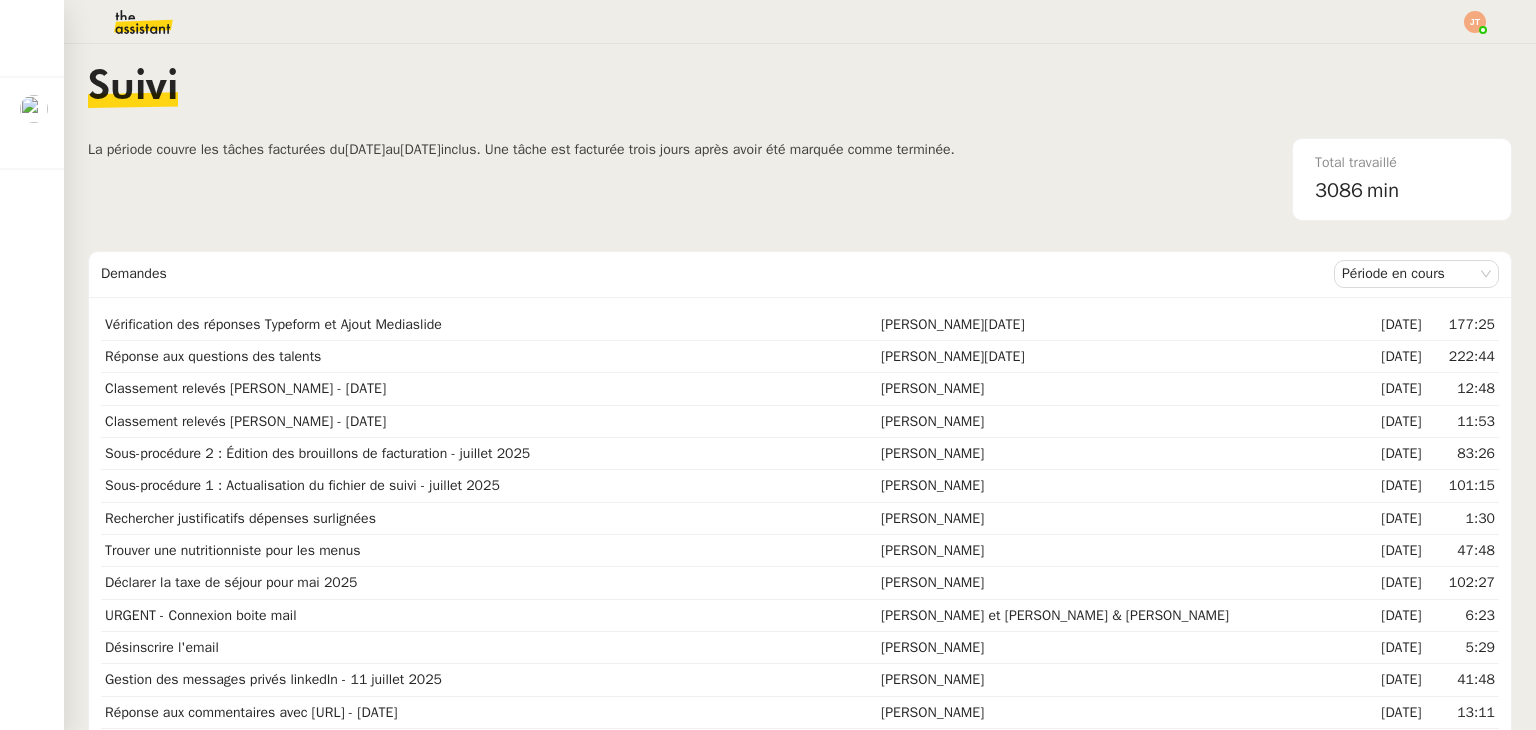 click on "Suivi" 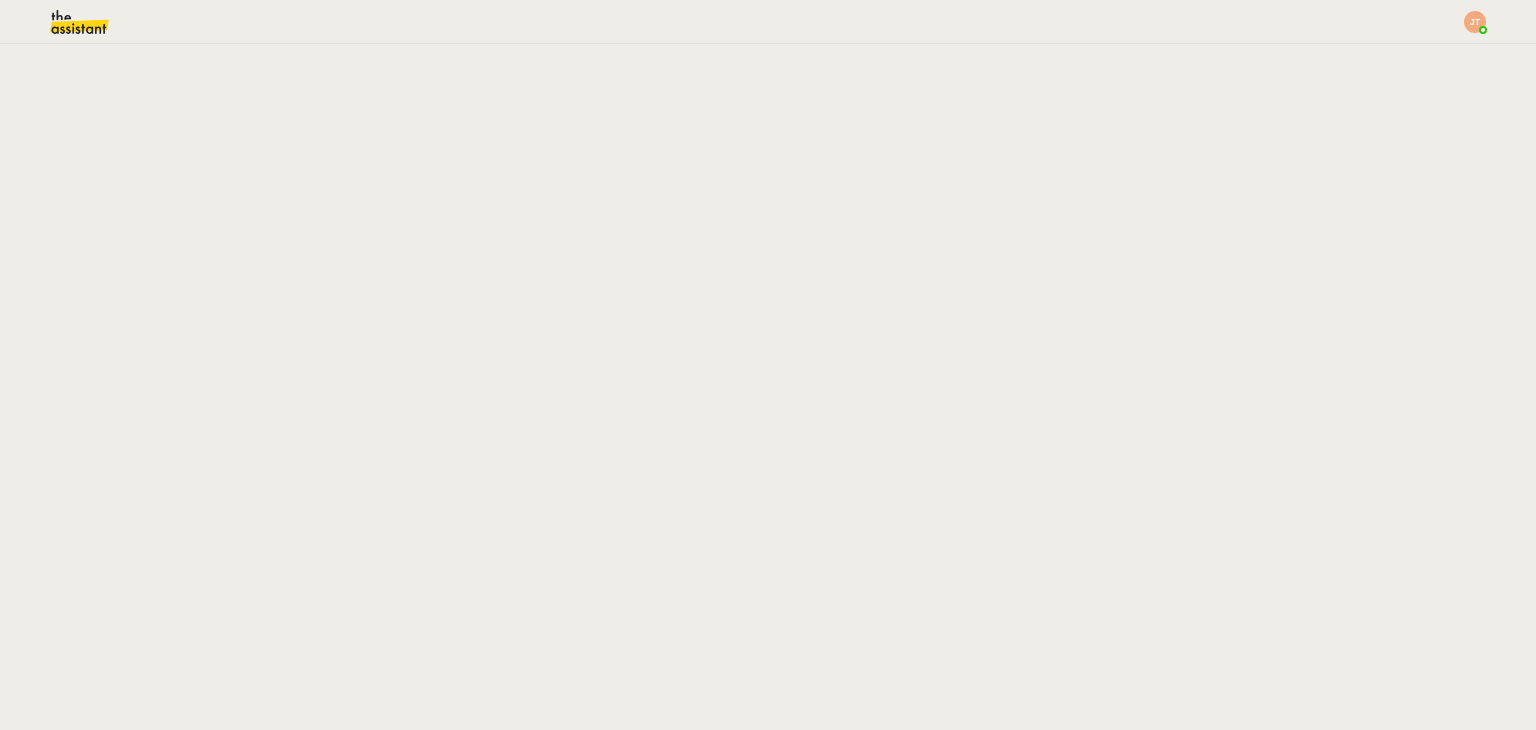 scroll, scrollTop: 0, scrollLeft: 0, axis: both 